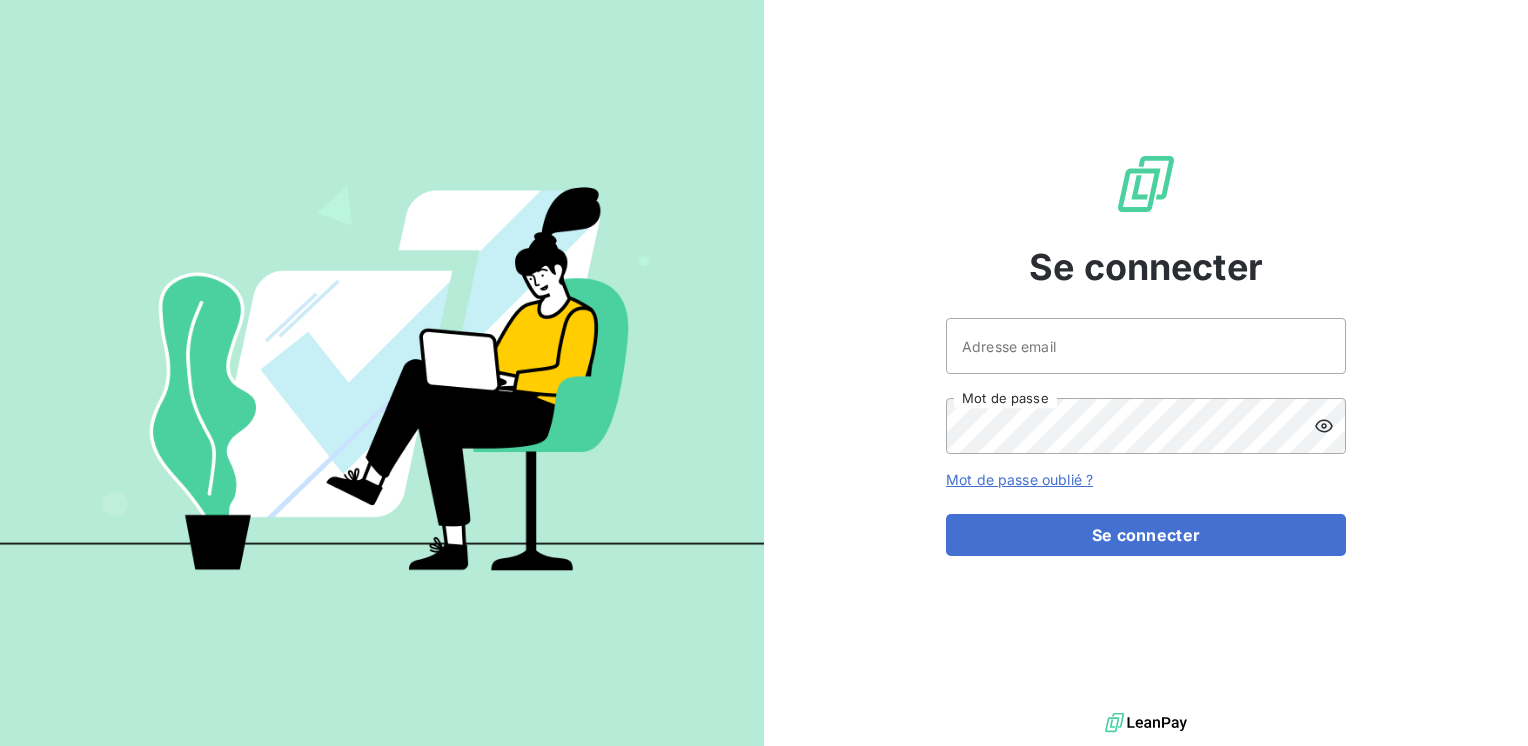 scroll, scrollTop: 0, scrollLeft: 0, axis: both 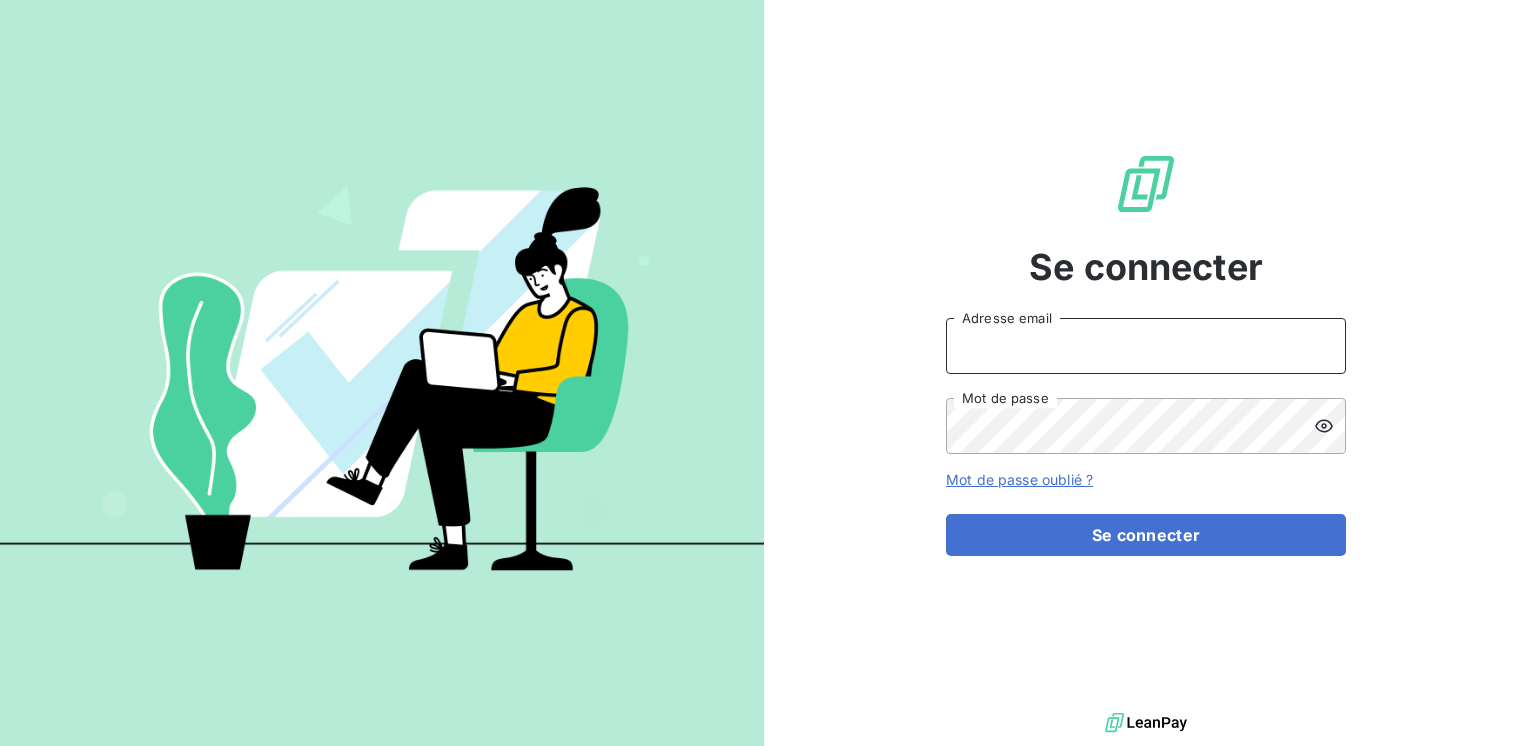 click on "Adresse email" at bounding box center (1146, 346) 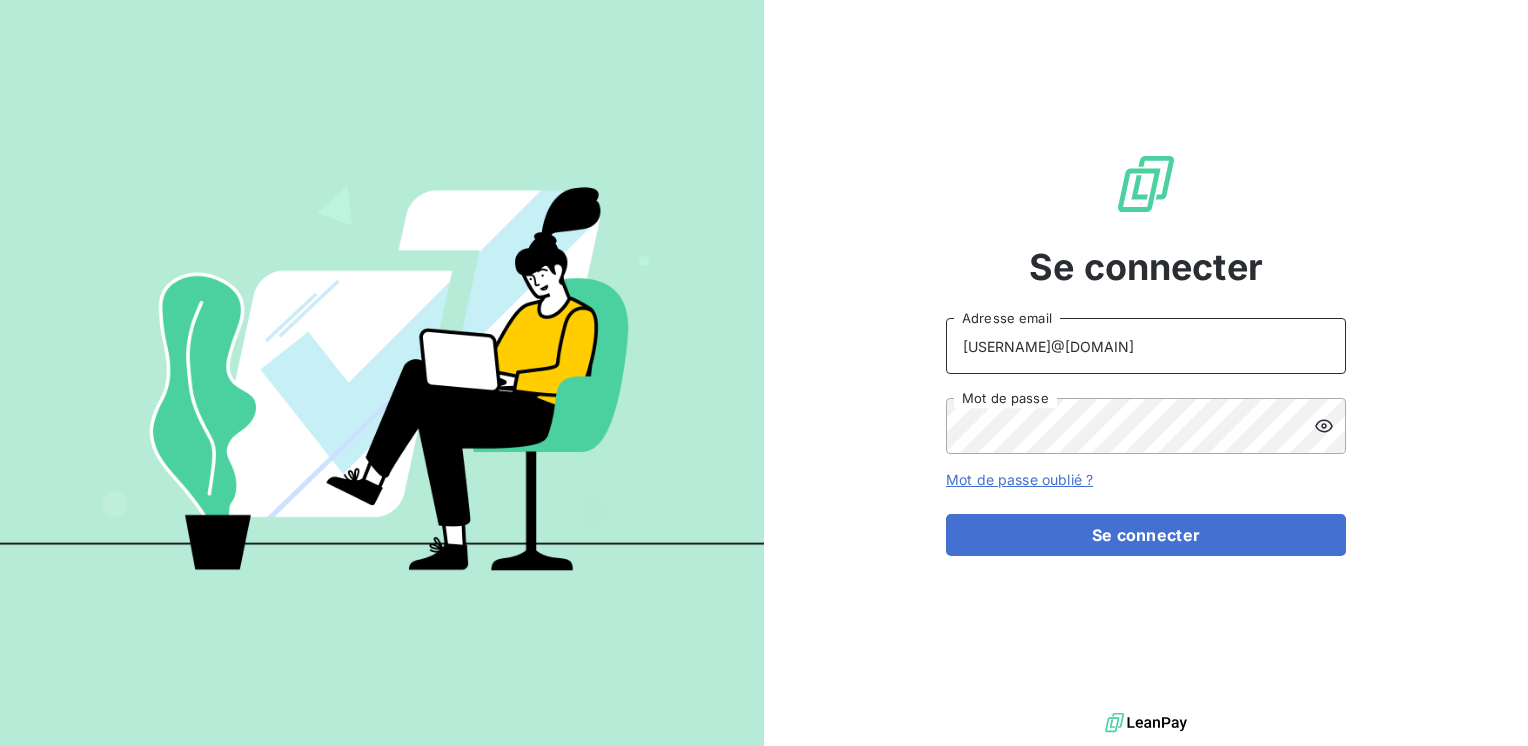 type on "[USERNAME]@[DOMAIN]" 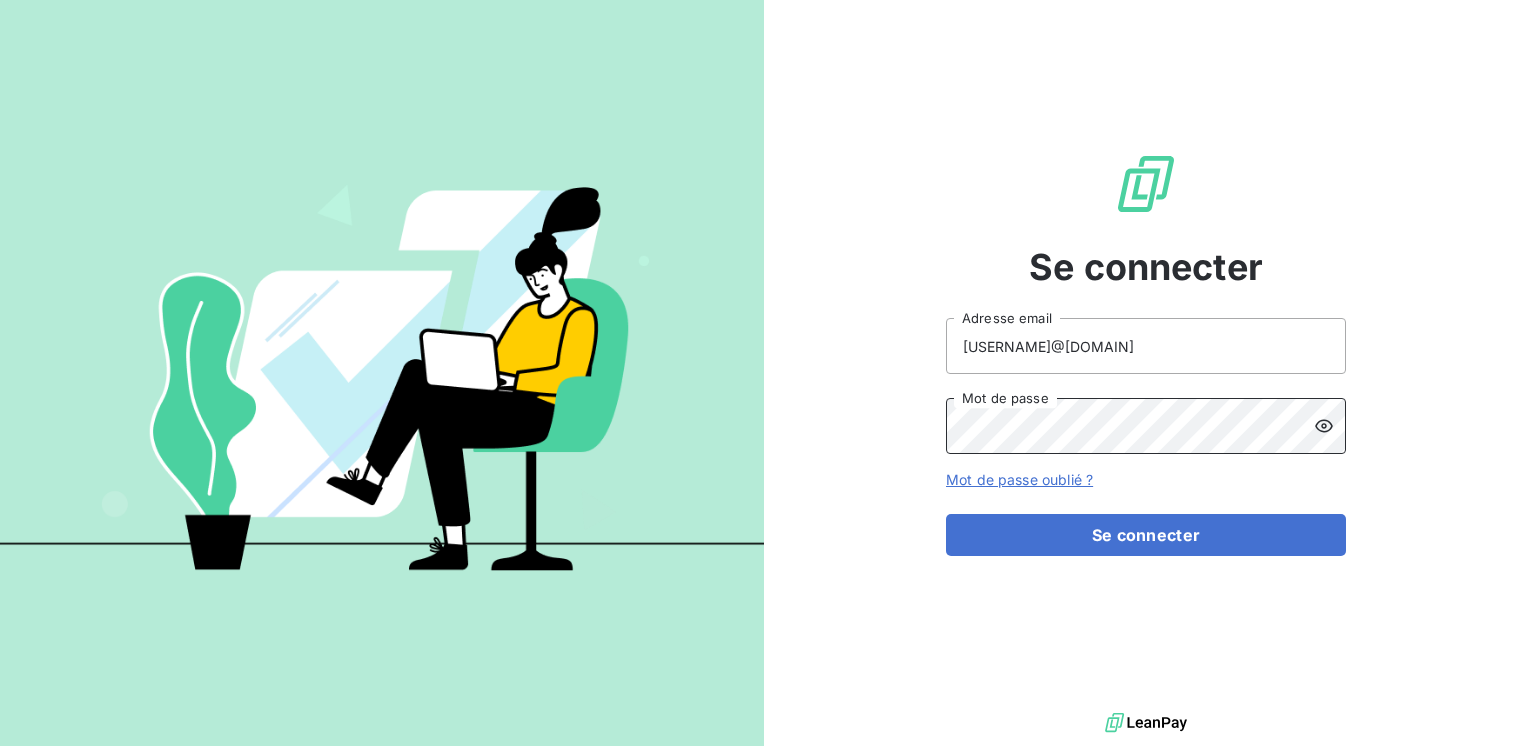 click on "Se connecter" at bounding box center (1146, 535) 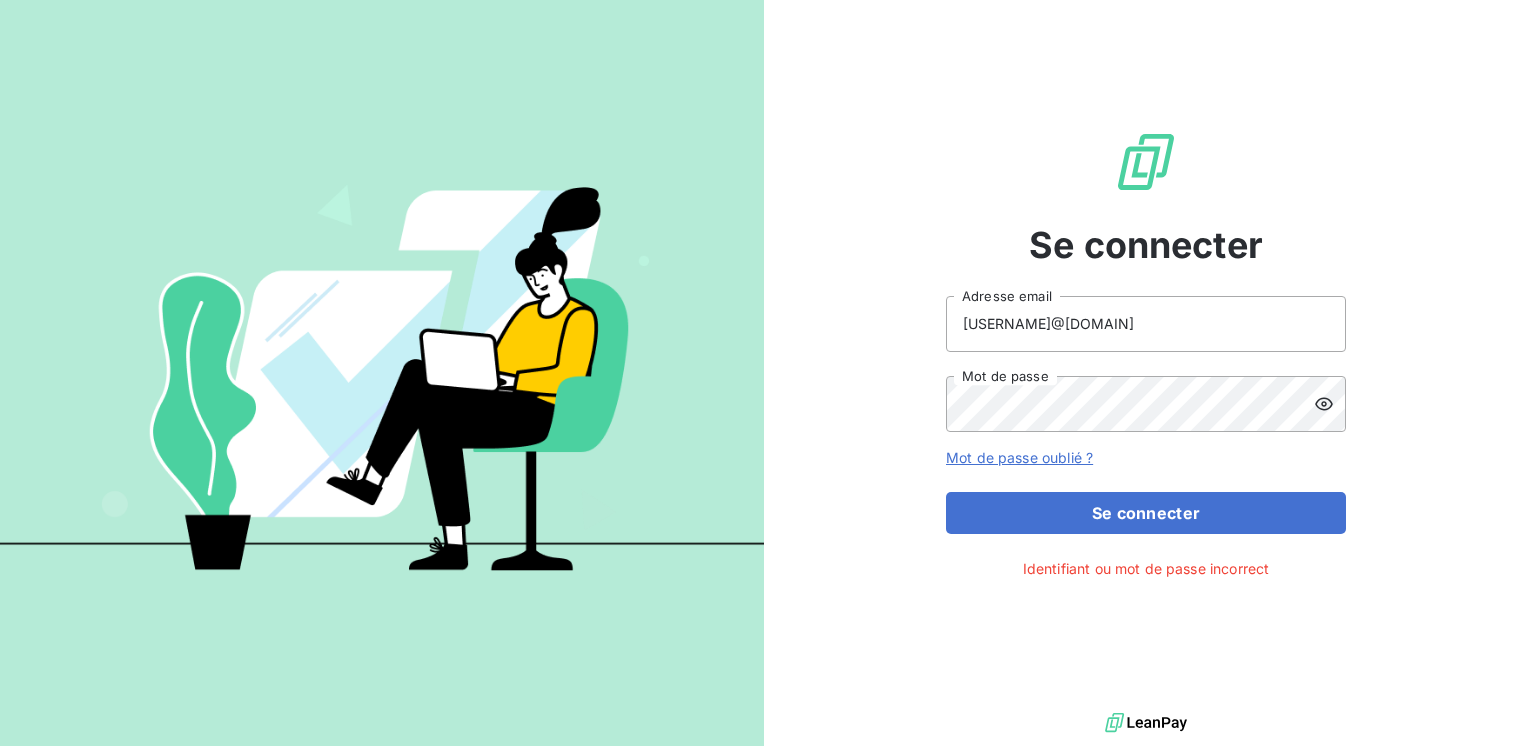 click 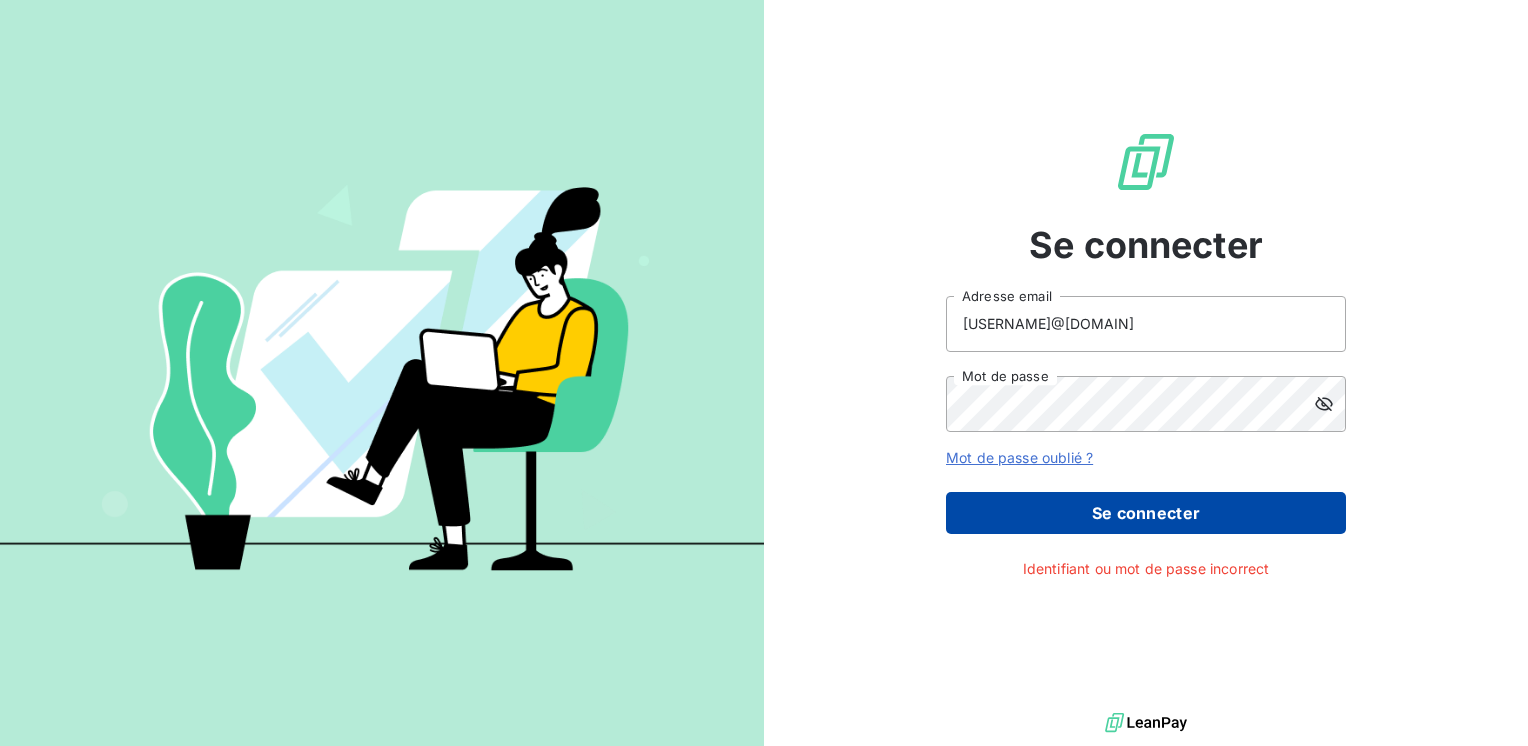 click on "Se connecter" at bounding box center [1146, 513] 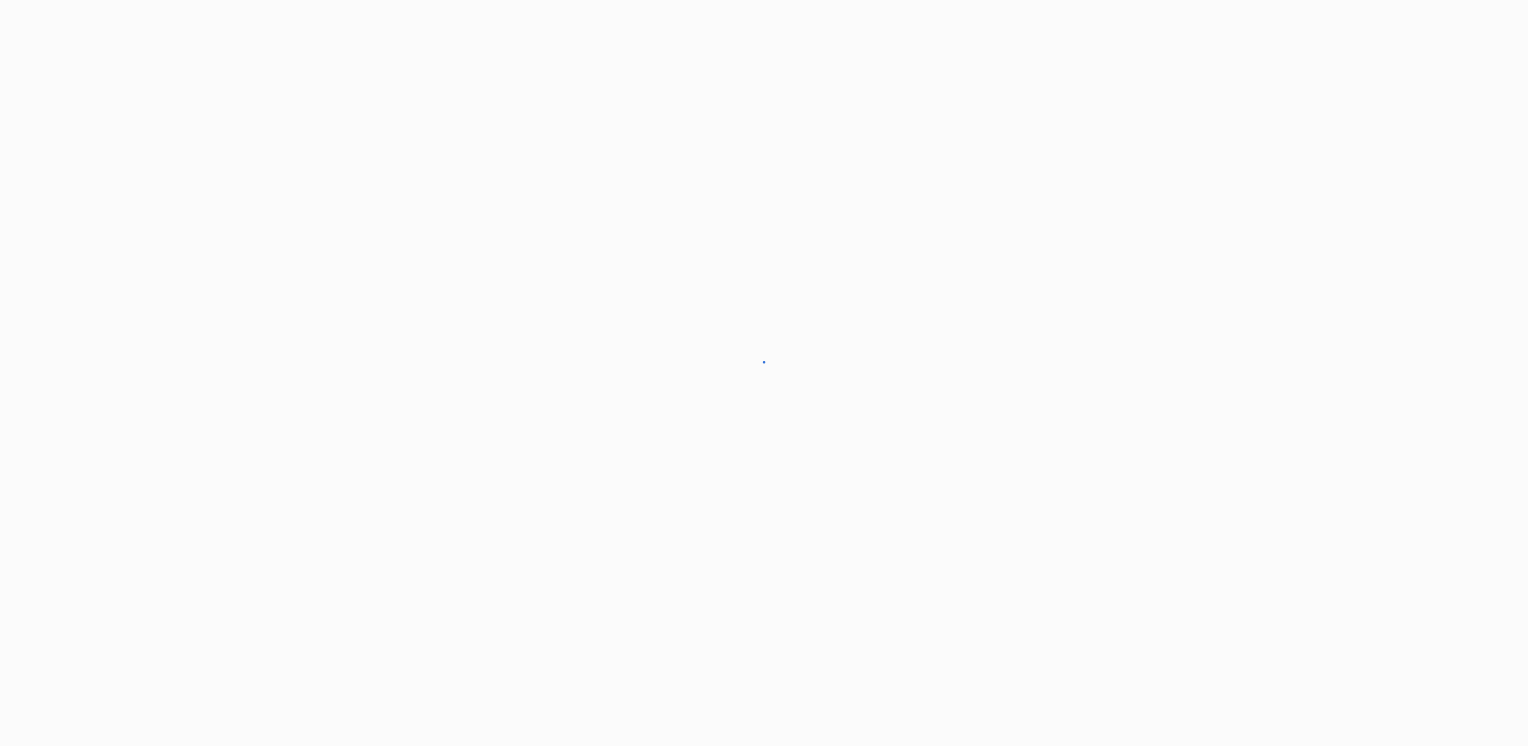 scroll, scrollTop: 0, scrollLeft: 0, axis: both 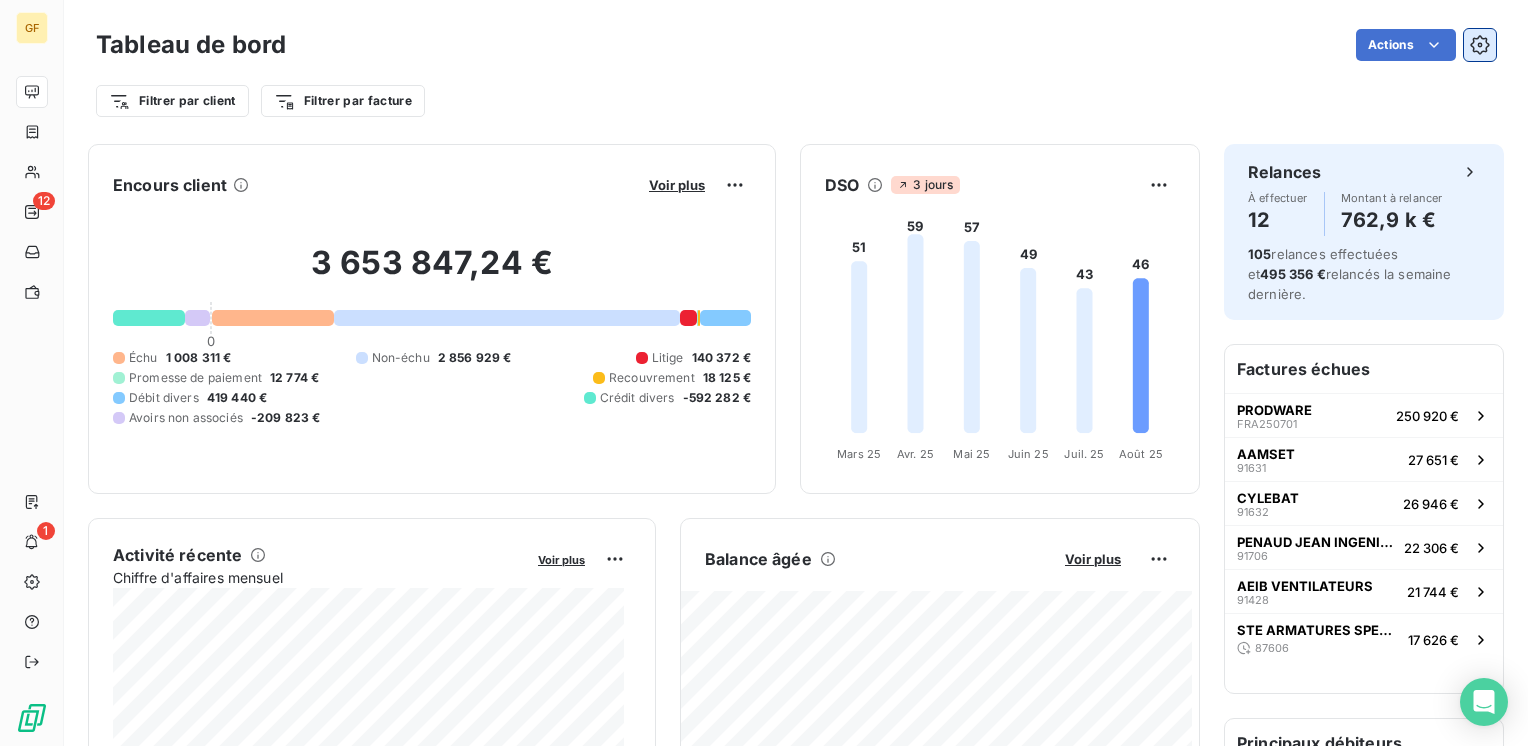 click 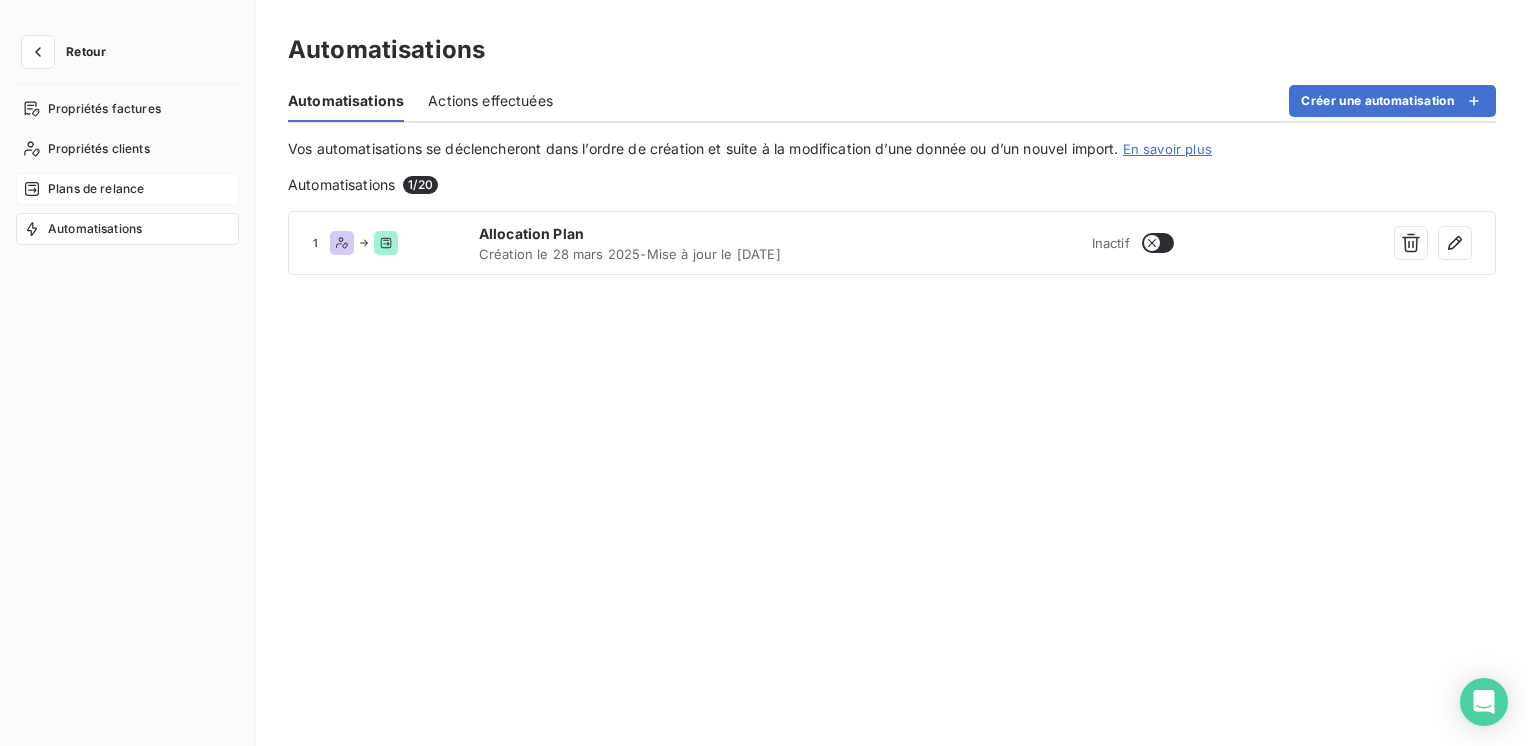click on "Plans de relance" at bounding box center (96, 189) 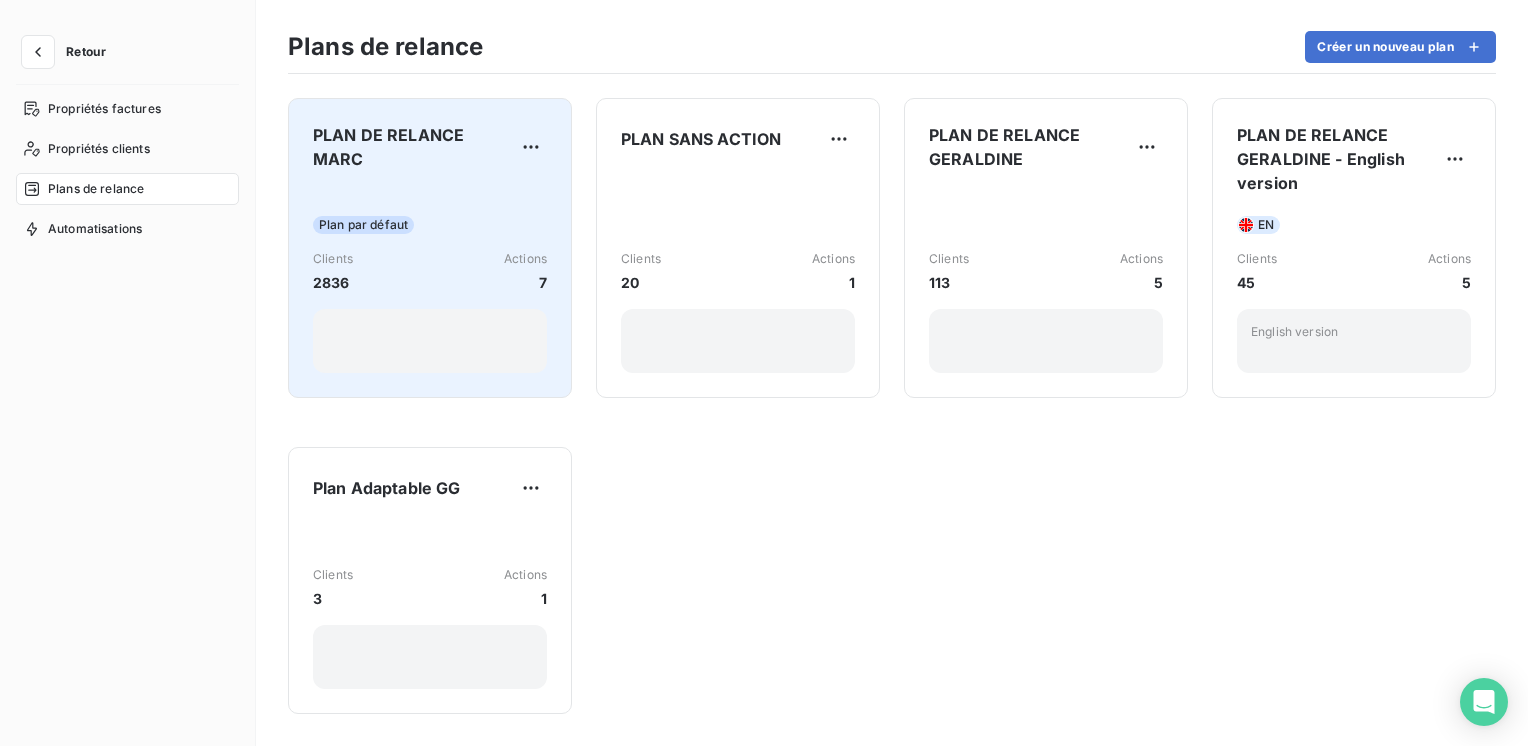 click on "Plan par défaut Clients 2836 Actions 7" at bounding box center (430, 280) 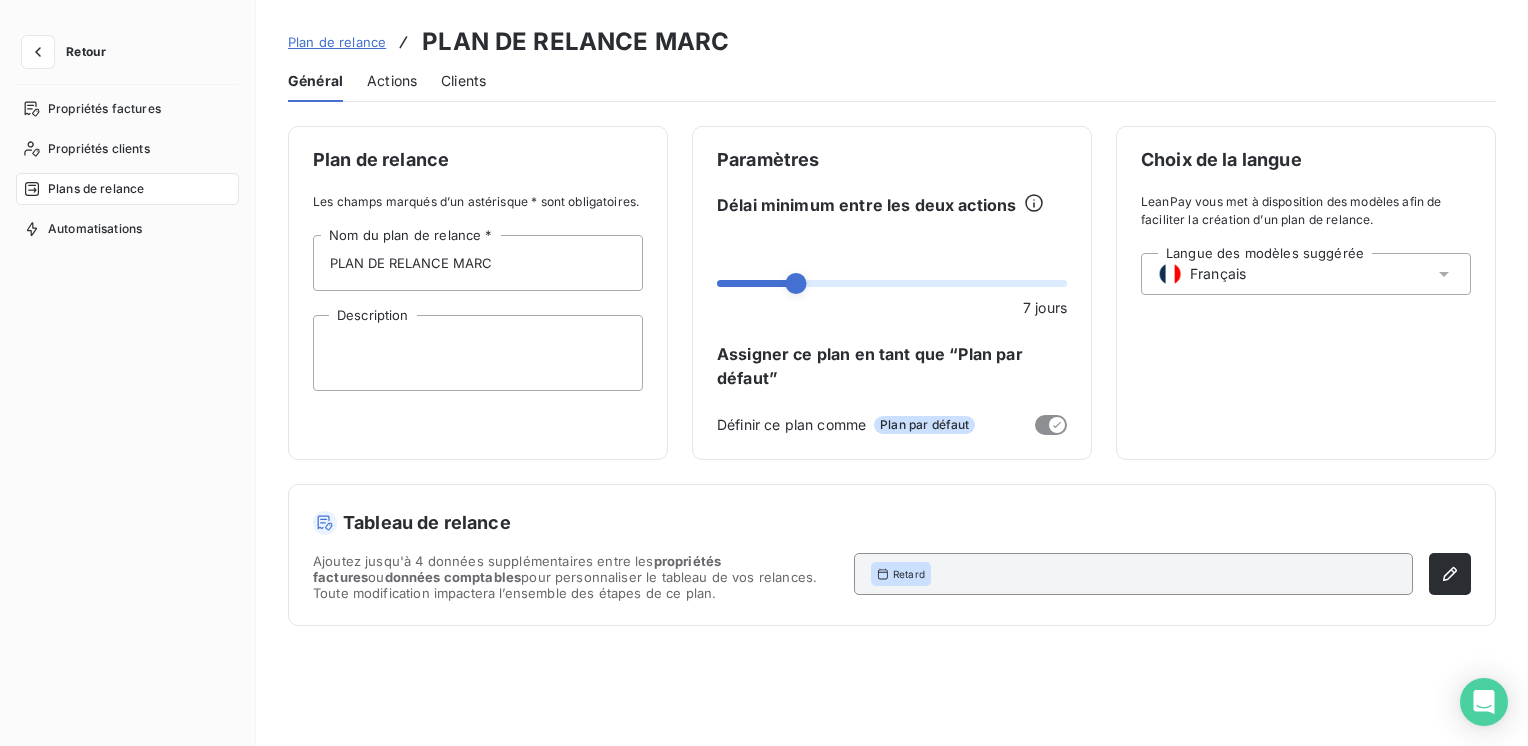 click on "Actions" at bounding box center (392, 81) 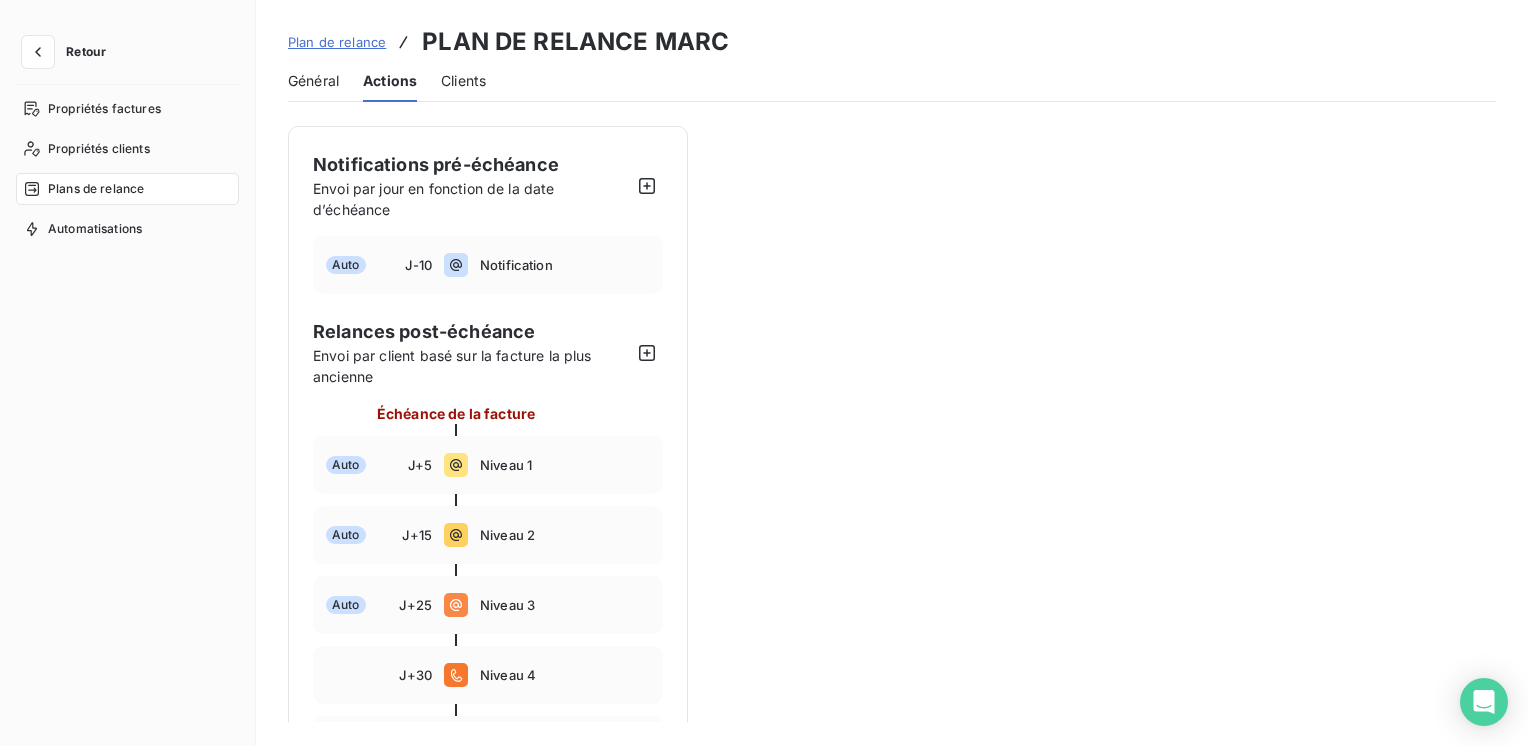 scroll, scrollTop: 100, scrollLeft: 0, axis: vertical 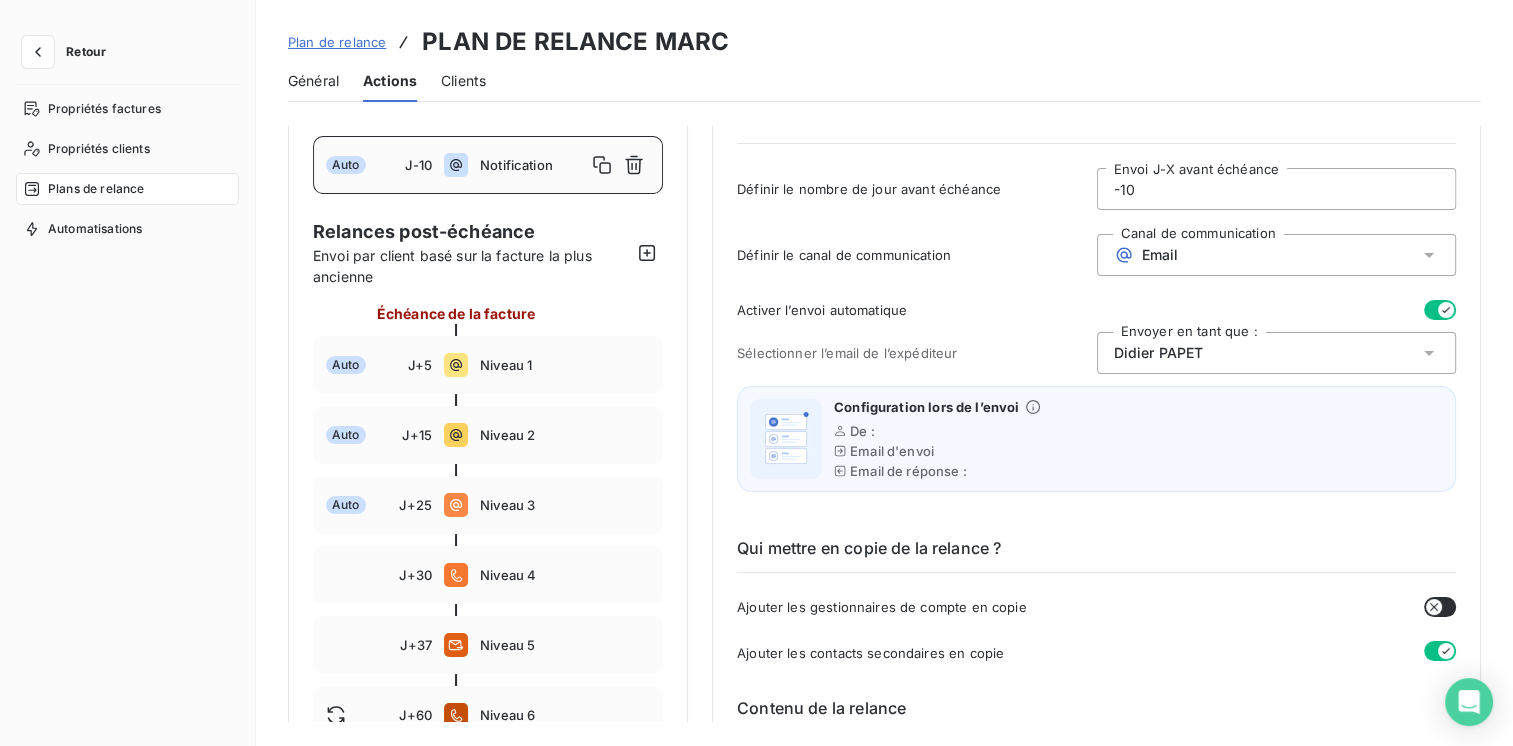 click on "Notification" at bounding box center [533, 165] 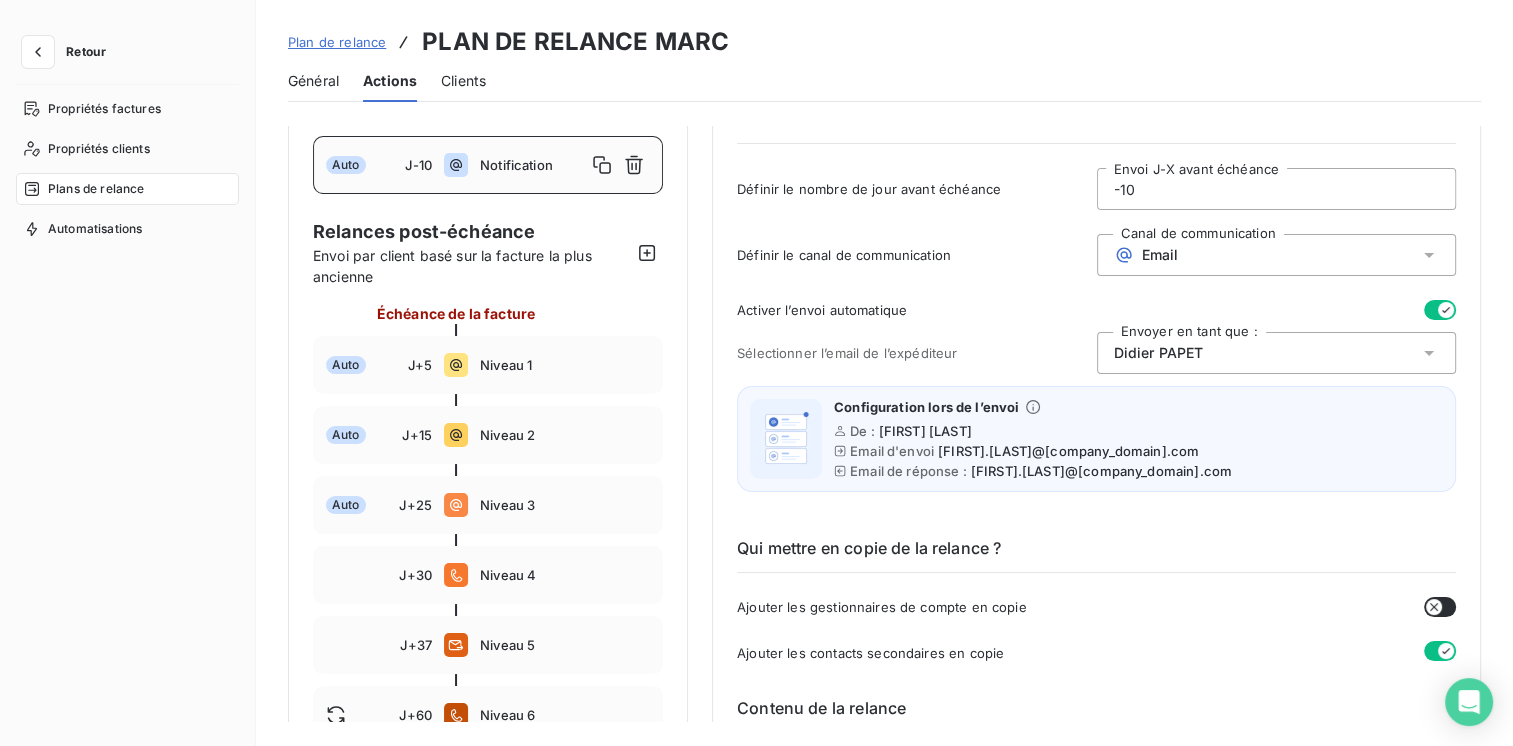 click at bounding box center [1440, 310] 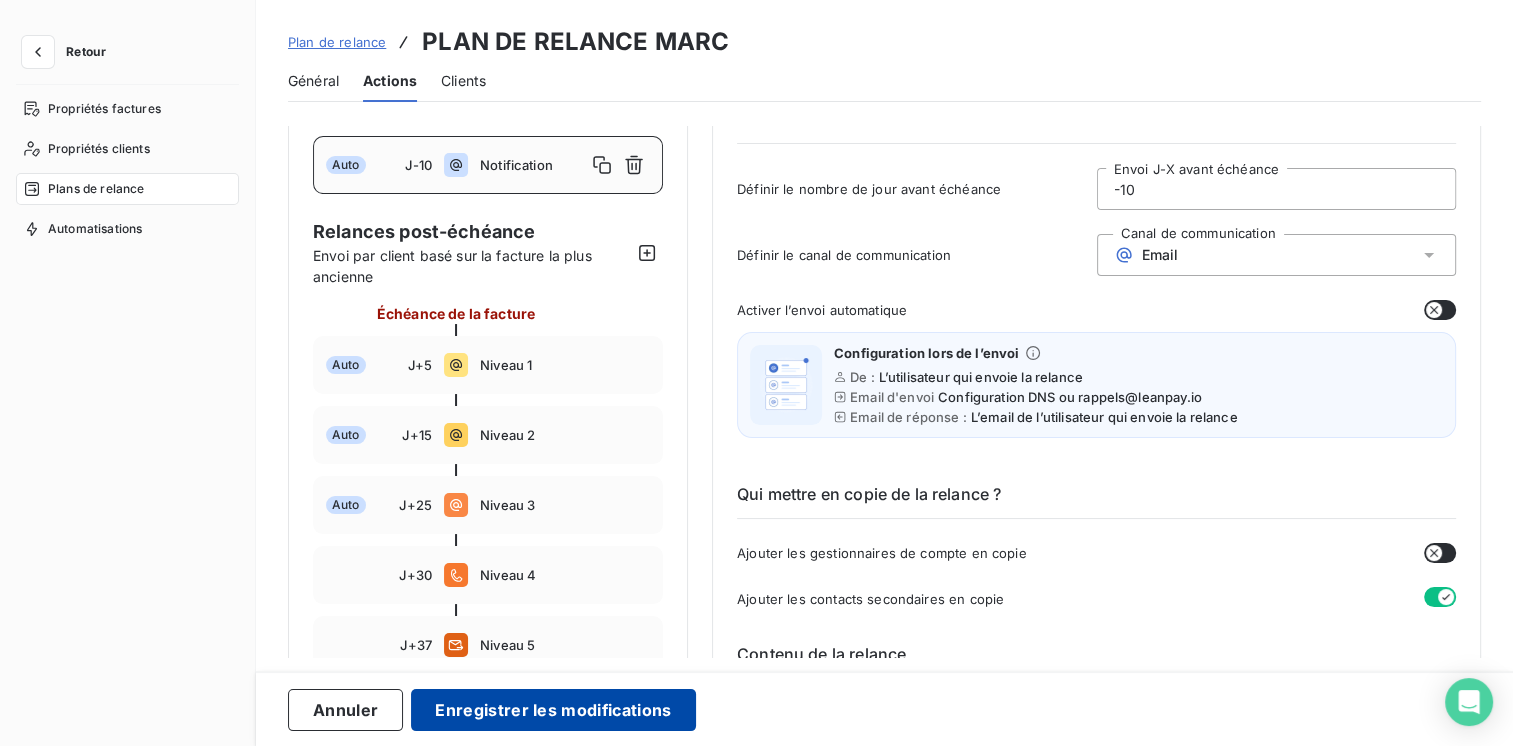 click on "Enregistrer les modifications" at bounding box center (553, 710) 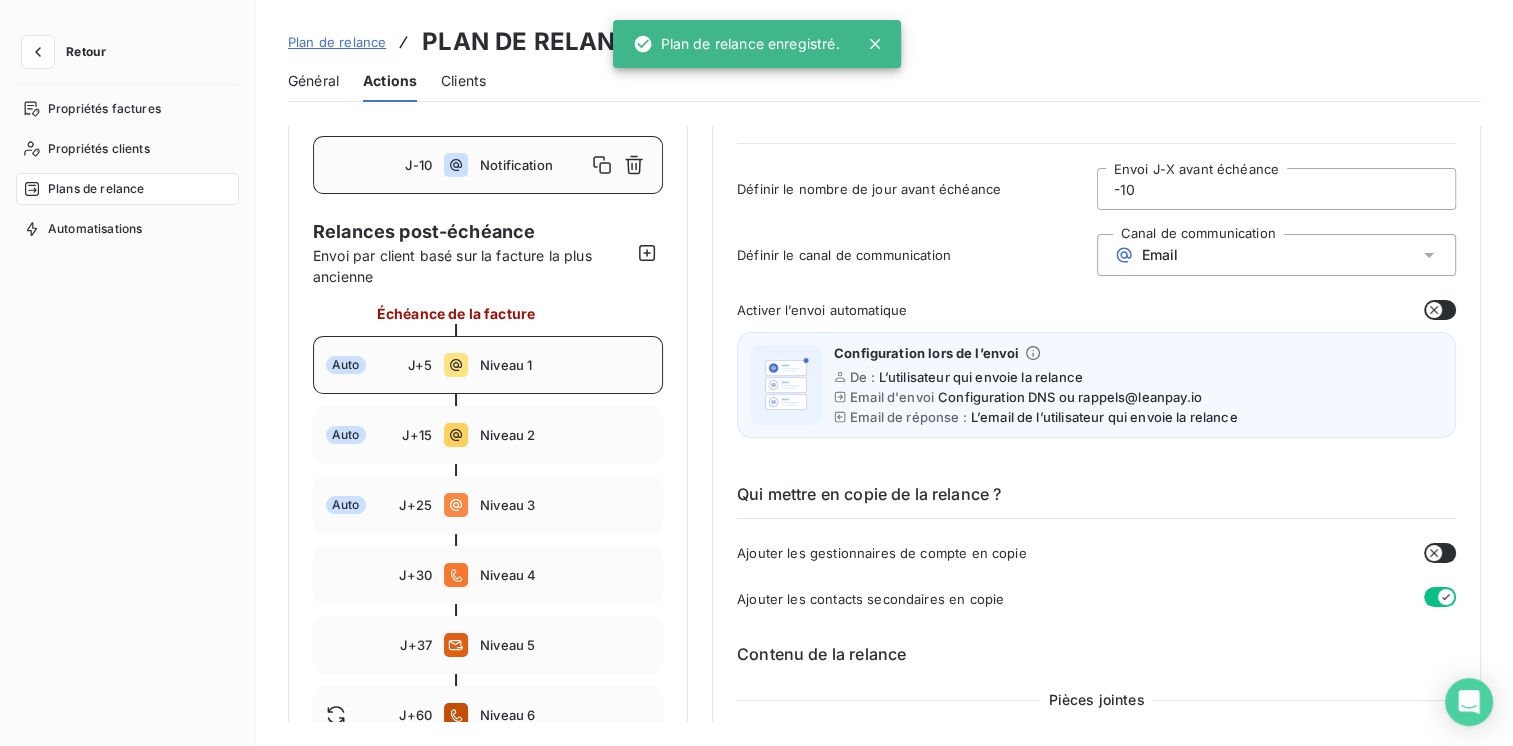 click on "Auto J+5 Niveau 1" at bounding box center [488, 365] 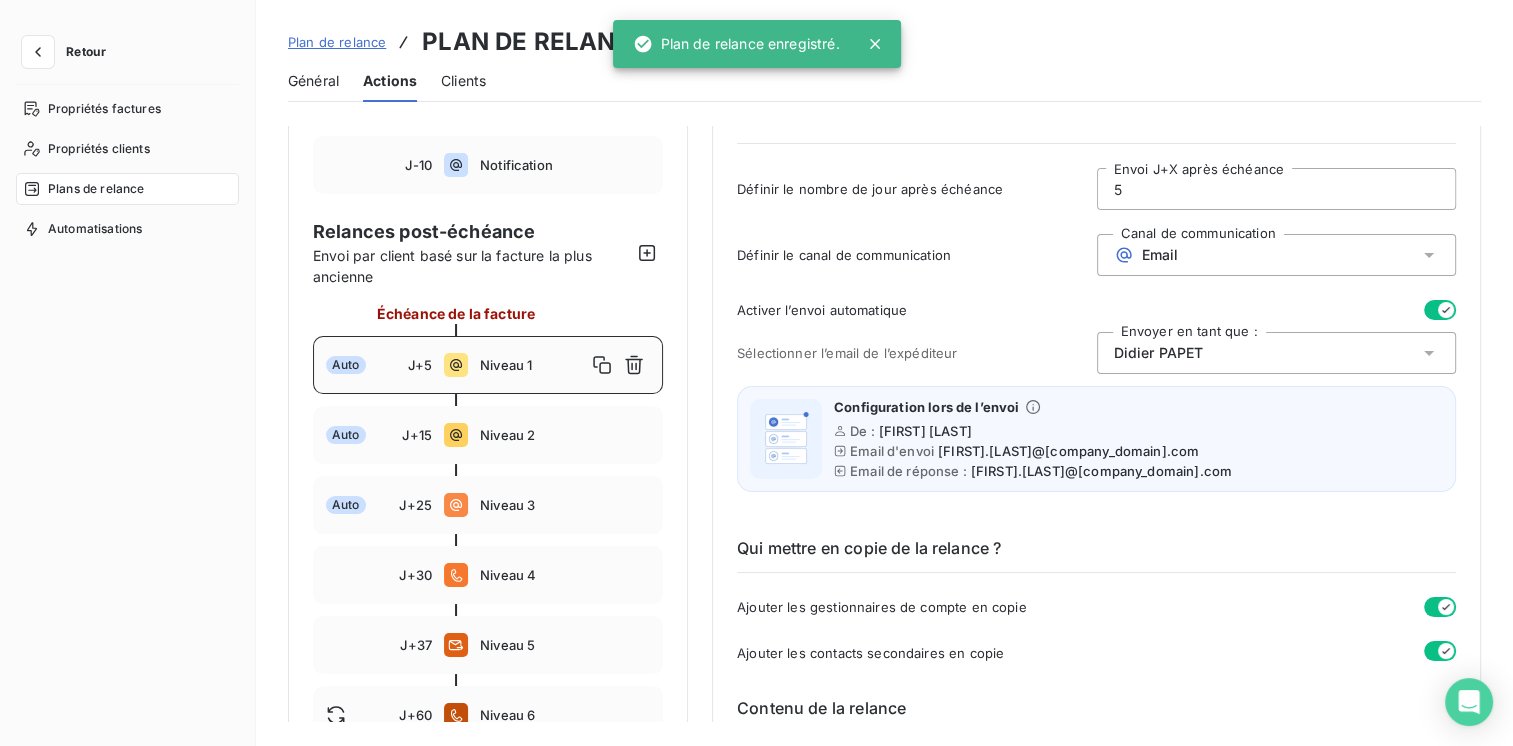 click at bounding box center (1440, 310) 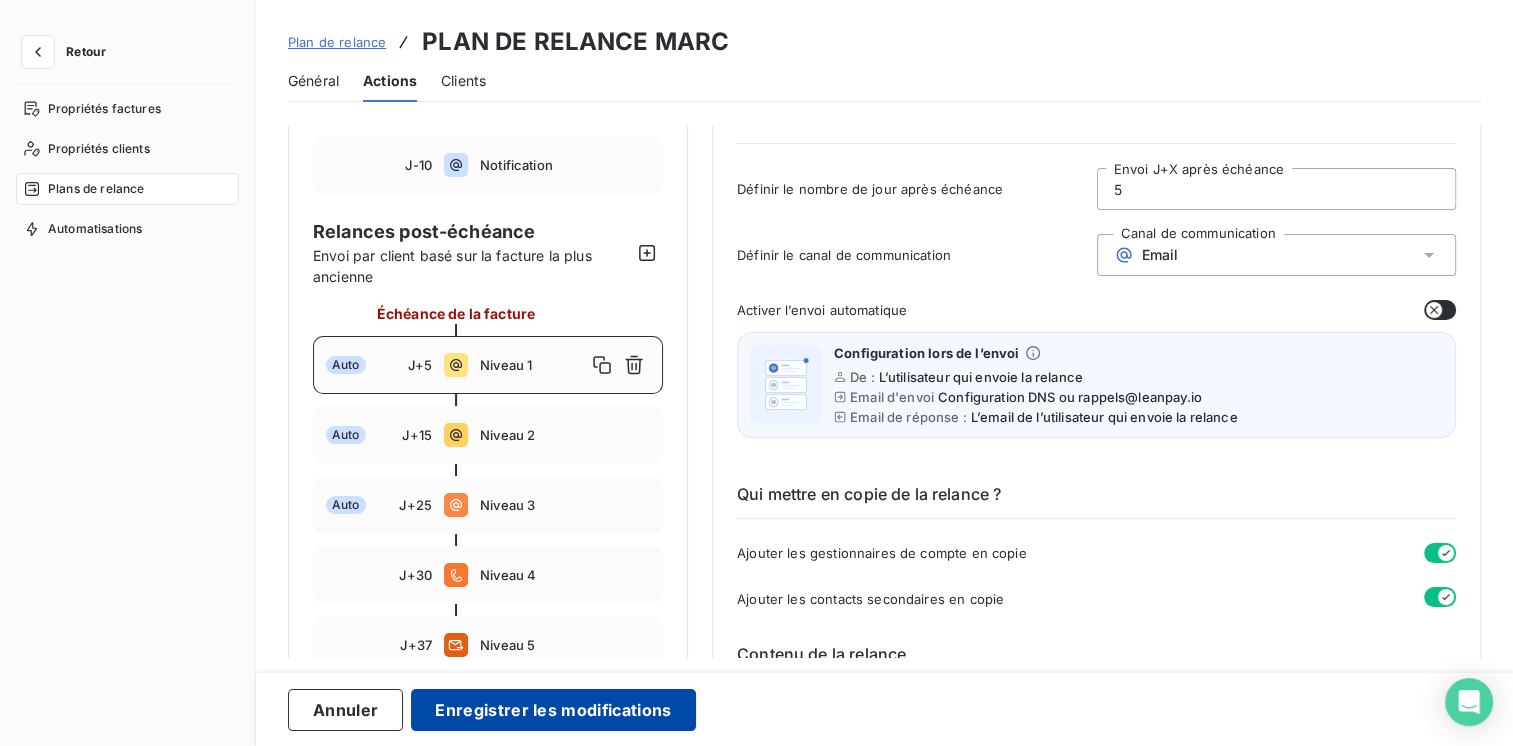 click on "Enregistrer les modifications" at bounding box center [553, 710] 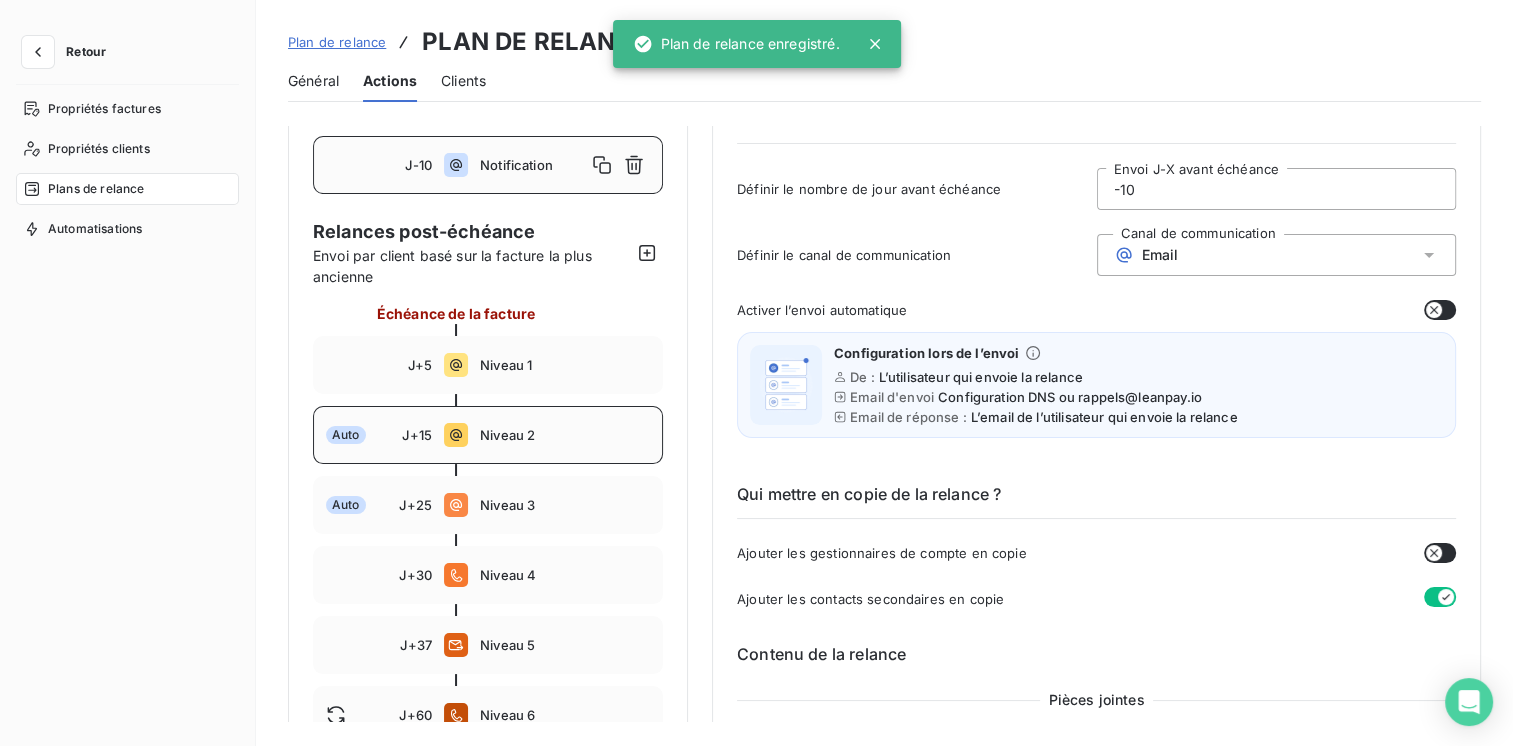 click on "Niveau 2" at bounding box center [565, 435] 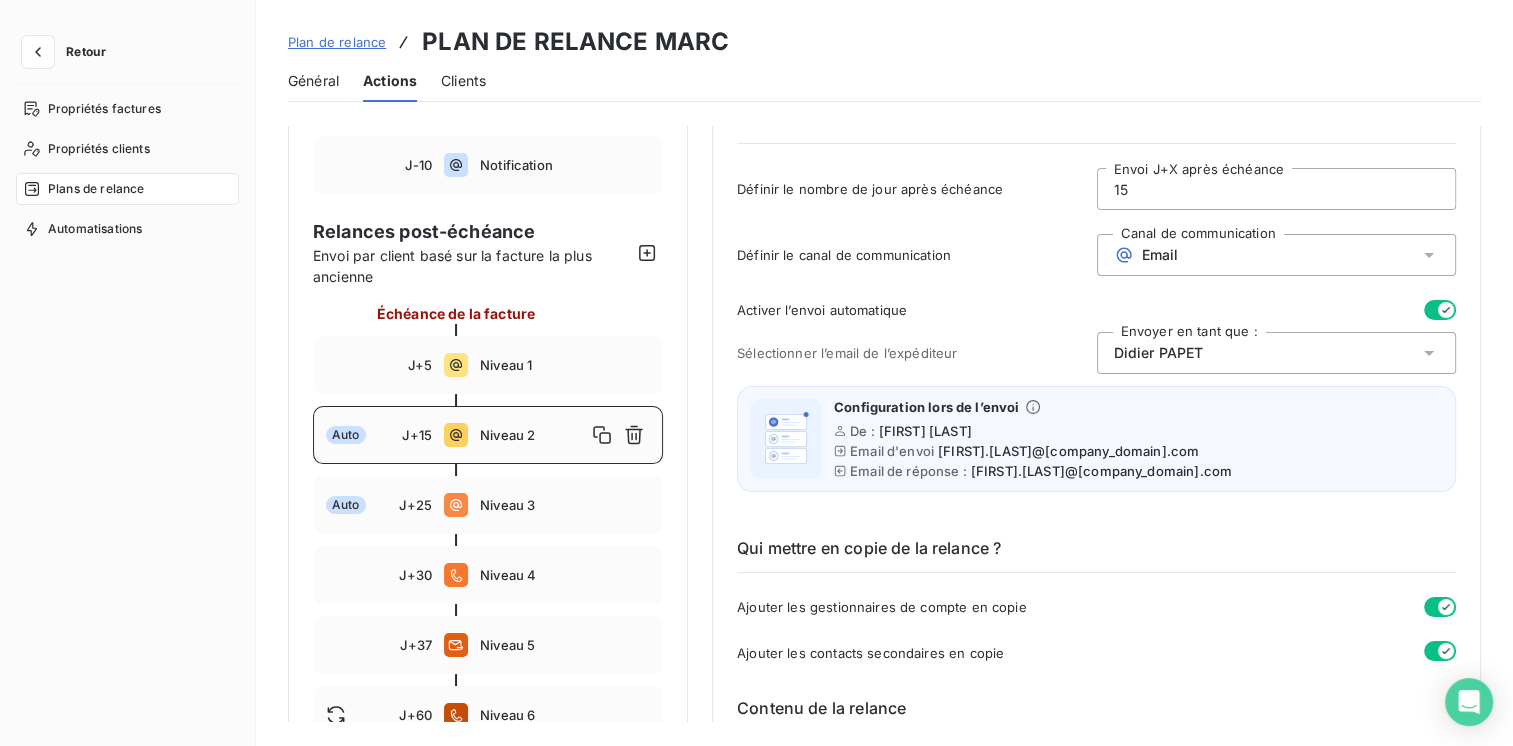 click at bounding box center [1440, 310] 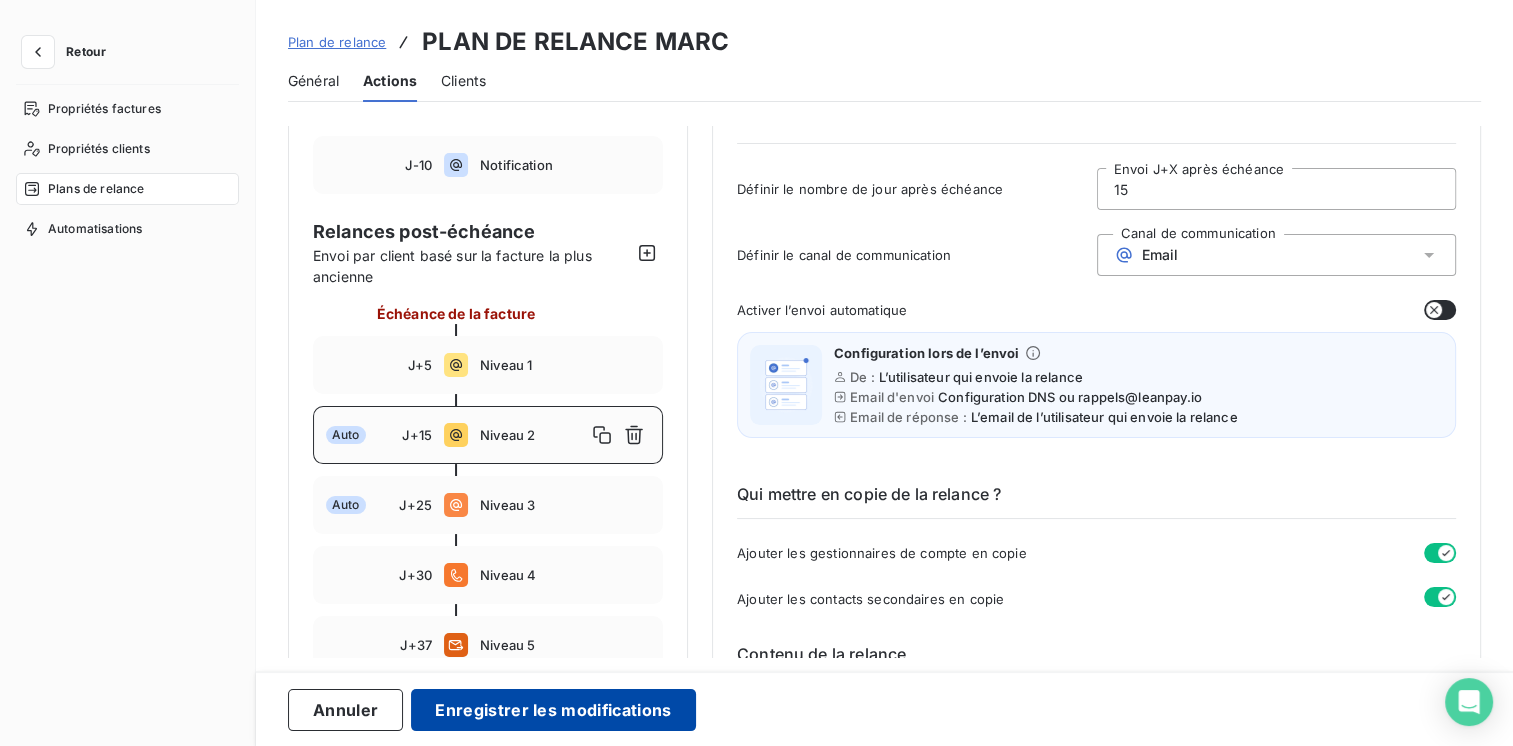 click on "Enregistrer les modifications" at bounding box center (553, 710) 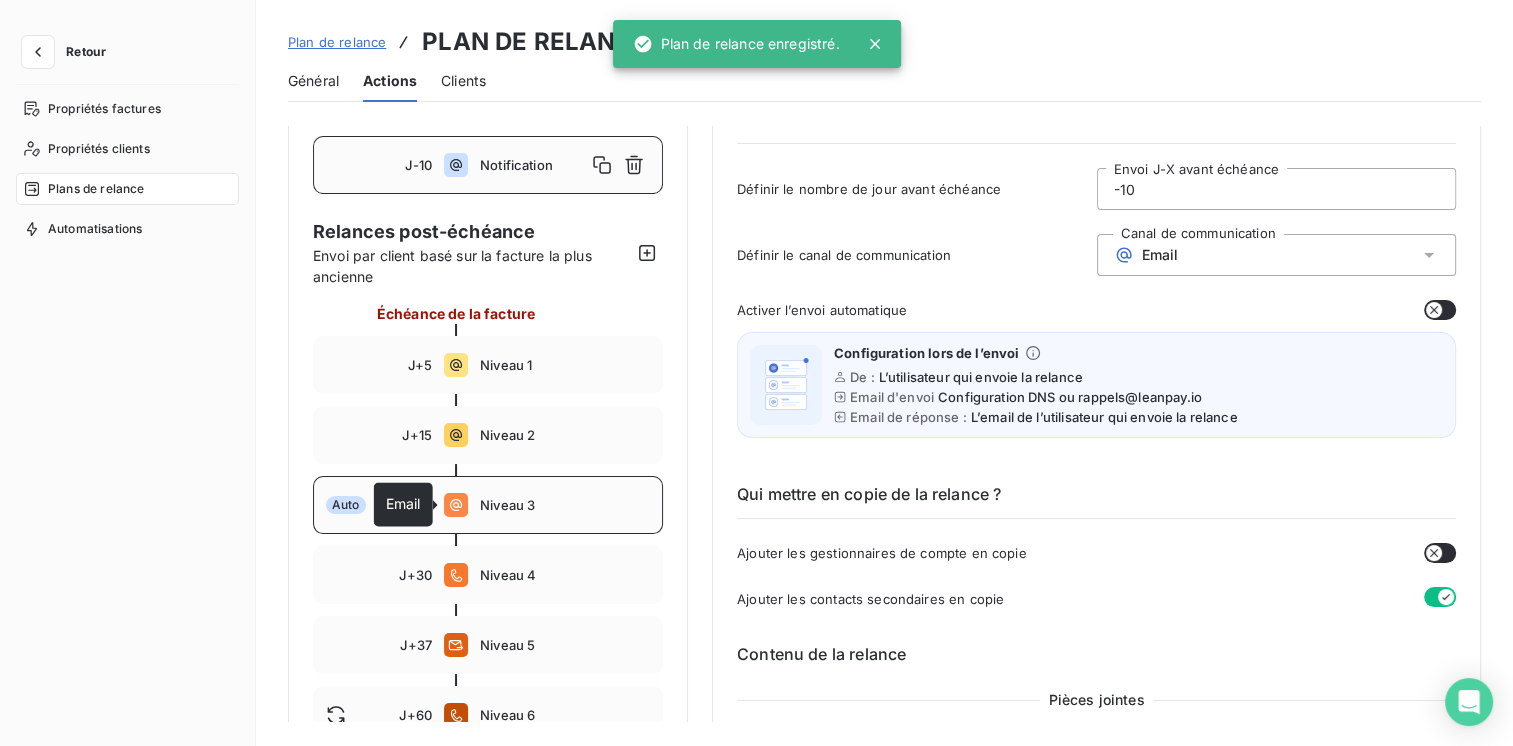 click 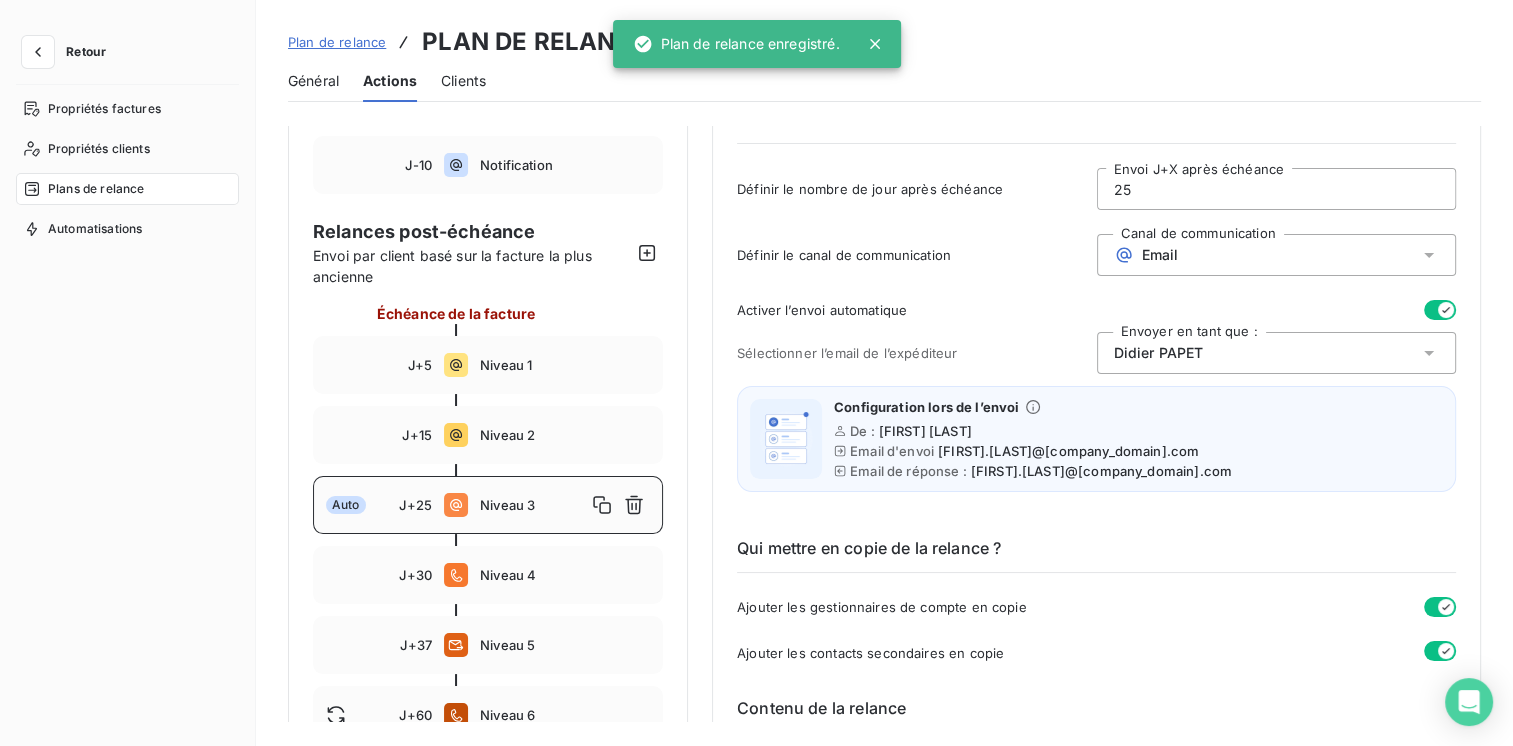 type on "25" 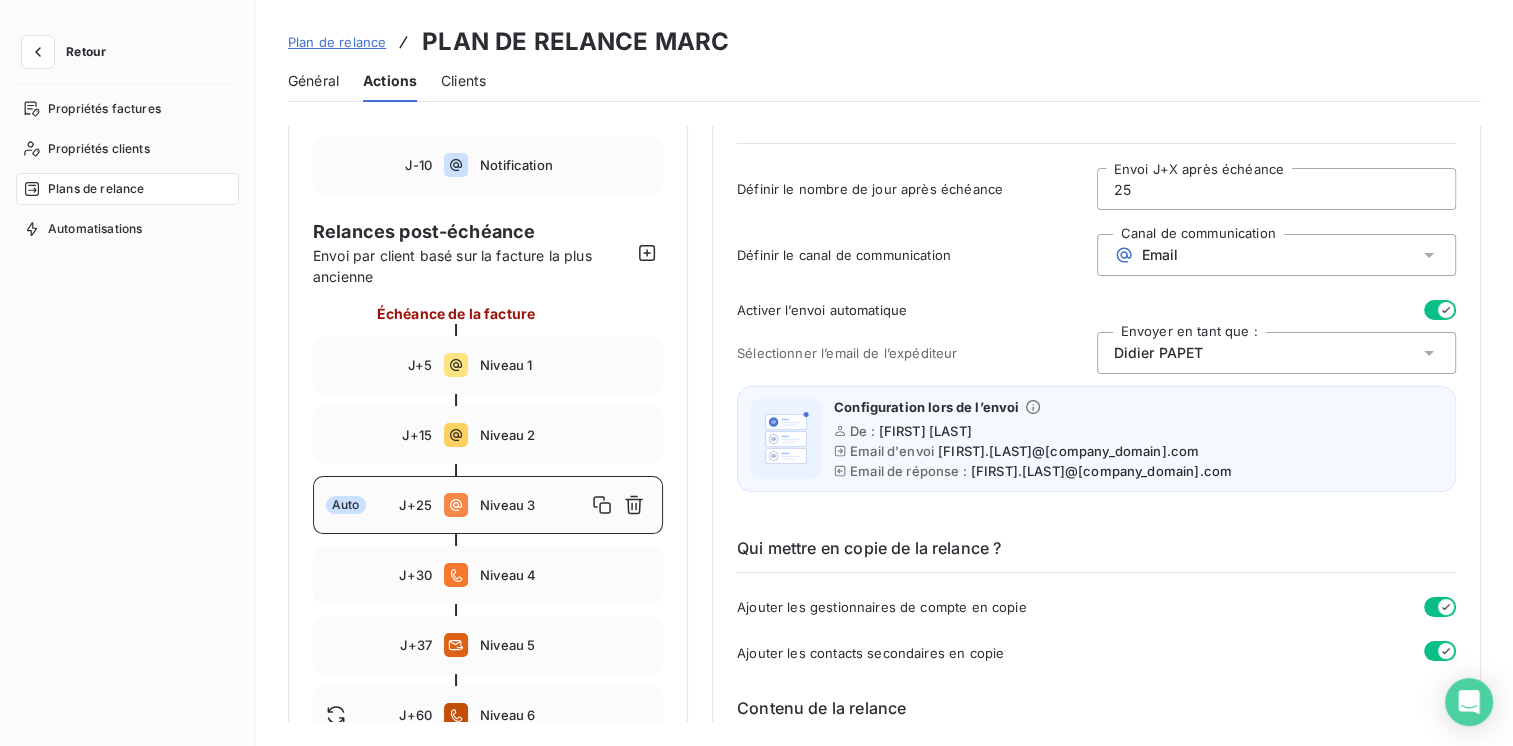 click at bounding box center [1440, 310] 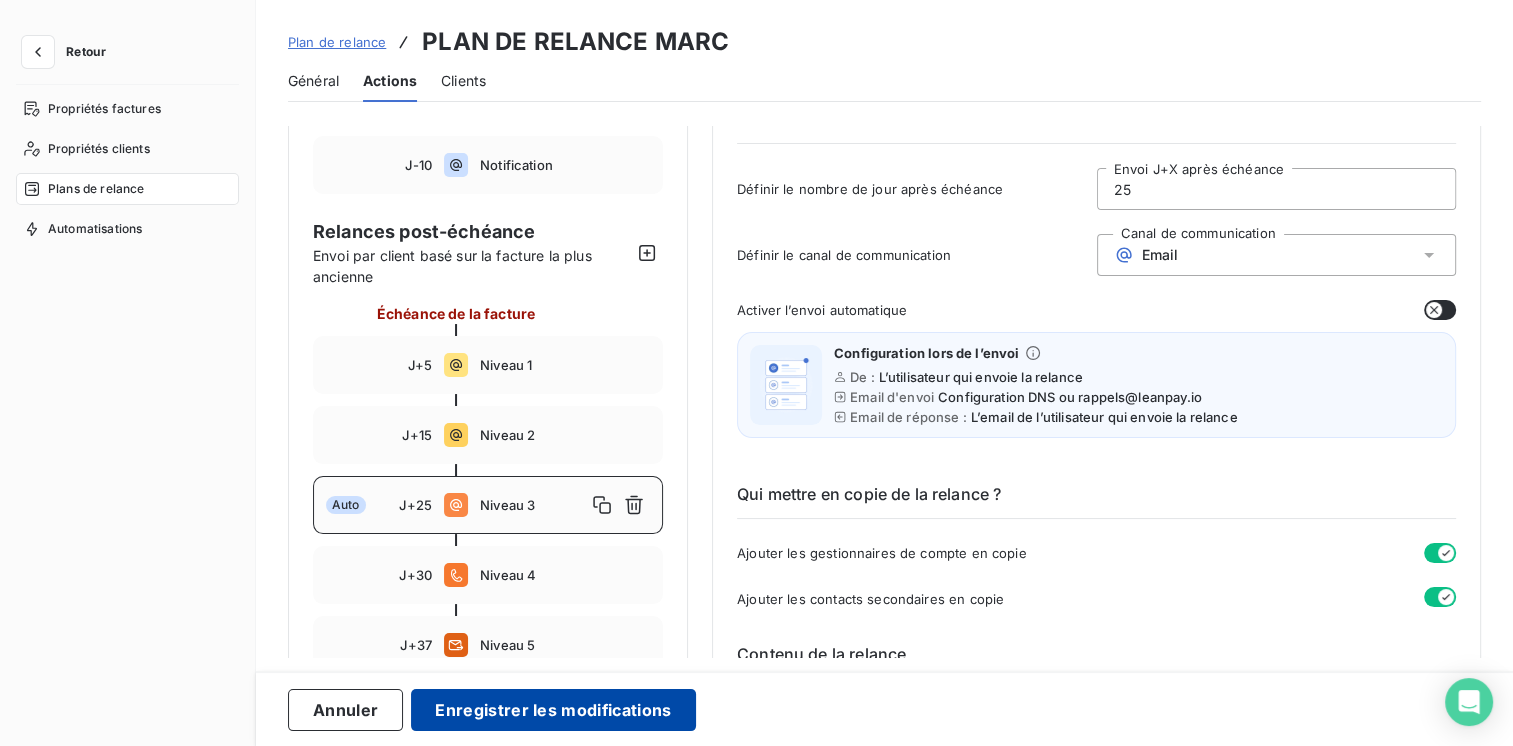 click on "Enregistrer les modifications" at bounding box center [553, 710] 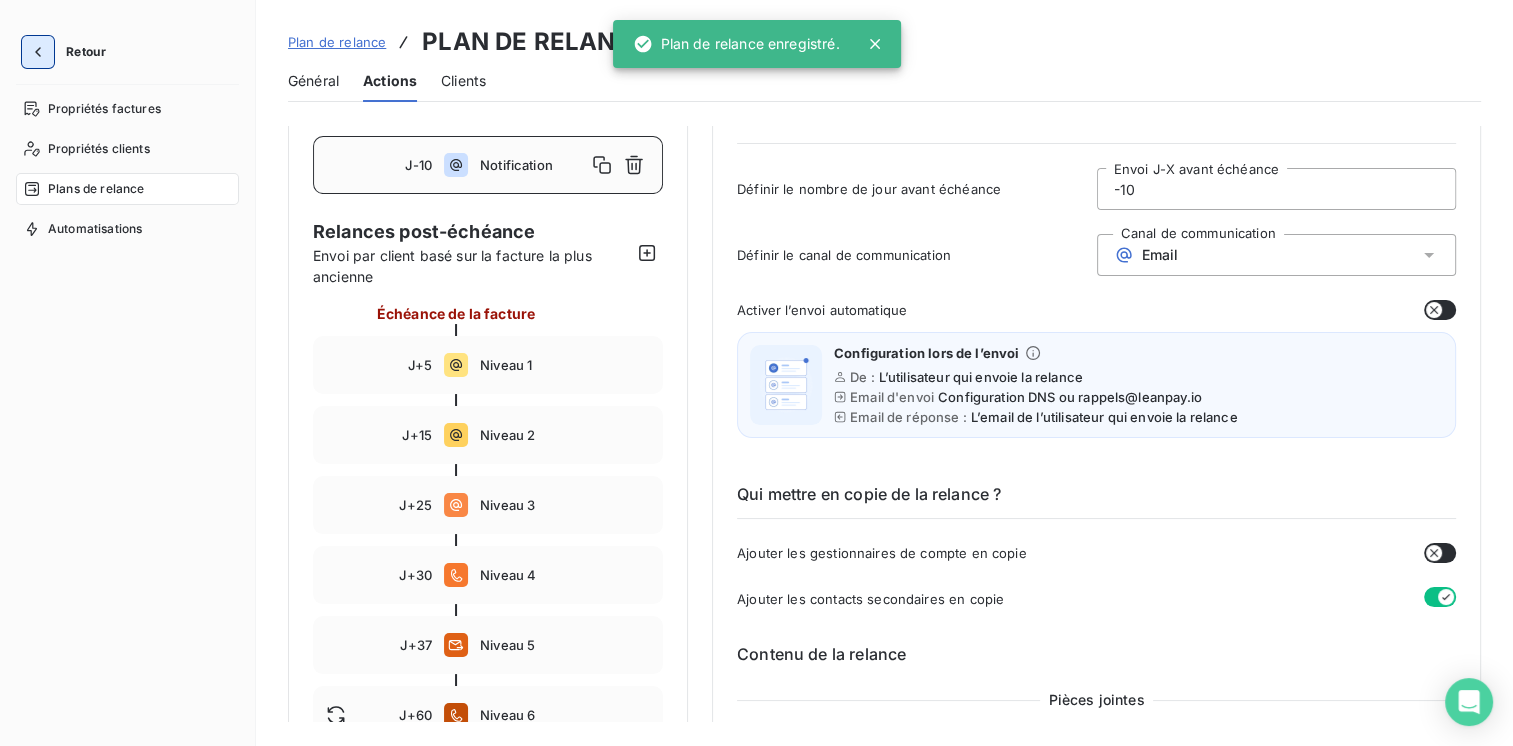 click 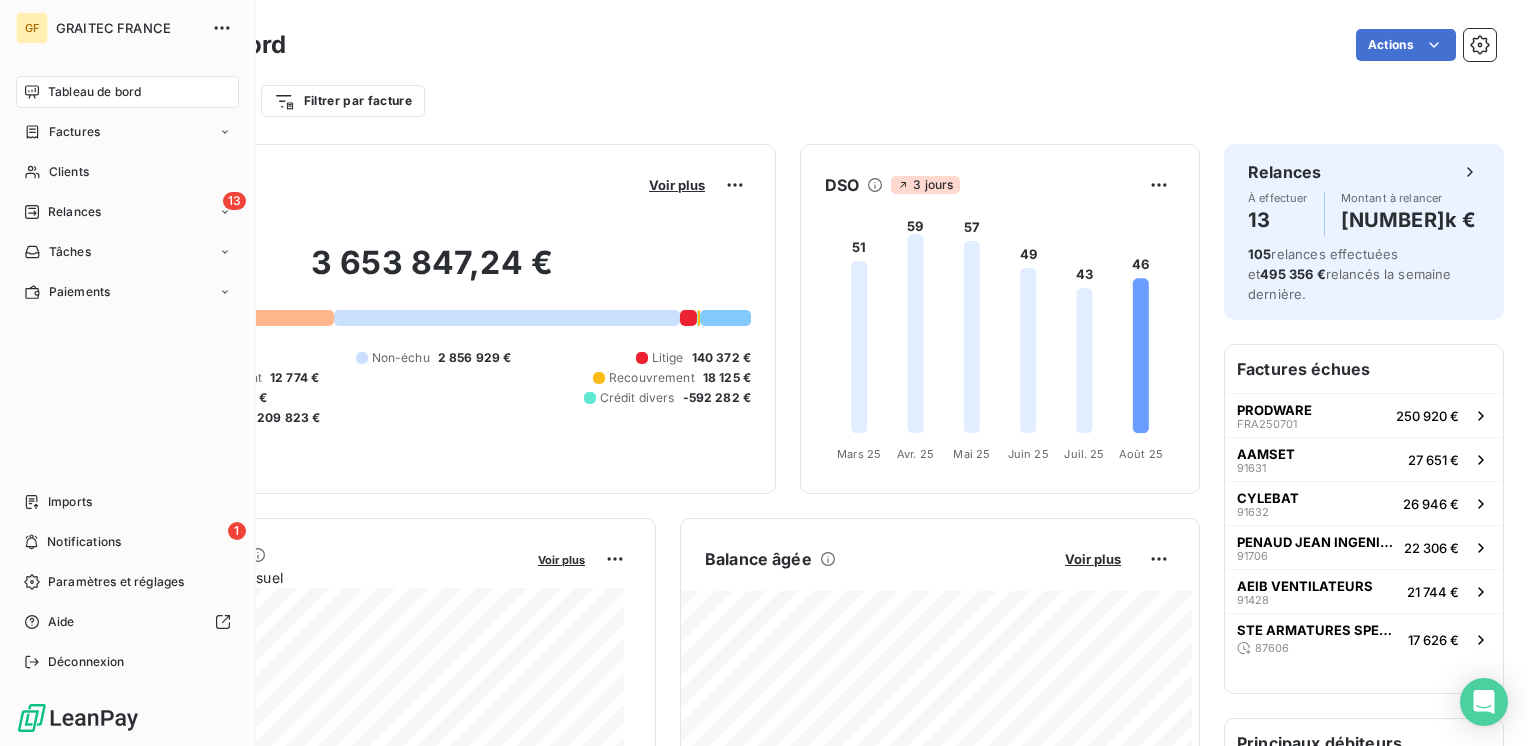 click on "Tableau de bord" at bounding box center [94, 92] 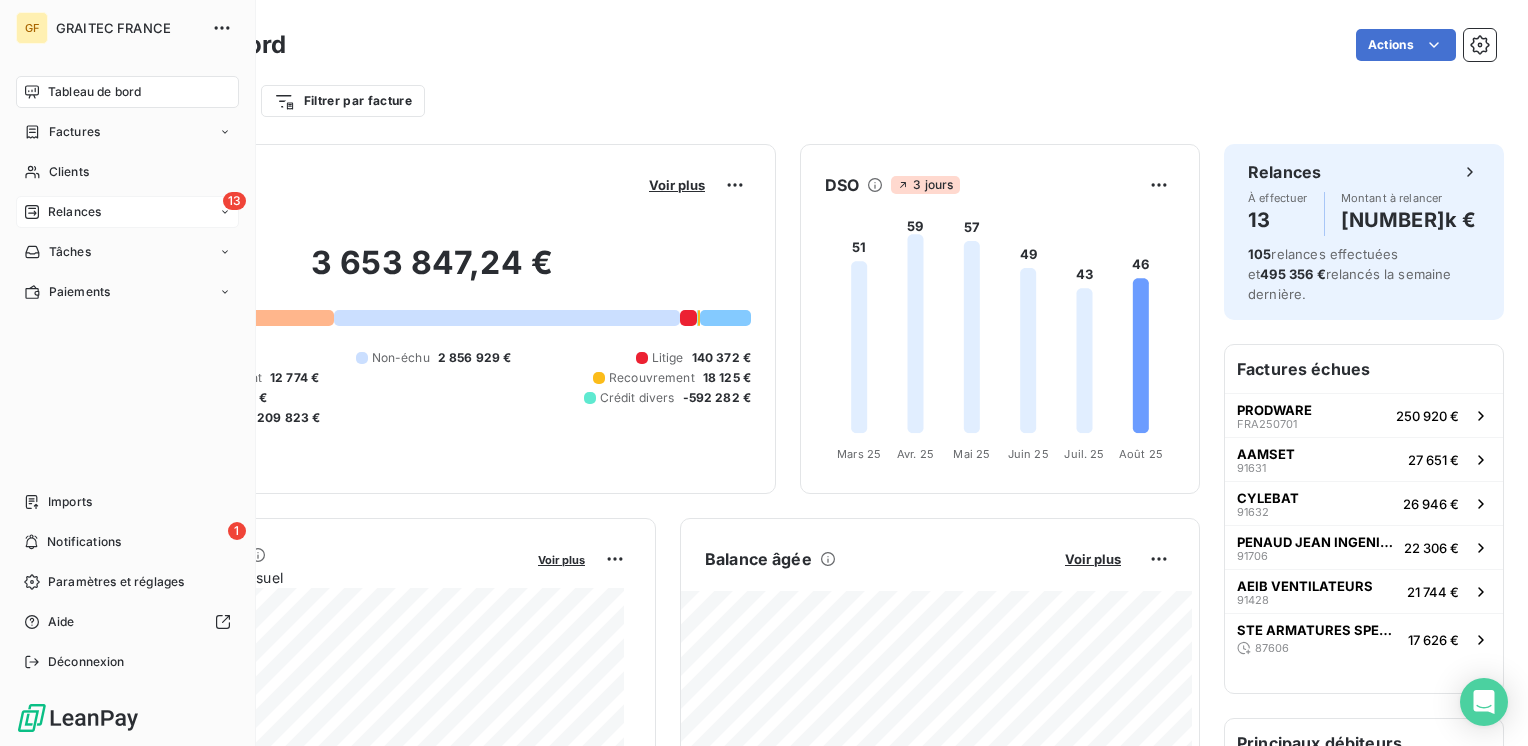 click on "Relances" at bounding box center (74, 212) 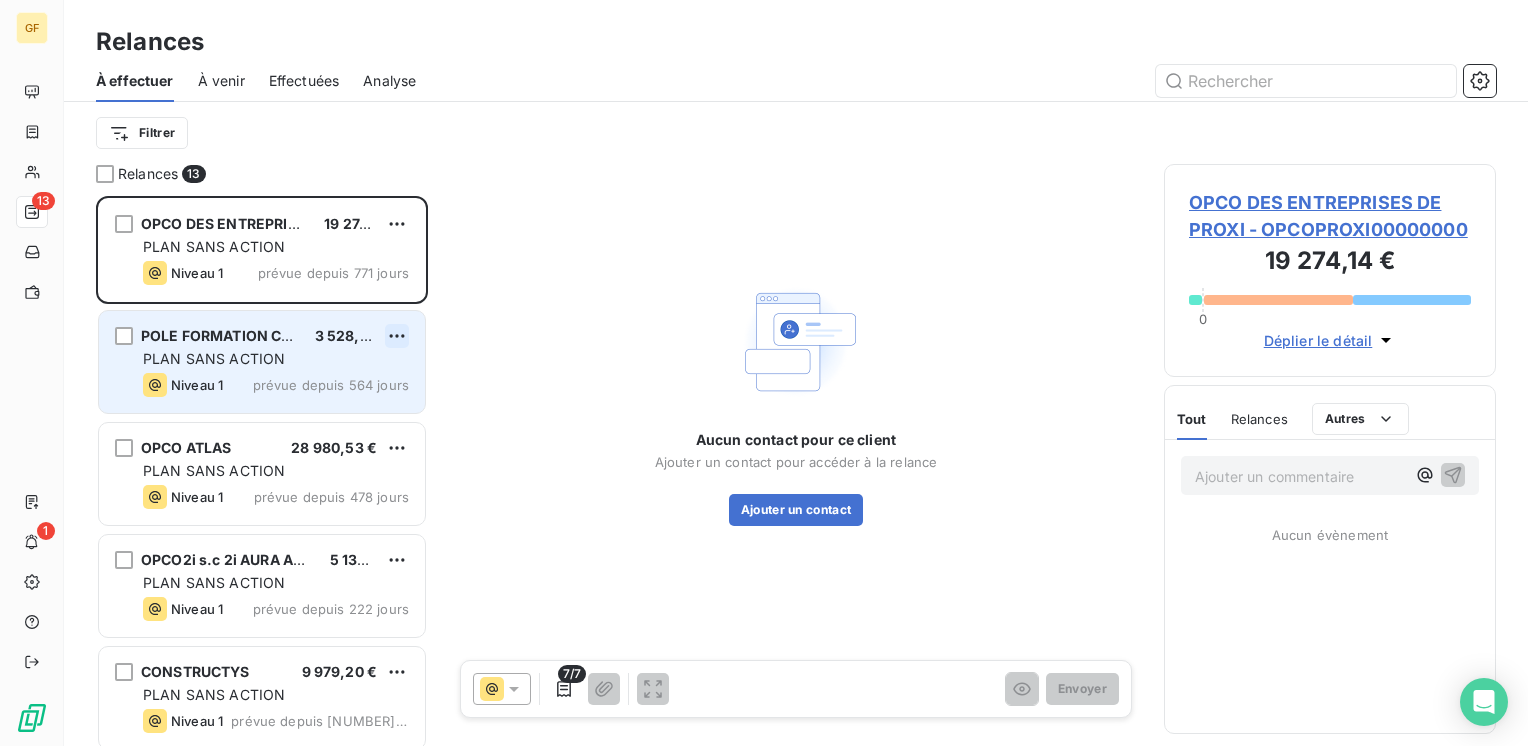 scroll, scrollTop: 16, scrollLeft: 16, axis: both 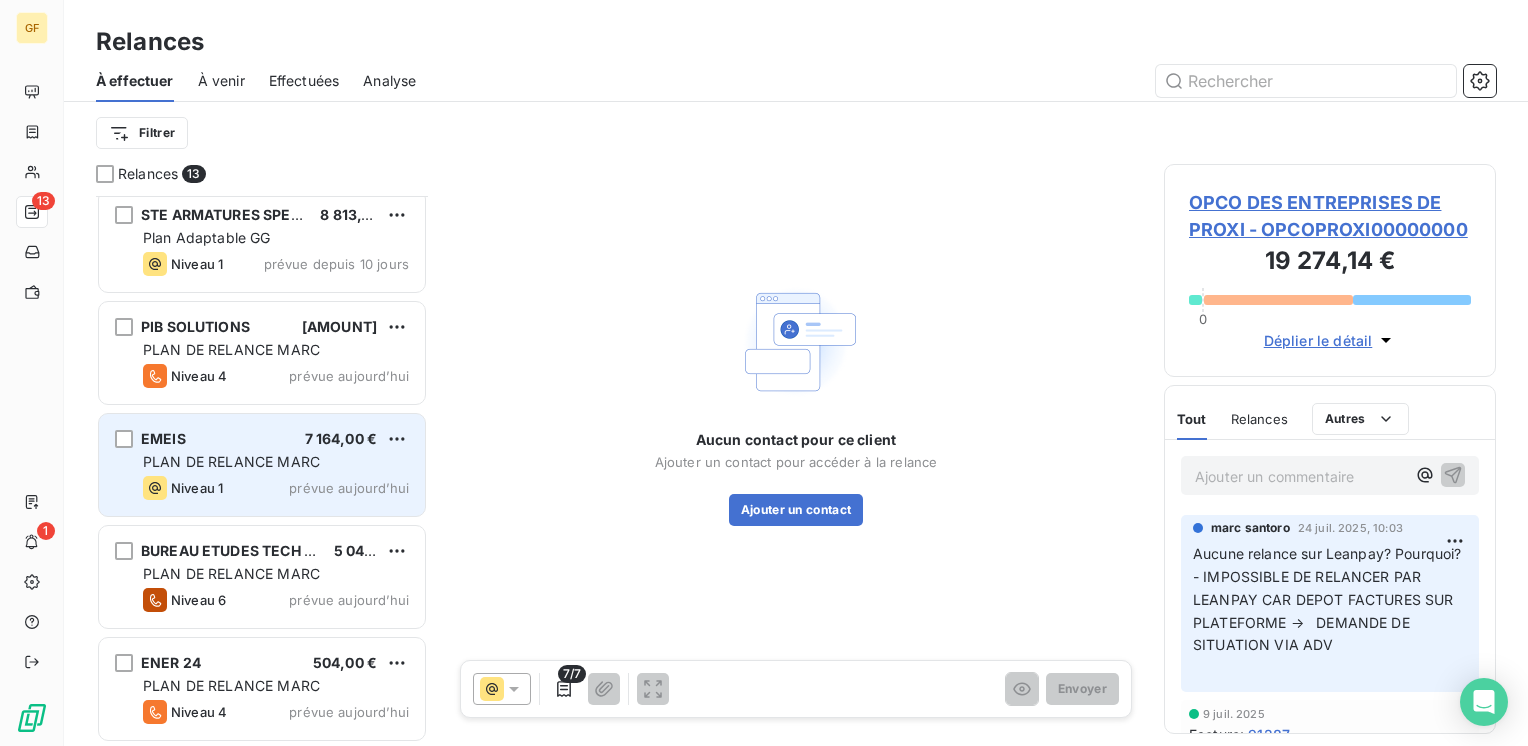 click on "[COMPANY_NAME] 7 164,00 € PLAN DE RELANCE MARC Niveau 1 prévue aujourd’hui" at bounding box center [262, 465] 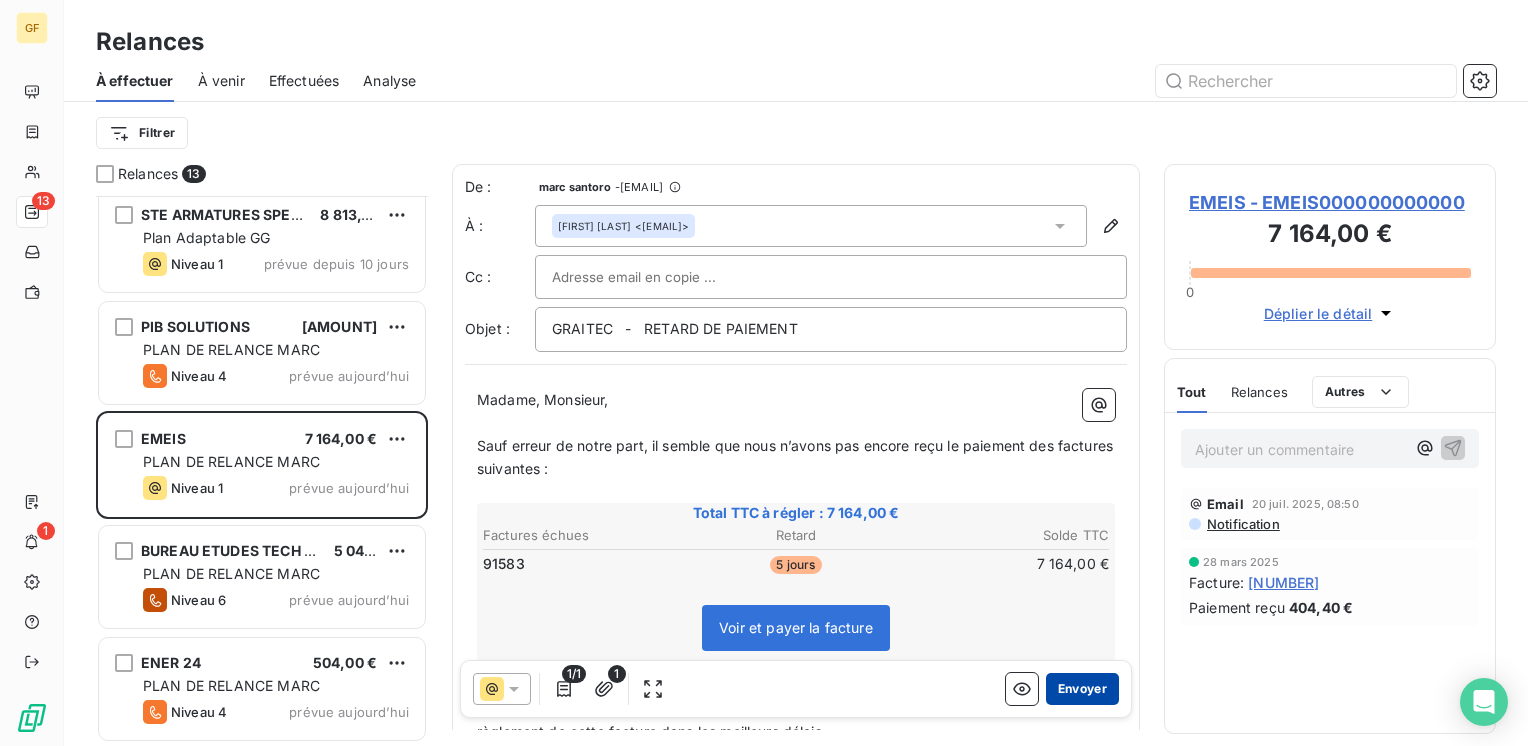 click on "Envoyer" at bounding box center [1082, 689] 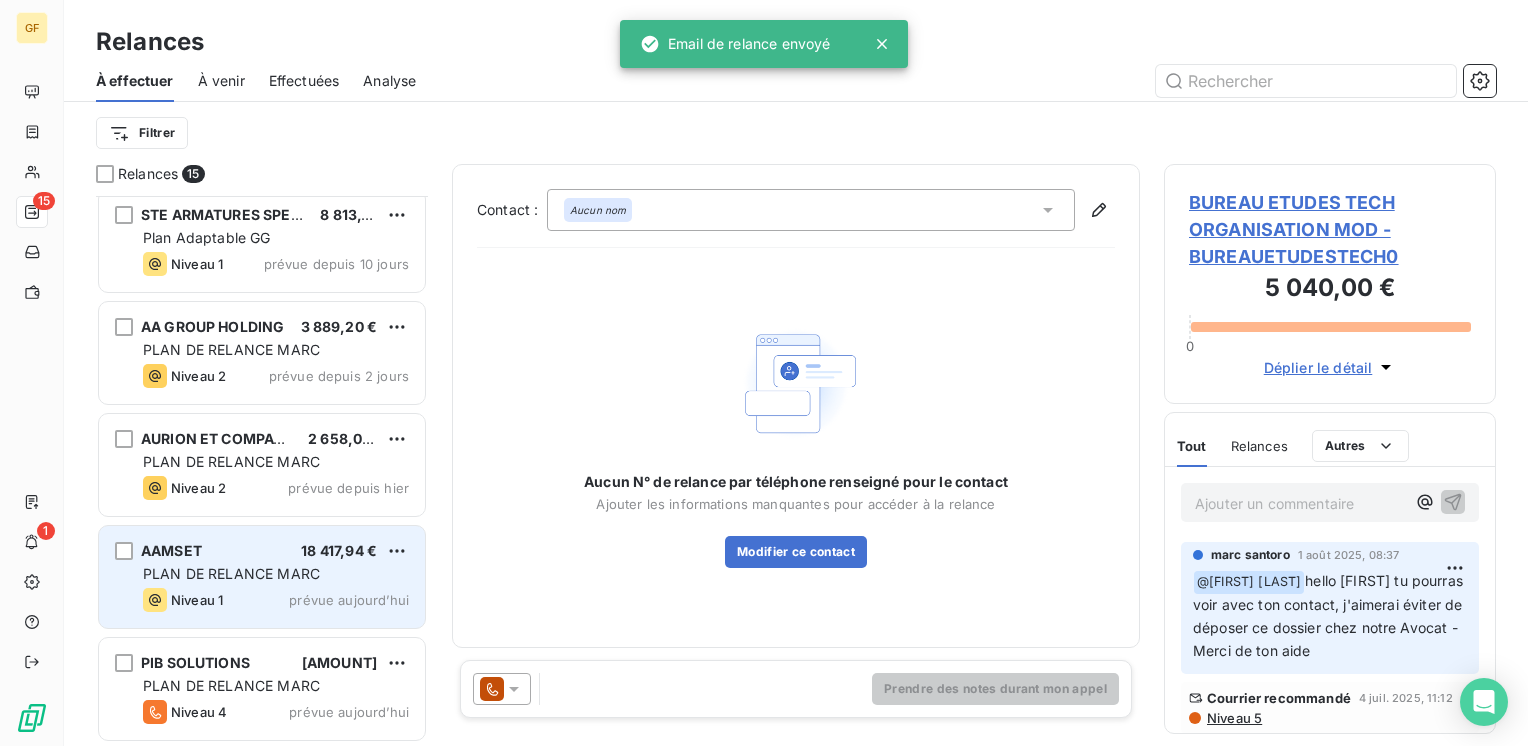 click on "AAMSET 18 417,94 € PLAN DE RELANCE MARC Niveau 1 prévue aujourd’hui" at bounding box center [262, 577] 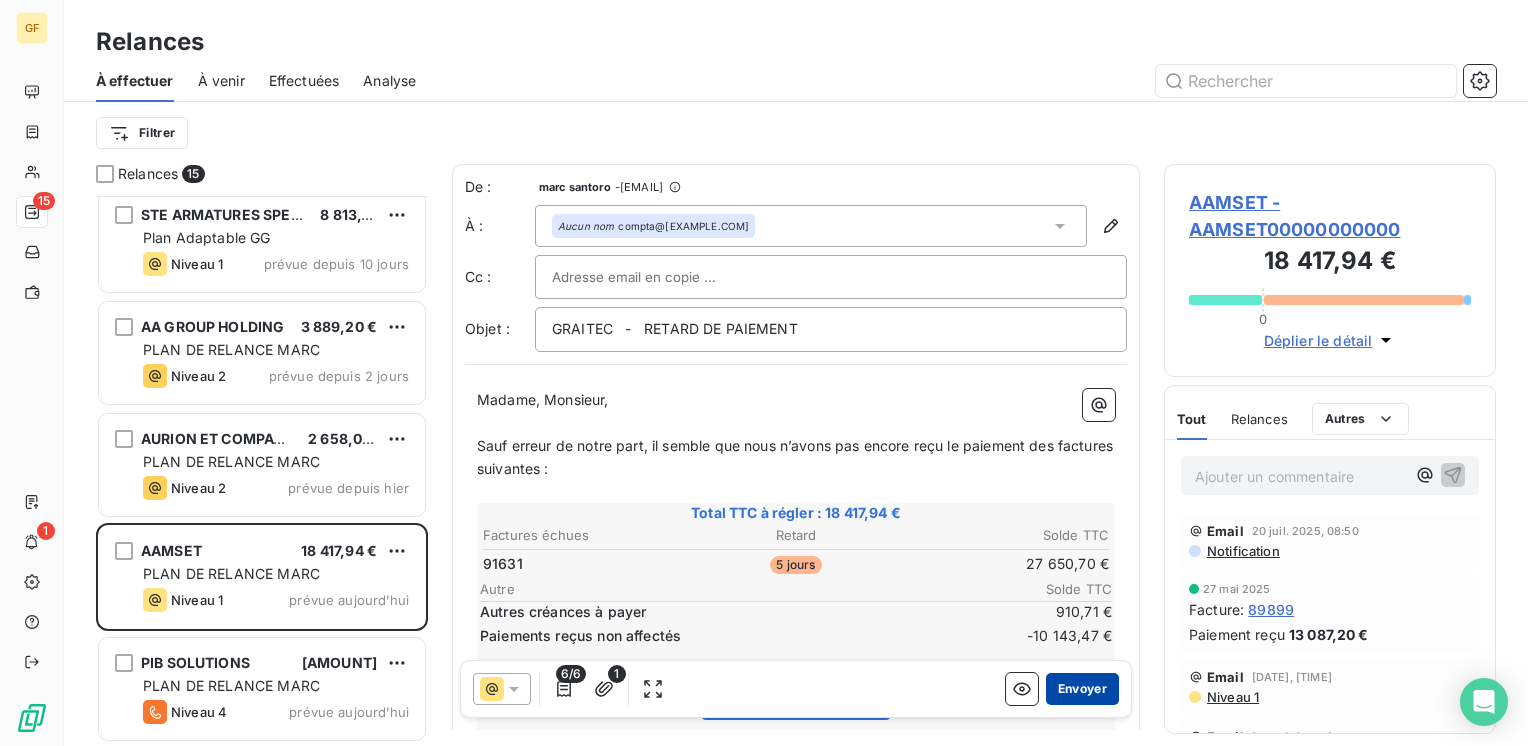 click on "Envoyer" at bounding box center (1082, 689) 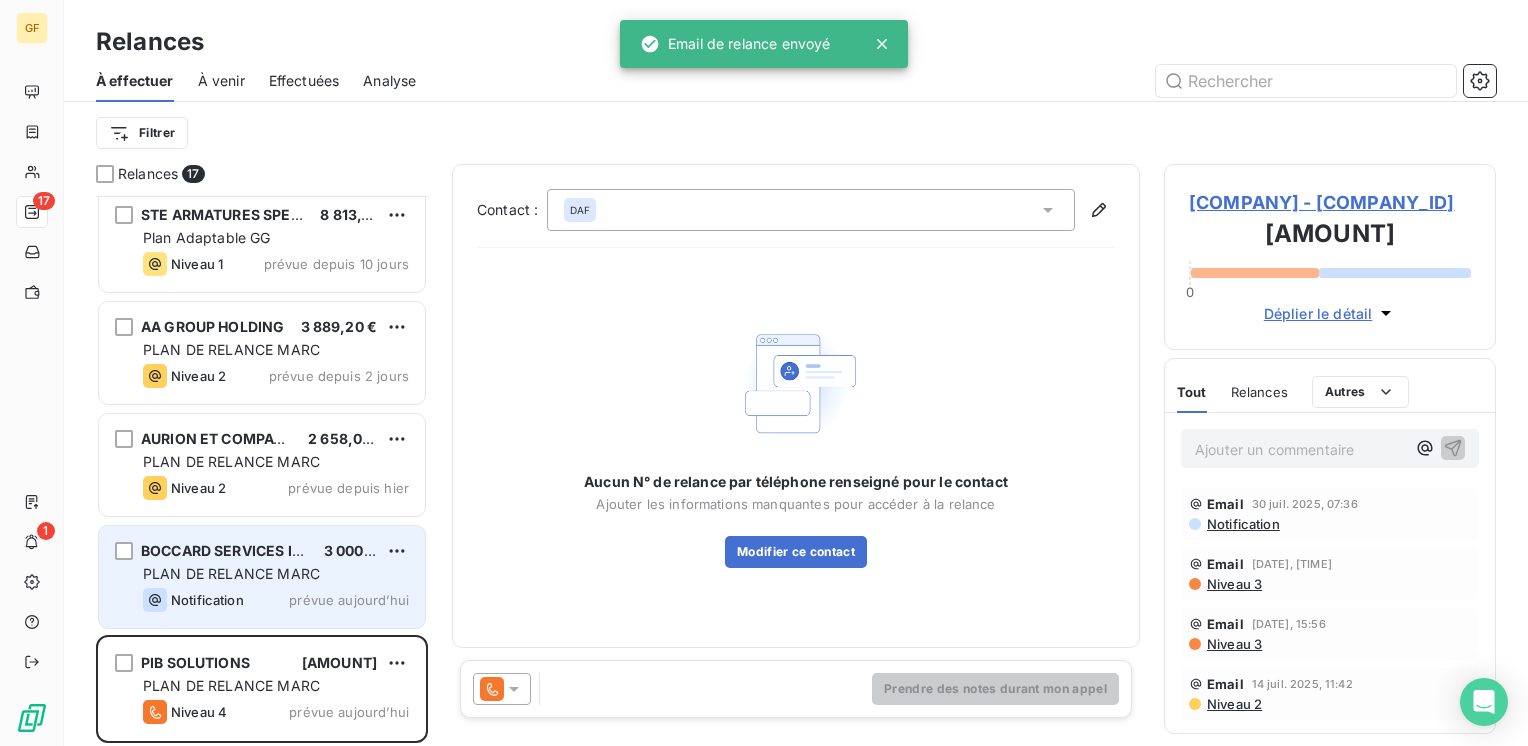 click on "PLAN DE RELANCE MARC" at bounding box center [231, 573] 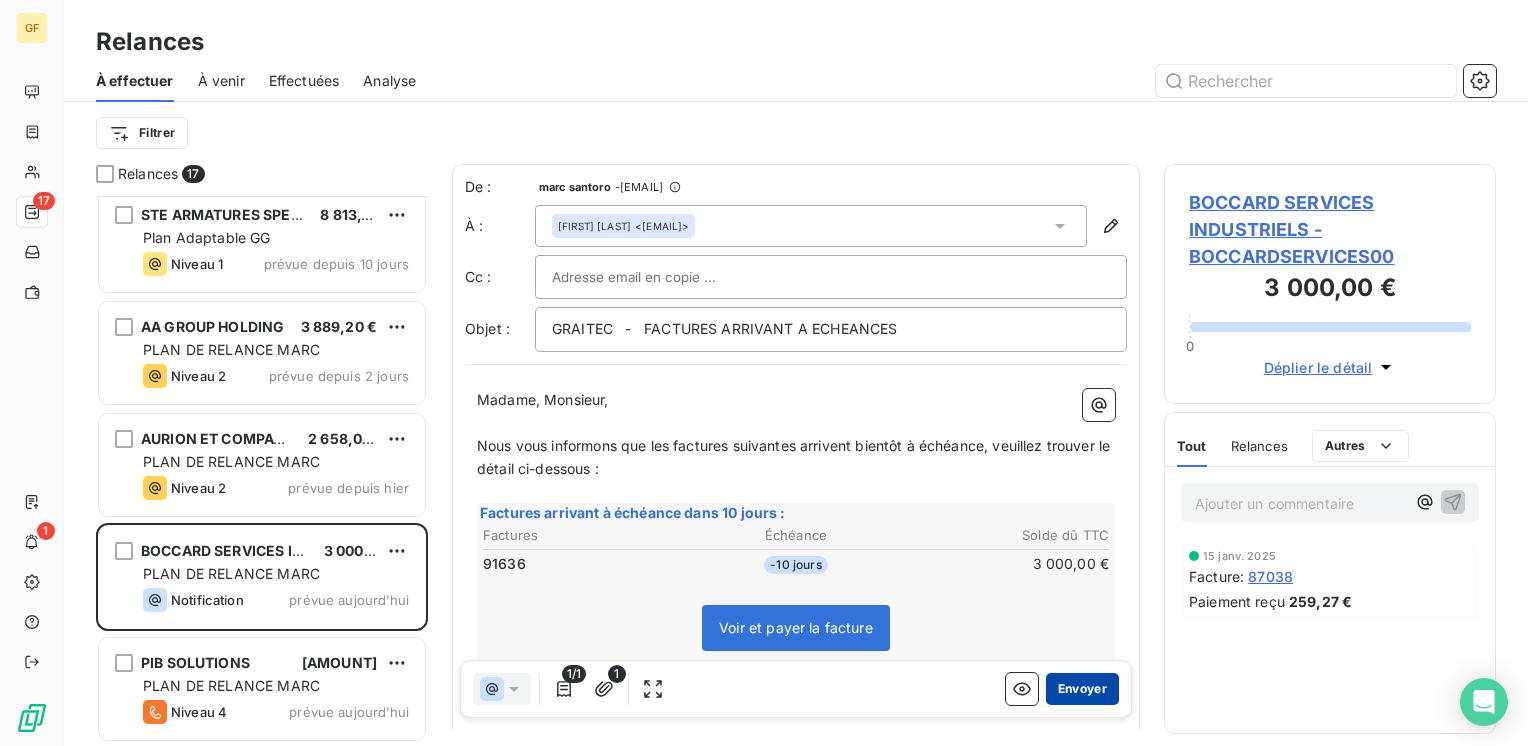 click on "Envoyer" at bounding box center [1082, 689] 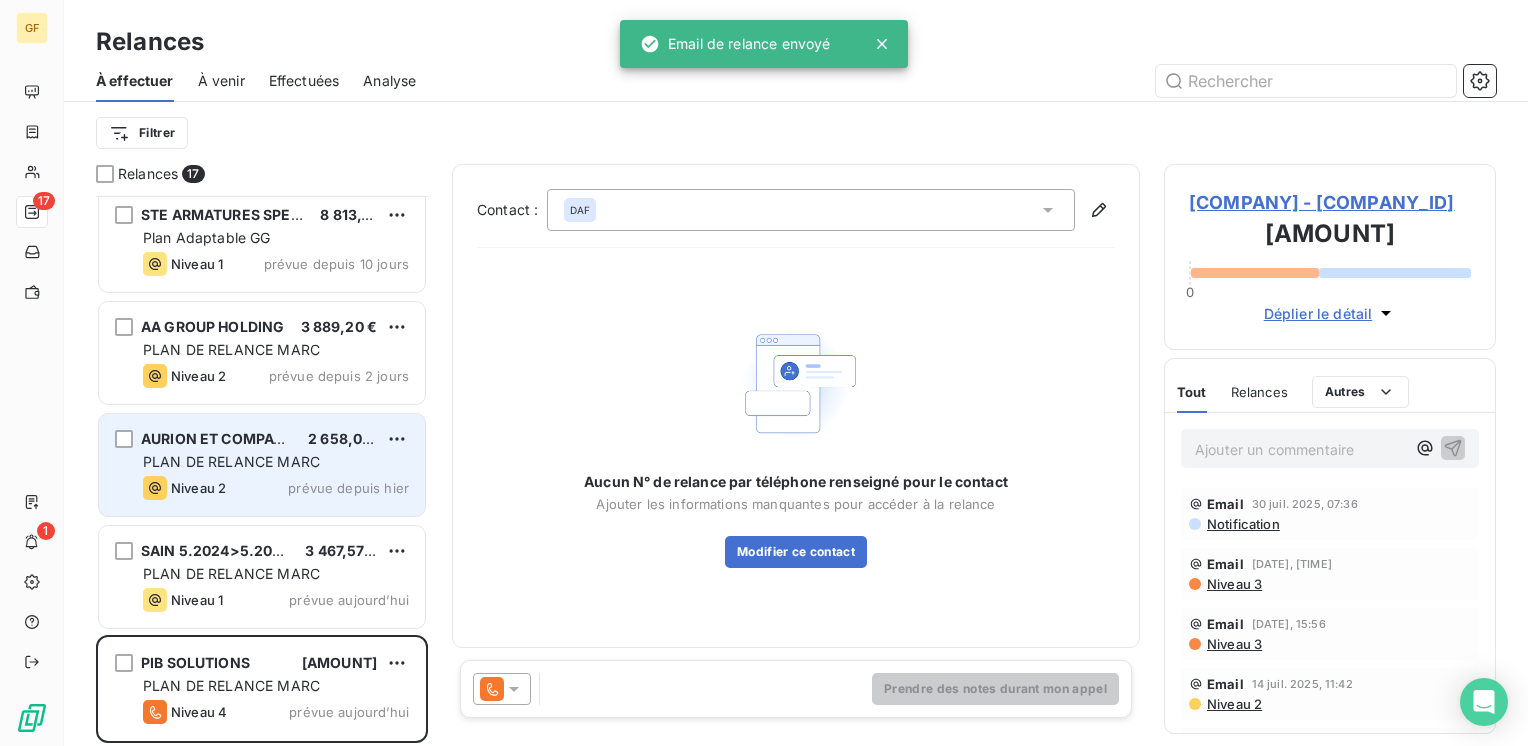 click on "PLAN DE RELANCE MARC" at bounding box center [231, 461] 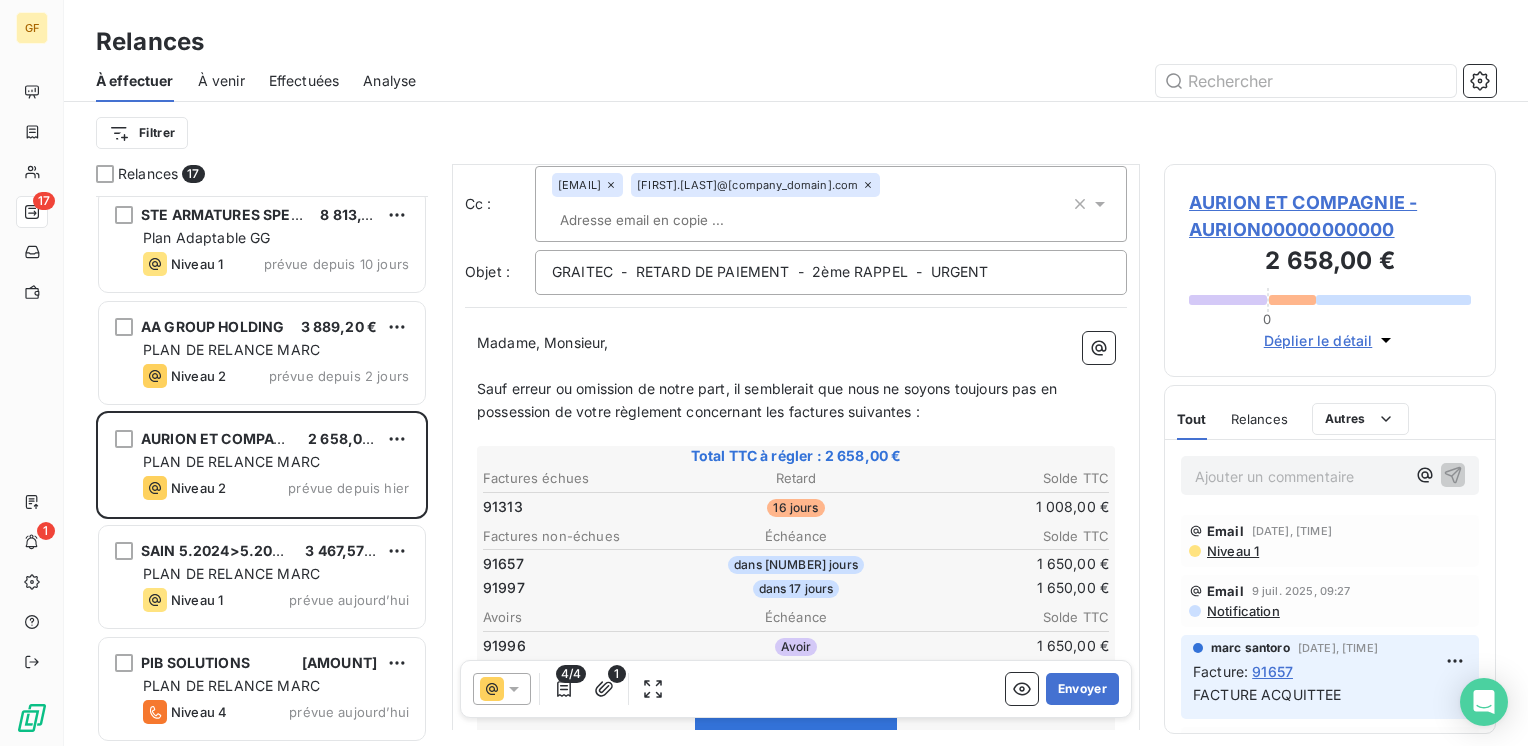 scroll, scrollTop: 100, scrollLeft: 0, axis: vertical 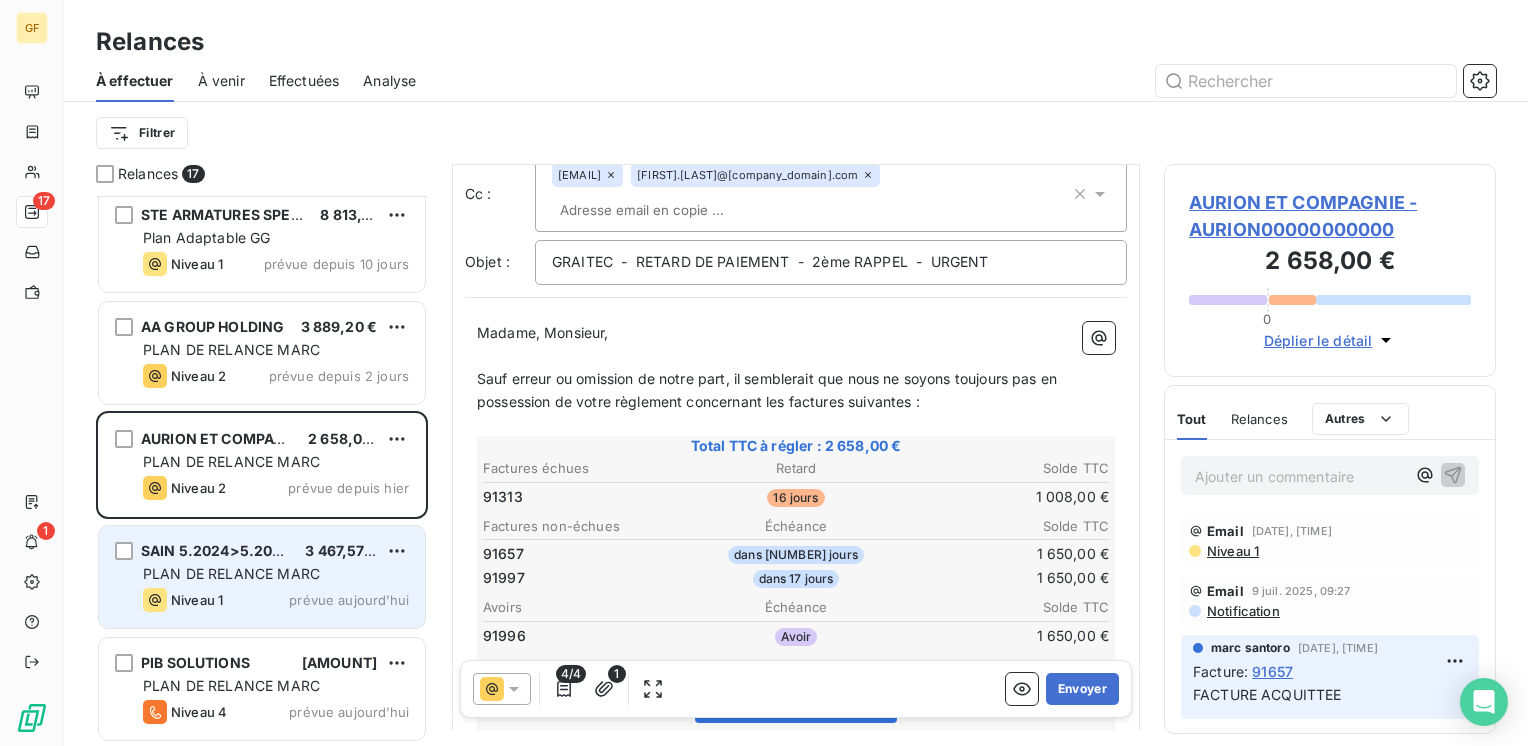 click on "[COMPANY_NAME] 5.2024>5.2025 3 467,57 € PLAN DE RELANCE MARC Niveau 1 prévue aujourd’hui" at bounding box center (262, 577) 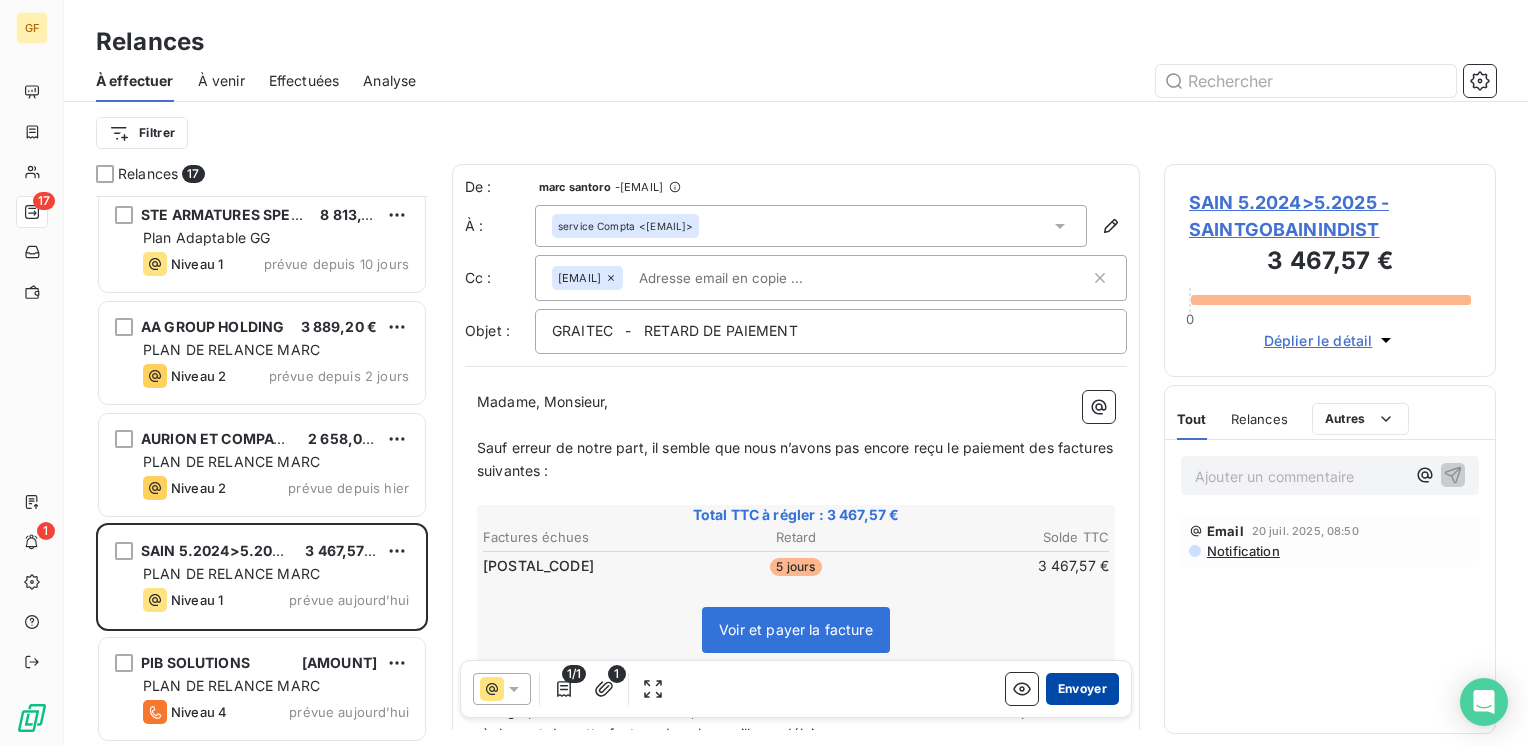 click on "Envoyer" at bounding box center (1082, 689) 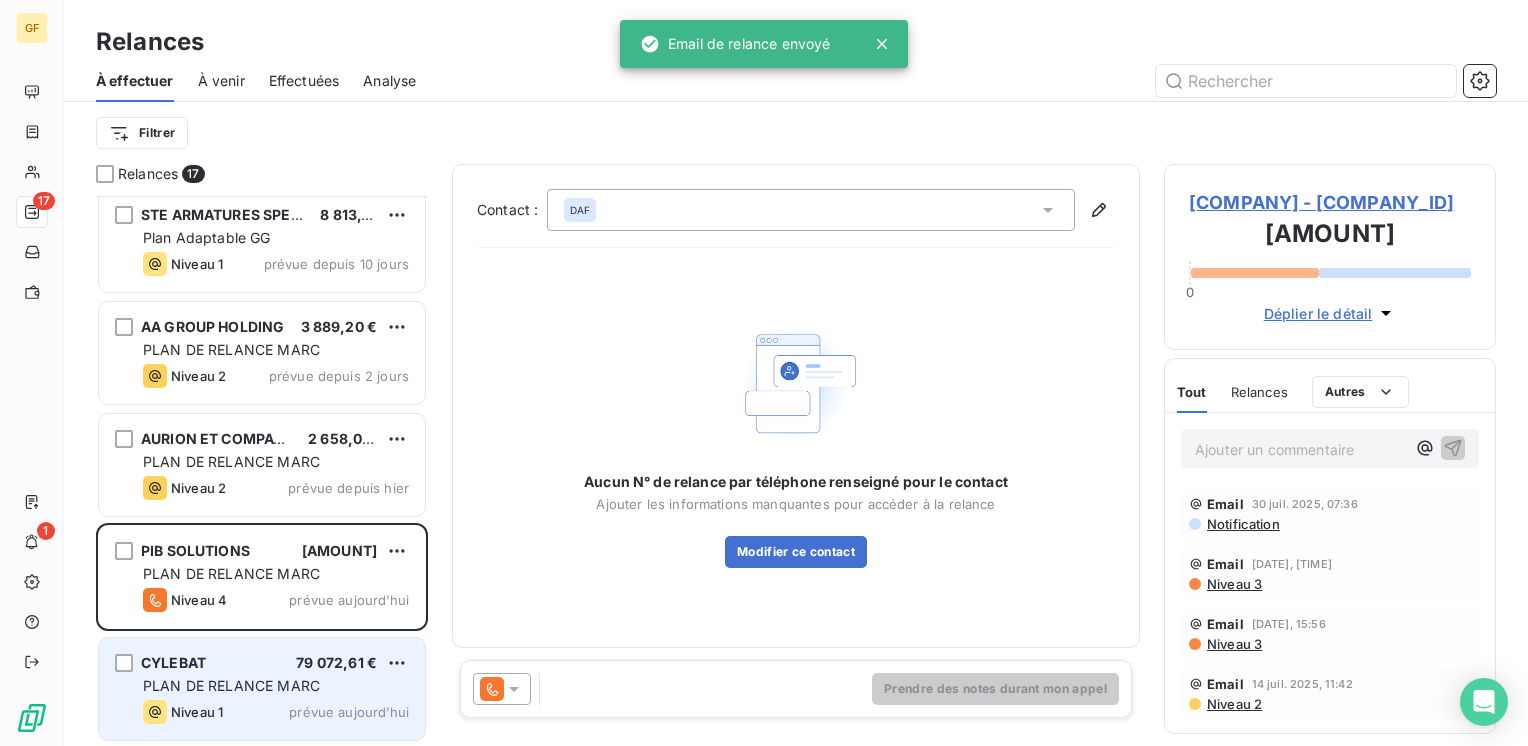 click on "CYLEBAT 79 072,61 €" at bounding box center (276, 663) 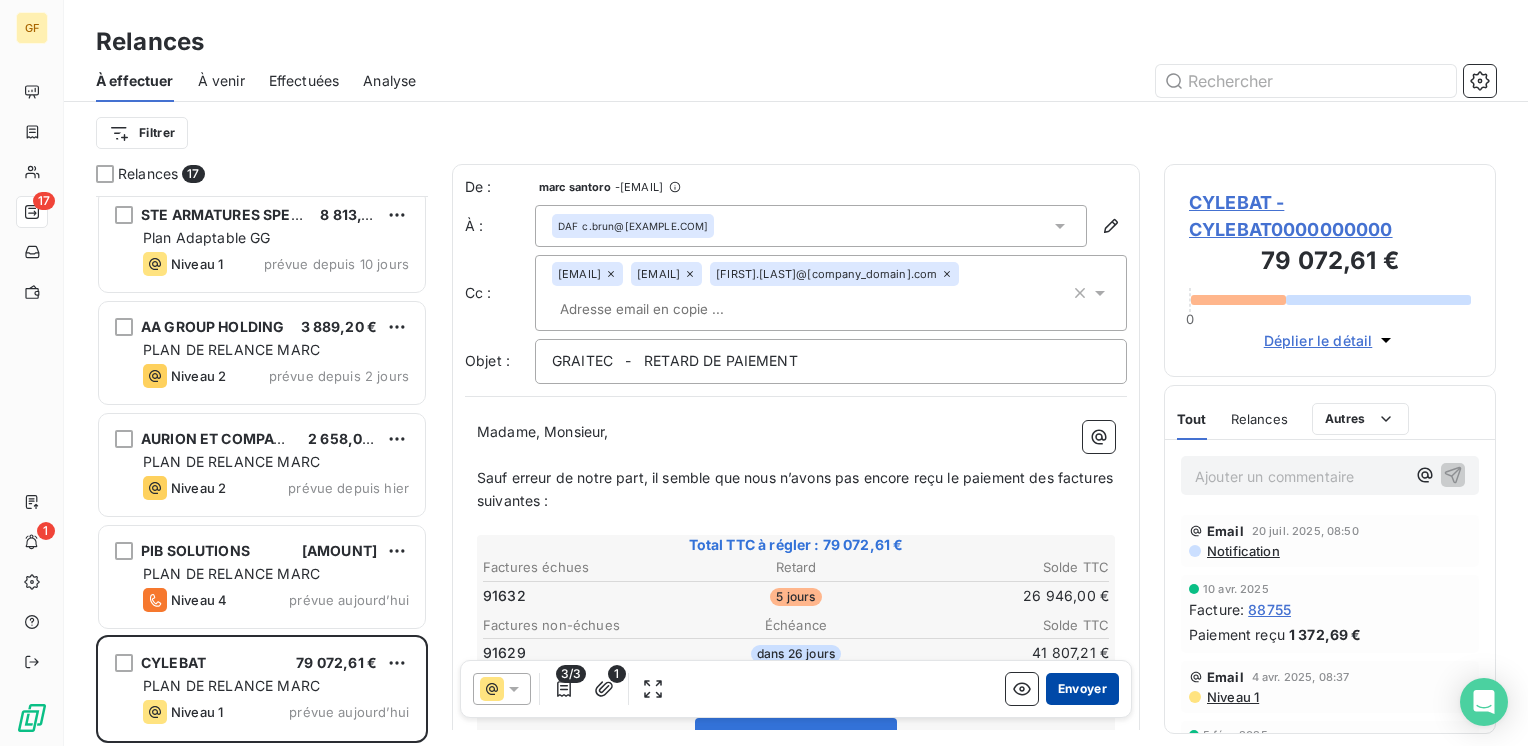 click on "Envoyer" at bounding box center (1082, 689) 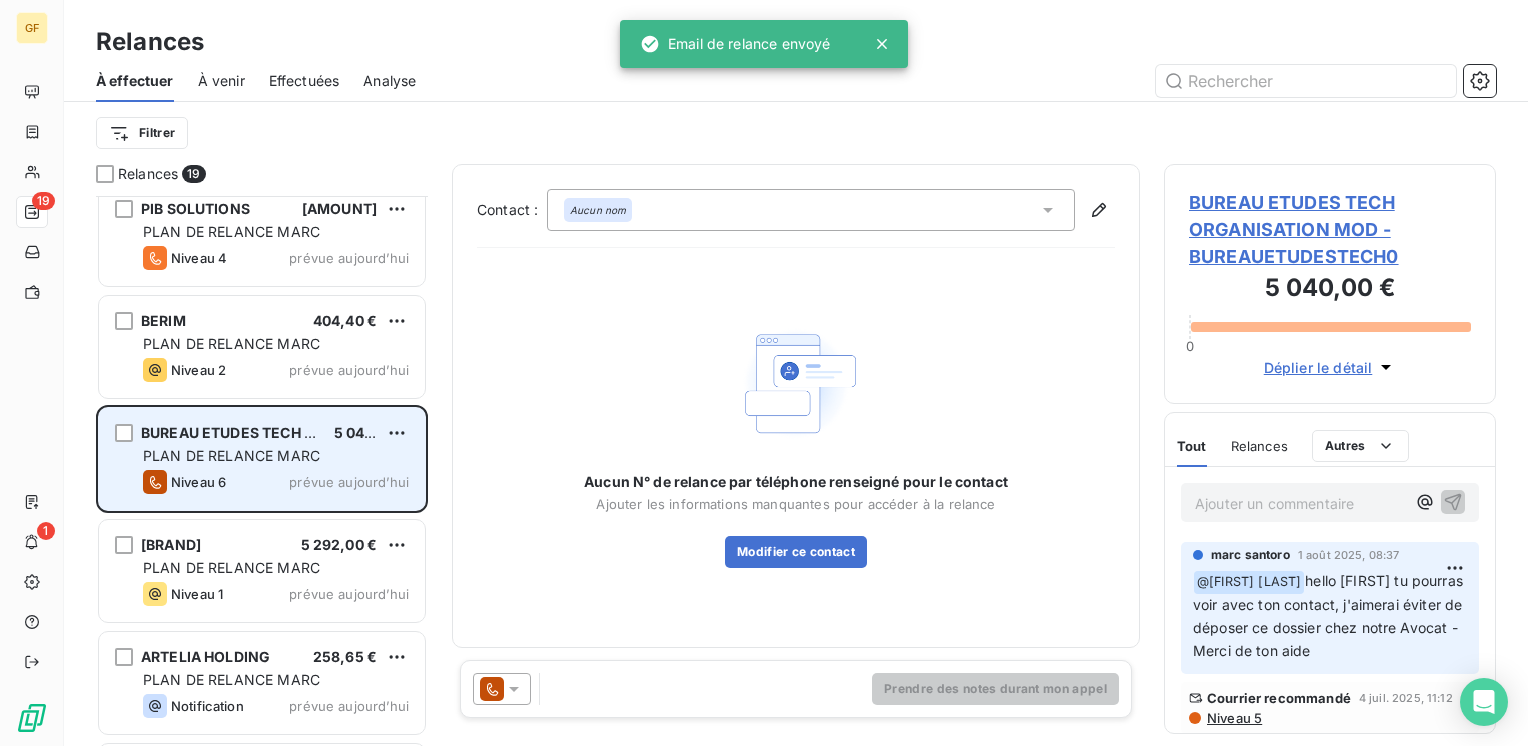 scroll, scrollTop: 1578, scrollLeft: 0, axis: vertical 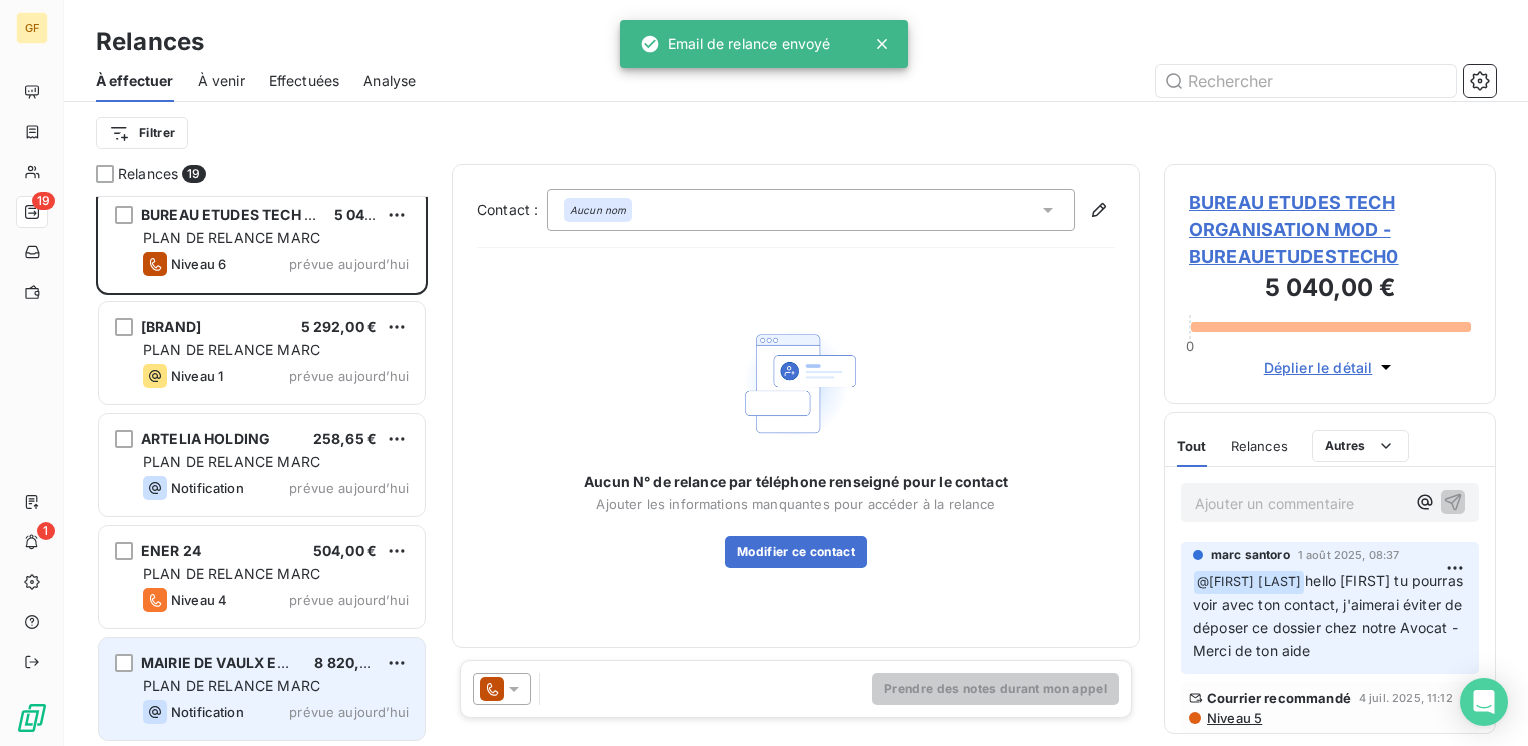 click on "MAIRIE DE VAULX EN VELIN 8 820,00 € PLAN DE RELANCE MARC Notification prévue aujourd’hui" at bounding box center [262, 689] 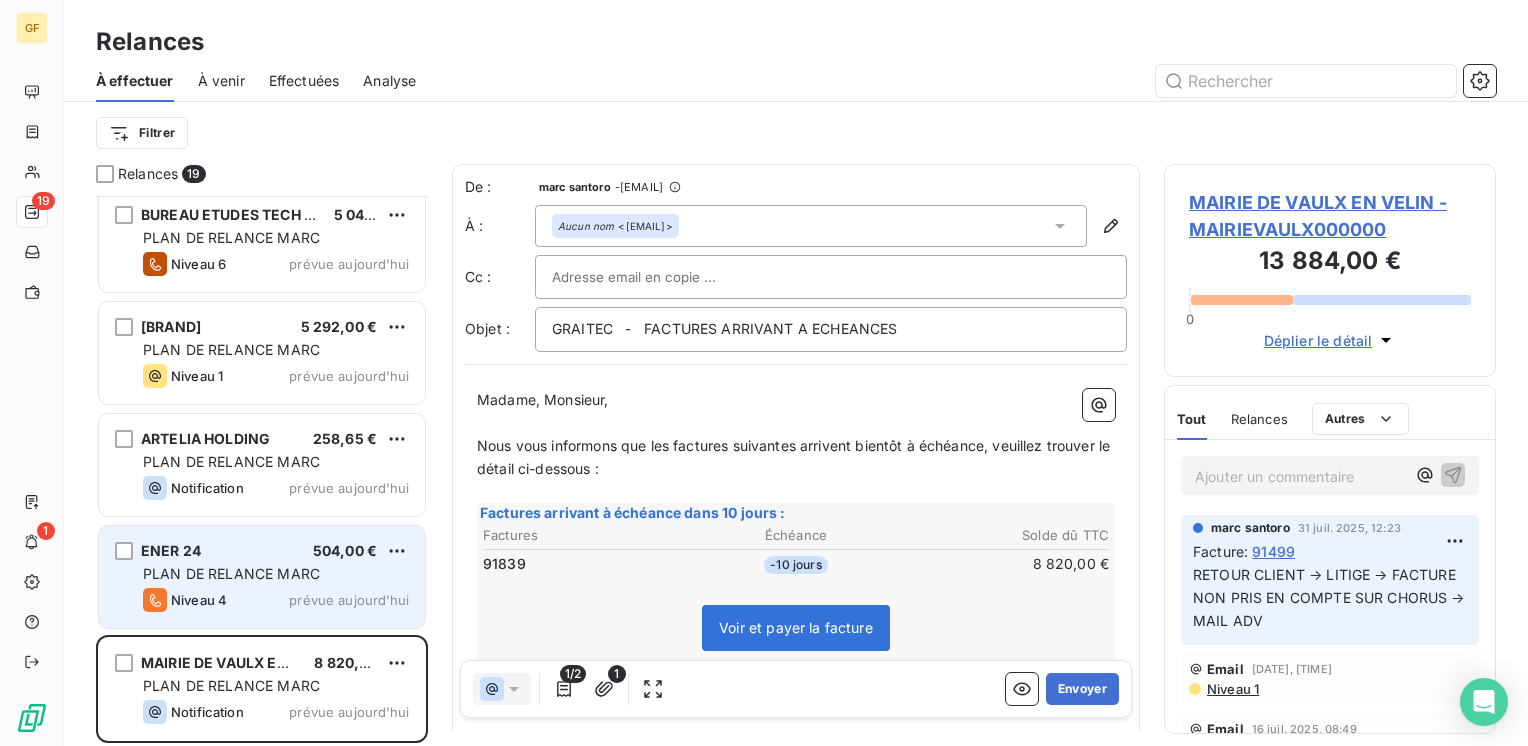 click on "Niveau 4 prévue aujourd’hui" at bounding box center [276, 600] 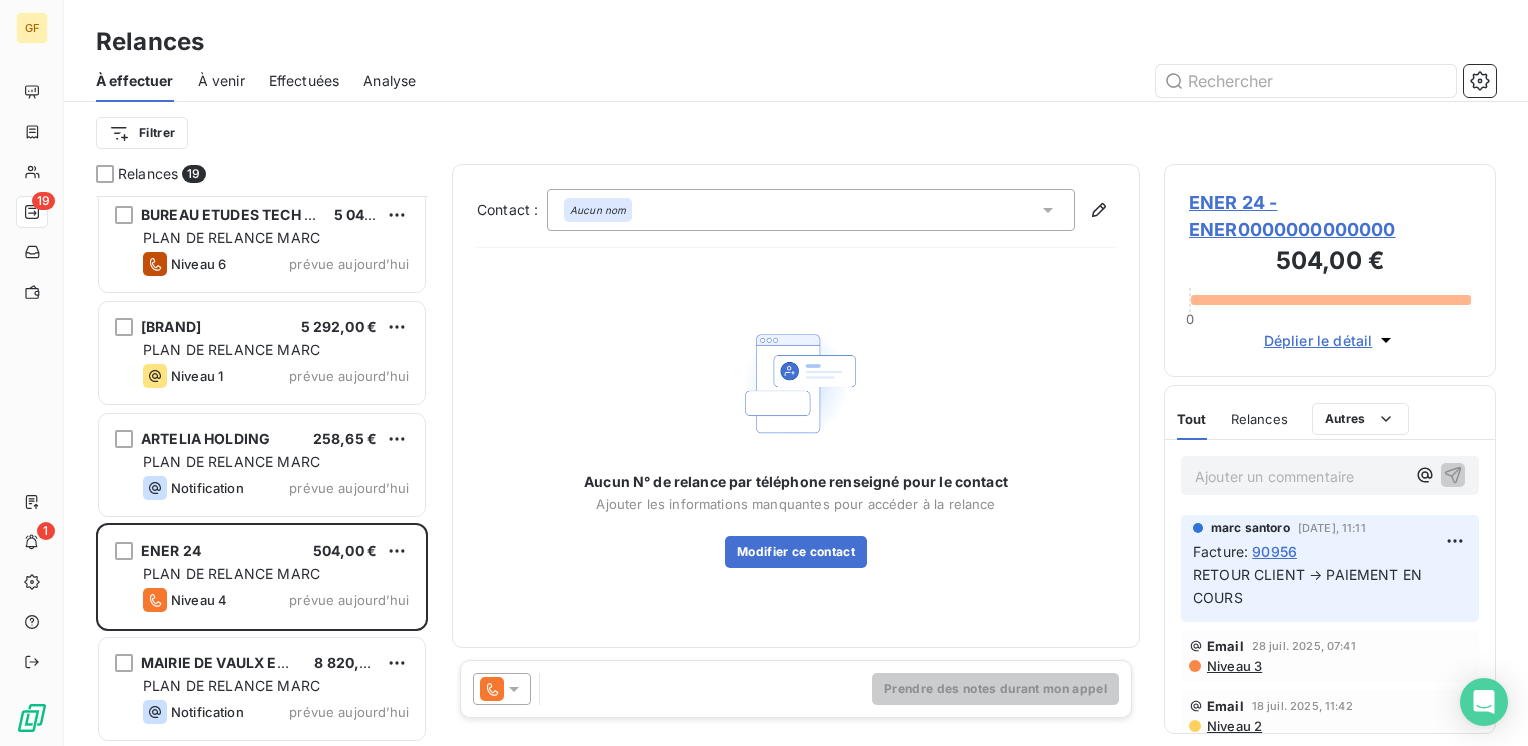 click 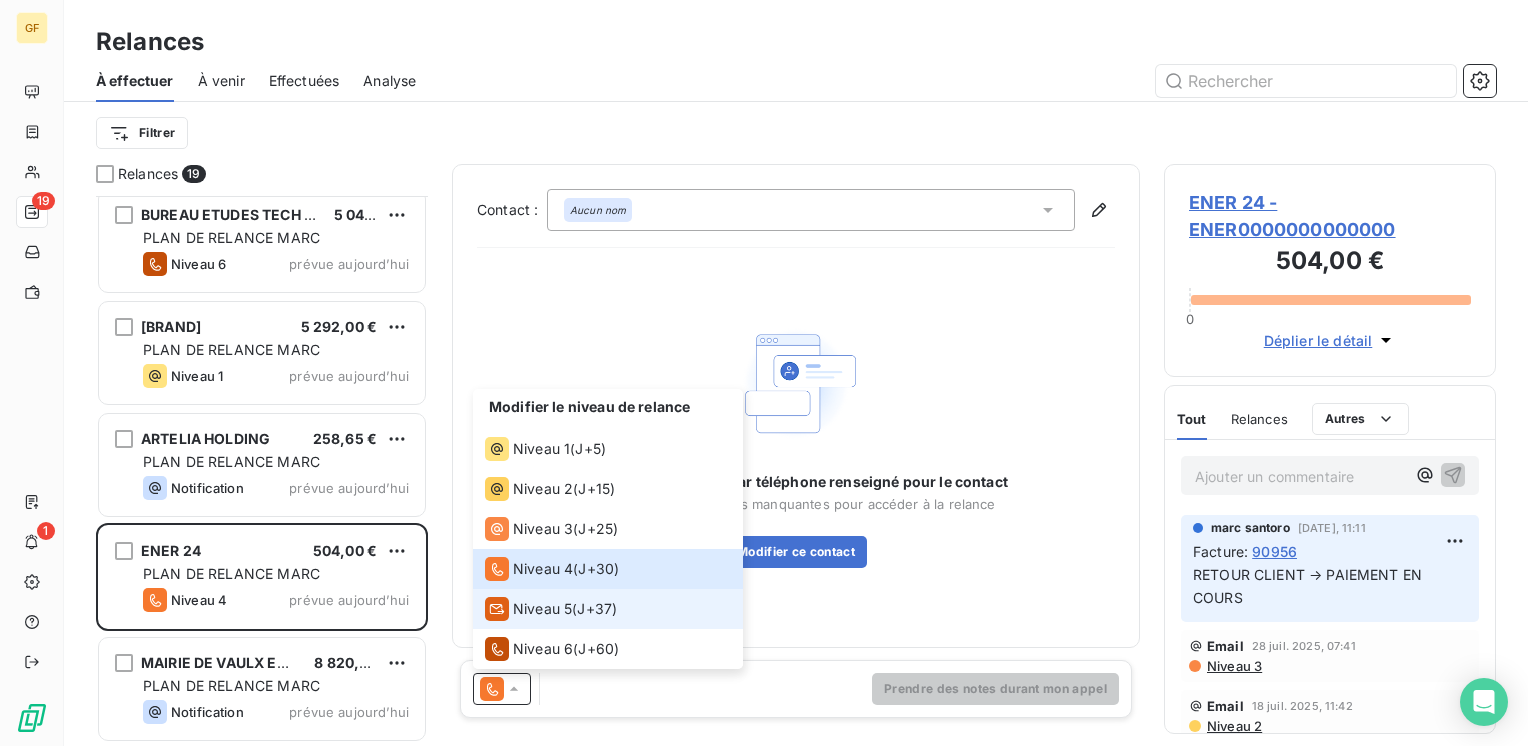 click on "Niveau 5" at bounding box center (542, 609) 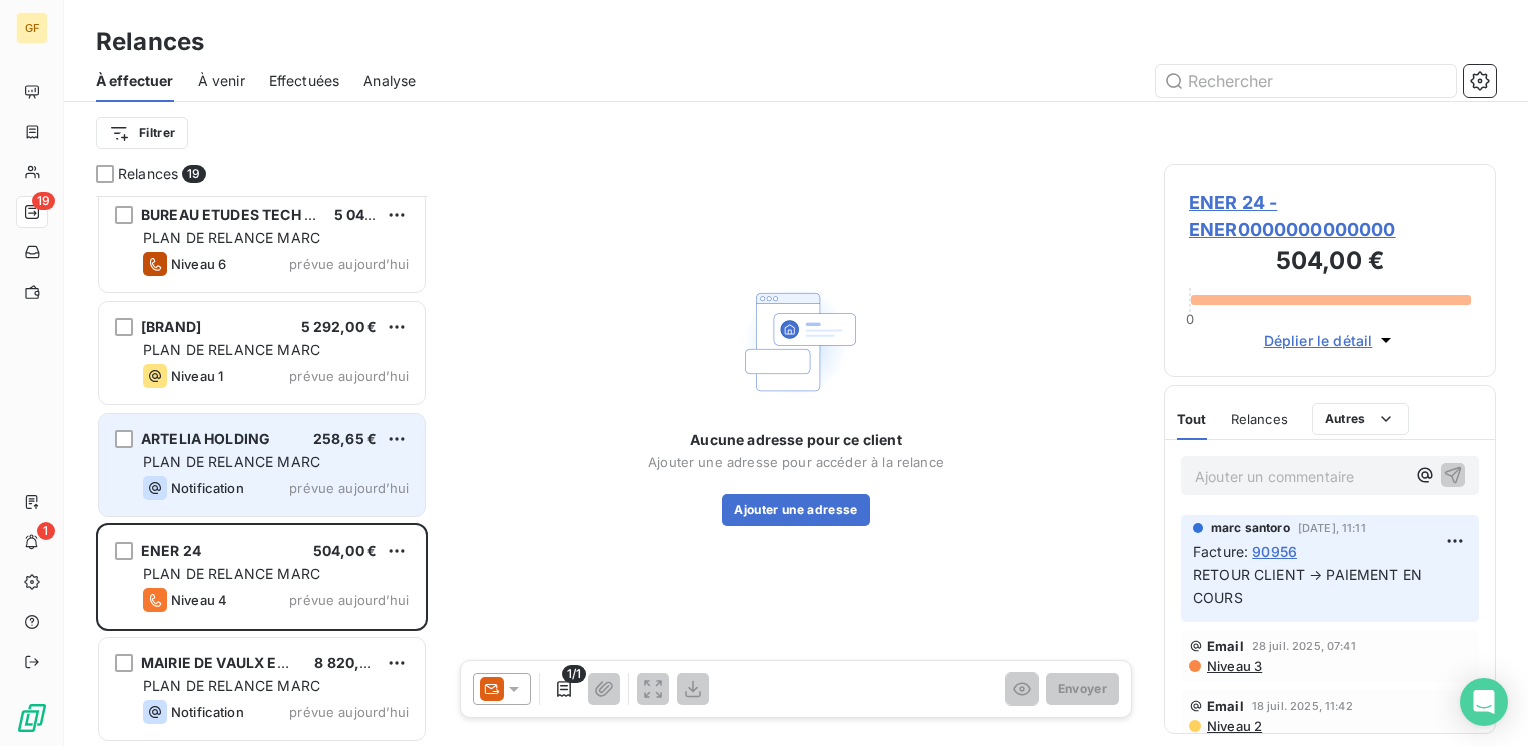 click on "PLAN DE RELANCE MARC" at bounding box center [231, 461] 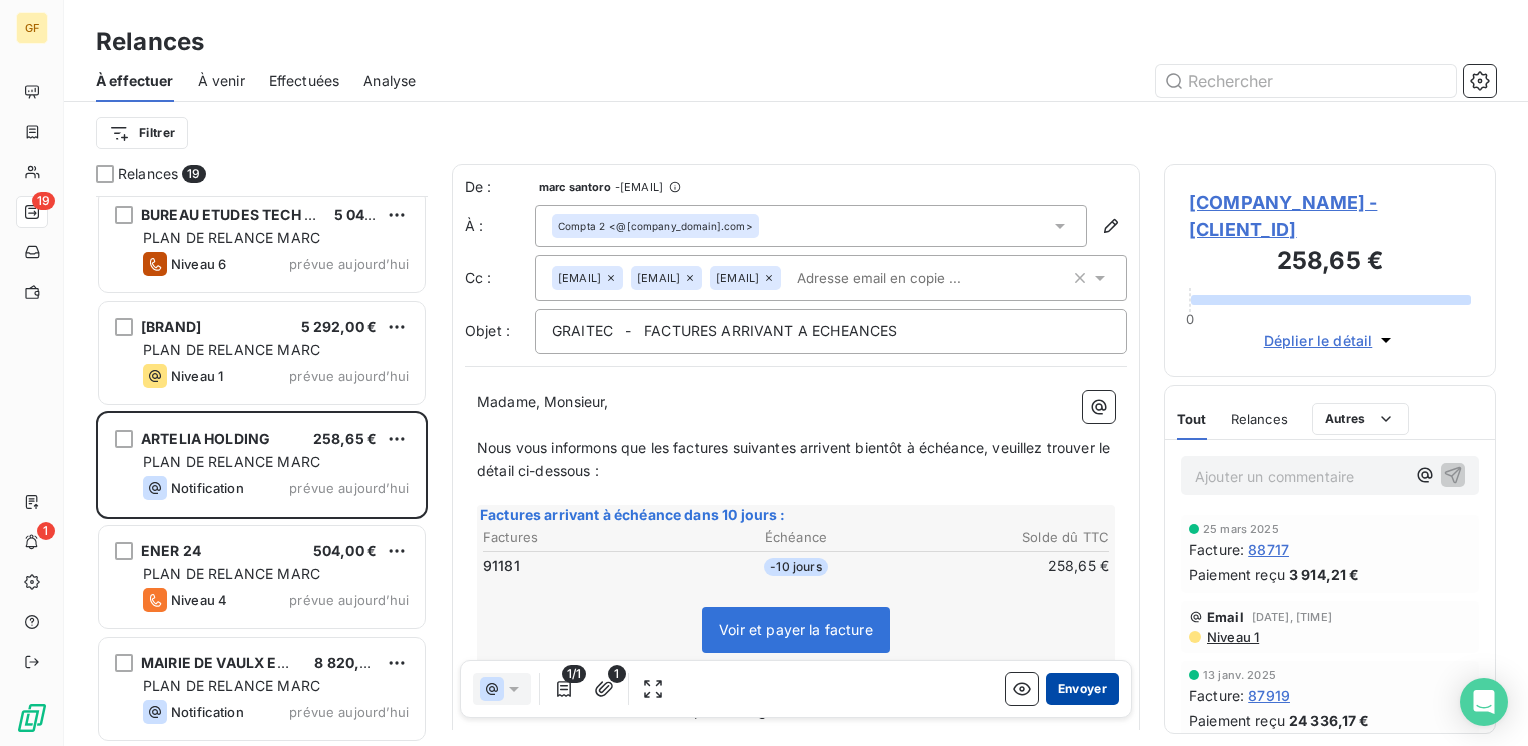click on "Envoyer" at bounding box center [1082, 689] 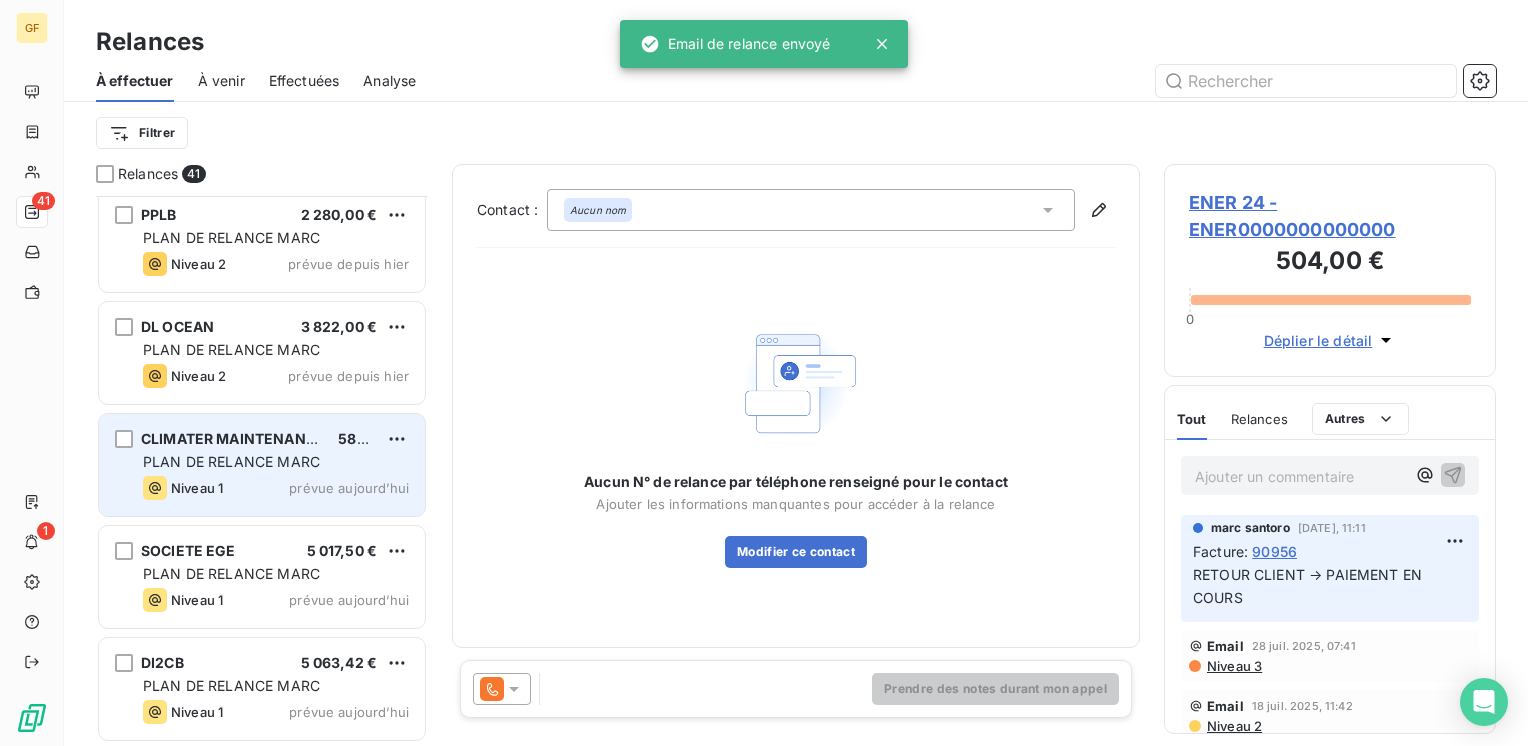 click on "CLIMATER MAINTENANCE ÎLE-DE-FRANCE" at bounding box center [291, 438] 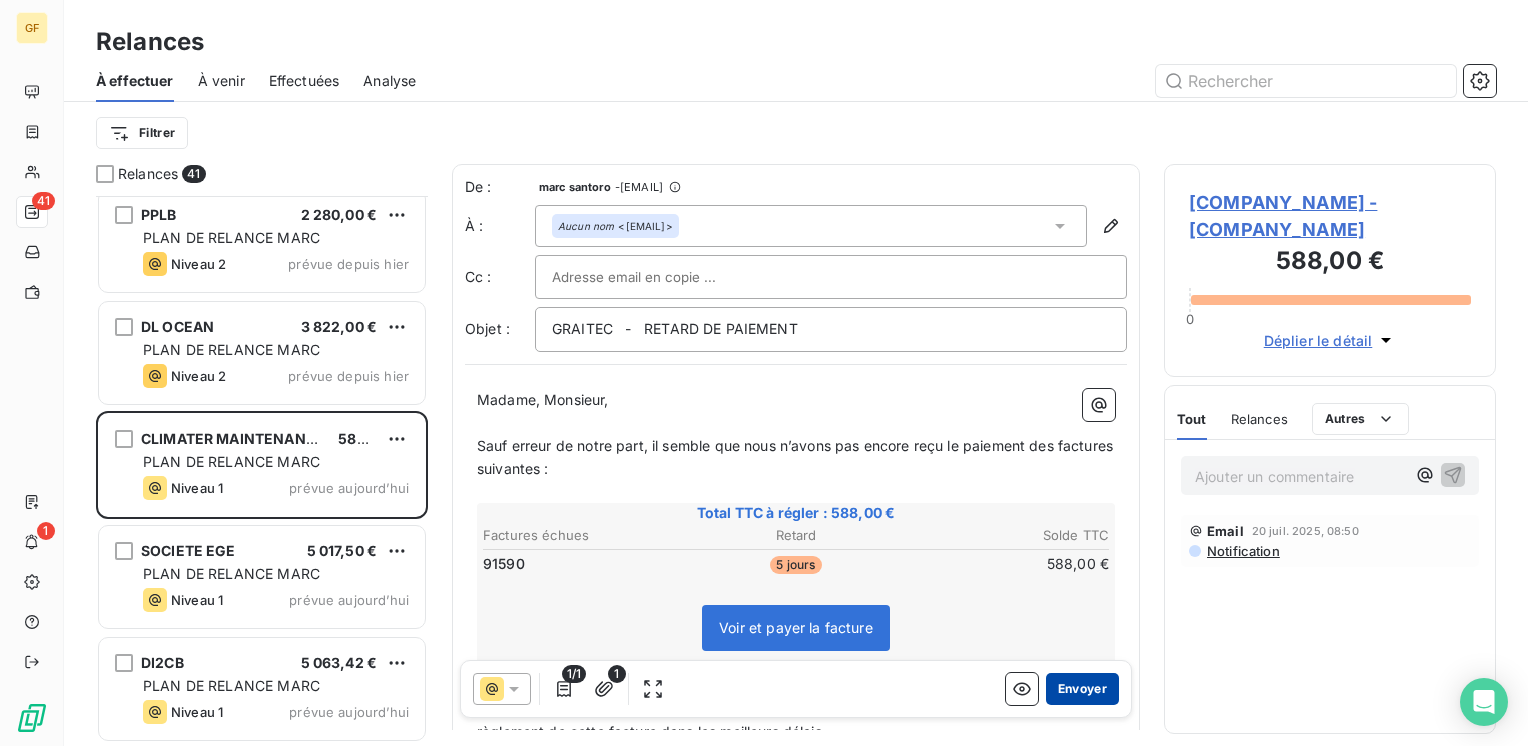 click on "Envoyer" at bounding box center [1082, 689] 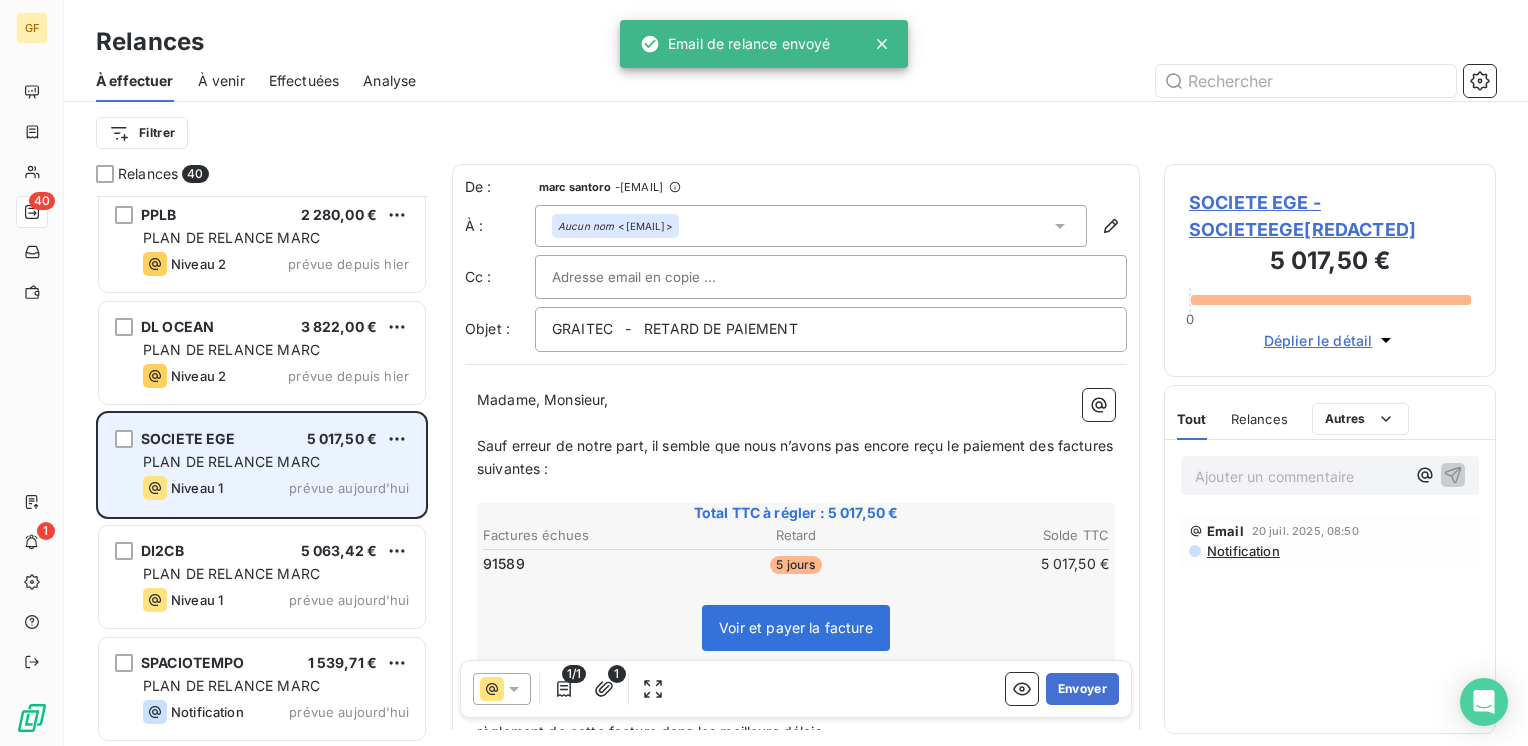 click on "[COMPANY_NAME] 5 017,50 €" at bounding box center [276, 439] 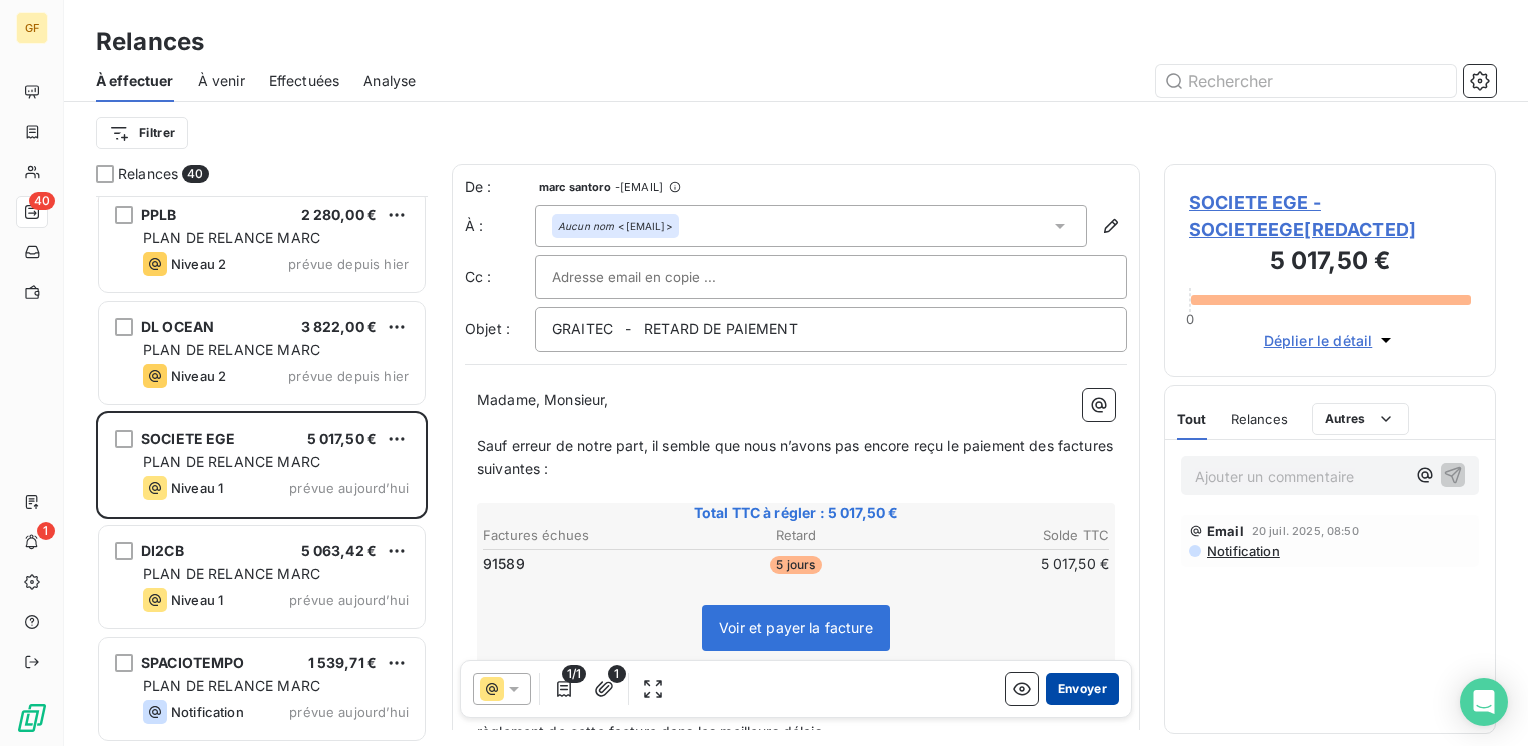 click on "Envoyer" at bounding box center (1082, 689) 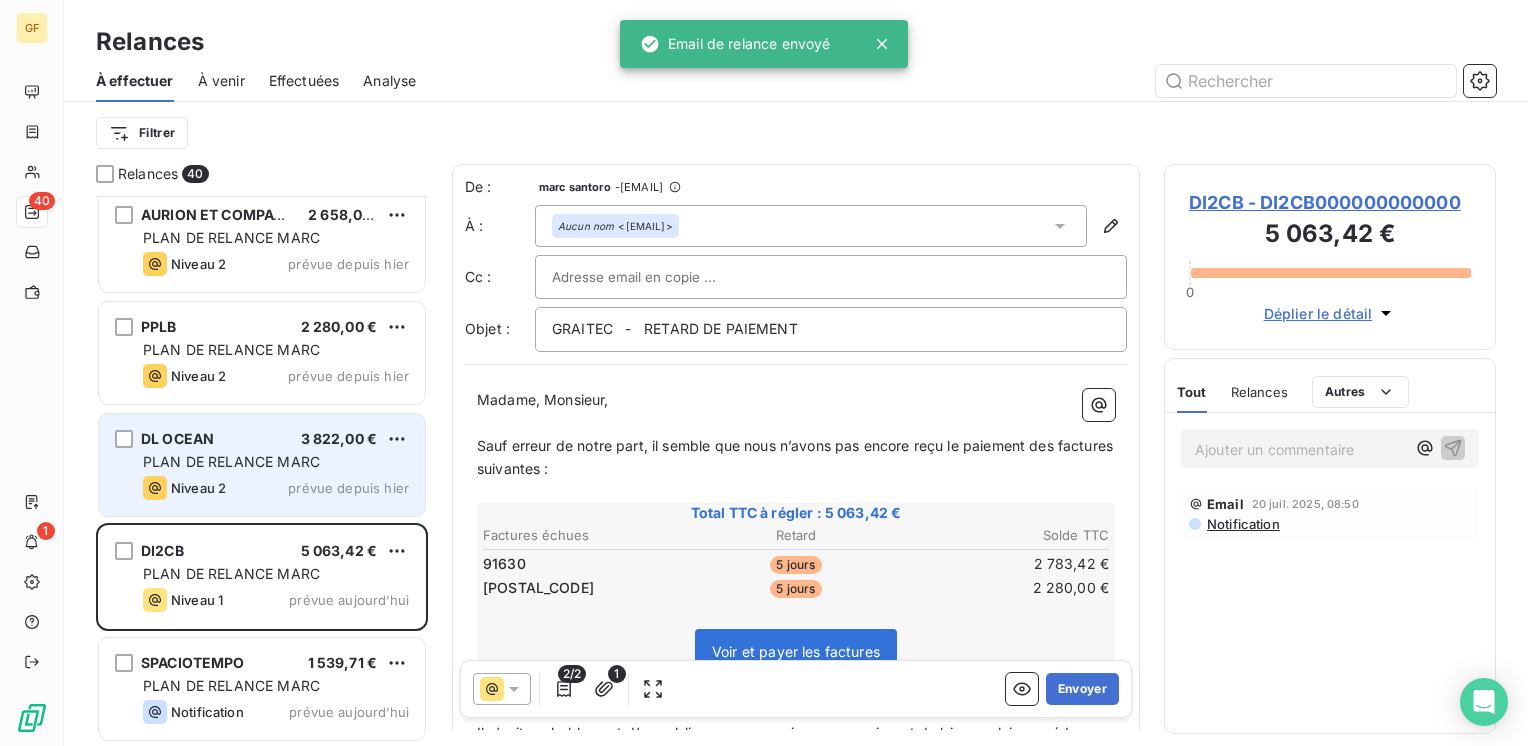 click on "PLAN DE RELANCE MARC" at bounding box center (276, 462) 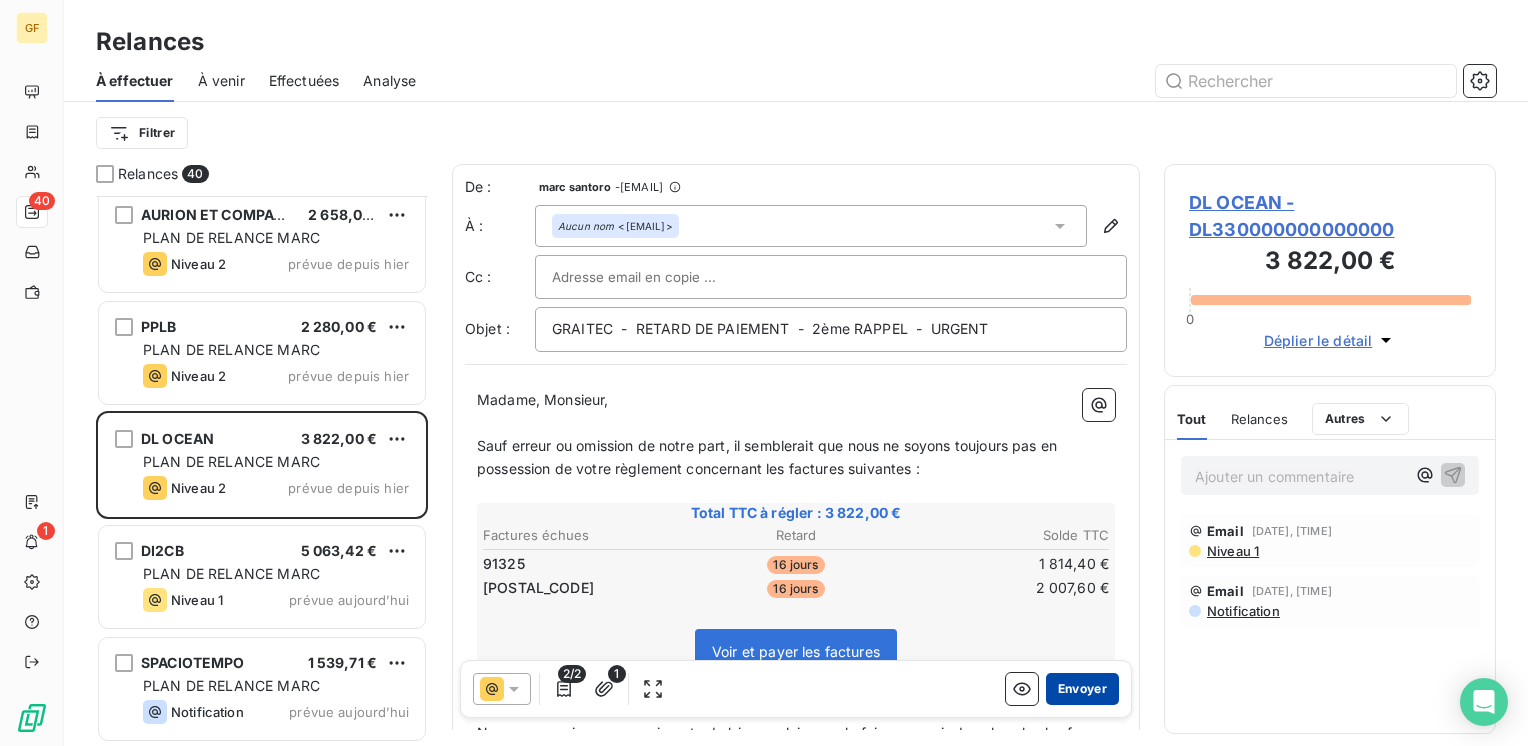 click on "Envoyer" at bounding box center [1082, 689] 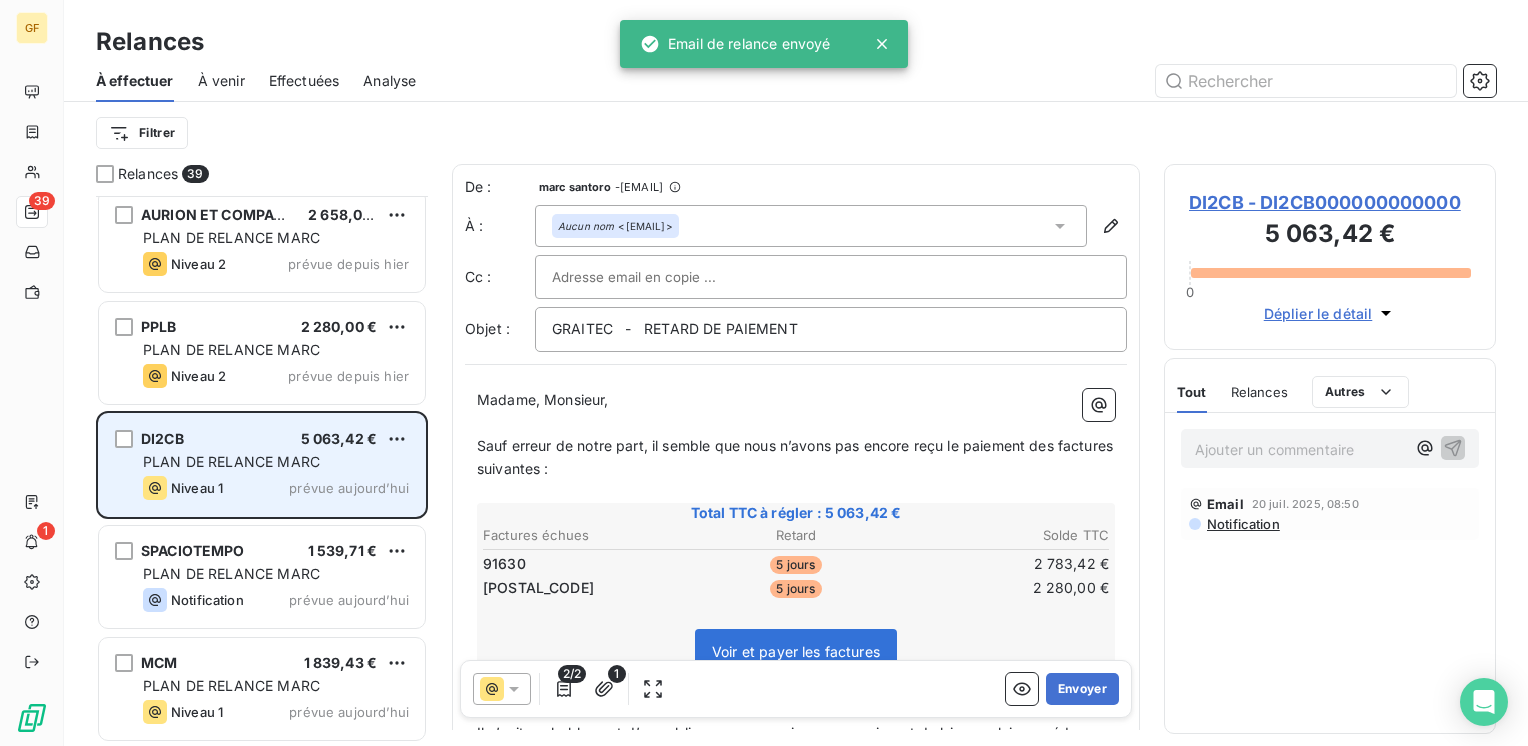 click on "PLAN DE RELANCE MARC" at bounding box center (231, 461) 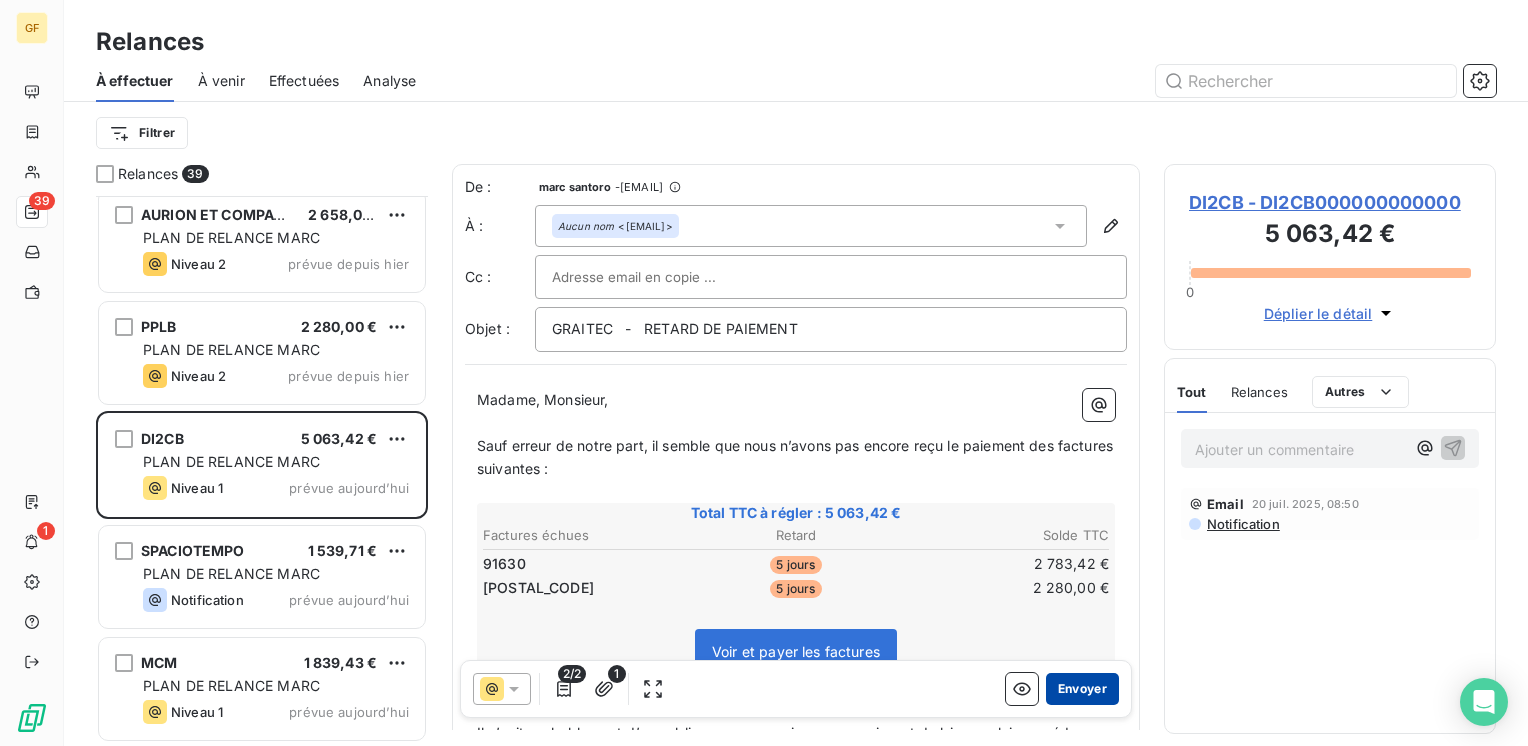click on "Envoyer" at bounding box center [1082, 689] 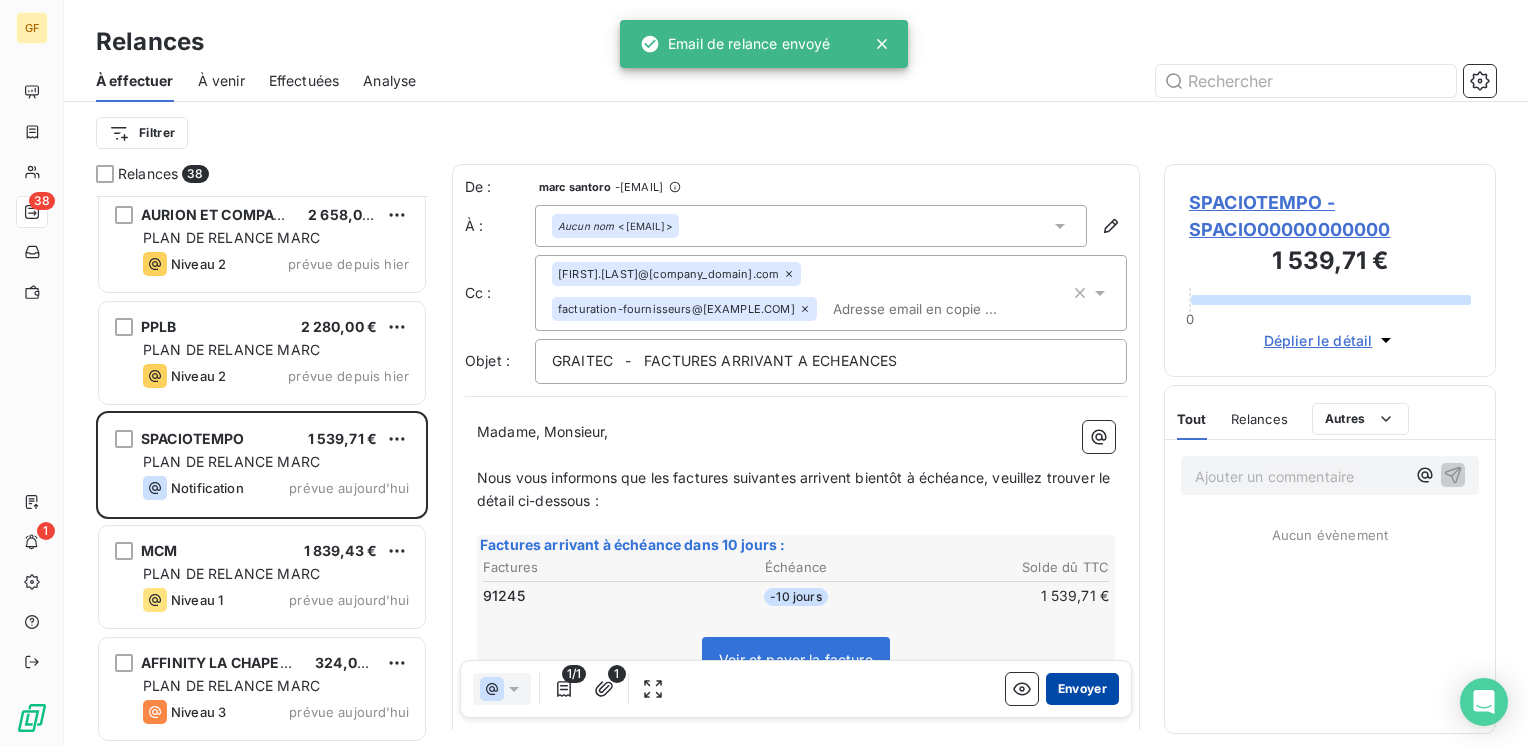 click on "Envoyer" at bounding box center [1082, 689] 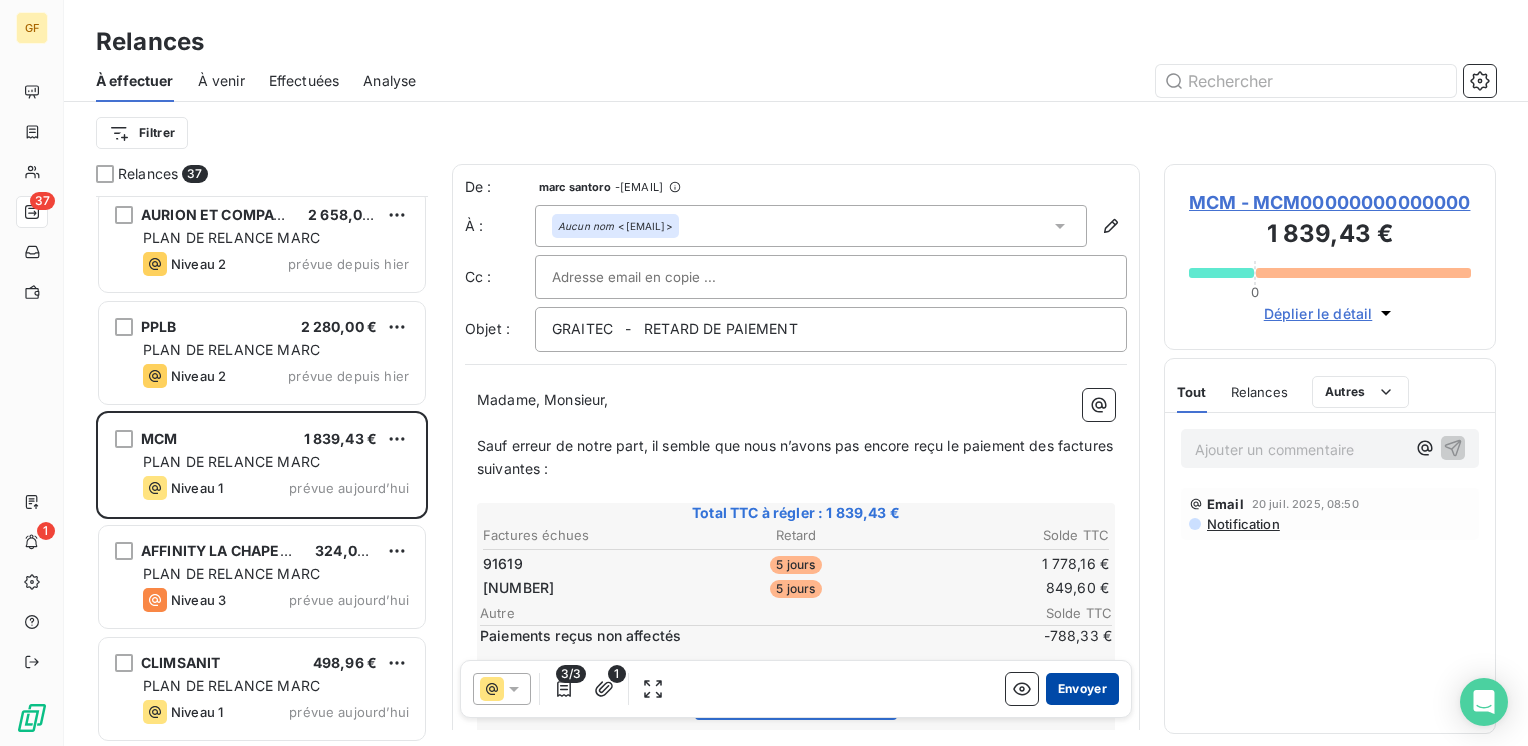 click on "Envoyer" at bounding box center (1082, 689) 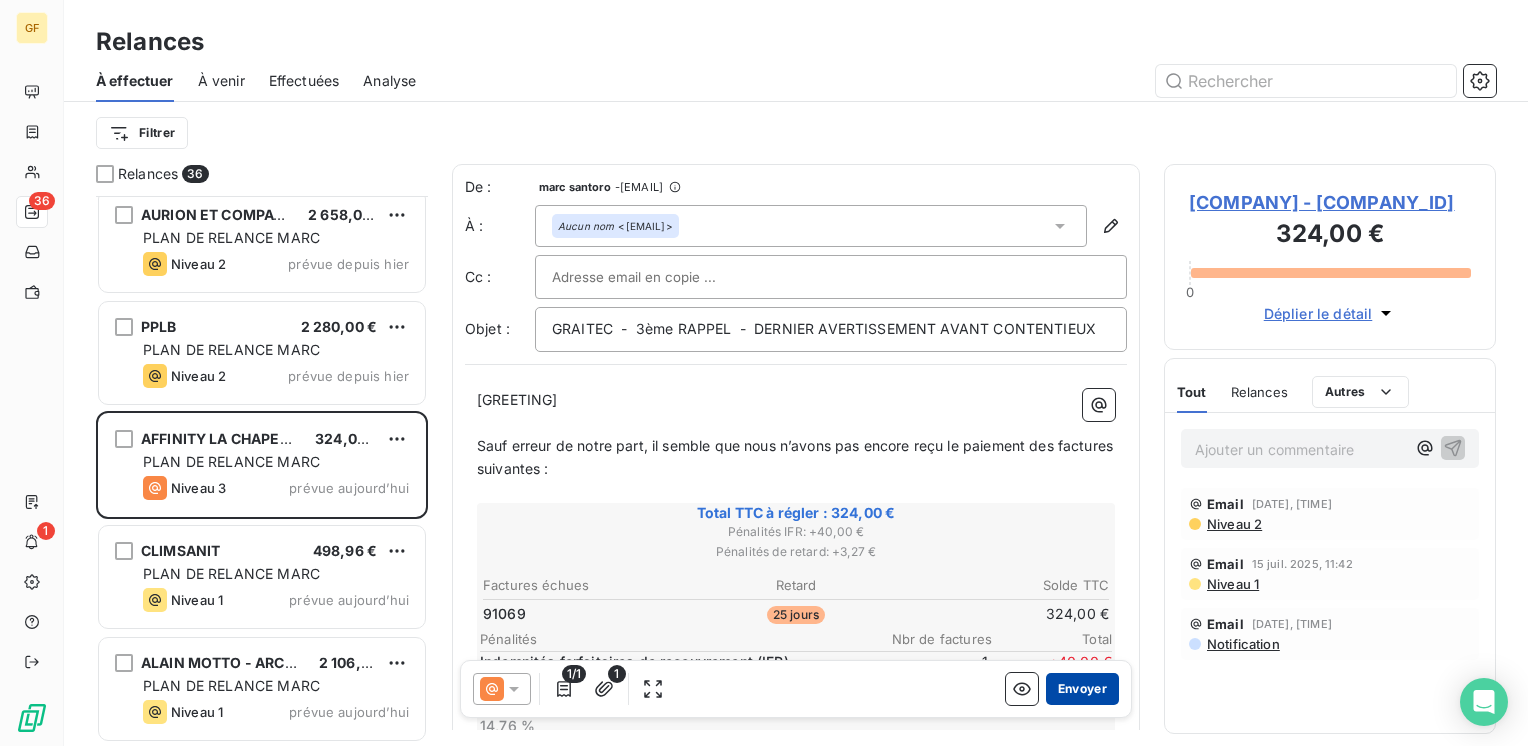 click on "Envoyer" at bounding box center [1082, 689] 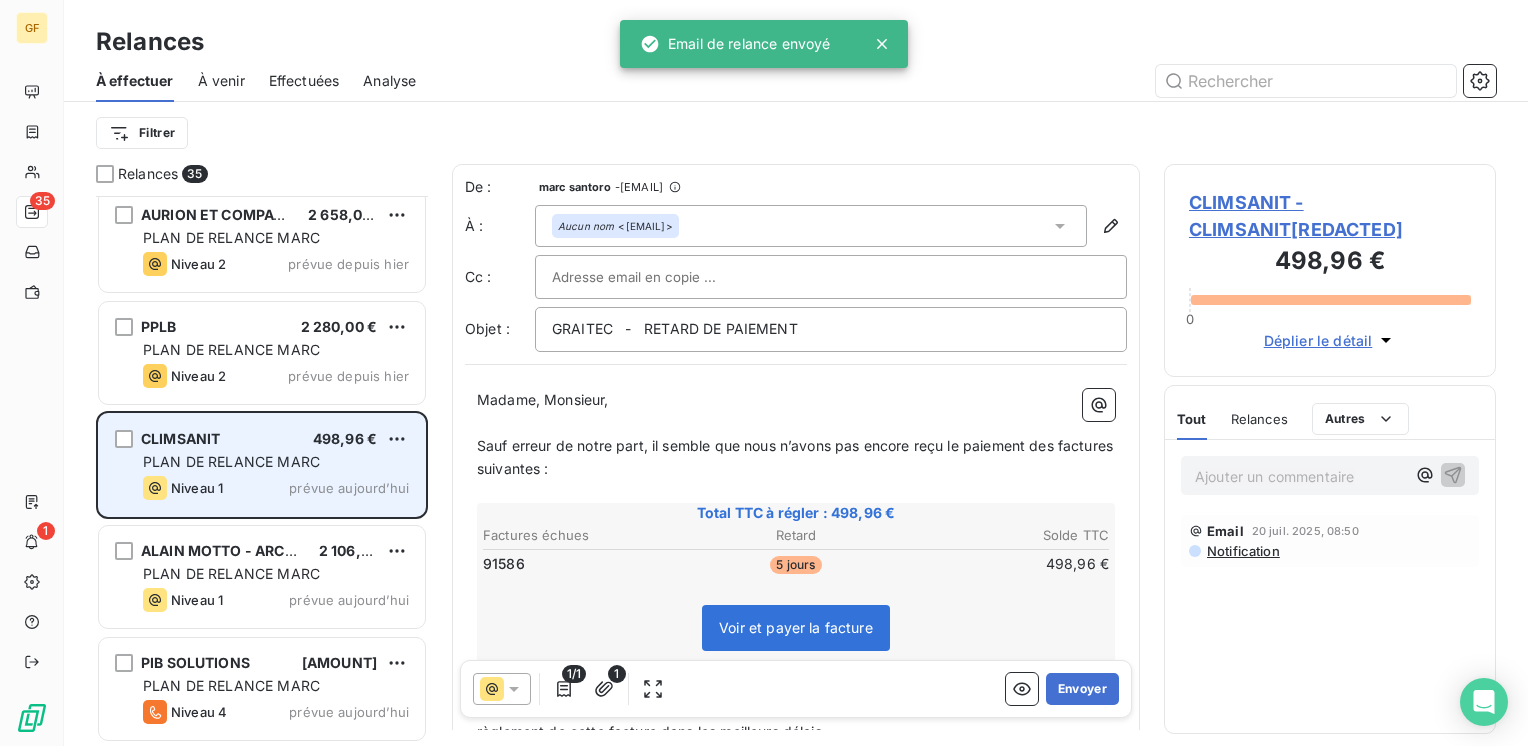 click on "PLAN DE RELANCE MARC" at bounding box center [276, 462] 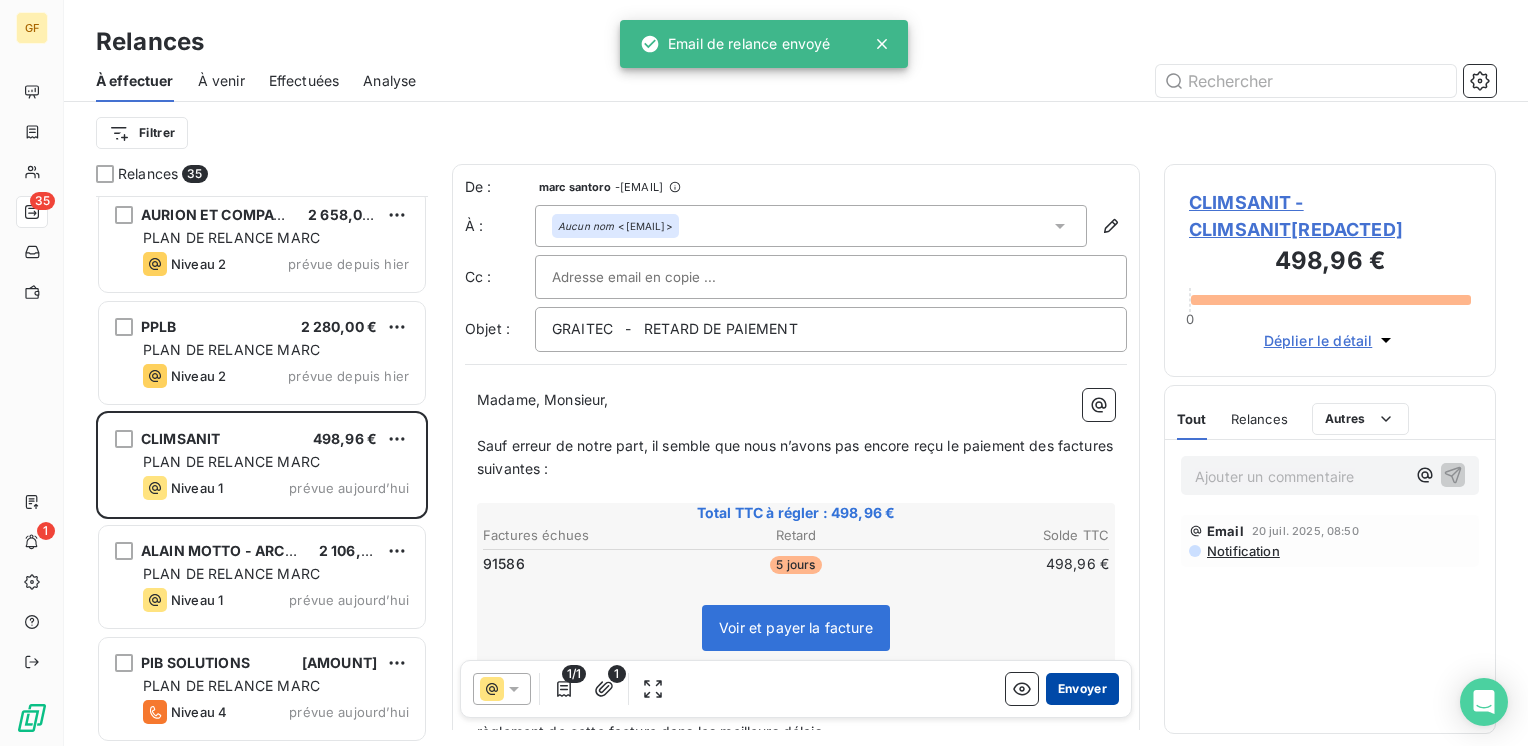 click on "Envoyer" at bounding box center (1082, 689) 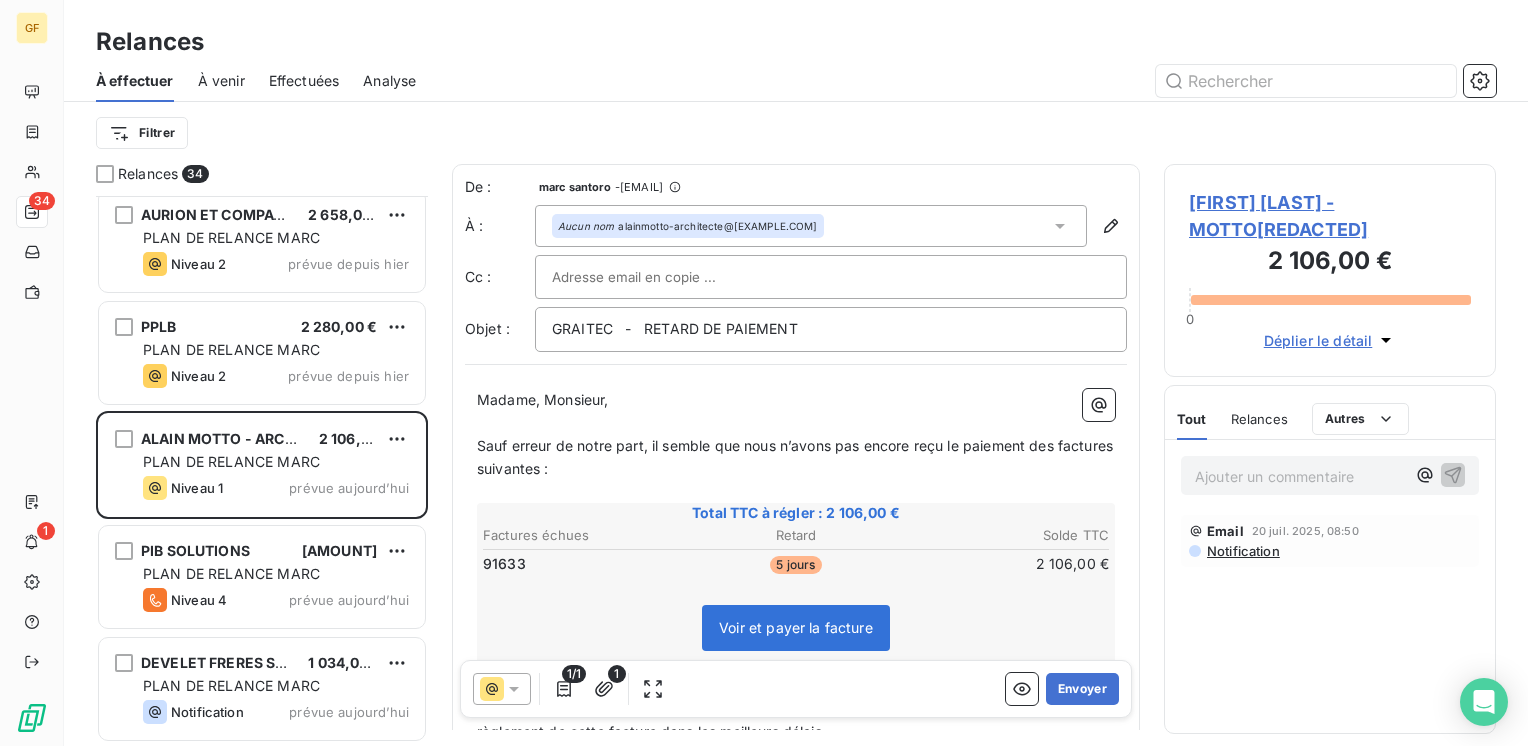 click on "[FIRST] [LAST] - MOTTO[REDACTED]" at bounding box center [1330, 216] 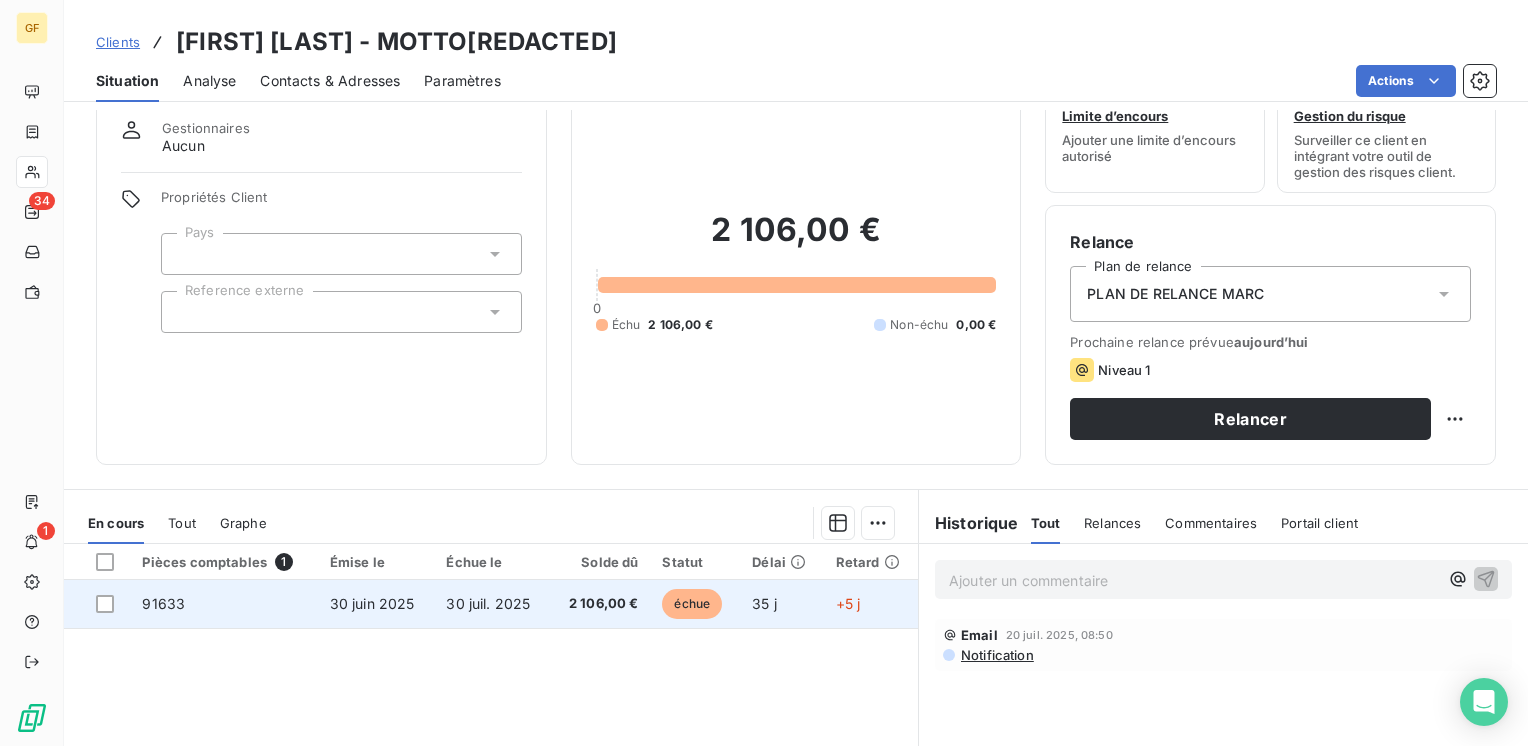 scroll, scrollTop: 100, scrollLeft: 0, axis: vertical 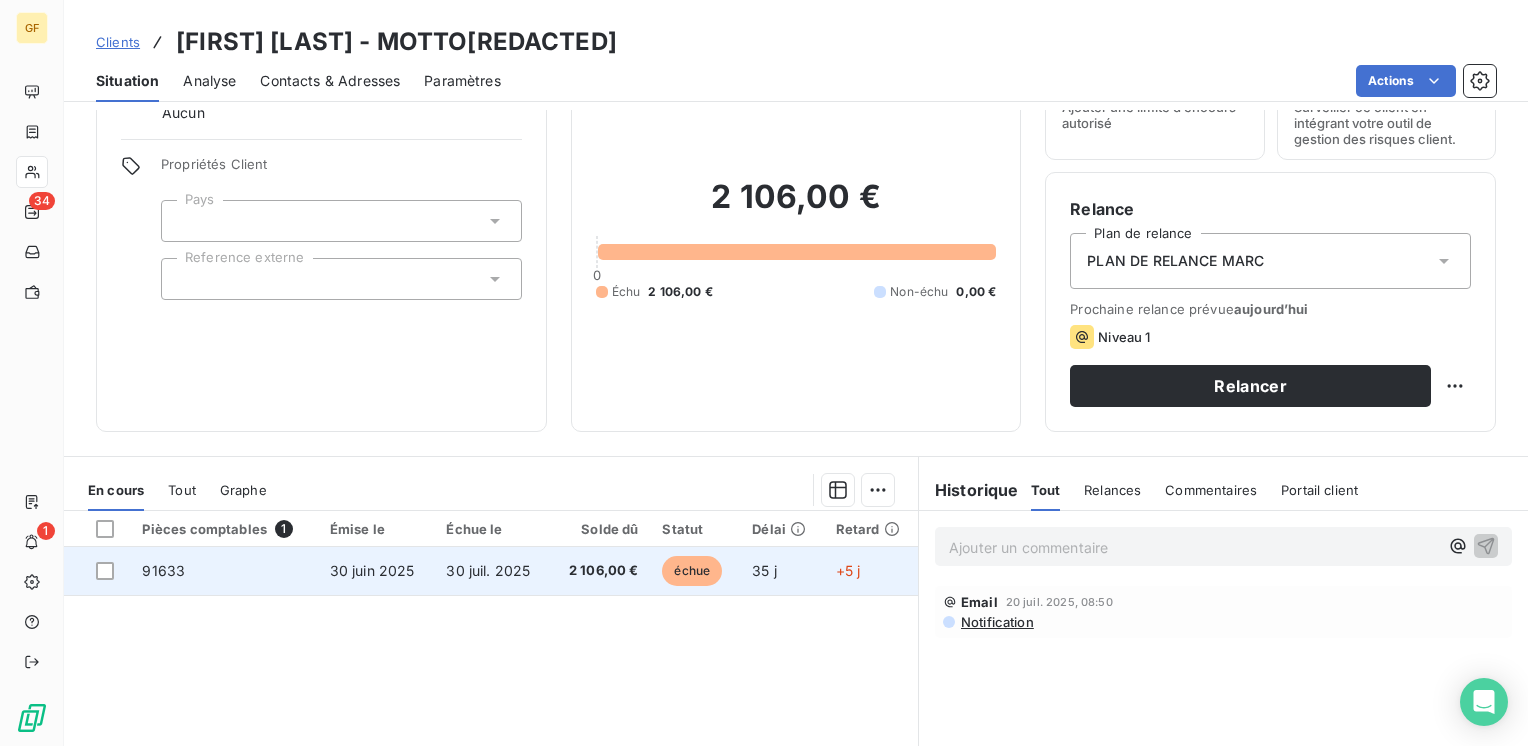 click on "91633" at bounding box center (223, 571) 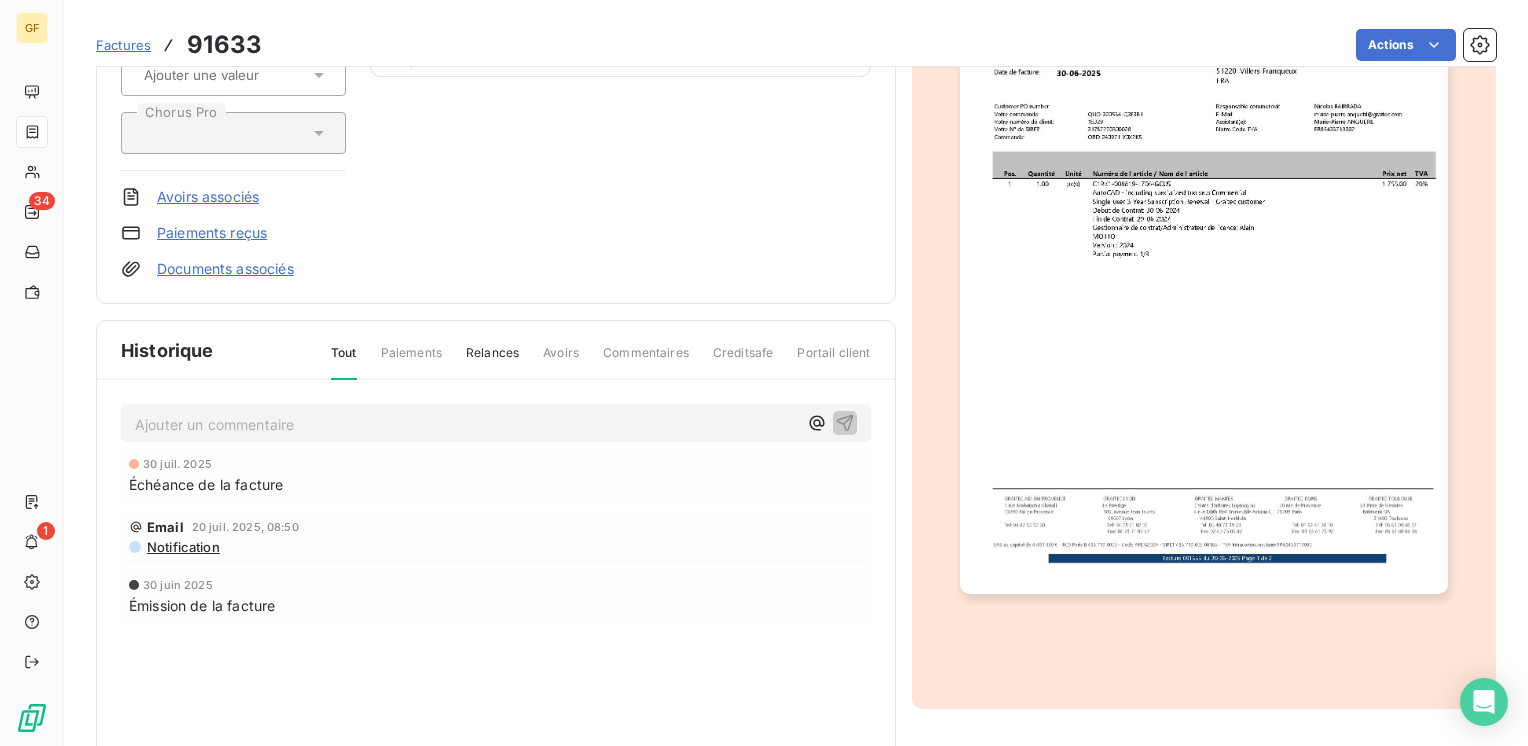 scroll, scrollTop: 300, scrollLeft: 0, axis: vertical 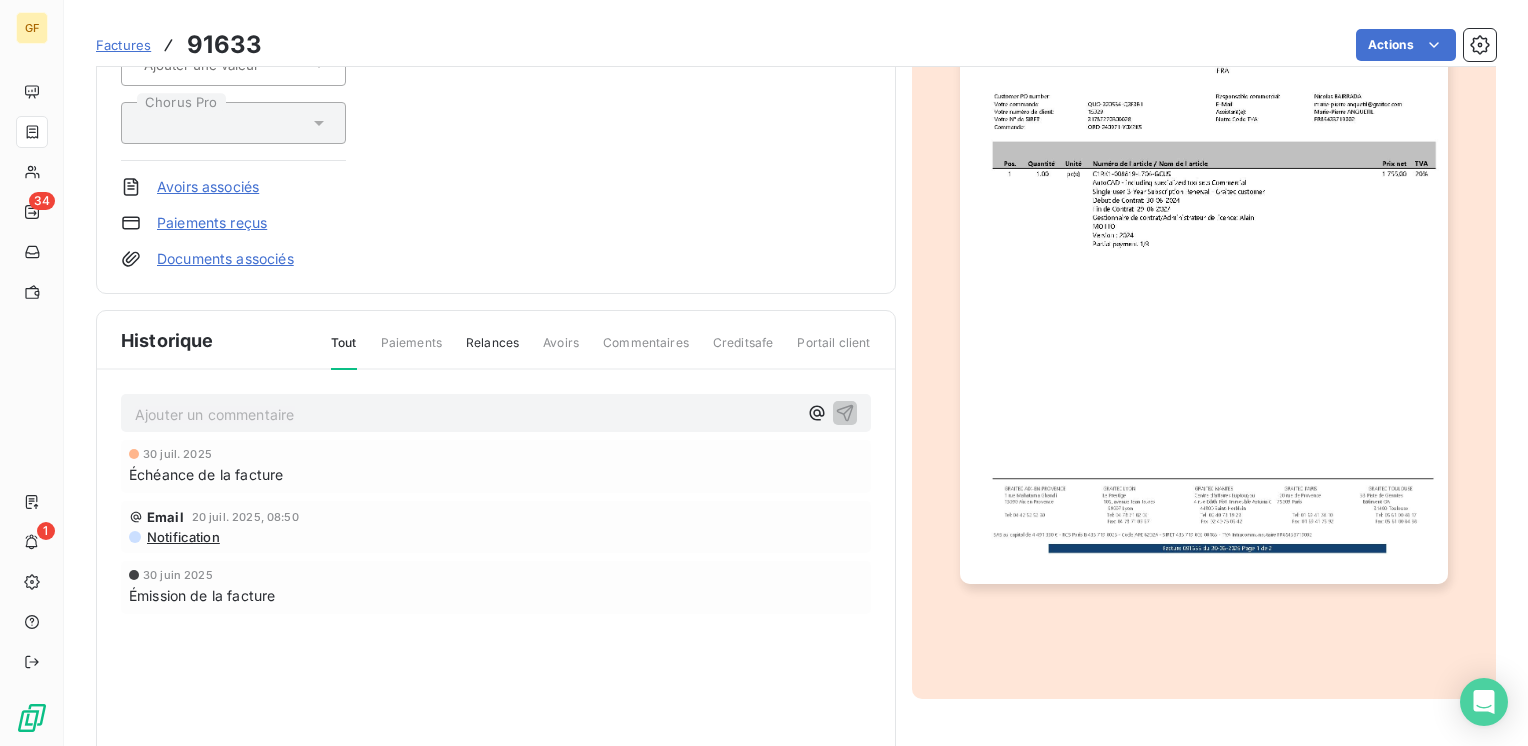 click on "Ajouter un commentaire ﻿" at bounding box center (466, 414) 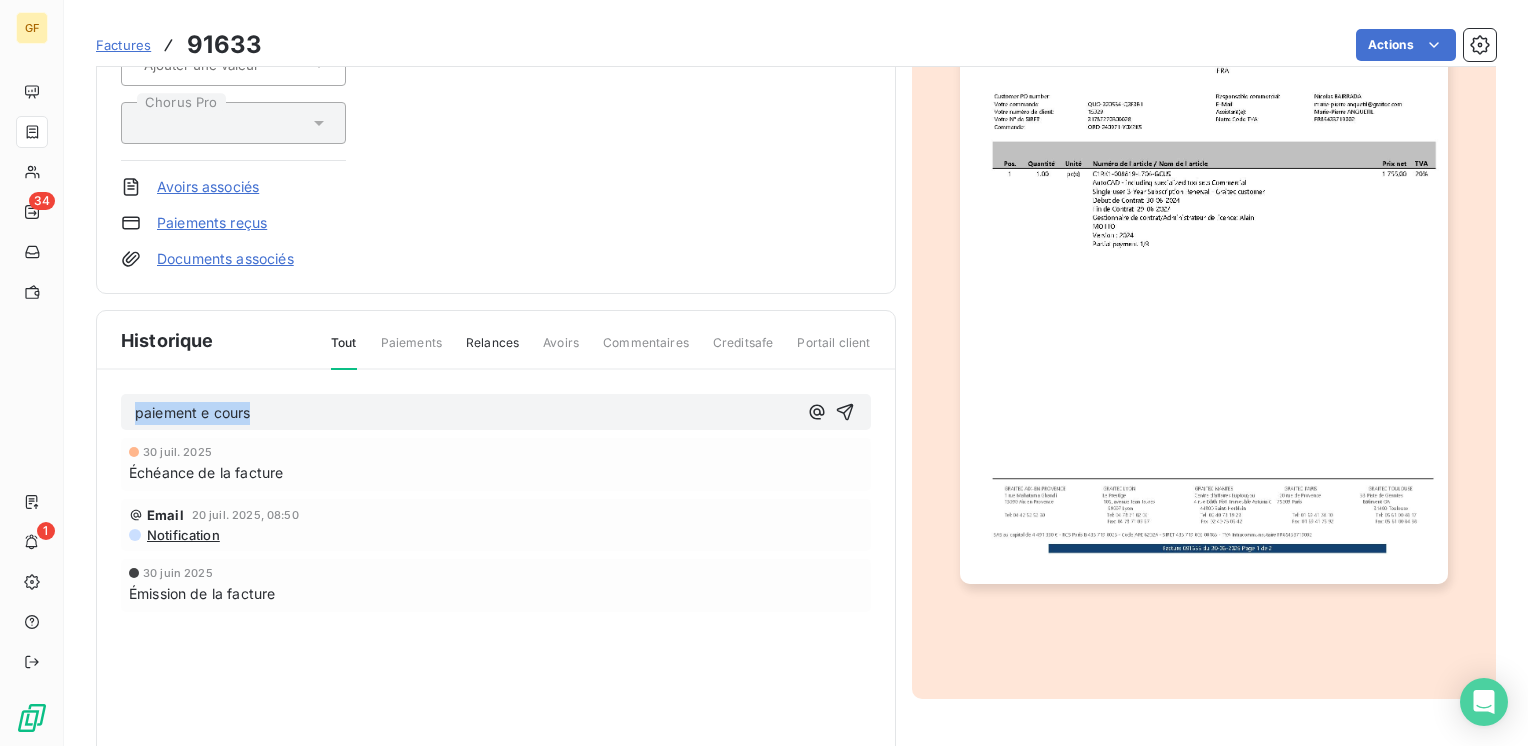 drag, startPoint x: 280, startPoint y: 407, endPoint x: 32, endPoint y: 428, distance: 248.88753 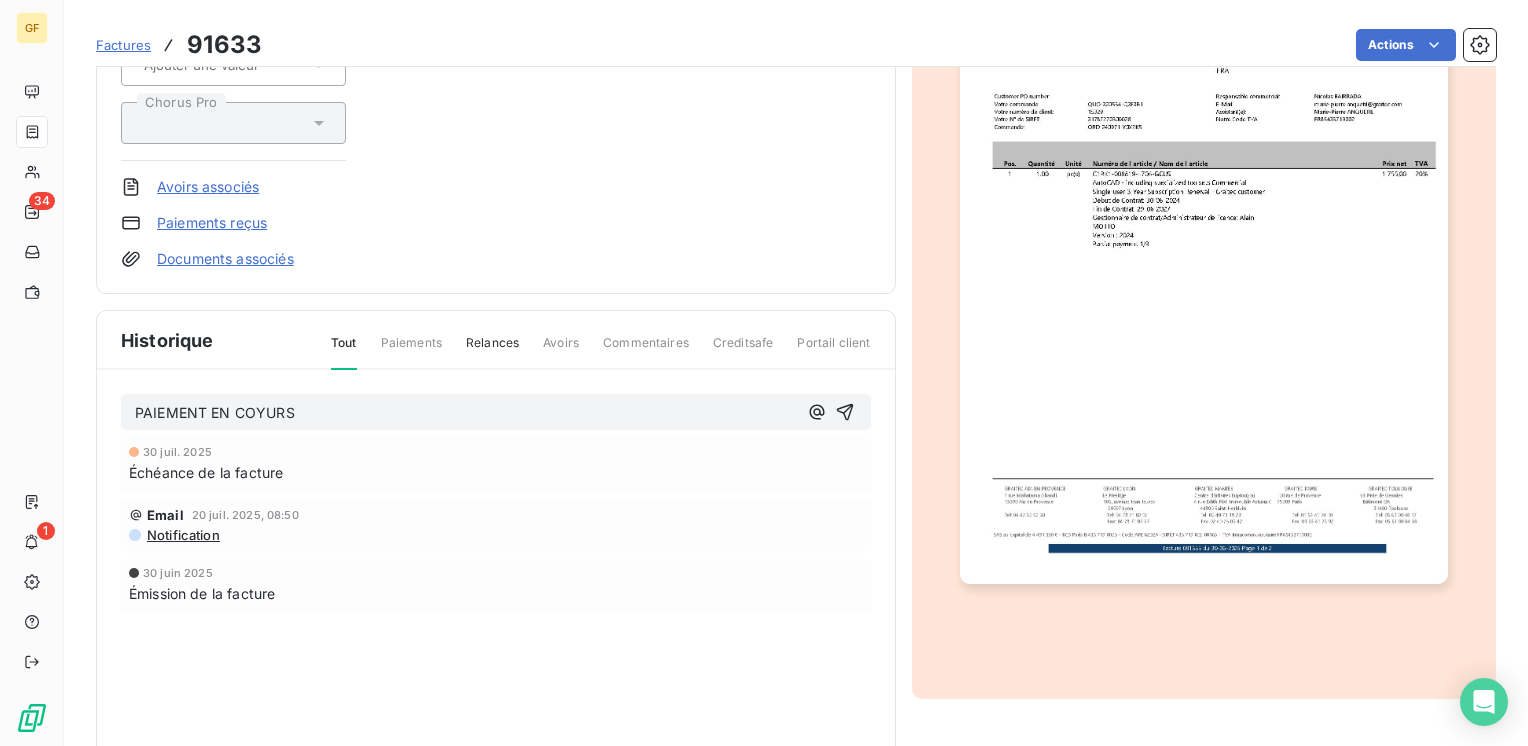click on "PAIEMENT EN COYURS" at bounding box center (215, 412) 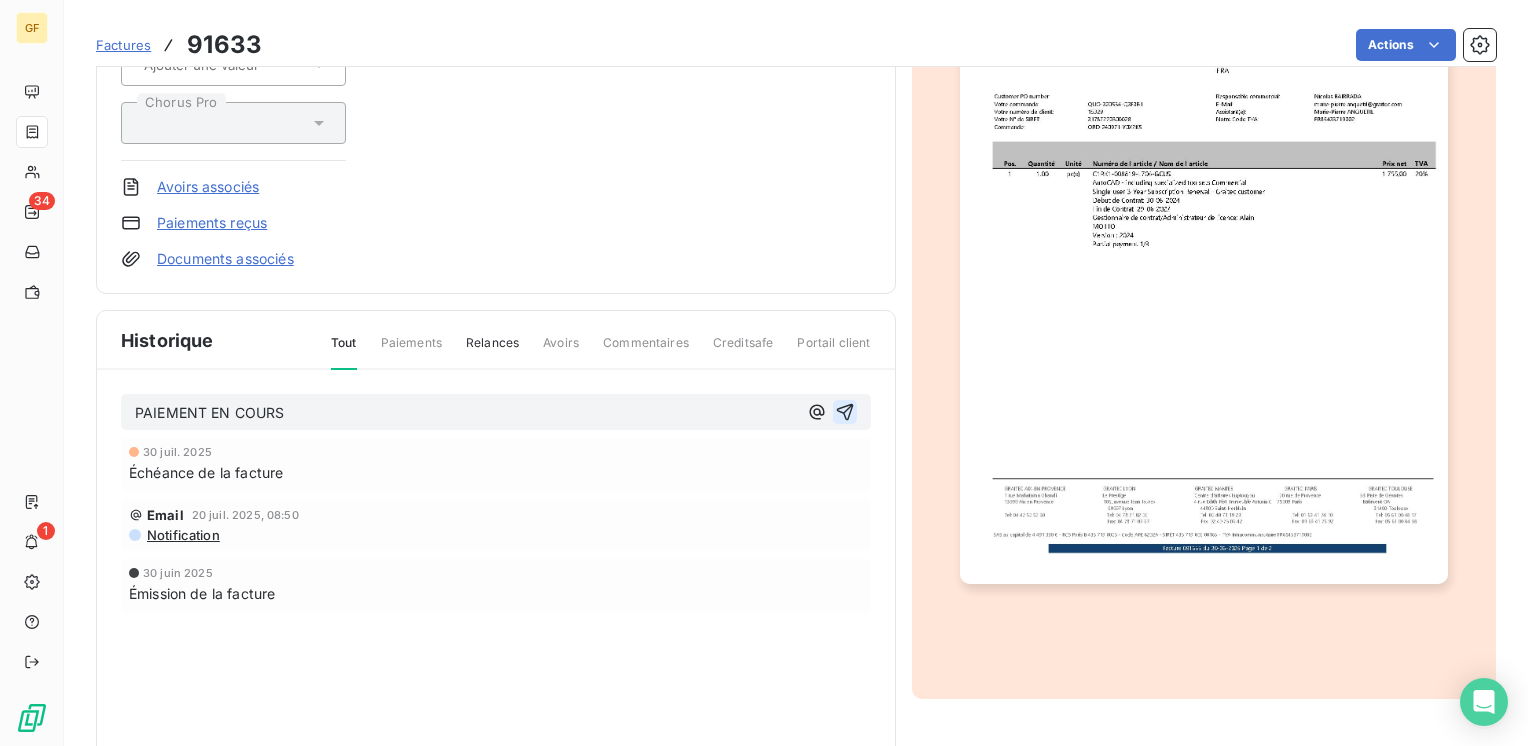 click at bounding box center [845, 412] 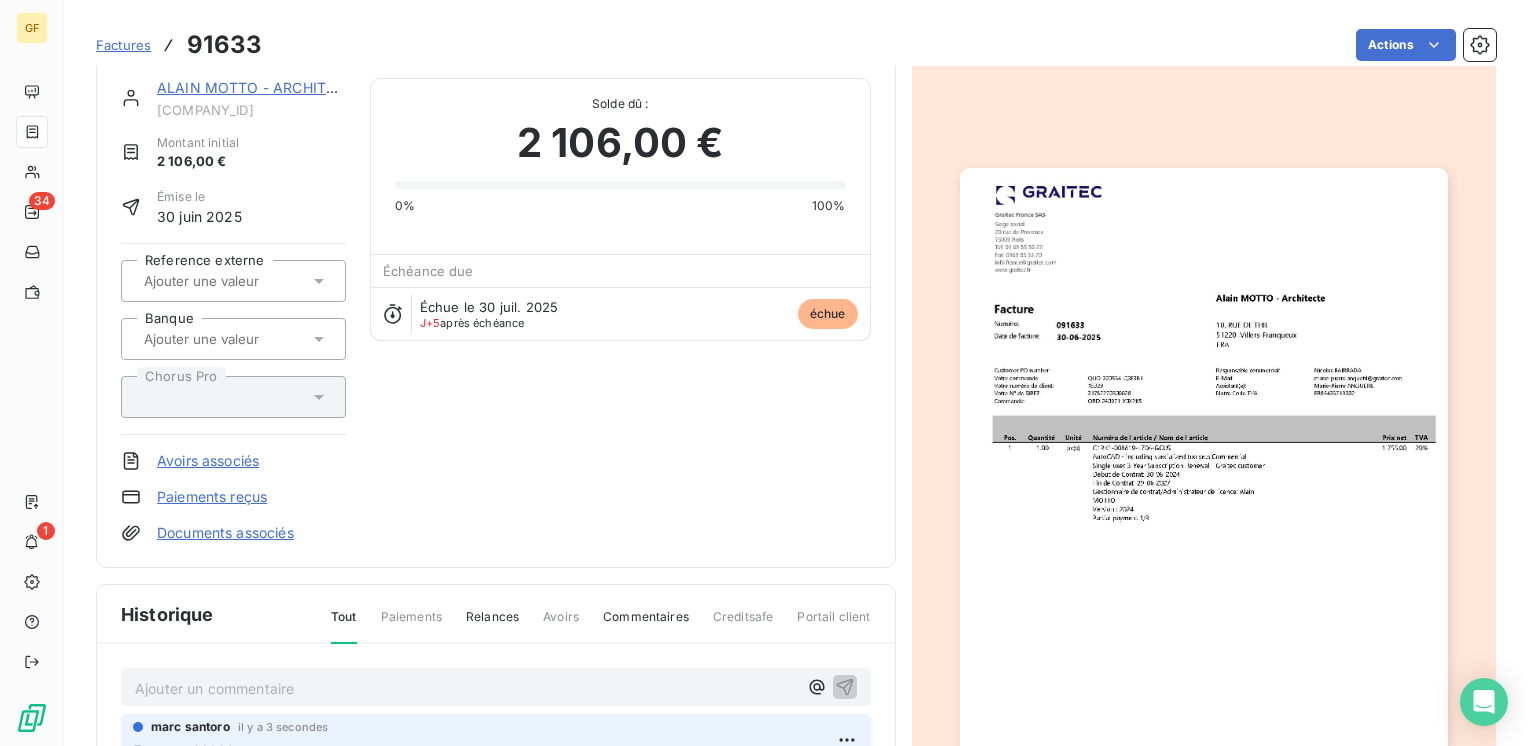 scroll, scrollTop: 0, scrollLeft: 0, axis: both 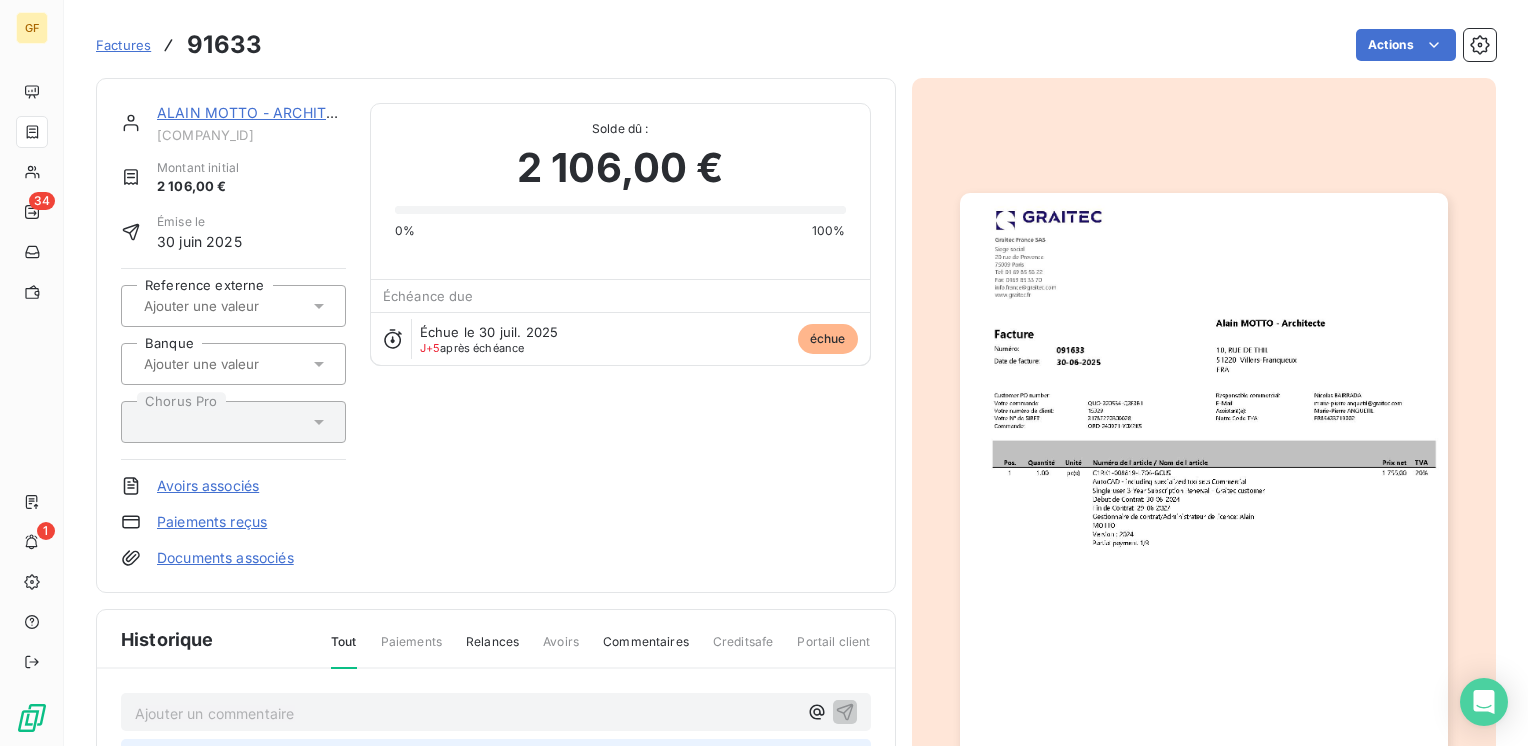 click on "ALAIN MOTTO - ARCHITECTE" at bounding box center (259, 112) 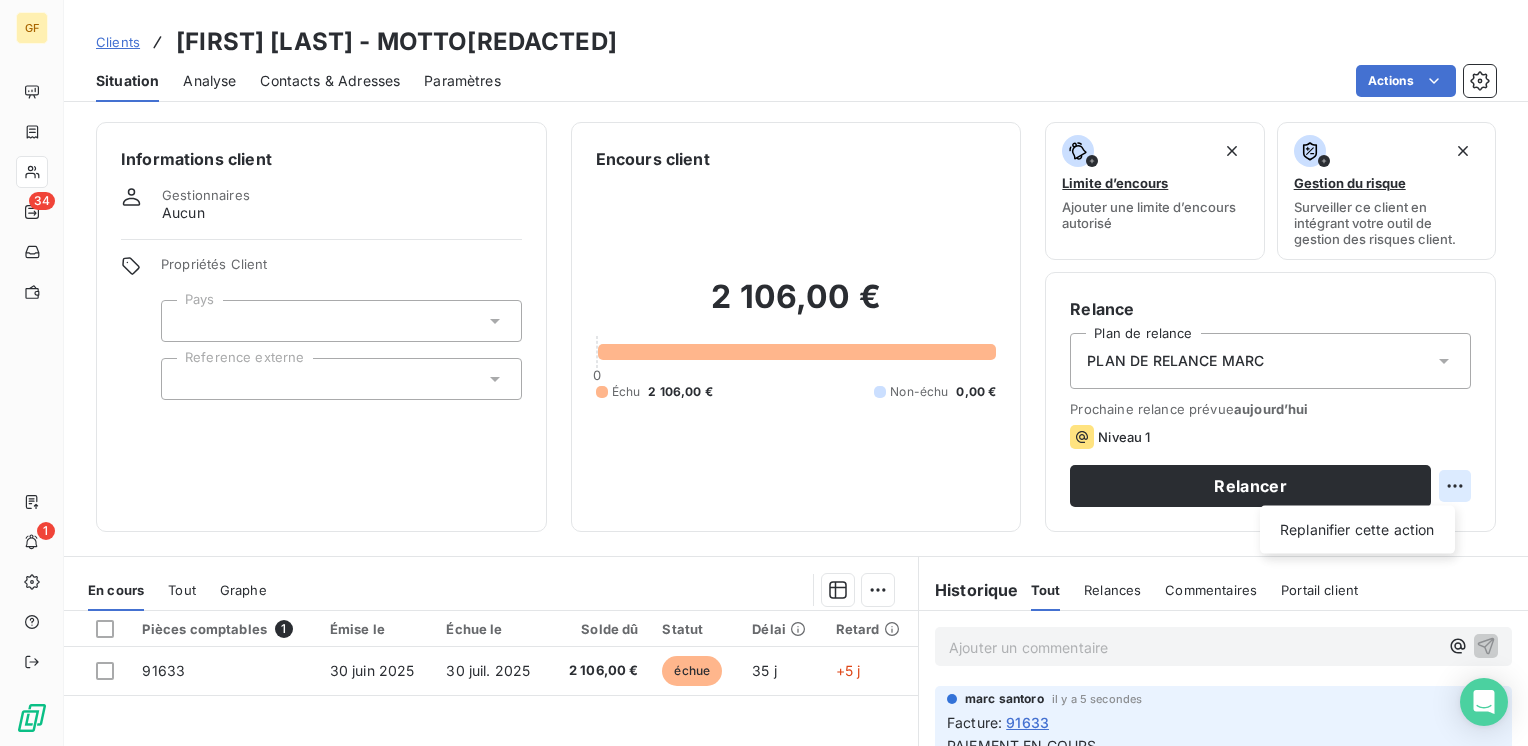 click on "GF 34 1 Clients [FIRST] [LAST] - ARCHITECTE - [CLIENT_ID] Situation Analyse Contacts & Adresses Paramètres Actions Informations client Gestionnaires Aucun Propriétés Client Pays Reference externe Encours client   2 106,00 € 0 Échu 2 106,00 € Non-échu 0,00 €     Limite d’encours Ajouter une limite d’encours autorisé Gestion du risque Surveiller ce client en intégrant votre outil de gestion des risques client. Relance Plan de relance PLAN DE RELANCE MARC Prochaine relance prévue  aujourd’hui Niveau 1 Relancer Replanifier cette action En cours Tout Graphe Pièces comptables 1 Émise le Échue le Solde dû Statut Délai   Retard   91633 30 juin 2025 30 juil. 2025 2 106,00 € échue 35 j +5 j Lignes par page 25 Précédent 1 Suivant Historique Tout Relances Commentaires Portail client Tout Relances Commentaires Portail client Ajouter un commentaire ﻿ [FIRST] [LAST] il y a 5 secondes Facture  : 91633 PAIEMENT EN COURS  Email 20 juil. 2025, 08:50 Notification" at bounding box center (764, 373) 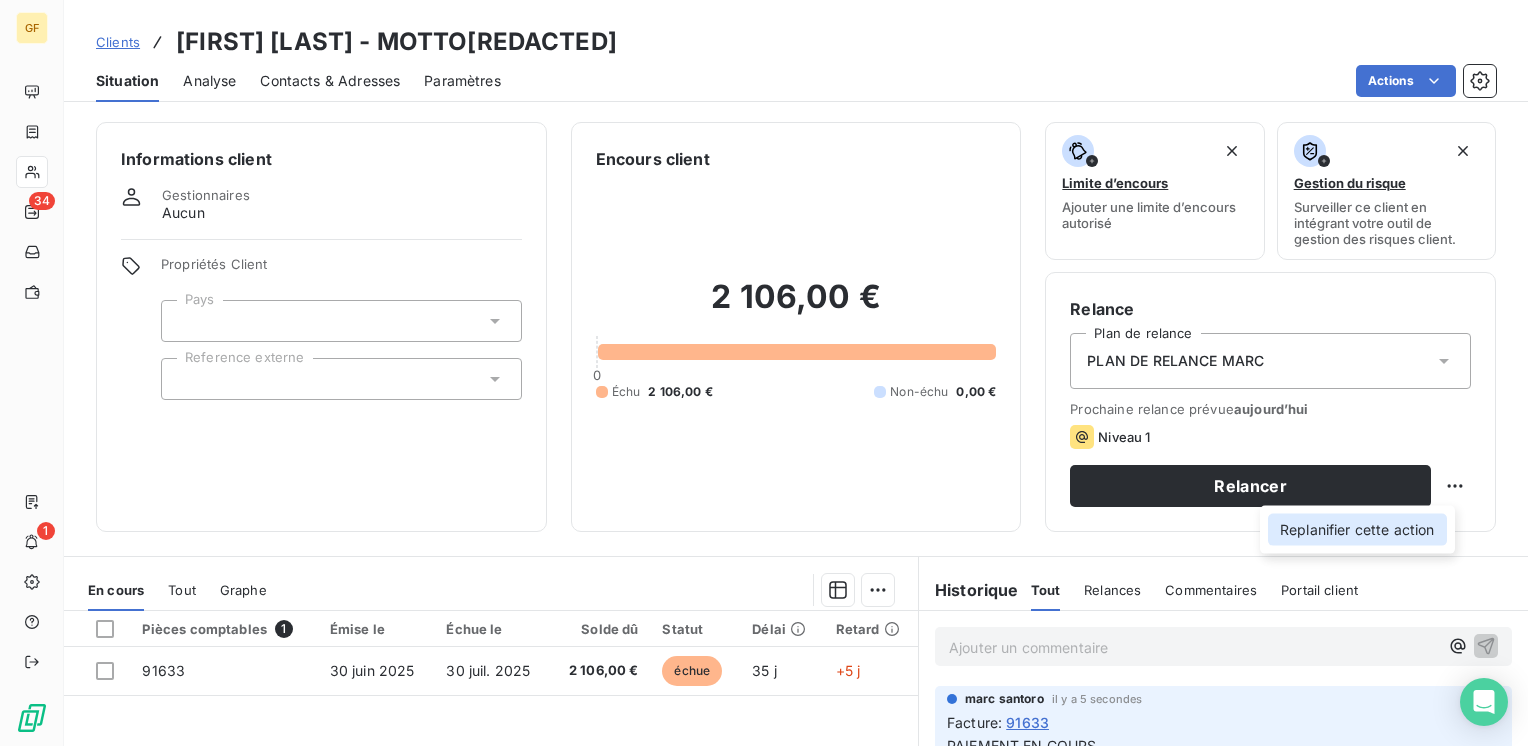 click on "Replanifier cette action" at bounding box center [1357, 530] 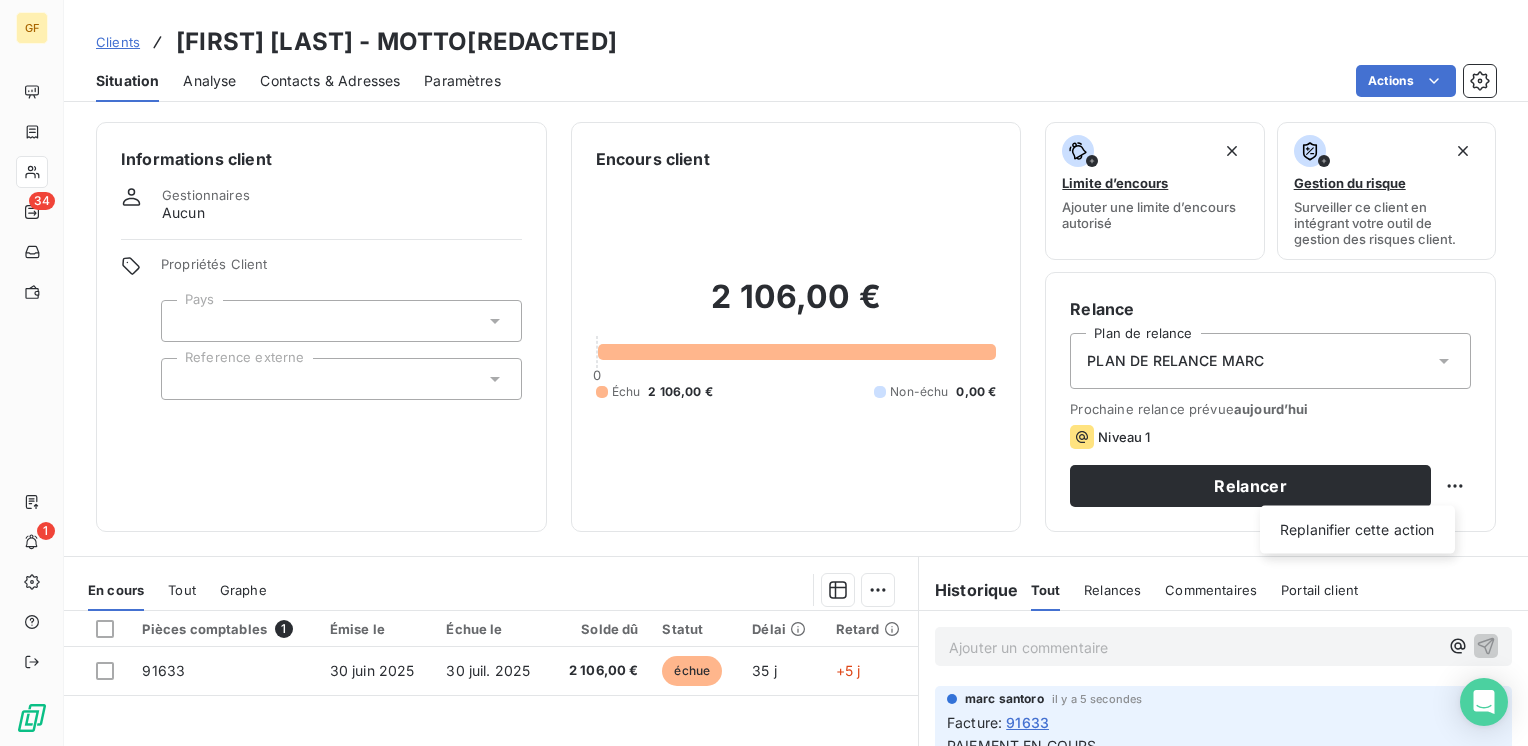 select on "7" 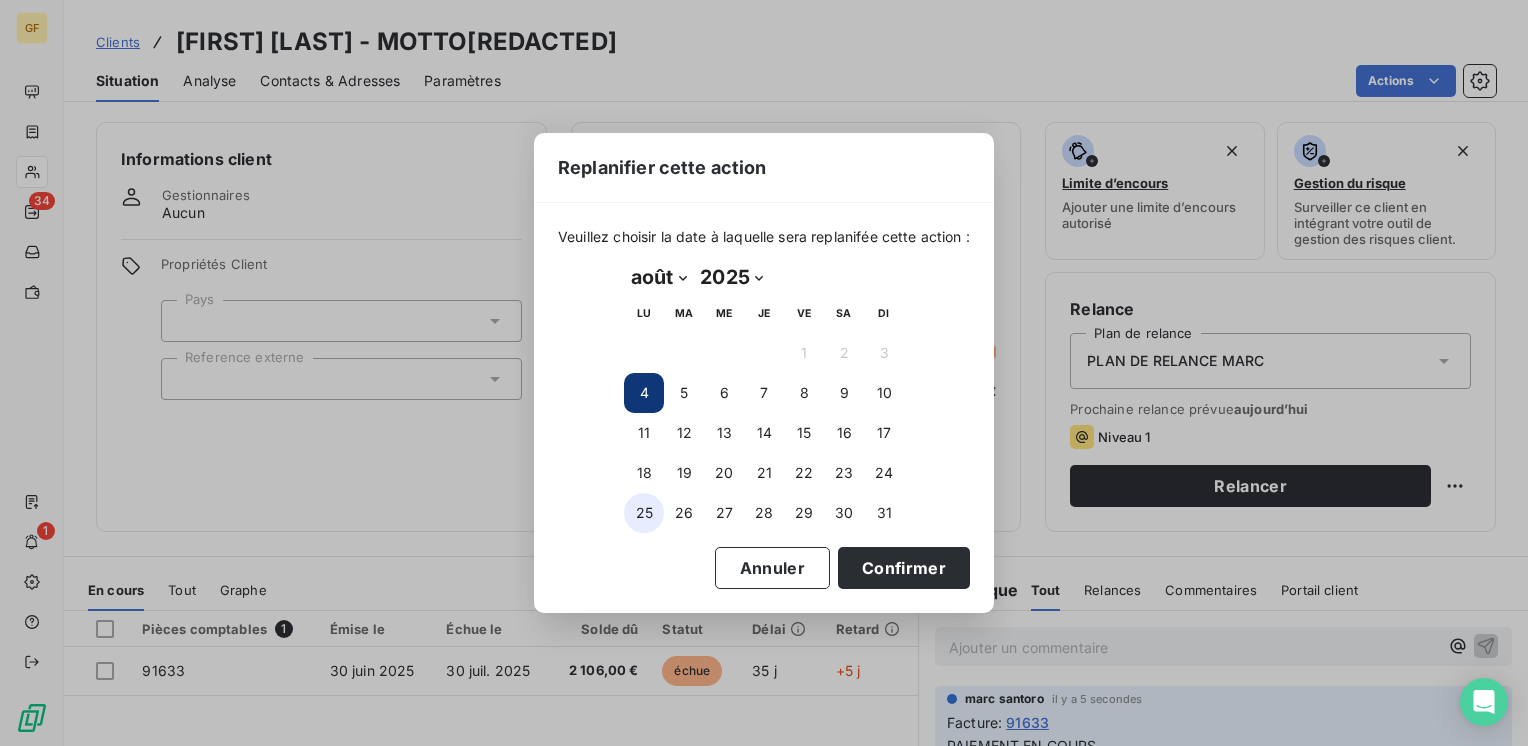 click on "25" at bounding box center [644, 513] 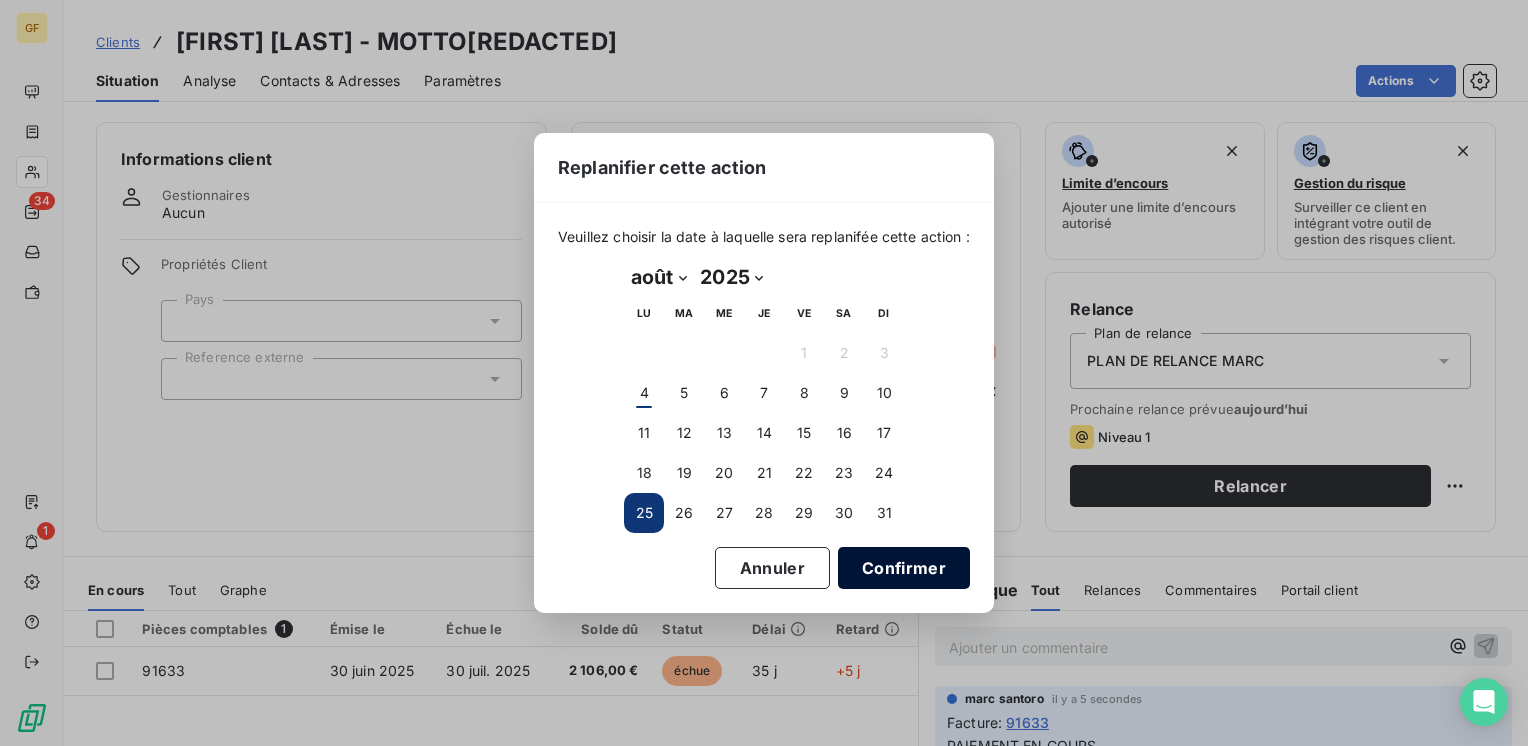 click on "Confirmer" at bounding box center [904, 568] 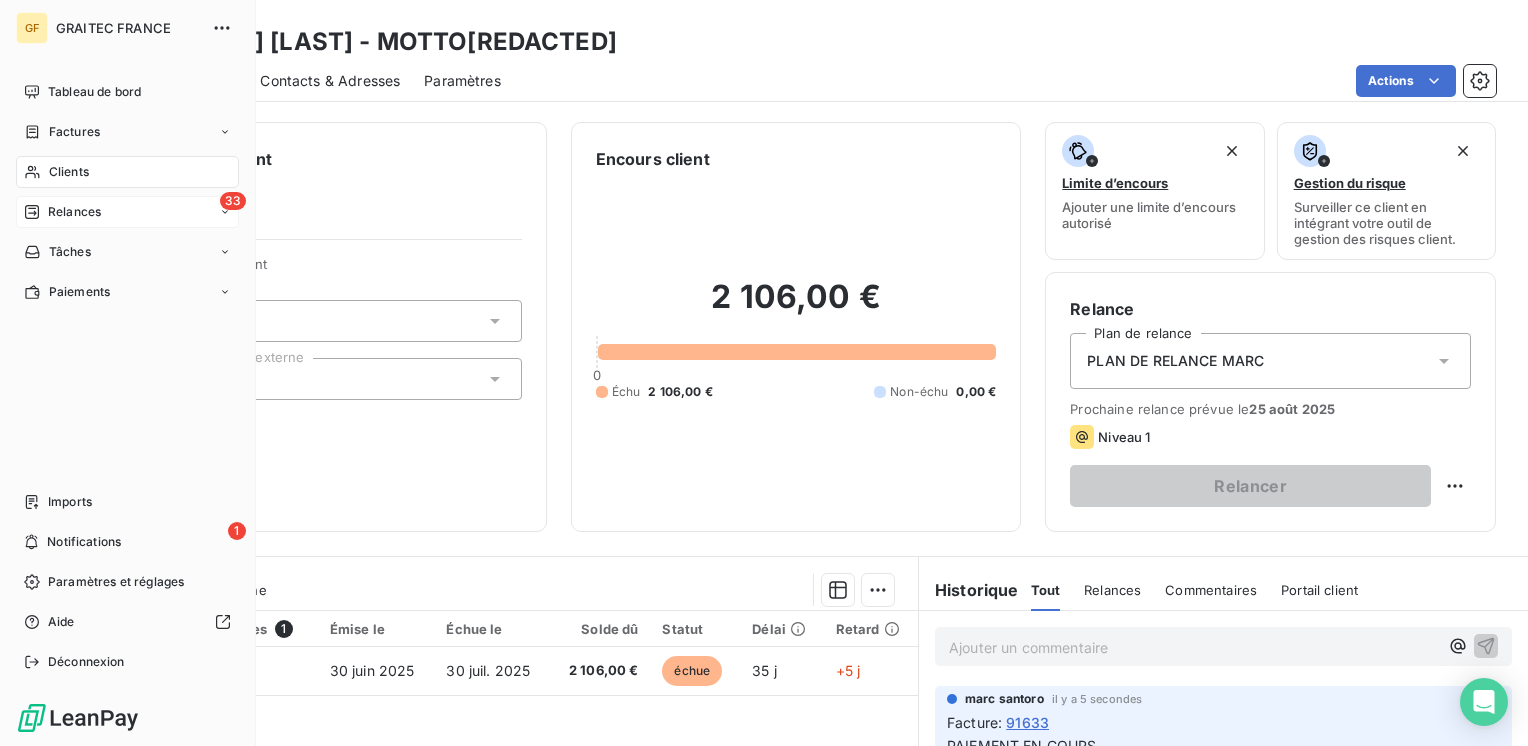click on "Relances" at bounding box center [74, 212] 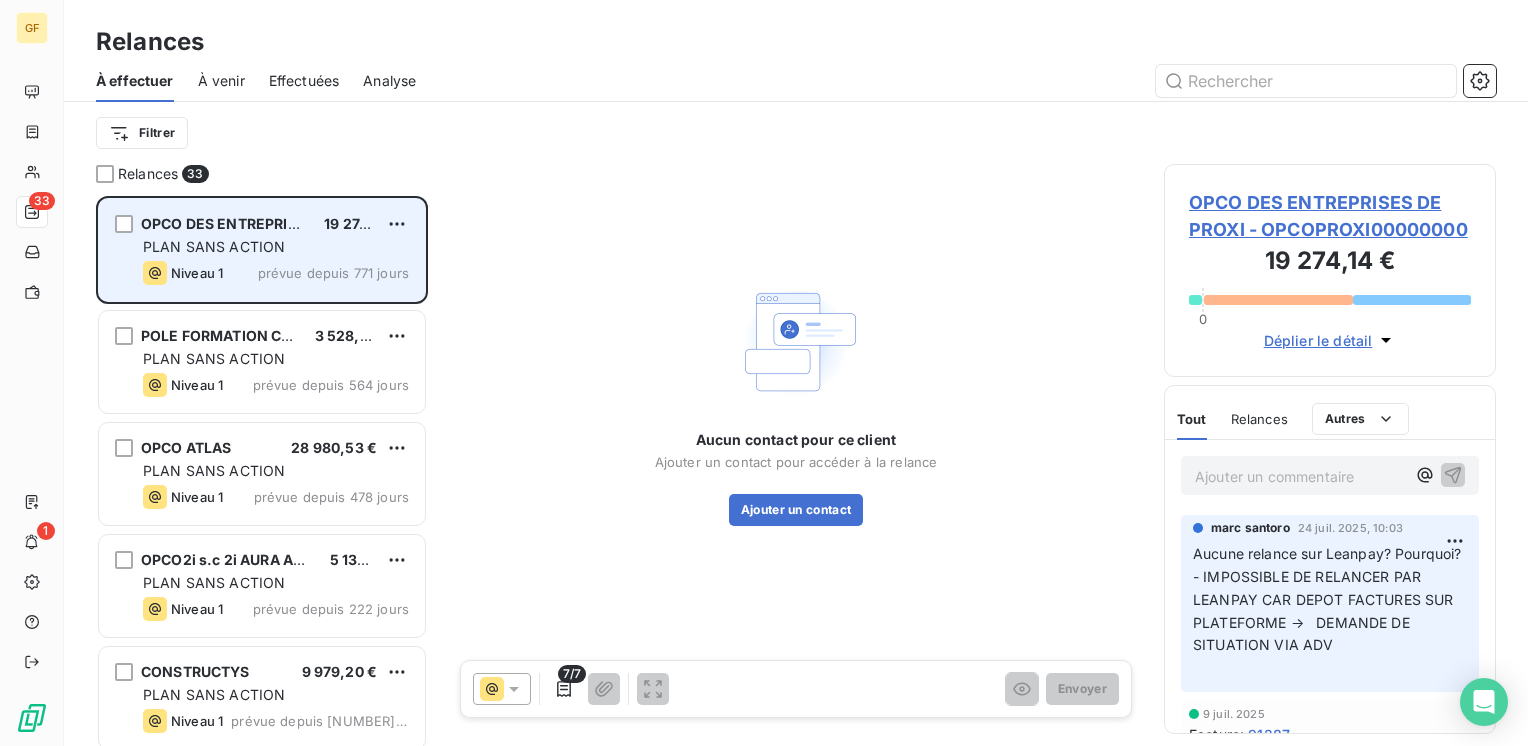 scroll, scrollTop: 16, scrollLeft: 16, axis: both 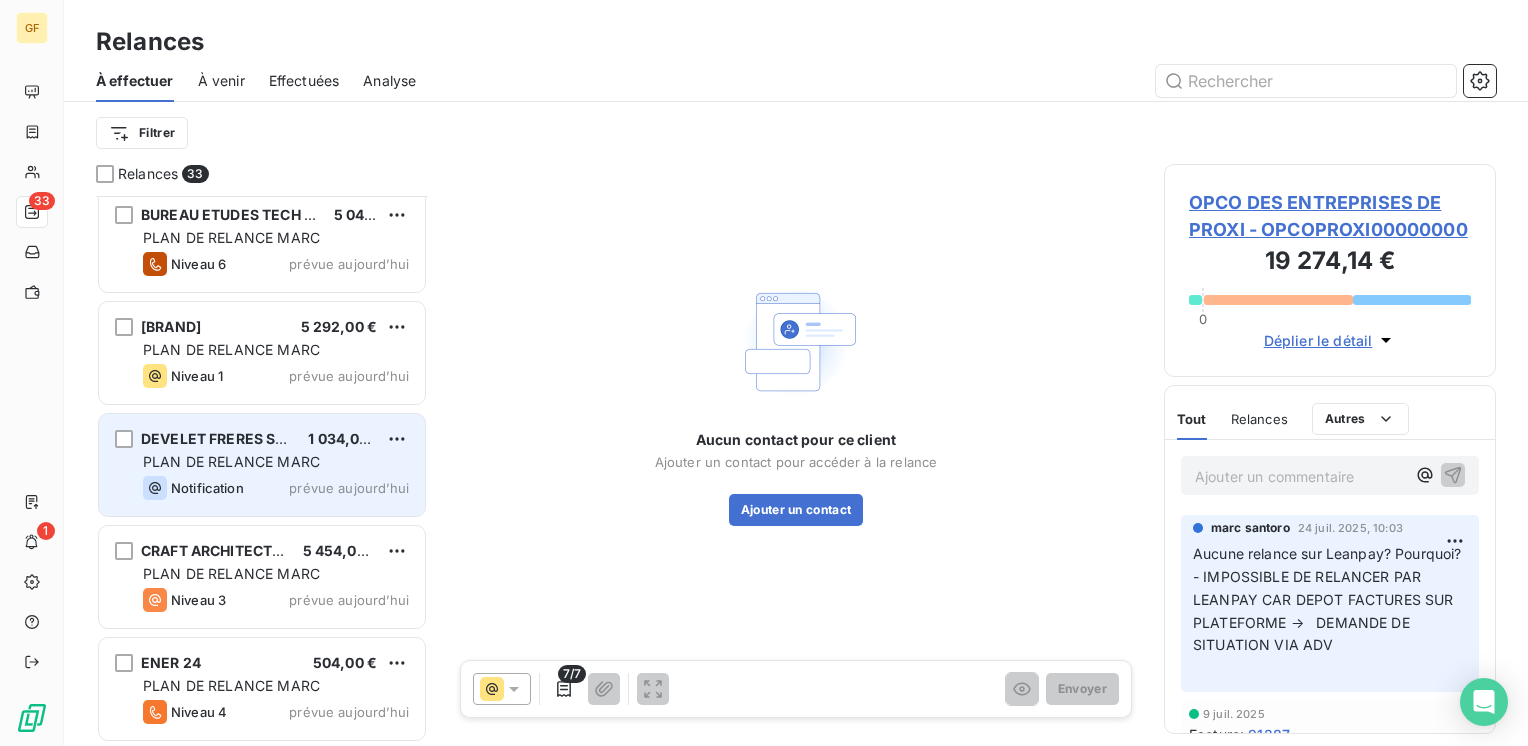 click on "PLAN DE RELANCE MARC" at bounding box center [276, 462] 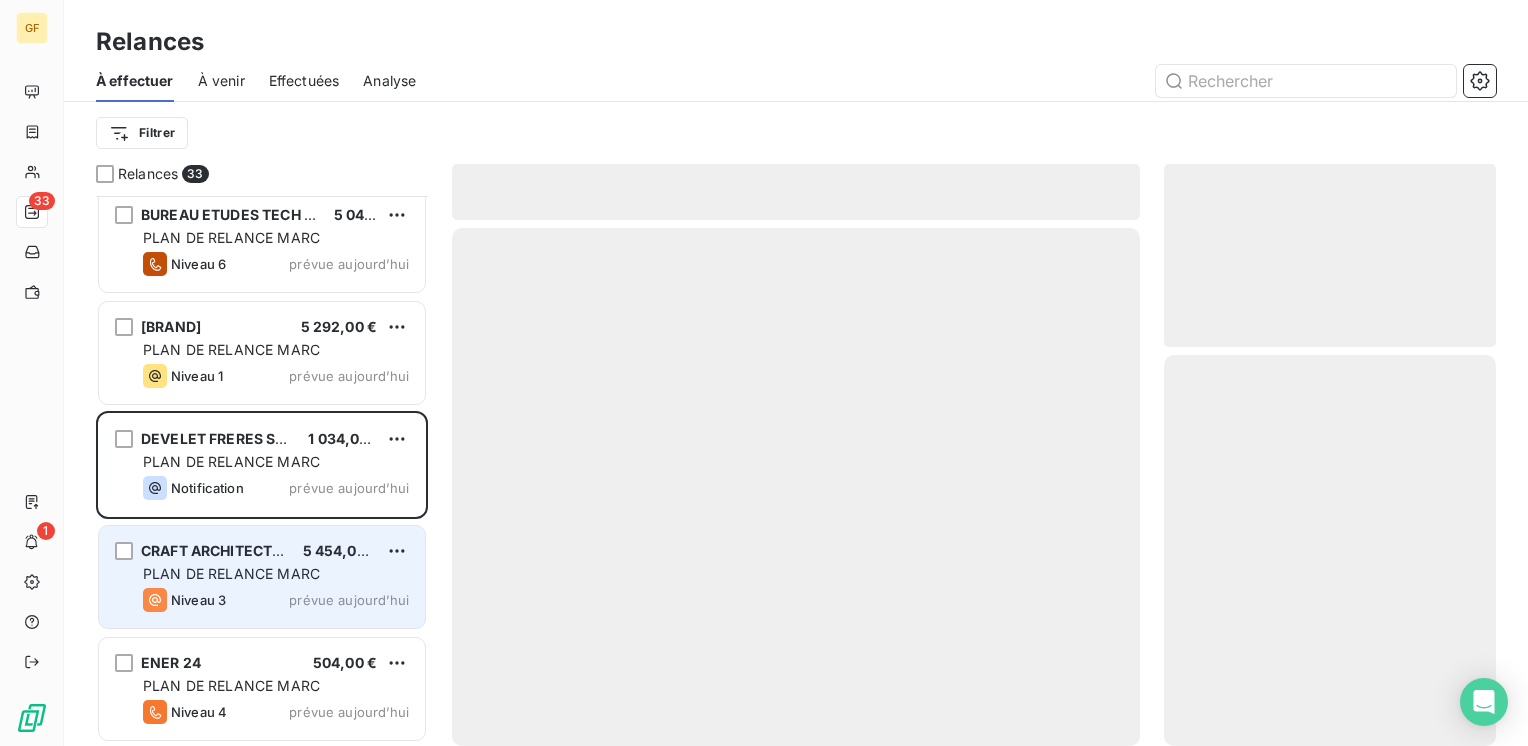 click on "PLAN DE RELANCE MARC" at bounding box center (231, 573) 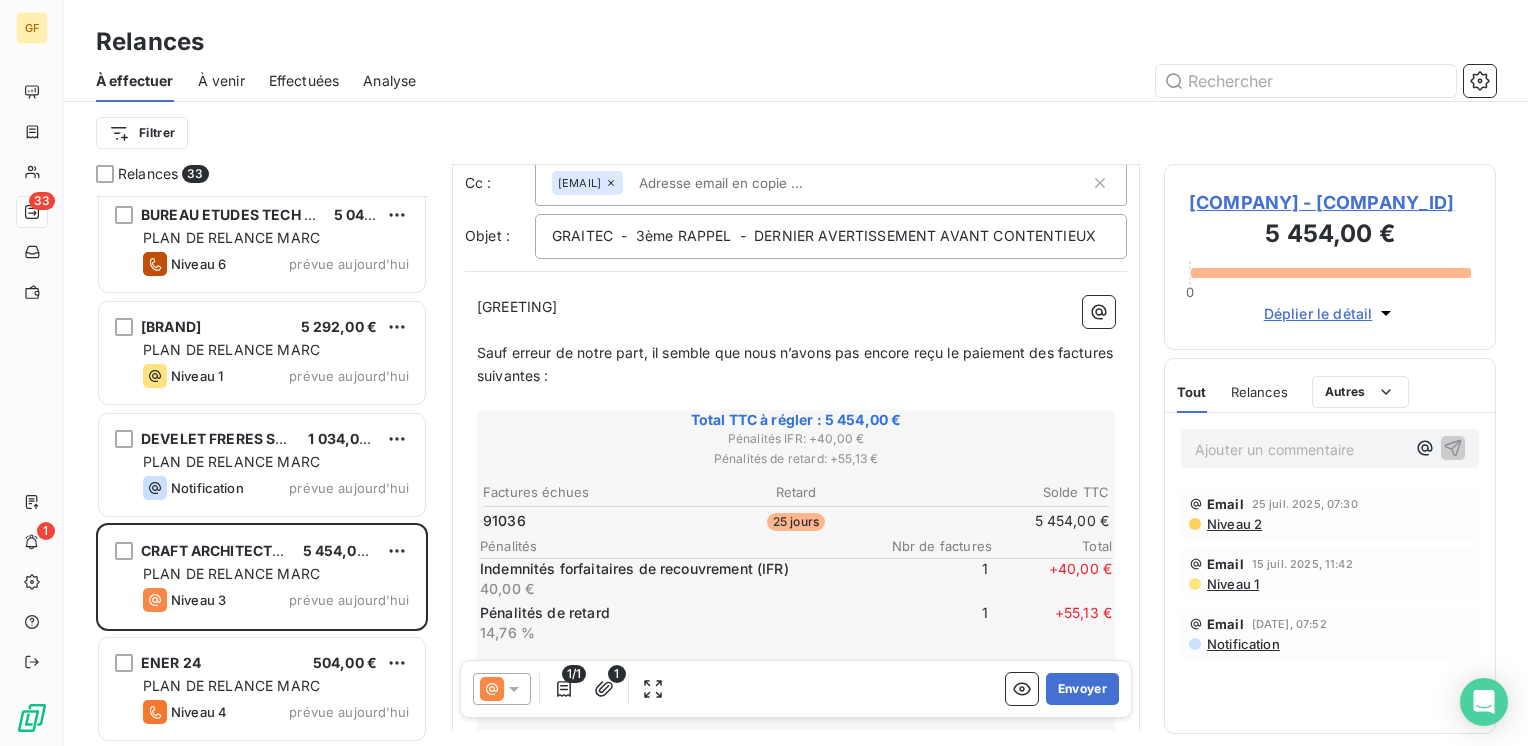 scroll, scrollTop: 100, scrollLeft: 0, axis: vertical 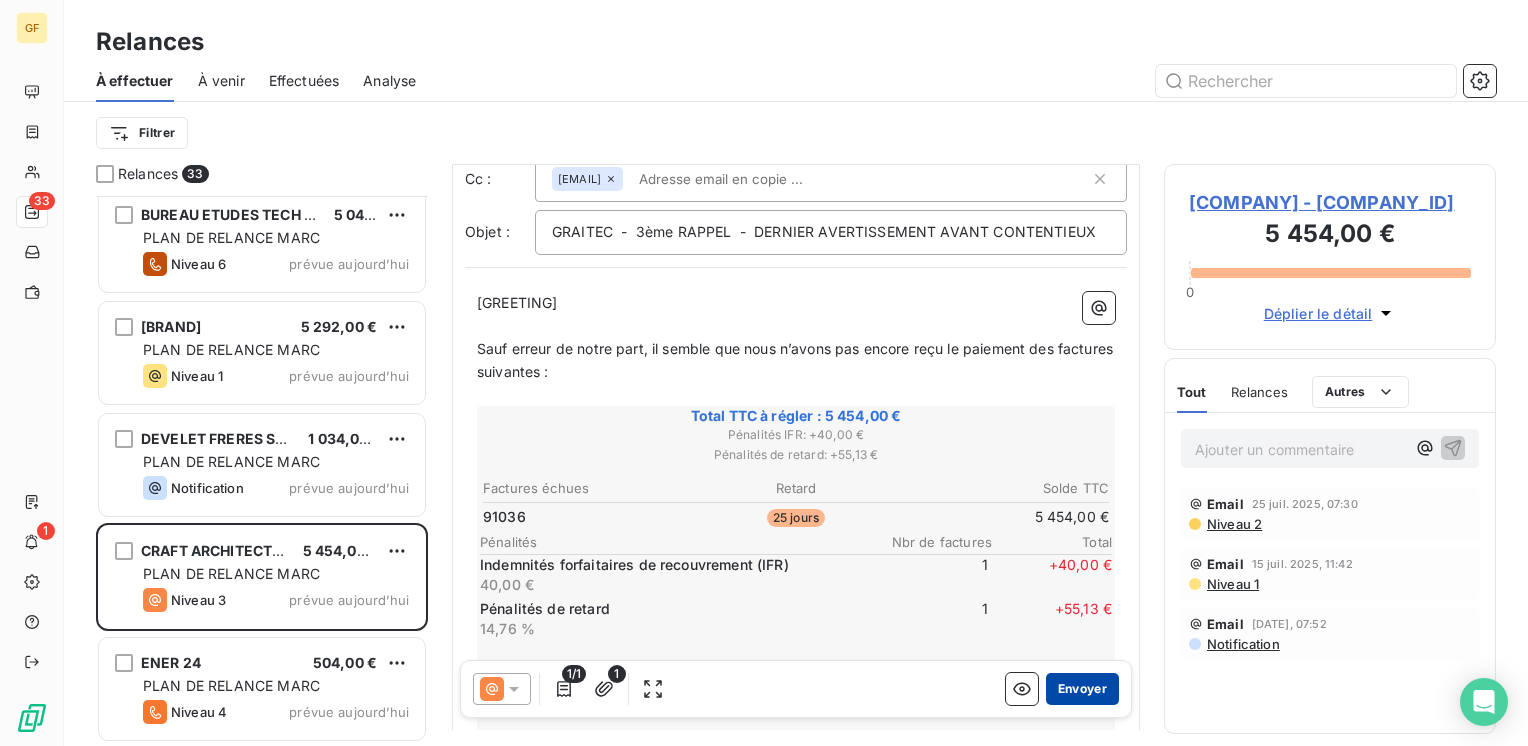 click on "Envoyer" at bounding box center (1082, 689) 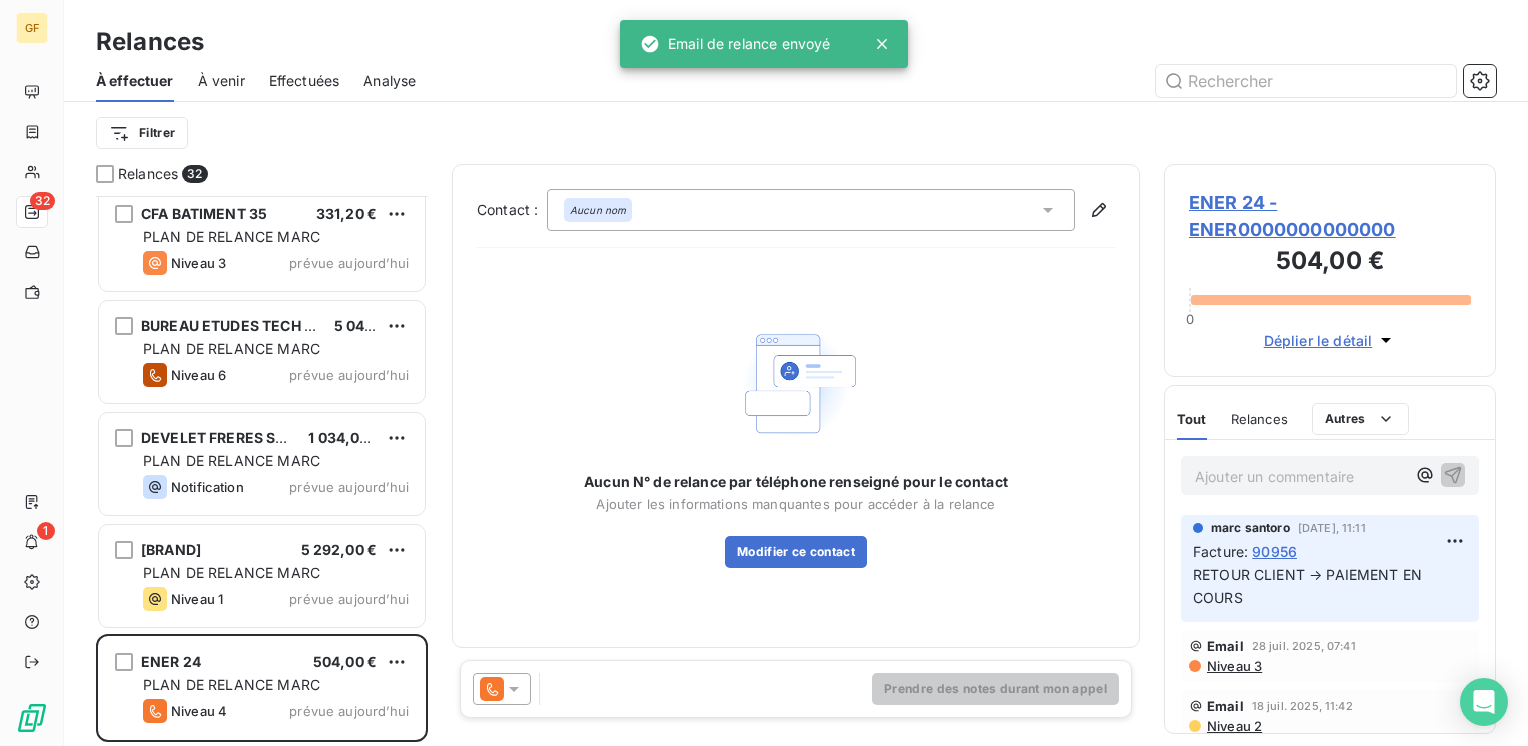 scroll, scrollTop: 3034, scrollLeft: 0, axis: vertical 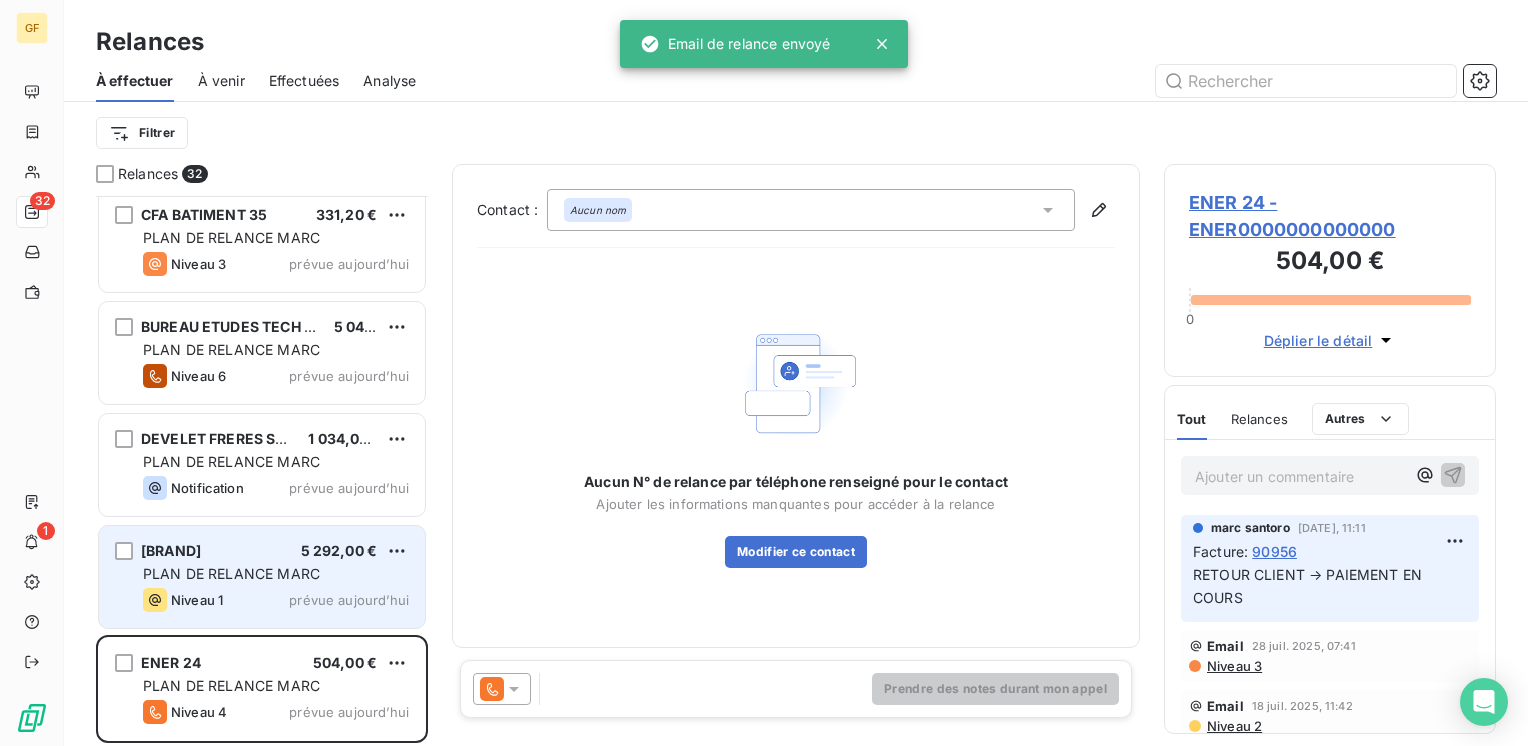 click on "PLAN DE RELANCE MARC" at bounding box center (231, 573) 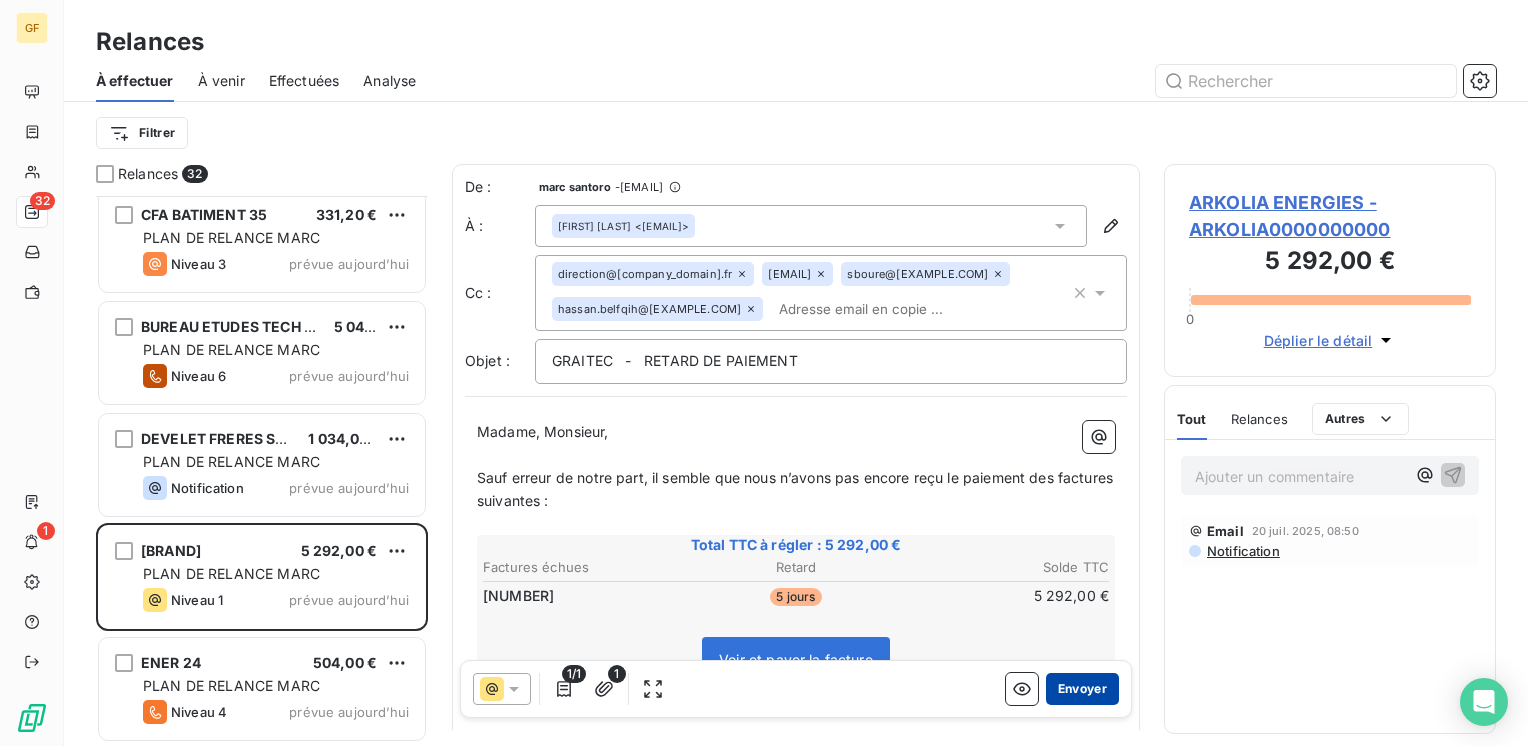 click on "Envoyer" at bounding box center (1082, 689) 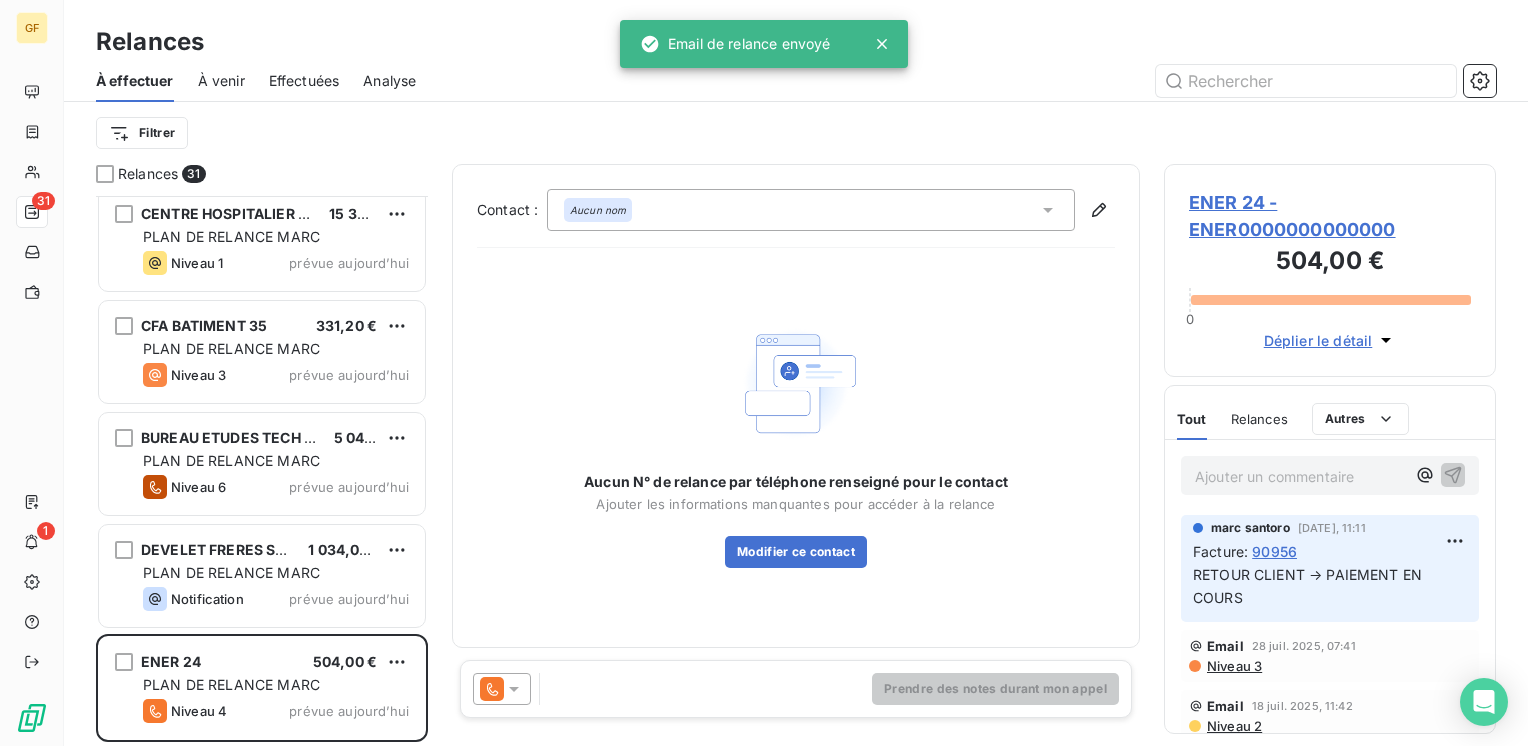 scroll, scrollTop: 2922, scrollLeft: 0, axis: vertical 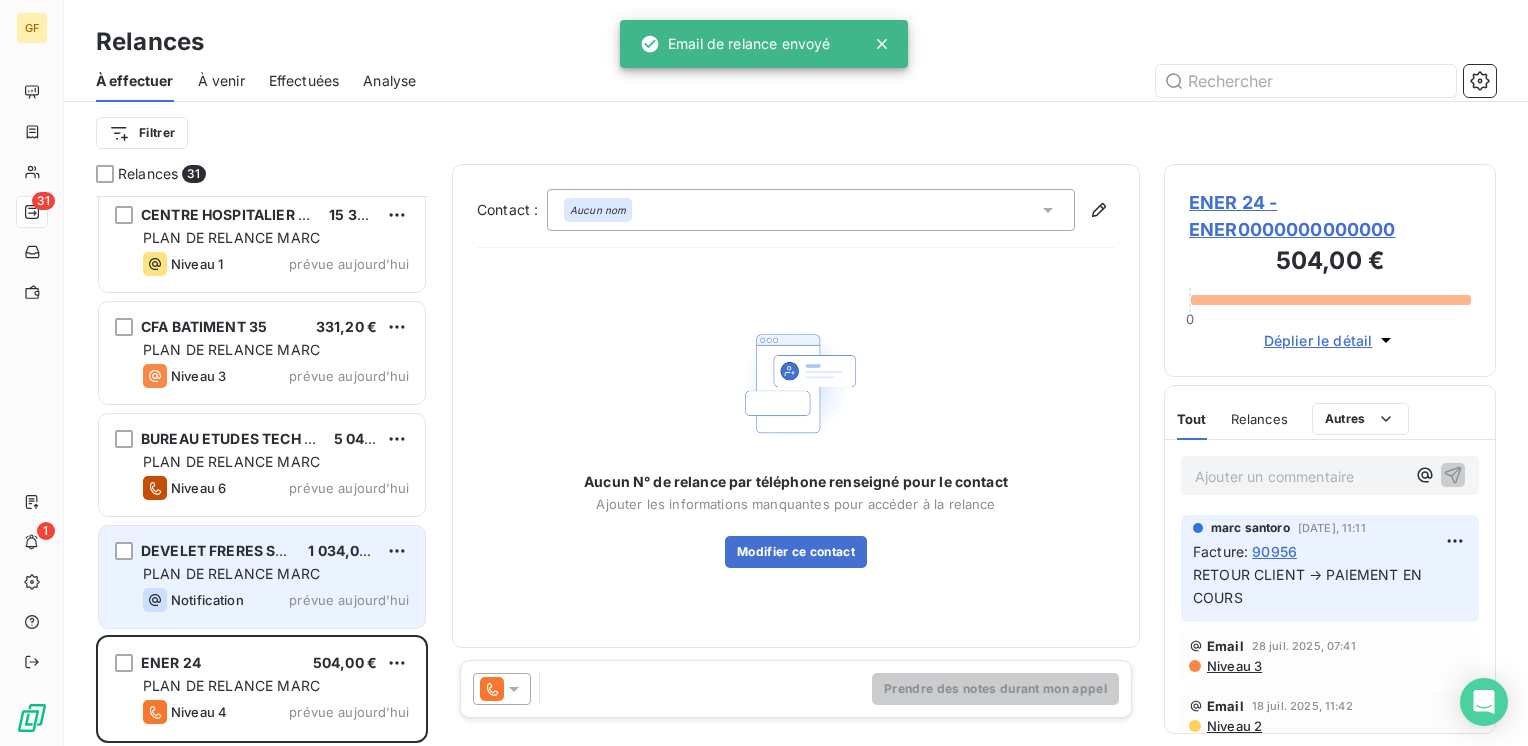 click on "DEVELET FRERES SARL" at bounding box center (222, 550) 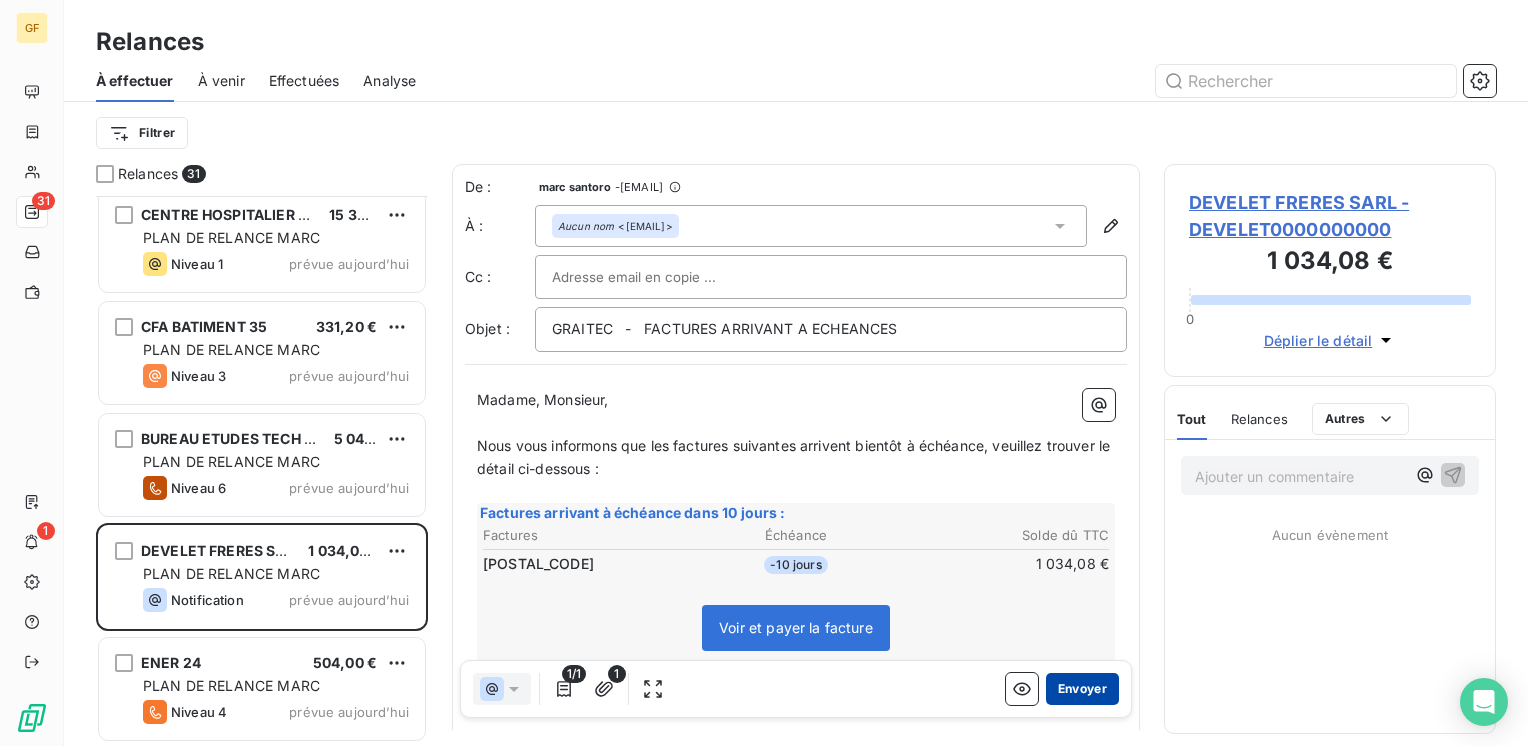 click on "Envoyer" at bounding box center (1082, 689) 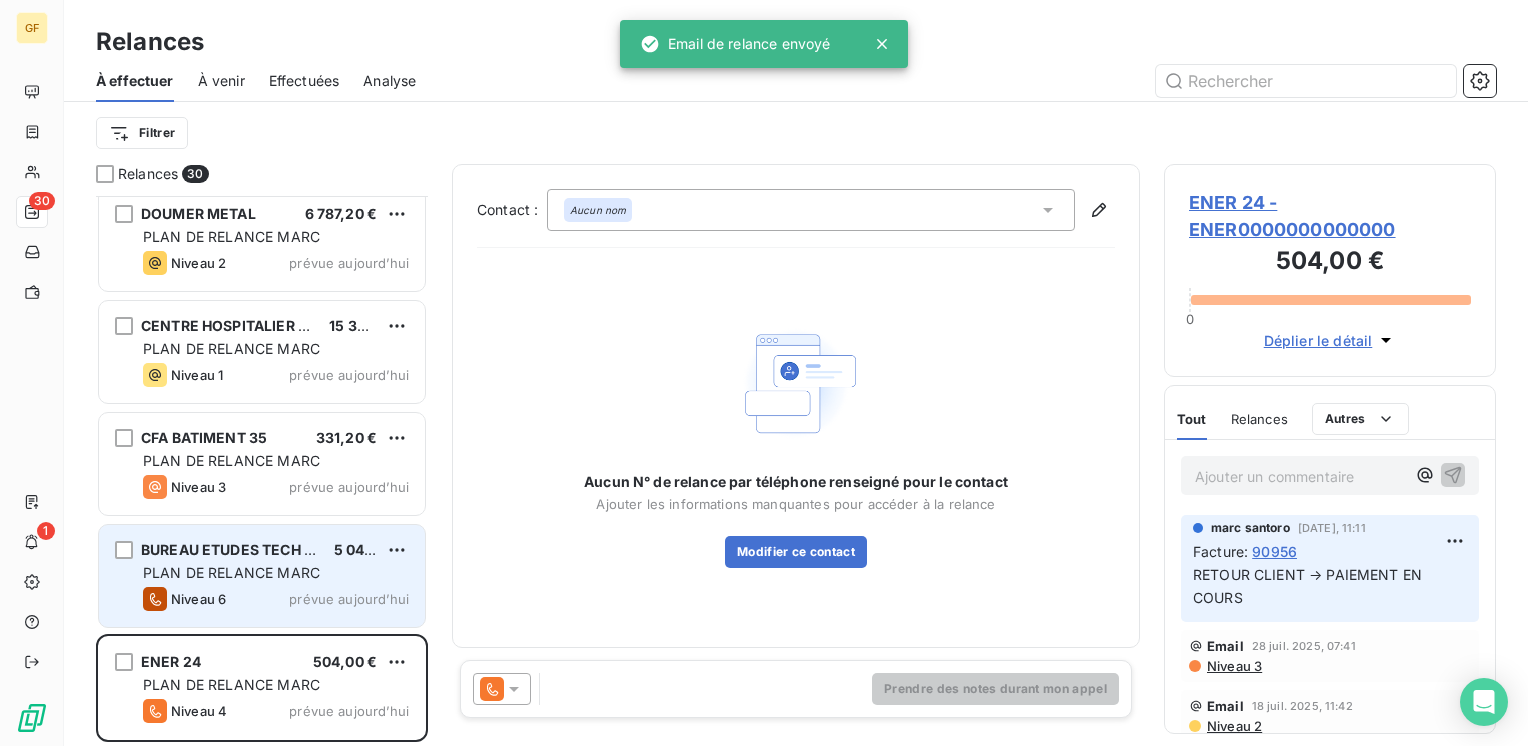scroll, scrollTop: 2810, scrollLeft: 0, axis: vertical 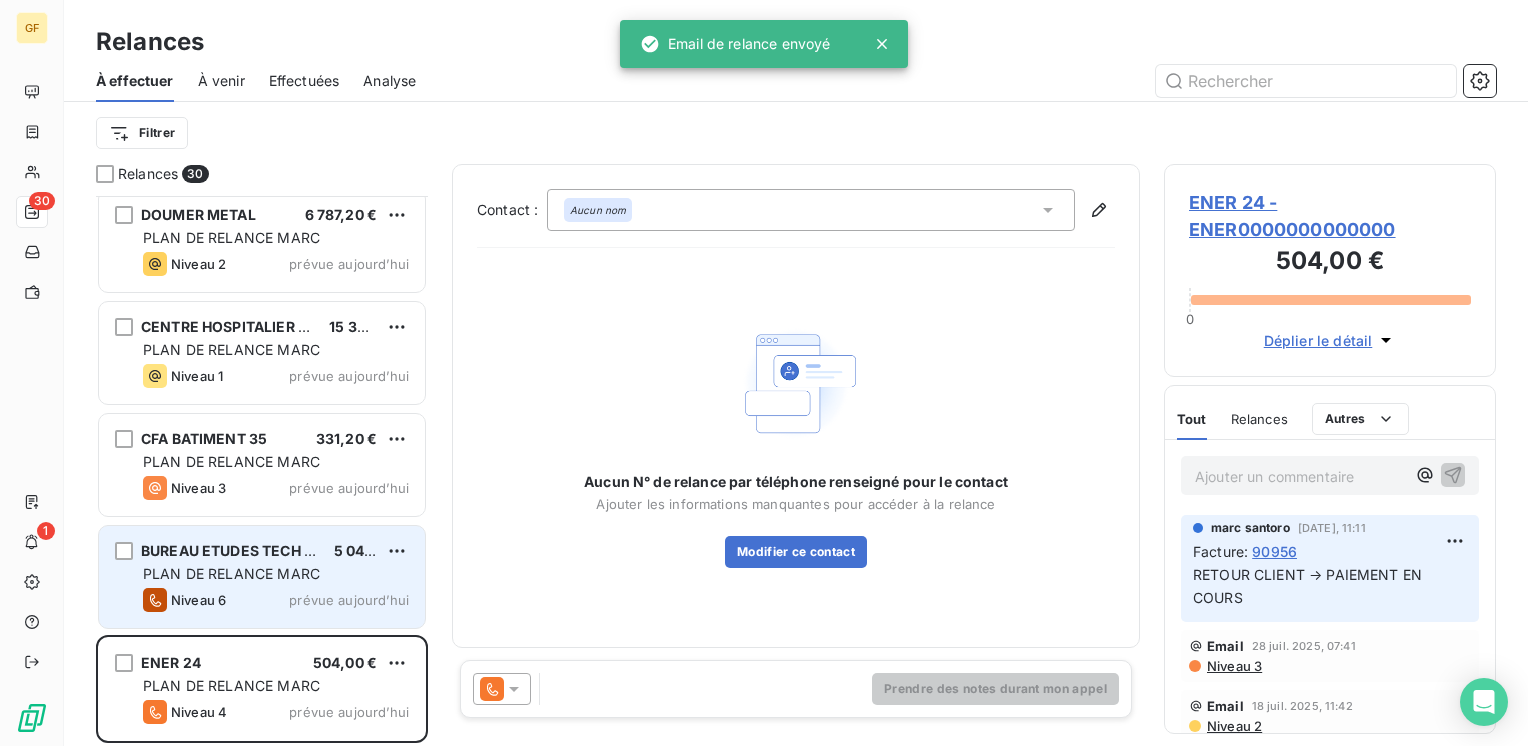 click on "BUREAU ETUDES TECH ORGANISATION MOD 5 040,00 € PLAN DE RELANCE MARC Niveau 6 prévue aujourd’hui" at bounding box center (262, 577) 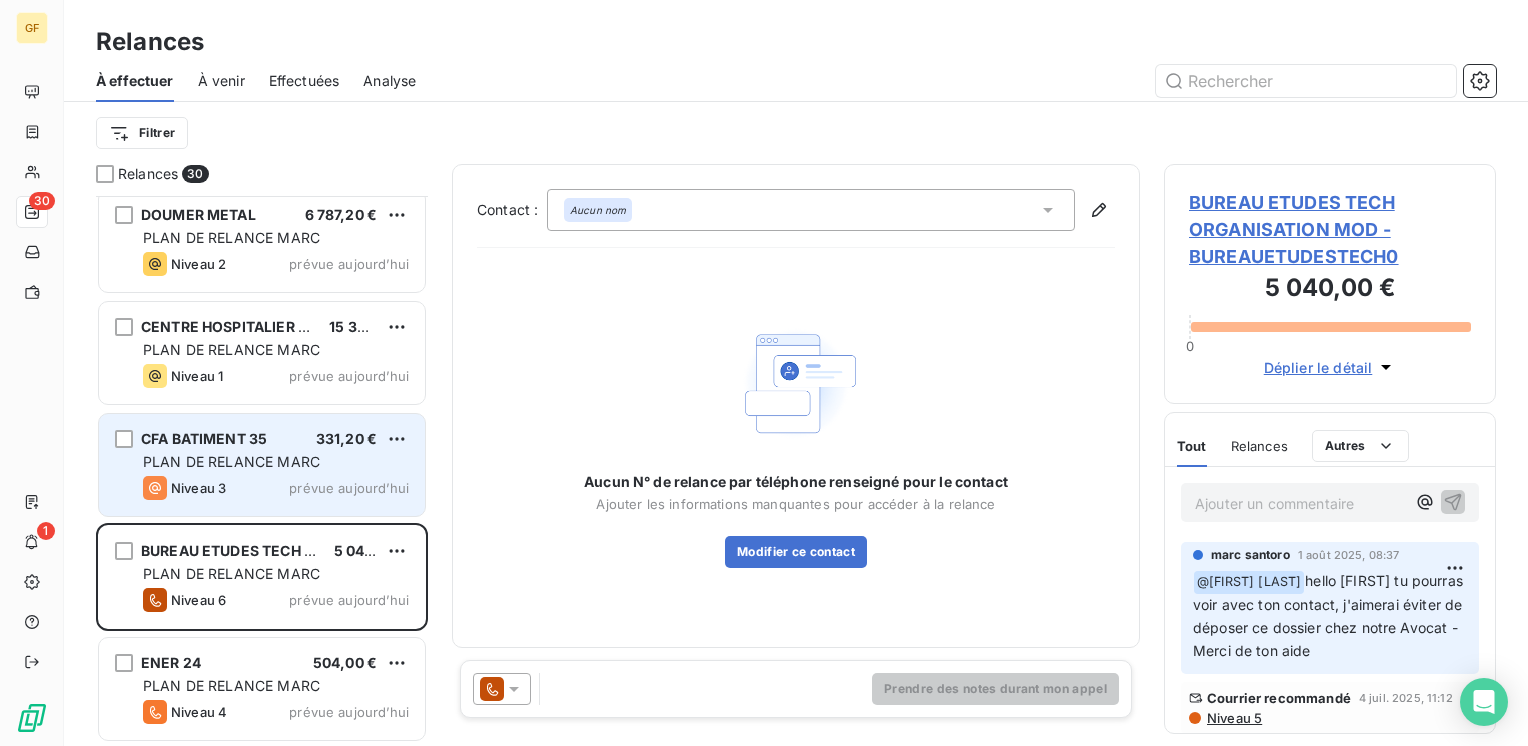 click on "PLAN DE RELANCE MARC" at bounding box center [231, 461] 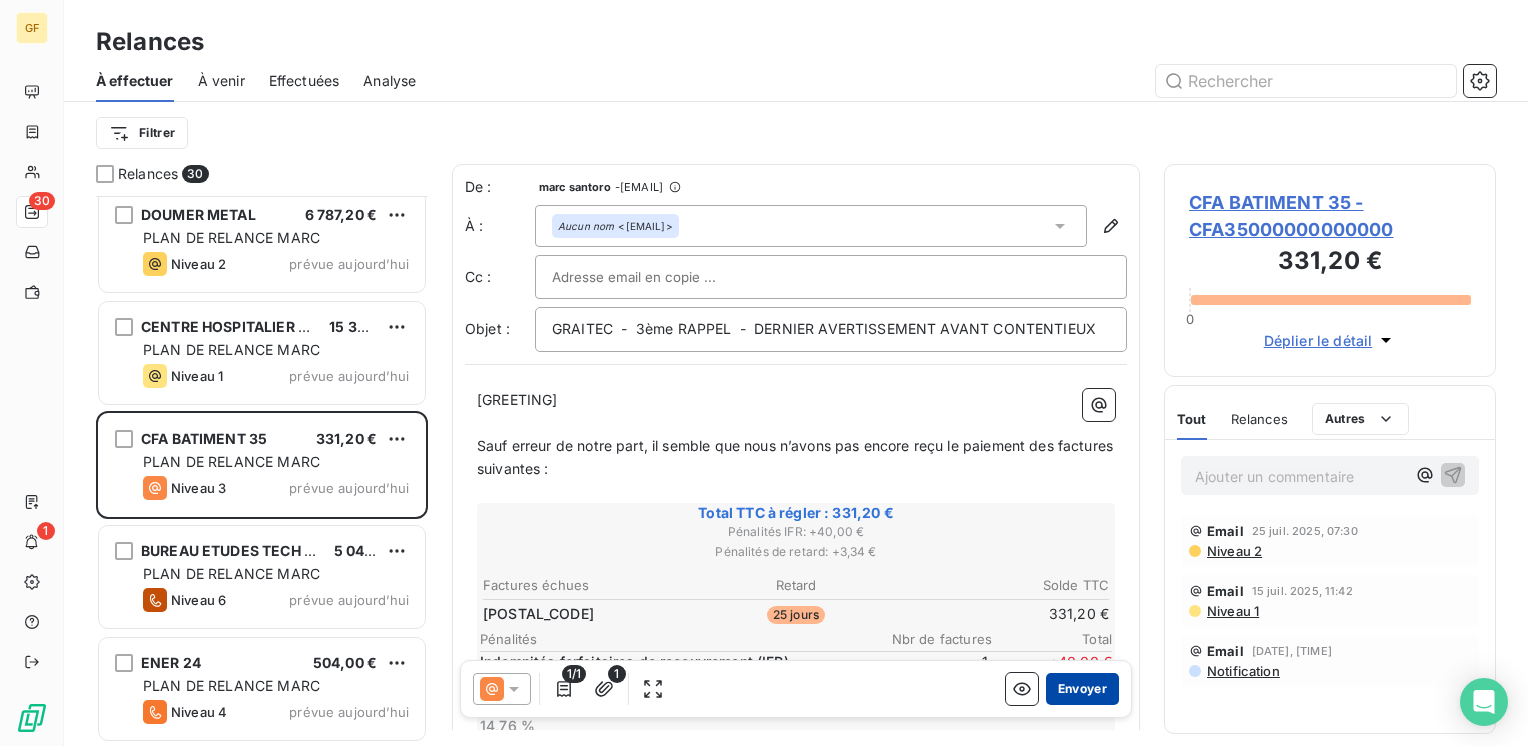 click on "Envoyer" at bounding box center [1082, 689] 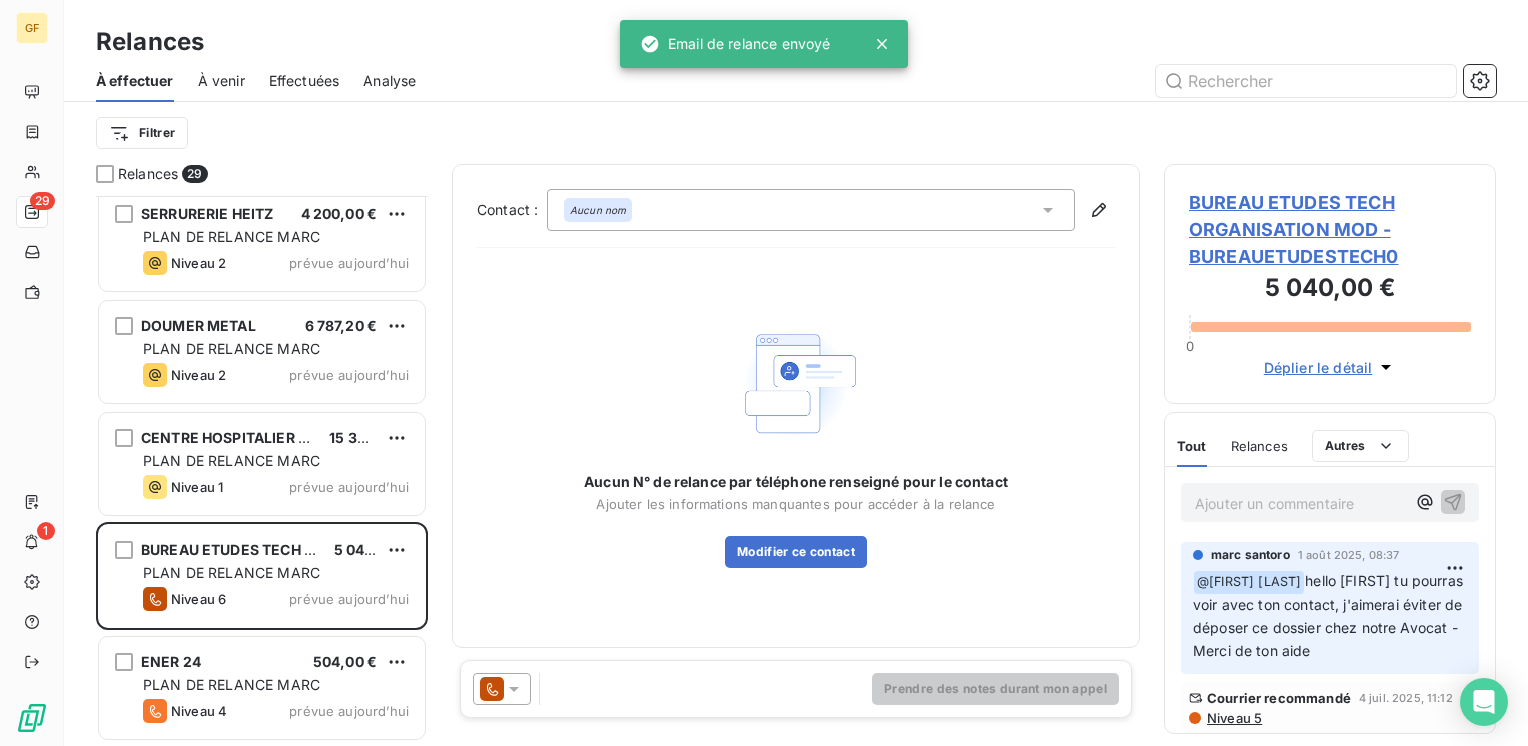 scroll, scrollTop: 2698, scrollLeft: 0, axis: vertical 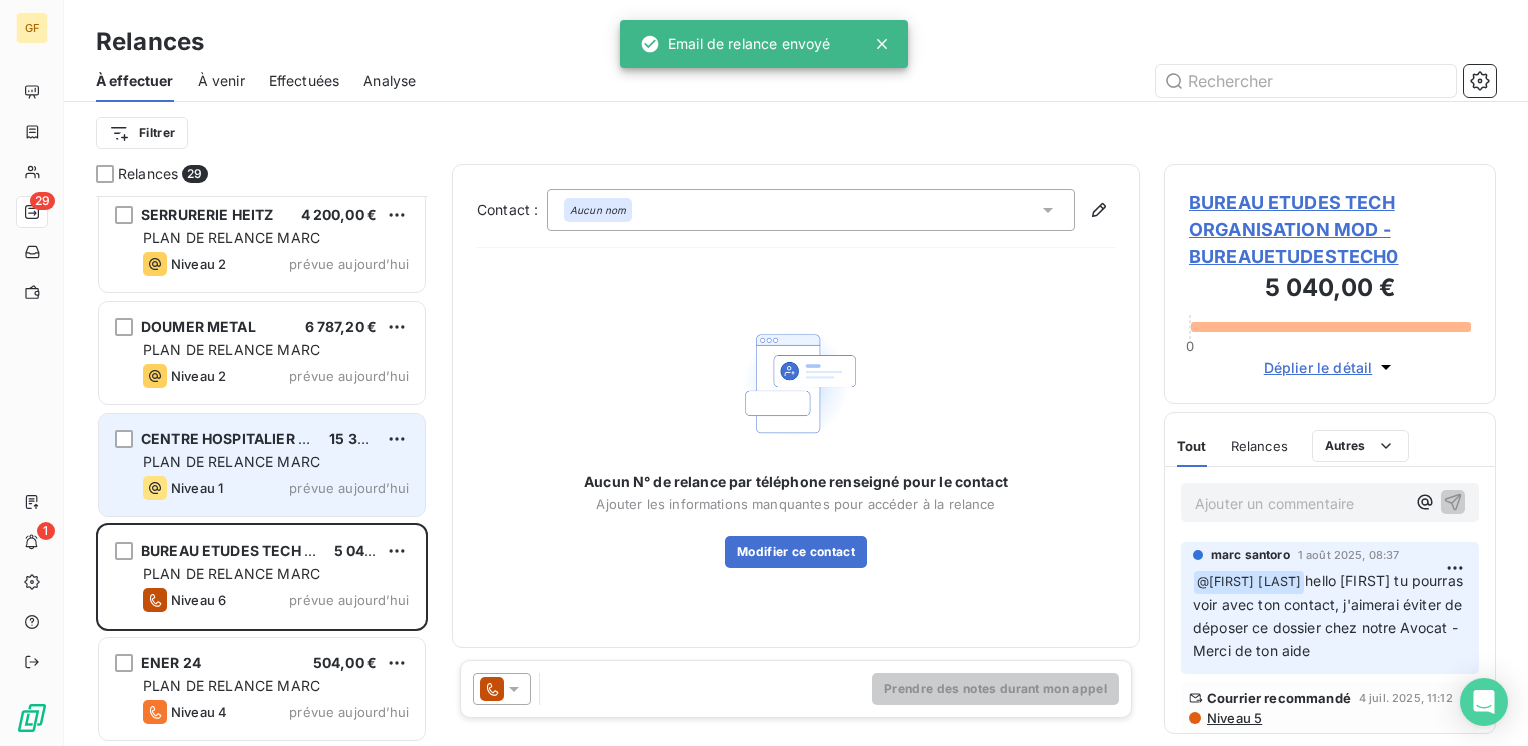 click on "prévue aujourd’hui" at bounding box center [349, 488] 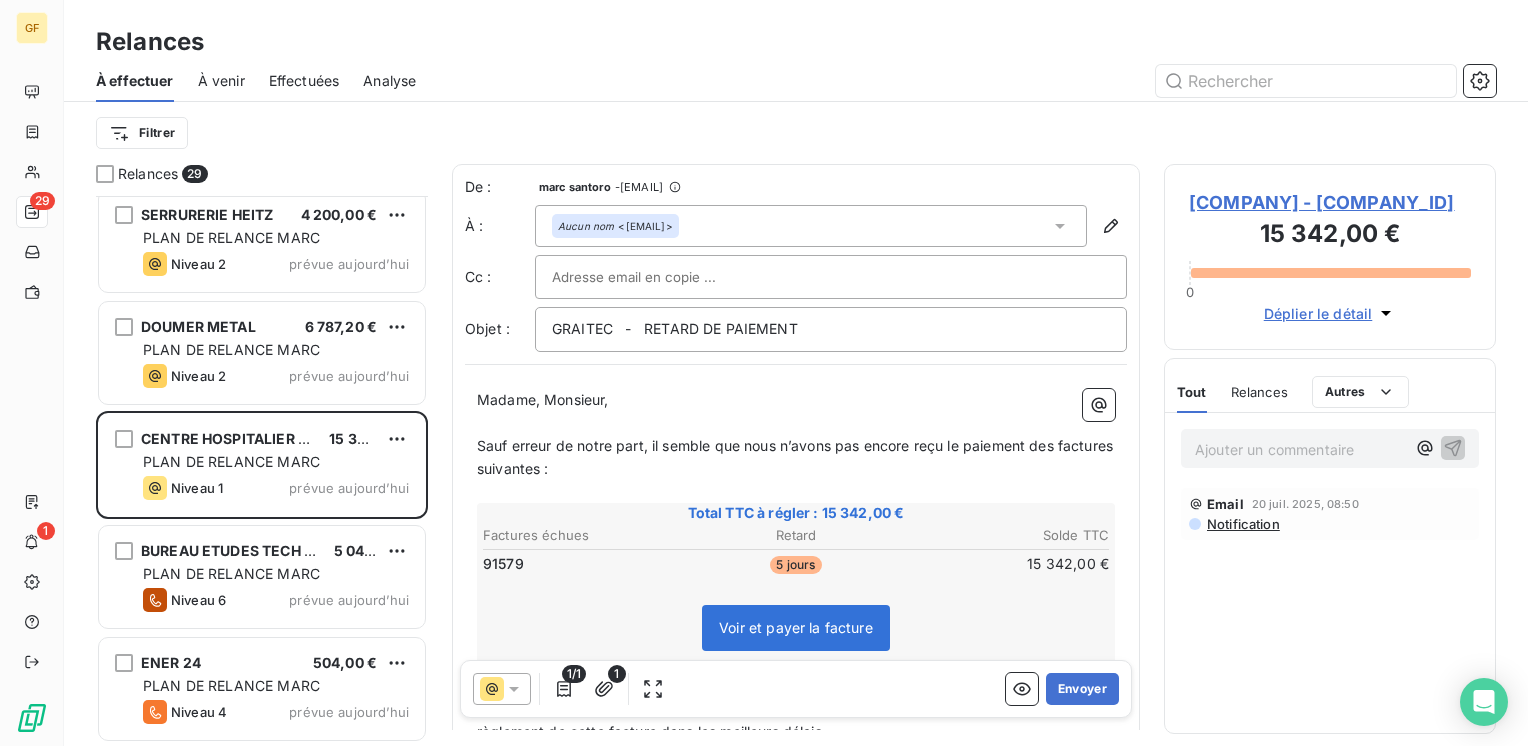 click on "[COMPANY] - [COMPANY_ID]" at bounding box center (1330, 202) 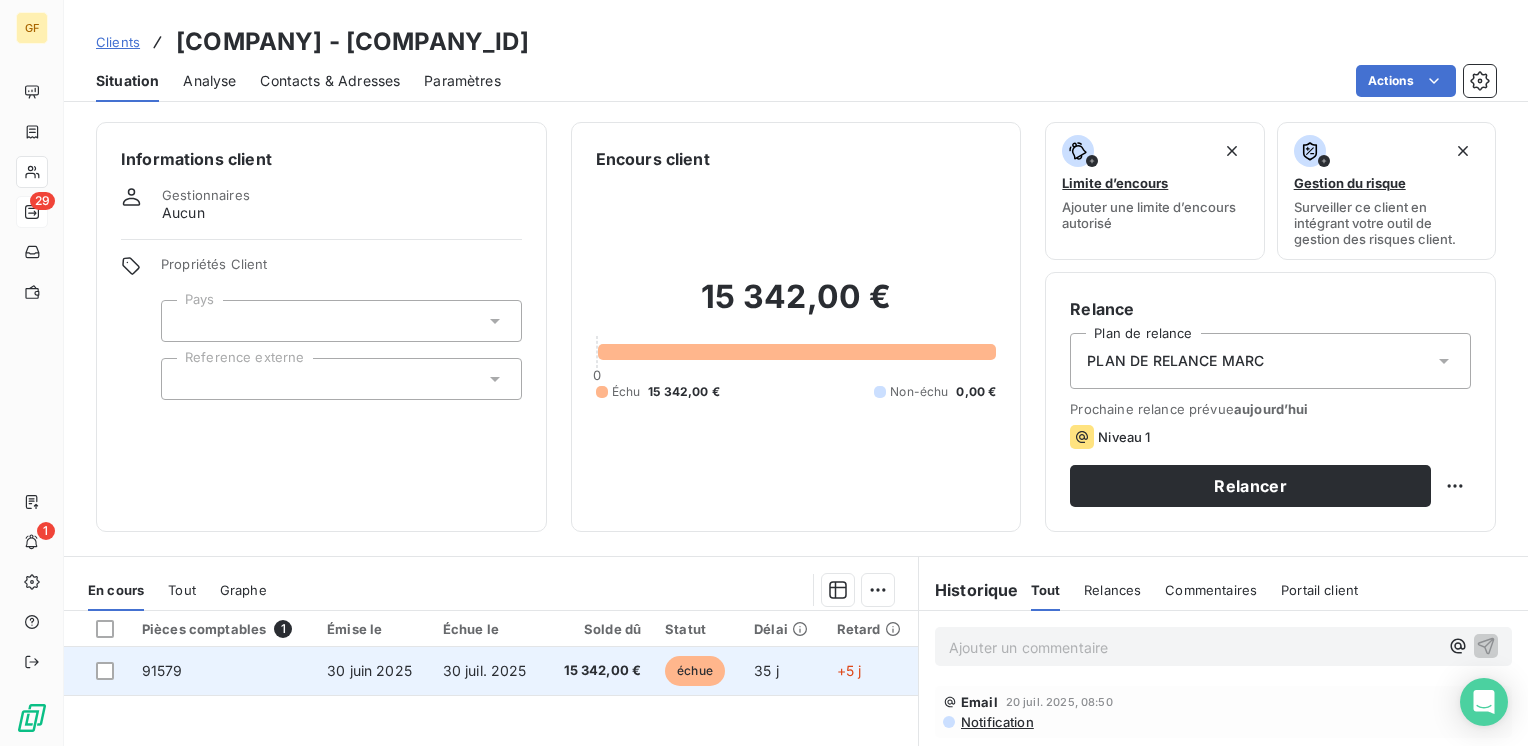 click on "30 juil. 2025" at bounding box center [488, 671] 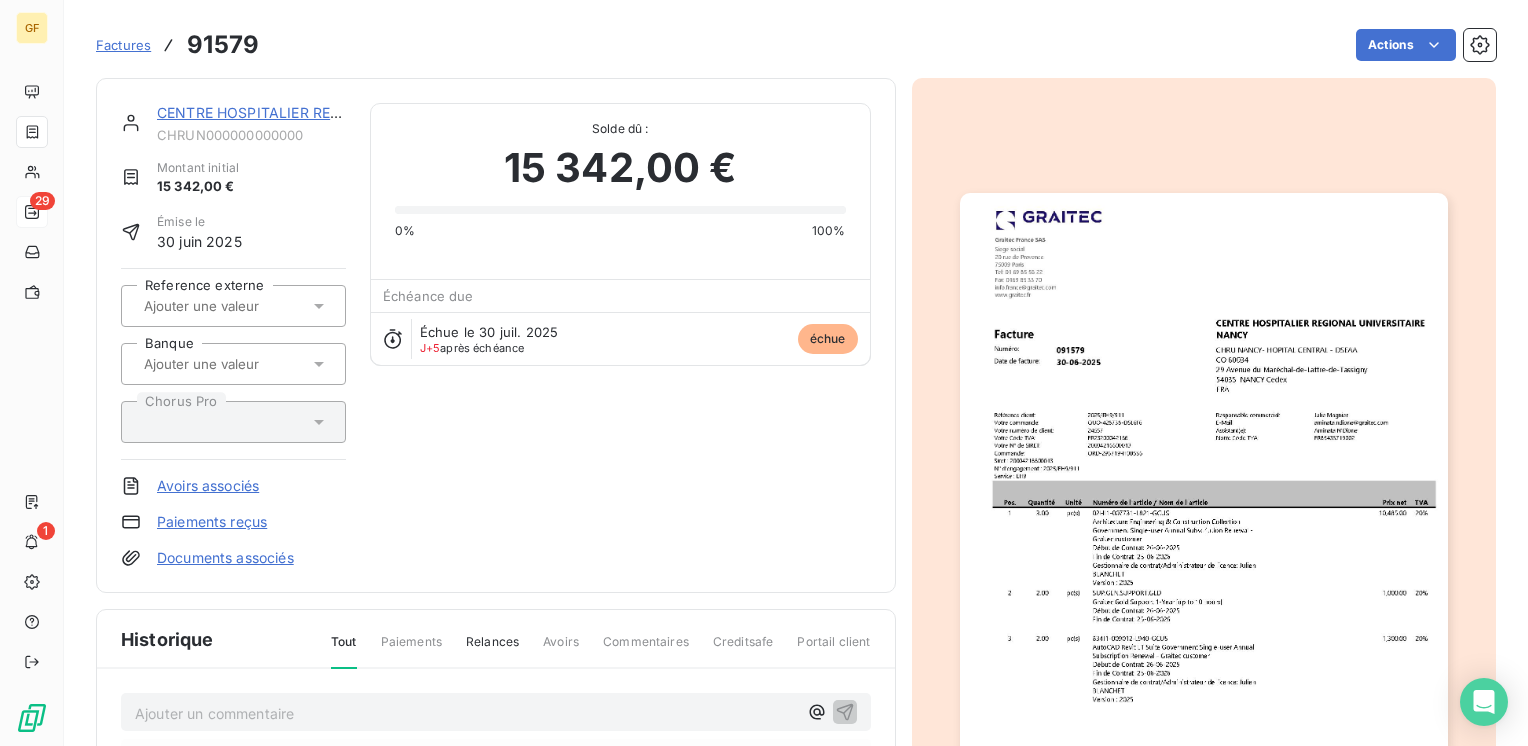 click on "CENTRE HOSPITALIER REGIONAL UNIVERS" at bounding box center [304, 112] 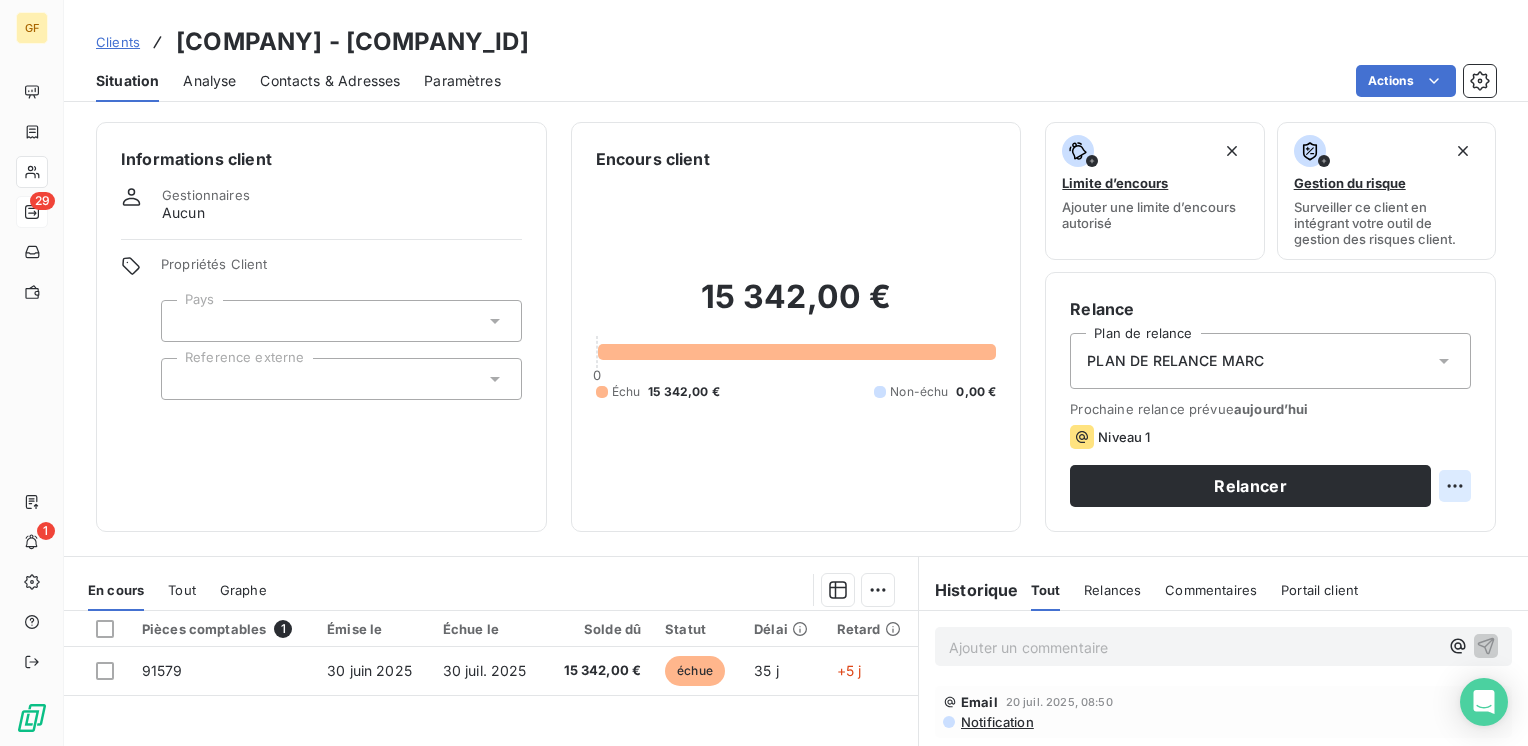click on "GF 29 1 Clients CENTRE HOSPITALIER REGIONAL UNIVERS - [COMPANY_ID] Situation Analyse Contacts & Adresses Paramètres Actions Informations client Gestionnaires Aucun Propriétés Client Pays Reference externe Encours client   [PRICE] 0 Échu [PRICE] Non-échu 0,00 €     Limite d’encours Ajouter une limite d’encours autorisé Gestion du risque Surveiller ce client en intégrant votre outil de gestion des risques client. Relance Plan de relance PLAN DE RELANCE [NAME] Prochaine relance prévue  aujourd’hui Niveau 1 Relancer En cours Tout Graphe Pièces comptables 1 Émise le Échue le Solde dû Statut Délai   Retard   [NUMBER] [DATE] [DATE] [PRICE] échue 35 j +5 j Lignes par page 25 Précédent 1 Suivant Historique Tout Relances Commentaires Portail client Tout Relances Commentaires Portail client Ajouter un commentaire ﻿ Email [DATE], [TIME] Notification" at bounding box center [764, 373] 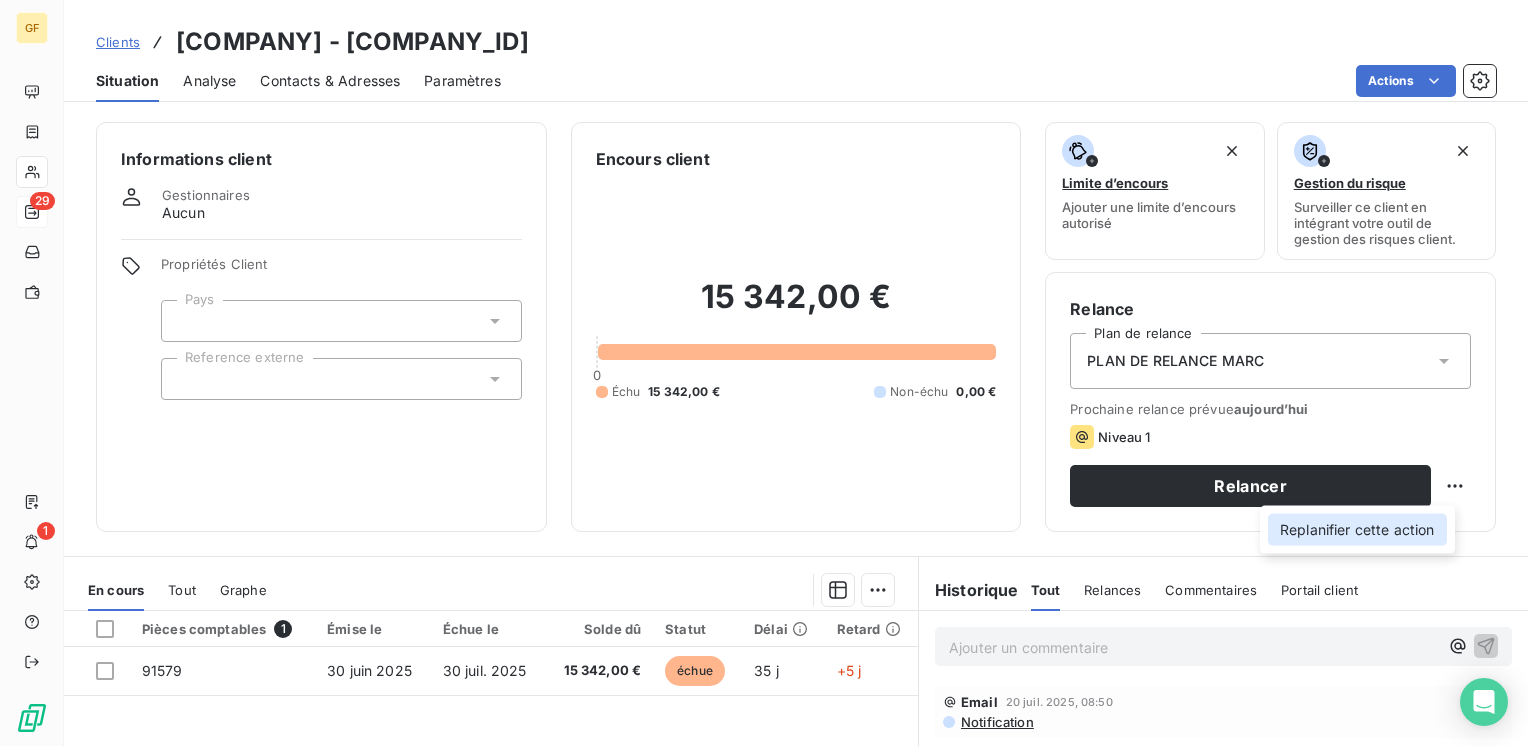 click on "Replanifier cette action" at bounding box center (1357, 530) 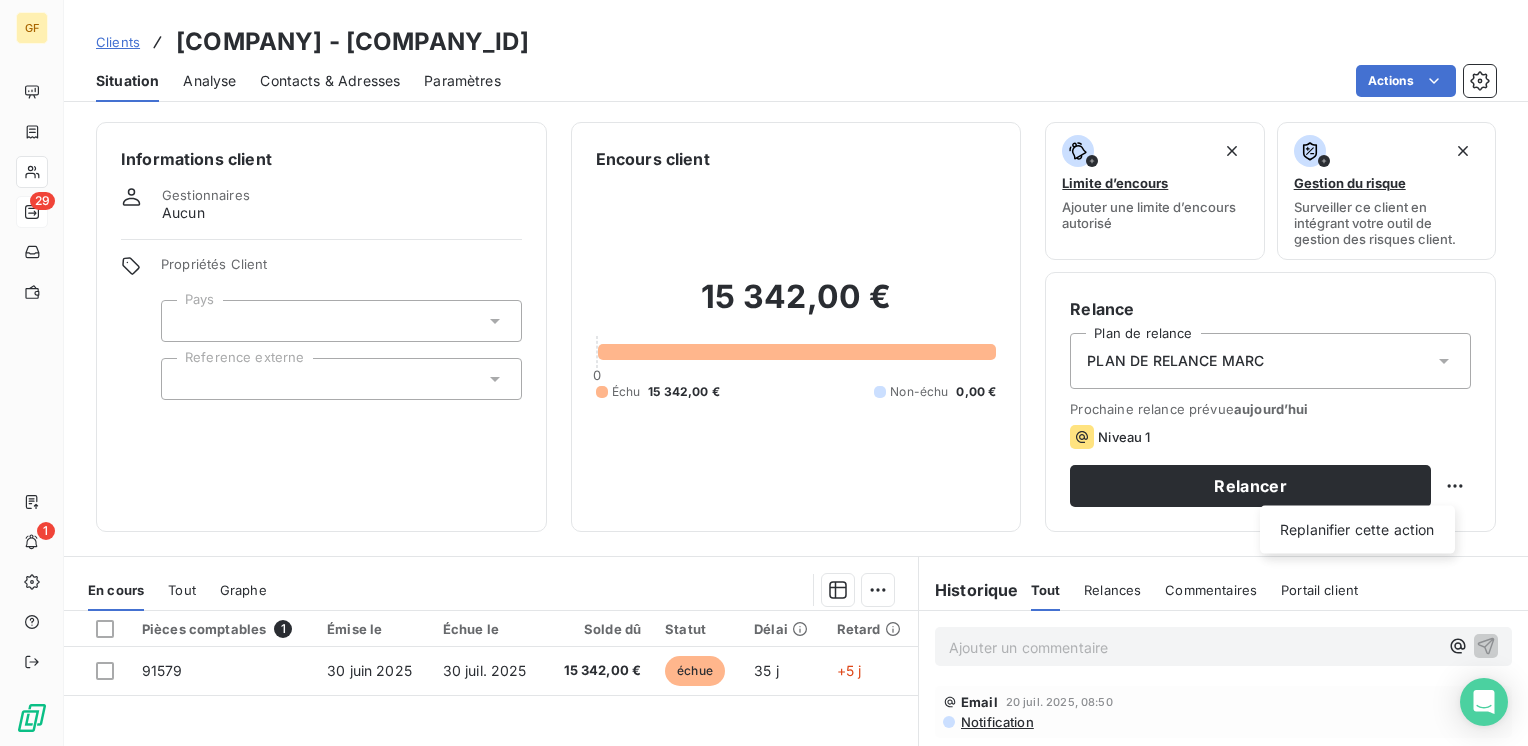 select on "7" 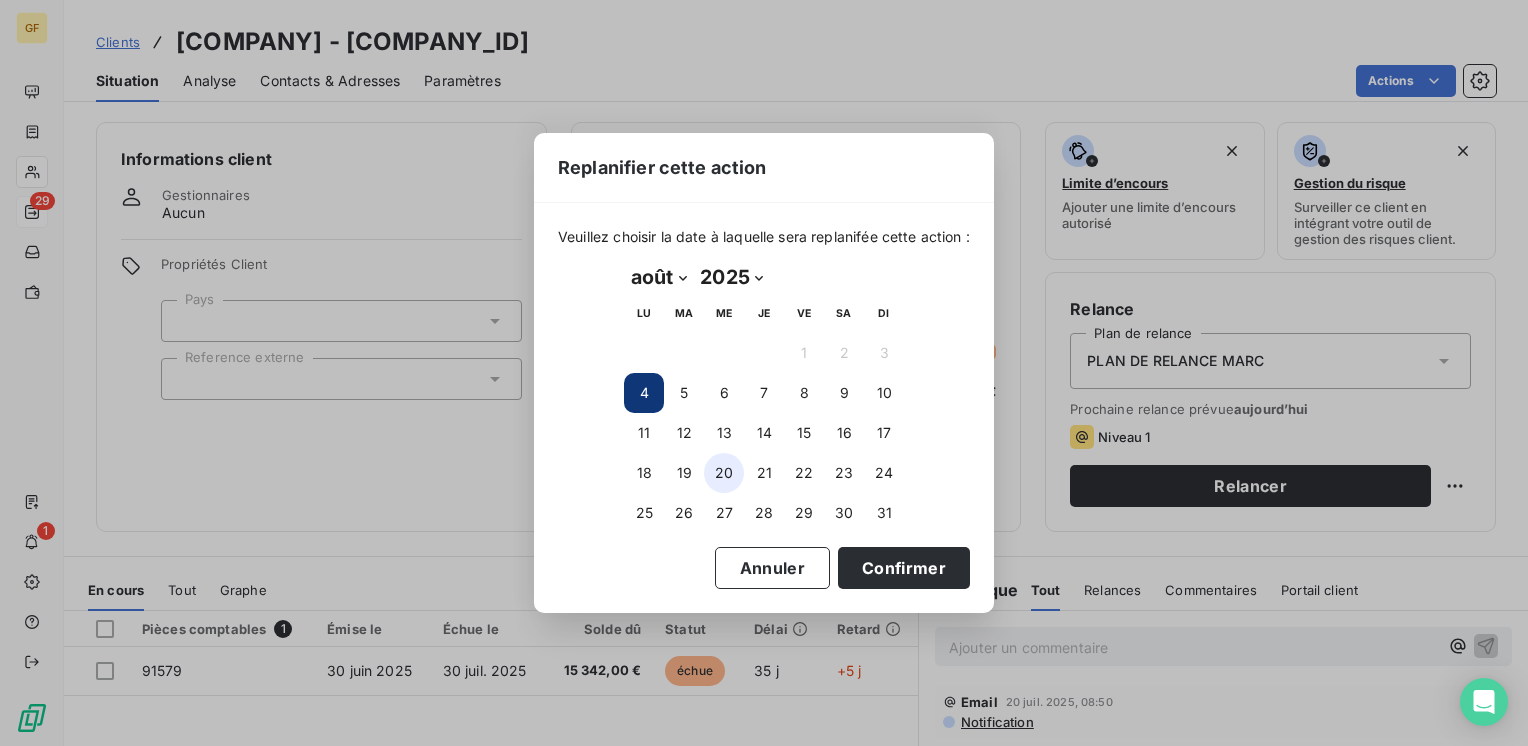 click on "20" at bounding box center (724, 473) 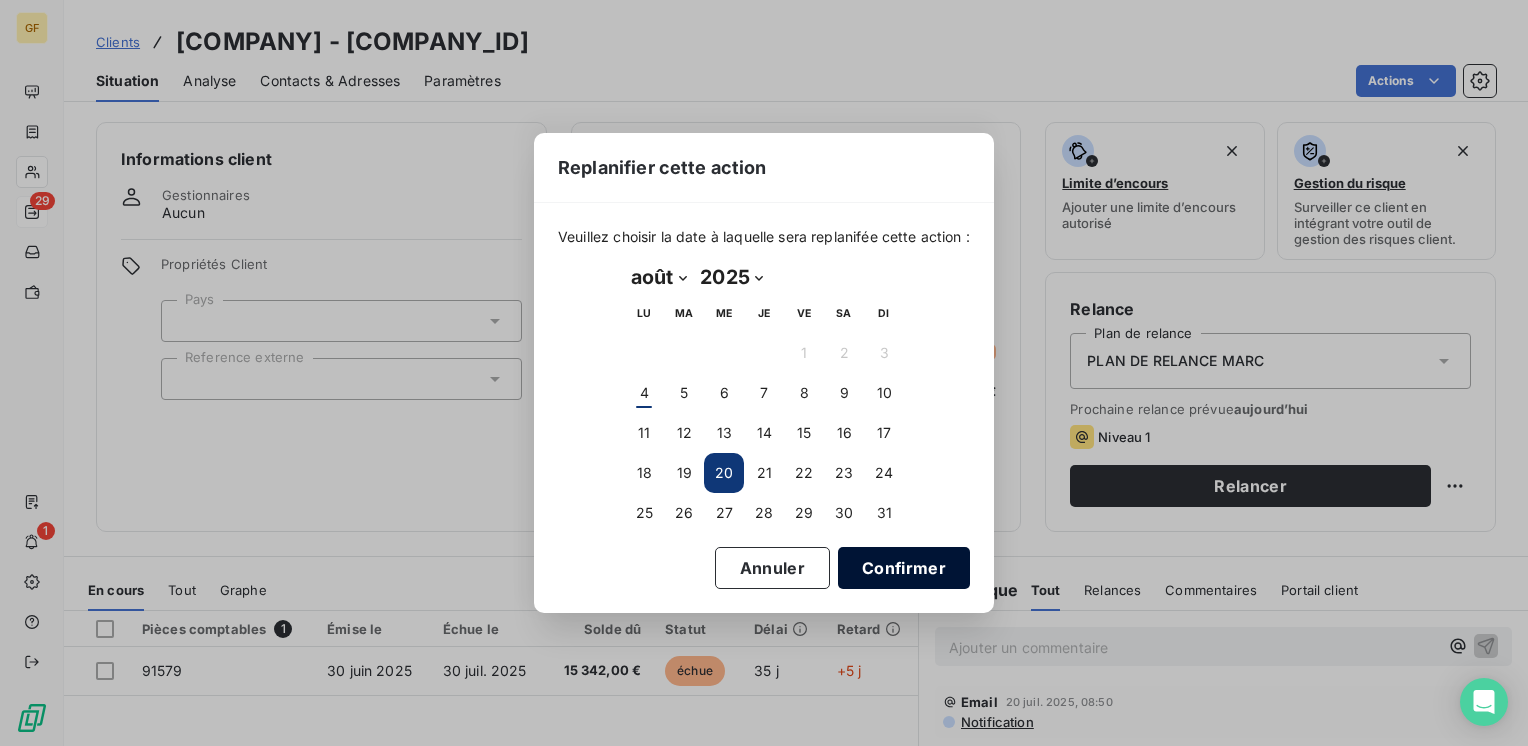 click on "Confirmer" at bounding box center [904, 568] 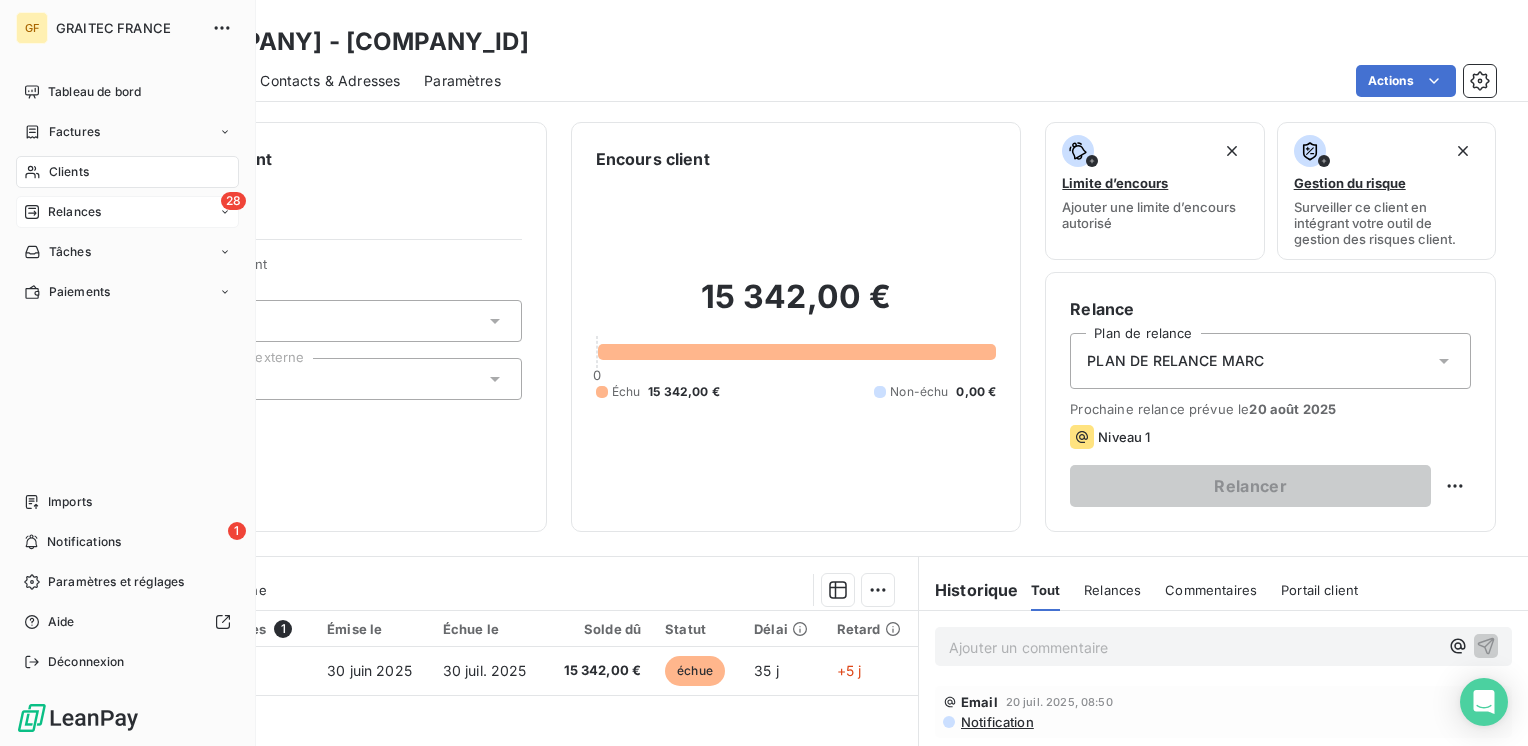 click on "Relances" at bounding box center [74, 212] 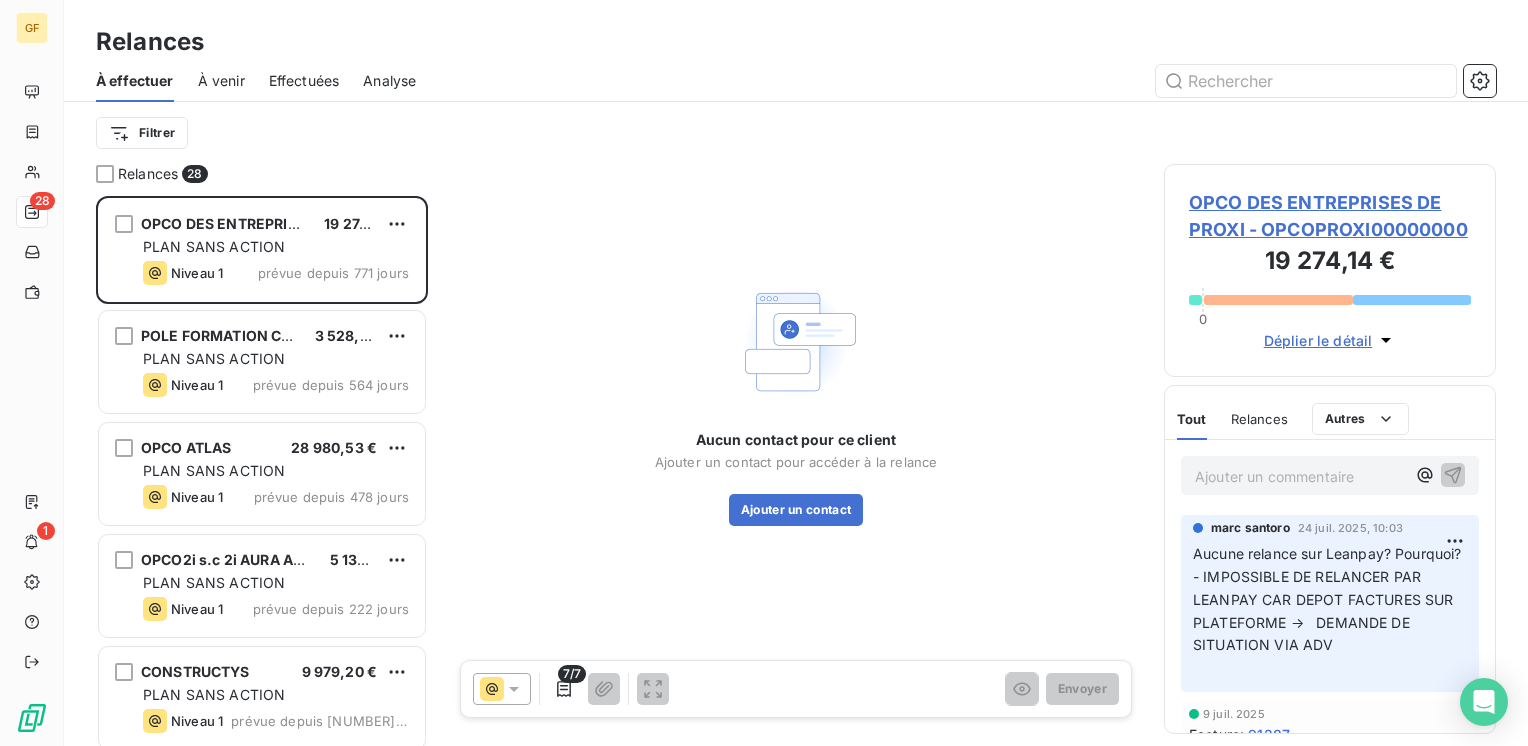 scroll, scrollTop: 16, scrollLeft: 16, axis: both 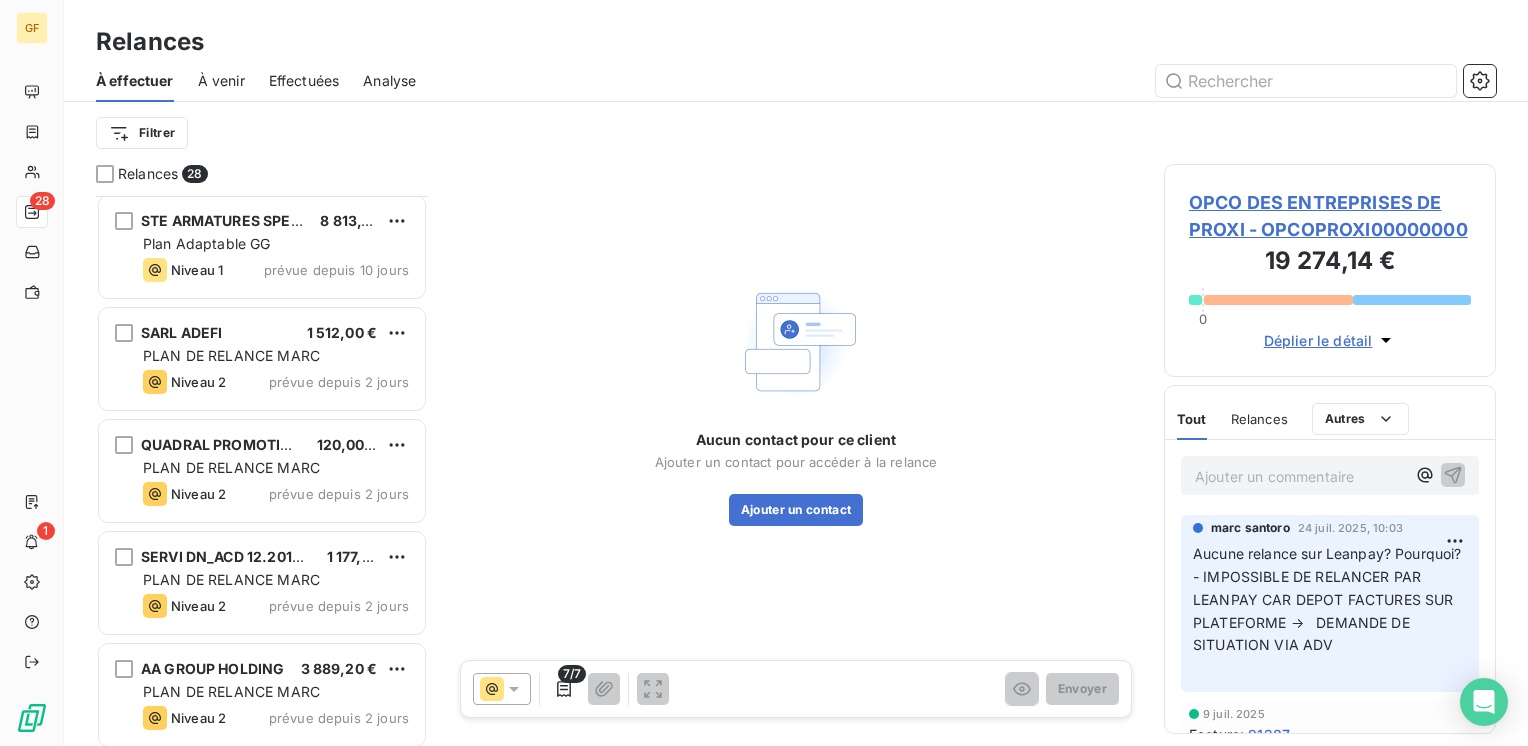 click on "PLAN DE RELANCE MARC" at bounding box center [231, 355] 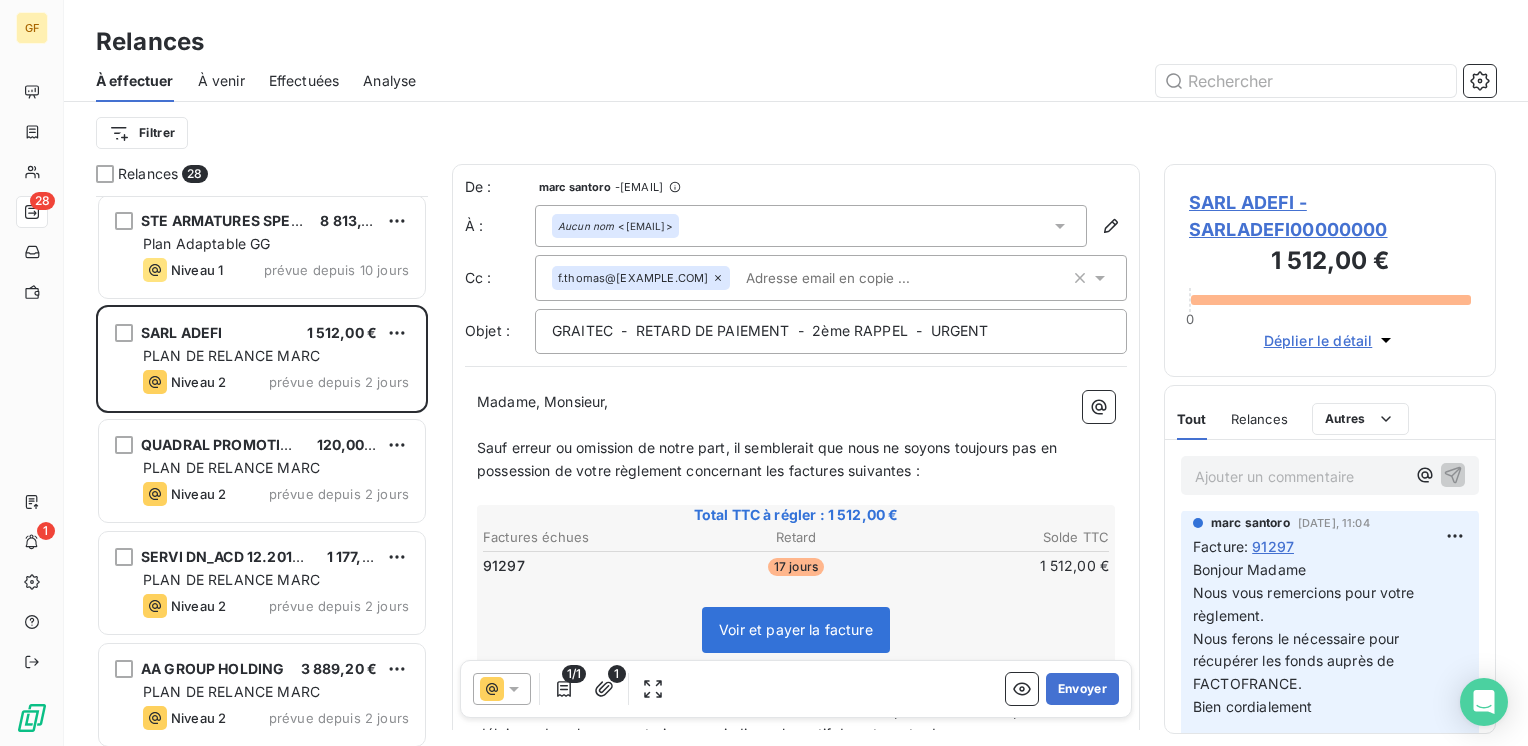 scroll, scrollTop: 100, scrollLeft: 0, axis: vertical 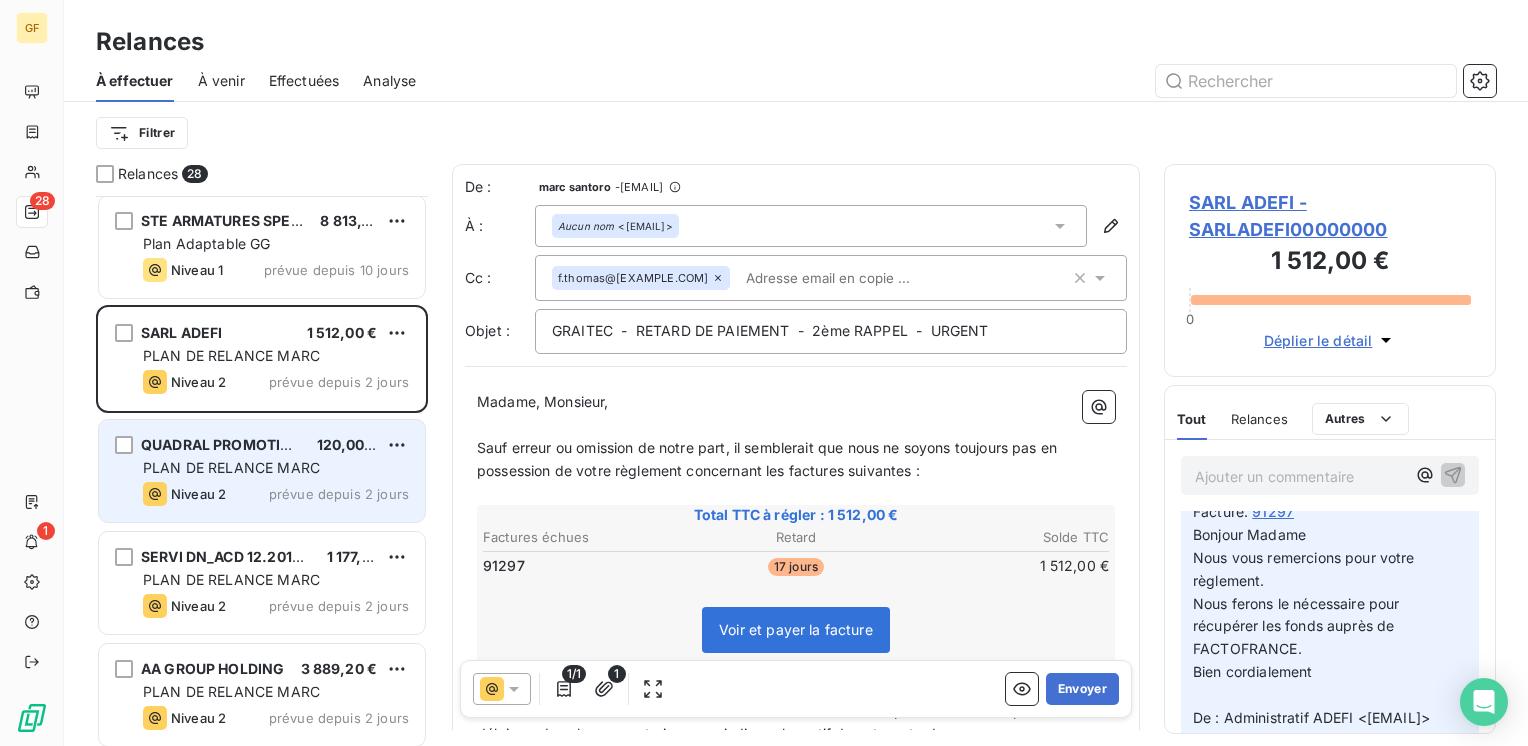 click on "PLAN DE RELANCE MARC" at bounding box center (231, 467) 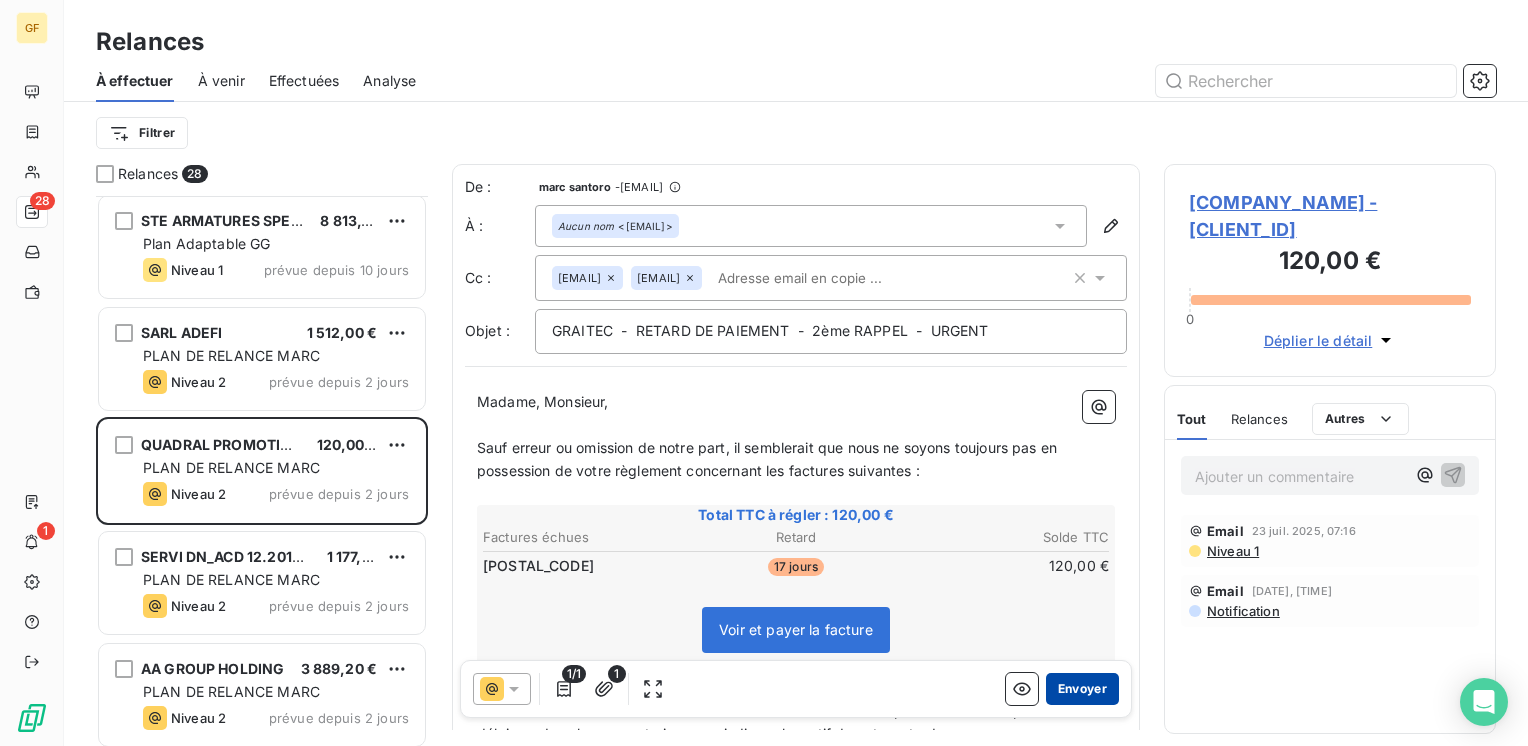 click on "Envoyer" at bounding box center (1082, 689) 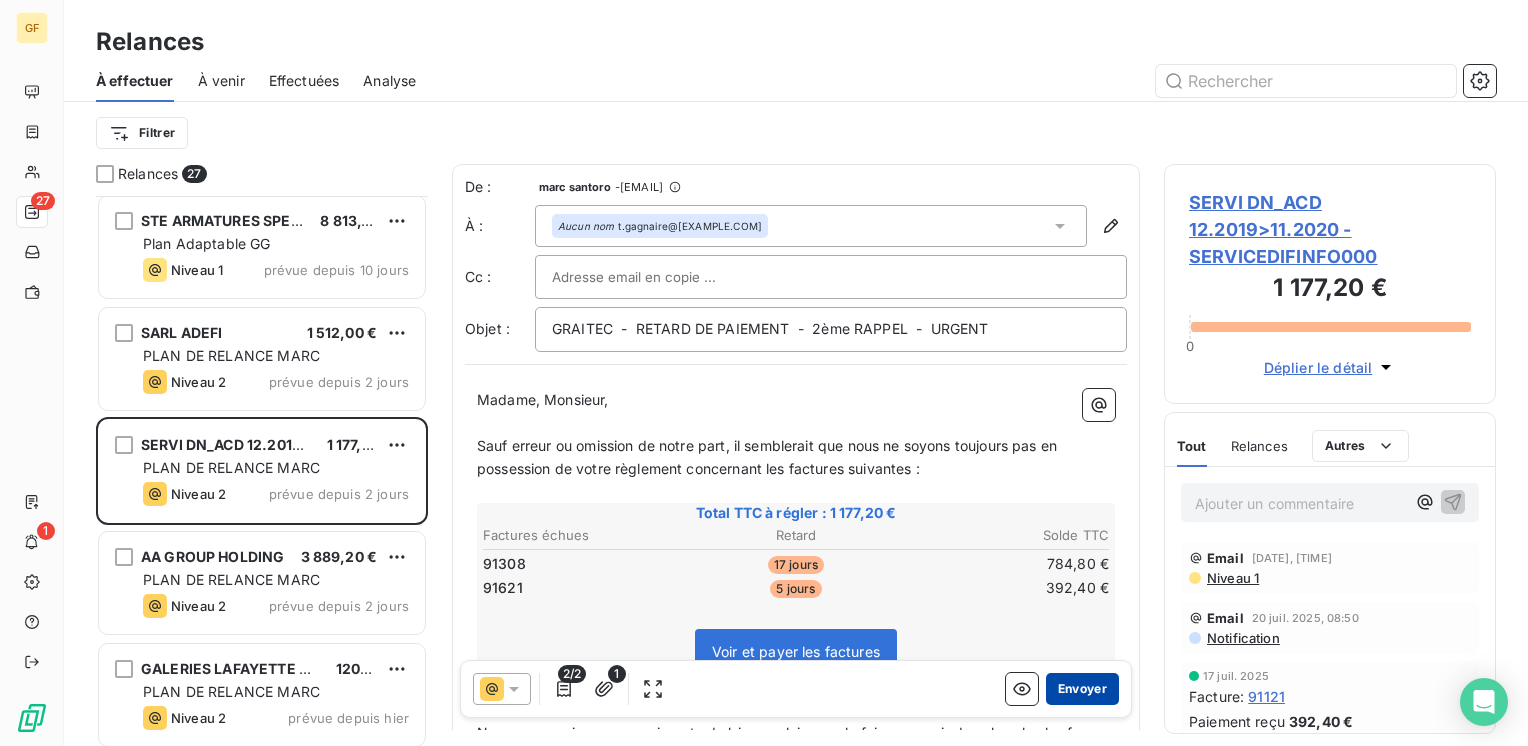 click on "Envoyer" at bounding box center (1082, 689) 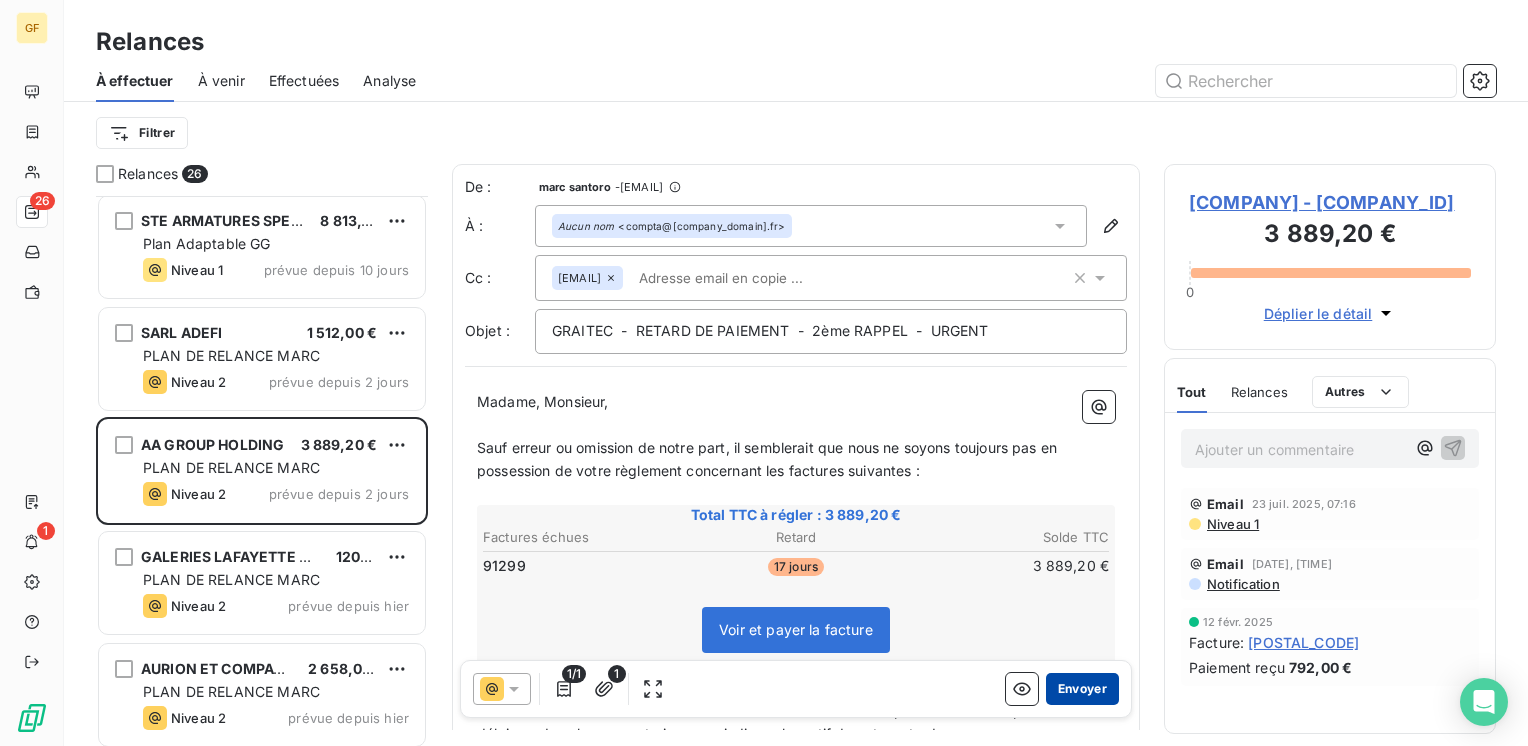 click on "Envoyer" at bounding box center (1082, 689) 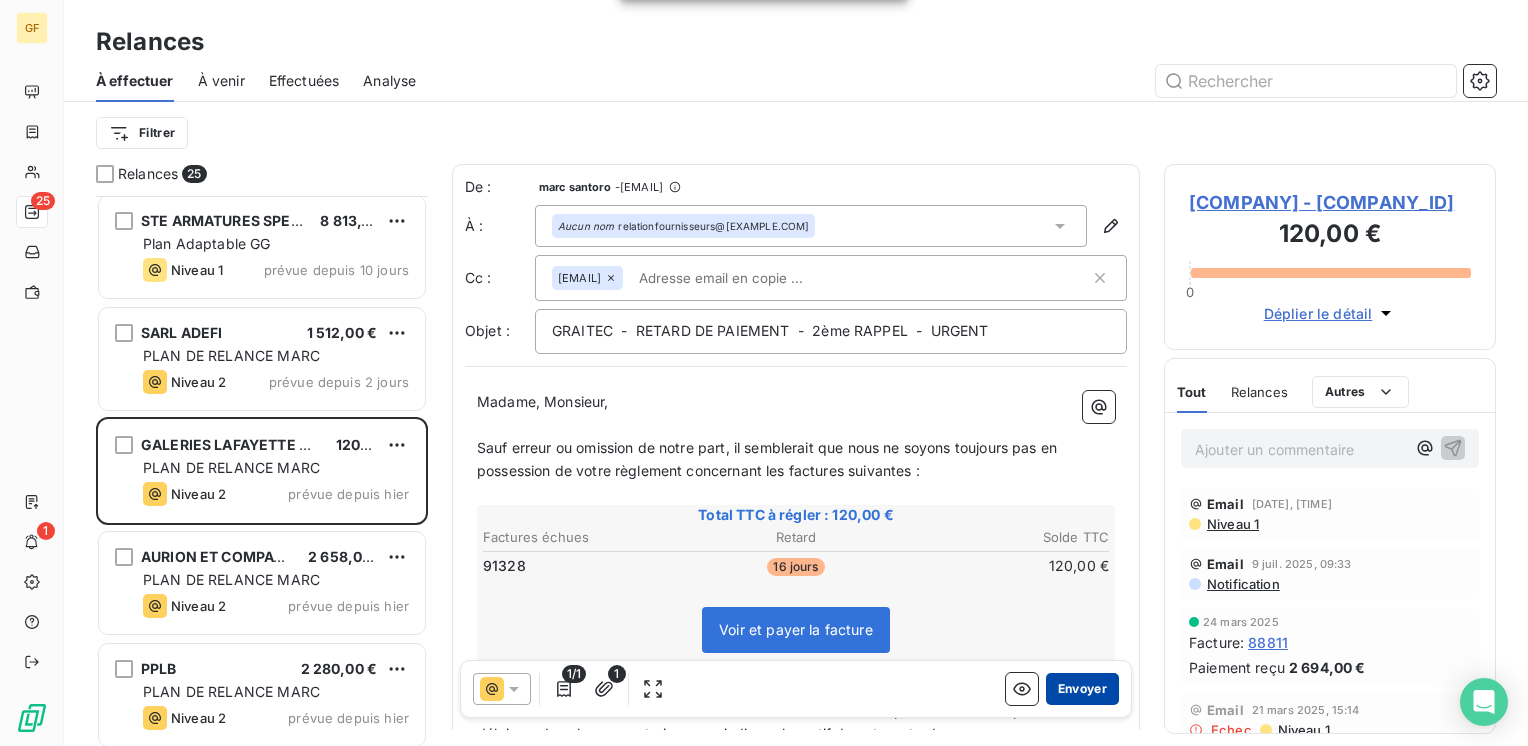 click on "Envoyer" at bounding box center (1082, 689) 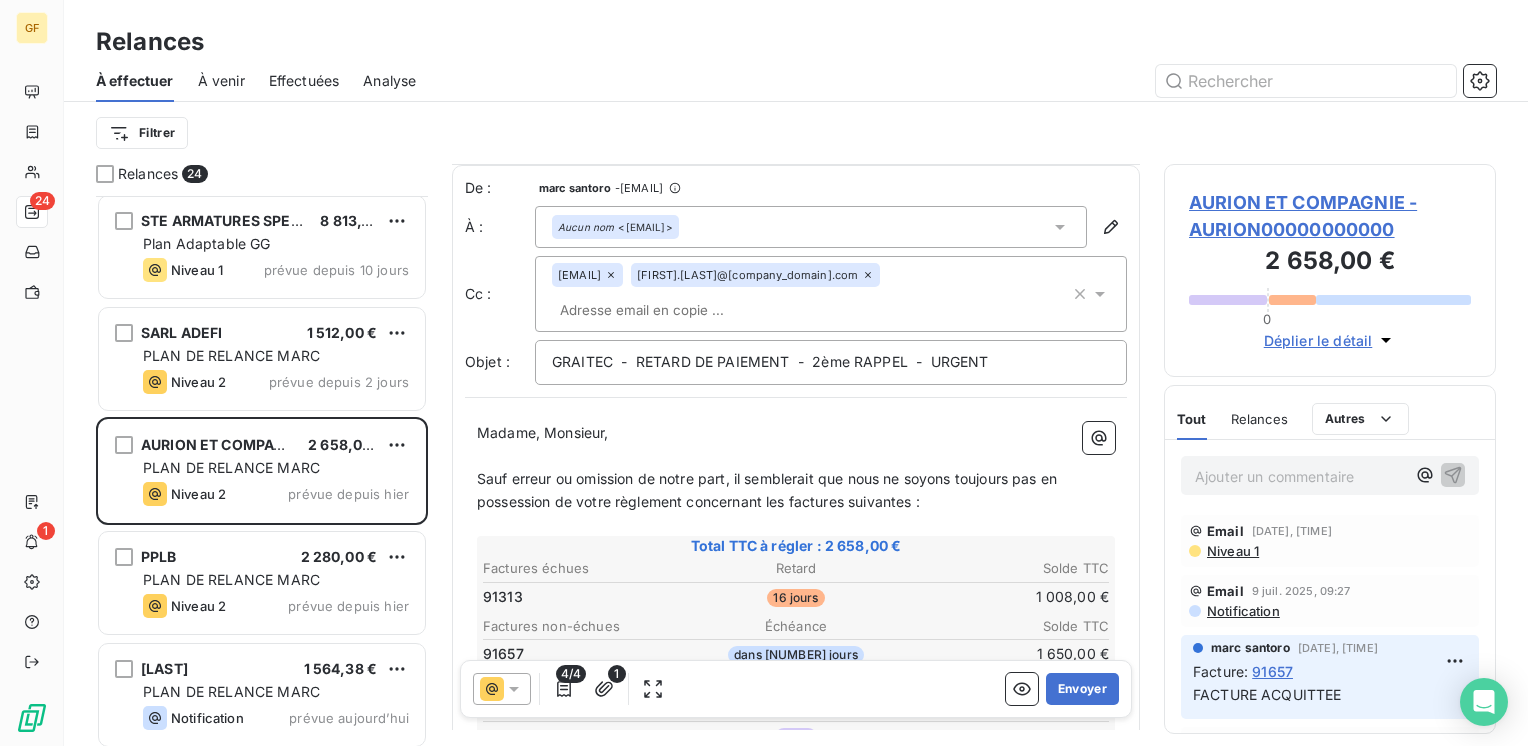 scroll, scrollTop: 100, scrollLeft: 0, axis: vertical 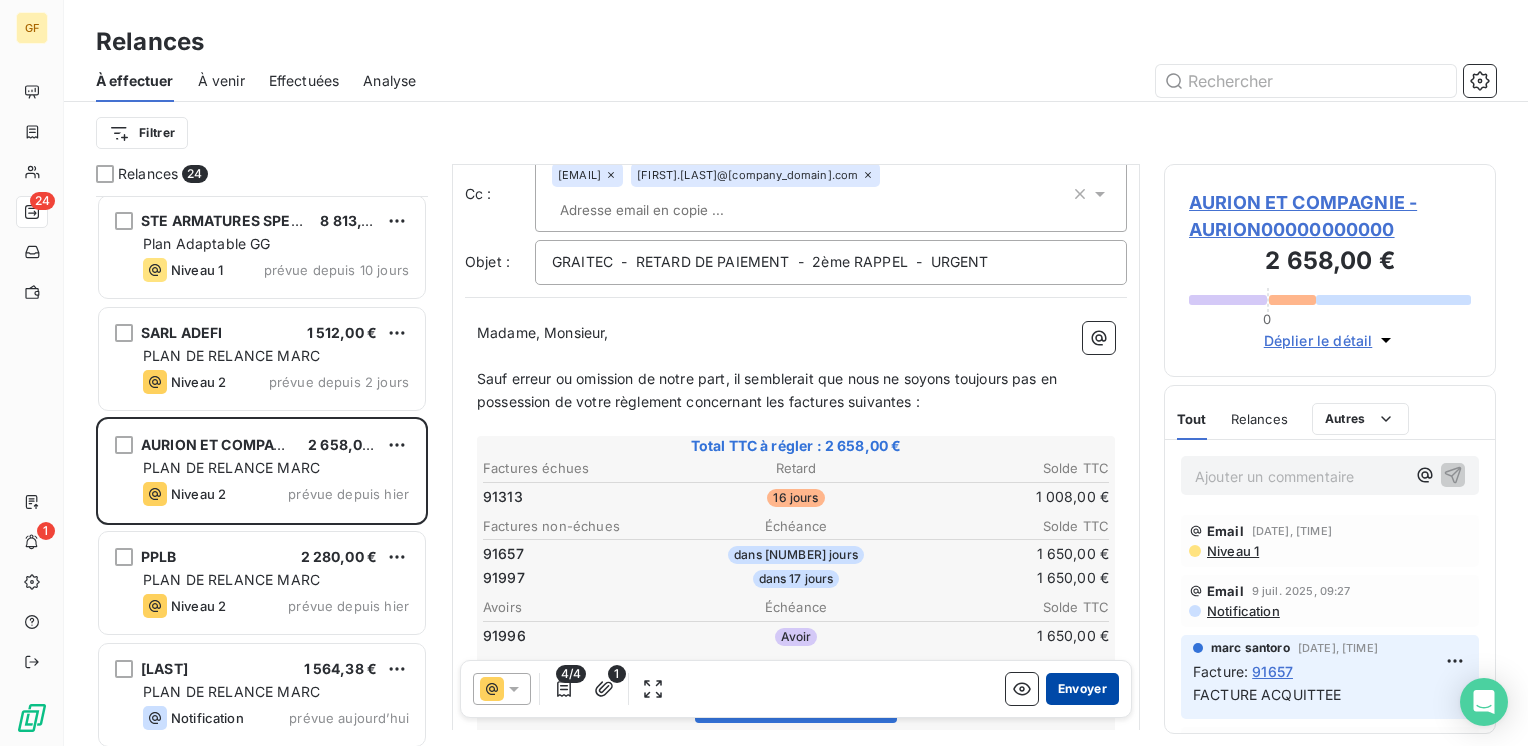click on "Envoyer" at bounding box center [1082, 689] 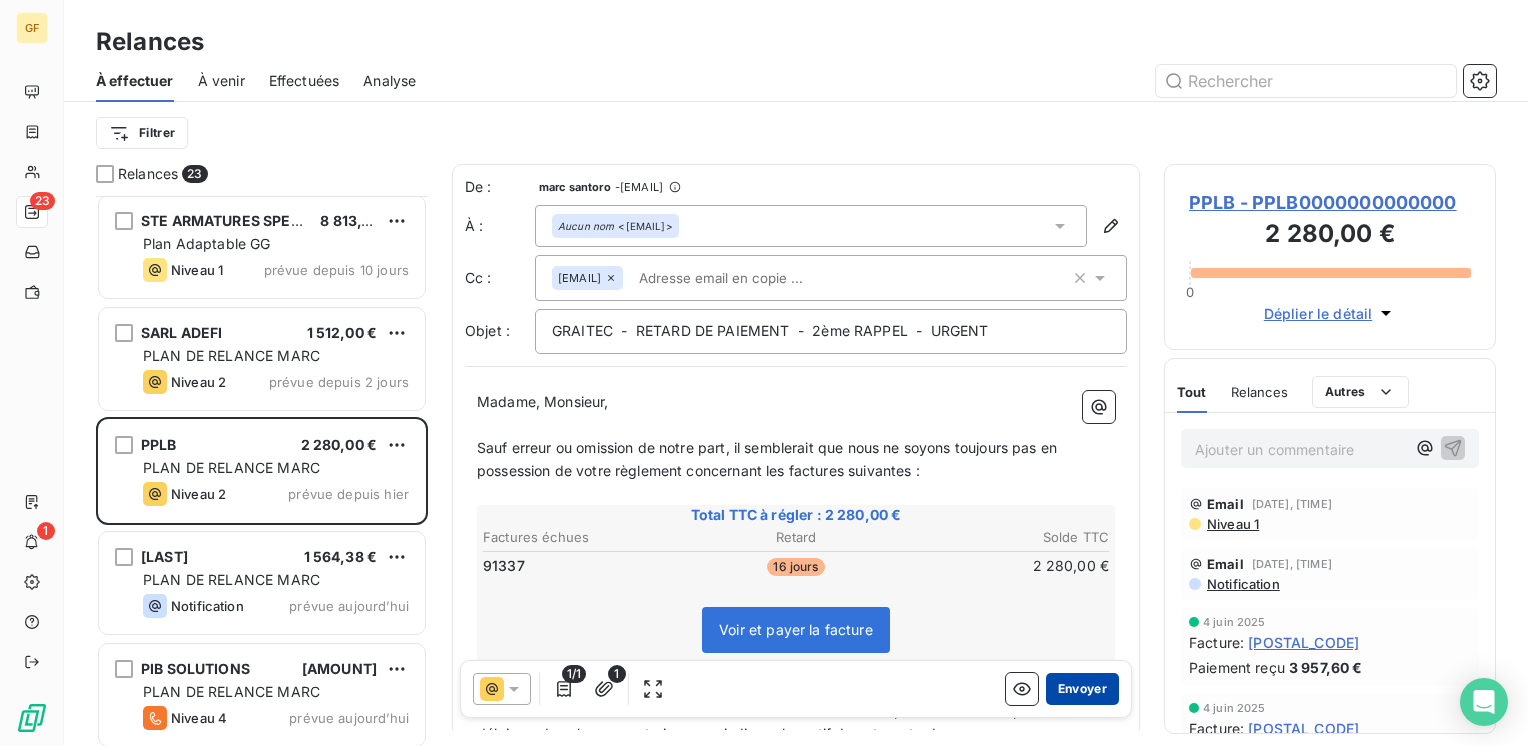 click on "Envoyer" at bounding box center [1082, 689] 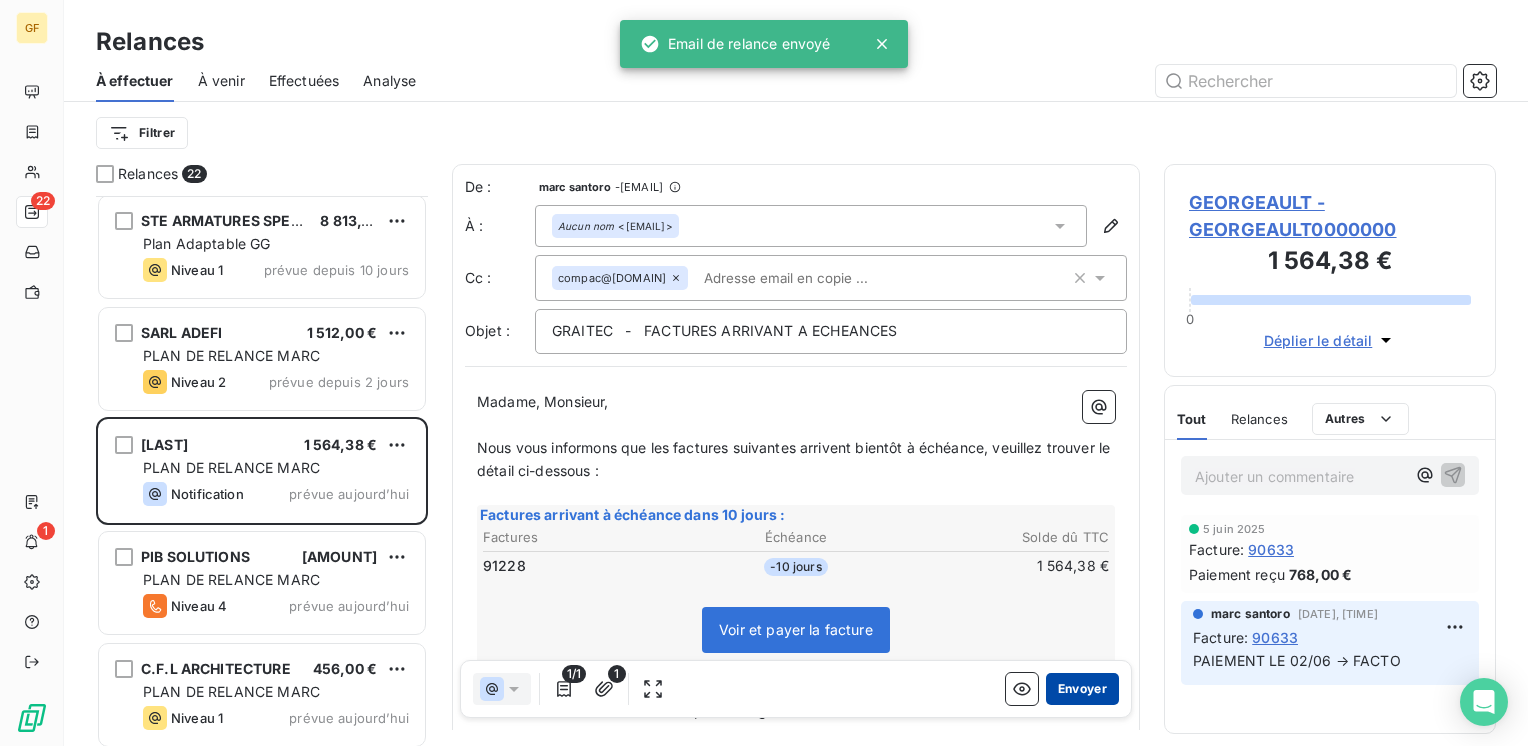 click on "Envoyer" at bounding box center (1082, 689) 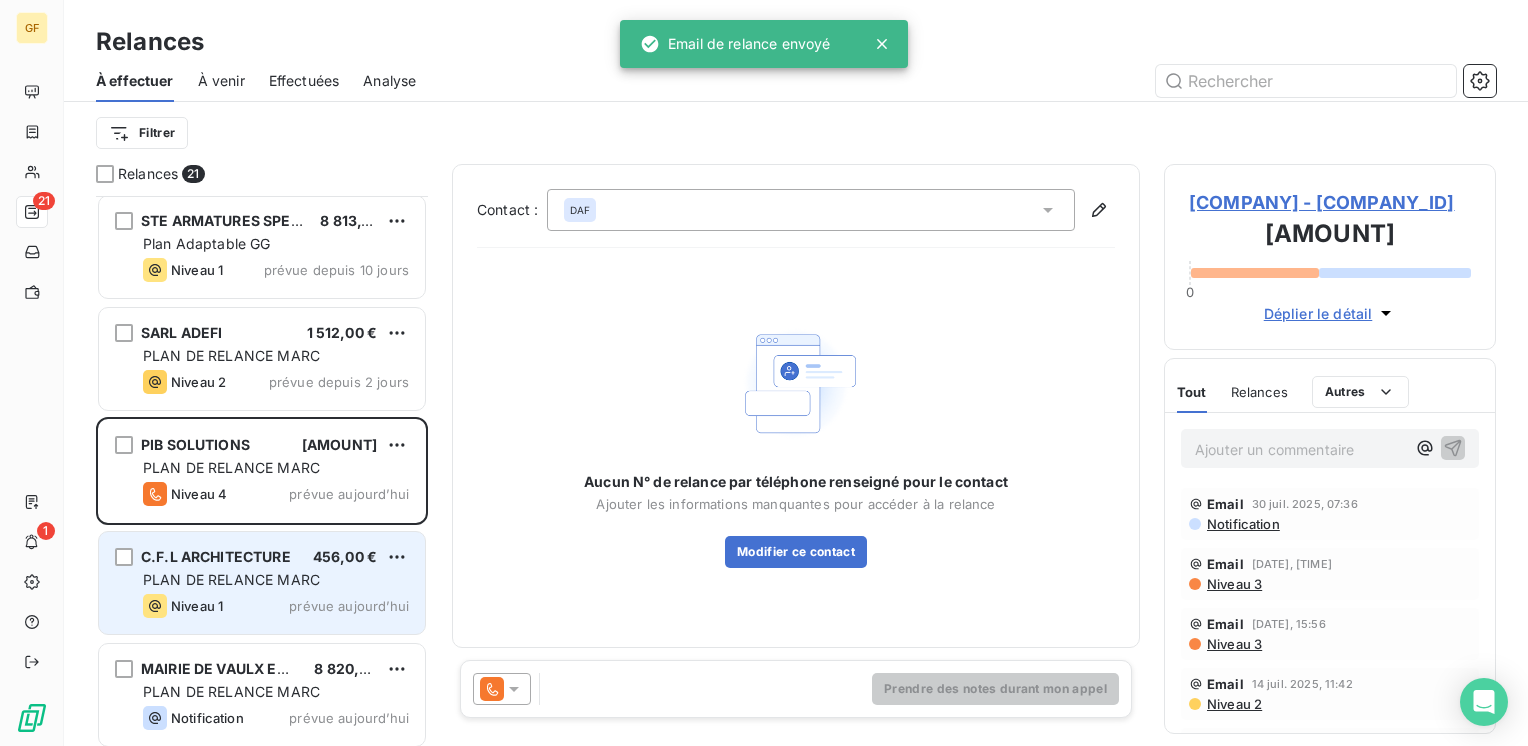 click on "prévue aujourd’hui" at bounding box center (349, 606) 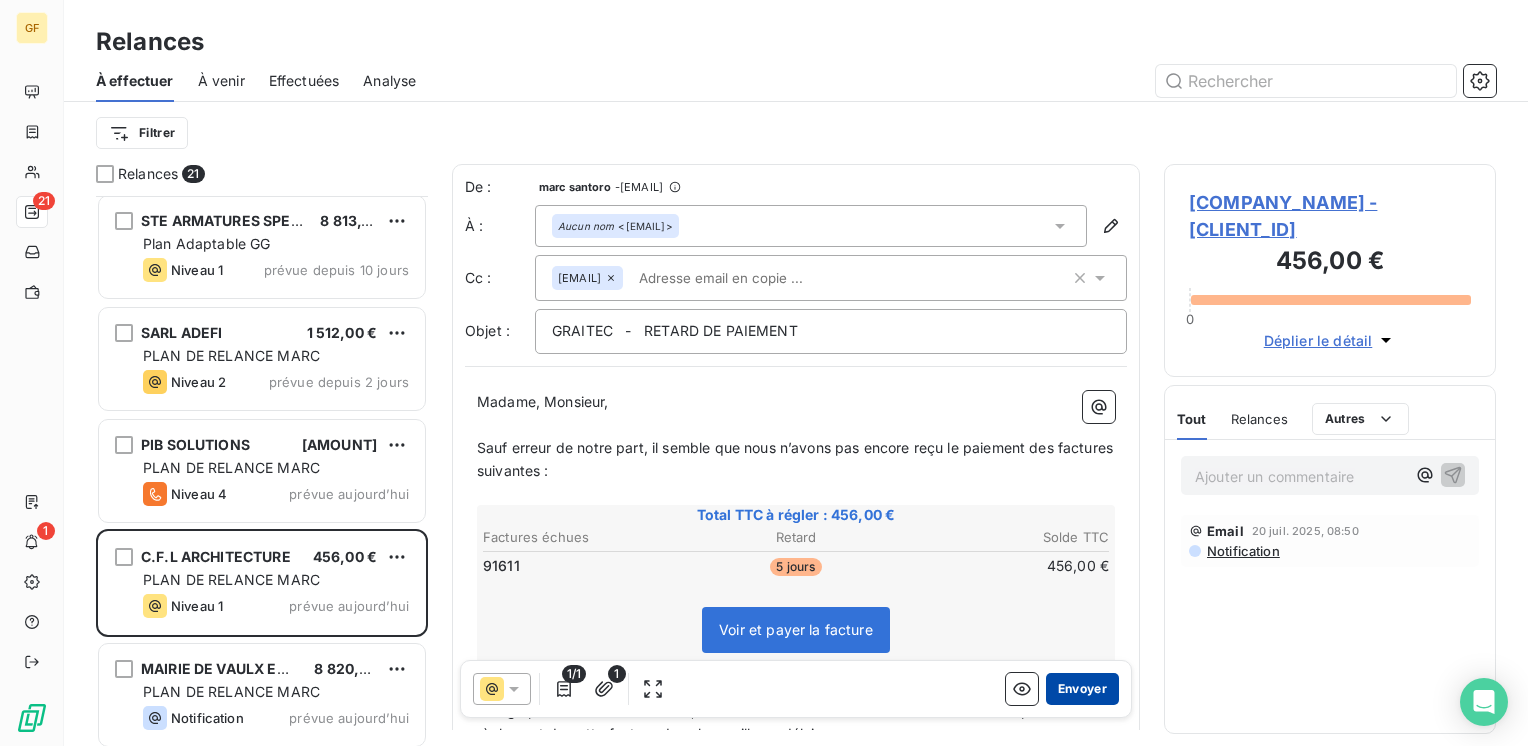 click on "Envoyer" at bounding box center (1082, 689) 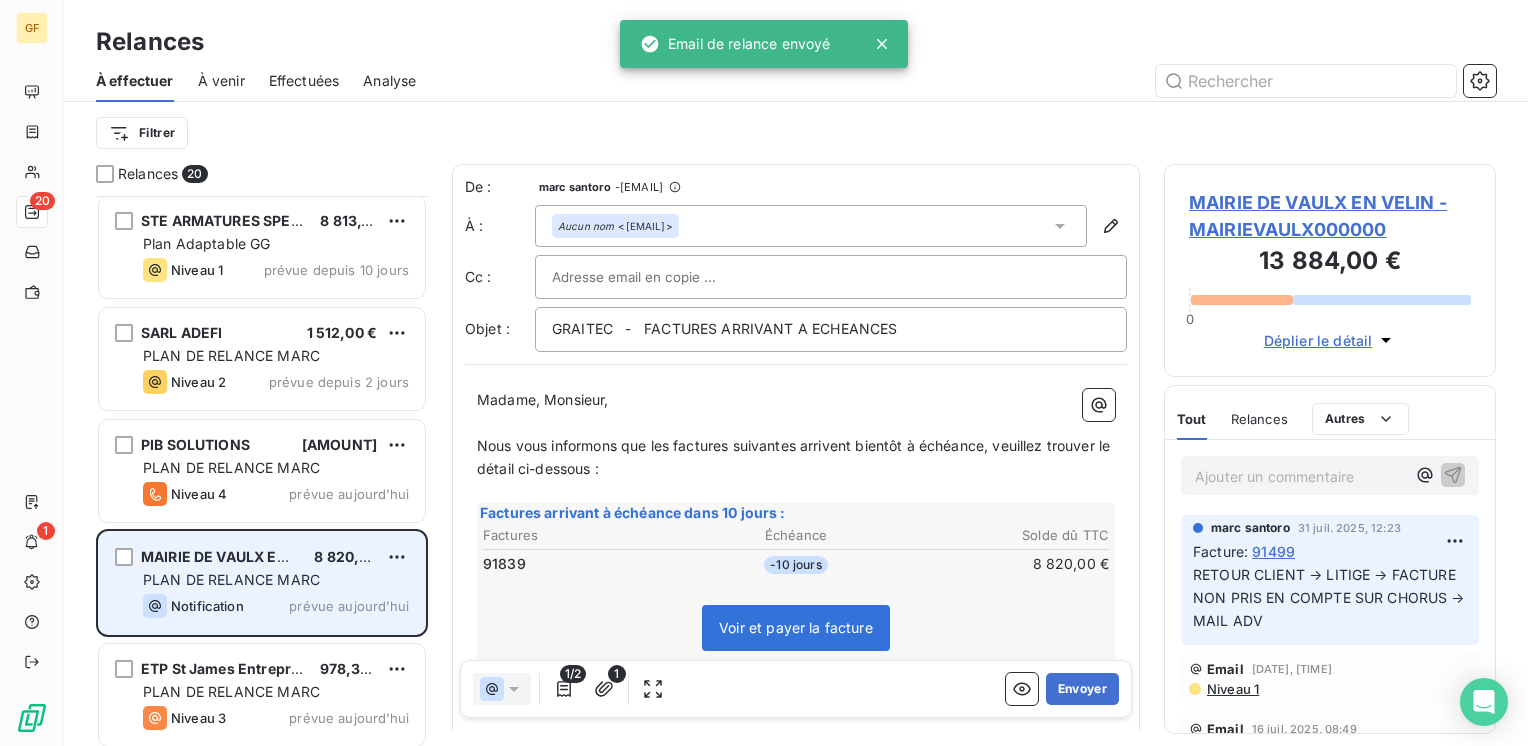 click on "PLAN DE RELANCE MARC" at bounding box center [276, 580] 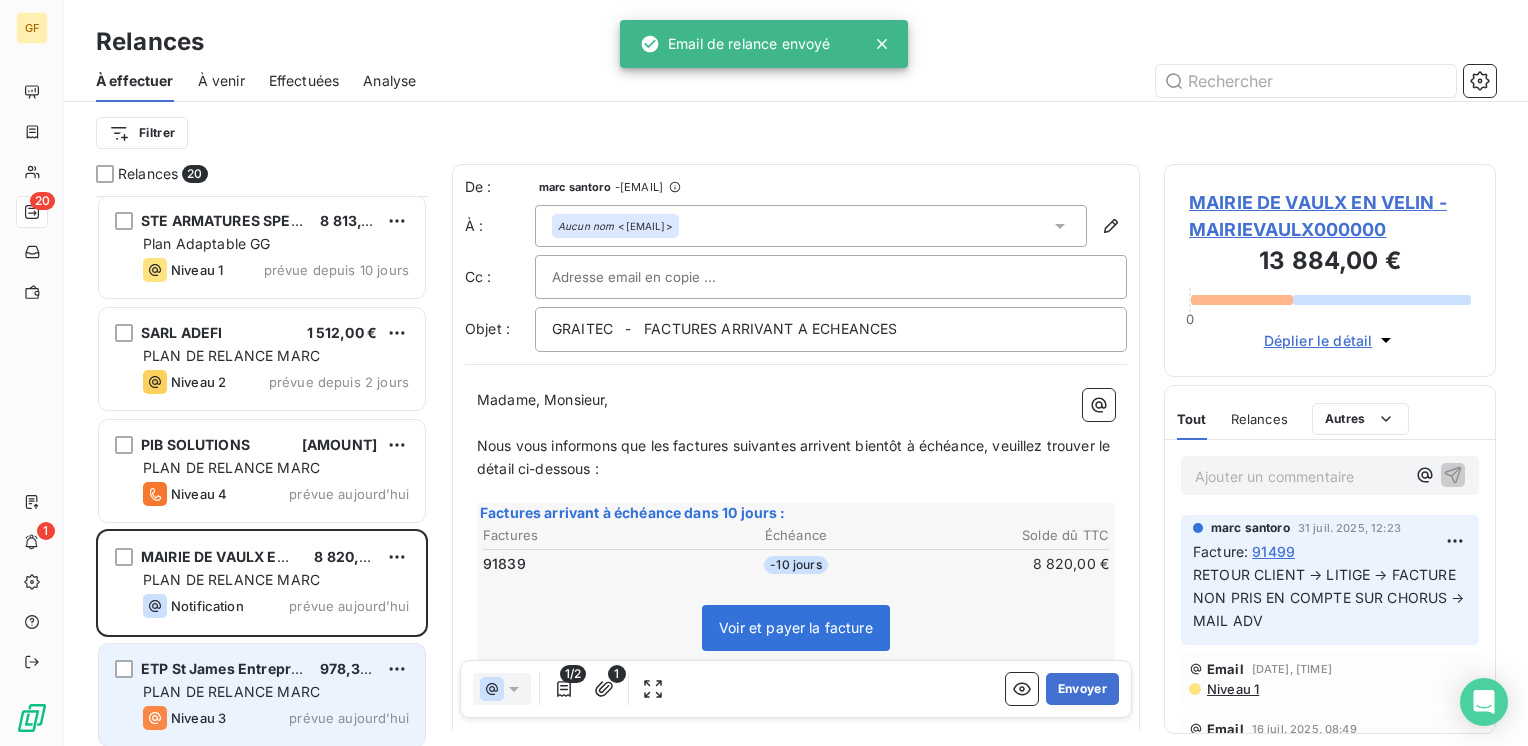 click on "[COMPANY_NAME] [AMOUNT] PLAN DE RELANCE MARC Niveau 3 prévue aujourd’hui" at bounding box center (262, 695) 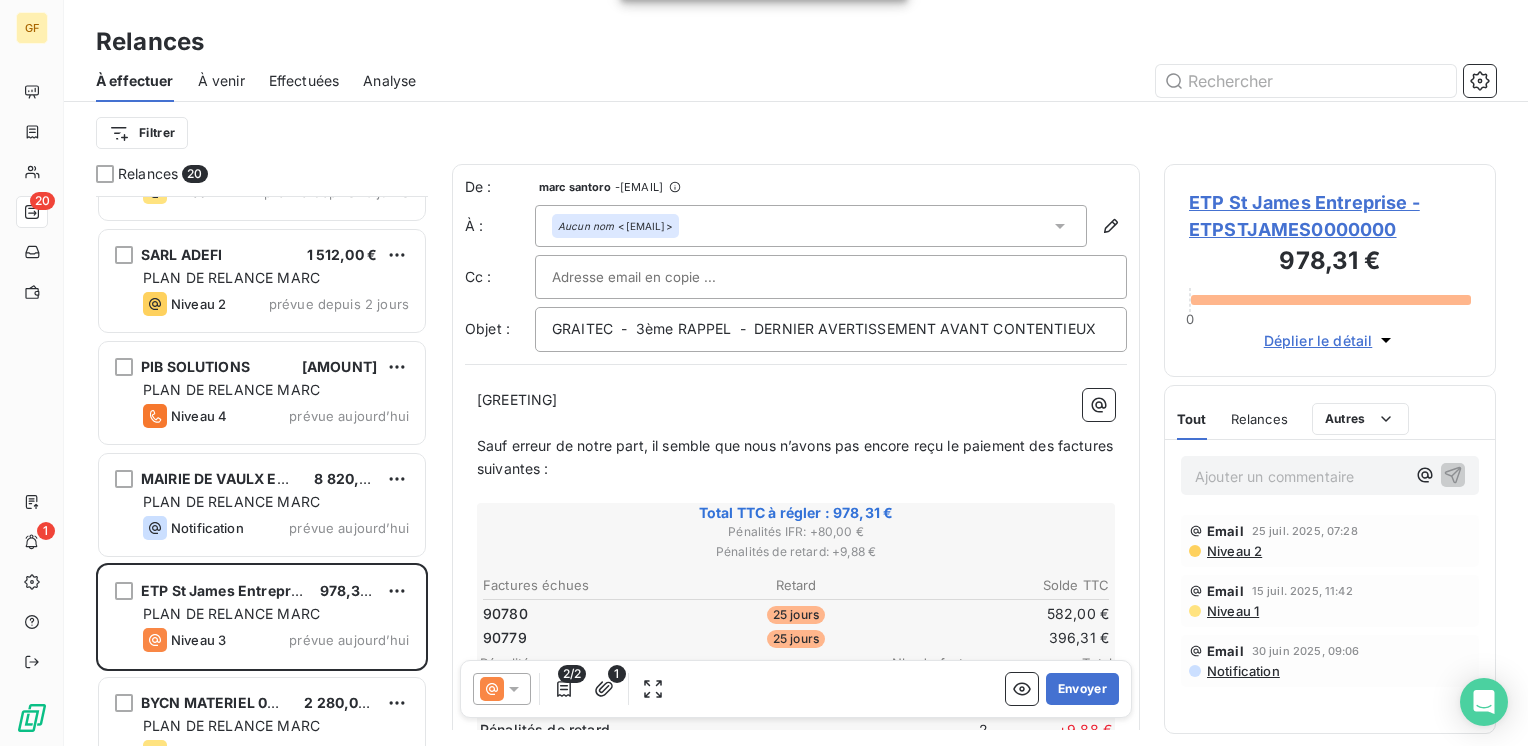 scroll, scrollTop: 1000, scrollLeft: 0, axis: vertical 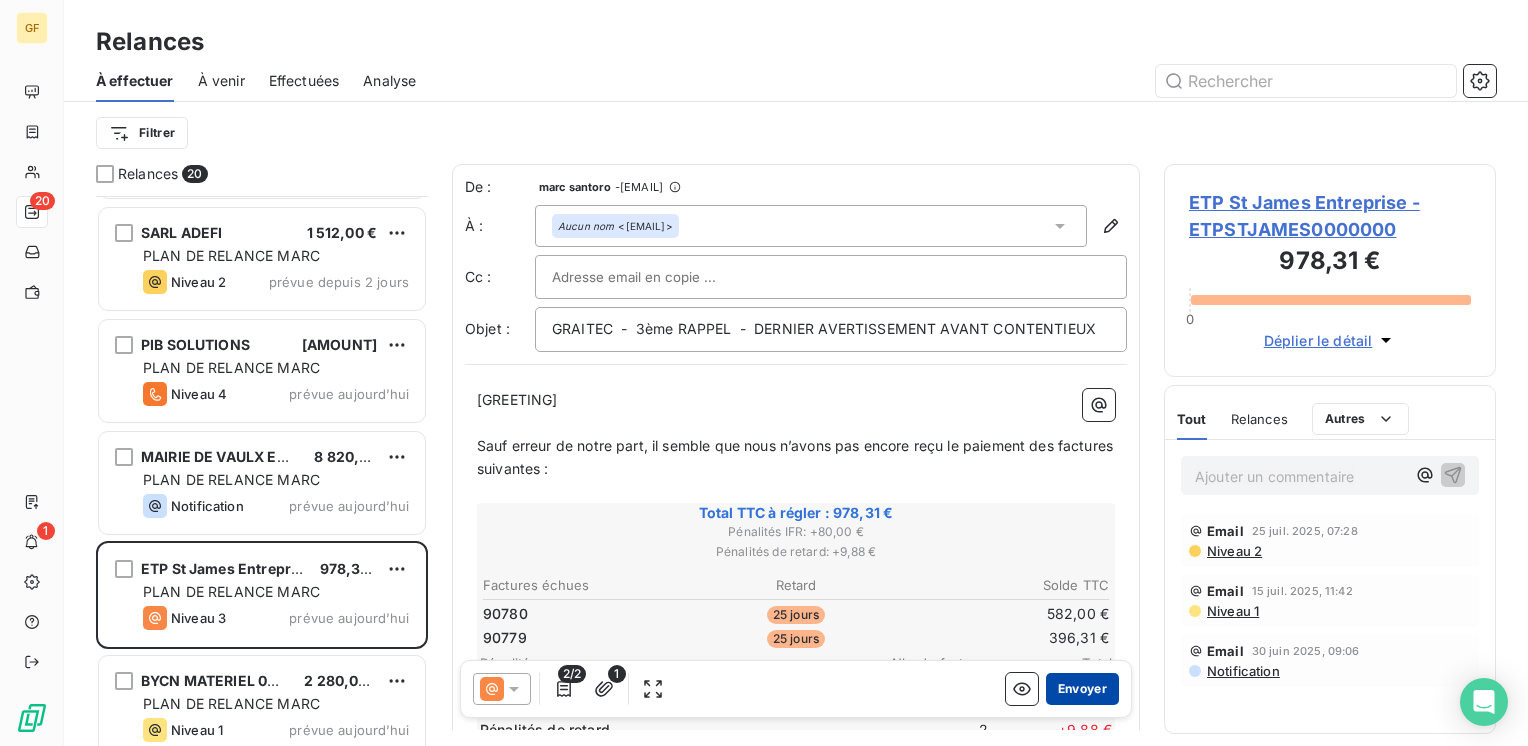 click on "Envoyer" at bounding box center (1082, 689) 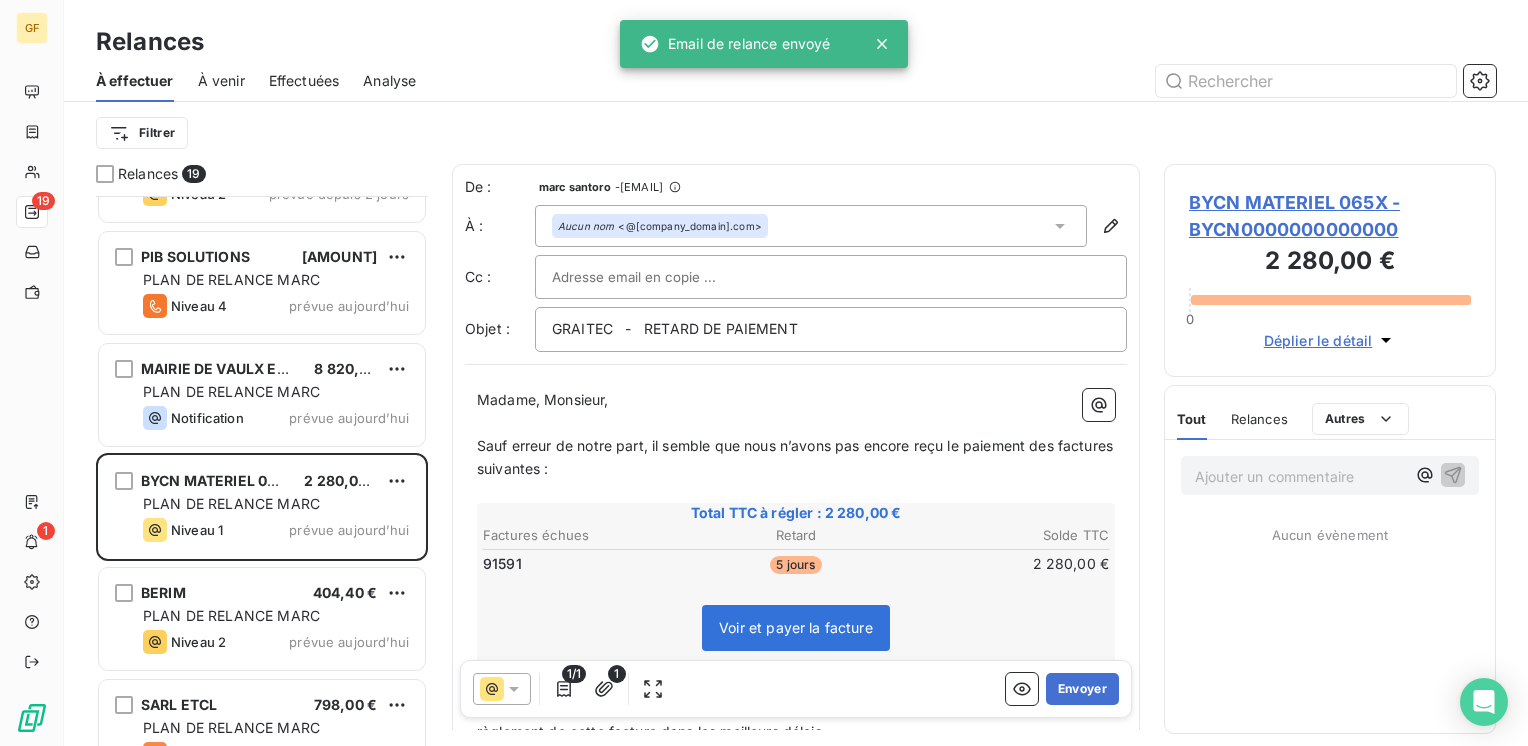 scroll, scrollTop: 1100, scrollLeft: 0, axis: vertical 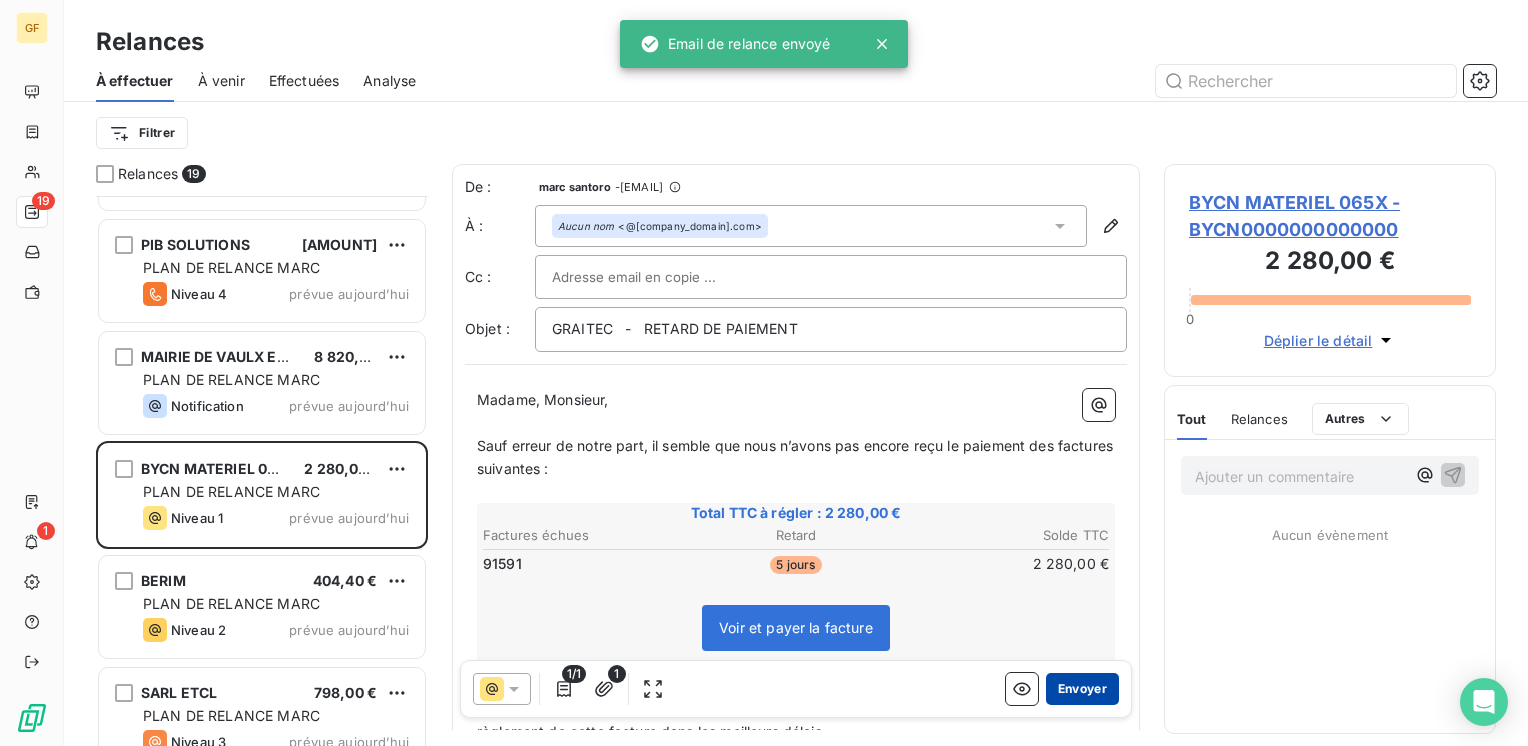click on "Envoyer" at bounding box center [1082, 689] 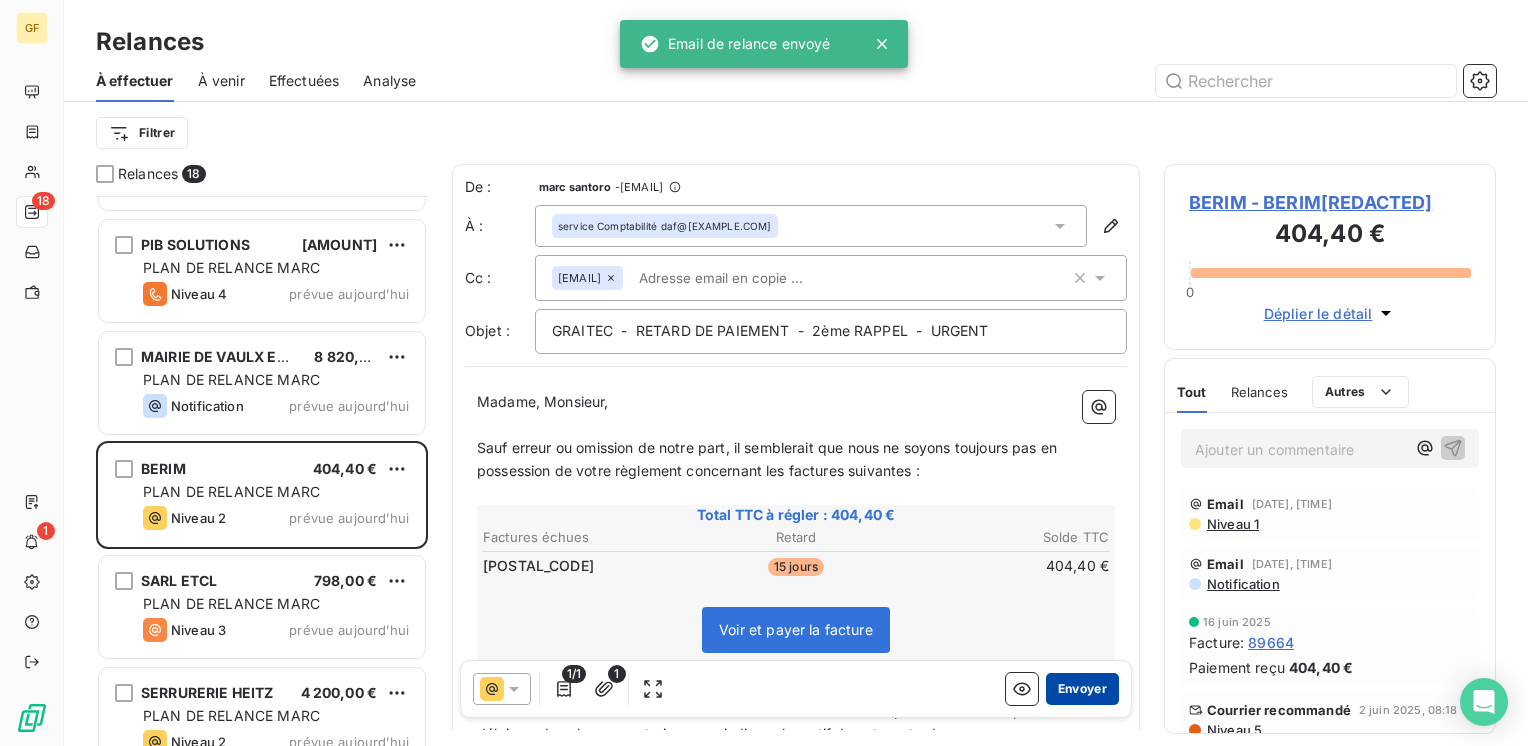 click on "Envoyer" at bounding box center (1082, 689) 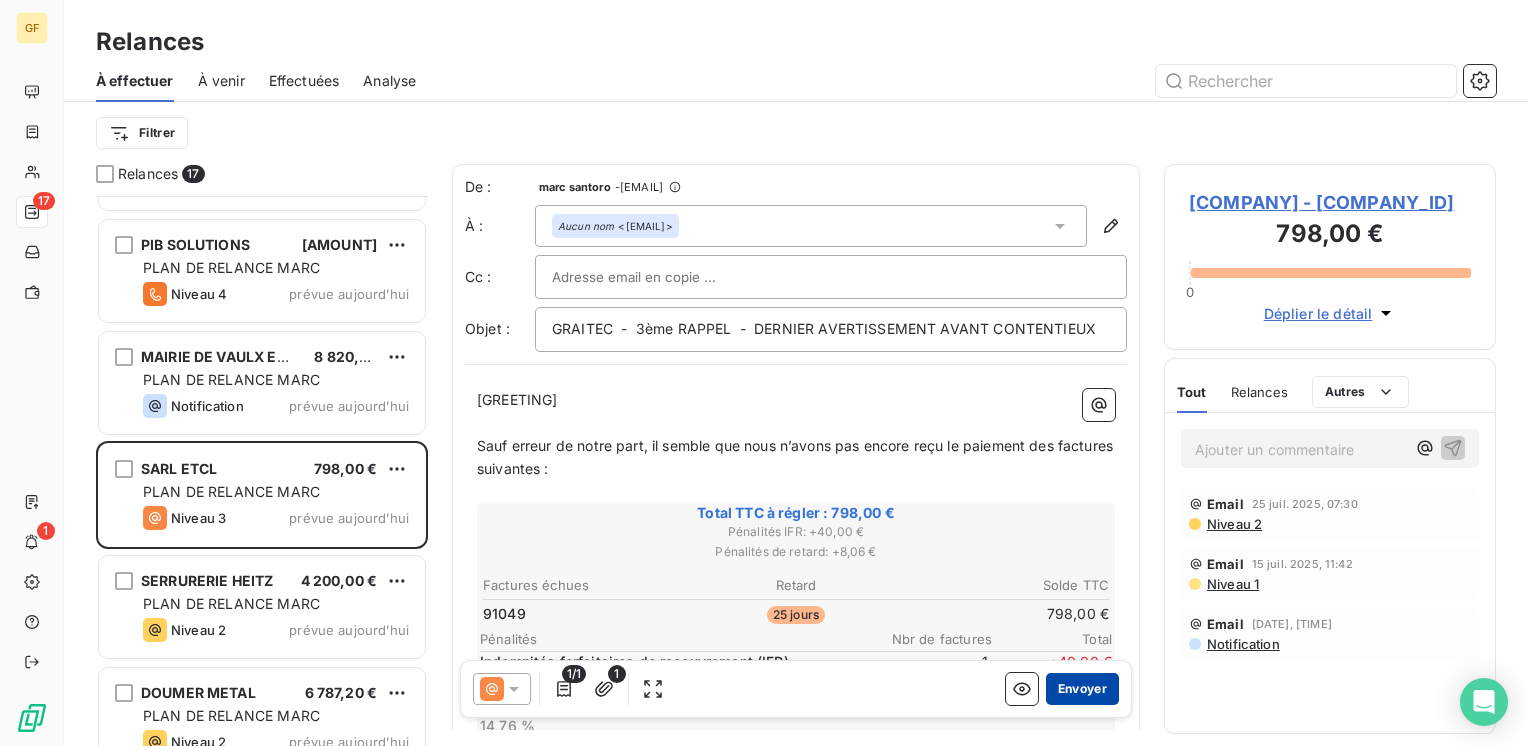 click on "Envoyer" at bounding box center (1082, 689) 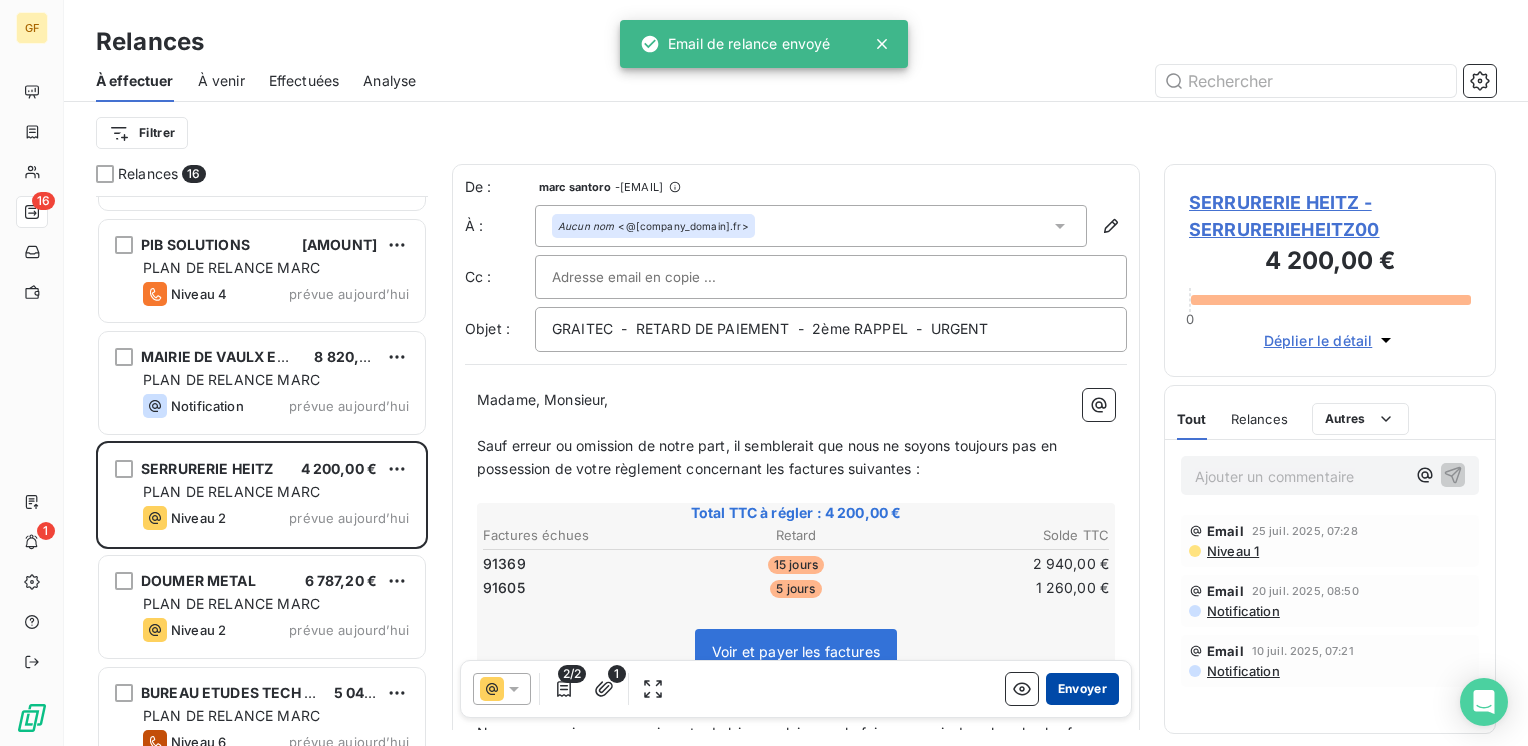 click on "Envoyer" at bounding box center [1082, 689] 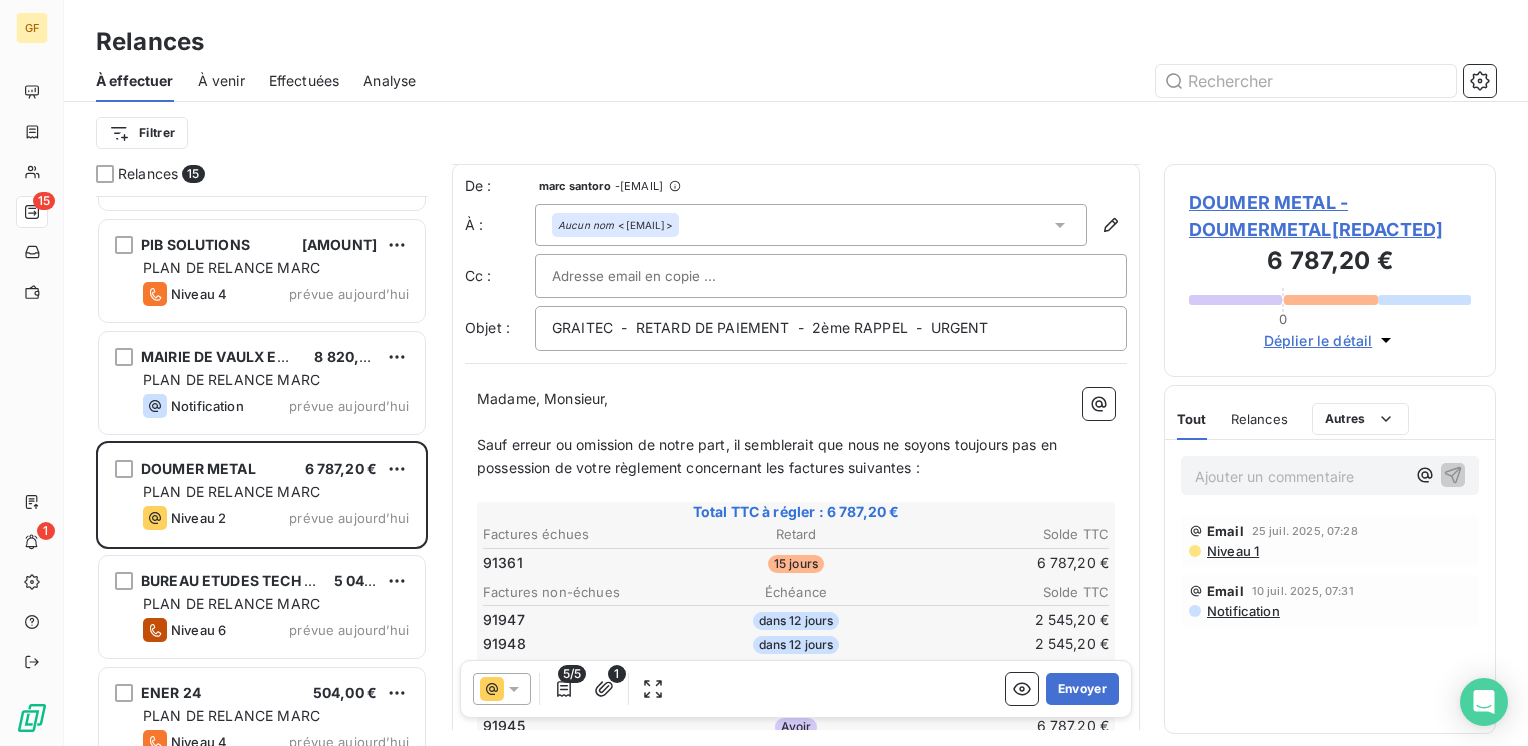 scroll, scrollTop: 102, scrollLeft: 0, axis: vertical 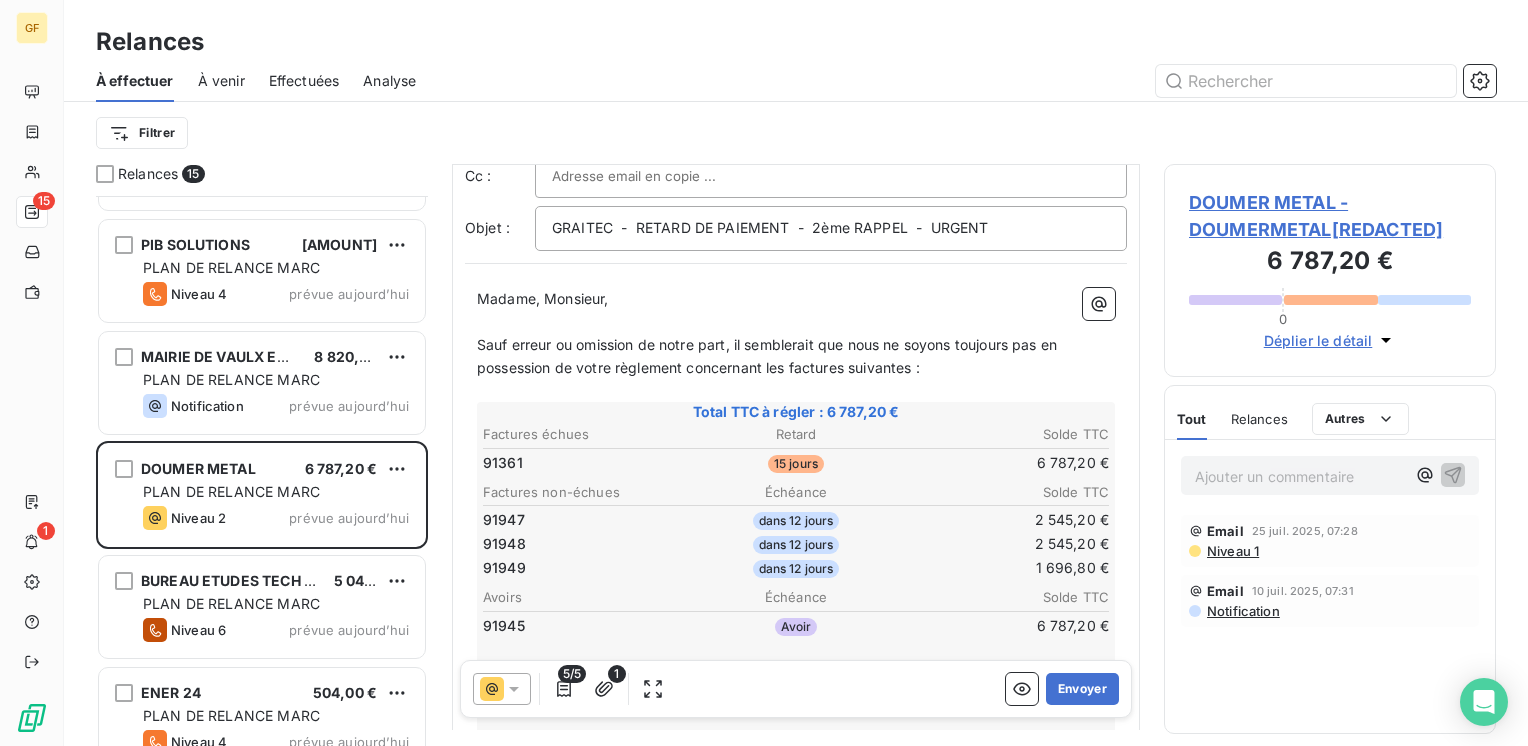 click on "DOUMER METAL - DOUMERMETAL[REDACTED]" at bounding box center [1330, 216] 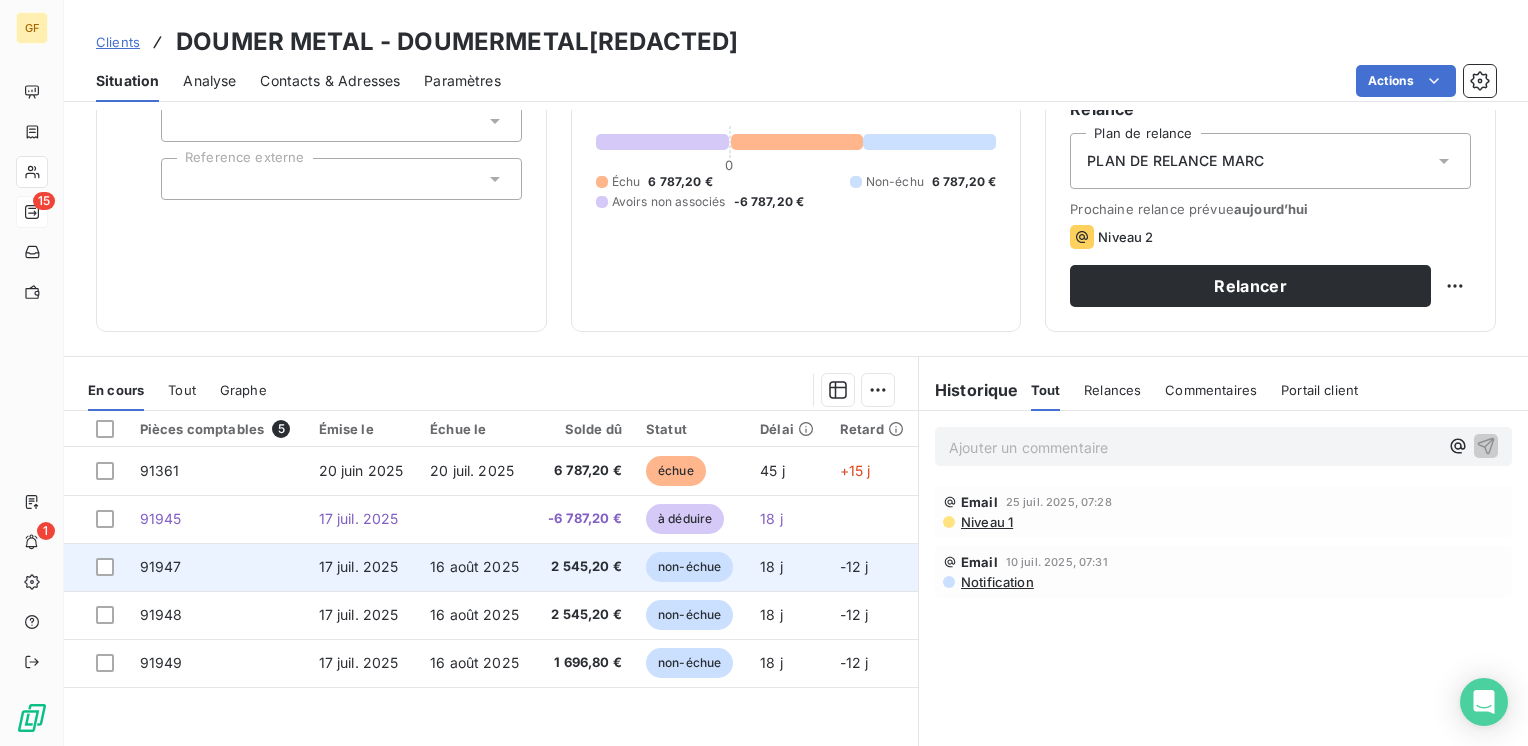 scroll, scrollTop: 300, scrollLeft: 0, axis: vertical 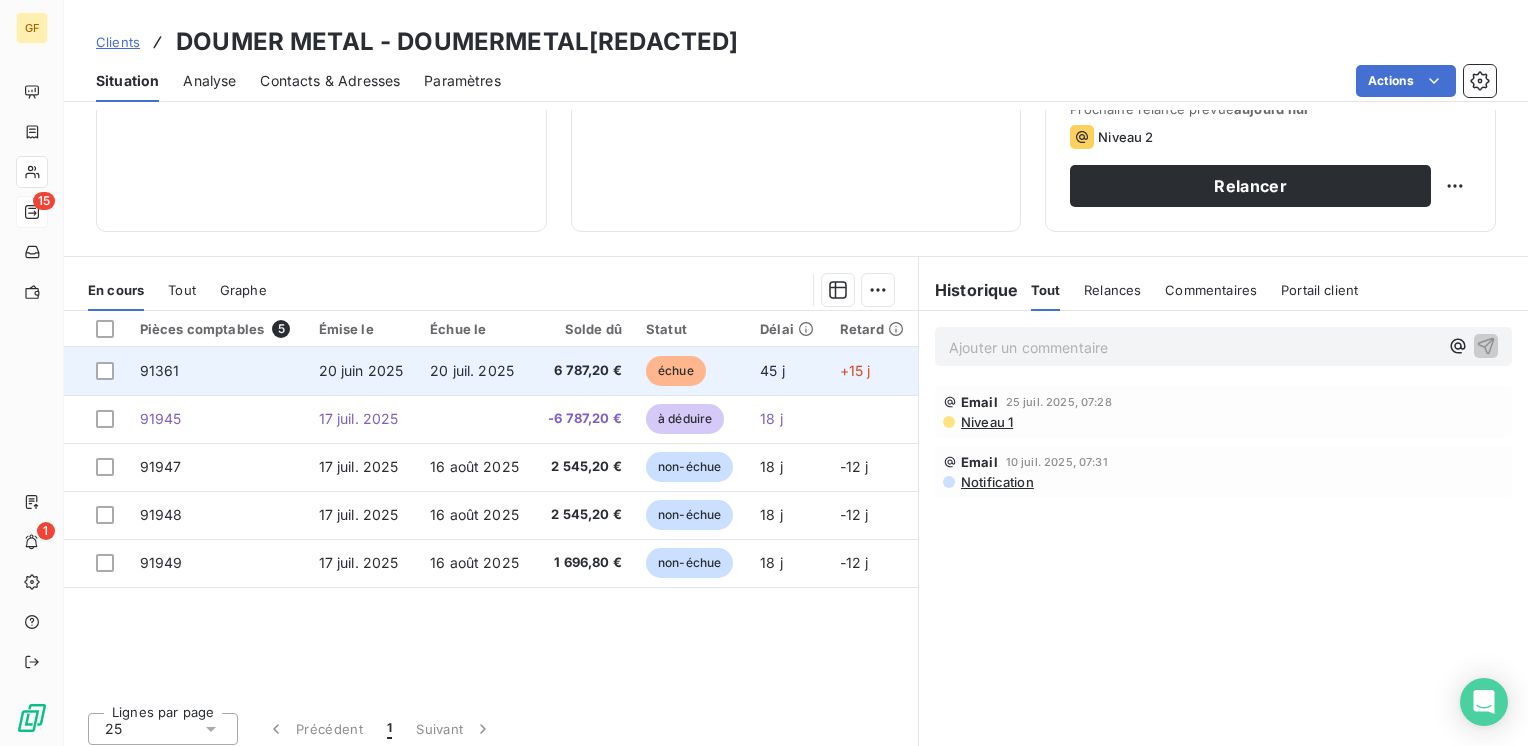 click on "20 juil. 2025" at bounding box center [472, 370] 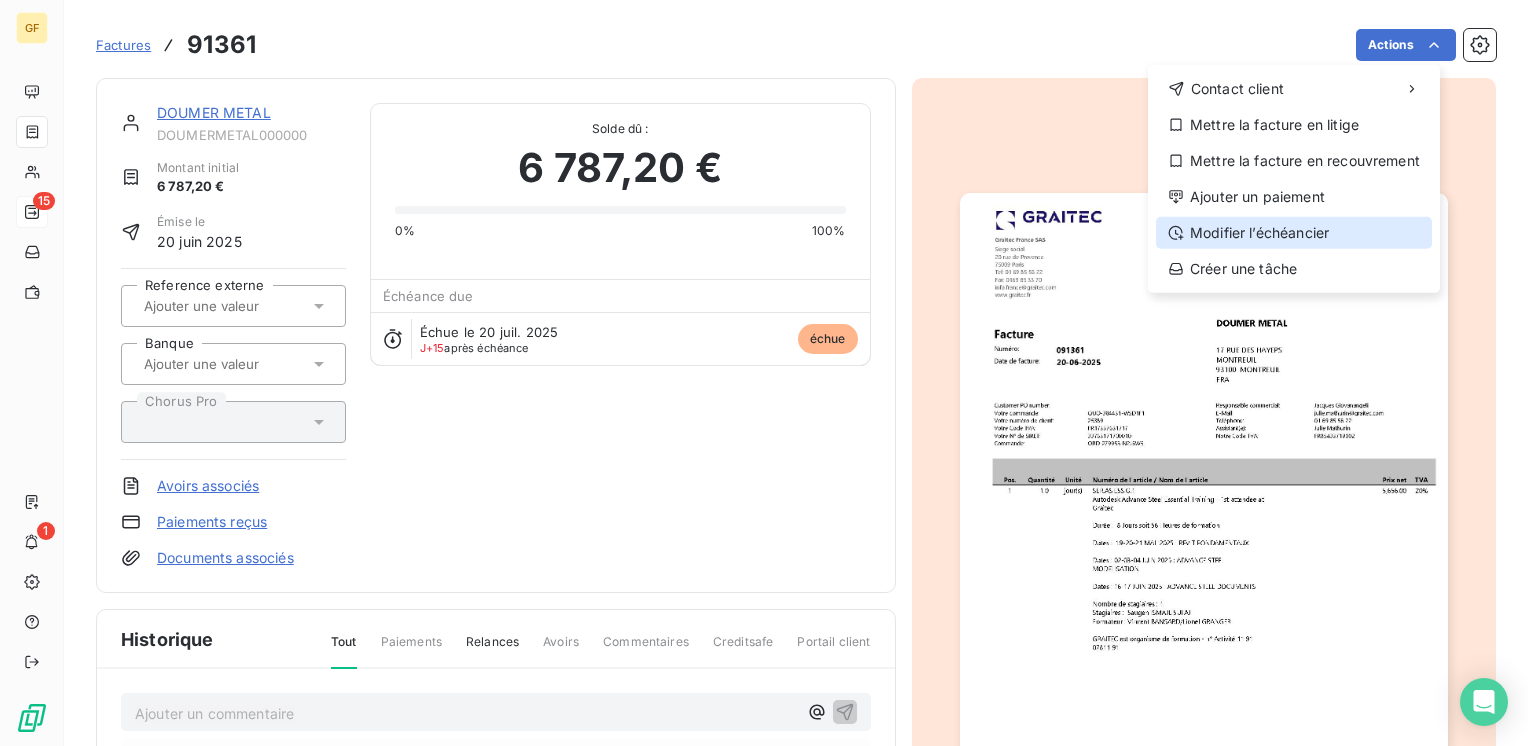 click on "Modifier l’échéancier" at bounding box center (1294, 233) 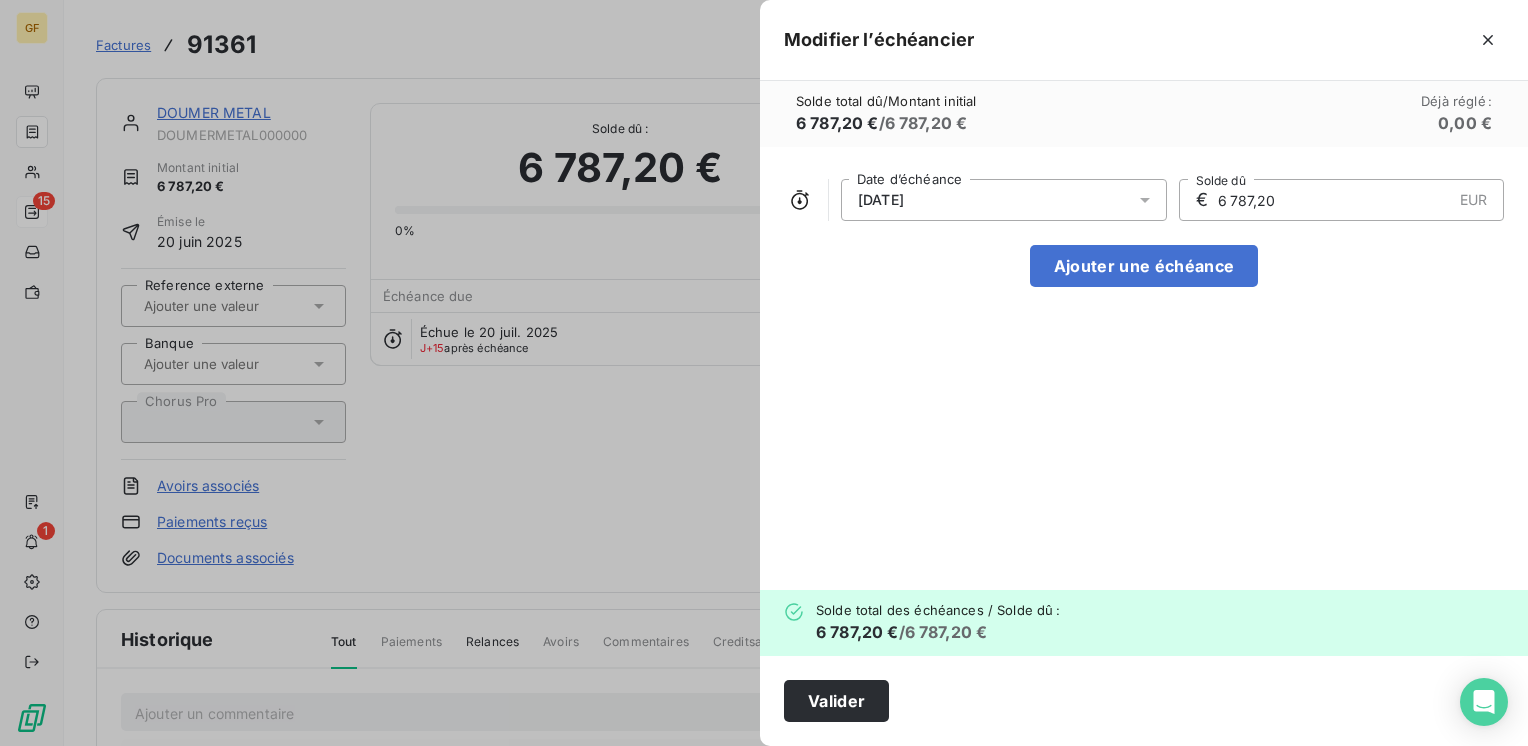 click 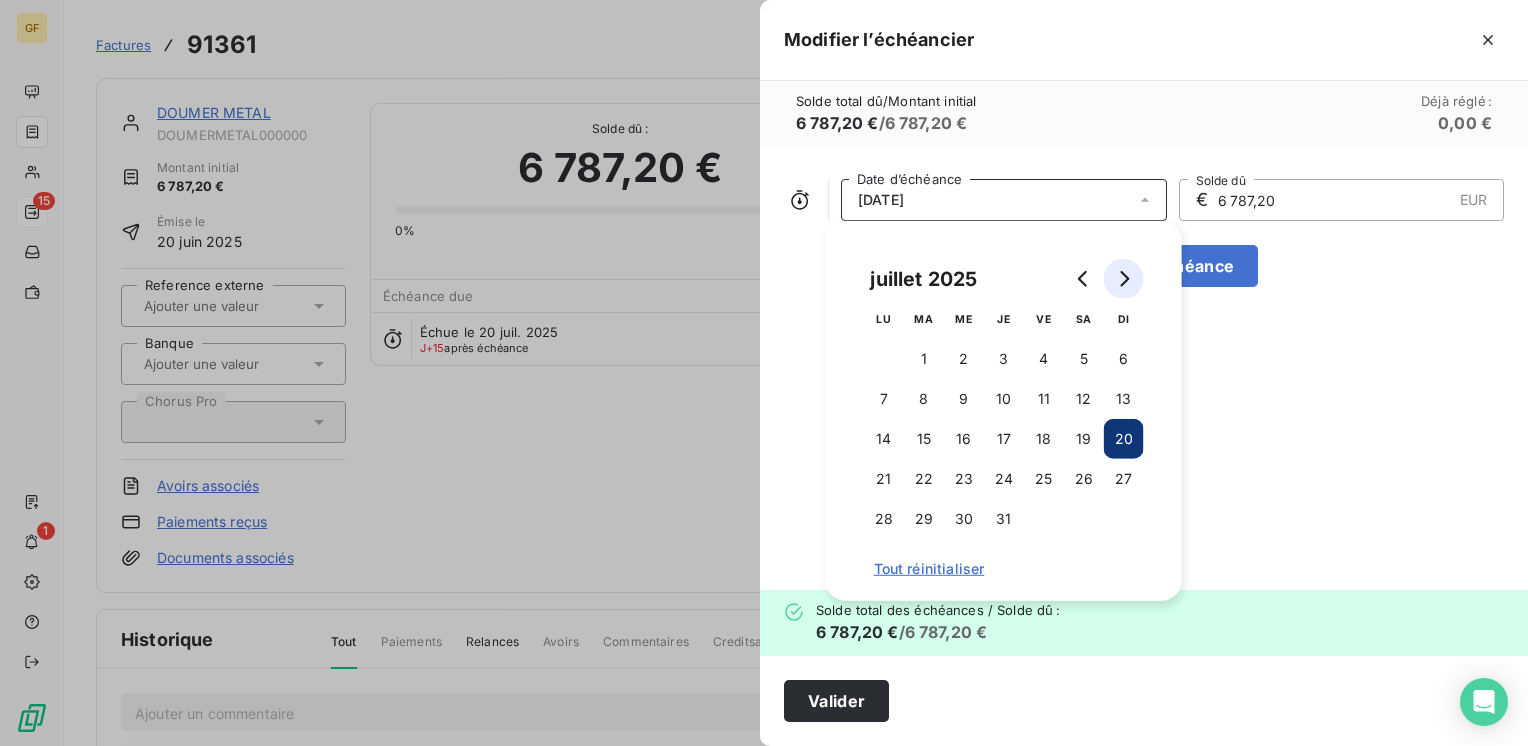 click 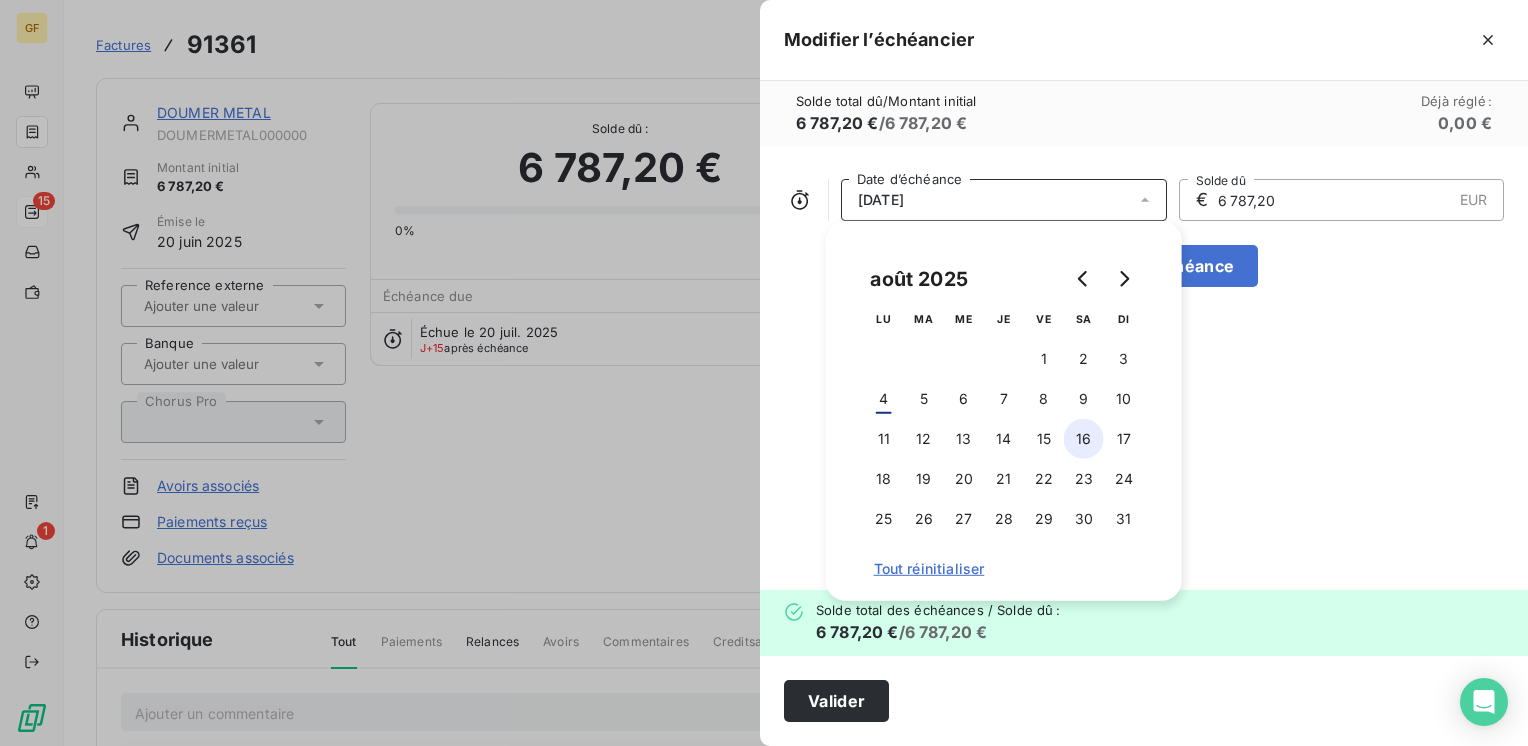 click on "16" at bounding box center (1084, 439) 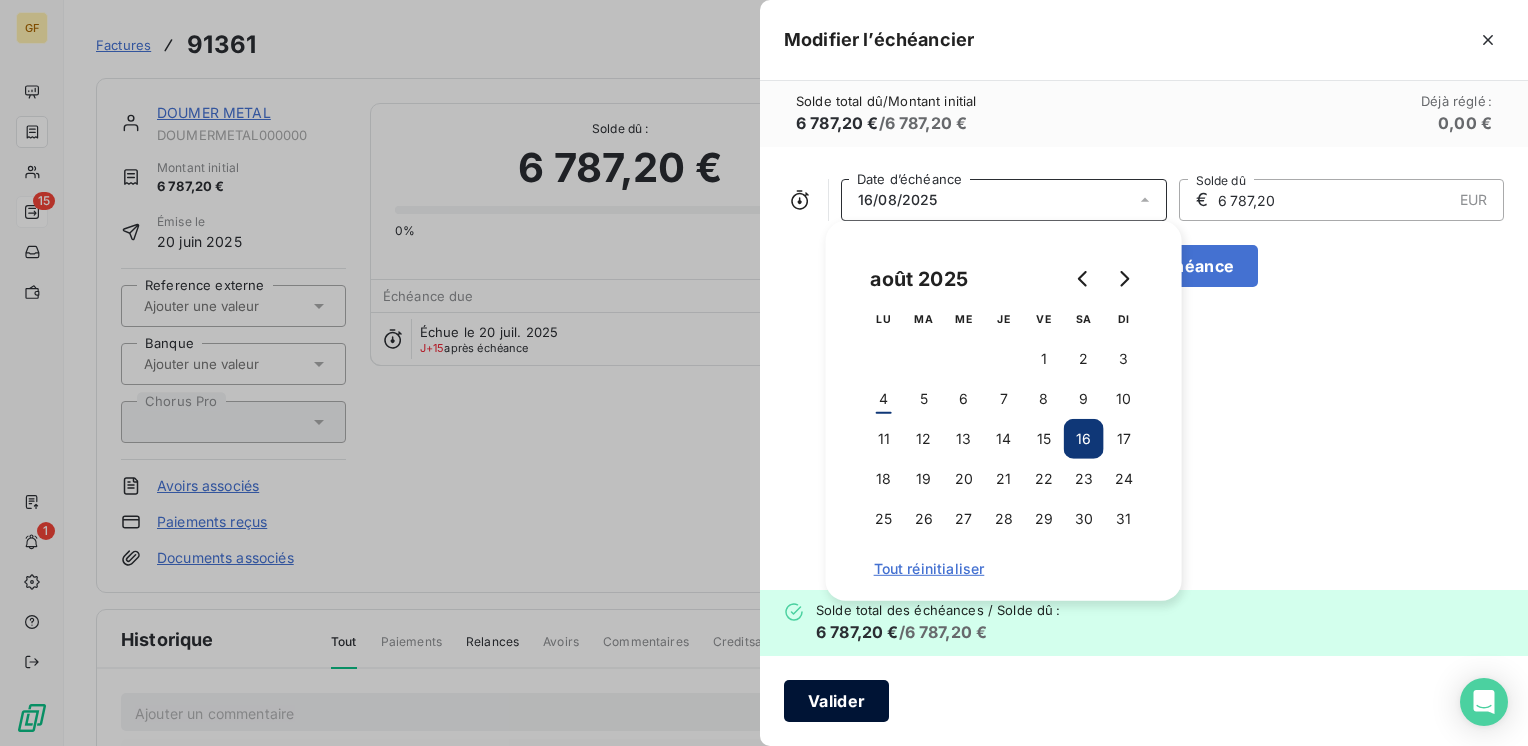click on "Valider" at bounding box center [836, 701] 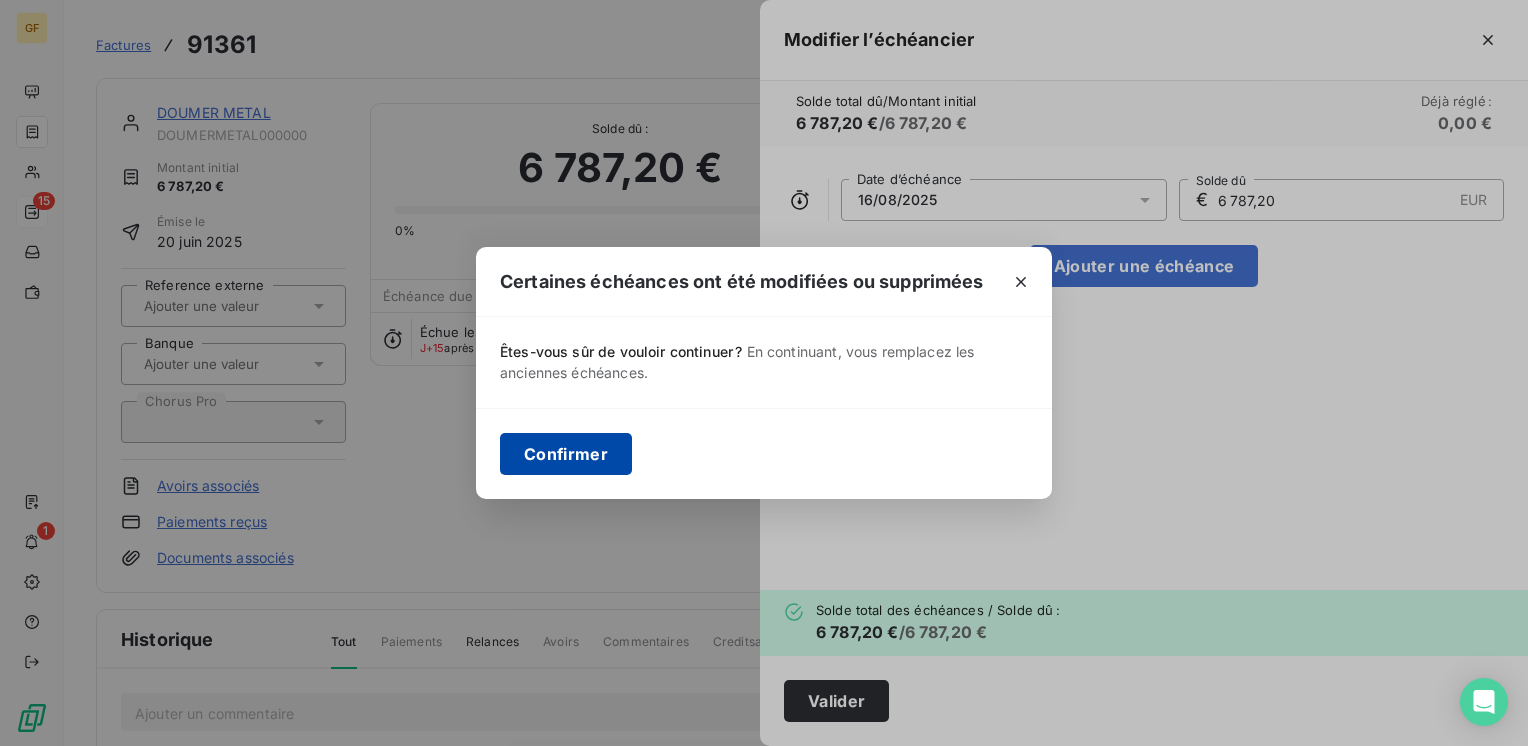 click on "Confirmer" at bounding box center (566, 454) 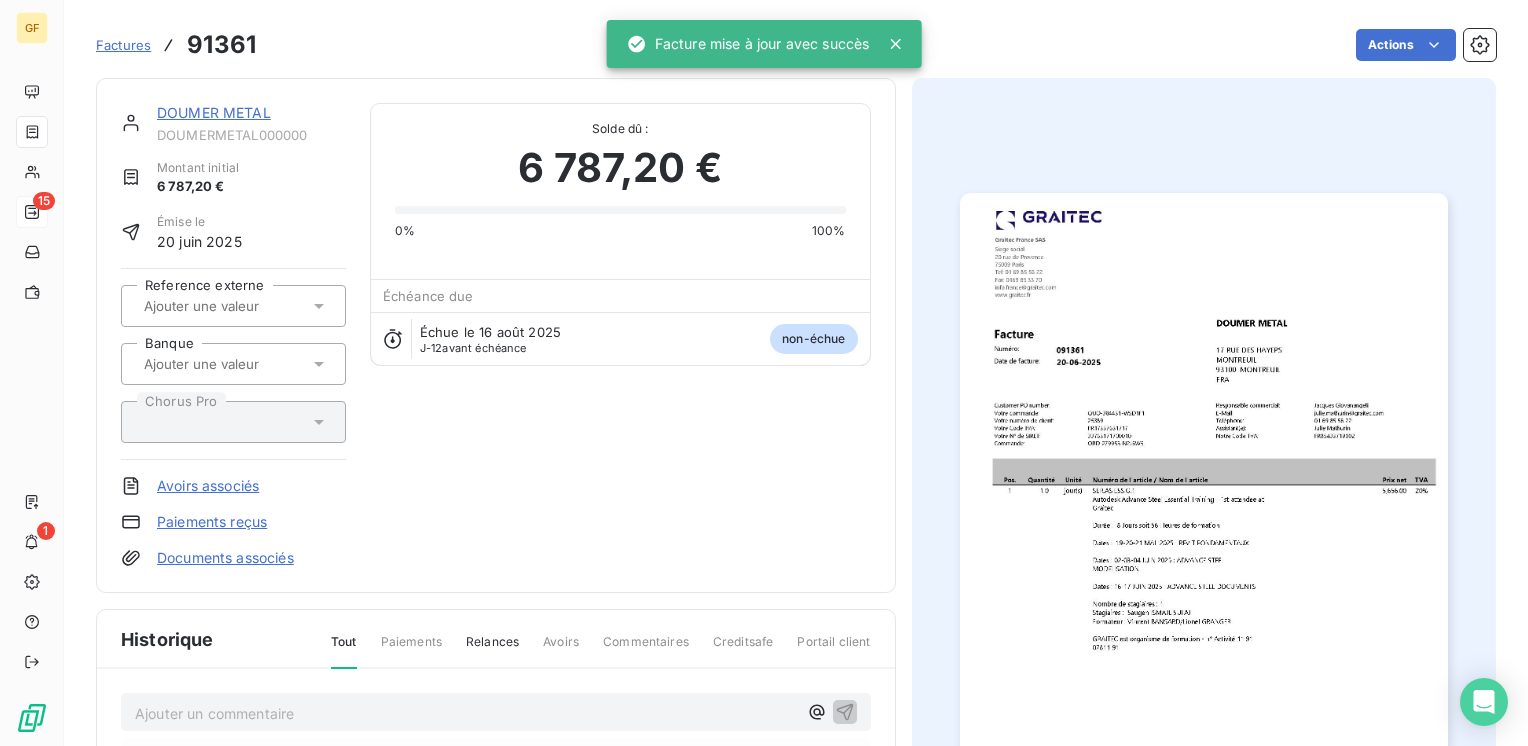click on "DOUMER METAL" at bounding box center (214, 112) 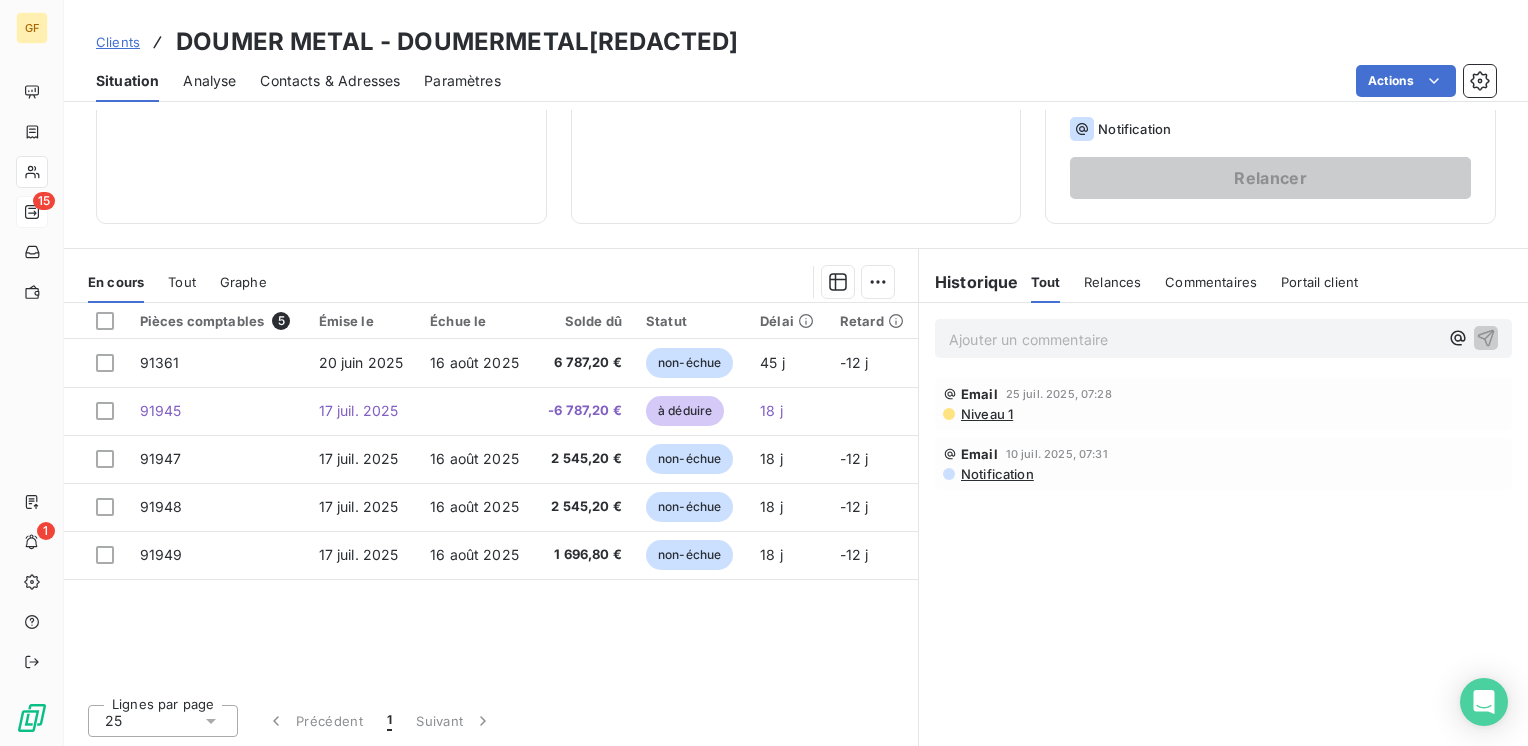 scroll, scrollTop: 0, scrollLeft: 0, axis: both 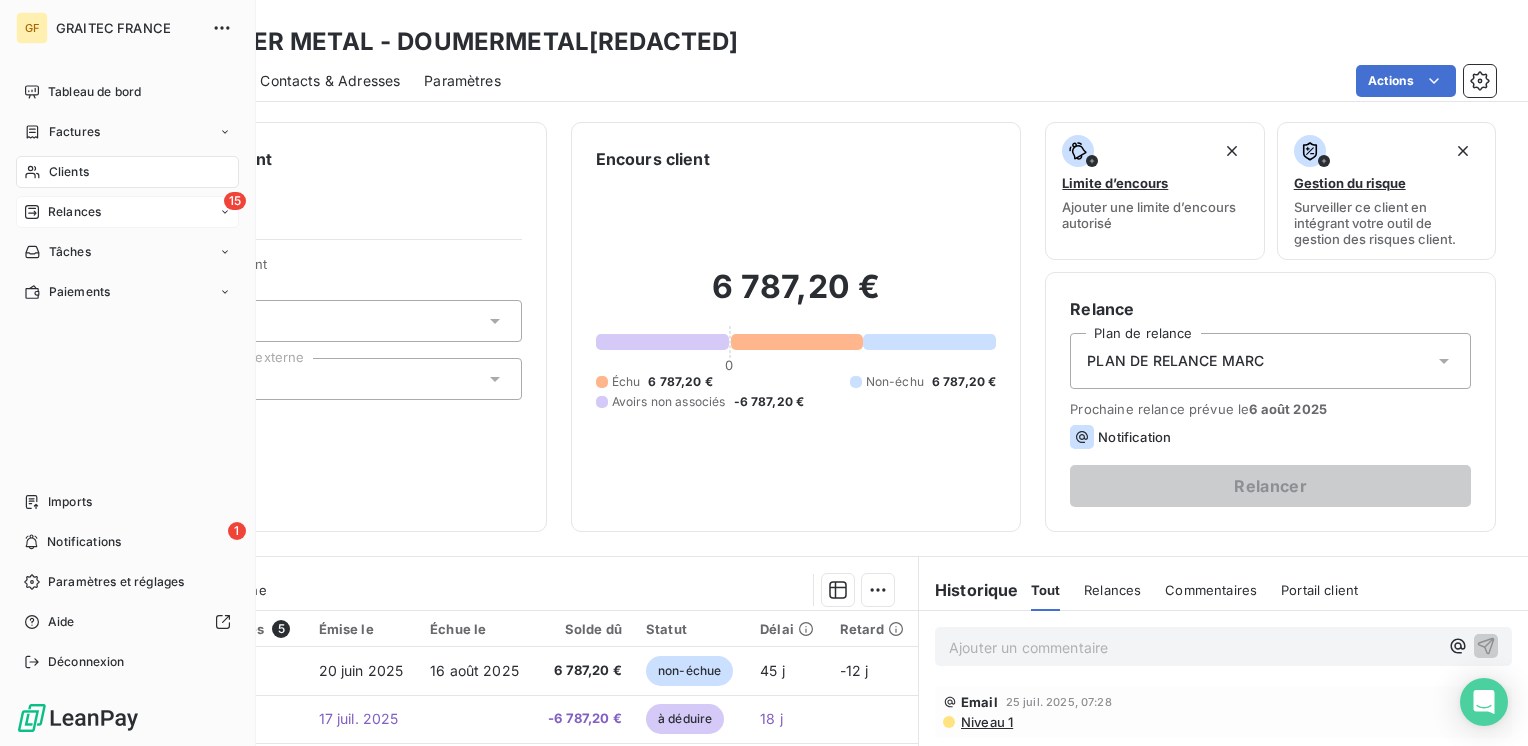 click on "Relances" at bounding box center (74, 212) 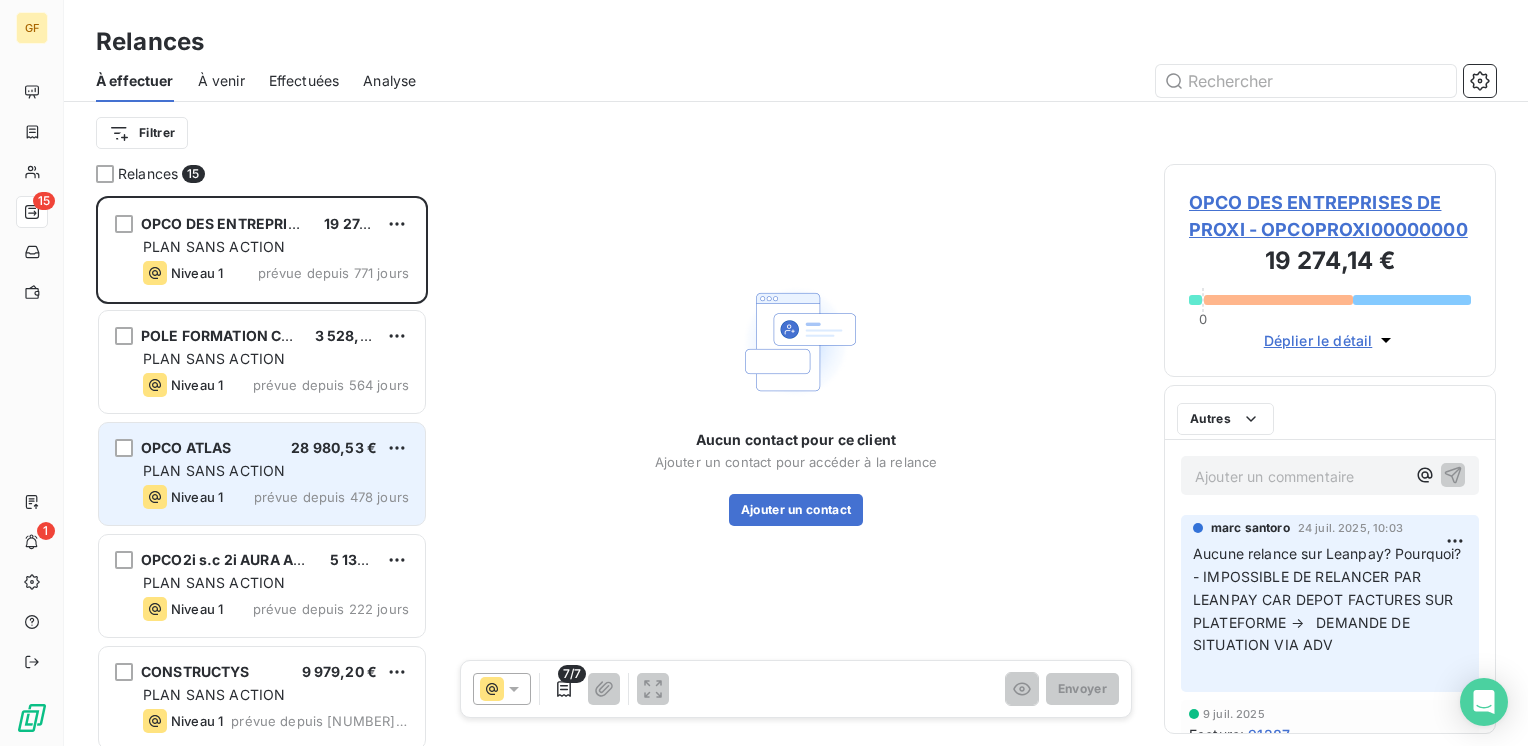 scroll, scrollTop: 16, scrollLeft: 16, axis: both 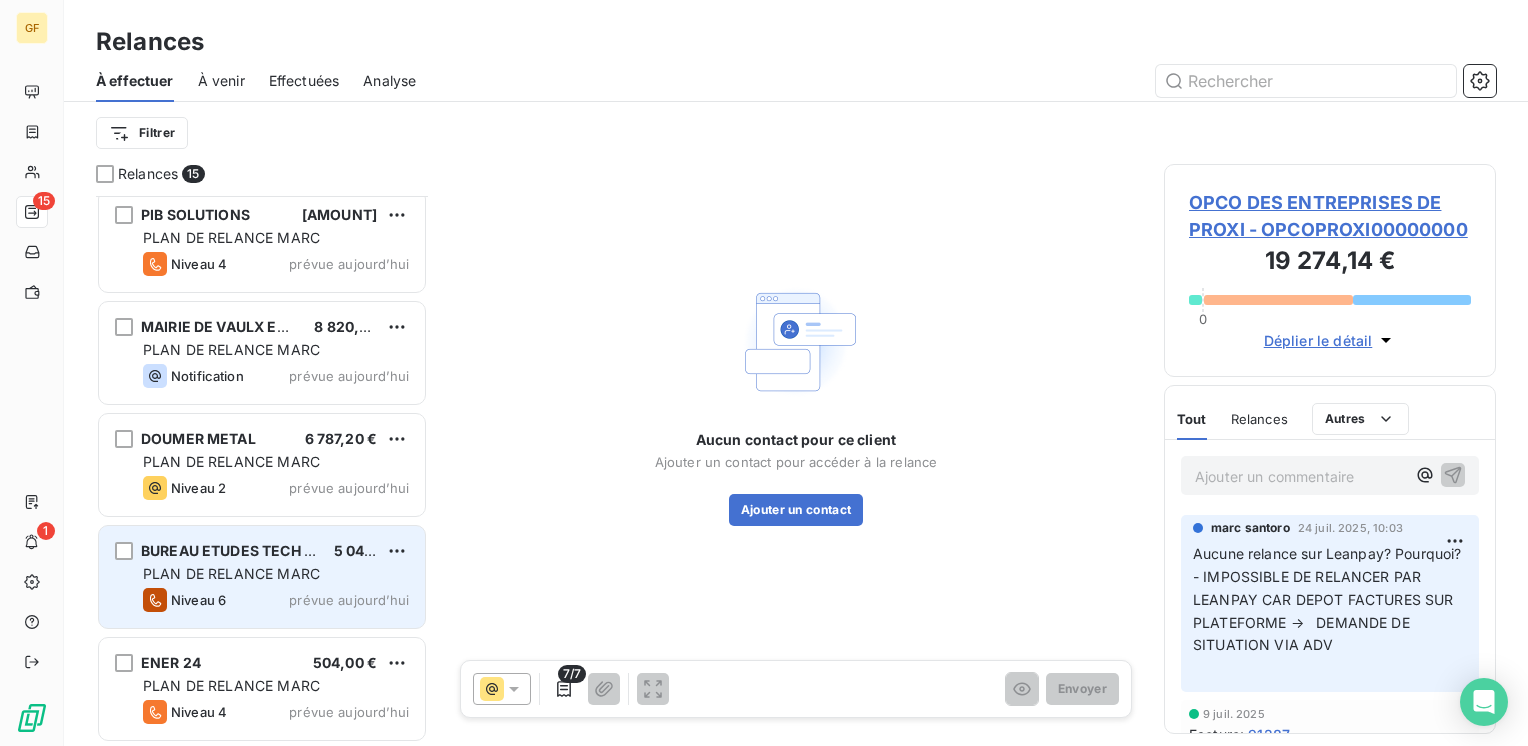 click on "Niveau 6 prévue aujourd’hui" at bounding box center (276, 600) 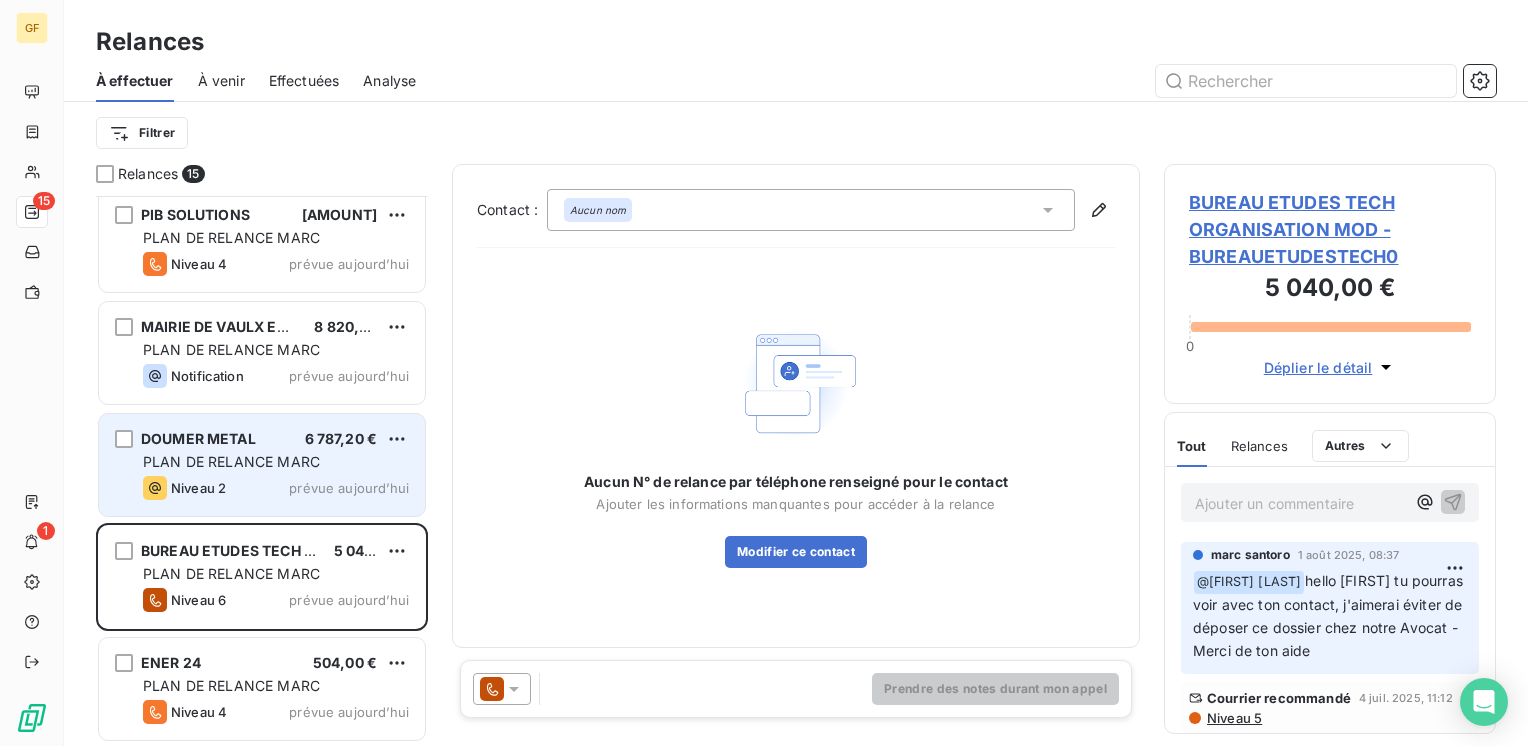 click on "Niveau 2 prévue aujourd’hui" at bounding box center (276, 488) 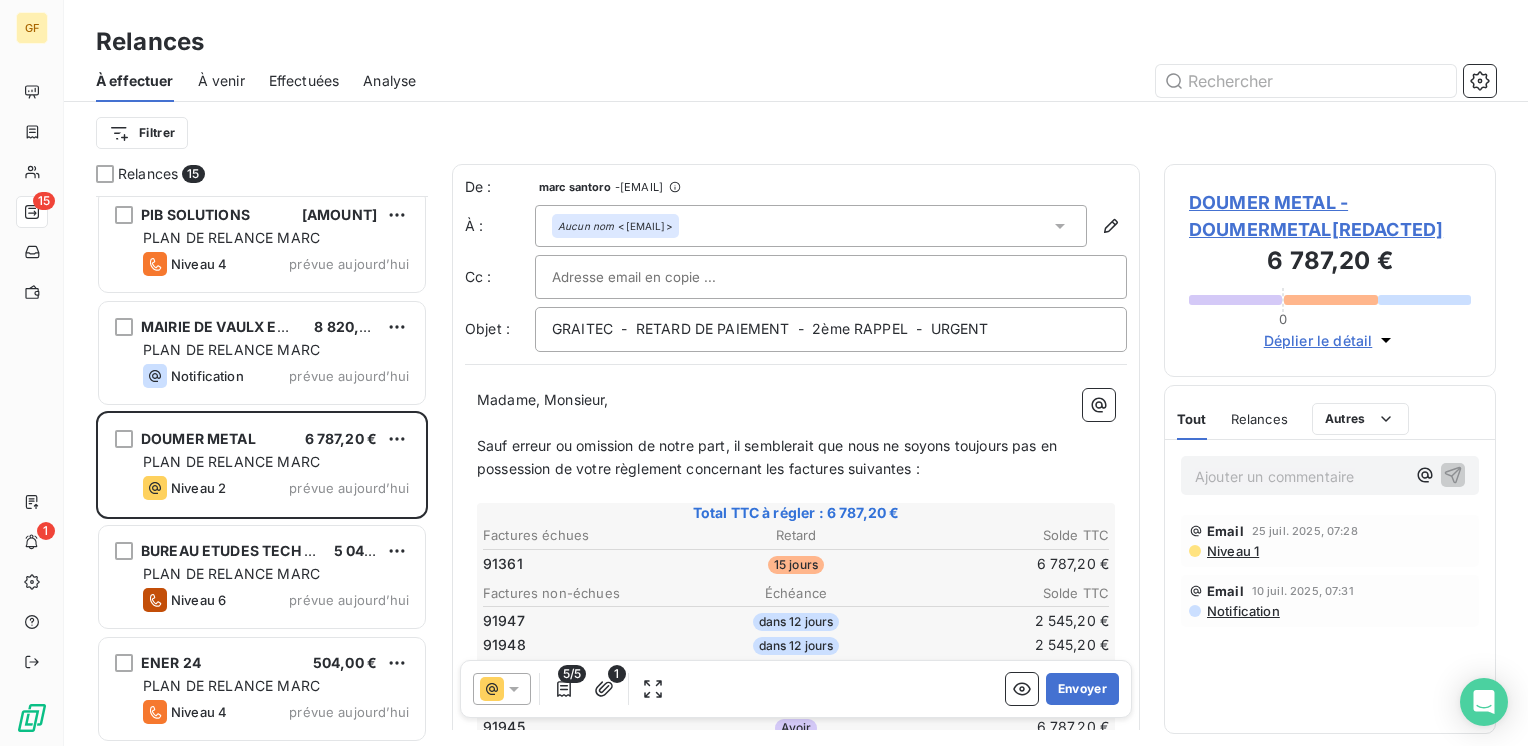click on "DOUMER METAL - DOUMERMETAL[REDACTED]" at bounding box center (1330, 216) 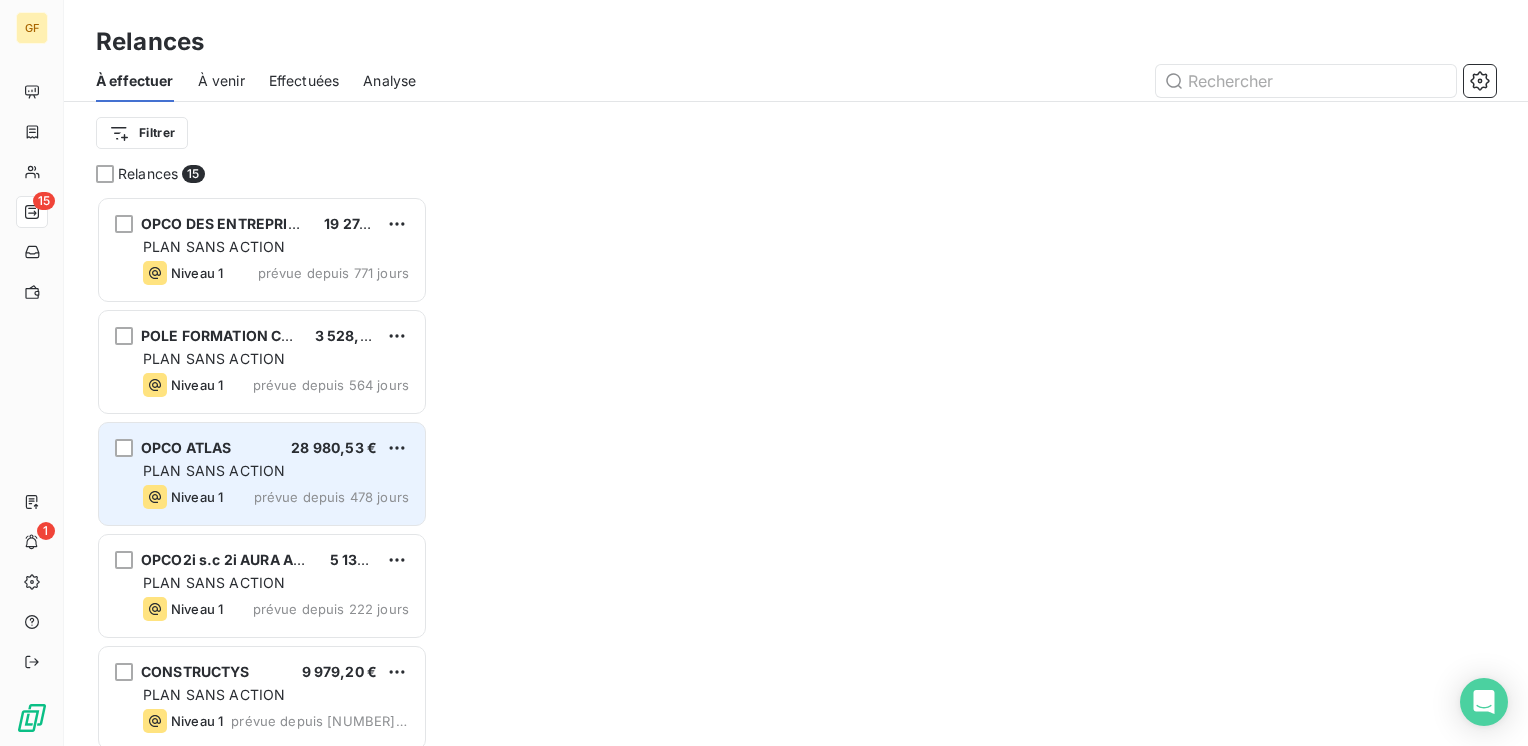 scroll, scrollTop: 16, scrollLeft: 16, axis: both 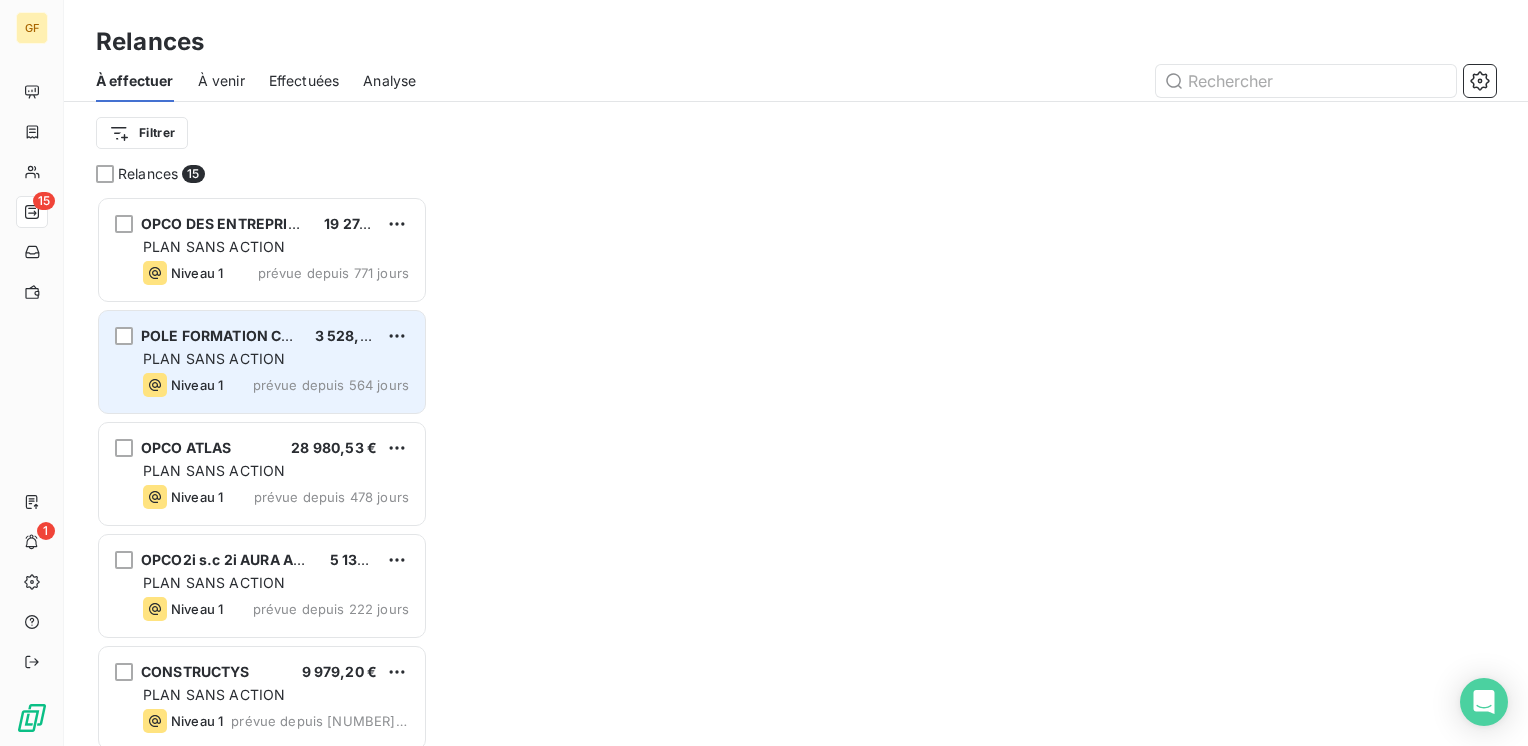 click on "POLE FORMATION CONSEIL 3 528,00 € PLAN SANS ACTION  Niveau 1 prévue depuis 564 jours" at bounding box center (262, 362) 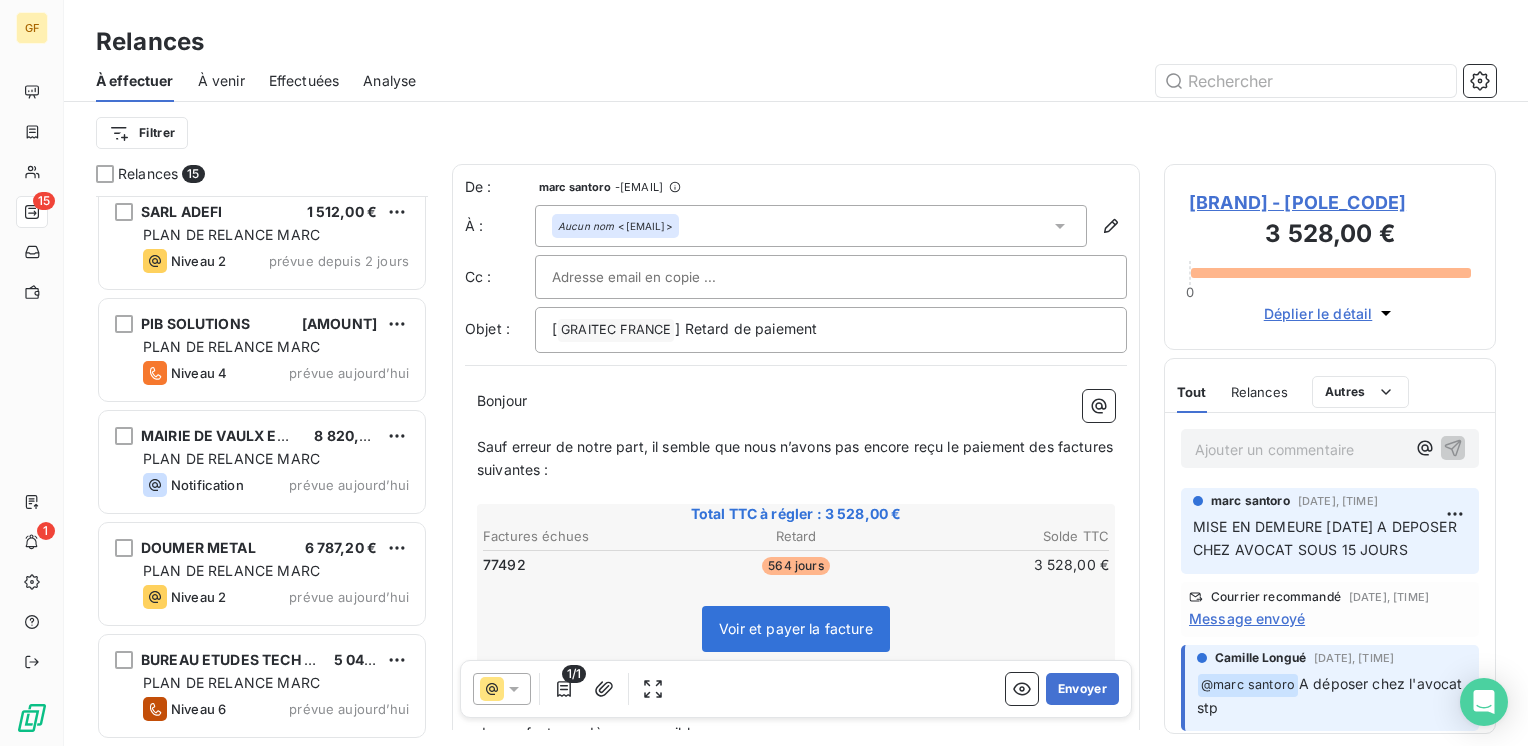scroll, scrollTop: 1130, scrollLeft: 0, axis: vertical 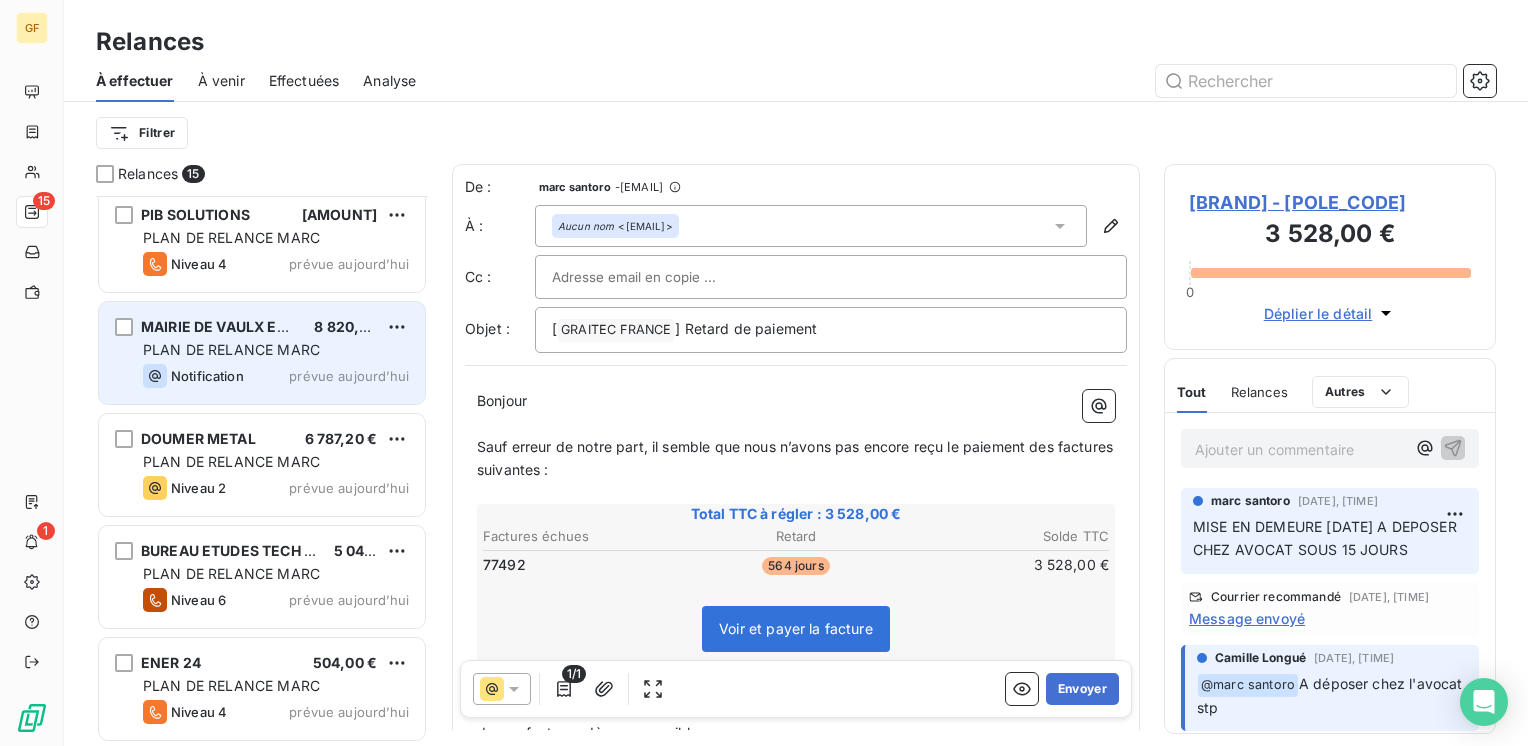 click on "MAIRIE DE VAULX EN VELIN" at bounding box center [219, 327] 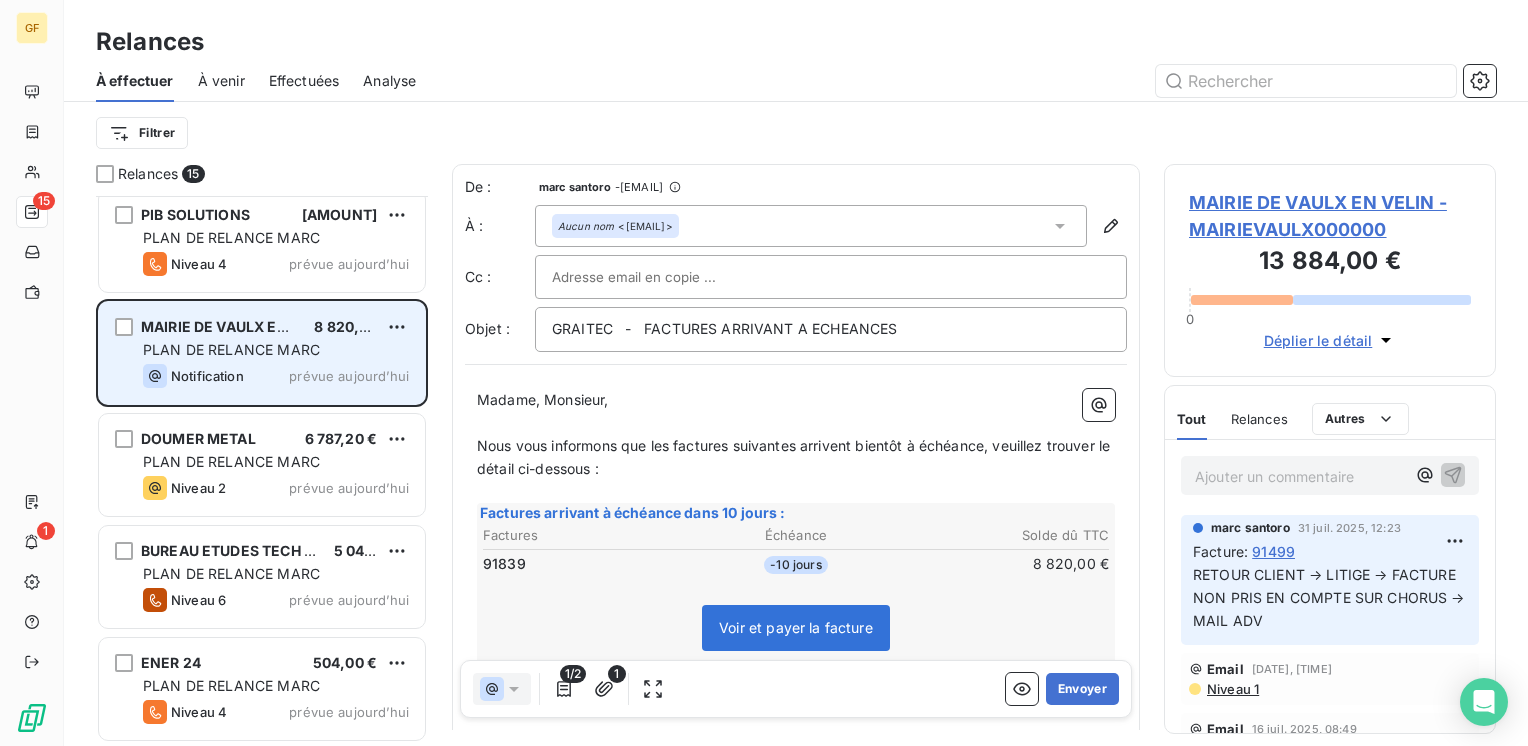 click on "MAIRIE DE VAULX EN VELIN" at bounding box center (237, 326) 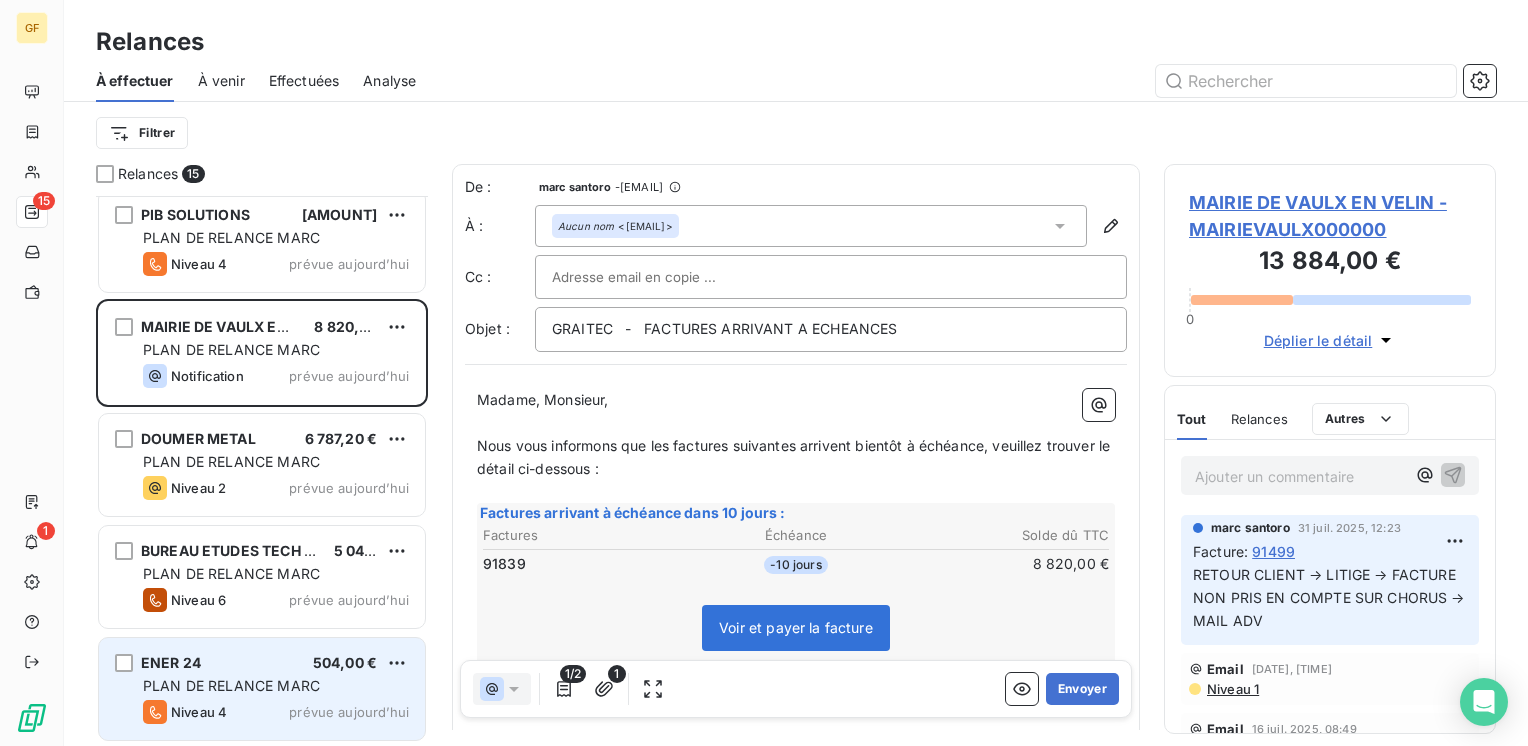 click on "PLAN DE RELANCE MARC" at bounding box center (231, 685) 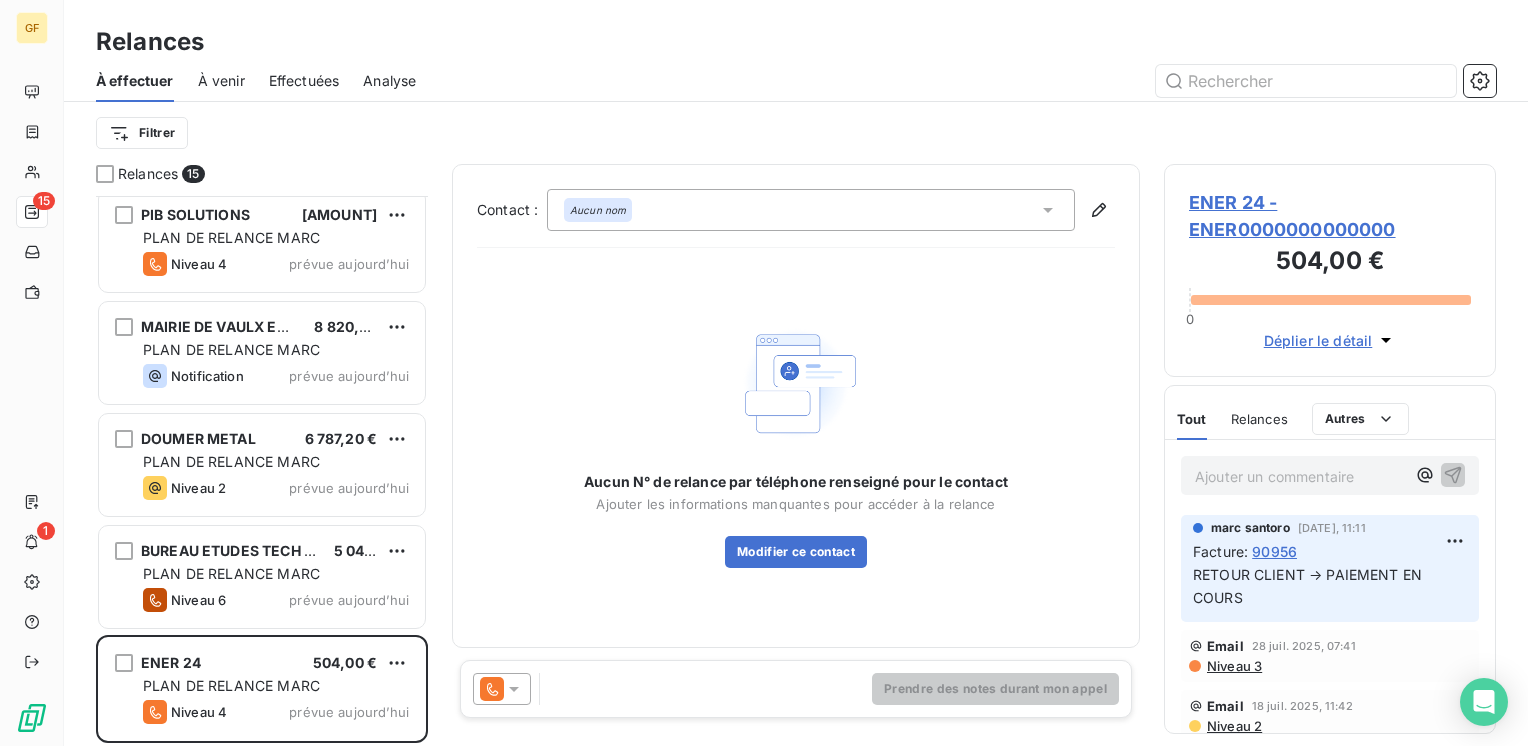 click on "ENER 24 - ENER0000000000000" at bounding box center (1330, 216) 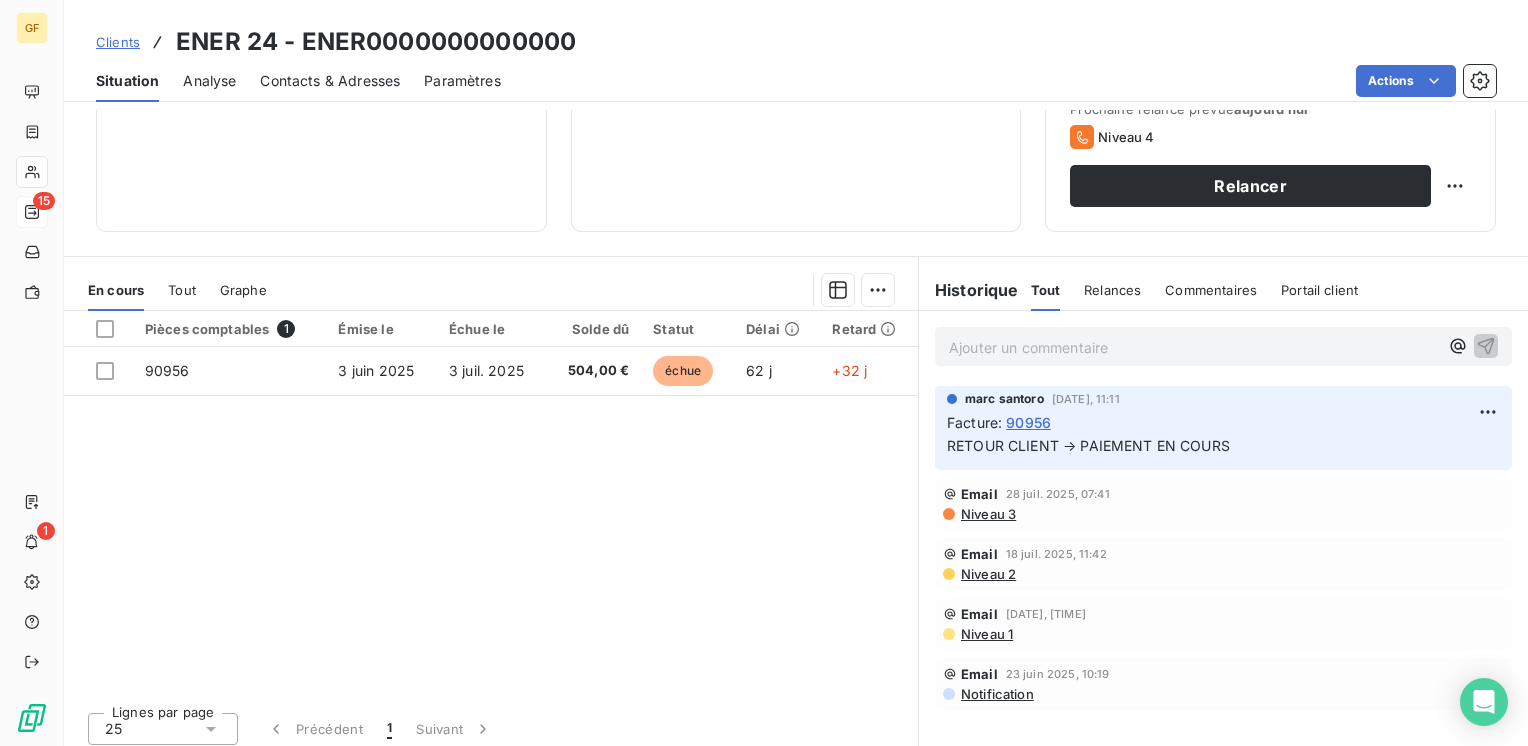 scroll, scrollTop: 200, scrollLeft: 0, axis: vertical 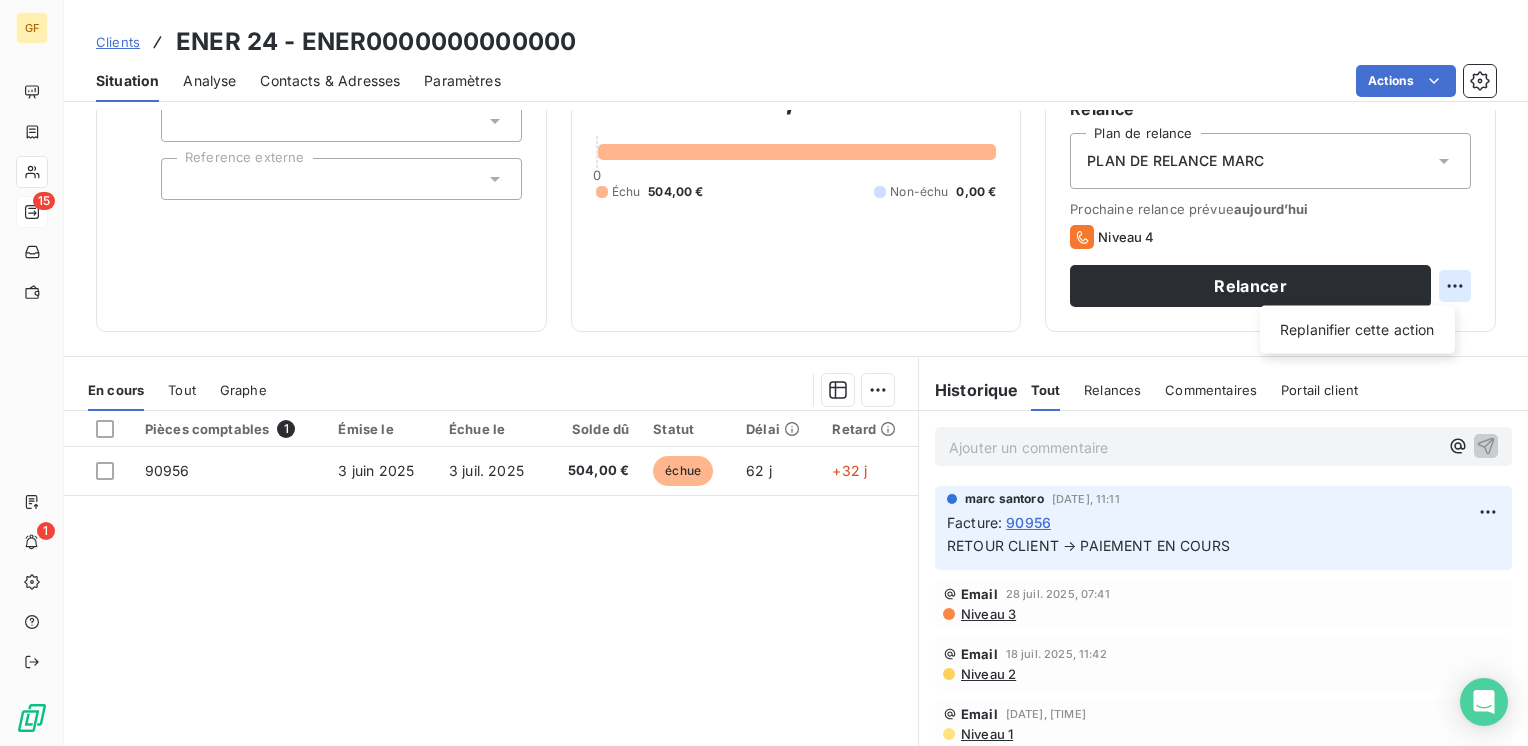 click on "GF 15 1 Clients ENER 24 - ENER[REDACTED] Situation Analyse Contacts & Adresses Paramètres Actions Informations client Gestionnaires Aucun Propriétés Client Pays Reference externe Encours client   504,00 € 0 Échu 504,00 € Non-échu 0,00 €     Limite d’encours Ajouter une limite d’encours autorisé Gestion du risque Surveiller ce client en intégrant votre outil de gestion des risques client. Relance Plan de relance PLAN DE RELANCE MARC Prochaine relance prévue  aujourd’hui Niveau 4 Relancer Replanifier cette action En cours Tout Graphe Pièces comptables 1 Émise le Échue le Solde dû Statut Délai   Retard   90956 3 juin 2025 3 juil. 2025 504,00 € échue 62 j +32 j Lignes par page 25 Précédent 1 Suivant Historique Tout Relances Commentaires Portail client Tout Relances Commentaires Portail client Ajouter un commentaire ﻿ [FIRST] [LAST] [DATE], 11:11 Facture  : 90956 RETOUR CLIENT → PAIEMENT EN COURS  Email 28 juil. 2025, 07:41 Niveau 3 Email Niveau 2" at bounding box center [764, 373] 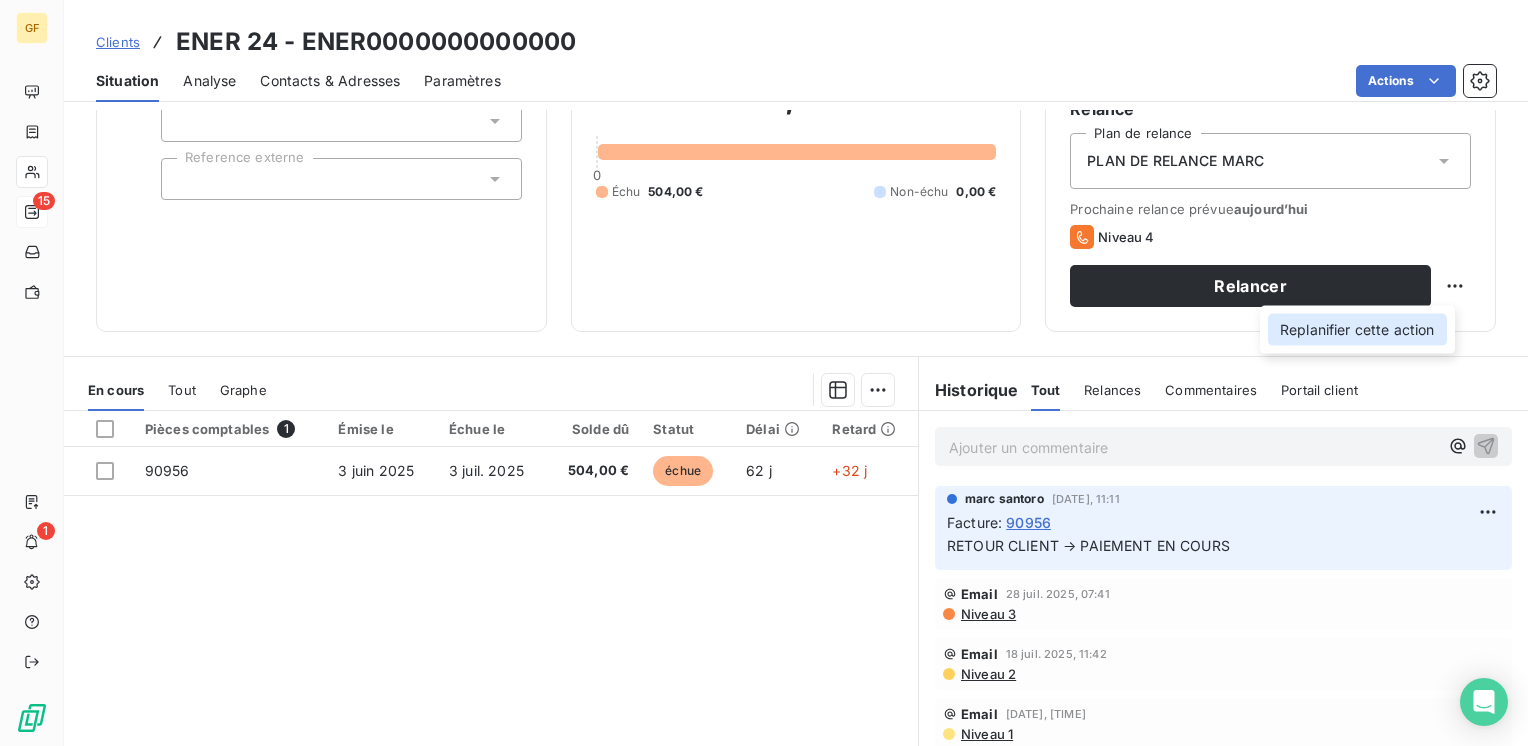 click on "Replanifier cette action" at bounding box center (1357, 330) 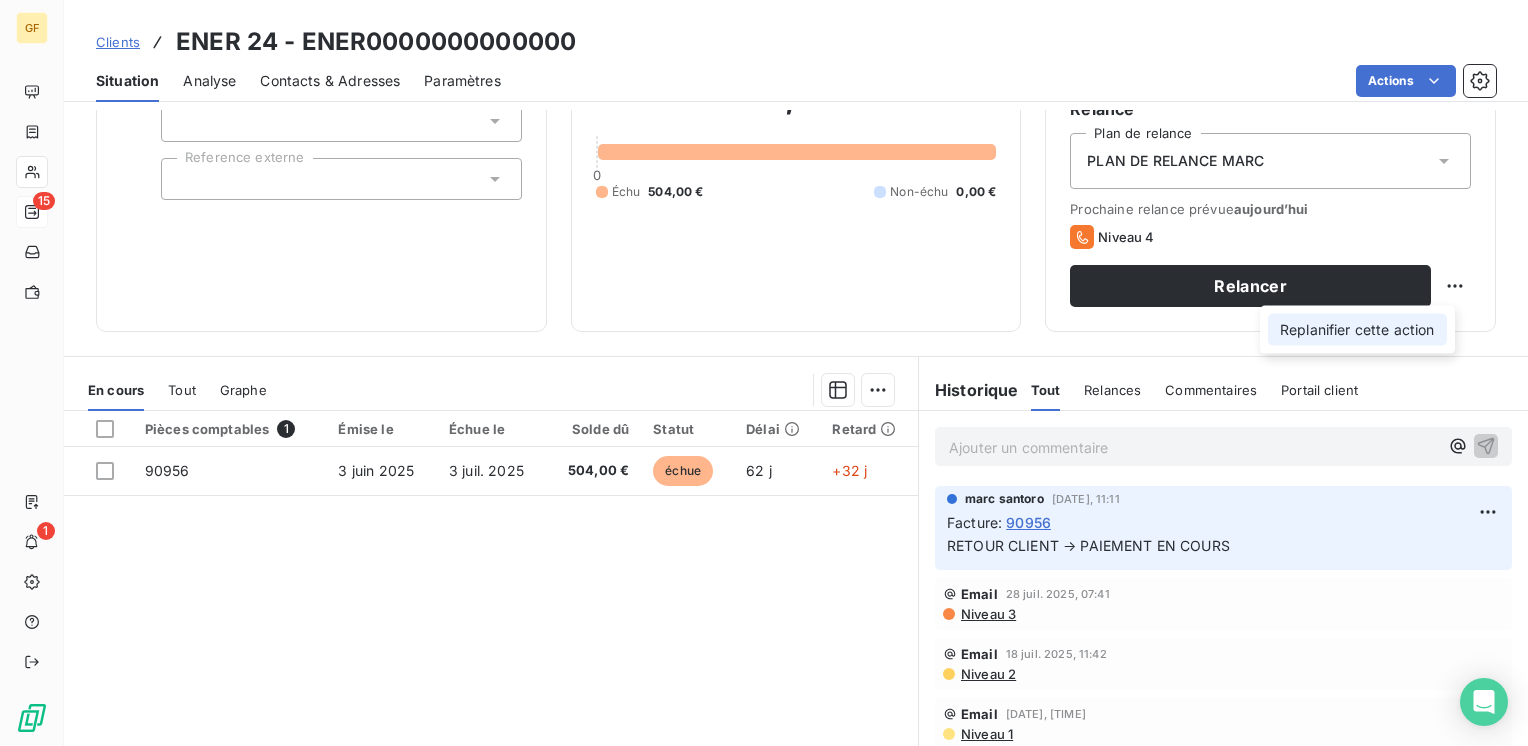 select on "7" 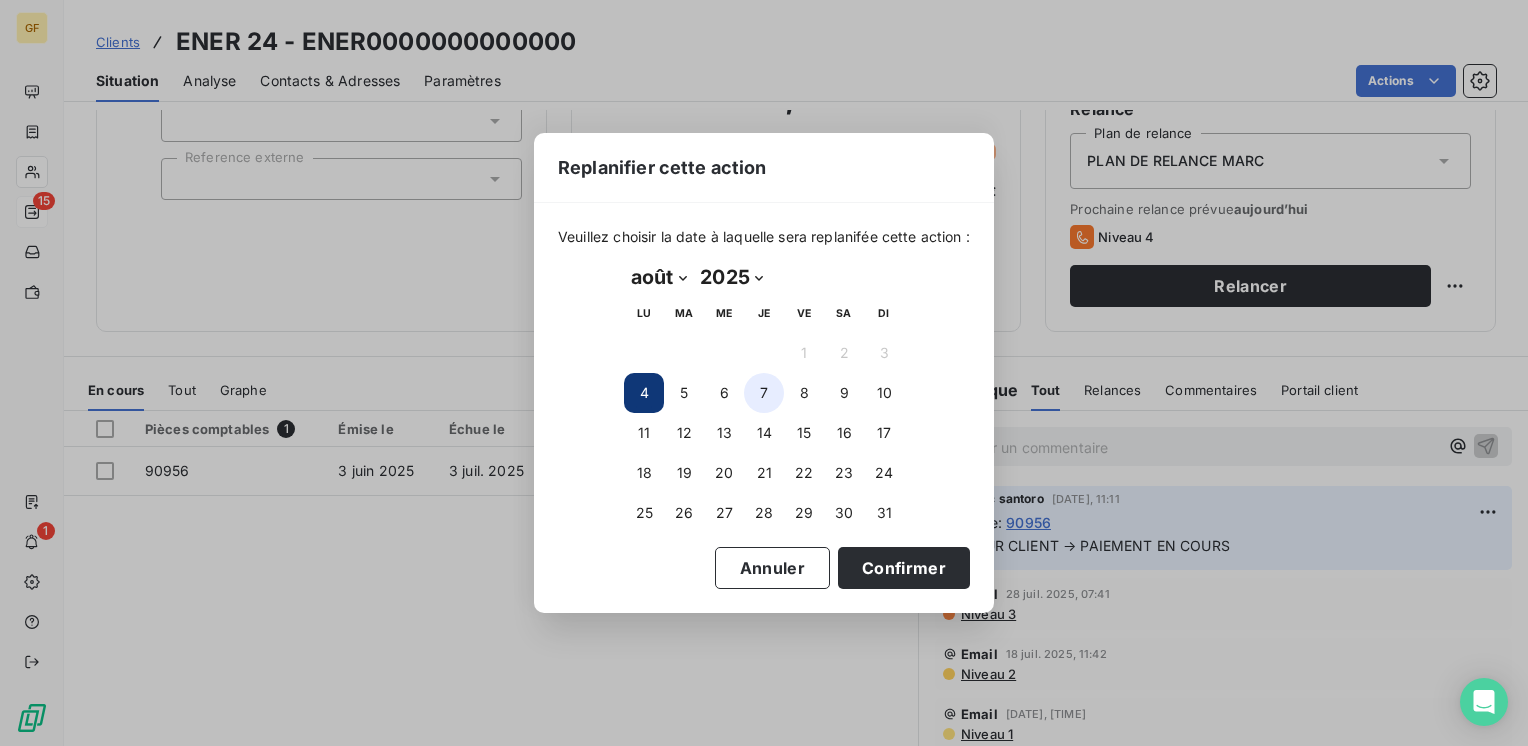 click on "7" at bounding box center [764, 393] 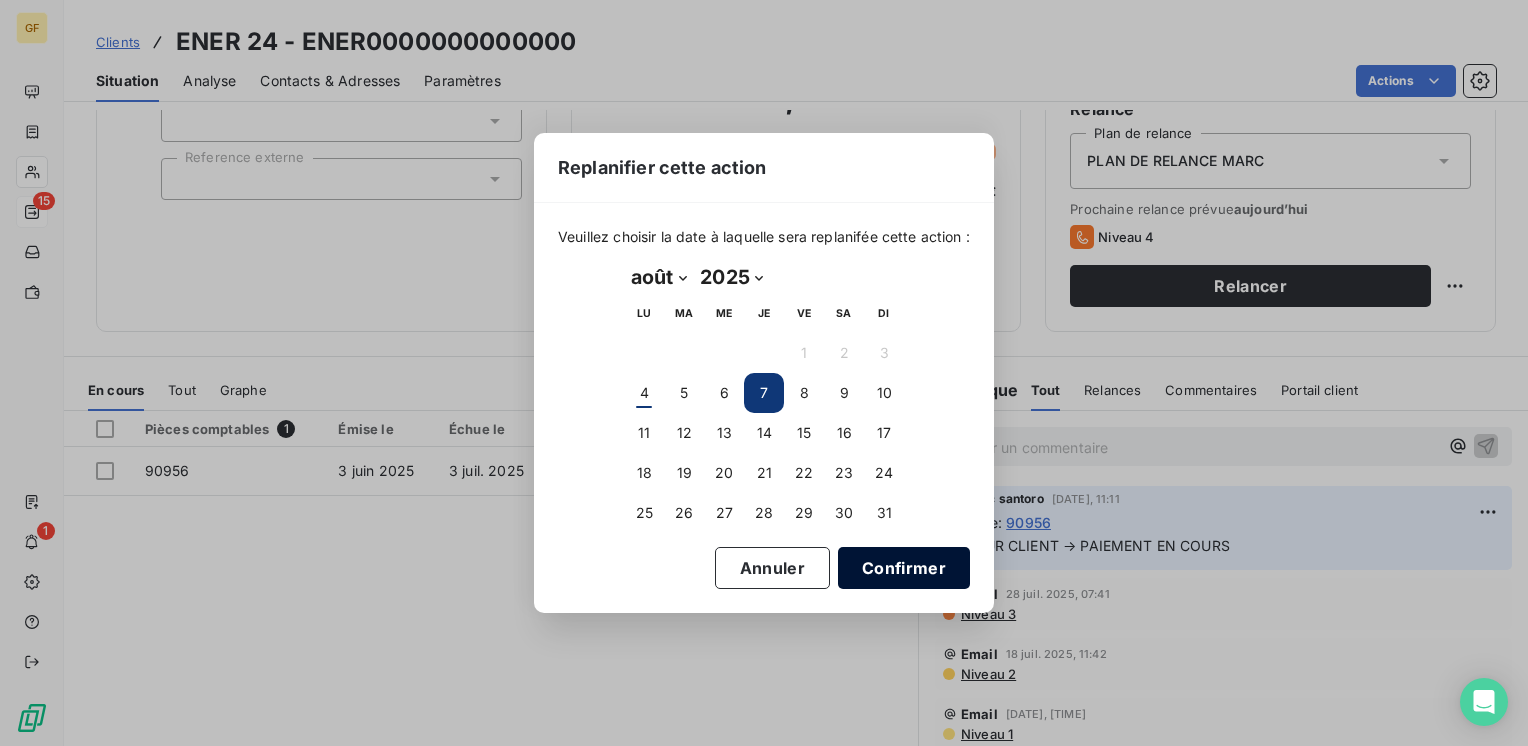 click on "Confirmer" at bounding box center (904, 568) 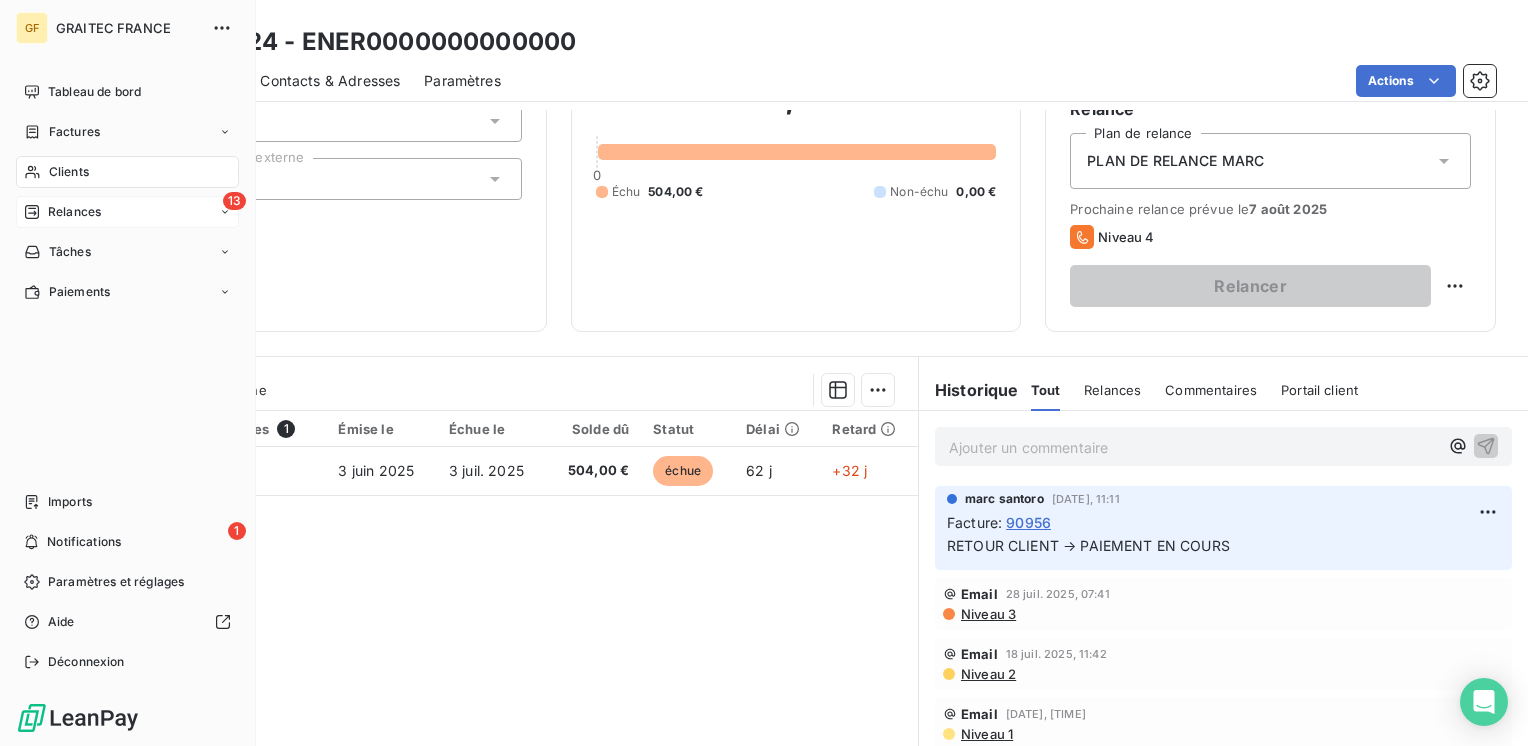 click on "Relances" at bounding box center [74, 212] 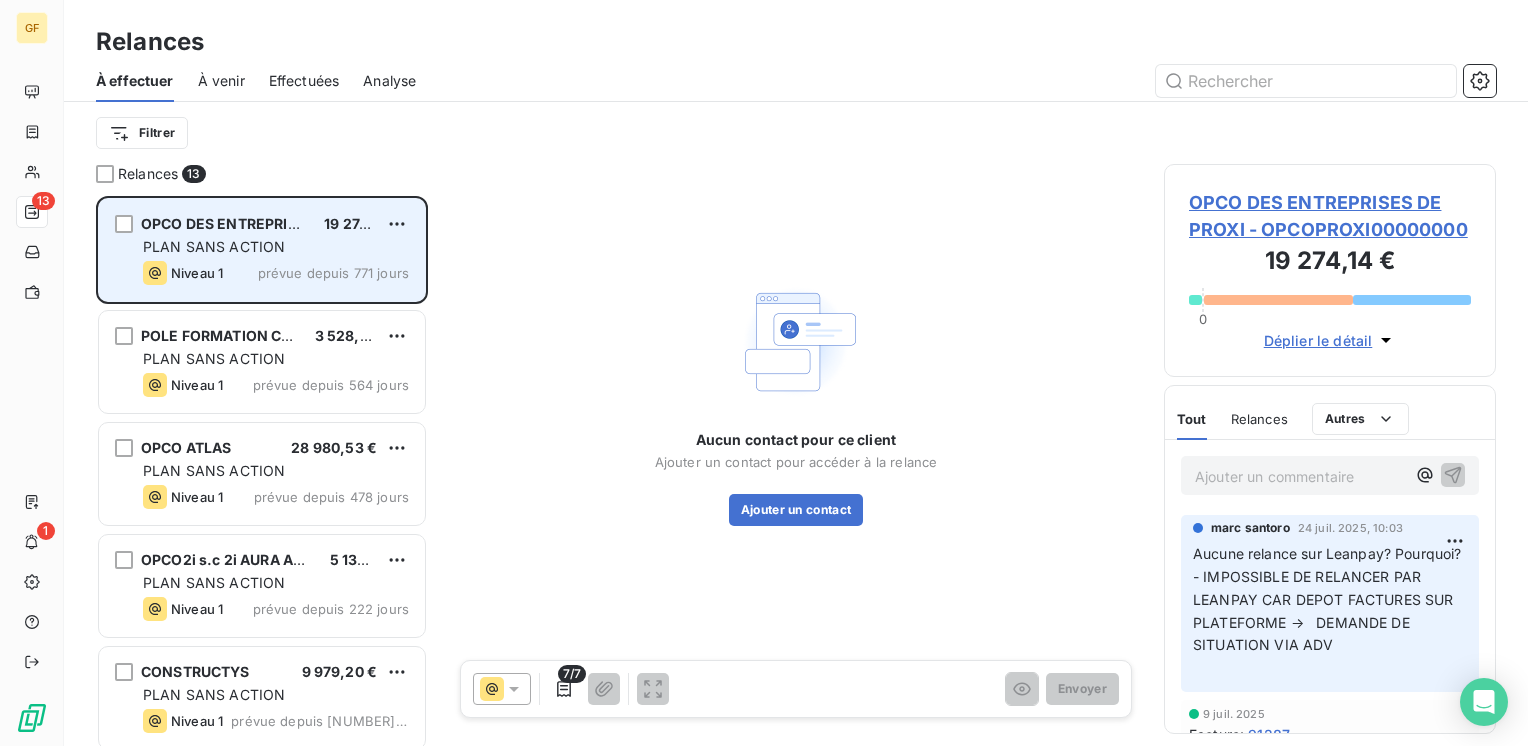 scroll, scrollTop: 16, scrollLeft: 16, axis: both 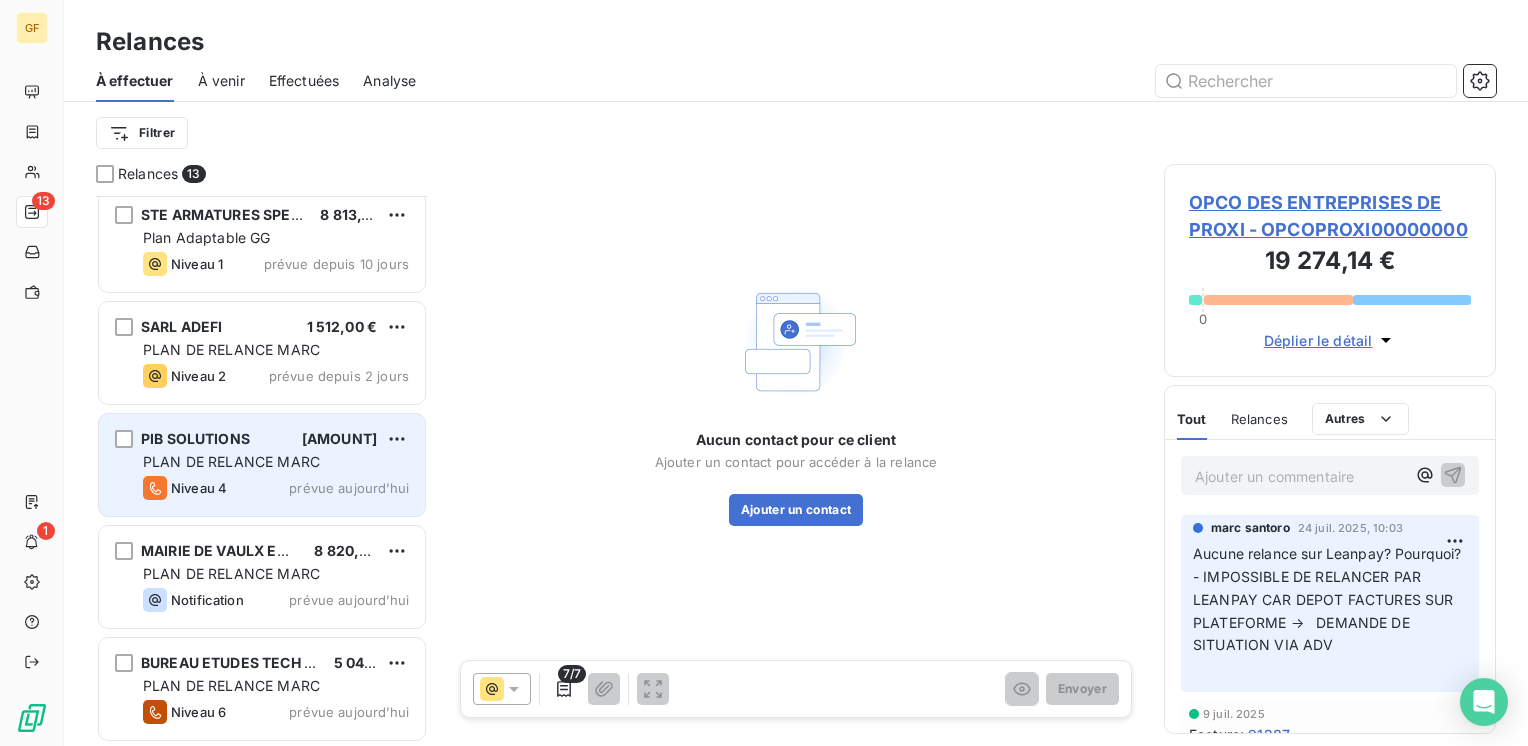 click on "PIB SOLUTIONS 5 562,27 €" at bounding box center [276, 439] 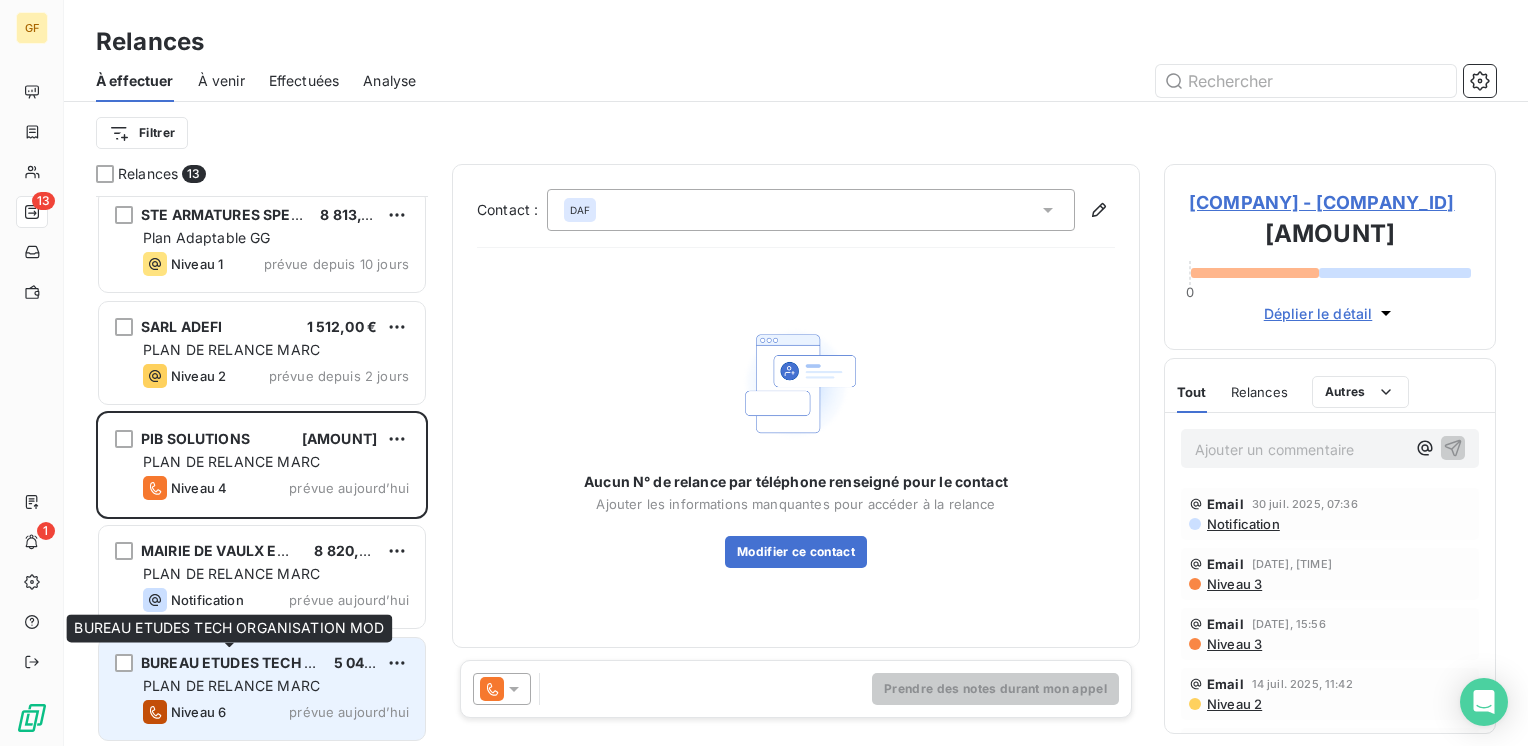 click on "BUREAU ETUDES TECH ORGANISATION MOD" at bounding box center [296, 662] 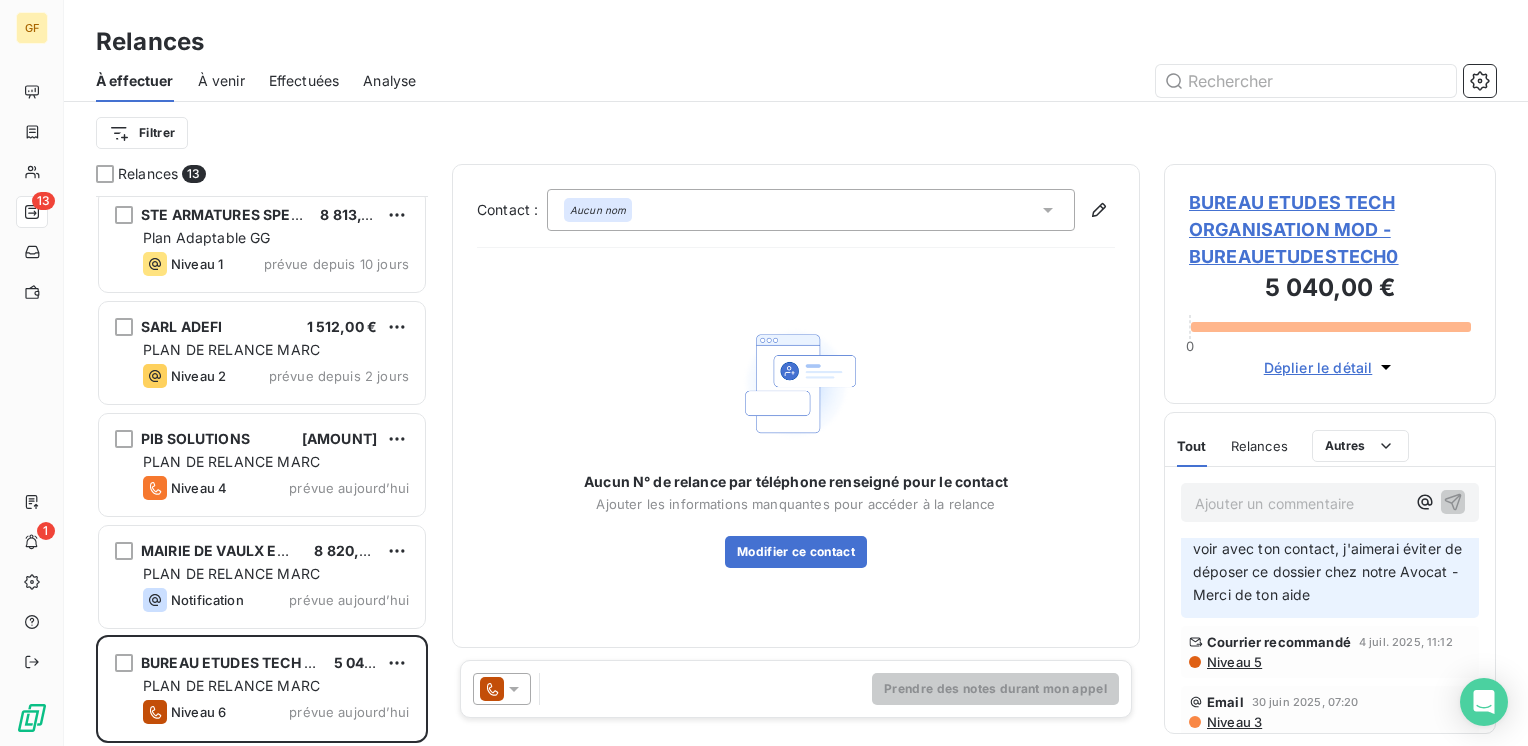 scroll, scrollTop: 100, scrollLeft: 0, axis: vertical 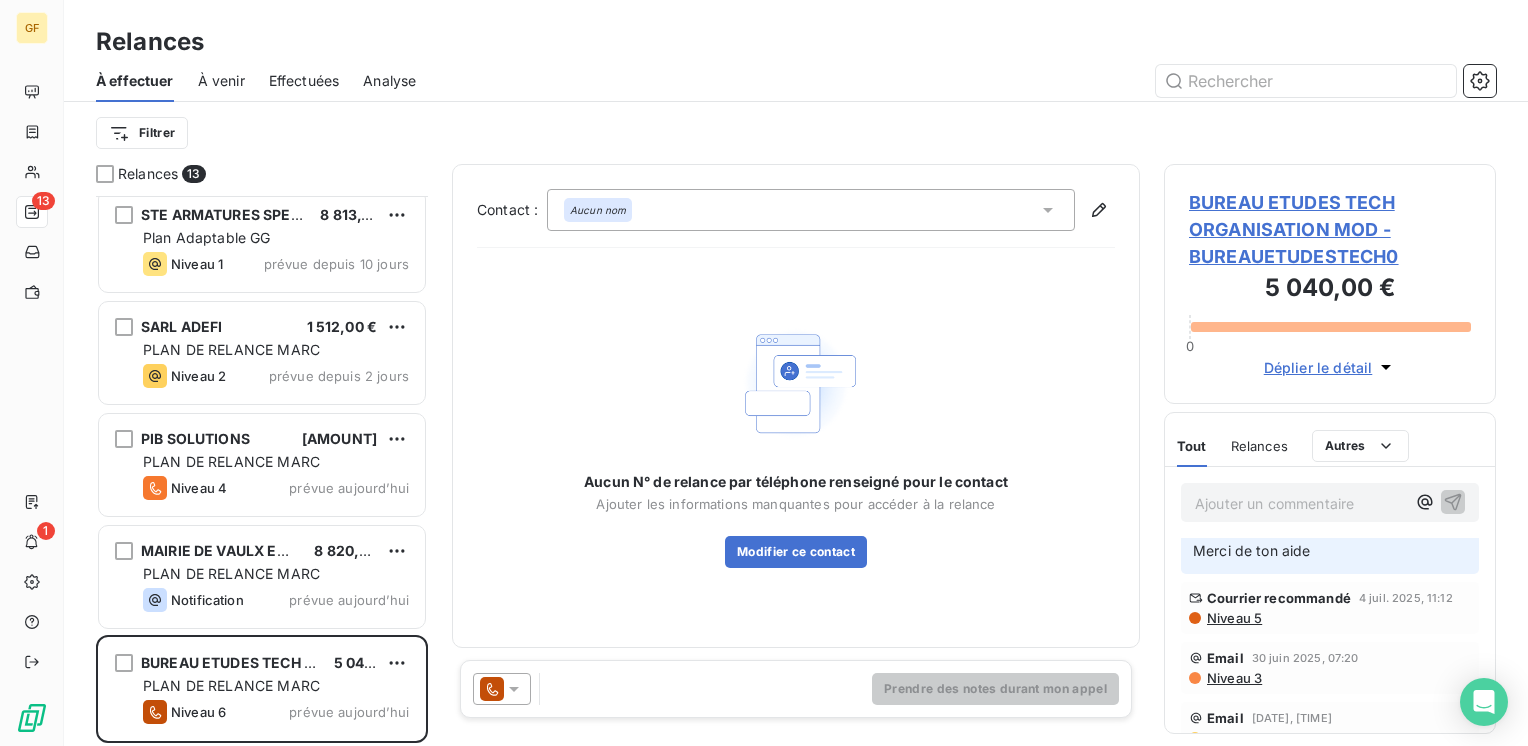 click on "BUREAU ETUDES TECH ORGANISATION MOD - BUREAUETUDESTECH0" at bounding box center (1330, 229) 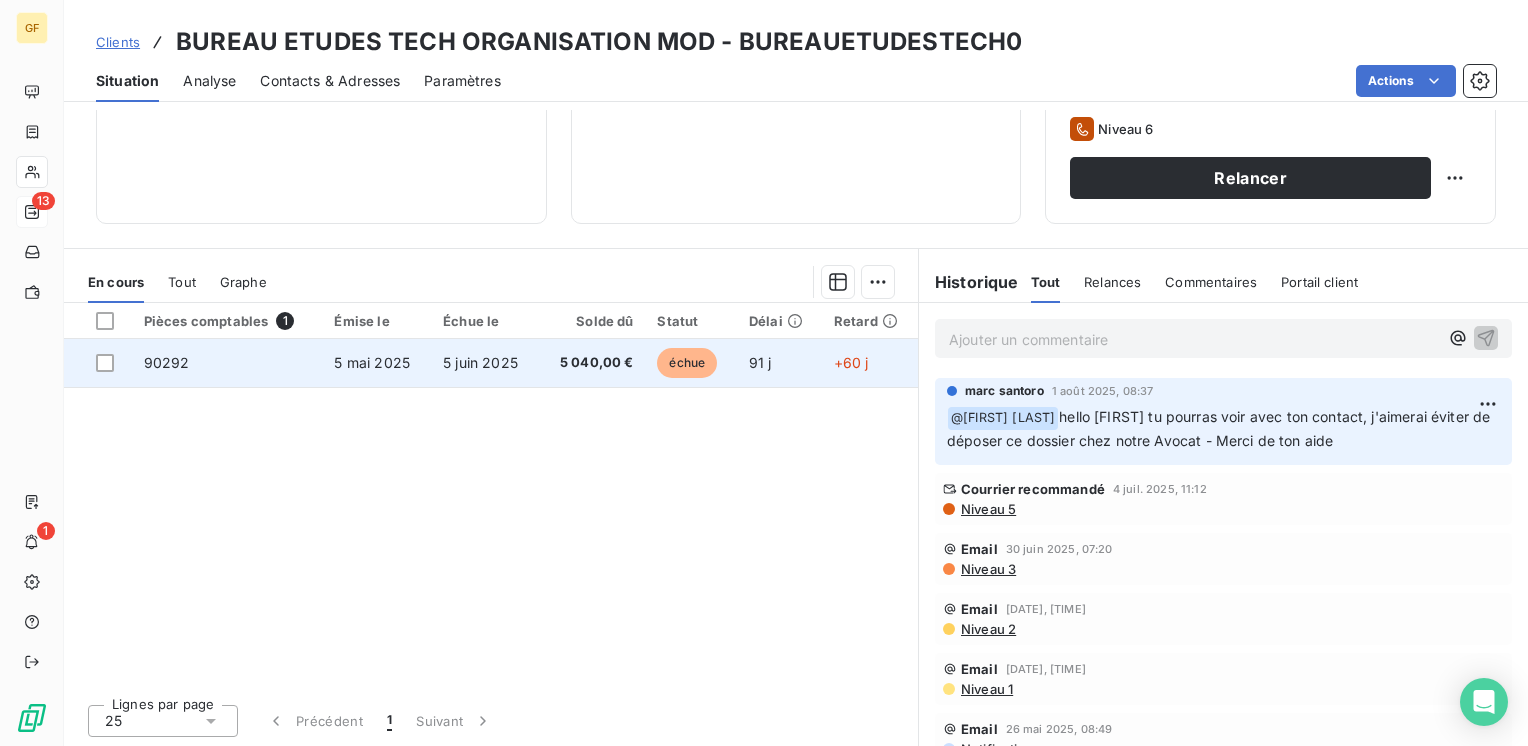 scroll, scrollTop: 0, scrollLeft: 0, axis: both 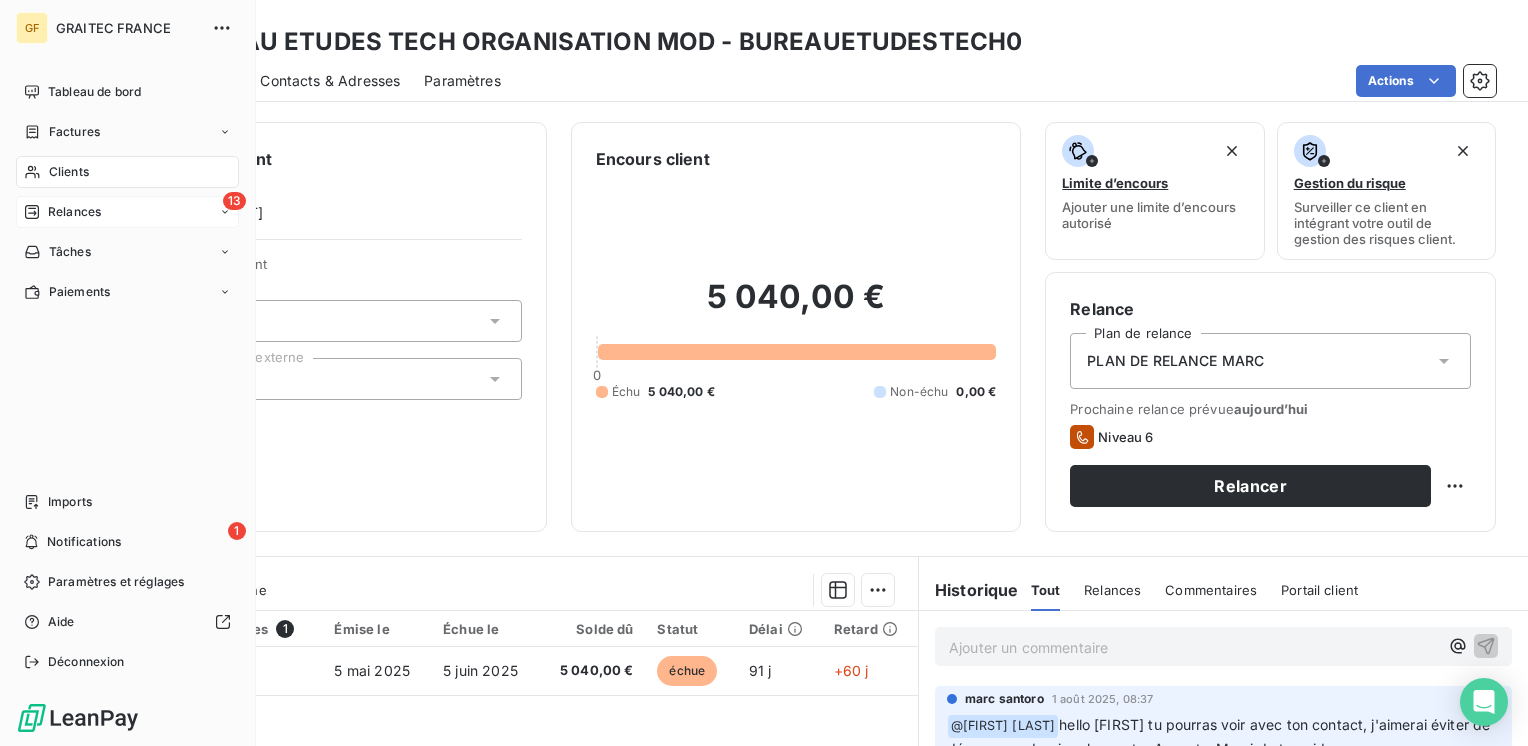 click on "Clients" at bounding box center [69, 172] 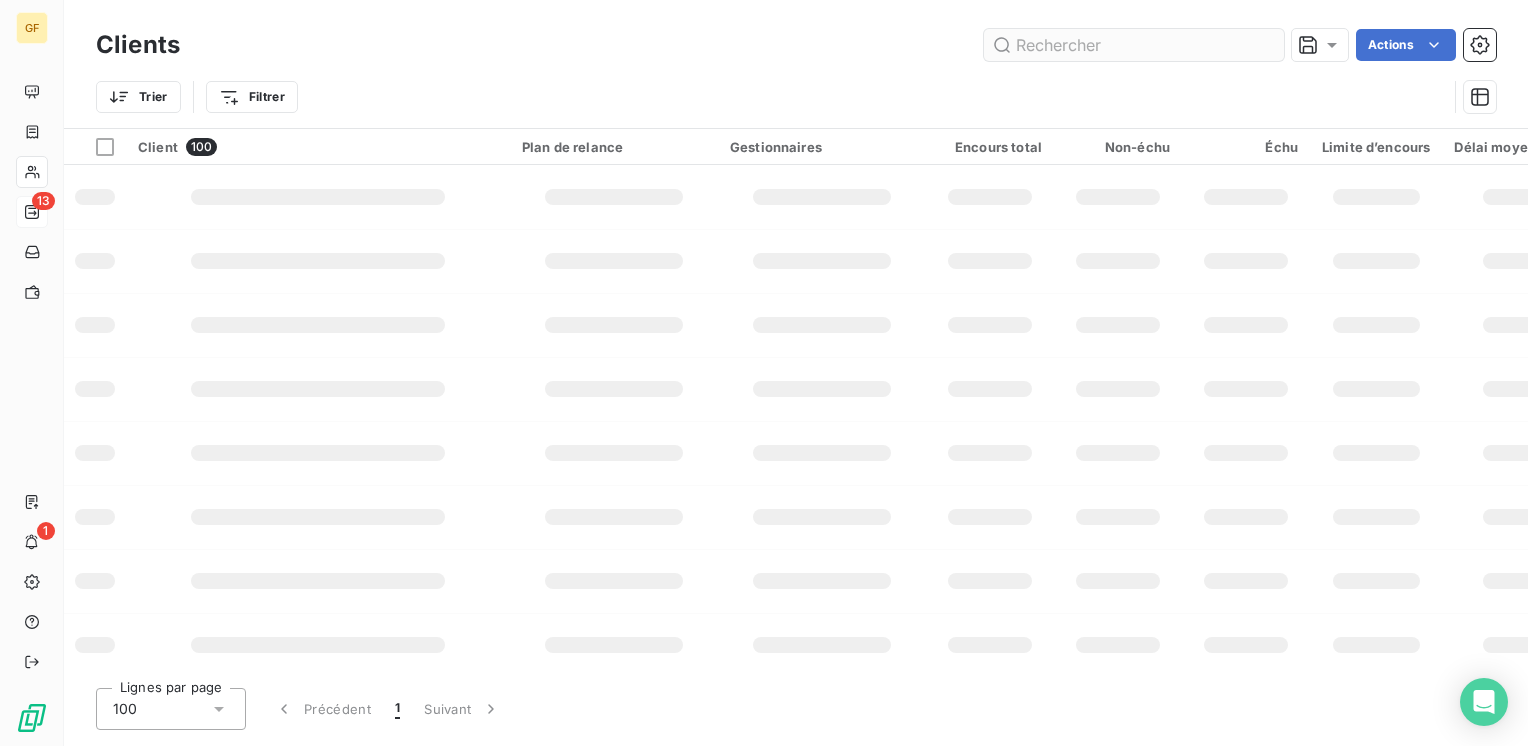 click at bounding box center (1134, 45) 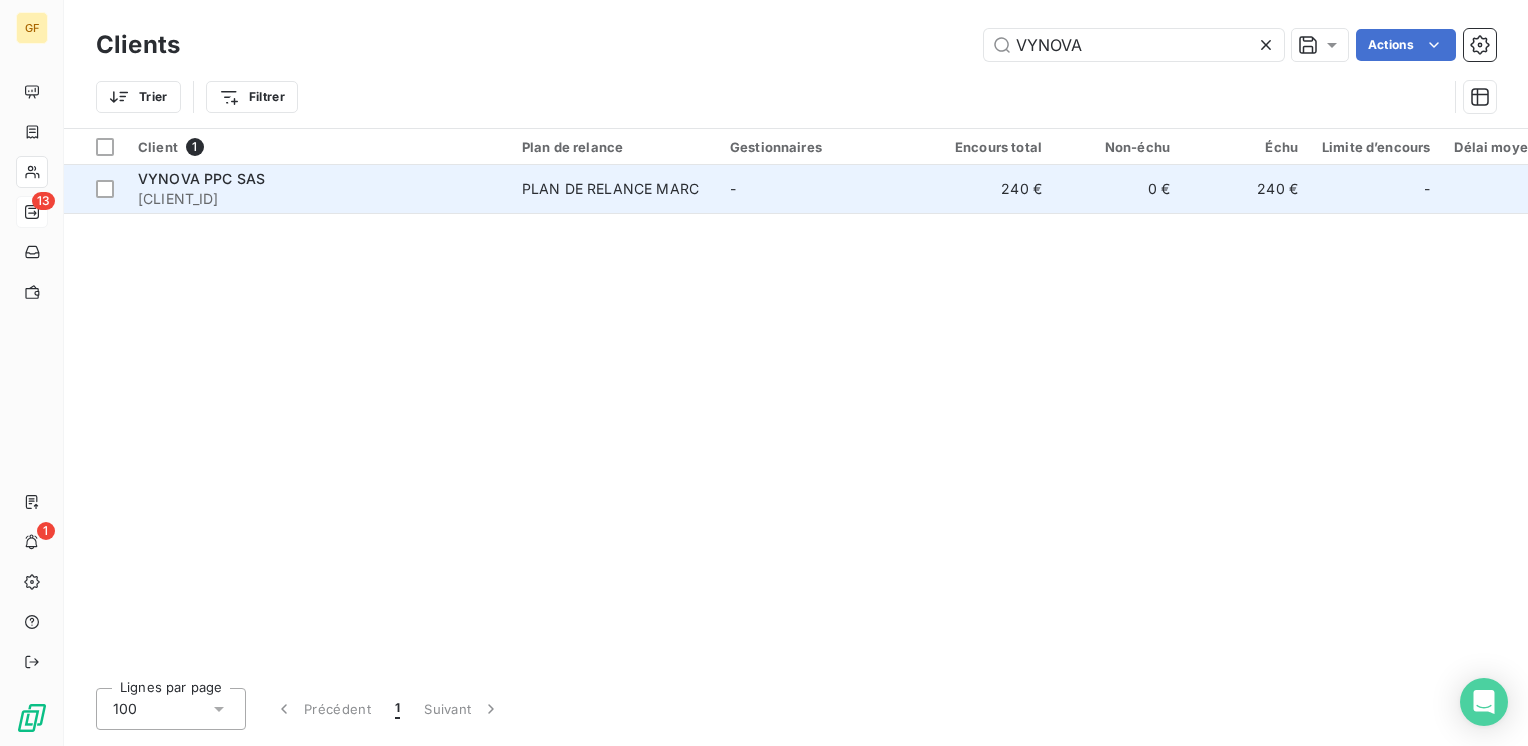 type on "VYNOVA" 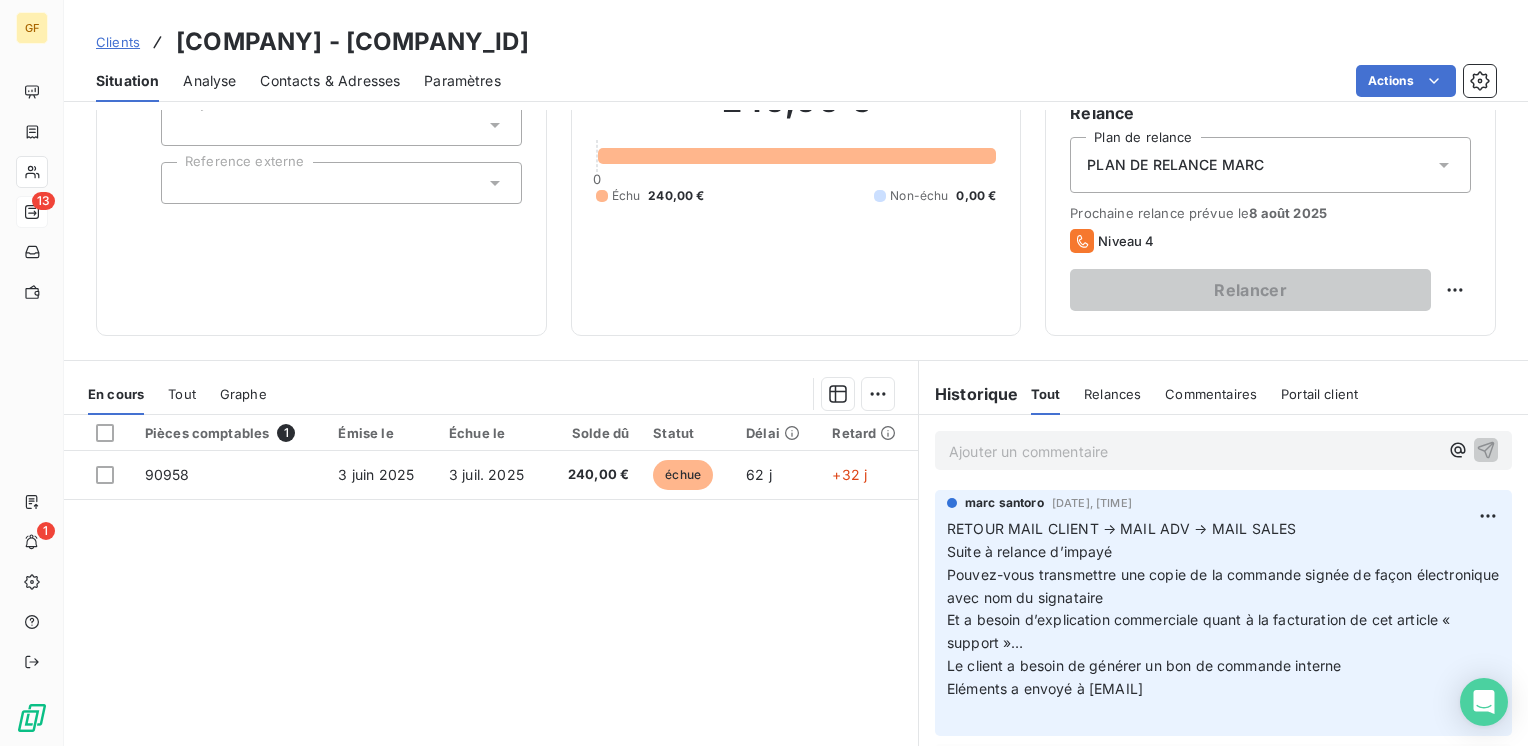 scroll, scrollTop: 200, scrollLeft: 0, axis: vertical 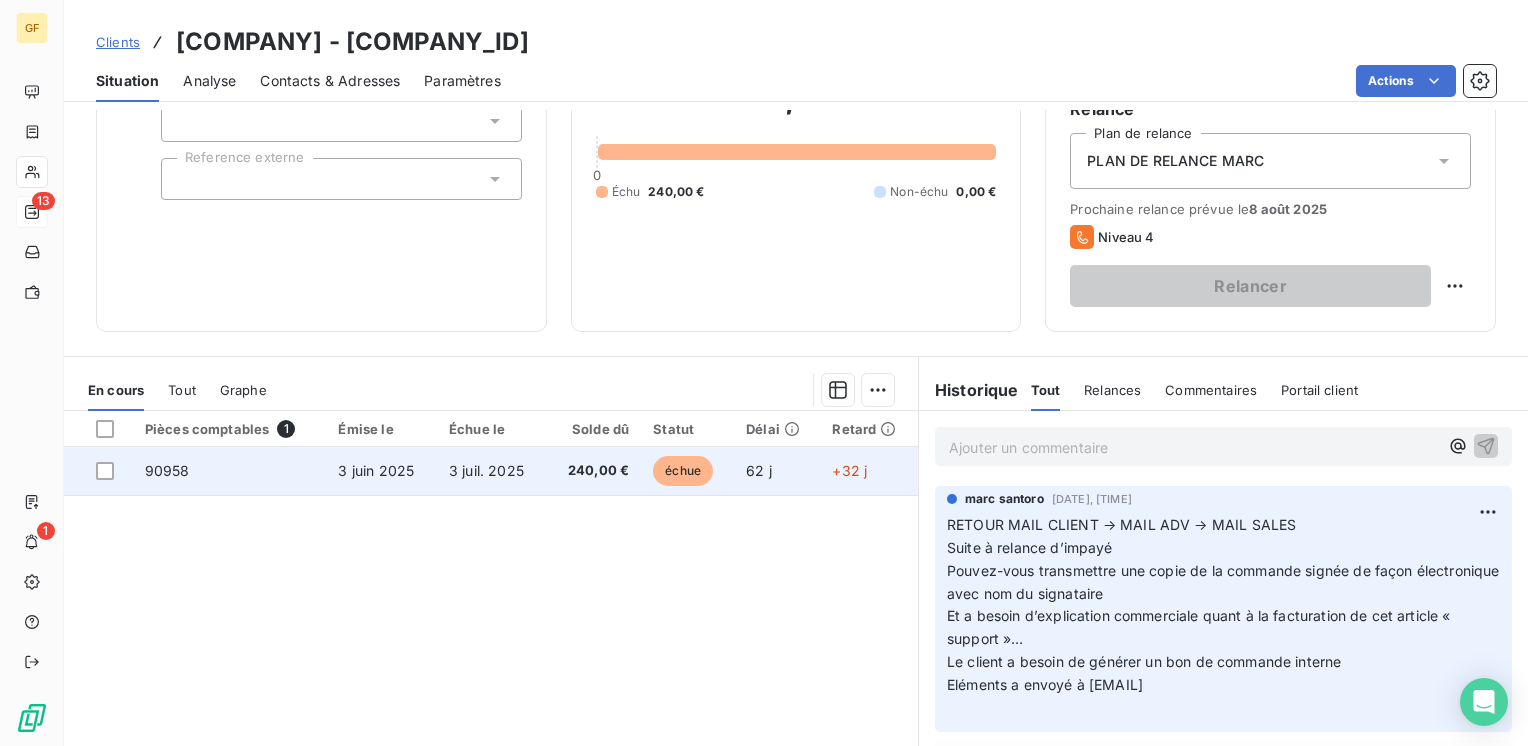 click on "3 juil. 2025" at bounding box center (492, 471) 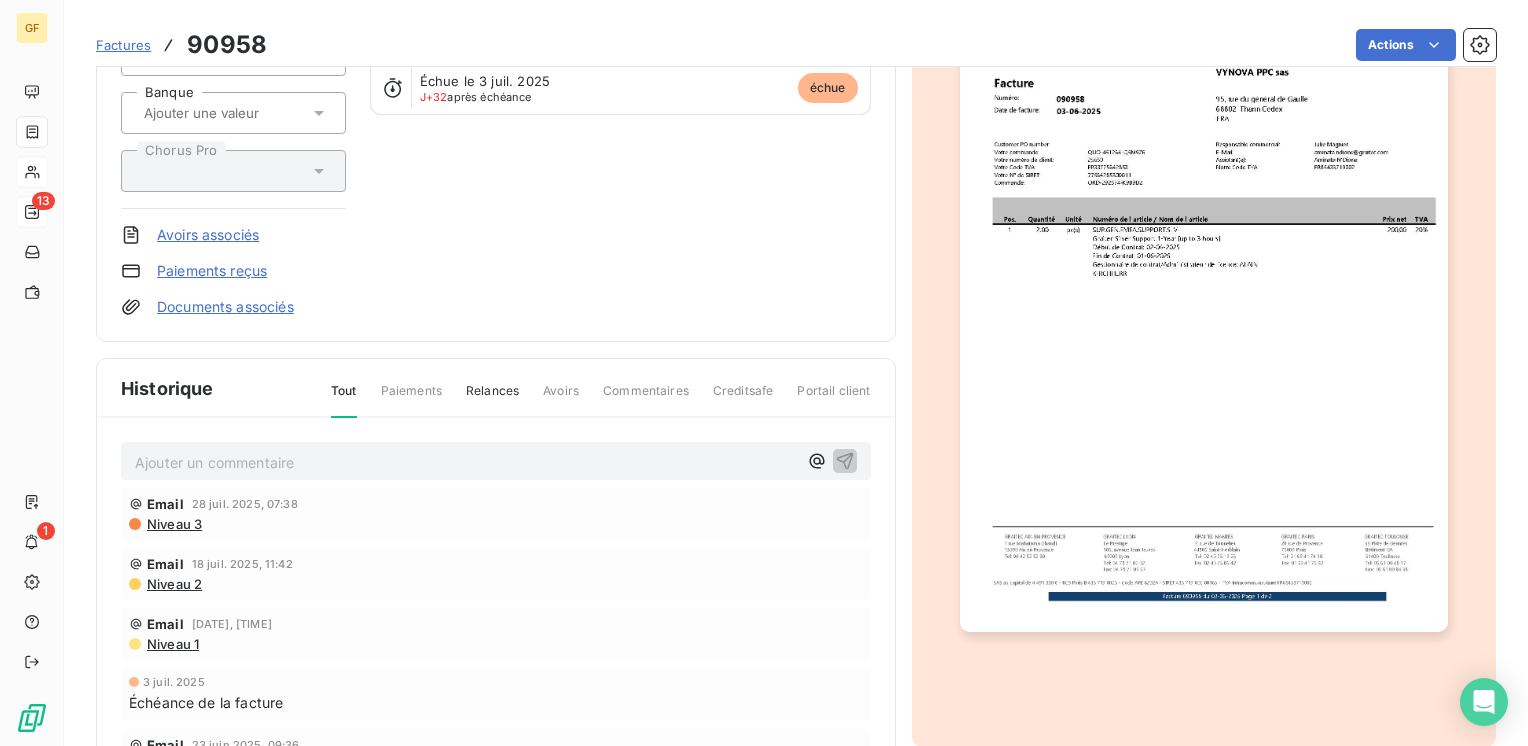 scroll, scrollTop: 0, scrollLeft: 0, axis: both 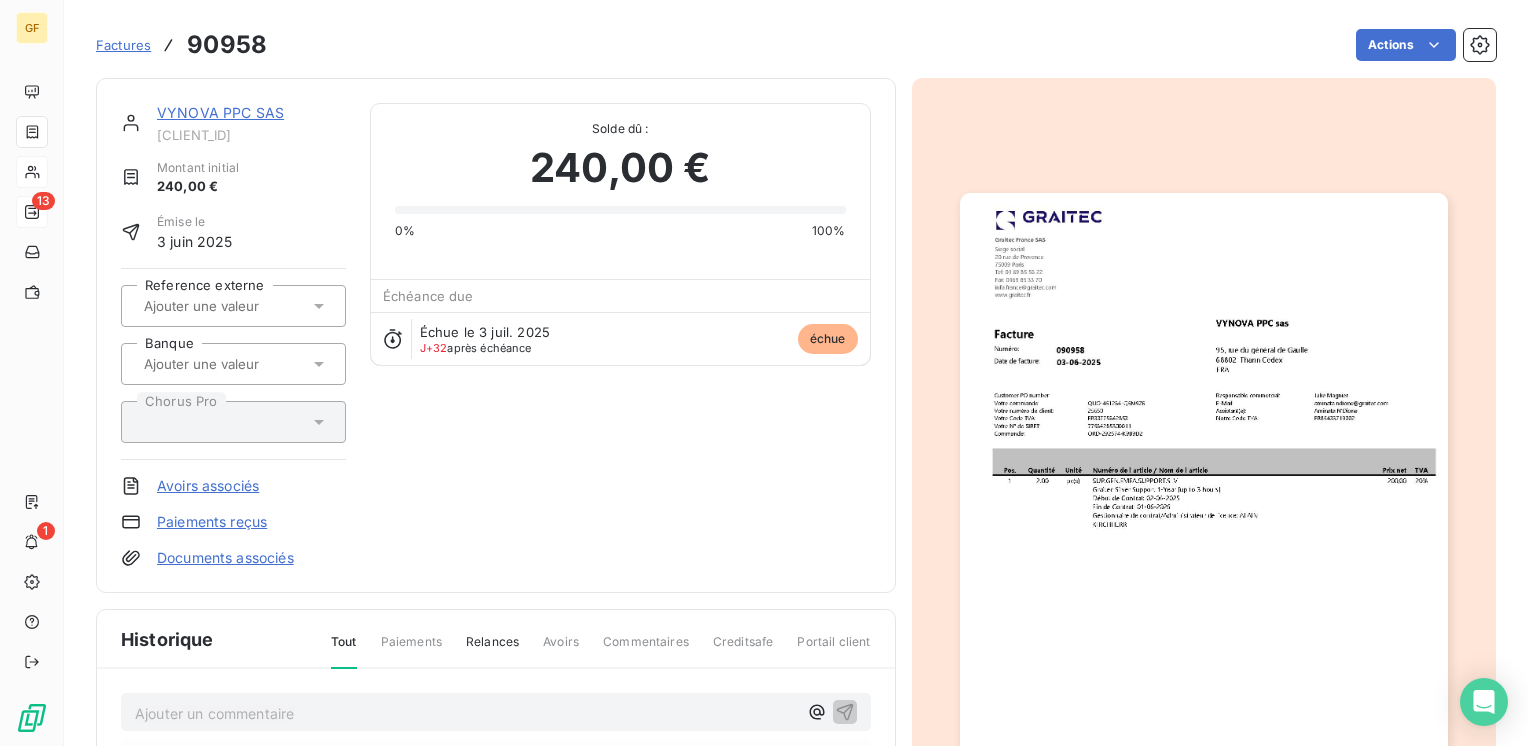 click on "VYNOVA PPC SAS" at bounding box center [220, 112] 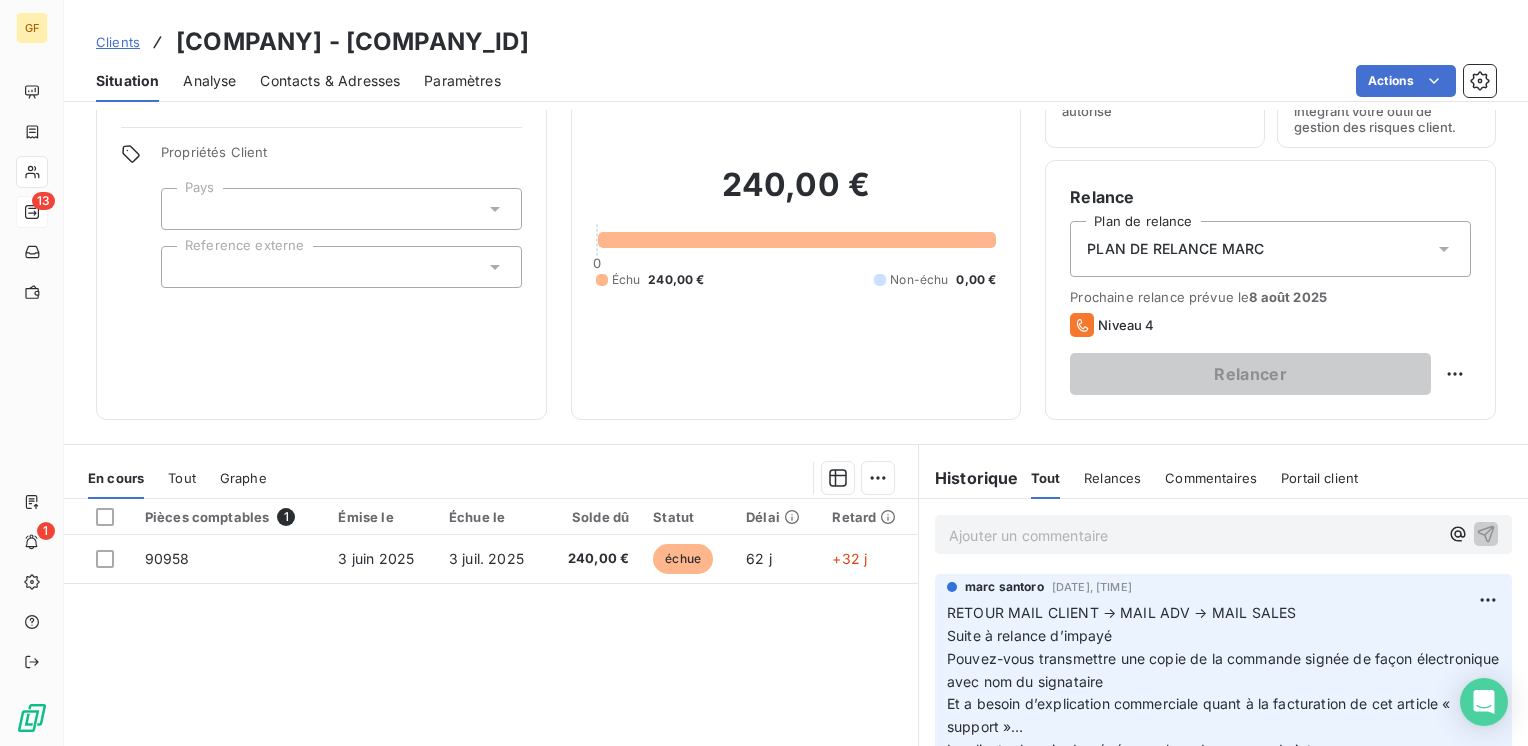 scroll, scrollTop: 0, scrollLeft: 0, axis: both 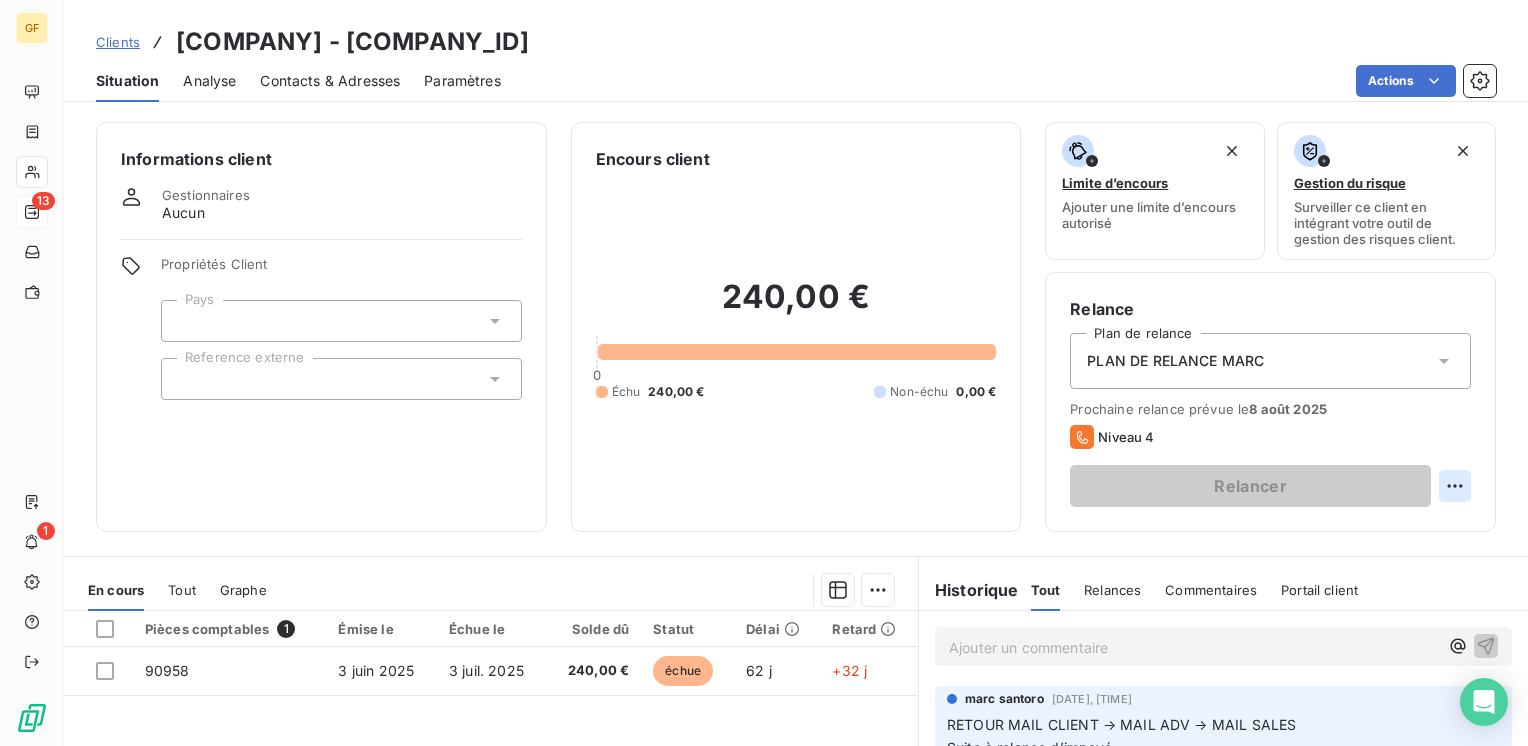 click on "GF 13 1 Clients VYNOVA PPC SAS - VYNOVAPPC00000000 Situation Analyse Contacts & Adresses Paramètres Actions Informations client Gestionnaires Aucun Propriétés Client Pays Reference externe Encours client 240,00 € 0 Échu 240,00 € Non-échu 0,00 € Limite d’encours Ajouter une limite d’encours autorisé Gestion du risque Surveiller ce client en intégrant votre outil de gestion des risques client. Relance Plan de relance PLAN DE RELANCE [FIRST] Prochaine relance prévue le 8 août 2025 Niveau 4 Relancer En cours Tout Graphe Pièces comptables 1 Émise le Échue le Solde dû Statut Délai Retard 90958 3 juin 2025 3 juil. 2025 240,00 € échue 62 j +32 j Lignes par page 25 Précédent 1 Suivant Historique Tout Relances Commentaires Portail client Tout Relances Commentaires Portail client Ajouter un commentaire [FIRST] [LAST] 28 juil. 2025, 11:27 RETOUR MAIL CLIENT → MAIL ADV → MAIL SALES
Suite à relance d’impayé
Email 28 juil. 2025, 07:38" at bounding box center [764, 373] 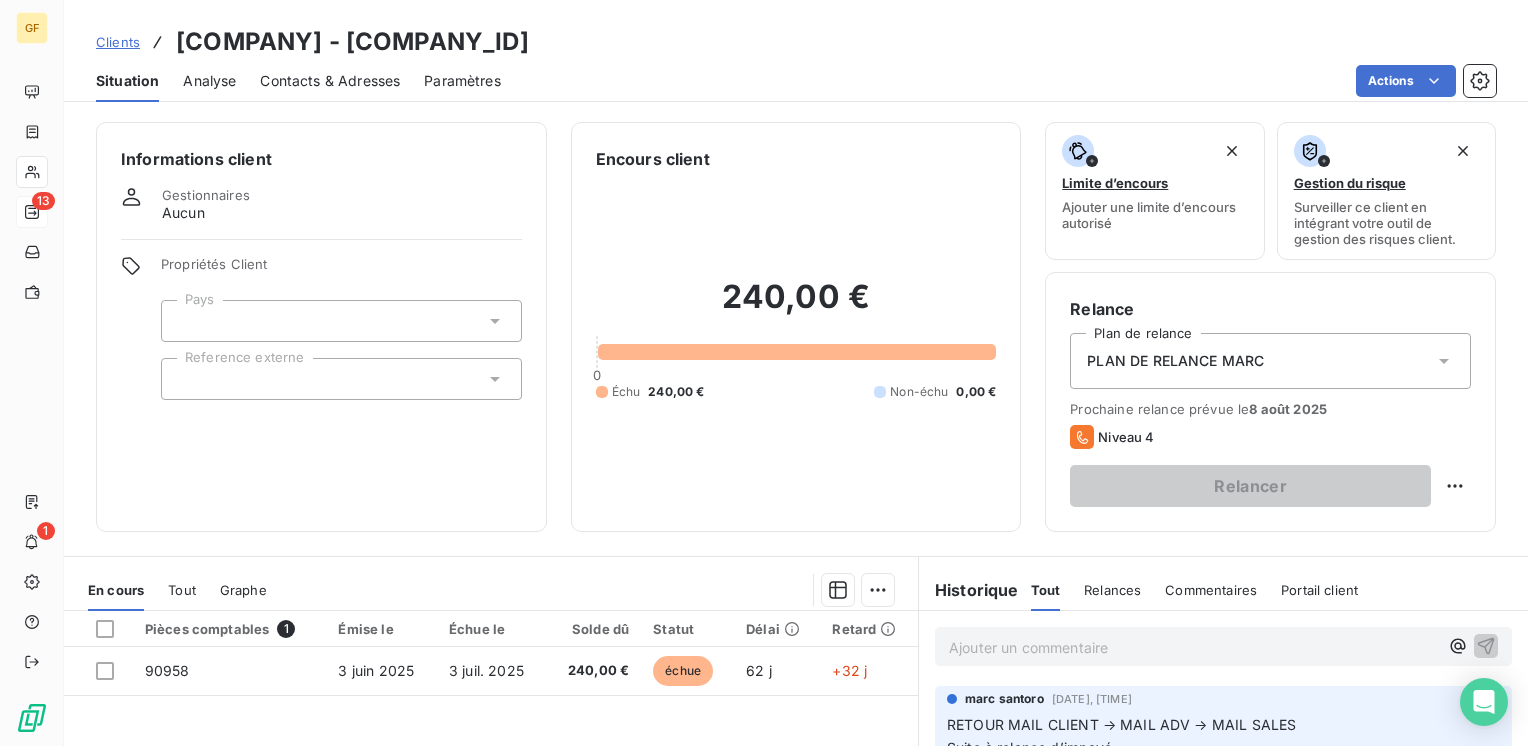 click on "GF 13 1 Clients VYNOVA PPC SAS - VYNOVAPPC00000000 Situation Analyse Contacts & Adresses Paramètres Actions Informations client Gestionnaires Aucun Propriétés Client Pays Reference externe Encours client 240,00 € 0 Échu 240,00 € Non-échu 0,00 € Limite d’encours Ajouter une limite d’encours autorisé Gestion du risque Surveiller ce client en intégrant votre outil de gestion des risques client. Relance Plan de relance PLAN DE RELANCE [FIRST] Prochaine relance prévue le 8 août 2025 Niveau 4 Relancer En cours Tout Graphe Pièces comptables 1 Émise le Échue le Solde dû Statut Délai Retard 90958 3 juin 2025 3 juil. 2025 240,00 € échue 62 j +32 j Lignes par page 25 Précédent 1 Suivant Historique Tout Relances Commentaires Portail client Tout Relances Commentaires Portail client Ajouter un commentaire [FIRST] [LAST] 28 juil. 2025, 11:27 RETOUR MAIL CLIENT → MAIL ADV → MAIL SALES
Suite à relance d’impayé
Email 28 juil. 2025, 07:38" at bounding box center [764, 373] 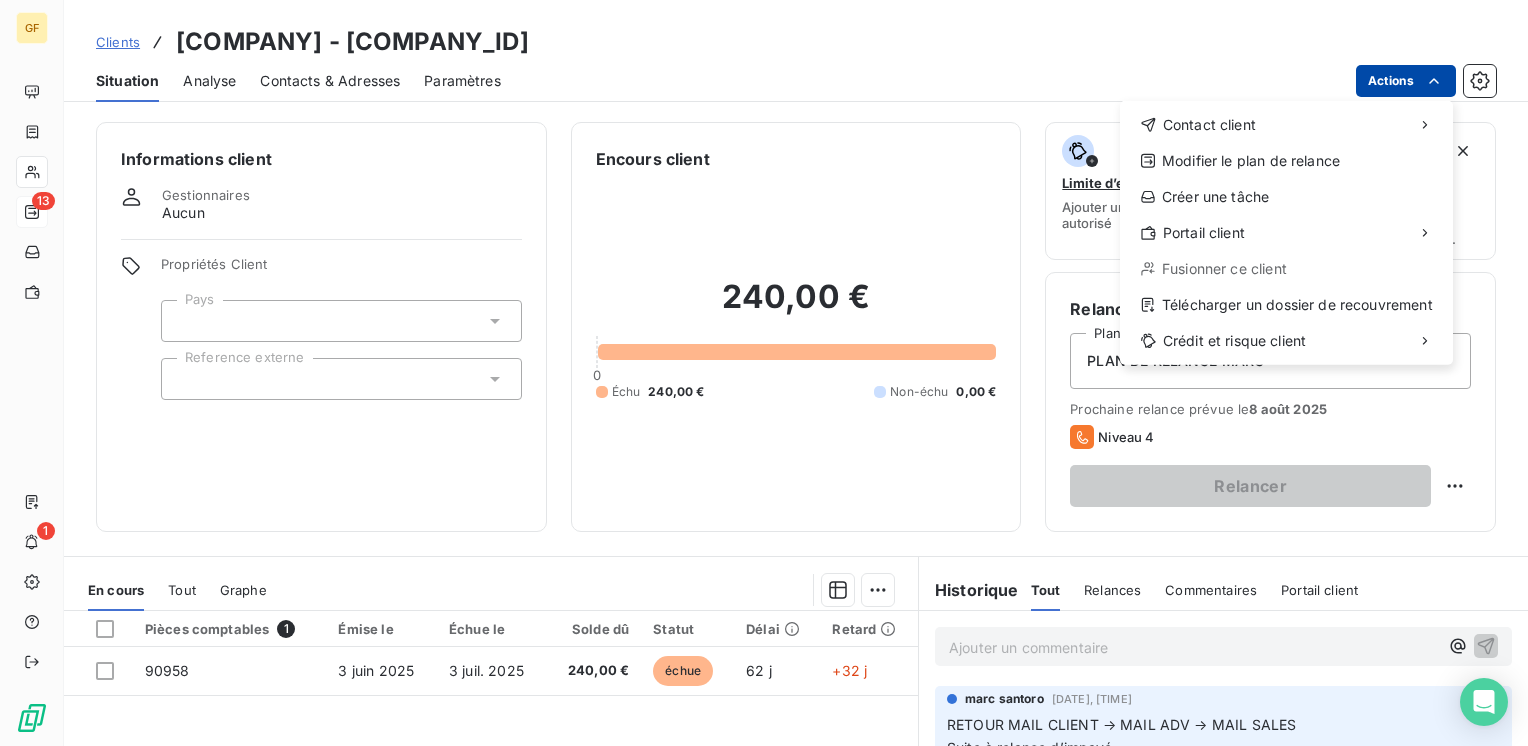 click on "GF 13 1 Clients VYNOVA PPC SAS - VYNOVAPPC00000000 Situation Analyse Contacts & Adresses Paramètres Actions Contact client Modifier le plan de relance Créer une tâche Portail client Fusionner ce client Télécharger un dossier de recouvrement Crédit et risque client Informations client Gestionnaires Aucun Propriétés Client Pays Reference externe Encours client   240,00 € 0 Échu 240,00 € Non-échu 0,00 €     Limite d’encours Ajouter une limite d’encours autorisé Gestion du risque Surveiller ce client en intégrant votre outil de gestion des risques client. Relance Plan de relance PLAN DE RELANCE MARC Prochaine relance prévue le  8 août 2025 Niveau 4 Relancer En cours Tout Graphe Pièces comptables 1 Émise le Échue le Solde dû Statut Délai   Retard   90958 3 juin 2025 3 juil. 2025 240,00 € échue 62 j +32 j Lignes par page 25 Précédent 1 Suivant Historique Tout Relances Commentaires Portail client Tout Relances Commentaires Portail client Ajouter un commentaire" at bounding box center (764, 373) 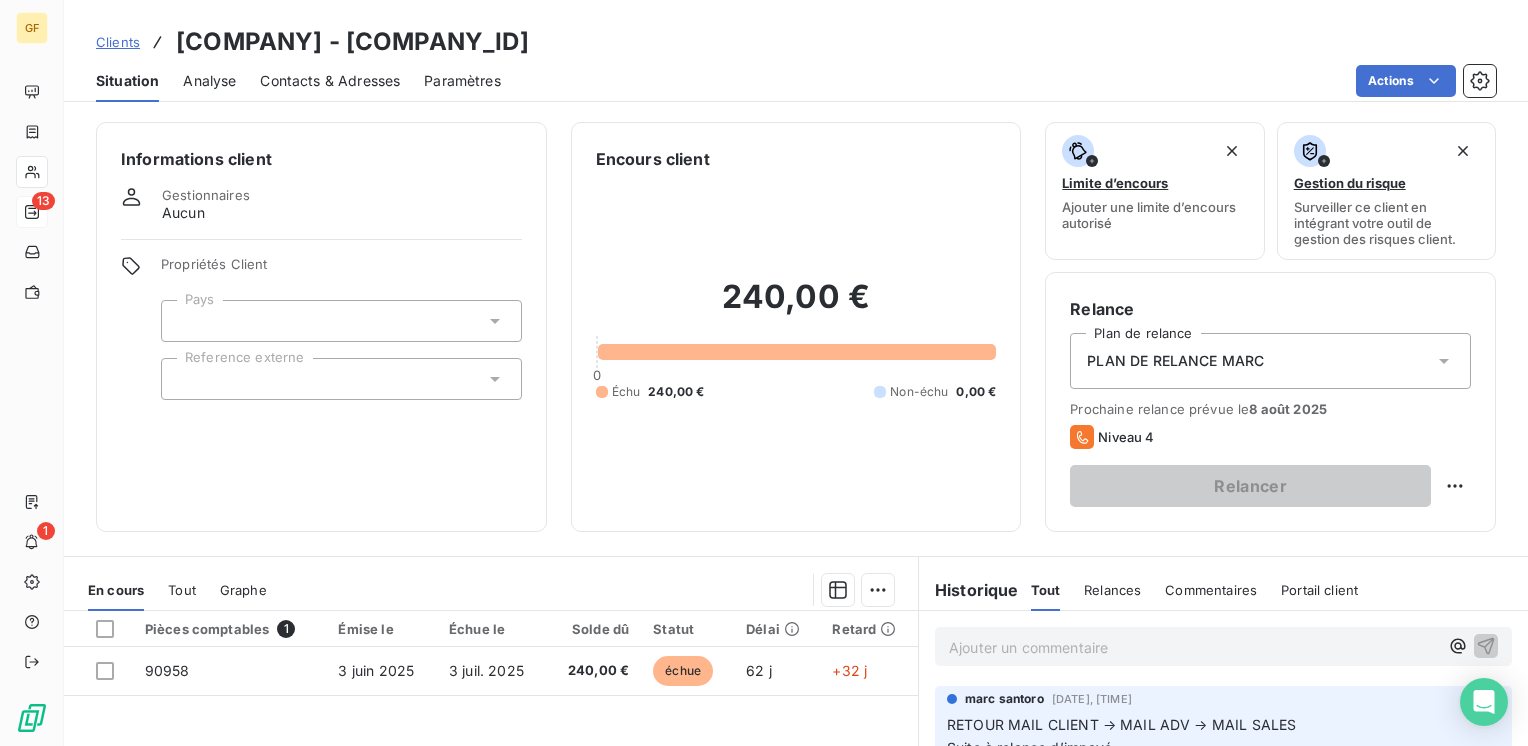 click on "GF 13 1 Clients VYNOVA PPC SAS - VYNOVAPPC00000000 Situation Analyse Contacts & Adresses Paramètres Actions Informations client Gestionnaires Aucun Propriétés Client Pays Reference externe Encours client 240,00 € 0 Échu 240,00 € Non-échu 0,00 € Limite d’encours Ajouter une limite d’encours autorisé Gestion du risque Surveiller ce client en intégrant votre outil de gestion des risques client. Relance Plan de relance PLAN DE RELANCE [FIRST] Prochaine relance prévue le 8 août 2025 Niveau 4 Relancer En cours Tout Graphe Pièces comptables 1 Émise le Échue le Solde dû Statut Délai Retard 90958 3 juin 2025 3 juil. 2025 240,00 € échue 62 j +32 j Lignes par page 25 Précédent 1 Suivant Historique Tout Relances Commentaires Portail client Tout Relances Commentaires Portail client Ajouter un commentaire [FIRST] [LAST] 28 juil. 2025, 11:27 RETOUR MAIL CLIENT → MAIL ADV → MAIL SALES
Suite à relance d’impayé
Email 28 juil. 2025, 07:38" at bounding box center (764, 373) 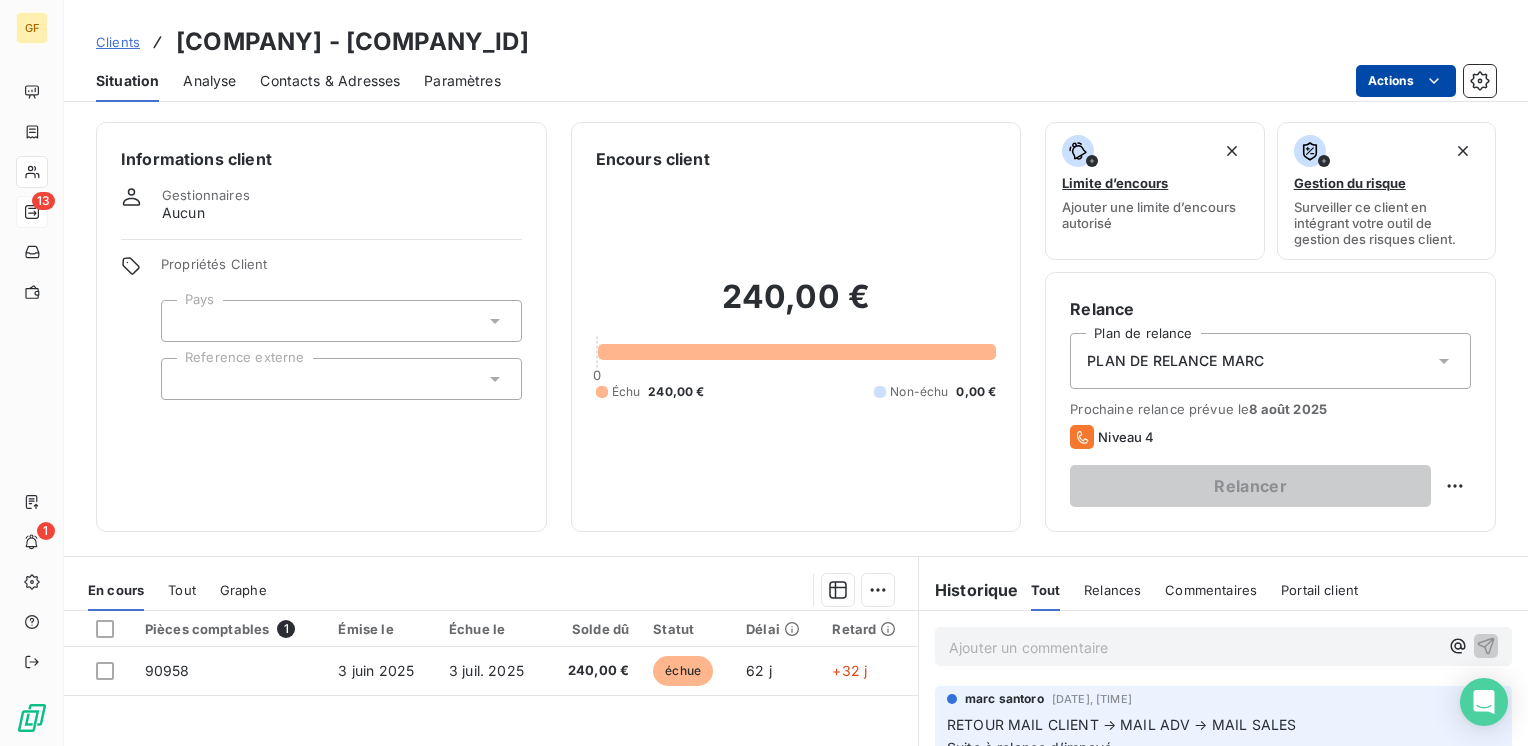 click on "GF 13 1 Clients VYNOVA PPC SAS - VYNOVAPPC00000000 Situation Analyse Contacts & Adresses Paramètres Actions Informations client Gestionnaires Aucun Propriétés Client Pays Reference externe Encours client 240,00 € 0 Échu 240,00 € Non-échu 0,00 € Limite d’encours Ajouter une limite d’encours autorisé Gestion du risque Surveiller ce client en intégrant votre outil de gestion des risques client. Relance Plan de relance PLAN DE RELANCE [FIRST] Prochaine relance prévue le 8 août 2025 Niveau 4 Relancer En cours Tout Graphe Pièces comptables 1 Émise le Échue le Solde dû Statut Délai Retard 90958 3 juin 2025 3 juil. 2025 240,00 € échue 62 j +32 j Lignes par page 25 Précédent 1 Suivant Historique Tout Relances Commentaires Portail client Tout Relances Commentaires Portail client Ajouter un commentaire [FIRST] [LAST] 28 juil. 2025, 11:27 RETOUR MAIL CLIENT → MAIL ADV → MAIL SALES
Suite à relance d’impayé
Email 28 juil. 2025, 07:38" at bounding box center (764, 373) 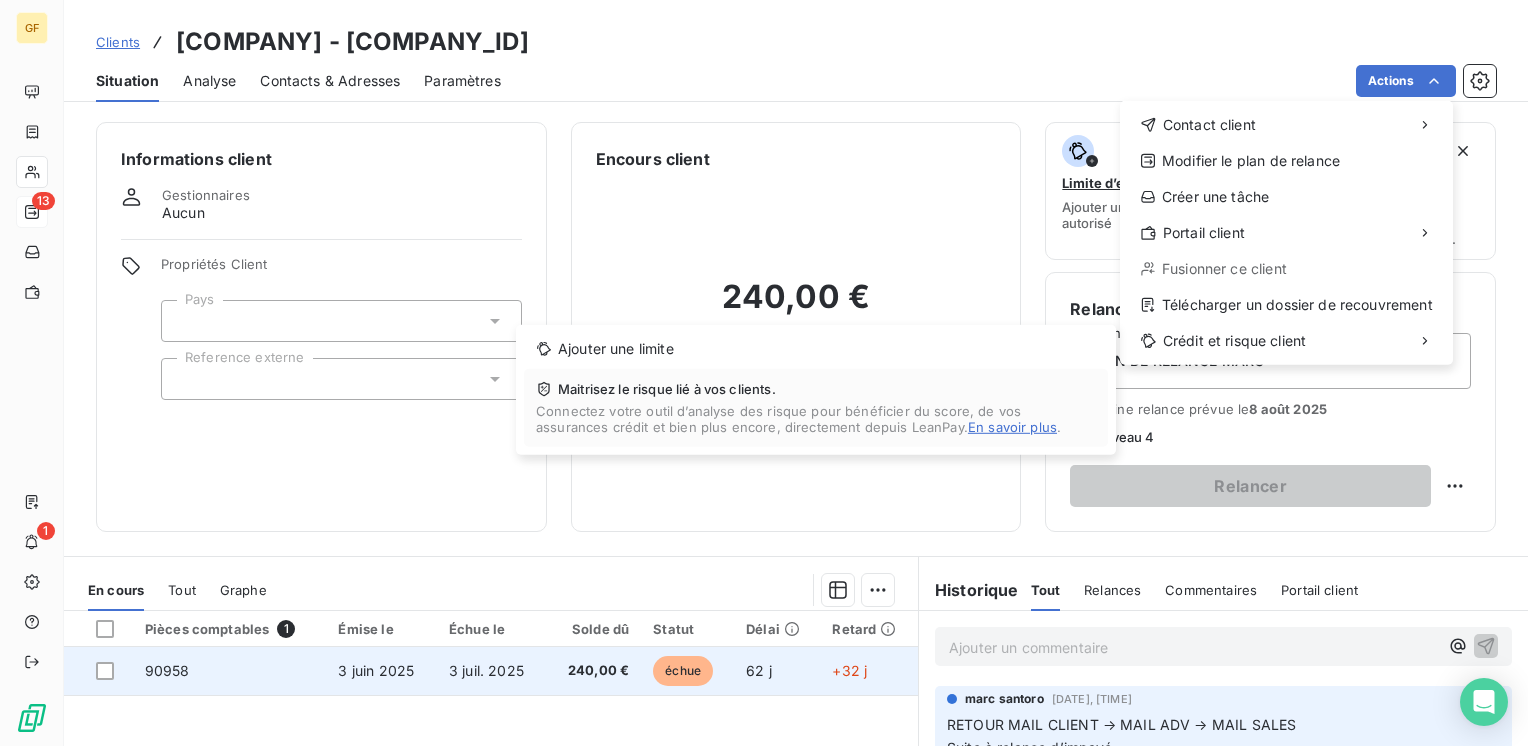 click on "GF 13 1 Clients VYNOVA PPC SAS - VYNOVAPPC00000000 Situation Analyse Contacts & Adresses Paramètres Actions Contact client Modifier le plan de relance Créer une tâche Portail client Fusionner ce client Télécharger un dossier de recouvrement Crédit et risque client Ajouter une limite Maitrisez le risque lié à vos clients. Connectez votre outil d’analyse des risque pour bénéficier du score, de vos assurances crédit et bien plus encore, directement depuis LeanPay. En savoir plus . Informations client Gestionnaires Aucun Propriétés Client Pays Reference externe Encours client 240,00 € 0 Échu 240,00 € Non-échu 0,00 € Limite d’encours Ajouter une limite d’encours autorisé Gestion du risque Surveiller ce client en intégrant votre outil de gestion des risques client. Relance Plan de relance PLAN DE RELANCE MARC Prochaine relance prévue le 8 août 2025 Niveau 4 Relancer En cours Tout Graphe Pièces comptables 1 Émise le Échue le Solde dû Statut Délai 25" at bounding box center (764, 373) 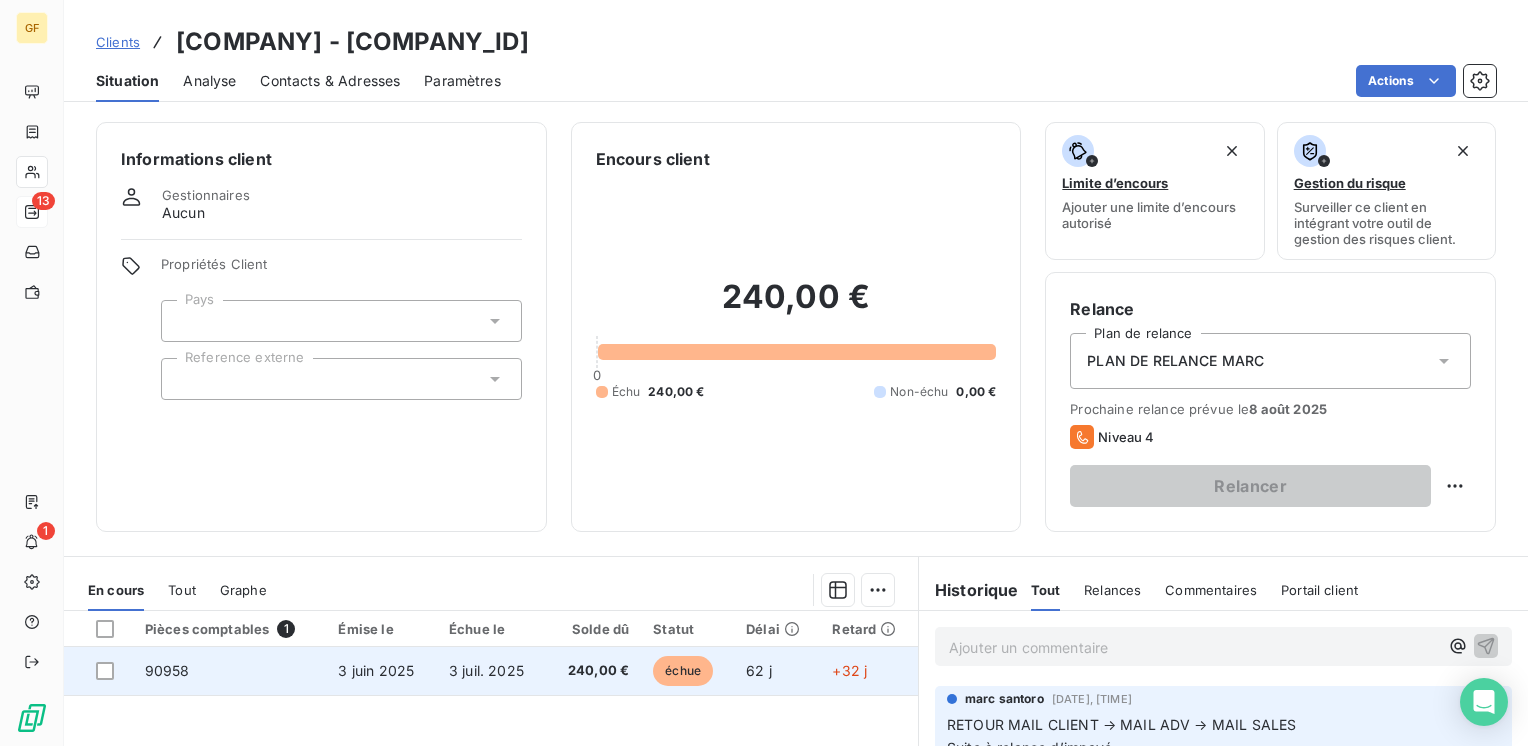 click on "3 juil. 2025" at bounding box center [486, 670] 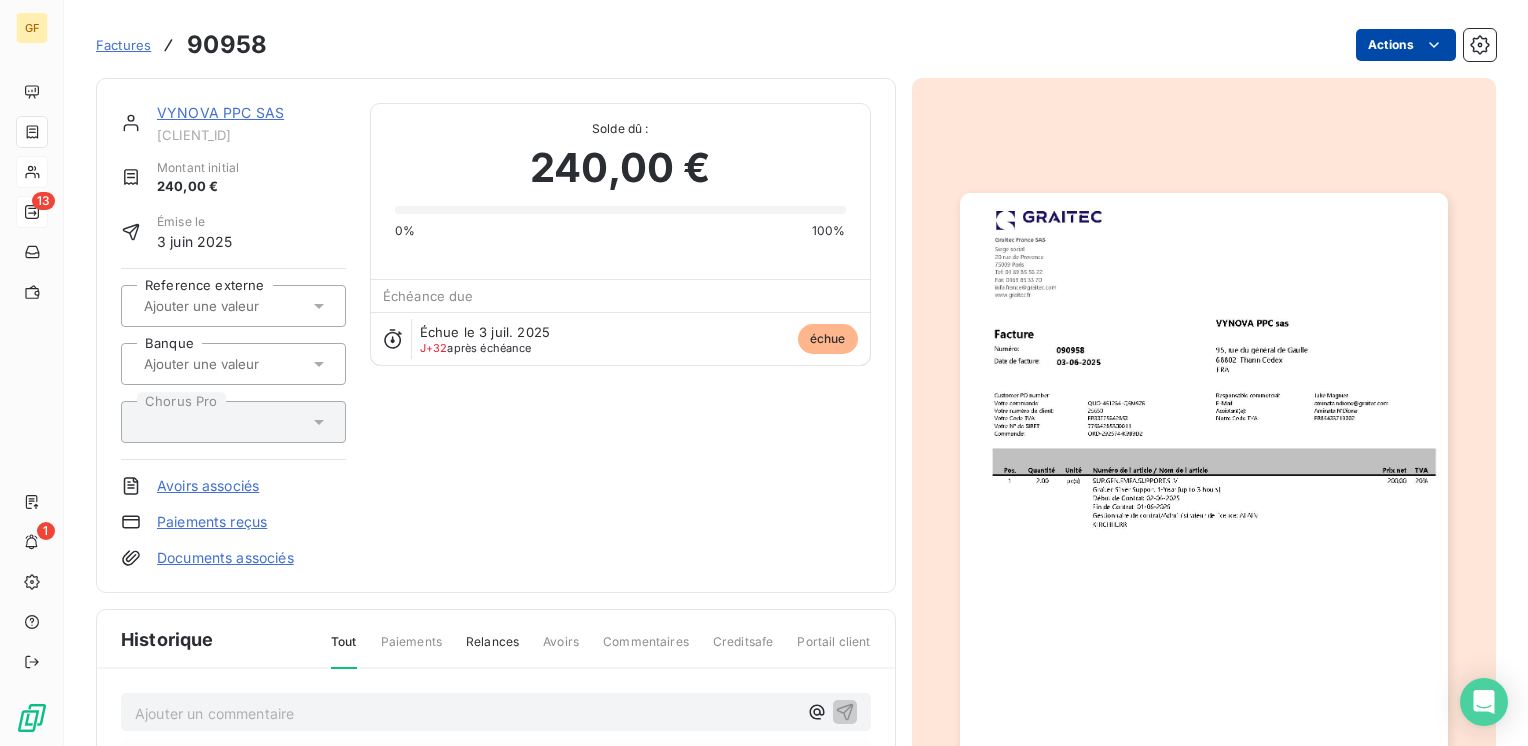 click on "[COMPANY_NAME] [POSTAL_CODE] [COMPANY_NAME] Montant initial [AMOUNT] Émise le [DATE] Reference externe Banque Chorus Pro Avoirs associés Paiements reçus Documents associés Solde dû : [AMOUNT] 0% 100% Échéance due Échue le [DATE] J+32  après échéance échue Historique Tout Paiements Relances Avoirs Commentaires Creditsafe Portail client Ajouter un commentaire ﻿ Email [DATE], [TIME] Niveau 3 Email [DATE], [TIME] Niveau 2 Email [DATE], [TIME] Niveau 1 [DATE] Échéance de la facture Email [DATE], [TIME] Notification [DATE] Émission de la facture" at bounding box center [764, 373] 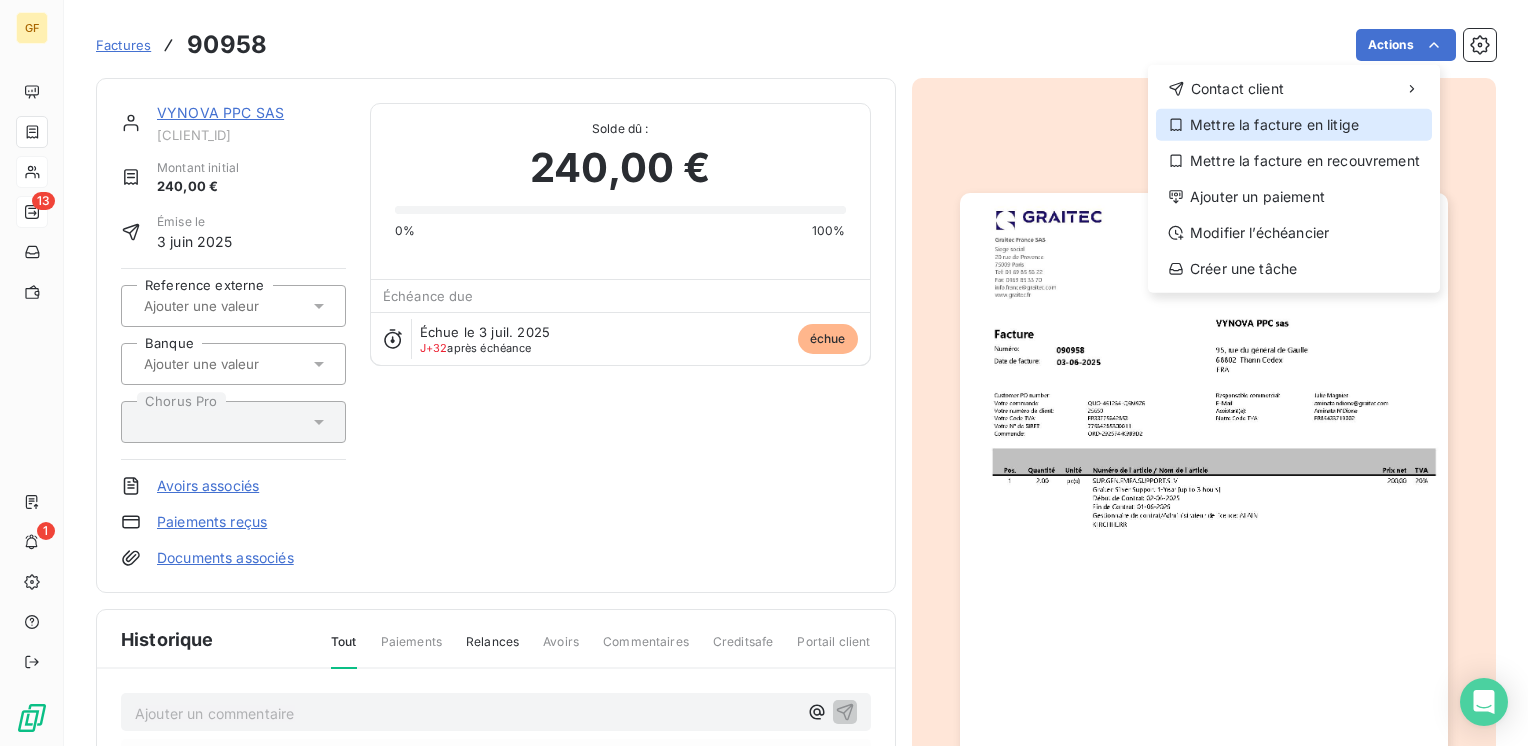 click on "Mettre la facture en litige" at bounding box center (1294, 125) 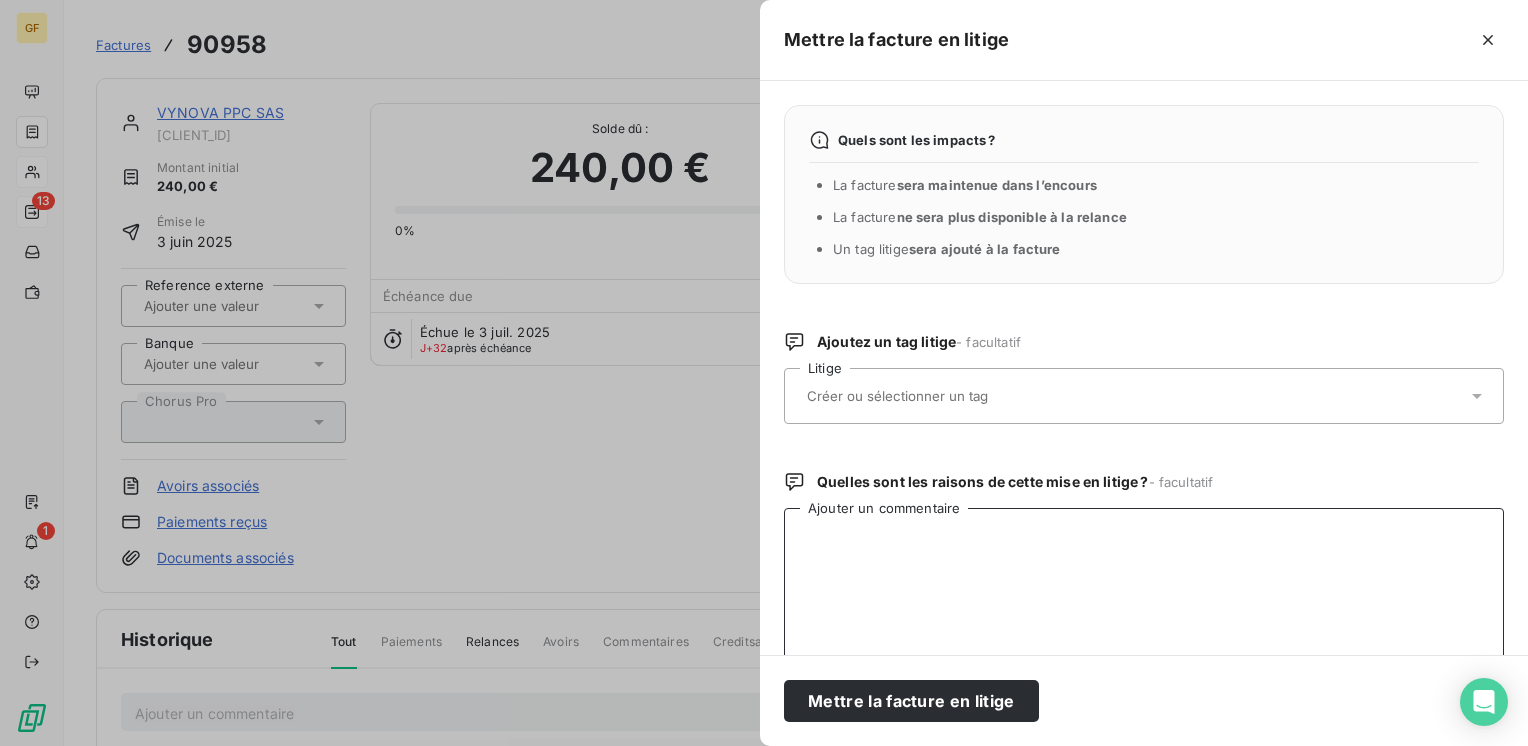 click on "Ajouter un commentaire" at bounding box center (1144, 612) 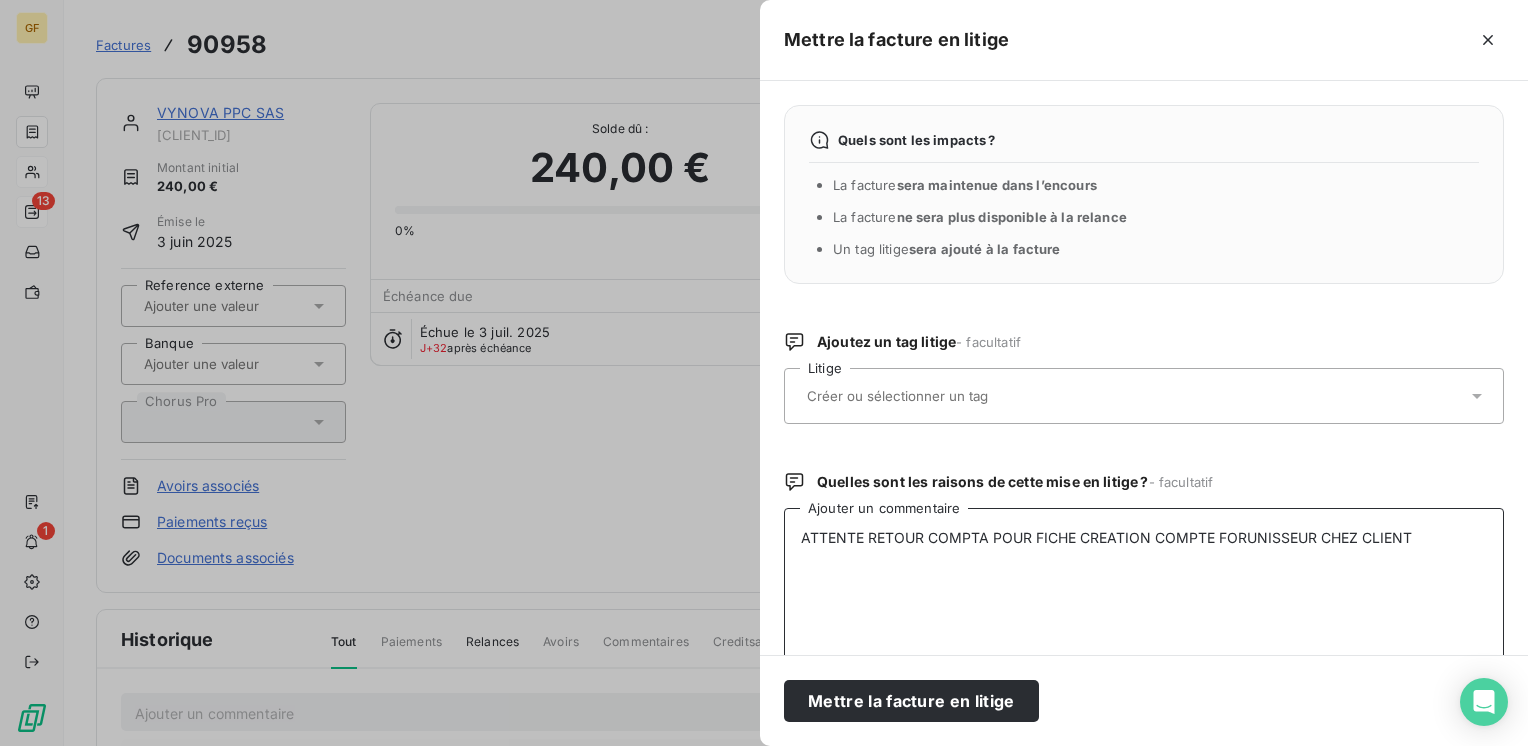 click on "ATTENTE RETOUR COMPTA POUR FICHE CREATION COMPTE FORUNISSEUR CHEZ CLIENT" at bounding box center (1144, 612) 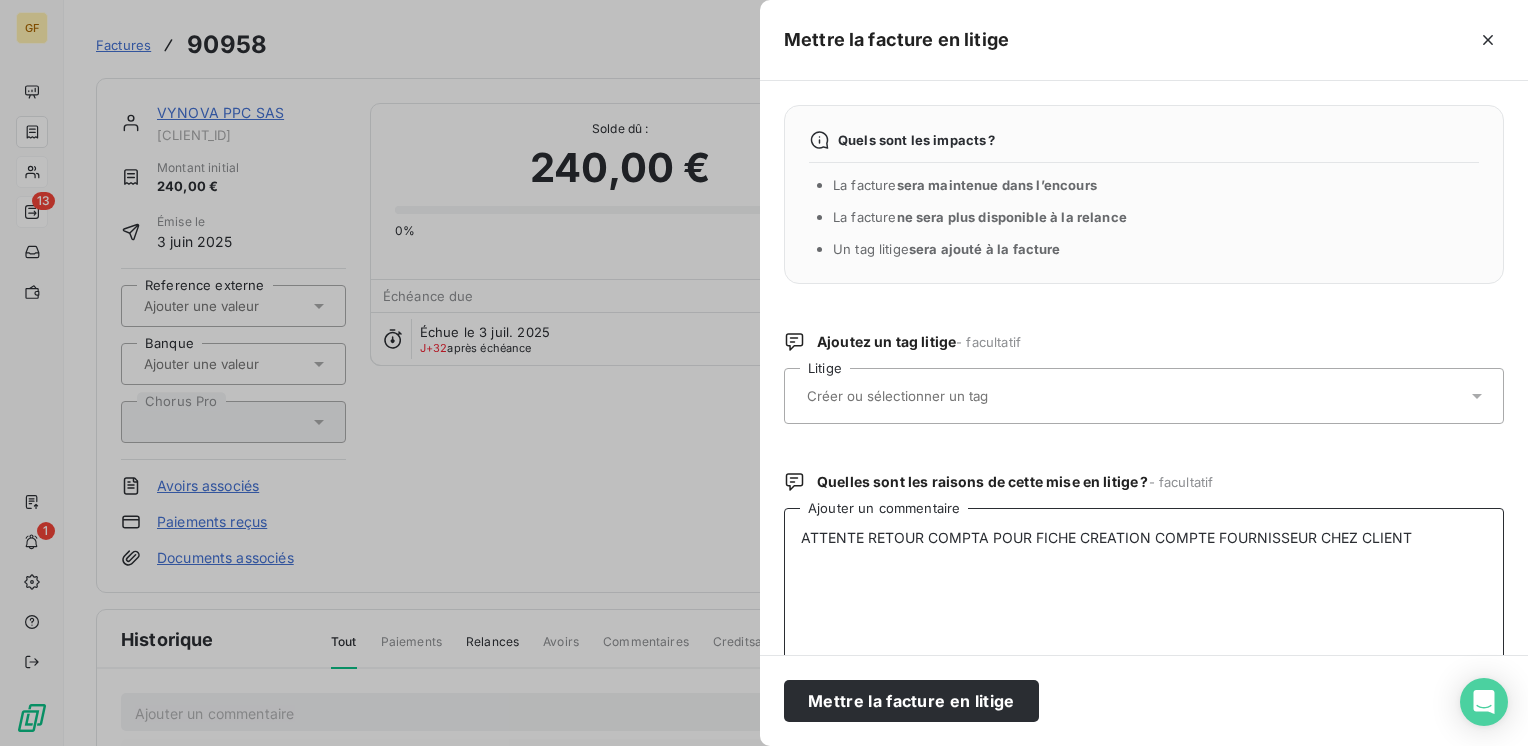click on "ATTENTE RETOUR COMPTA POUR FICHE CREATION COMPTE FOURNISSEUR CHEZ CLIENT" at bounding box center (1144, 612) 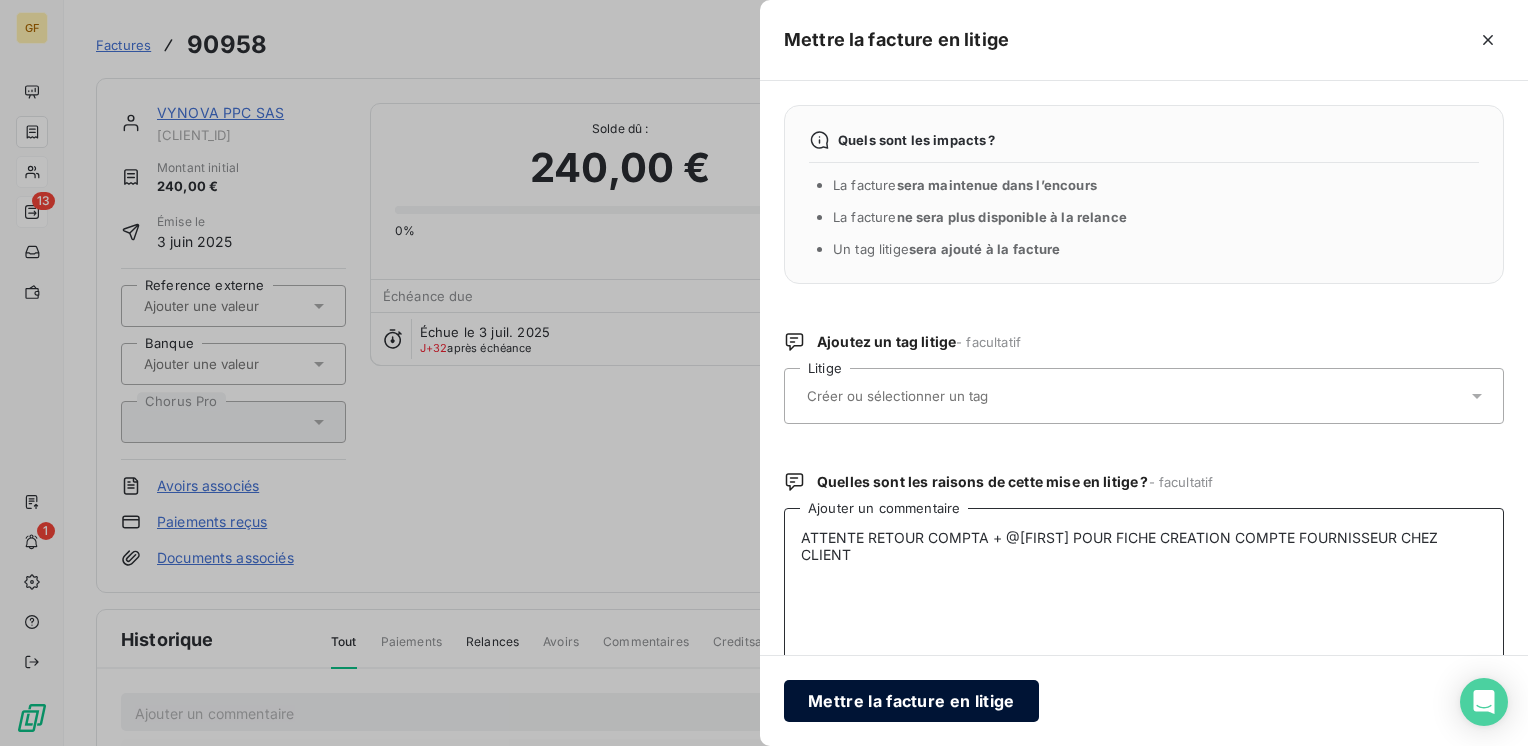 type on "ATTENTE RETOUR COMPTA + @[FIRST] POUR FICHE CREATION COMPTE FOURNISSEUR CHEZ CLIENT" 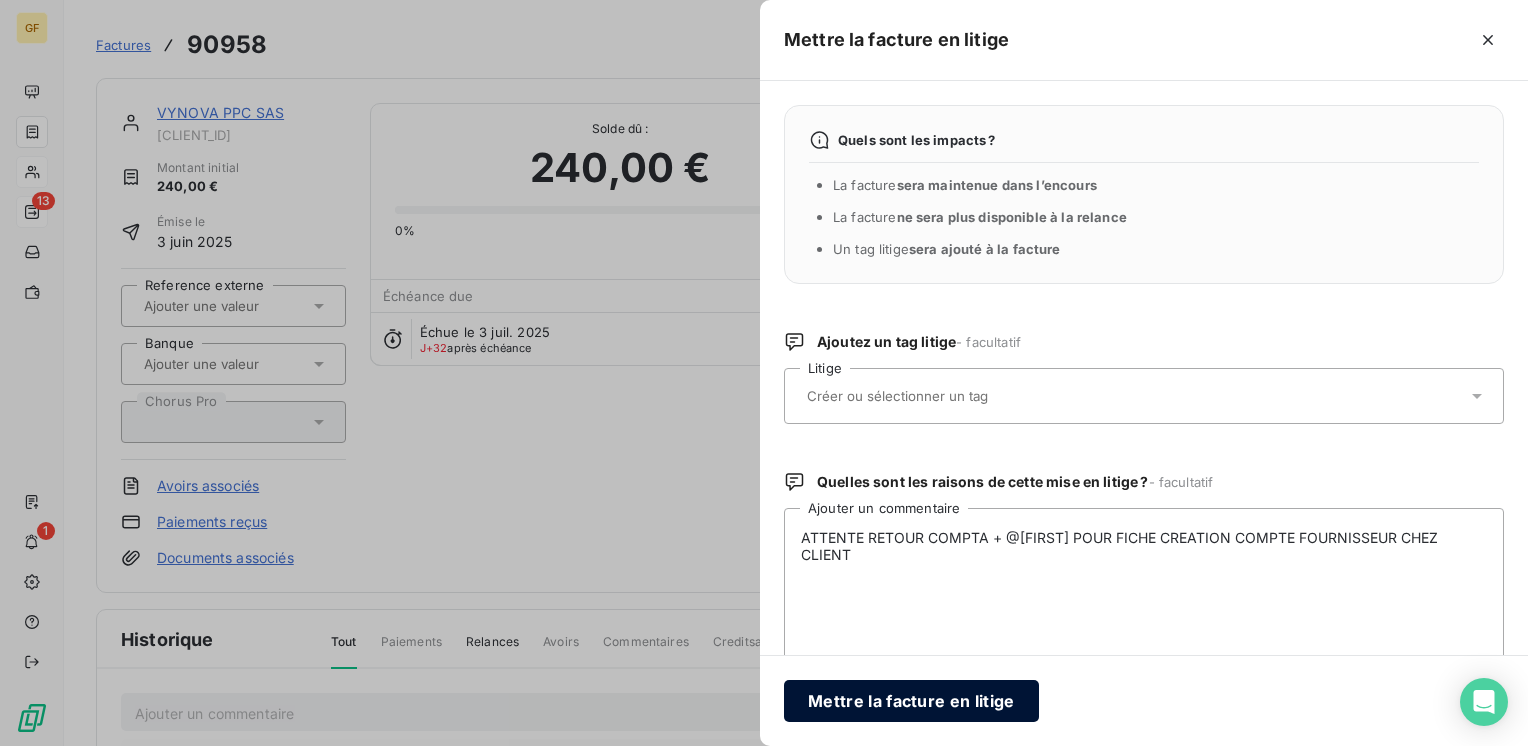 click on "Mettre la facture en litige" at bounding box center (911, 701) 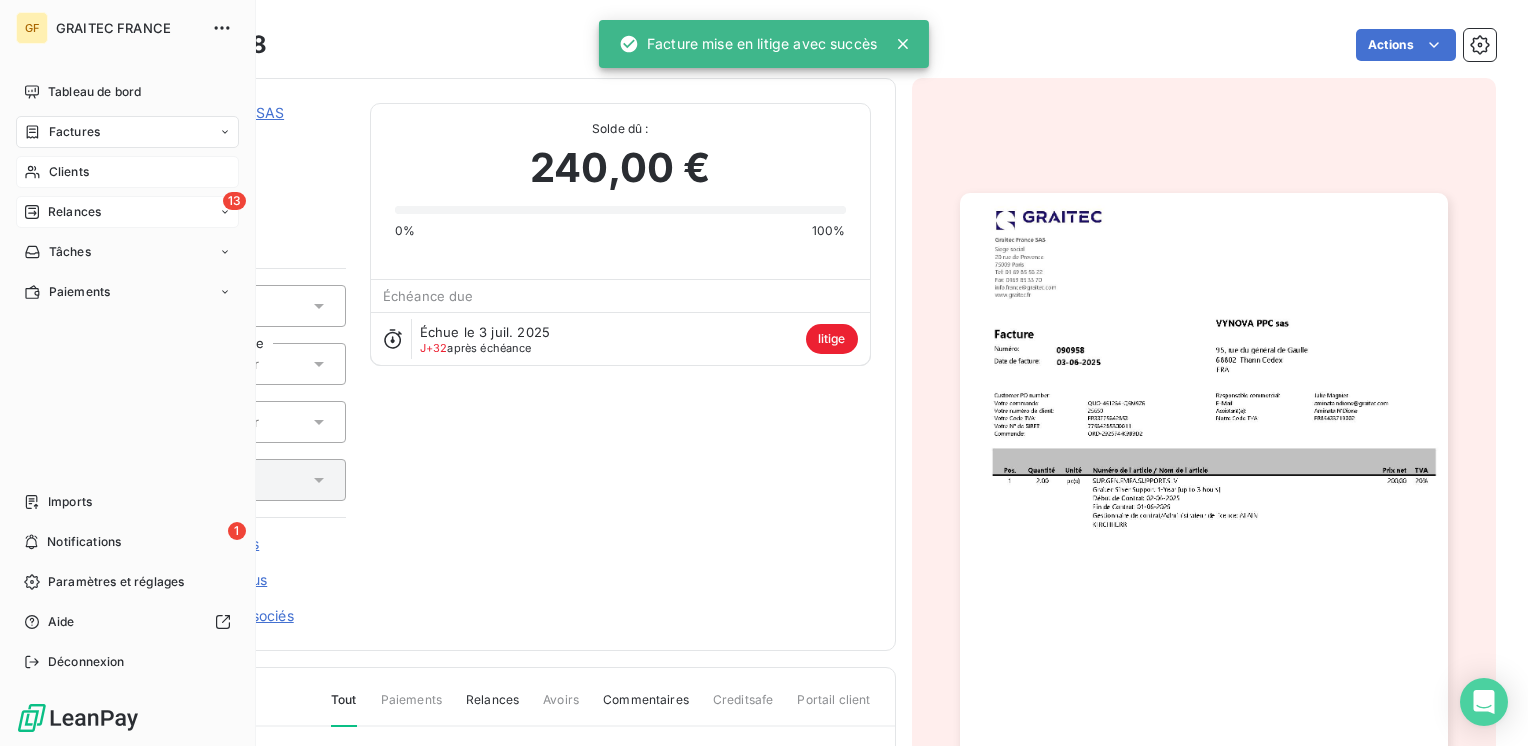 click on "Relances" at bounding box center (74, 212) 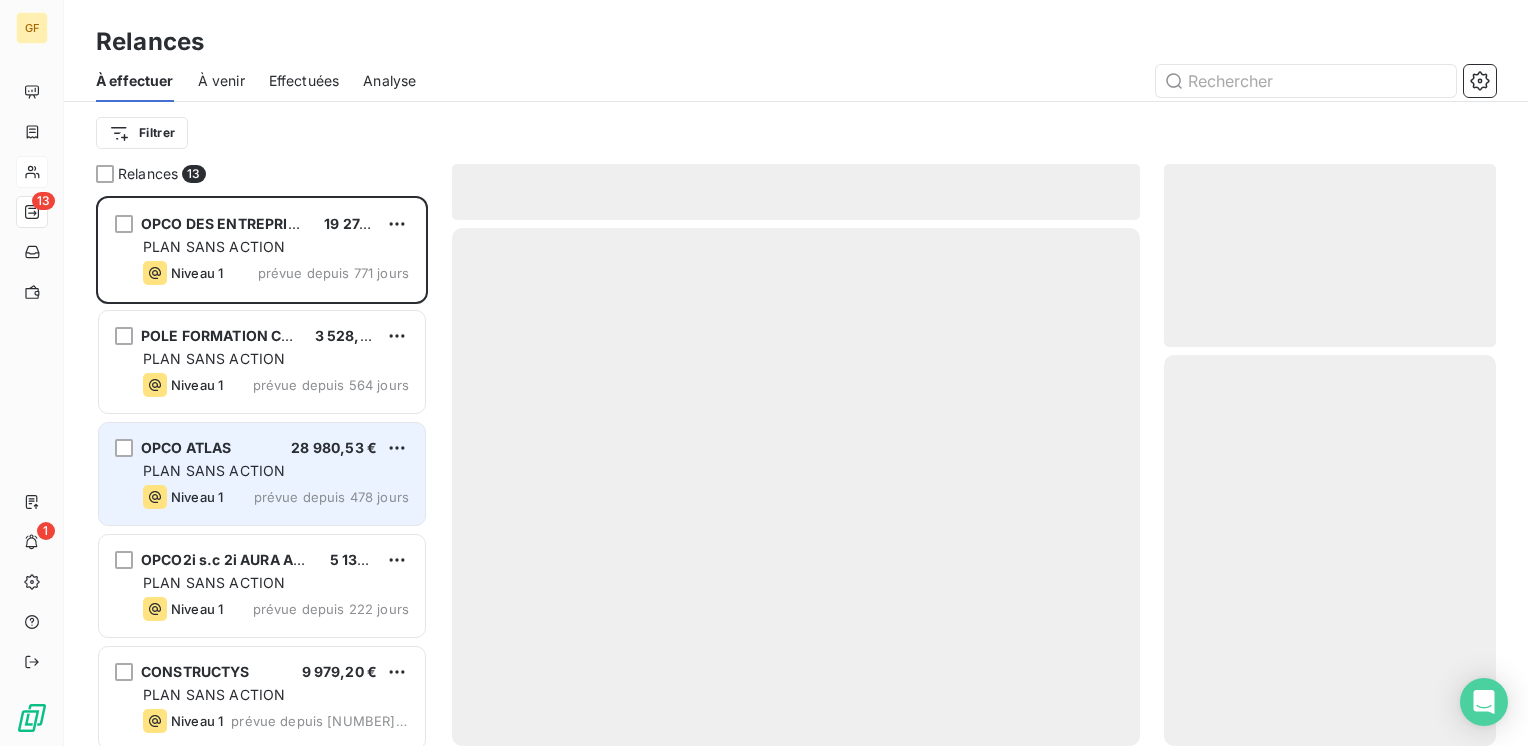 scroll, scrollTop: 16, scrollLeft: 16, axis: both 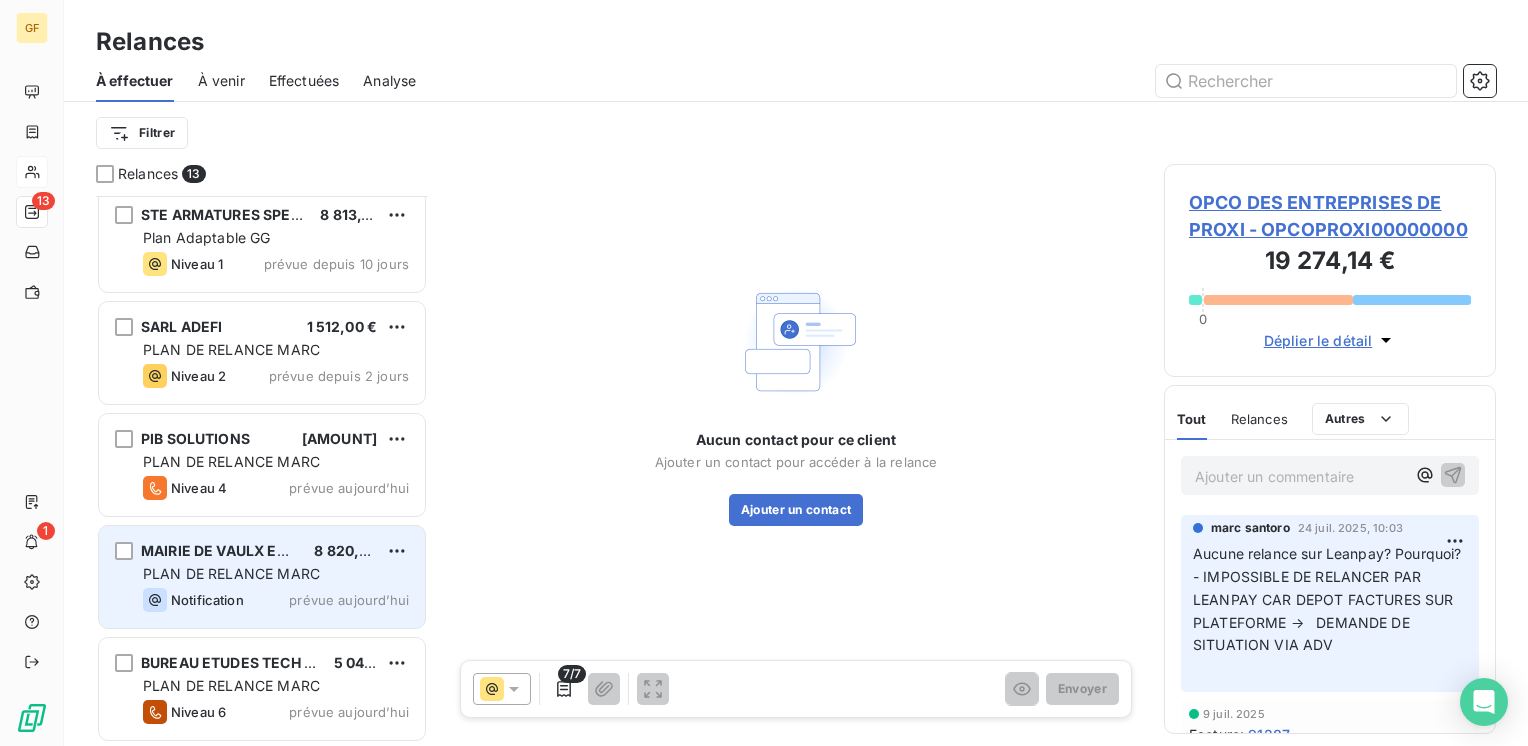 click on "MAIRIE DE VAULX EN VELIN" at bounding box center [237, 550] 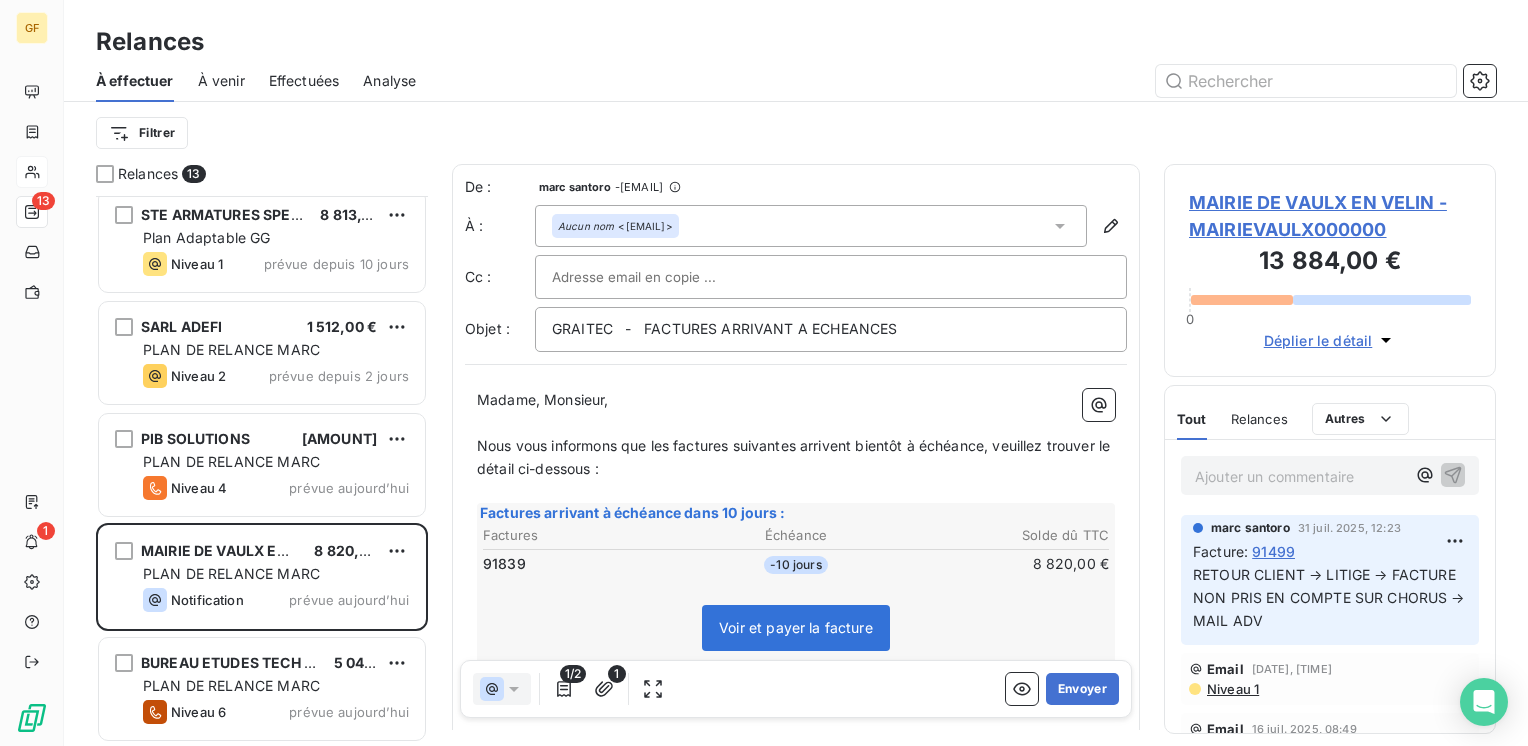 click on "MAIRIE DE VAULX EN VELIN - MAIRIEVAULX000000" at bounding box center [1330, 216] 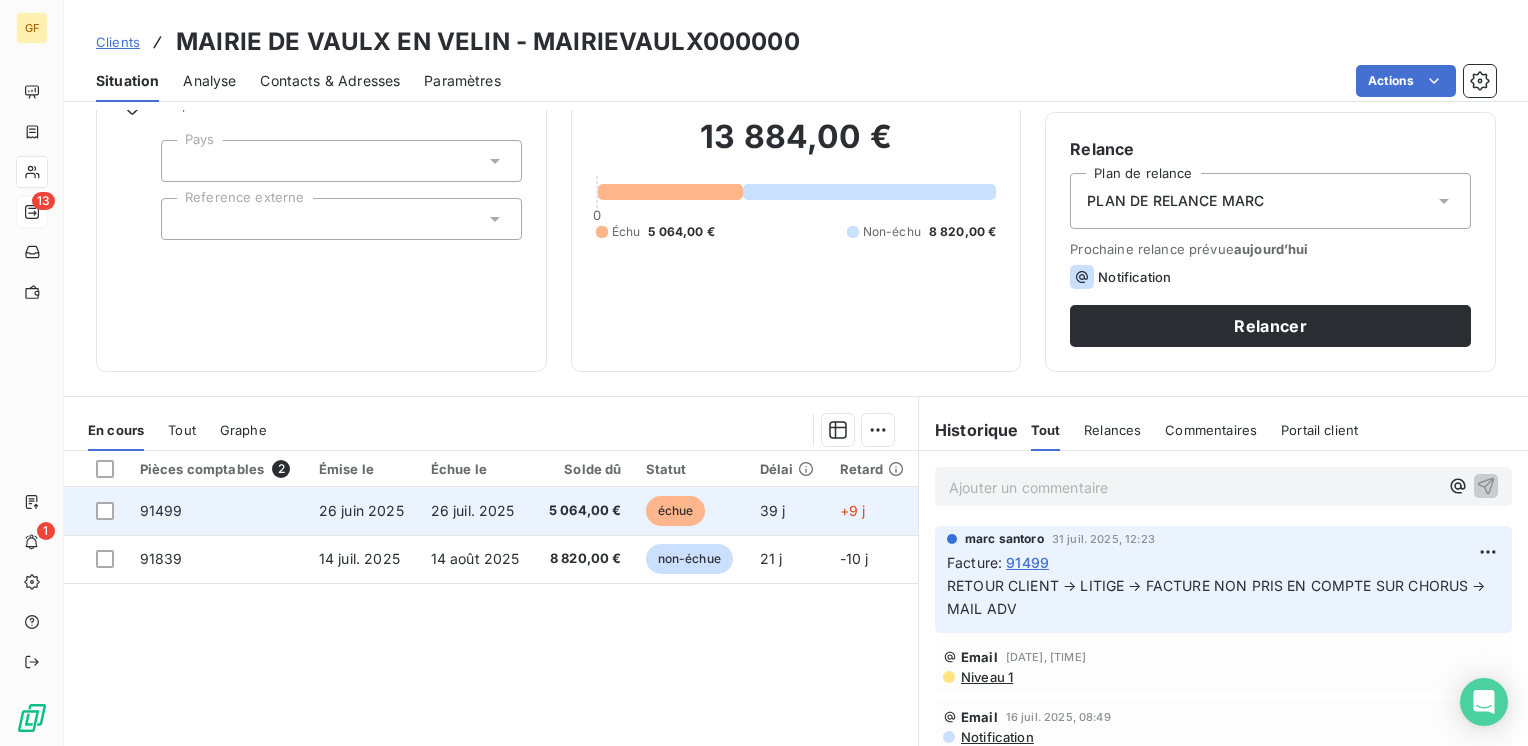 scroll, scrollTop: 200, scrollLeft: 0, axis: vertical 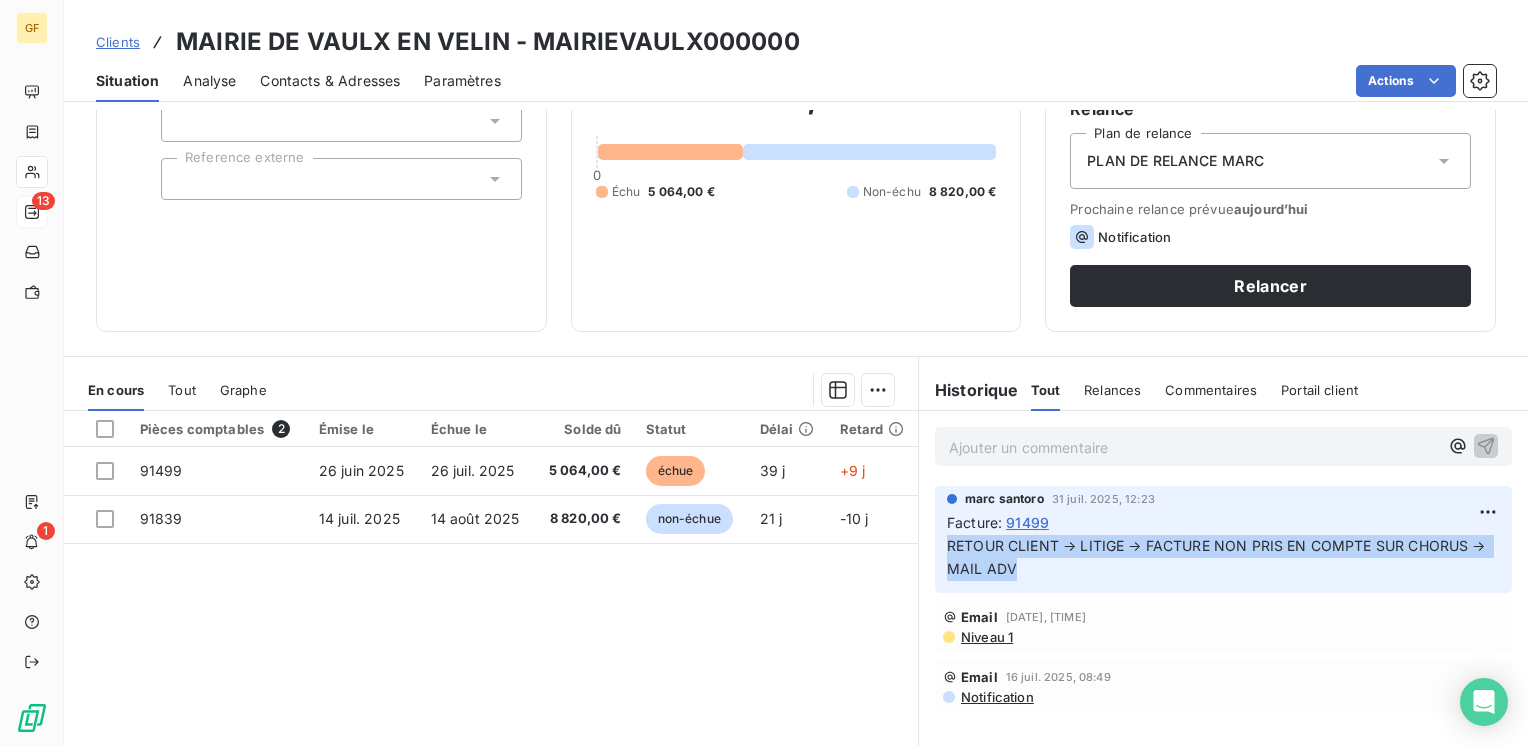 drag, startPoint x: 1022, startPoint y: 569, endPoint x: 928, endPoint y: 553, distance: 95.35198 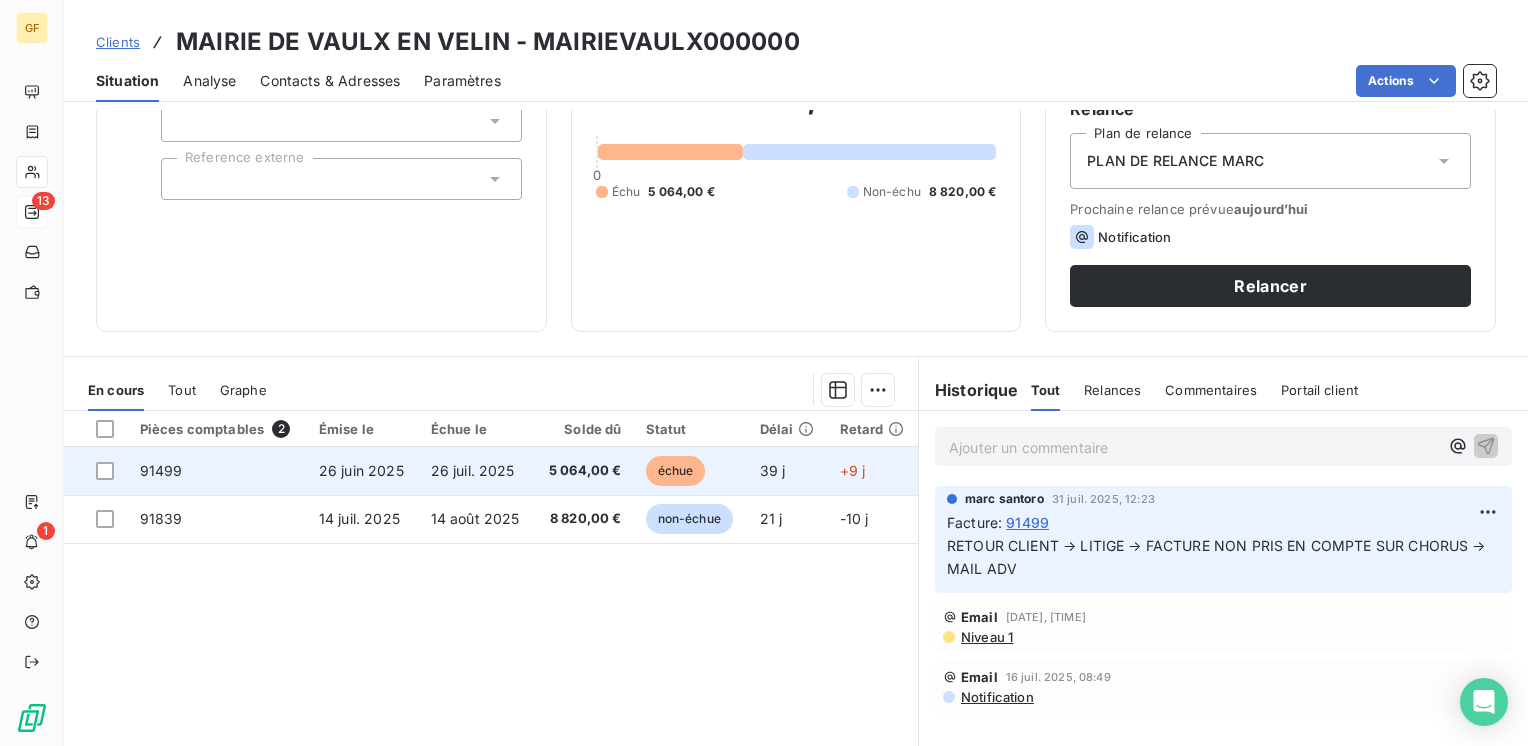 click on "26 juil. 2025" at bounding box center [473, 470] 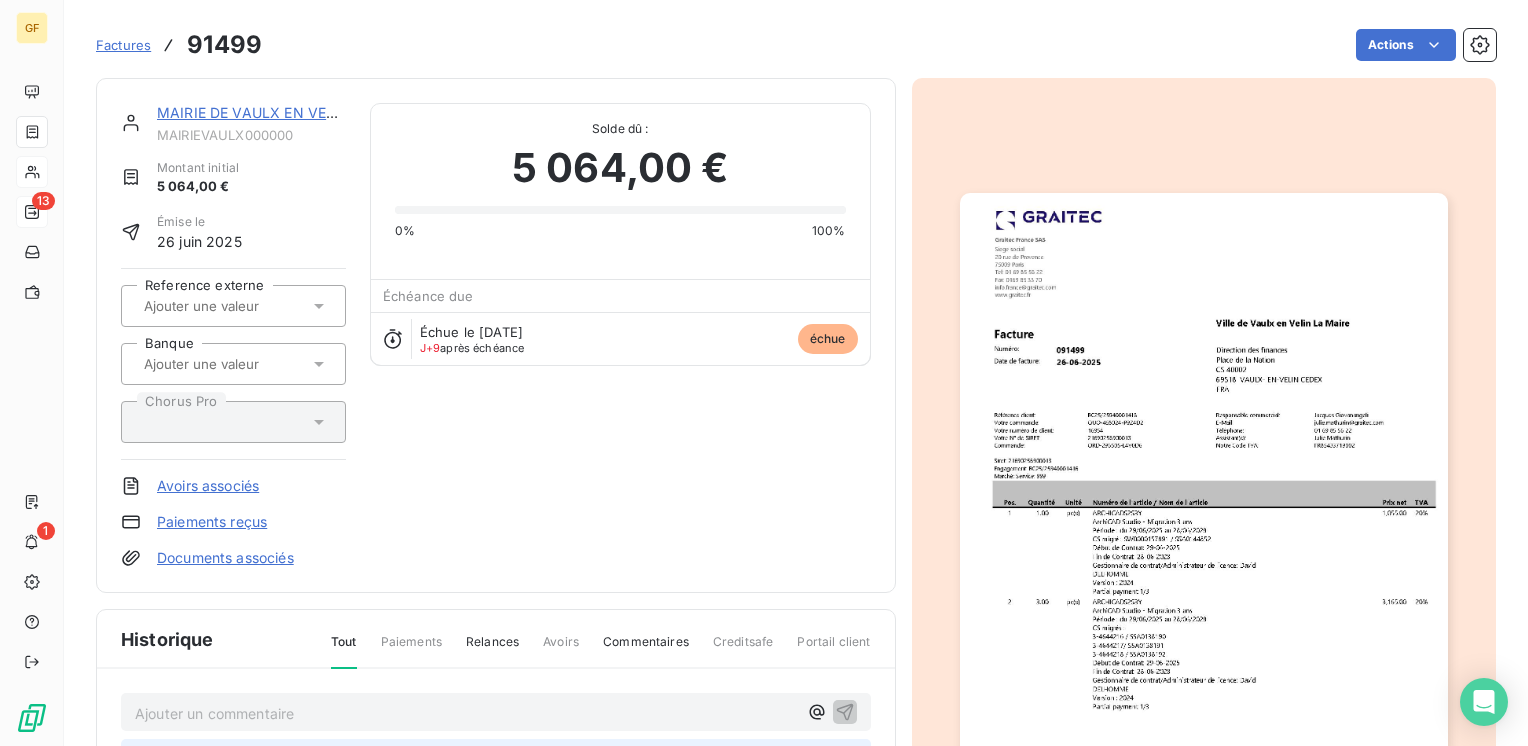 scroll, scrollTop: 359, scrollLeft: 0, axis: vertical 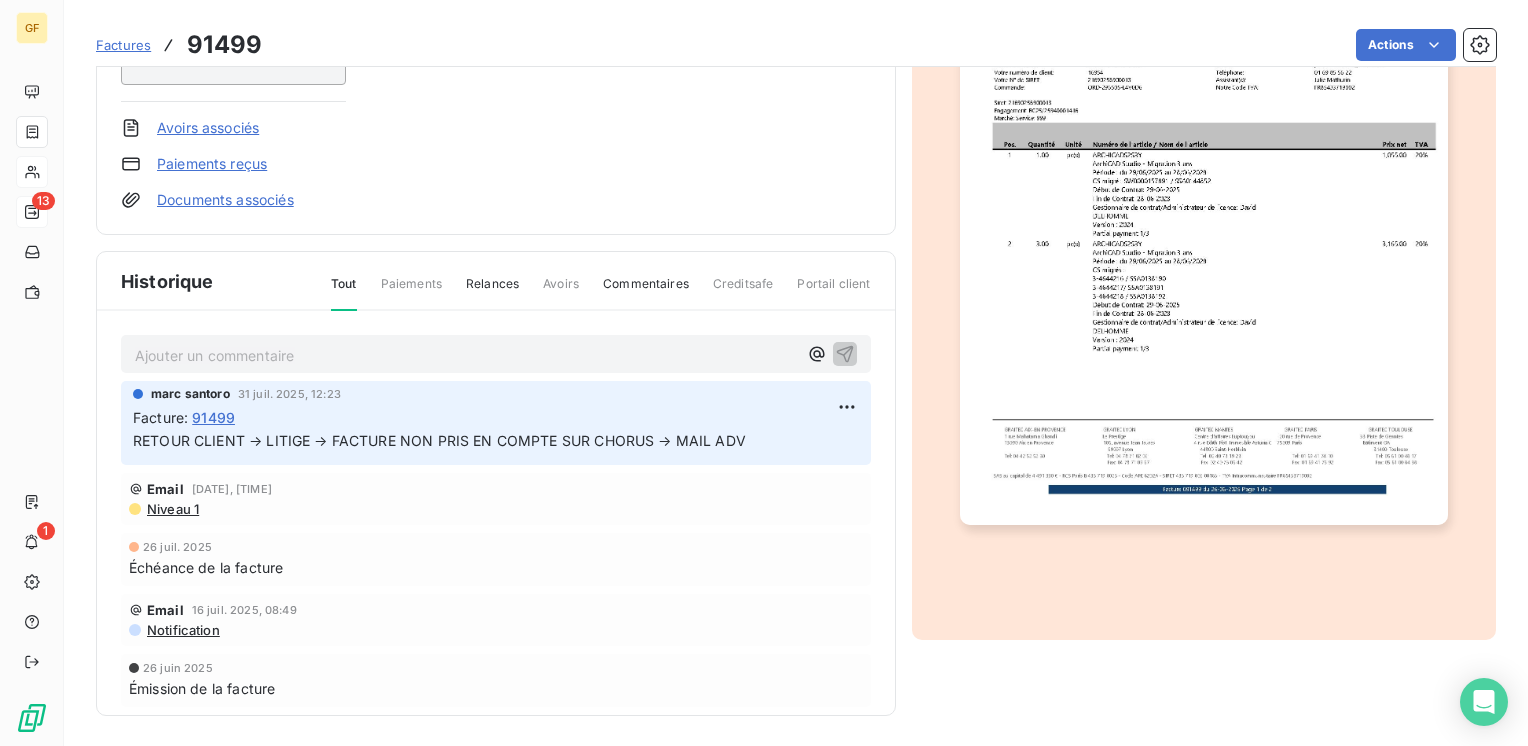 click on "RETOUR CLIENT → LITIGE → FACTURE NON PRIS EN COMPTE SUR CHORUS → MAIL ADV" at bounding box center [496, 441] 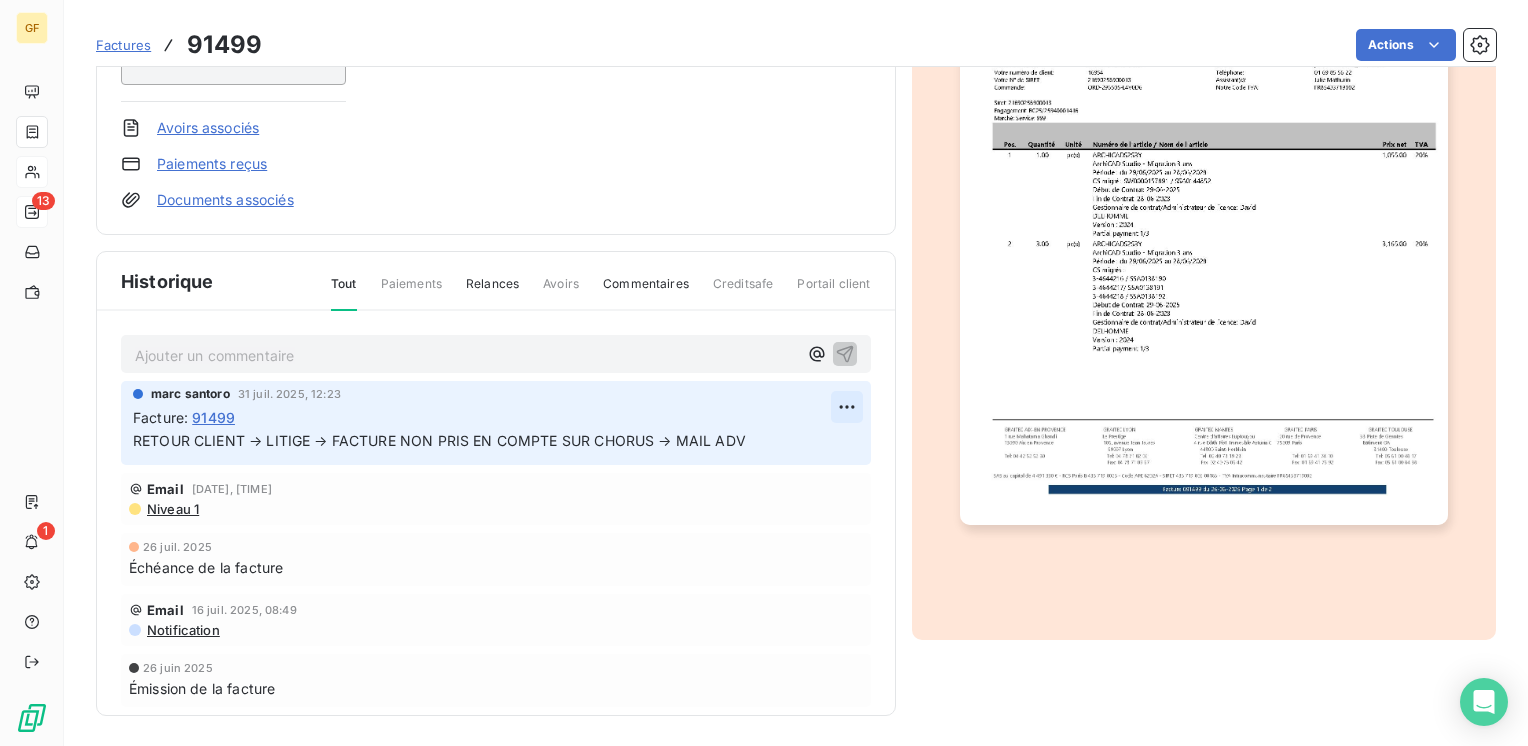 click on "GF 13 1 Factures 91499 Actions MAIRIE DE VAULX EN VELIN MAIRIEVAULX000000 Montant initial 5 064,00 € Émise le 26 juin 2025 Reference externe Banque Chorus Pro Avoirs associés Paiements reçus Documents associés Solde dû : 5 064,00 € 0% 100% Échéance due Échue le 26 juil. 2025 J+9 après échéance échue Historique Tout Paiements Relances Avoirs Commentaires Creditsafe Portail client Ajouter un commentaire ﻿ [FIRST] [LAST] [DATE], [TIME] Facture : 91499 RETOUR CLIENT → LITIGE → FACTURE NON PRIS EN COMPTE SUR CHORUS → MAIL ADV Email [DATE], [TIME] Niveau 1 [DATE] Échéance de la facture Email [DATE], [TIME] Notification [DATE] Émission de la facture" at bounding box center [764, 373] 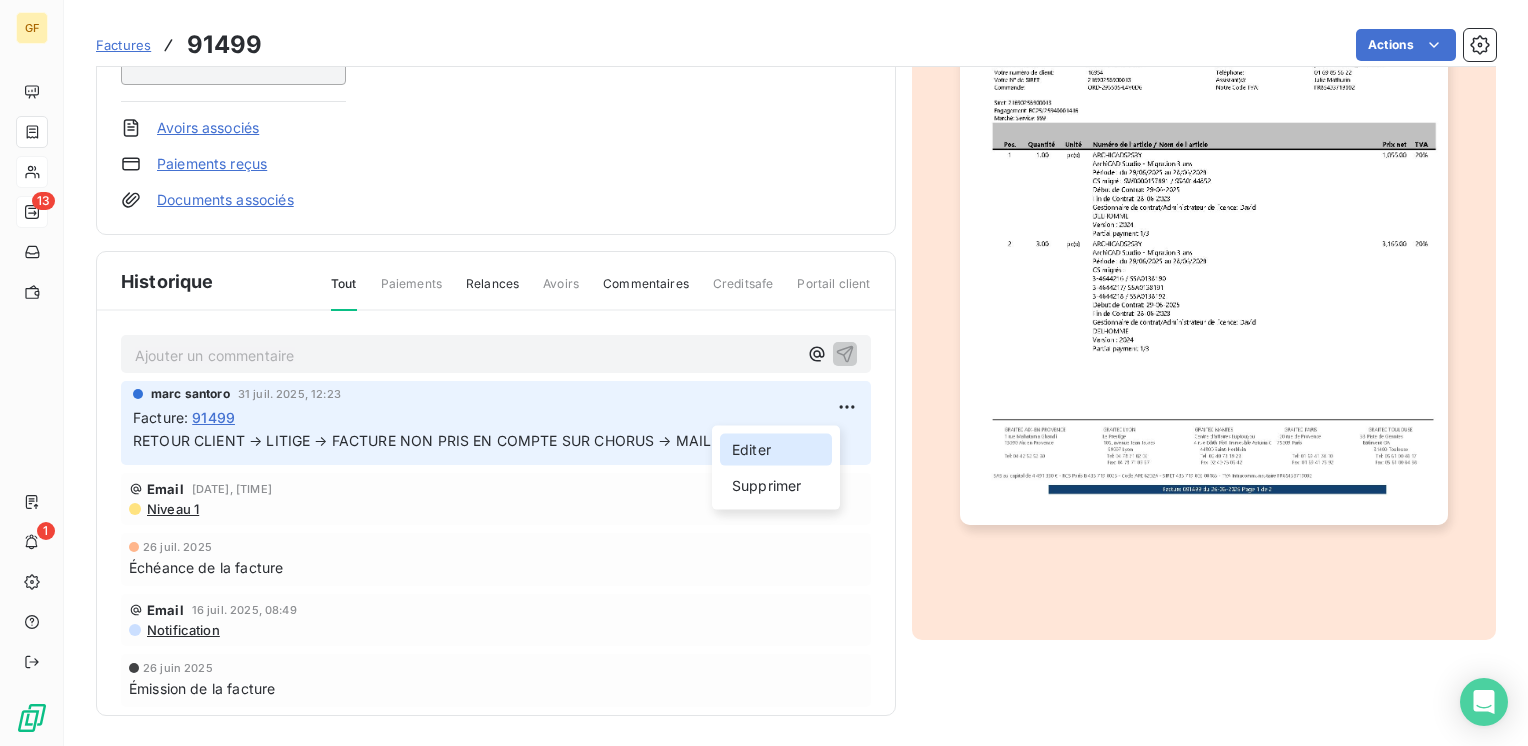 click on "Editer" at bounding box center [776, 450] 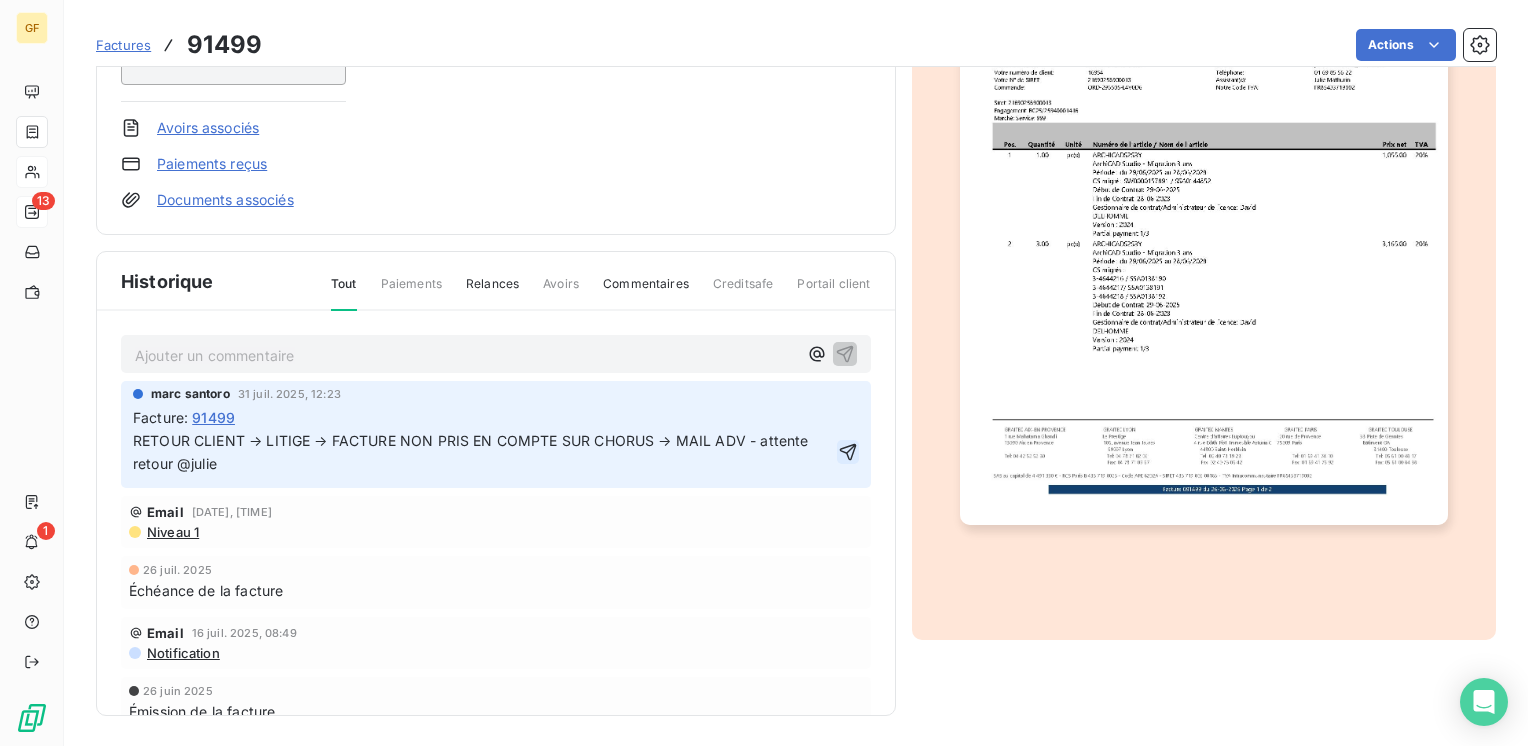 click 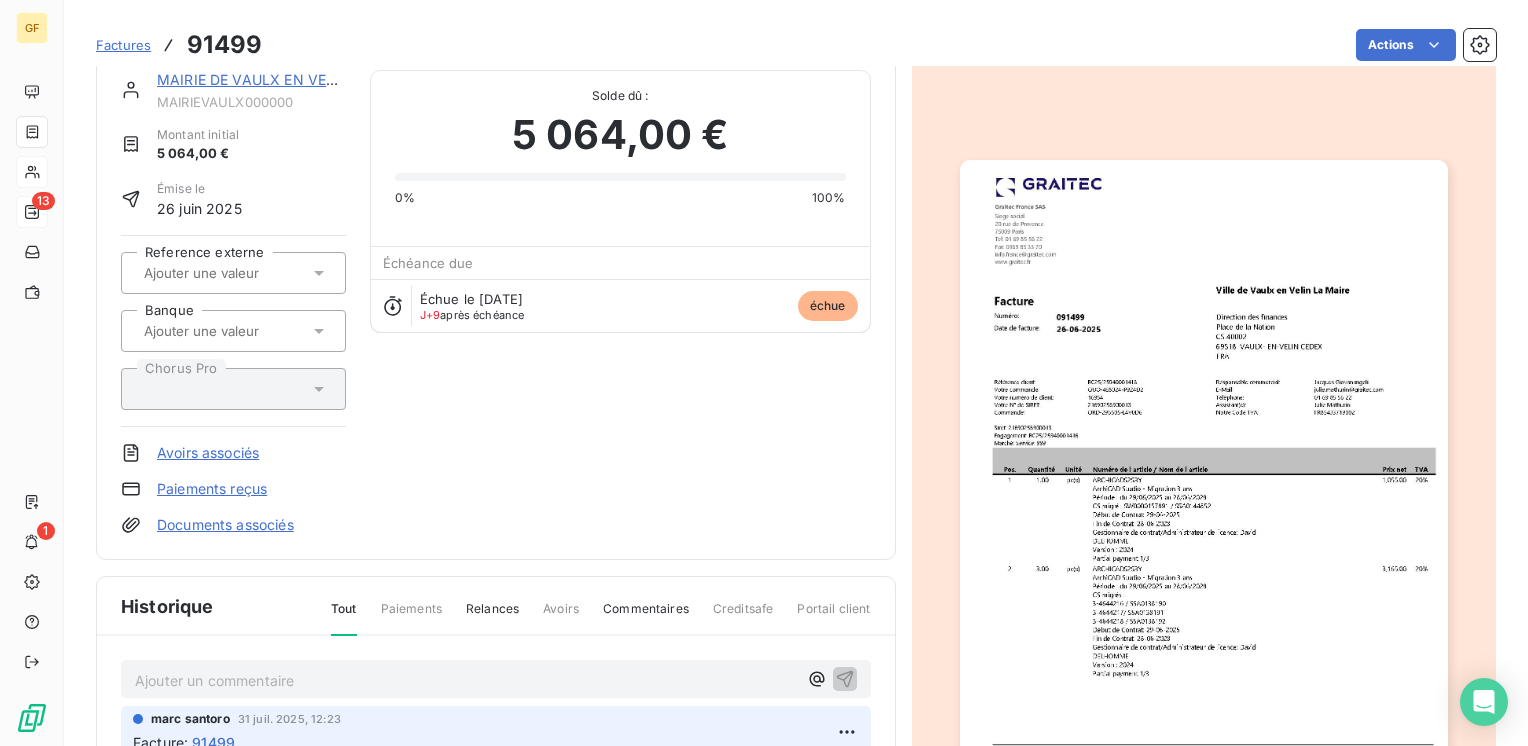 scroll, scrollTop: 0, scrollLeft: 0, axis: both 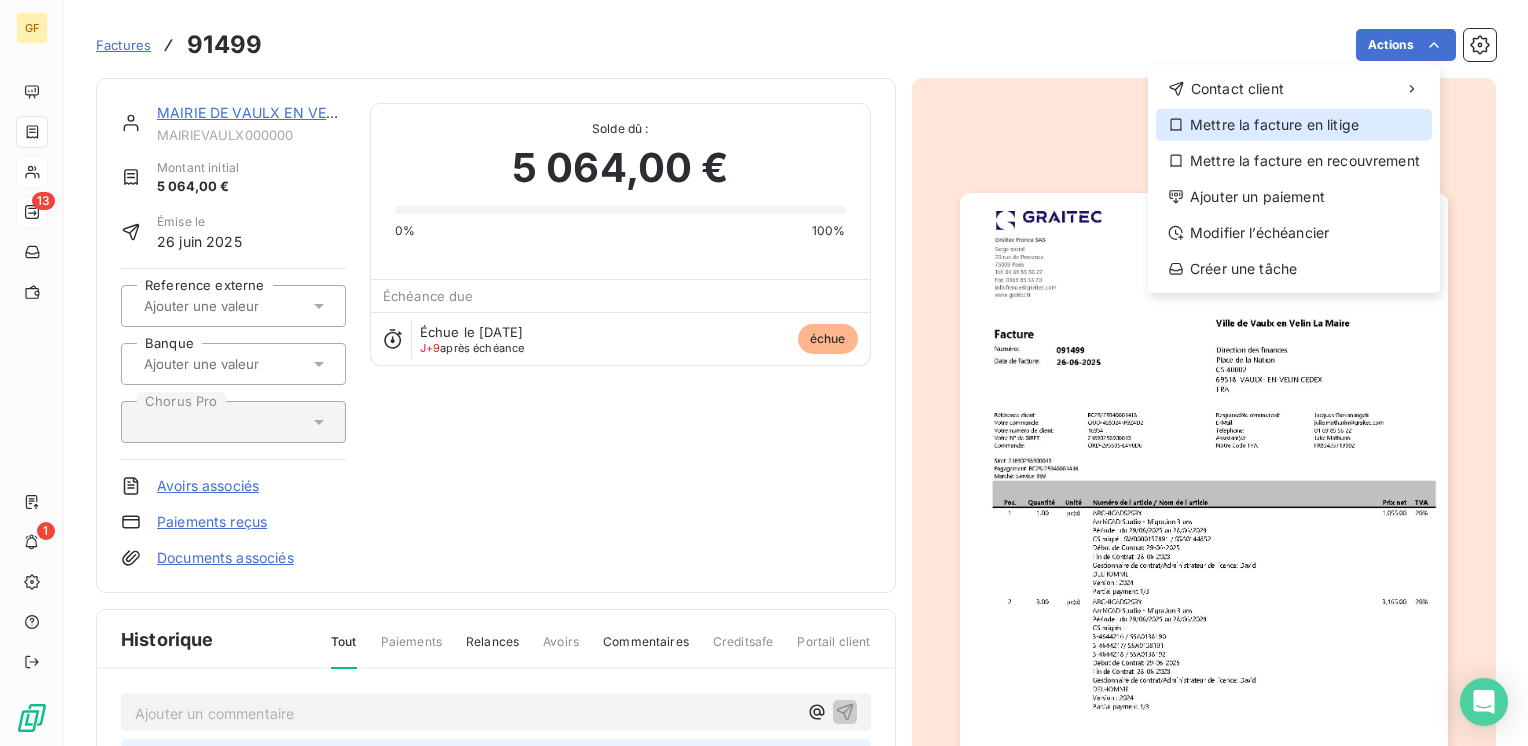 click on "Mettre la facture en litige" at bounding box center [1294, 125] 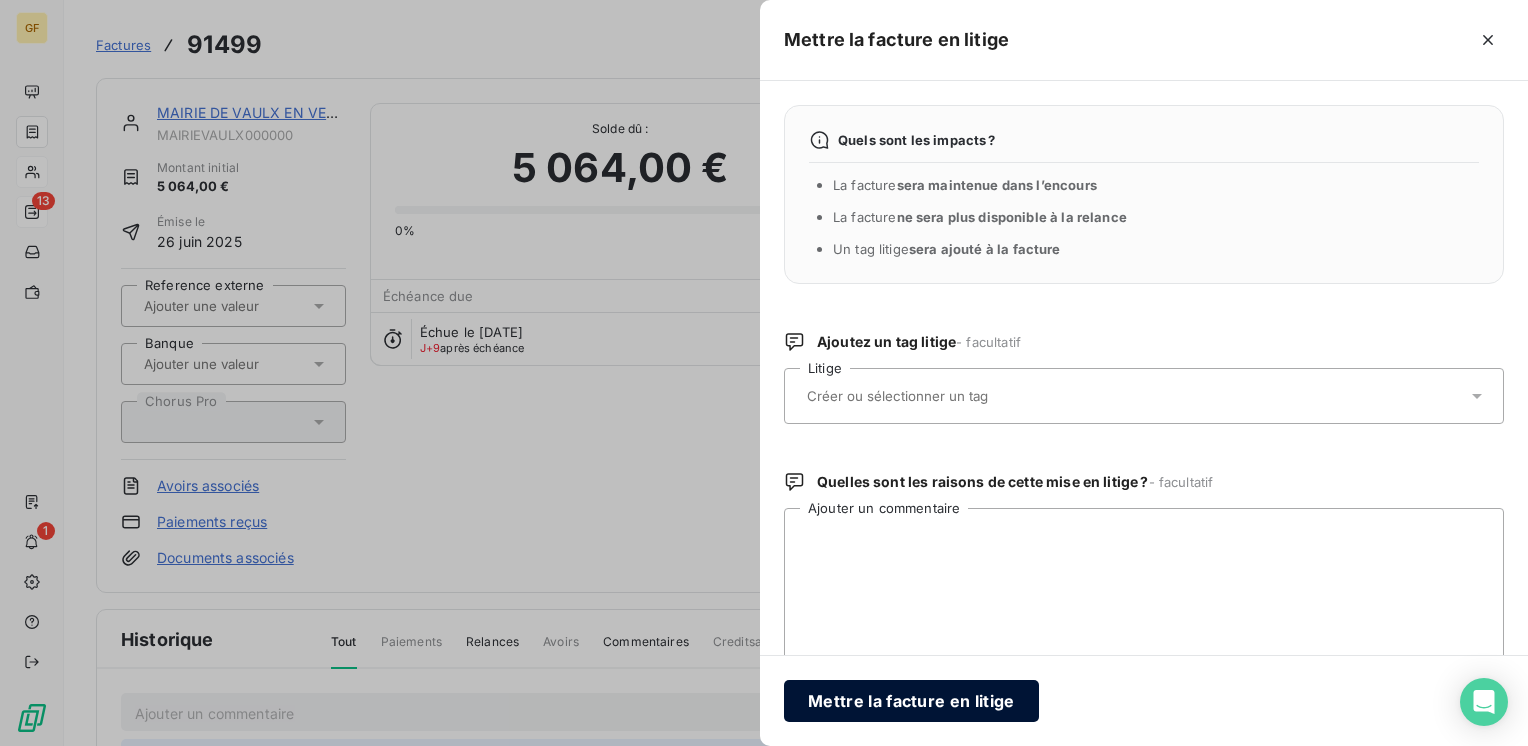 click on "Mettre la facture en litige" at bounding box center [911, 701] 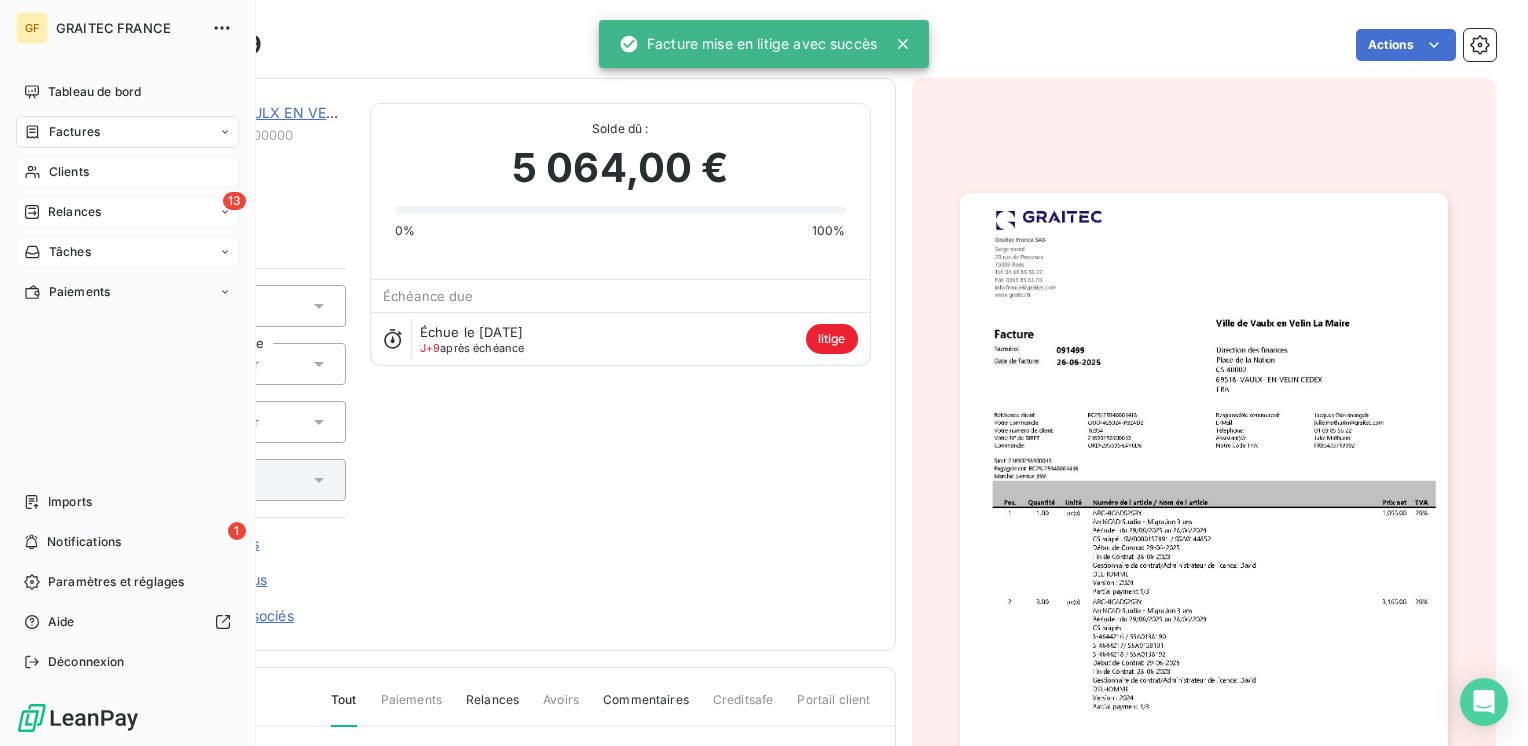 click on "Tâches" at bounding box center (70, 252) 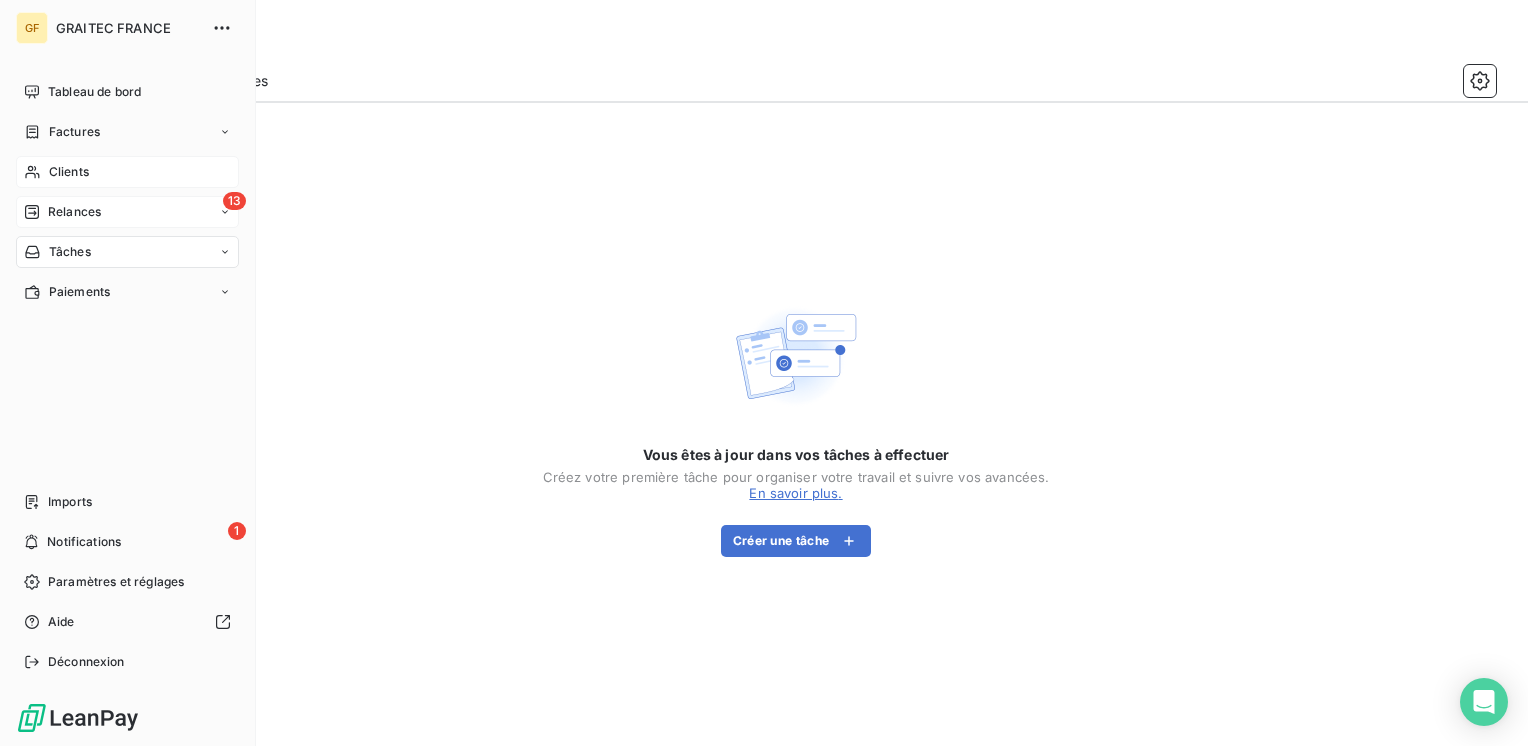 click on "Relances" at bounding box center [74, 212] 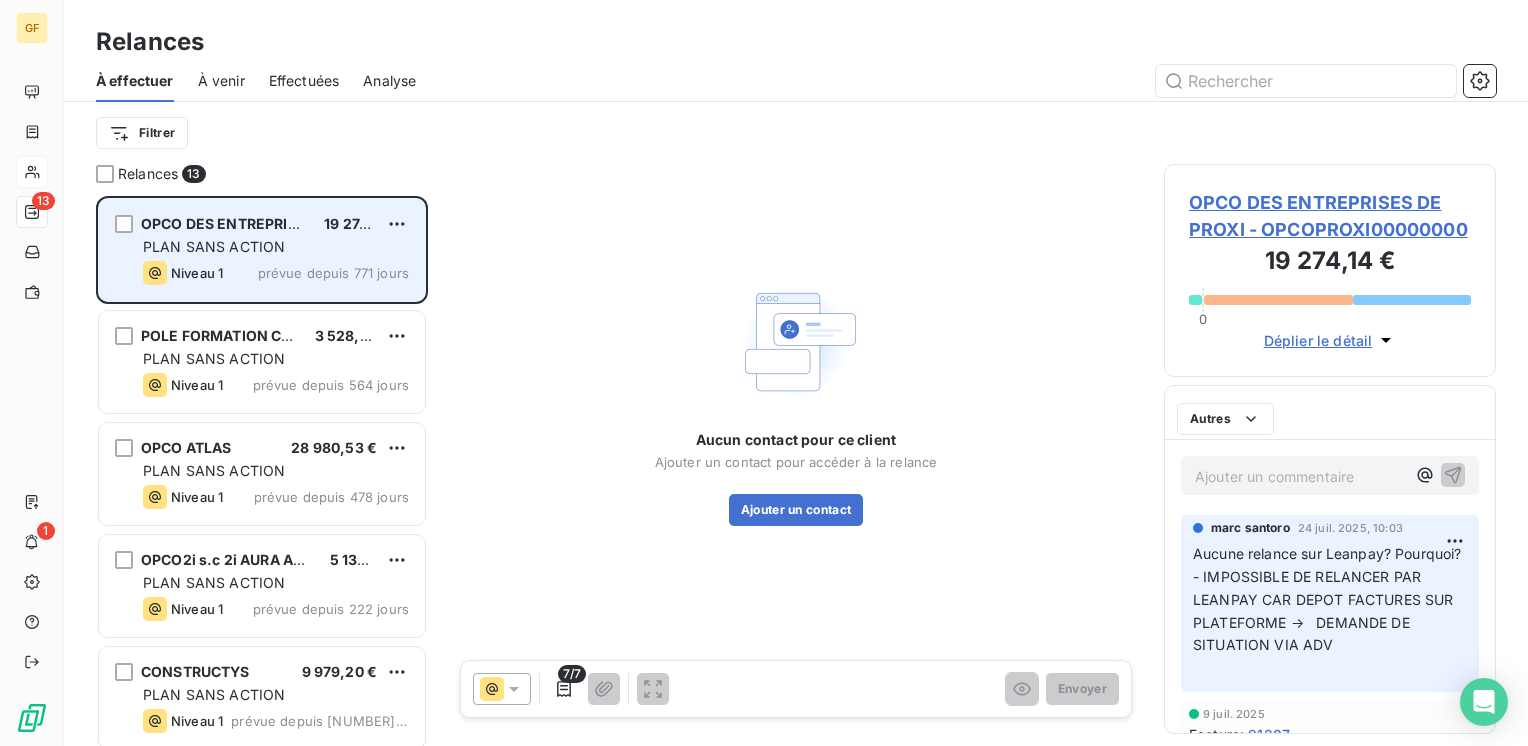 scroll, scrollTop: 16, scrollLeft: 16, axis: both 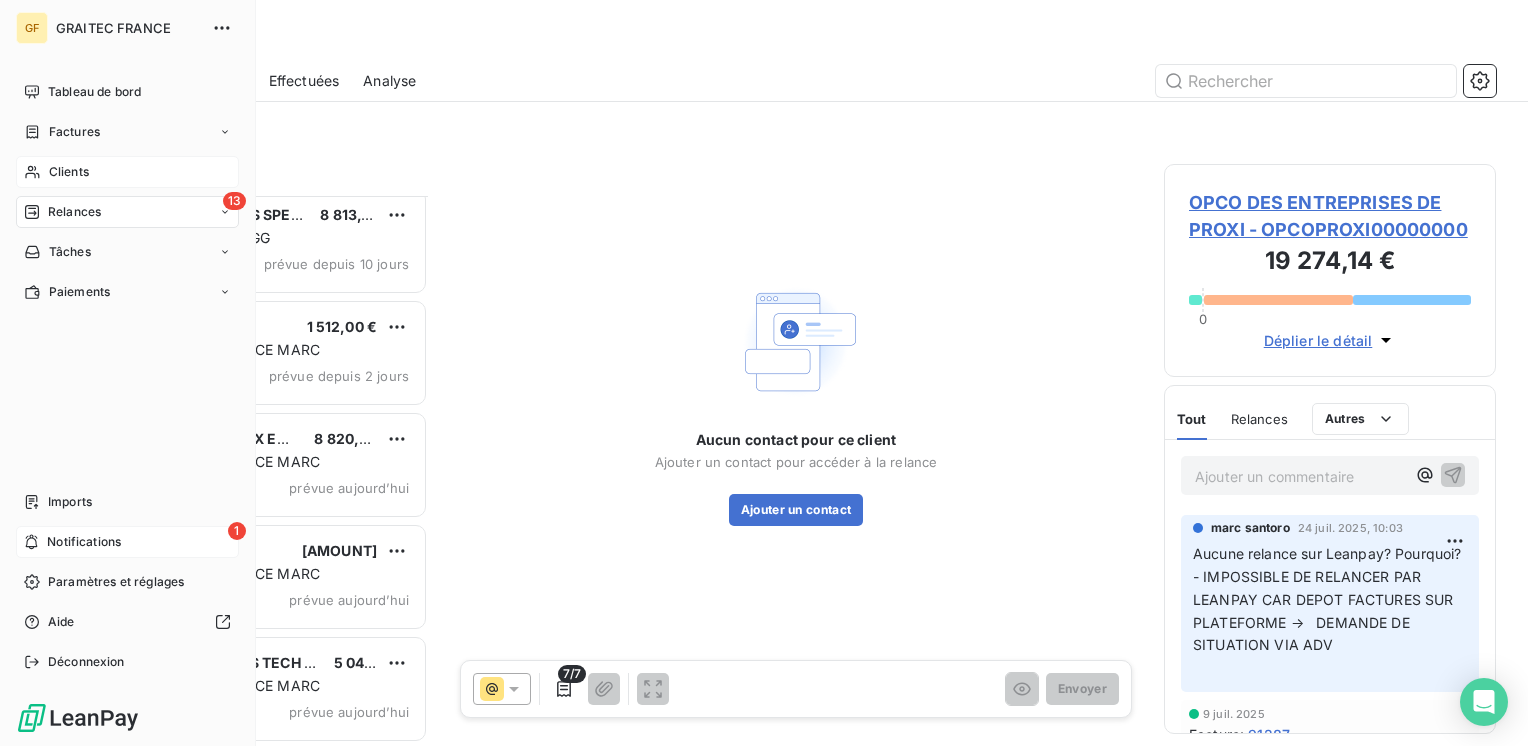 click on "Notifications" at bounding box center [84, 542] 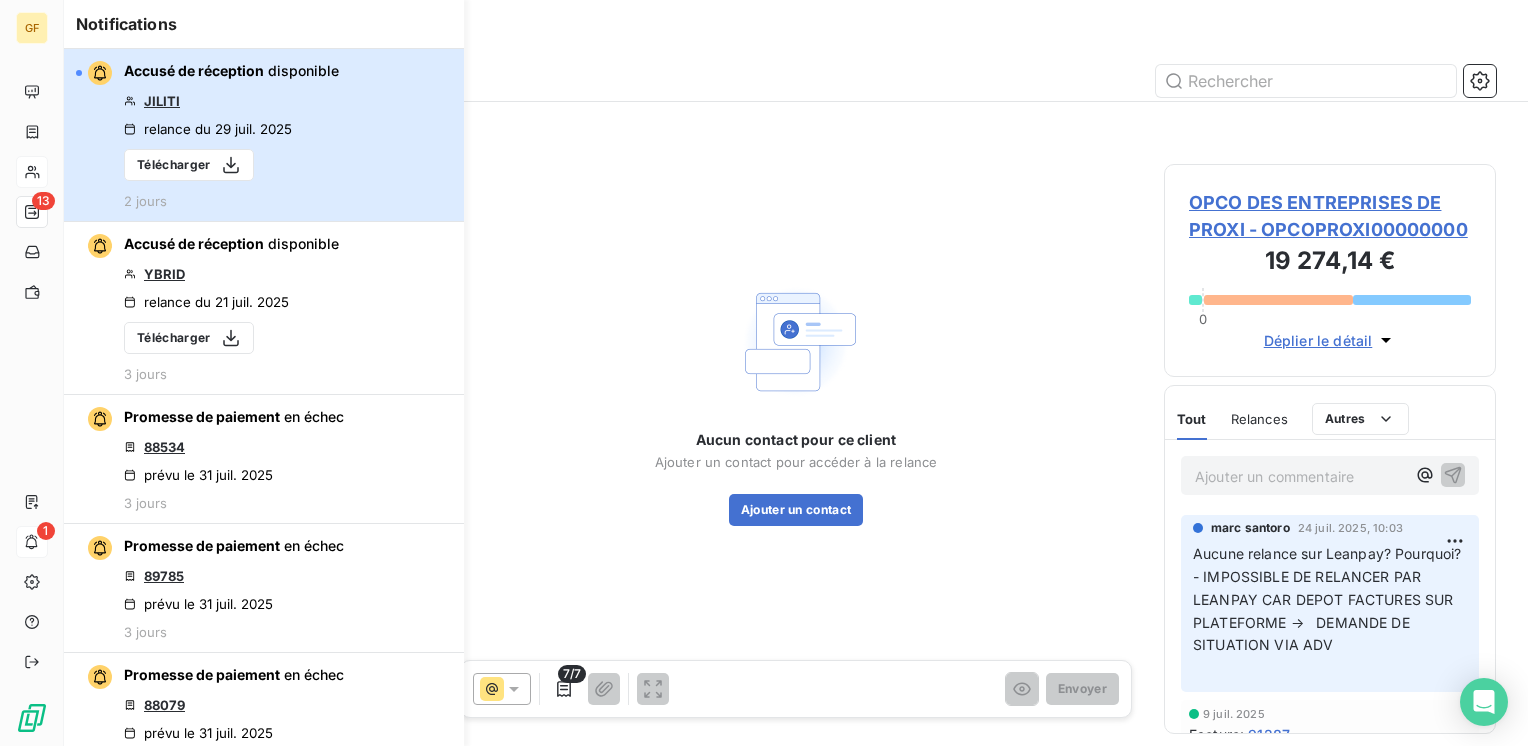 click on "Accusé de réception   disponible JILITI relance du [DATE] Télécharger 2 jours" at bounding box center (264, 135) 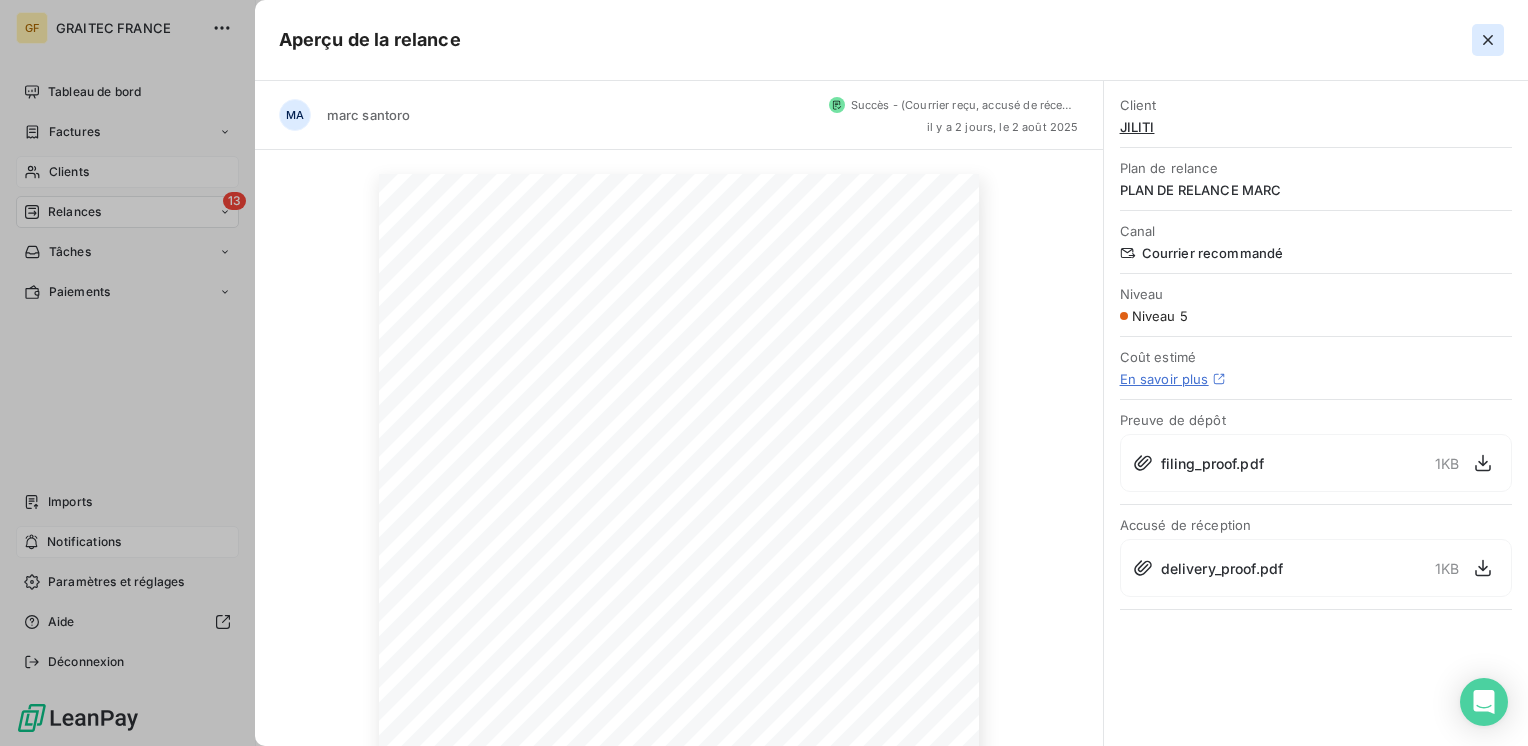 click 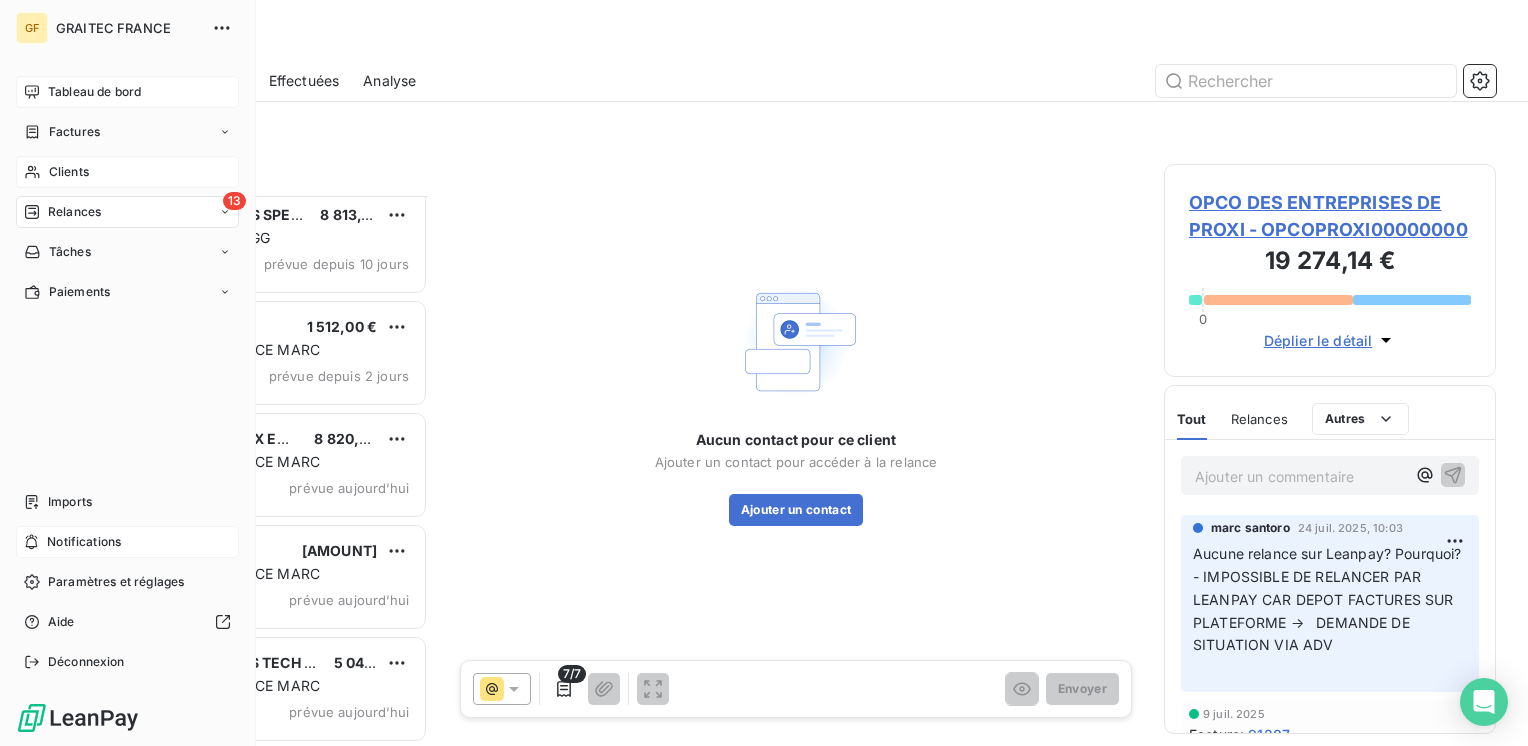 click on "Tableau de bord" at bounding box center (94, 92) 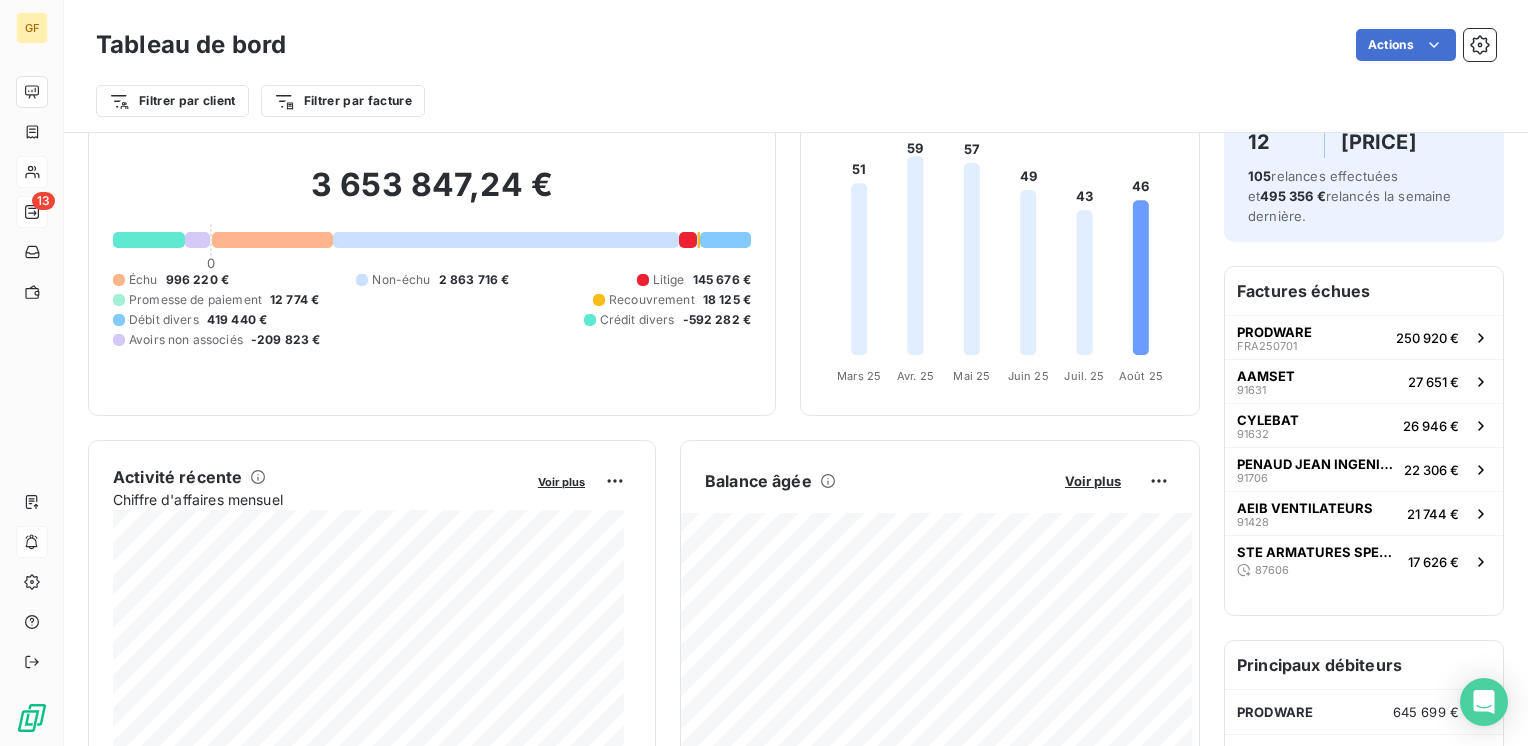 scroll, scrollTop: 100, scrollLeft: 0, axis: vertical 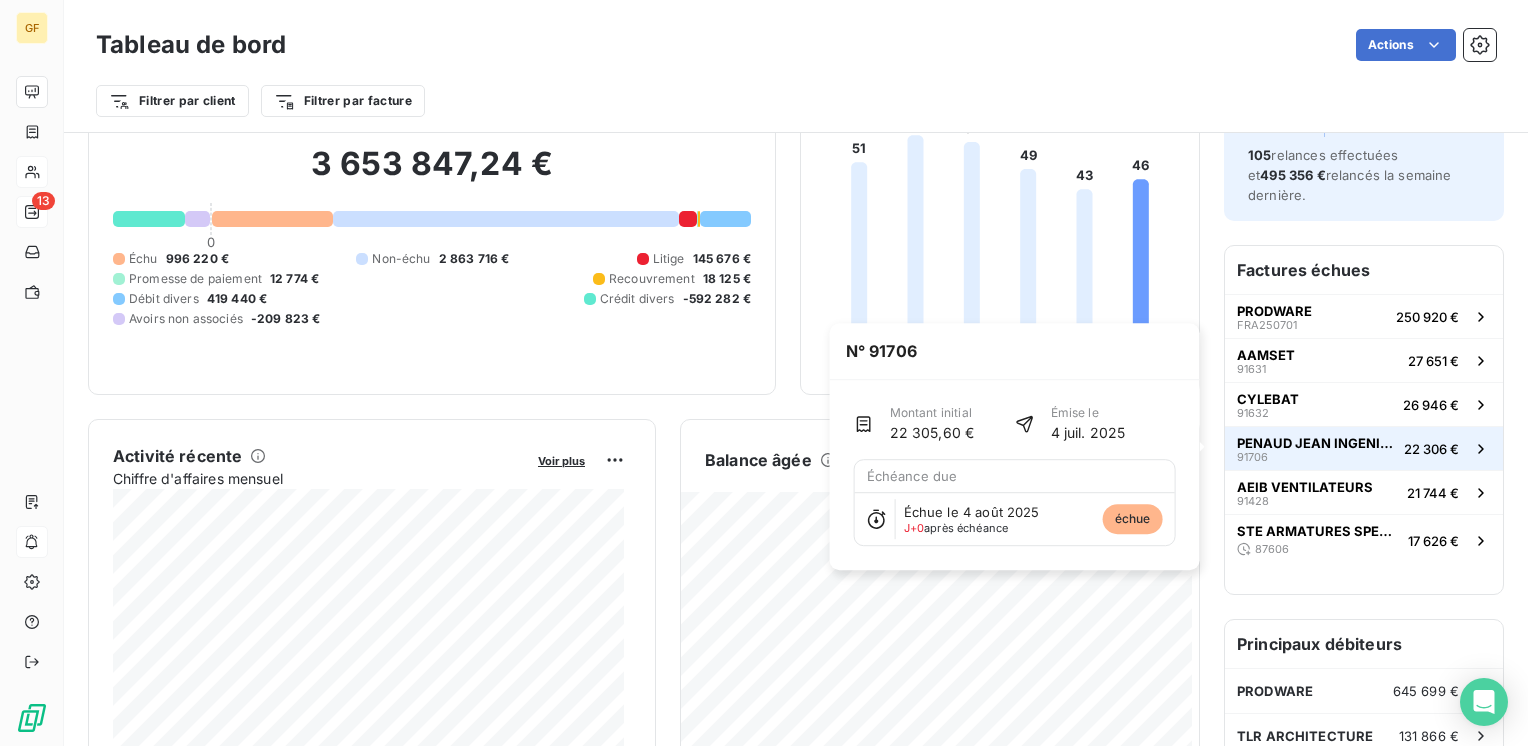 click on "PENAUD JEAN INGENIEUR CONSEIL" at bounding box center [1316, 443] 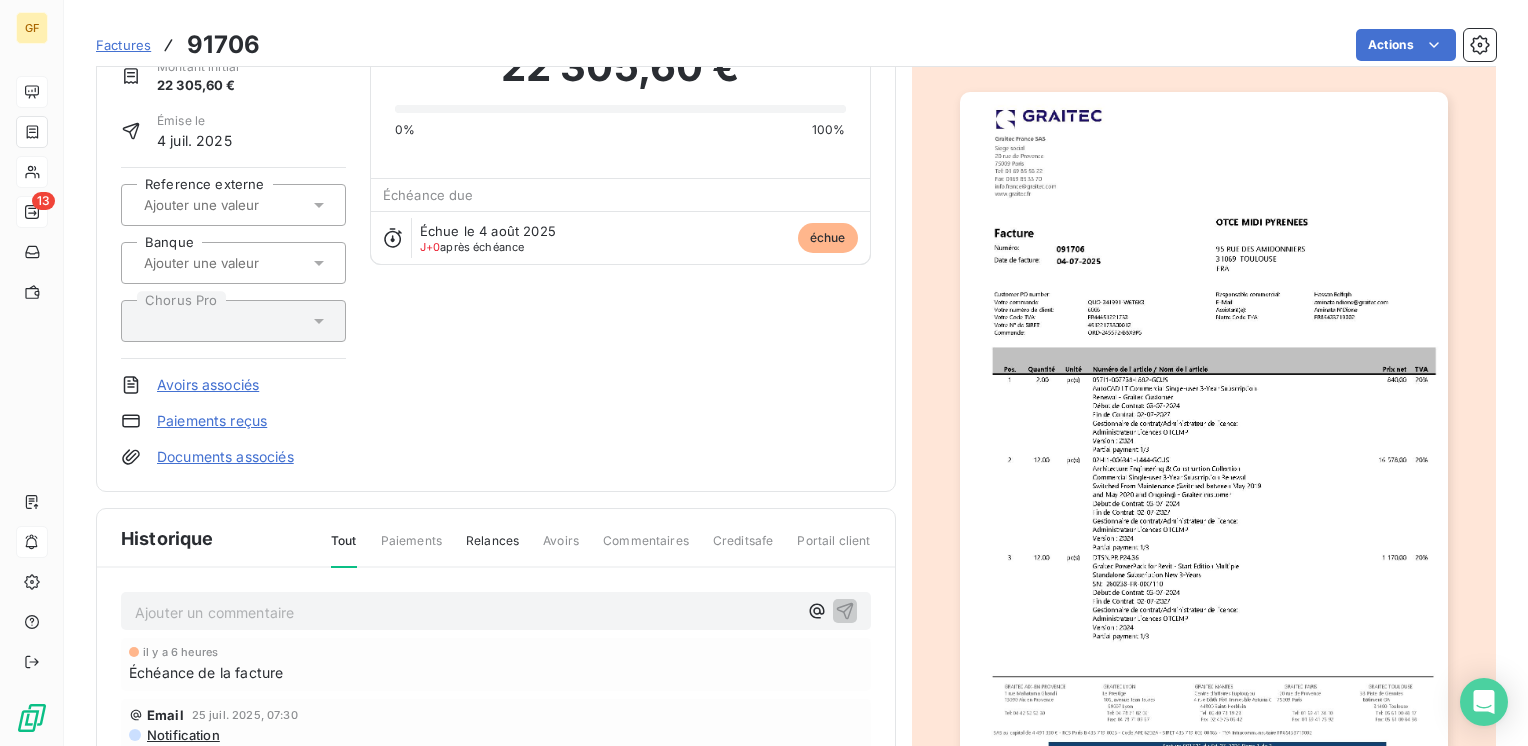 scroll, scrollTop: 0, scrollLeft: 0, axis: both 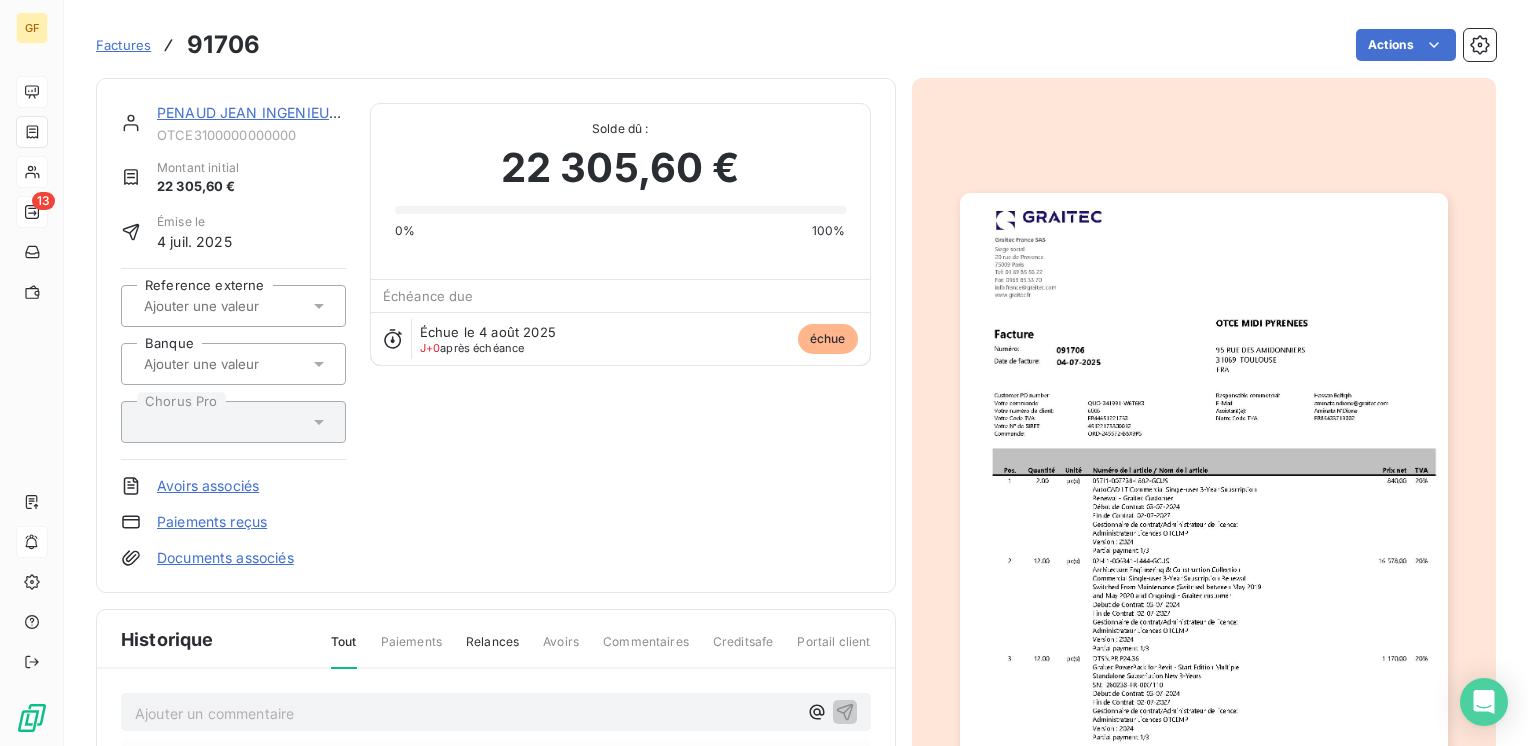 click on "PENAUD JEAN INGENIEUR CONSEIL" at bounding box center [280, 112] 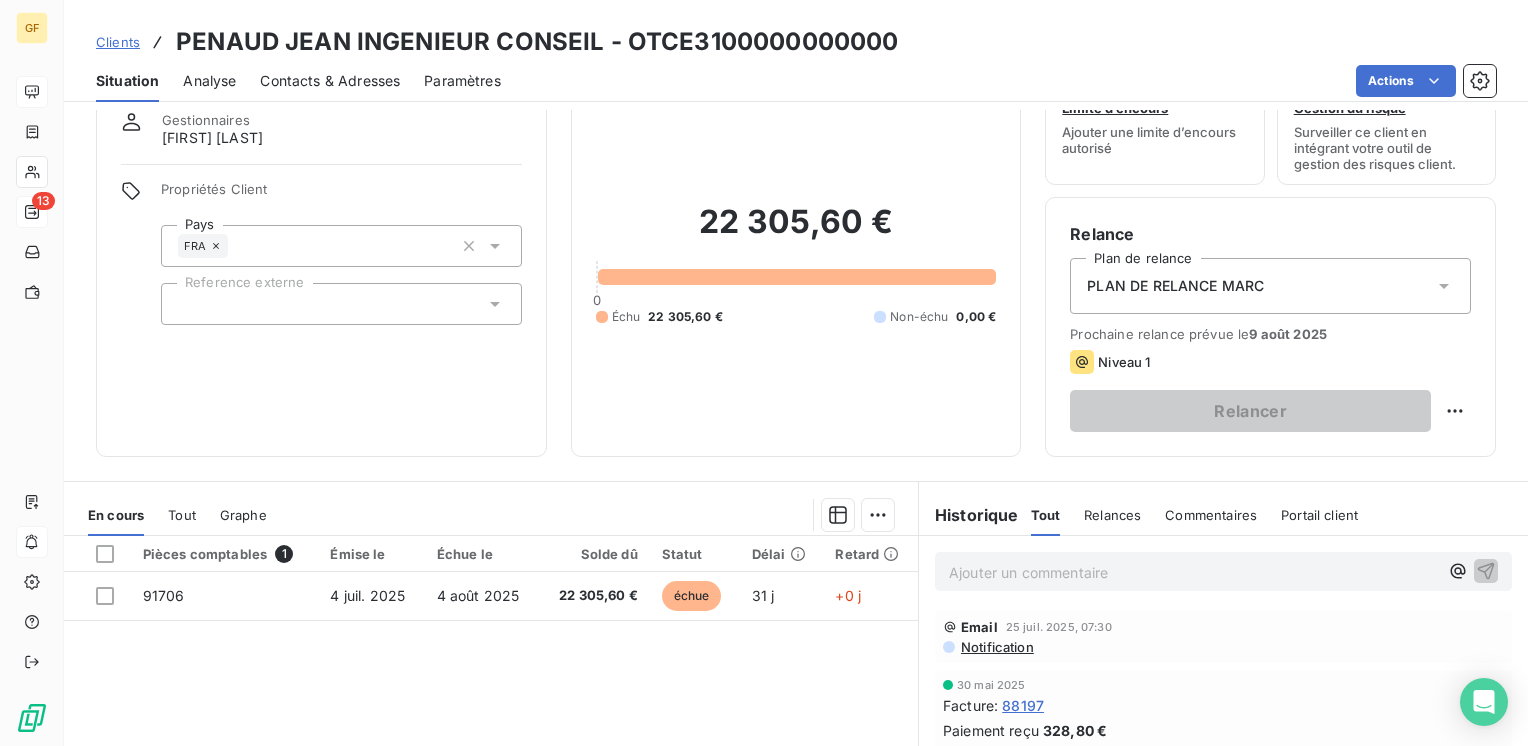 scroll, scrollTop: 0, scrollLeft: 0, axis: both 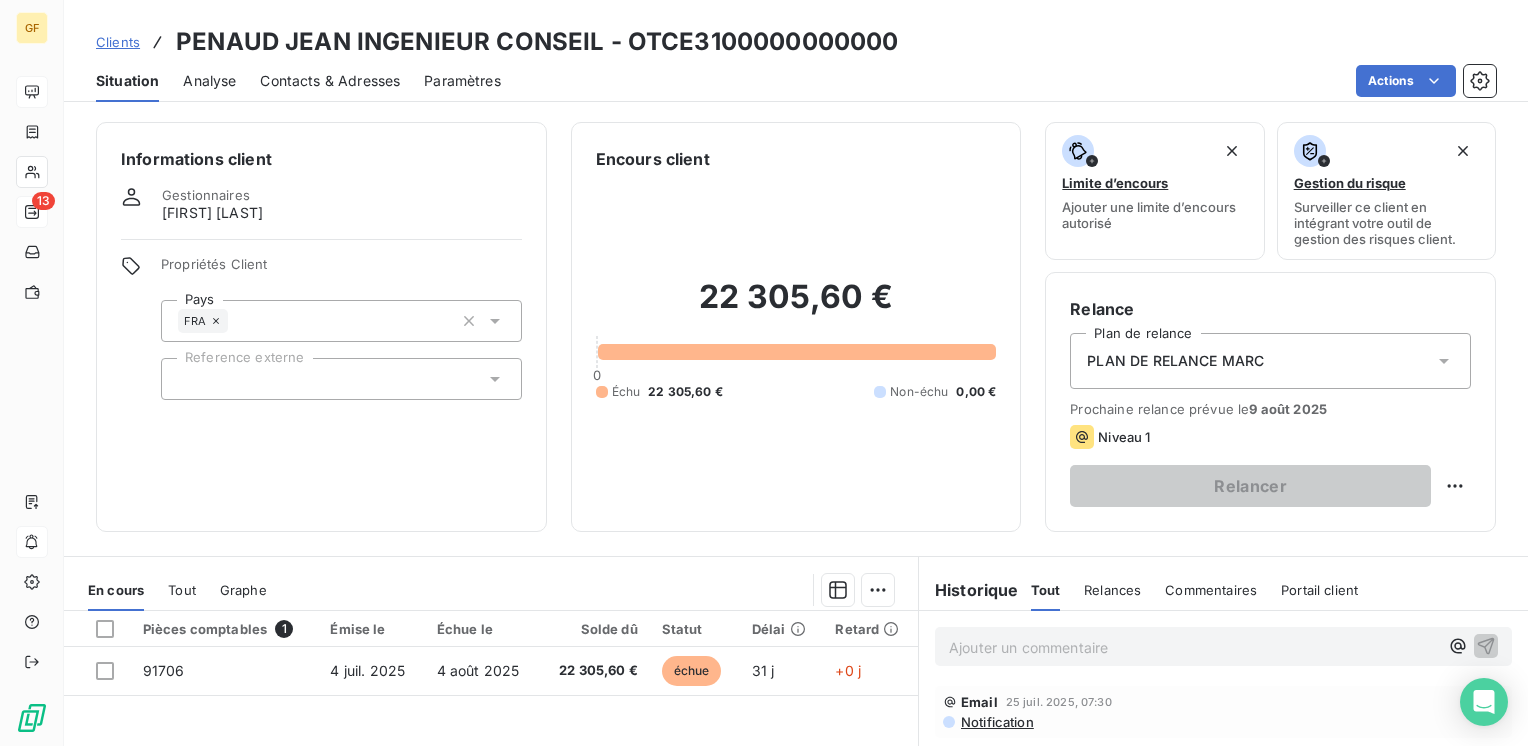 click on "Contacts & Adresses" at bounding box center [330, 81] 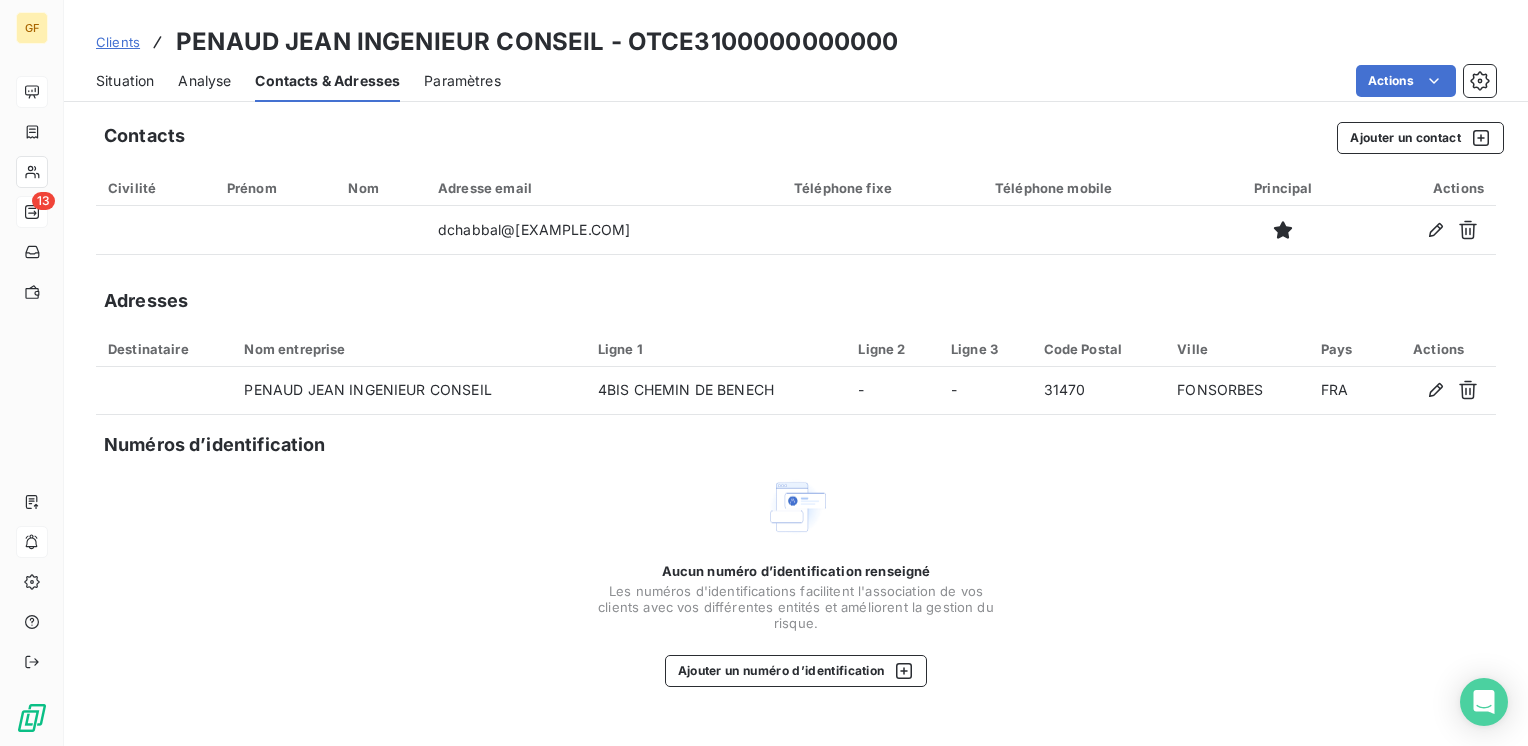 click on "Situation Analyse Contacts & Adresses Paramètres Actions" at bounding box center (796, 81) 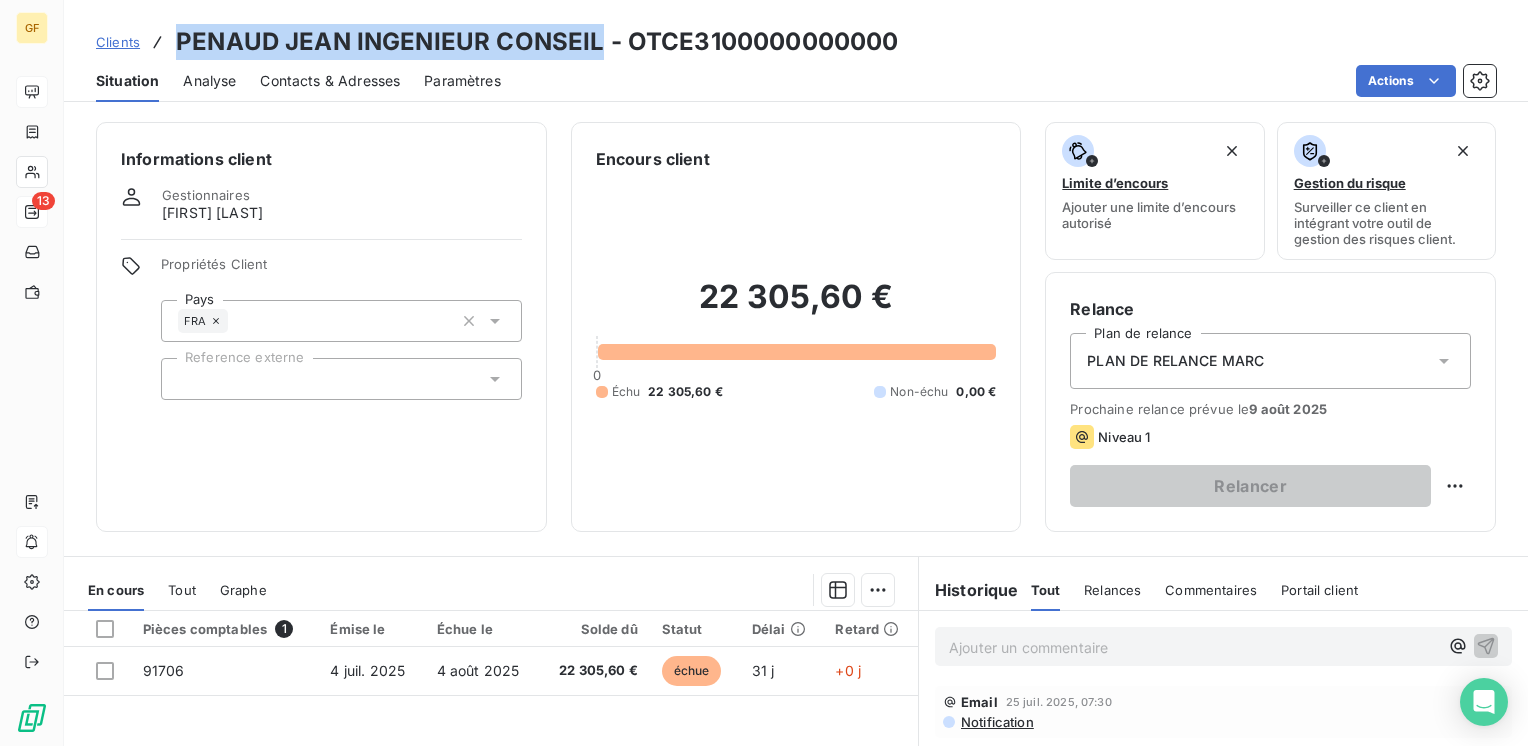drag, startPoint x: 593, startPoint y: 34, endPoint x: 162, endPoint y: 42, distance: 431.07425 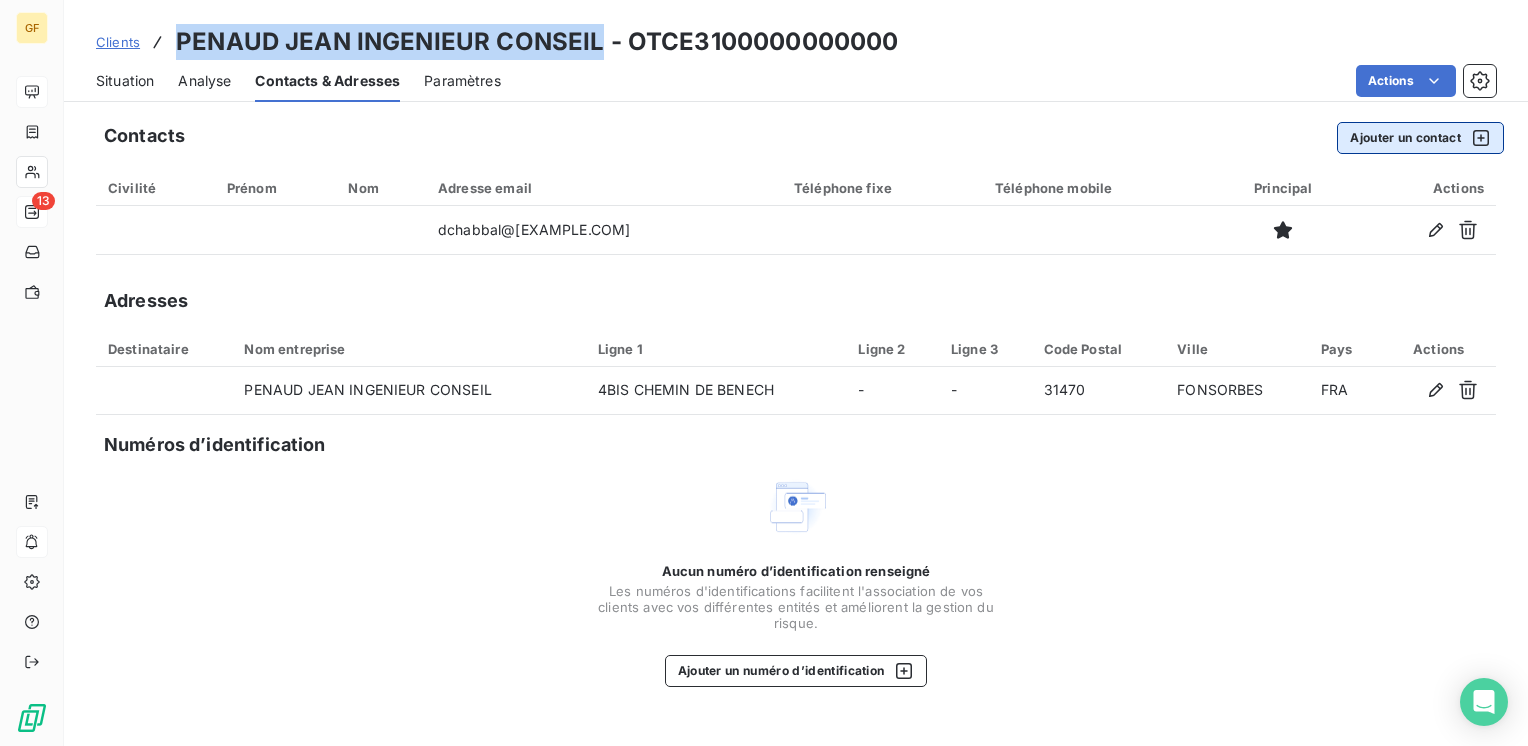 click on "Ajouter un contact" at bounding box center [1420, 138] 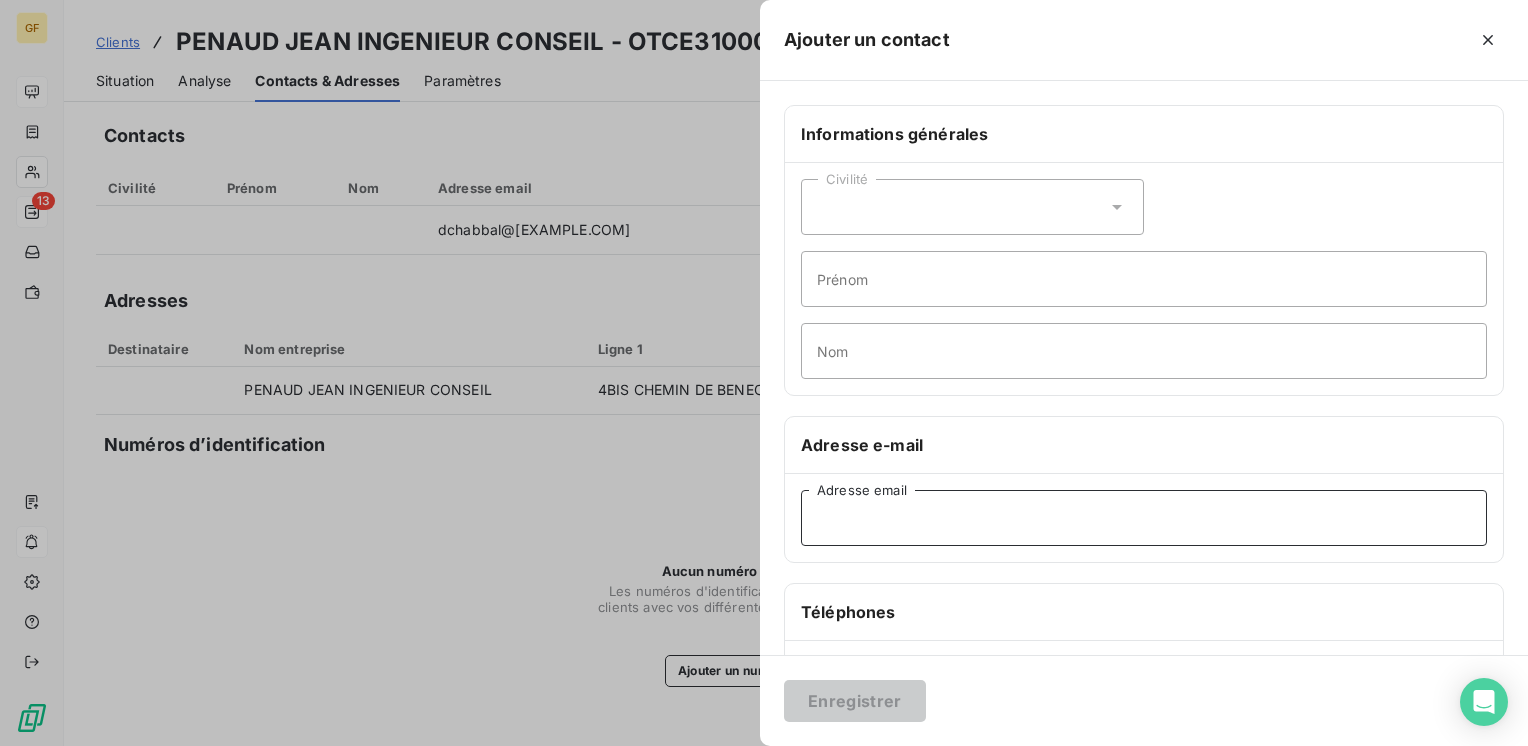 click on "Adresse email" at bounding box center [1144, 518] 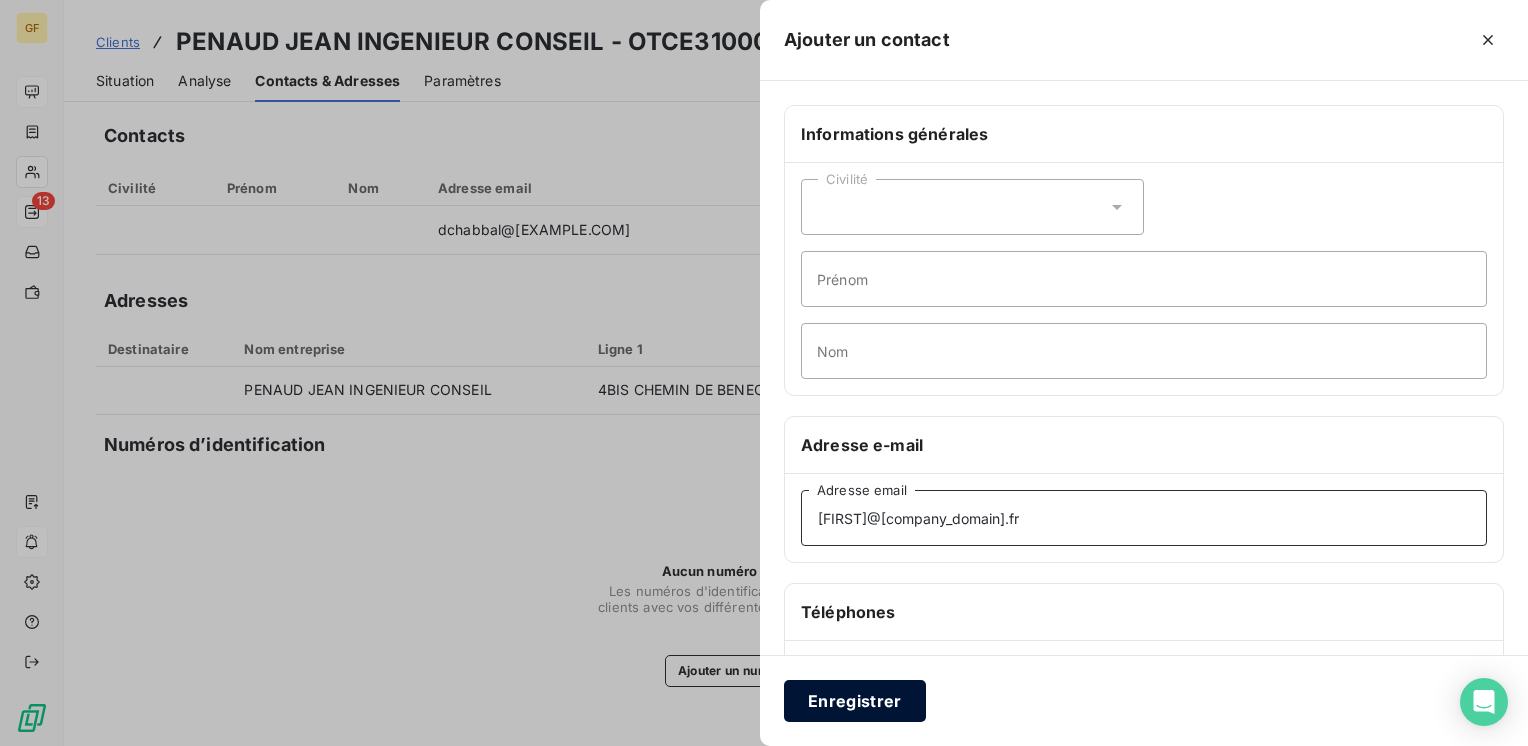 type on "[FIRST]@[company_domain].fr" 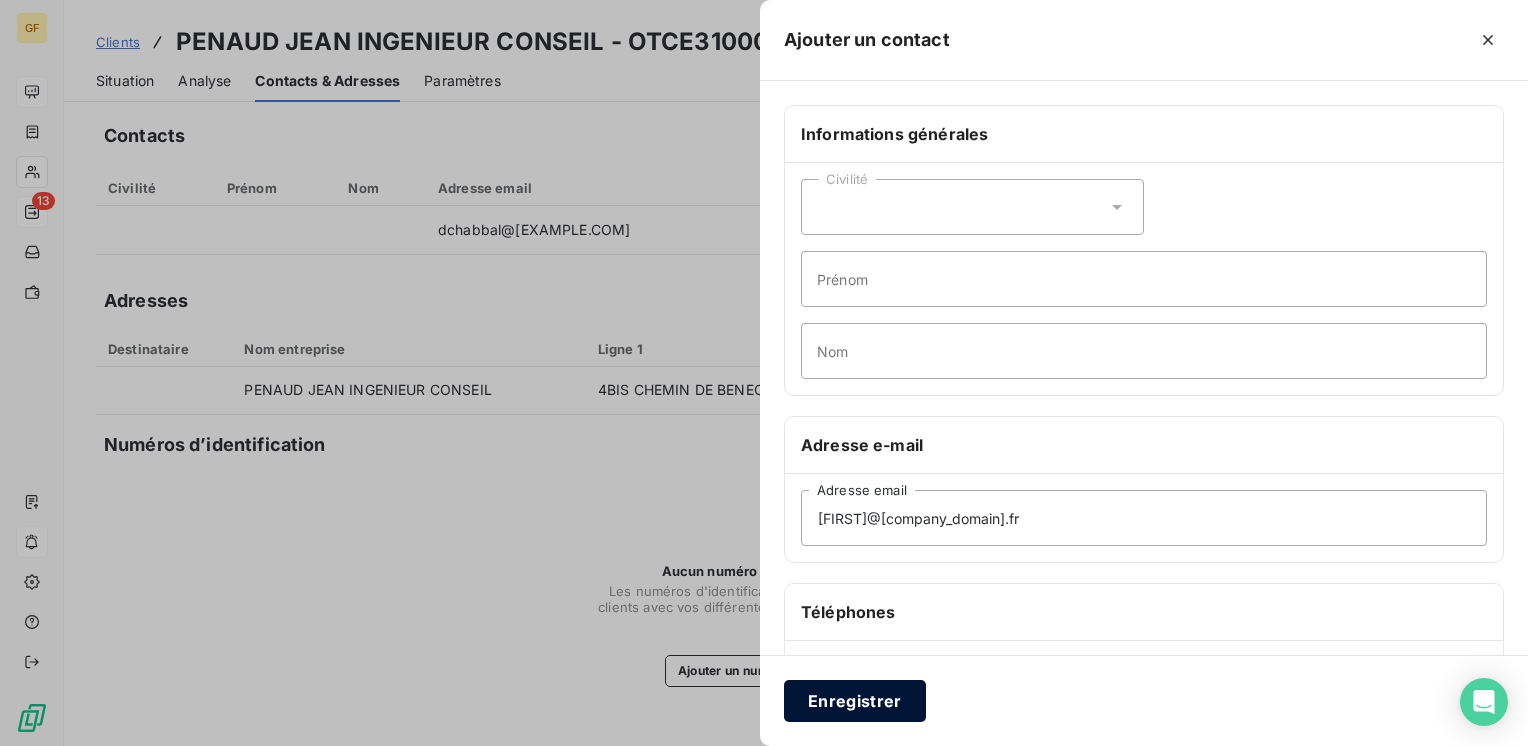 click on "Enregistrer" at bounding box center [855, 701] 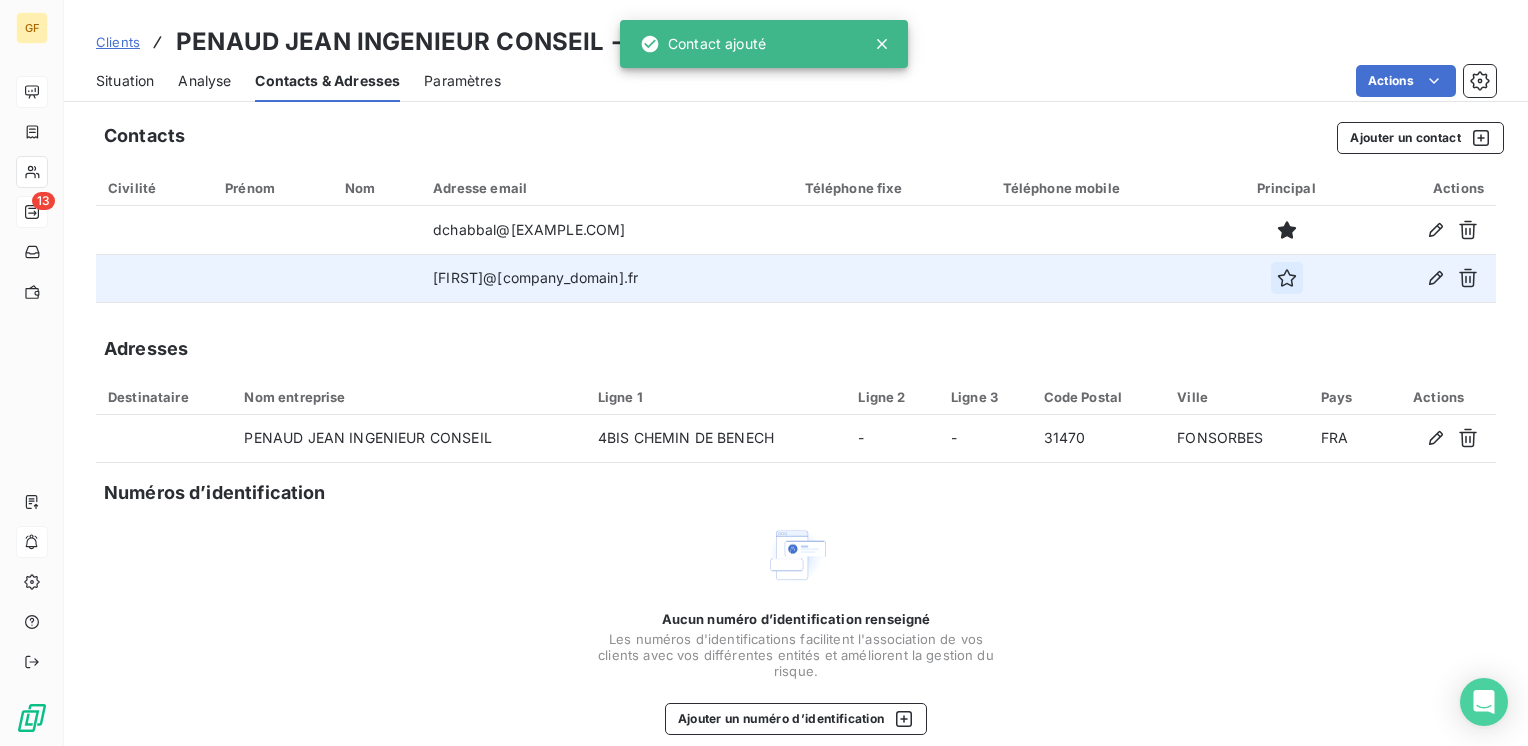 click 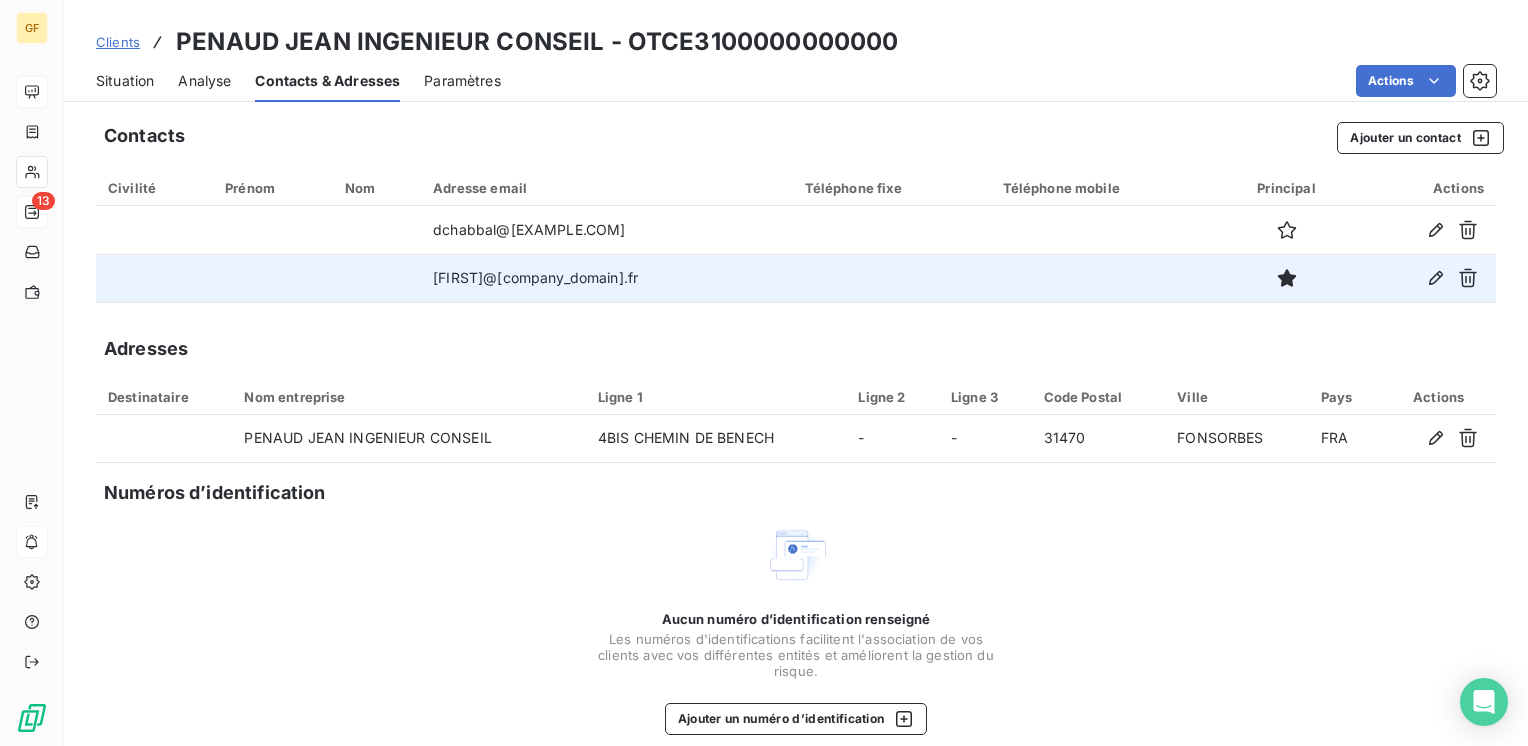 click on "Situation Analyse Contacts & Adresses Paramètres Actions" at bounding box center (796, 81) 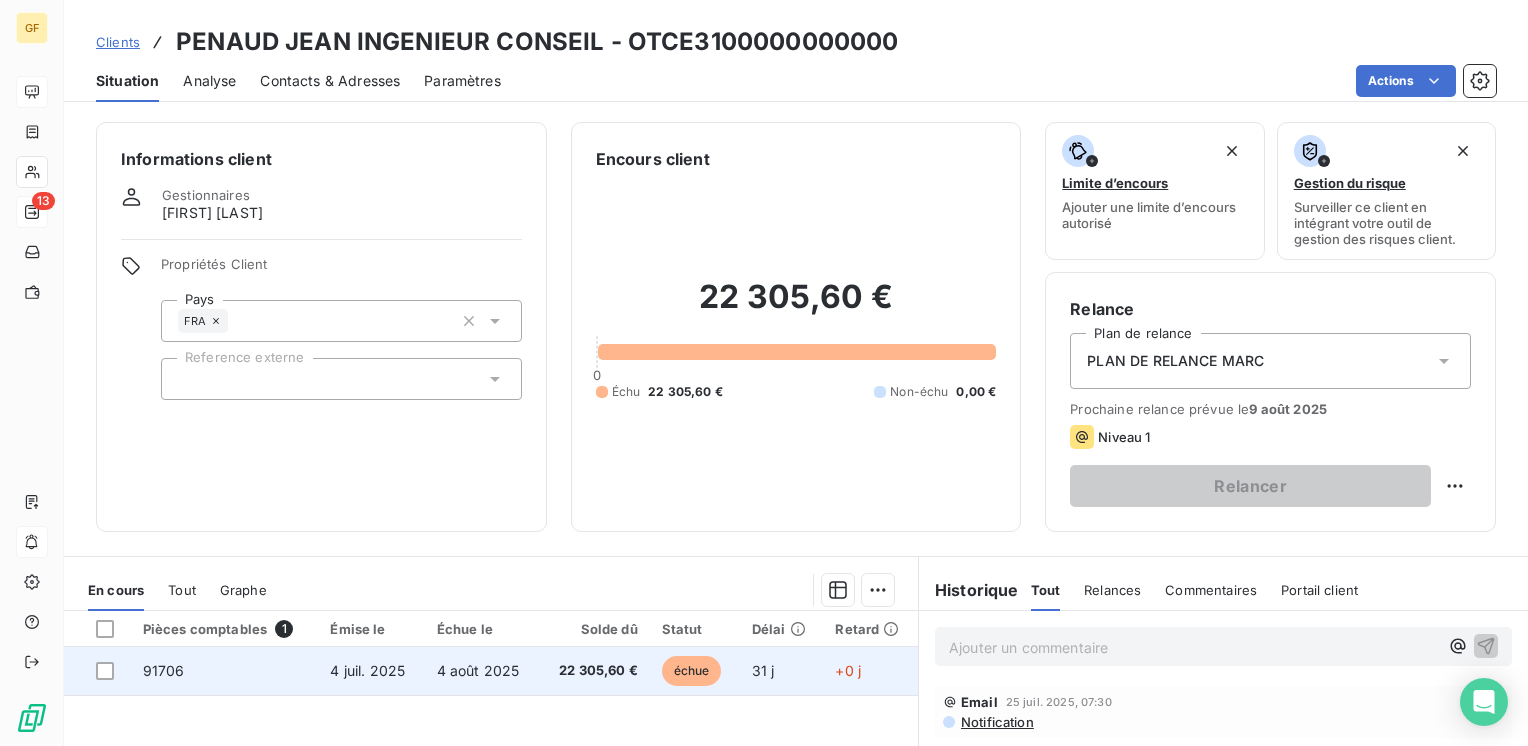 click on "4 août 2025" at bounding box center [482, 671] 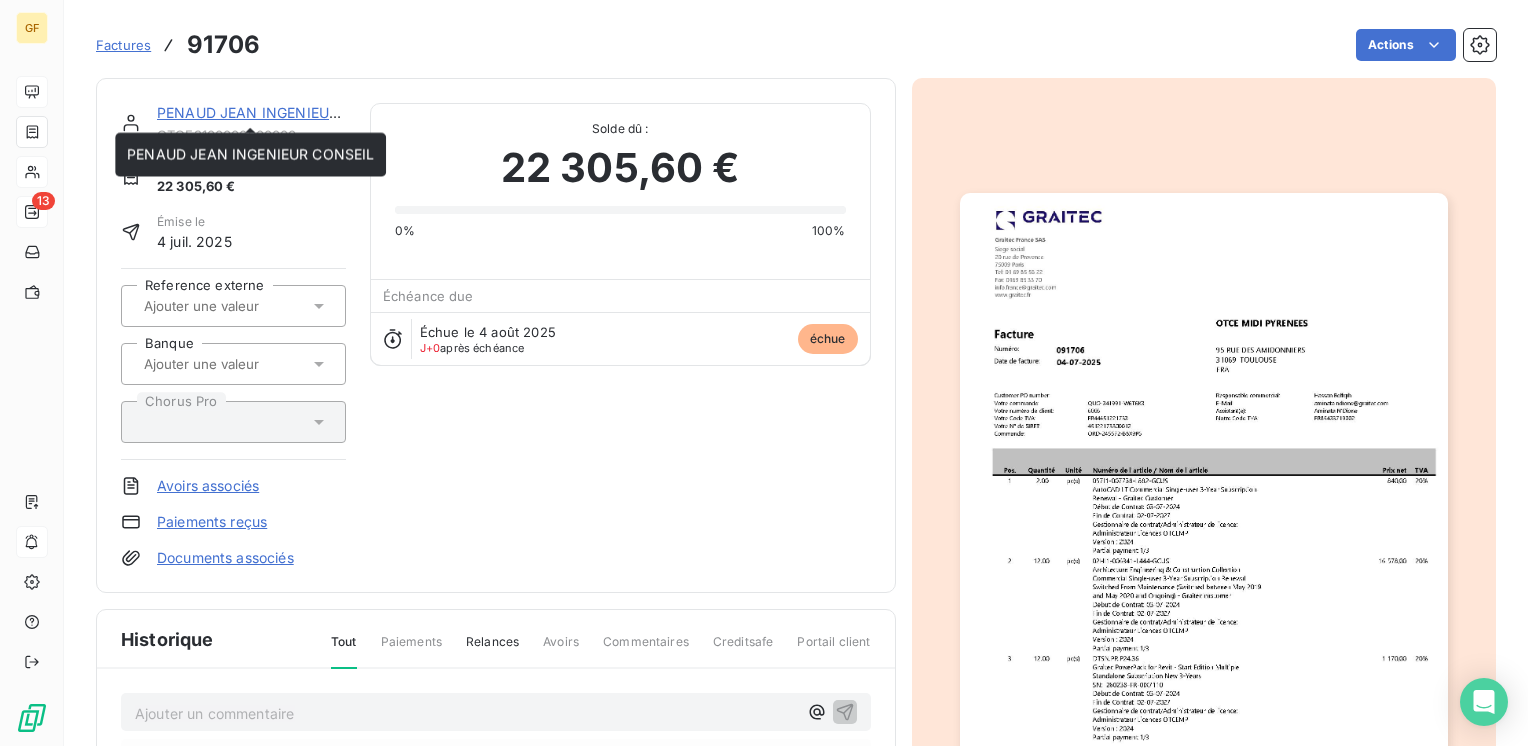 click on "PENAUD JEAN INGENIEUR CONSEIL" at bounding box center (280, 112) 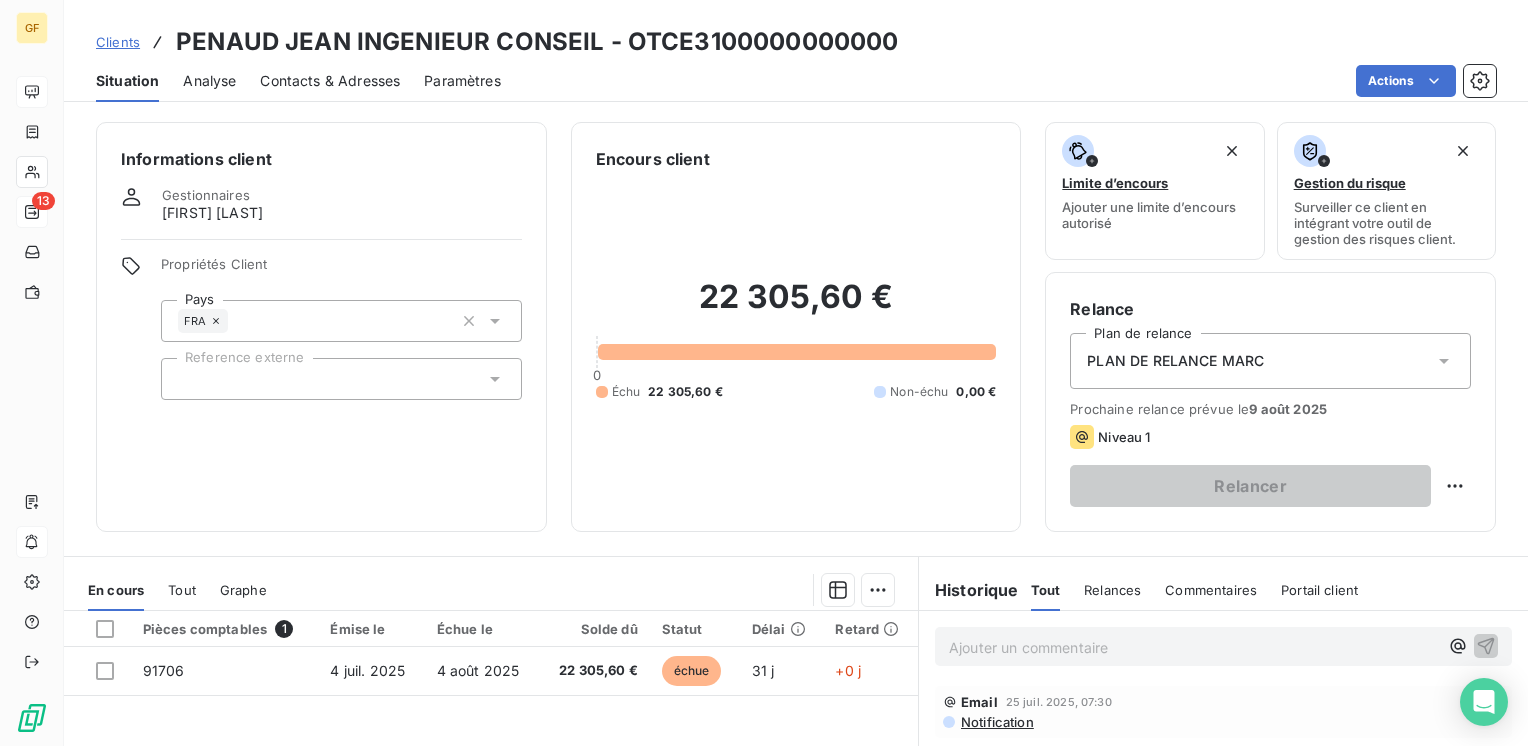 click on "Contacts & Adresses" at bounding box center [330, 81] 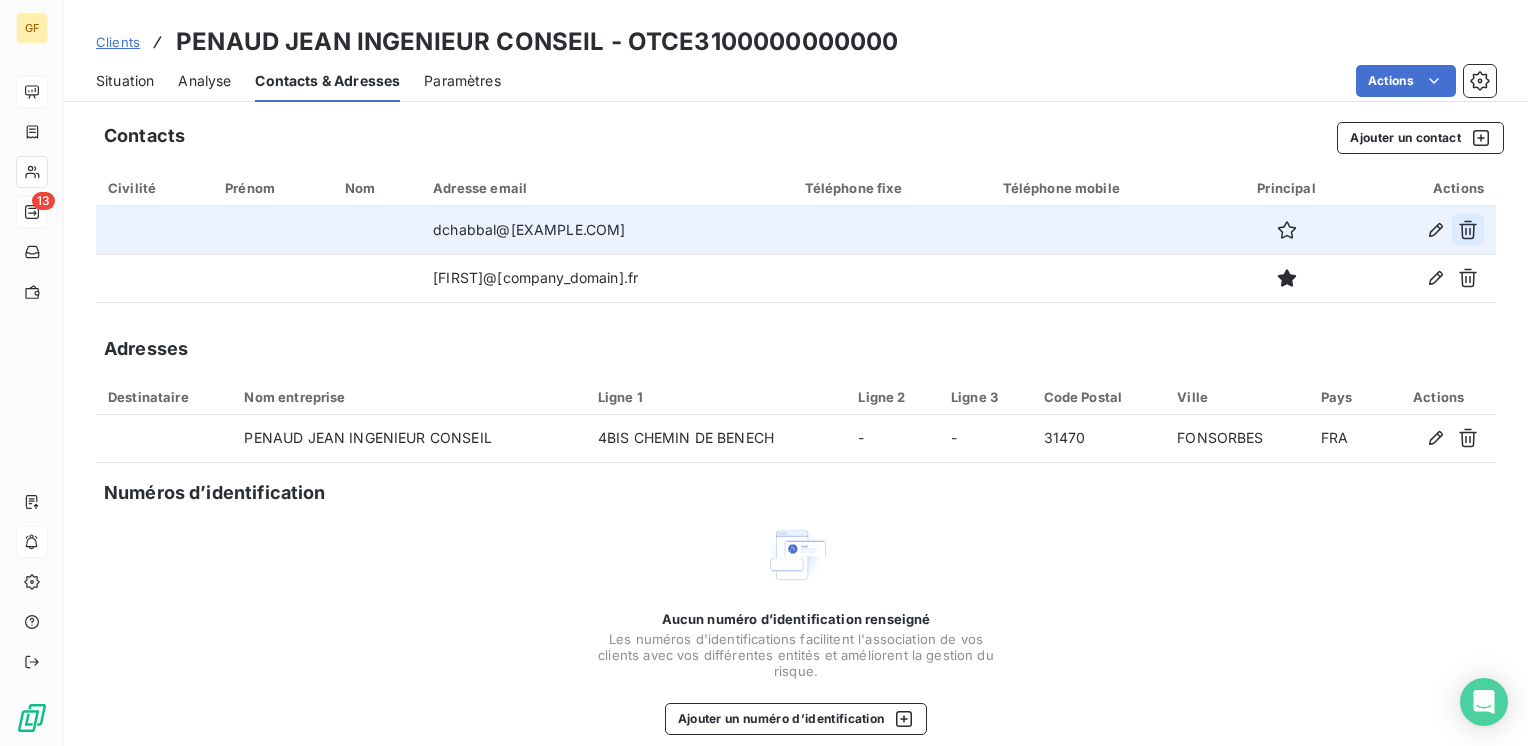 click 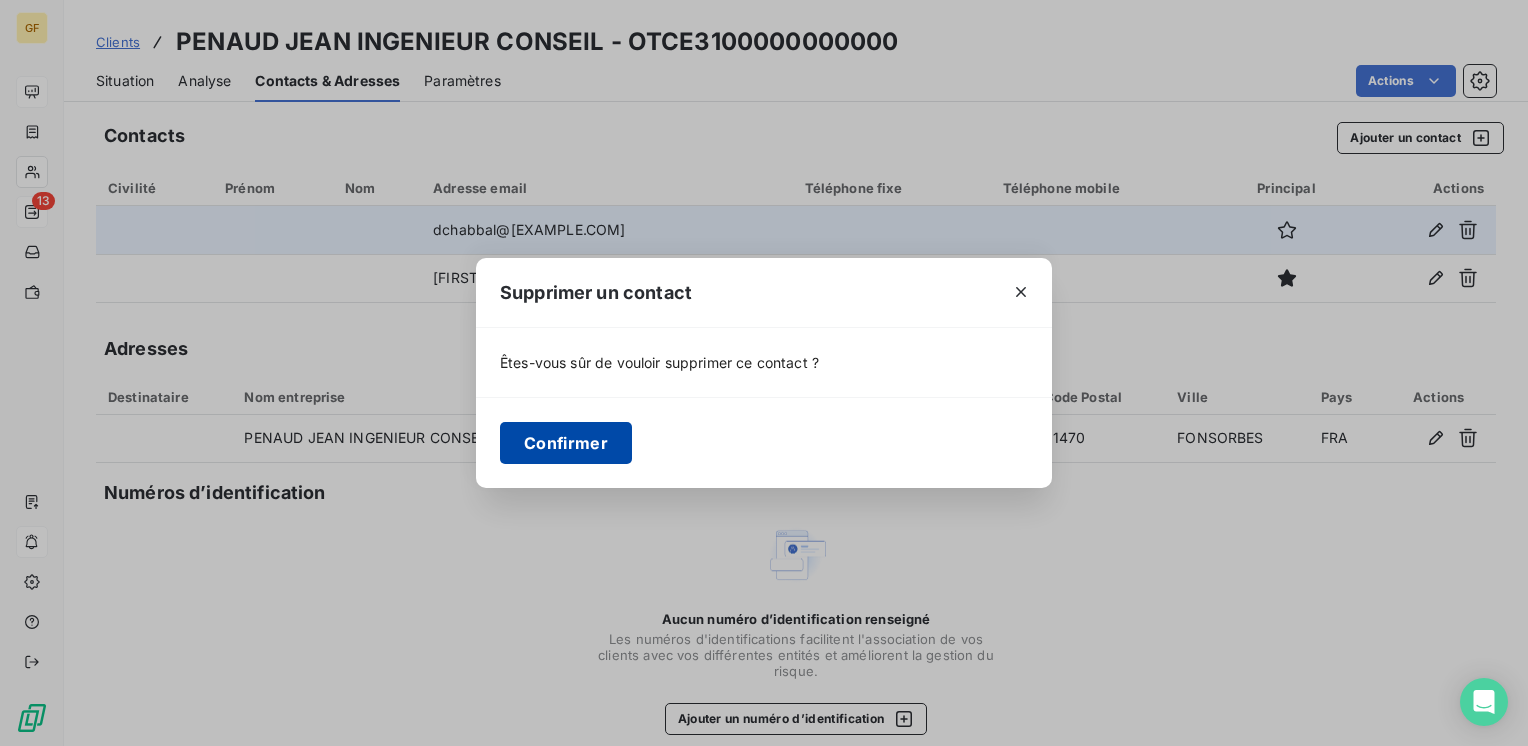 click on "Confirmer" at bounding box center [566, 443] 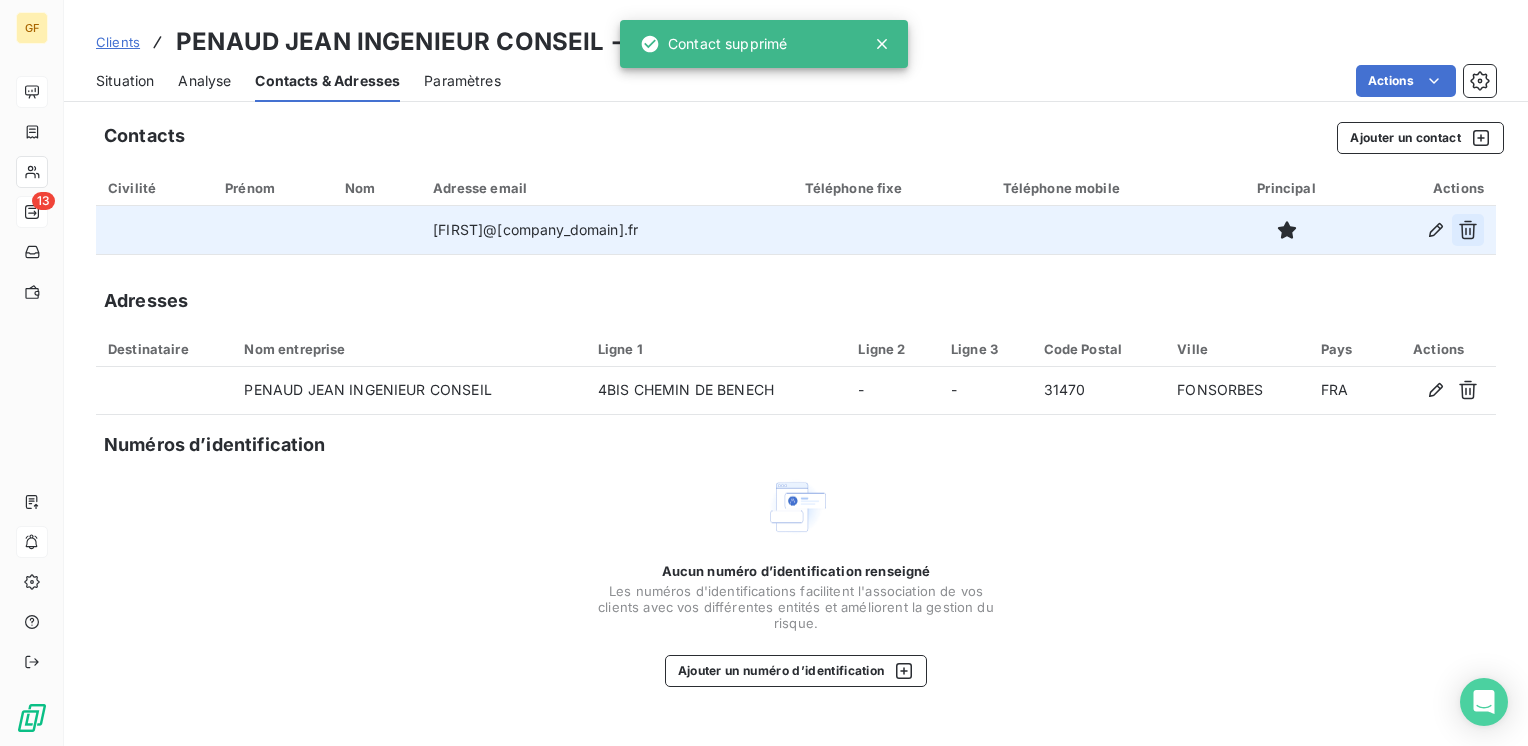 click 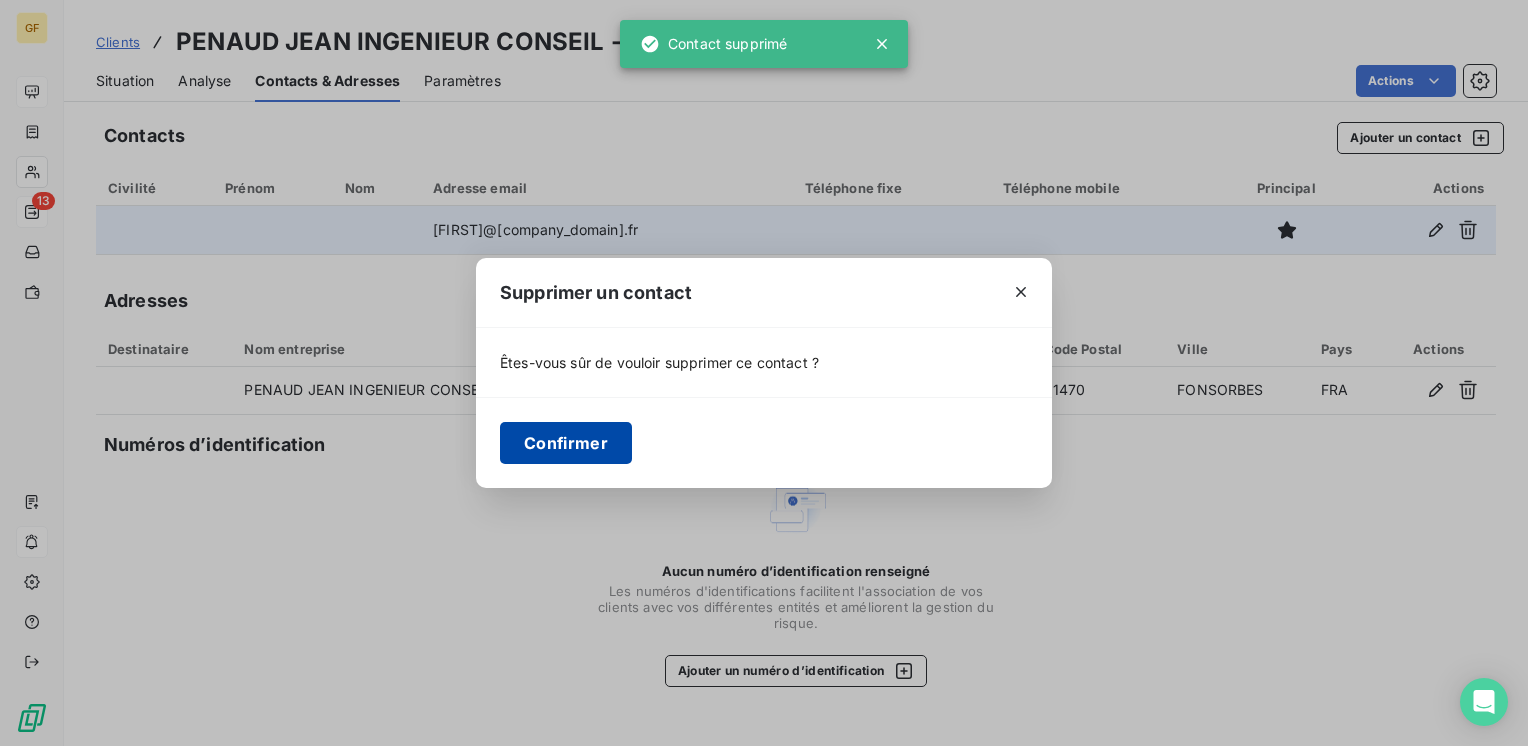 click on "Confirmer" at bounding box center [566, 443] 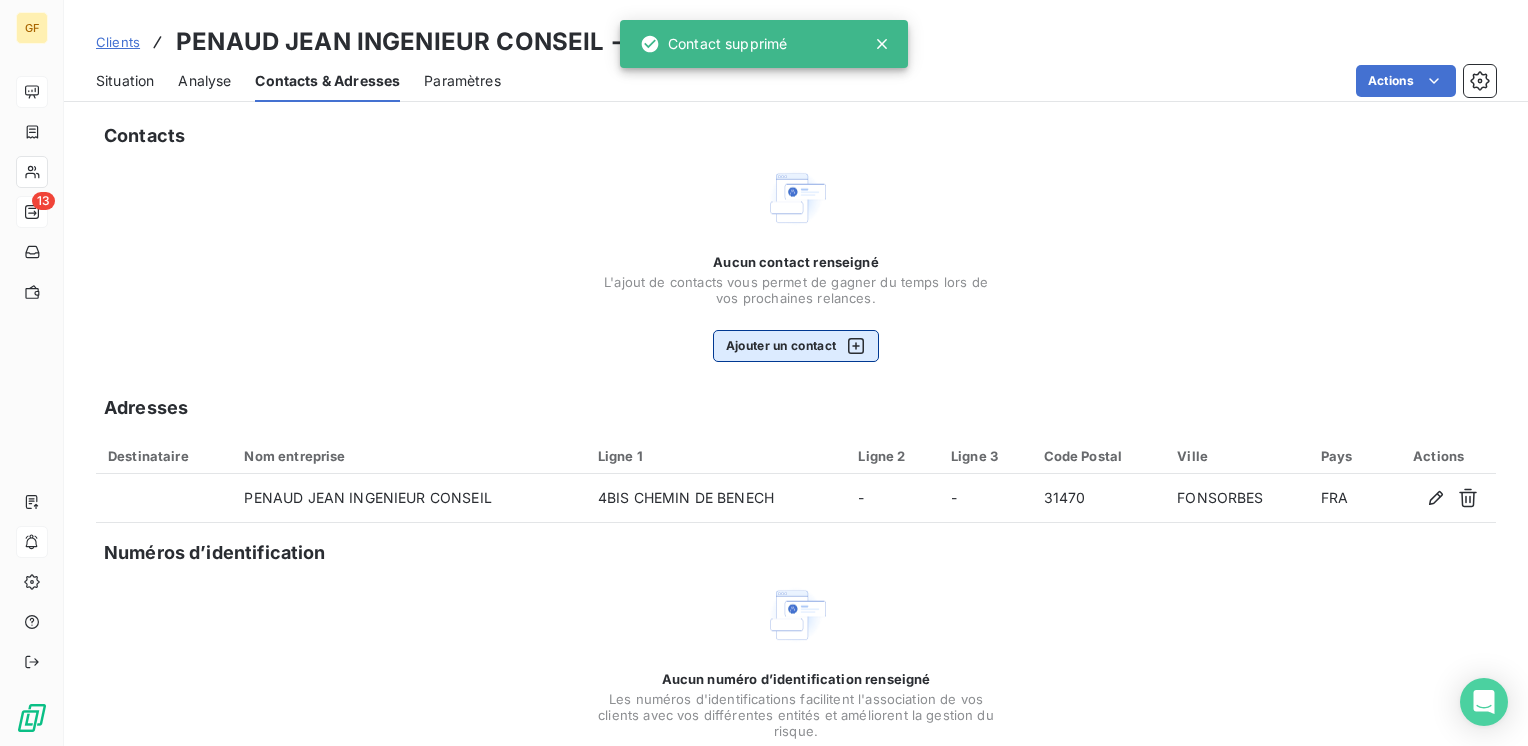 click on "Aucun contact renseigné L'ajout de contacts vous permet de gagner du temps lors de vos prochaines relances. Ajouter un contact" at bounding box center [796, 308] 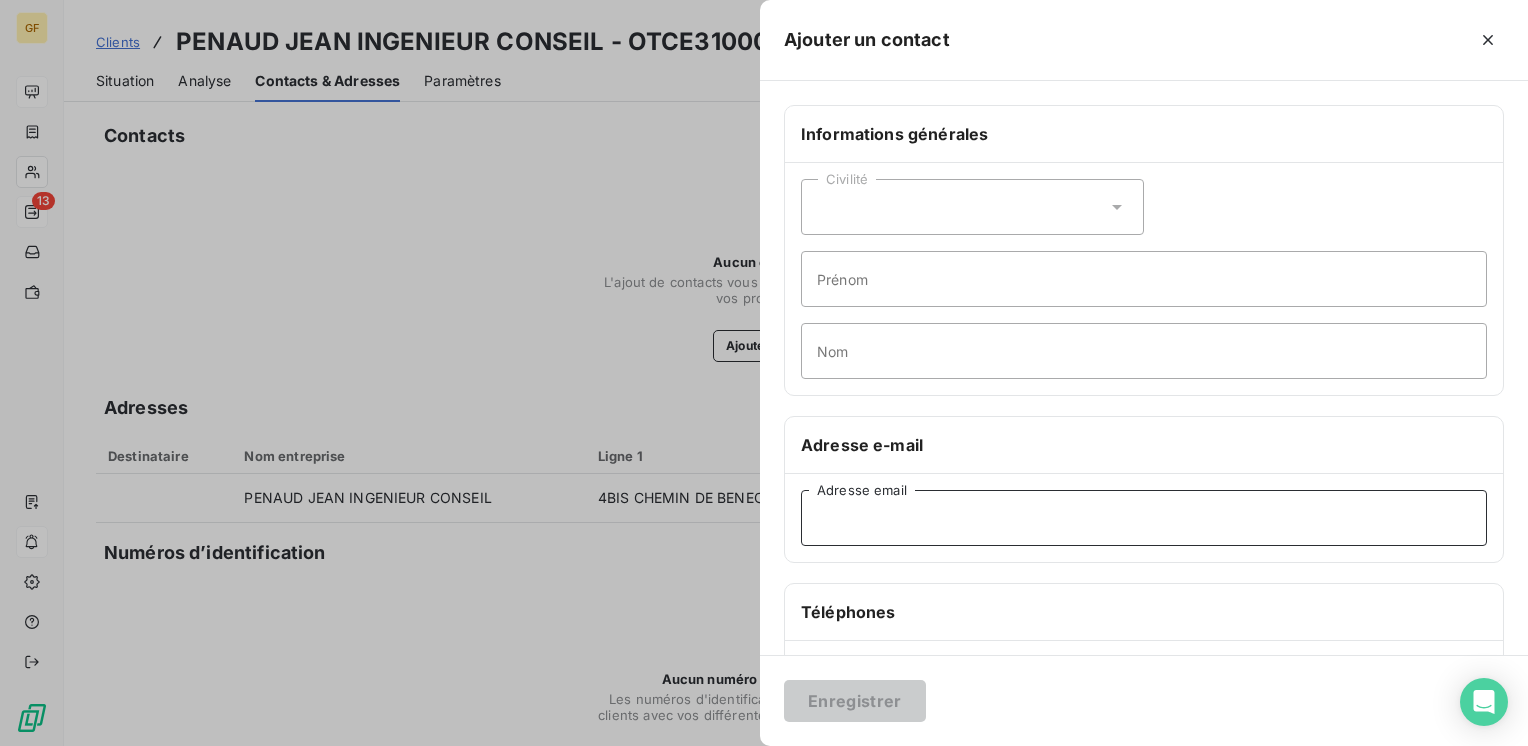 click on "Adresse email" at bounding box center [1144, 518] 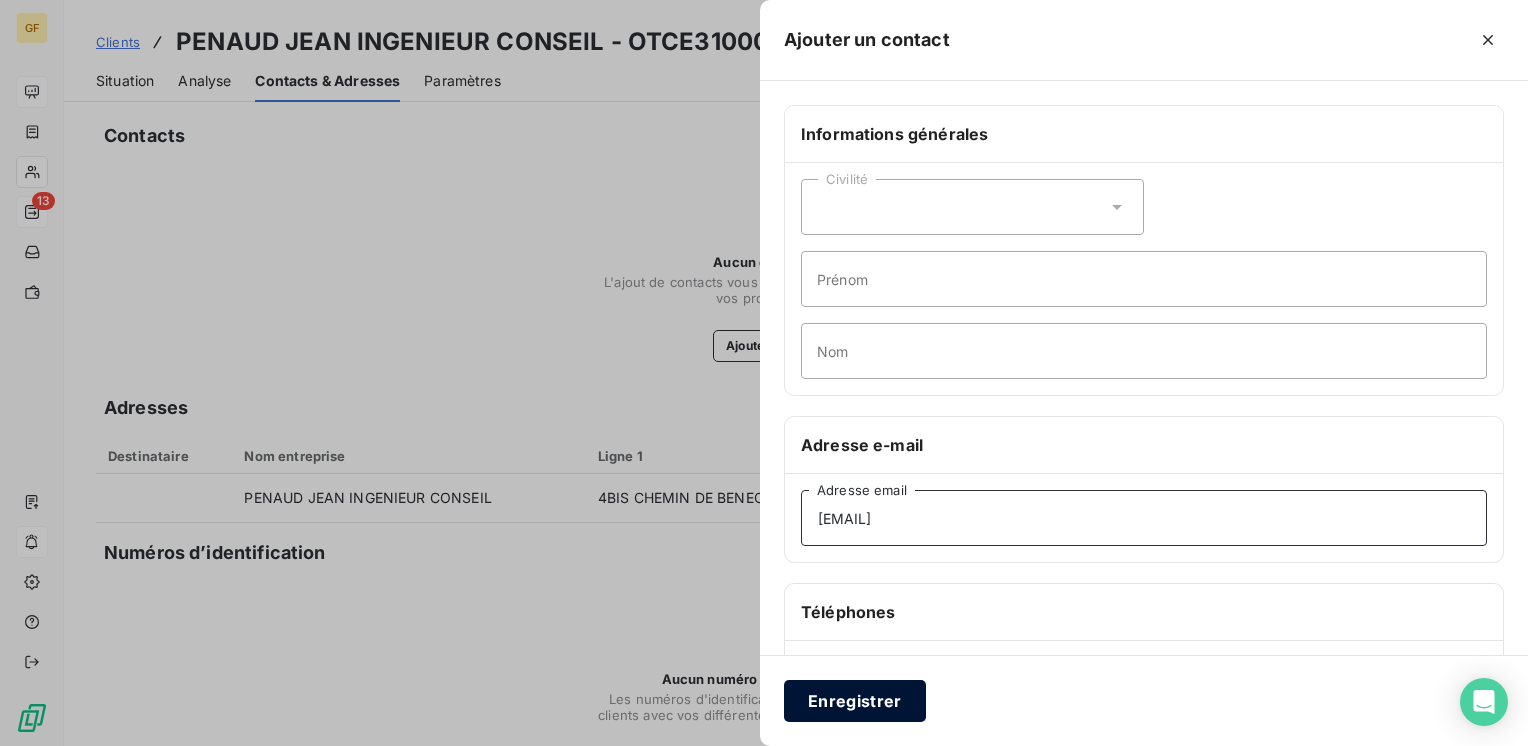type on "[EMAIL]" 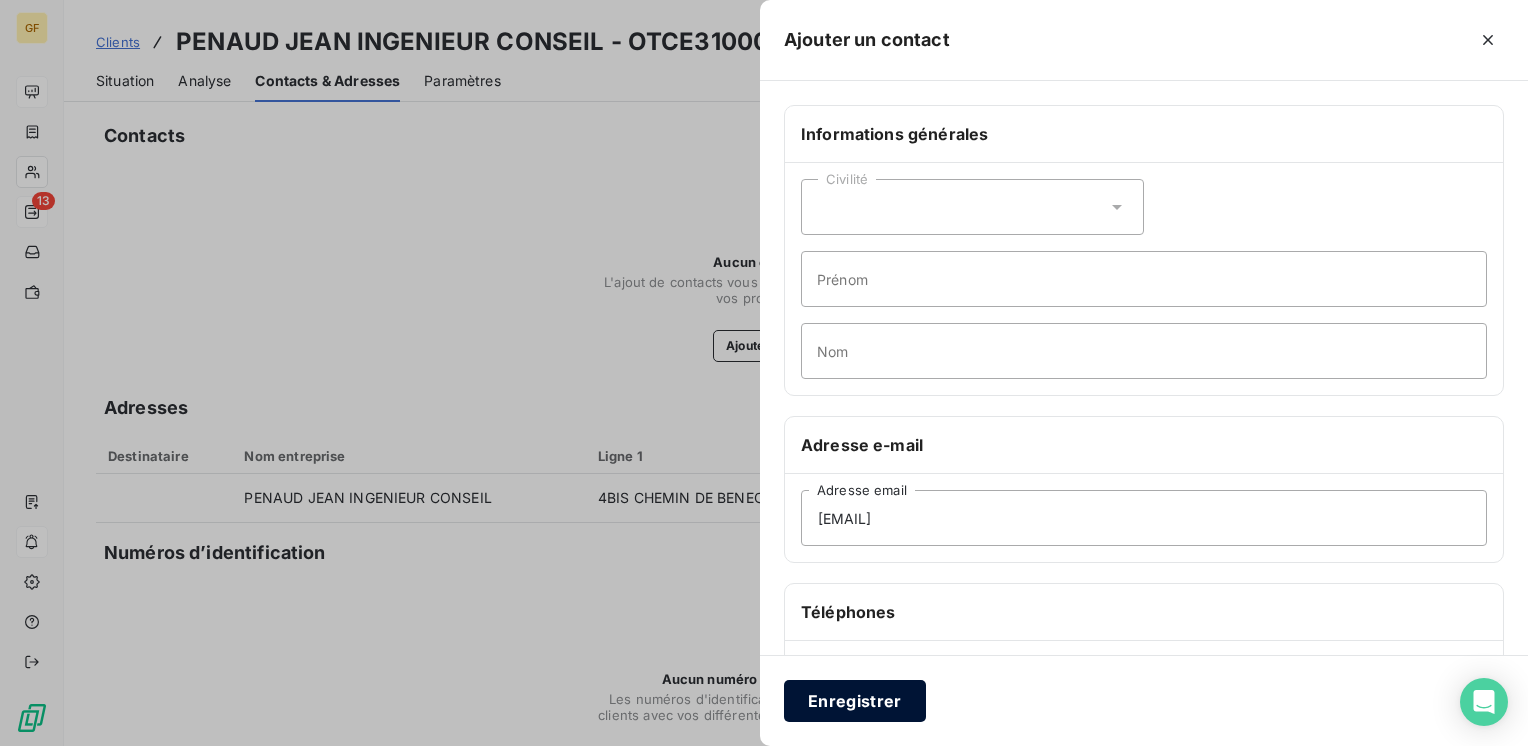 click on "Enregistrer" at bounding box center [855, 701] 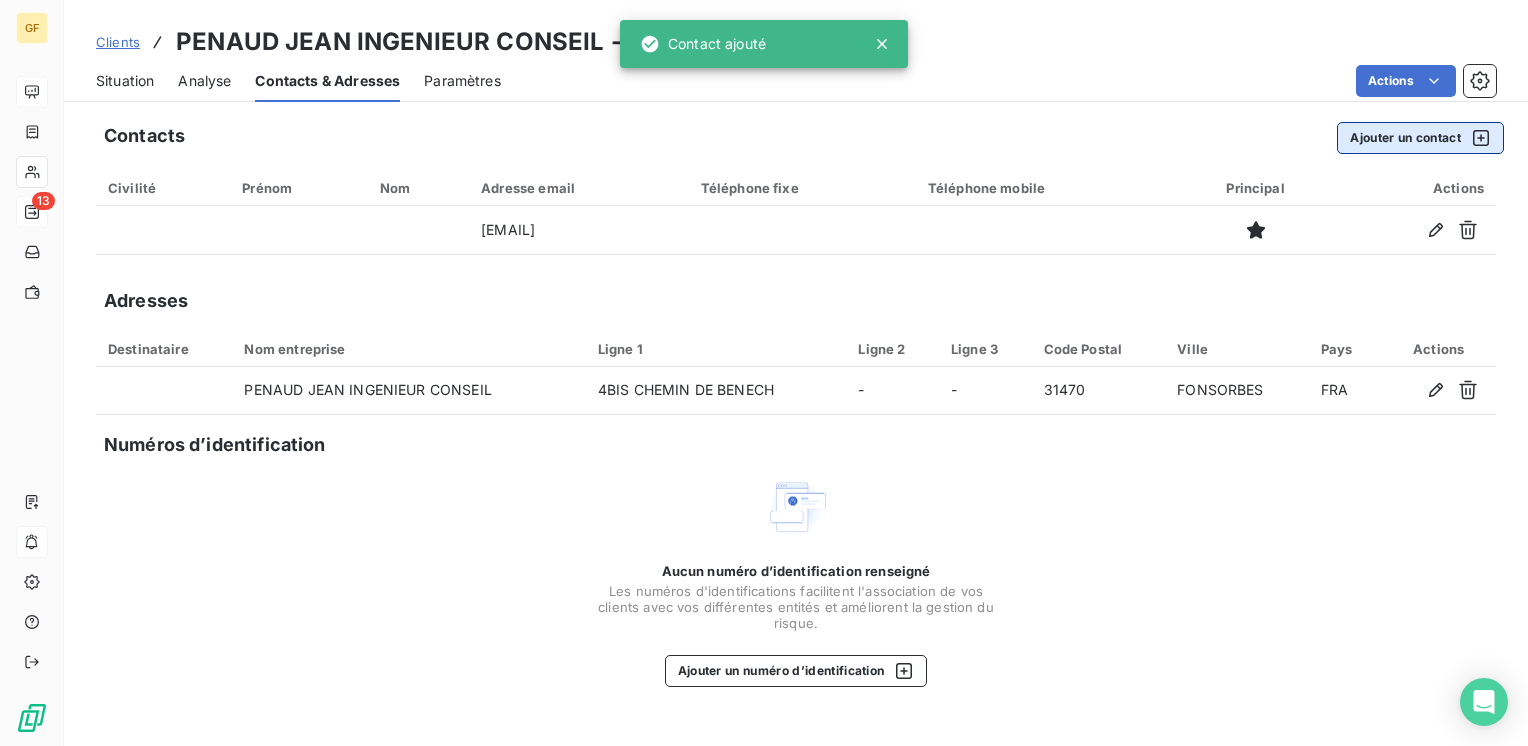 click on "Ajouter un contact" at bounding box center [1420, 138] 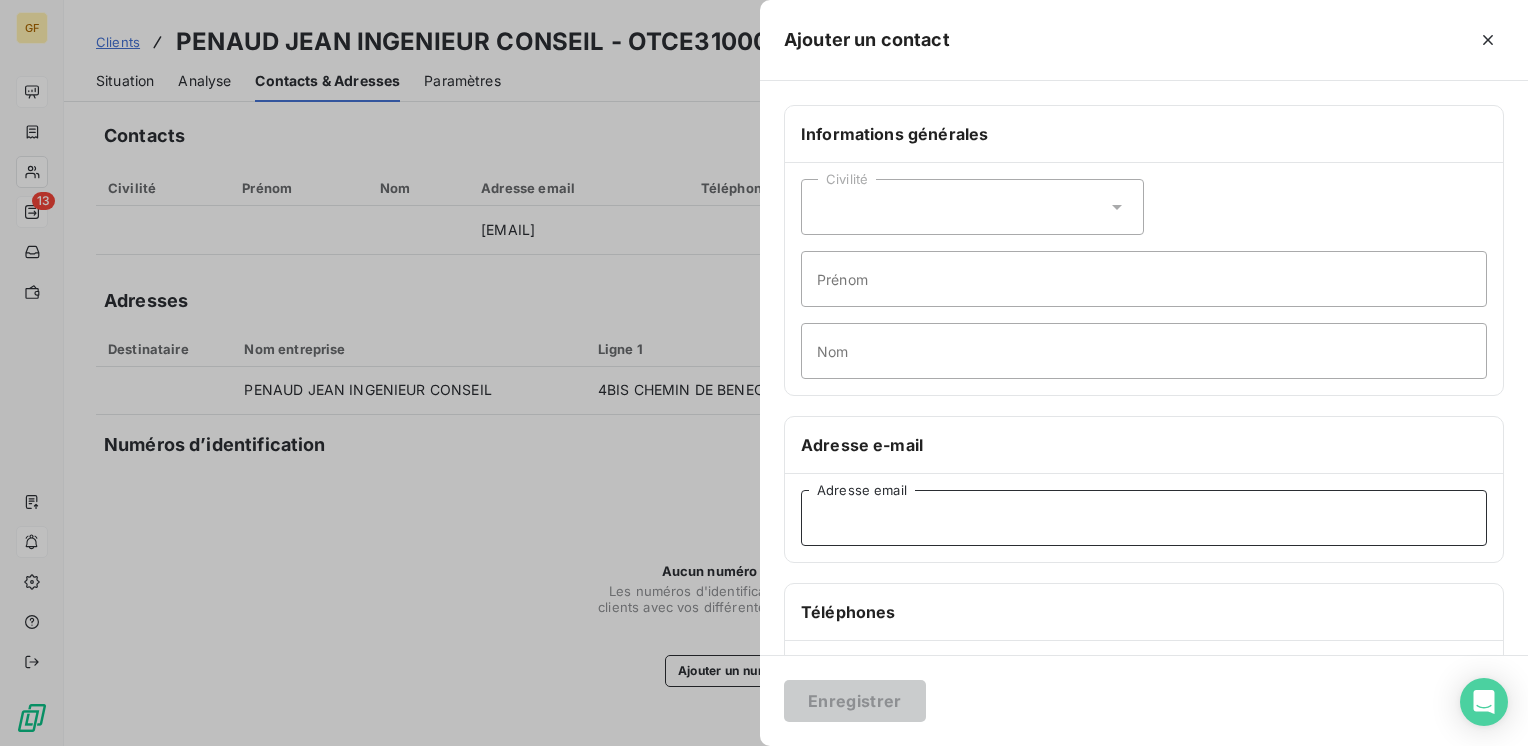 click on "Adresse email" at bounding box center (1144, 518) 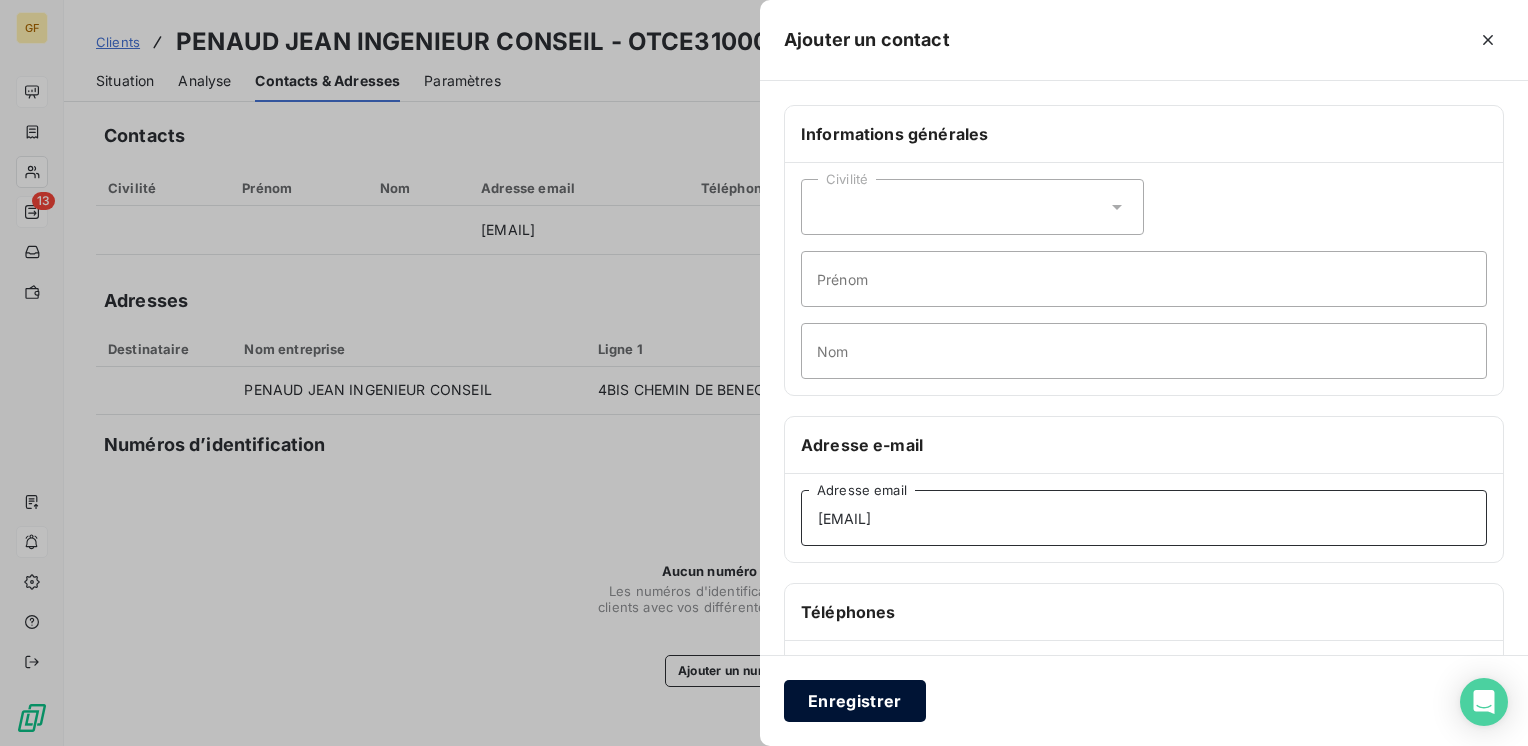 type on "[EMAIL]" 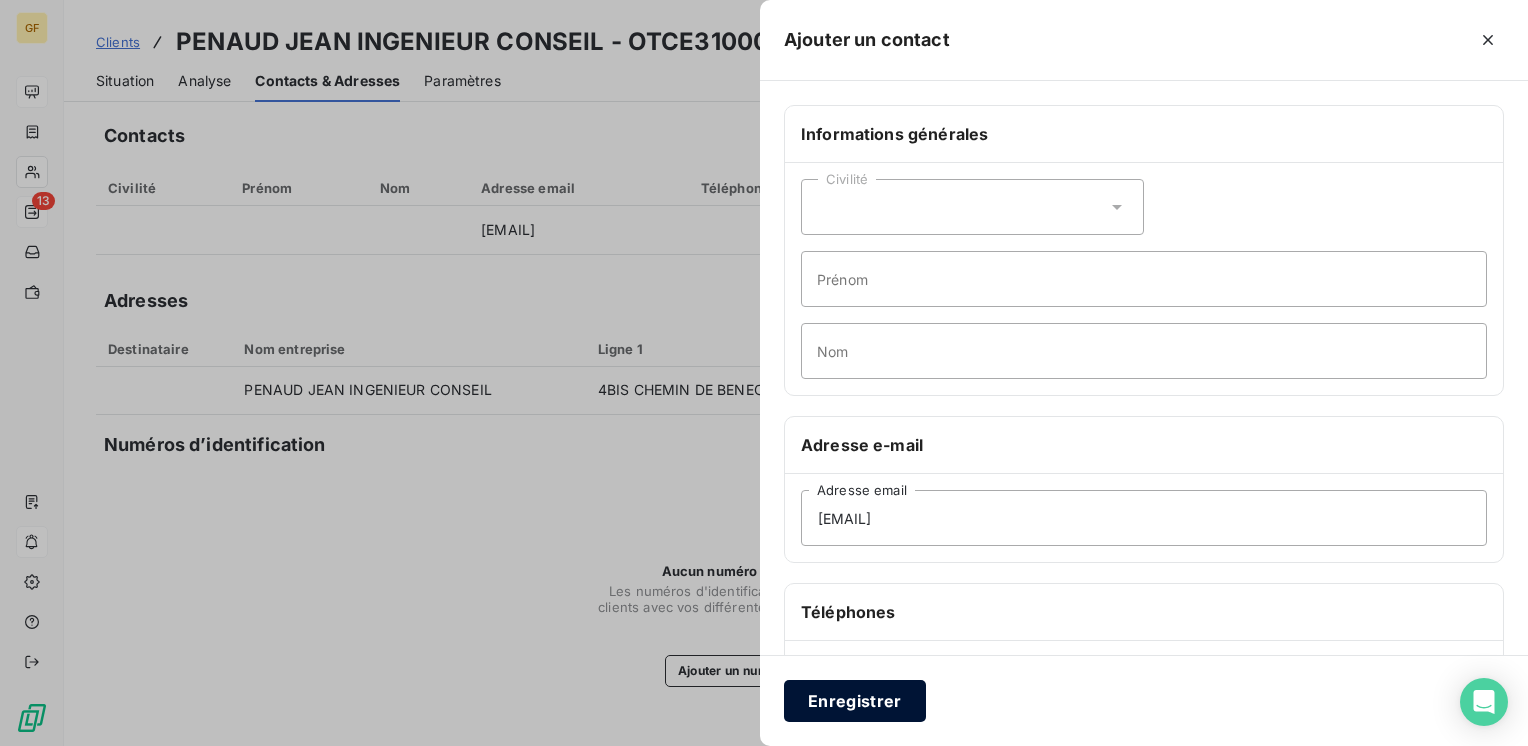 click on "Enregistrer" at bounding box center [855, 701] 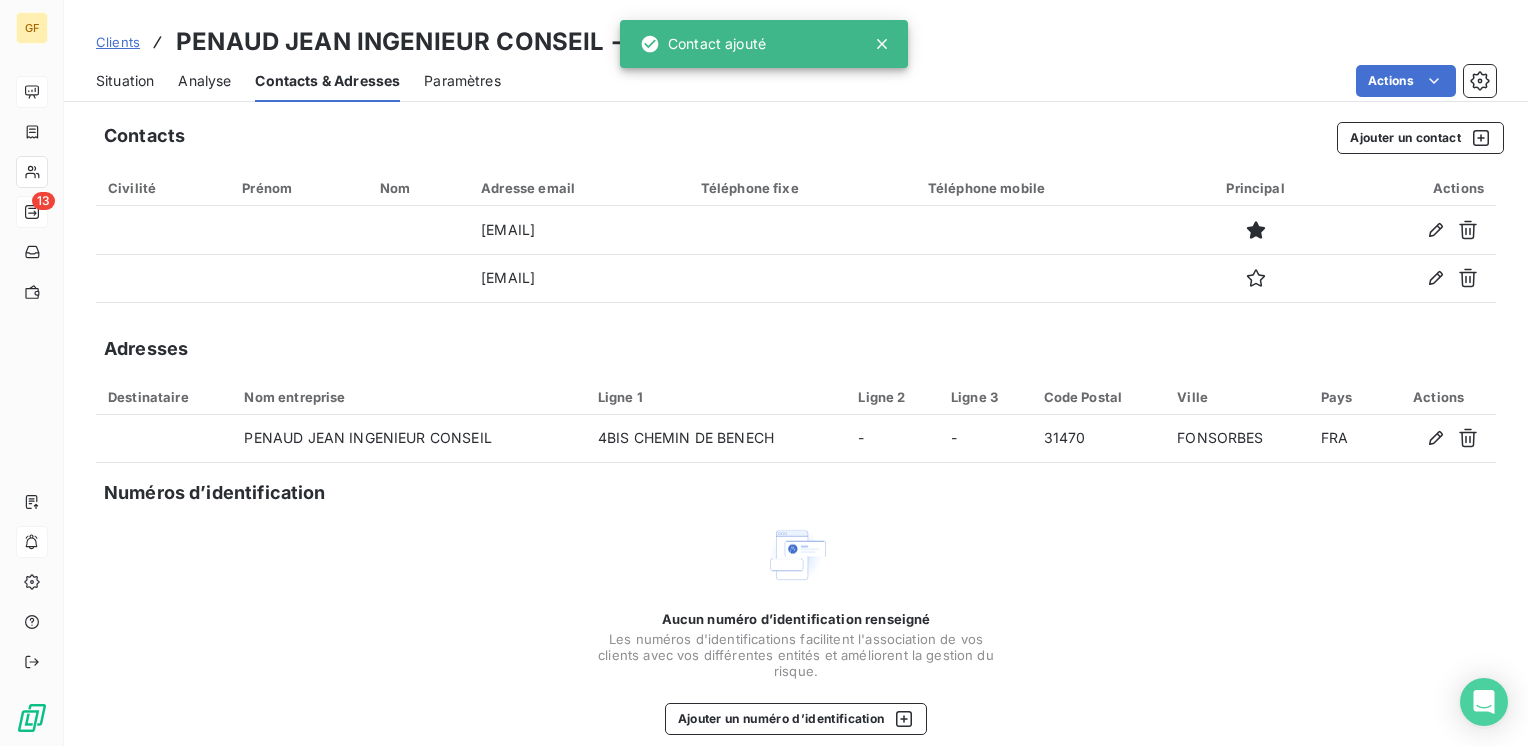 click on "Situation" at bounding box center (125, 81) 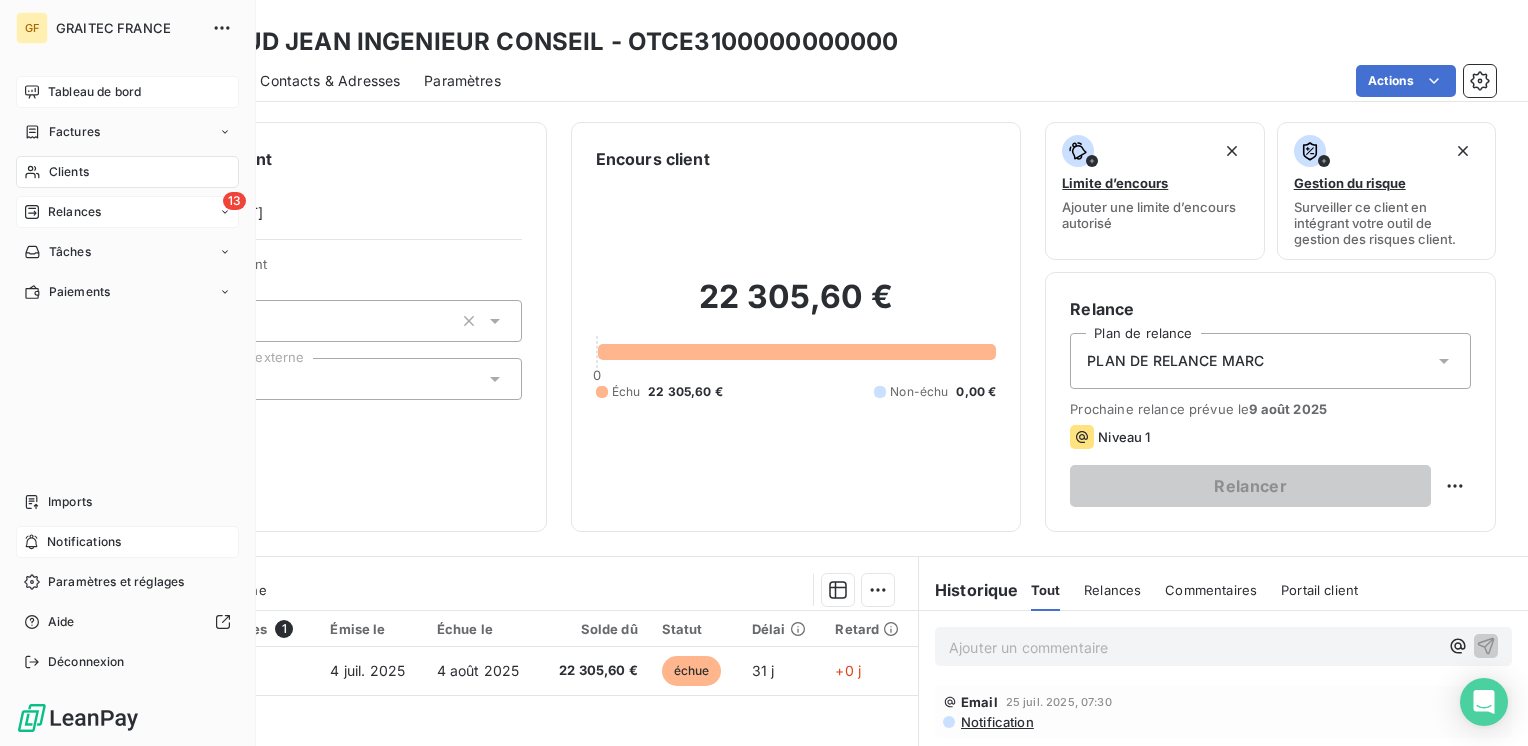 click on "Tableau de bord" at bounding box center [94, 92] 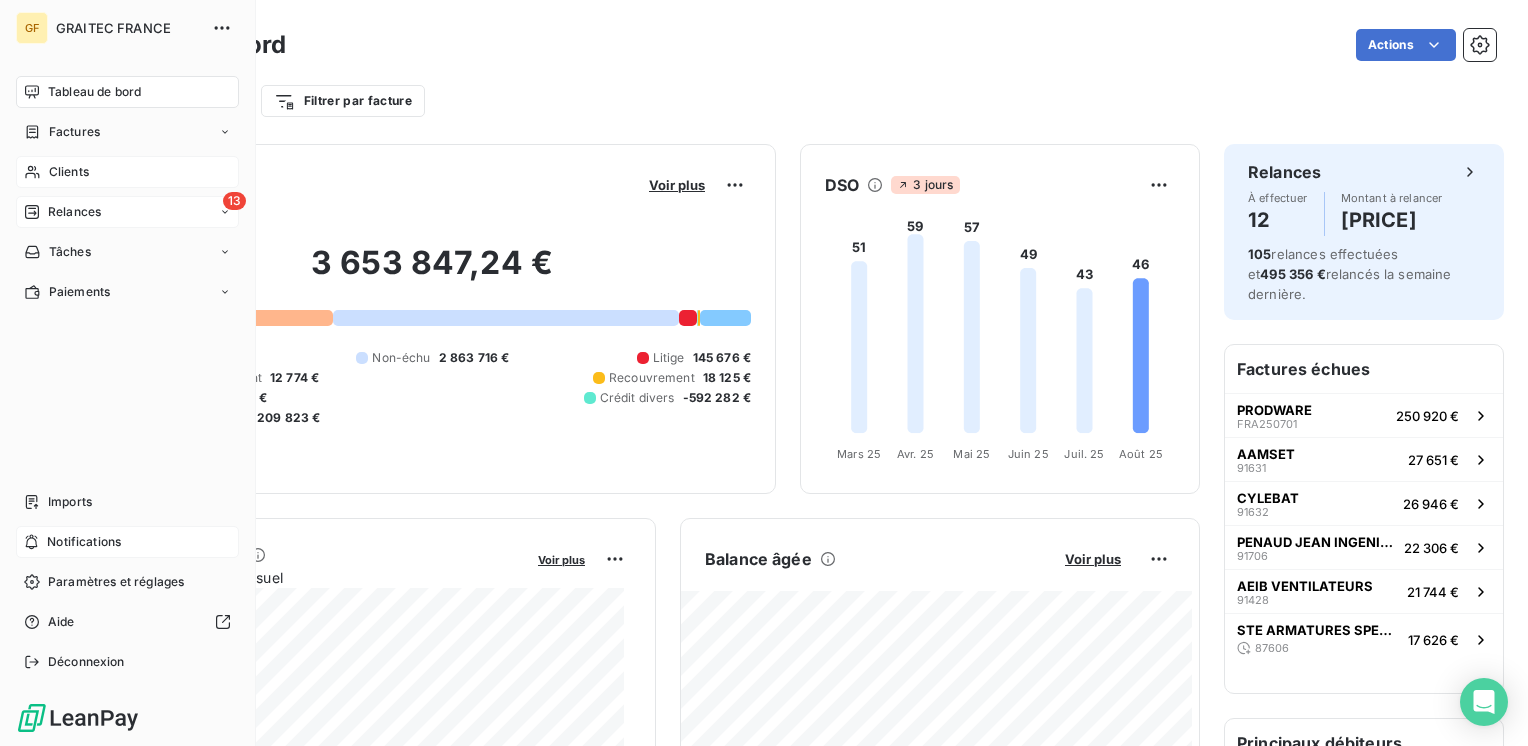 click on "Relances" at bounding box center (74, 212) 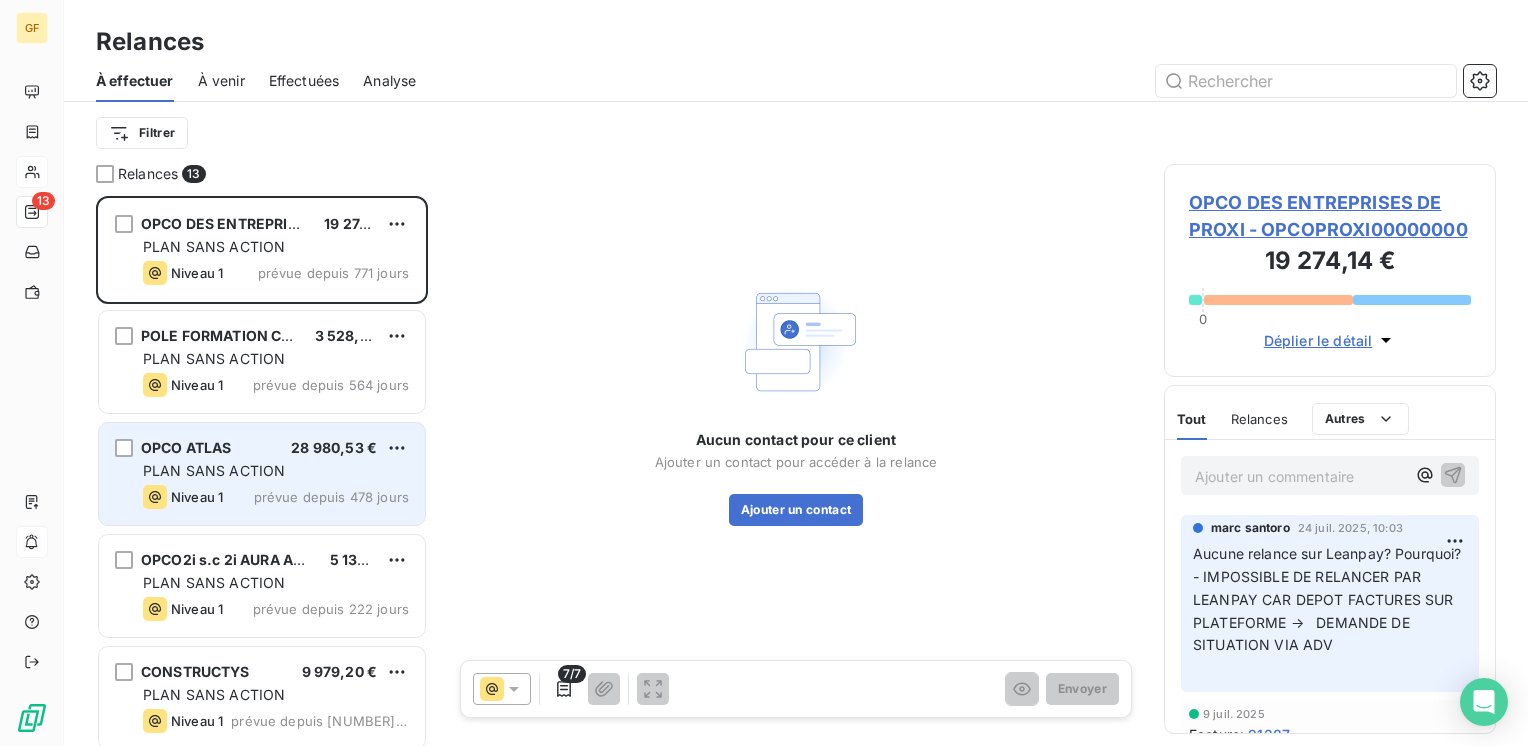 scroll, scrollTop: 16, scrollLeft: 16, axis: both 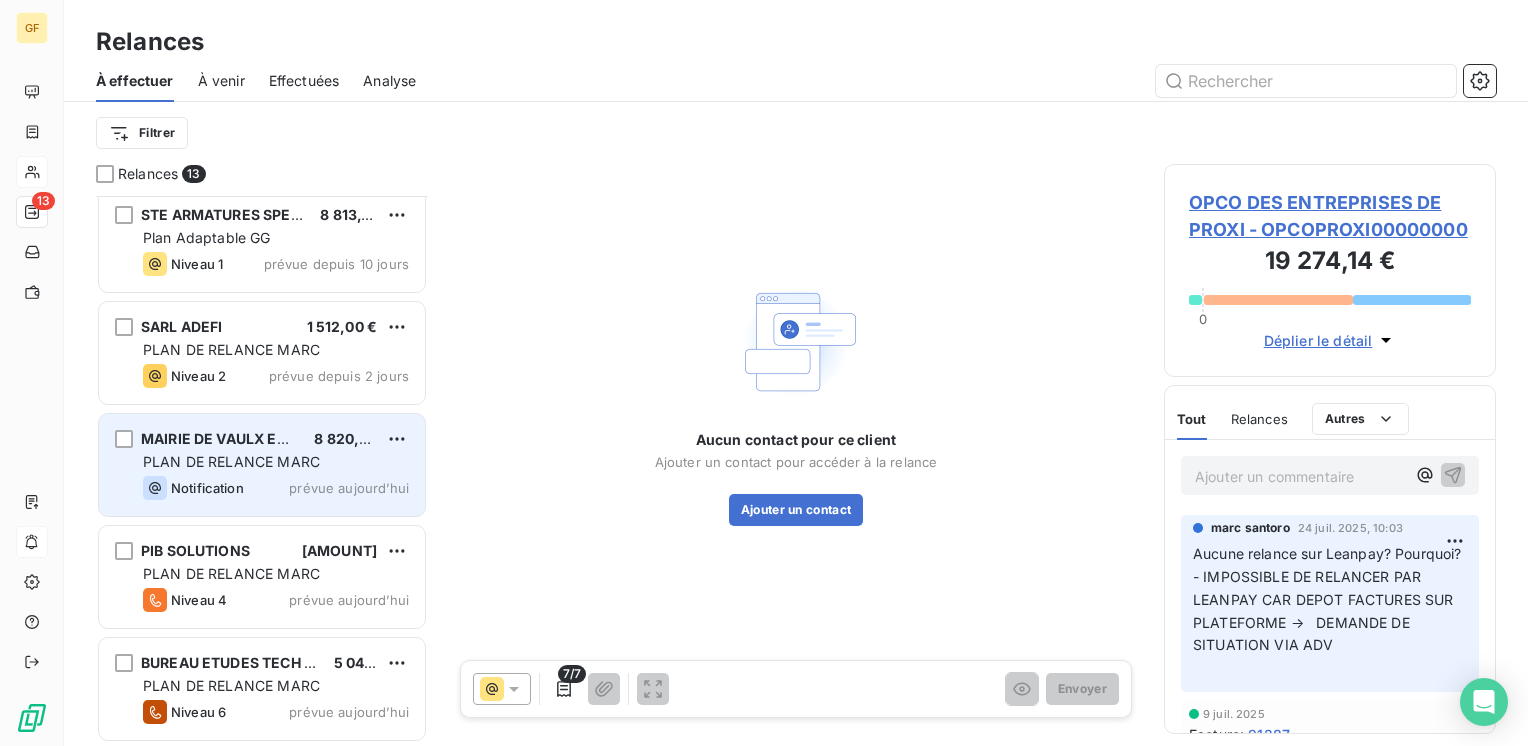click on "PLAN DE RELANCE MARC" at bounding box center [231, 461] 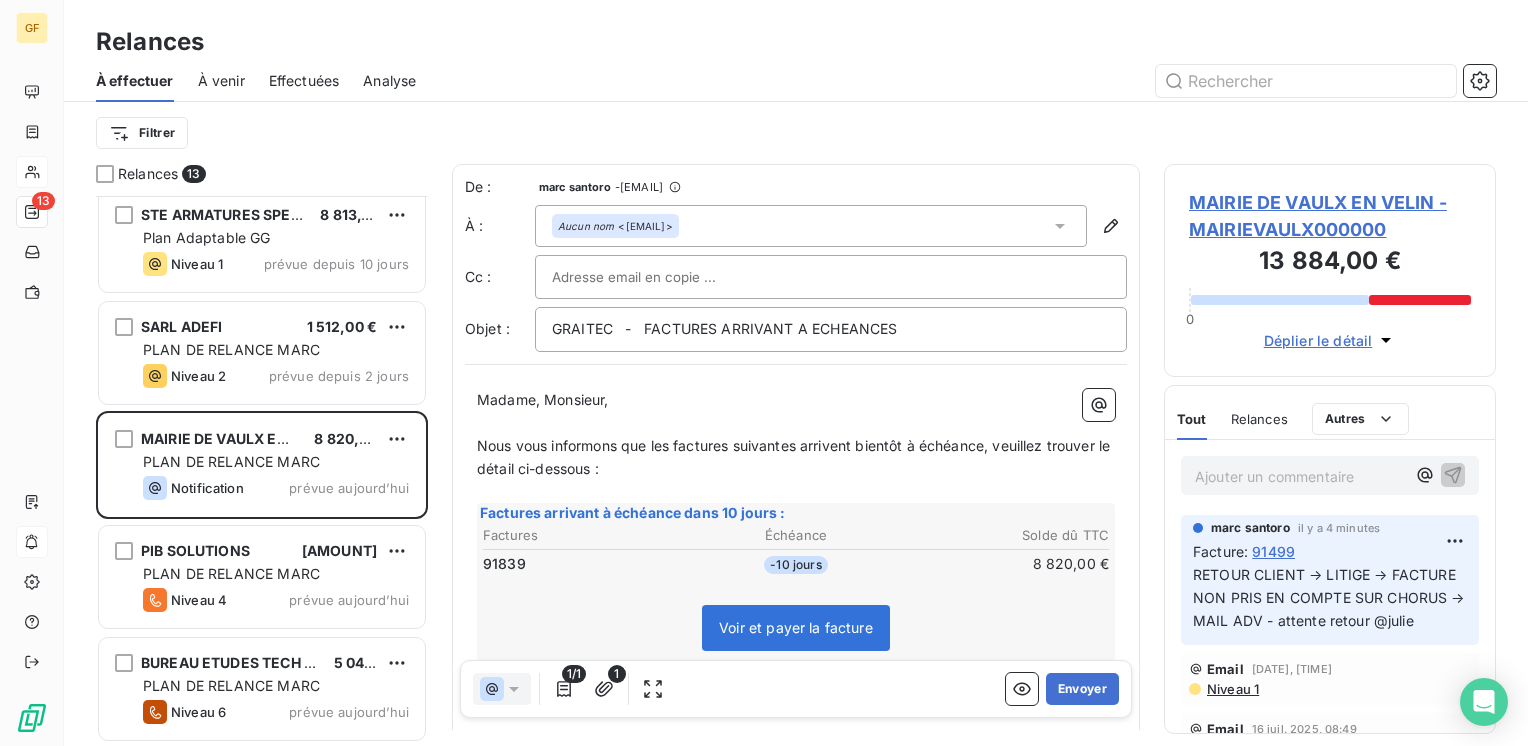 click on "MAIRIE DE VAULX EN VELIN - MAIRIEVAULX000000" at bounding box center [1330, 216] 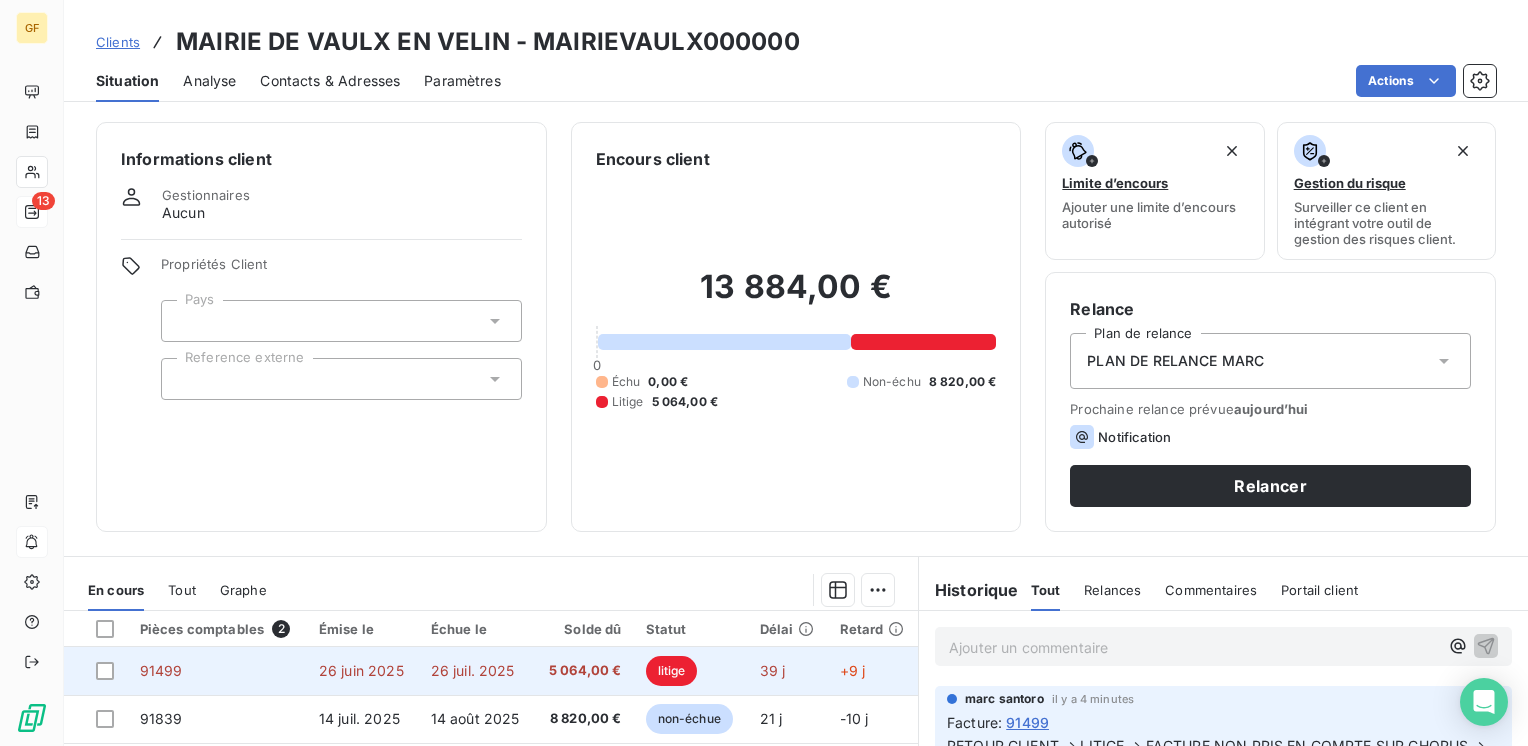 scroll, scrollTop: 100, scrollLeft: 0, axis: vertical 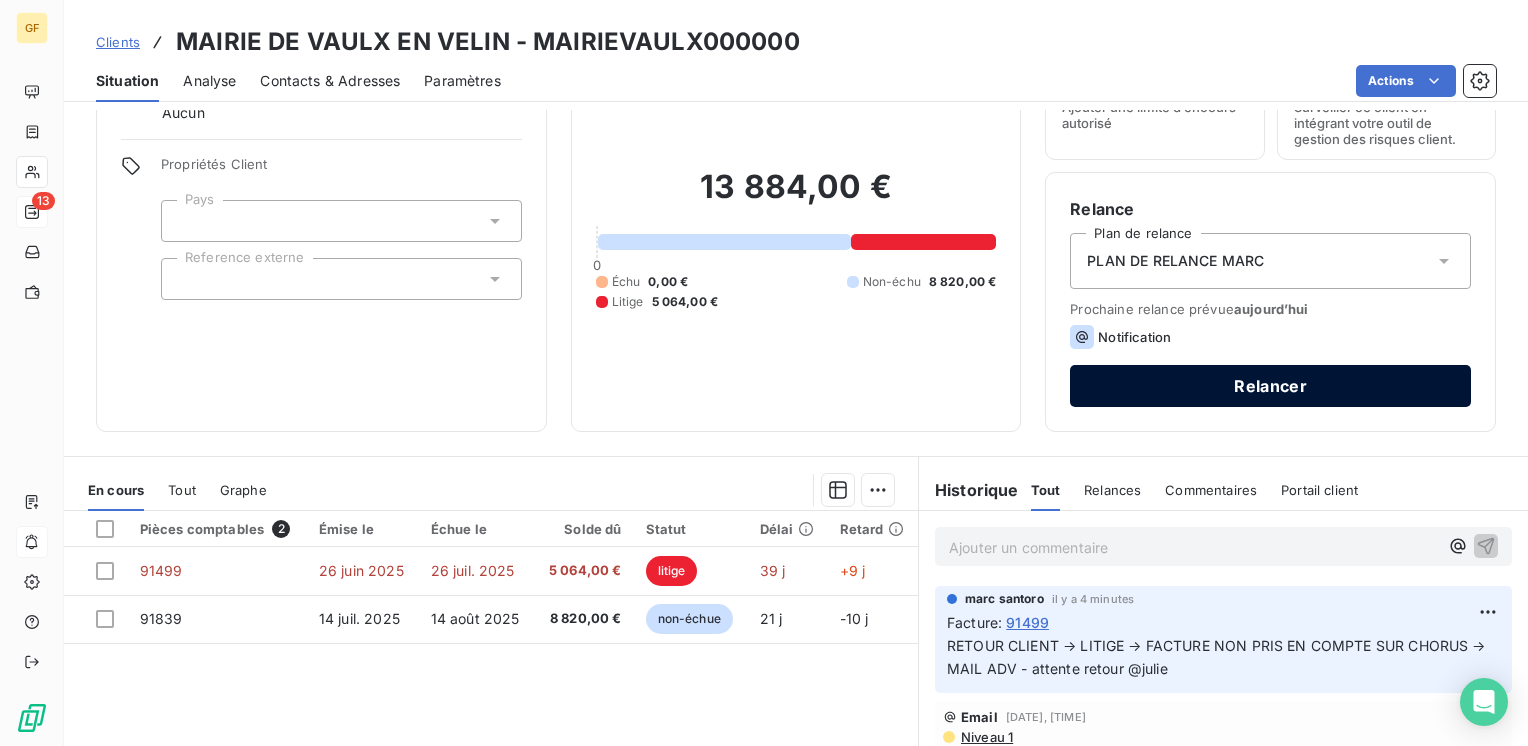 click on "Relancer" at bounding box center (1270, 386) 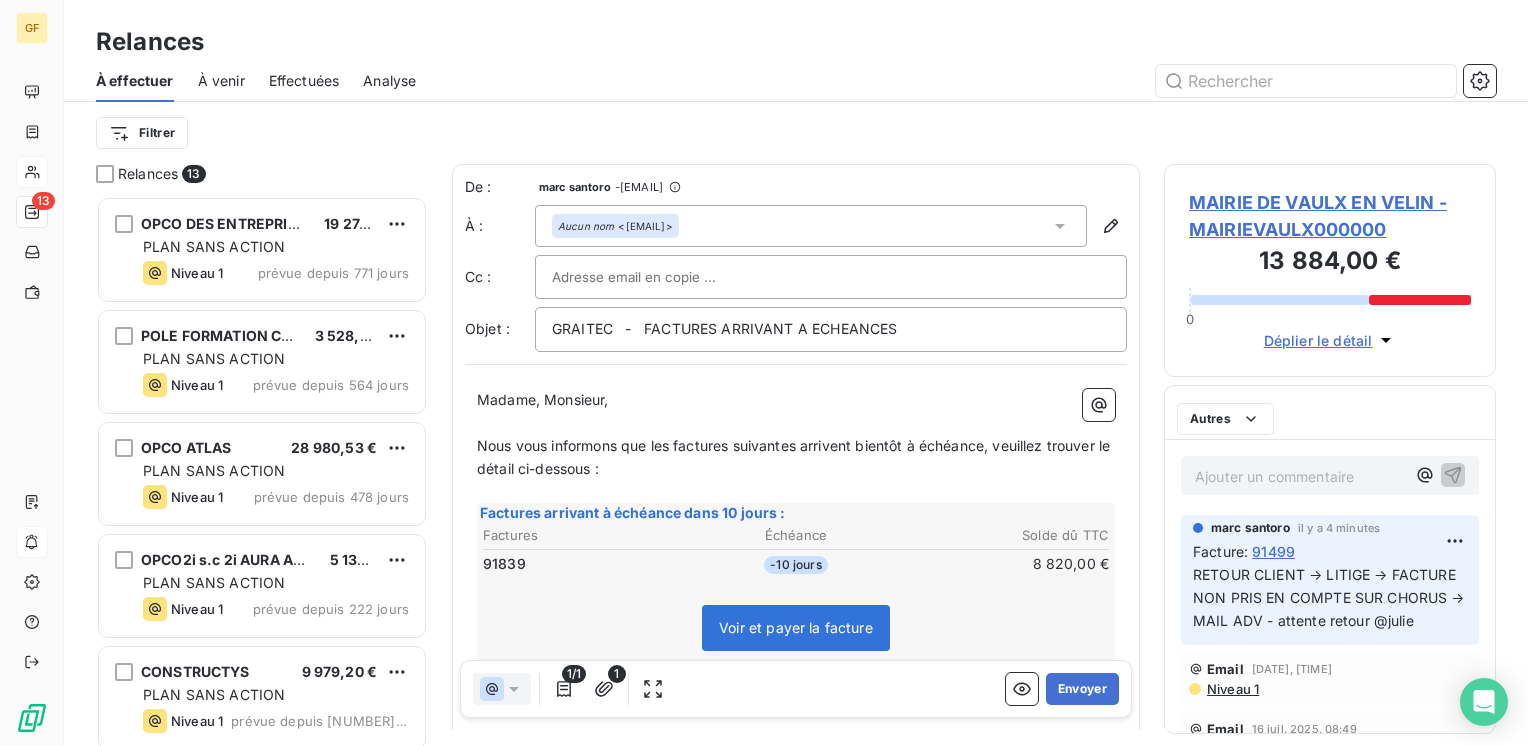 scroll, scrollTop: 16, scrollLeft: 16, axis: both 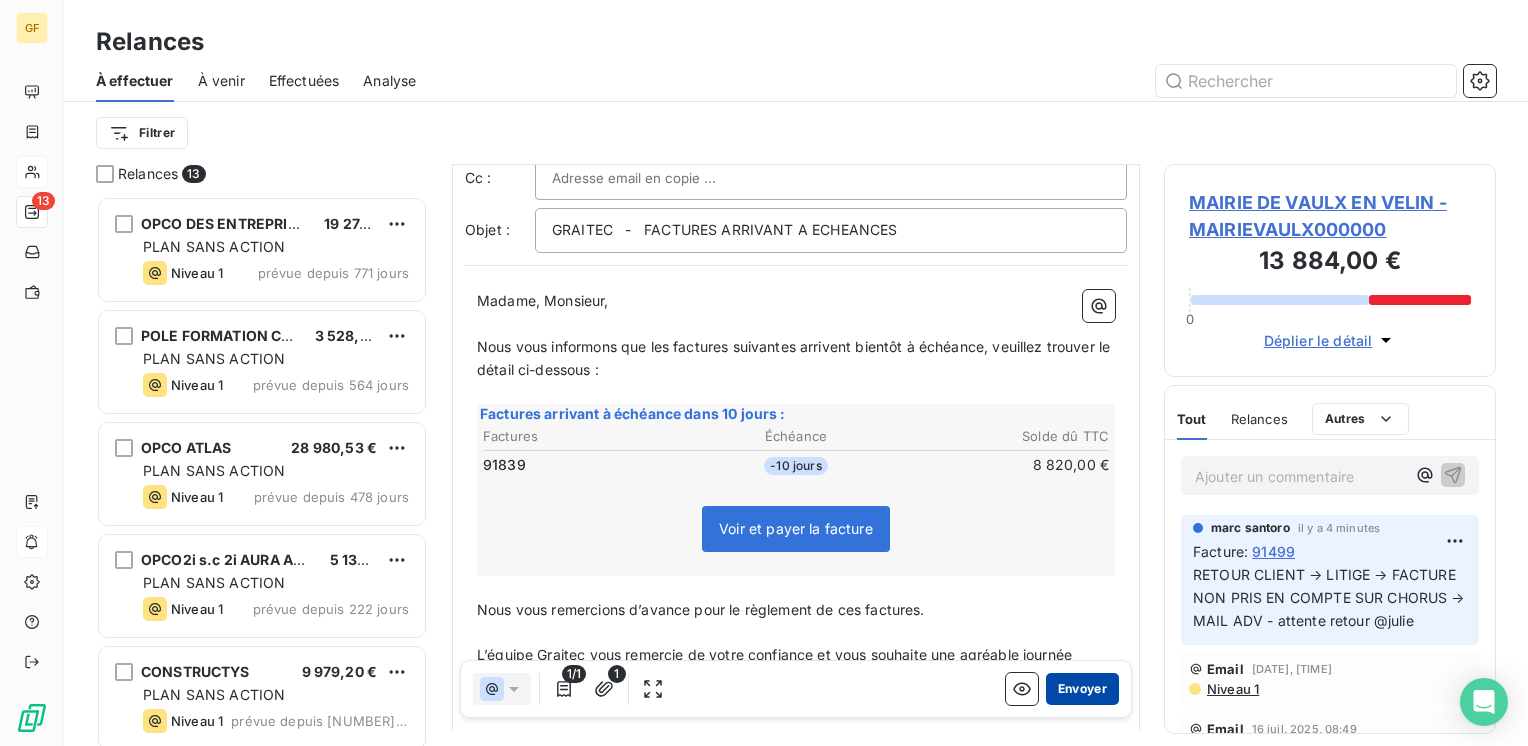 click on "Envoyer" at bounding box center [1082, 689] 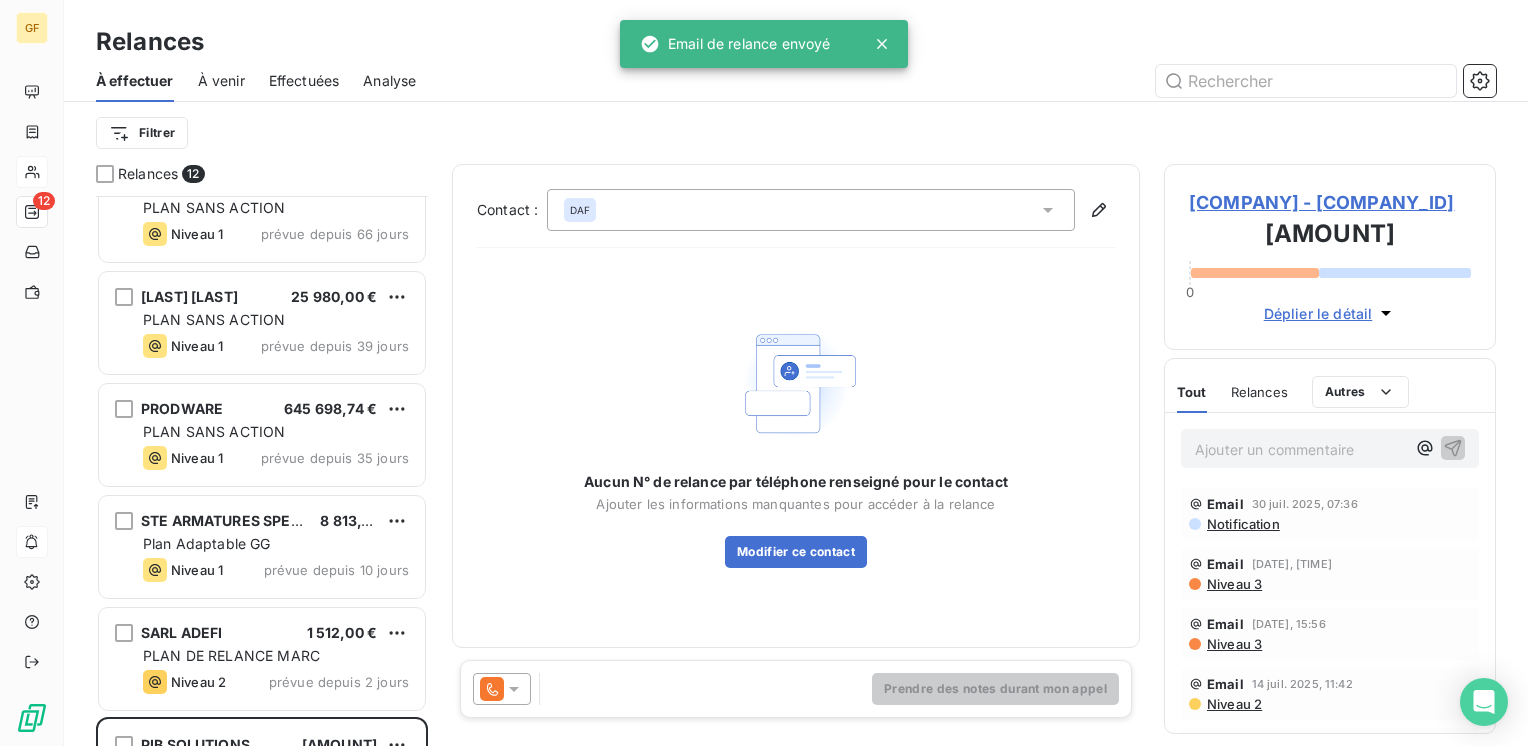 scroll, scrollTop: 794, scrollLeft: 0, axis: vertical 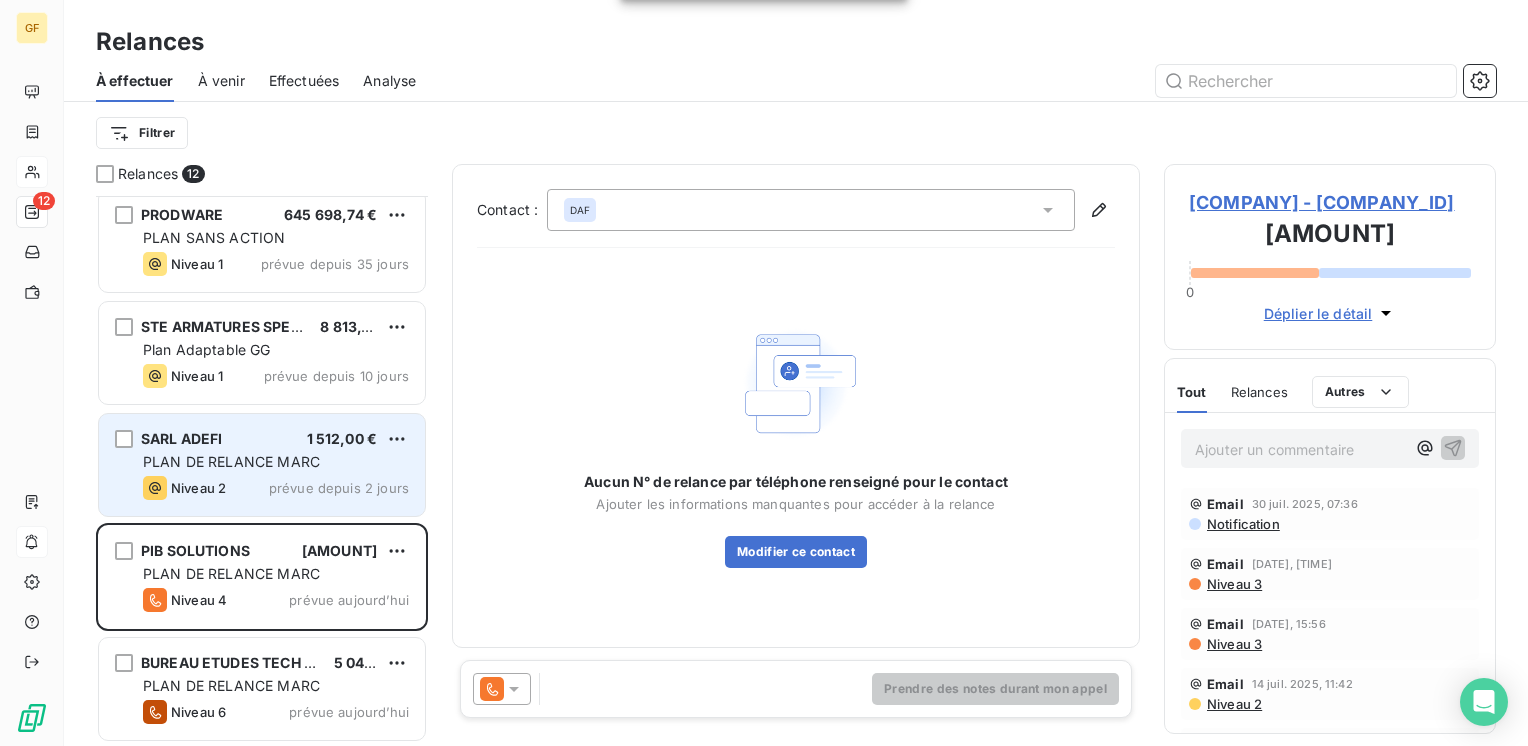 click on "Niveau 2 prévue depuis 2 jours" at bounding box center (276, 488) 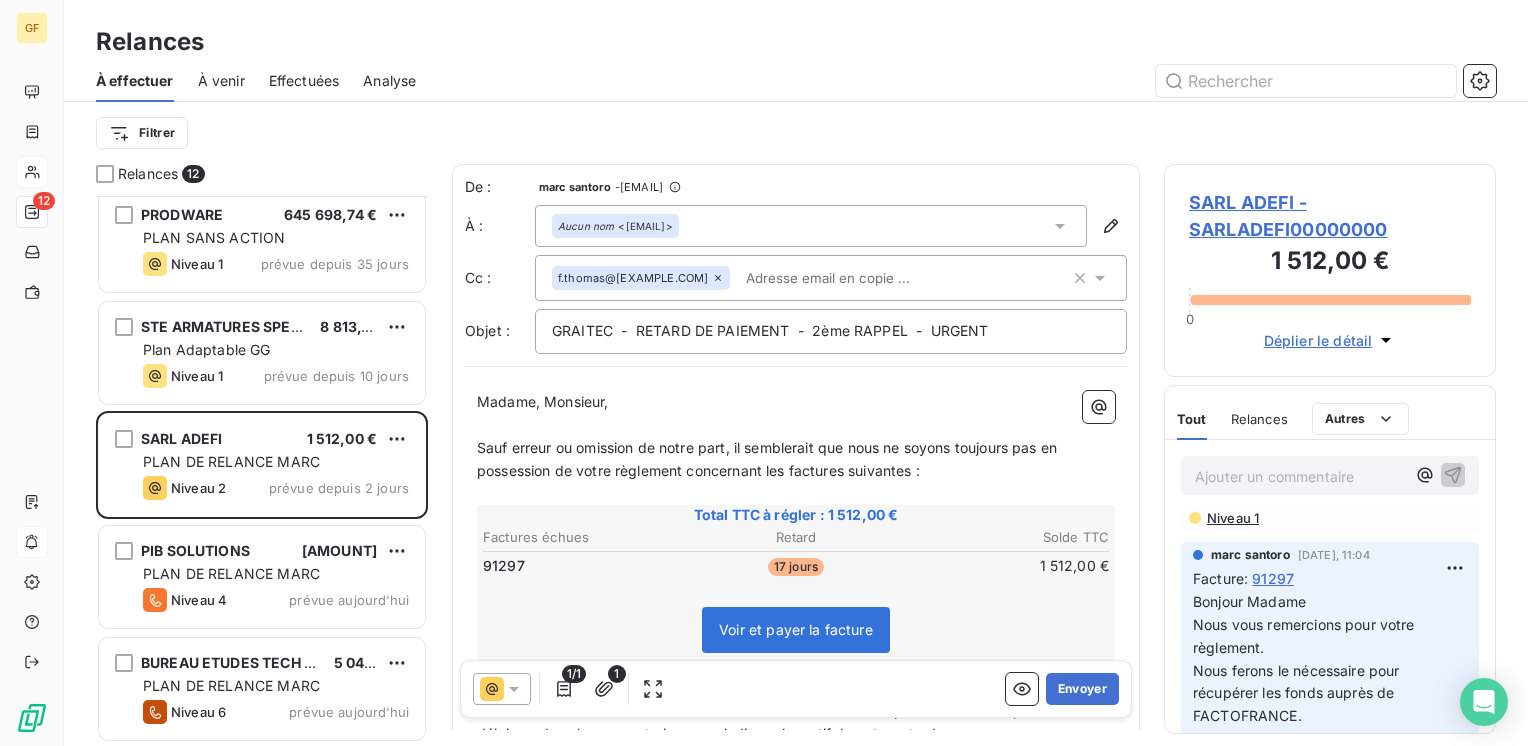 scroll, scrollTop: 0, scrollLeft: 0, axis: both 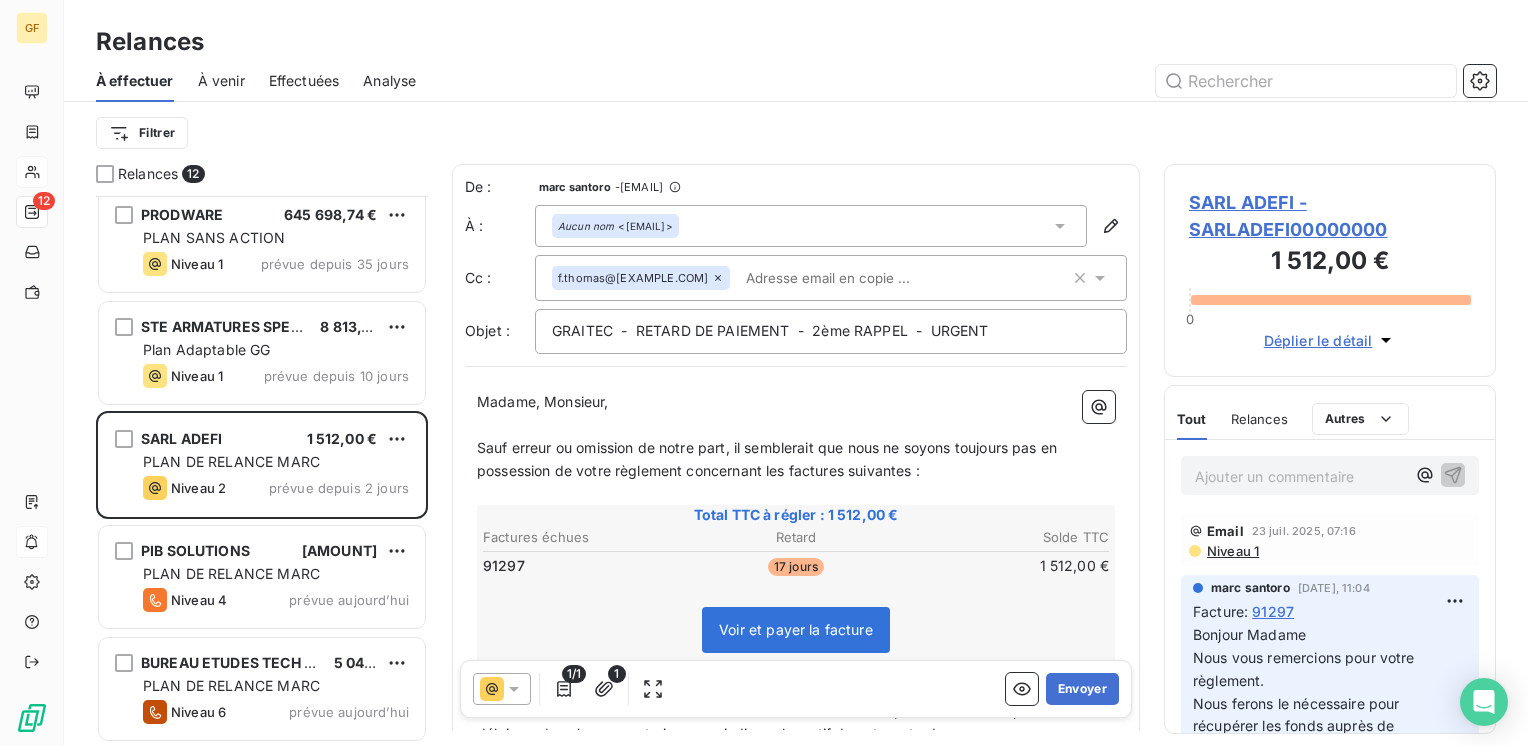 click on "SARL ADEFI - SARLADEFI00000000" at bounding box center (1330, 216) 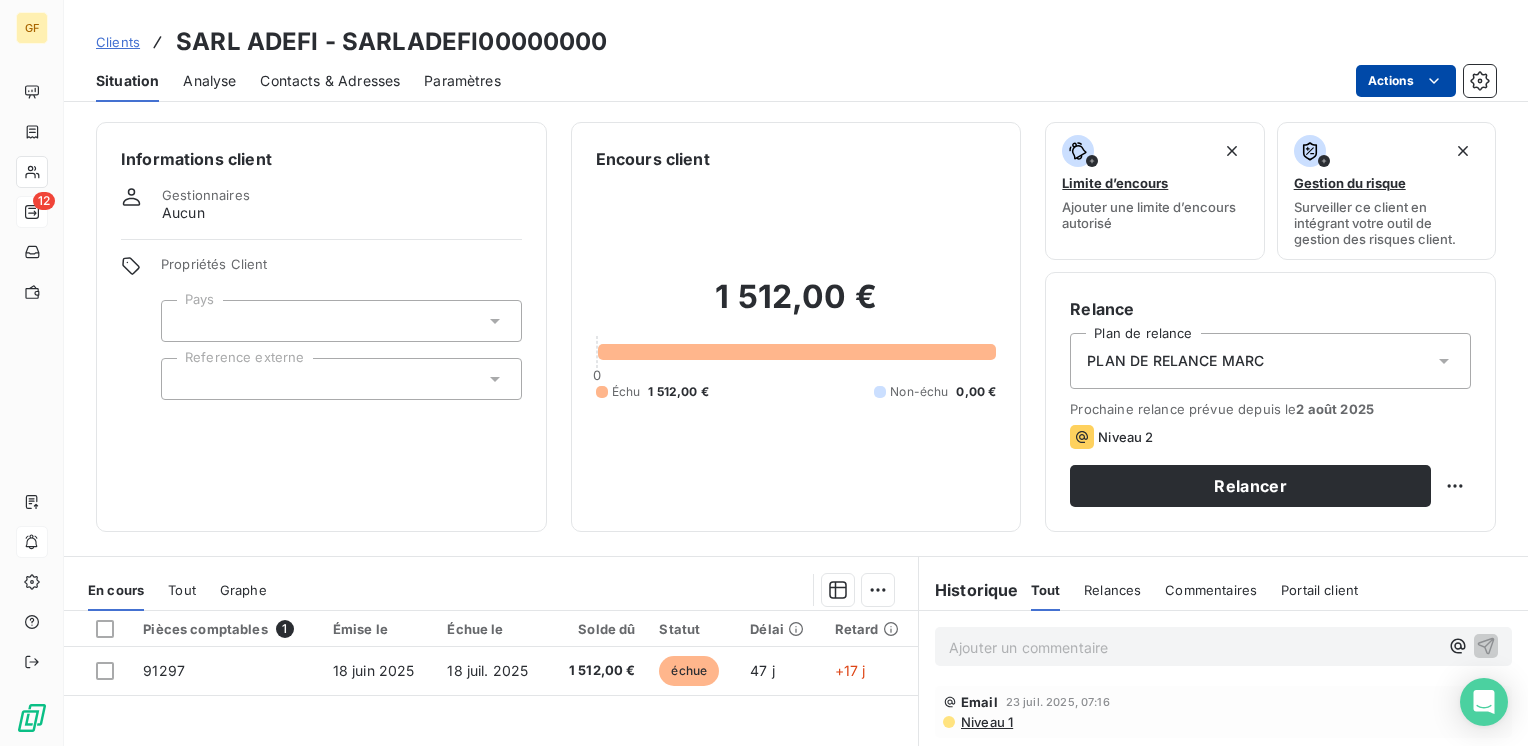 click on "[COMPANY_NAME] [COMPANY_NAME] Situation Analyse Contacts & Adresses Paramètres Actions Informations client Gestionnaires Aucun Propriétés Client Pays Reference externe Encours client   [AMOUNT] 0 Échu [AMOUNT] Non-échu 0,00 €     Limite d’encours Ajouter une limite d’encours autorisé Gestion du risque Surveiller ce client en intégrant votre outil de gestion des risques client. Relance Plan de relance PLAN DE RELANCE MARC Prochaine relance prévue depuis le  [DATE] Niveau 2 Relancer En cours Tout Graphe Pièces comptables 1 Émise le Échue le Solde dû Statut Délai   Retard   [POSTAL_CODE] [DATE] [DATE] [AMOUNT] échue 47 j +17 j Lignes par page 25 Précédent 1 Suivant Historique Tout Relances Commentaires Portail client Tout Relances Commentaires Portail client Ajouter un commentaire ﻿ Email [DATE], [TIME] Niveau 1 [NAME] [DATE], [TIME] Facture  : [NUMBER]
Email [DATE], [TIME] Notification" at bounding box center [764, 373] 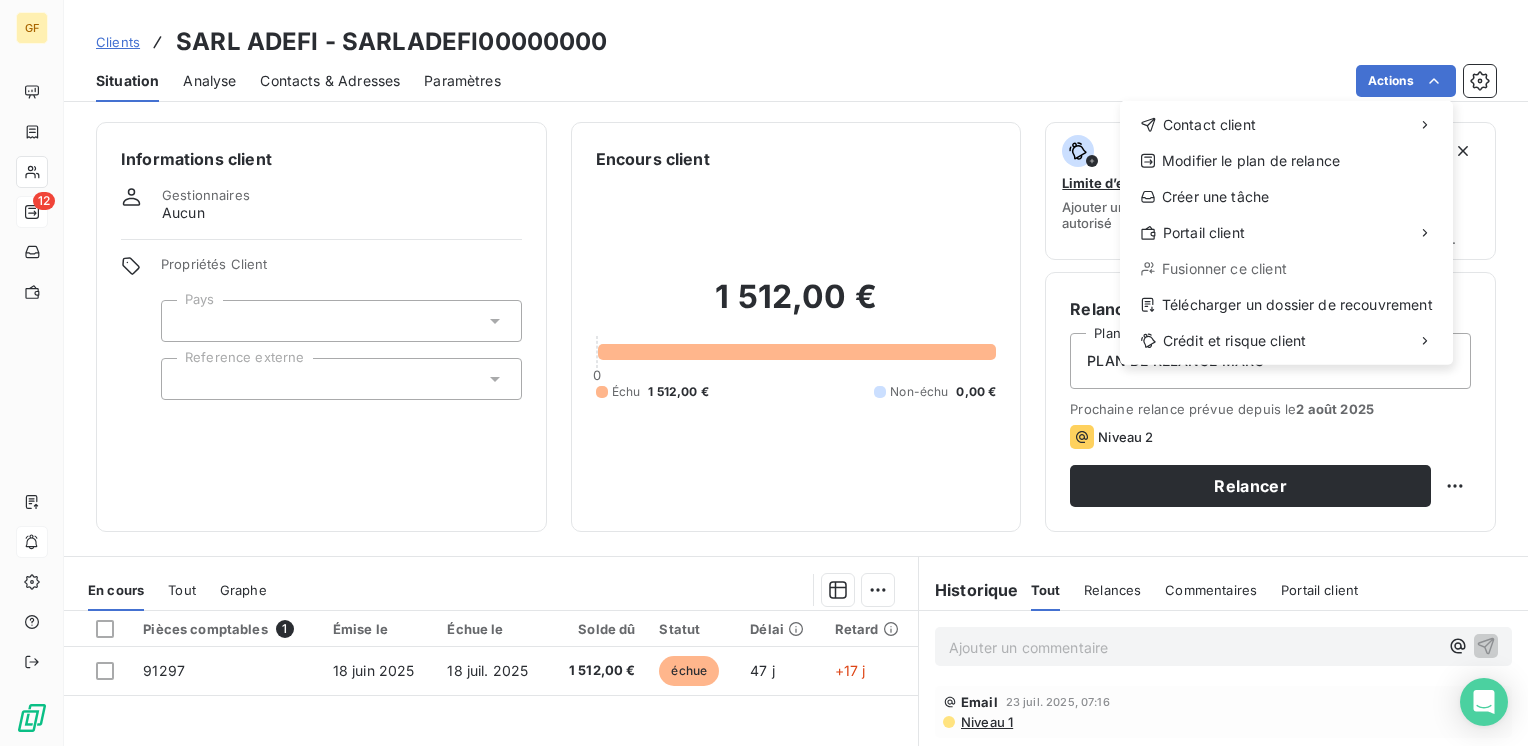 click on "GF 12 Clients SARL ADEFI - SARLADEFI00000000 Situation Analyse Contacts & Adresses Paramètres Actions Contact client Modifier le plan de relance Créer une tâche Portail client Fusionner ce client Télécharger un dossier de recouvrement Crédit et risque client Informations client Gestionnaires Aucun Propriétés Client Pays Reference externe Encours client 1 512,00 € 0 Échu 1 512,00 € Non-échu 0,00 € Limite d’encours Ajouter une limite d’encours autorisé Gestion du risque Surveiller ce client en intégrant votre outil de gestion des risques client. Relance Plan de relance PLAN DE RELANCE MARC Prochaine relance prévue depuis le 2 août 2025 Niveau 2 Relancer En cours Tout Graphe Pièces comptables 1 Émise le Échue le Solde dû Statut Délai Retard 91297 18 juin 2025 18 juil. 2025 1 512,00 € échue 47 j +17 j Lignes par page 25 Précédent 1 Suivant Historique Tout Relances Commentaires Portail client Tout Relances Commentaires Portail client ﻿ Email :" at bounding box center (764, 373) 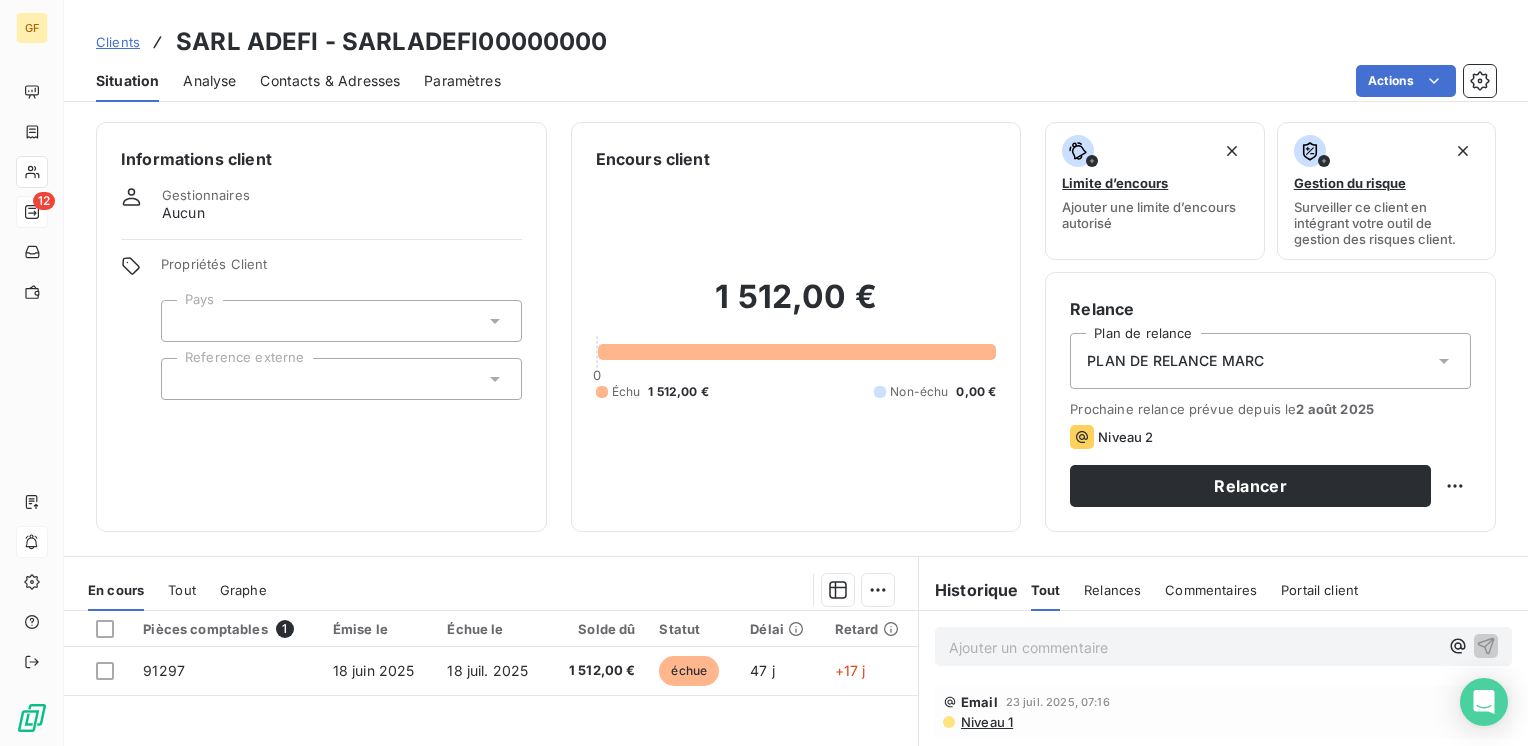 click on "Situation" at bounding box center (127, 81) 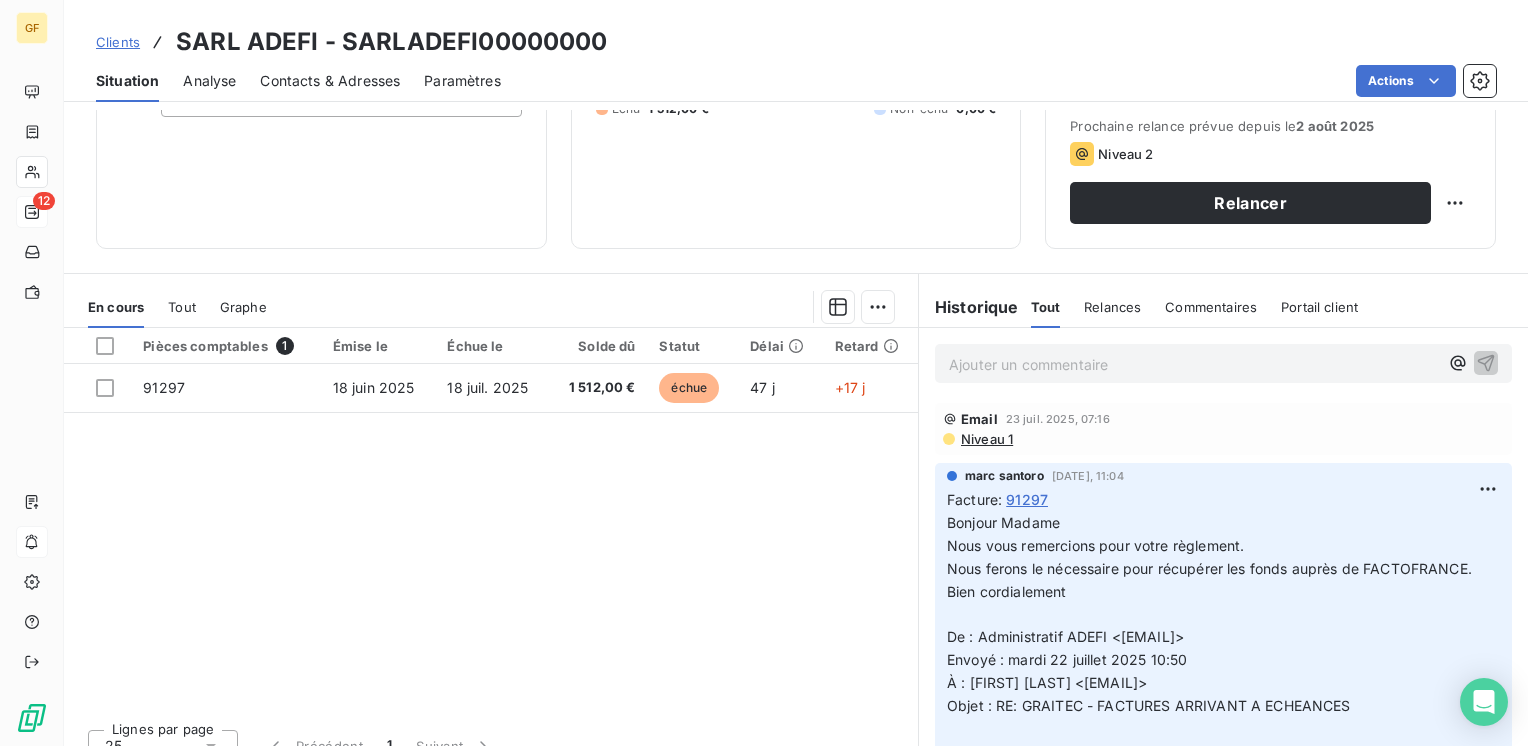 scroll, scrollTop: 308, scrollLeft: 0, axis: vertical 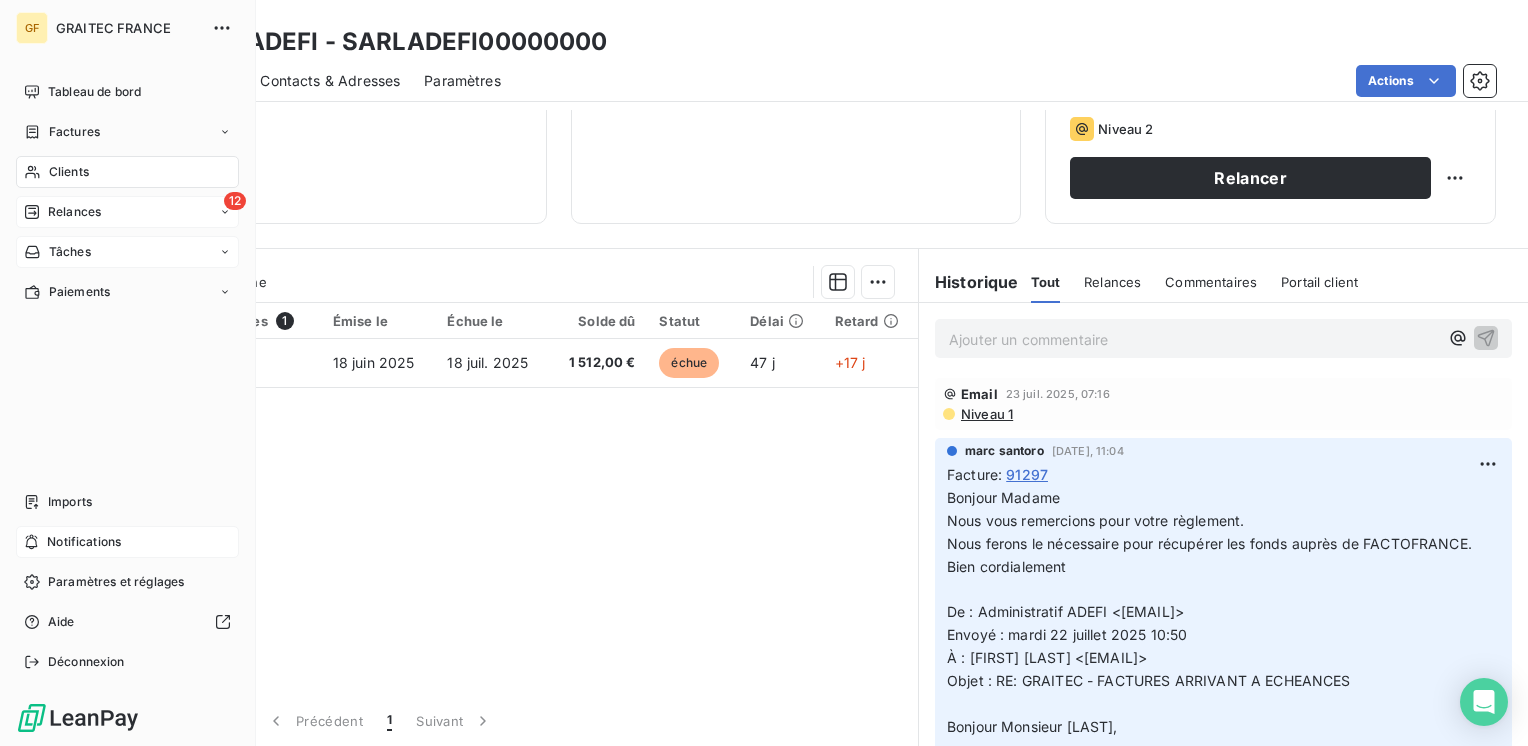 click on "Tâches" at bounding box center [70, 252] 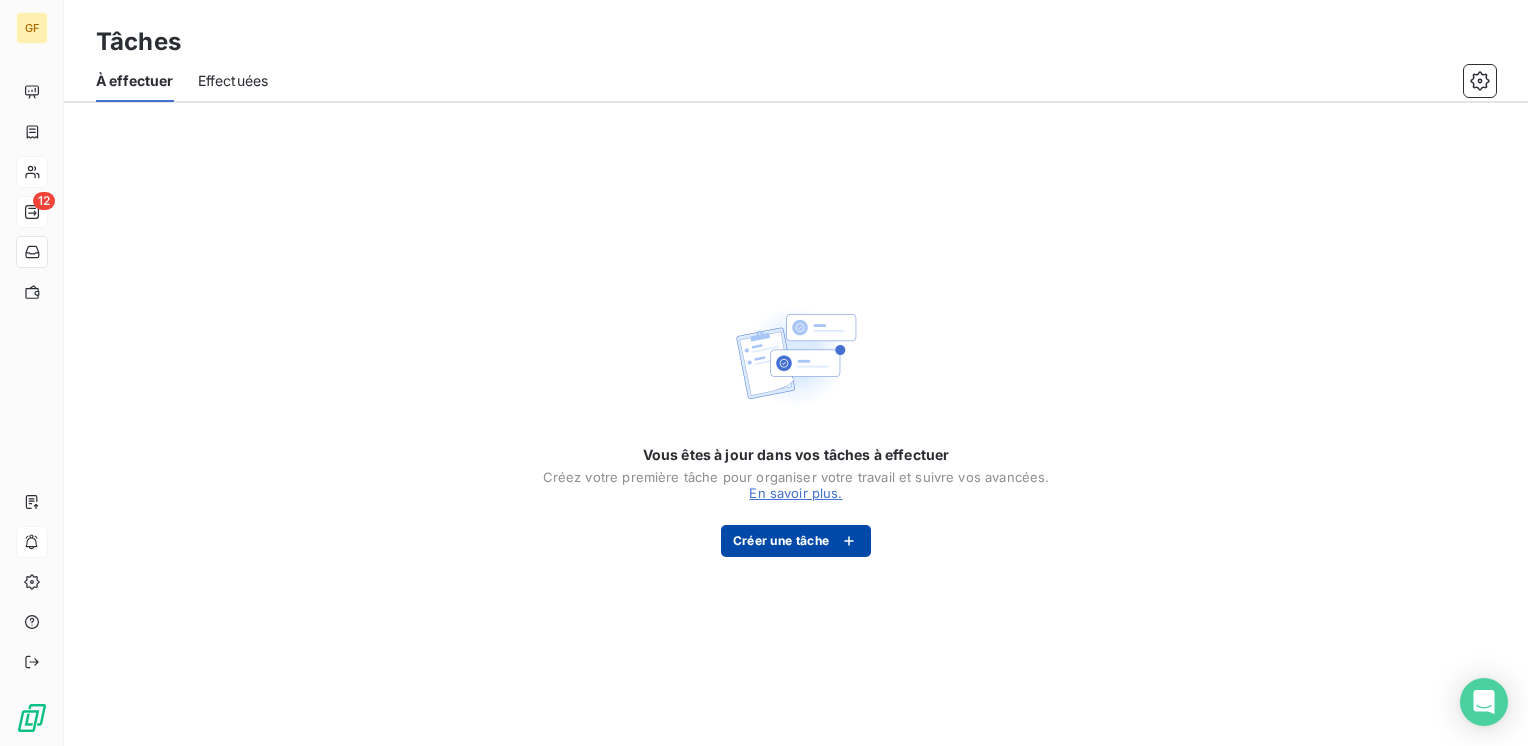 click on "Créer une tâche" at bounding box center (796, 541) 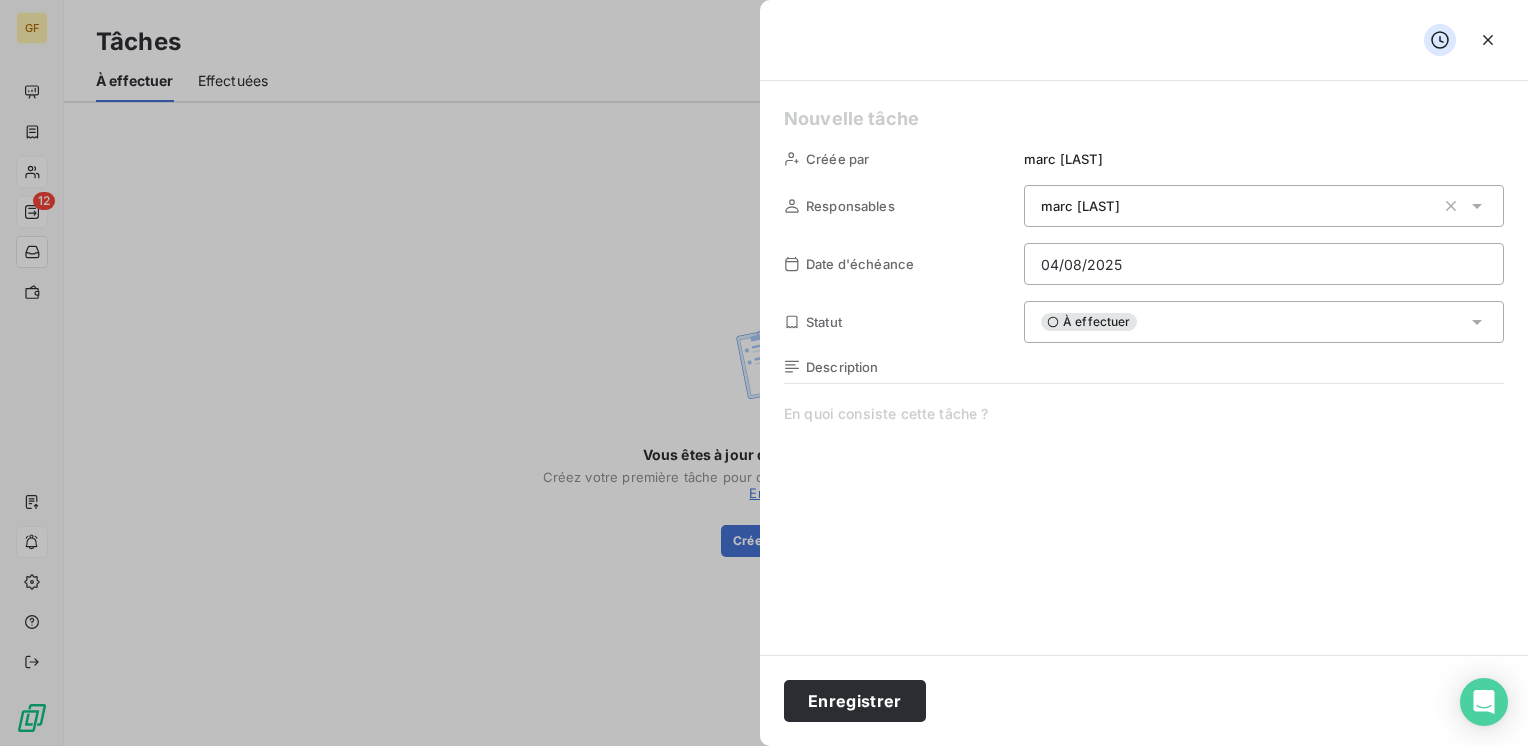 click at bounding box center (1144, 596) 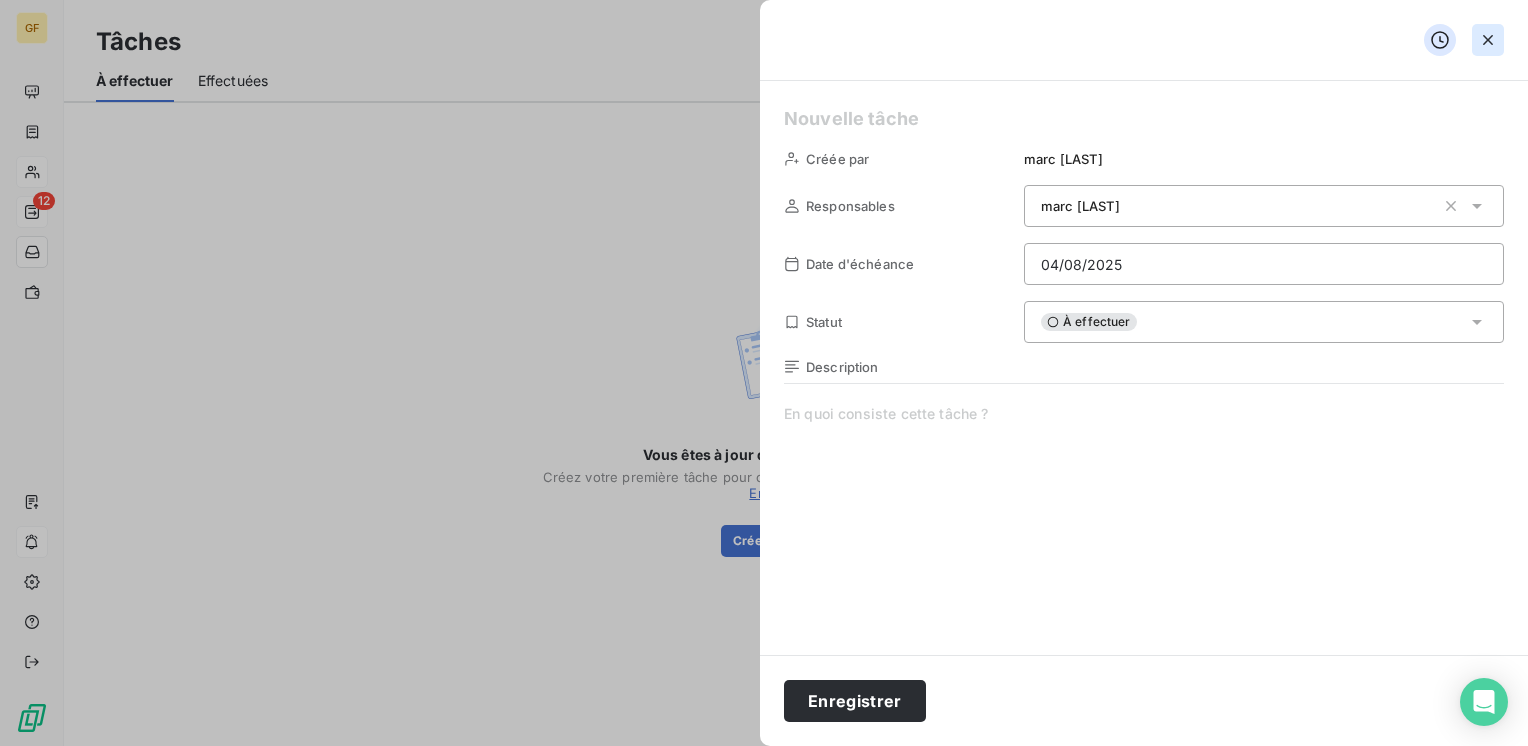 click 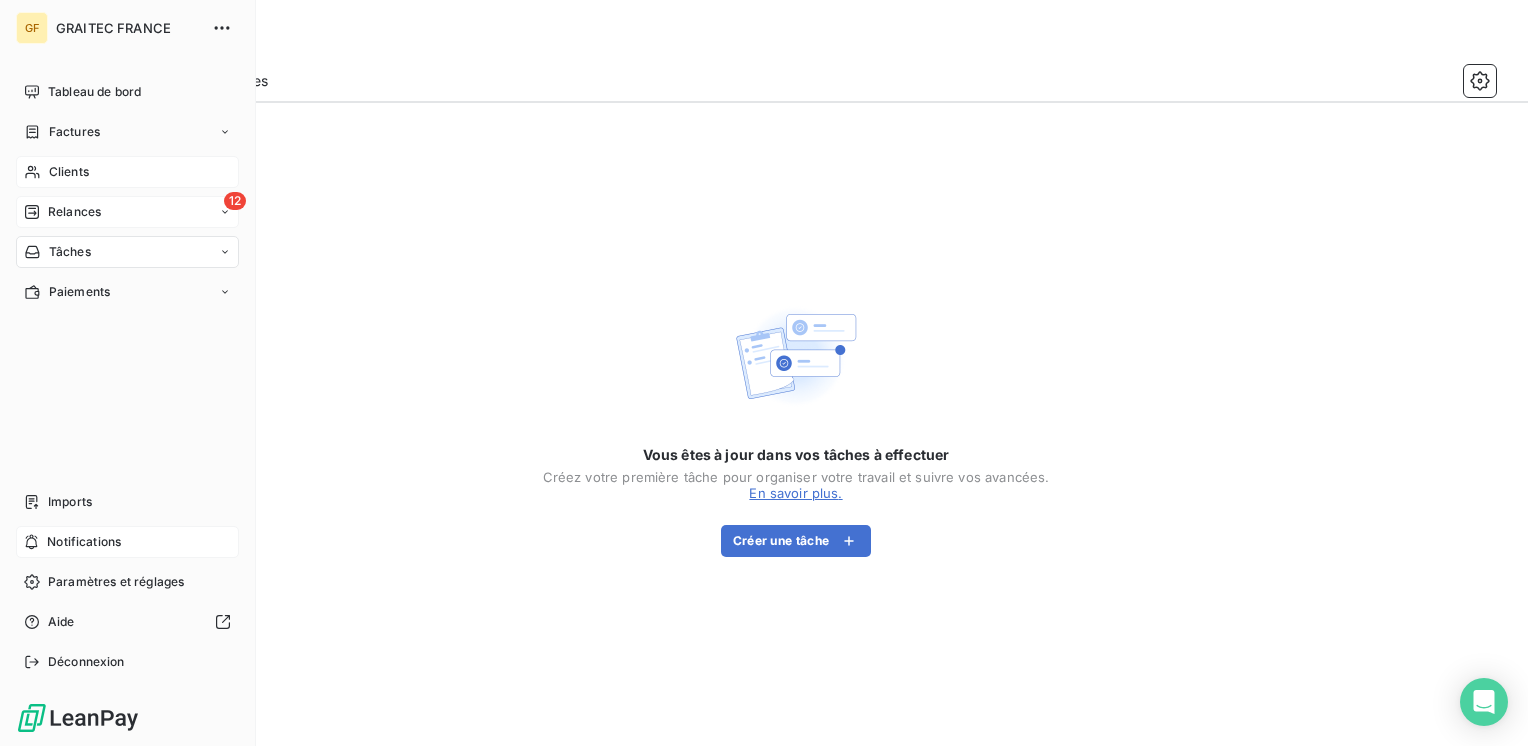 click on "Clients" at bounding box center (69, 172) 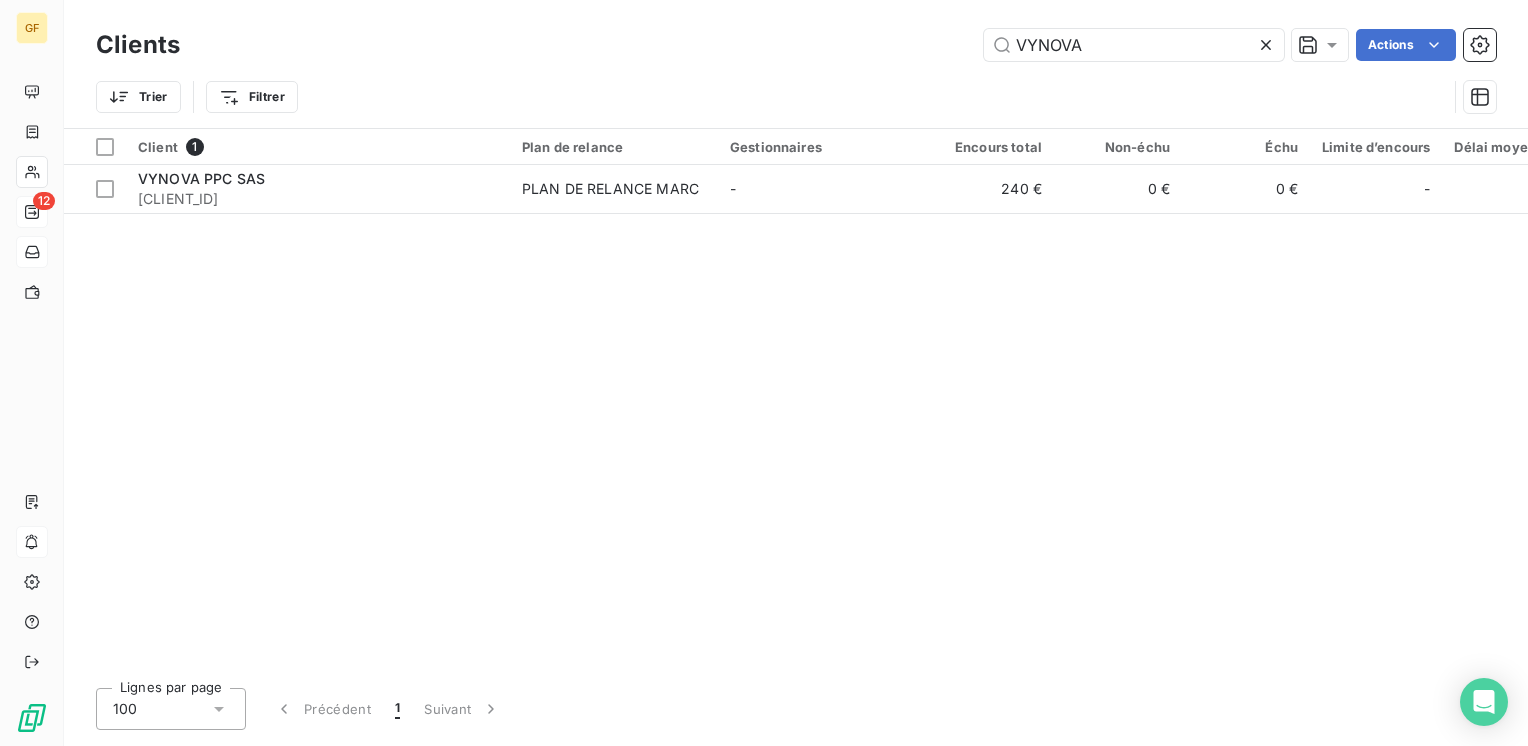 click 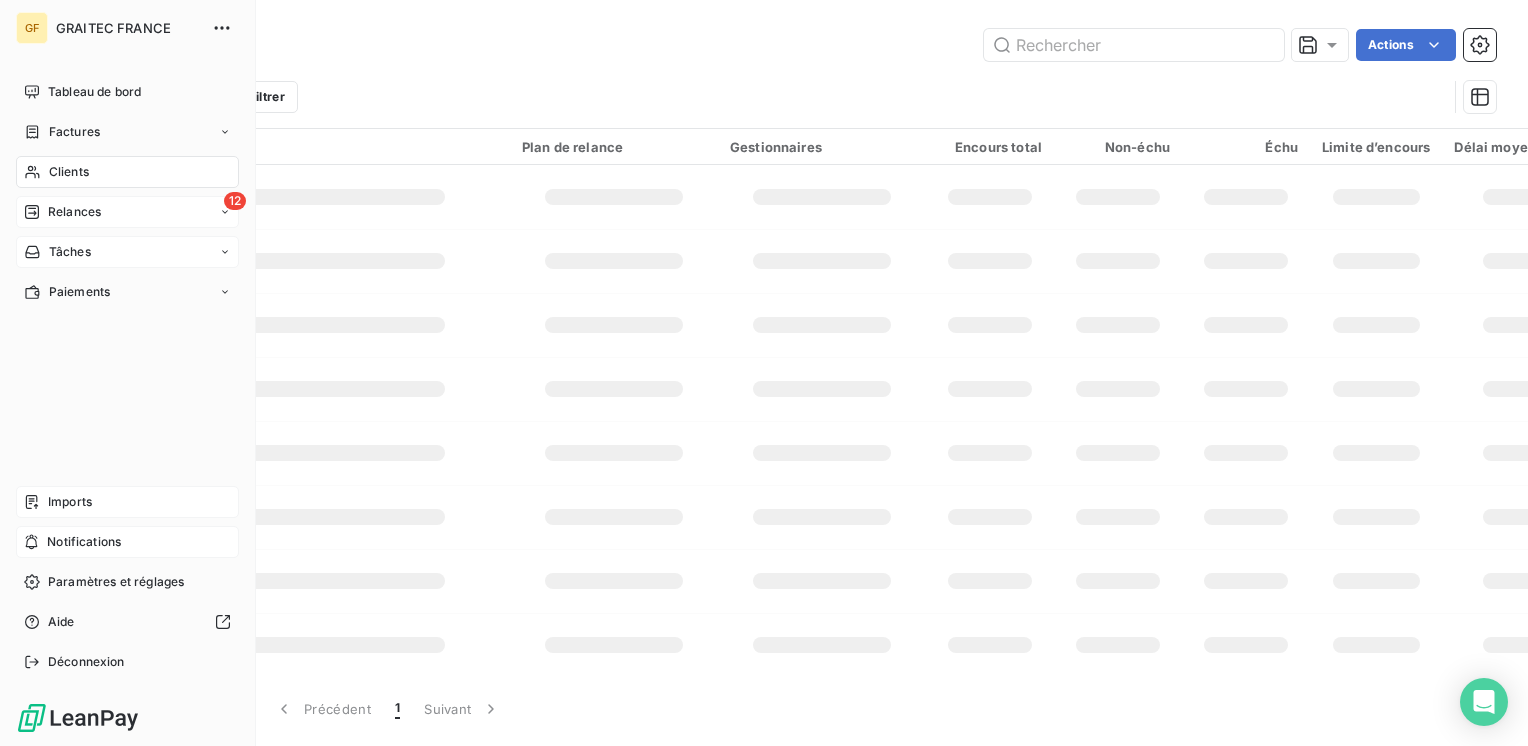 click on "Tableau de bord" at bounding box center (94, 92) 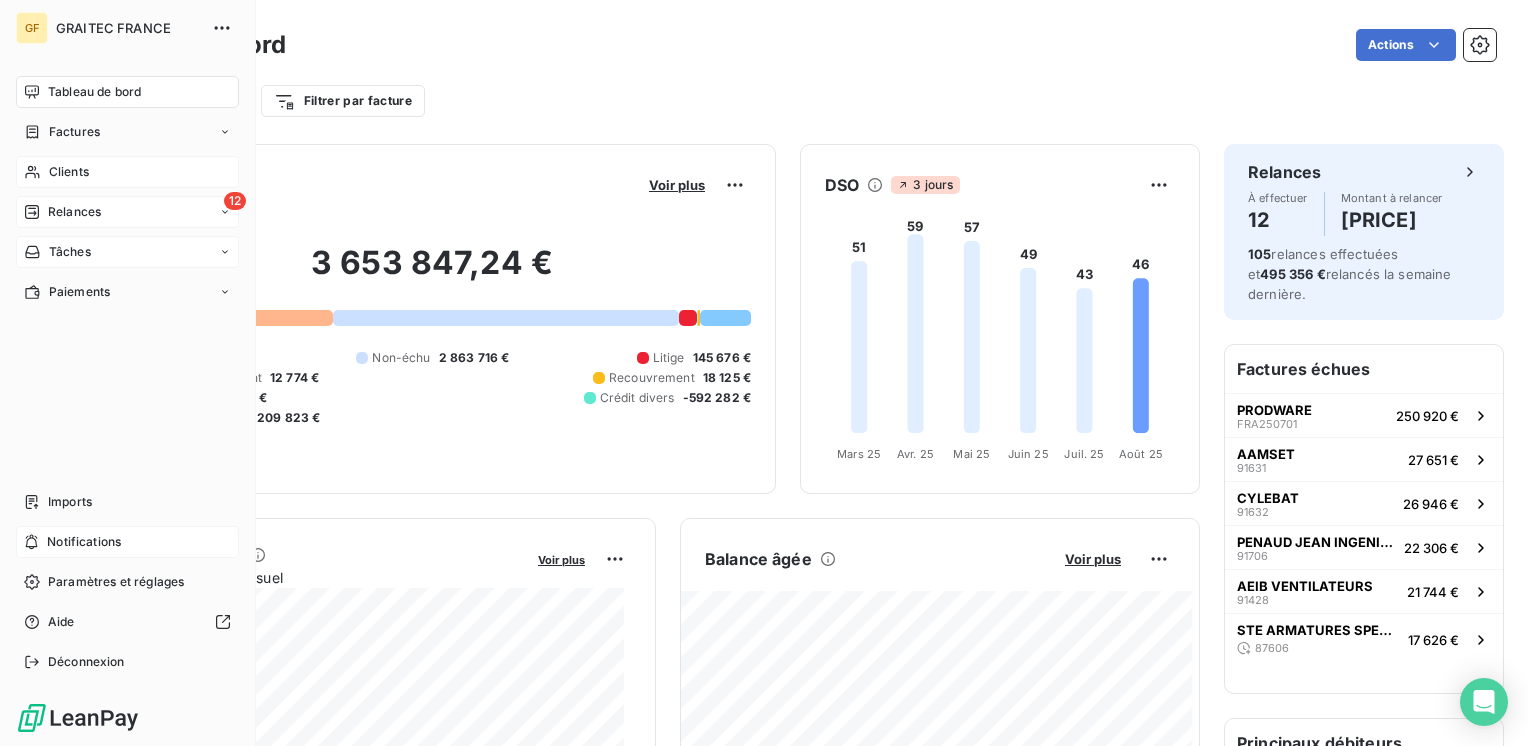 click on "Relances" at bounding box center (74, 212) 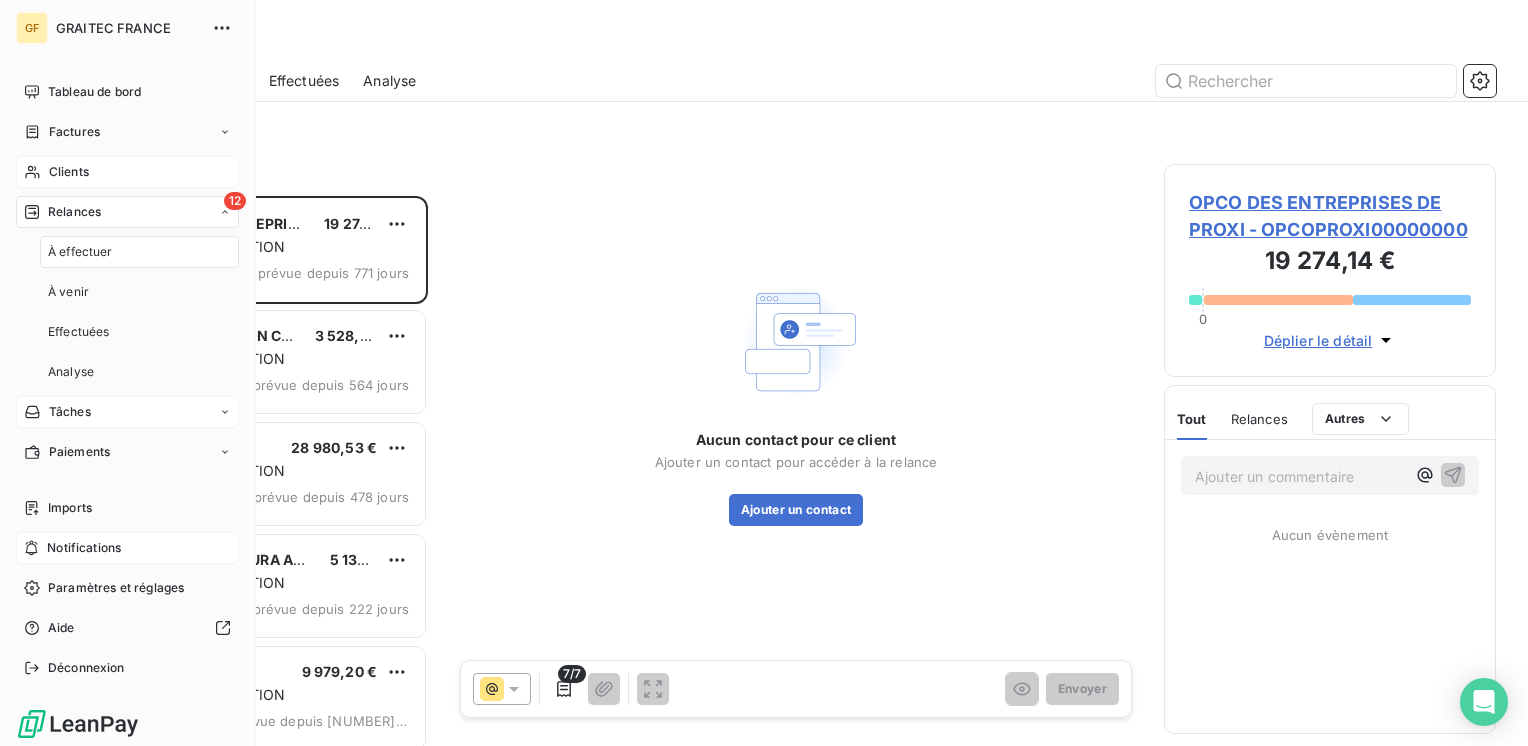 scroll, scrollTop: 16, scrollLeft: 16, axis: both 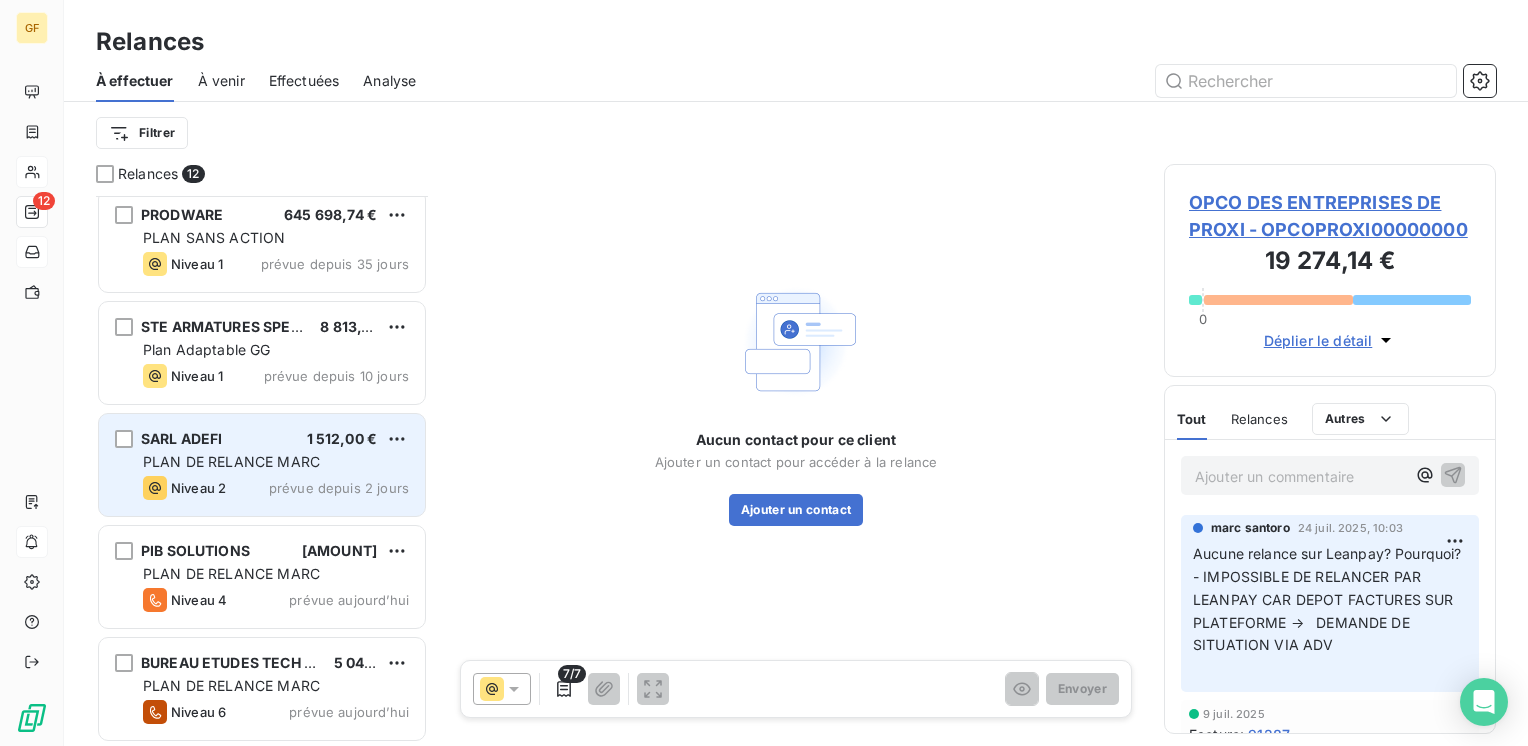click on "PLAN DE RELANCE MARC" at bounding box center [231, 461] 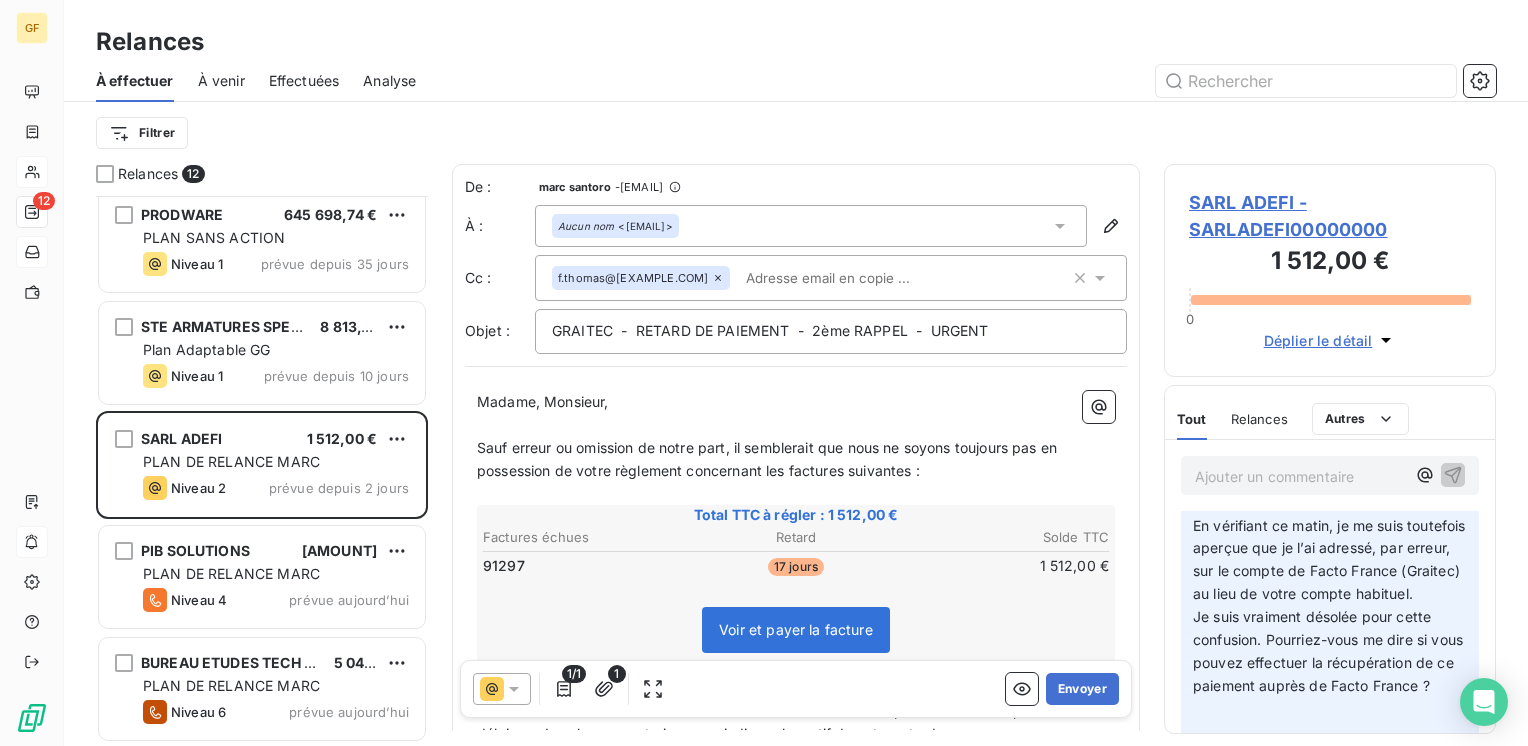 scroll, scrollTop: 500, scrollLeft: 0, axis: vertical 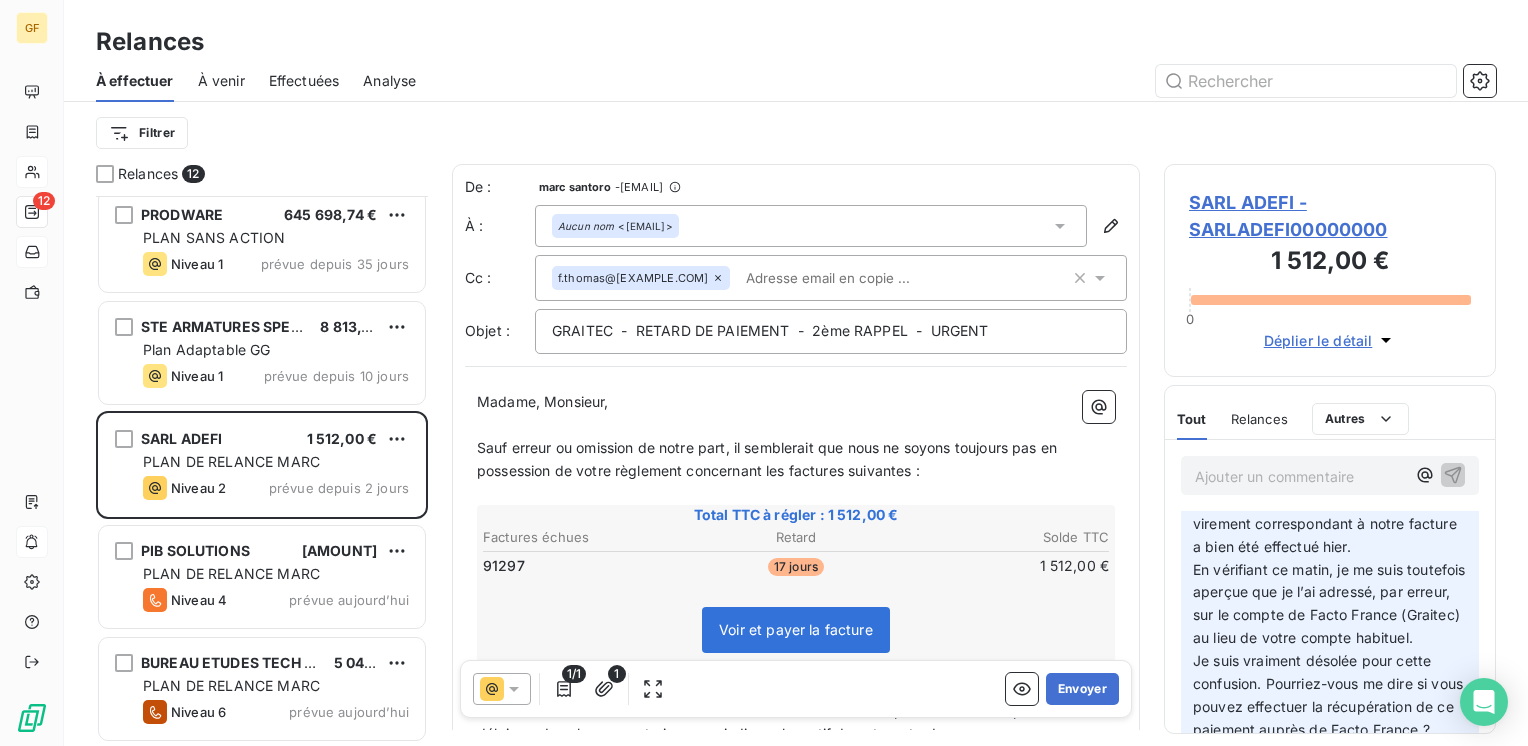 click on "SARL ADEFI - SARLADEFI00000000" at bounding box center [1330, 216] 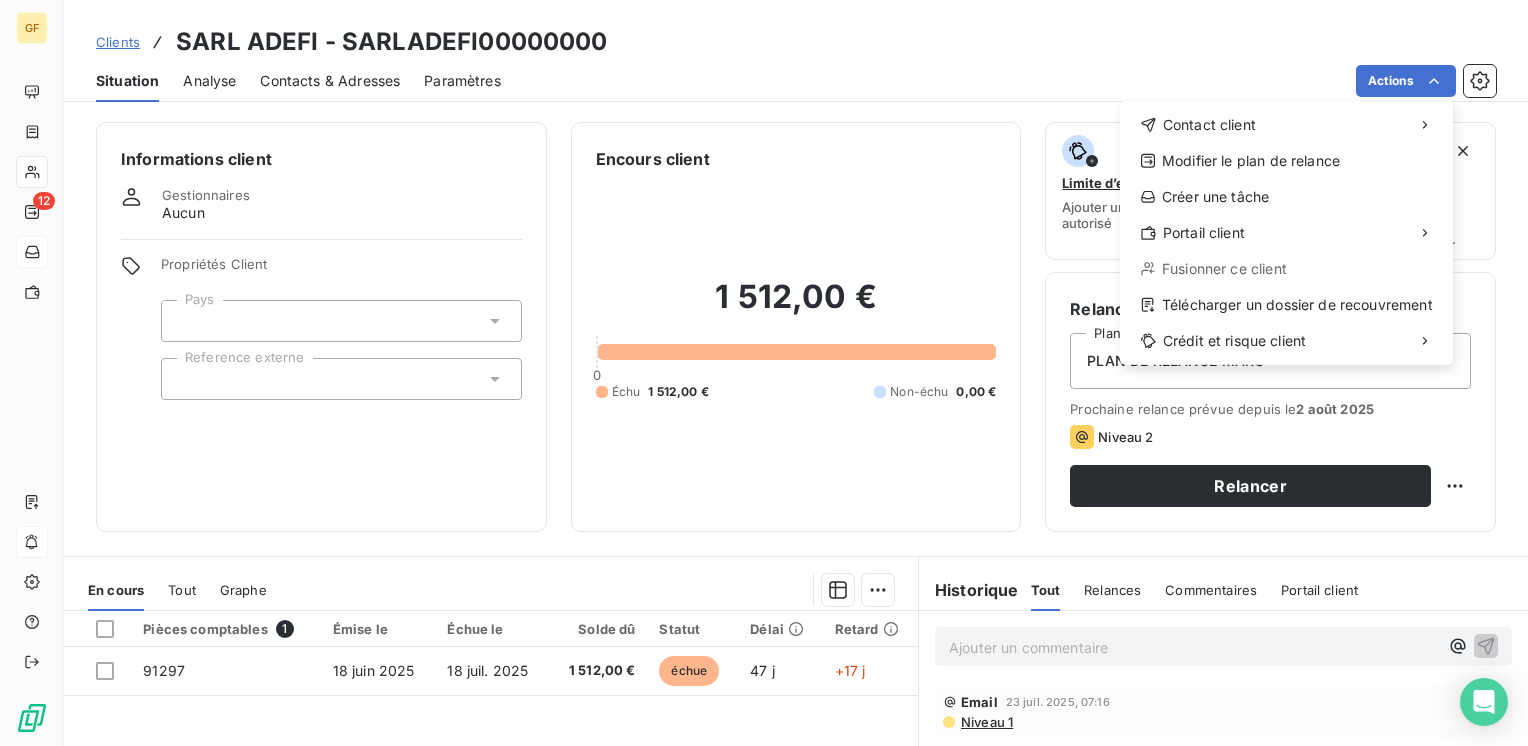 click on "GF 12 Clients SARL ADEFI - SARLADEFI00000000 Situation Analyse Contacts & Adresses Paramètres Actions Contact client Modifier le plan de relance Créer une tâche Portail client Fusionner ce client Télécharger un dossier de recouvrement Crédit et risque client Informations client Gestionnaires Aucun Propriétés Client Pays Reference externe Encours client 1 512,00 € 0 Échu 1 512,00 € Non-échu 0,00 € Limite d’encours Ajouter une limite d’encours autorisé Gestion du risque Surveiller ce client en intégrant votre outil de gestion des risques client. Relance Plan de relance PLAN DE RELANCE MARC Prochaine relance prévue depuis le 2 août 2025 Niveau 2 Relancer En cours Tout Graphe Pièces comptables 1 Émise le Échue le Solde dû Statut Délai Retard 91297 18 juin 2025 18 juil. 2025 1 512,00 € échue 47 j +17 j Lignes par page 25 Précédent 1 Suivant Historique Tout Relances Commentaires Portail client Tout Relances Commentaires Portail client ﻿ Email :" at bounding box center [764, 373] 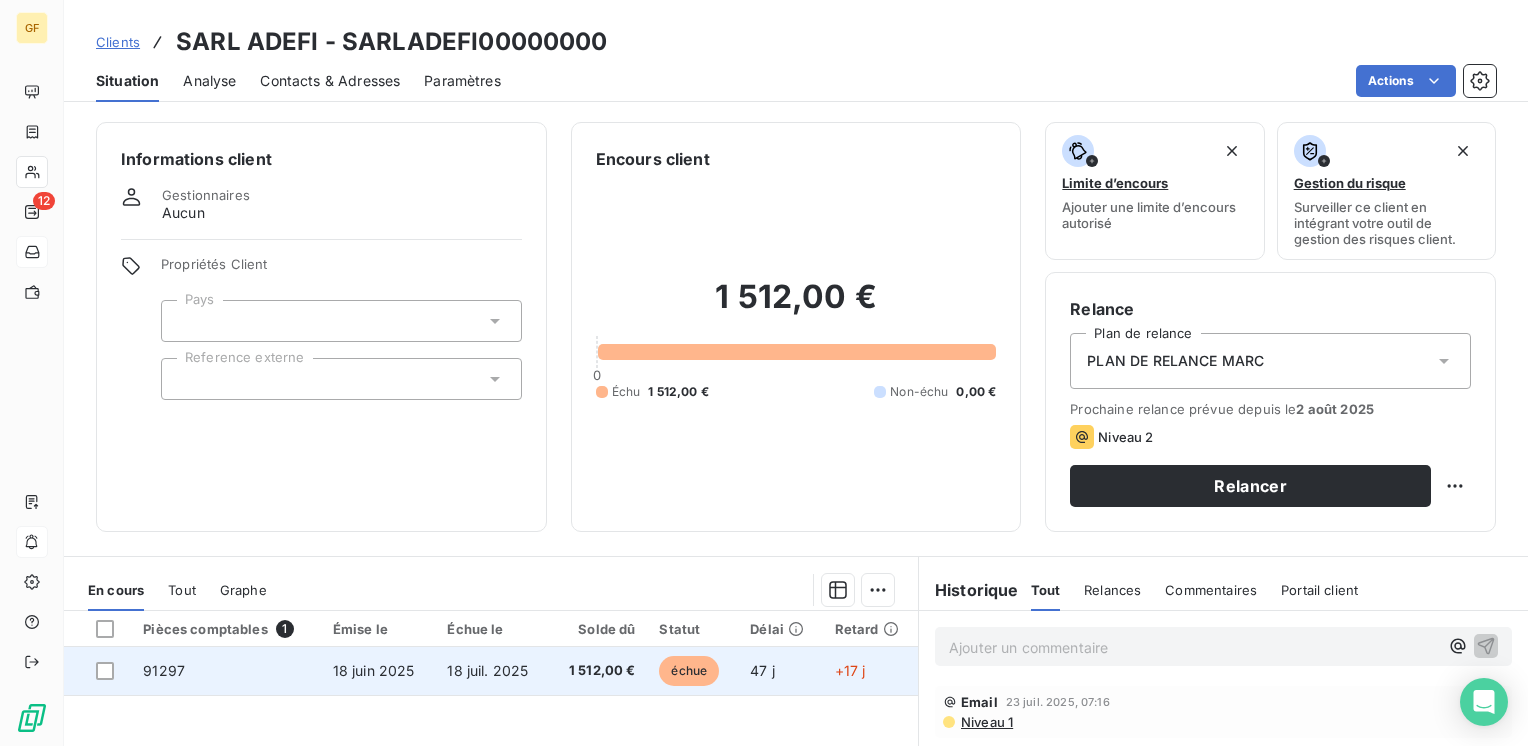 click on "18 juil. 2025" at bounding box center [487, 670] 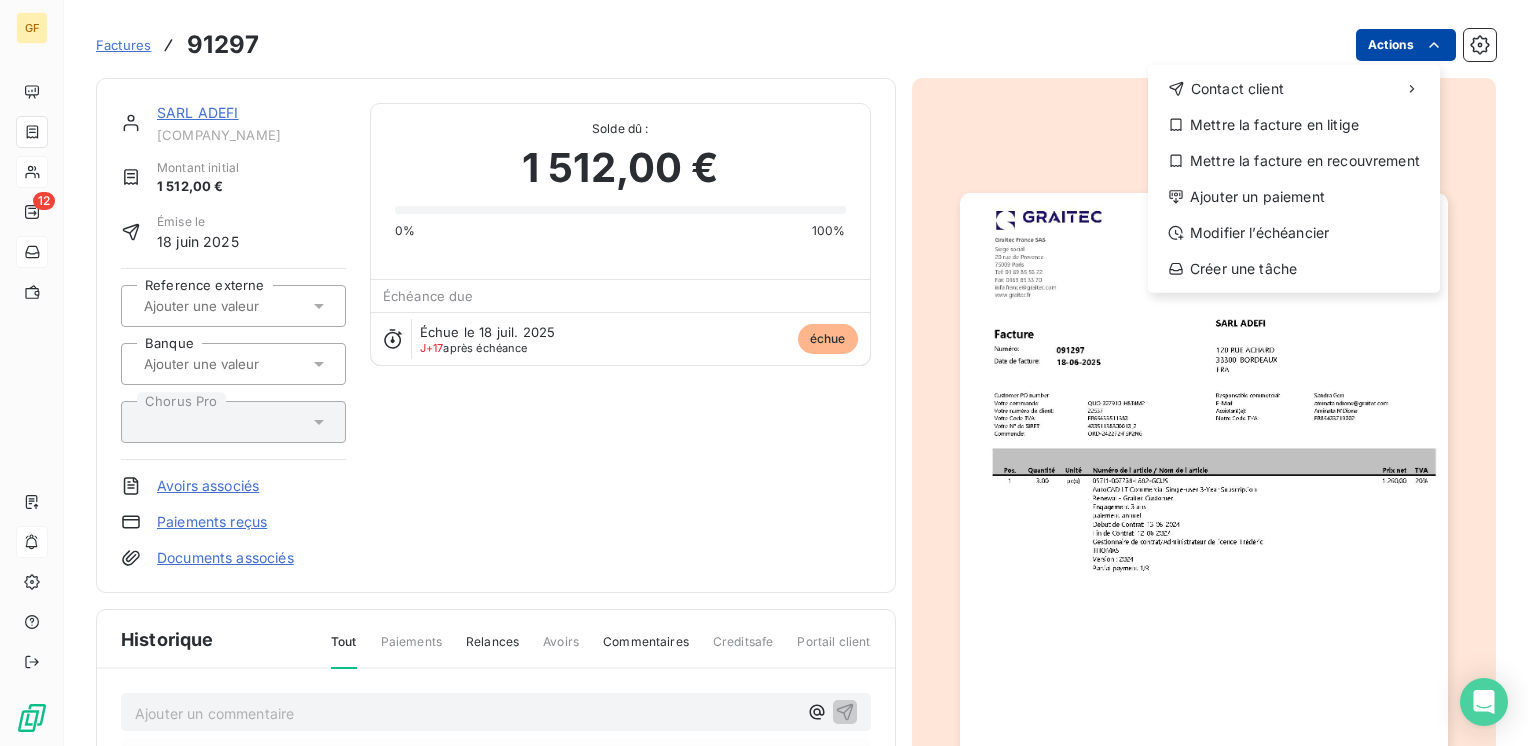 click on "GF 12 Factures [NUMBER] Actions Contact client Mettre la facture en litige Mettre la facture en recouvrement Ajouter un paiement Modifier l’échéancier Créer une tâche [COMPANY] [PRICE] Émise le [DATE] Reference externe Banque Chorus Pro Avoirs associés Paiements reçus Documents associés Solde dû : [PRICE] 0% 100% Échéance due Échue le [DATE] J+17  après échéance échue Historique Tout Paiements Relances Avoirs Commentaires Creditsafe Portail client Ajouter un commentaire ﻿ Email [DATE], [TIME] Niveau 1 [NAME] [DATE], [TIME] Facture  : [NUMBER]
[DATE] Échéance de la facture Email [DATE], [TIME] Notification 18 juin 2025 Émission de la facture" at bounding box center [764, 373] 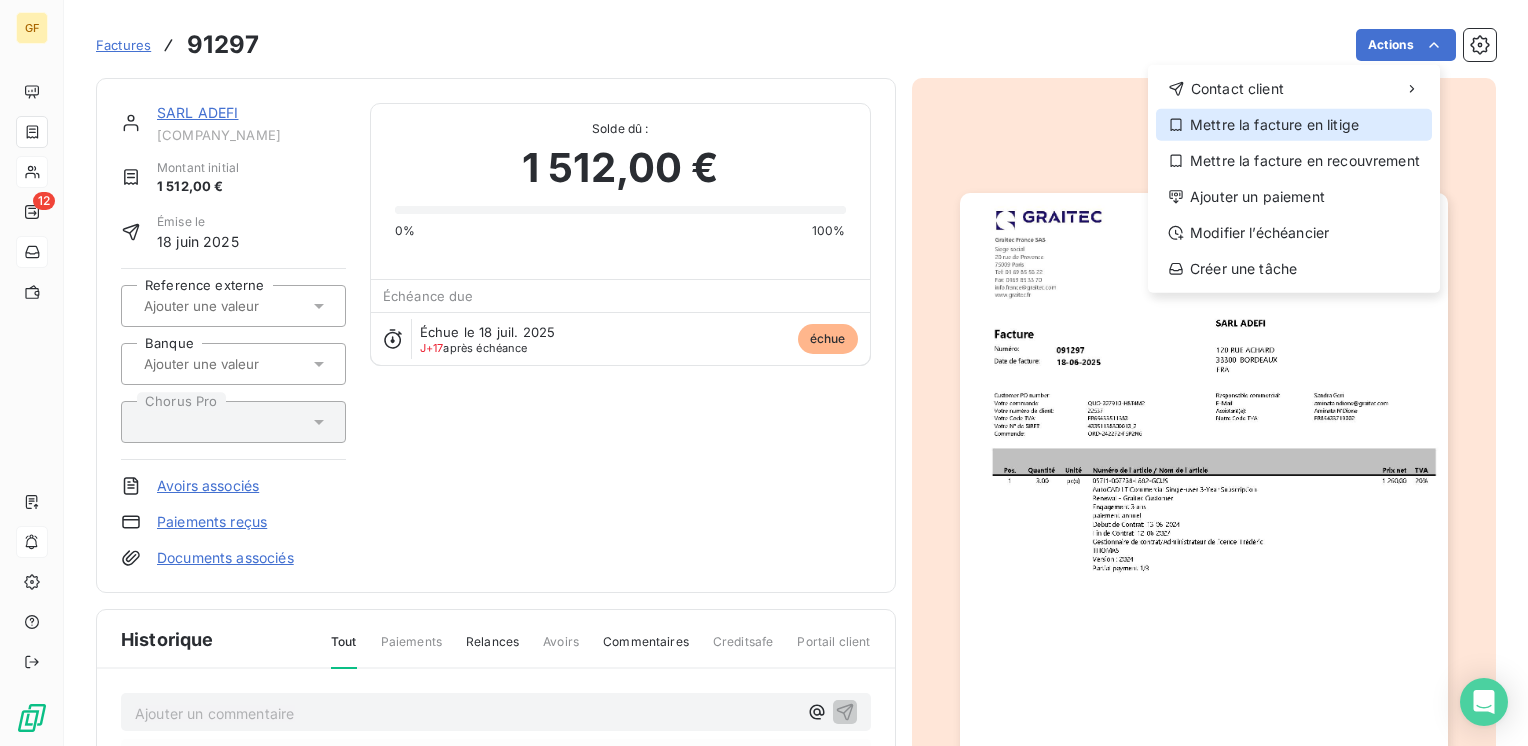 click on "Mettre la facture en litige" at bounding box center (1294, 125) 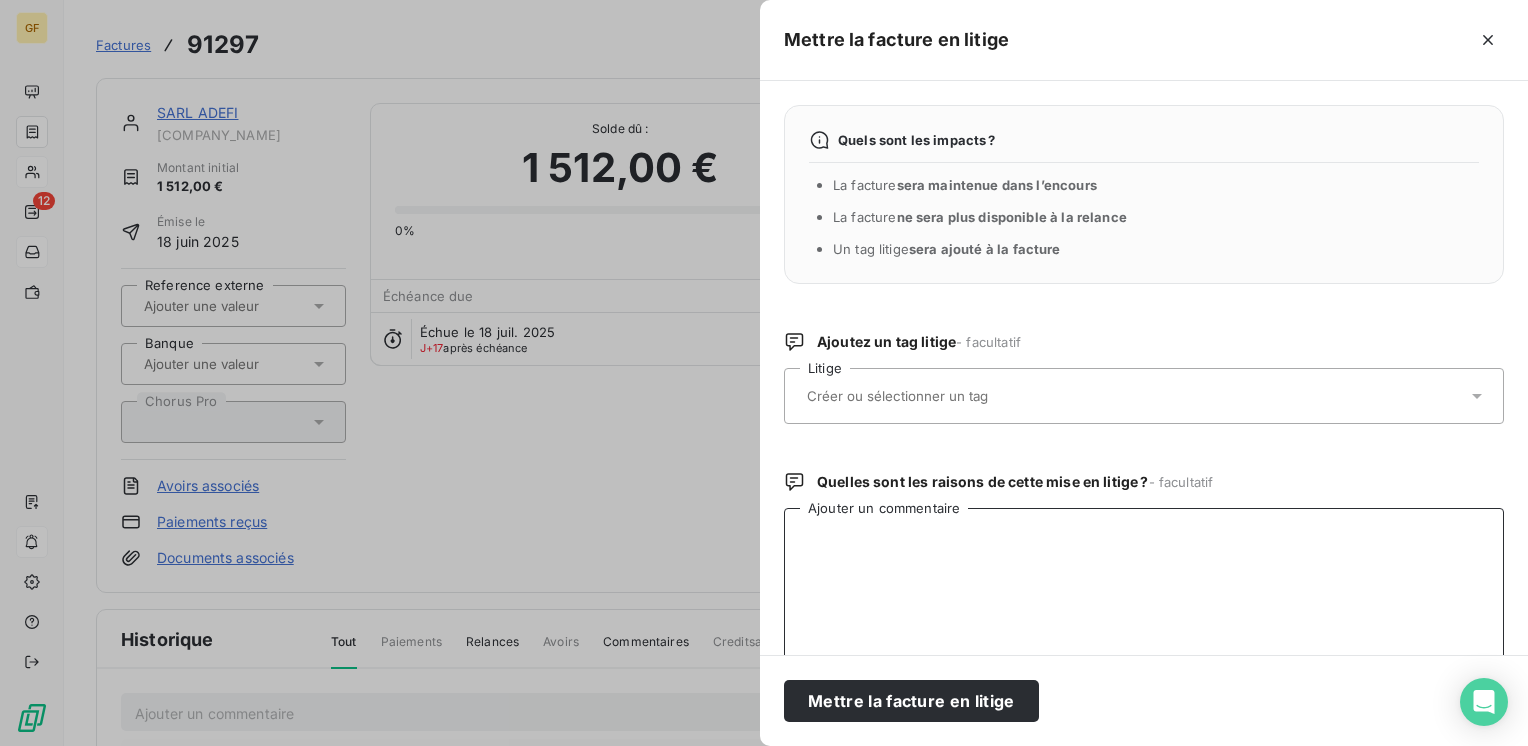 click on "Ajouter un commentaire" at bounding box center (1144, 612) 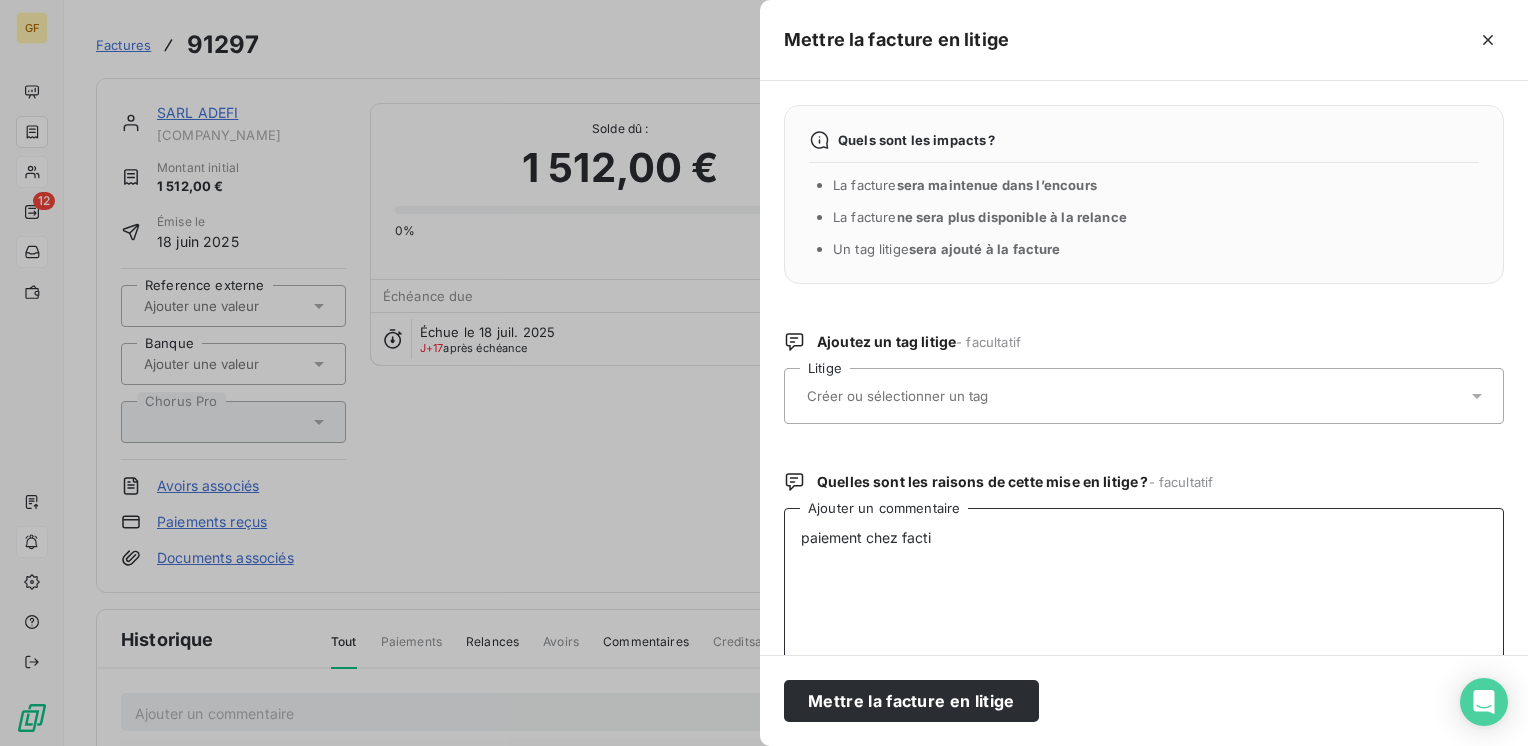 drag, startPoint x: 971, startPoint y: 550, endPoint x: 730, endPoint y: 560, distance: 241.20738 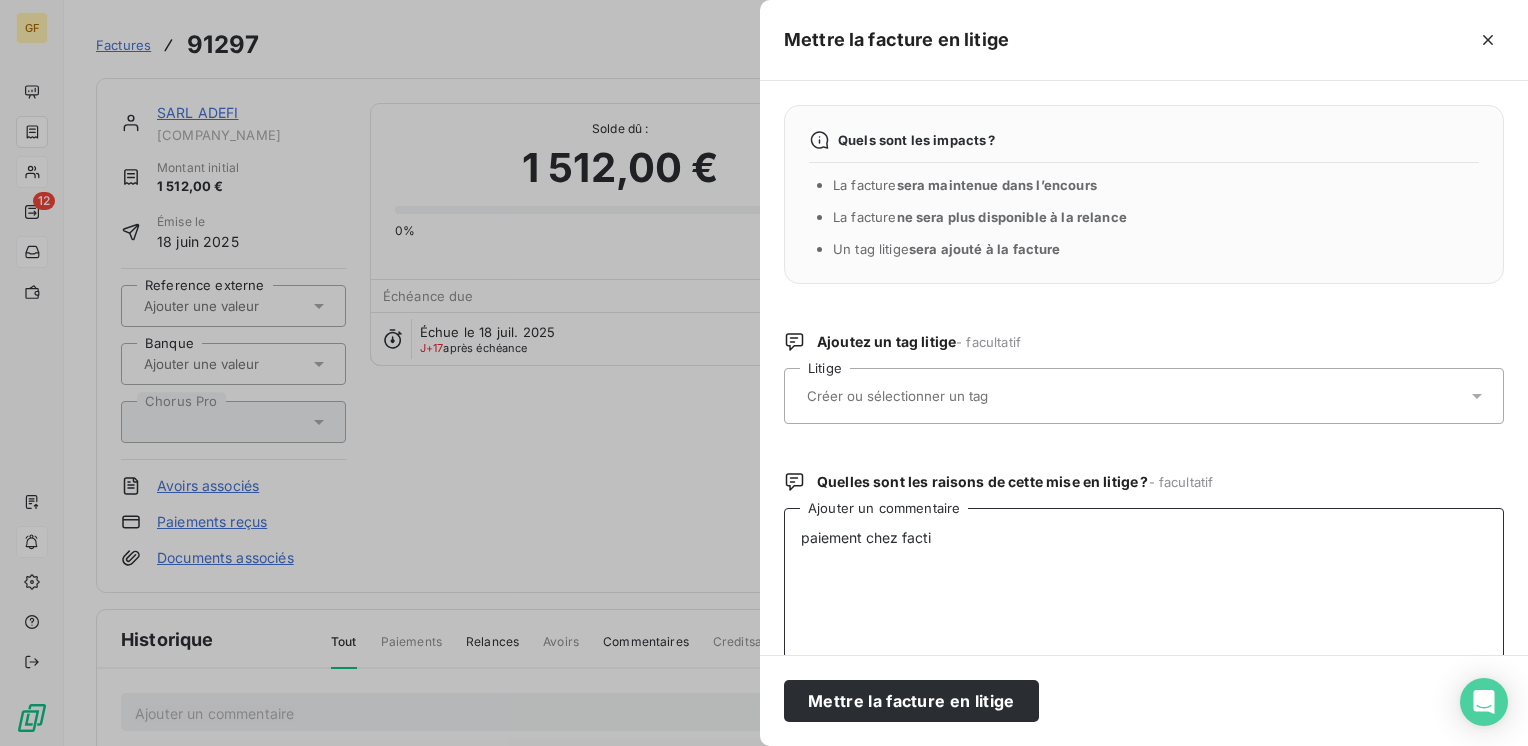 click on "Mettre la facture en litige Quels sont les impacts ? La facture  sera maintenue dans l’encours La facture  ne sera plus disponible à la relance Un tag litige  sera ajouté à la facture Ajoutez un tag litige  - facultatif Litige Quelles sont les raisons de cette mise en litige ?  - facultatif paiement chez facti Ajouter un commentaire Mettre la facture en litige" at bounding box center (764, 746) 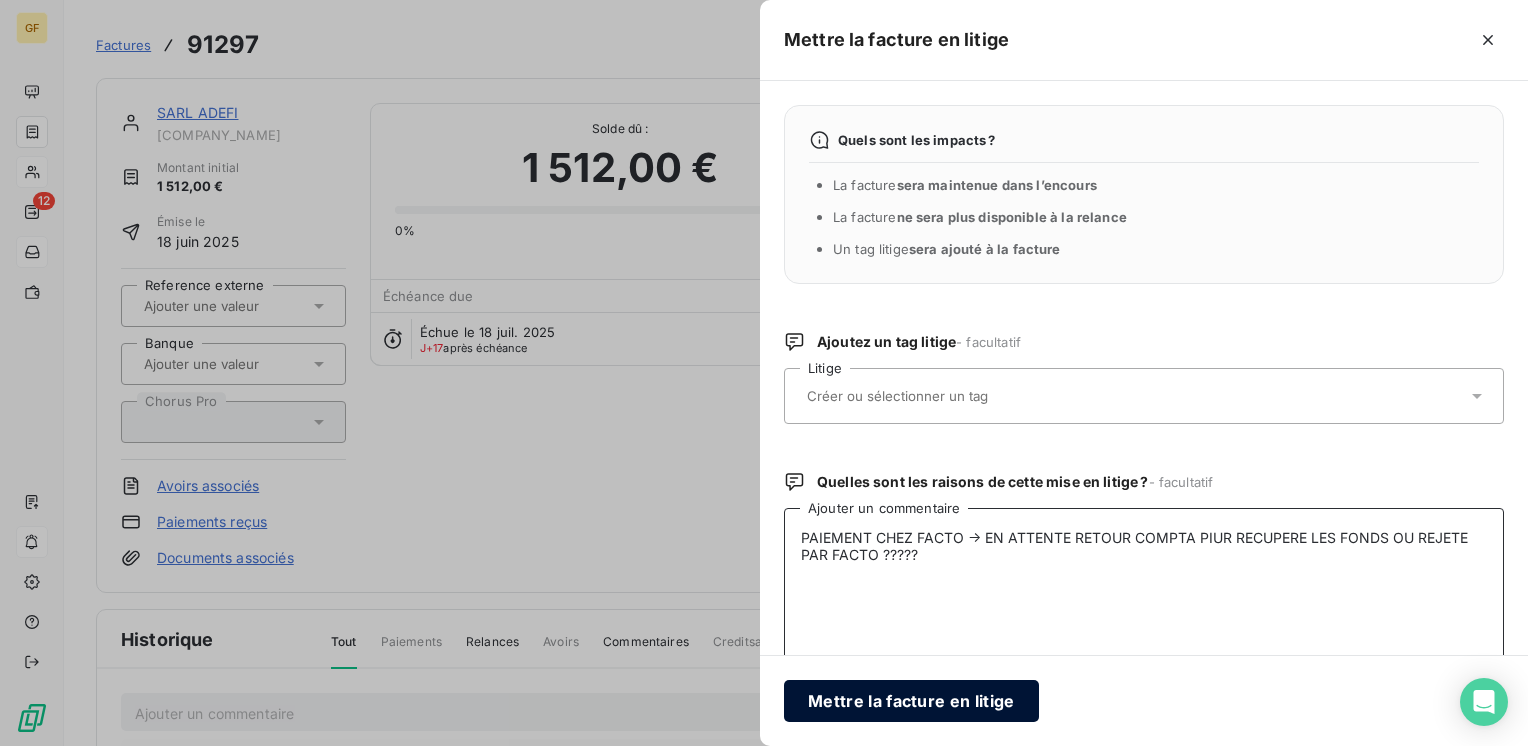 type on "PAIEMENT CHEZ FACTO → EN ATTENTE RETOUR COMPTA PIUR RECUPERE LES FONDS OU REJETE PAR FACTO ?????" 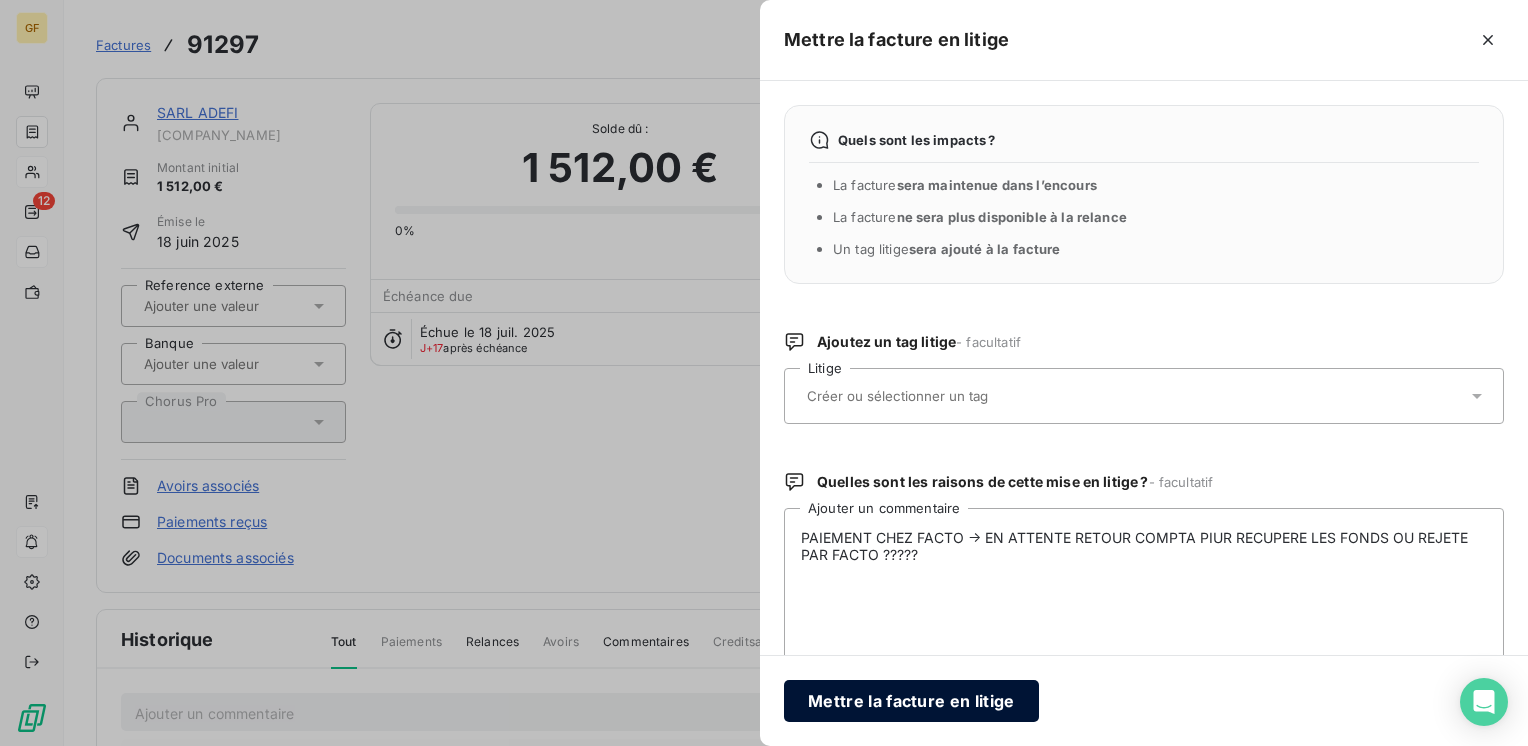 click on "Mettre la facture en litige" at bounding box center (911, 701) 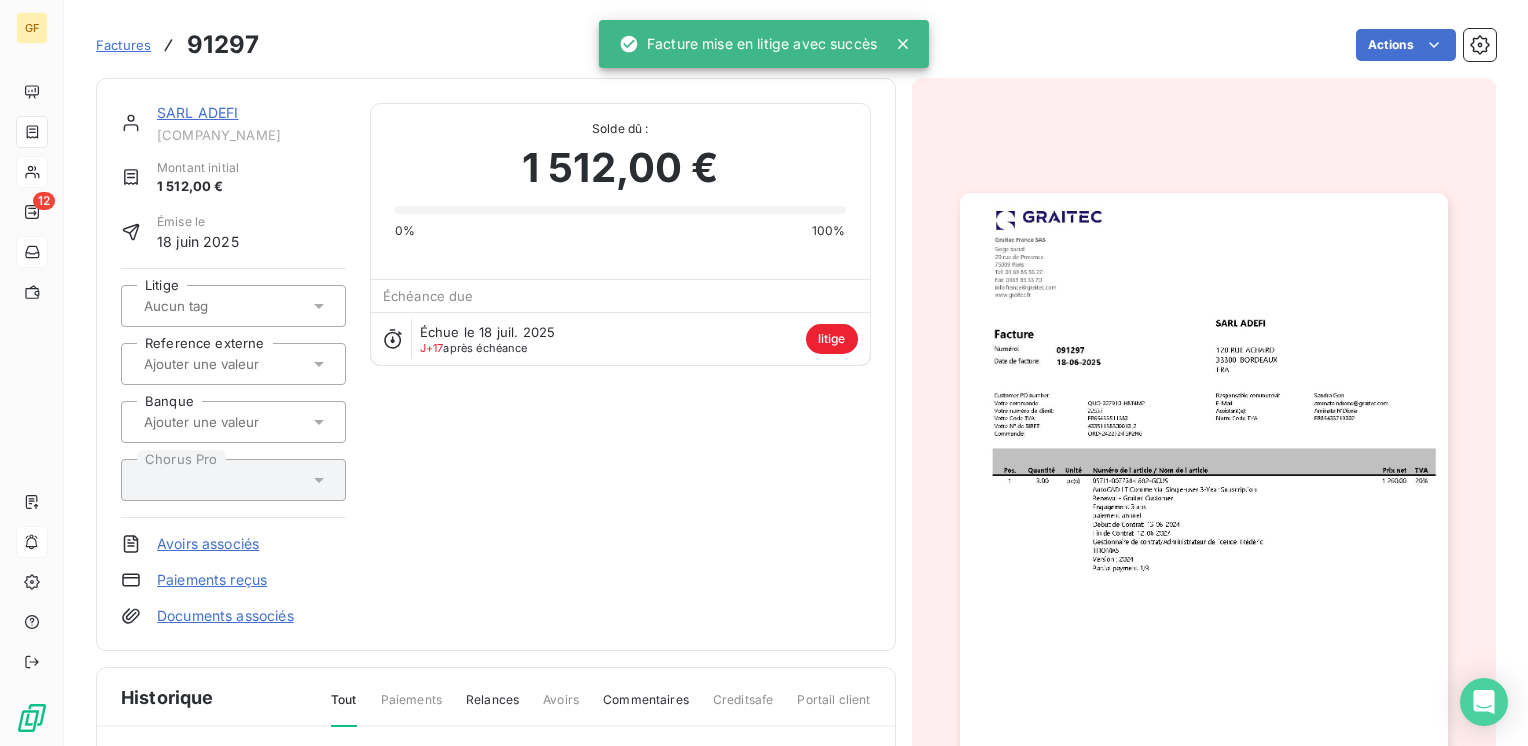 click on "SARL ADEFI" at bounding box center [198, 112] 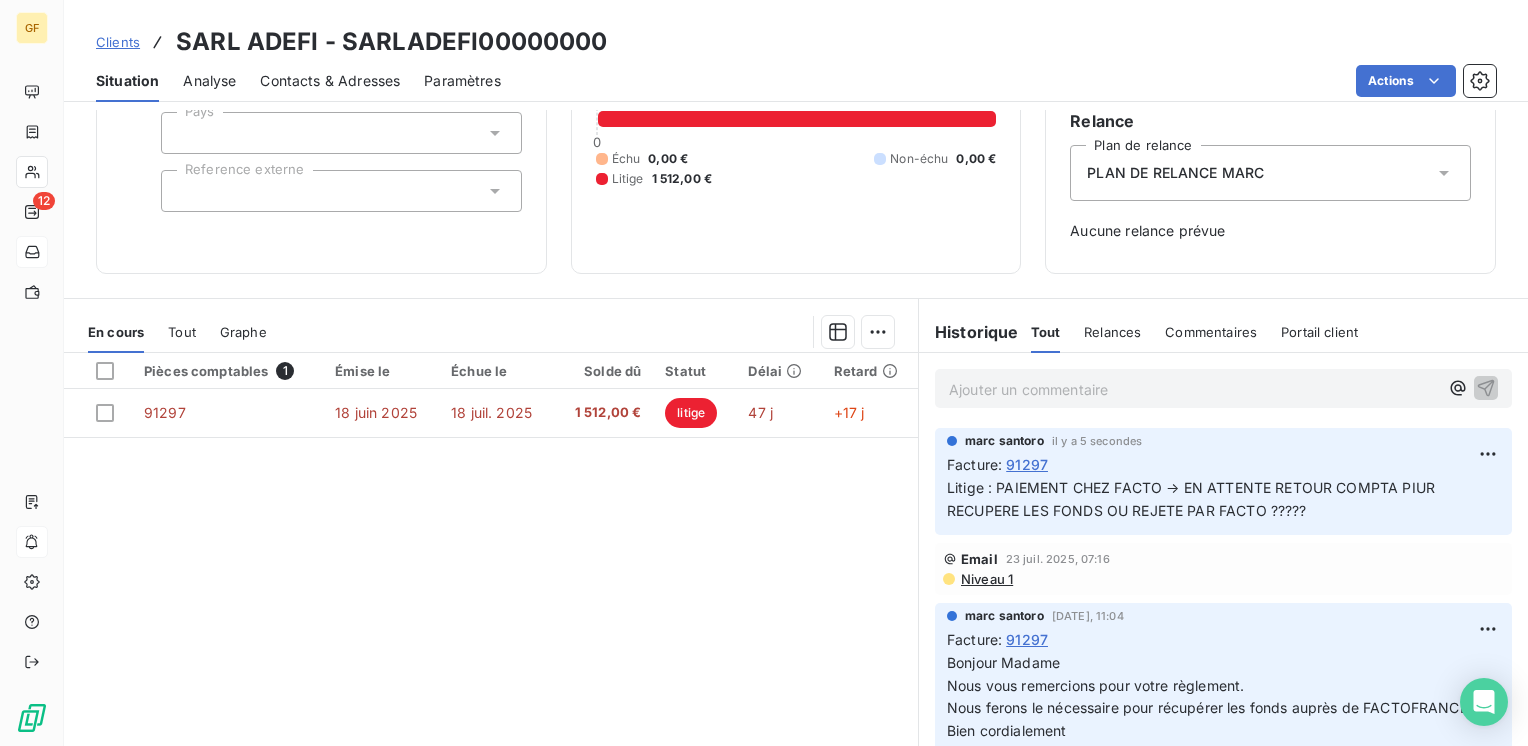 scroll, scrollTop: 238, scrollLeft: 0, axis: vertical 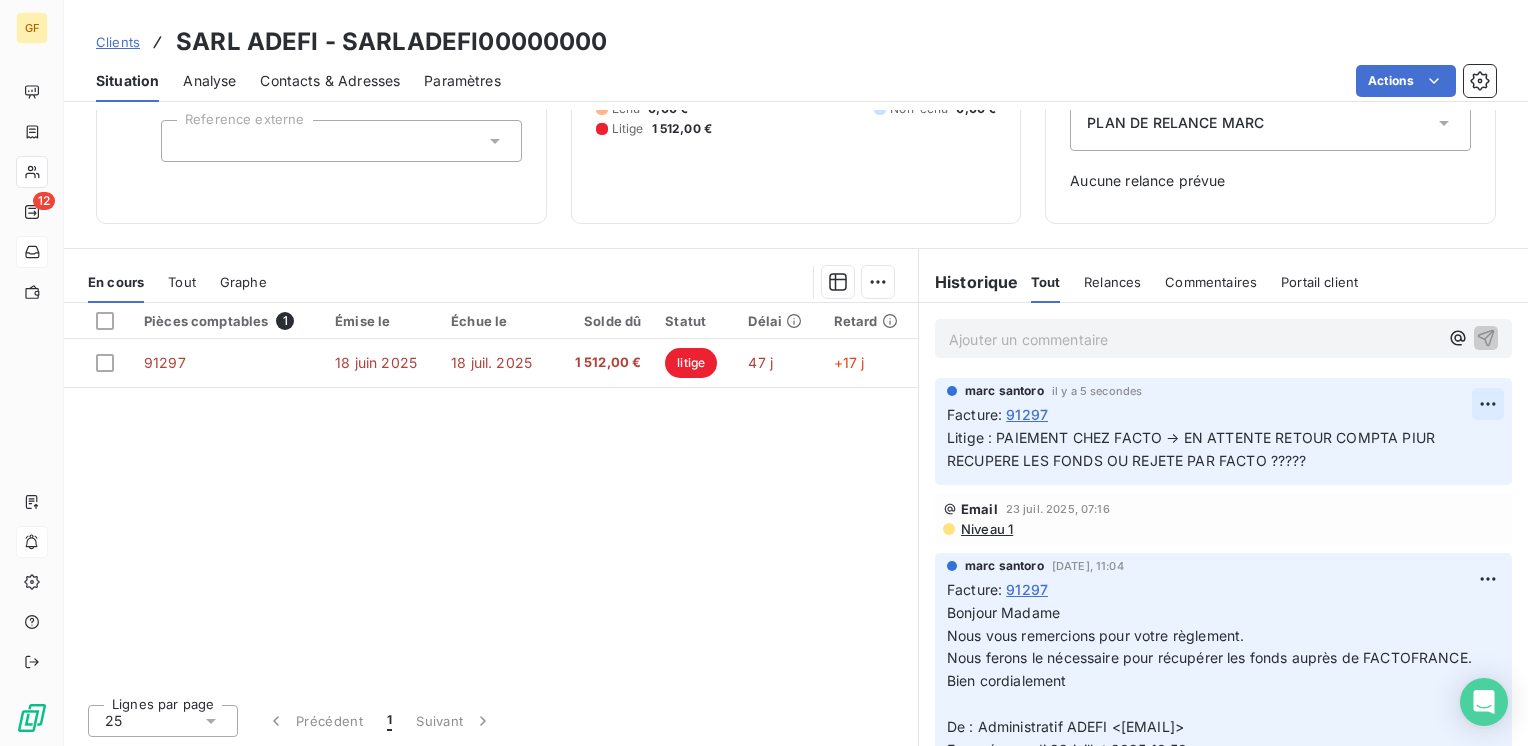click on "GF 12 Clients SARL ADEFI - SARLADEFI[REDACTED] Situation Analyse Contacts & Adresses Paramètres Actions Informations client Gestionnaires Aucun Propriétés Client Pays Reference externe Encours client   1 512,00 € 0 Échu 0,00 € Non-échu 0,00 €   Litige 1 512,00 €   Limite d’encours Ajouter une limite d’encours autorisé Gestion du risque Surveiller ce client en intégrant votre outil de gestion des risques client. Relance Plan de relance PLAN DE RELANCE MARC Aucune relance prévue En cours Tout Graphe Pièces comptables 1 Émise le Échue le Solde dû Statut Délai   Retard   91297 18 juin 2025 18 juil. 2025 1 512,00 € litige 47 j +17 j Lignes par page 25 Précédent 1 Suivant Historique Tout Relances Commentaires Portail client Tout Relances Commentaires Portail client Ajouter un commentaire ﻿ [FIRST] [LAST] il y a 5 secondes Facture  : 91297 Litige : PAIEMENT CHEZ FACTO → EN ATTENTE RETOUR COMPTA PIUR RECUPERE LES FONDS OU REJETE PAR FACTO ????? Email Niveau 1  :" at bounding box center (764, 373) 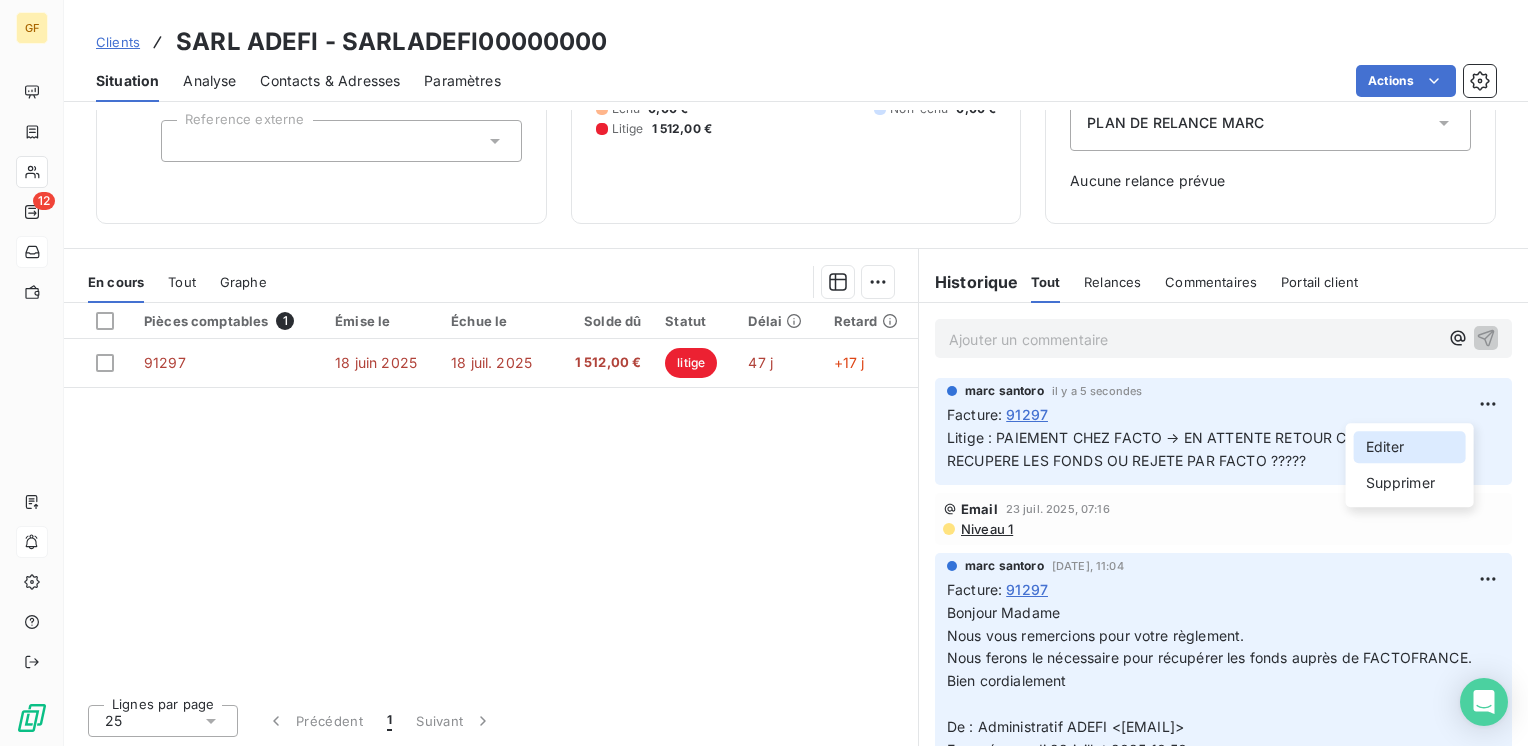 click on "Editer" at bounding box center (1410, 447) 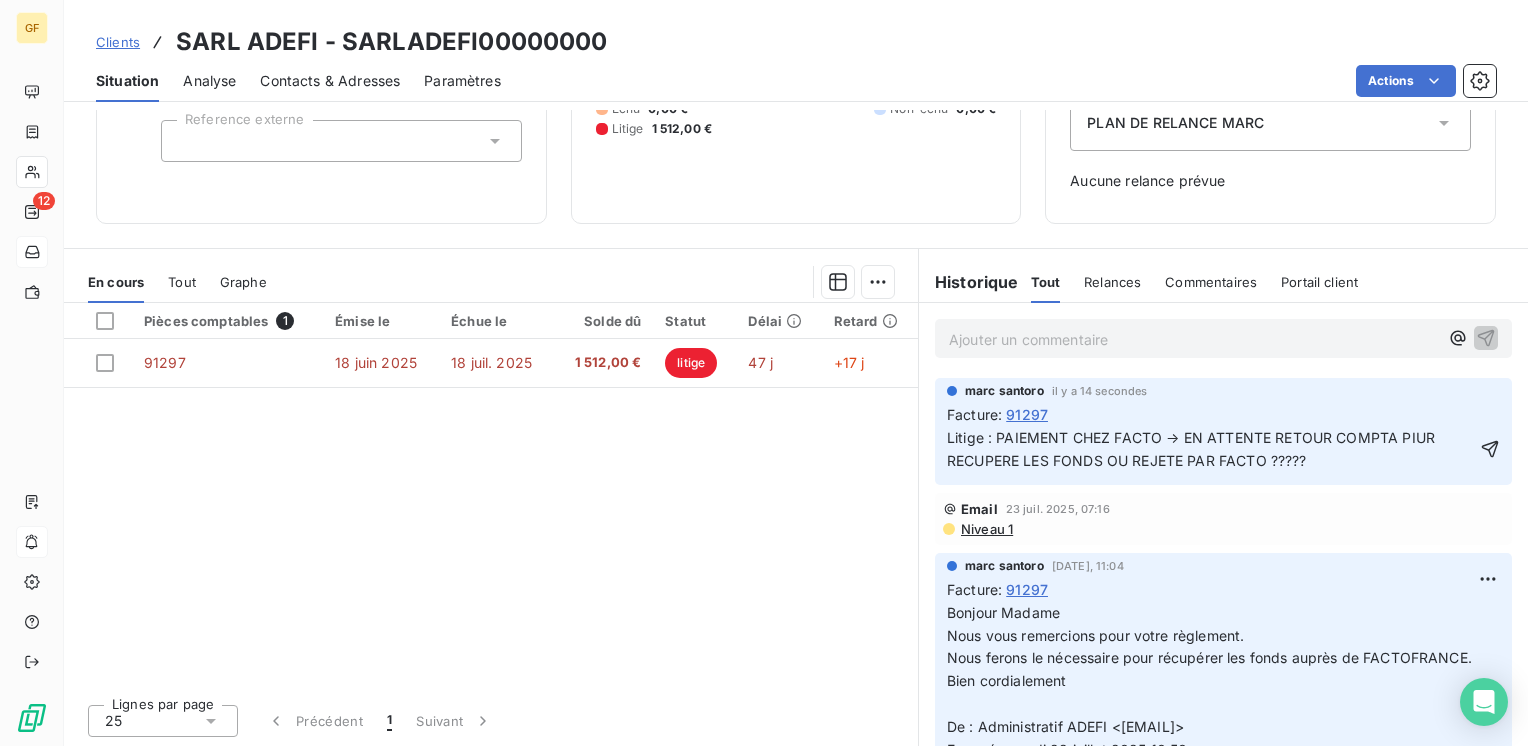 click on "Litige : PAIEMENT CHEZ FACTO → EN ATTENTE RETOUR COMPTA PIUR RECUPERE LES FONDS OU REJETE PAR FACTO ?????" at bounding box center [1193, 449] 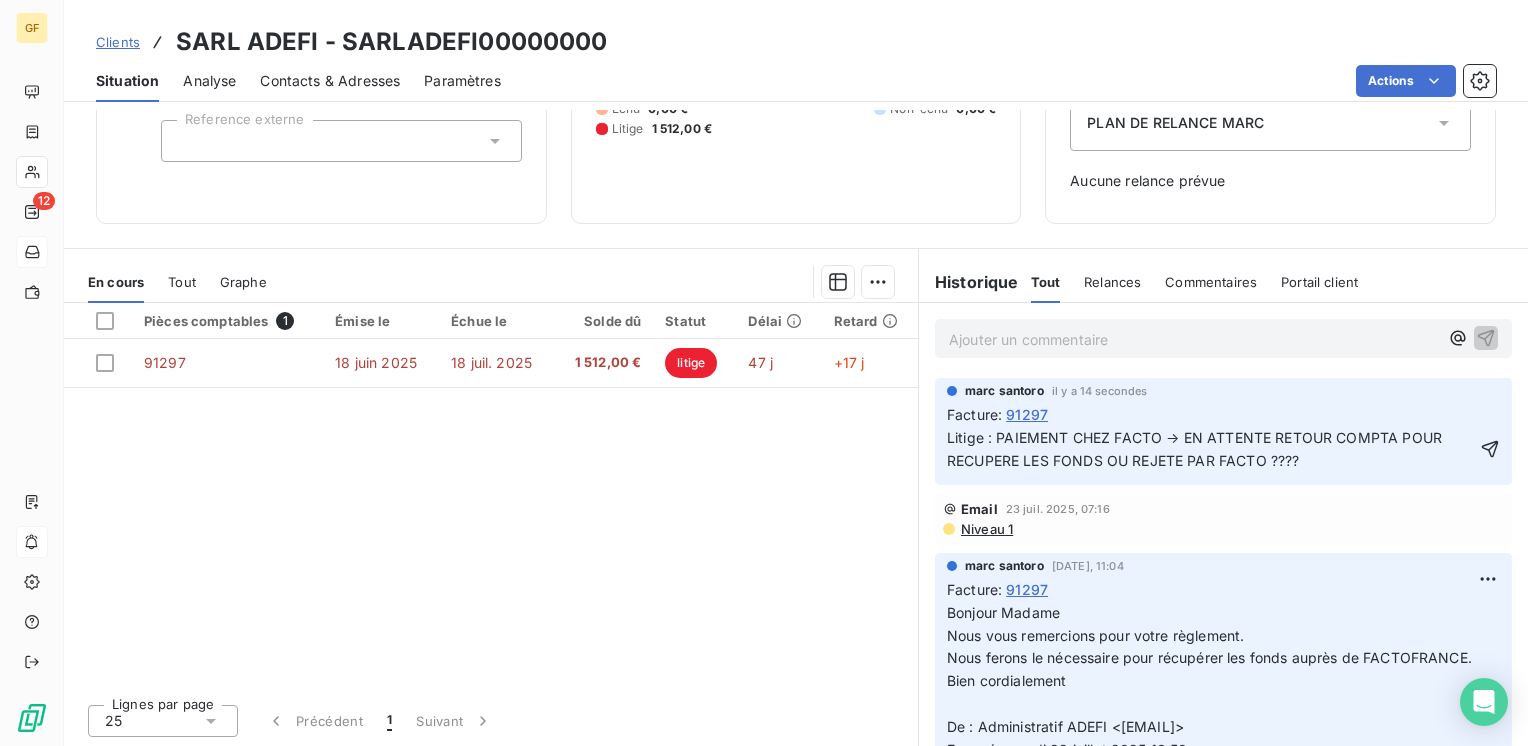 click on "Litige : PAIEMENT CHEZ FACTO → EN ATTENTE RETOUR COMPTA POUR RECUPERE LES FONDS OU REJETE PAR FACTO ????" at bounding box center (1196, 449) 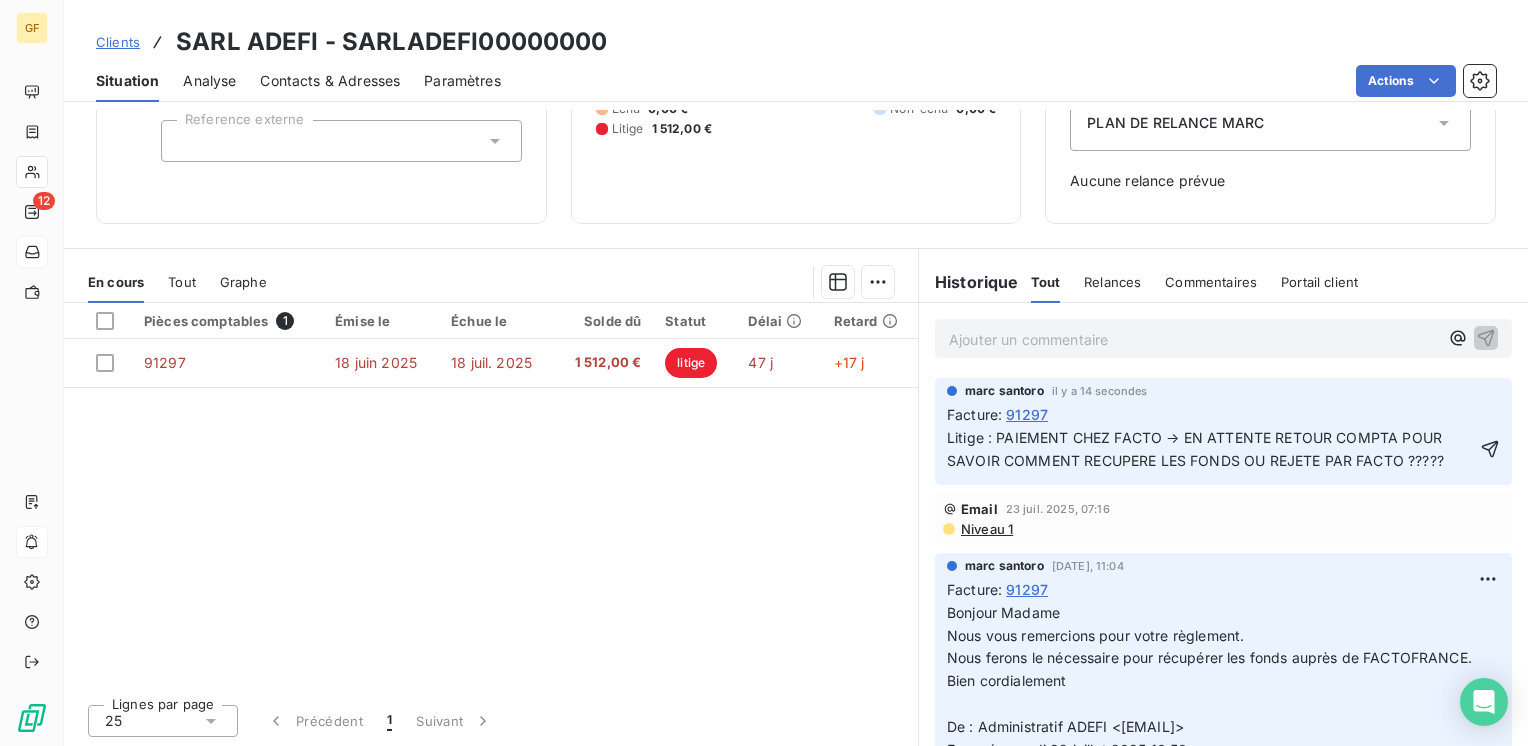 click on "Litige : PAIEMENT CHEZ FACTO → EN ATTENTE RETOUR COMPTA POUR SAVOIR COMMENT RECUPERE LES FONDS OU REJETE PAR FACTO ?????" at bounding box center [1196, 449] 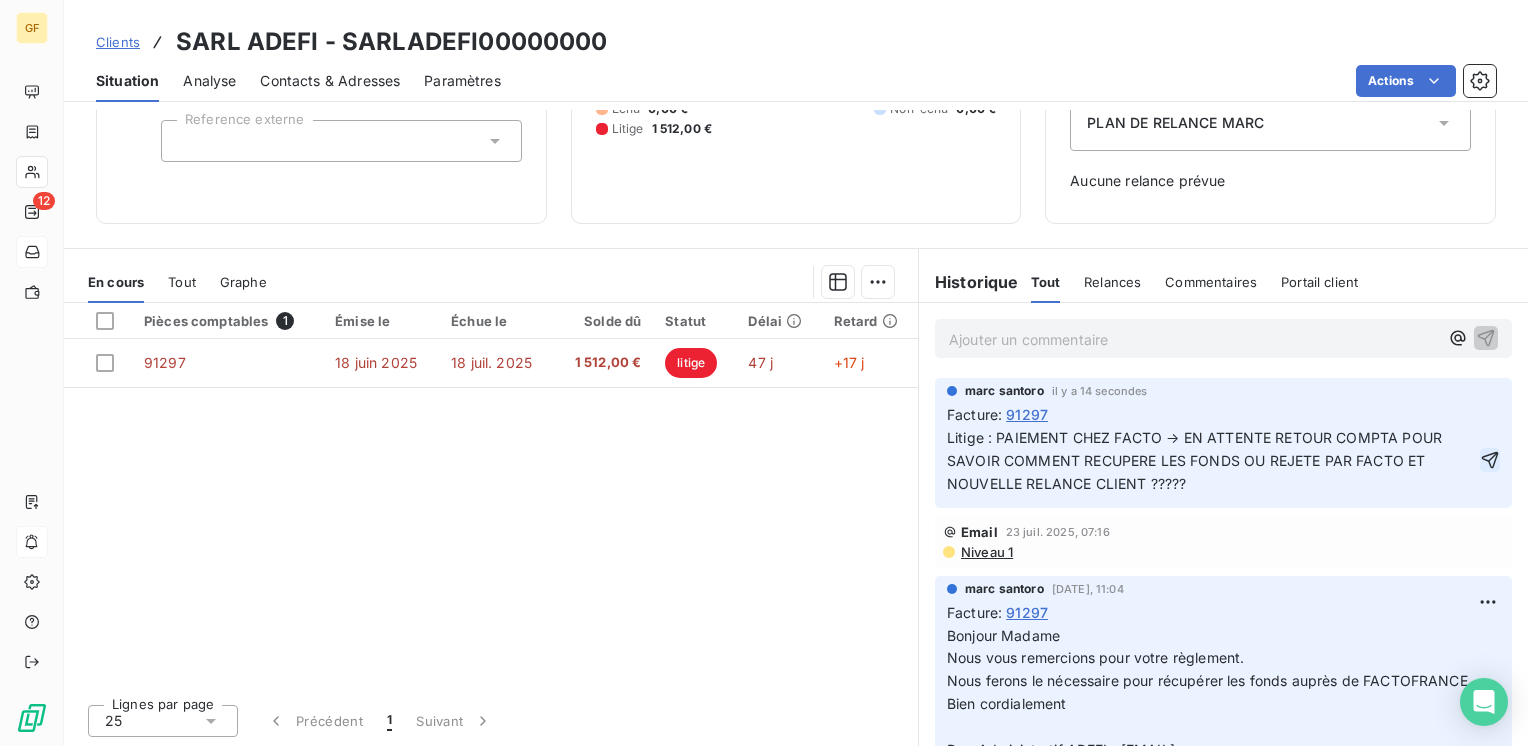 click 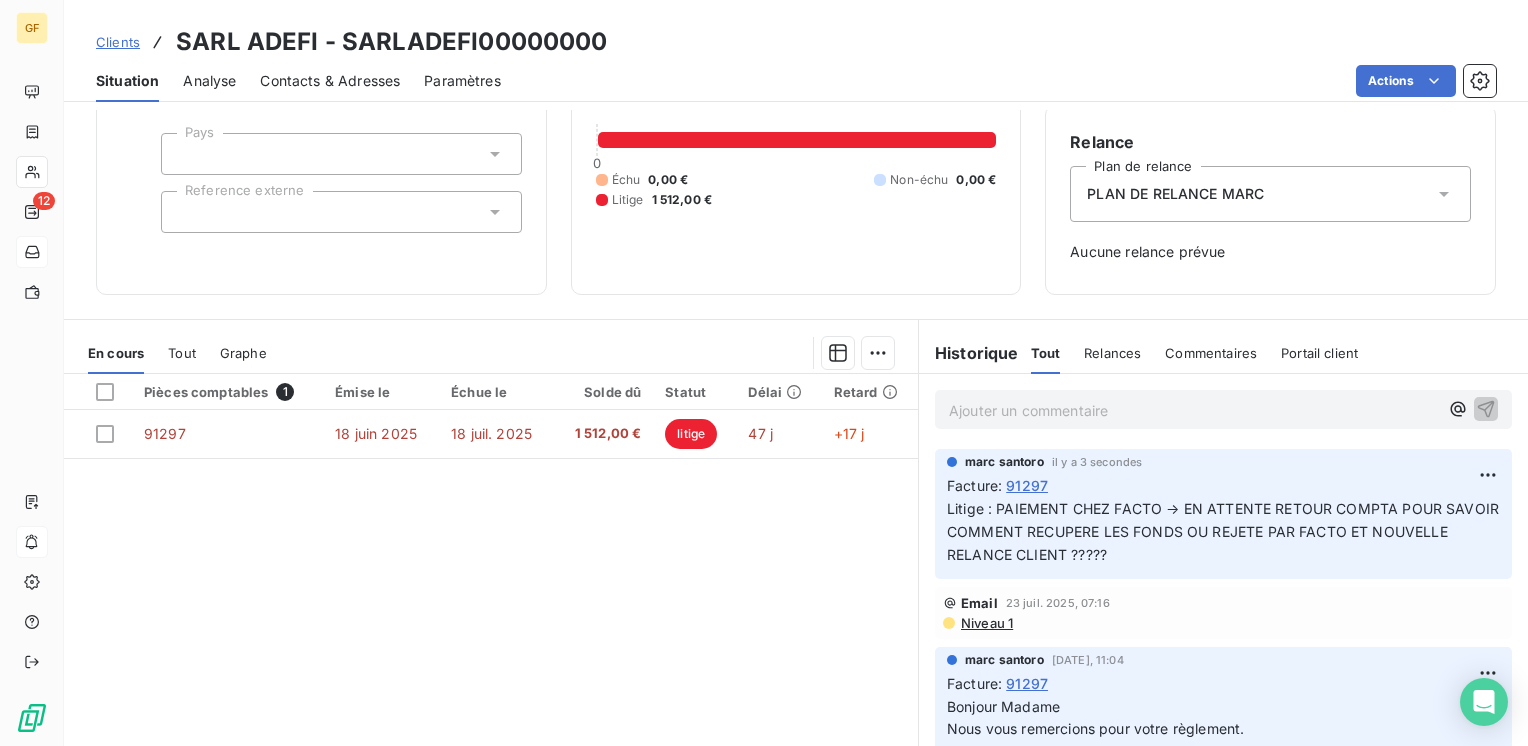 scroll, scrollTop: 138, scrollLeft: 0, axis: vertical 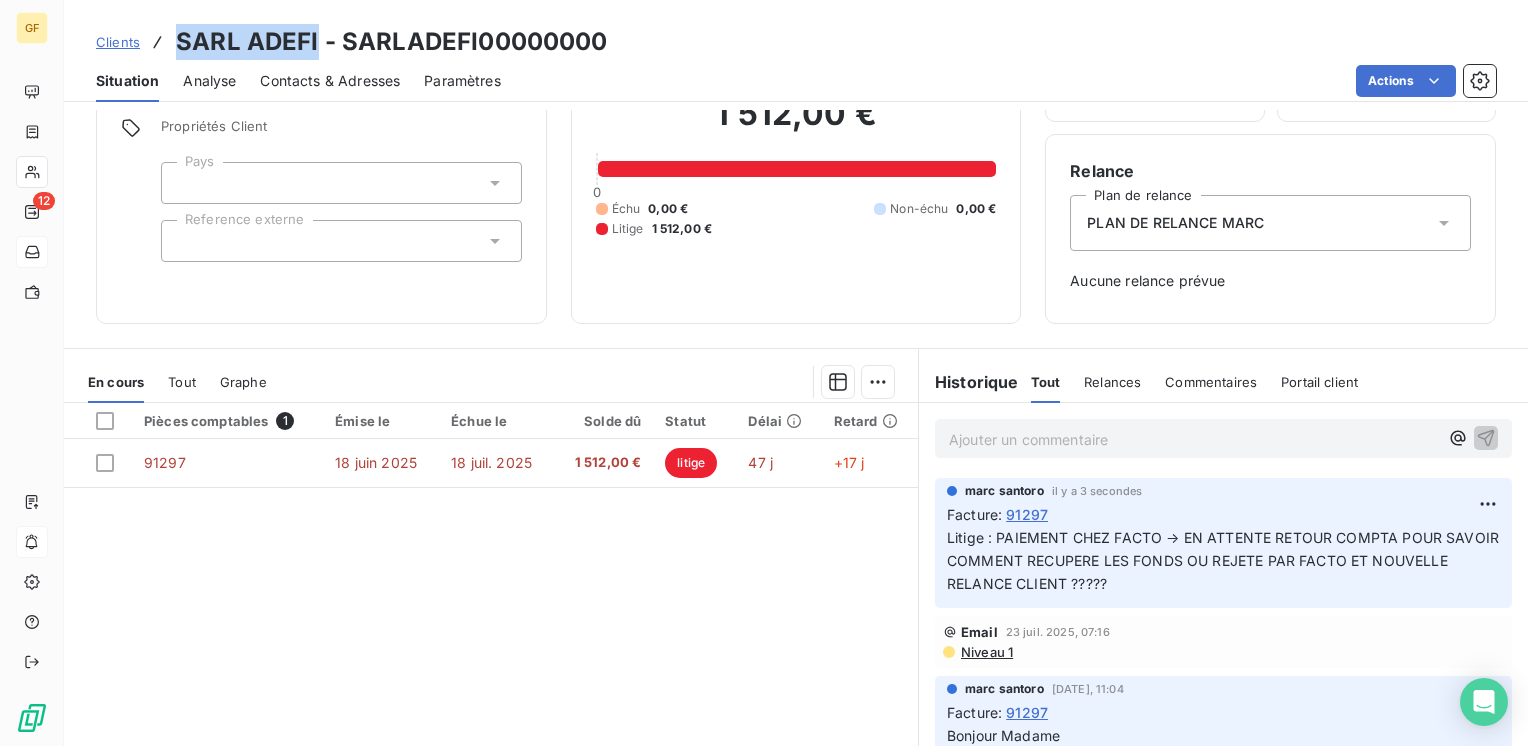 drag, startPoint x: 316, startPoint y: 34, endPoint x: 172, endPoint y: 38, distance: 144.05554 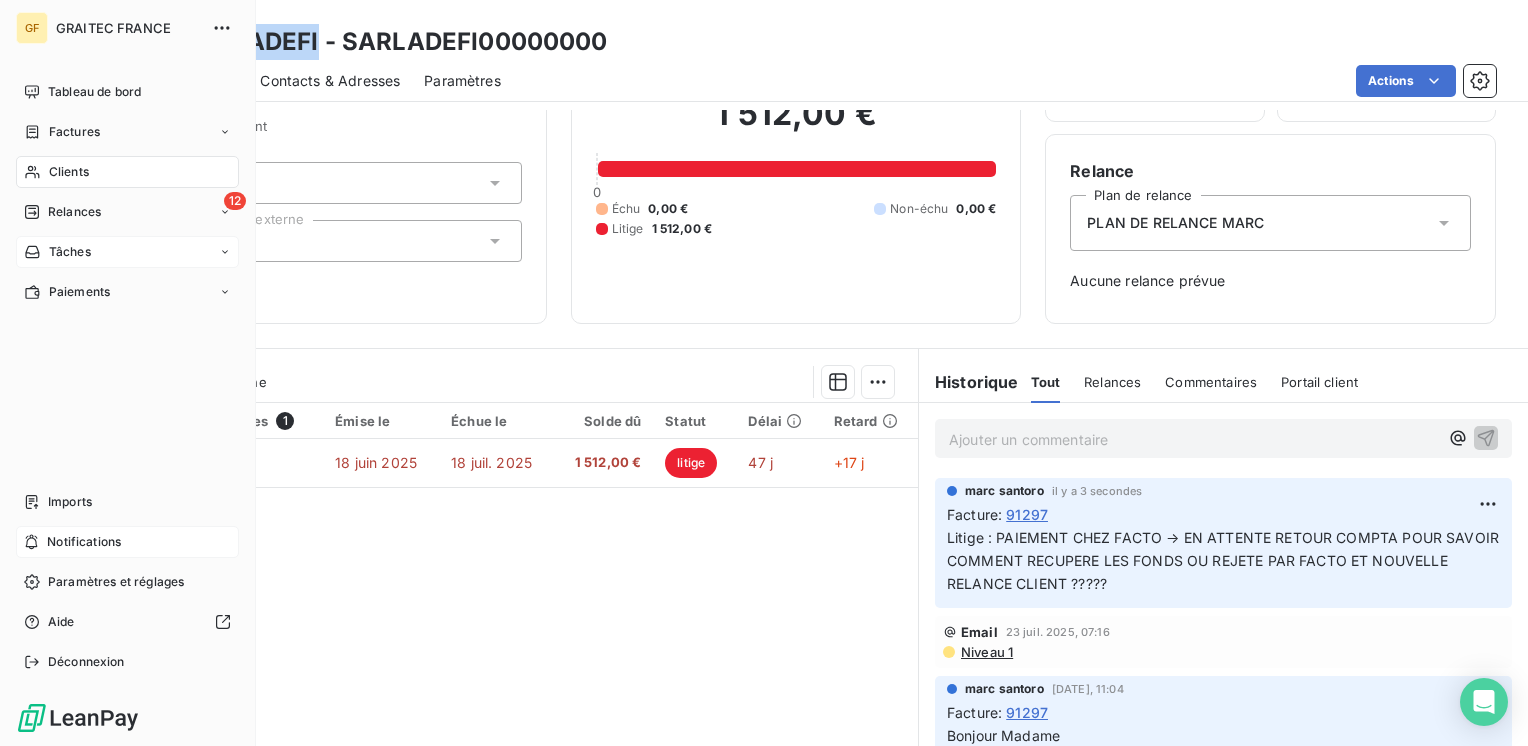 click on "Tâches" at bounding box center (70, 252) 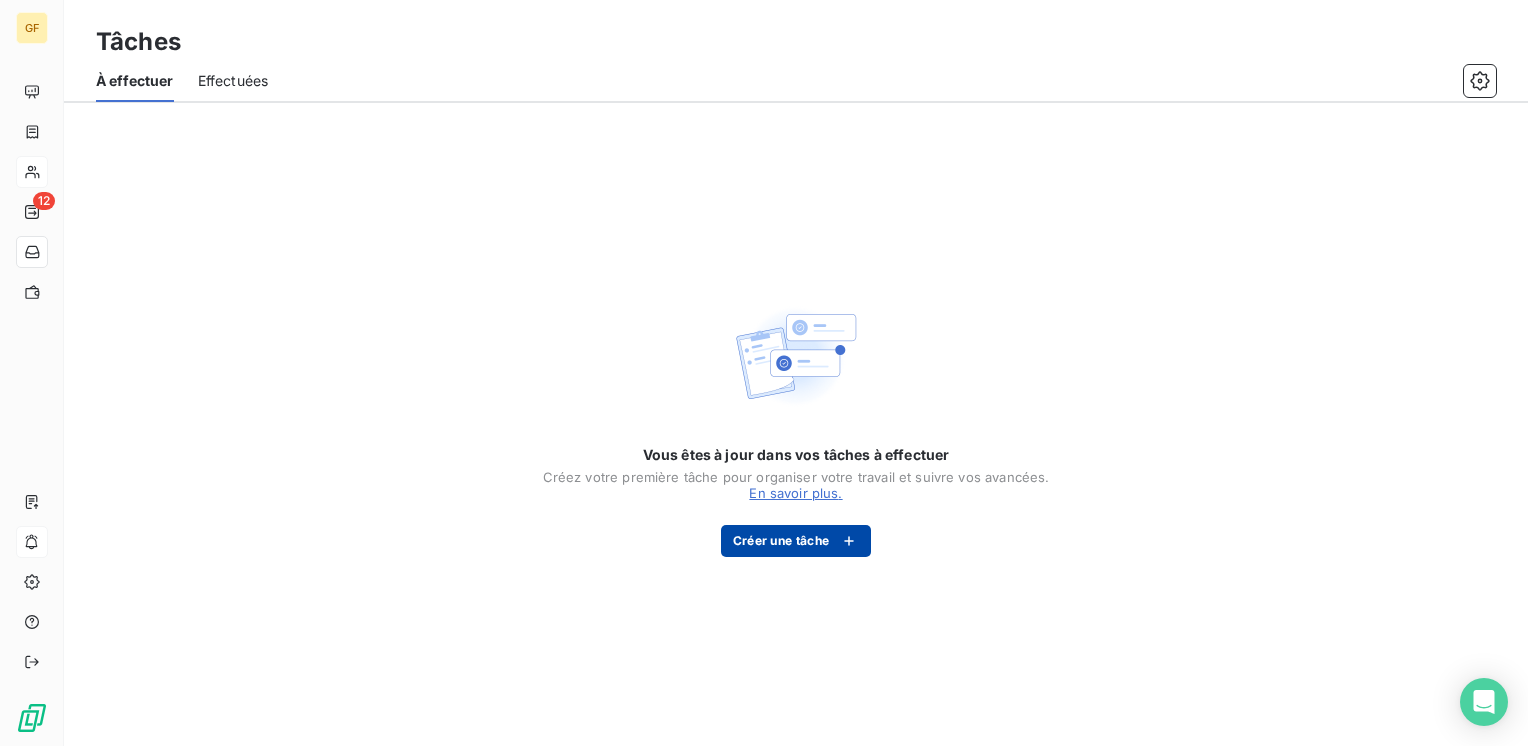 click on "Créer une tâche" at bounding box center [796, 541] 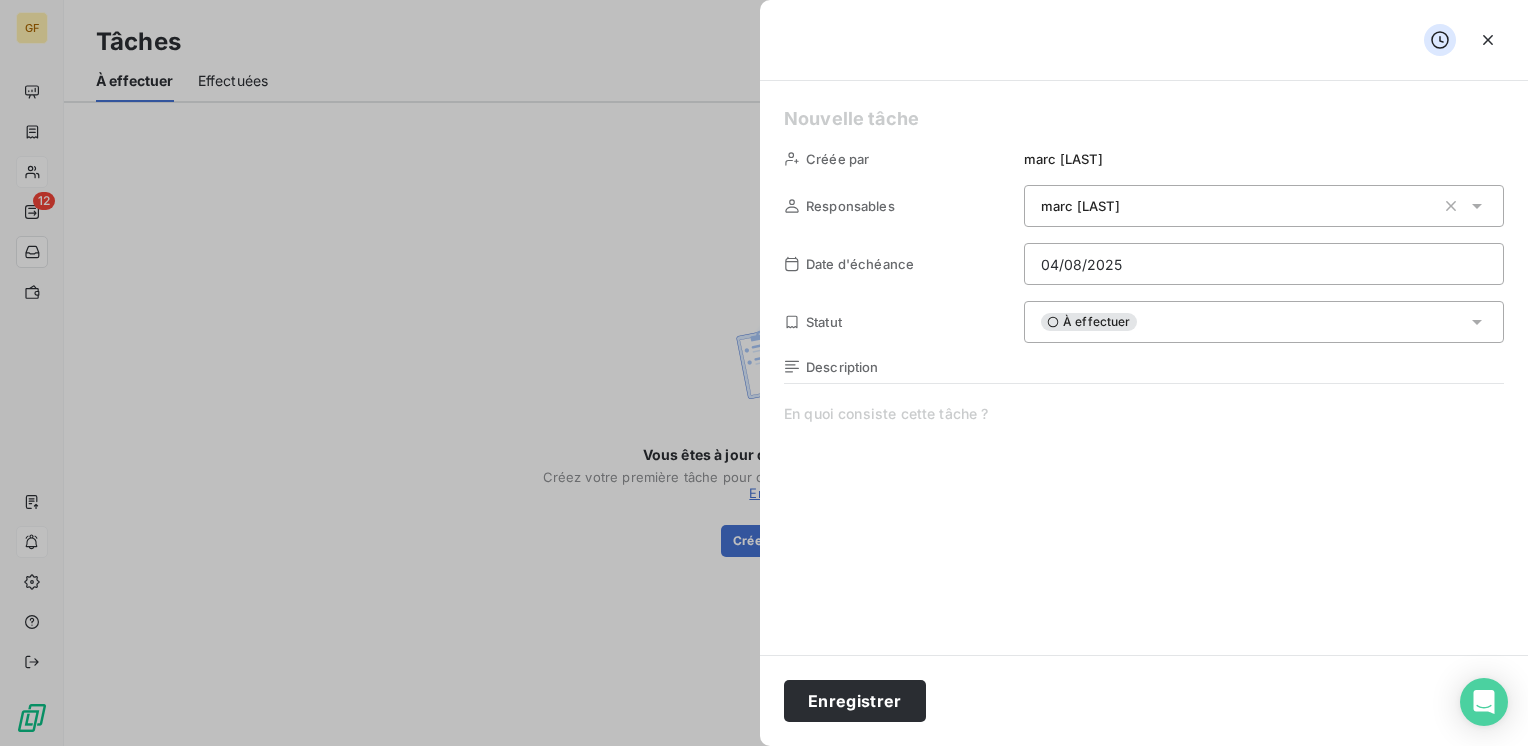 click at bounding box center (1144, 119) 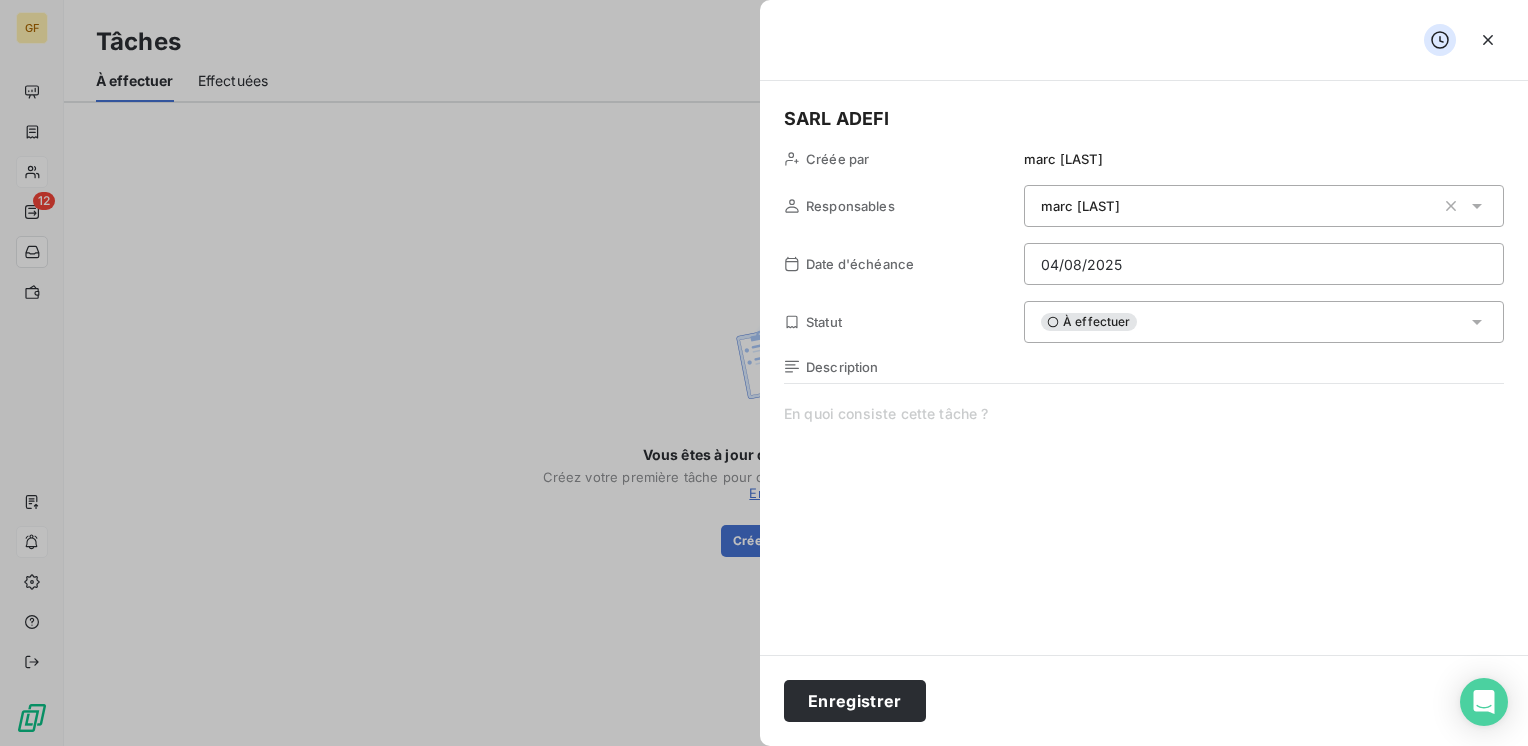 click on "Description" at bounding box center [1144, 573] 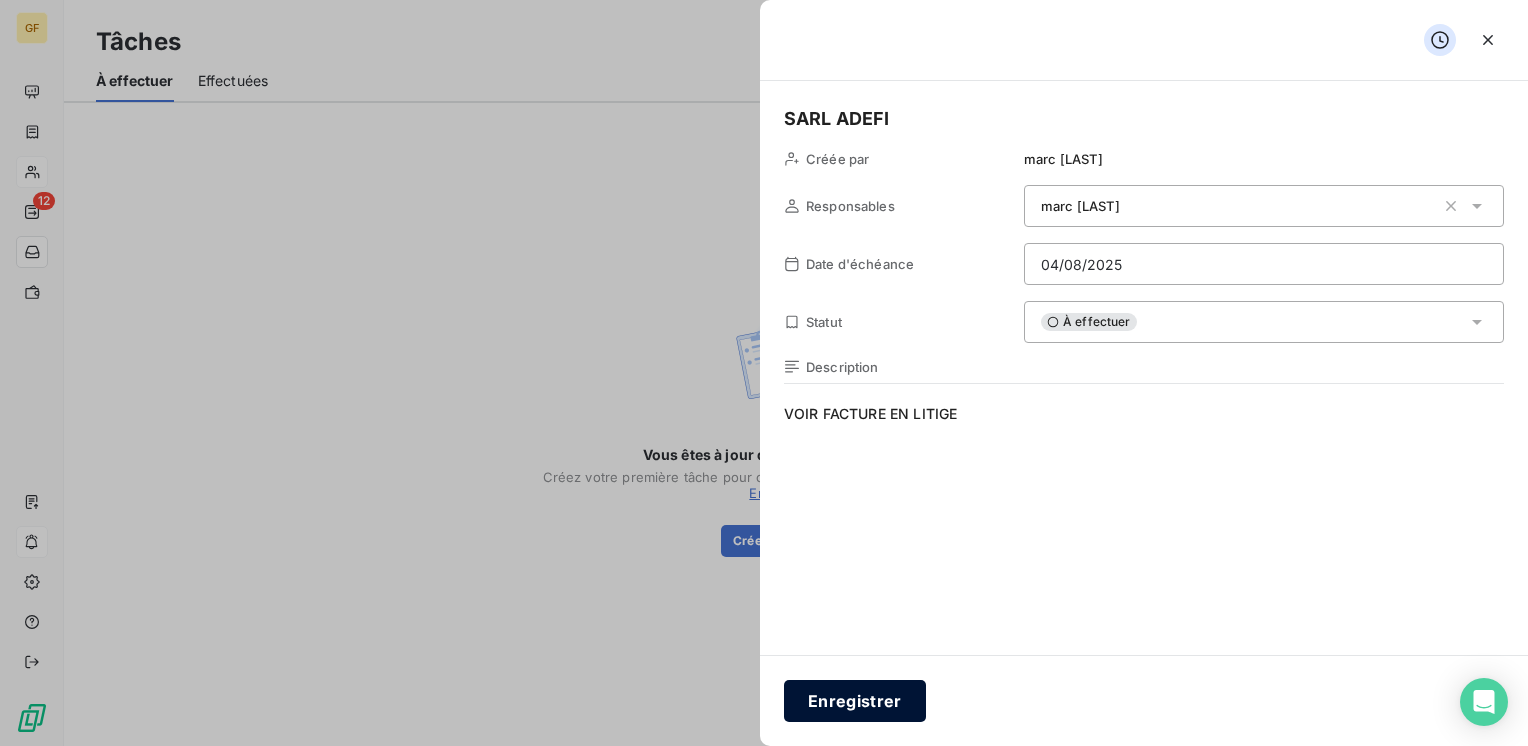 click on "Enregistrer" at bounding box center (855, 701) 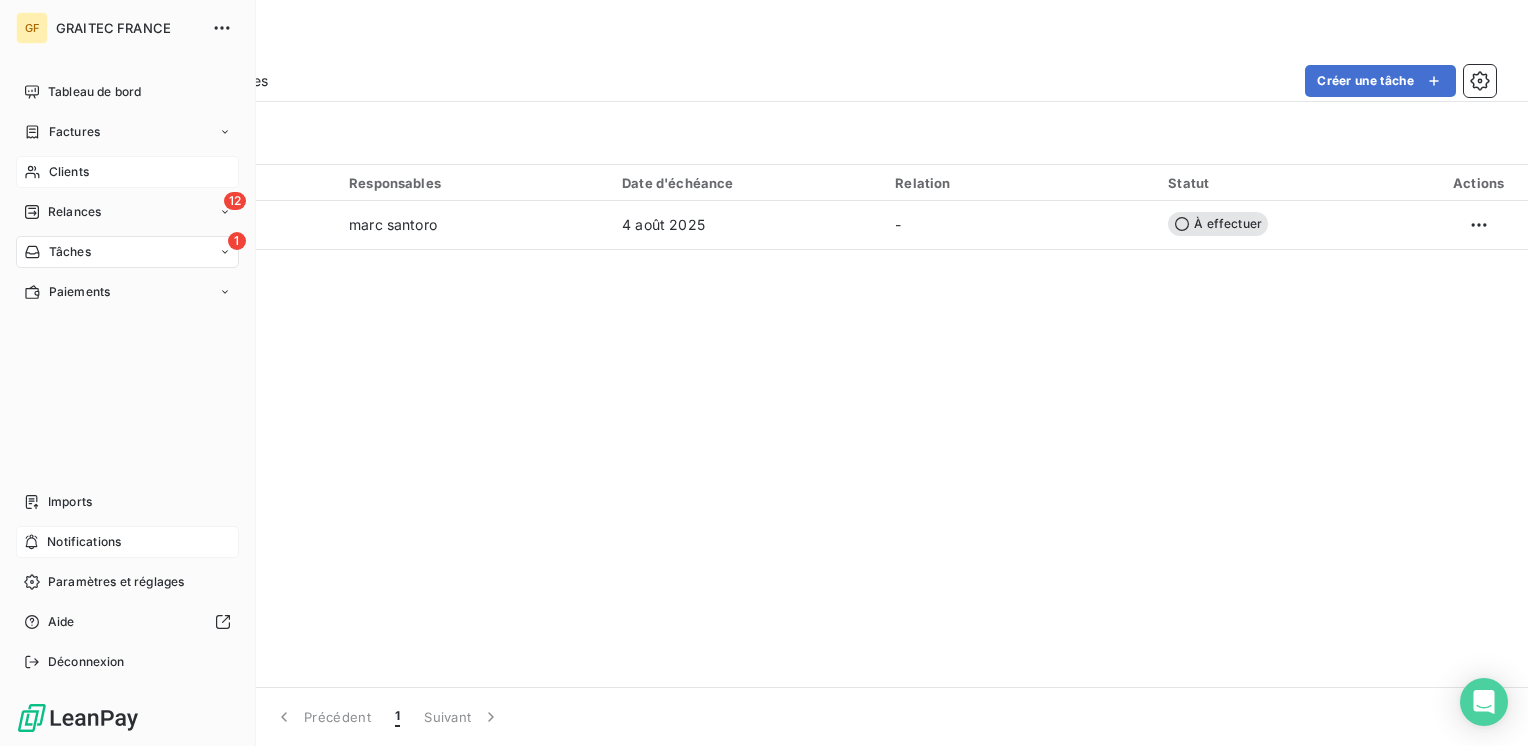 drag, startPoint x: 68, startPoint y: 211, endPoint x: 185, endPoint y: 449, distance: 265.2037 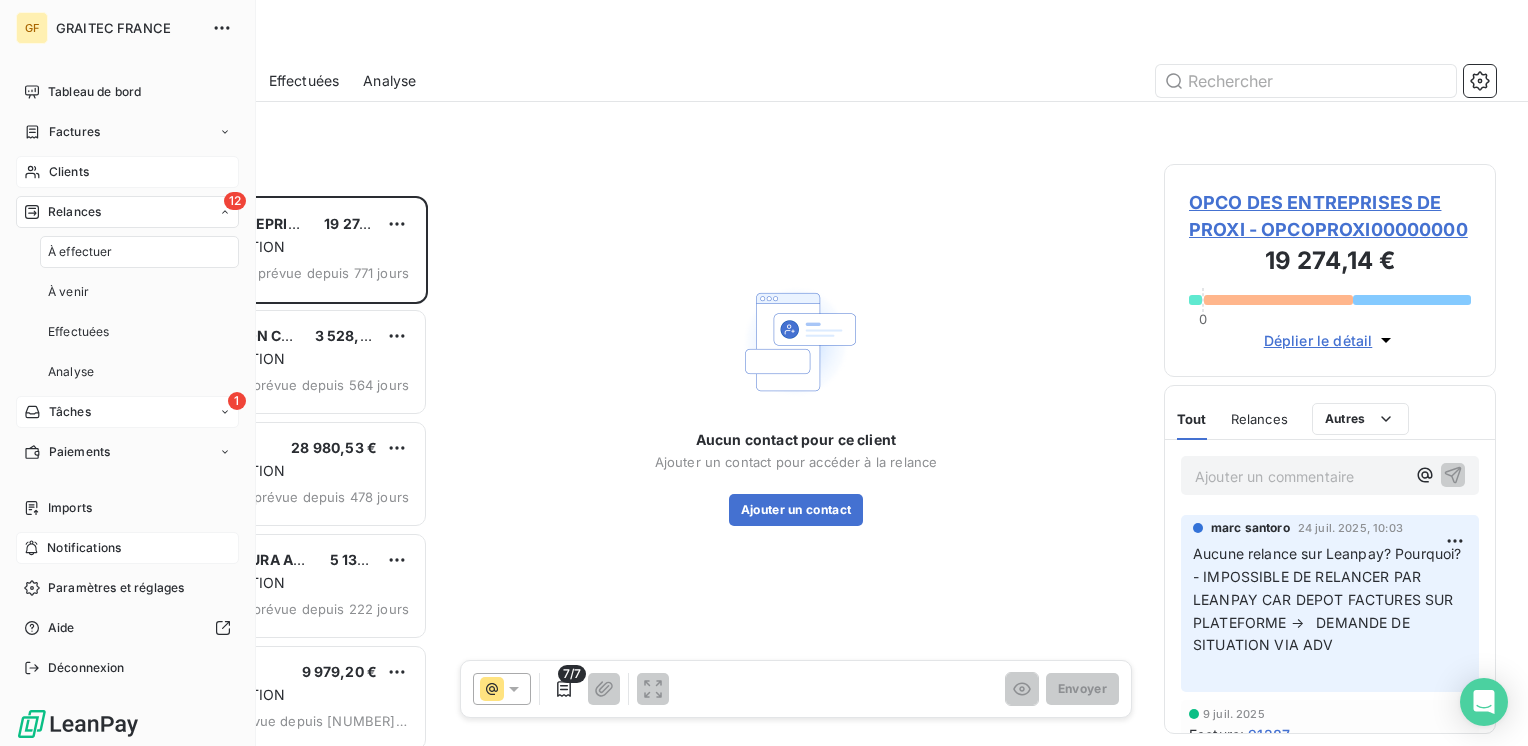scroll, scrollTop: 16, scrollLeft: 16, axis: both 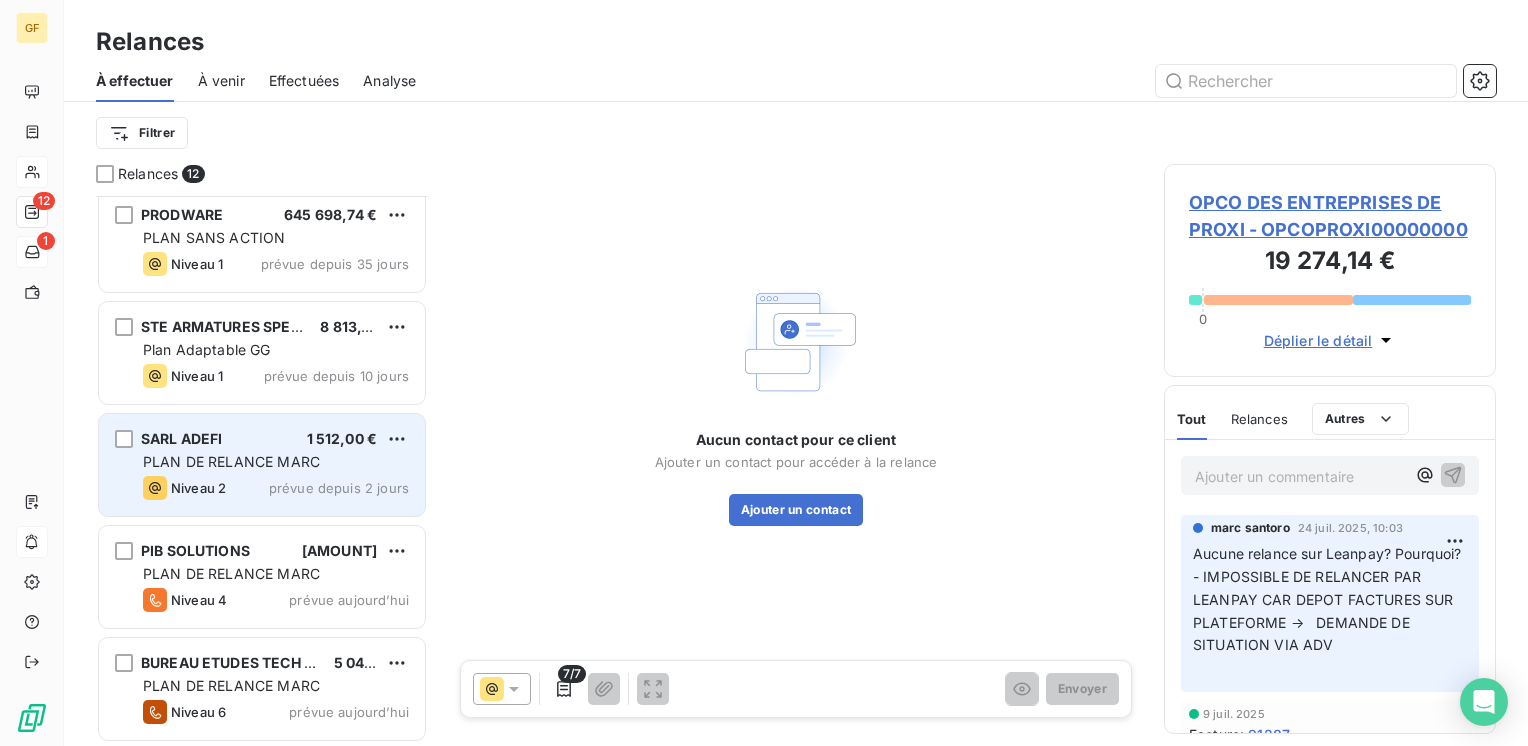 click on "[COMPANY] [PRICE]" at bounding box center [276, 439] 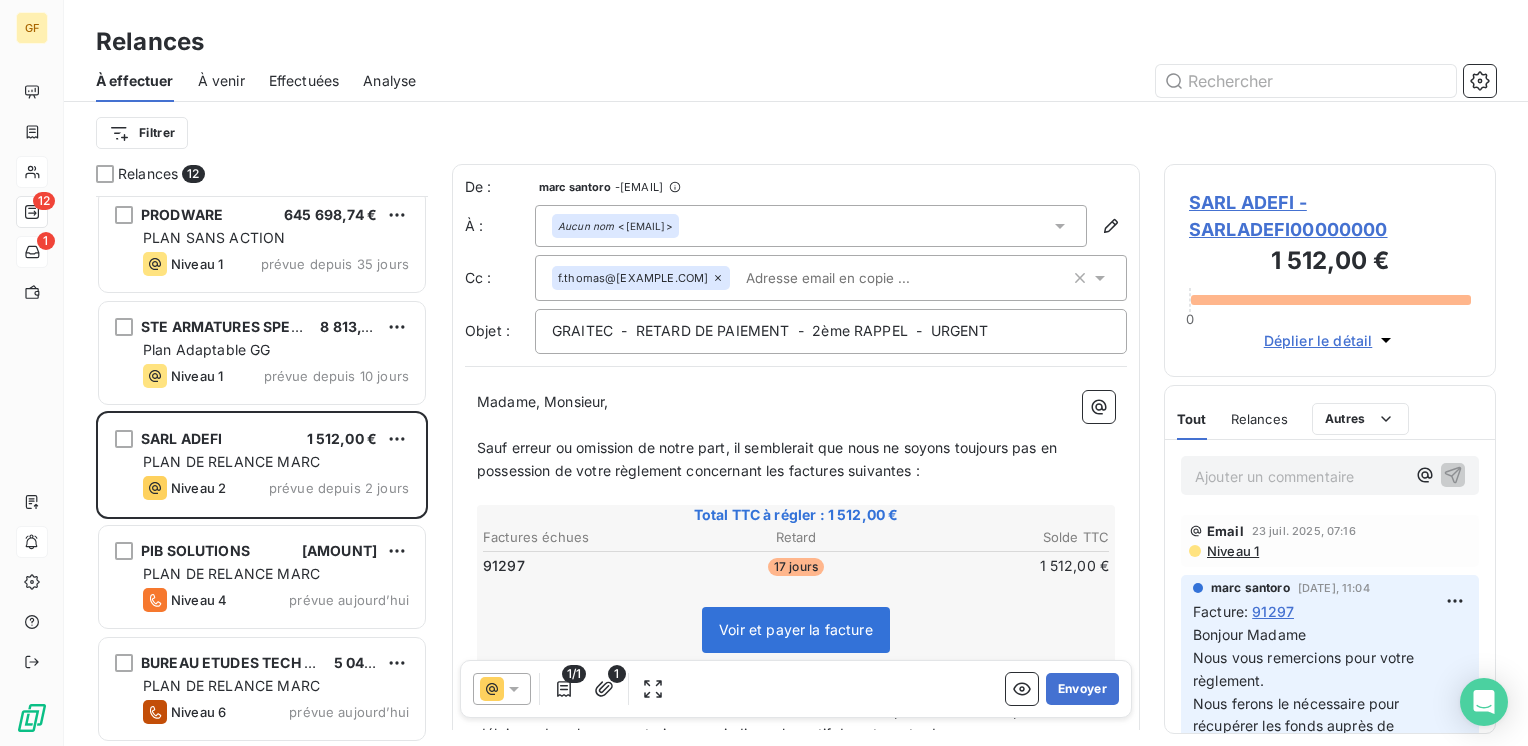 click on "SARL ADEFI - SARLADEFI00000000" at bounding box center [1330, 216] 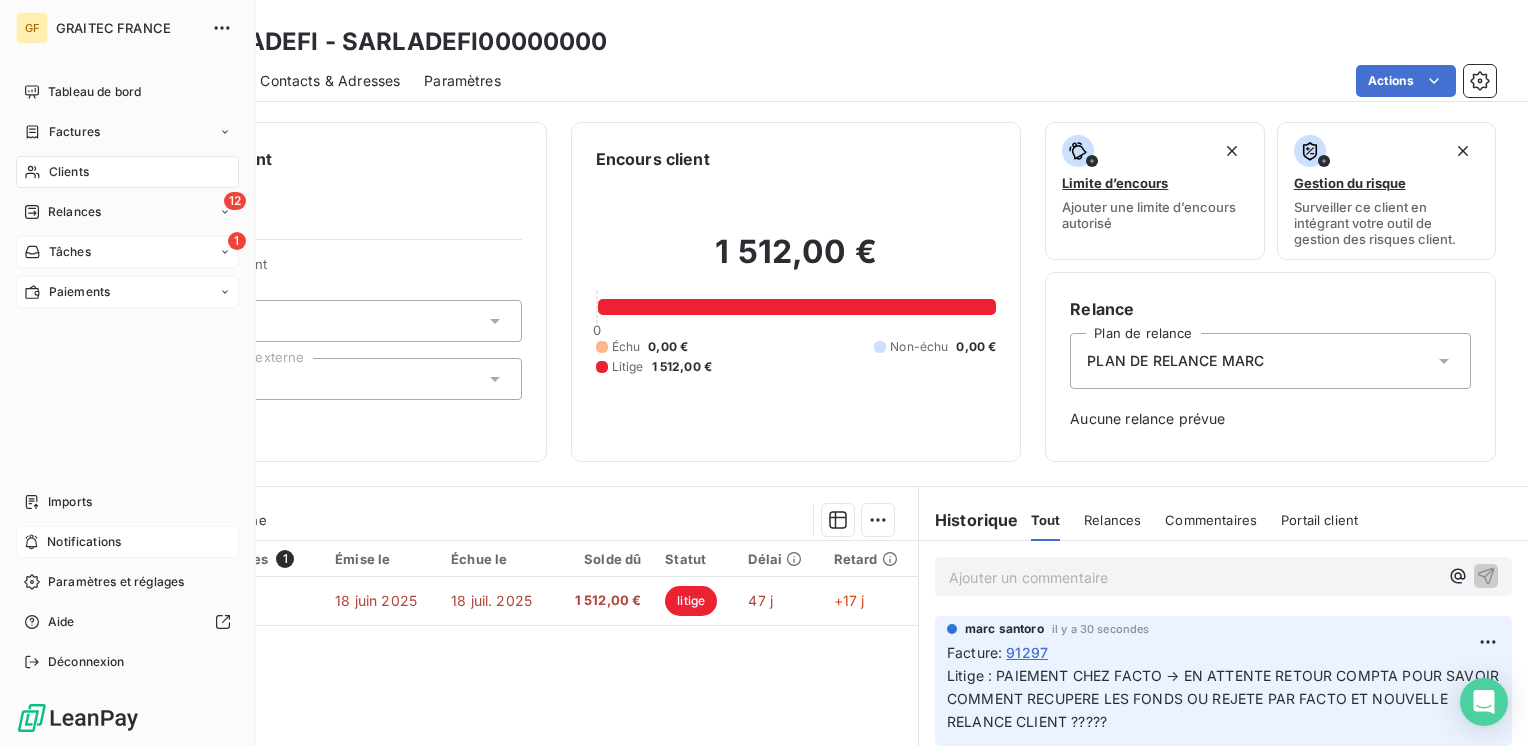 click on "Paiements" at bounding box center [79, 292] 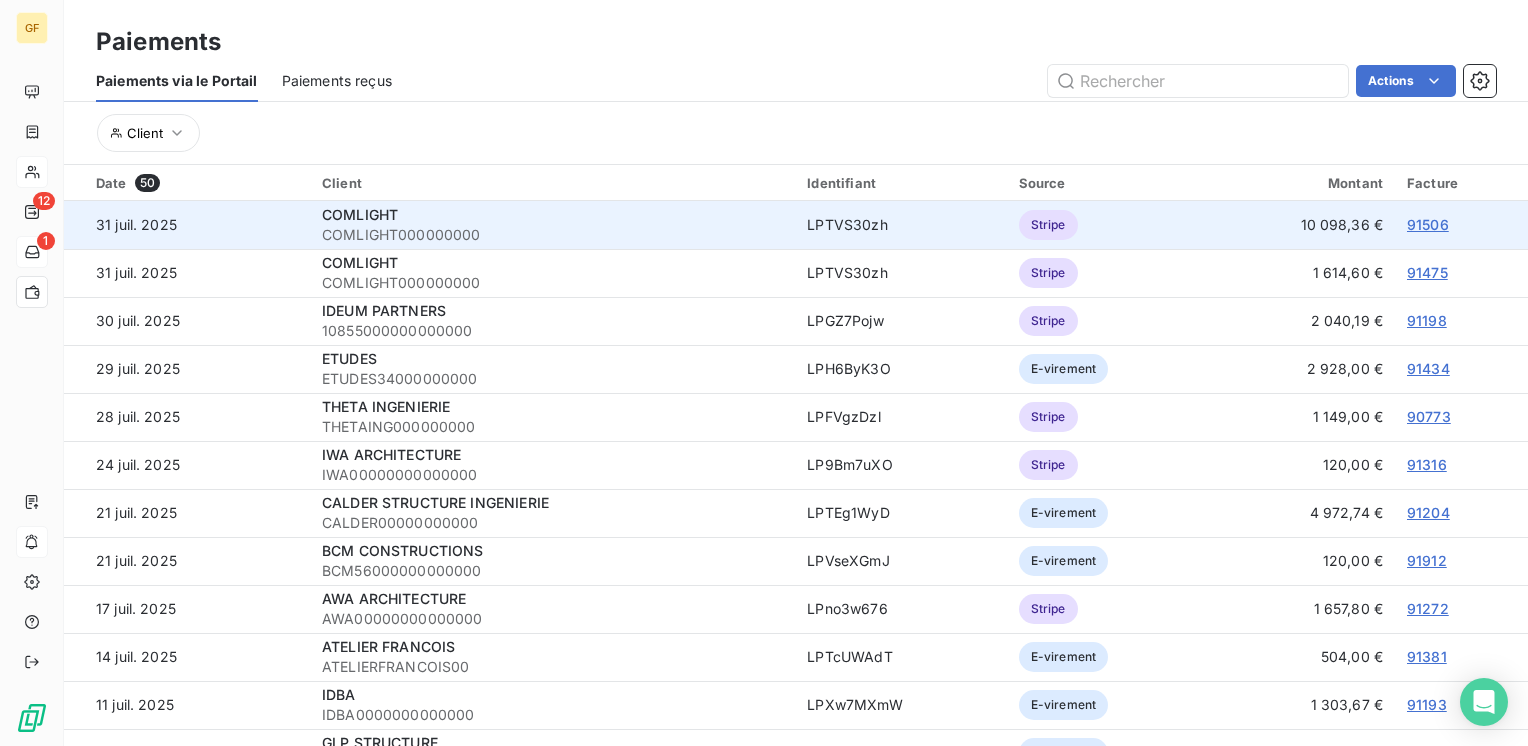 click on "91506" at bounding box center (1428, 224) 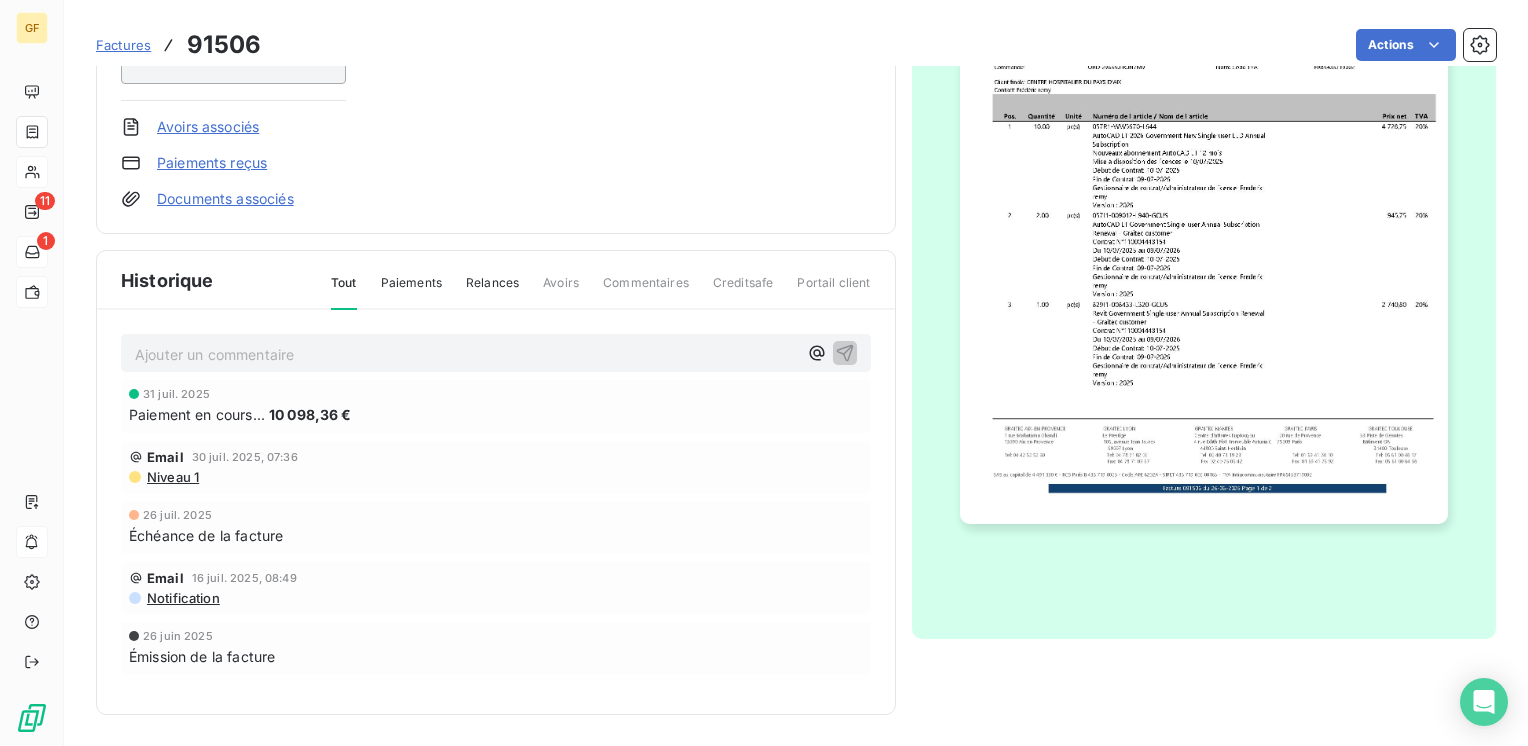 scroll, scrollTop: 0, scrollLeft: 0, axis: both 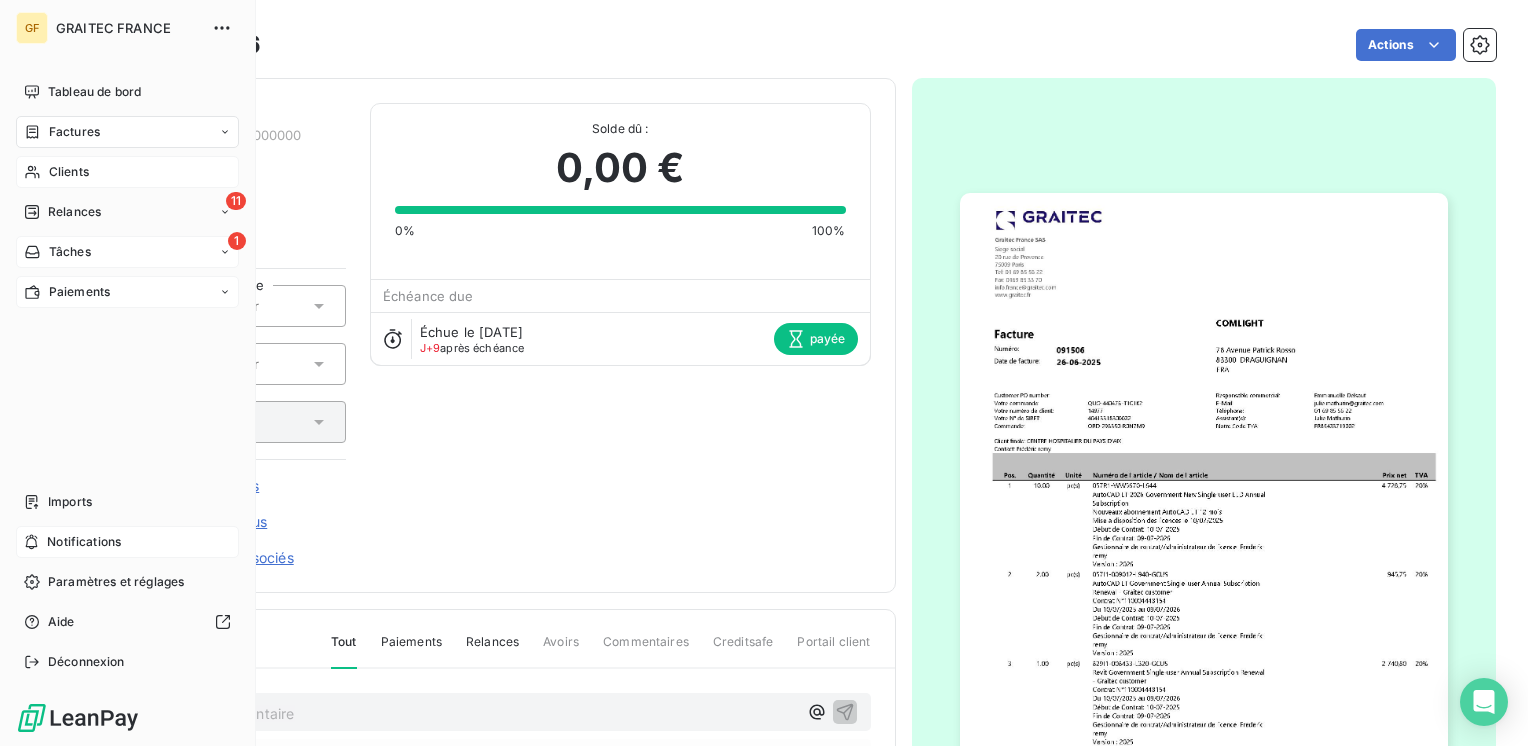 click on "Paiements" at bounding box center (79, 292) 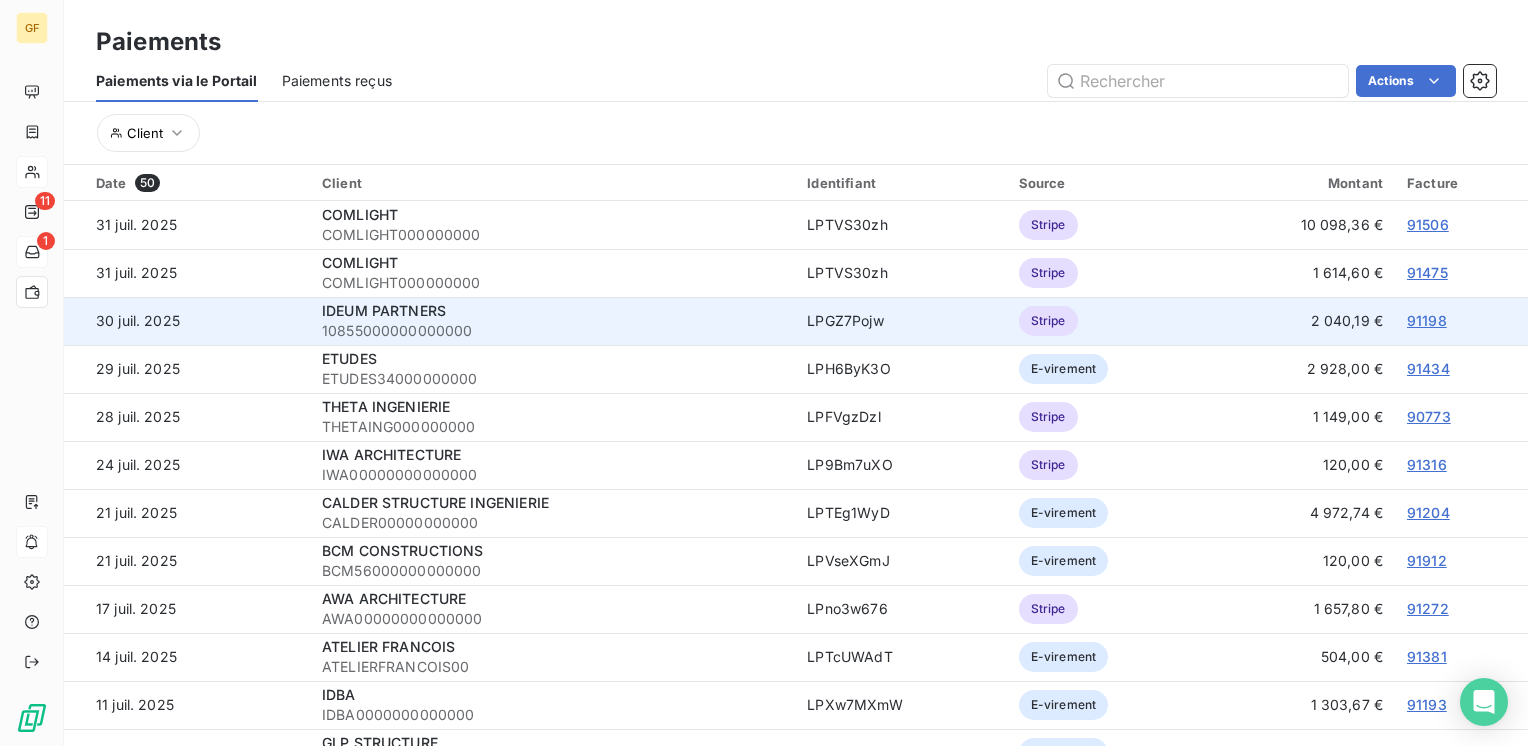 drag, startPoint x: 710, startPoint y: 328, endPoint x: 699, endPoint y: 326, distance: 11.18034 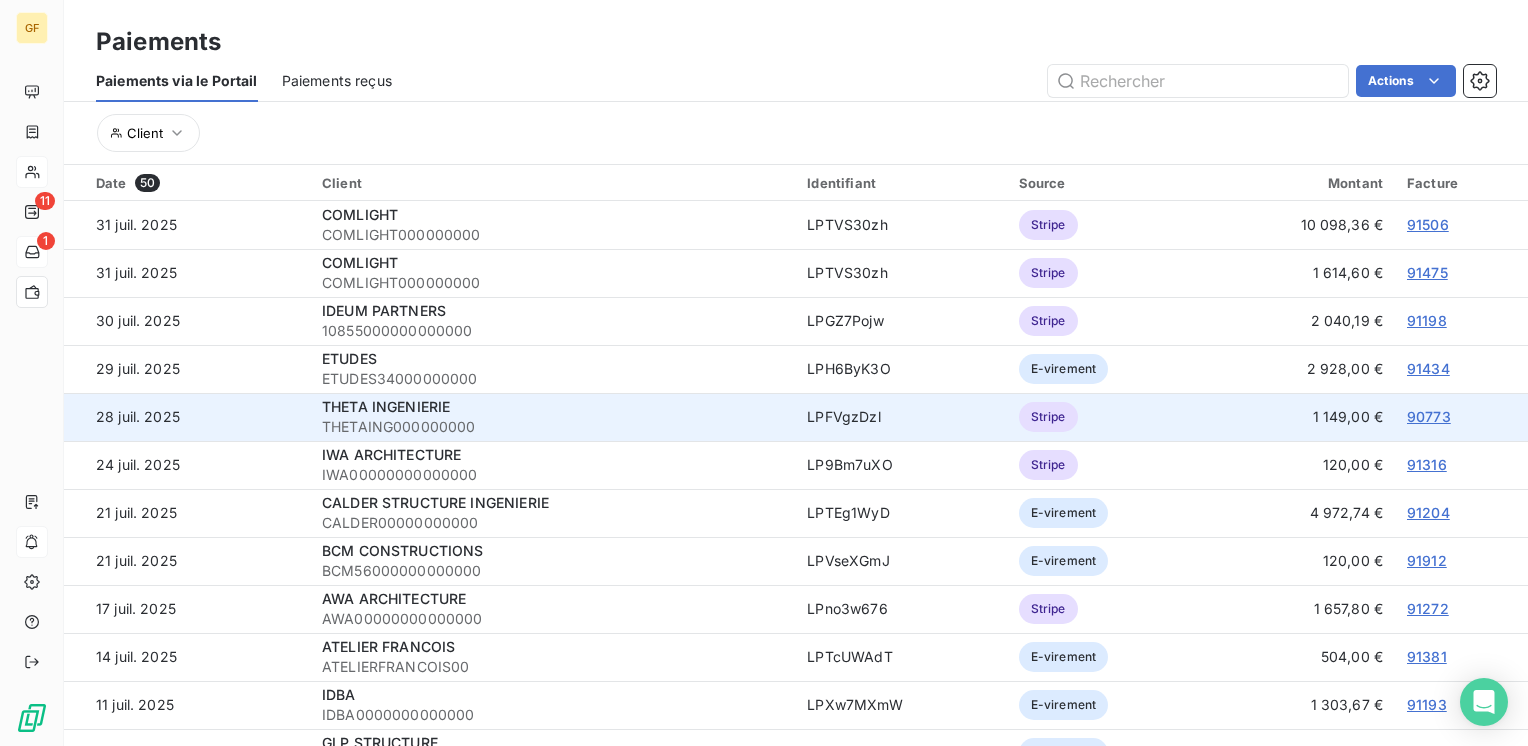 click on "[COMPANY] [COMPANY_ID]" at bounding box center [552, 417] 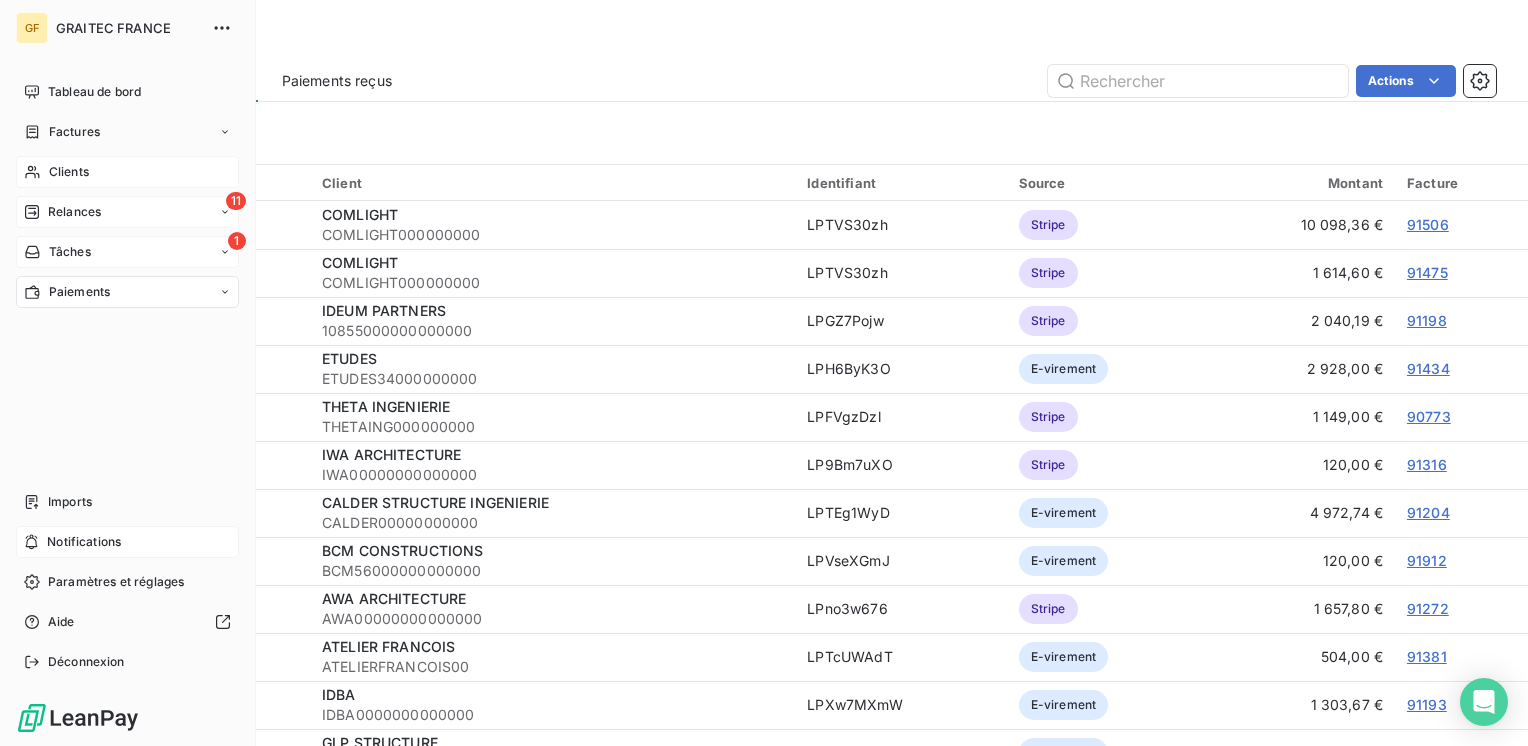click on "Relances" at bounding box center (74, 212) 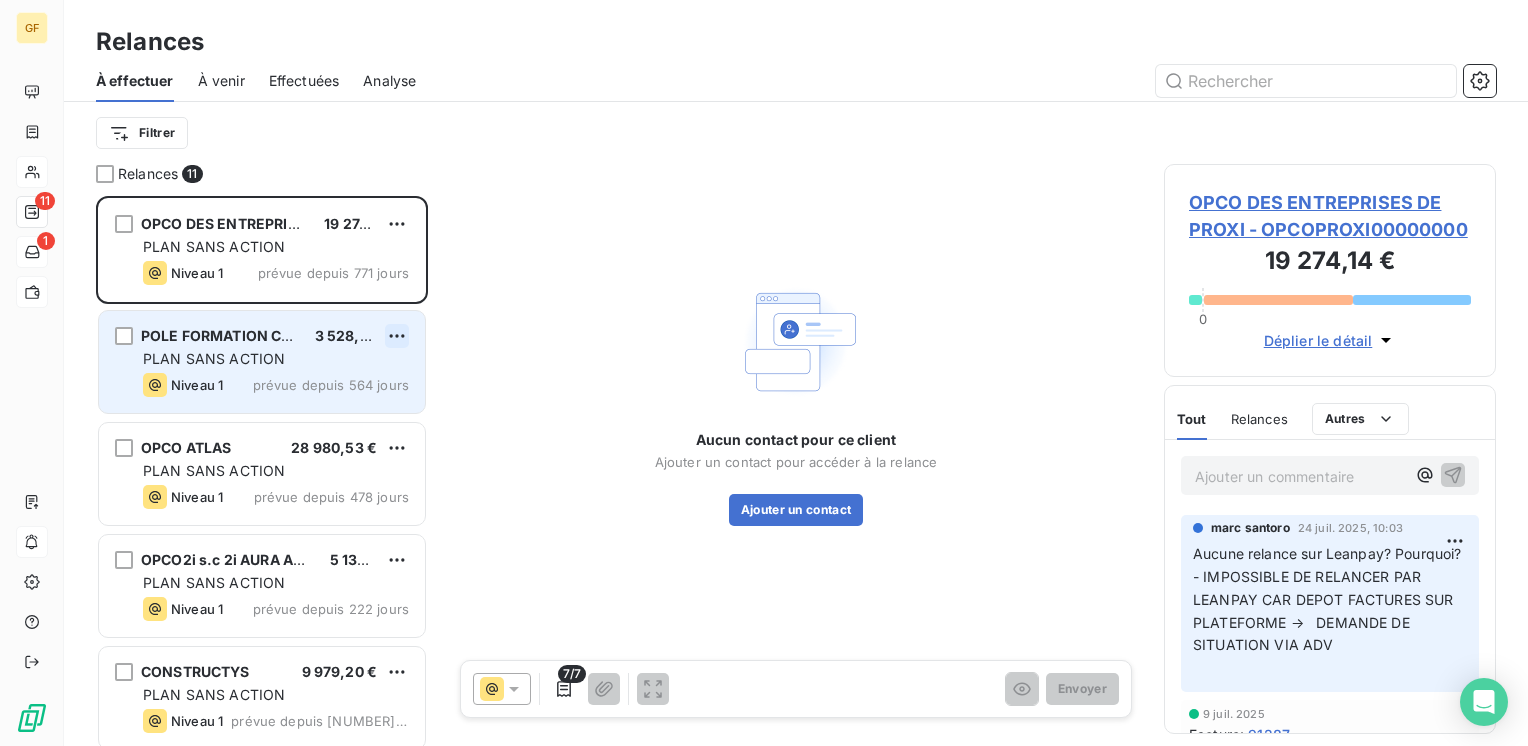 scroll, scrollTop: 16, scrollLeft: 16, axis: both 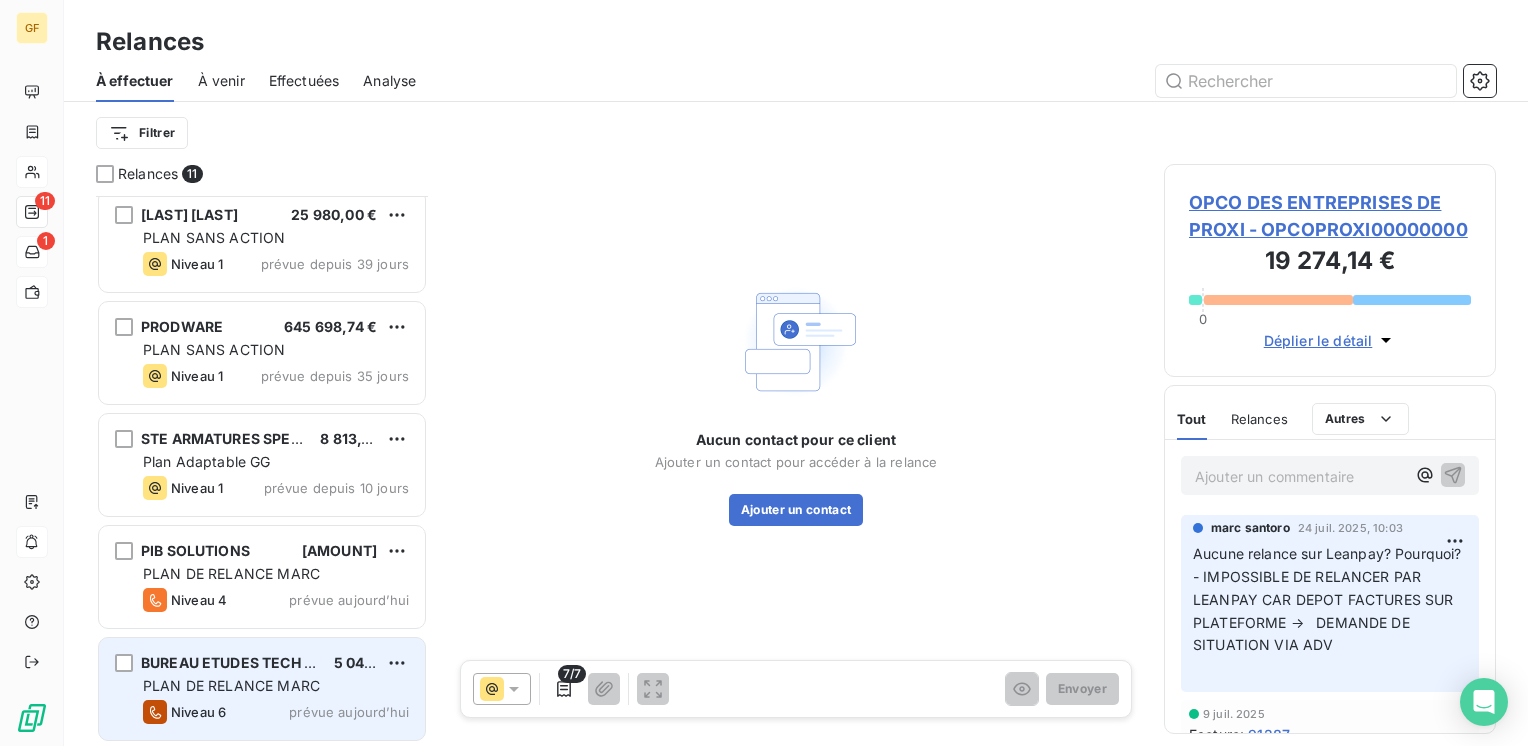 click on "PLAN DE RELANCE MARC" at bounding box center (231, 685) 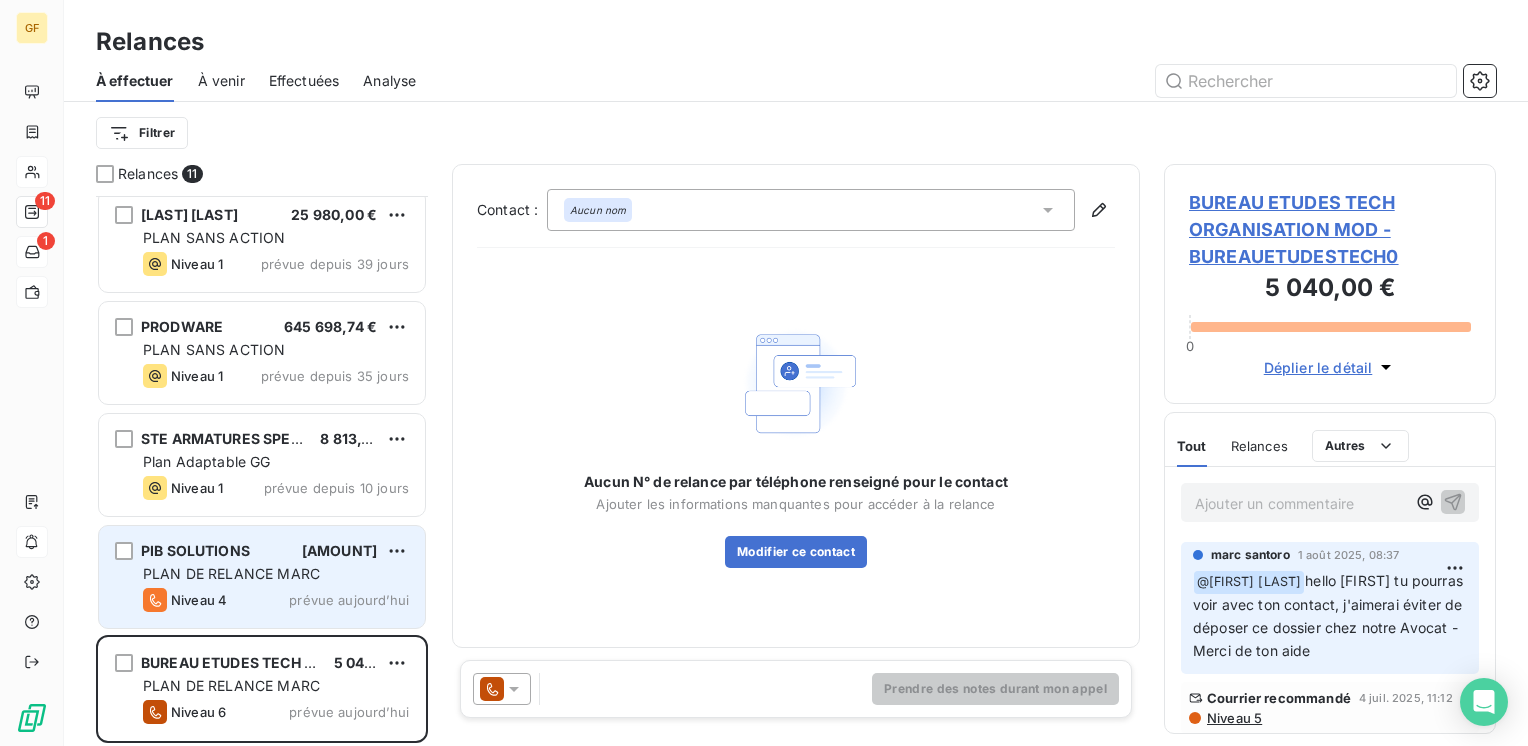 click on "PLAN DE RELANCE MARC" at bounding box center (276, 574) 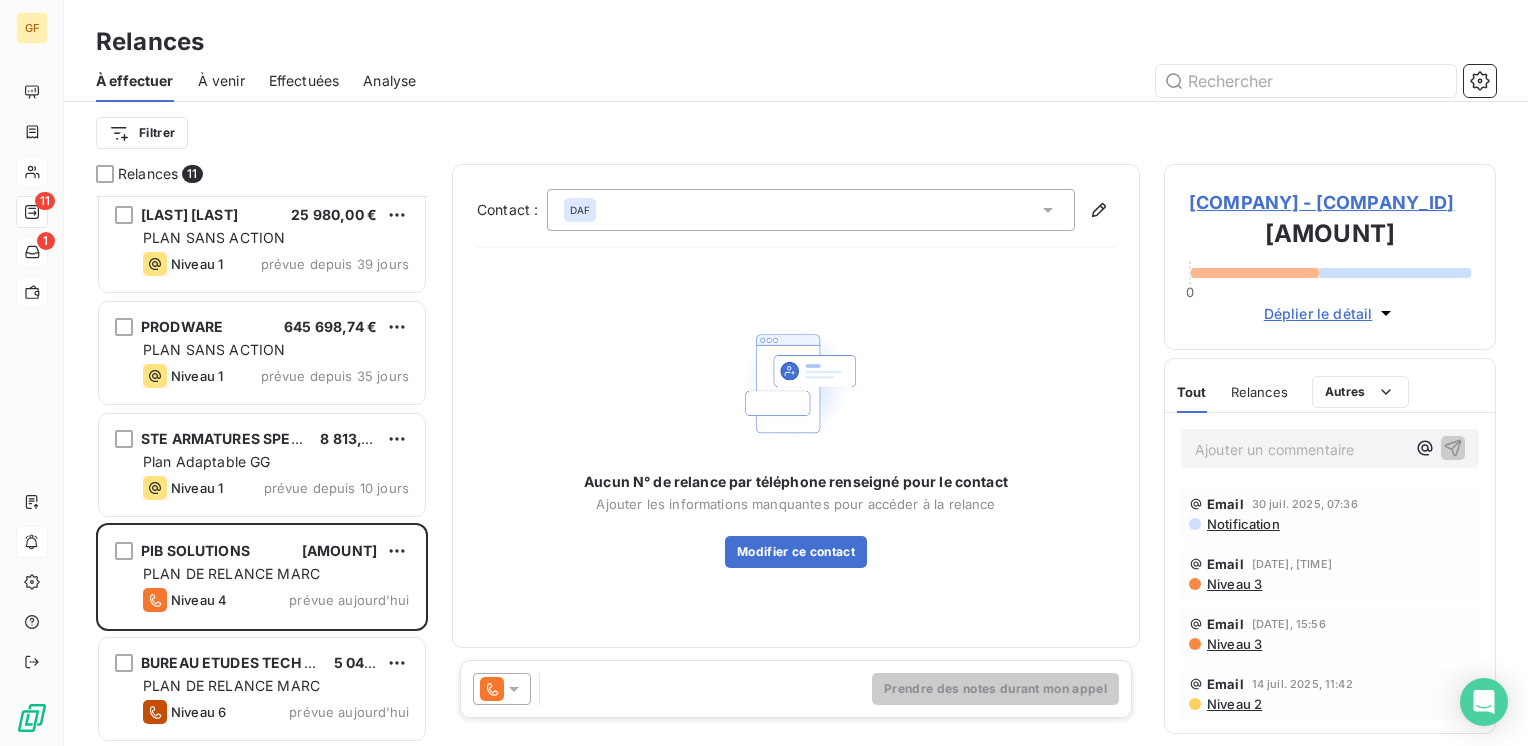 click on "[COMPANY] - [COMPANY_ID]" at bounding box center (1330, 202) 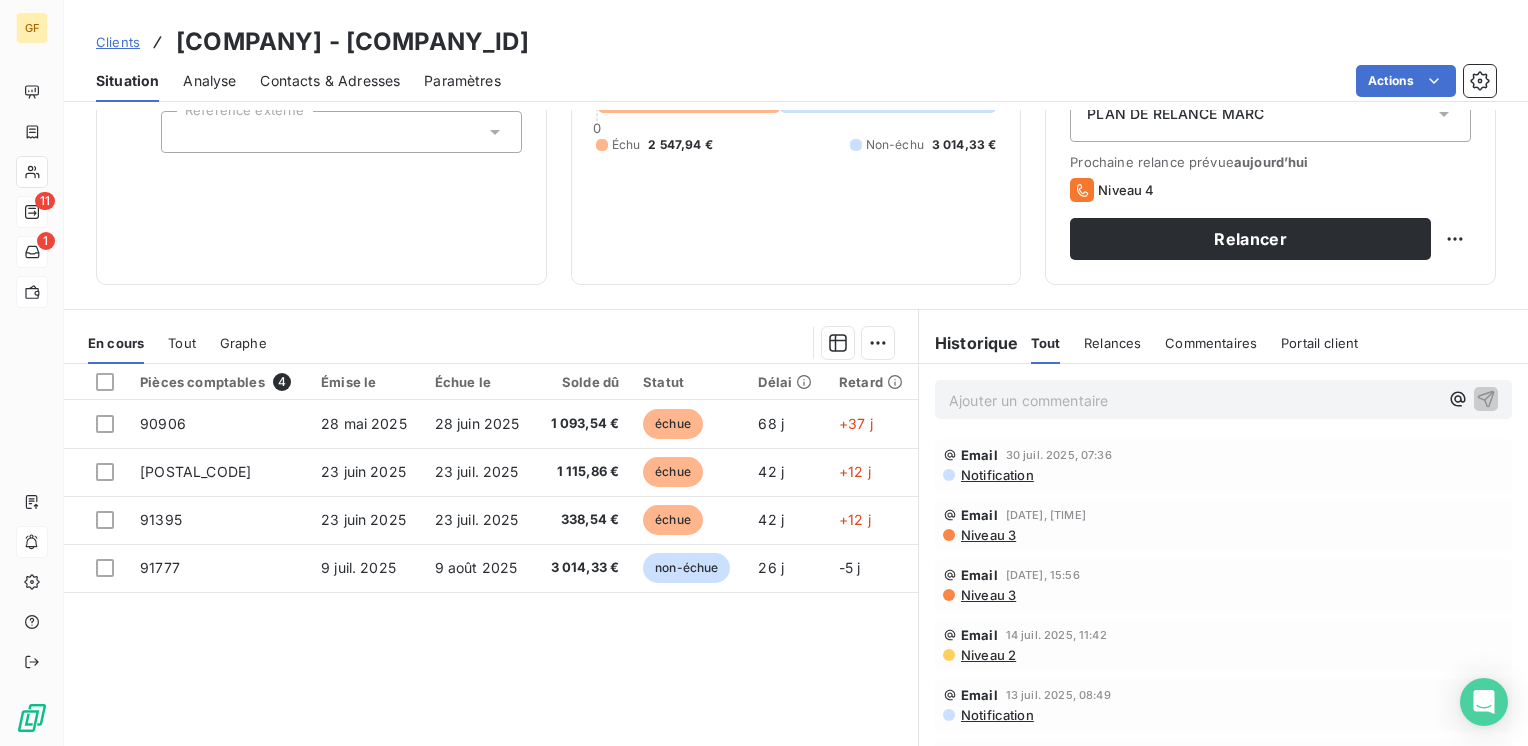 scroll, scrollTop: 200, scrollLeft: 0, axis: vertical 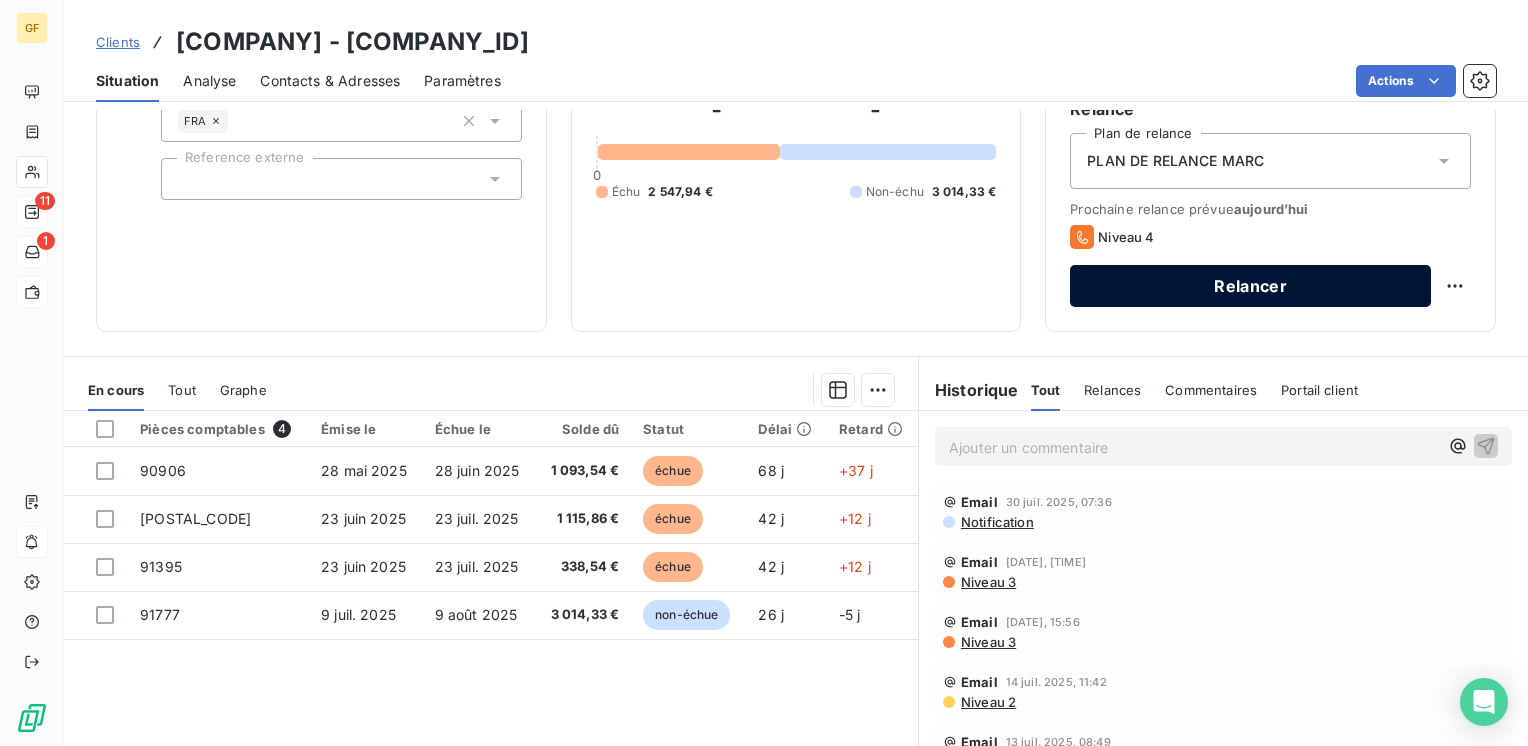 click on "Relancer" at bounding box center [1250, 286] 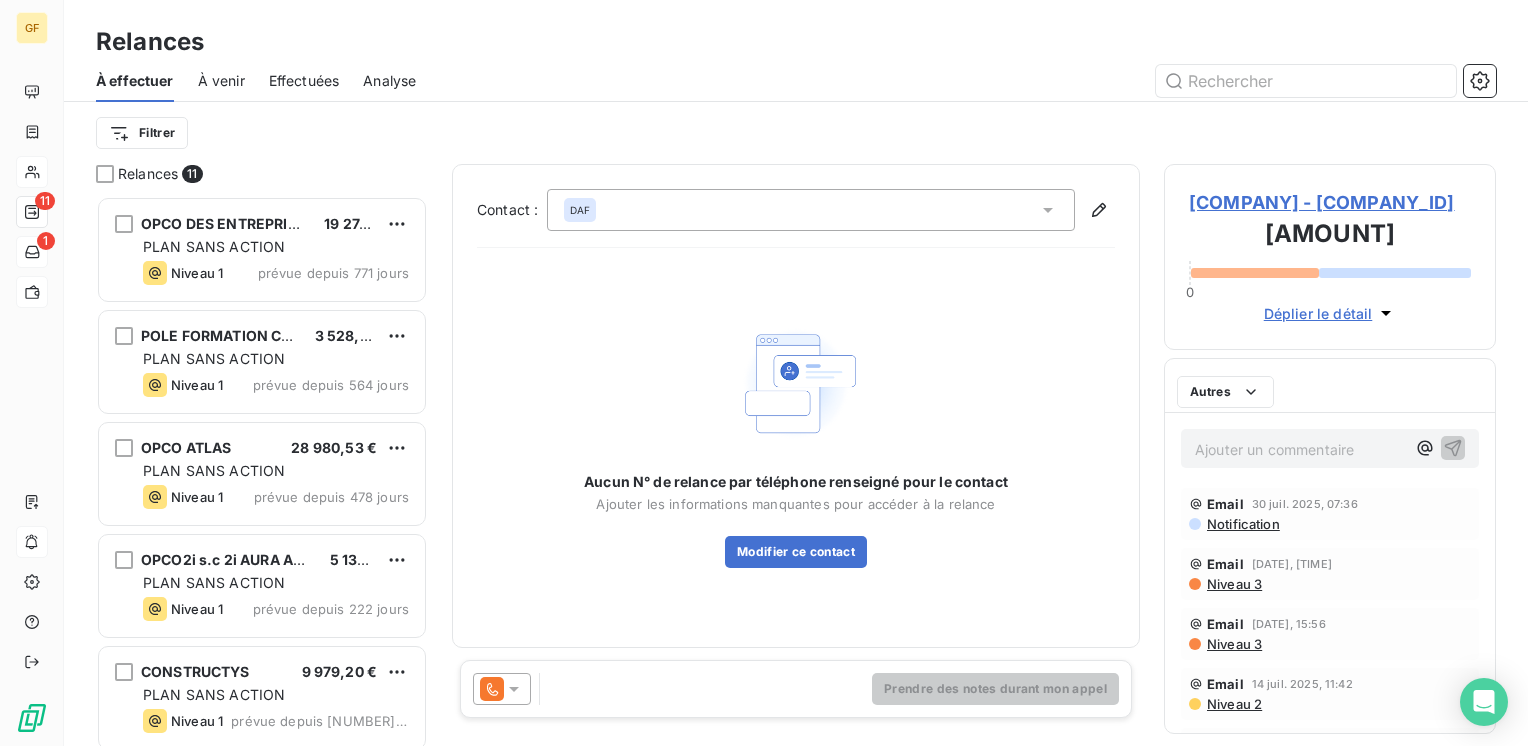 scroll, scrollTop: 16, scrollLeft: 16, axis: both 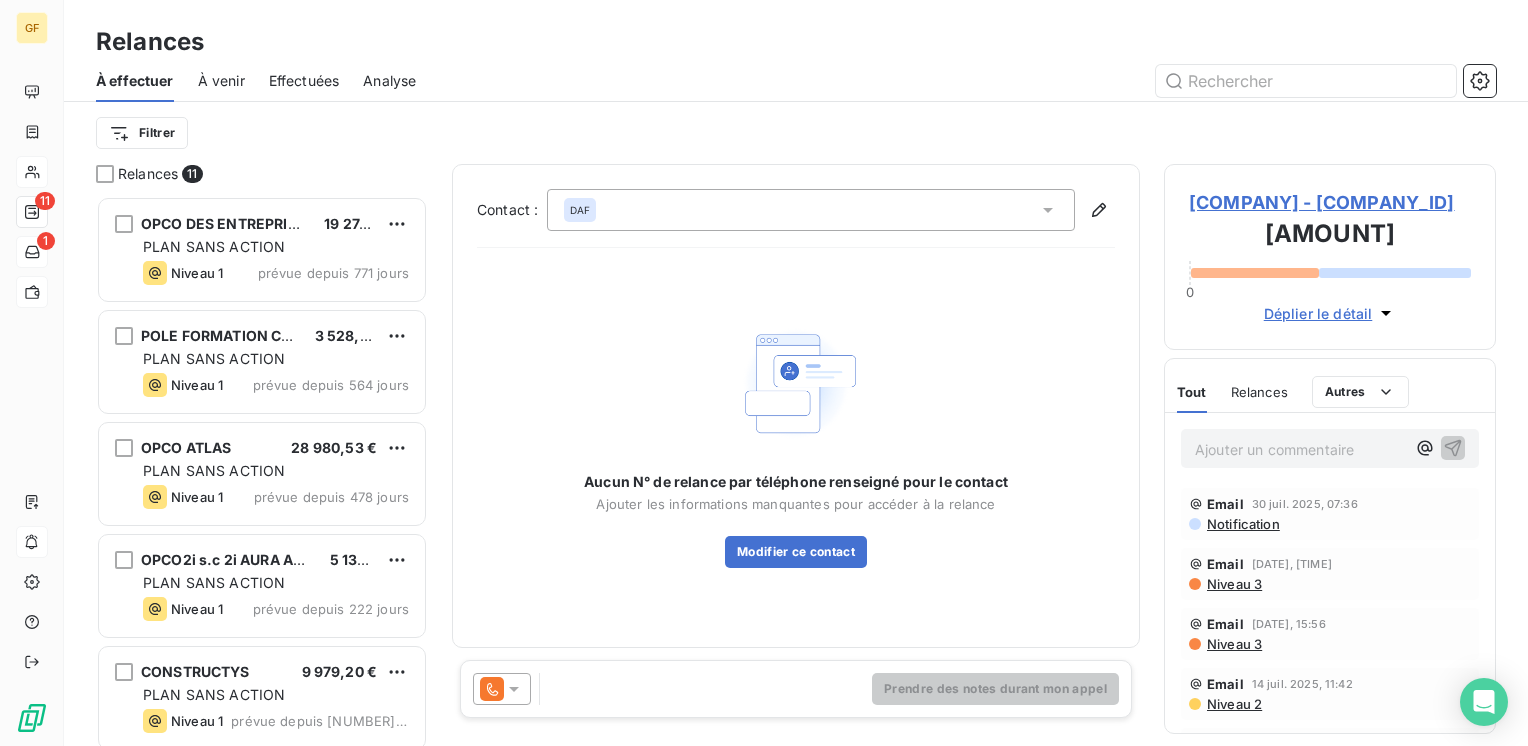 click 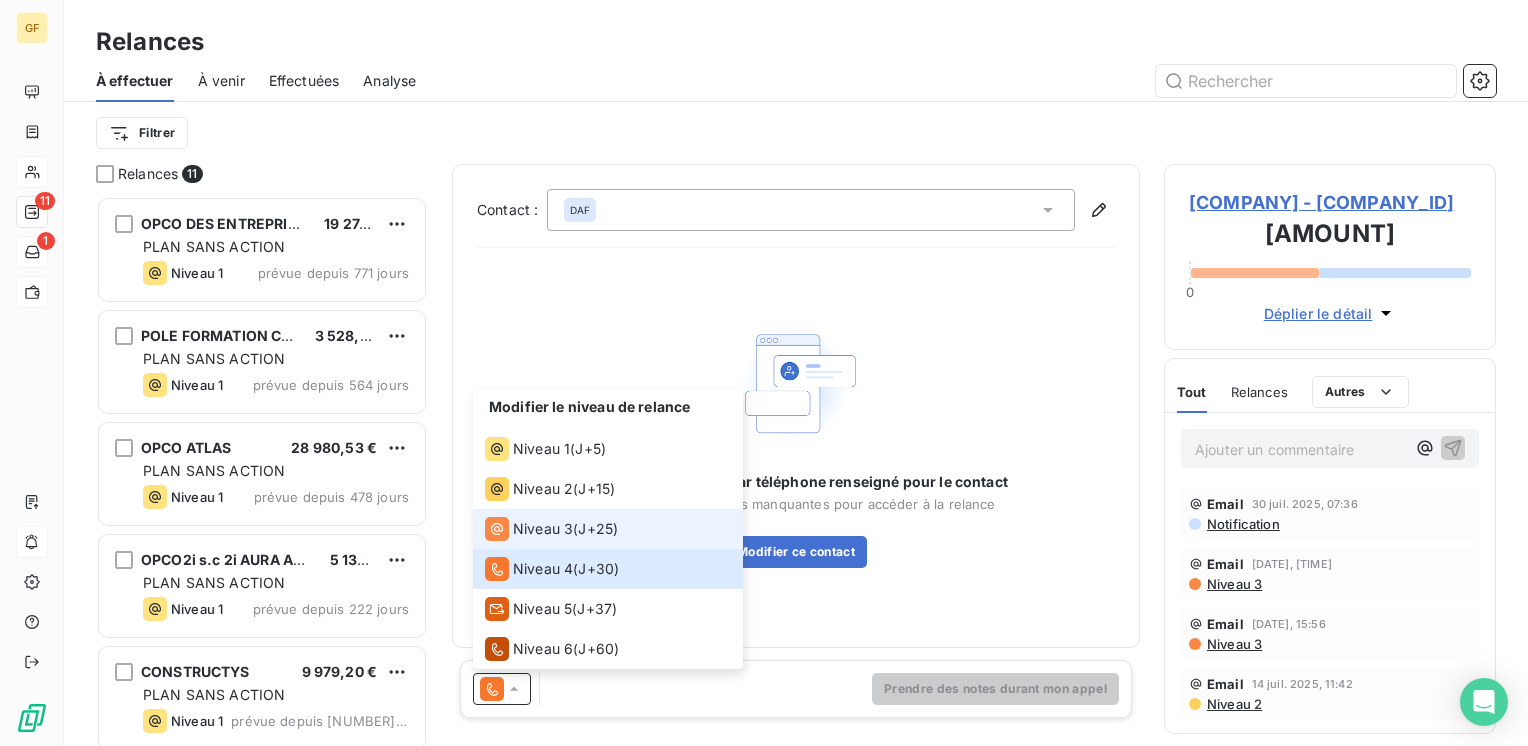 click on "Niveau 3" at bounding box center (543, 529) 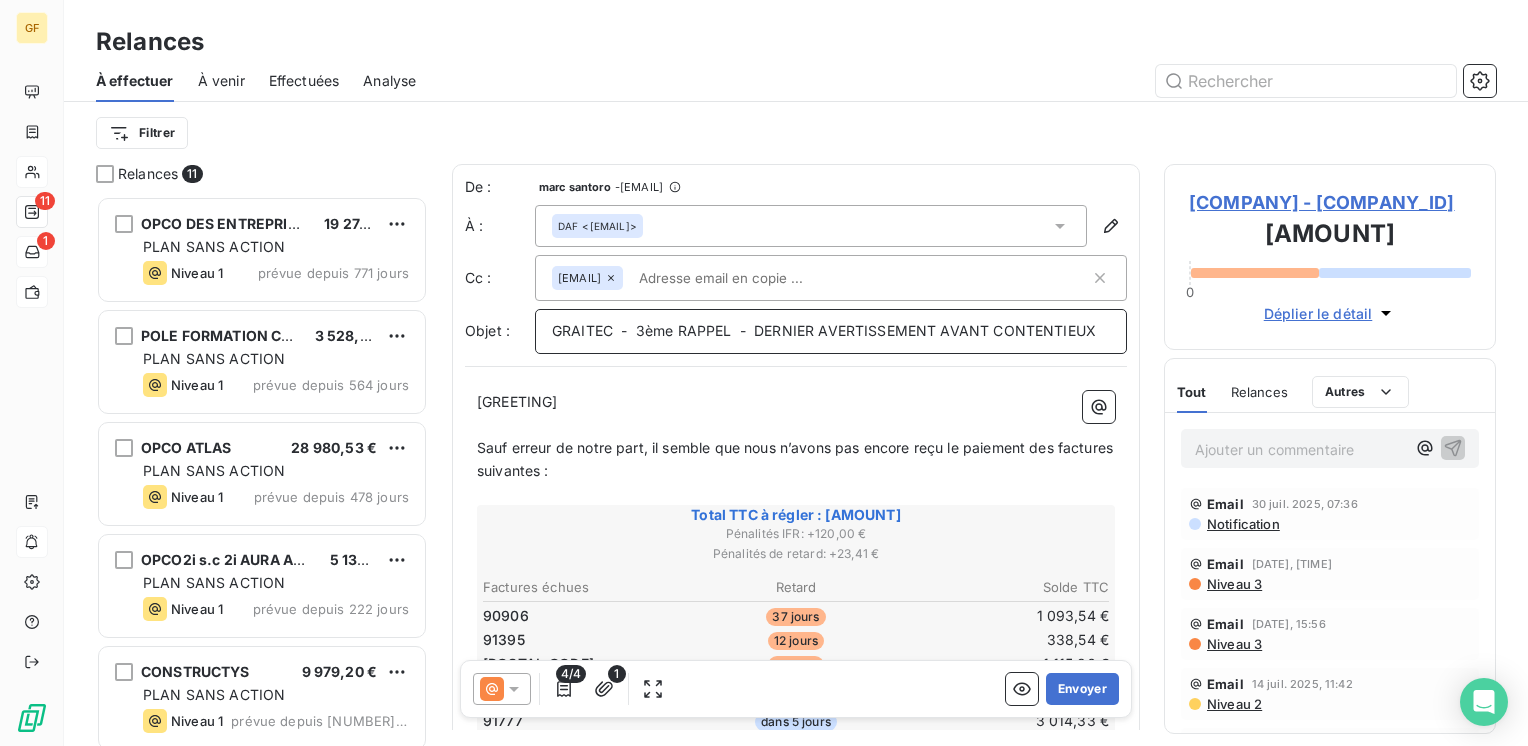 click on "GRAITEC  -  3ème RAPPEL  -  DERNIER AVERTISSEMENT AVANT CONTENTIEUX" at bounding box center [824, 330] 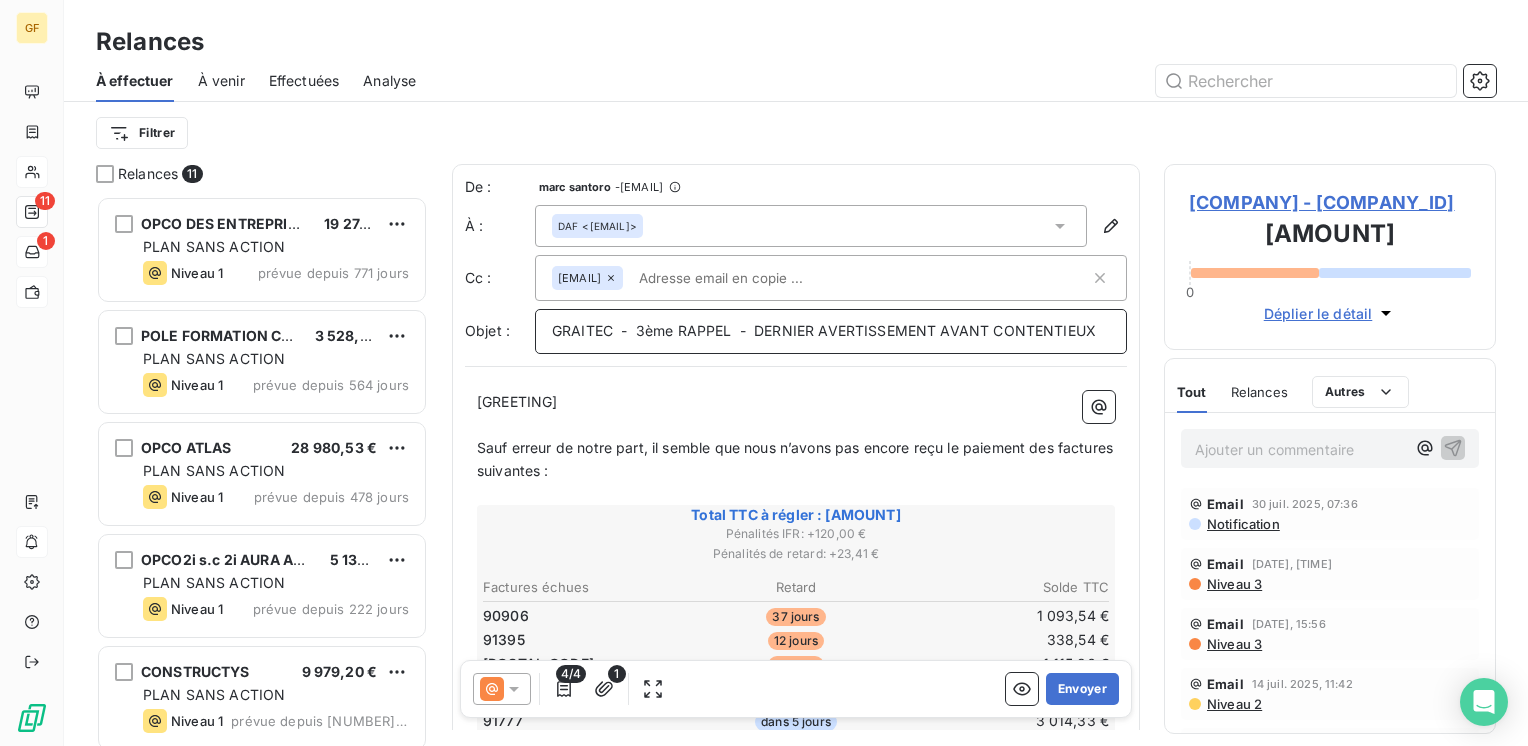 click on "GRAITEC  -  3ème RAPPEL  -  DERNIER AVERTISSEMENT AVANT CONTENTIEUX" at bounding box center (824, 330) 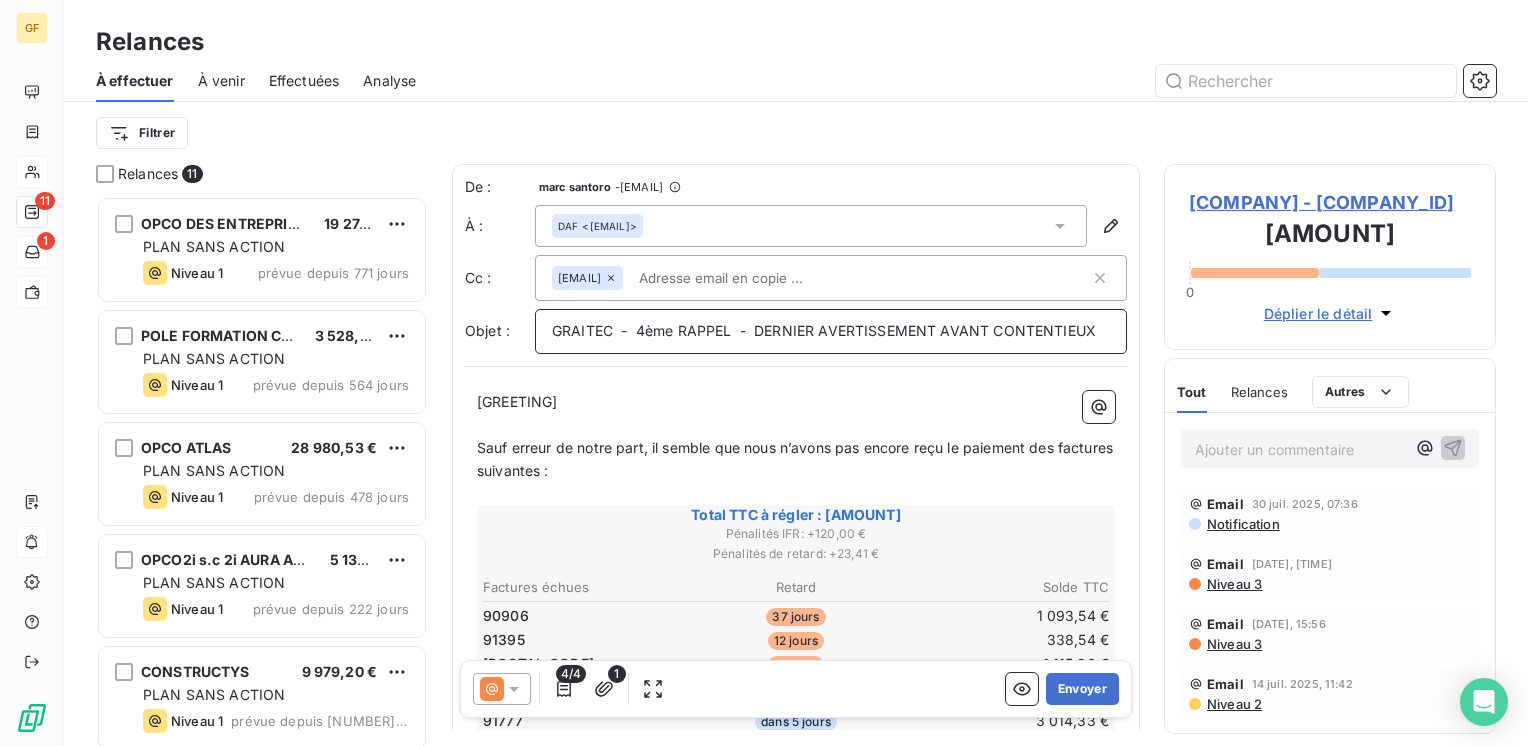 drag, startPoint x: 756, startPoint y: 325, endPoint x: 1137, endPoint y: 347, distance: 381.63464 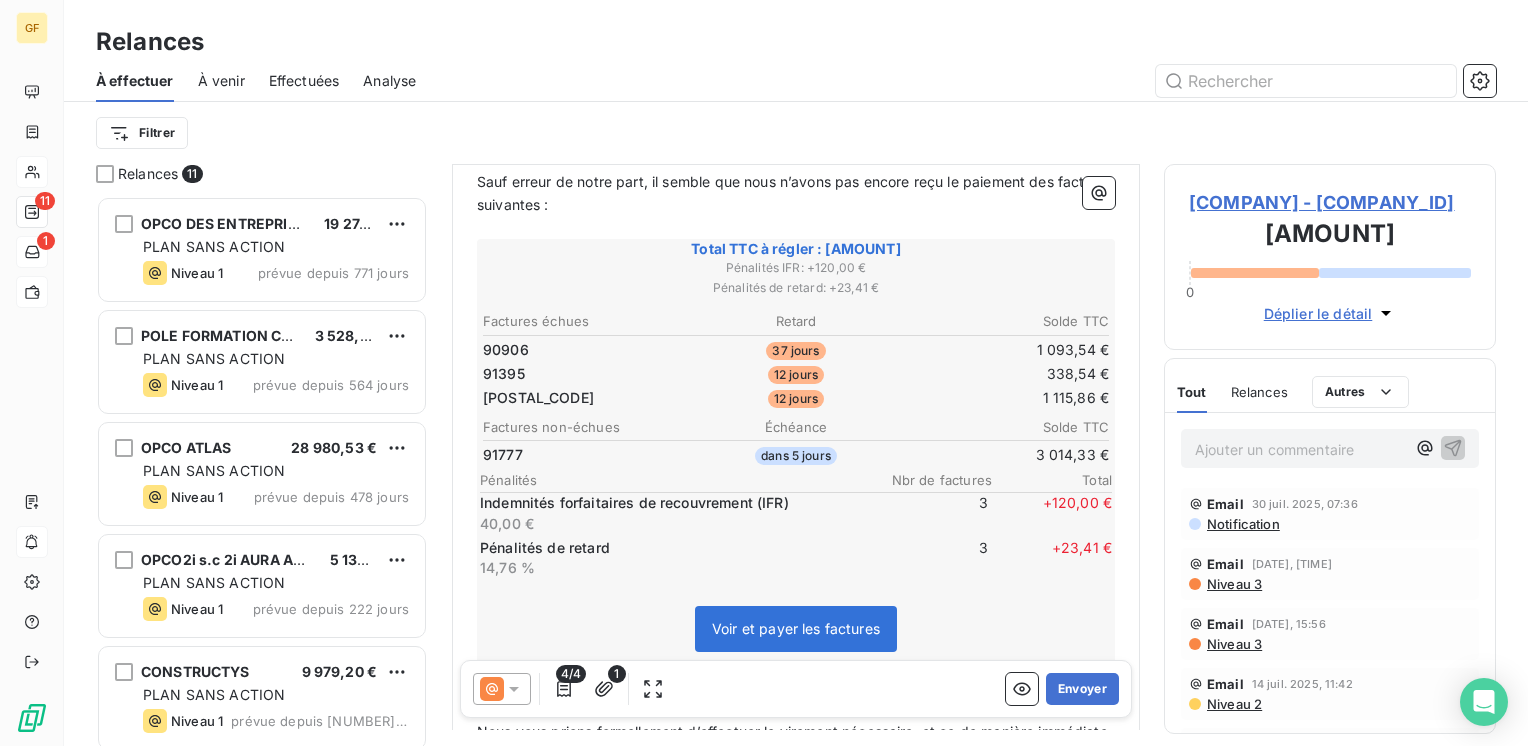 scroll, scrollTop: 300, scrollLeft: 0, axis: vertical 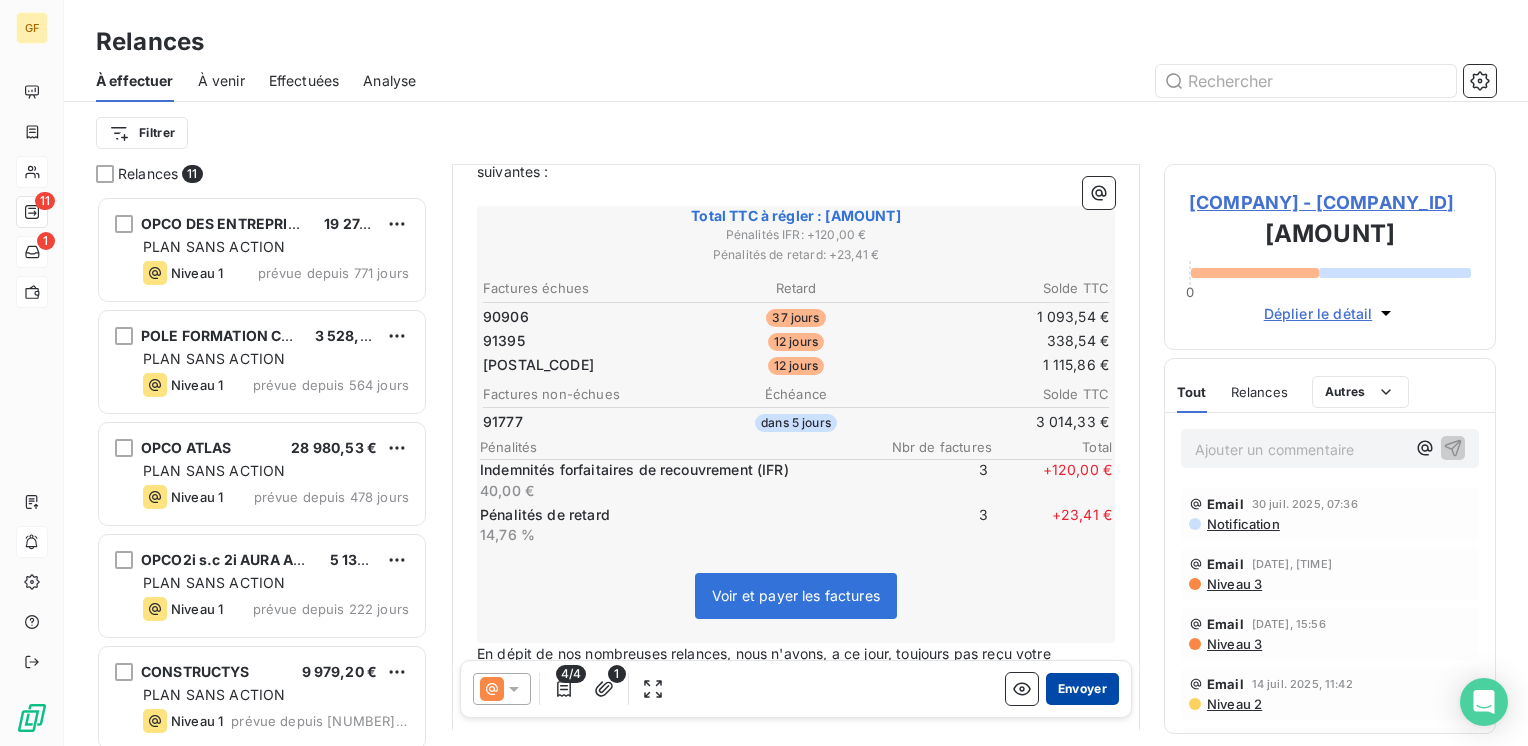 click on "Envoyer" at bounding box center (1082, 689) 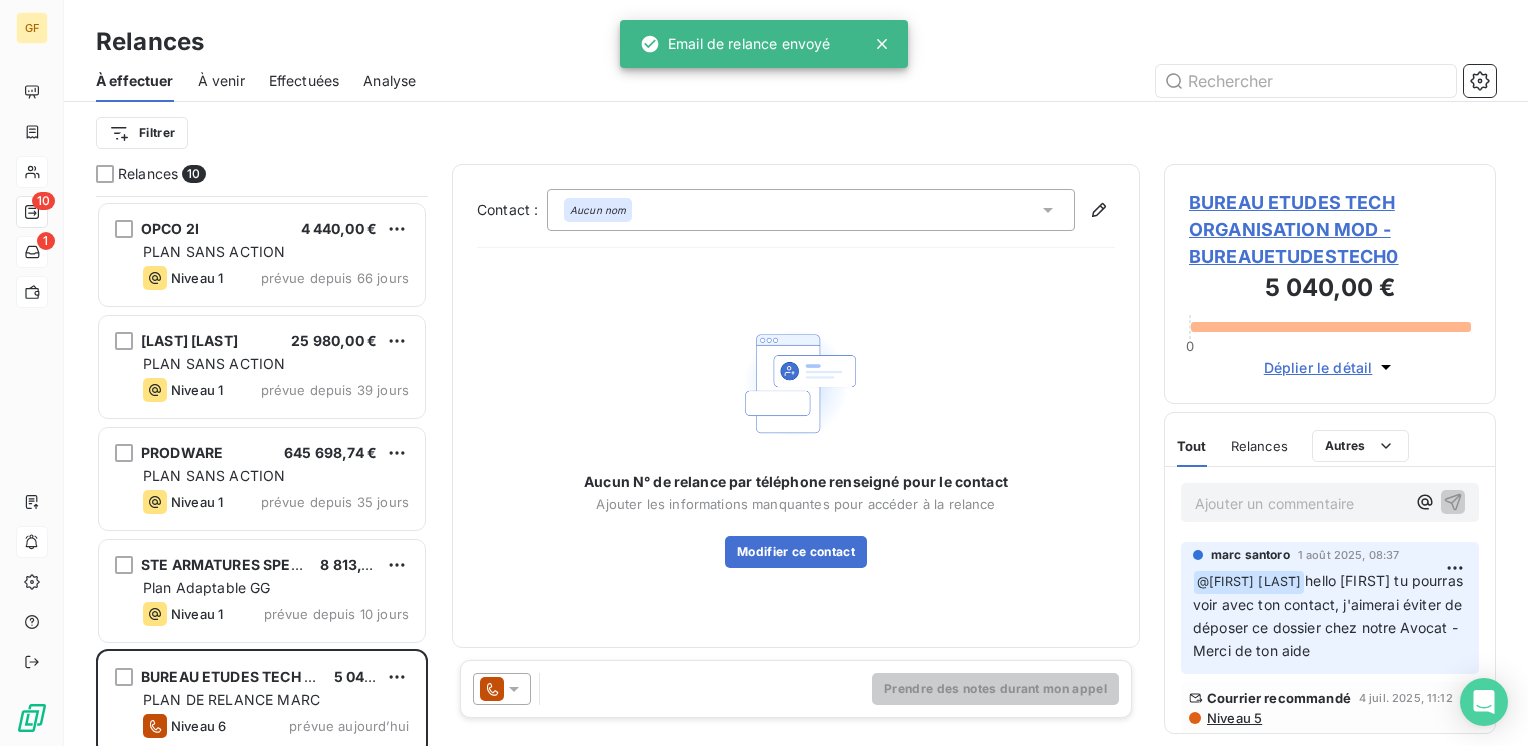scroll, scrollTop: 570, scrollLeft: 0, axis: vertical 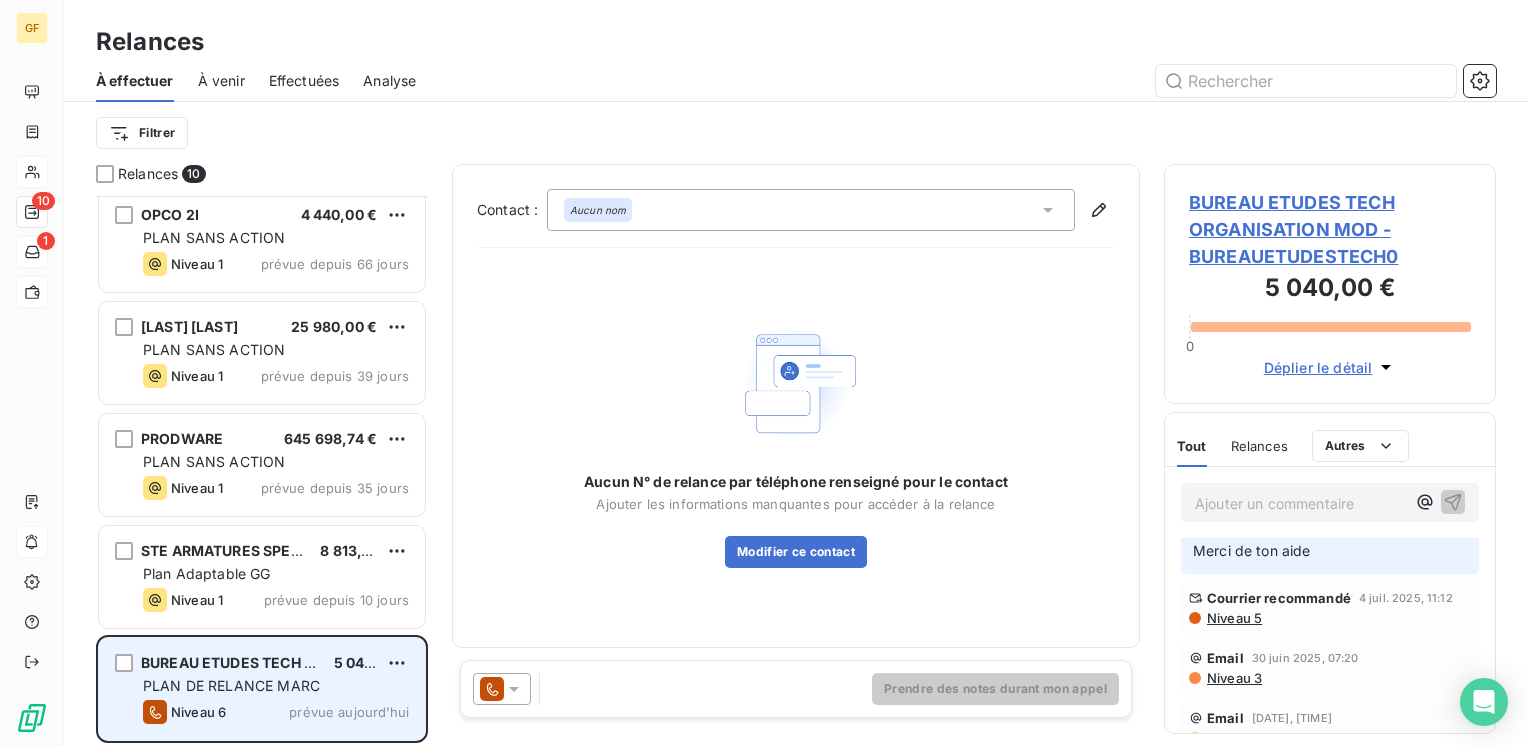 click on "PLAN DE RELANCE MARC" at bounding box center [231, 685] 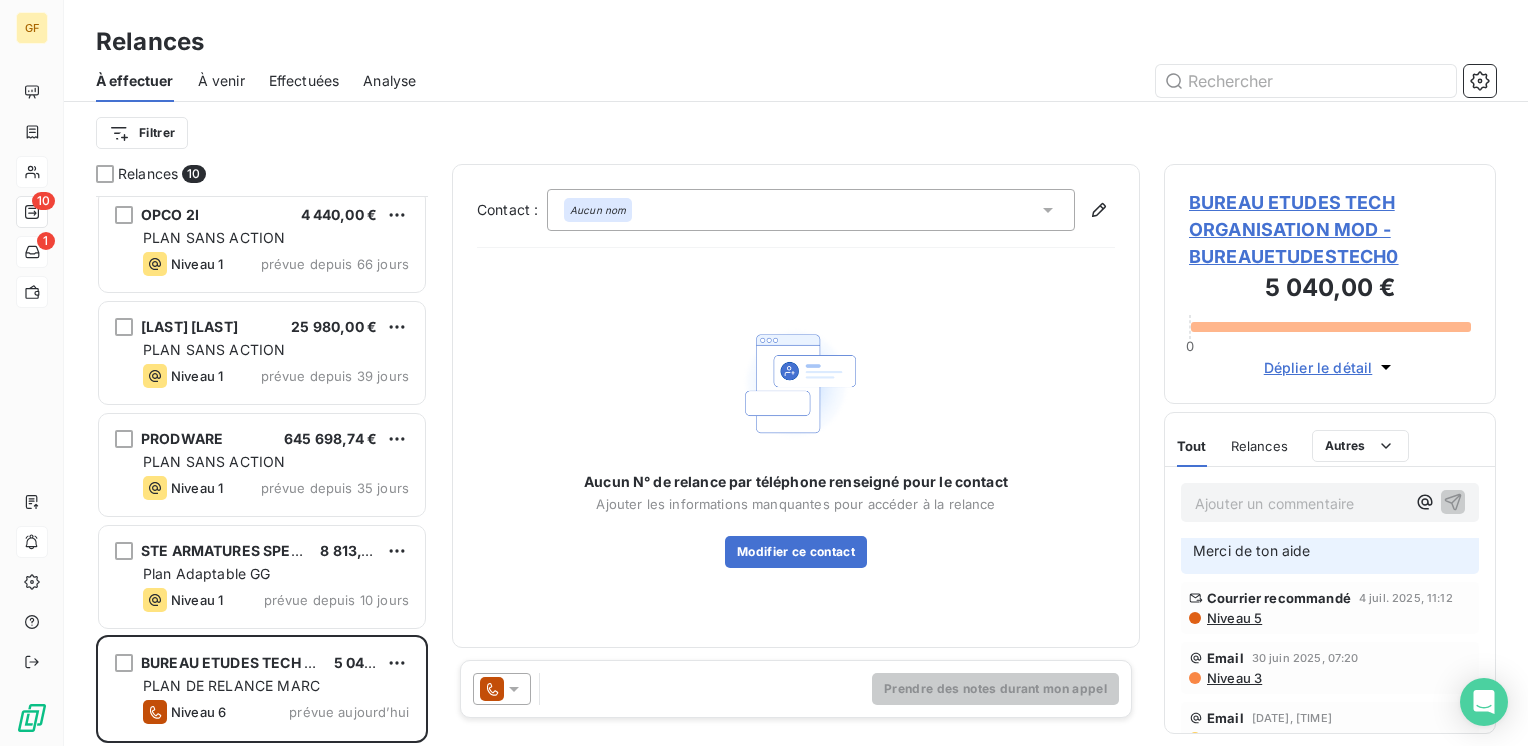 click on "BUREAU ETUDES TECH ORGANISATION MOD - BUREAUETUDESTECH0" at bounding box center [1330, 229] 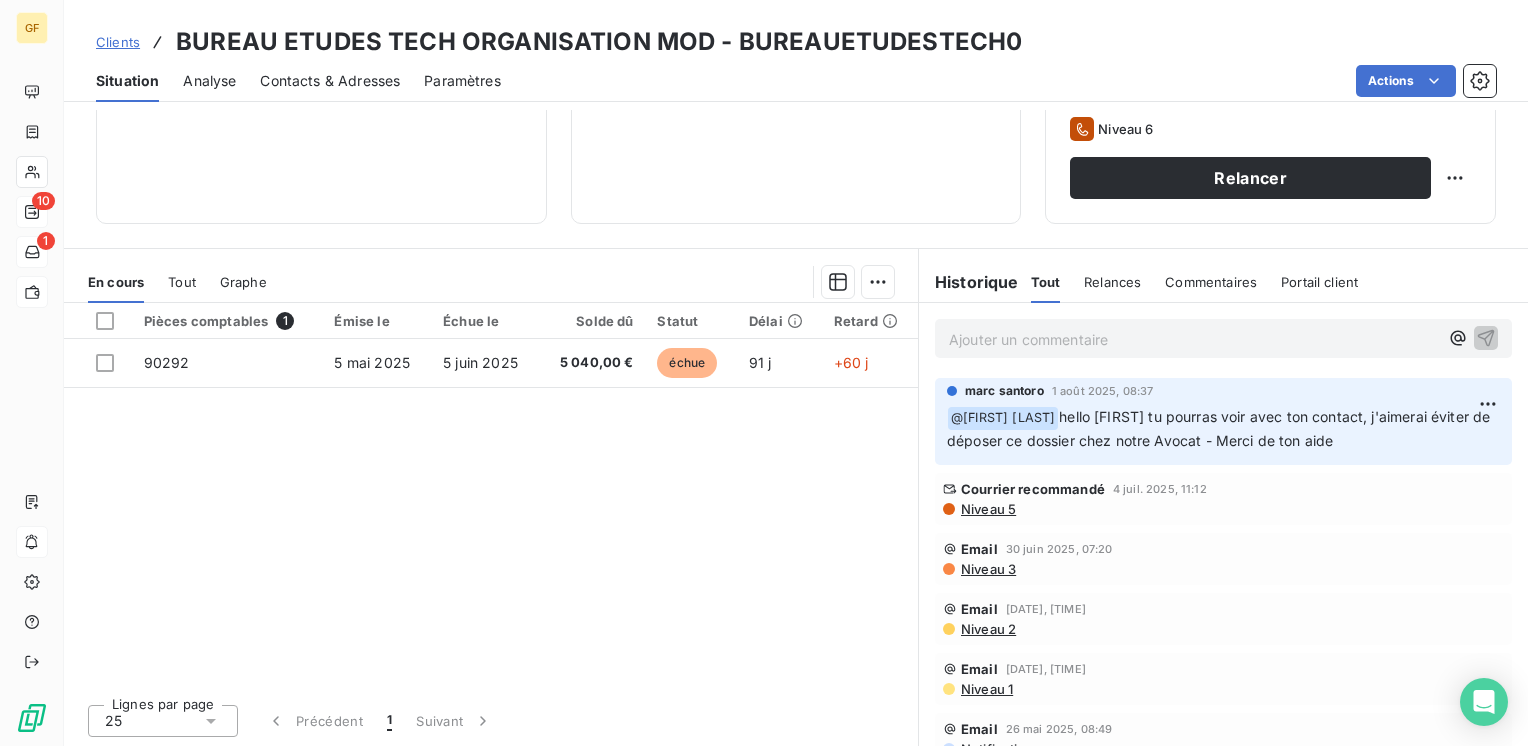 scroll, scrollTop: 0, scrollLeft: 0, axis: both 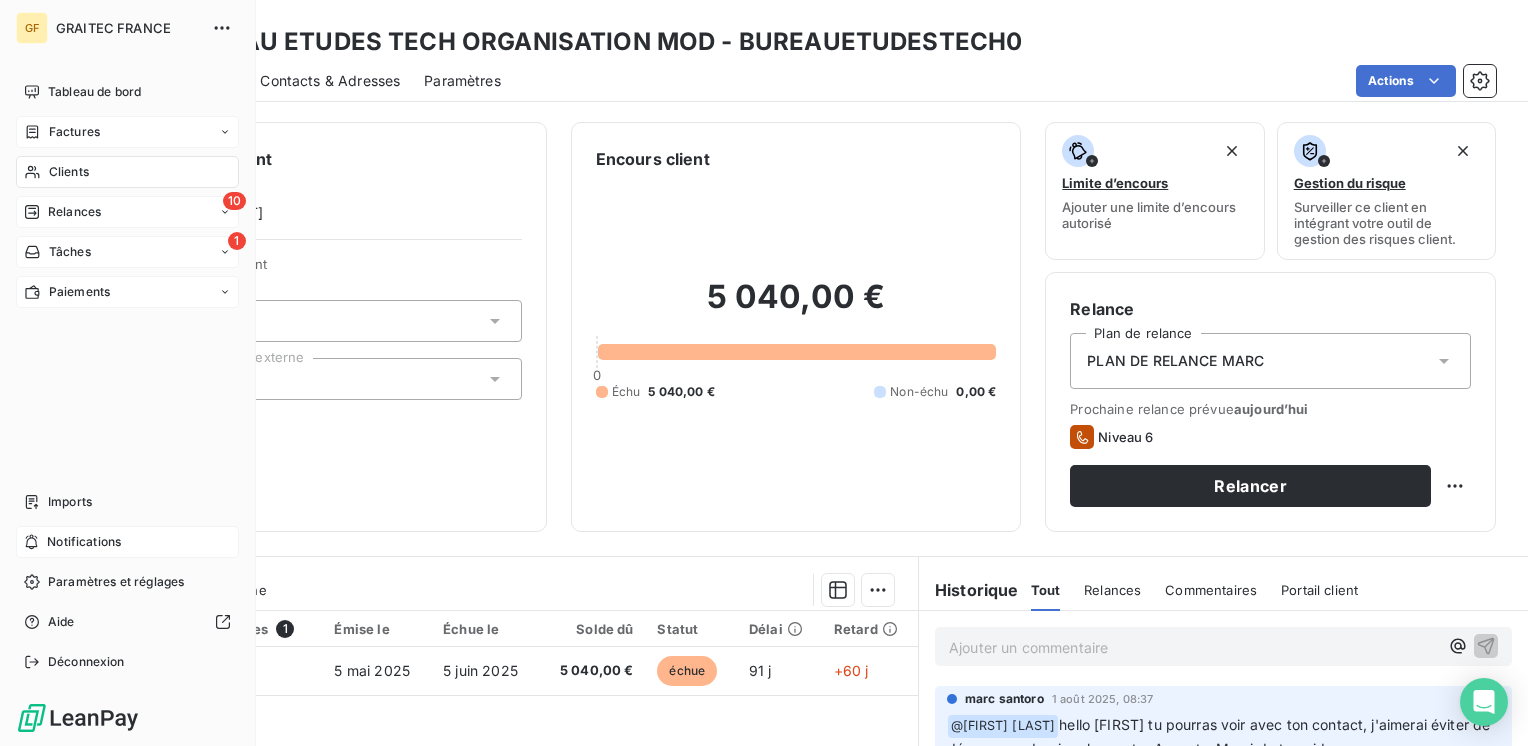 click on "Factures" at bounding box center (74, 132) 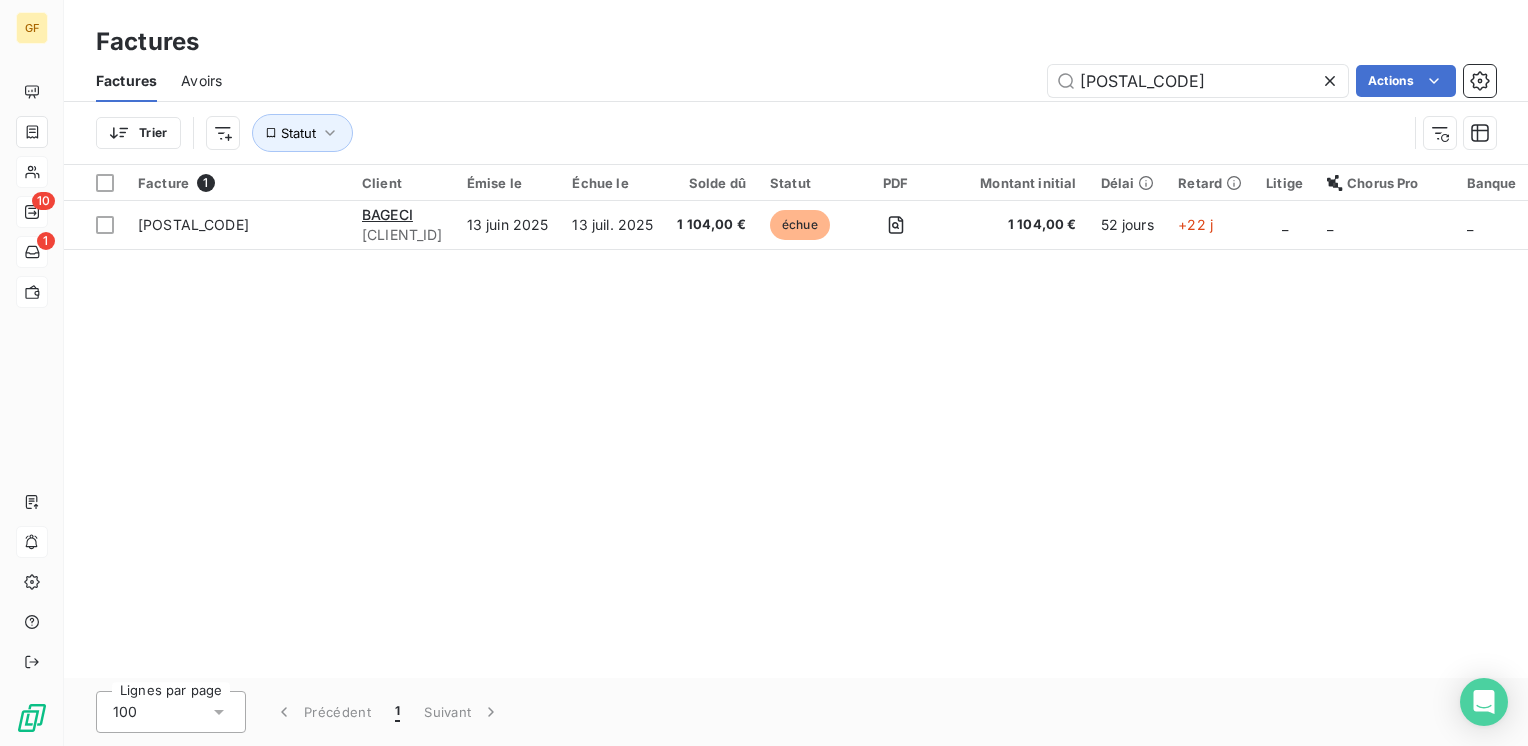 click 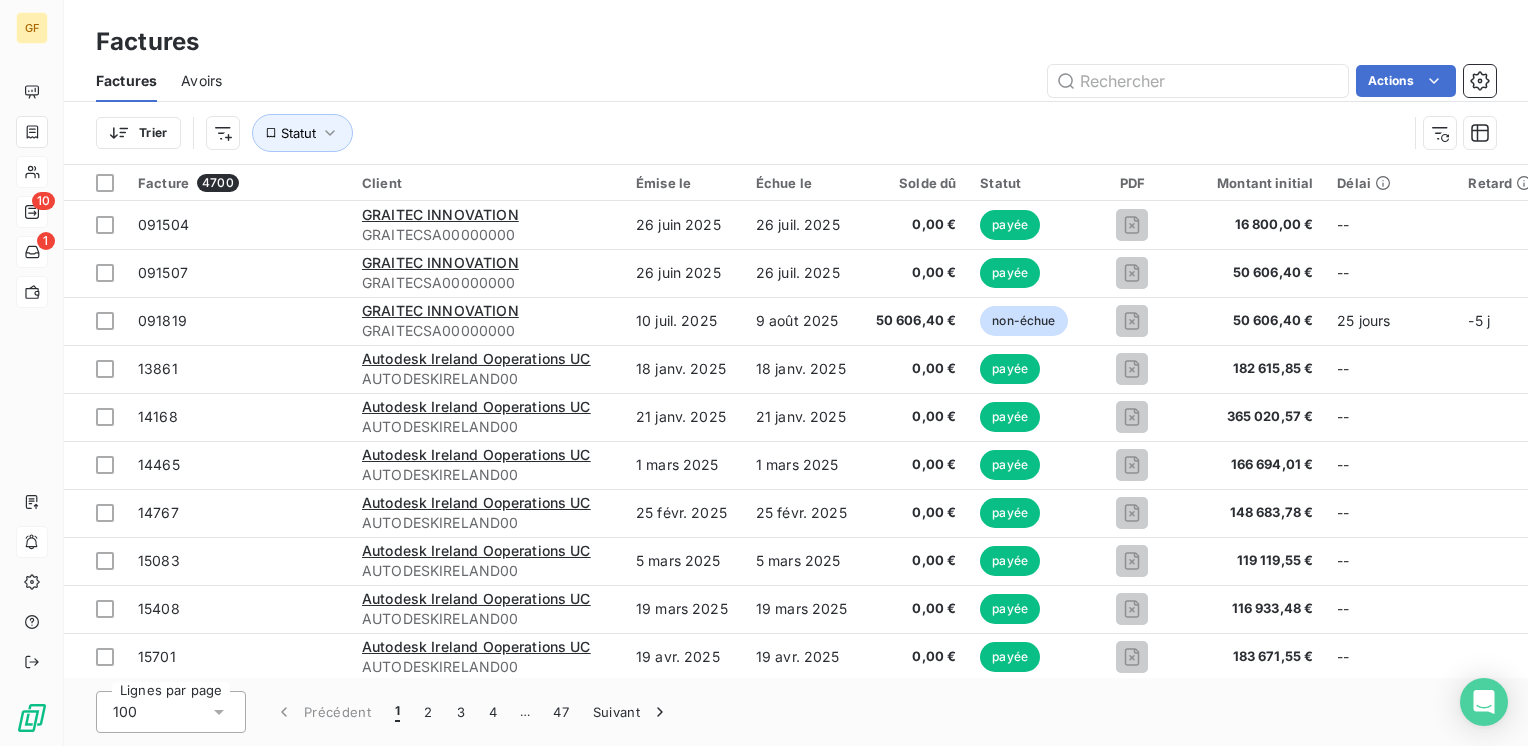 click 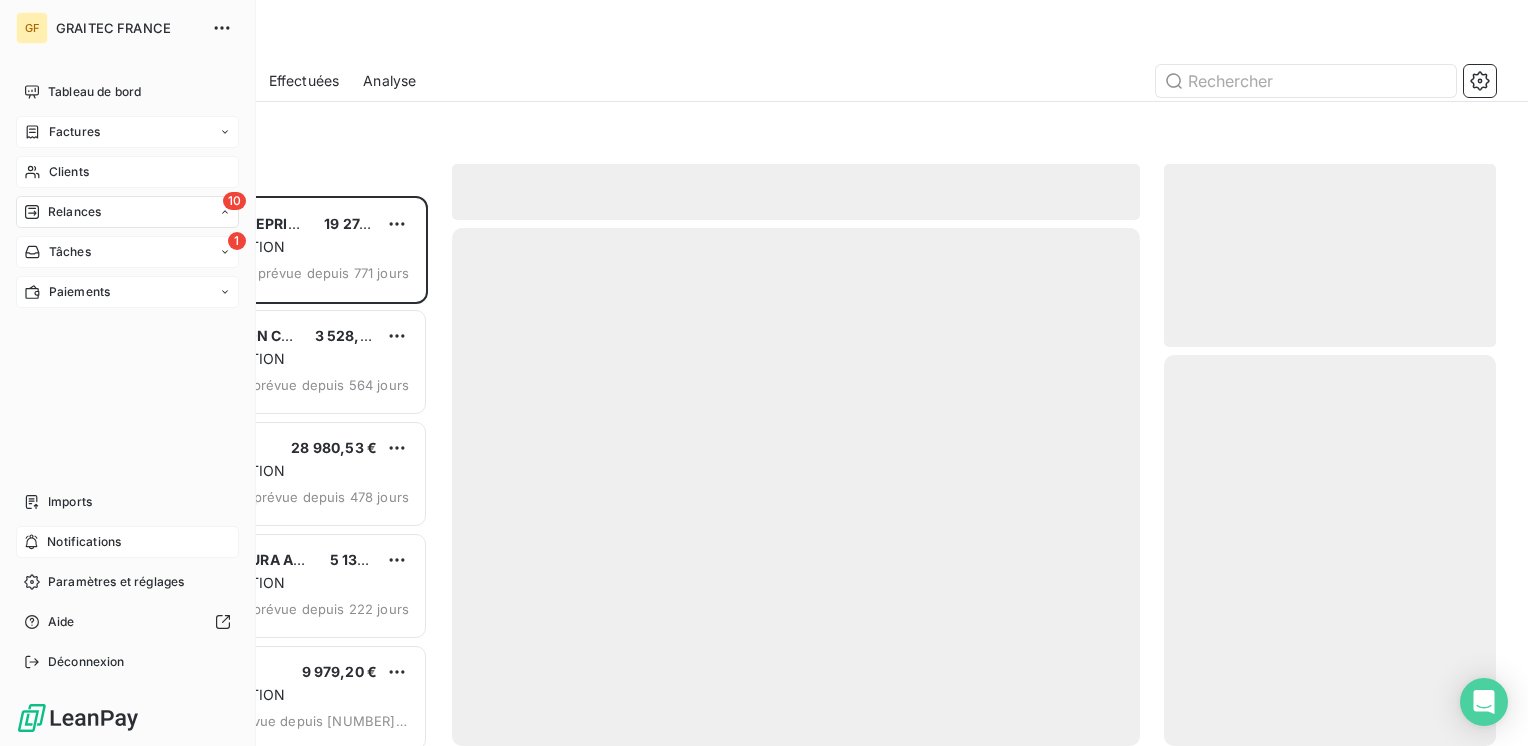 click on "Relances" at bounding box center (62, 212) 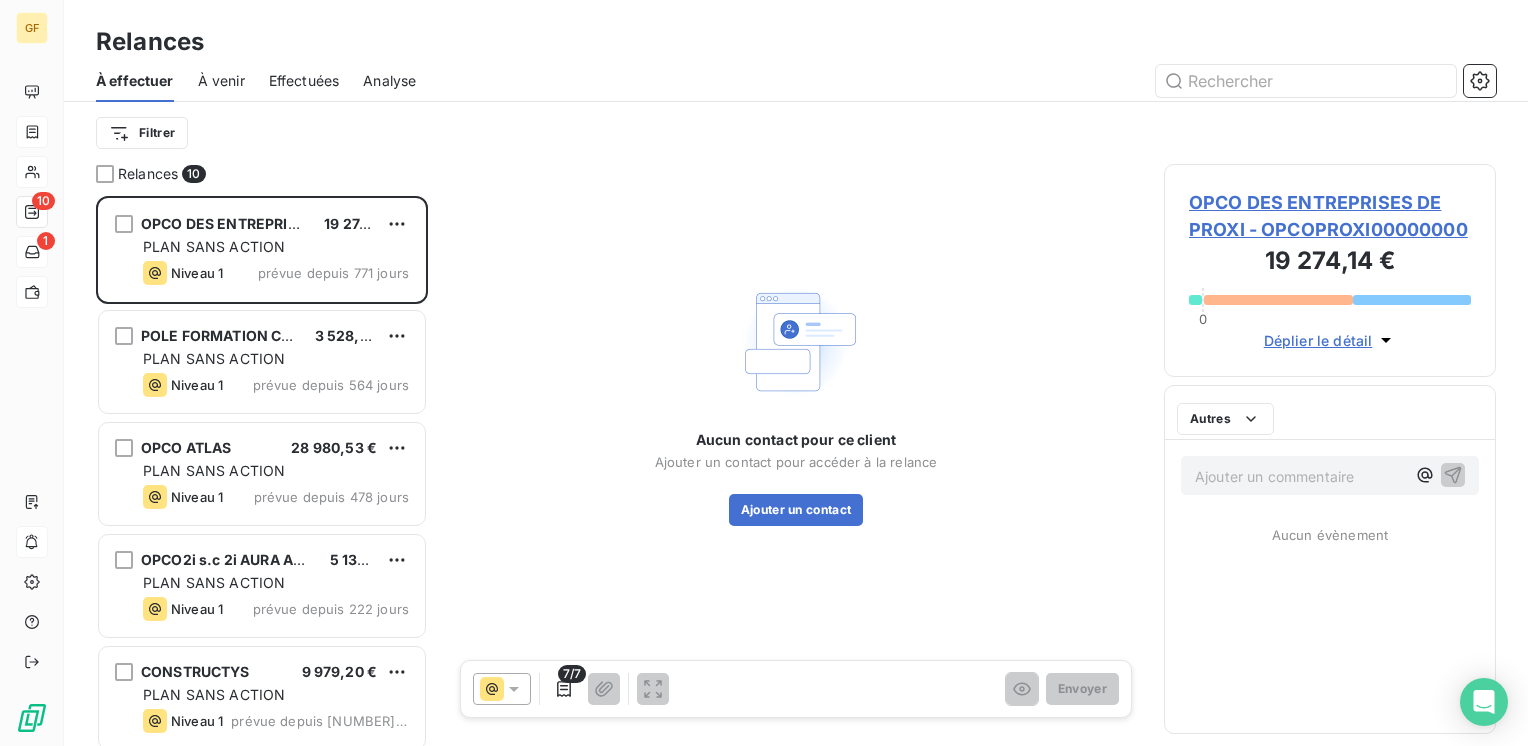 scroll, scrollTop: 16, scrollLeft: 16, axis: both 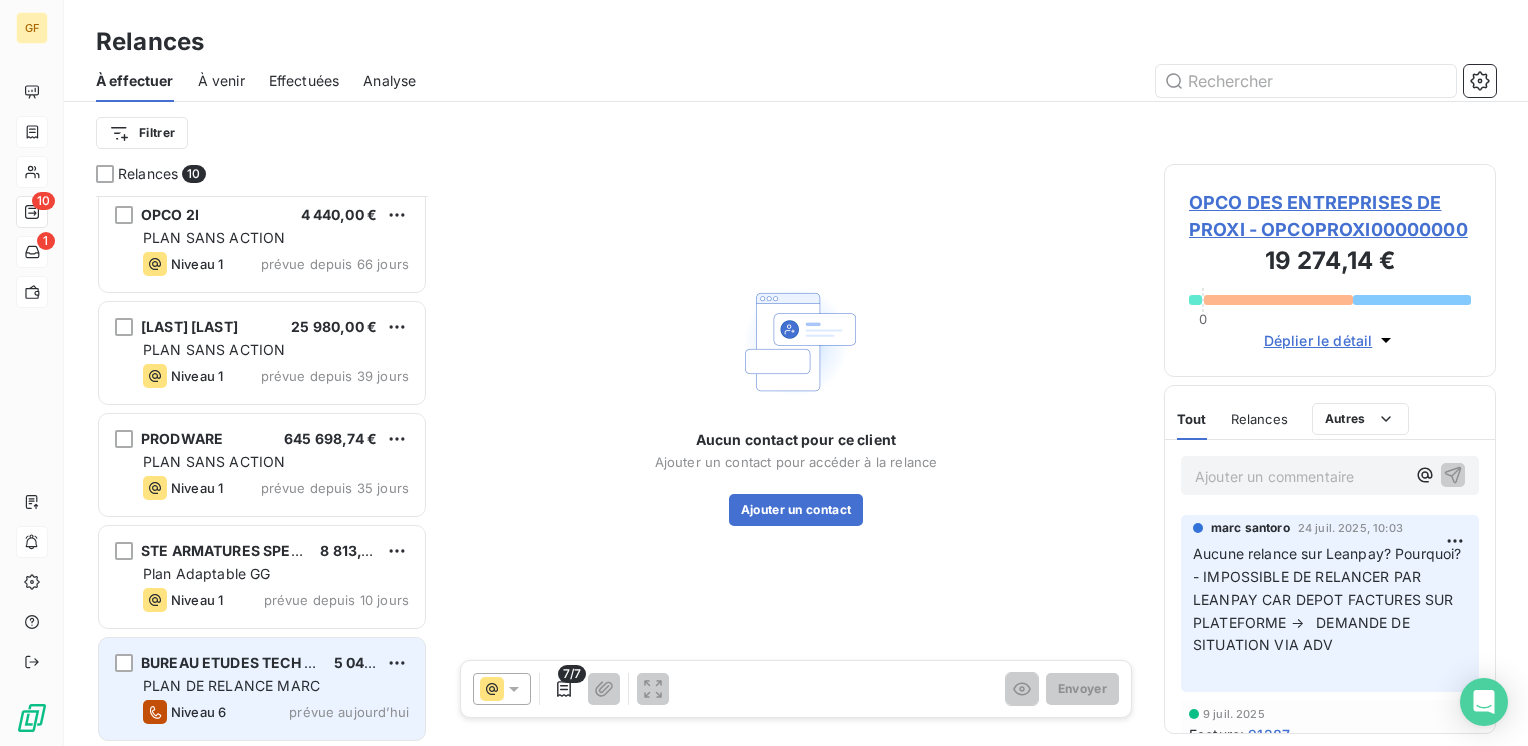 click on "BUREAU ETUDES TECH ORGANISATION MOD" at bounding box center [296, 662] 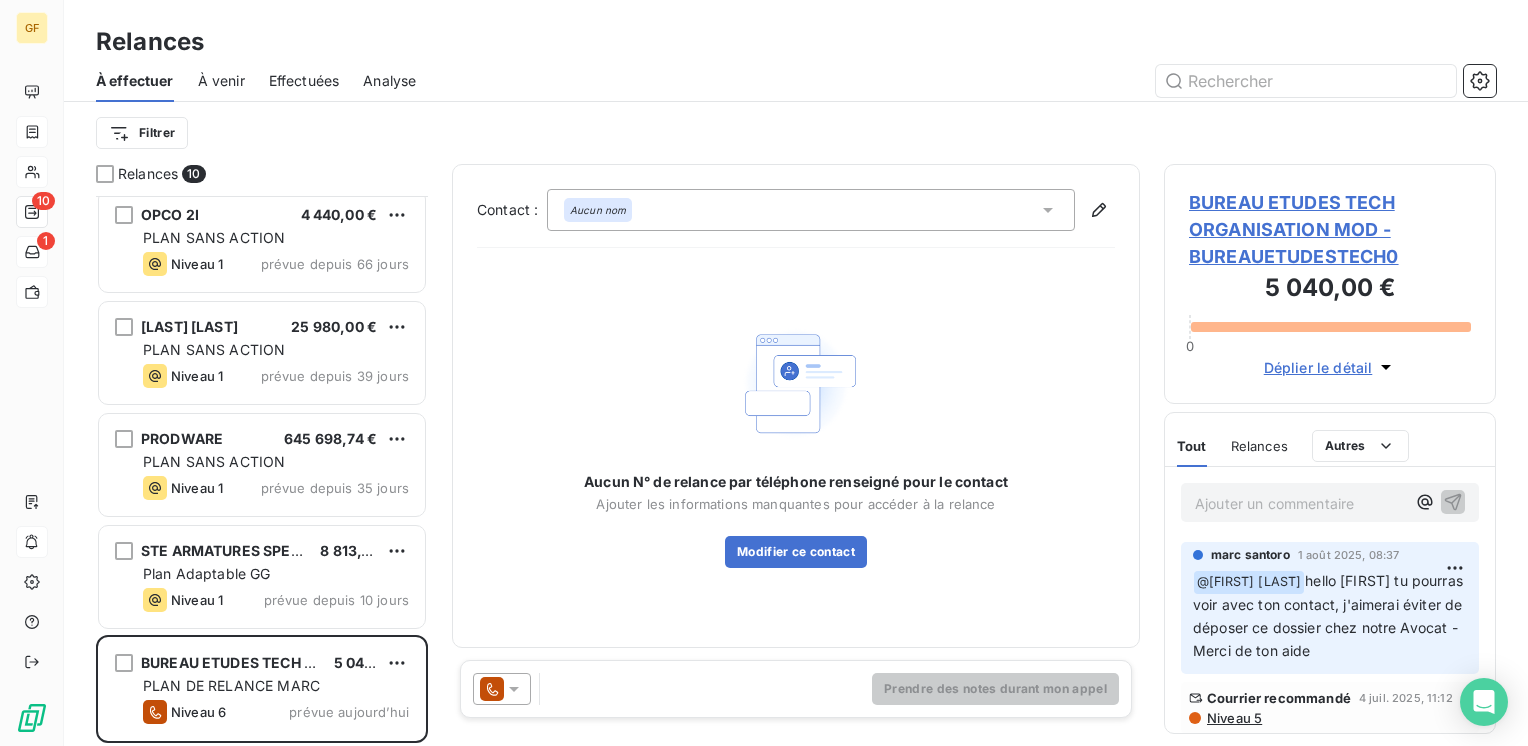 click on "BUREAU ETUDES TECH ORGANISATION MOD - BUREAUETUDESTECH0" at bounding box center [1330, 229] 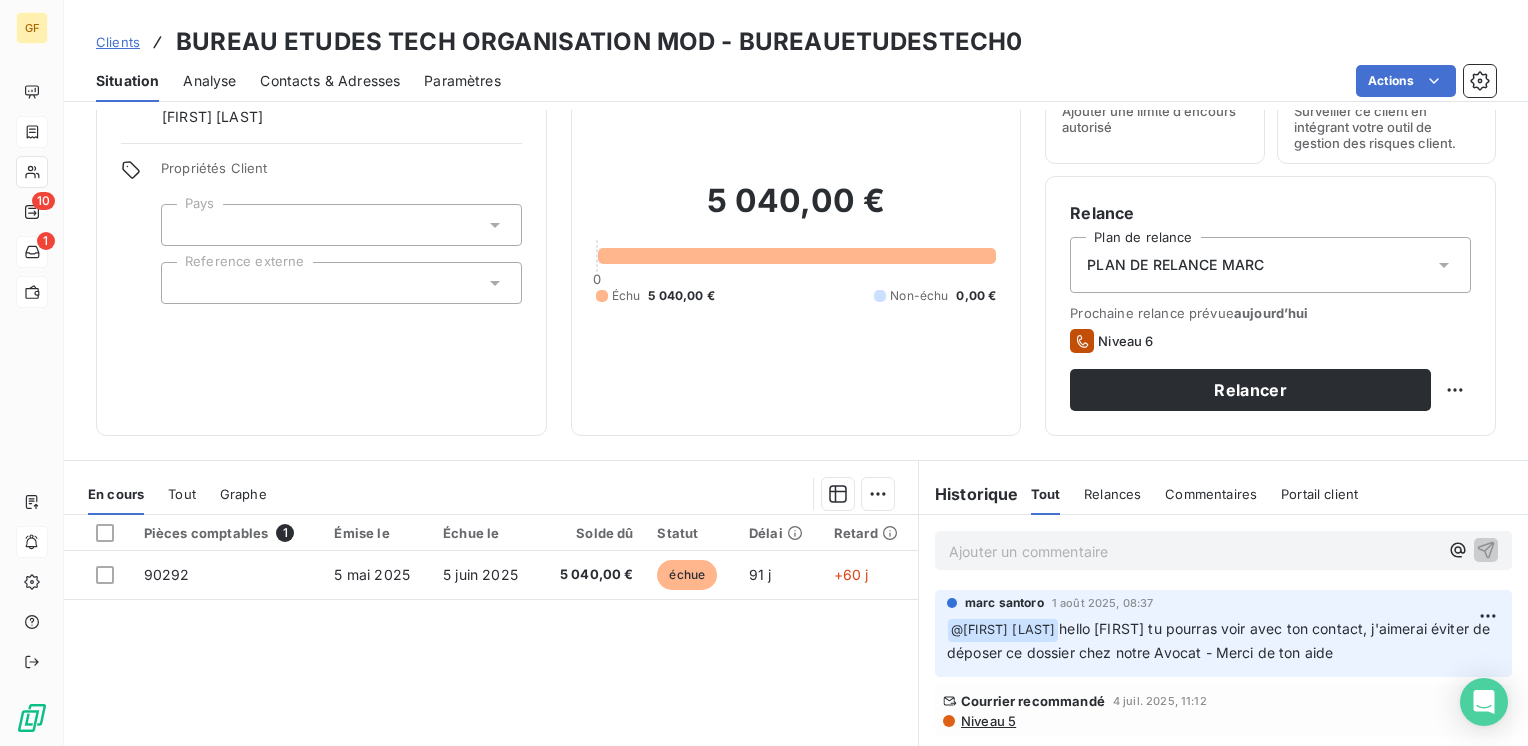 scroll, scrollTop: 100, scrollLeft: 0, axis: vertical 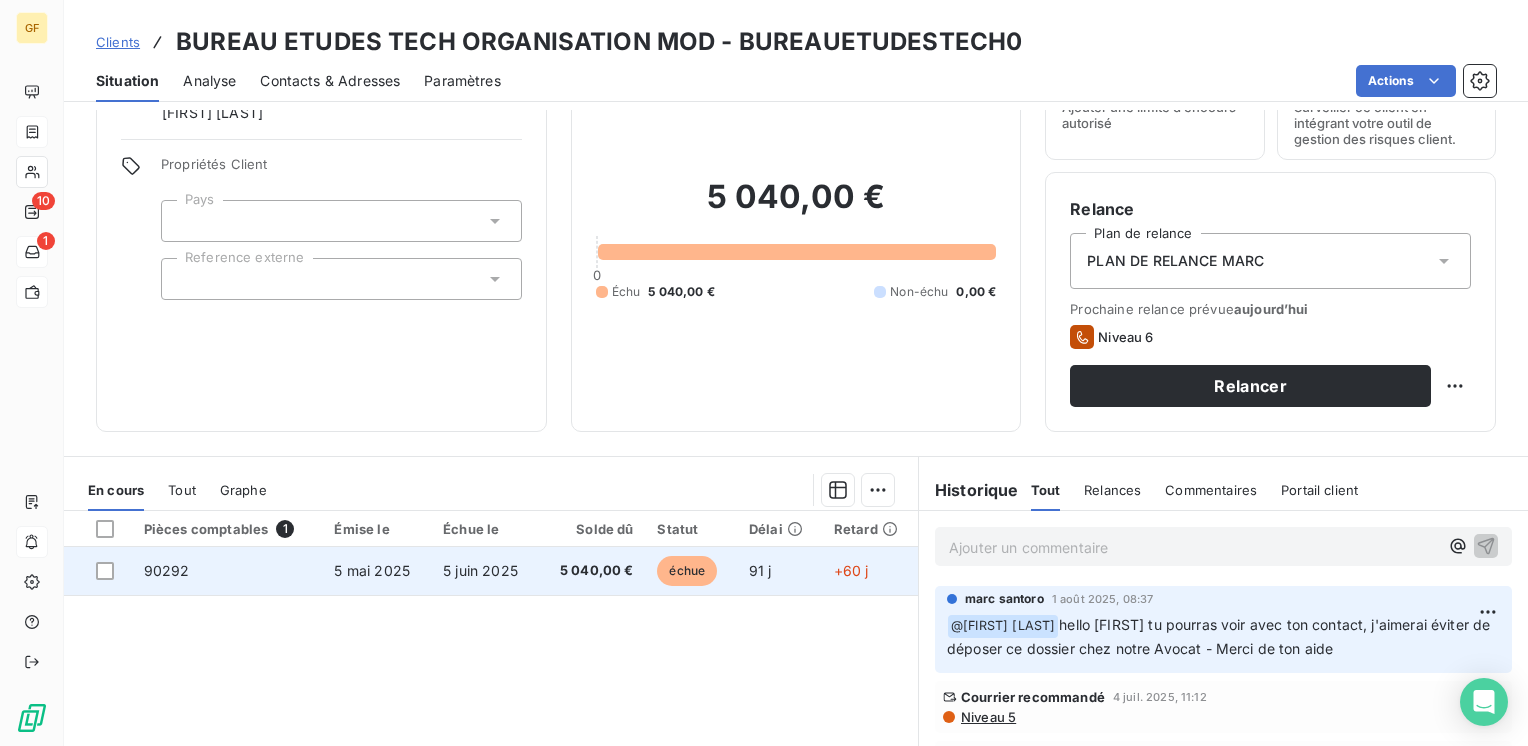 click on "5 juin 2025" at bounding box center (485, 571) 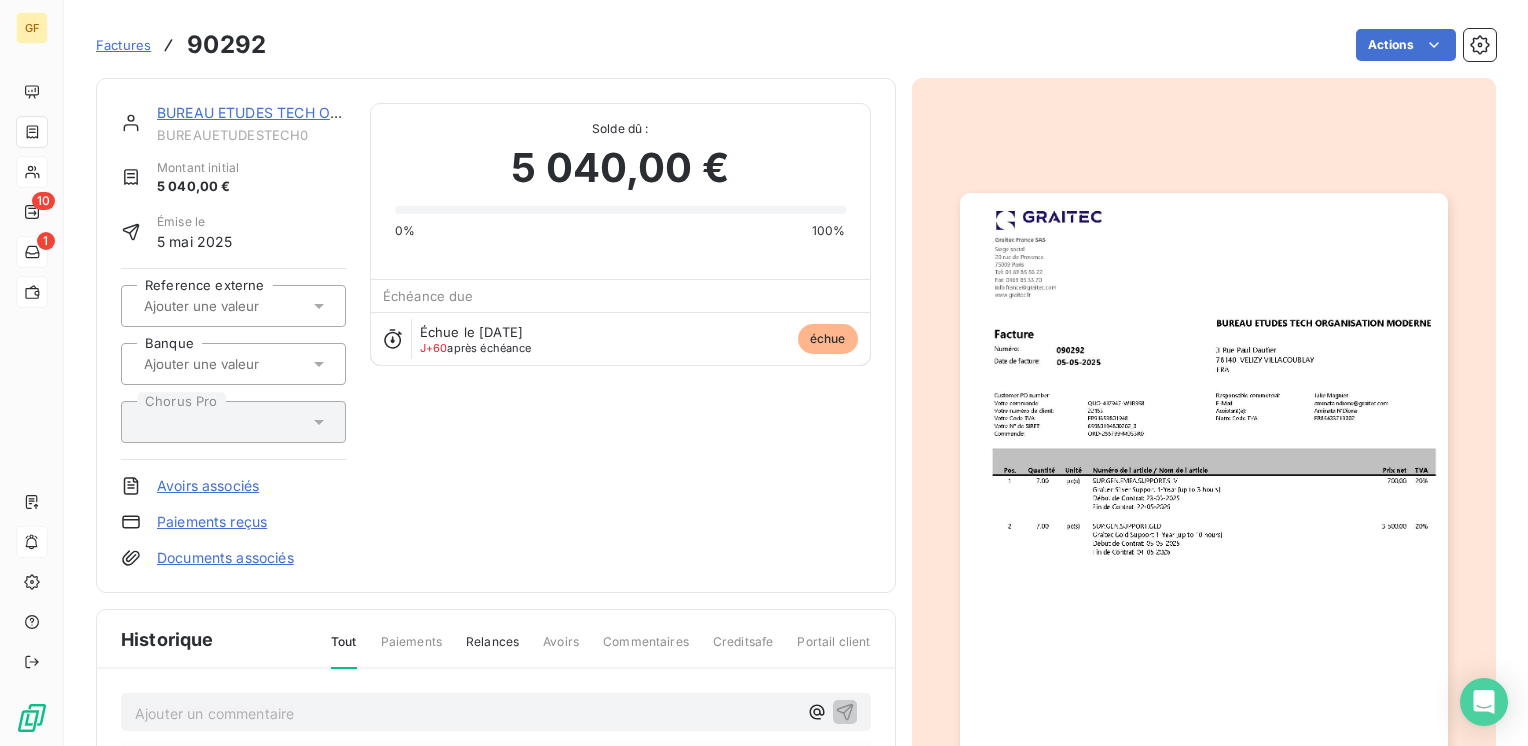 click at bounding box center (1204, 537) 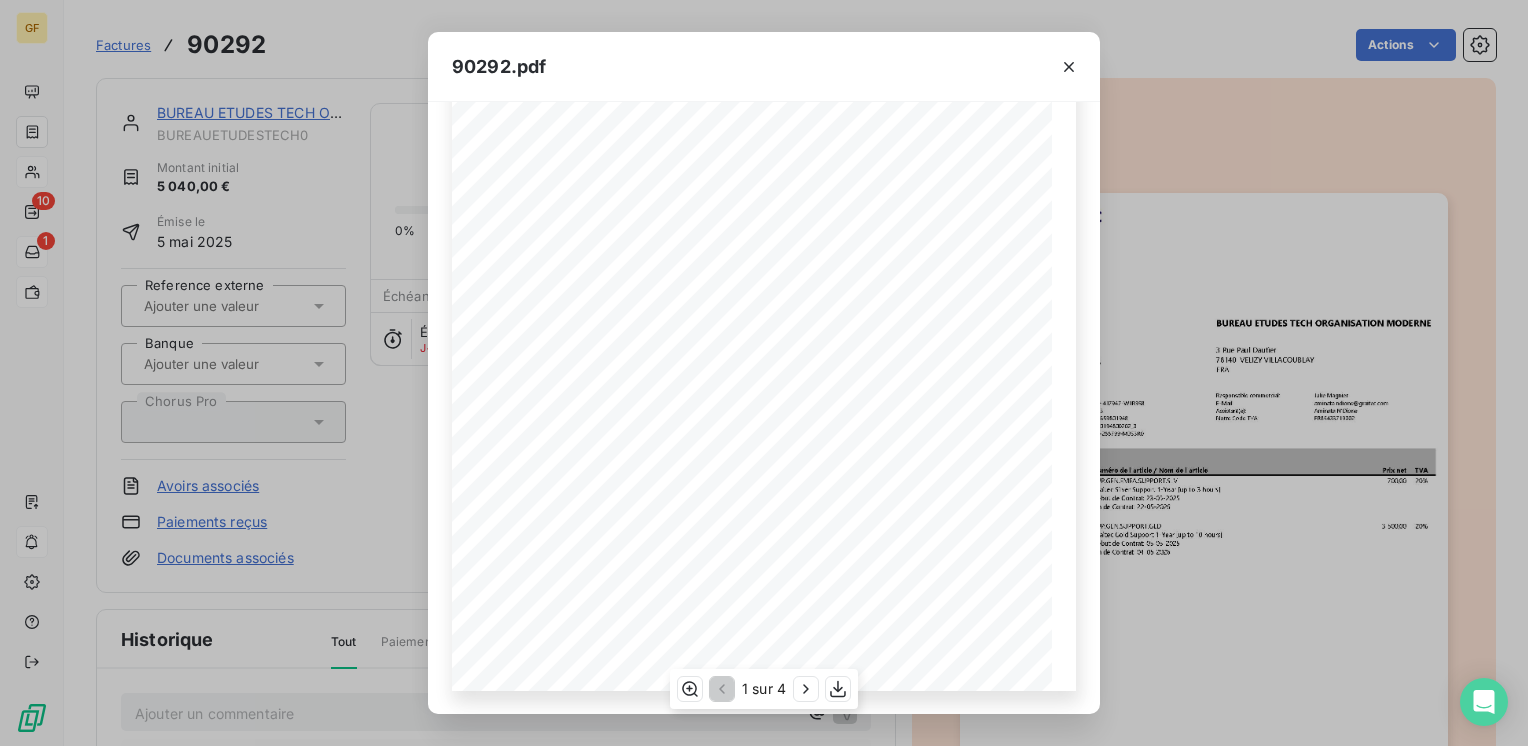 scroll, scrollTop: 0, scrollLeft: 0, axis: both 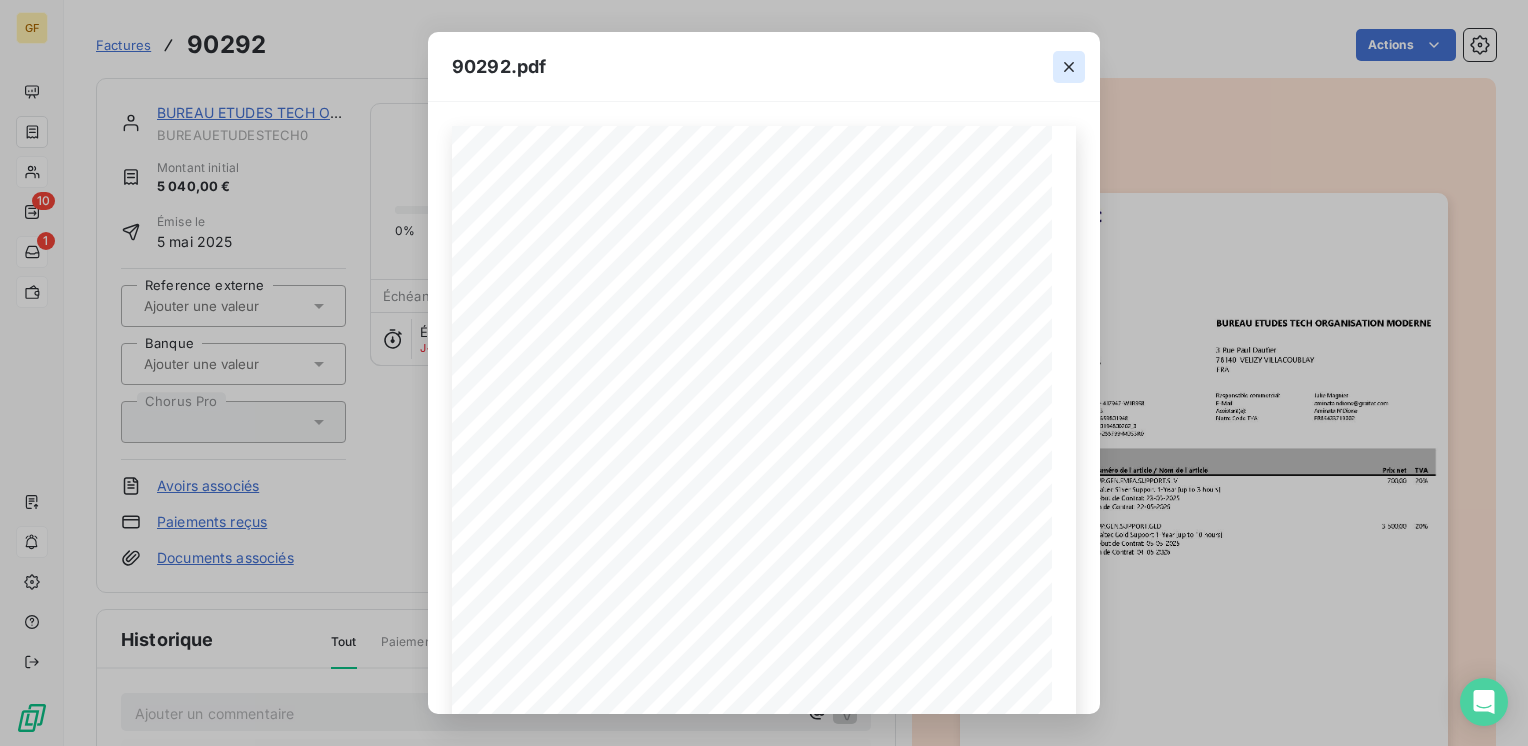 click 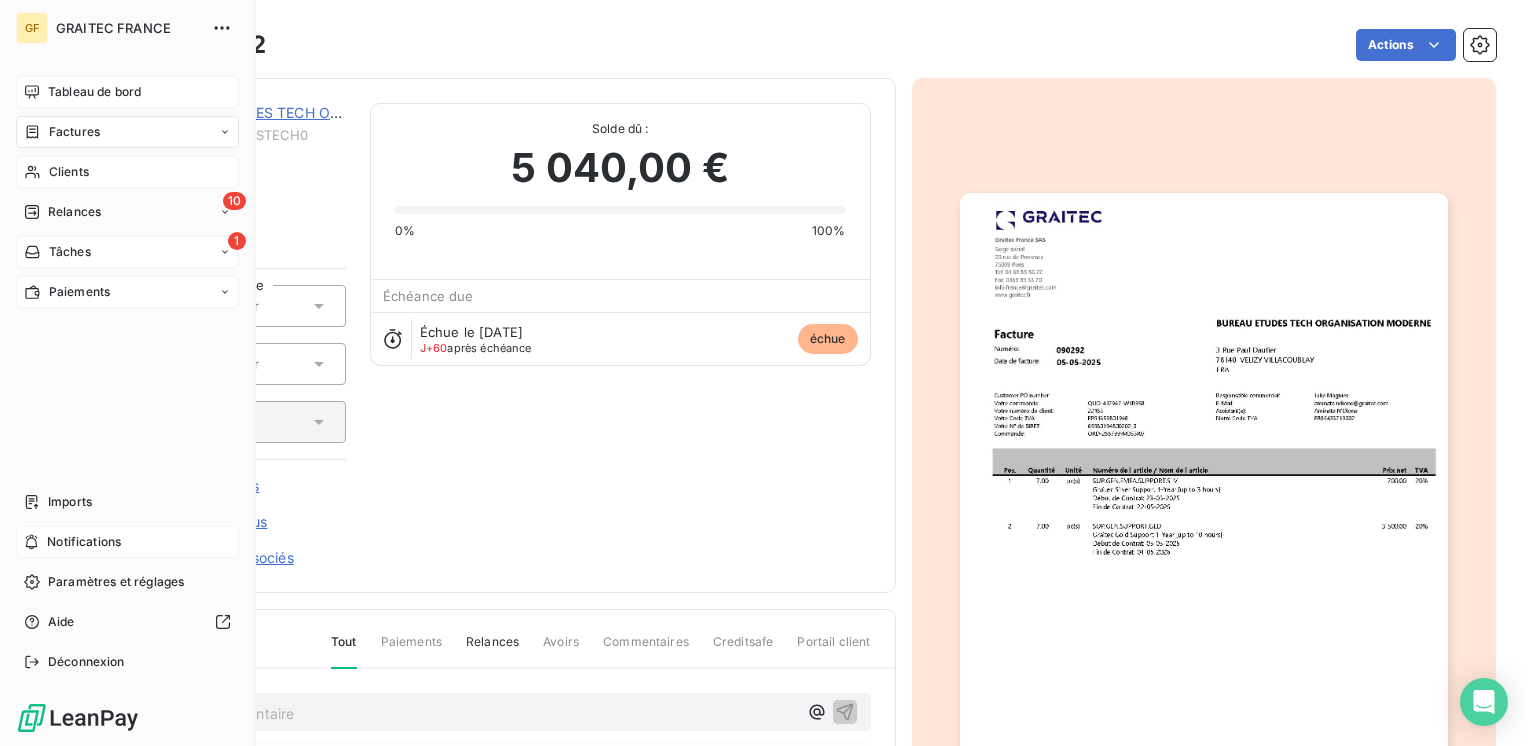 click on "Tableau de bord" at bounding box center [94, 92] 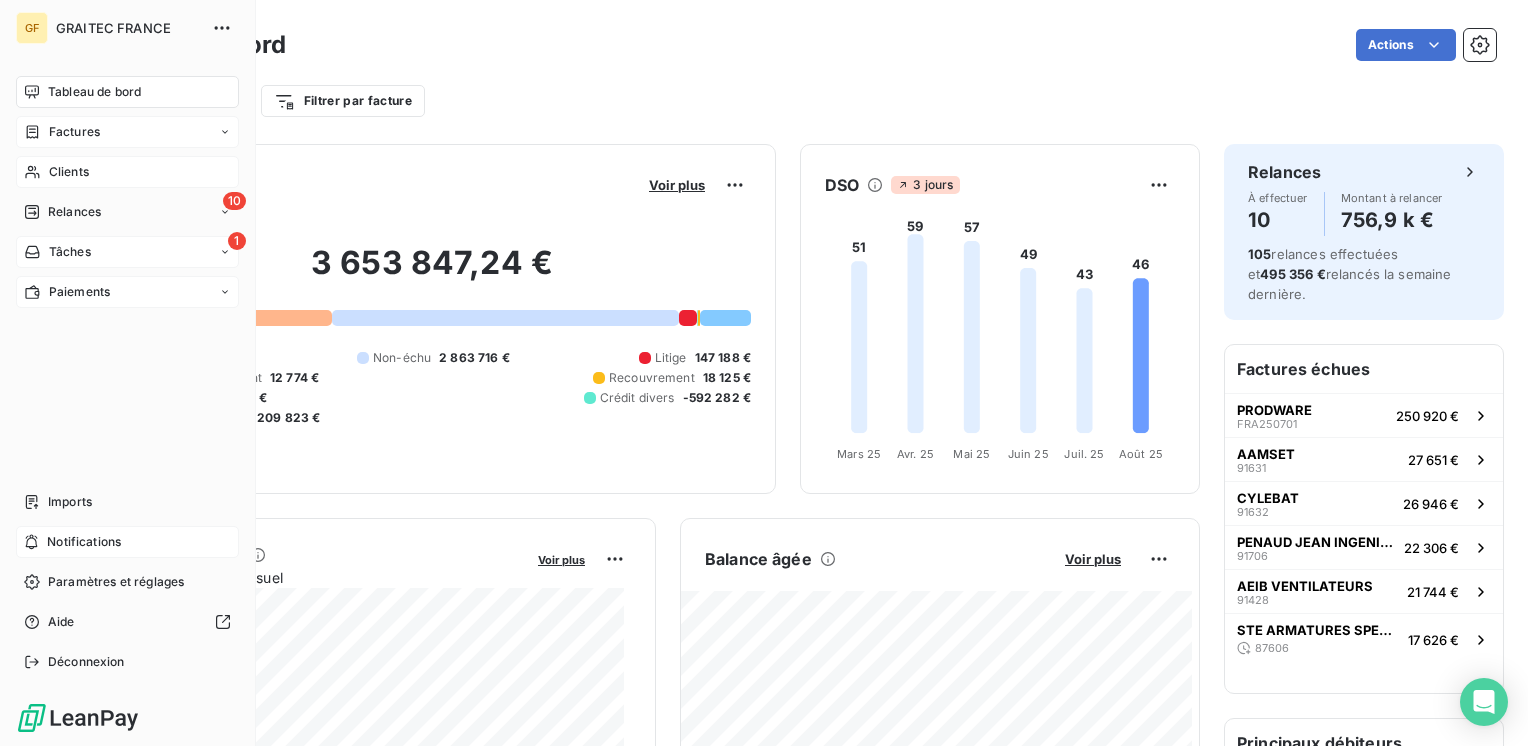 click on "Clients" at bounding box center [69, 172] 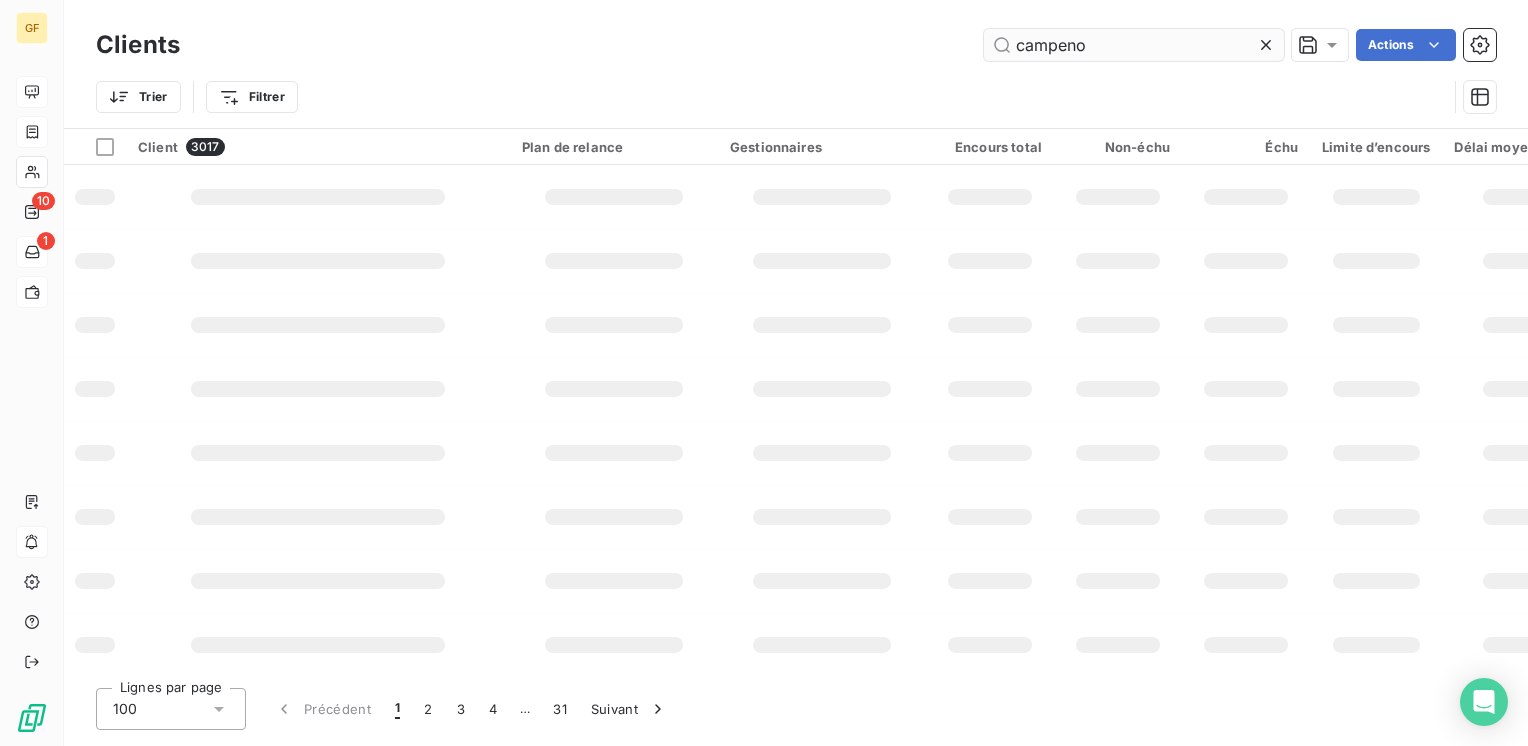 type on "campenon" 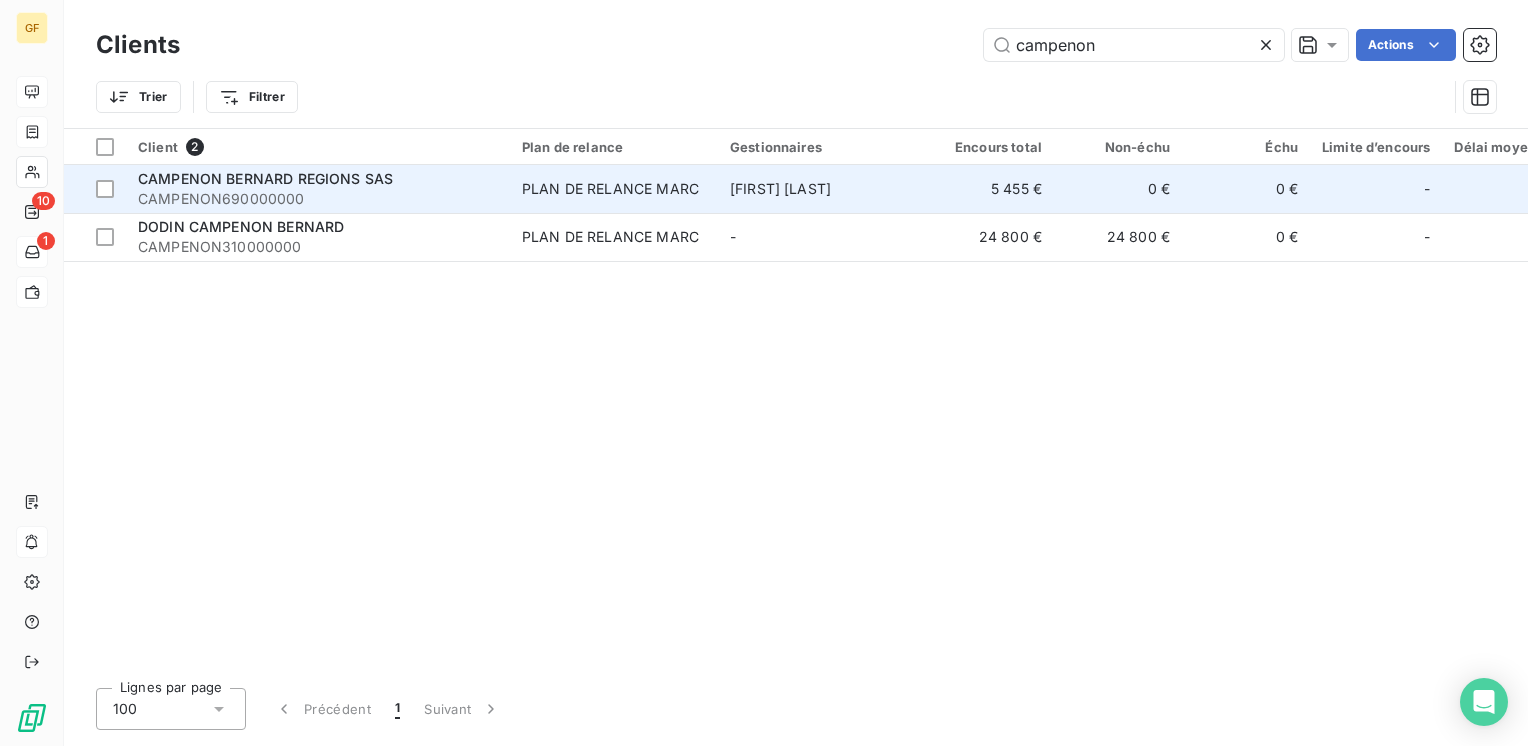 click on "PLAN DE RELANCE MARC" at bounding box center [610, 189] 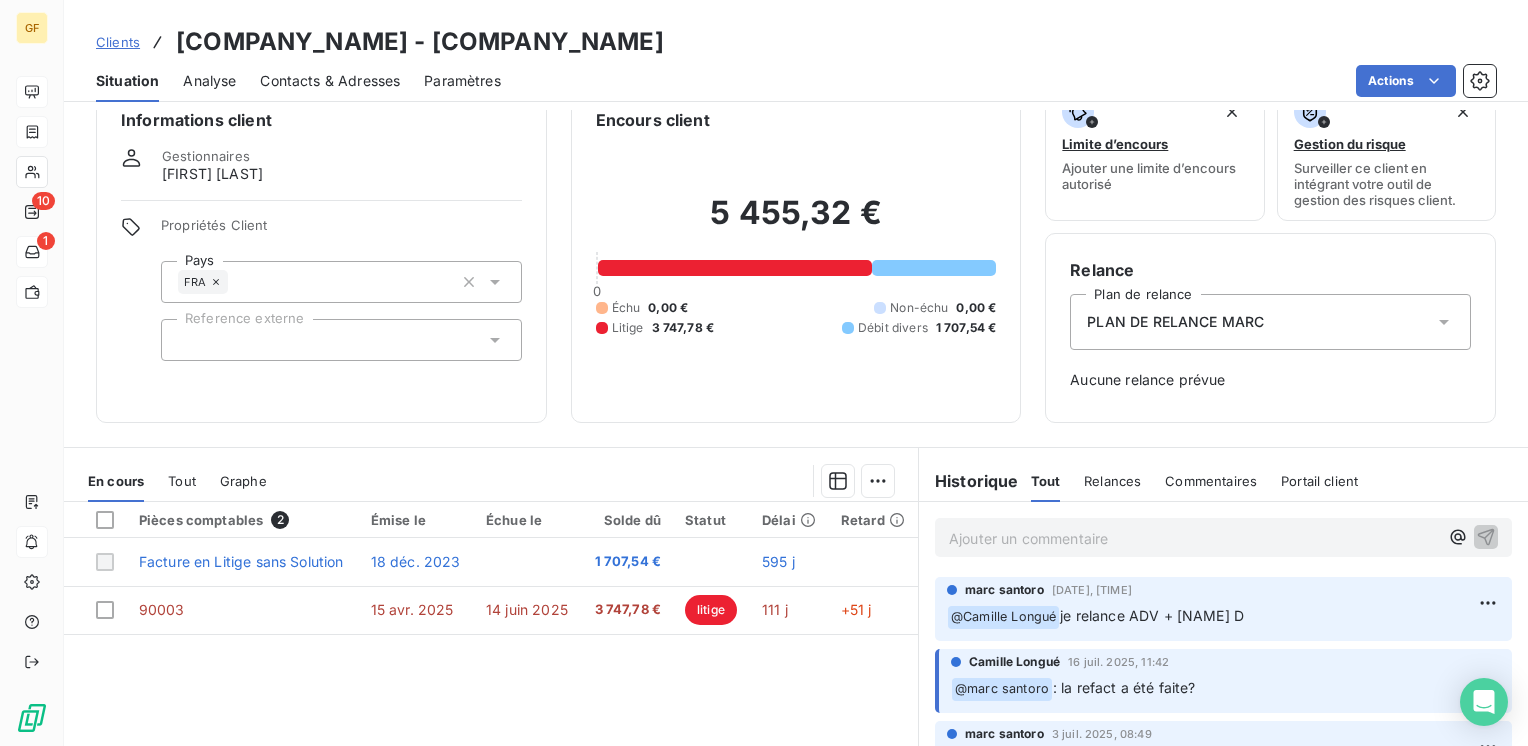 scroll, scrollTop: 139, scrollLeft: 0, axis: vertical 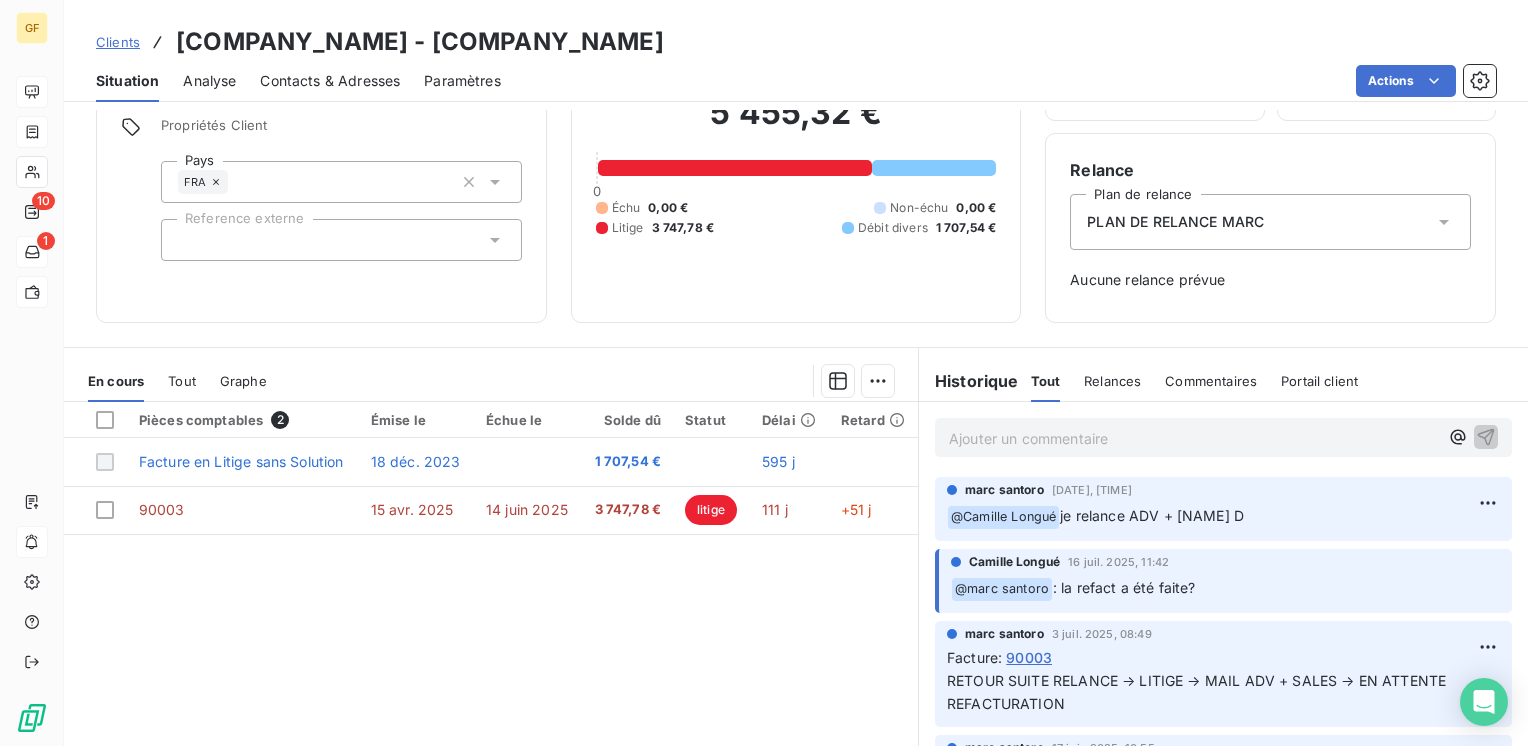 click on "Pièces comptables 2 Émise le Échue le Solde dû Statut Délai   Retard   Facture en Litige sans Solution [DATE] [AMOUNT] [POSTAL_CODE] 15 avr. 2025 14 juin 2025 [AMOUNT] litige 111 j +51 j" at bounding box center (491, 594) 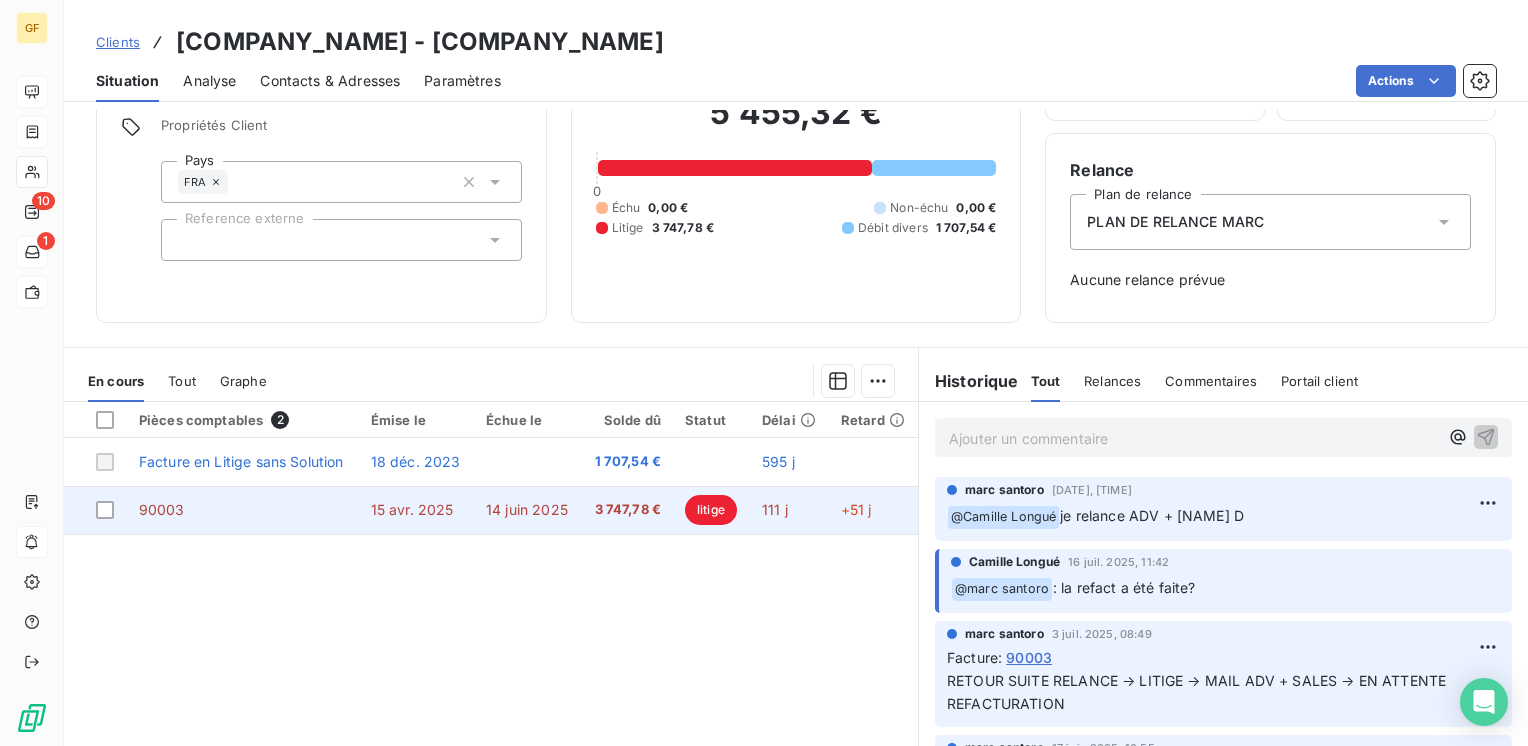 click on "14 juin 2025" at bounding box center (527, 509) 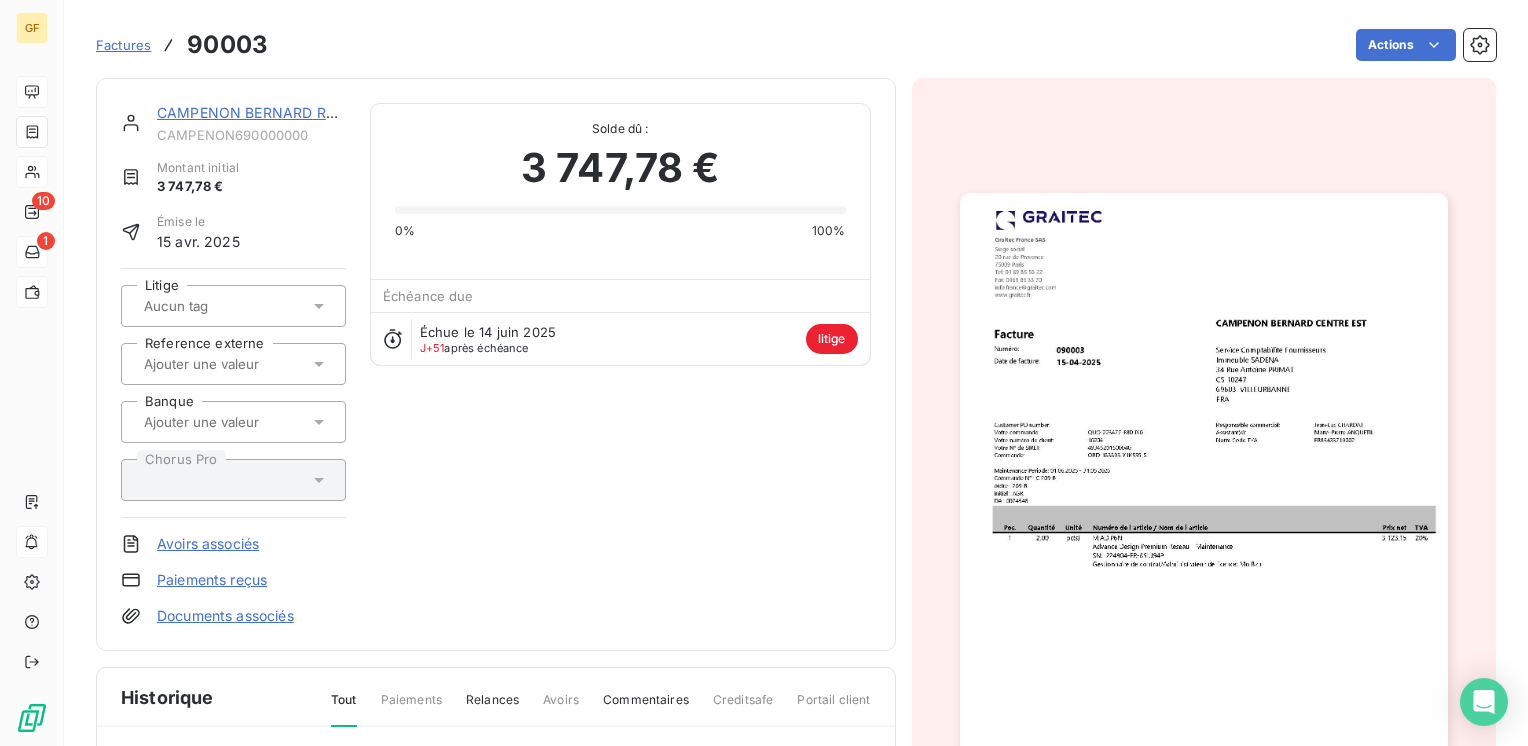 click at bounding box center (1204, 537) 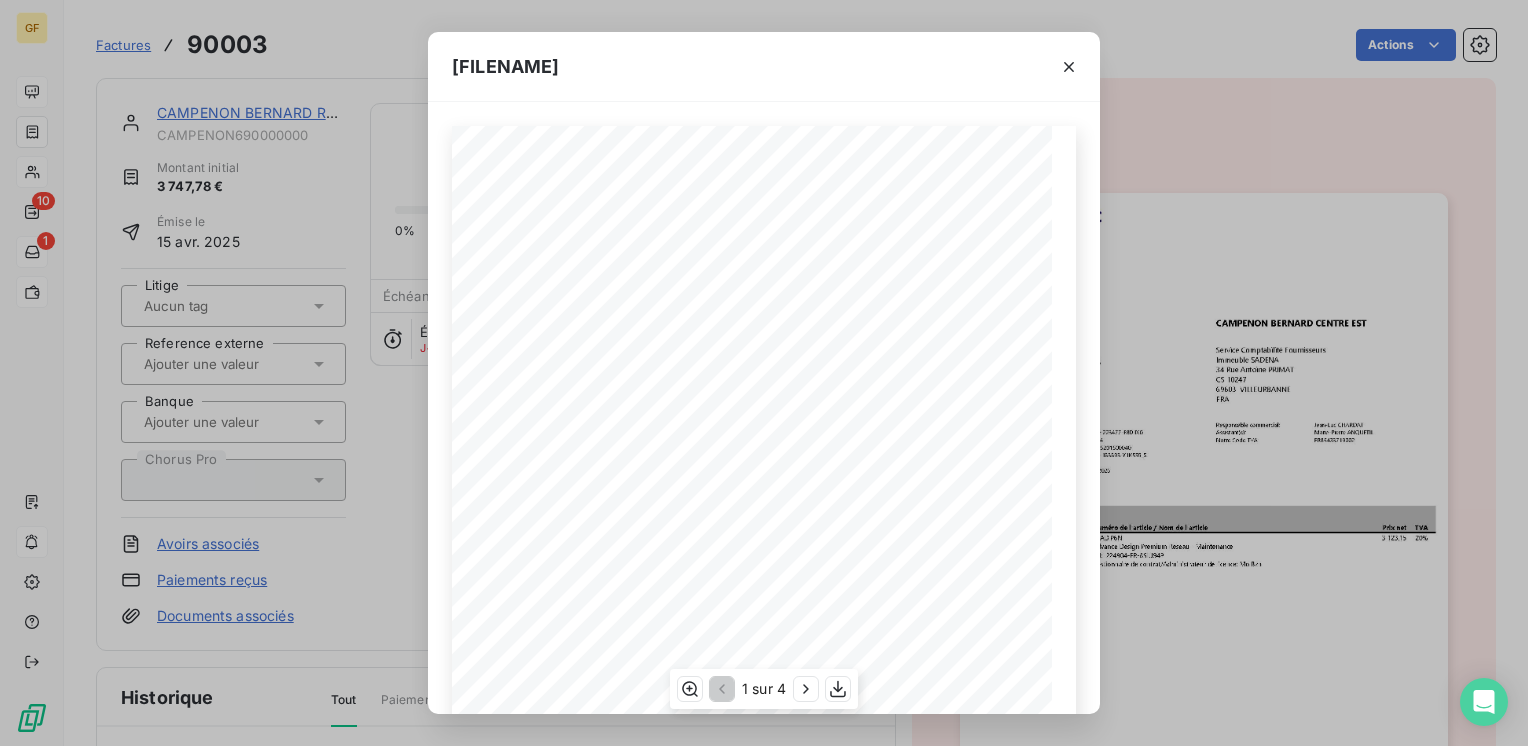 scroll, scrollTop: 100, scrollLeft: 0, axis: vertical 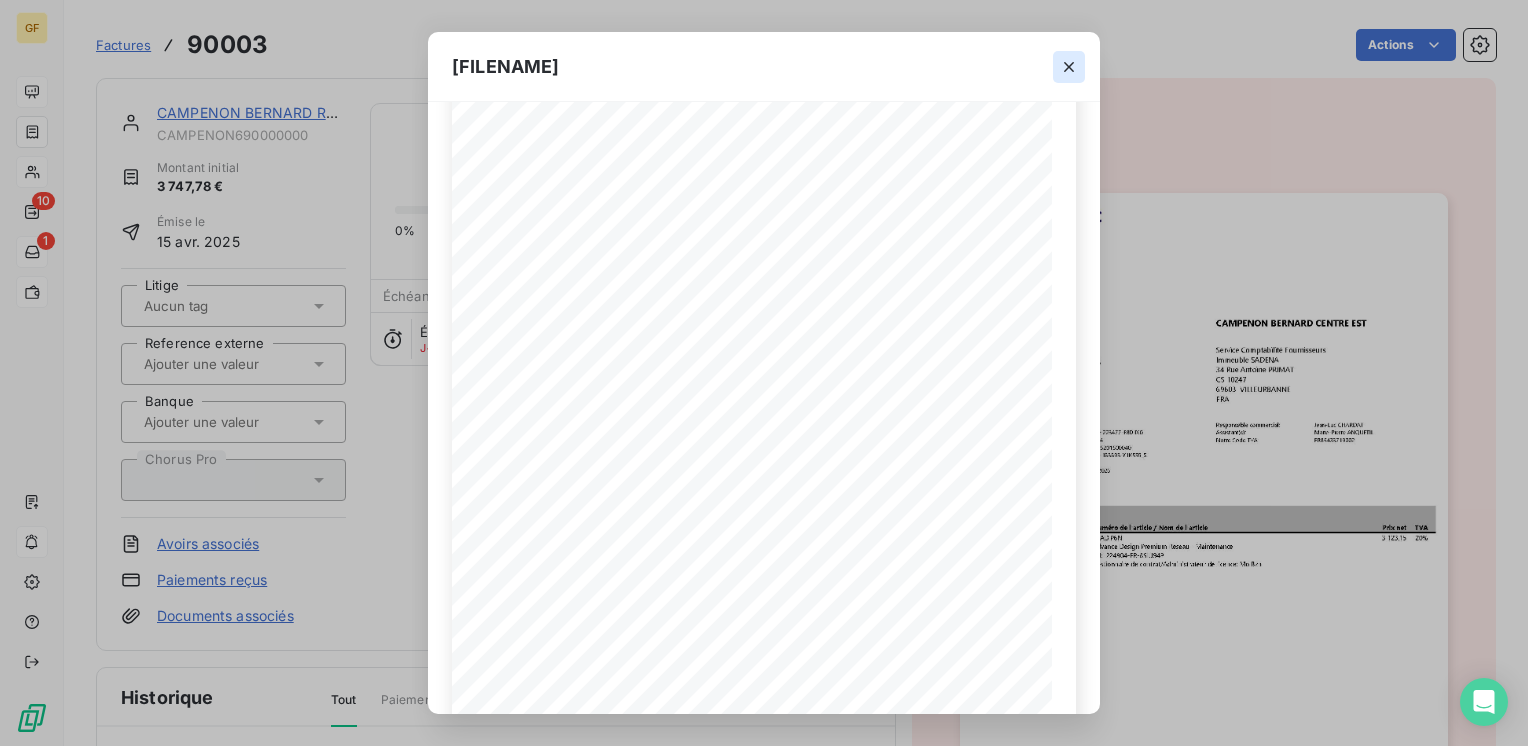 click 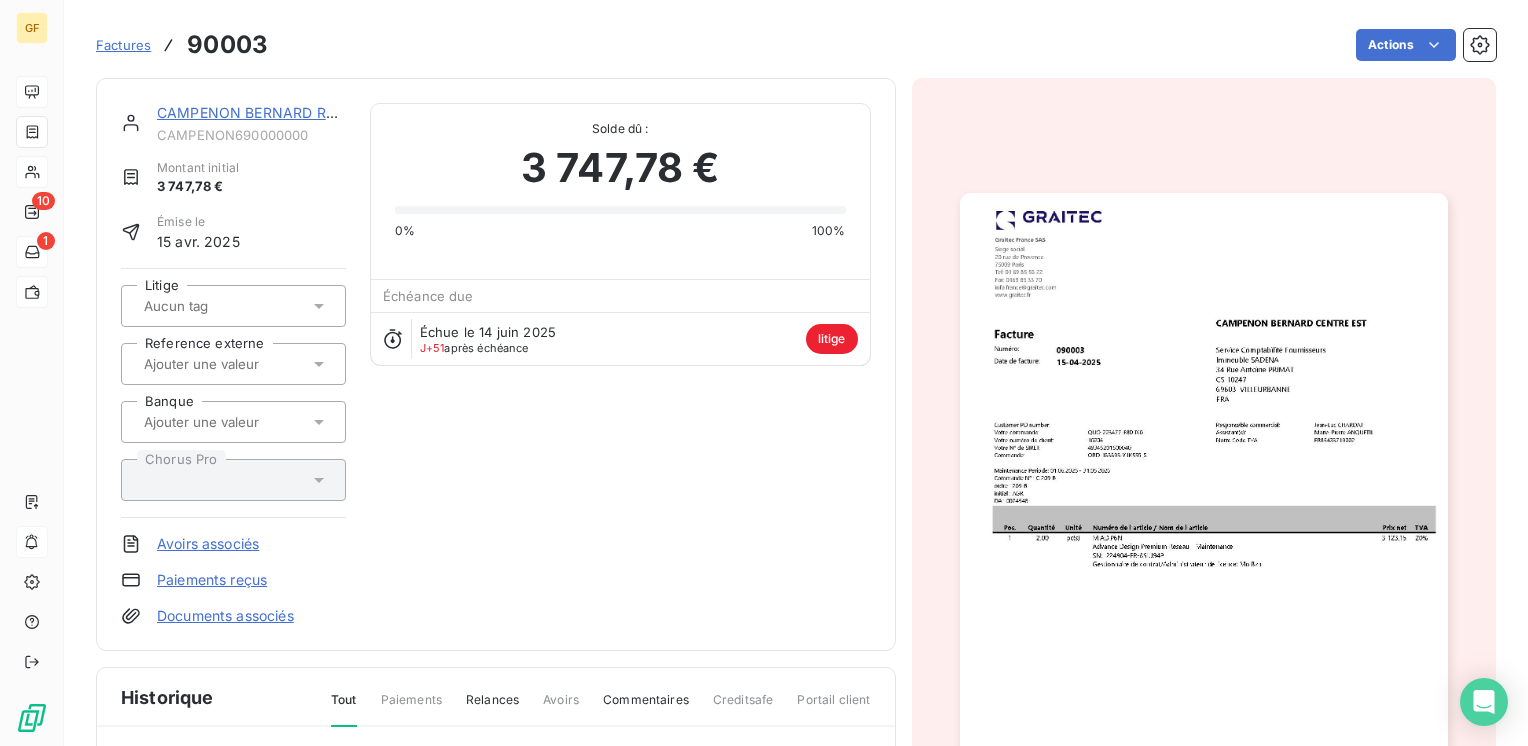 click at bounding box center [1204, 537] 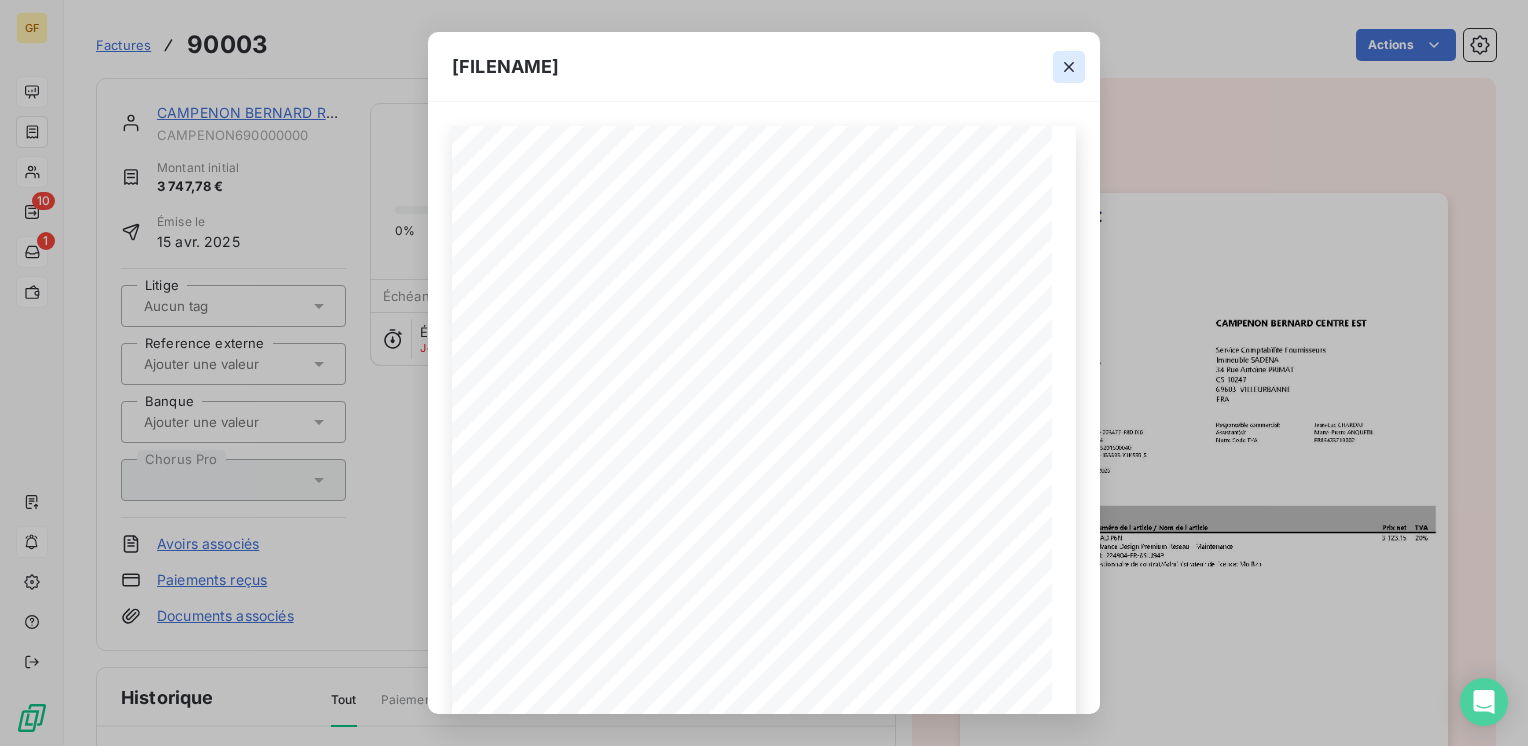 click 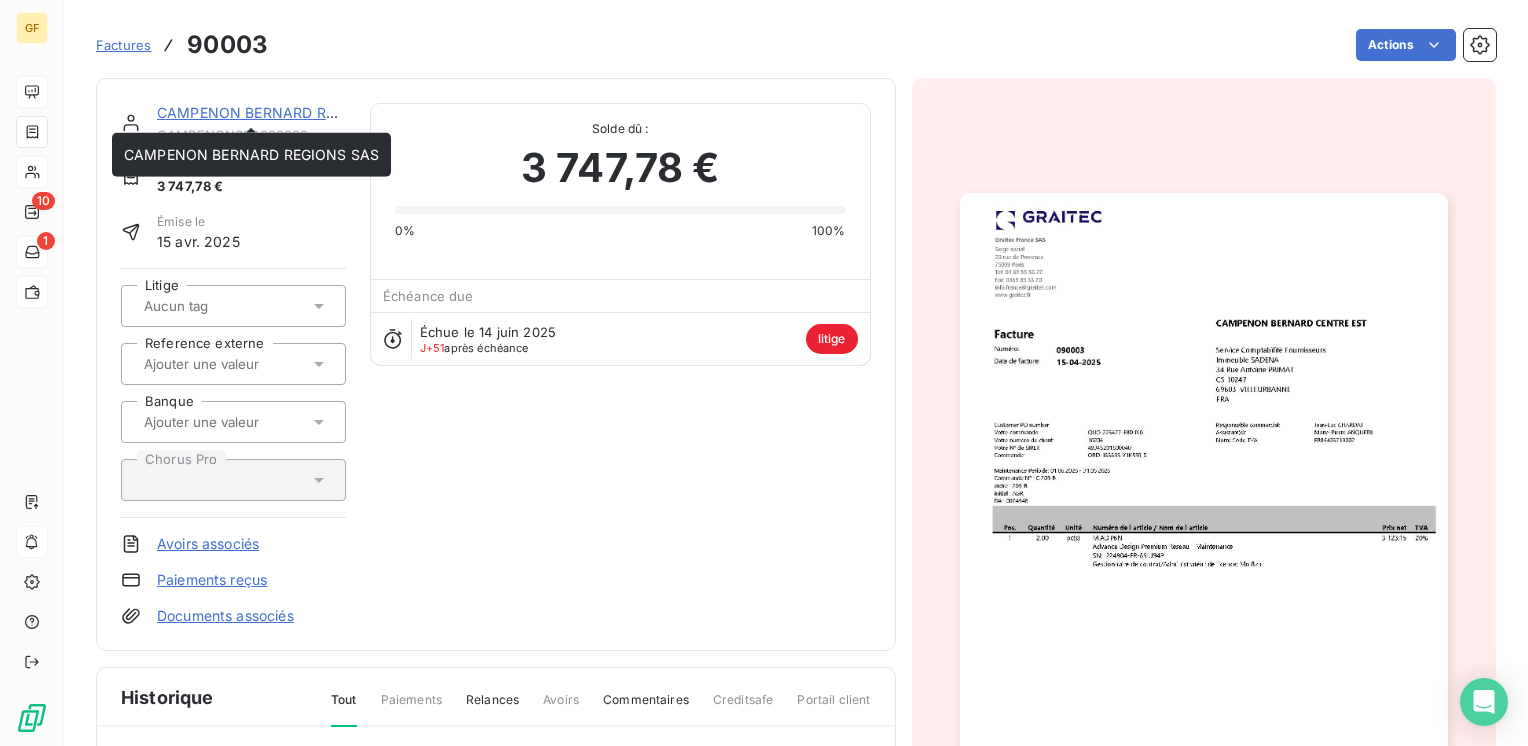 click on "CAMPENON BERNARD REGIONS SAS" at bounding box center [284, 112] 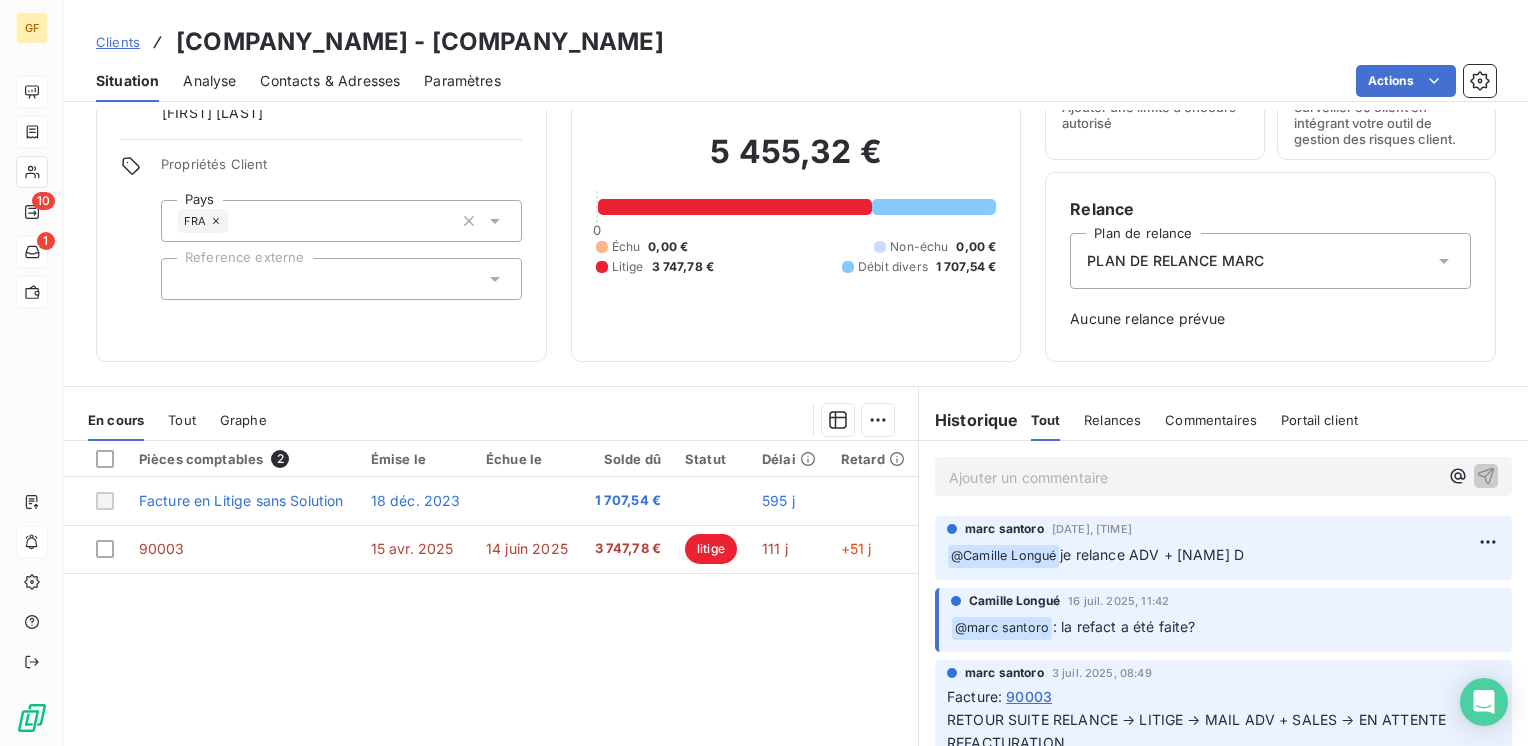 scroll, scrollTop: 200, scrollLeft: 0, axis: vertical 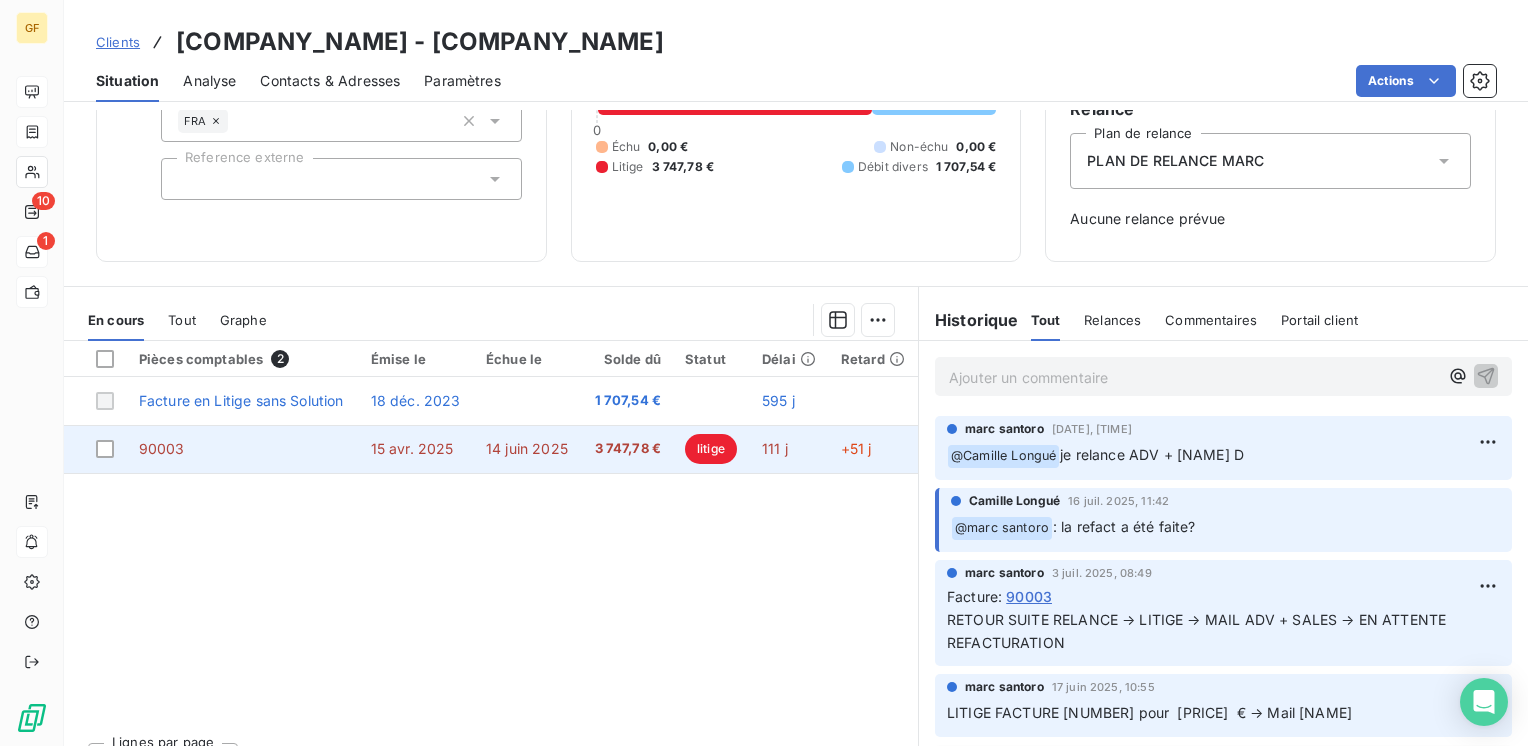 click on "14 juin 2025" at bounding box center (527, 448) 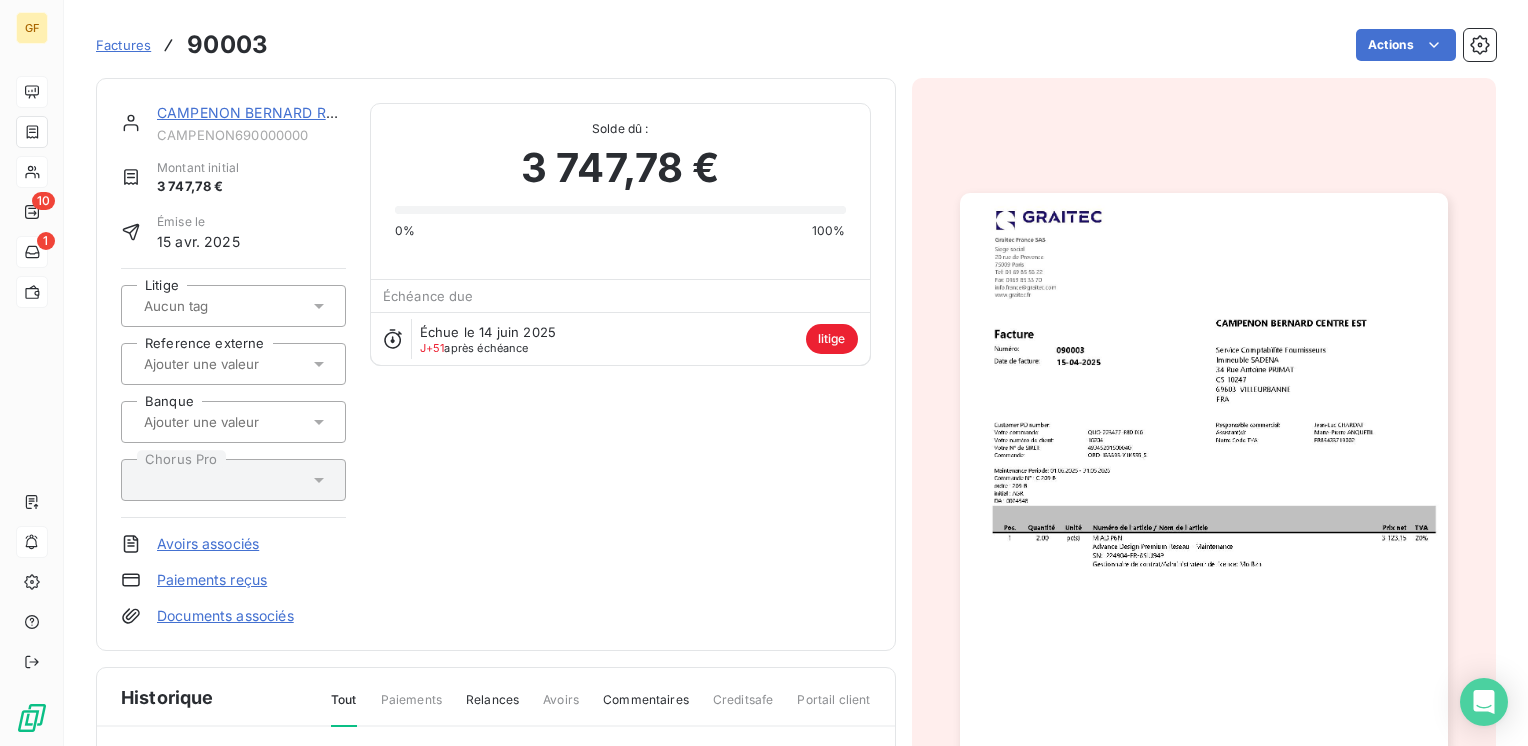 click at bounding box center (1204, 537) 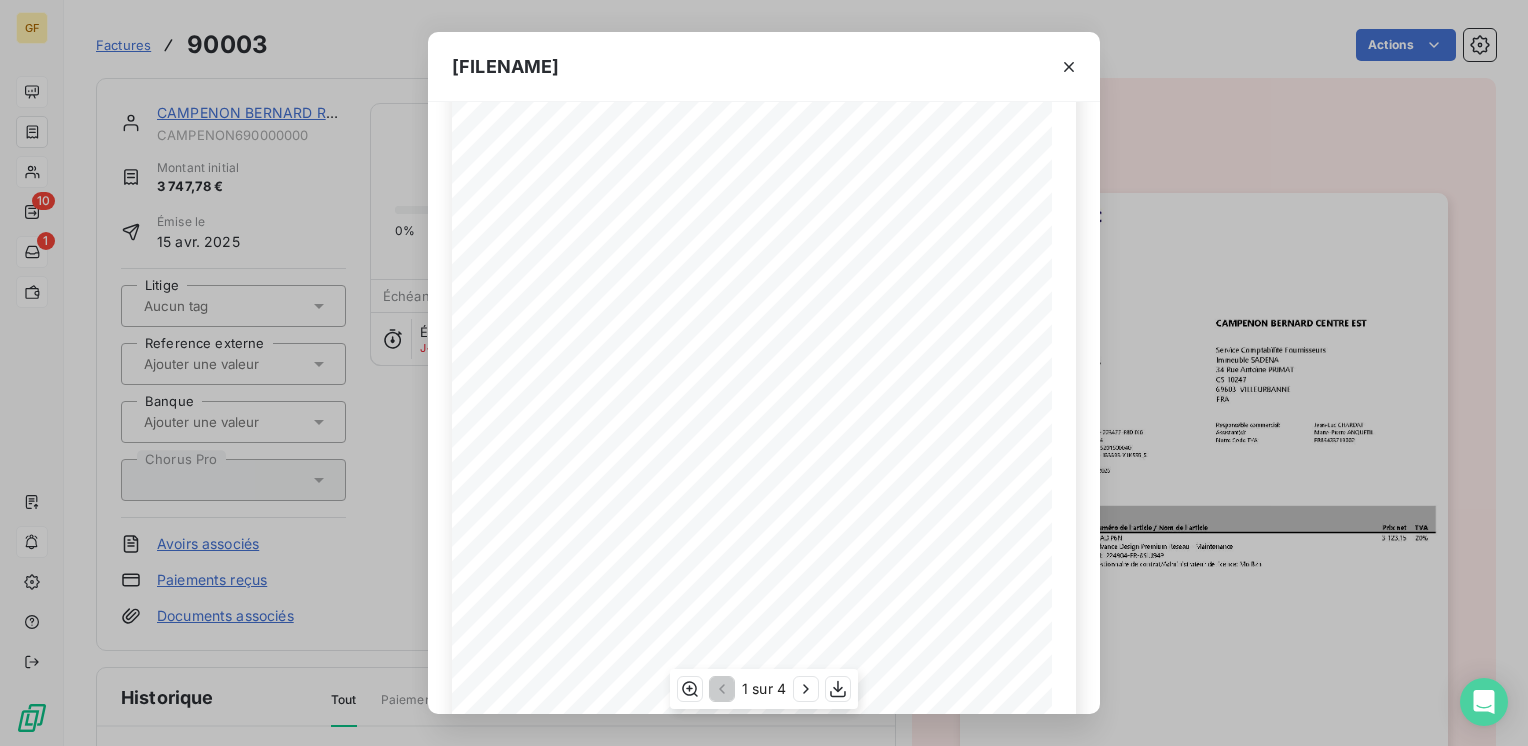 scroll, scrollTop: 283, scrollLeft: 0, axis: vertical 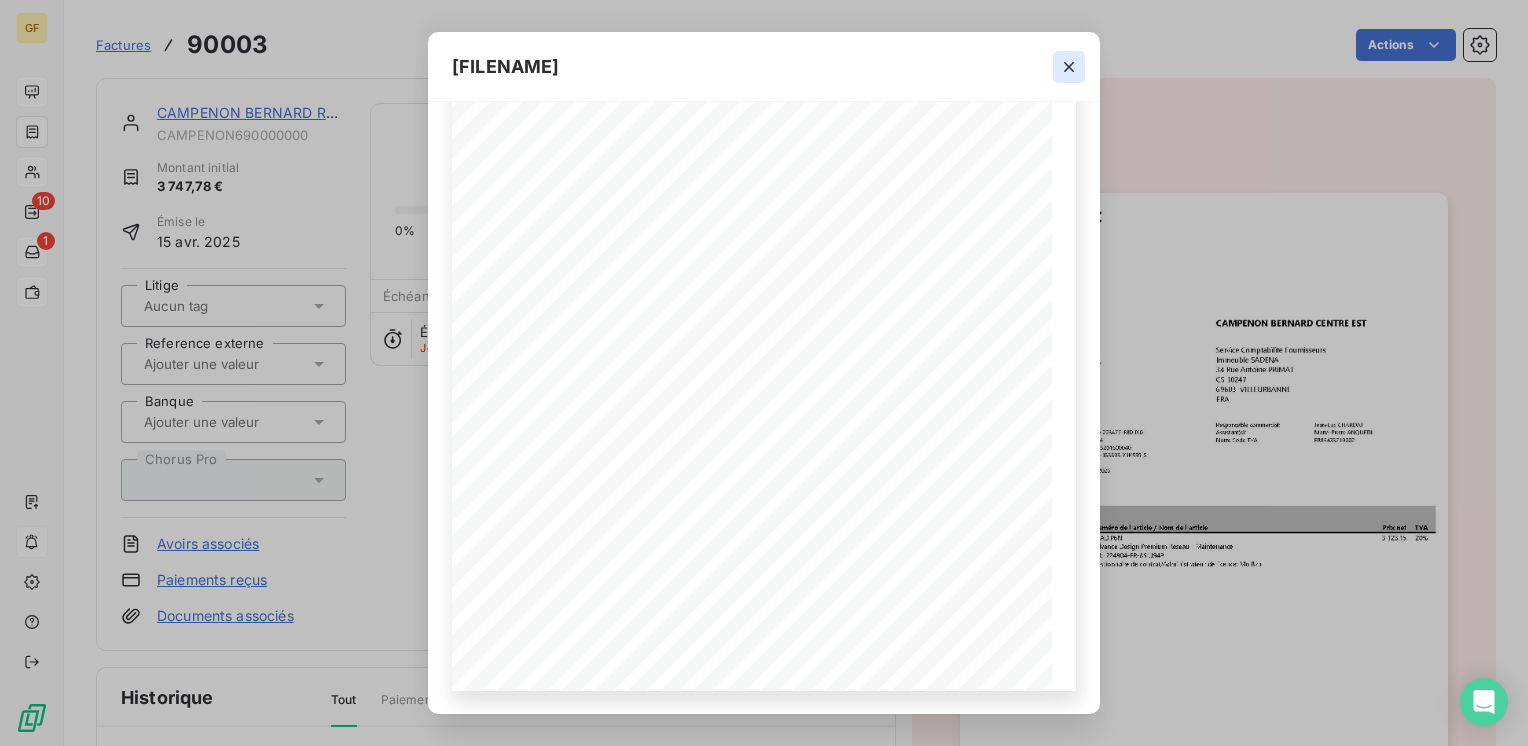 click at bounding box center (1069, 67) 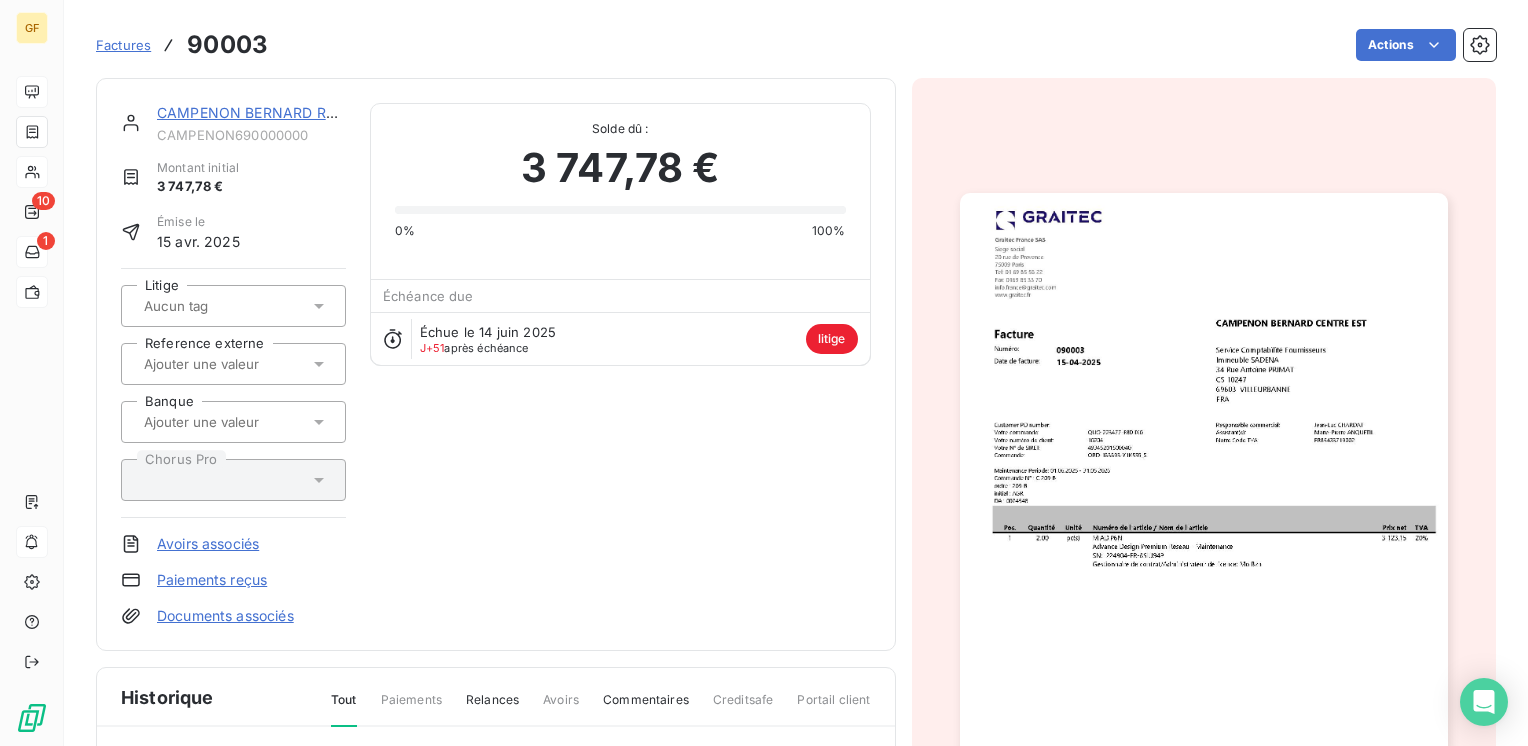 click on "CAMPENON BERNARD REGIONS SAS" at bounding box center (284, 112) 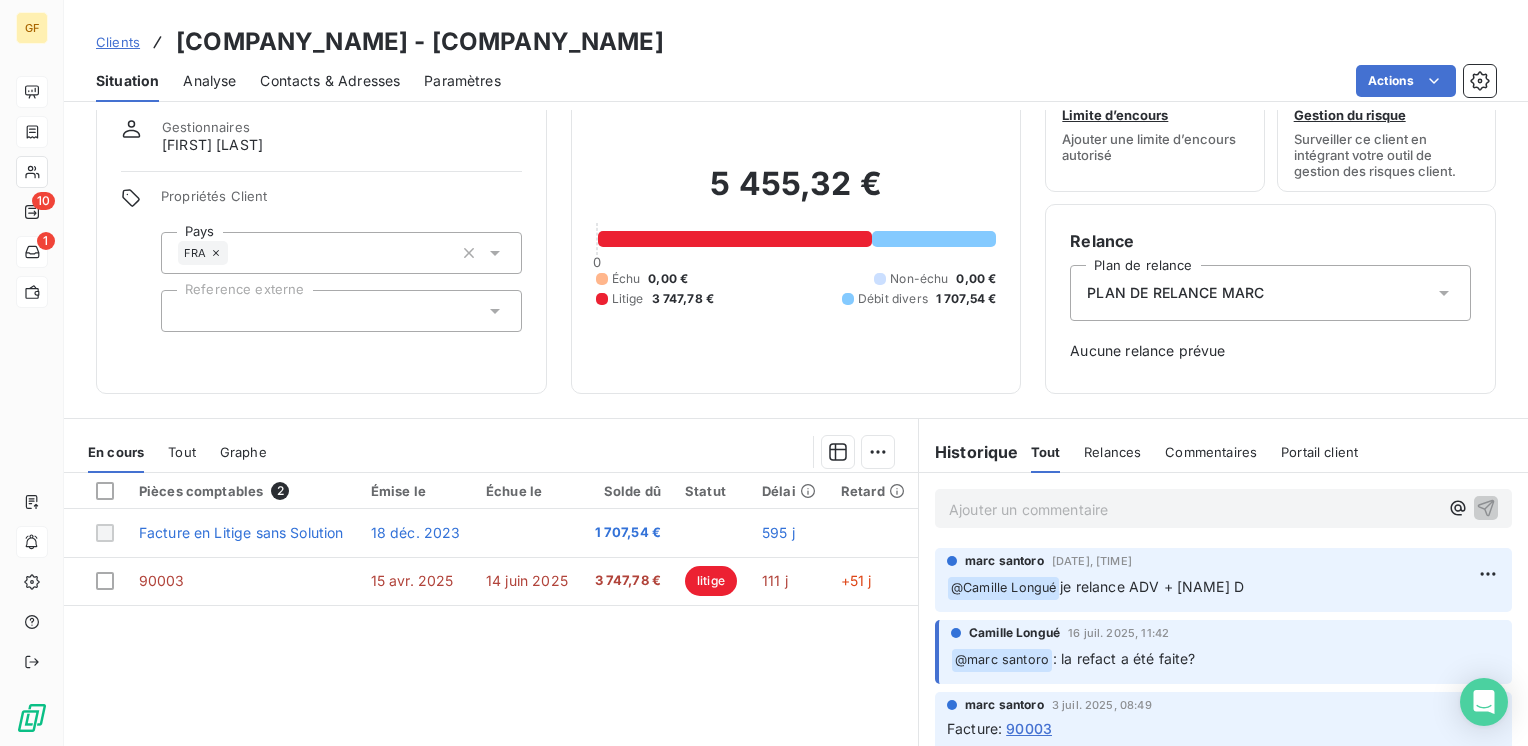 scroll, scrollTop: 100, scrollLeft: 0, axis: vertical 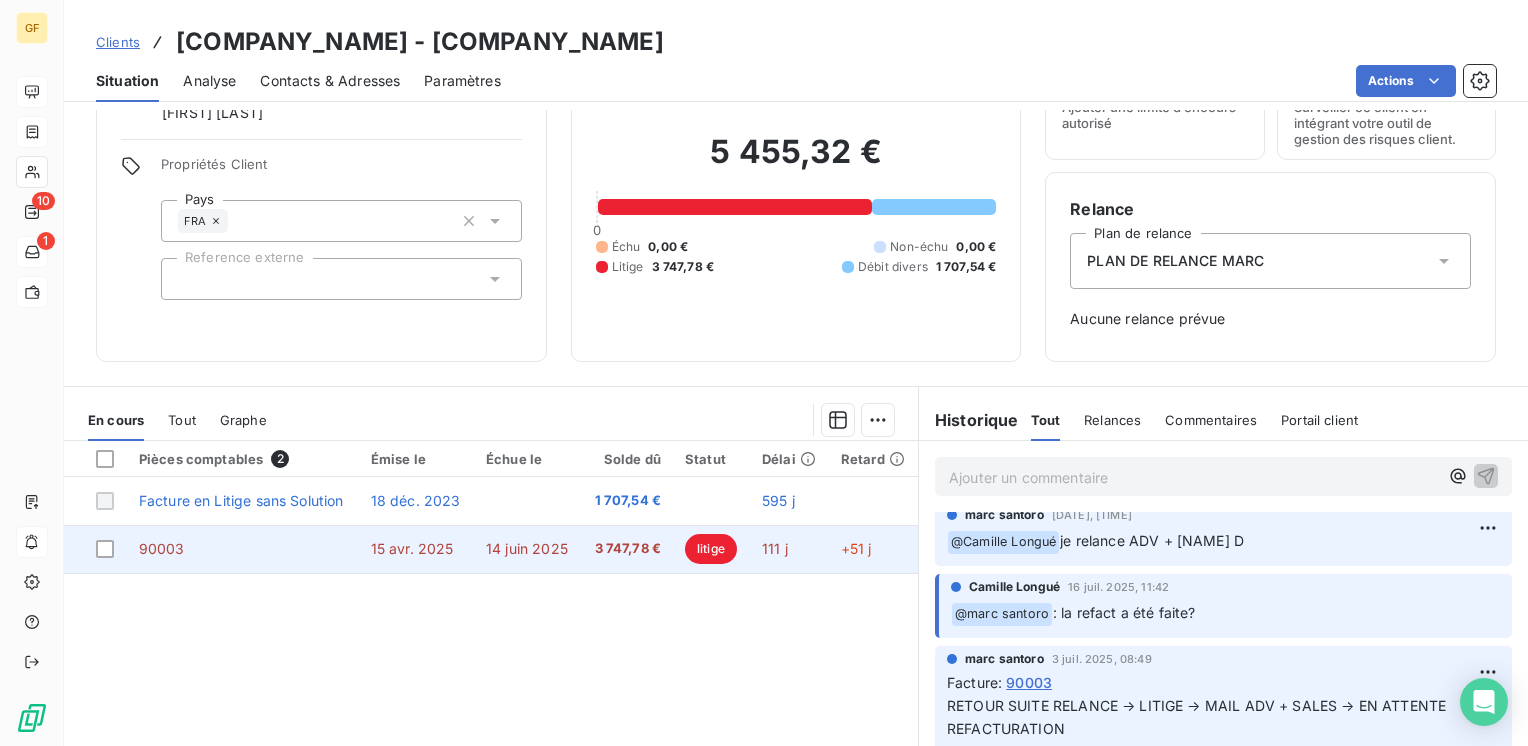 click on "3 747,78 €" at bounding box center (627, 549) 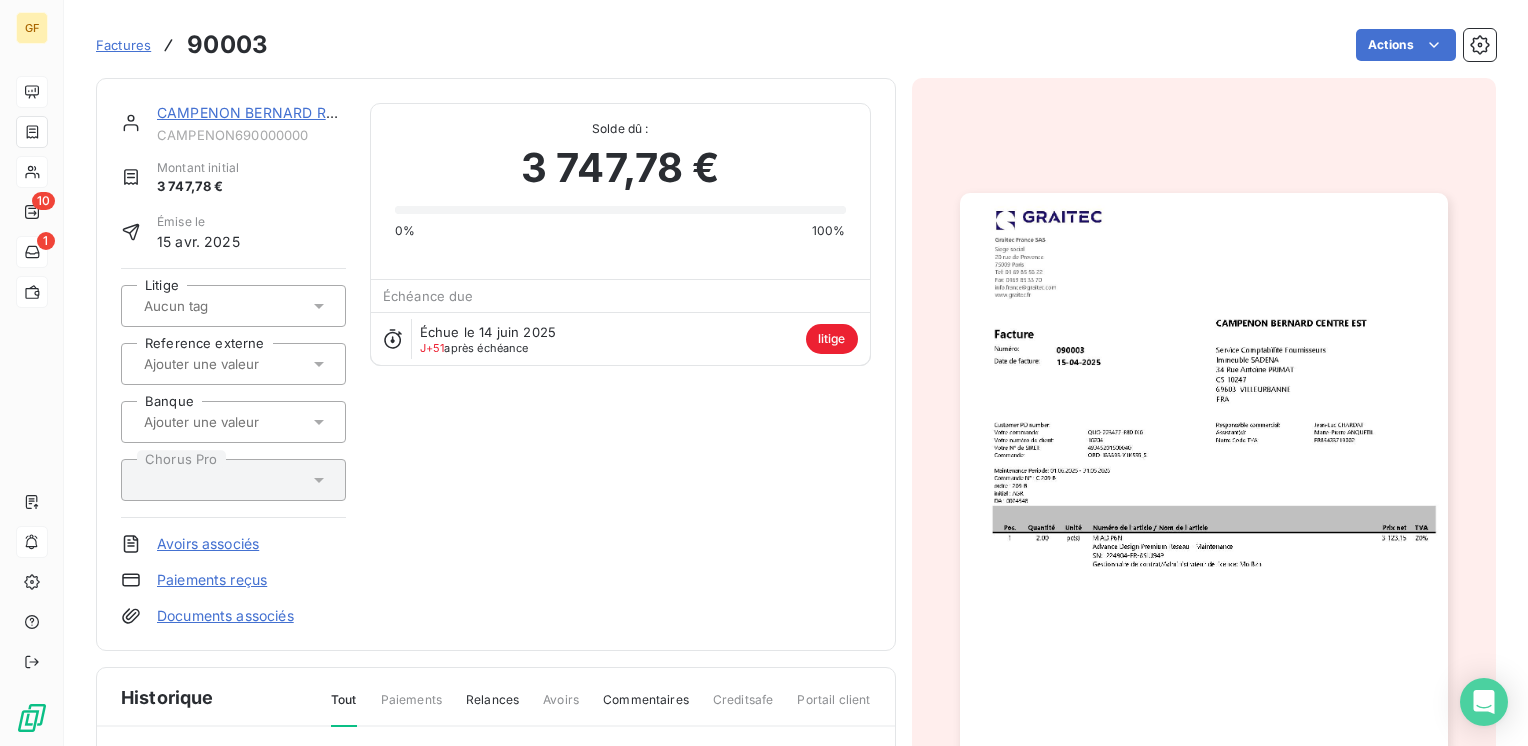 click at bounding box center [1204, 537] 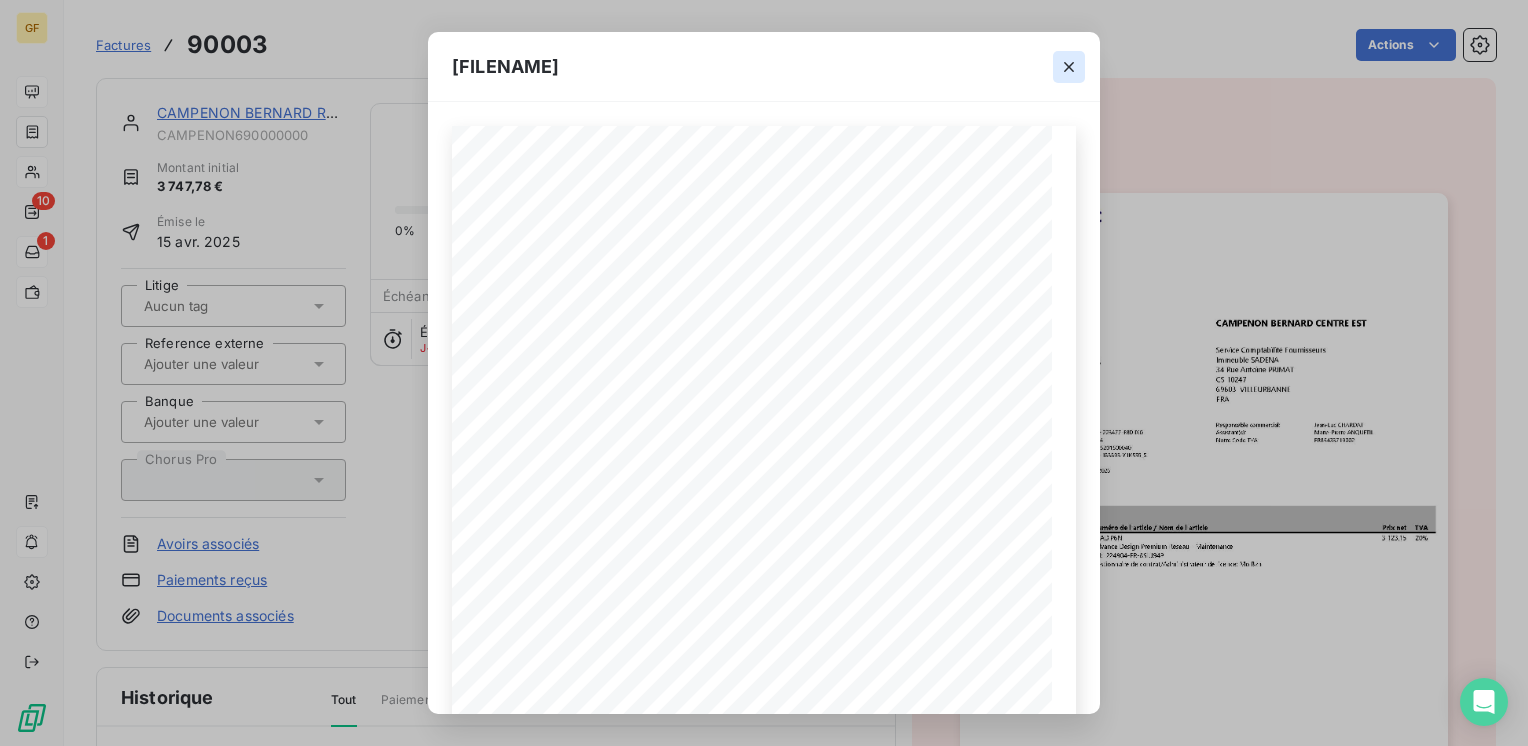 click 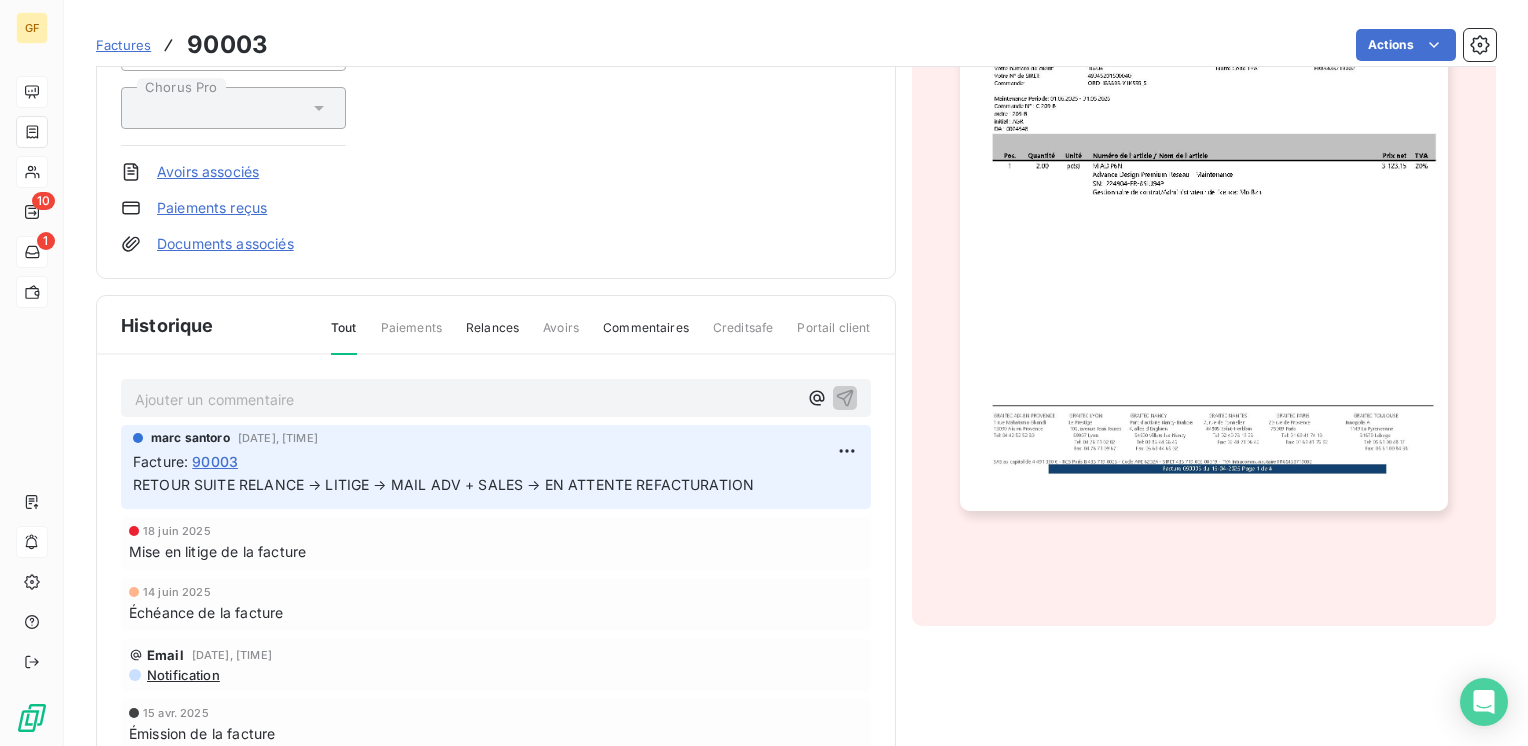 scroll, scrollTop: 400, scrollLeft: 0, axis: vertical 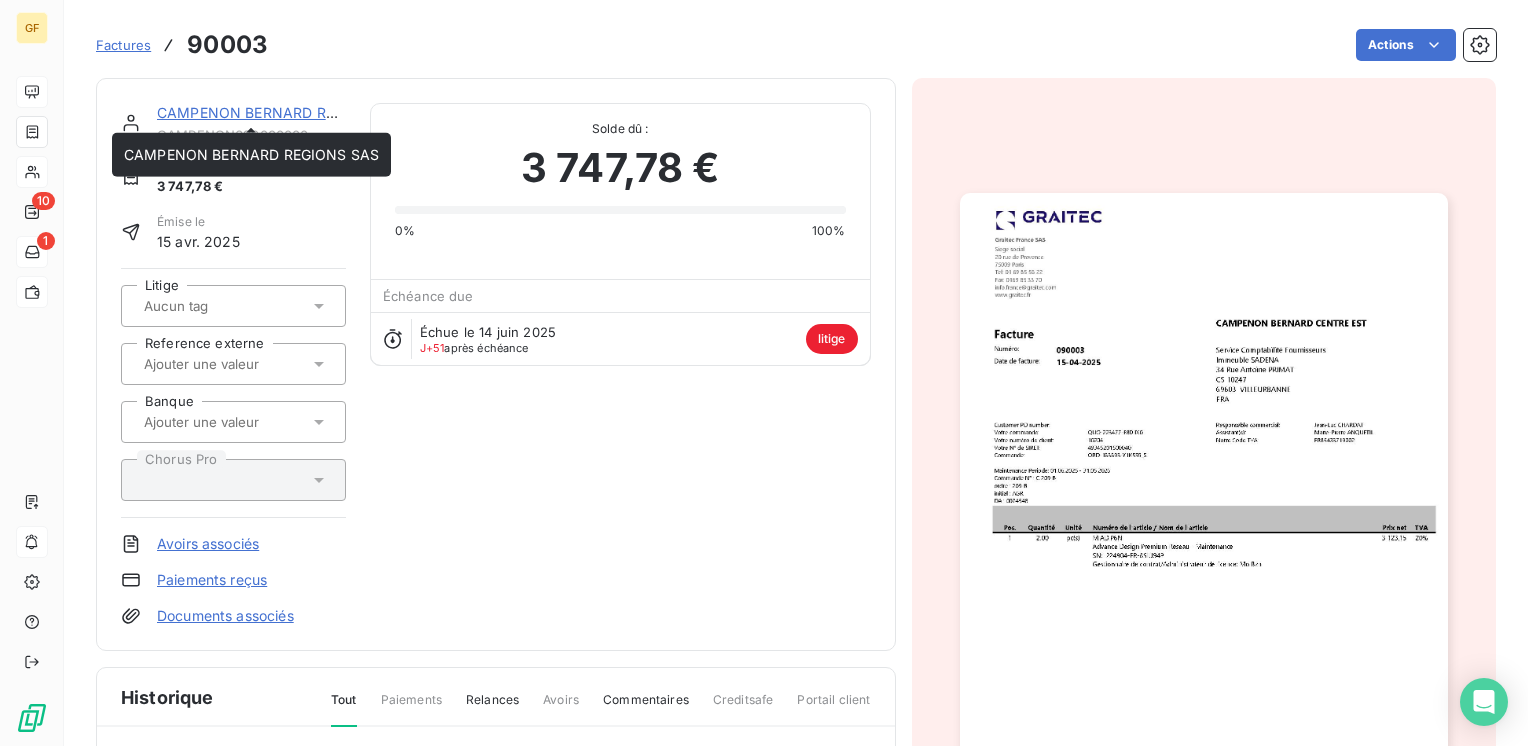 click on "CAMPENON BERNARD REGIONS SAS" at bounding box center [284, 112] 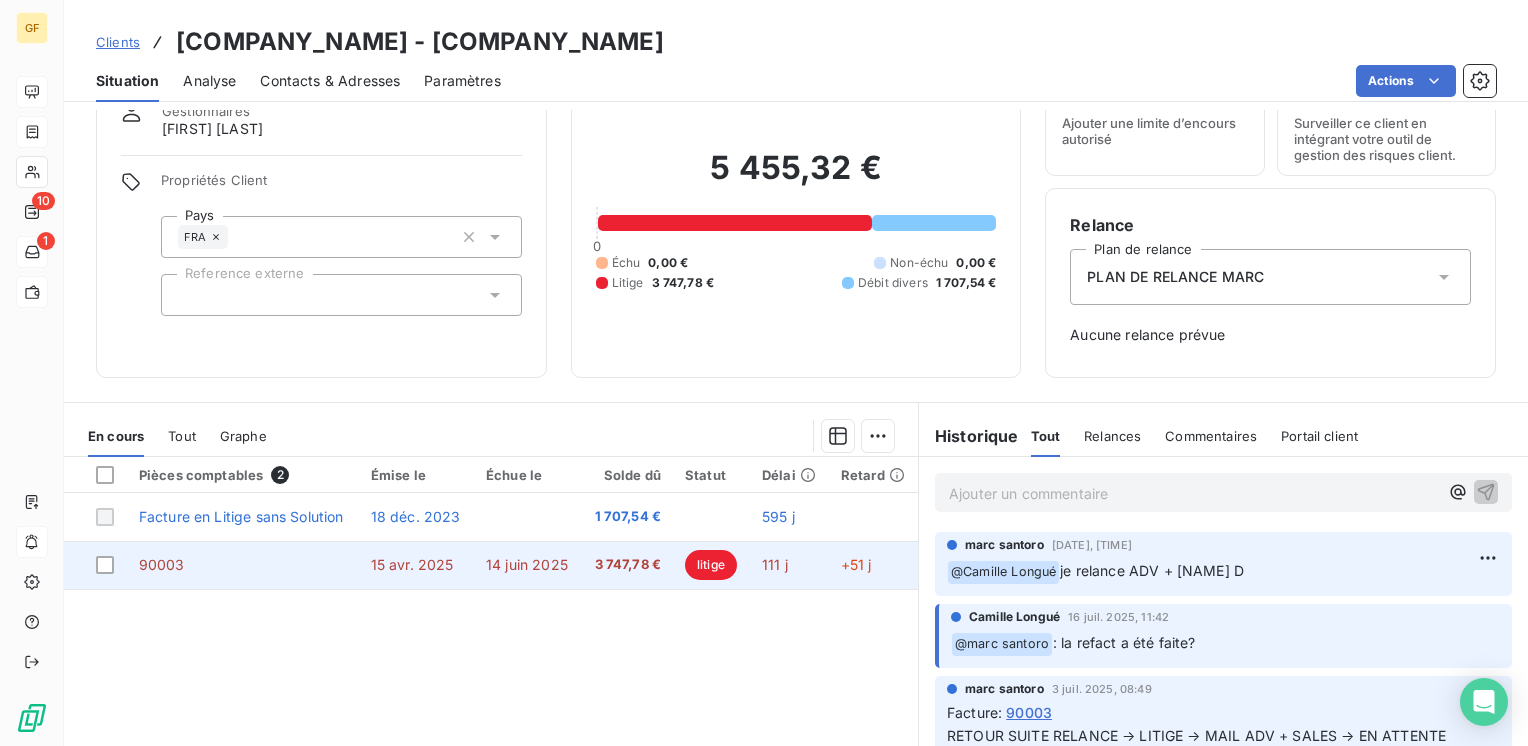scroll, scrollTop: 100, scrollLeft: 0, axis: vertical 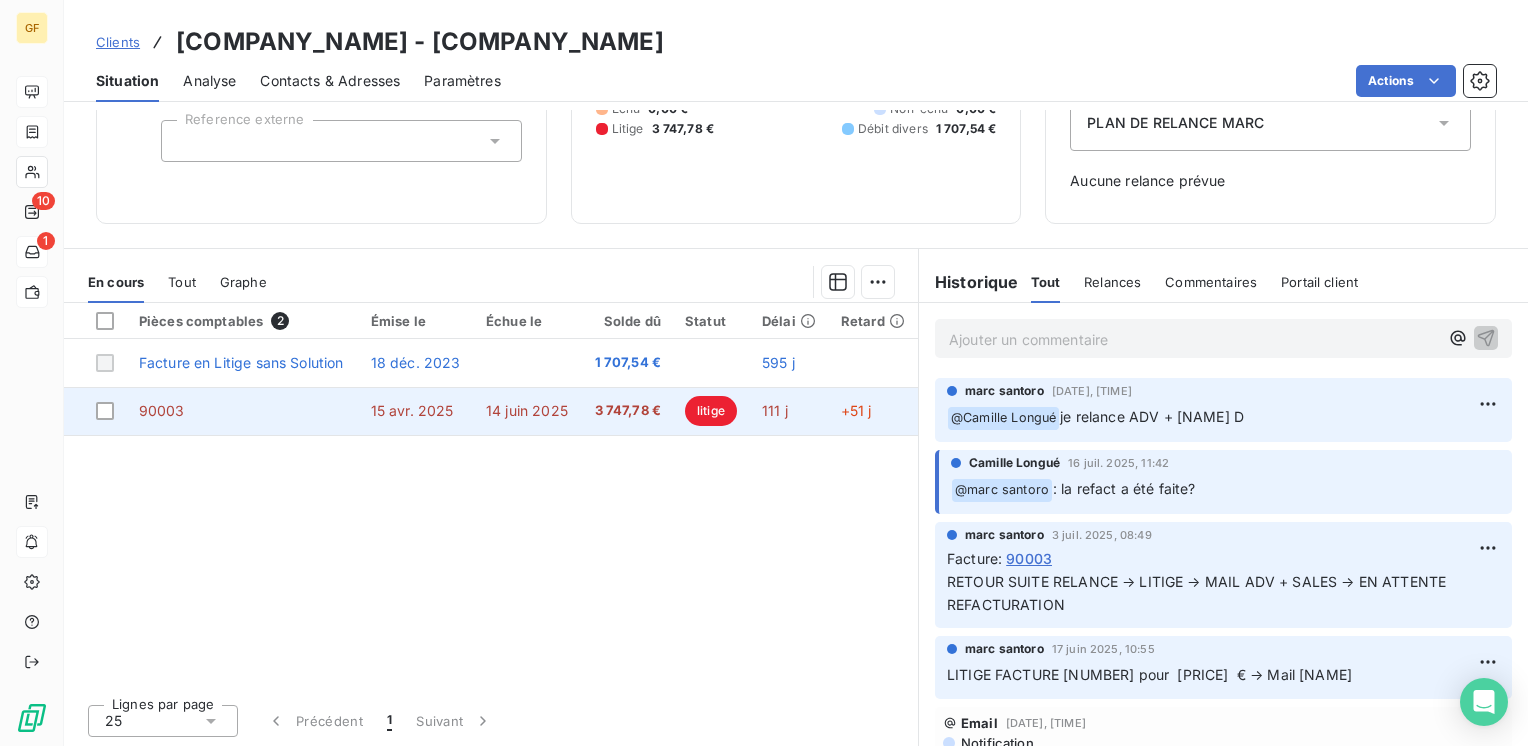 click on "15 avr. 2025" at bounding box center [416, 411] 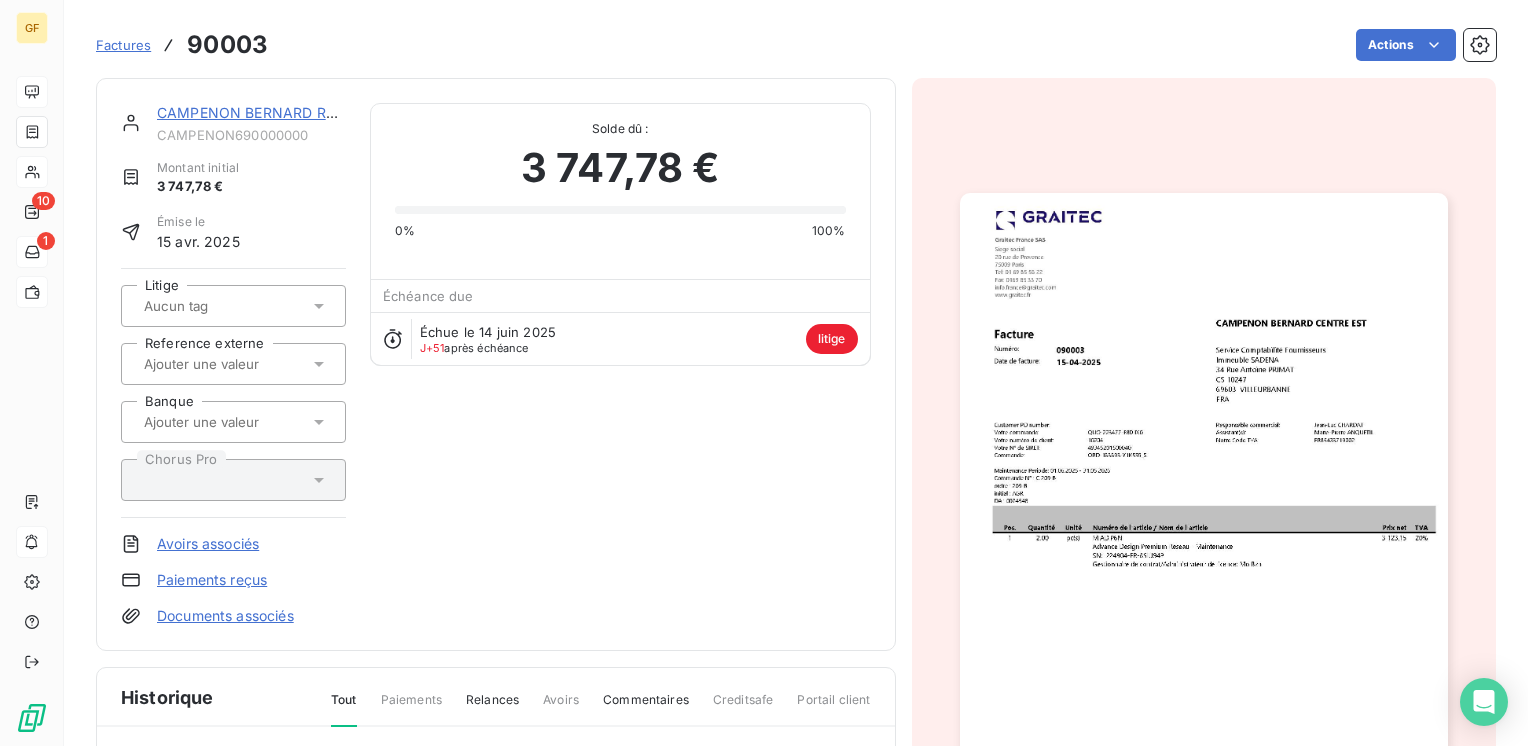 click at bounding box center [1204, 537] 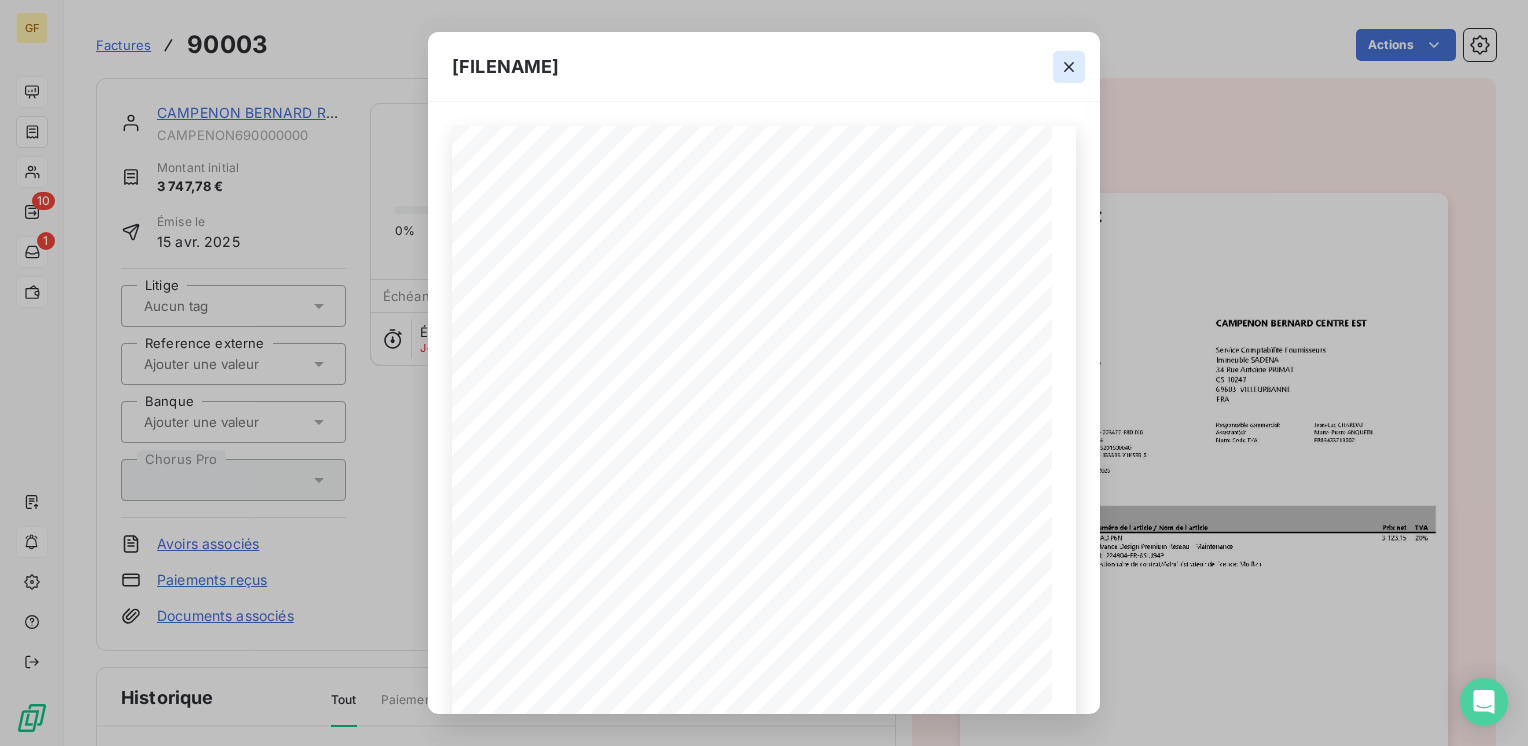 click 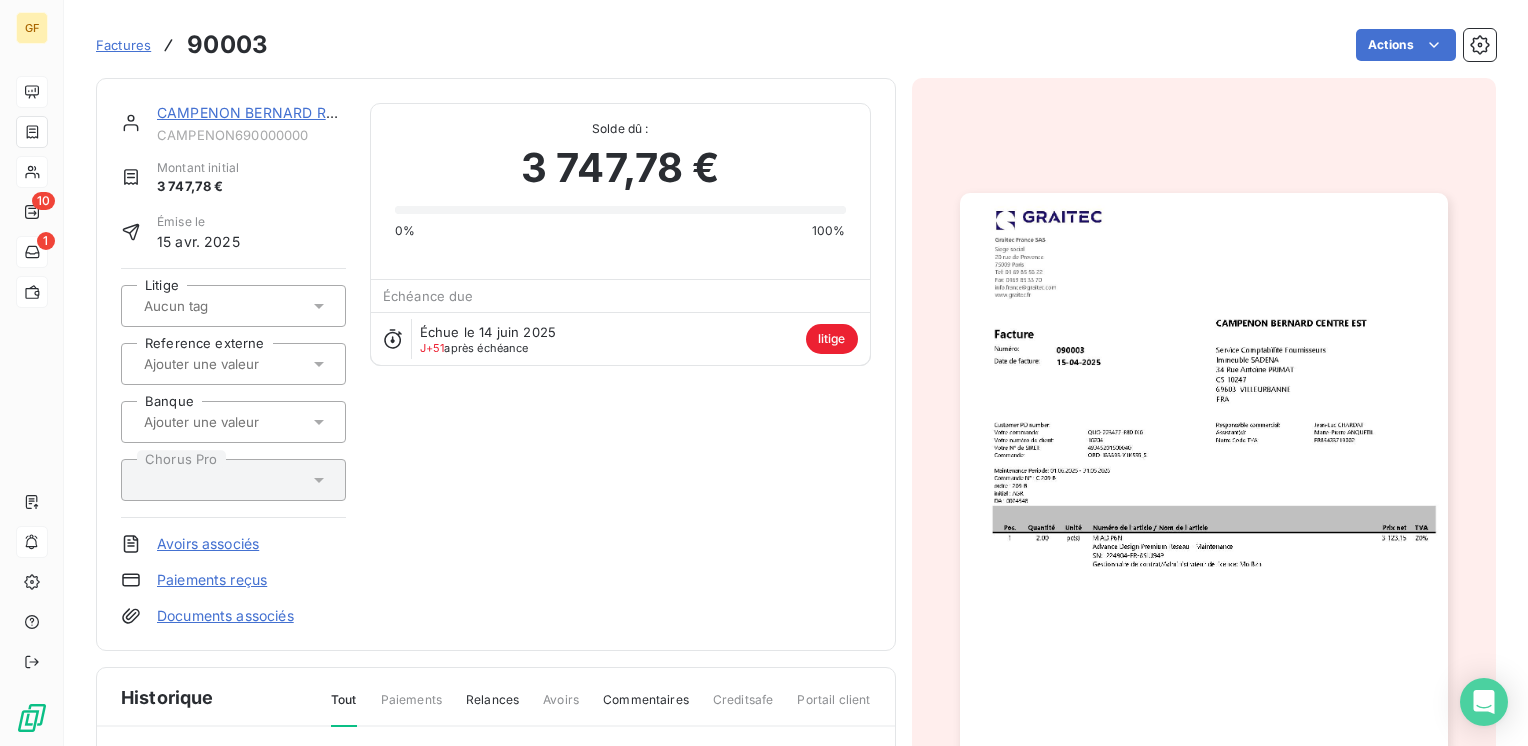 click at bounding box center [1204, 537] 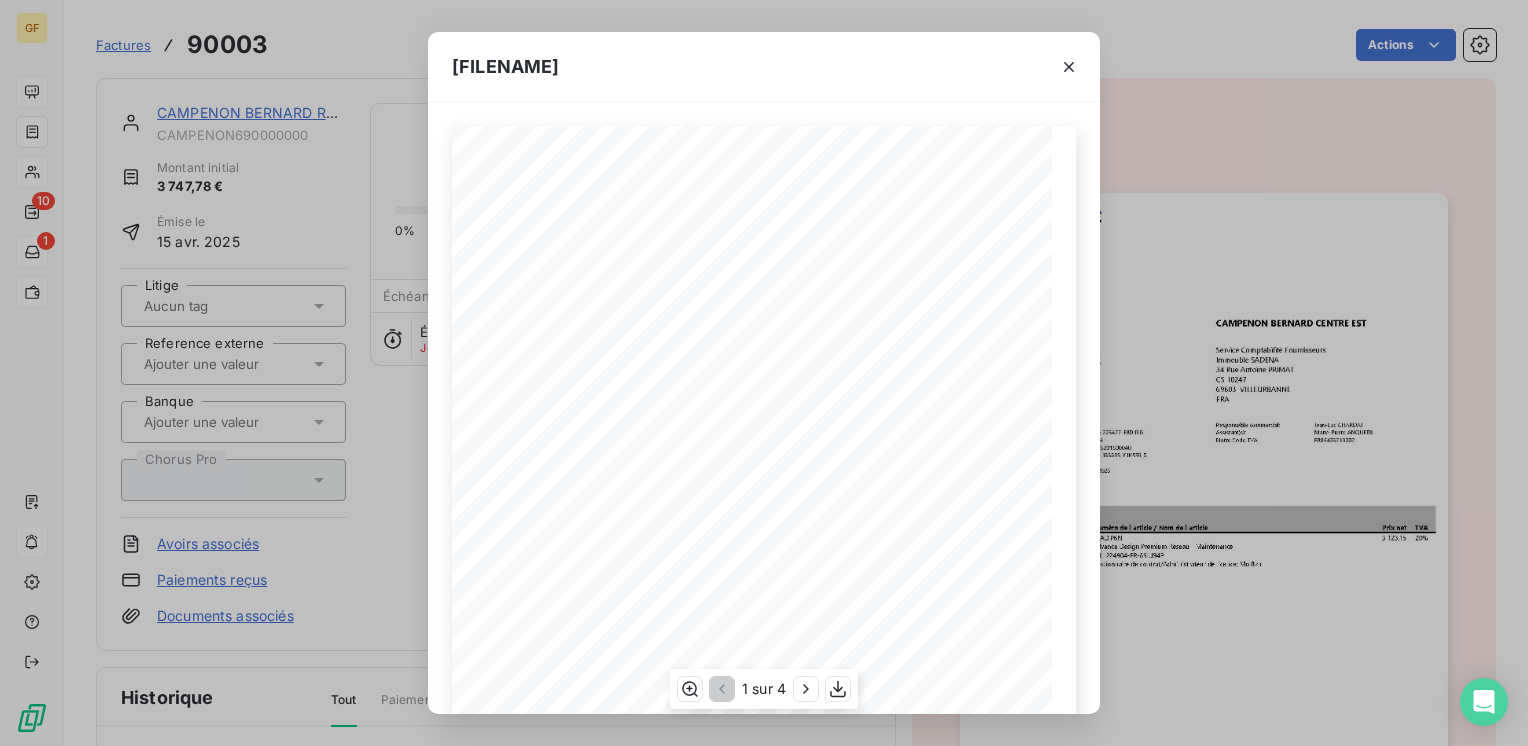 scroll, scrollTop: 100, scrollLeft: 0, axis: vertical 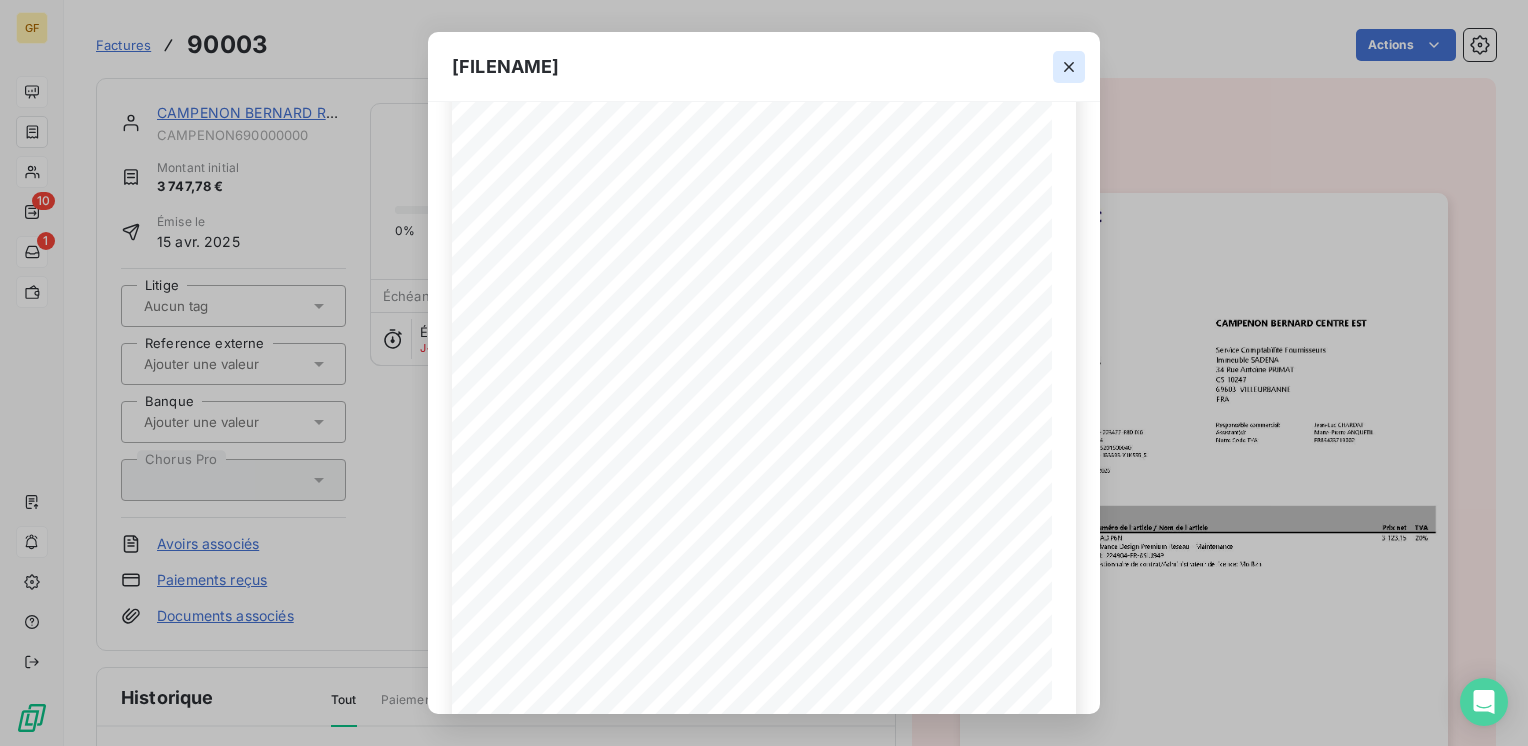 click 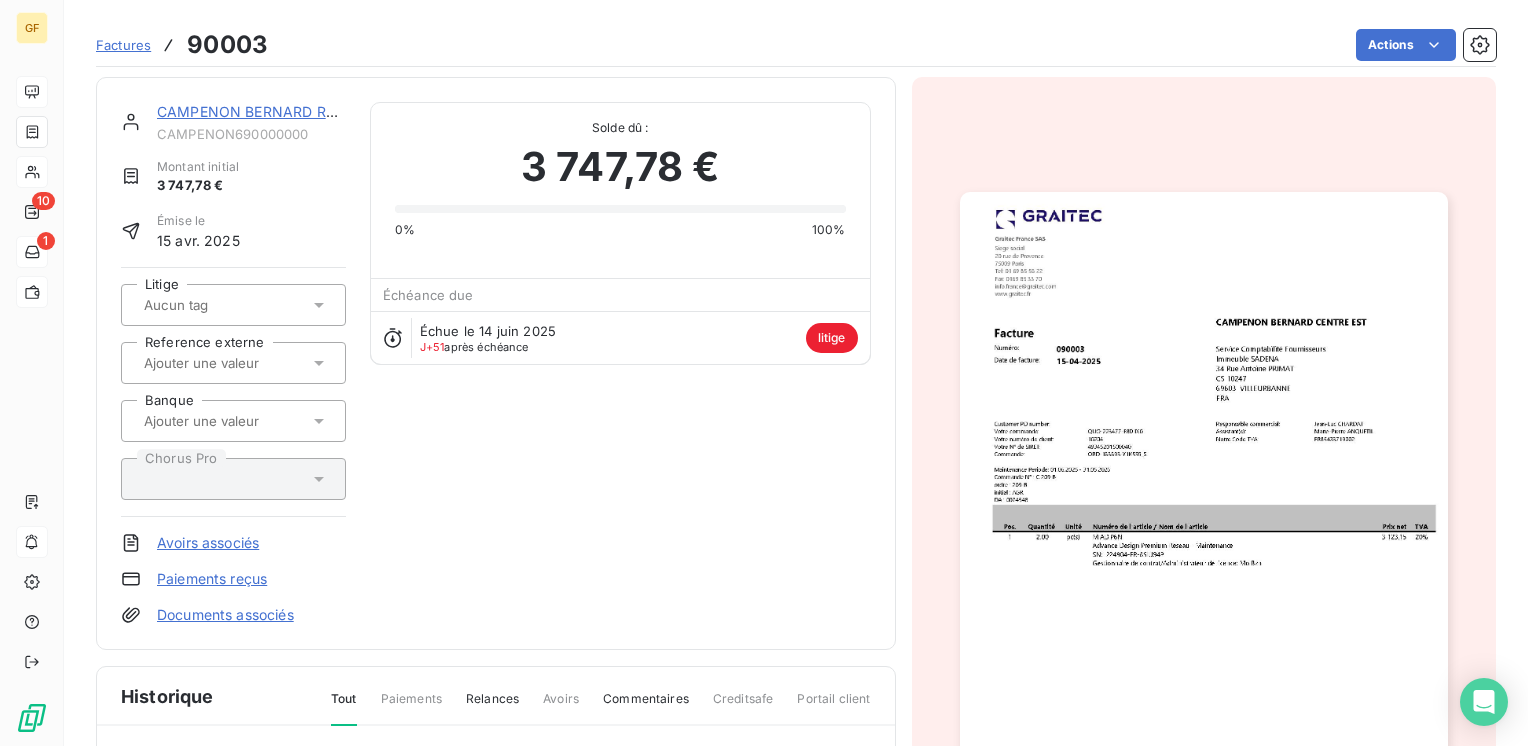 scroll, scrollTop: 0, scrollLeft: 0, axis: both 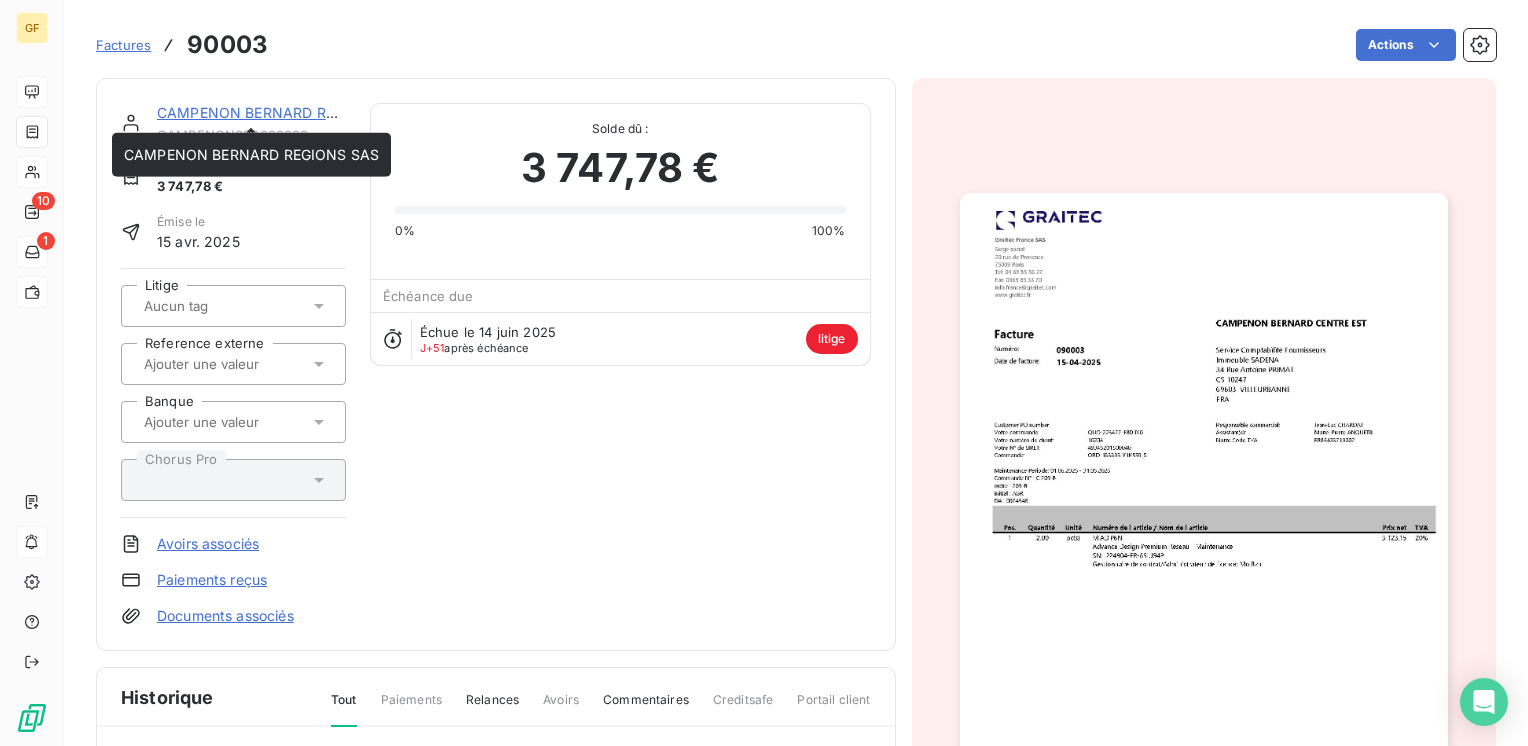 click on "CAMPENON BERNARD REGIONS SAS" at bounding box center (284, 112) 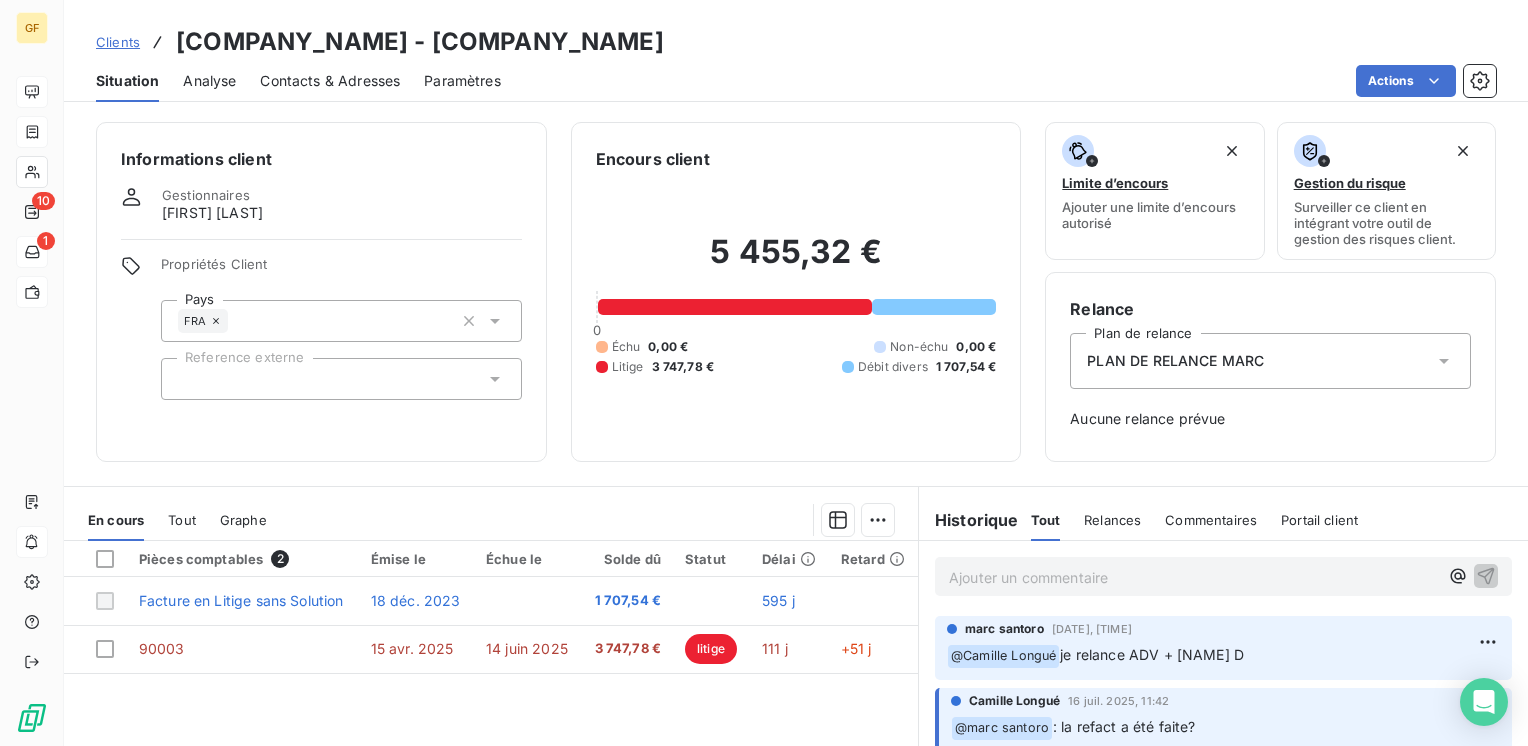 scroll, scrollTop: 14, scrollLeft: 0, axis: vertical 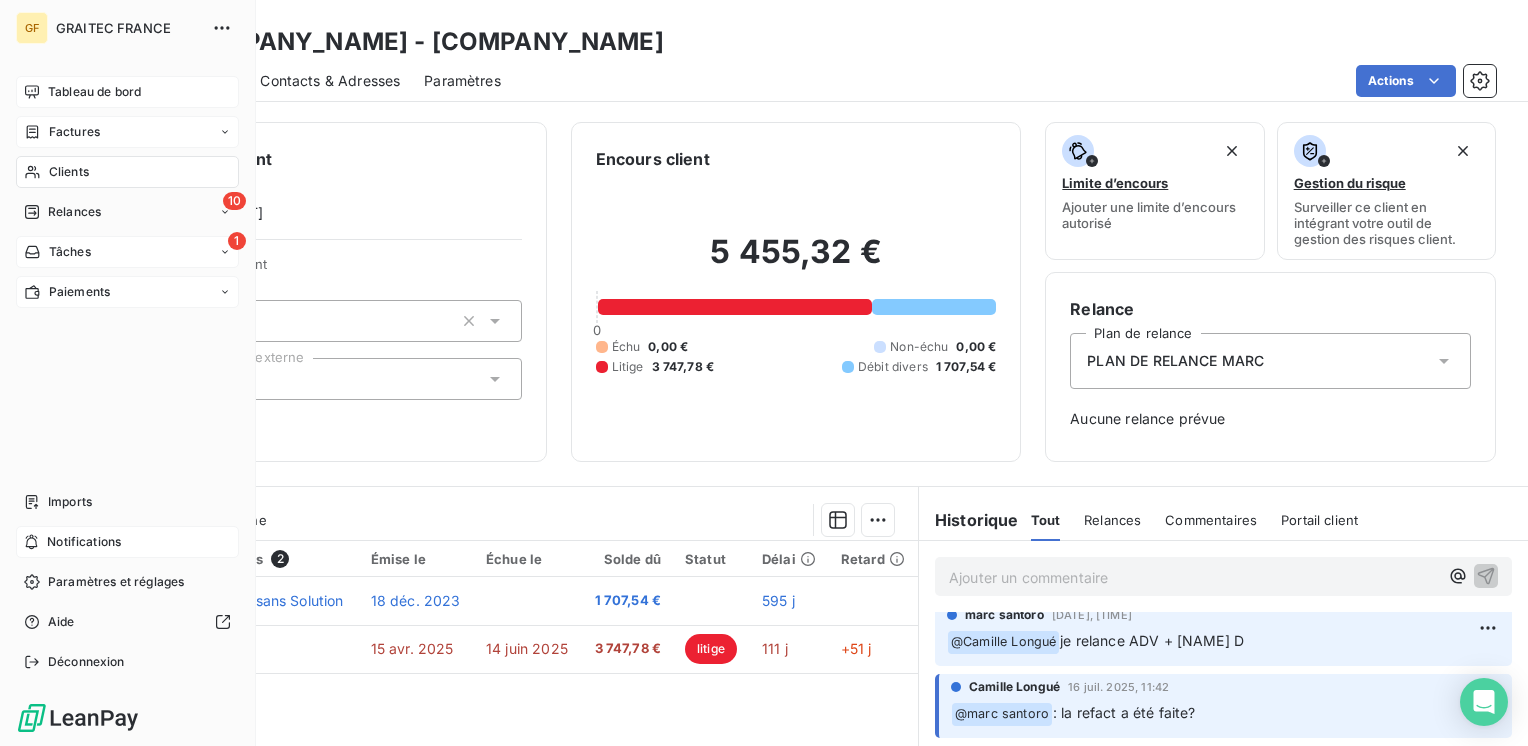 click on "Tableau de bord" at bounding box center (94, 92) 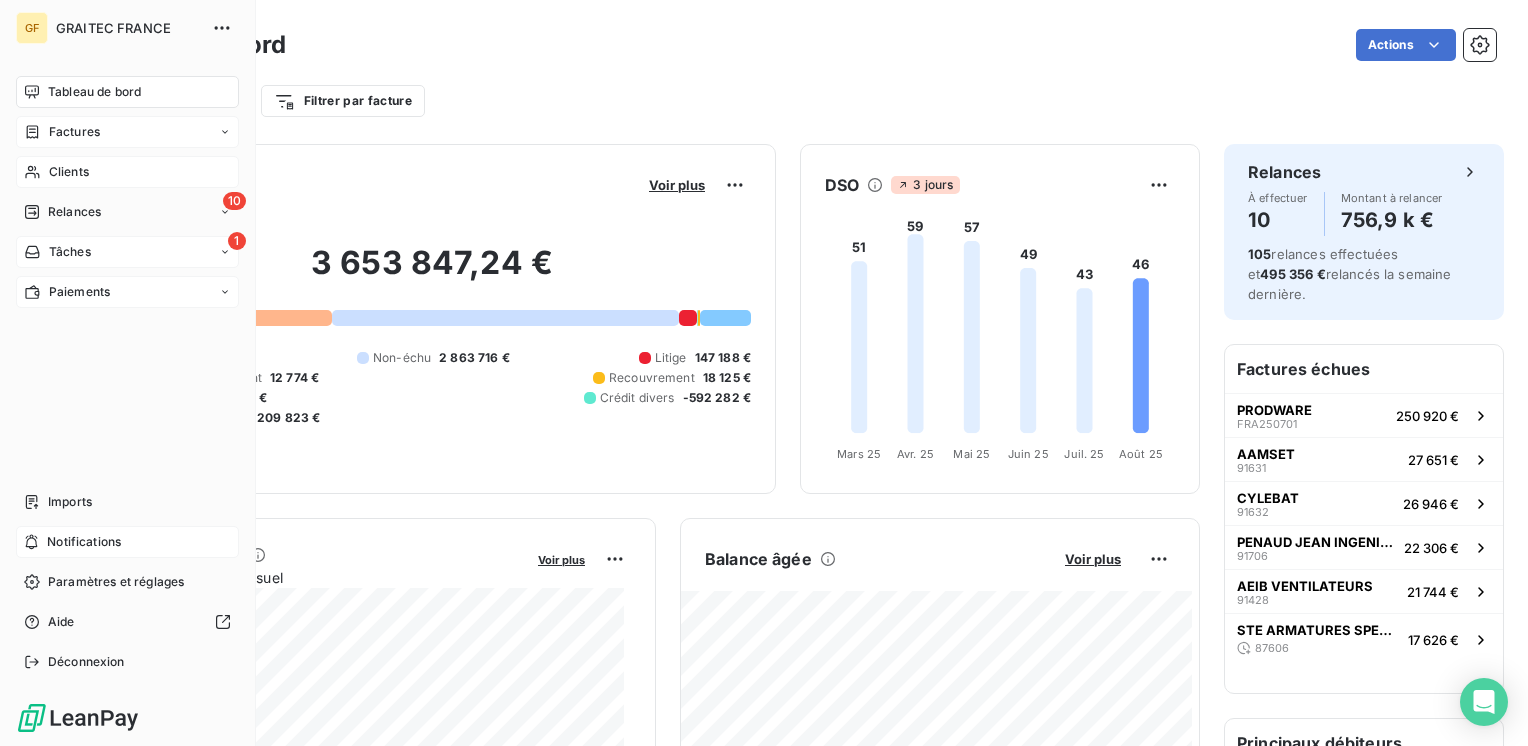 click on "Factures" at bounding box center (74, 132) 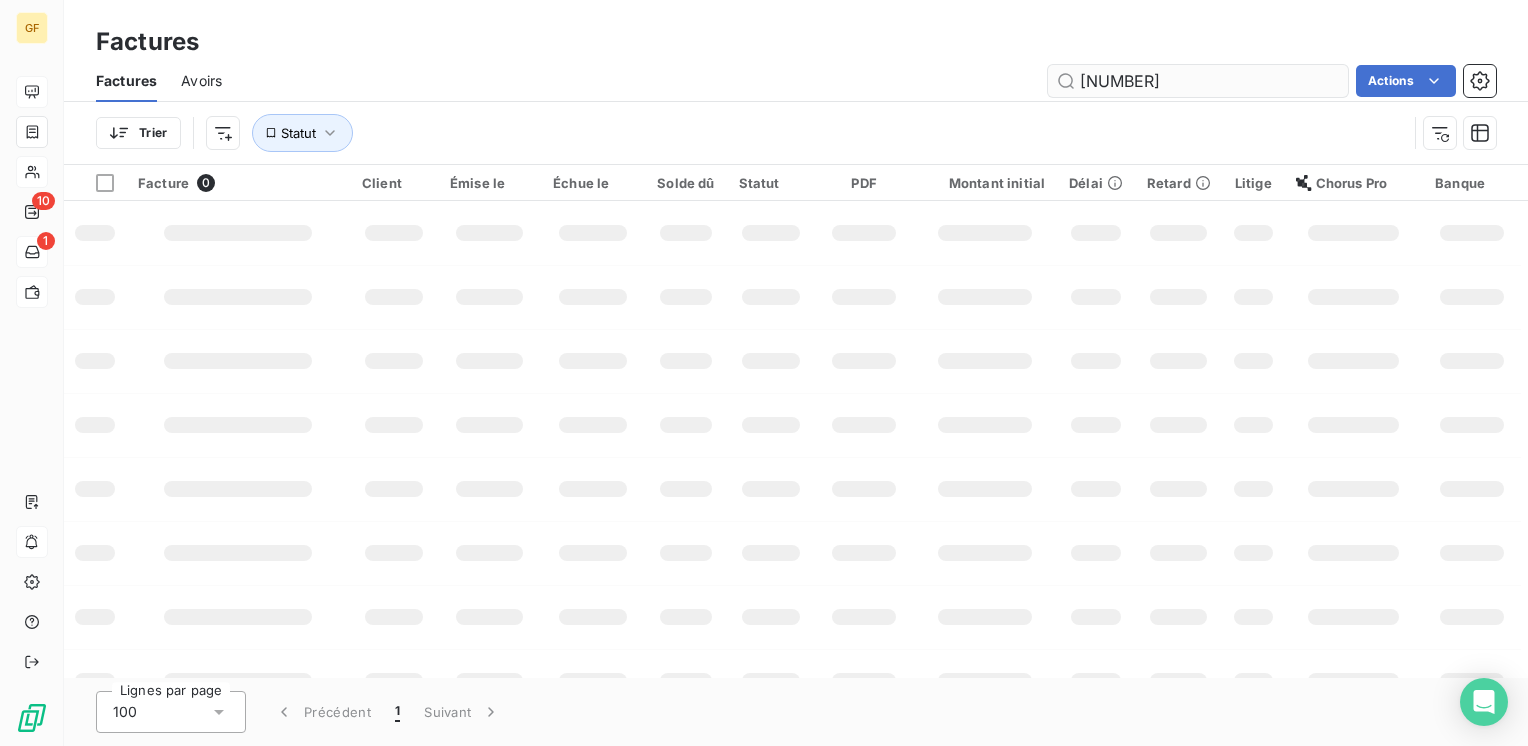 click on "[NUMBER]" at bounding box center (1198, 81) 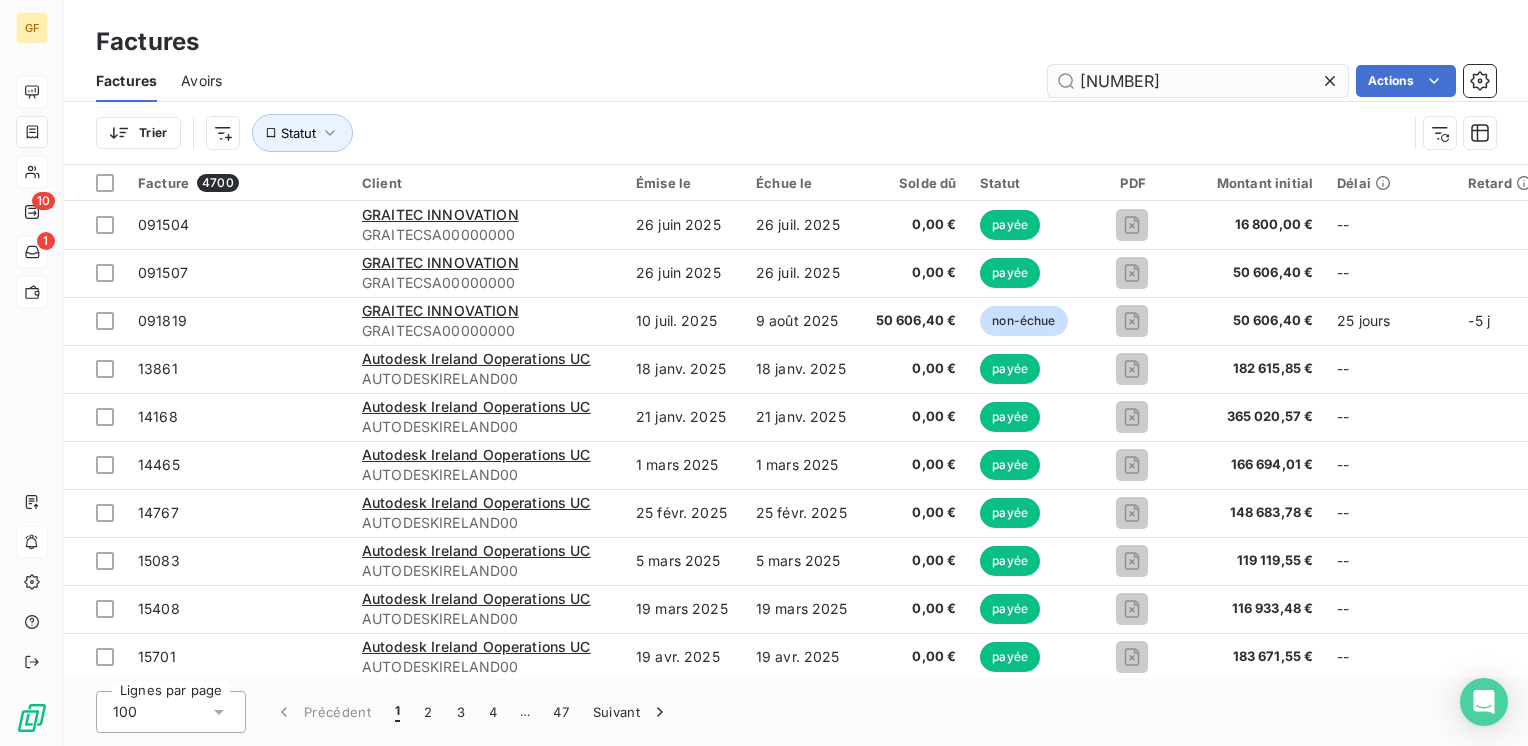 click on "[NUMBER]" at bounding box center (1198, 81) 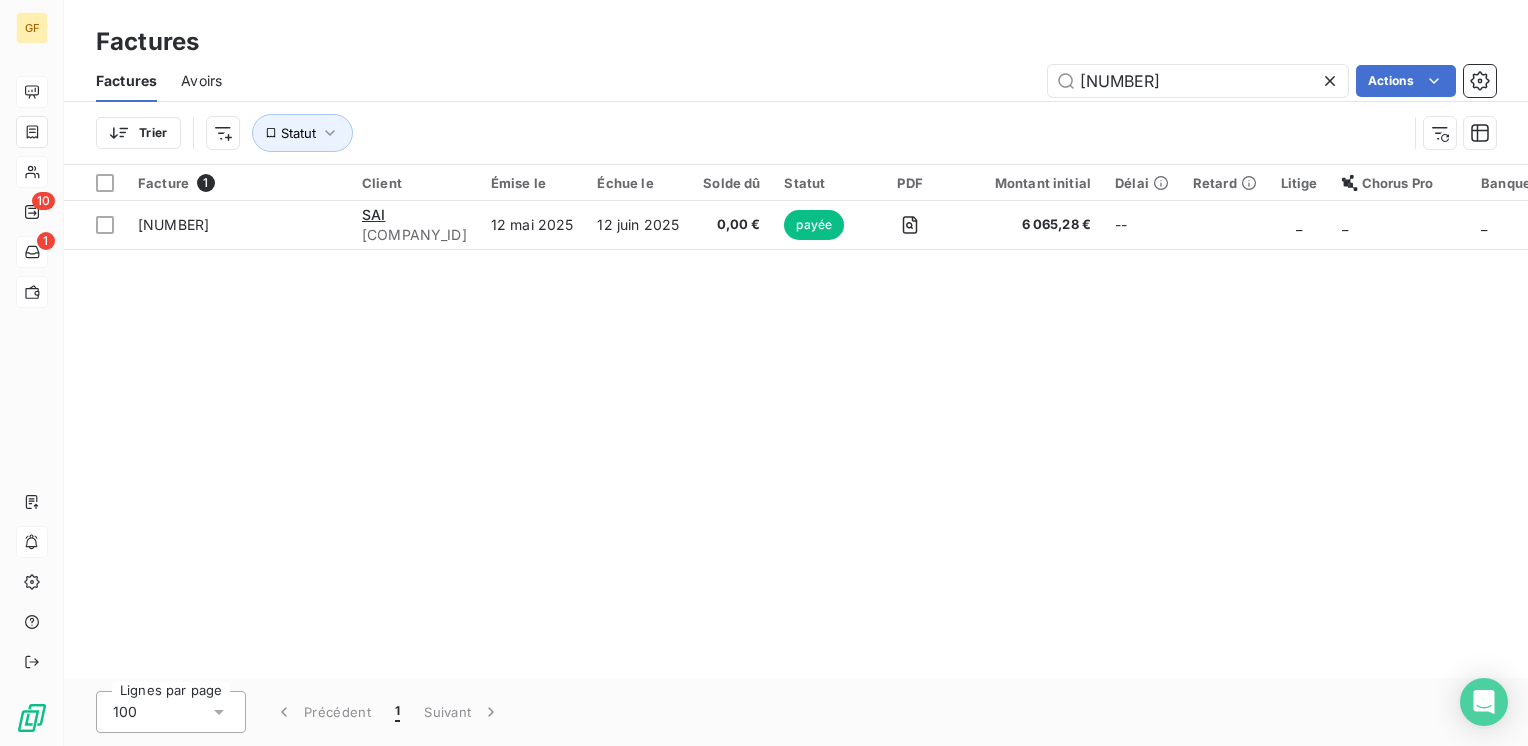 type on "[NUMBER]" 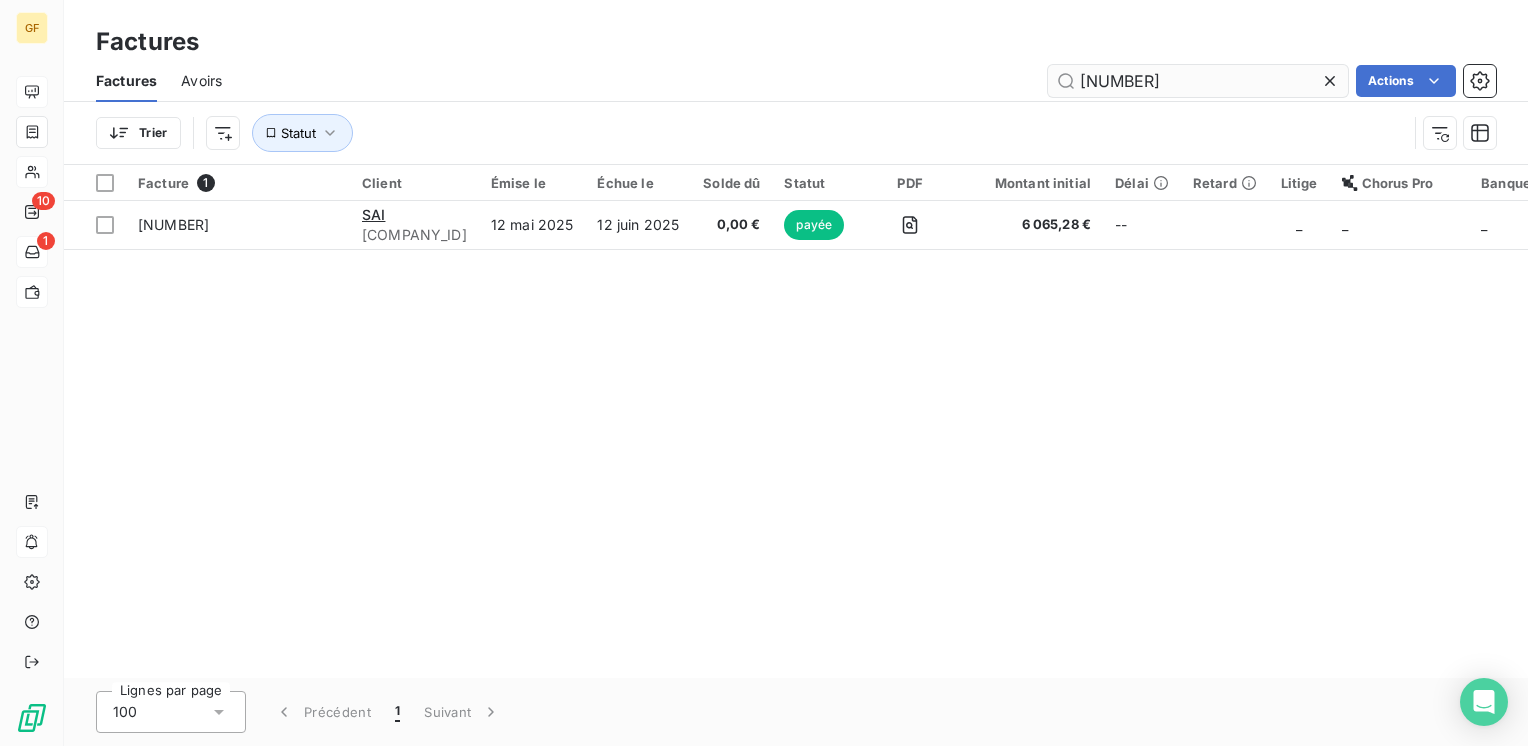 type 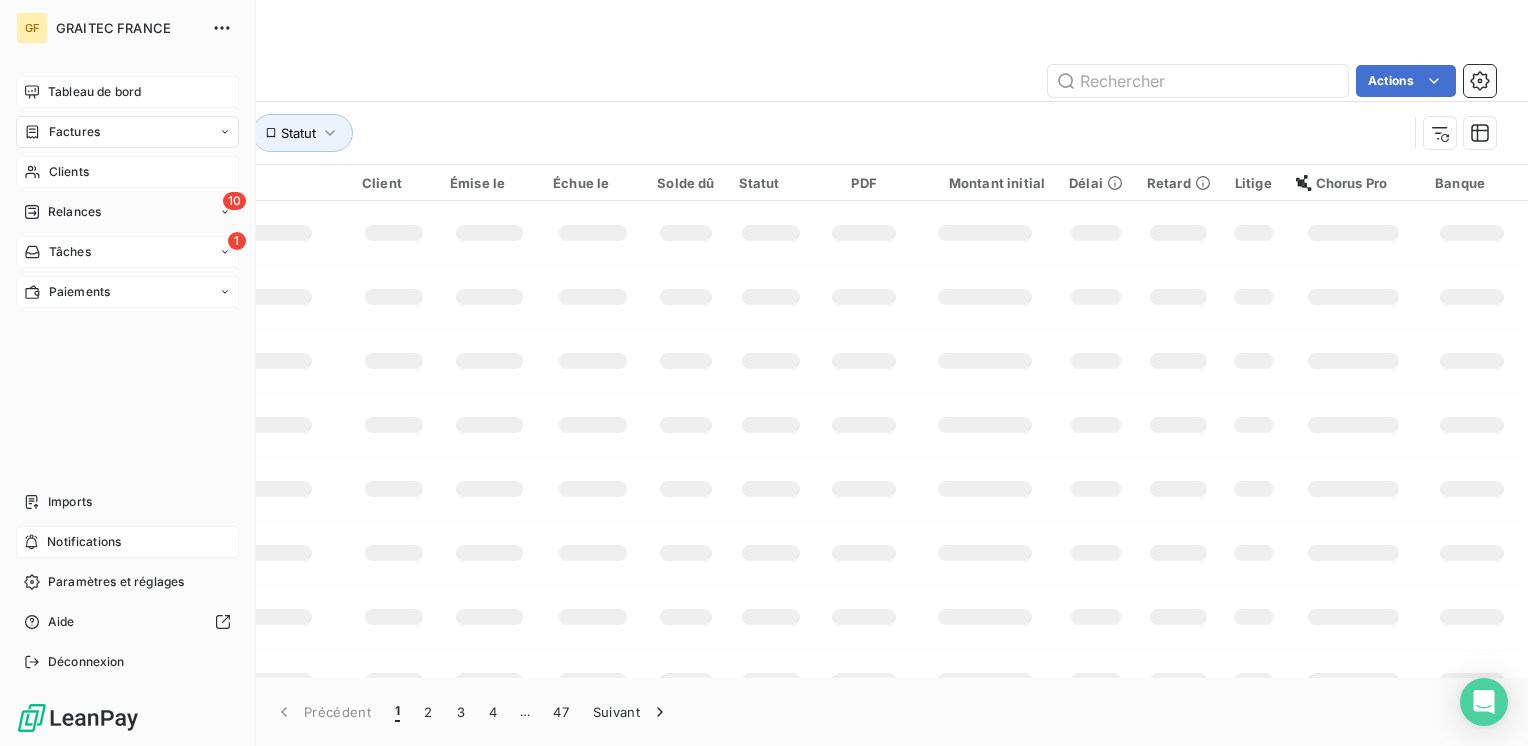 click on "Tableau de bord" at bounding box center (94, 92) 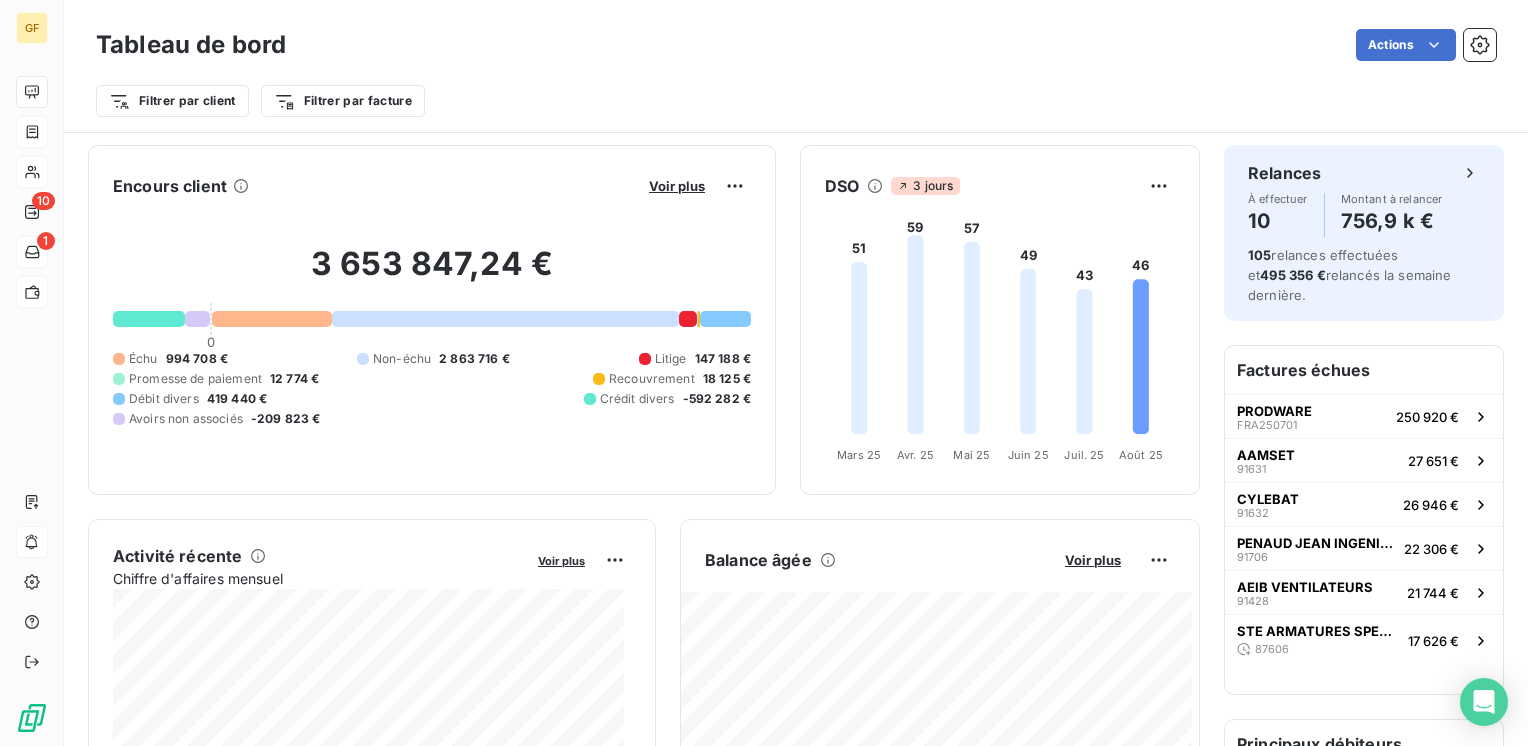 scroll, scrollTop: 200, scrollLeft: 0, axis: vertical 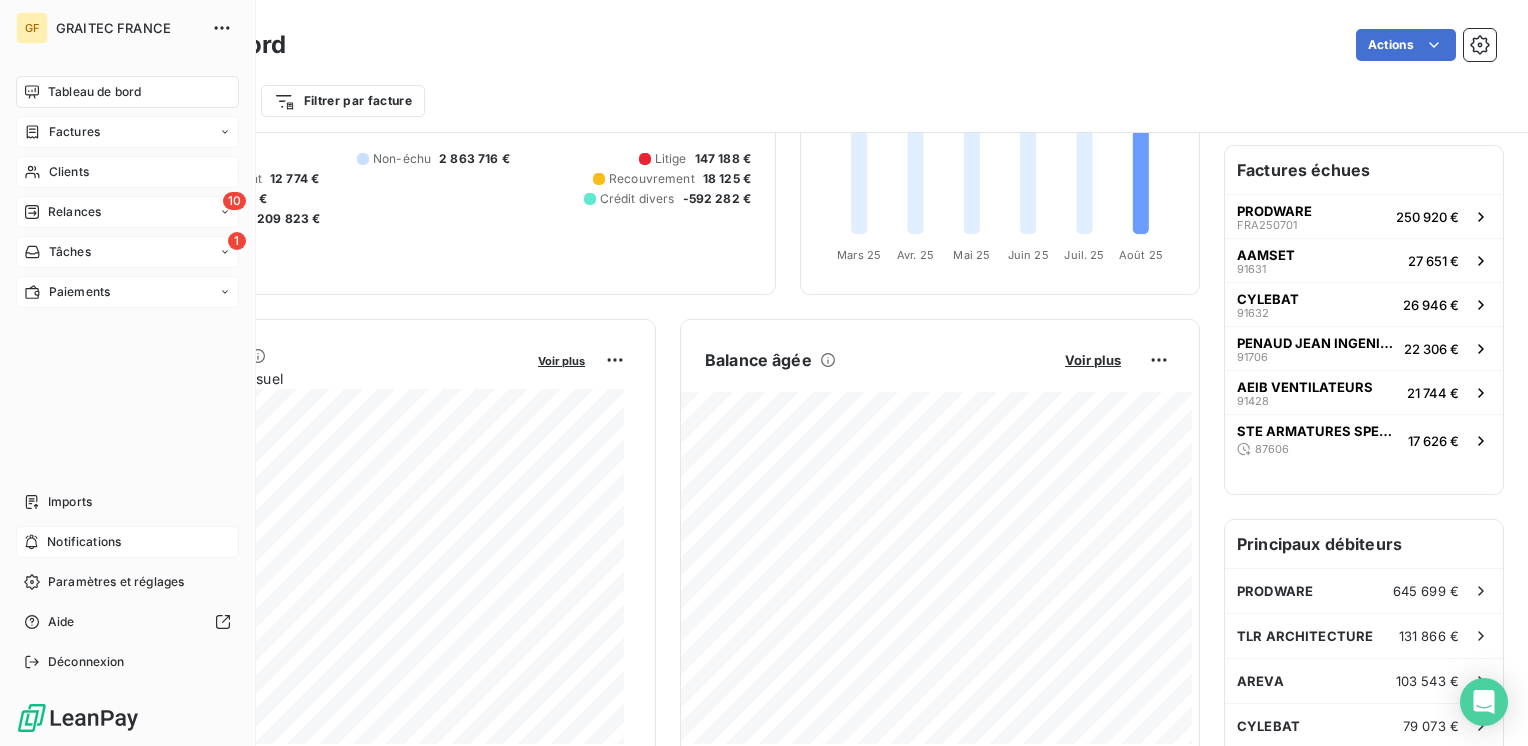 click on "Relances" at bounding box center (74, 212) 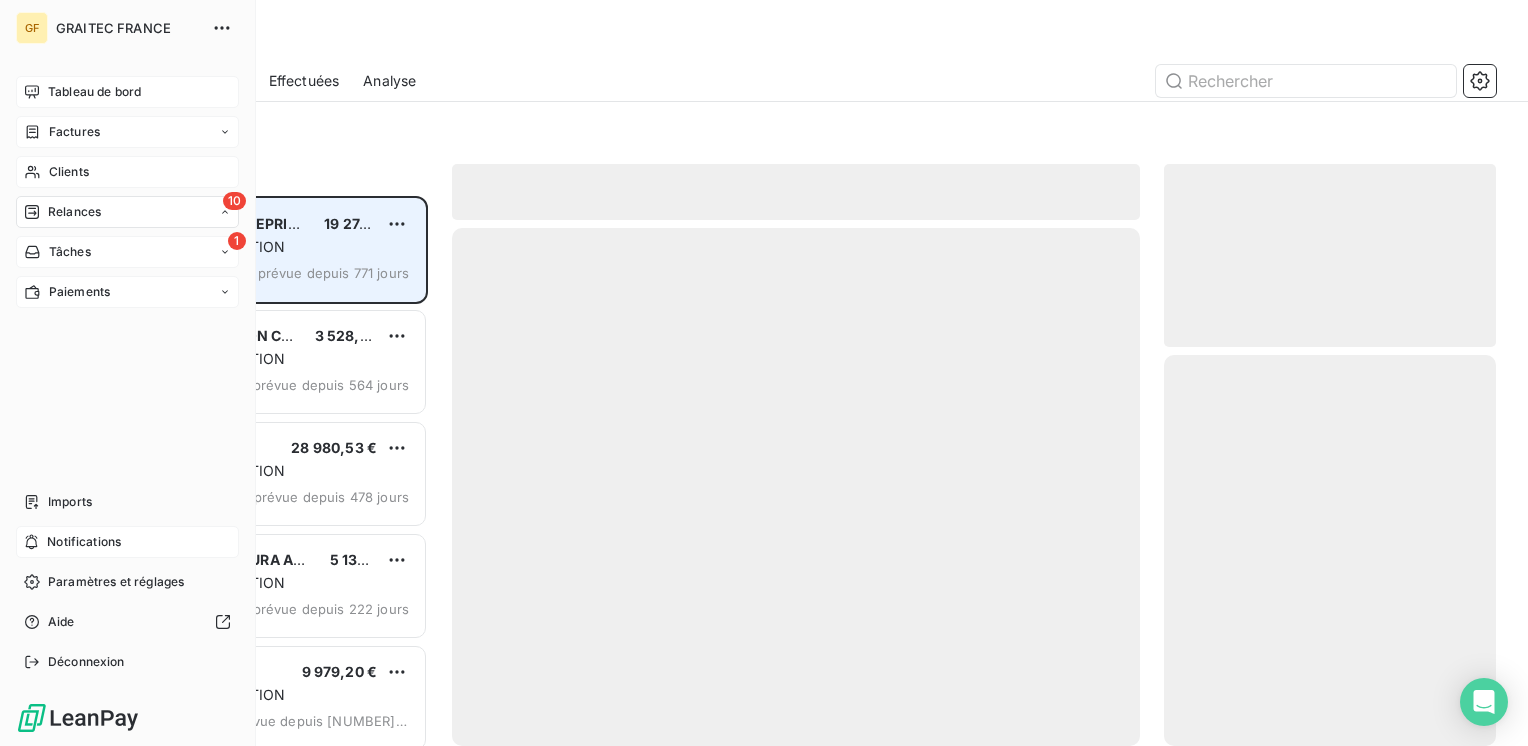 scroll, scrollTop: 16, scrollLeft: 16, axis: both 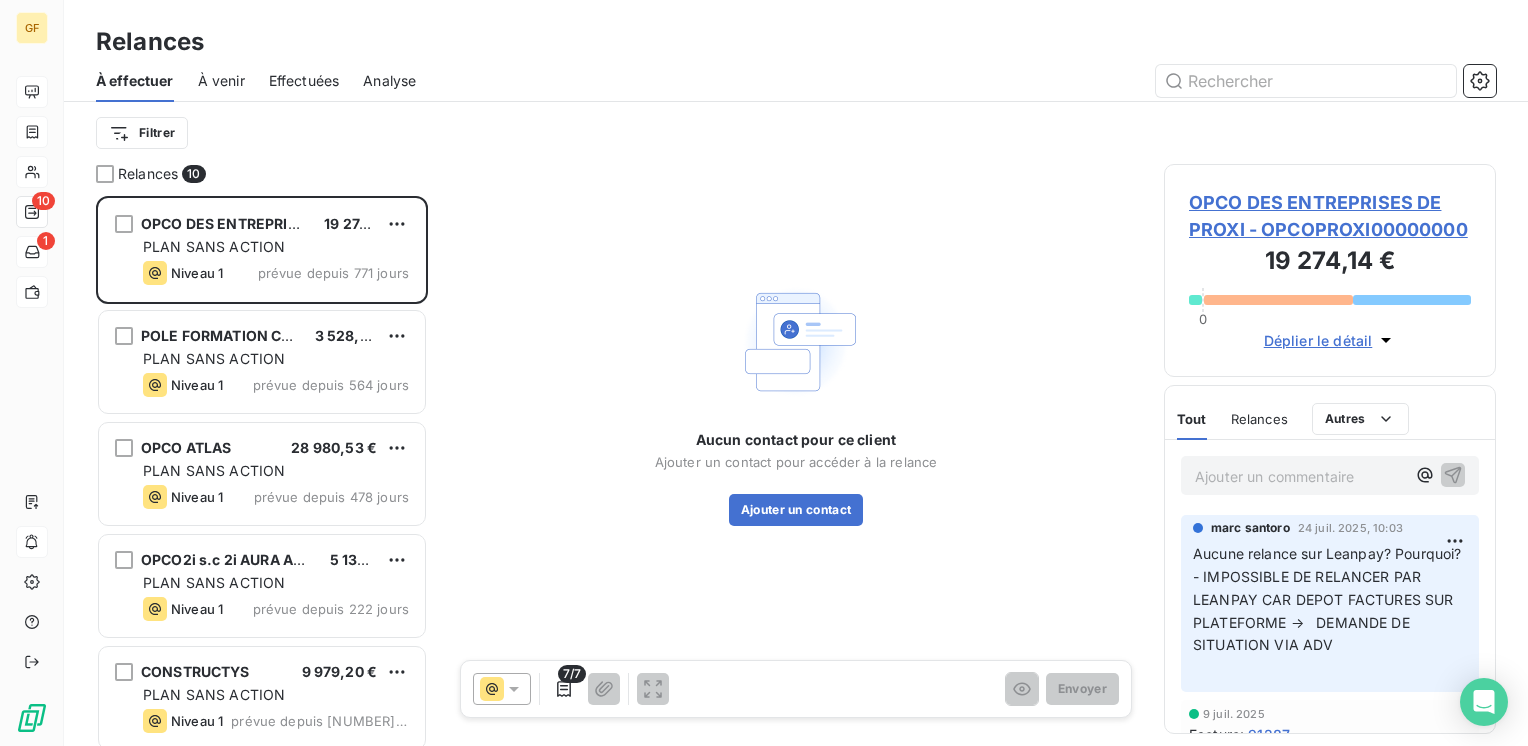 click on "À venir" at bounding box center [221, 81] 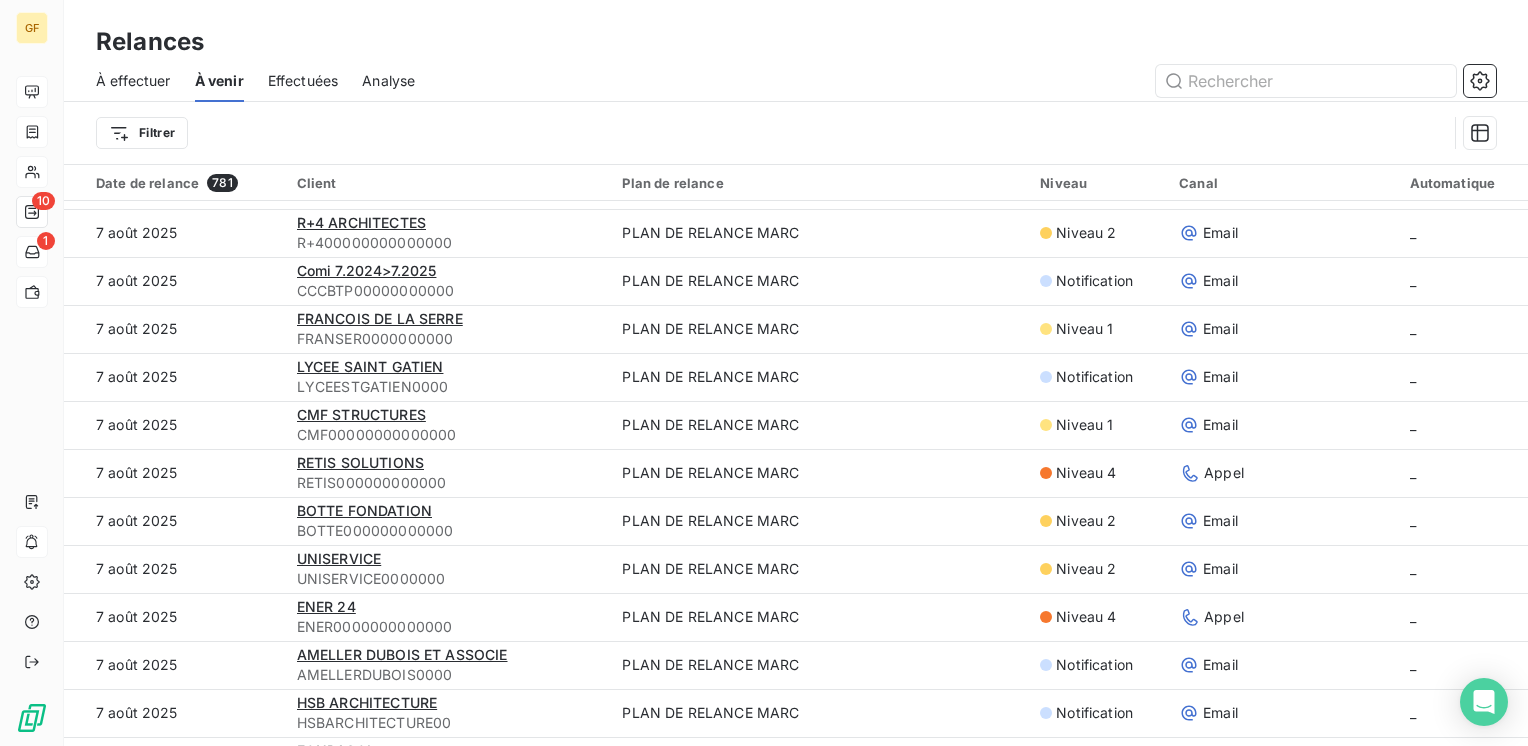 scroll, scrollTop: 4255, scrollLeft: 0, axis: vertical 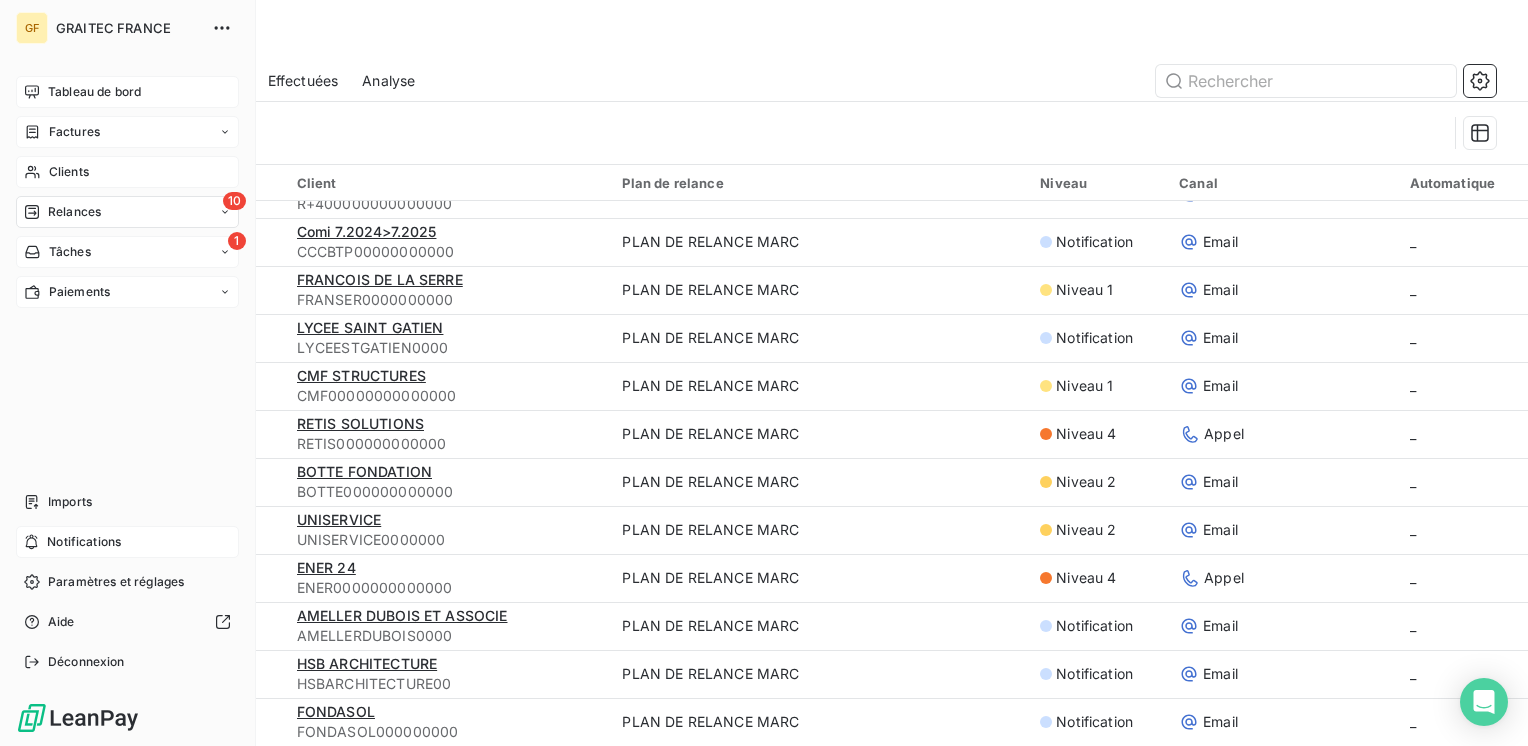 click on "Tableau de bord" at bounding box center (127, 92) 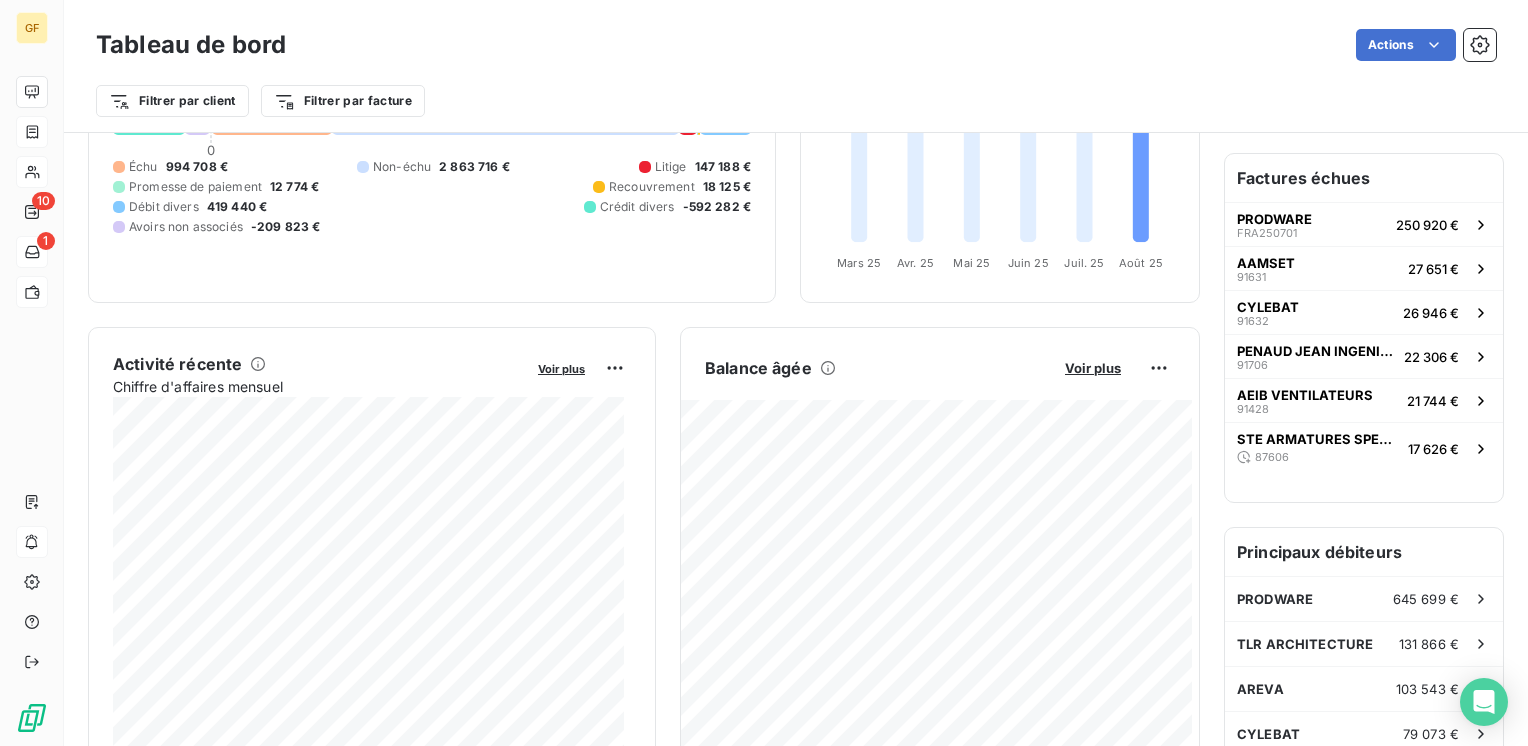 scroll, scrollTop: 200, scrollLeft: 0, axis: vertical 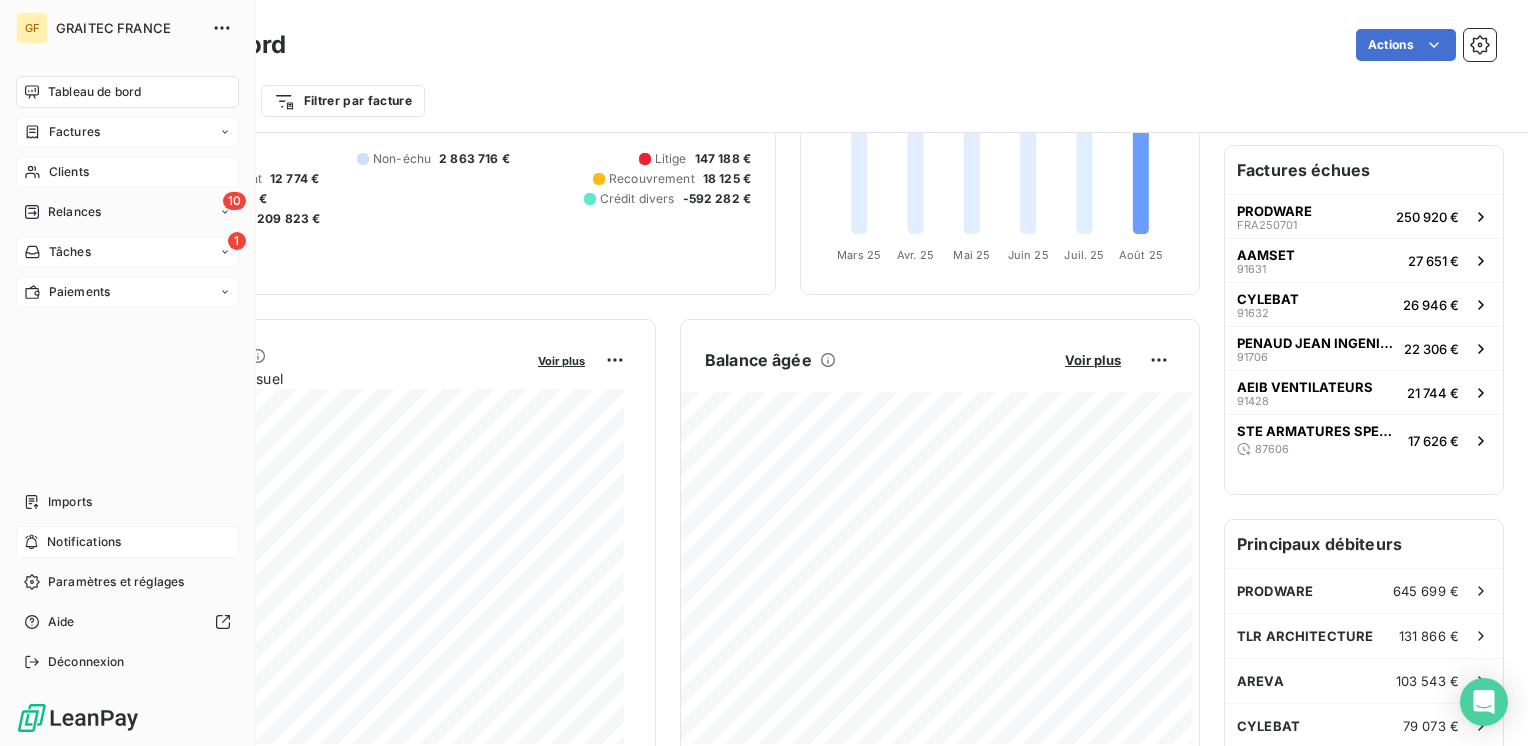 click on "Factures" at bounding box center [74, 132] 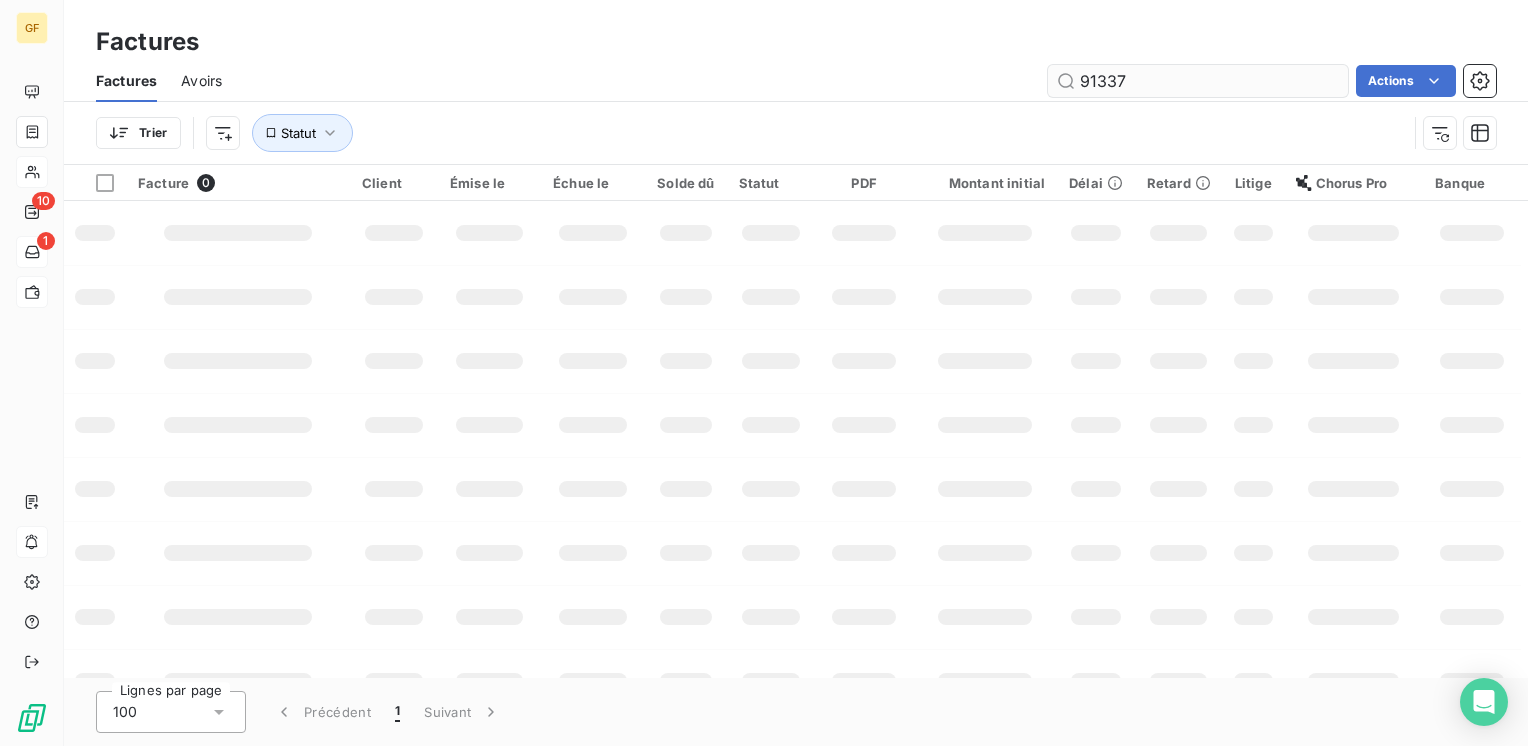 type on "91337" 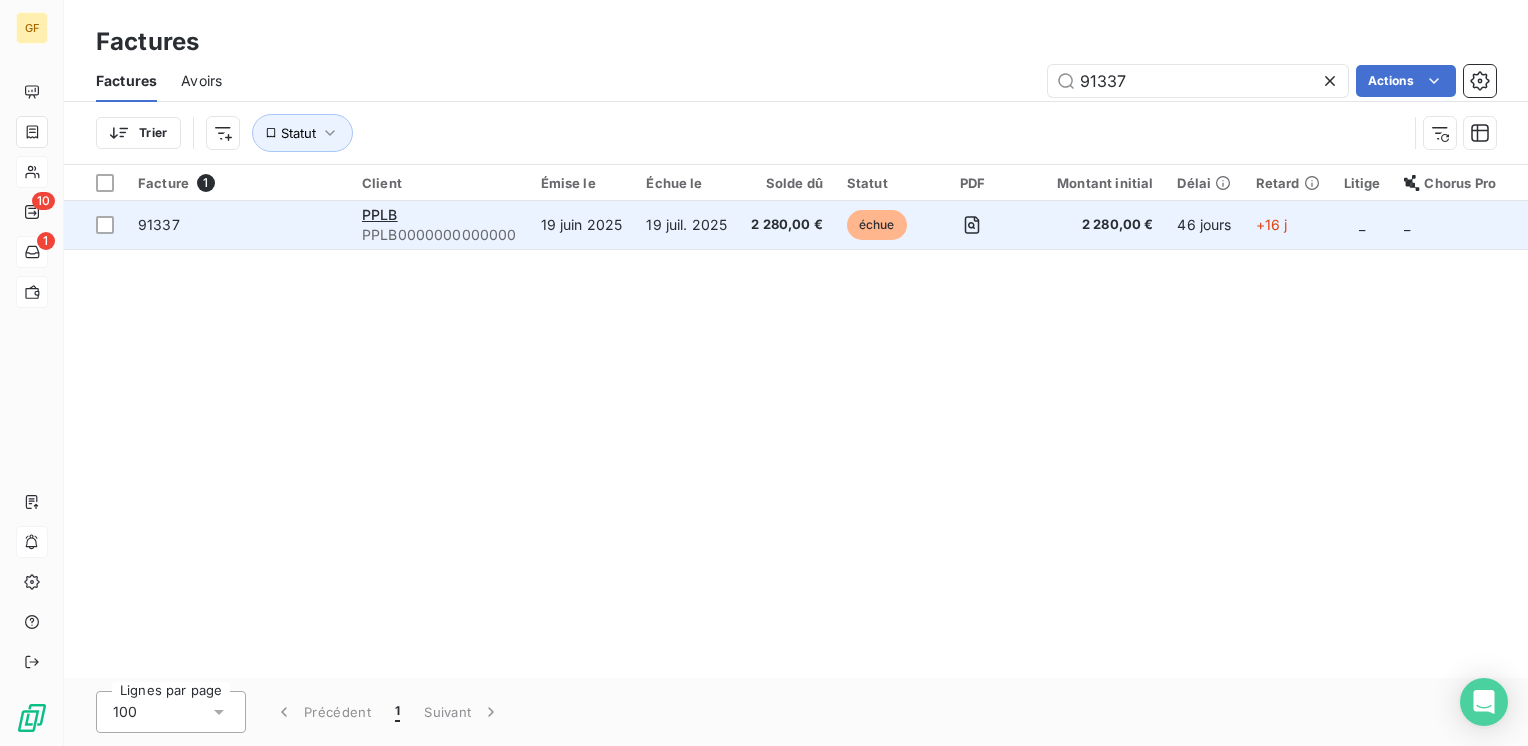 click on "PPLB" at bounding box center [439, 215] 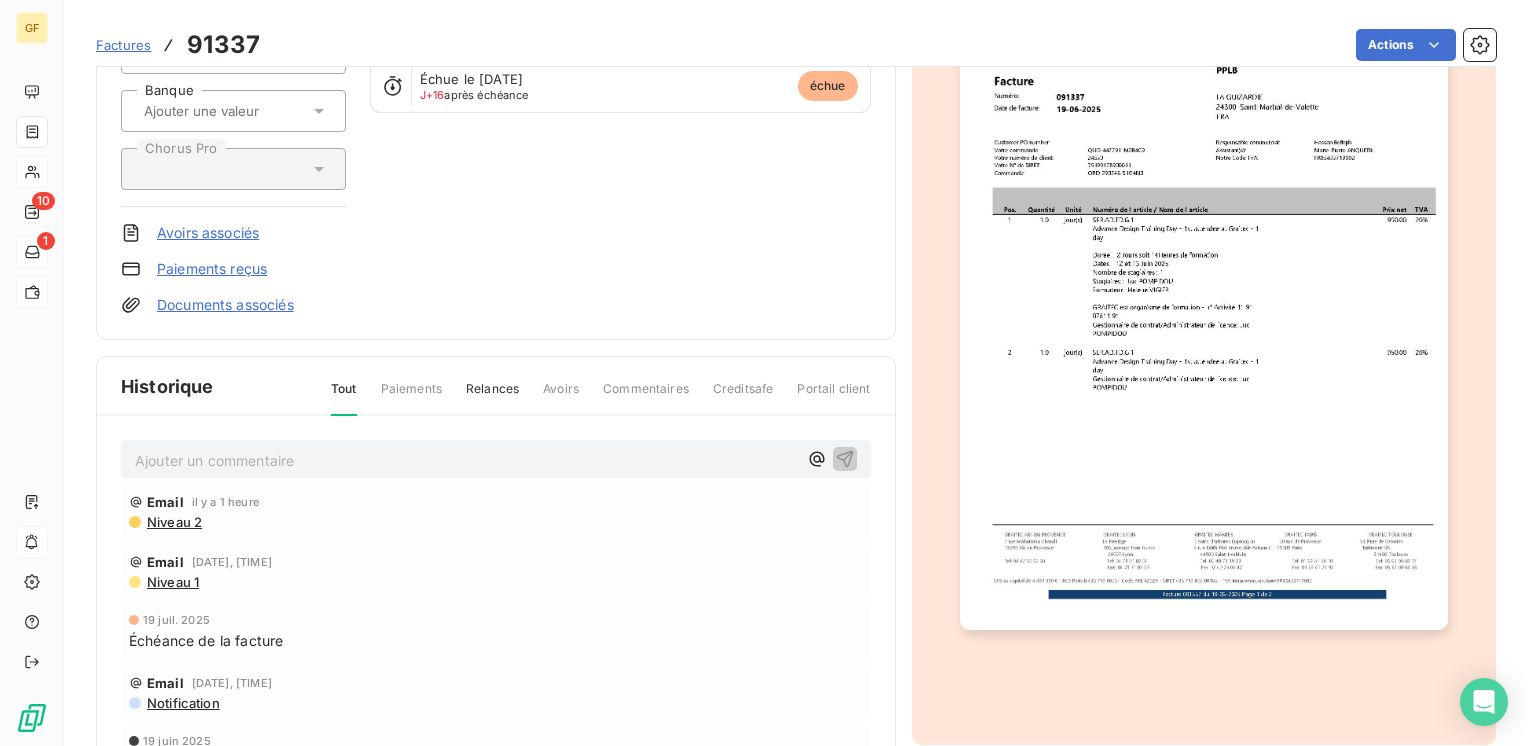 scroll, scrollTop: 300, scrollLeft: 0, axis: vertical 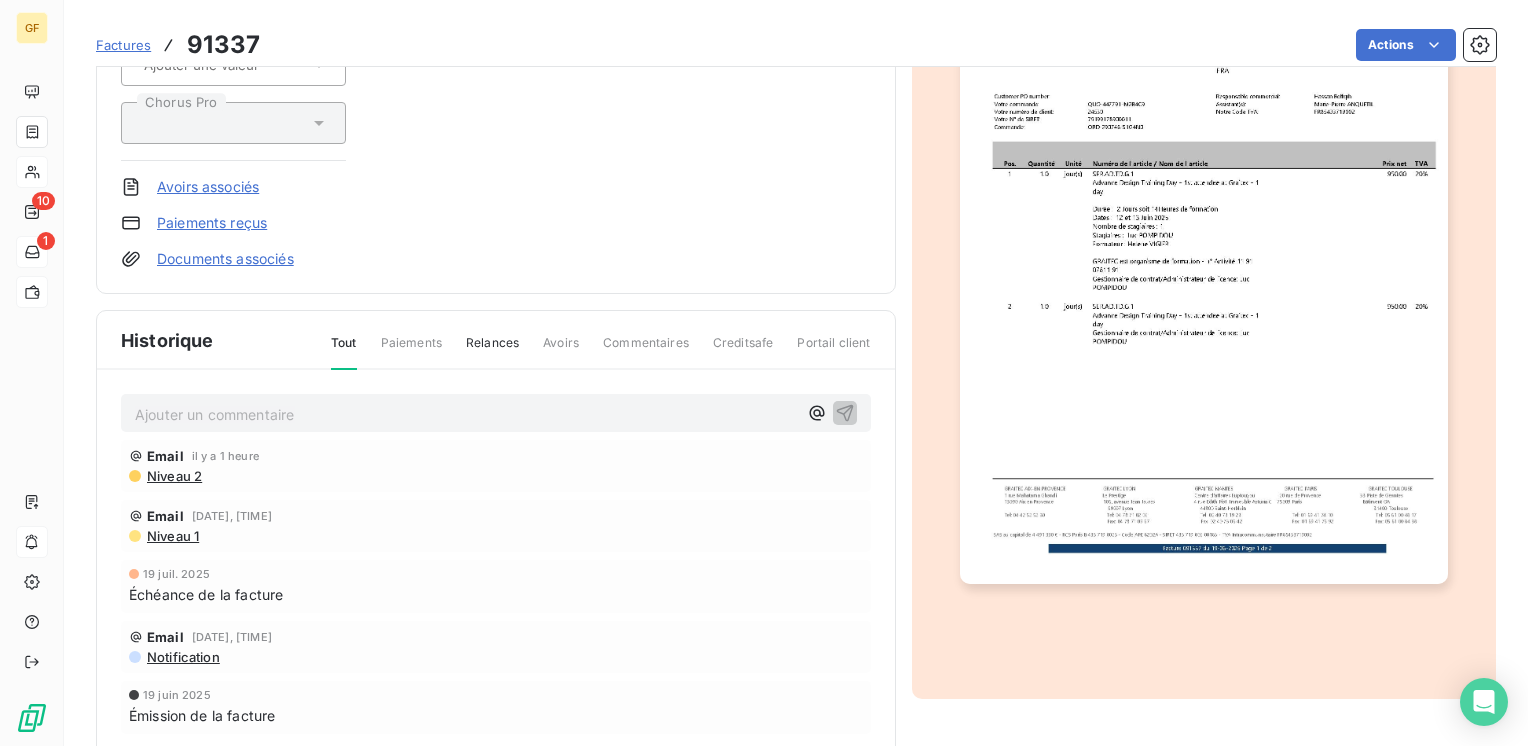 click on "Ajouter un commentaire ﻿" at bounding box center [466, 414] 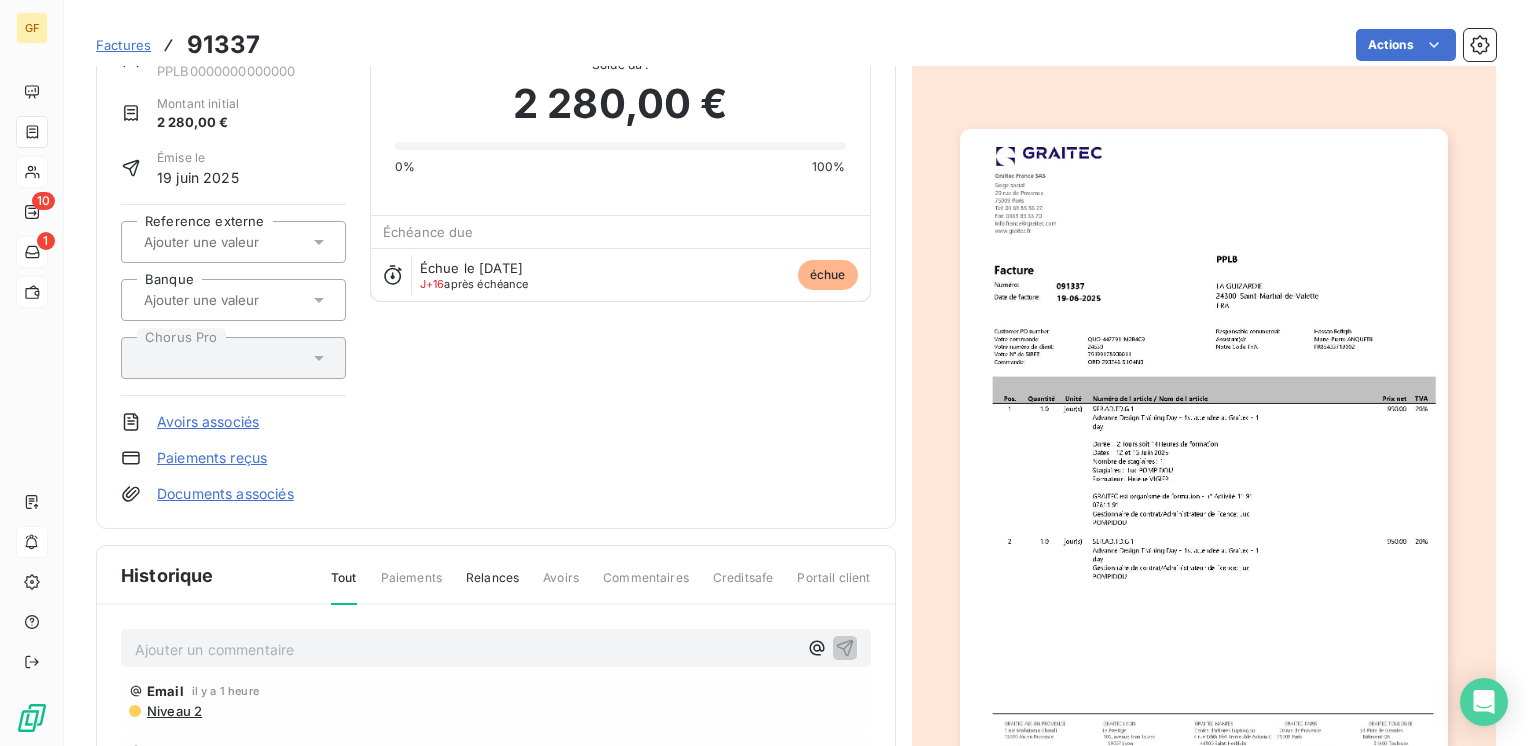 scroll, scrollTop: 0, scrollLeft: 0, axis: both 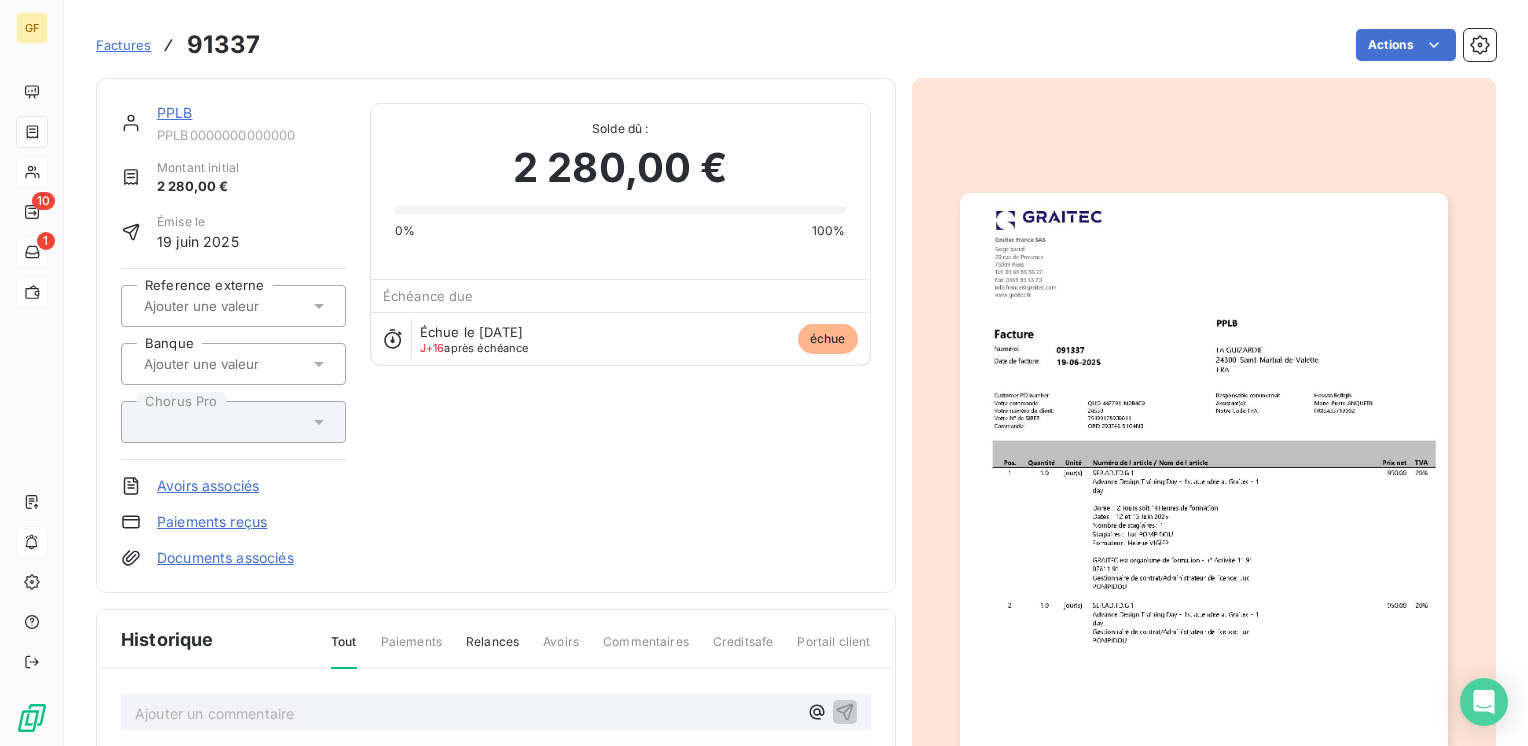 click on "PPLB" at bounding box center (251, 113) 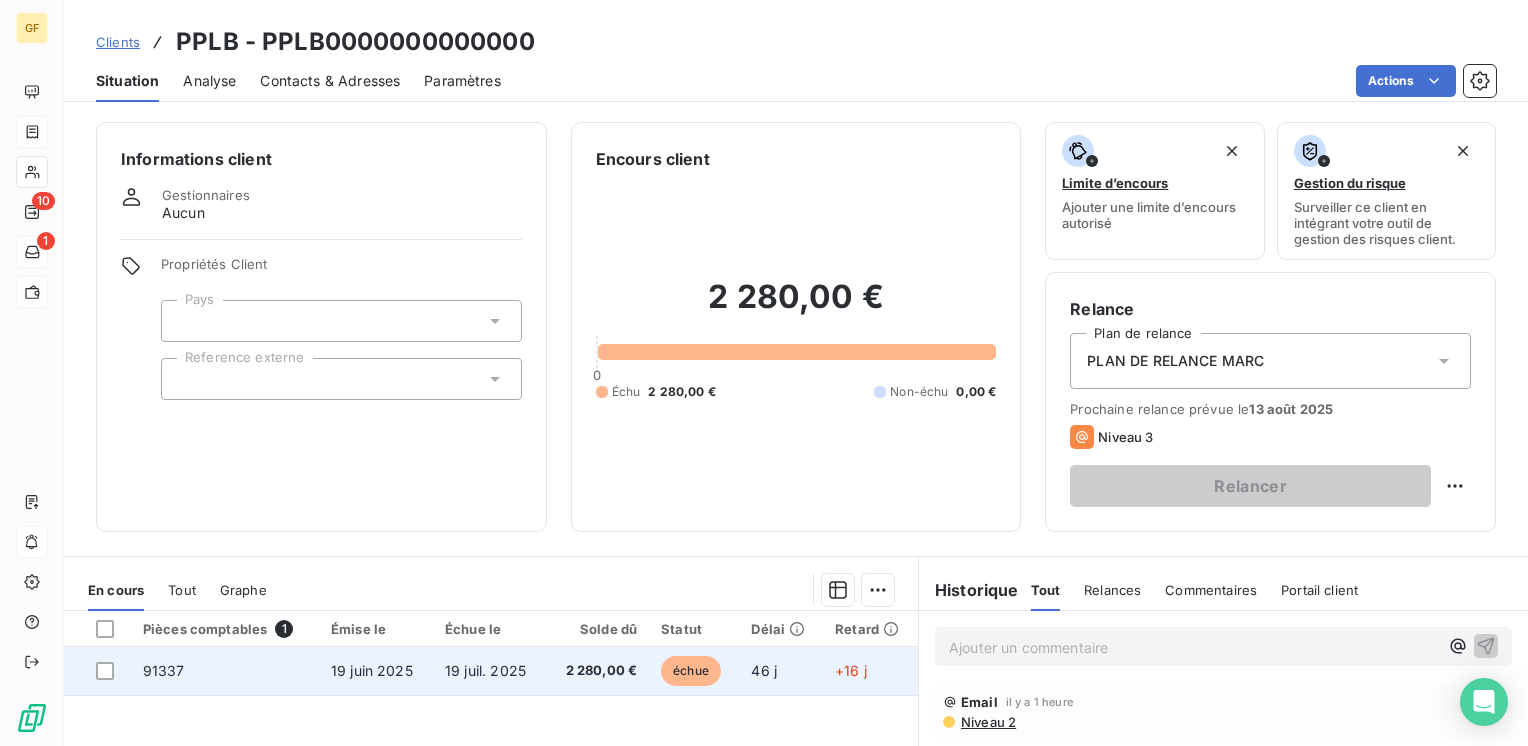 click on "19 juin 2025" at bounding box center [372, 670] 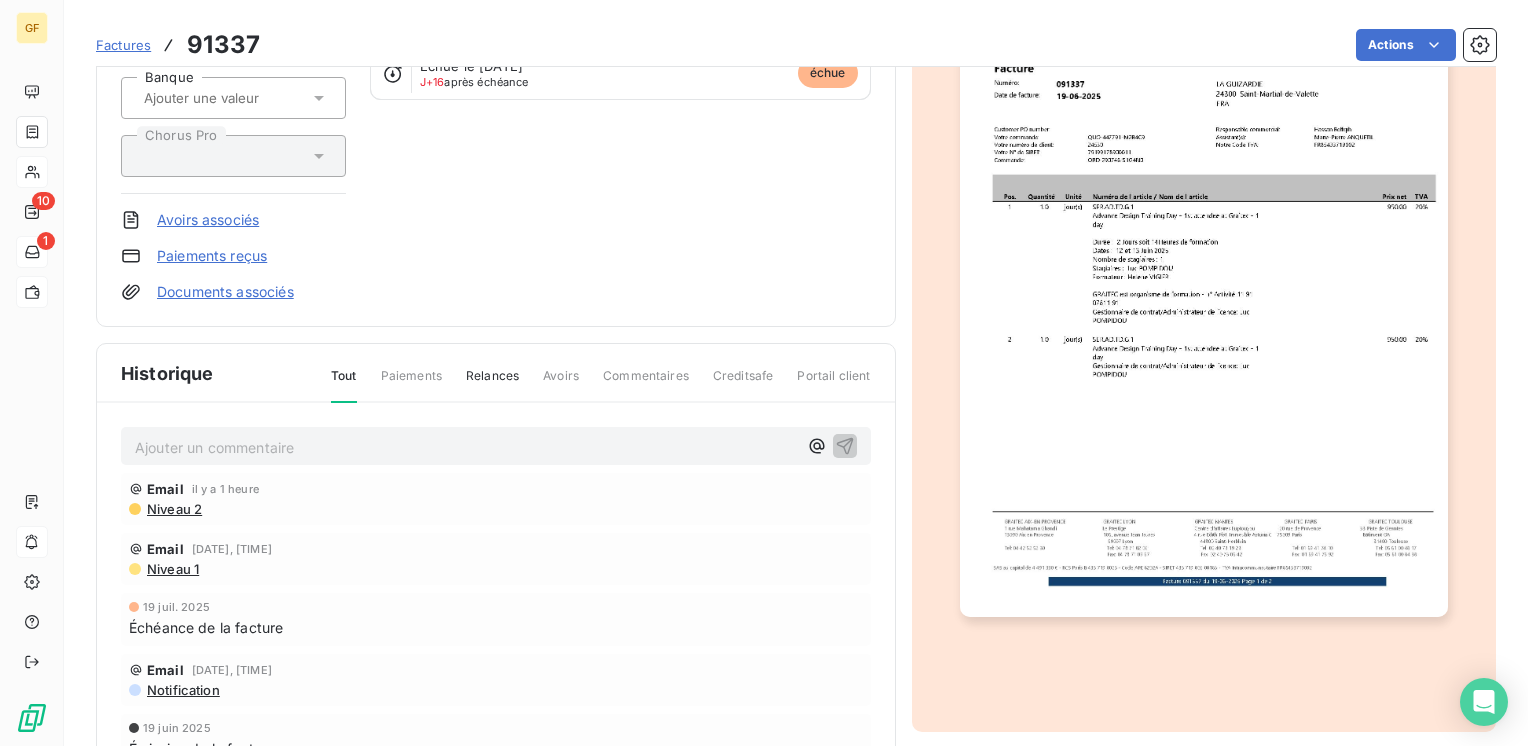 scroll, scrollTop: 300, scrollLeft: 0, axis: vertical 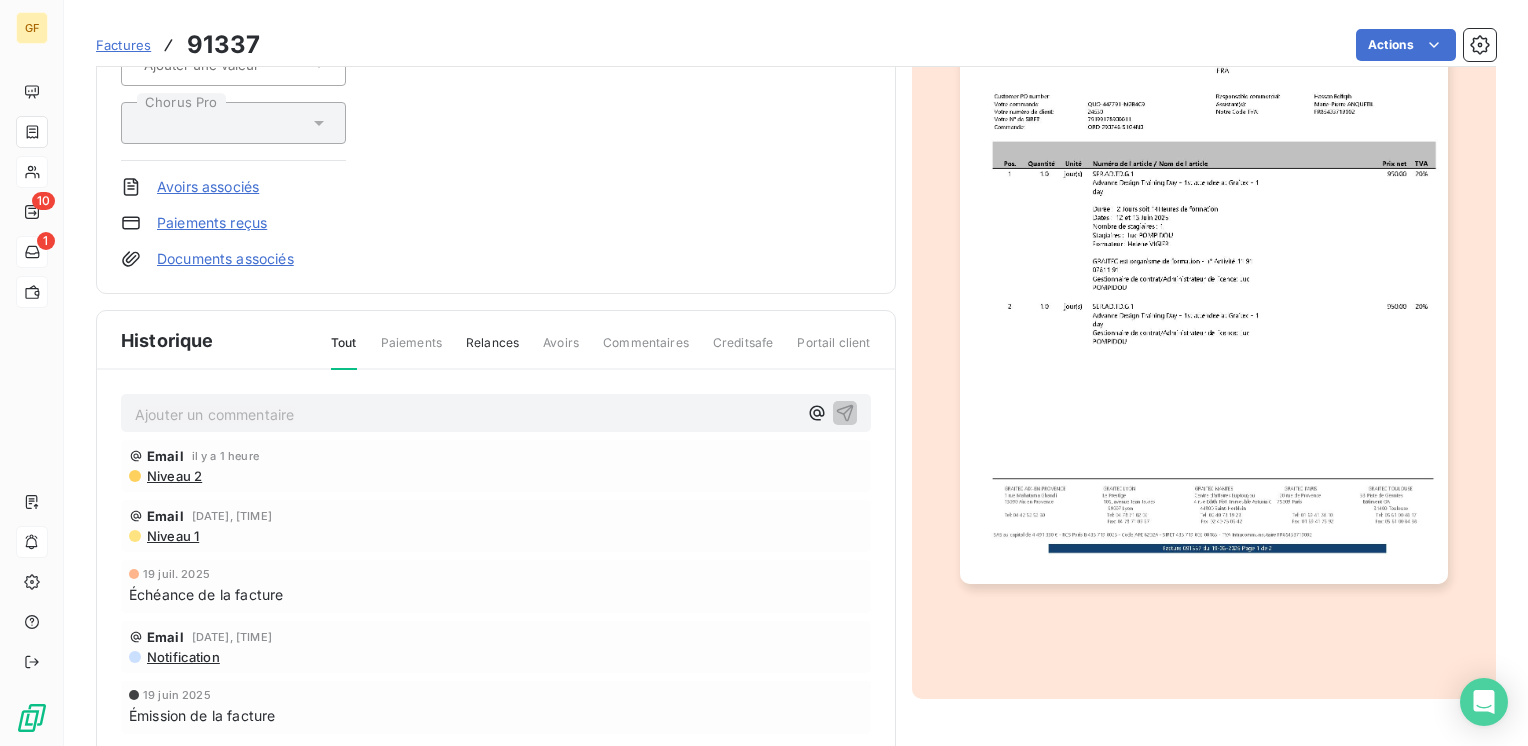 click on "Ajouter un commentaire ﻿" at bounding box center (466, 414) 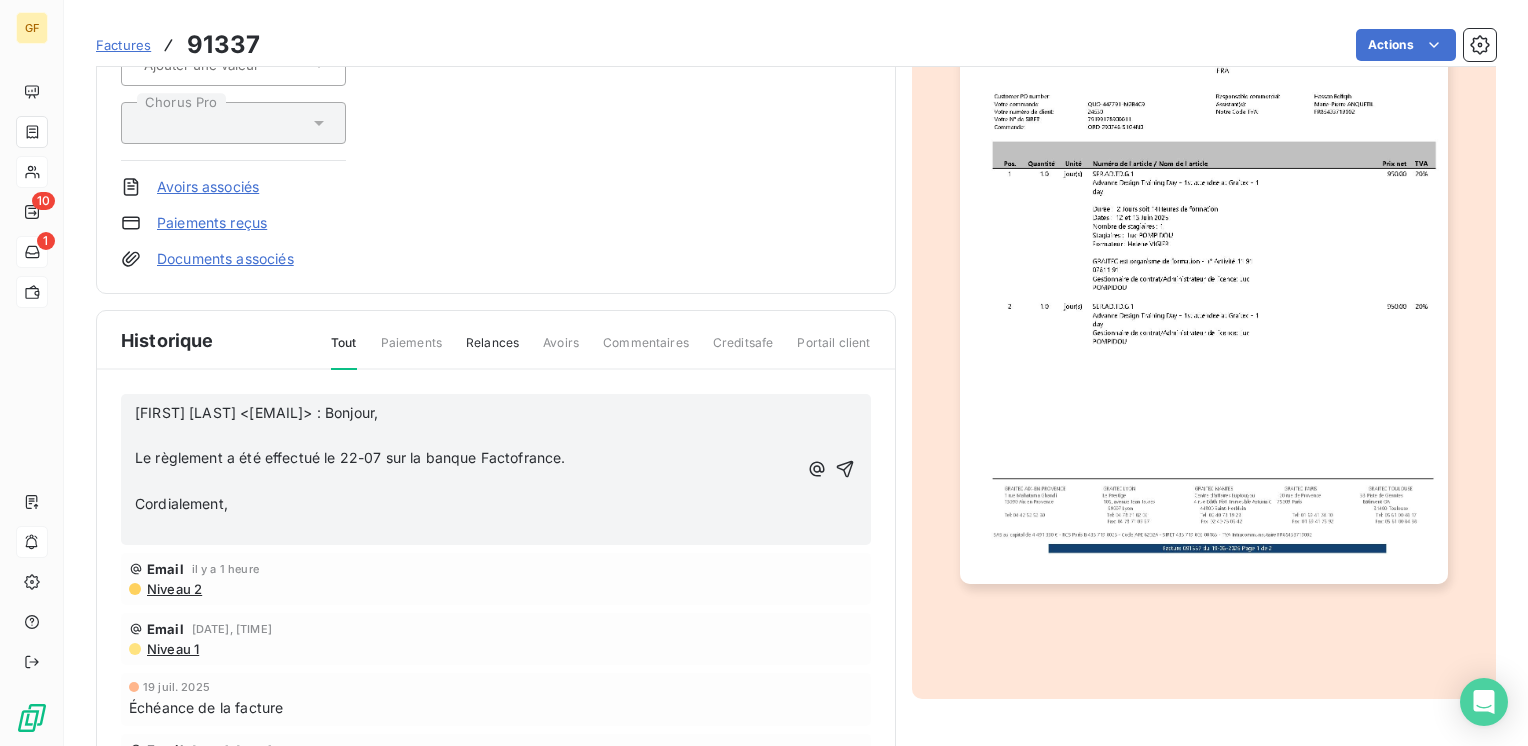 click on "[FIRST] [LAST] <[EMAIL]> : Bonjour," at bounding box center [256, 412] 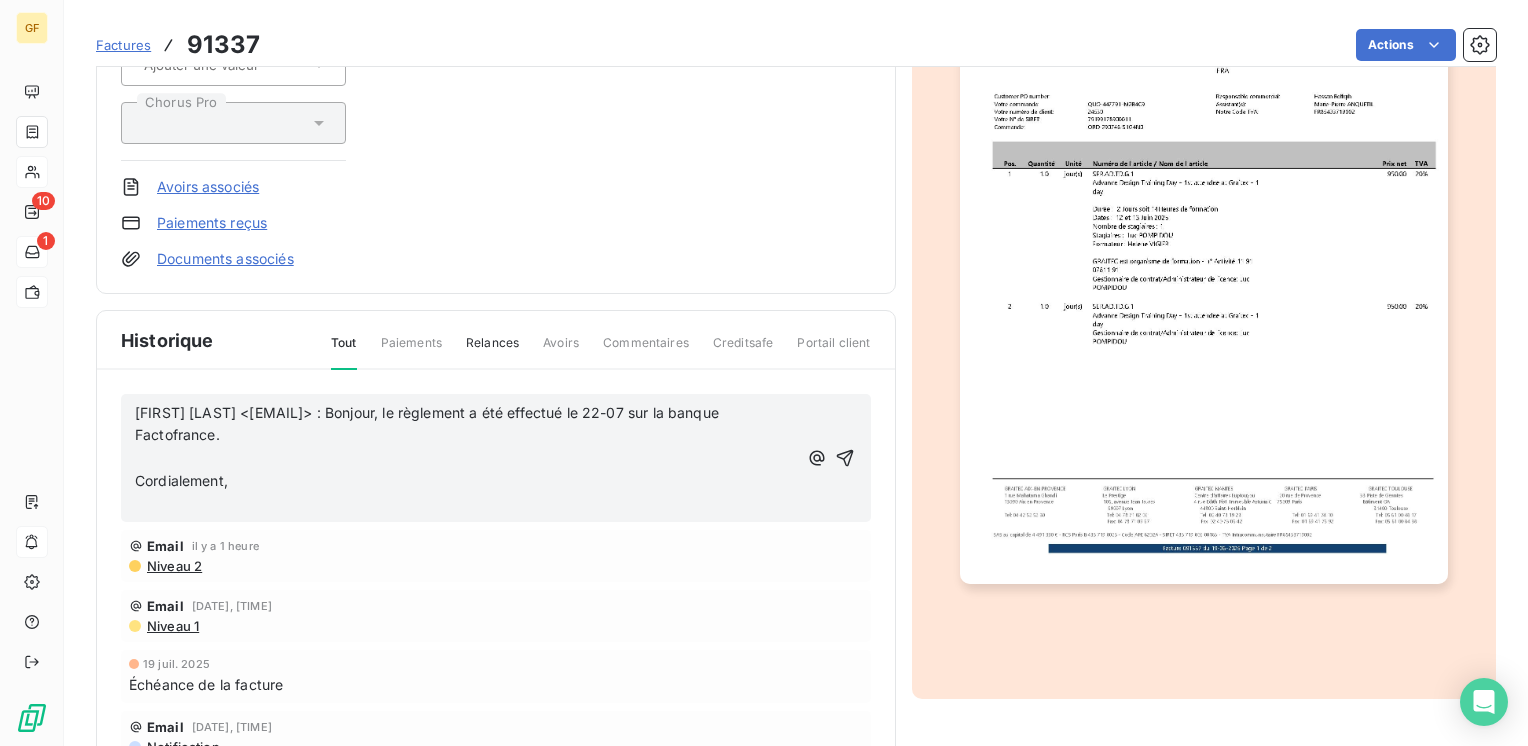 click on "[FIRST] [LAST] <[EMAIL]> : Bonjour, le règlement a été effectué le 22-07 sur la banque Factofrance." at bounding box center (466, 425) 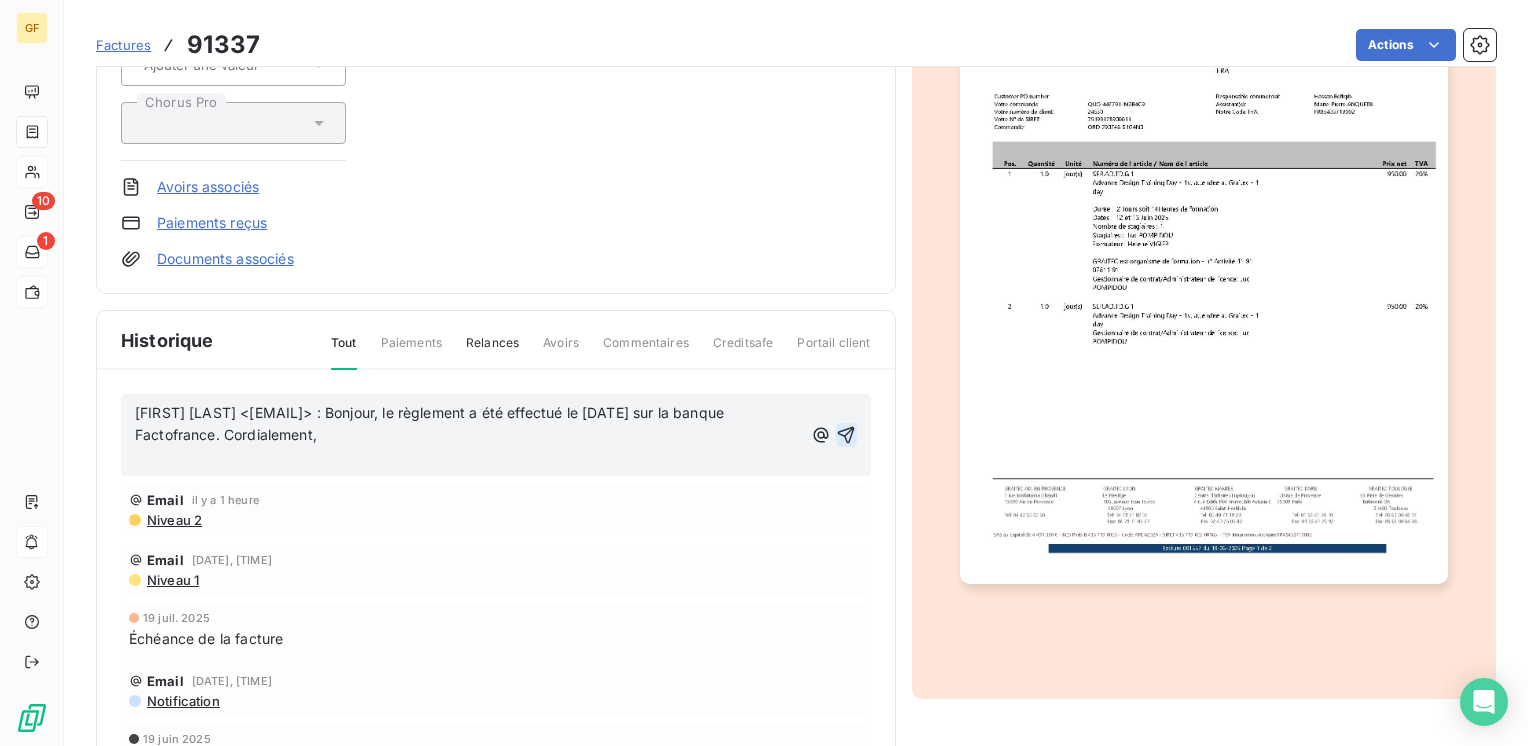 click 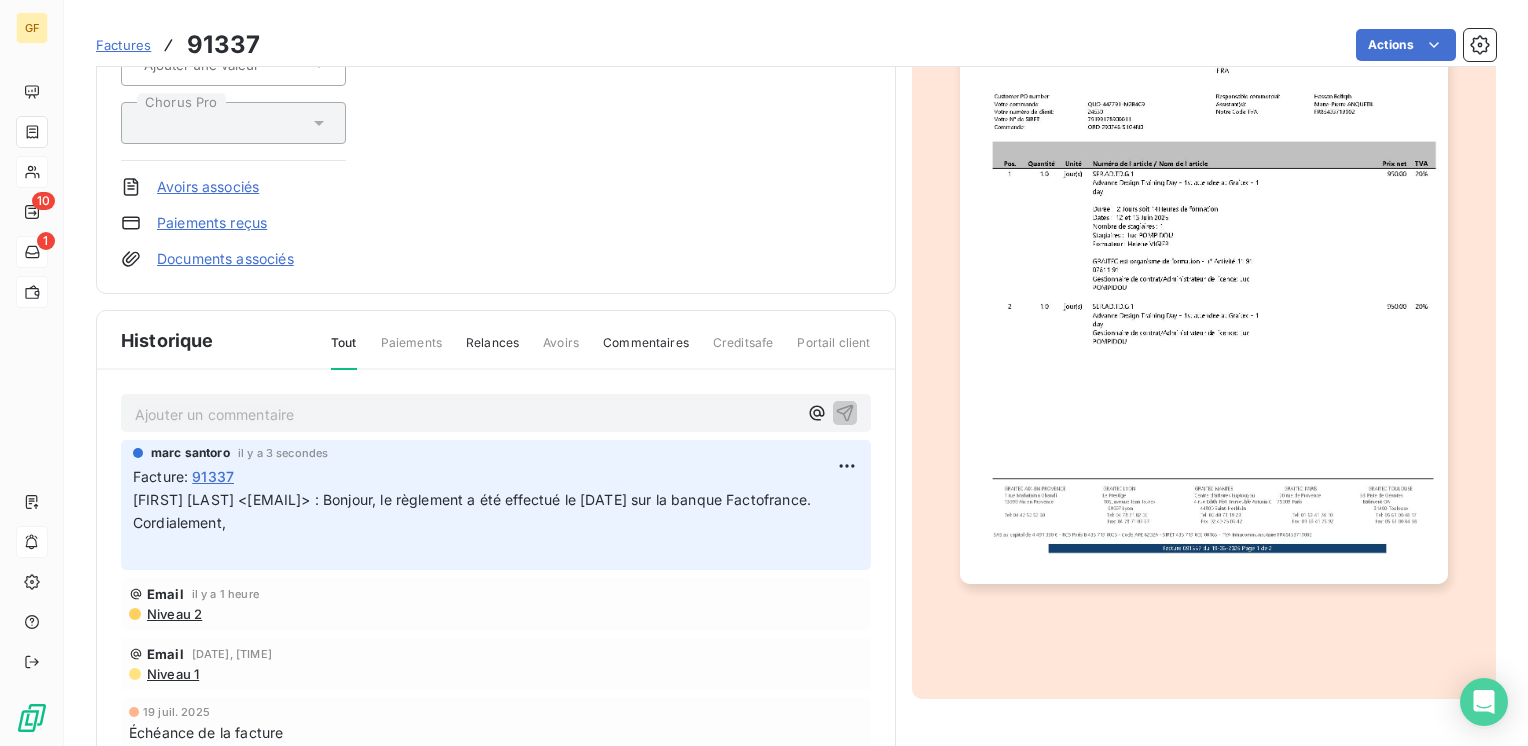 click at bounding box center [1204, 238] 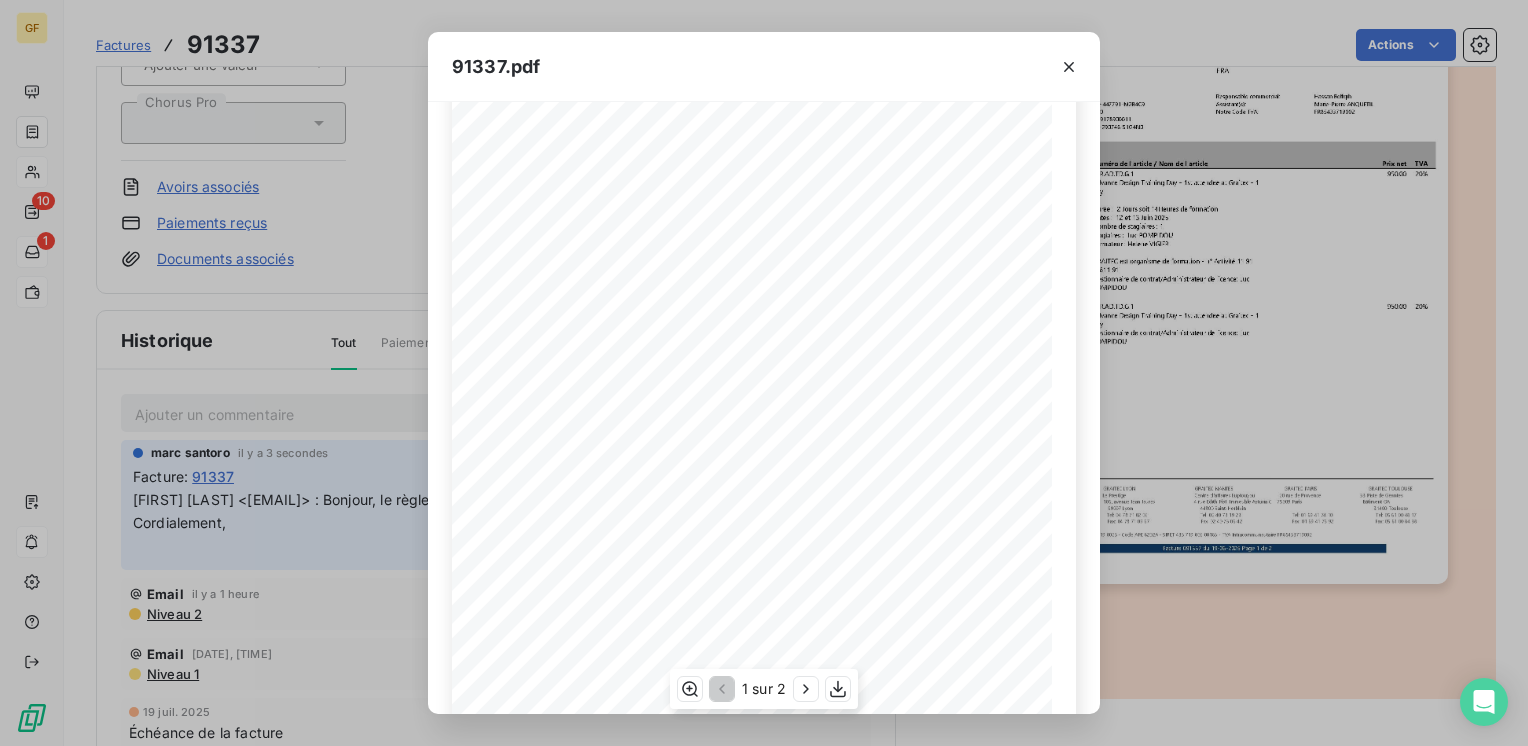 scroll, scrollTop: 283, scrollLeft: 0, axis: vertical 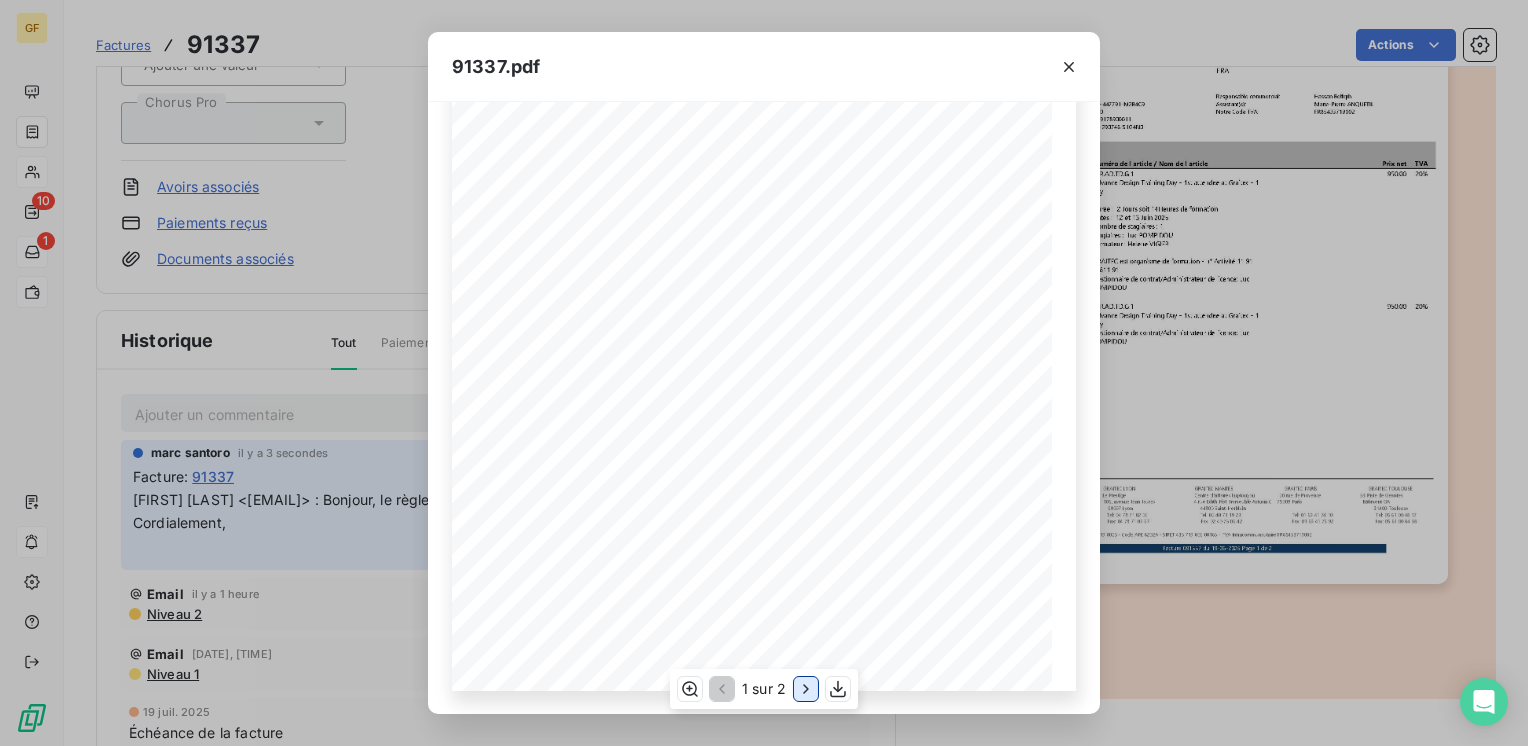 click 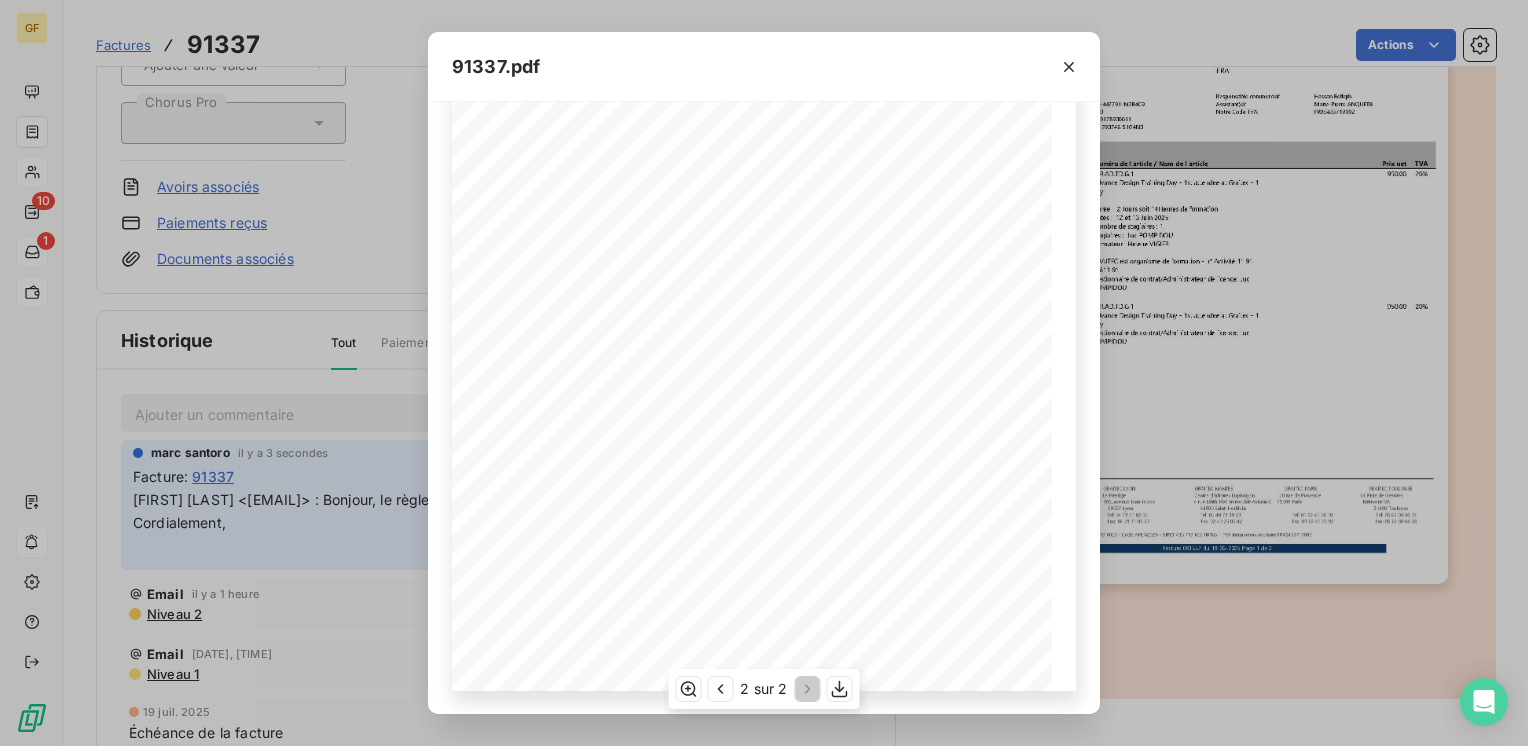 scroll, scrollTop: 0, scrollLeft: 0, axis: both 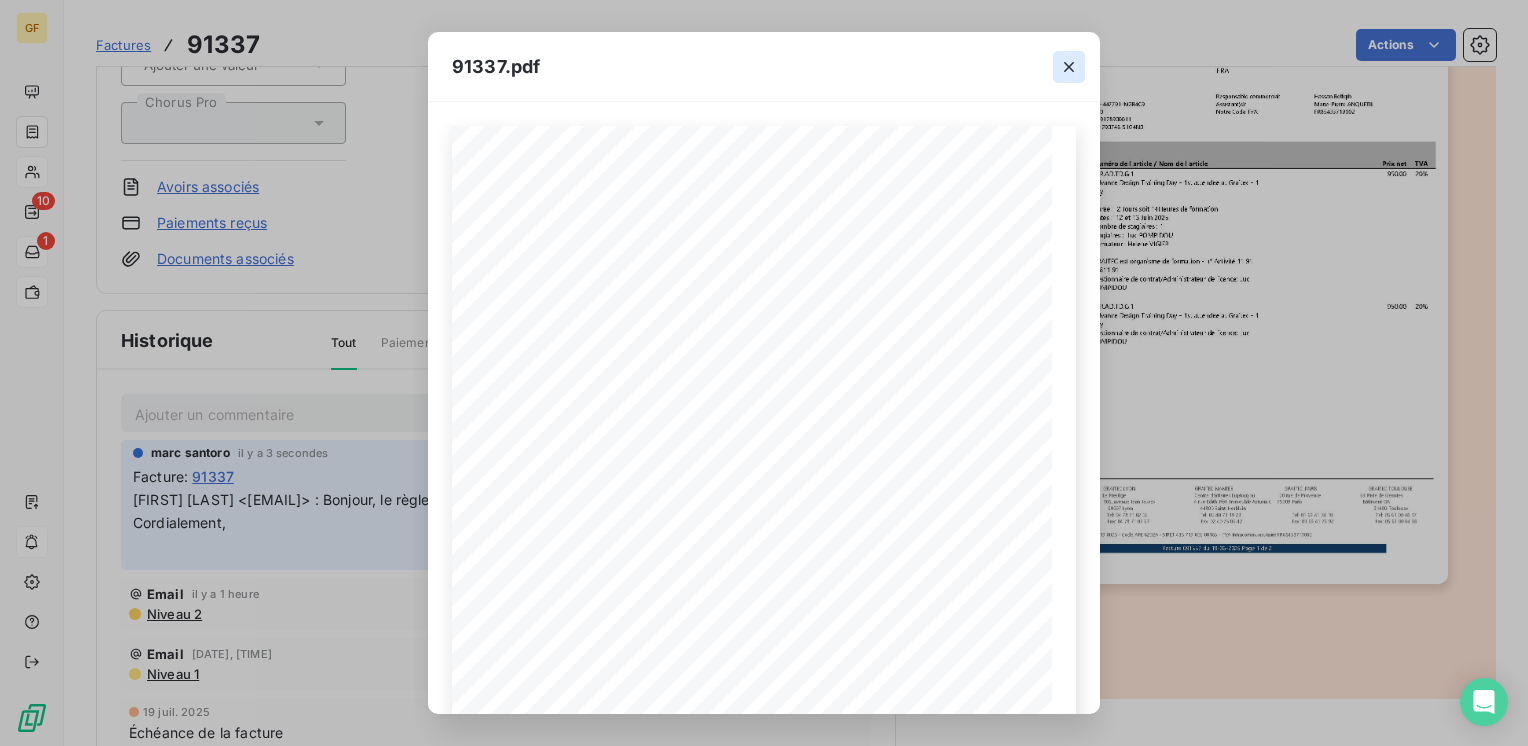 click 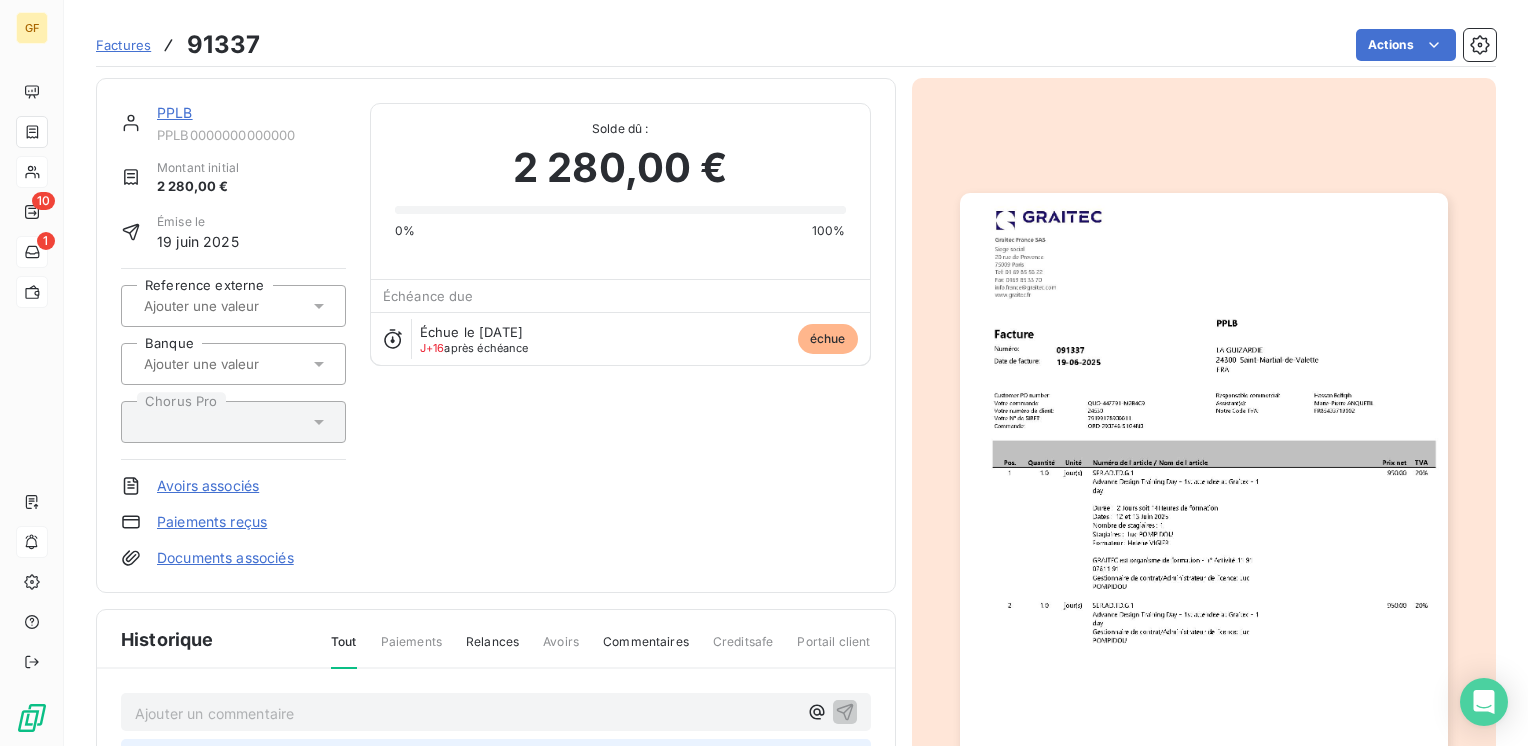scroll, scrollTop: 0, scrollLeft: 0, axis: both 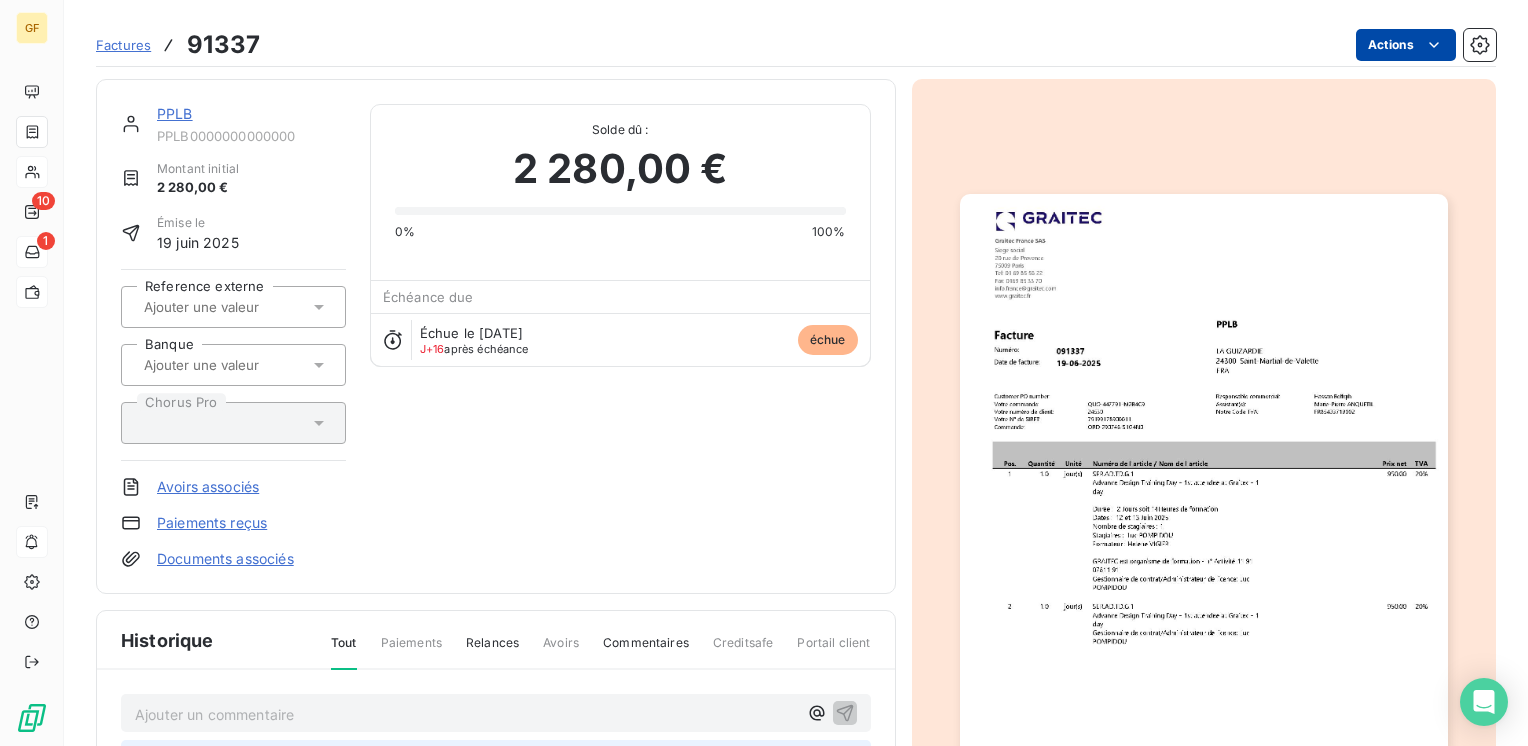 click on "GF 10 1 Factures 91337 Actions PPLB PPLB0000000000000 Montant initial 2 280,00 € Émise le 19 juin 2025 Reference externe Banque Chorus Pro Avoirs associés Paiements reçus Documents associés Solde dû : 2 280,00 € 0% 100% Échéance due Échue le 19 juil. 2025 J+16 après échéance échue Historique Tout Paiements Relances Avoirs Commentaires Creditsafe Portail client Ajouter un commentaire [FIRST] [LAST] il y a 2 minutes Facture : 91337 [FIRST] [LAST] <[EMAIL]> : Bonjour, le règlement a été effectué le 22-07 sur la banque Factofrance. Cordialement,
Email il y a 1 heure Niveau 2 Email 24 juil. 2025, 07:40 Niveau 1 19 juil. 2025 Échéance de la facture Email 9 juil. 2025, 09:26 Notification 19 juin 2025 Émission de la facture" at bounding box center (764, 373) 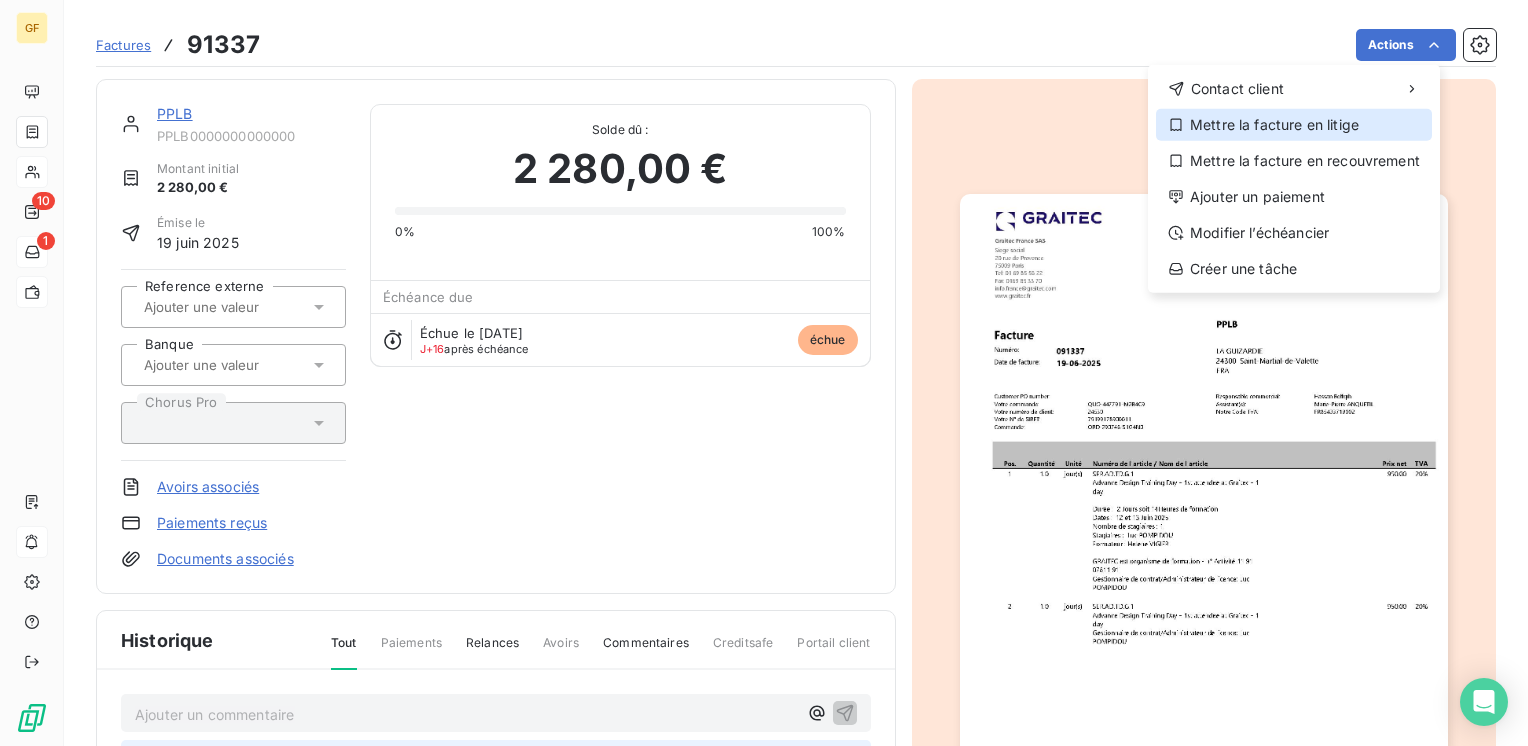 click on "Mettre la facture en litige" at bounding box center (1294, 125) 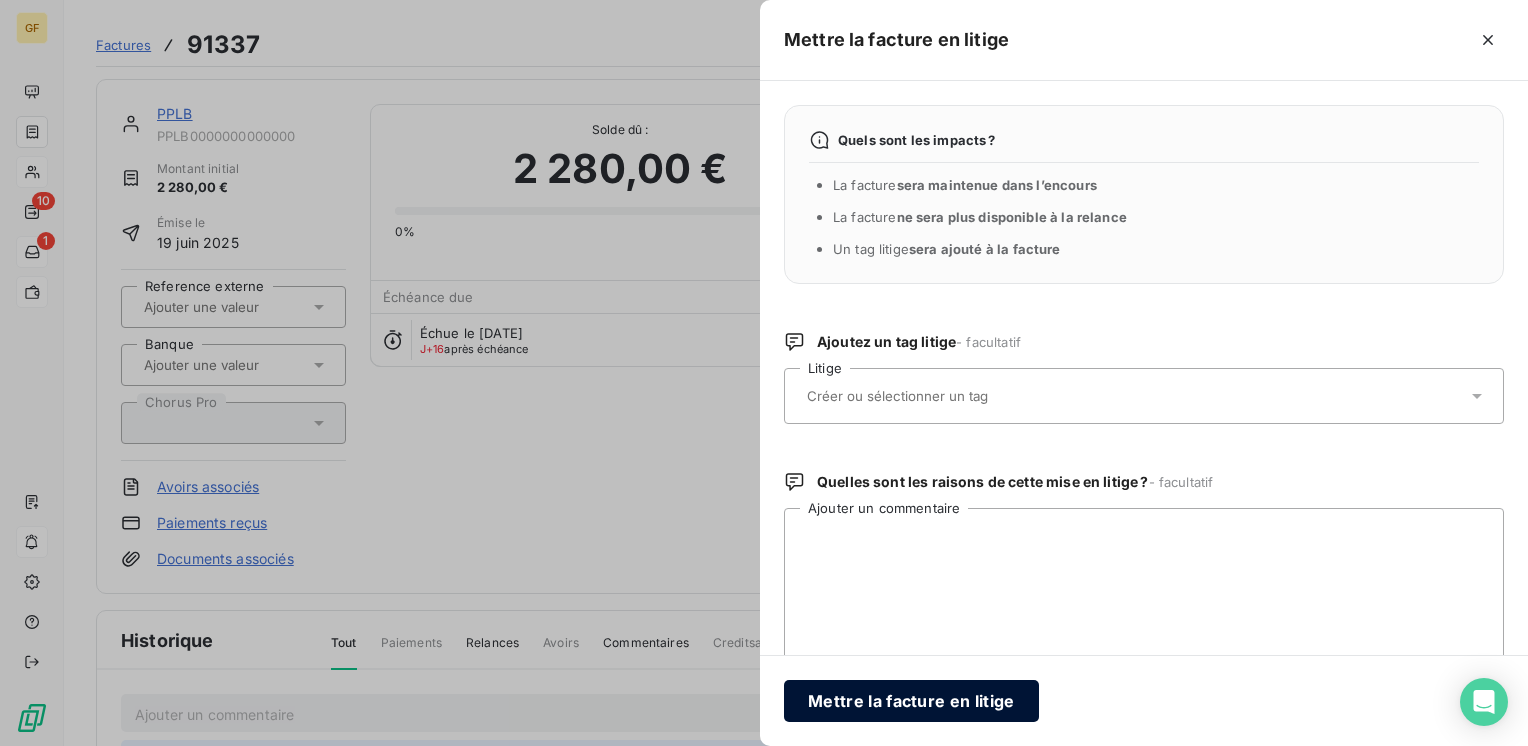 click on "Mettre la facture en litige" at bounding box center [911, 701] 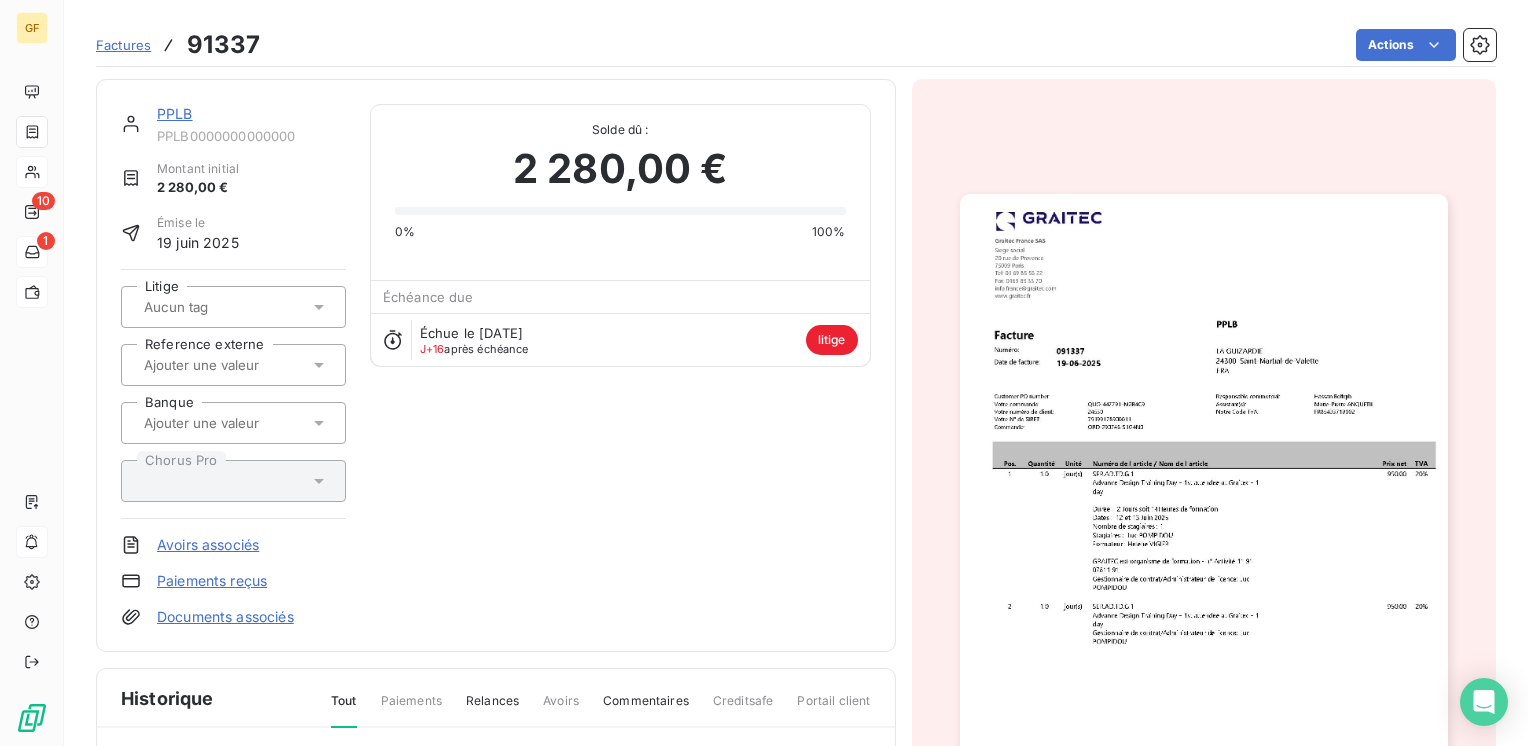 click on "PPLB" at bounding box center (175, 113) 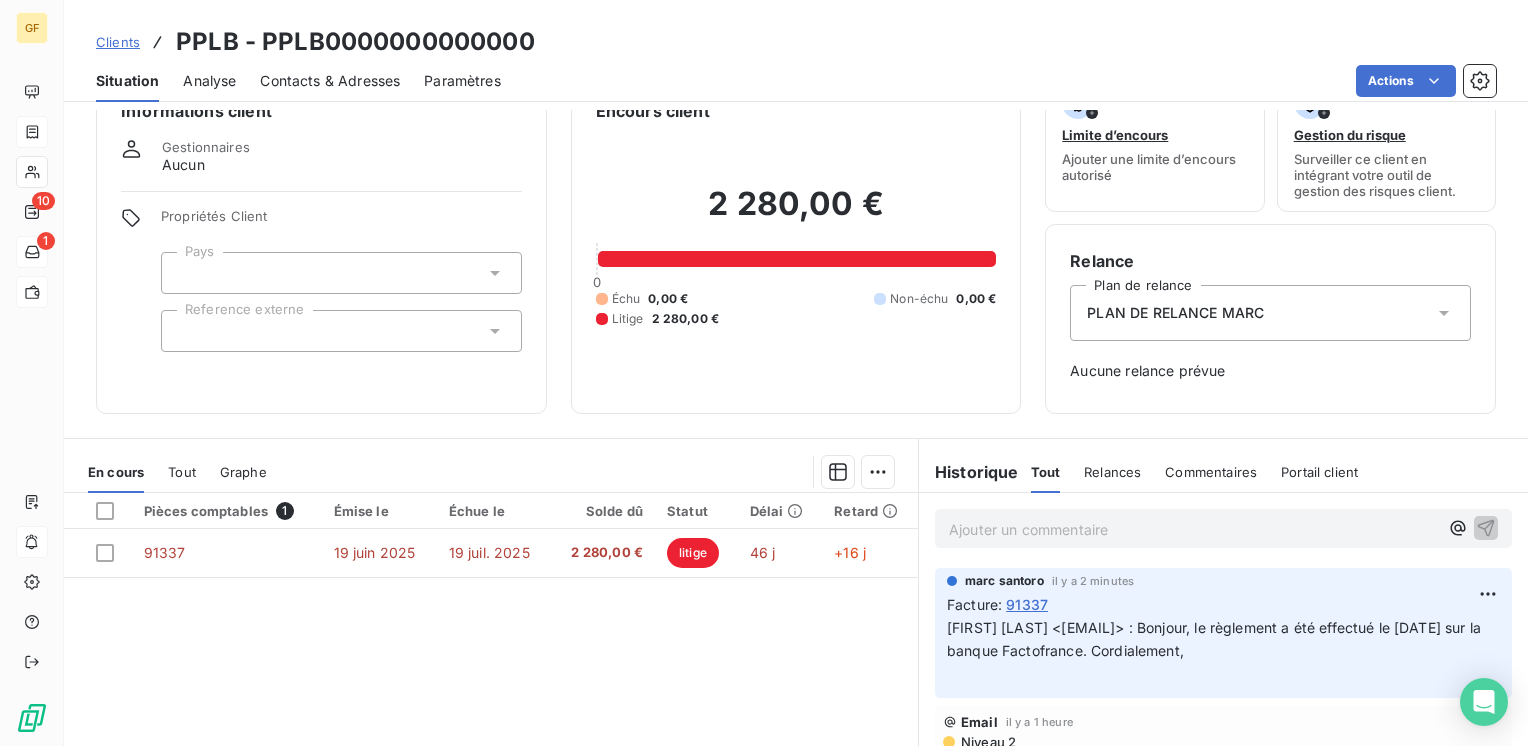 scroll, scrollTop: 100, scrollLeft: 0, axis: vertical 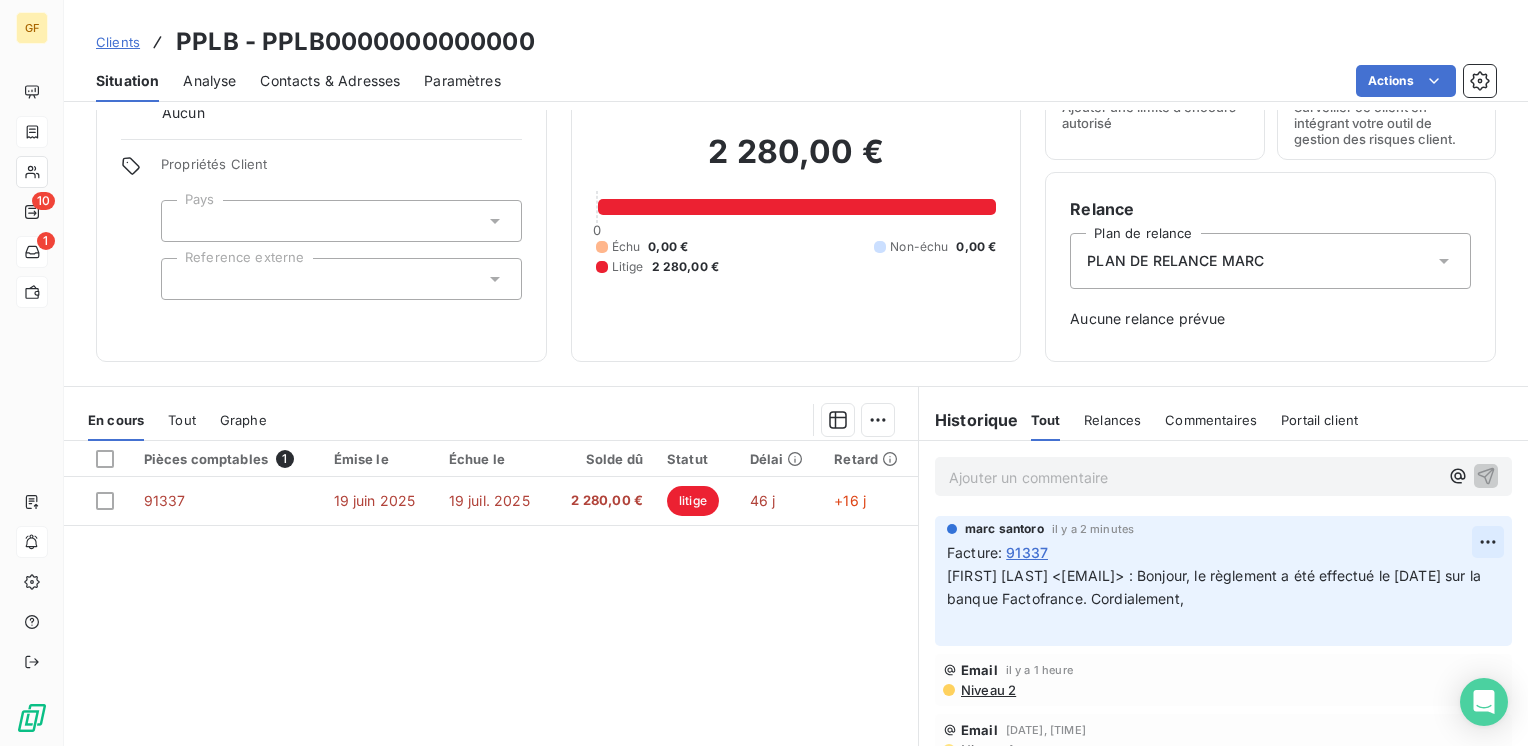 click on "GF 10 1 Clients PPLB - PPLB0000000000000 Situation Analyse Contacts & Adresses Paramètres Actions Informations client Gestionnaires Aucun Propriétés Client Pays Reference externe Encours client   2 280,00 € 0 Échu 0,00 € Non-échu 0,00 €   Litige 2 280,00 €   Limite d’encours Ajouter une limite d’encours autorisé Gestion du risque Surveiller ce client en intégrant votre outil de gestion des risques client. Relance Plan de relance PLAN DE RELANCE MARC Aucune relance prévue En cours Tout Graphe Pièces comptables 1 Émise le Échue le Solde dû Statut Délai   Retard   91337 19 juin 2025 19 juil. 2025 2 280,00 € litige 46 j +16 j Lignes par page 25 Précédent 1 Suivant Historique Tout Relances Commentaires Portail client Tout Relances Commentaires Portail client Ajouter un commentaire ﻿ marc santoro il y a 2 minutes Facture  : 91337 Emmanuel Laffet <e.laffet@[EXAMPLE.COM]> : Bonjour, le règlement a été effectué le 22-07 sur la banque Factofrance. Cordialement,
:" at bounding box center (764, 373) 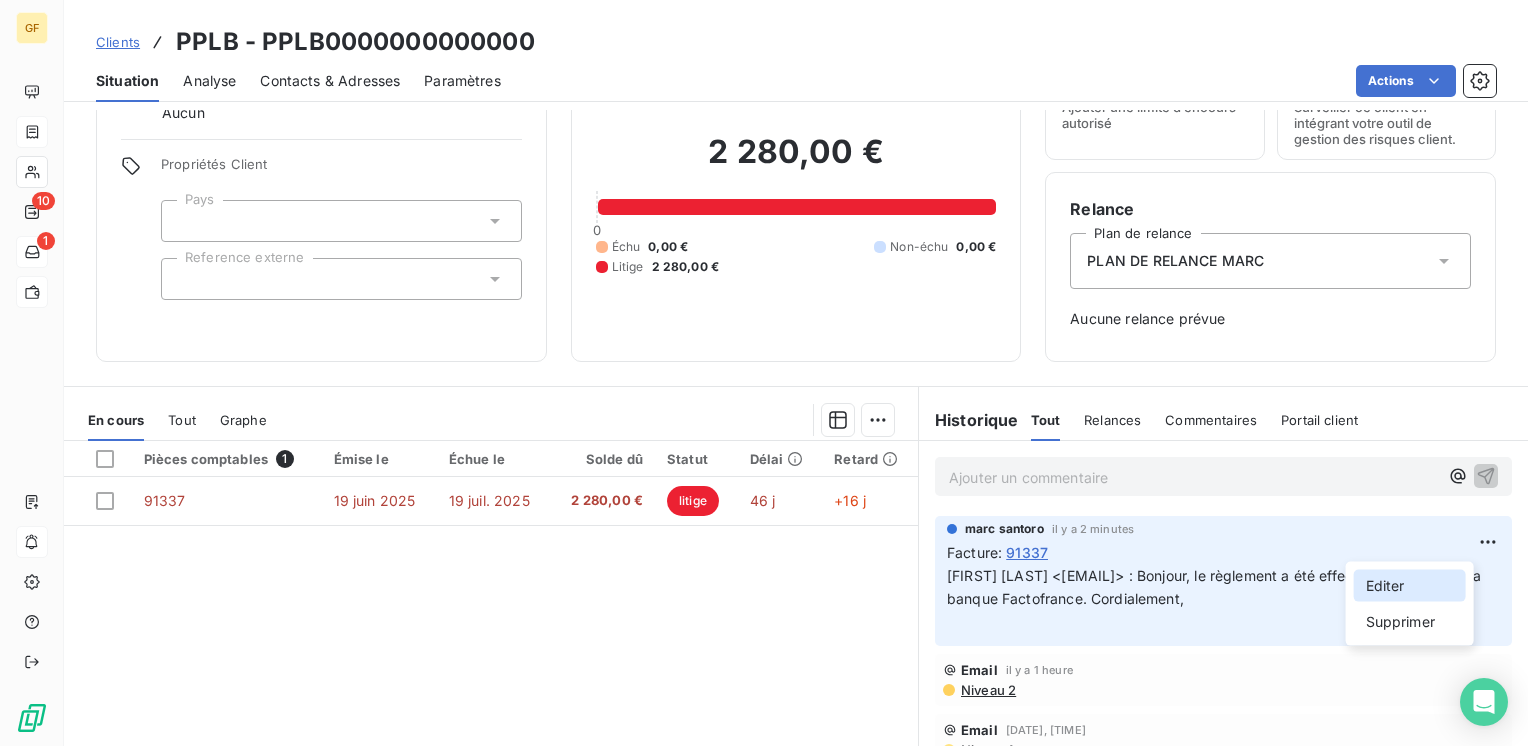 click on "Editer" at bounding box center [1410, 586] 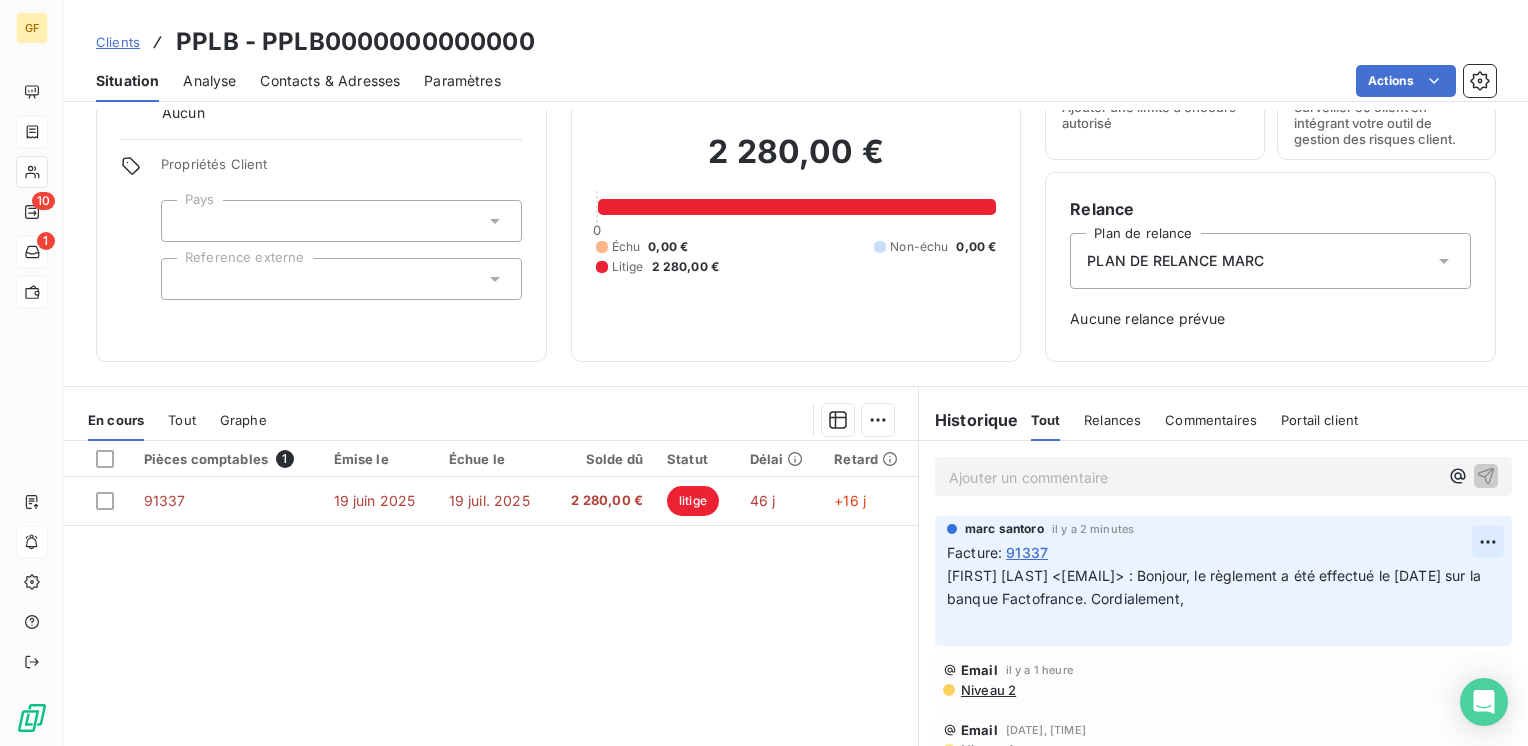 click on "GF 10 1 Clients PPLB - PPLB0000000000000 Situation Analyse Contacts & Adresses Paramètres Actions Informations client Gestionnaires Aucun Propriétés Client Pays Reference externe Encours client   2 280,00 € 0 Échu 0,00 € Non-échu 0,00 €   Litige 2 280,00 €   Limite d’encours Ajouter une limite d’encours autorisé Gestion du risque Surveiller ce client en intégrant votre outil de gestion des risques client. Relance Plan de relance PLAN DE RELANCE MARC Aucune relance prévue En cours Tout Graphe Pièces comptables 1 Émise le Échue le Solde dû Statut Délai   Retard   91337 19 juin 2025 19 juil. 2025 2 280,00 € litige 46 j +16 j Lignes par page 25 Précédent 1 Suivant Historique Tout Relances Commentaires Portail client Tout Relances Commentaires Portail client Ajouter un commentaire ﻿ marc santoro il y a 2 minutes Facture  : 91337 Emmanuel Laffet <e.laffet@[EXAMPLE.COM]> : Bonjour, le règlement a été effectué le 22-07 sur la banque Factofrance. Cordialement,
:" at bounding box center [764, 373] 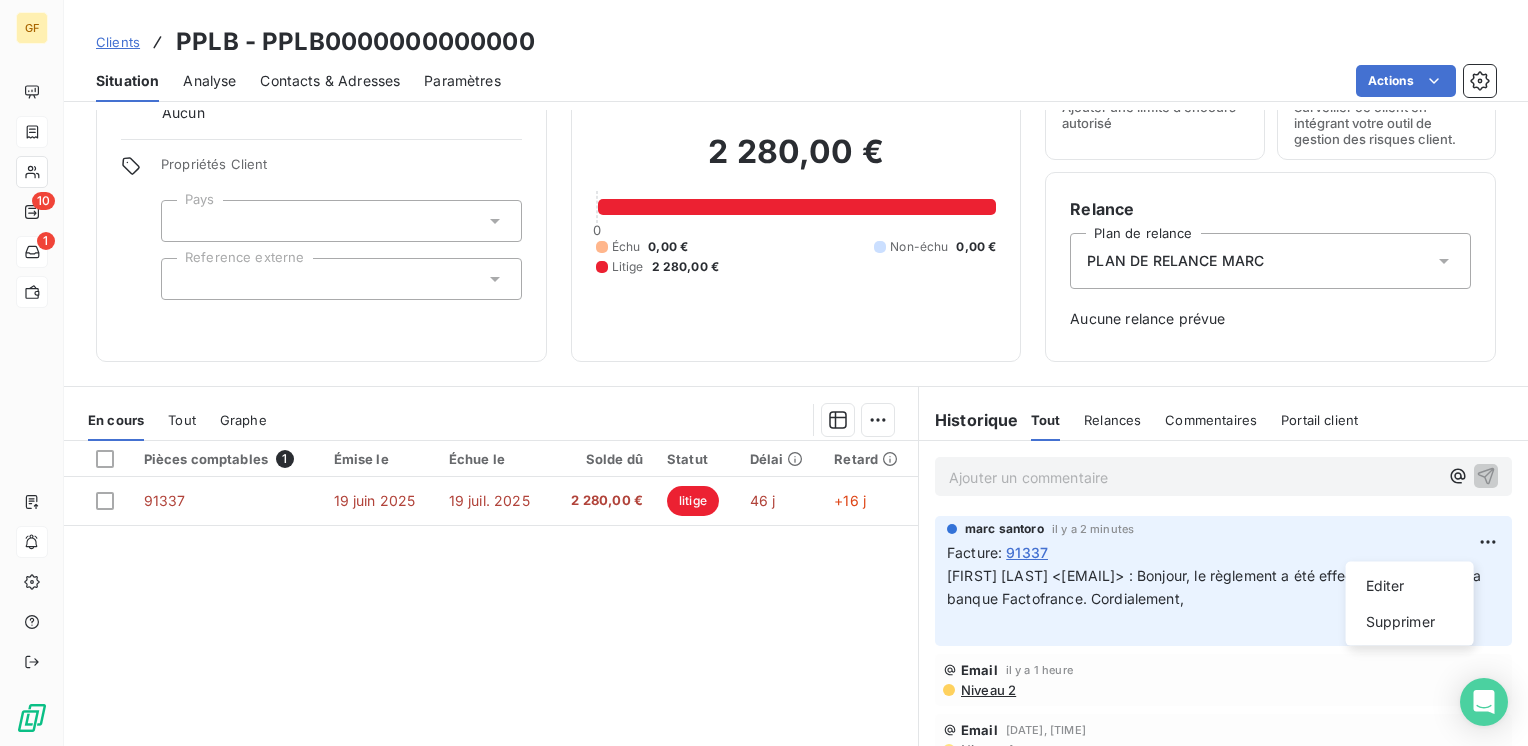 click on "GF 10 1 Clients PPLB - PPLB0000000000000 Situation Analyse Contacts & Adresses Paramètres Actions Informations client Gestionnaires Aucun Propriétés Client Pays Reference externe Encours client   2 280,00 € 0 Échu 0,00 € Non-échu 0,00 €   Litige 2 280,00 €   Limite d’encours Ajouter une limite d’encours autorisé Gestion du risque Surveiller ce client en intégrant votre outil de gestion des risques client. Relance Plan de relance PLAN DE RELANCE MARC Aucune relance prévue En cours Tout Graphe Pièces comptables 1 Émise le Échue le Solde dû Statut Délai   Retard   91337 19 juin 2025 19 juil. 2025 2 280,00 € litige 46 j +16 j Lignes par page 25 Précédent 1 Suivant Historique Tout Relances Commentaires Portail client Tout Relances Commentaires Portail client Ajouter un commentaire ﻿ marc santoro il y a 2 minutes Facture  : 91337 Emmanuel Laffet <e.laffet@[EXAMPLE.COM]> : Bonjour, le règlement a été effectué le 22-07 sur la banque Factofrance. Cordialement,
:" at bounding box center (764, 373) 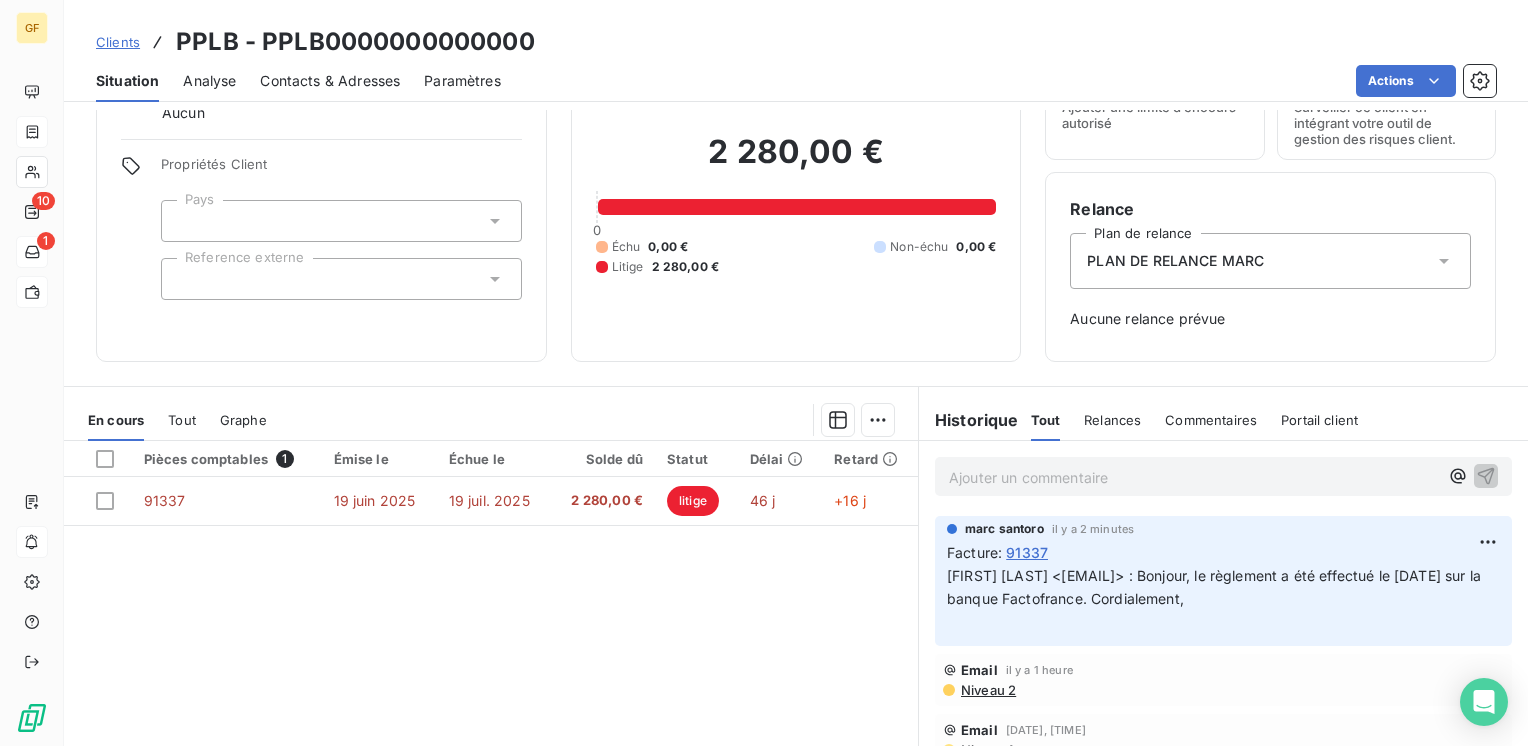 click on "[FIRST] [LAST] <[EMAIL]> : Bonjour, le règlement a été effectué le 22-07 sur la banque Factofrance. Cordialement,
﻿" at bounding box center [1223, 599] 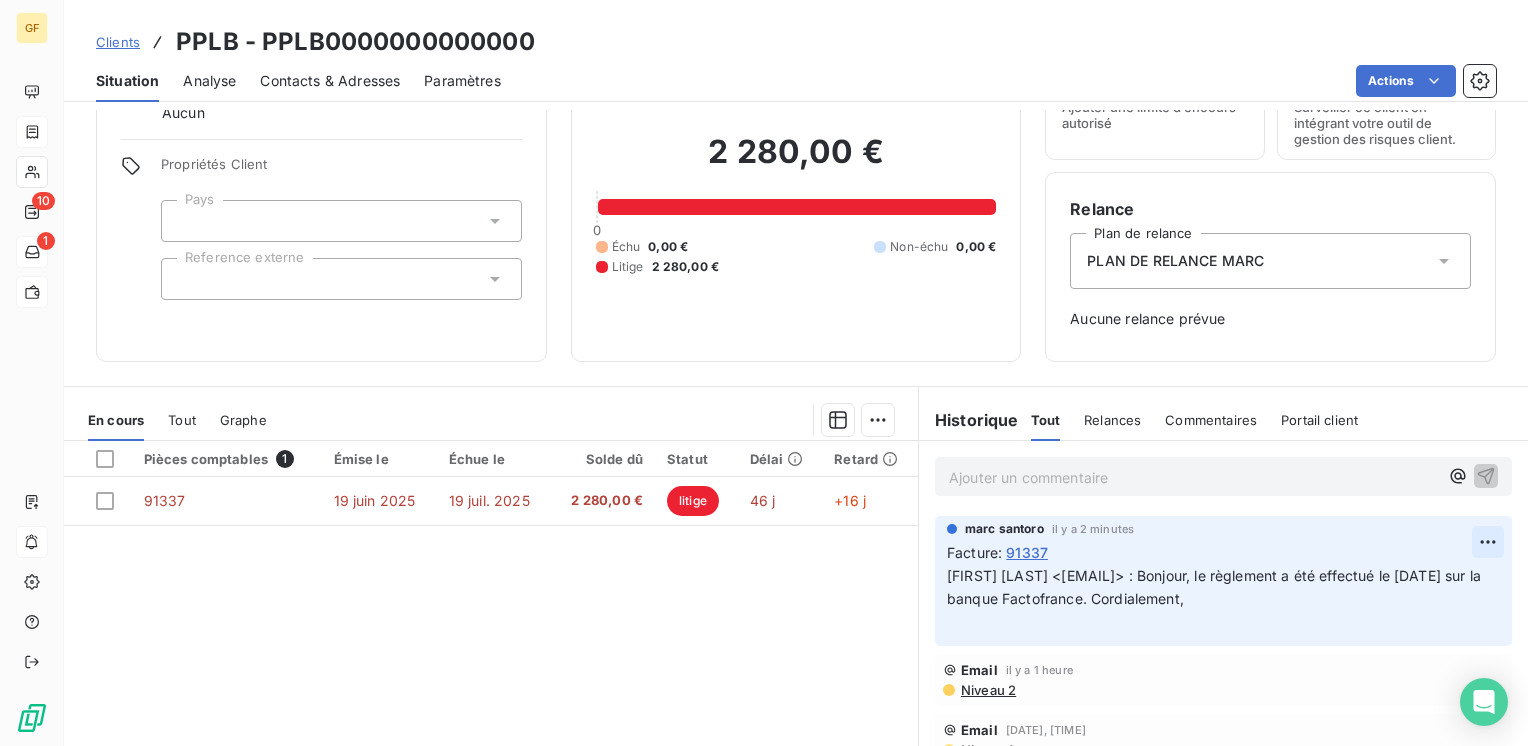 click on "GF 10 1 Clients PPLB - PPLB0000000000000 Situation Analyse Contacts & Adresses Paramètres Actions Informations client Gestionnaires Aucun Propriétés Client Pays Reference externe Encours client   2 280,00 € 0 Échu 0,00 € Non-échu 0,00 €   Litige 2 280,00 €   Limite d’encours Ajouter une limite d’encours autorisé Gestion du risque Surveiller ce client en intégrant votre outil de gestion des risques client. Relance Plan de relance PLAN DE RELANCE MARC Aucune relance prévue En cours Tout Graphe Pièces comptables 1 Émise le Échue le Solde dû Statut Délai   Retard   91337 19 juin 2025 19 juil. 2025 2 280,00 € litige 46 j +16 j Lignes par page 25 Précédent 1 Suivant Historique Tout Relances Commentaires Portail client Tout Relances Commentaires Portail client Ajouter un commentaire ﻿ marc santoro il y a 2 minutes Facture  : 91337 Emmanuel Laffet <e.laffet@[EXAMPLE.COM]> : Bonjour, le règlement a été effectué le 22-07 sur la banque Factofrance. Cordialement,
:" at bounding box center (764, 373) 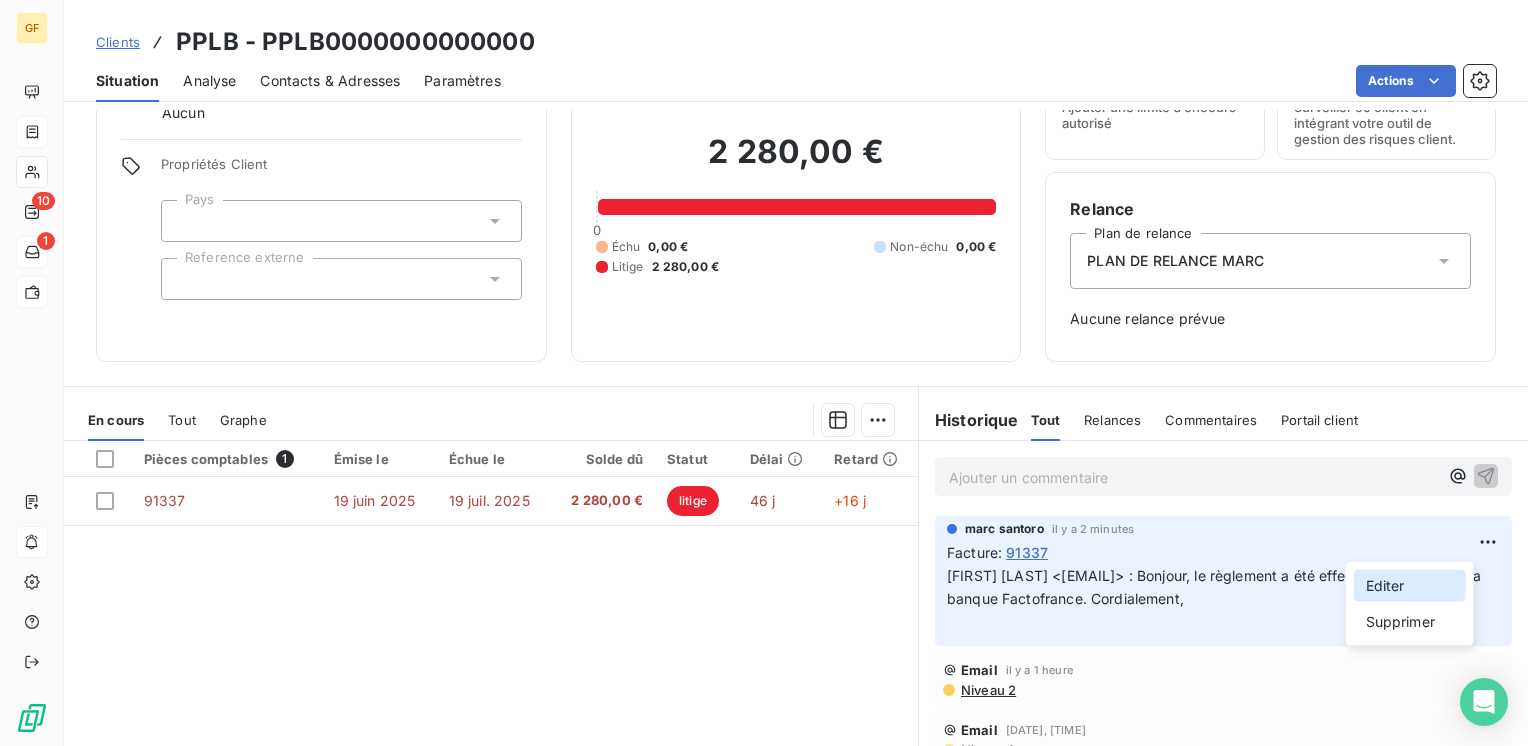 click on "Editer" at bounding box center [1410, 586] 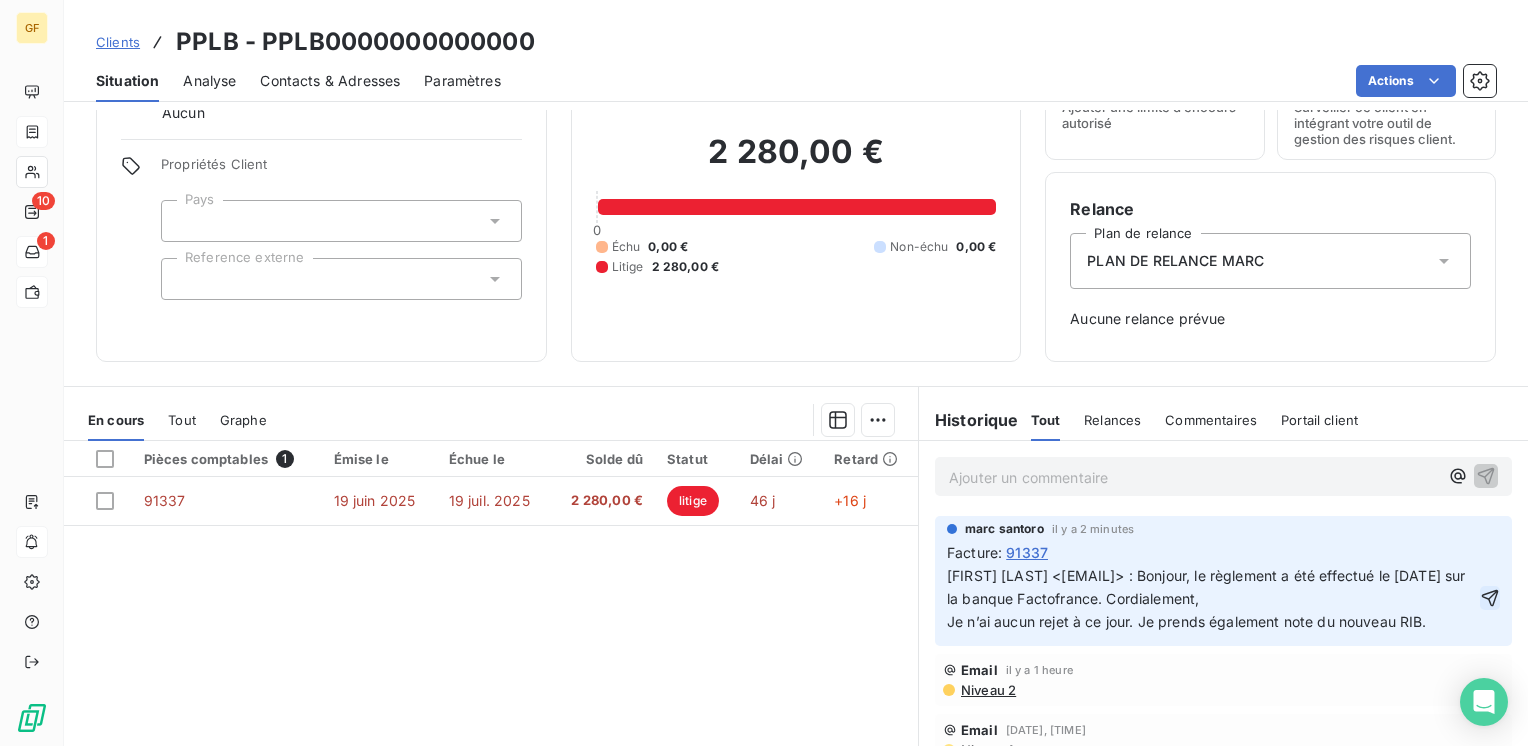 click 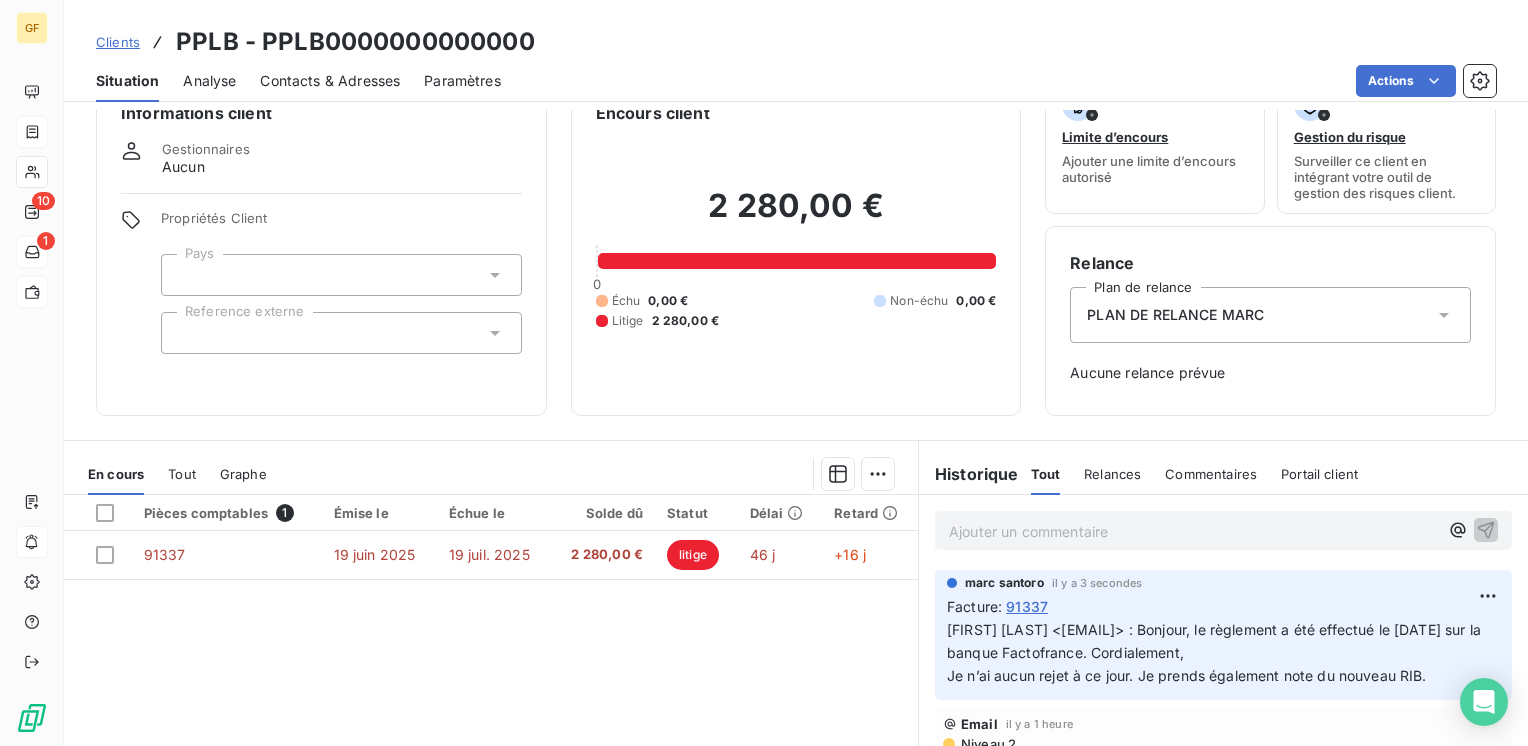 scroll, scrollTop: 0, scrollLeft: 0, axis: both 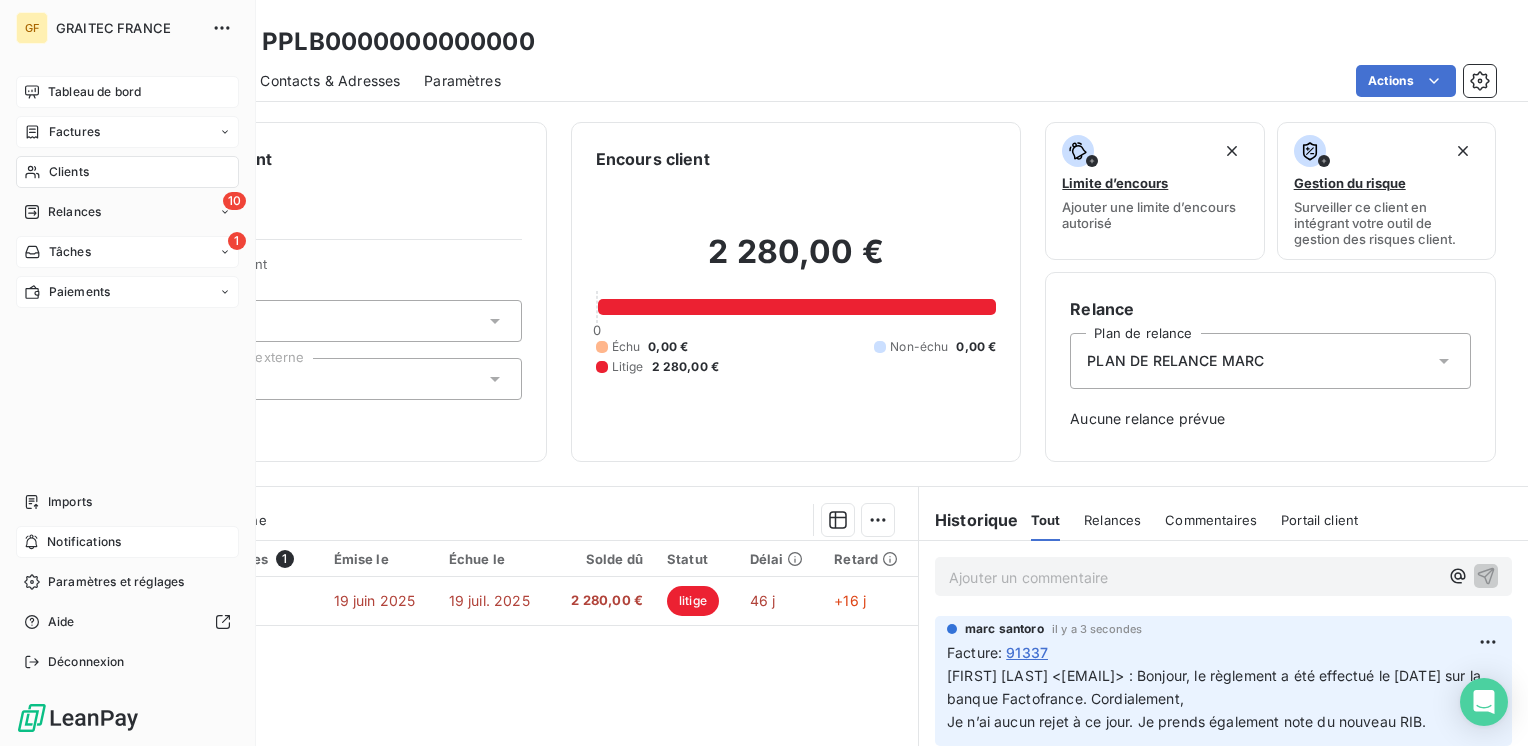 drag, startPoint x: 54, startPoint y: 91, endPoint x: 182, endPoint y: 86, distance: 128.09763 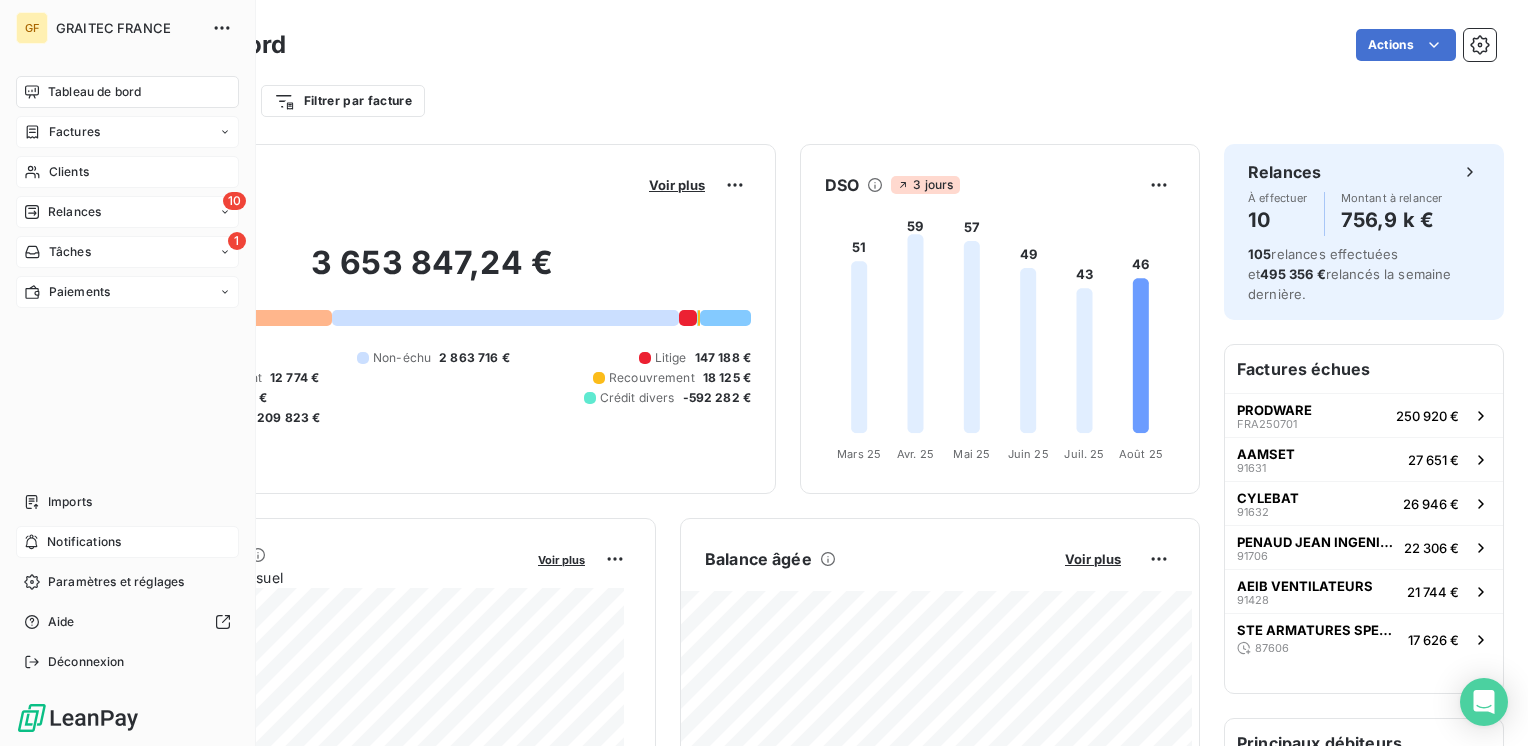 click on "Relances" at bounding box center (74, 212) 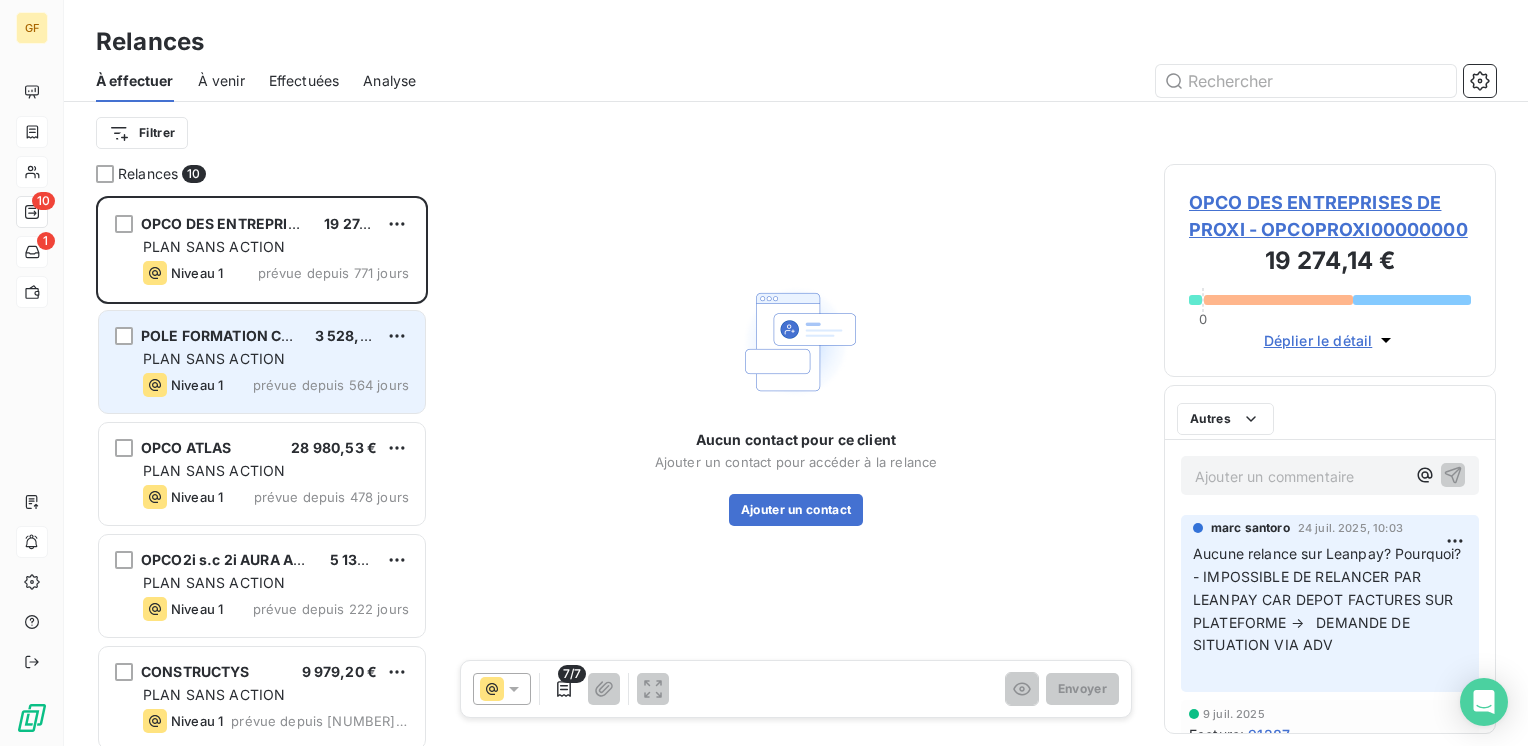 scroll, scrollTop: 16, scrollLeft: 16, axis: both 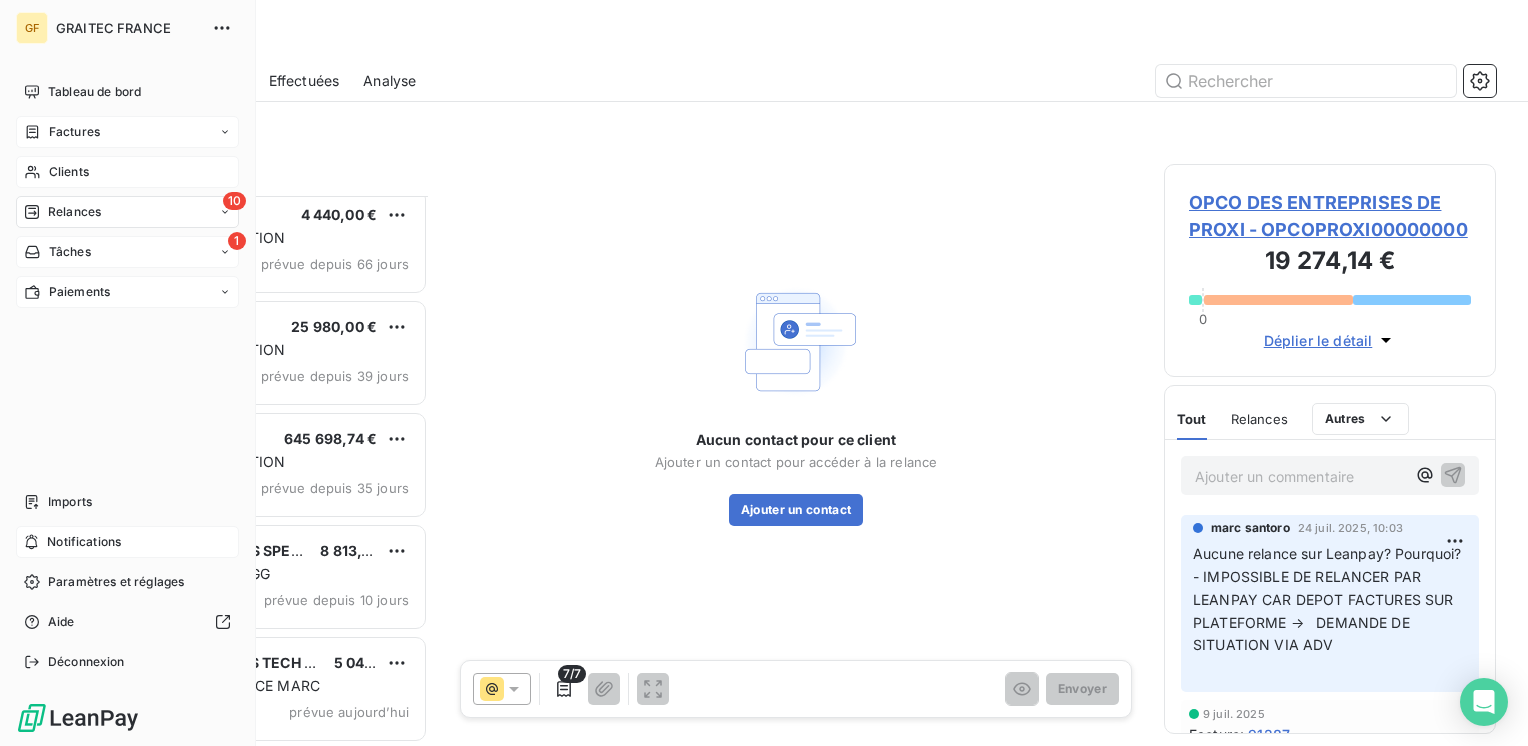 click on "Factures" at bounding box center (74, 132) 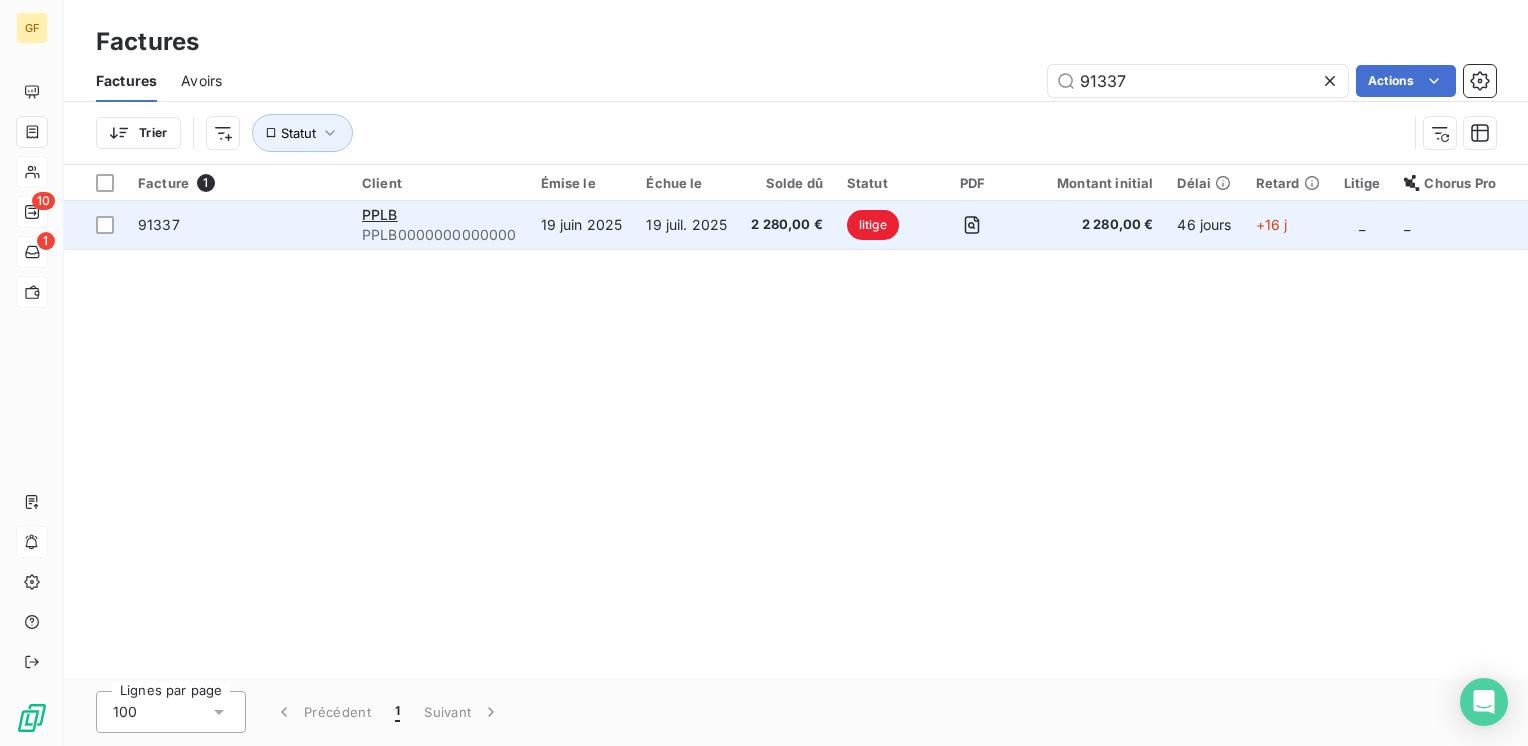 click on "PPLB" at bounding box center (439, 215) 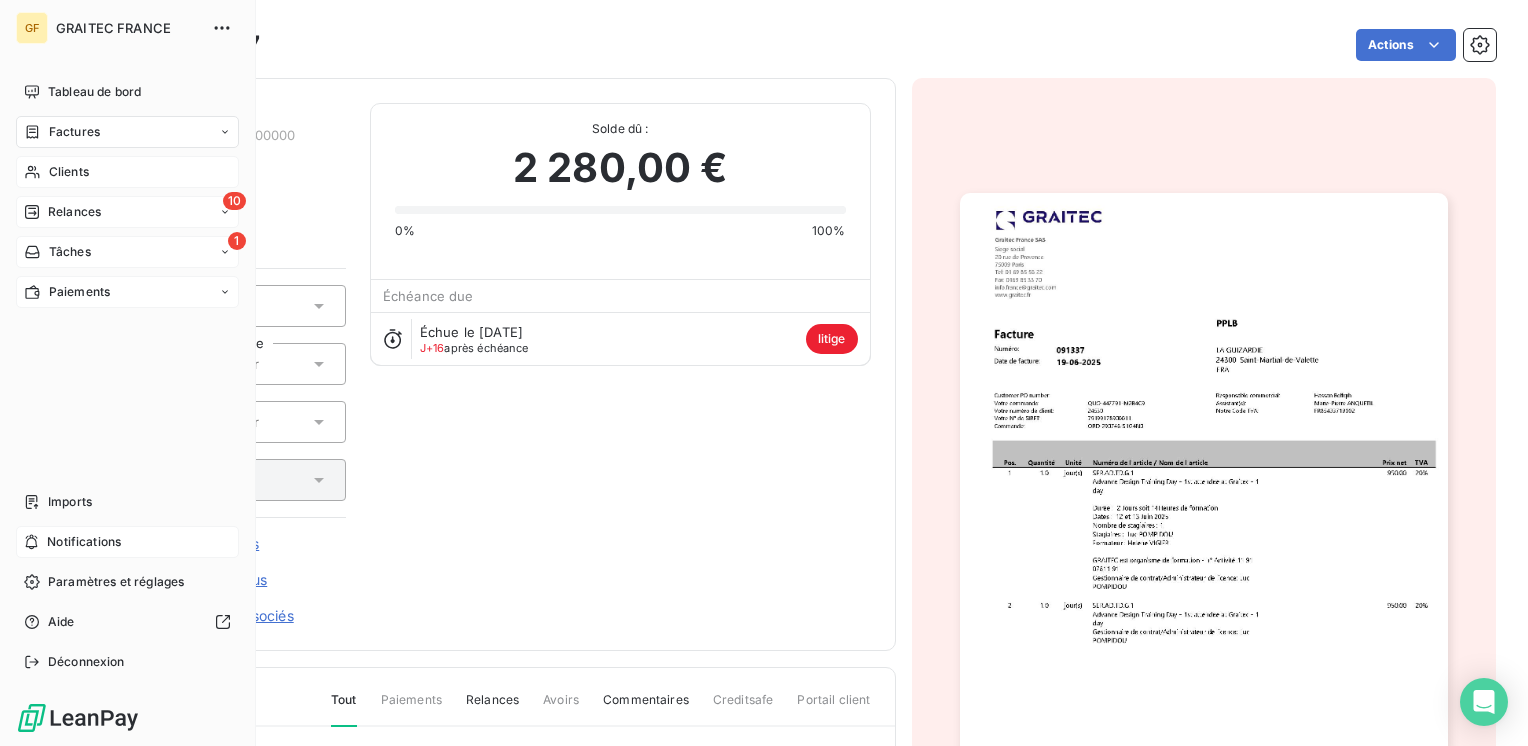 click on "Clients" at bounding box center (69, 172) 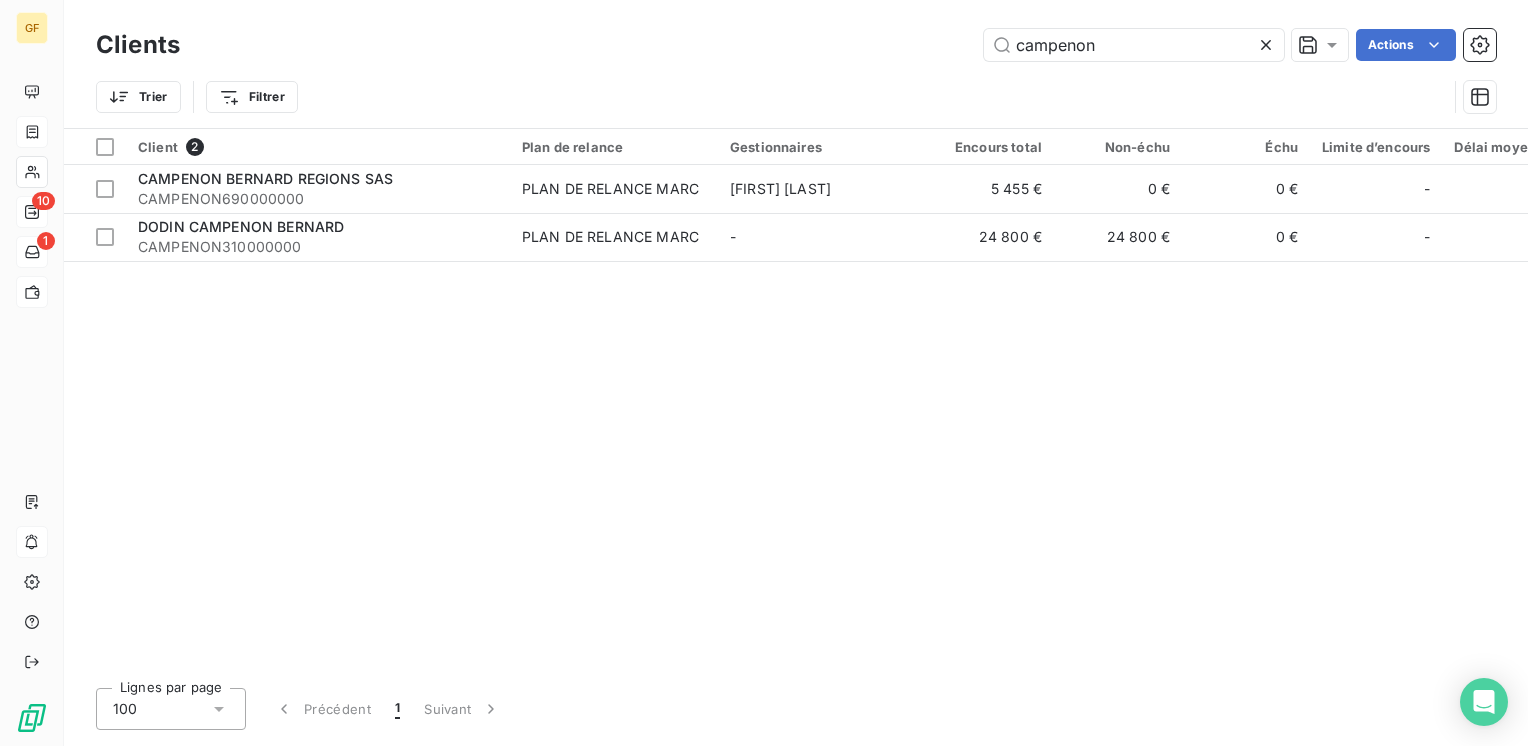 drag, startPoint x: 1120, startPoint y: 42, endPoint x: 650, endPoint y: 97, distance: 473.20715 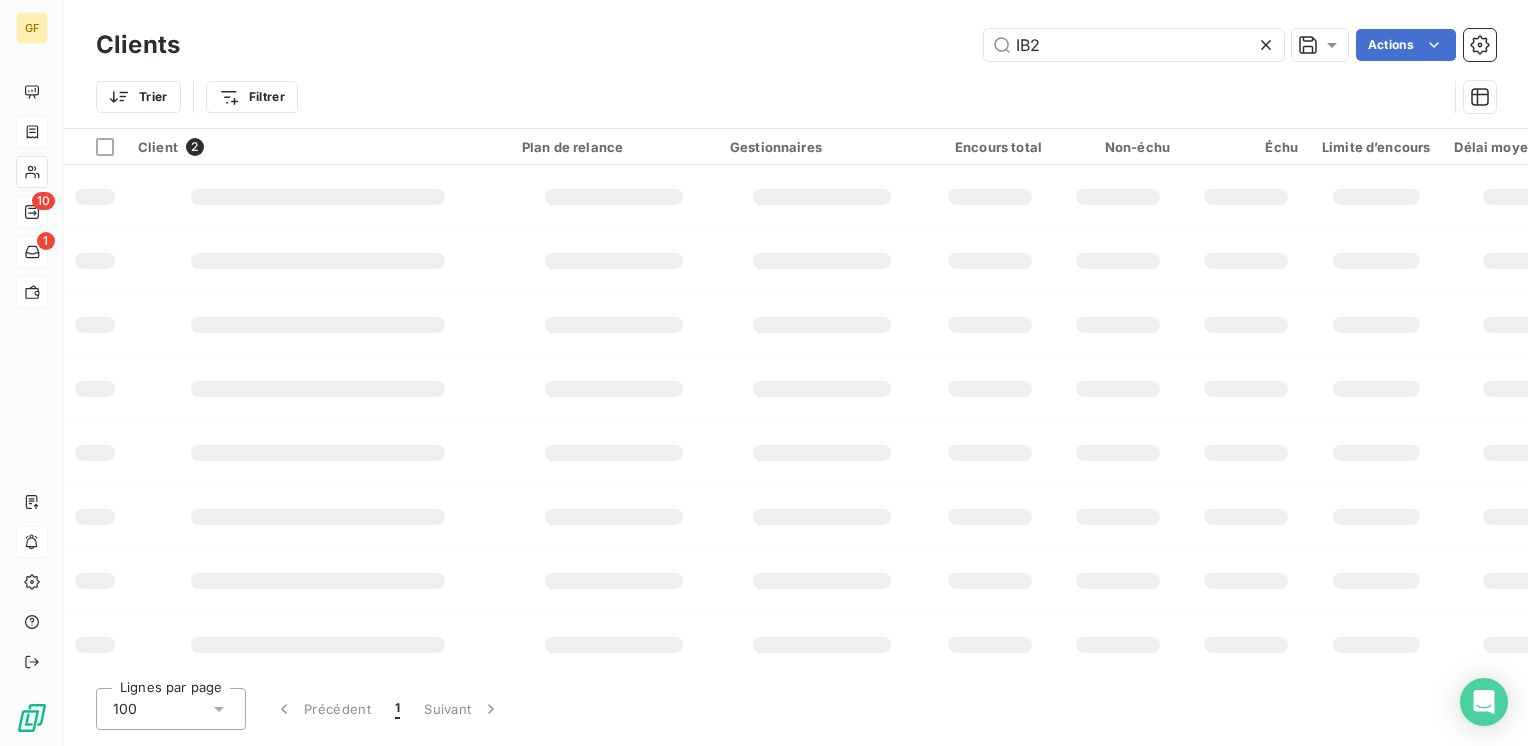 type on "IB2A" 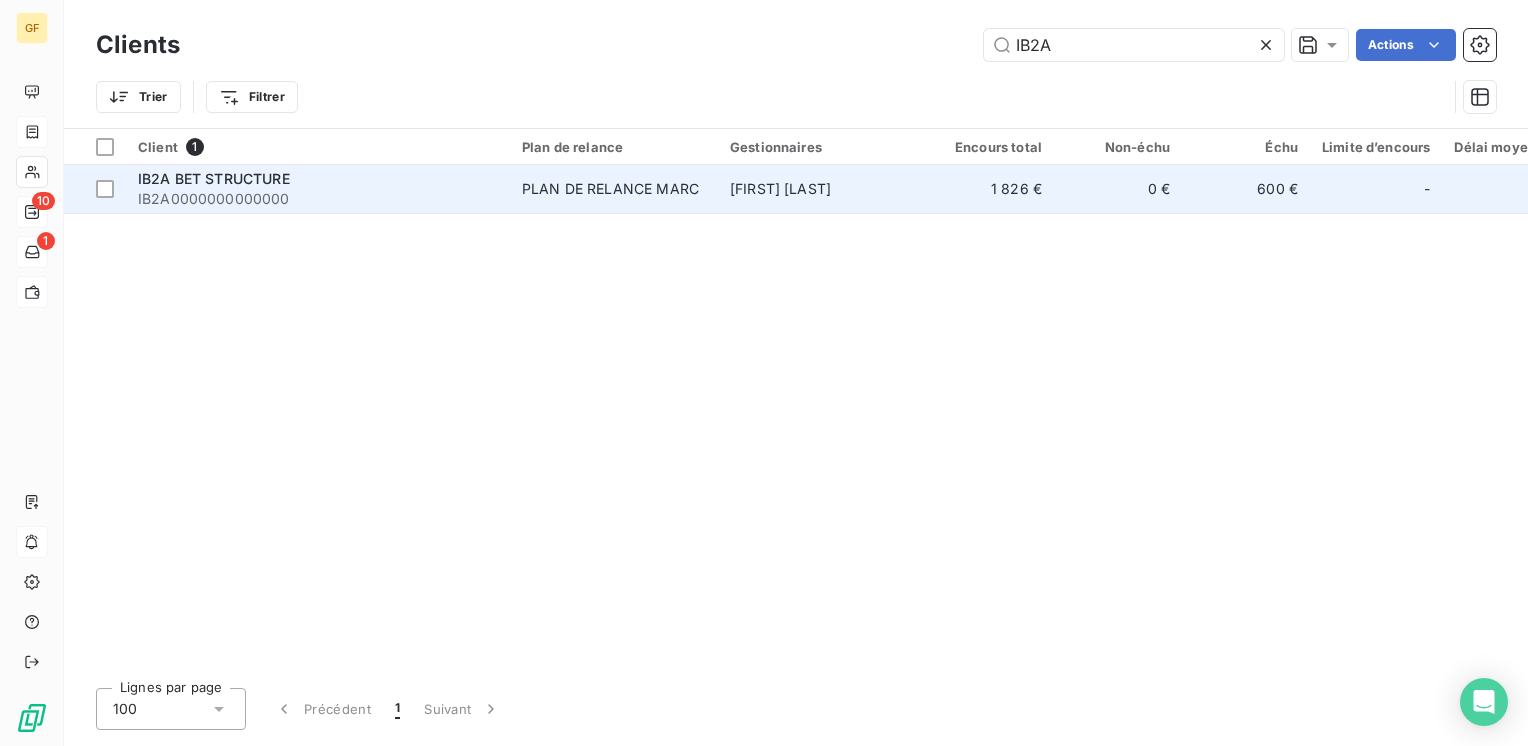 click on "IB2A BET STRUCTURE" at bounding box center [318, 179] 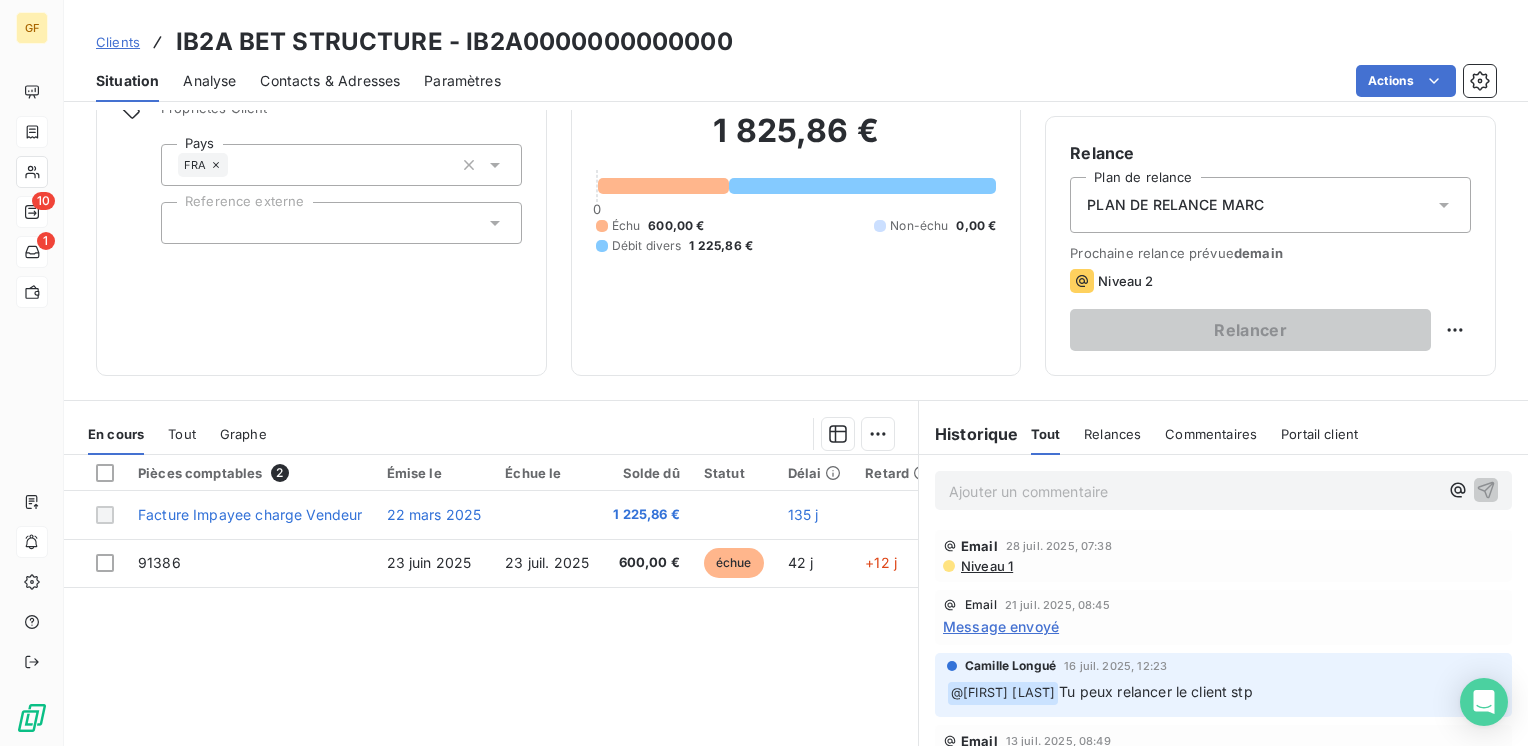 scroll, scrollTop: 200, scrollLeft: 0, axis: vertical 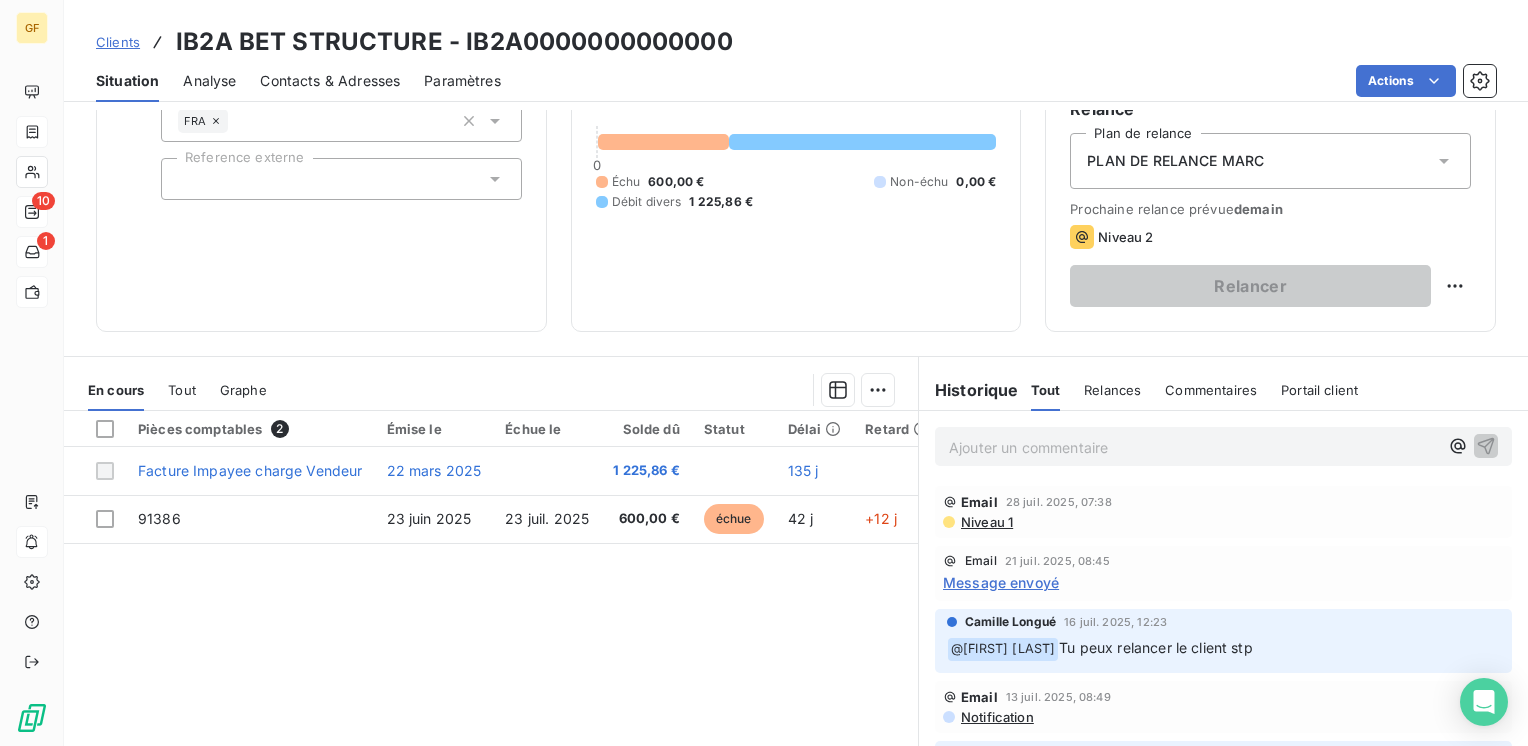click on "Niveau 1" at bounding box center (986, 522) 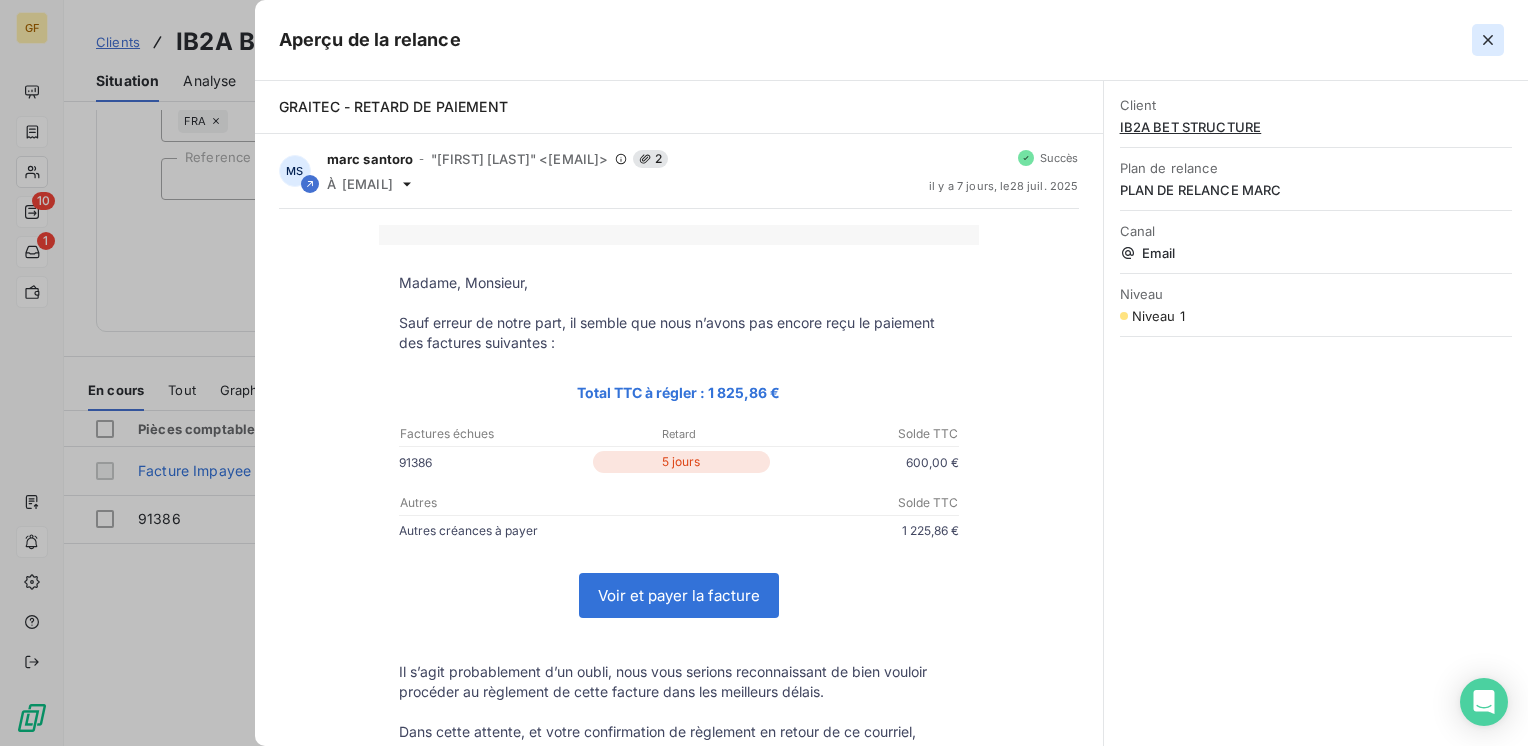 click 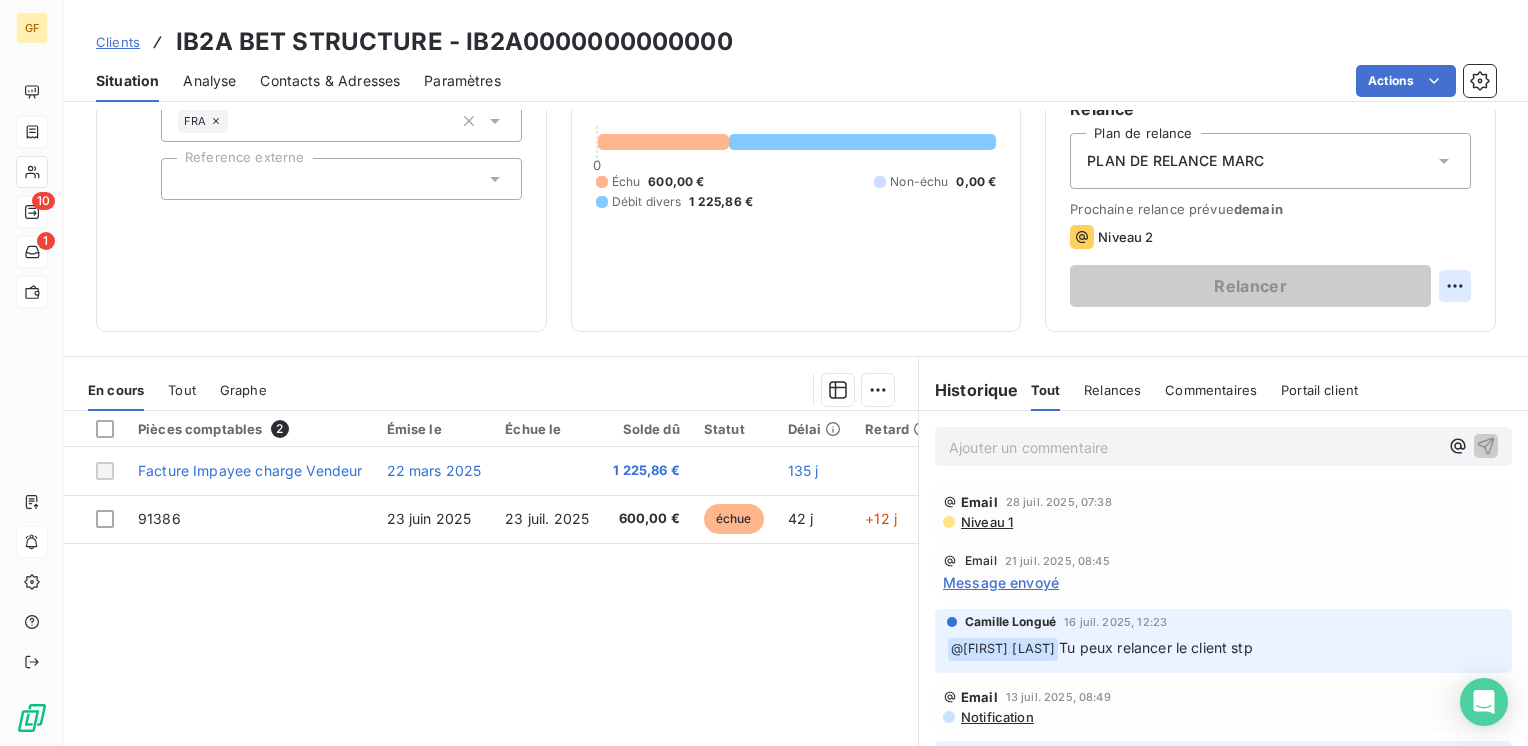 click on "GF 10 1 Clients [COMPANY_NAME] BET STRUCTURE - [CLIENT_ID] Situation Analyse Contacts & Adresses Paramètres Actions Informations client Gestionnaires [FIRST] [LAST] Propriétés Client Pays FRA Reference externe Encours client   1 825,86 € 0 Échu 600,00 € Non-échu 0,00 €   Débit divers 1 225,86 €   Limite d’encours Ajouter une limite d’encours autorisé Gestion du risque Surveiller ce client en intégrant votre outil de gestion des risques client. Relance Plan de relance PLAN DE RELANCE MARC Prochaine relance prévue  demain Niveau 2 Relancer En cours Tout Graphe Pièces comptables 2 Émise le Échue le Solde dû Statut Délai   Retard   Facture Impayee charge Vendeur 22 mars 2025 1 225,86 € 135 j 91386 23 juin 2025 23 juil. 2025 600,00 € échue 42 j +12 j Lignes par page 25 Précédent 1 Suivant Historique Tout Relances Commentaires Portail client Tout Relances Commentaires Portail client Ajouter un commentaire ﻿ Email 28 juil. 2025, 07:38 Niveau 1 Email ﻿ @" at bounding box center [764, 373] 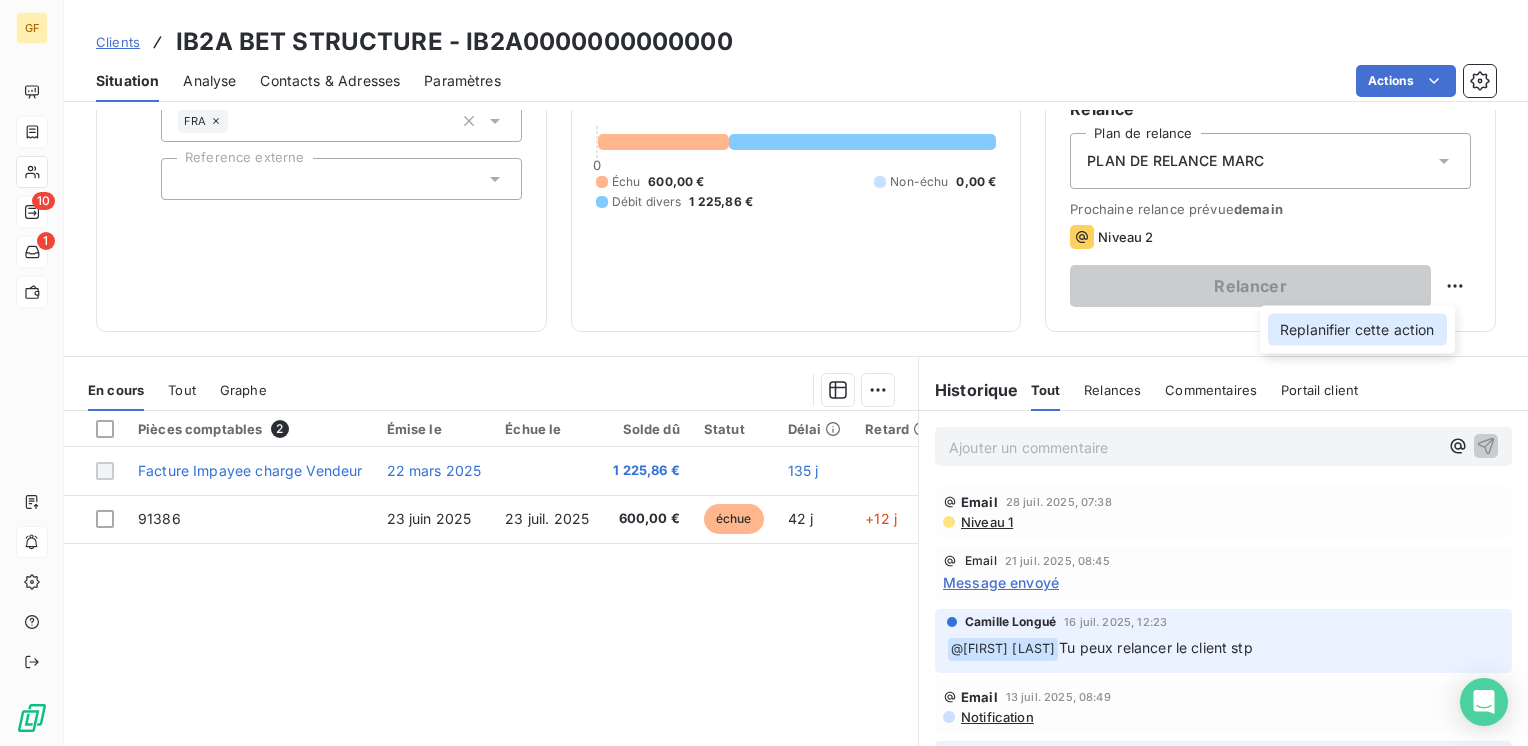 click on "Replanifier cette action" at bounding box center [1357, 330] 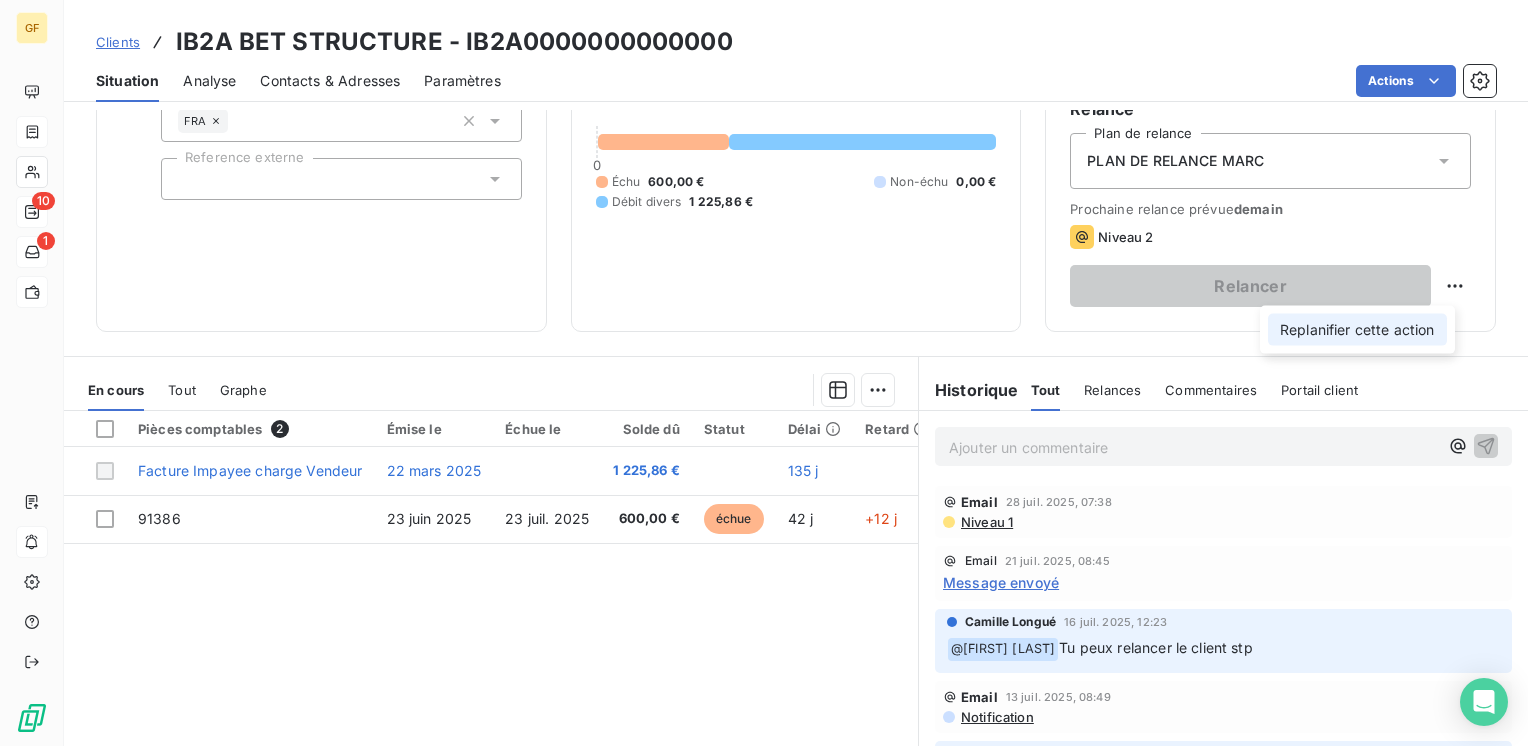 select on "7" 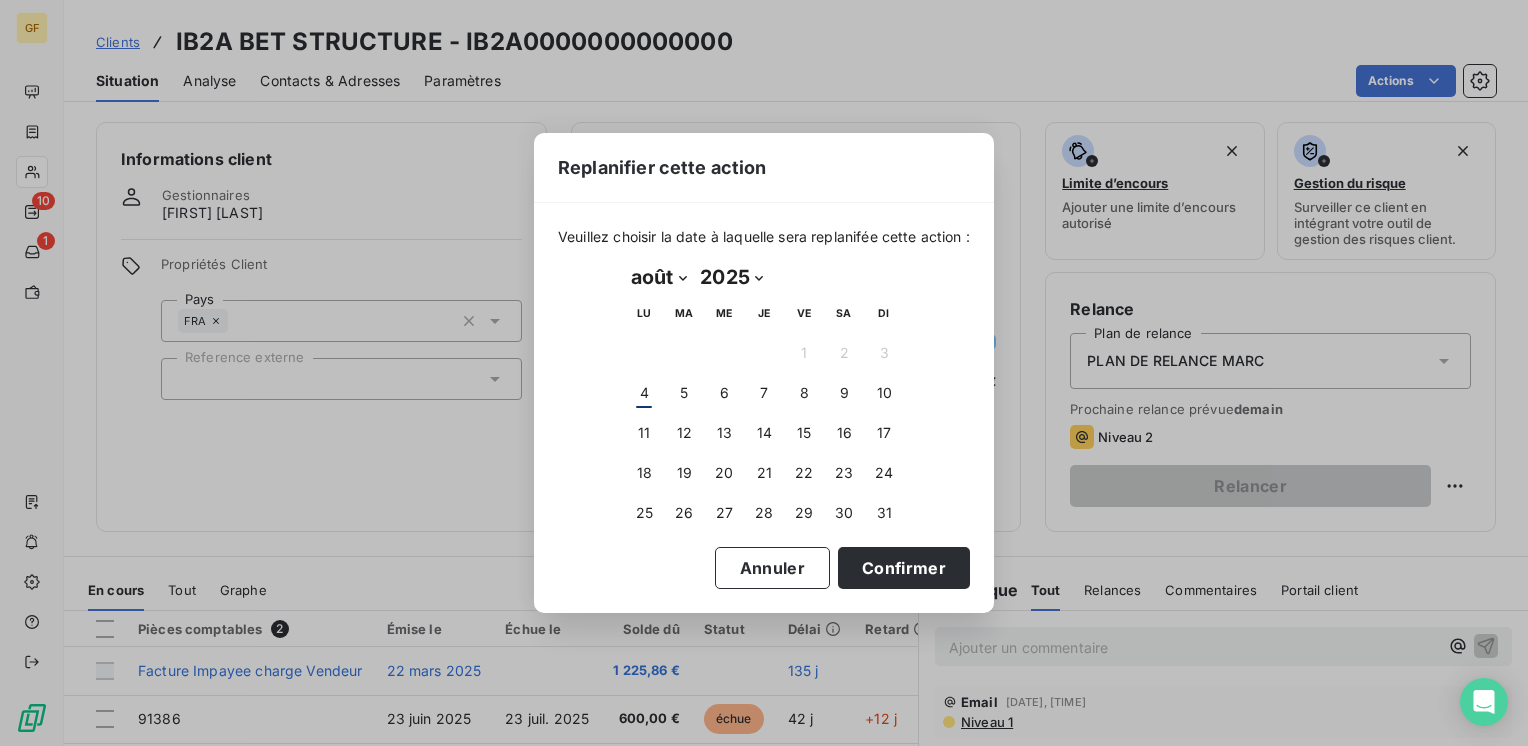 select on "7" 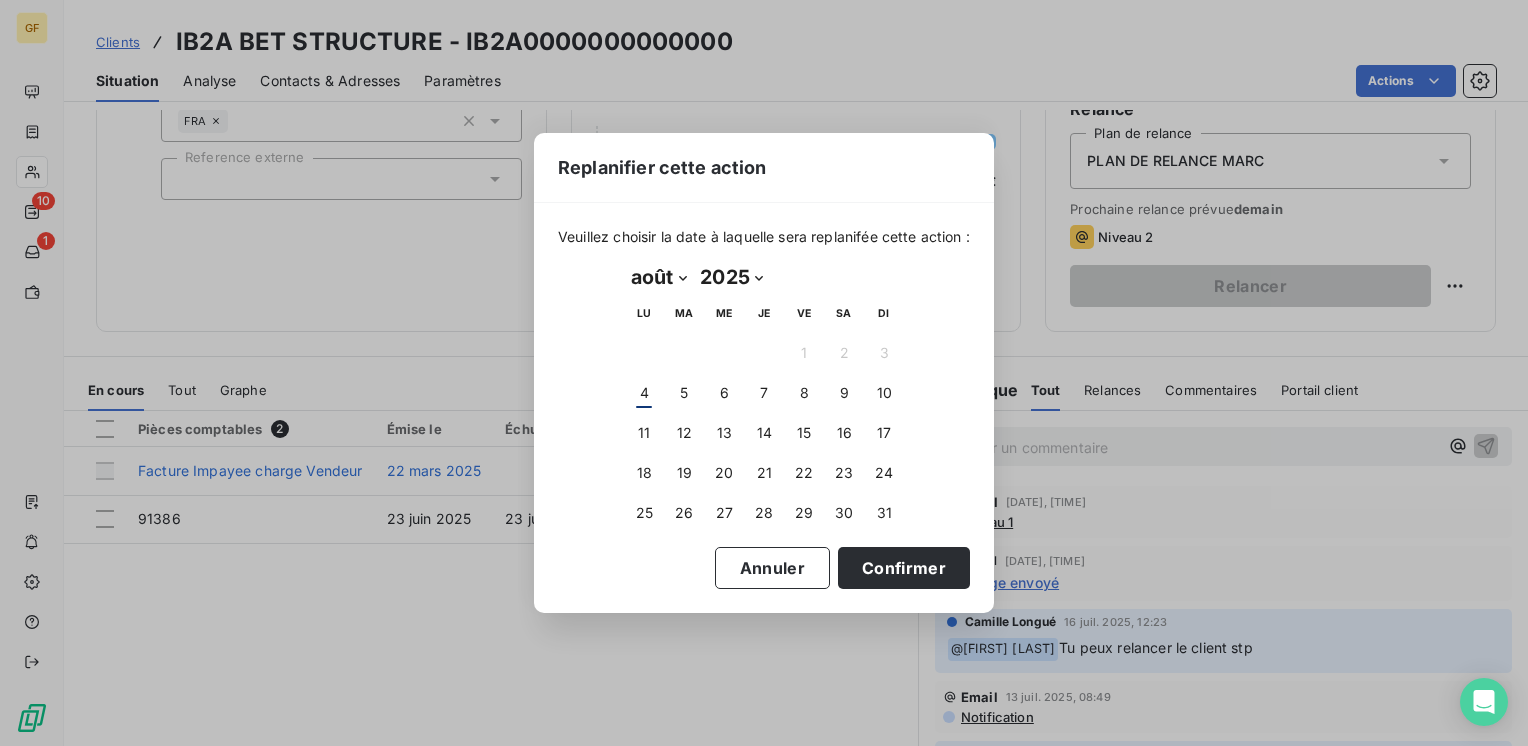 click on "4" at bounding box center [644, 393] 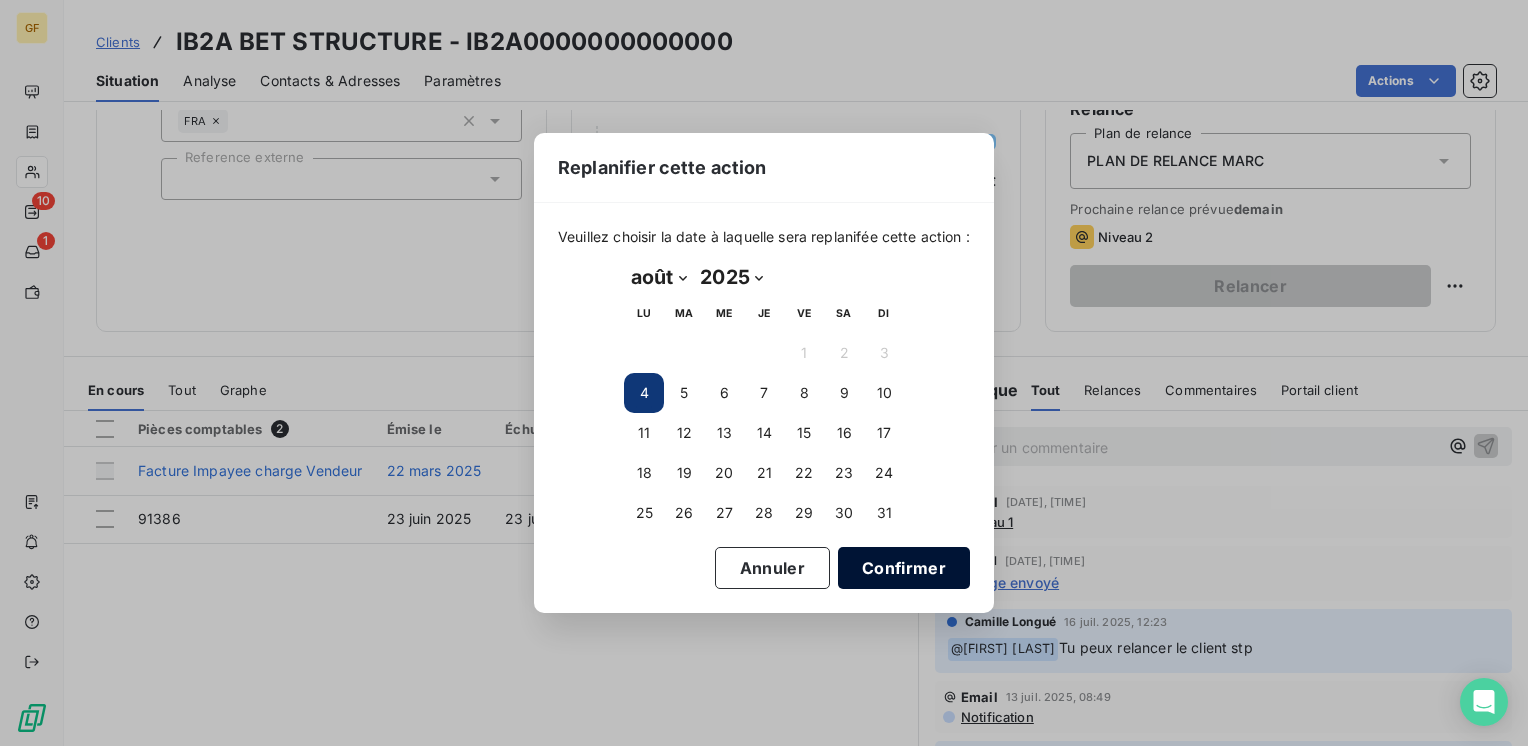 click on "Confirmer" at bounding box center [904, 568] 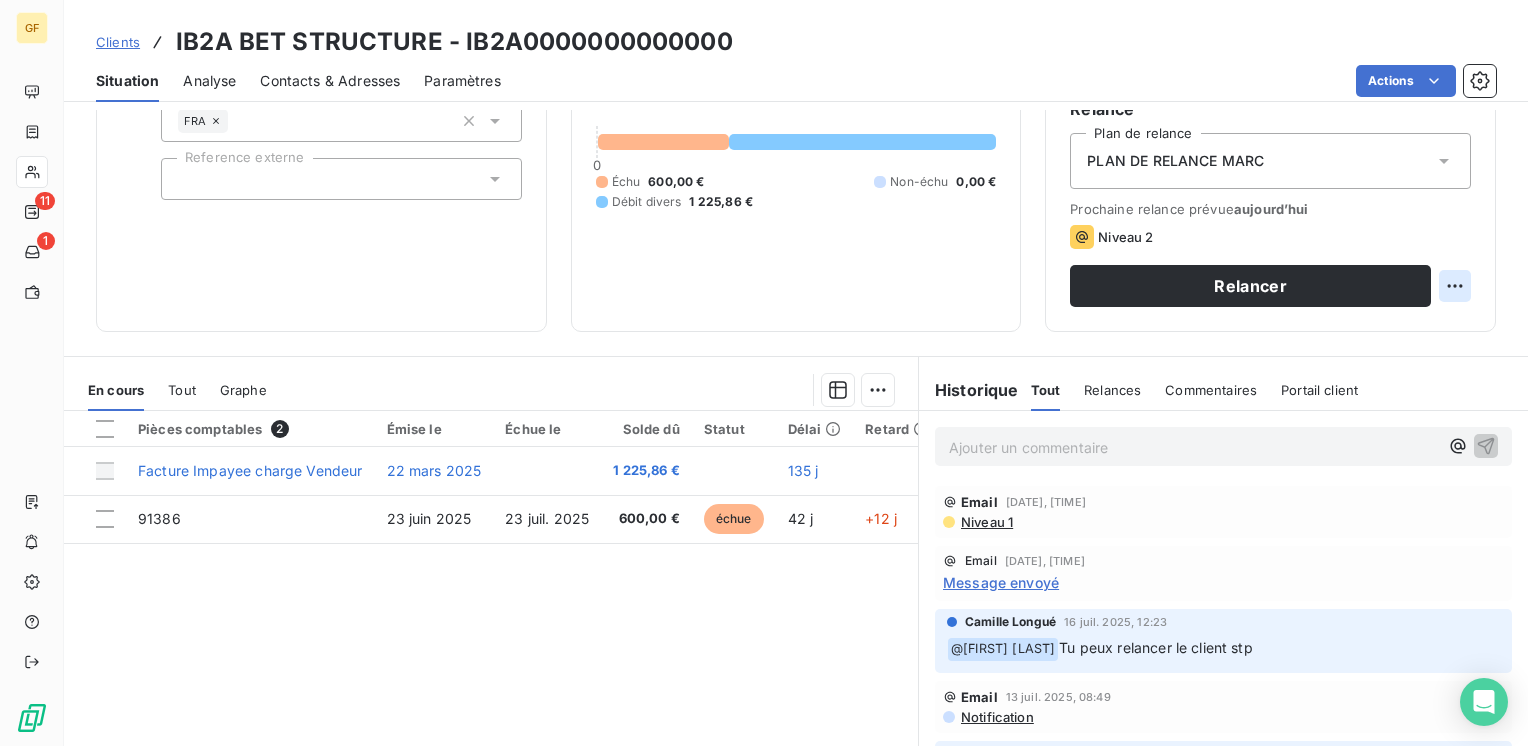 click on "GF 11 1 Clients IB2A BET STRUCTURE - IB2A0000000000000 Situation Analyse Contacts & Adresses Paramètres Actions Informations client Gestionnaires [FIRST] [LAST] Propriétés Client Pays FRA Reference externe Encours client [PRICE] [CURRENCY] 0 Échu [PRICE] [CURRENCY] Non-échu [PRICE] [CURRENCY] Débit divers [PRICE] [CURRENCY] Limite d’encours Ajouter une limite d’encours autorisé Gestion du risque Surveiller ce client en intégrant votre outil de gestion des risques client. Relance Plan de relance PLAN DE RELANCE [FIRST] Prochaine relance prévue aujourd’hui Niveau 2 Relancer En cours Tout Graphe Pièces comptables 2 Émise le Échue le Solde dû Statut Délai Retard Facture Impayee charge Vendeur [DATE] [PRICE] [CURRENCY] [NUMBER] j [NUMBER] [DATE] [DATE] [PRICE] [CURRENCY] échue [NUMBER] j +[NUMBER] j Lignes par page 25 Précédent 1 Suivant Historique Tout Relances Commentaires Portail client Tout Relances Commentaires Portail client Ajouter un commentaire ﻿ Email [DATE], [TIME] Niveau 1 Email ﻿" at bounding box center [764, 373] 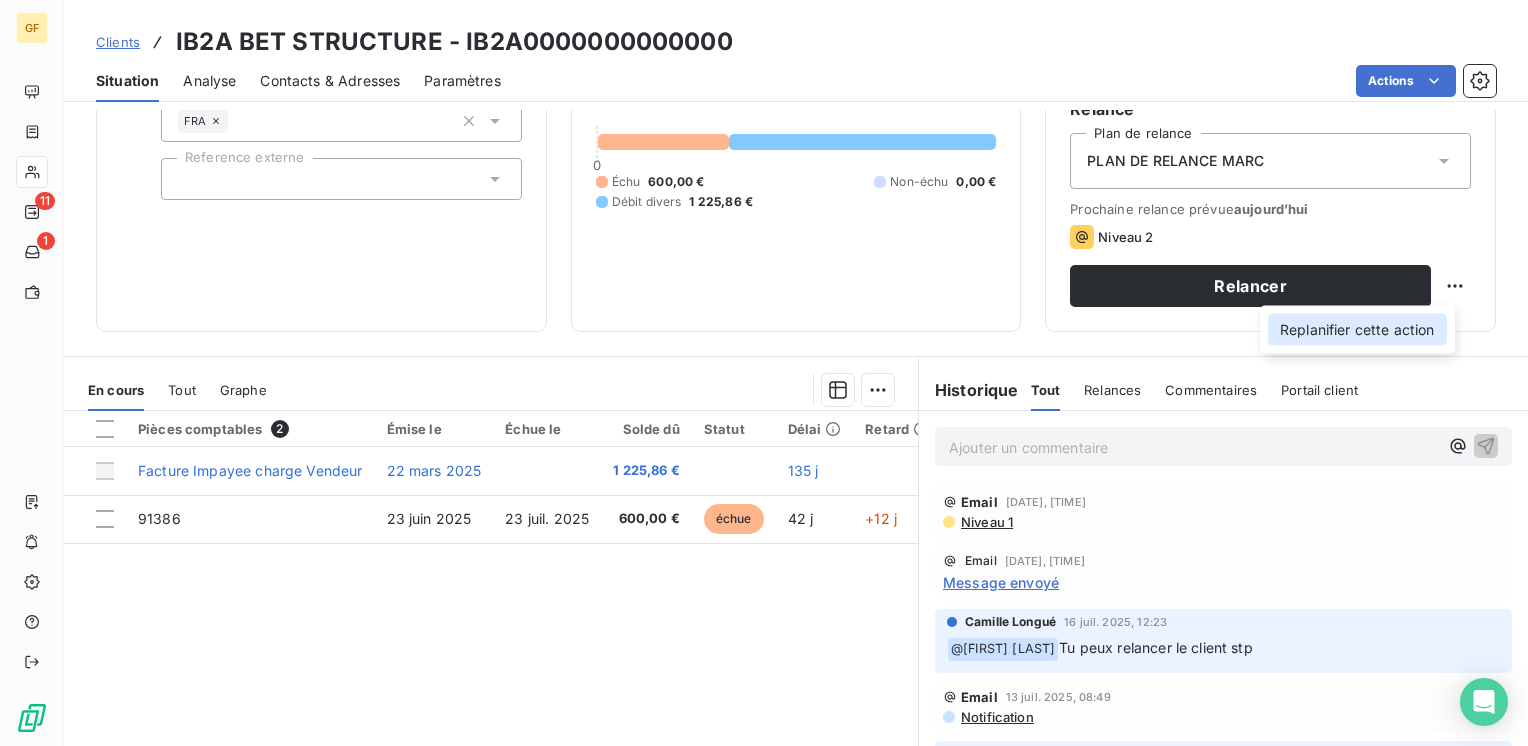 click on "Replanifier cette action" at bounding box center [1357, 330] 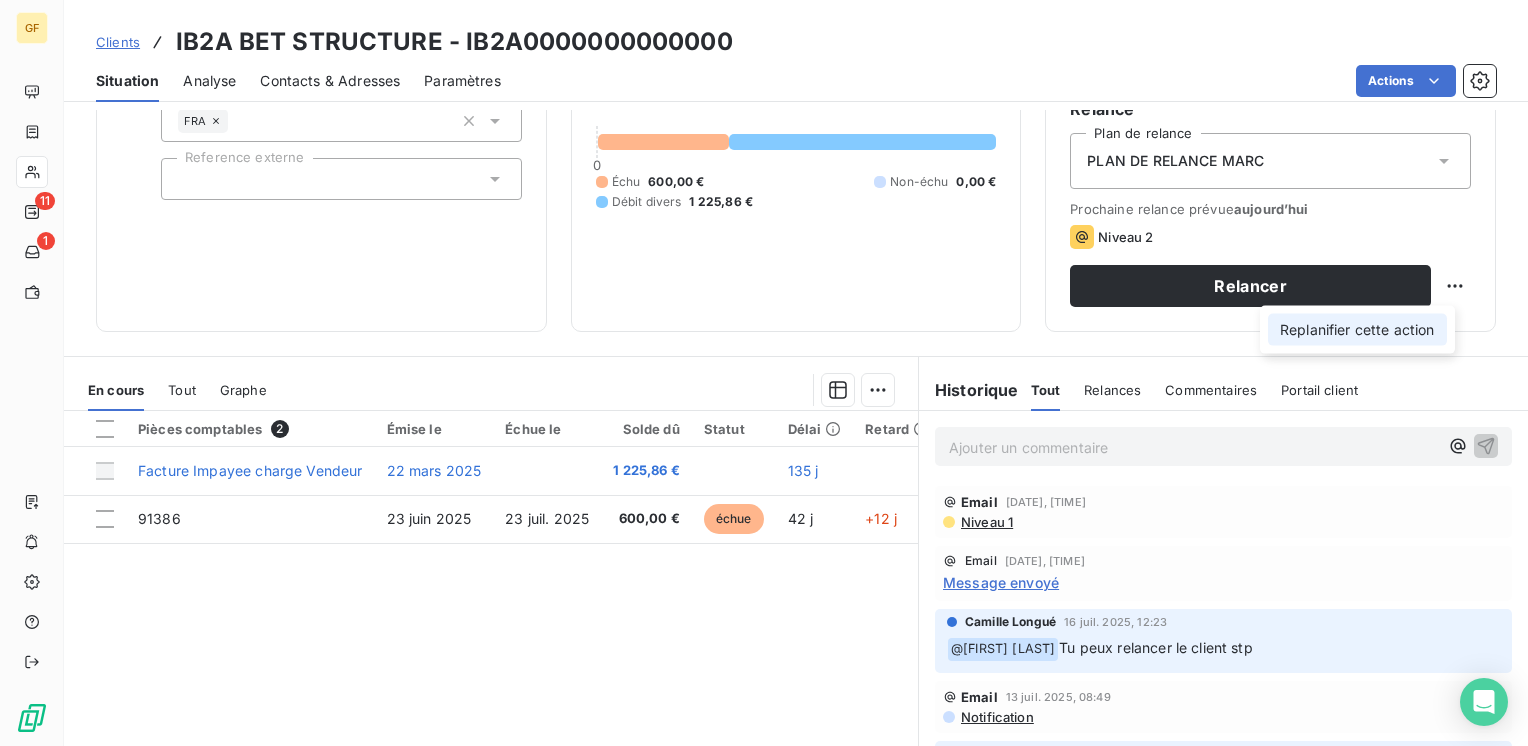 select on "7" 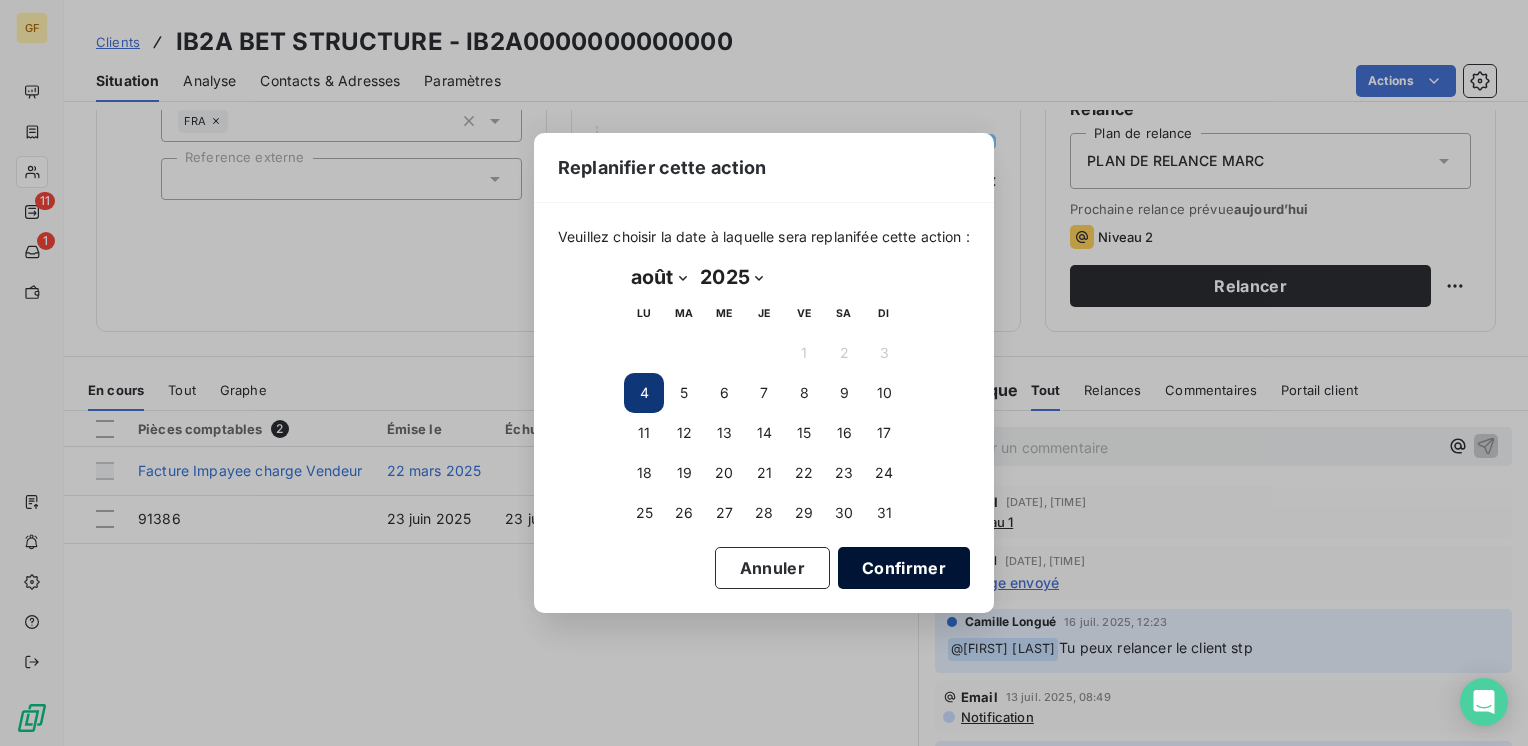click on "Confirmer" at bounding box center (904, 568) 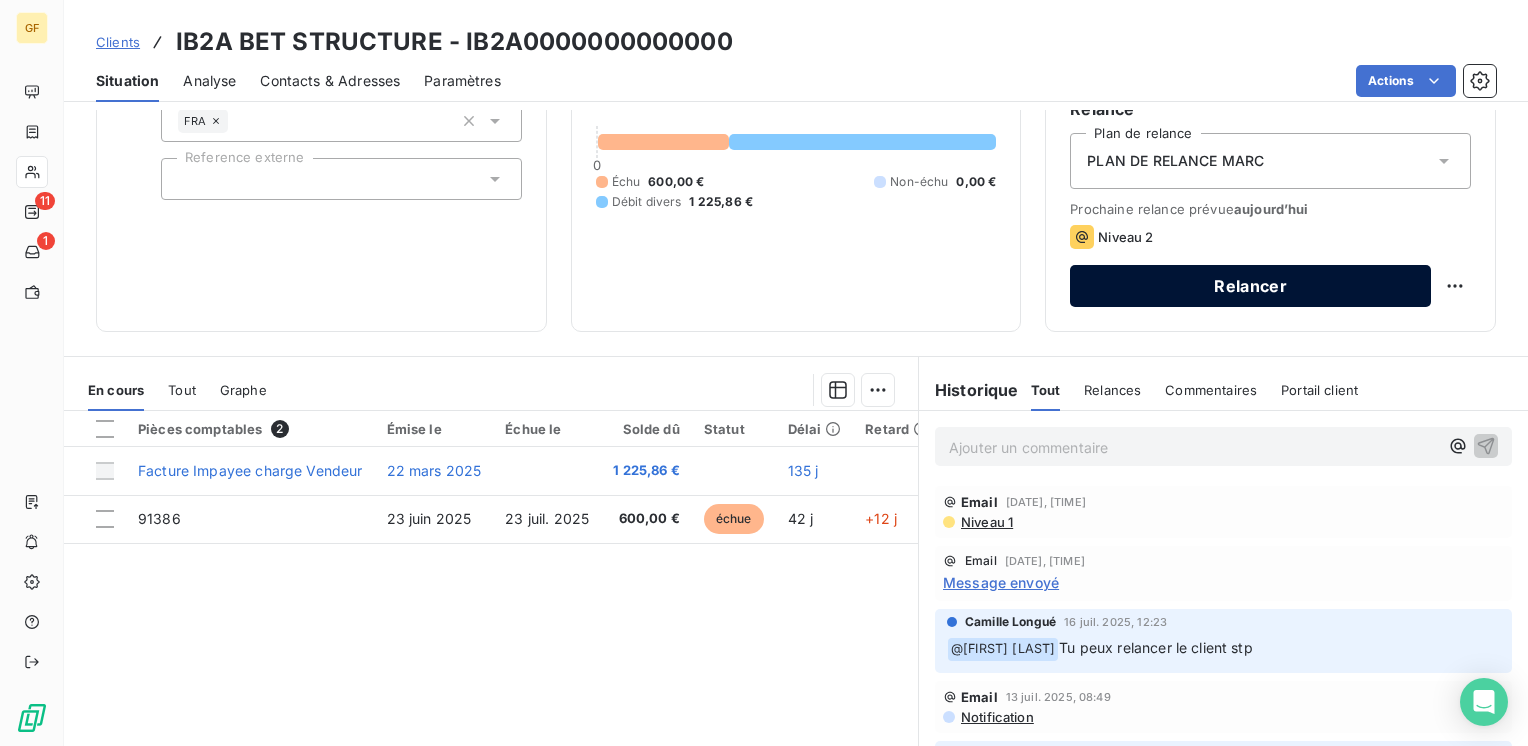 click on "Relancer" at bounding box center (1250, 286) 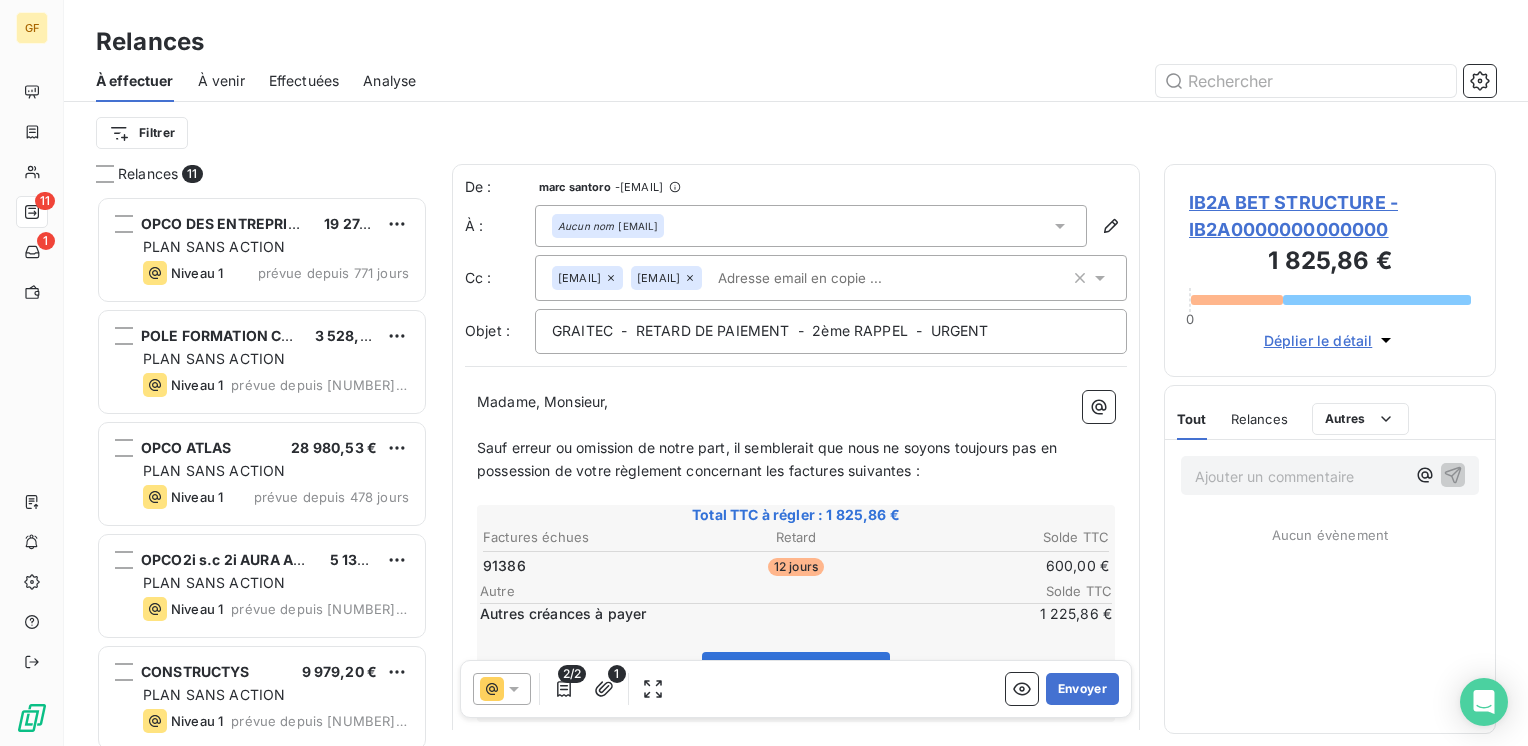 scroll, scrollTop: 16, scrollLeft: 16, axis: both 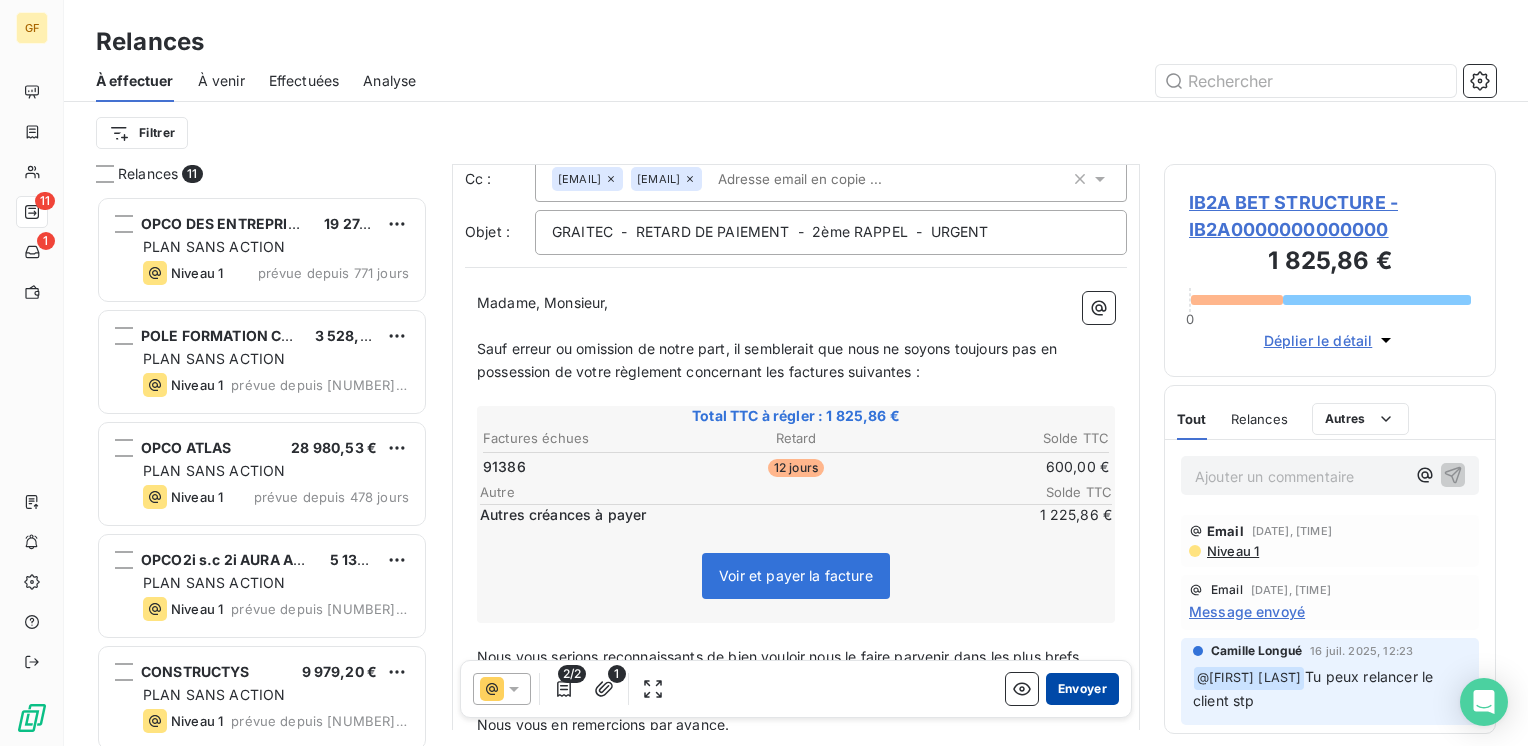 click on "Envoyer" at bounding box center (1082, 689) 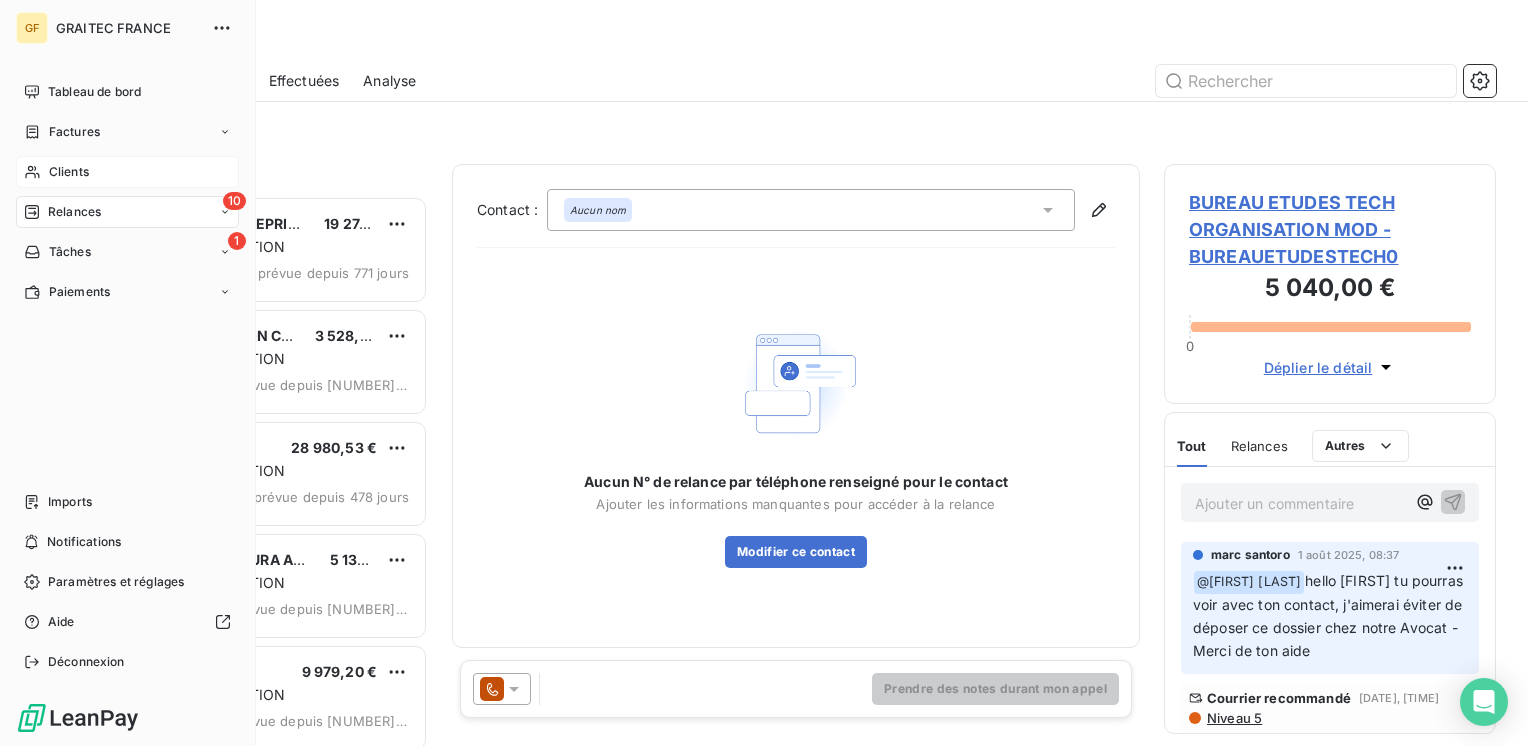 click on "Clients" at bounding box center [69, 172] 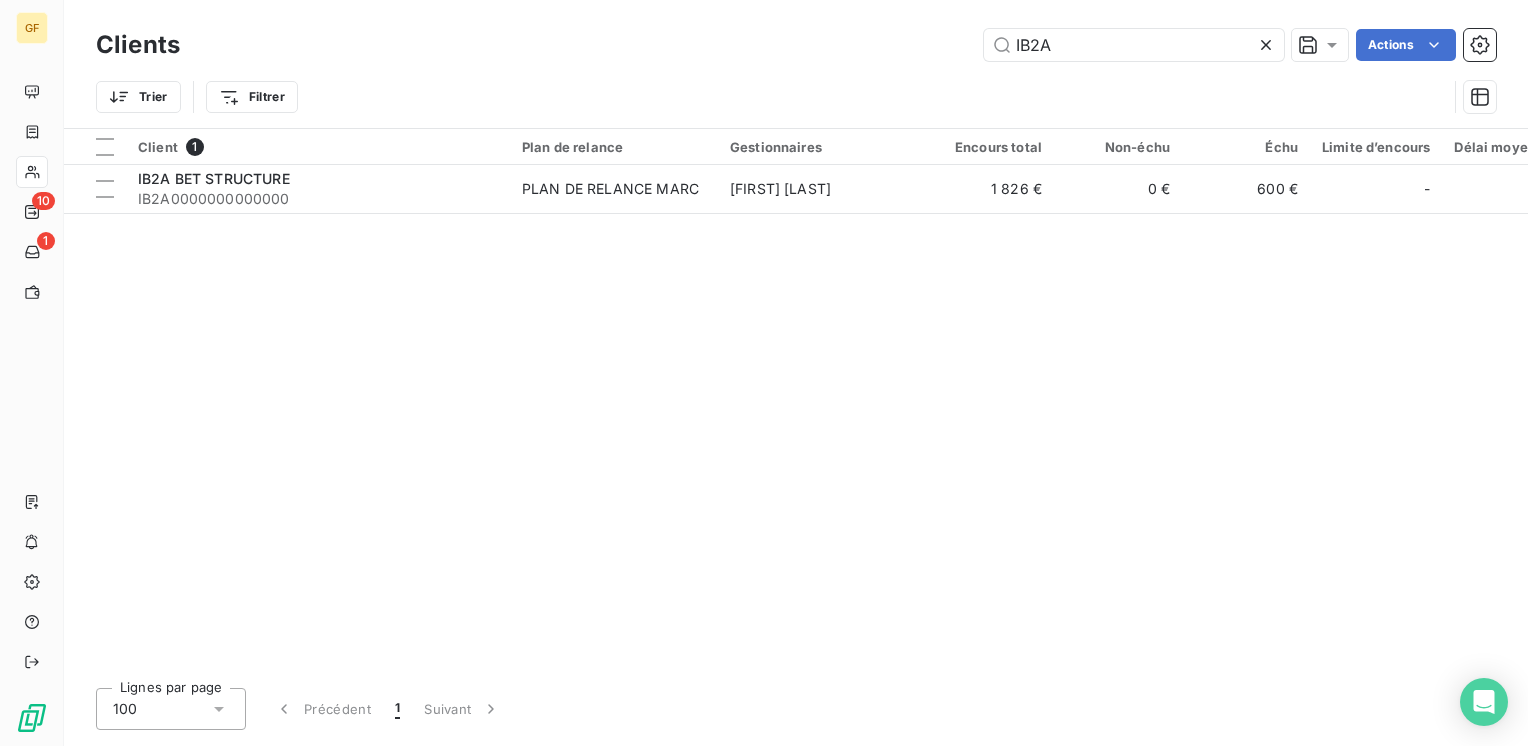 drag, startPoint x: 680, startPoint y: 58, endPoint x: 603, endPoint y: 58, distance: 77 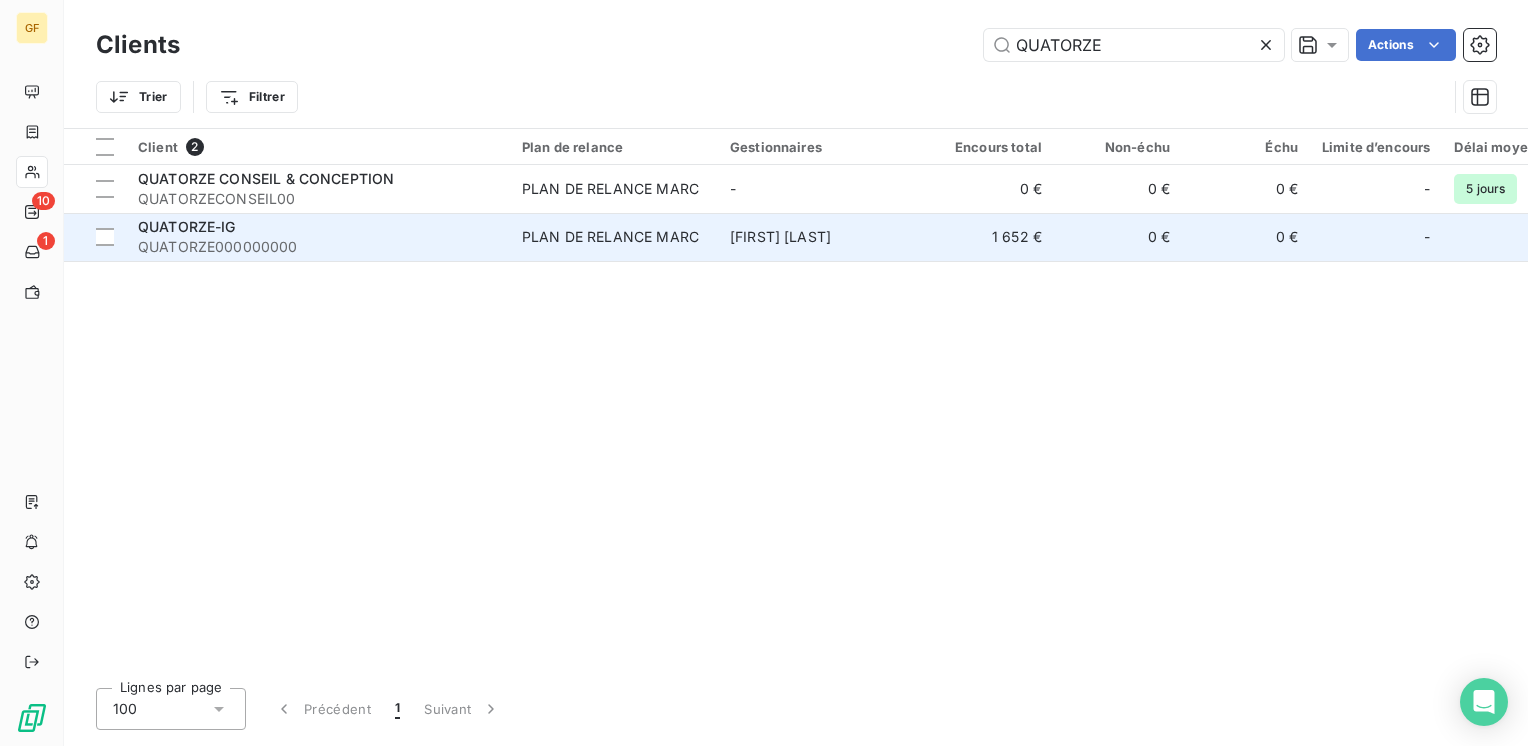 type on "QUATORZE" 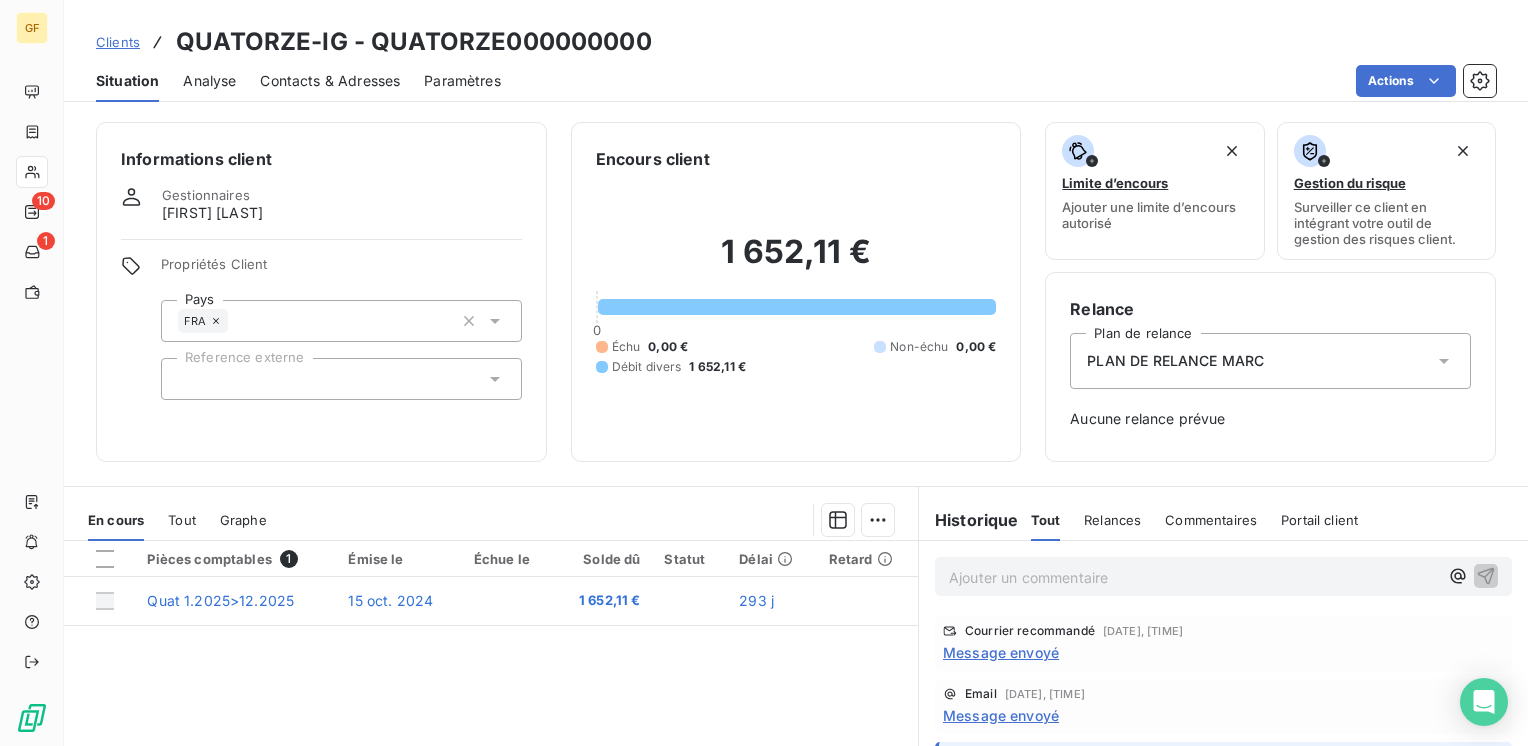 scroll, scrollTop: 100, scrollLeft: 0, axis: vertical 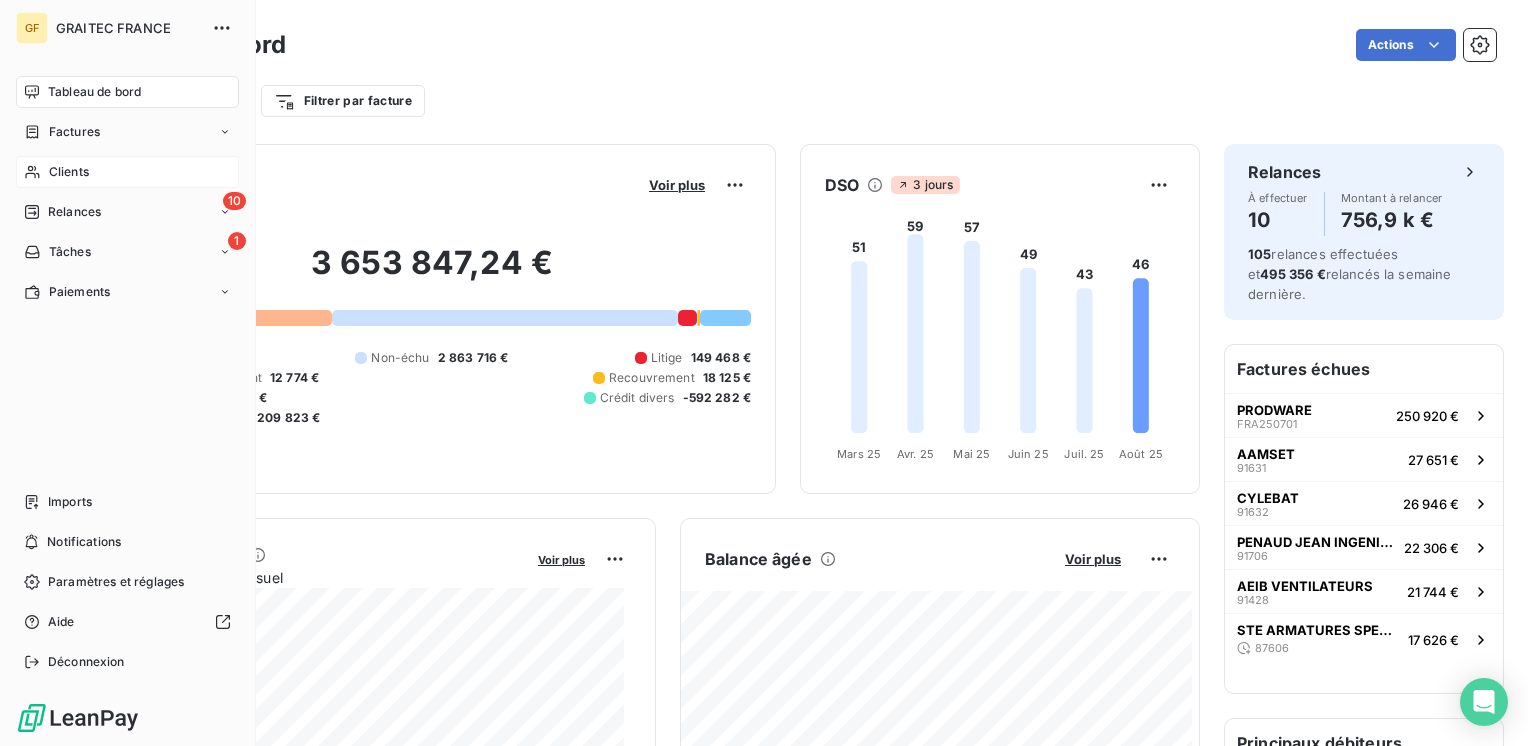 click on "Clients" at bounding box center [69, 172] 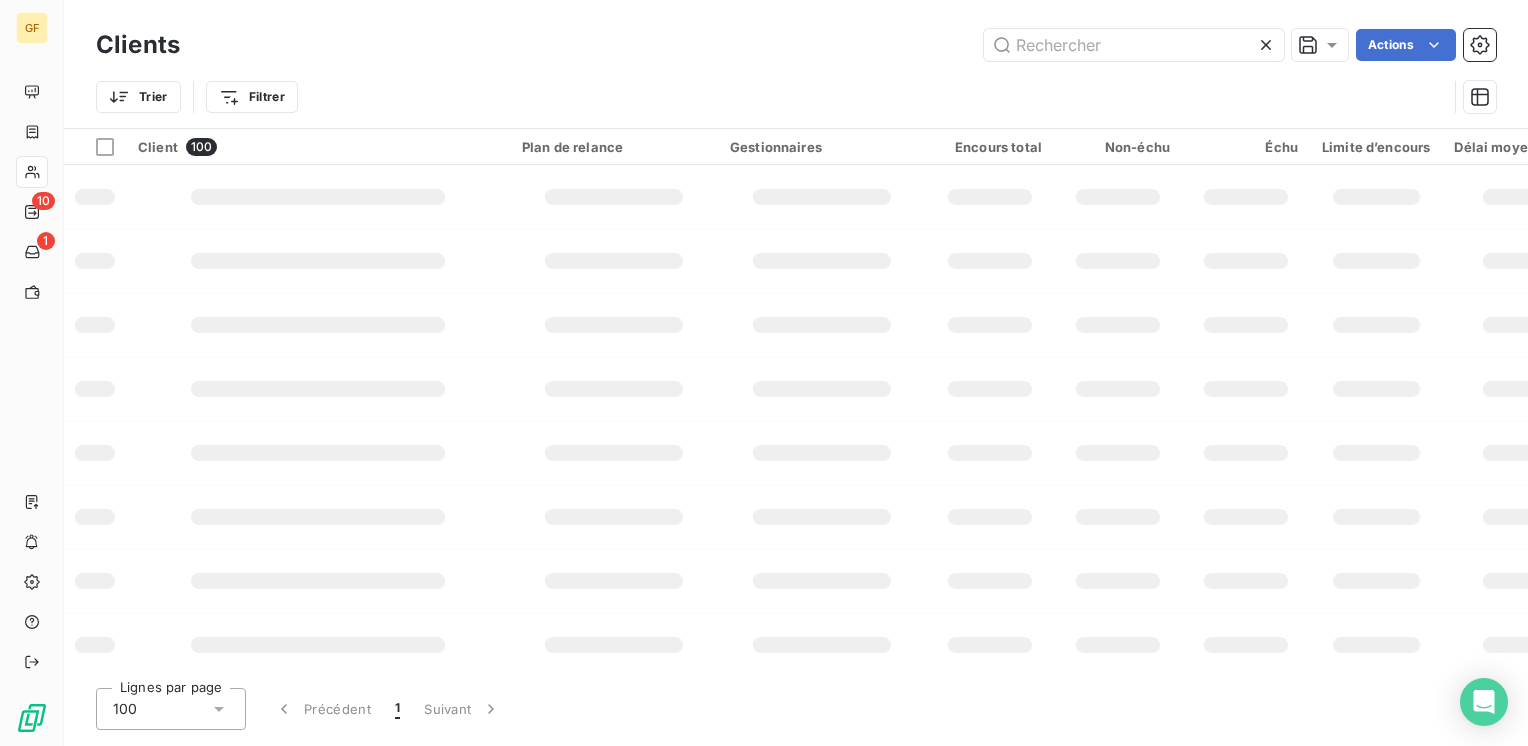 click on "Clients Actions Trier Filtrer" at bounding box center [796, 76] 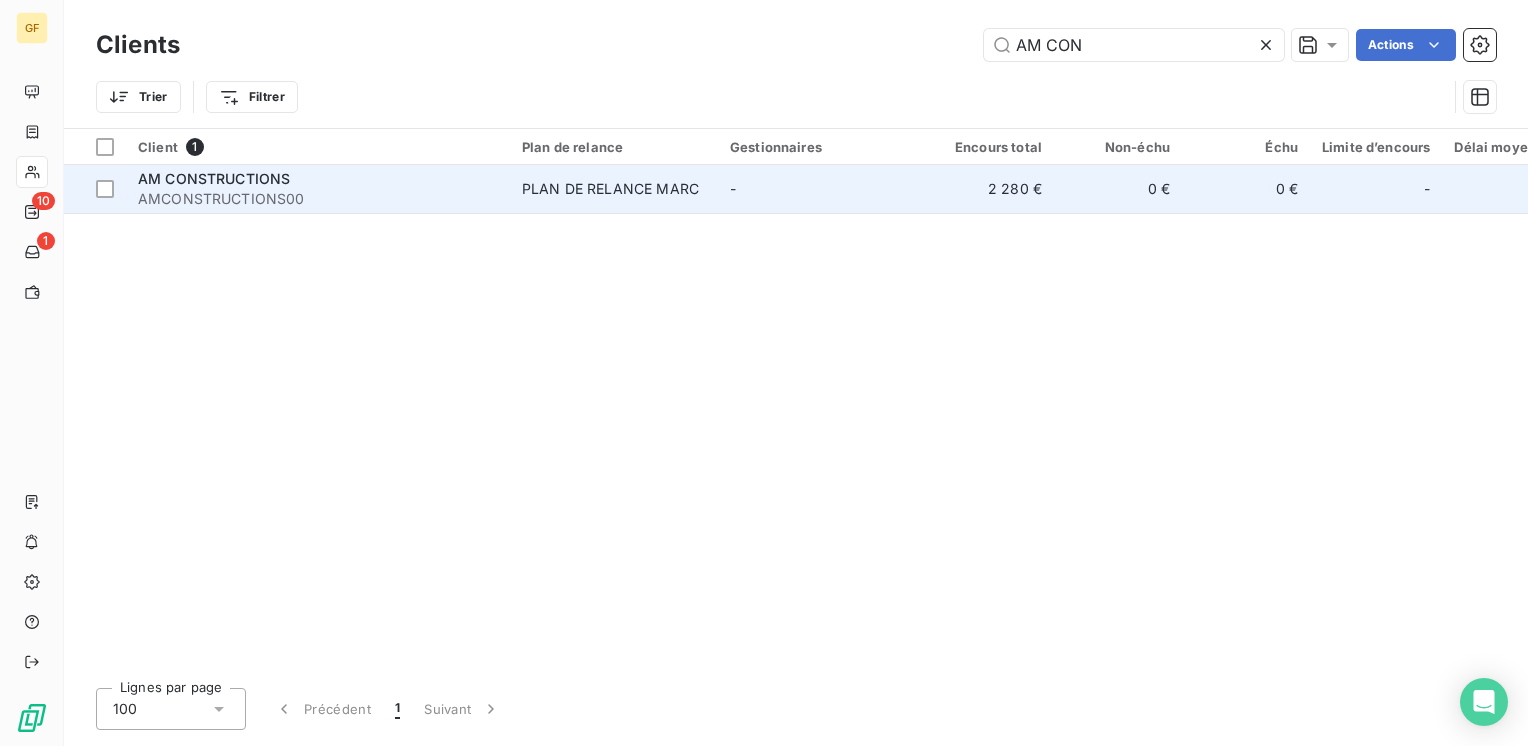 type on "AM CON" 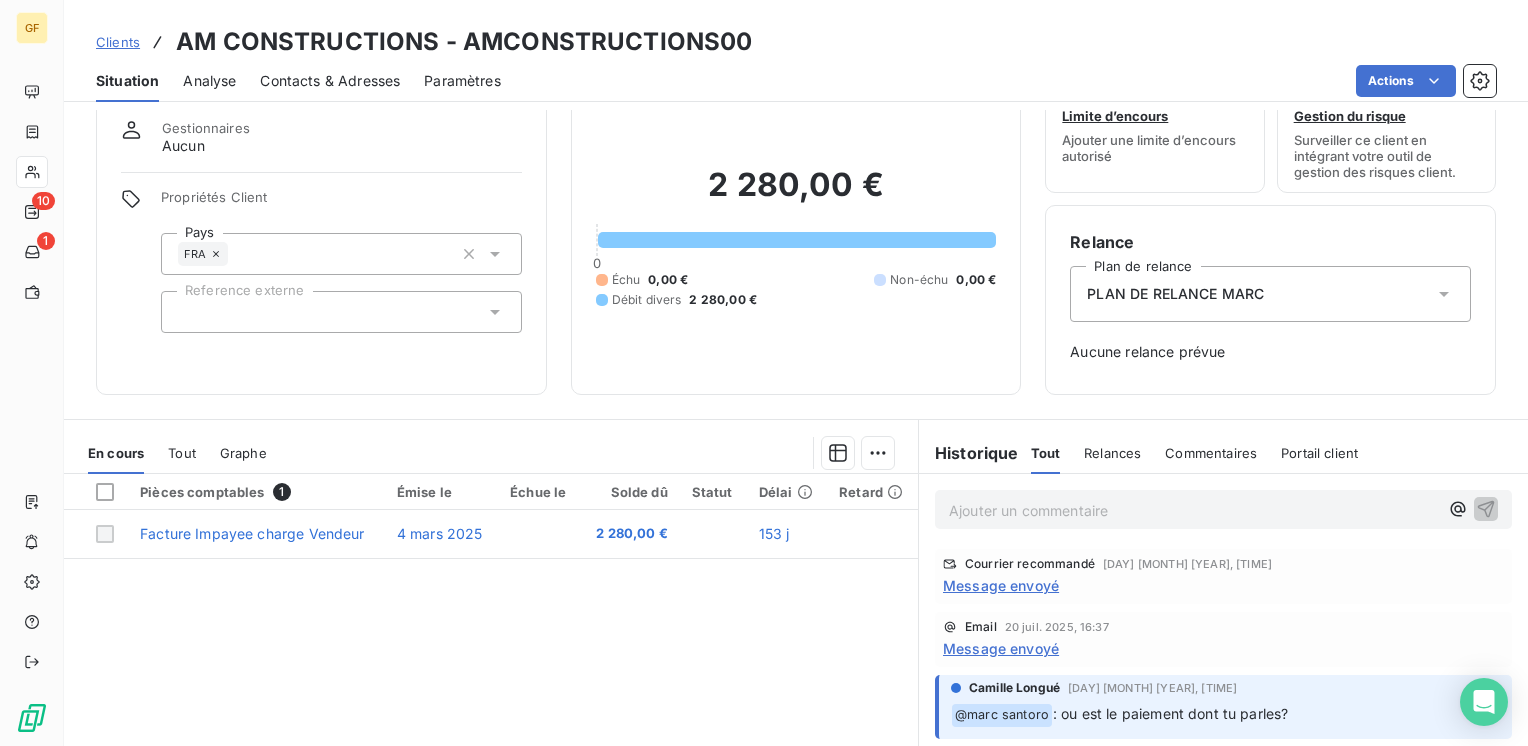 scroll, scrollTop: 100, scrollLeft: 0, axis: vertical 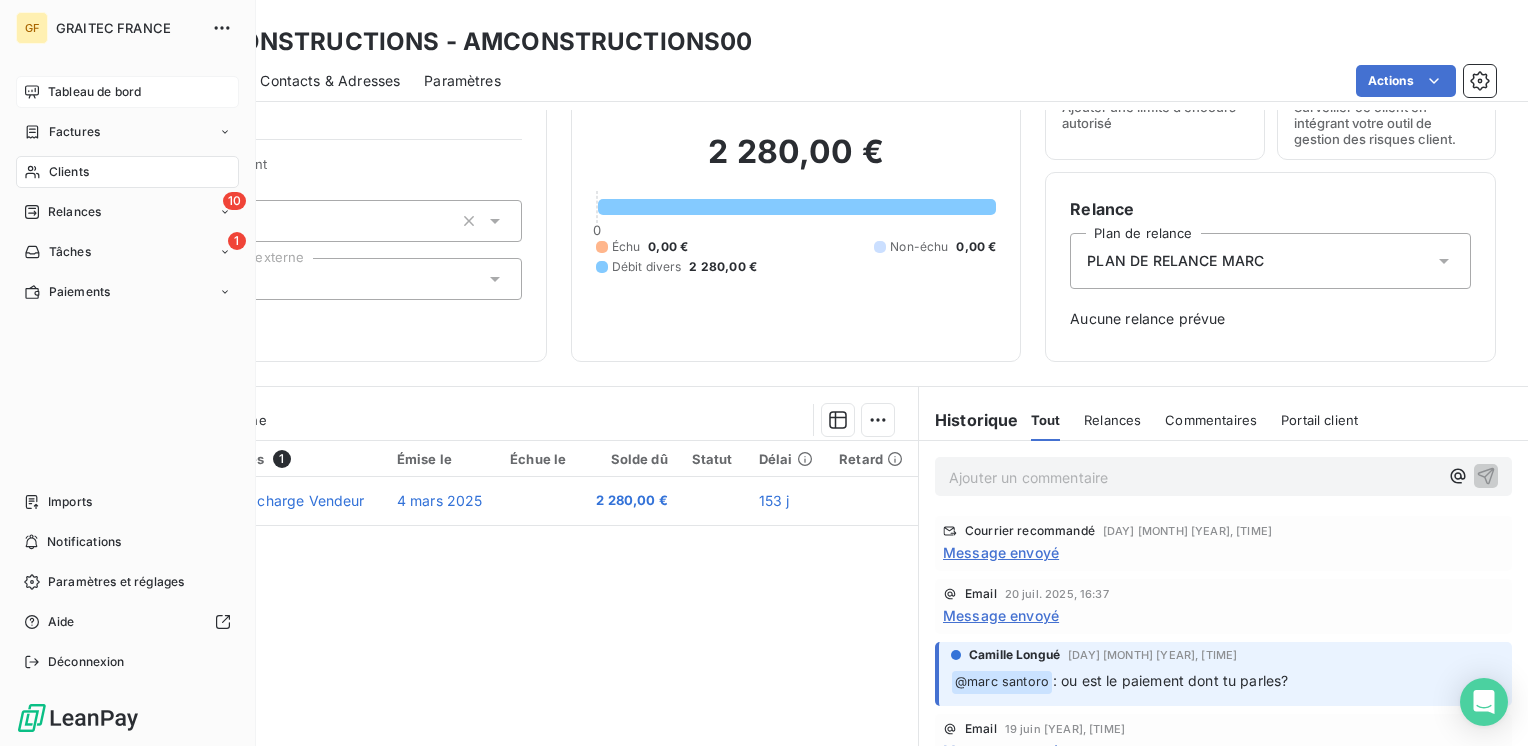 click on "Tableau de bord" at bounding box center (94, 92) 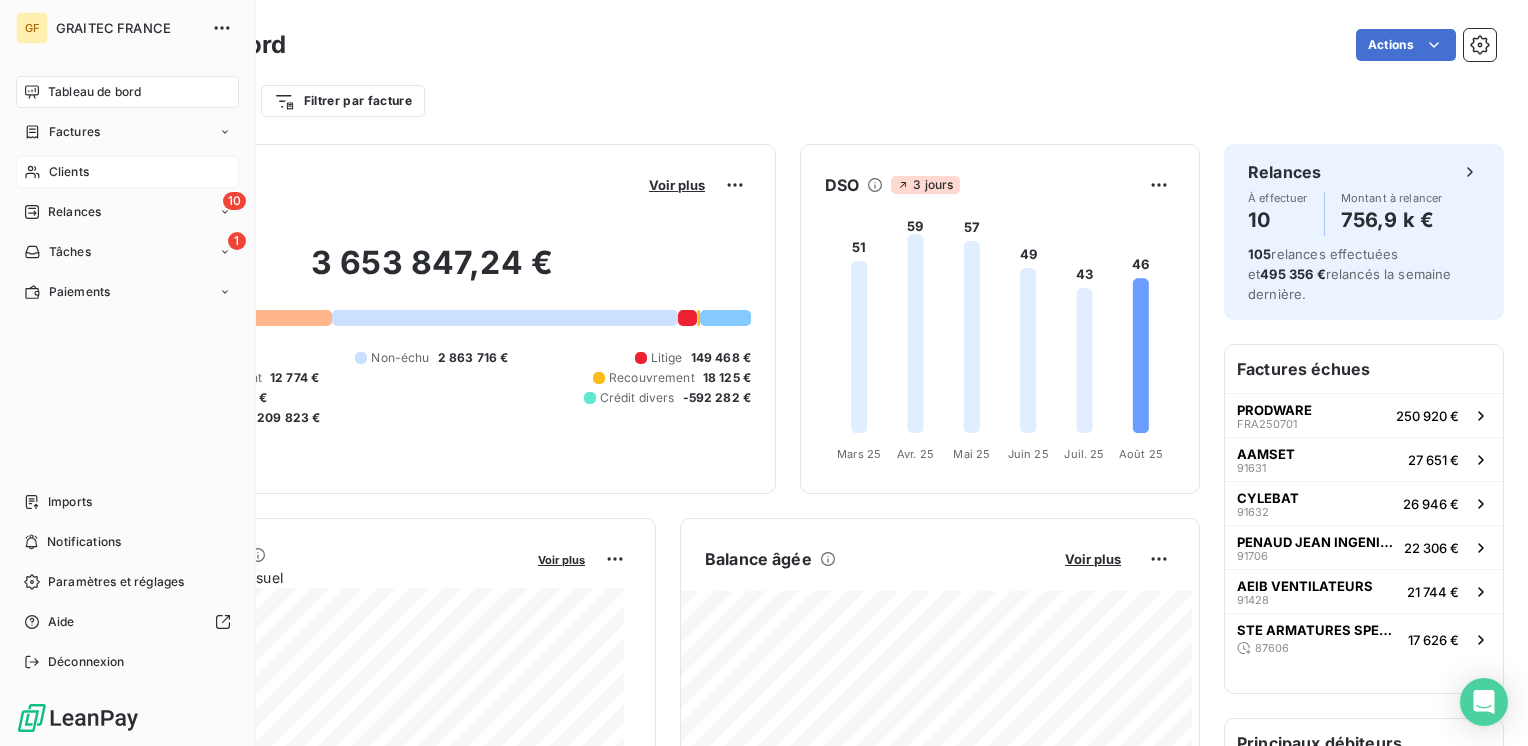click on "Clients" at bounding box center [69, 172] 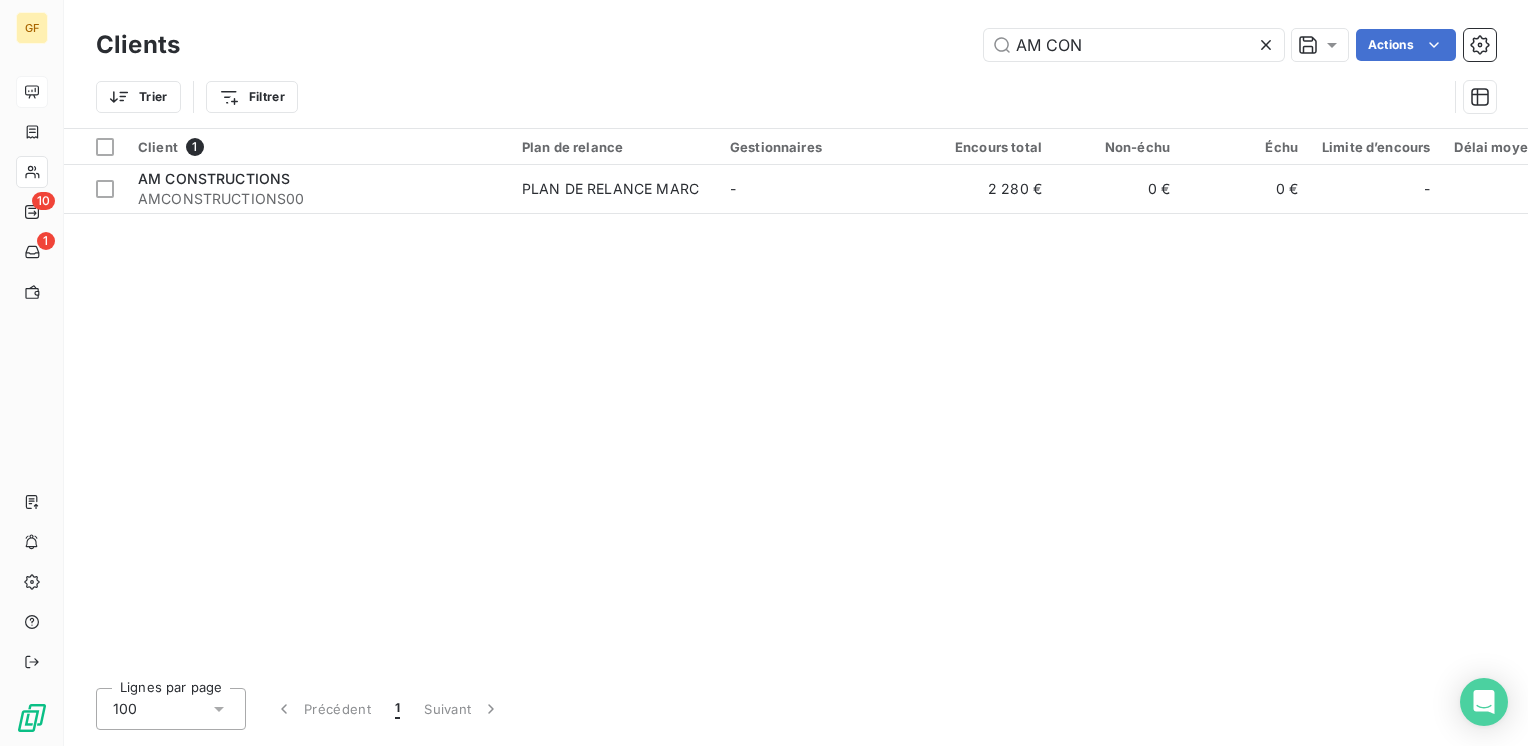 drag, startPoint x: 1106, startPoint y: 46, endPoint x: 540, endPoint y: 93, distance: 567.94806 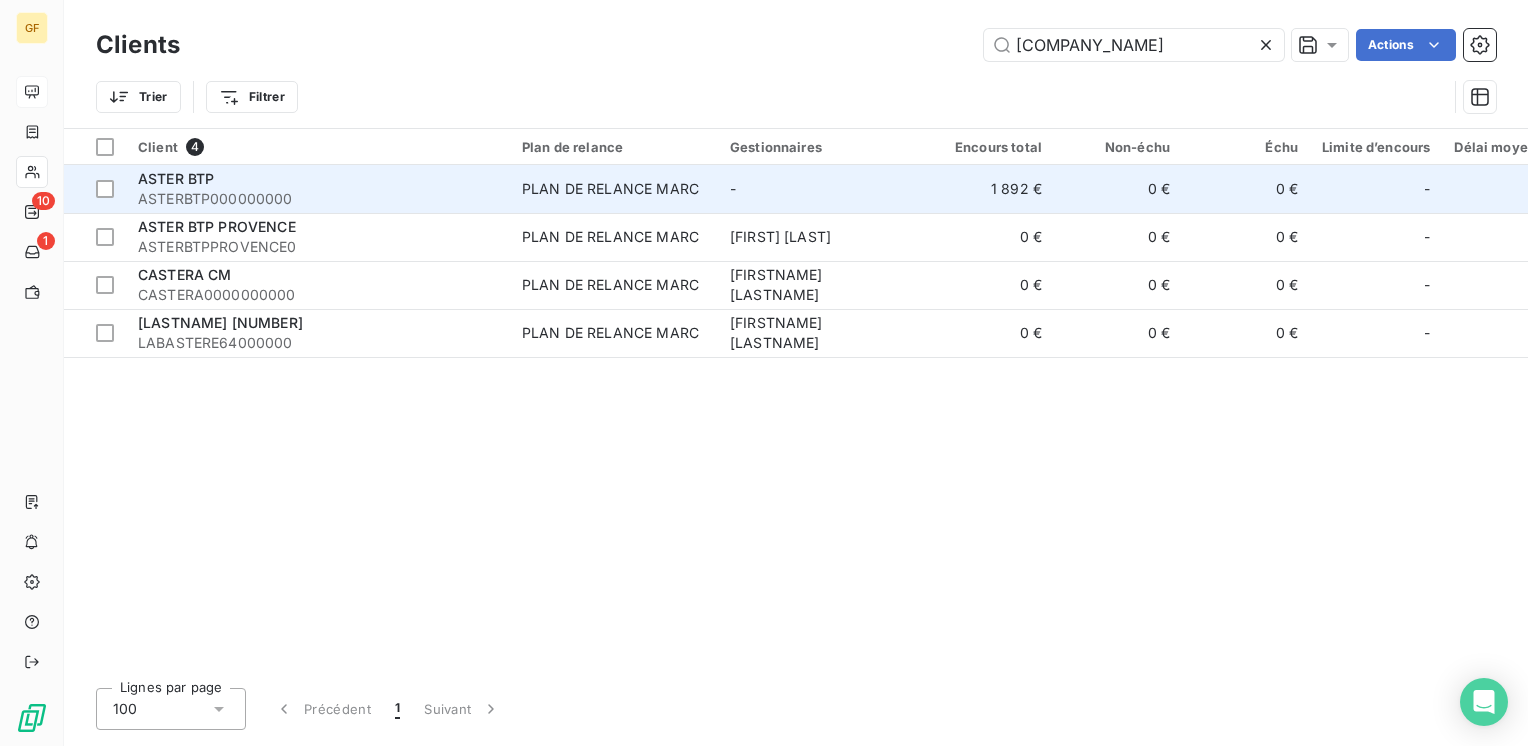 type on "ASTER" 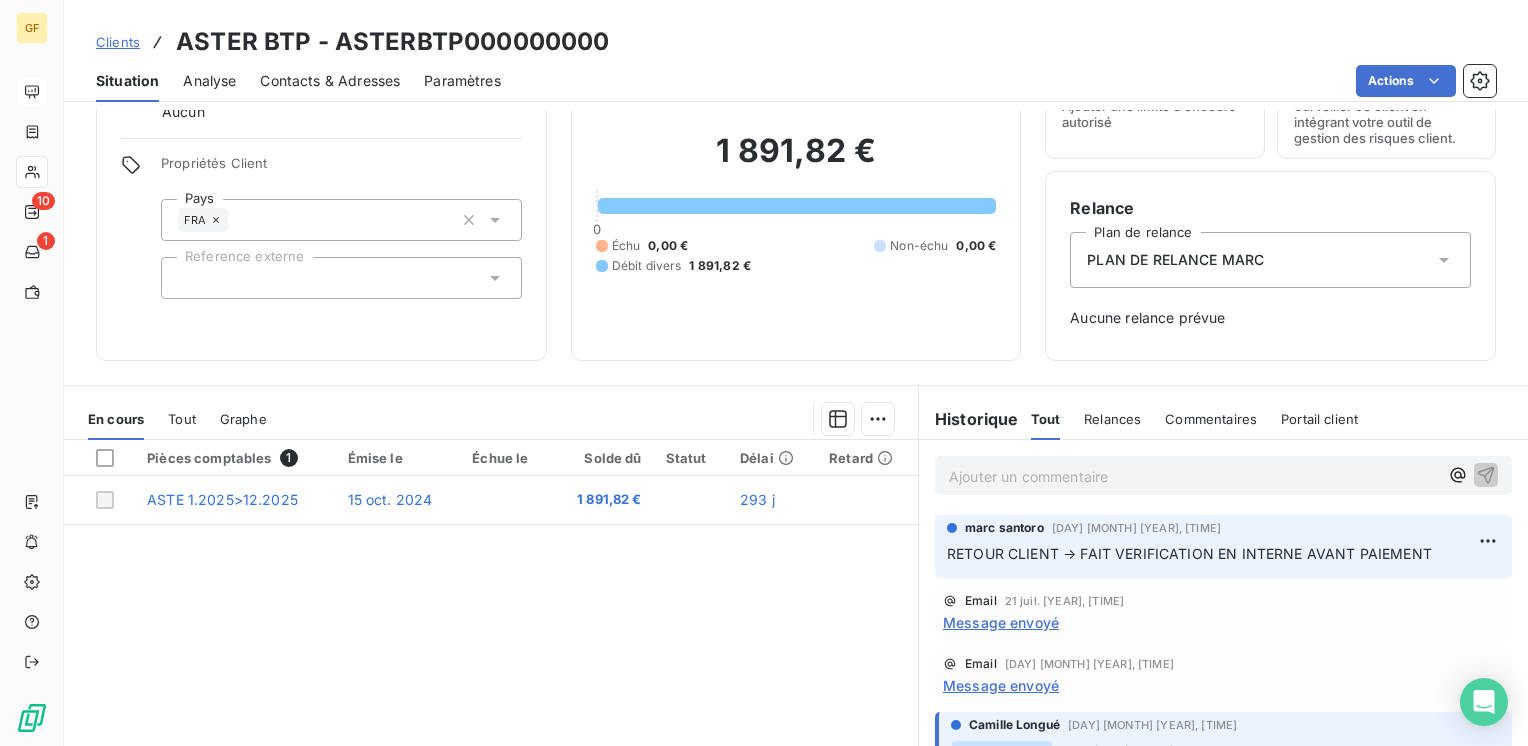 scroll, scrollTop: 200, scrollLeft: 0, axis: vertical 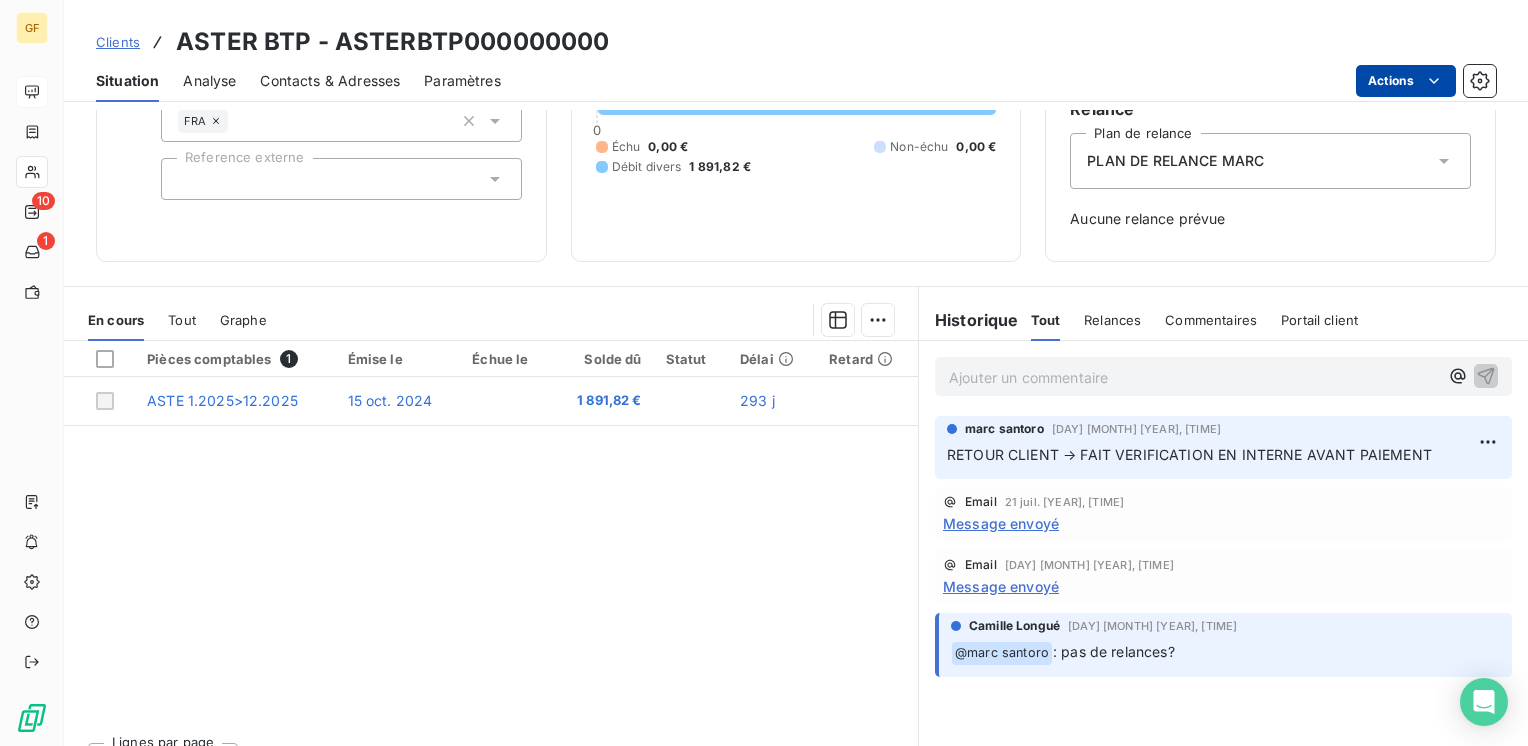 click on "GF 10 1 Clients ASTER BTP - ASTERBTP000000000 Situation Analyse Contacts & Adresses Paramètres Actions Informations client Gestionnaires Aucun Propriétés Client Pays FRA Reference externe Encours client   1 891,82 € 0 Échu 0,00 € Non-échu 0,00 €   Débit divers 1 891,82 €   Limite d’encours Ajouter une limite d’encours autorisé Gestion du risque Surveiller ce client en intégrant votre outil de gestion des risques client. Relance Plan de relance PLAN DE RELANCE MARC Aucune relance prévue En cours Tout Graphe Pièces comptables 1 Émise le Échue le Solde dû Statut Délai   Retard   ASTE 1.2025>12.2025 15 oct. 2024 1 891,82 € 293 j Lignes par page 25 Précédent 1 Suivant Historique Tout Relances Commentaires Portail client Tout Relances Commentaires Portail client Ajouter un commentaire ﻿ marc santoro 21 juil. 2025, 15:31 RETOUR CLIENT → FAIT VERIFICATION EN INTERNE AVANT PAIEMENT  Email 21 juil. 2025, 15:20 Message envoyé Email 20 juil. 2025, 16:25 ﻿ @" at bounding box center [764, 373] 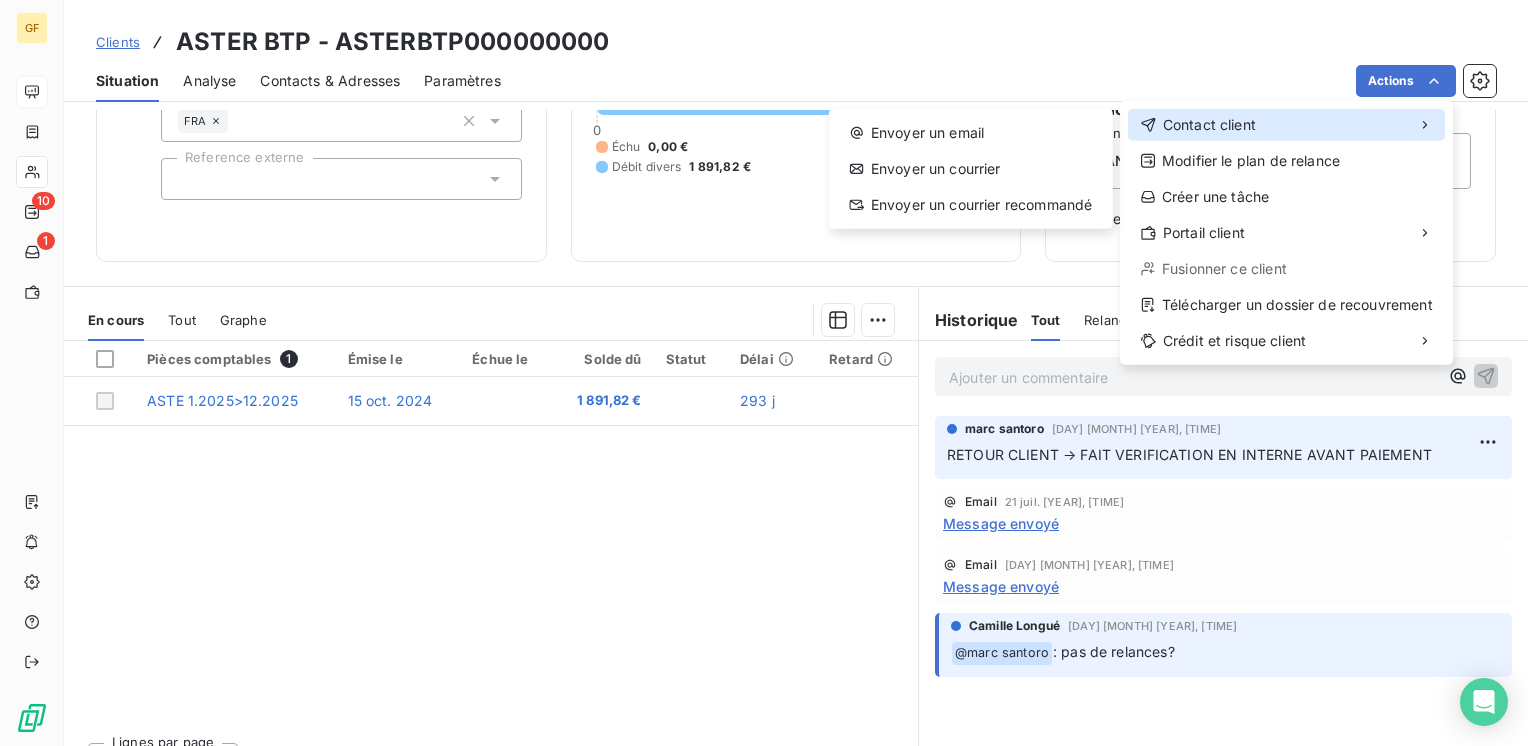 click on "Contact client" at bounding box center [1286, 125] 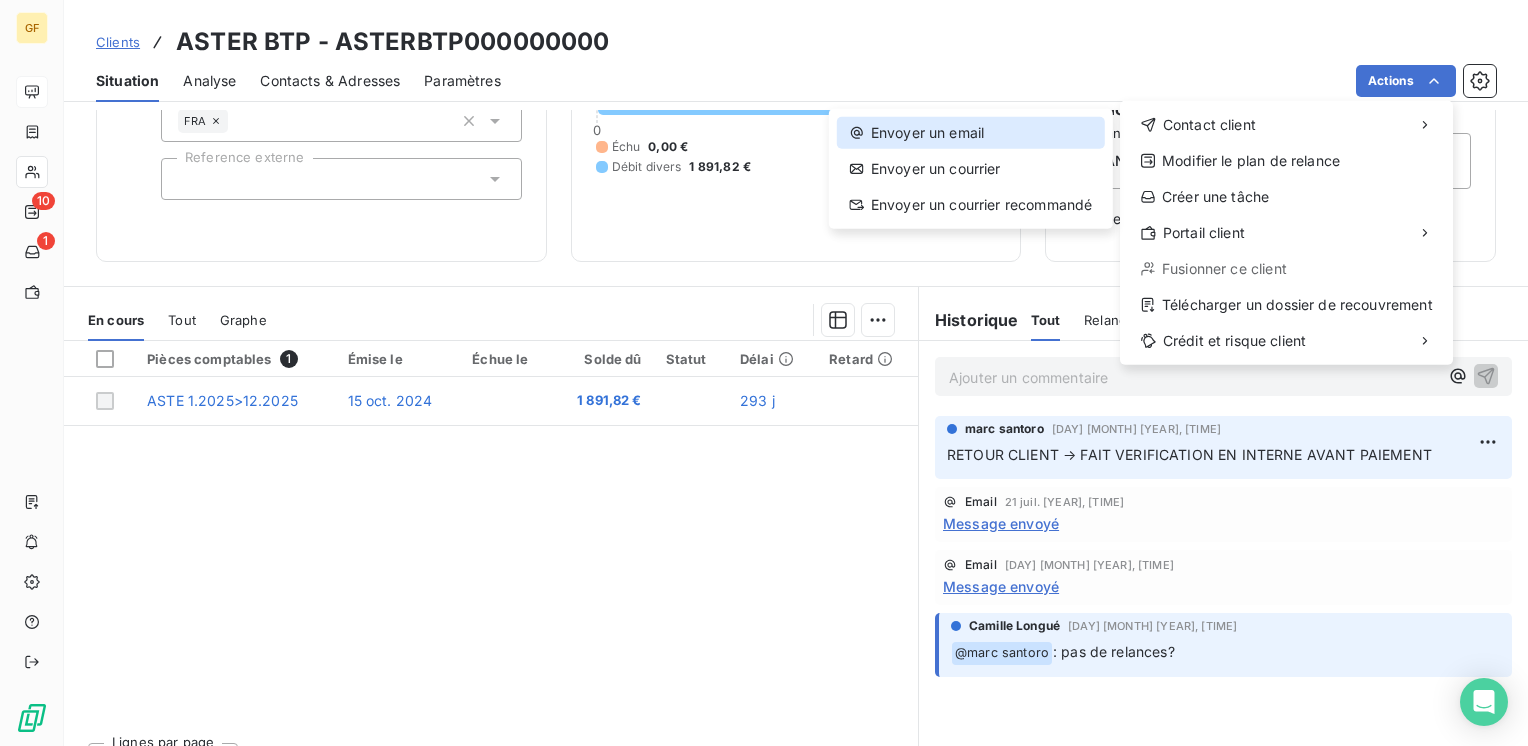 click on "Envoyer un email" at bounding box center [971, 133] 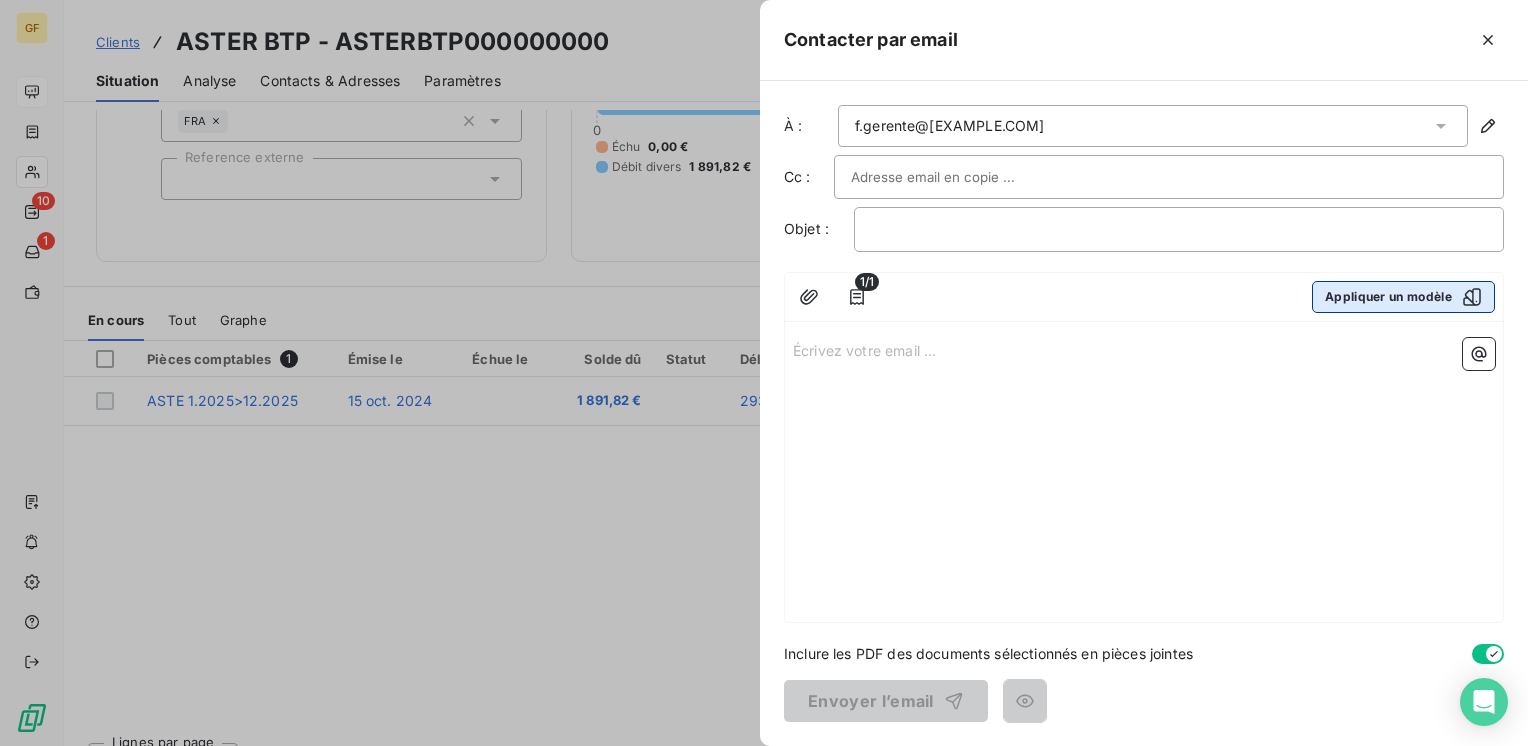 click on "Appliquer un modèle" at bounding box center (1403, 297) 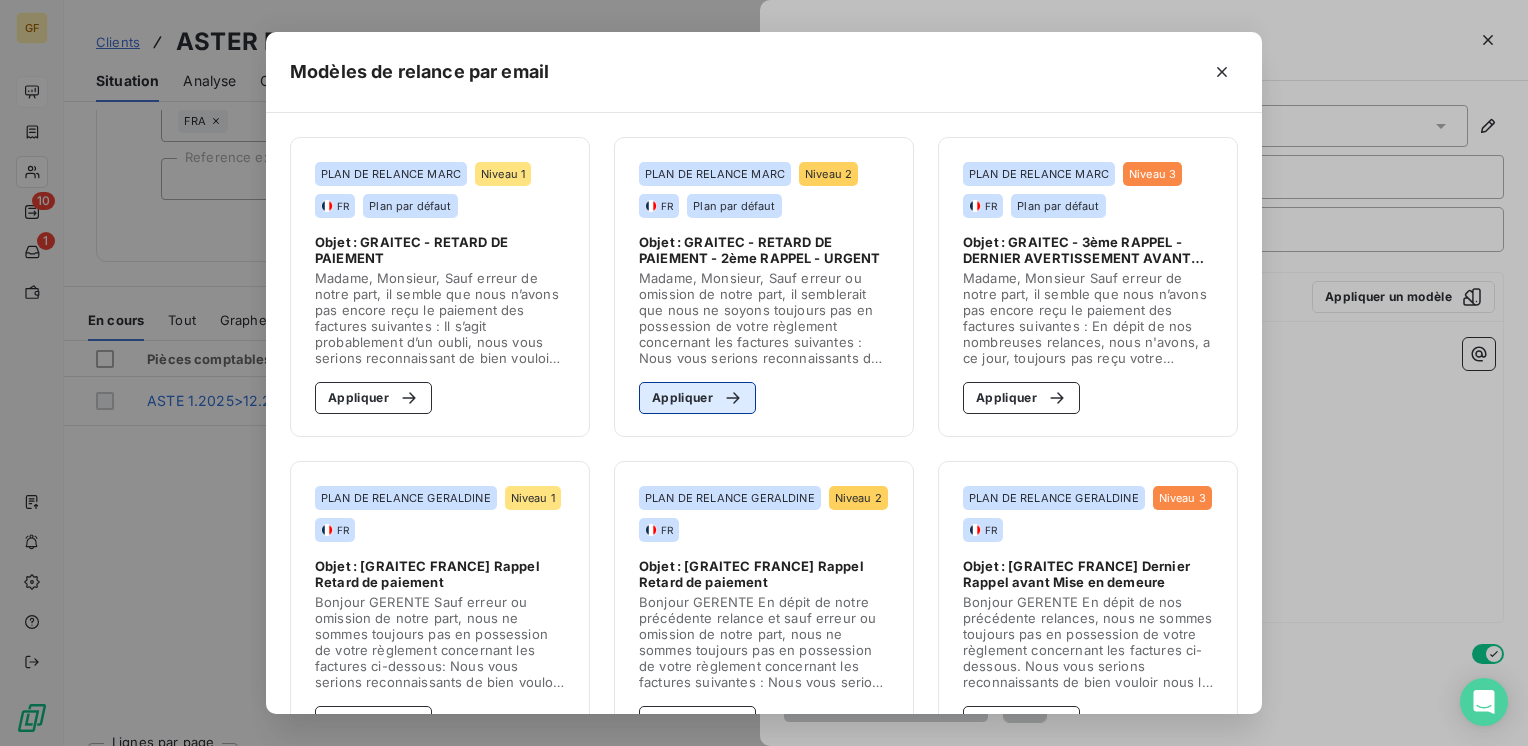 click 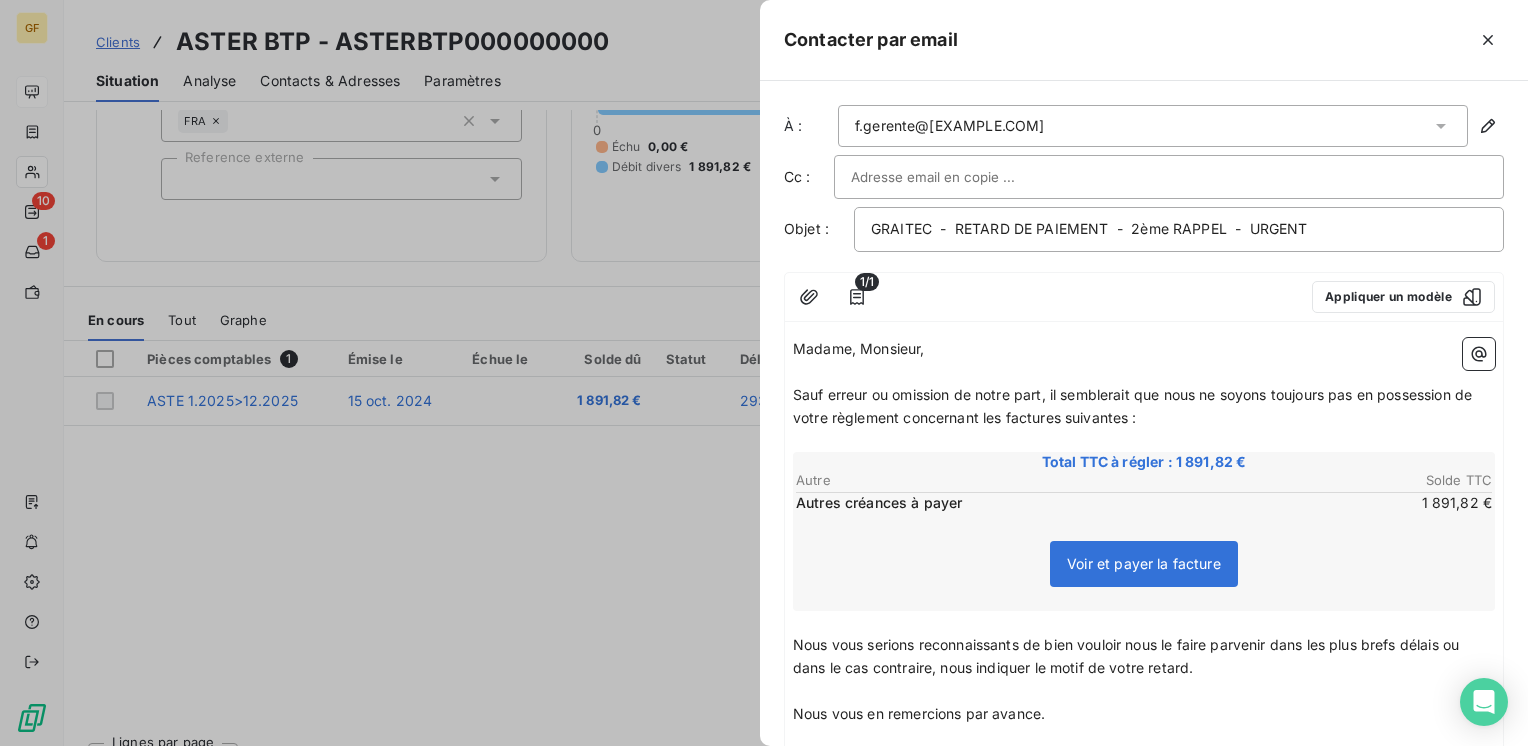 click on "Voir et payer   la facture" at bounding box center (1144, 563) 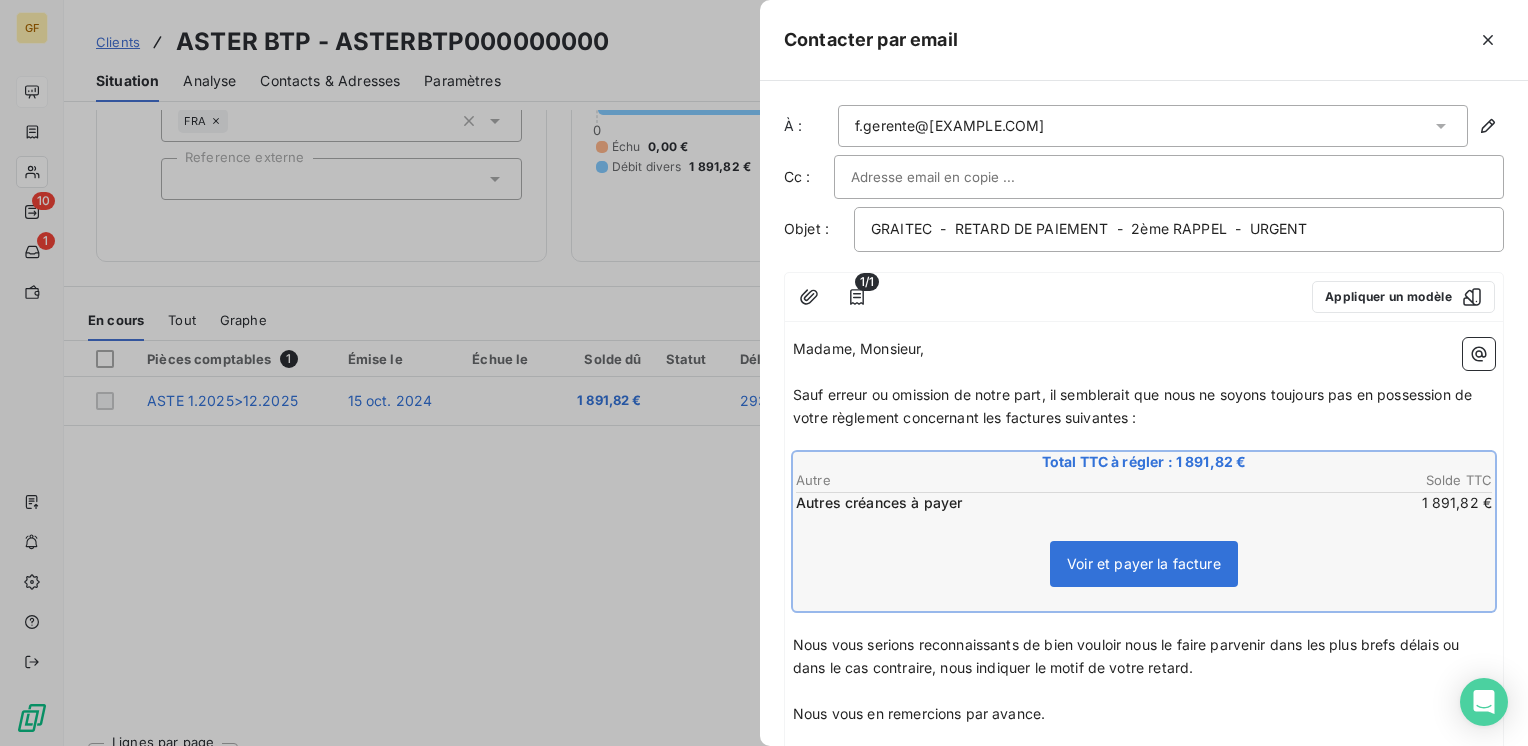 click at bounding box center [1092, 297] 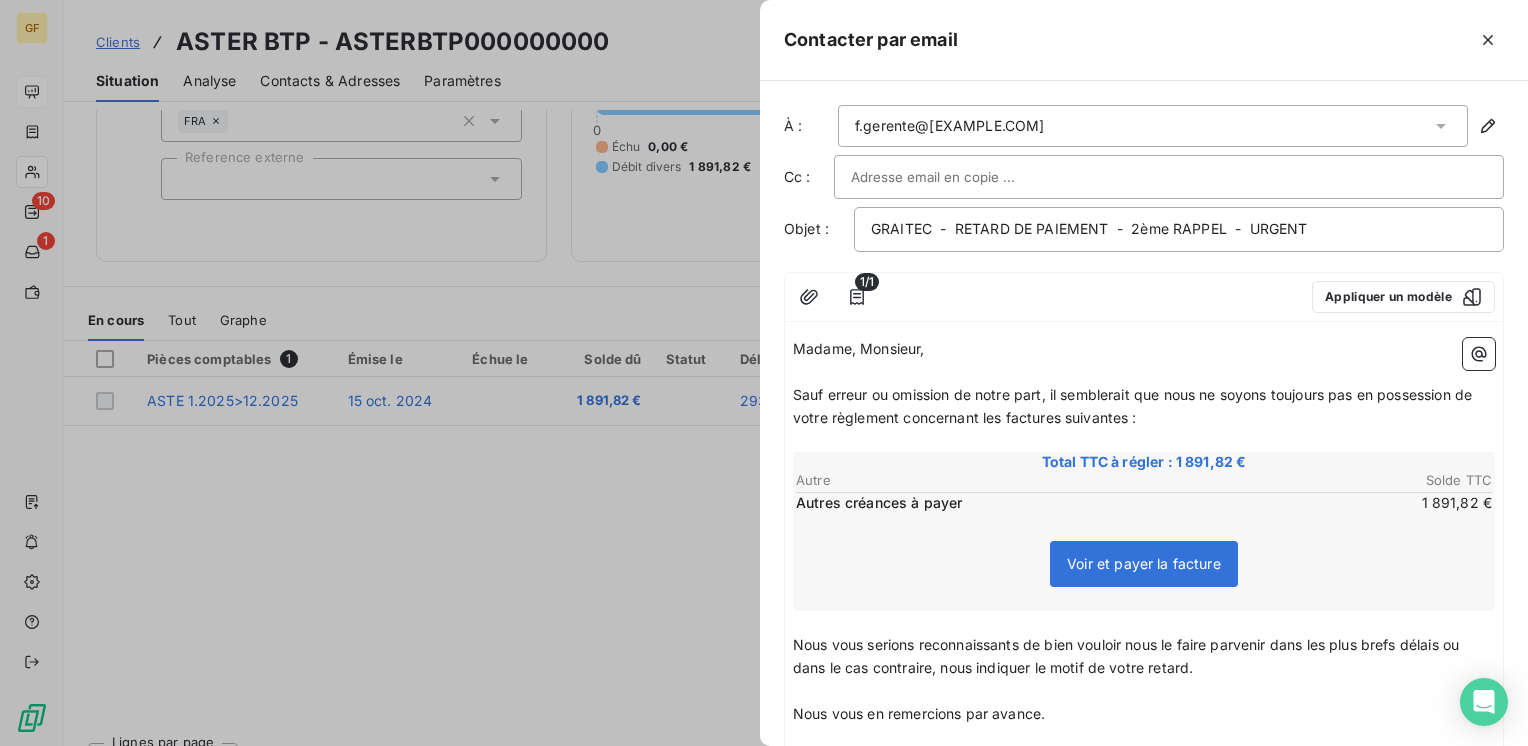 click on "Voir et payer   la facture" at bounding box center (1144, 563) 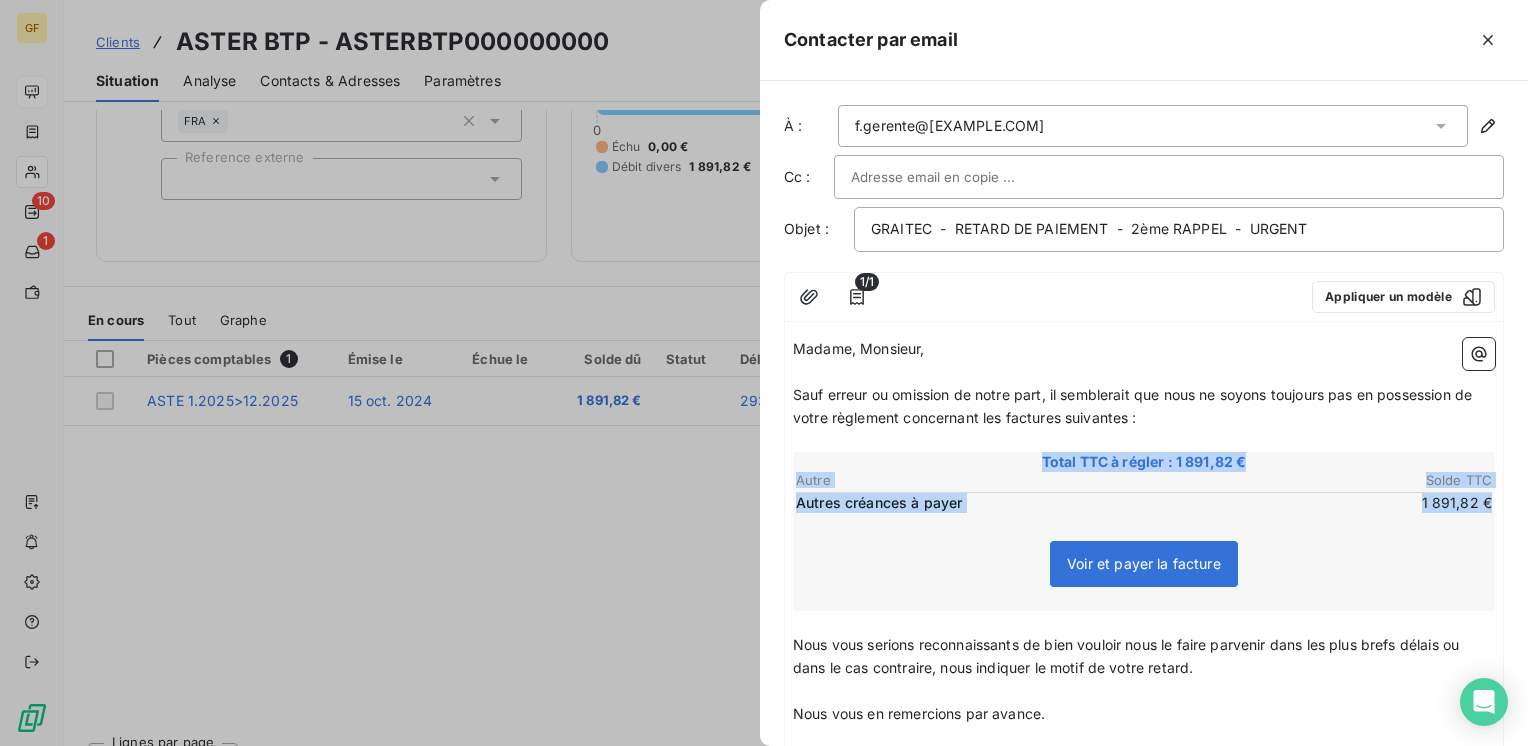 drag, startPoint x: 1465, startPoint y: 497, endPoint x: 1008, endPoint y: 448, distance: 459.61942 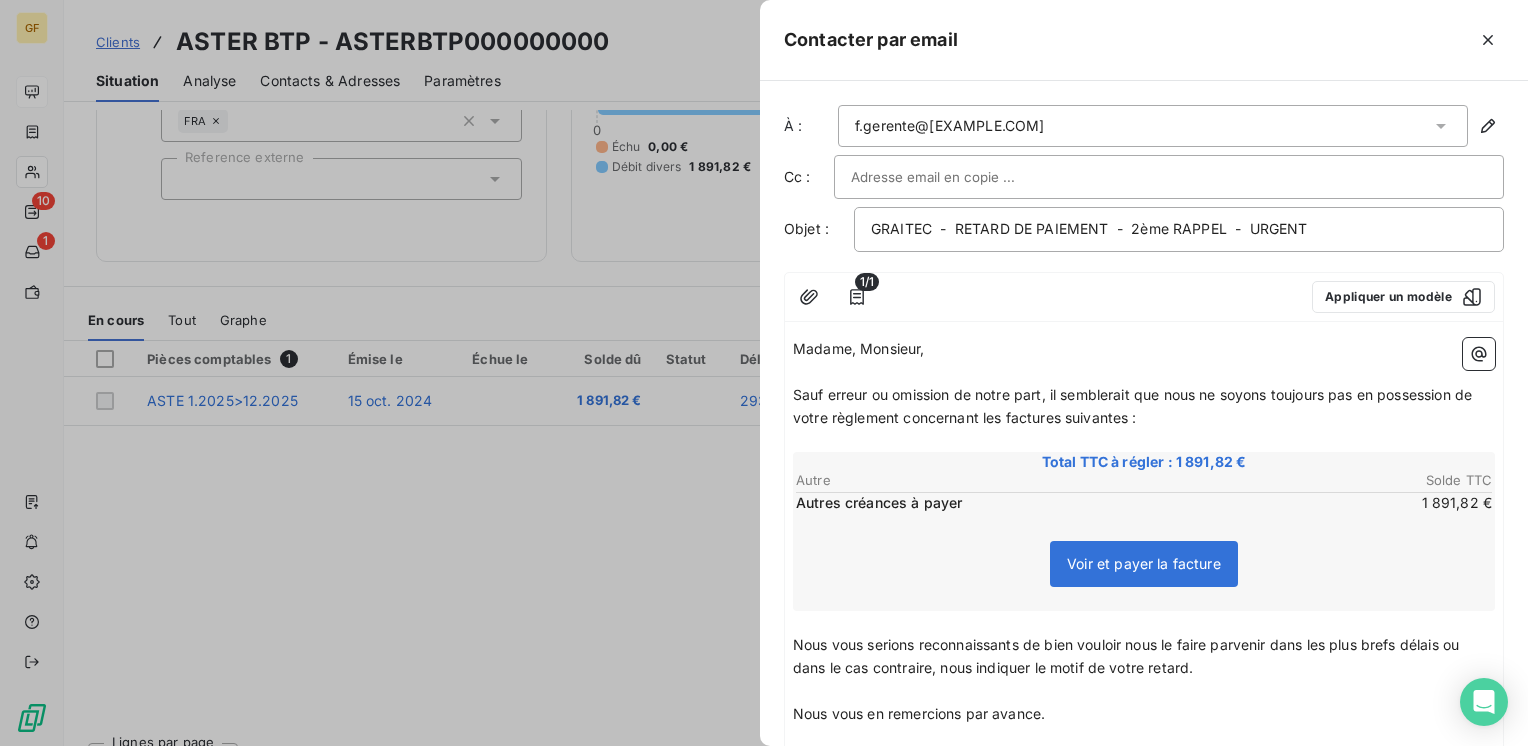 click on "﻿" at bounding box center [1144, 440] 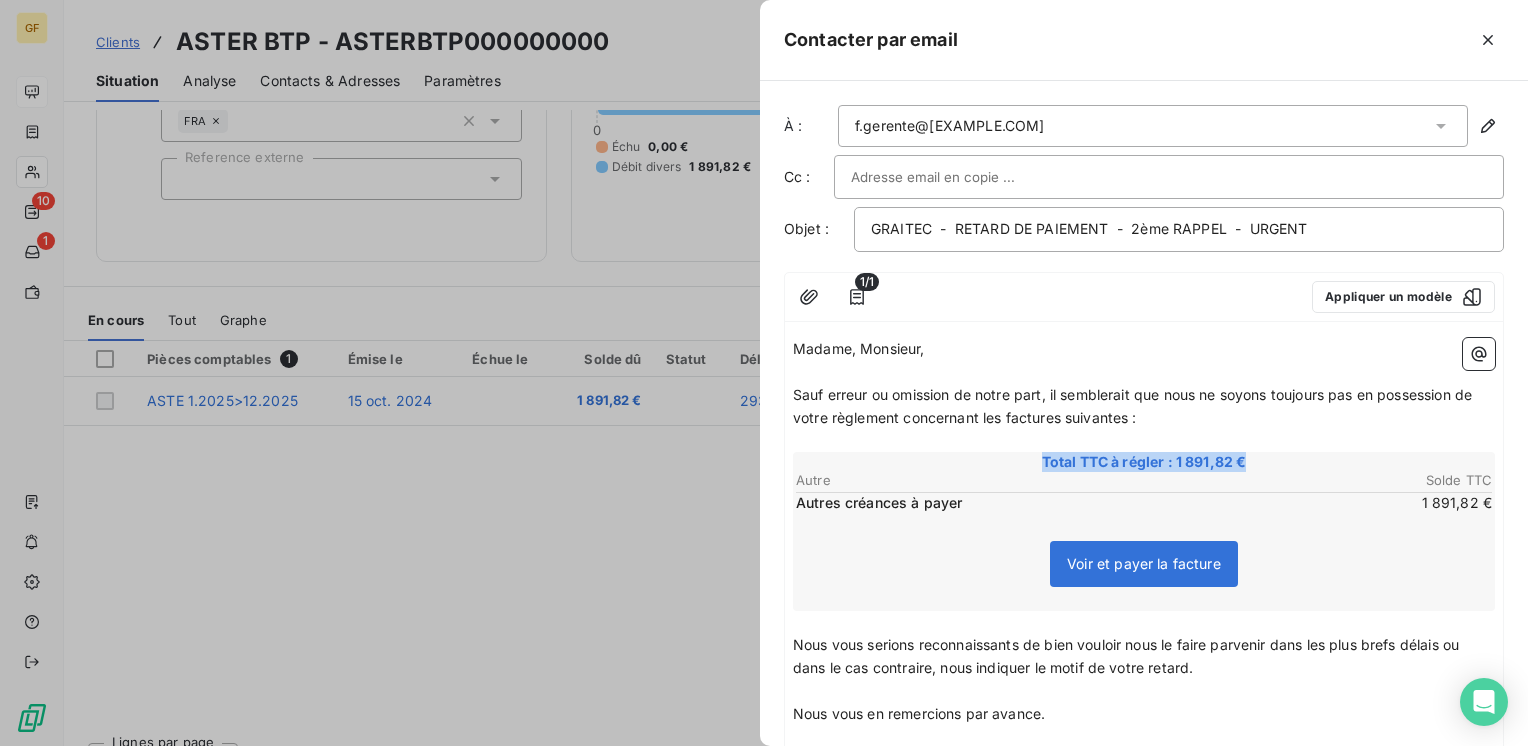 drag, startPoint x: 1247, startPoint y: 454, endPoint x: 1030, endPoint y: 467, distance: 217.38905 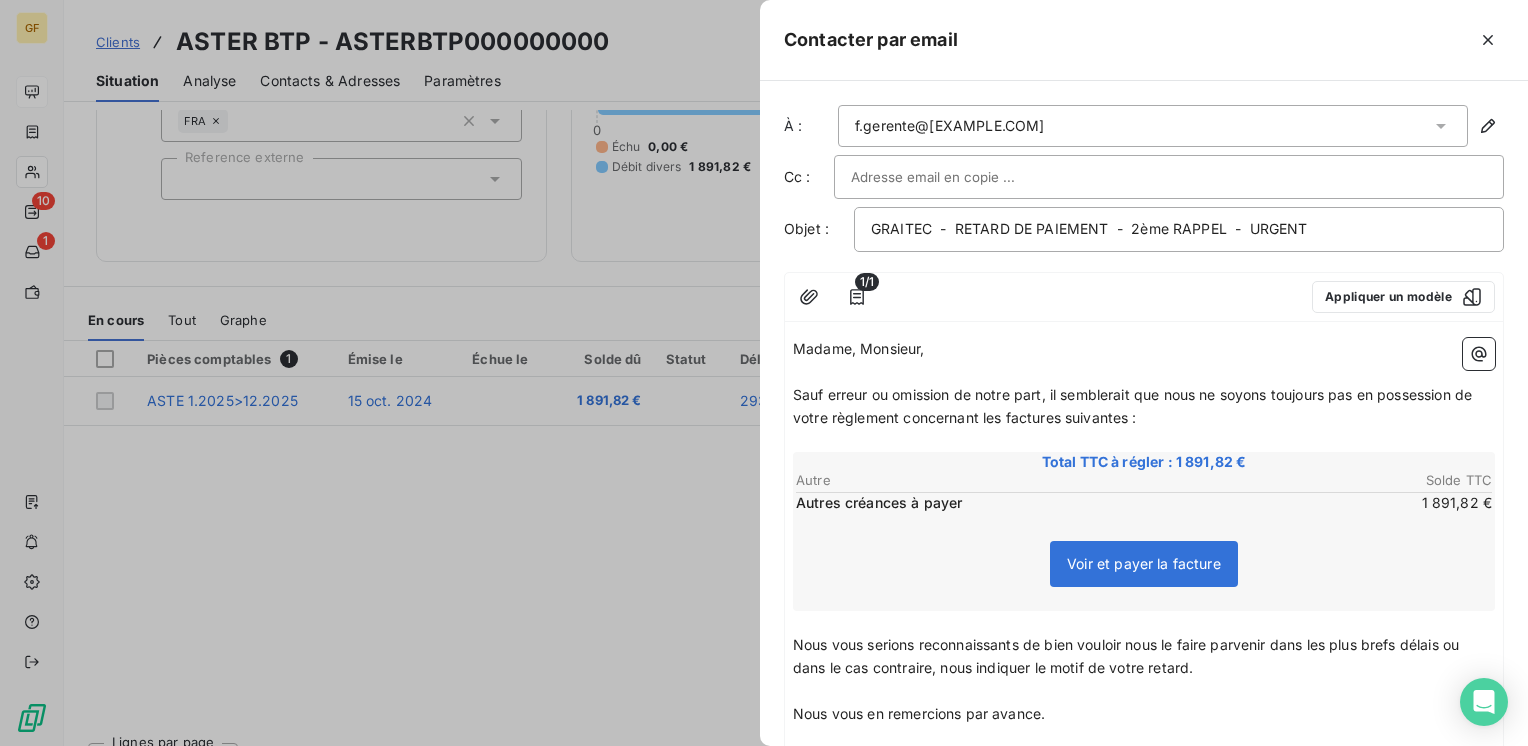 click on "Autres créances à payer" at bounding box center [1082, 503] 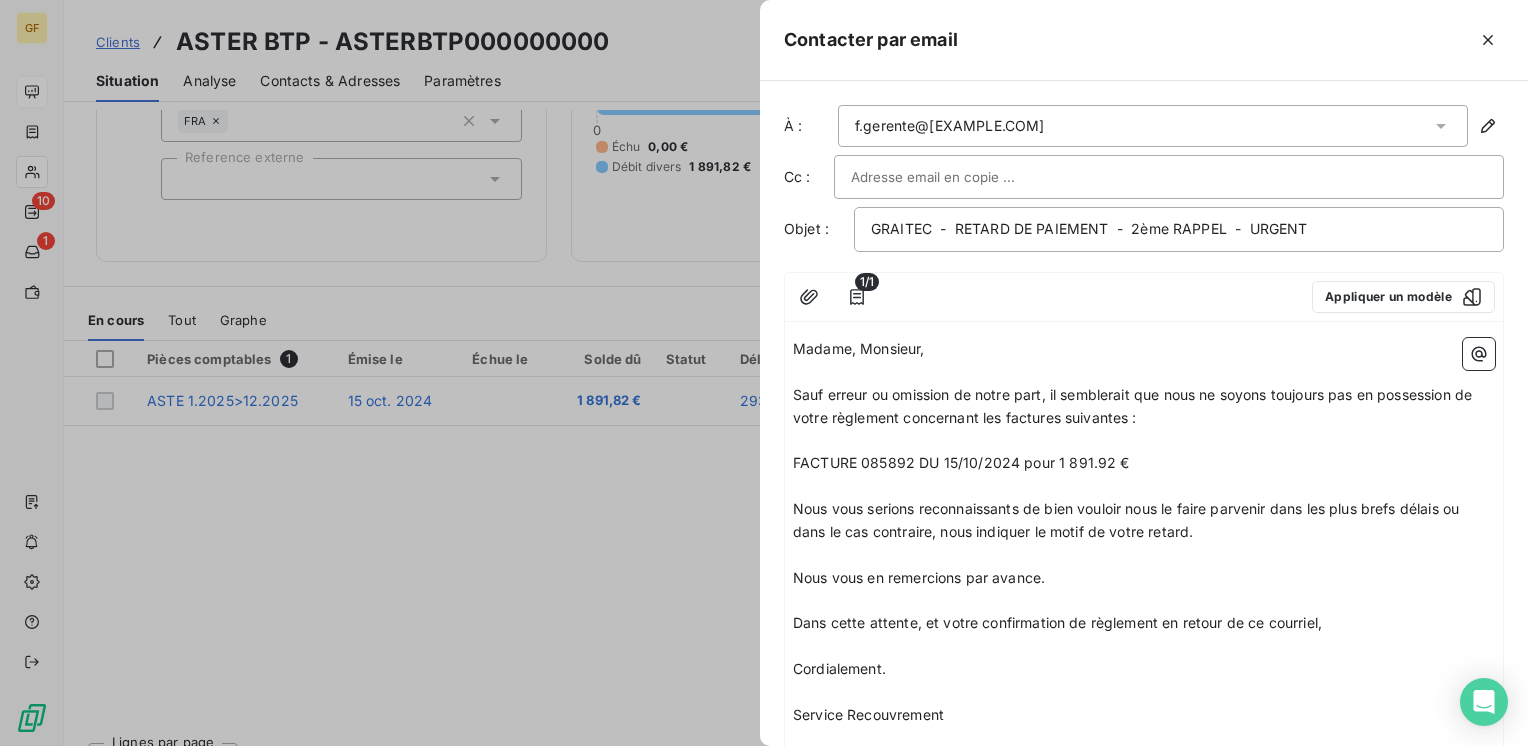 click on "FACTURE 085892 DU 15/10/2024 pour 1 891.92 €" at bounding box center (961, 462) 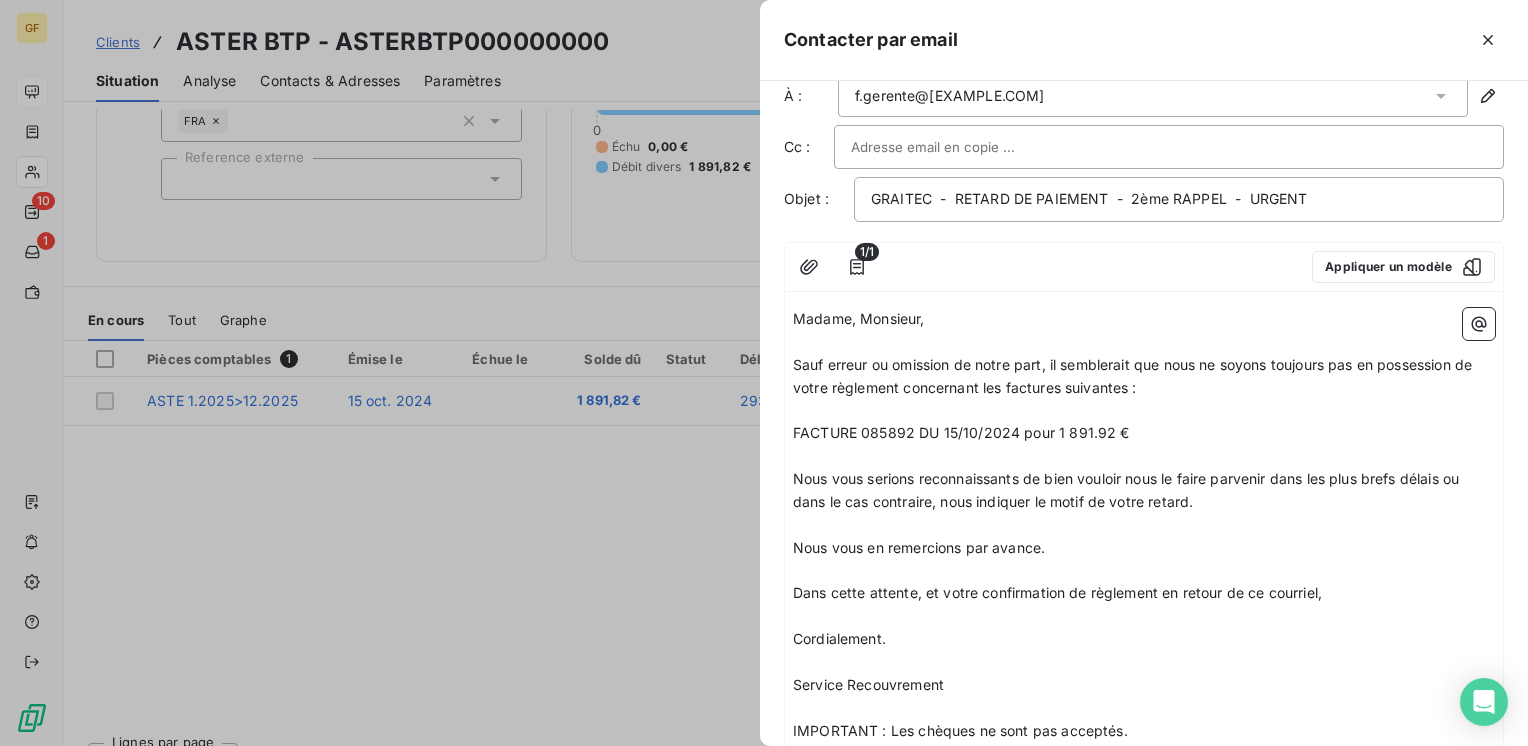 scroll, scrollTop: 0, scrollLeft: 0, axis: both 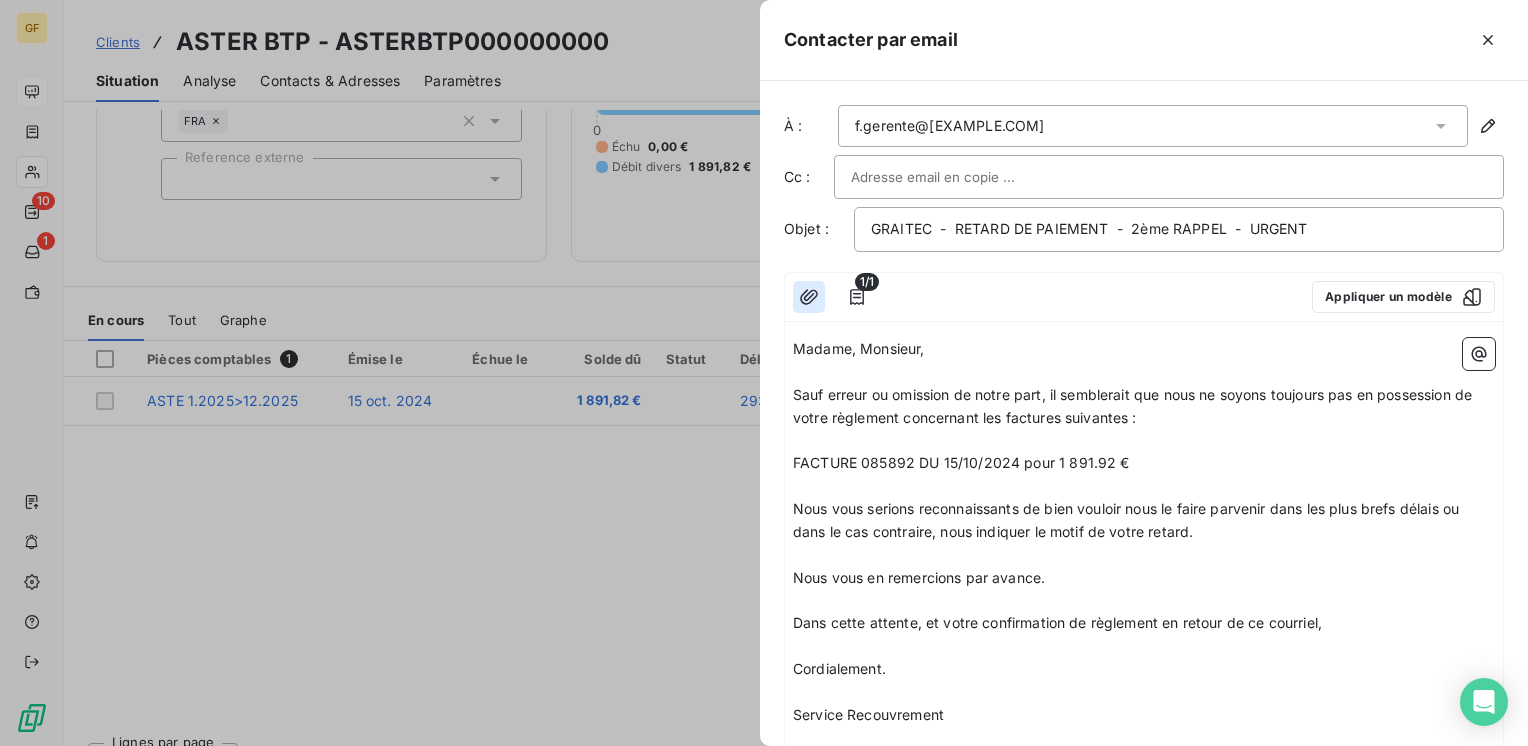click 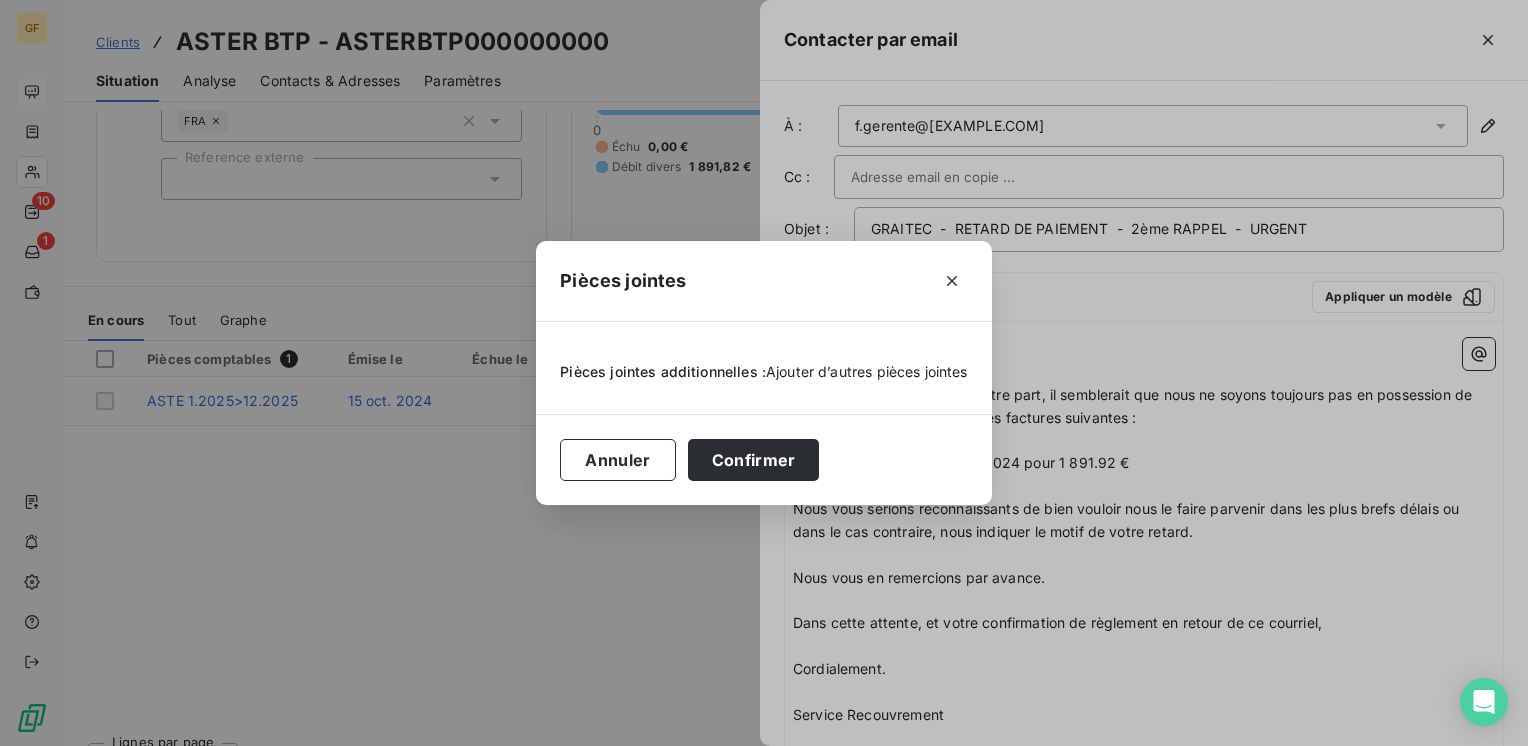 click on "Ajouter d’autres pièces jointes" at bounding box center [867, 371] 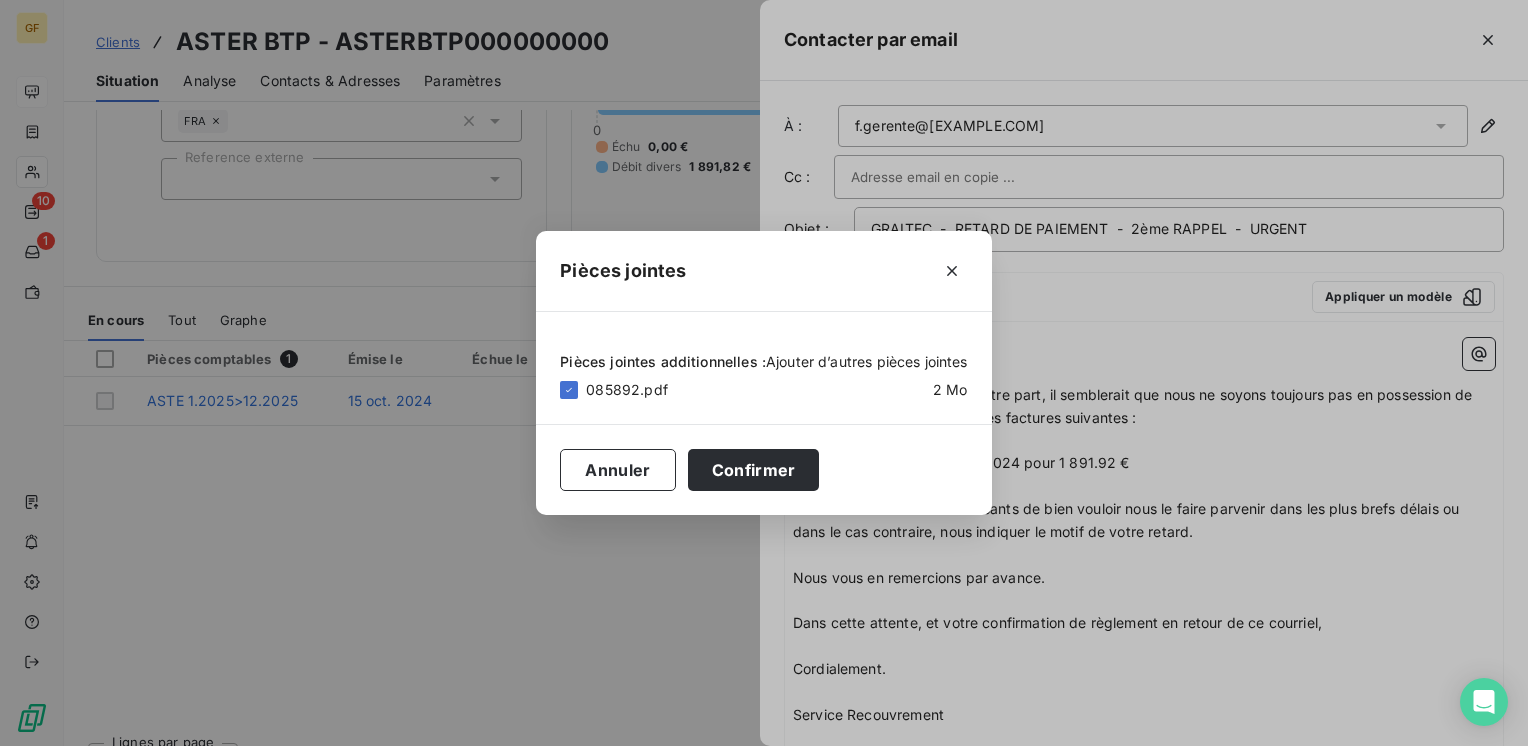 click on "Ajouter d’autres pièces jointes" at bounding box center (867, 361) 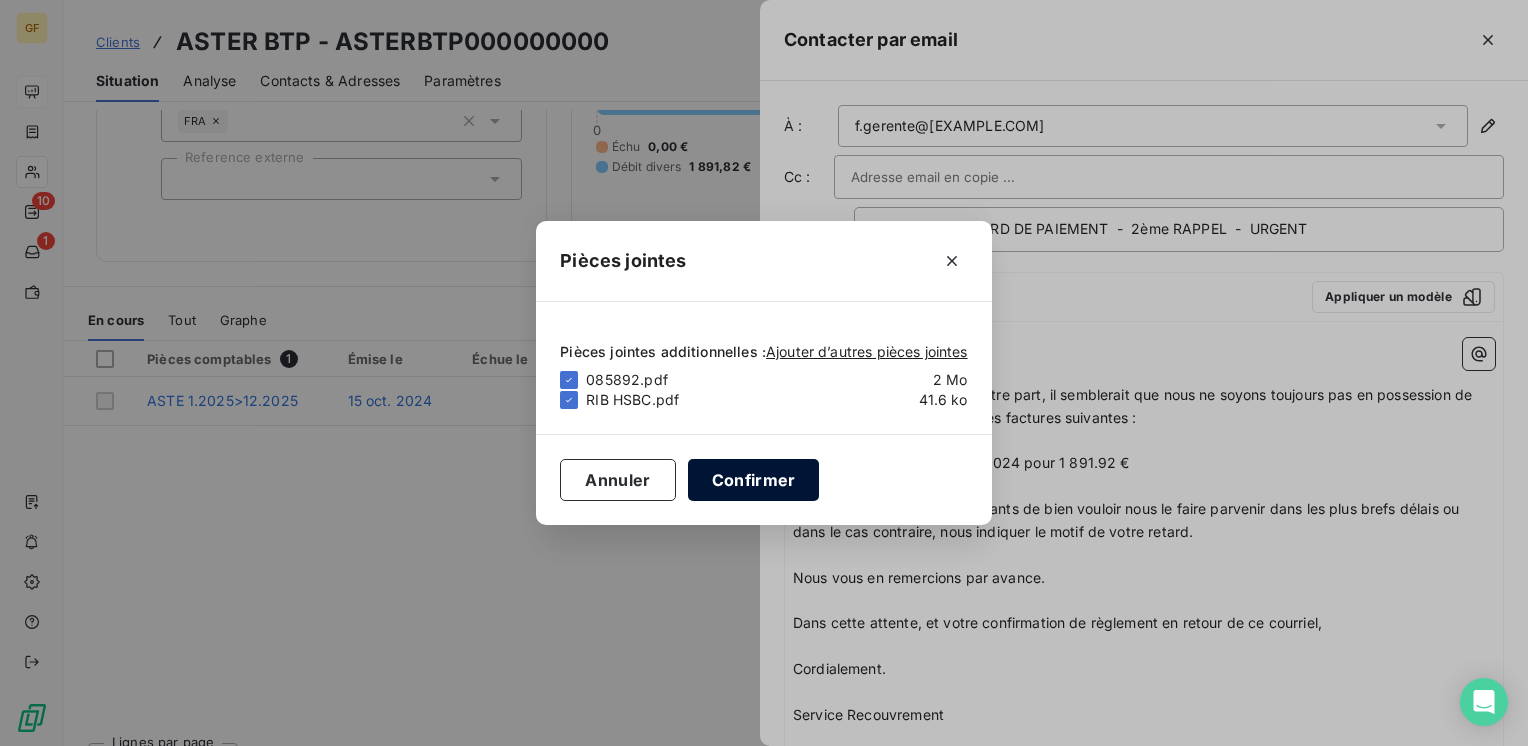 click on "Confirmer" at bounding box center (754, 480) 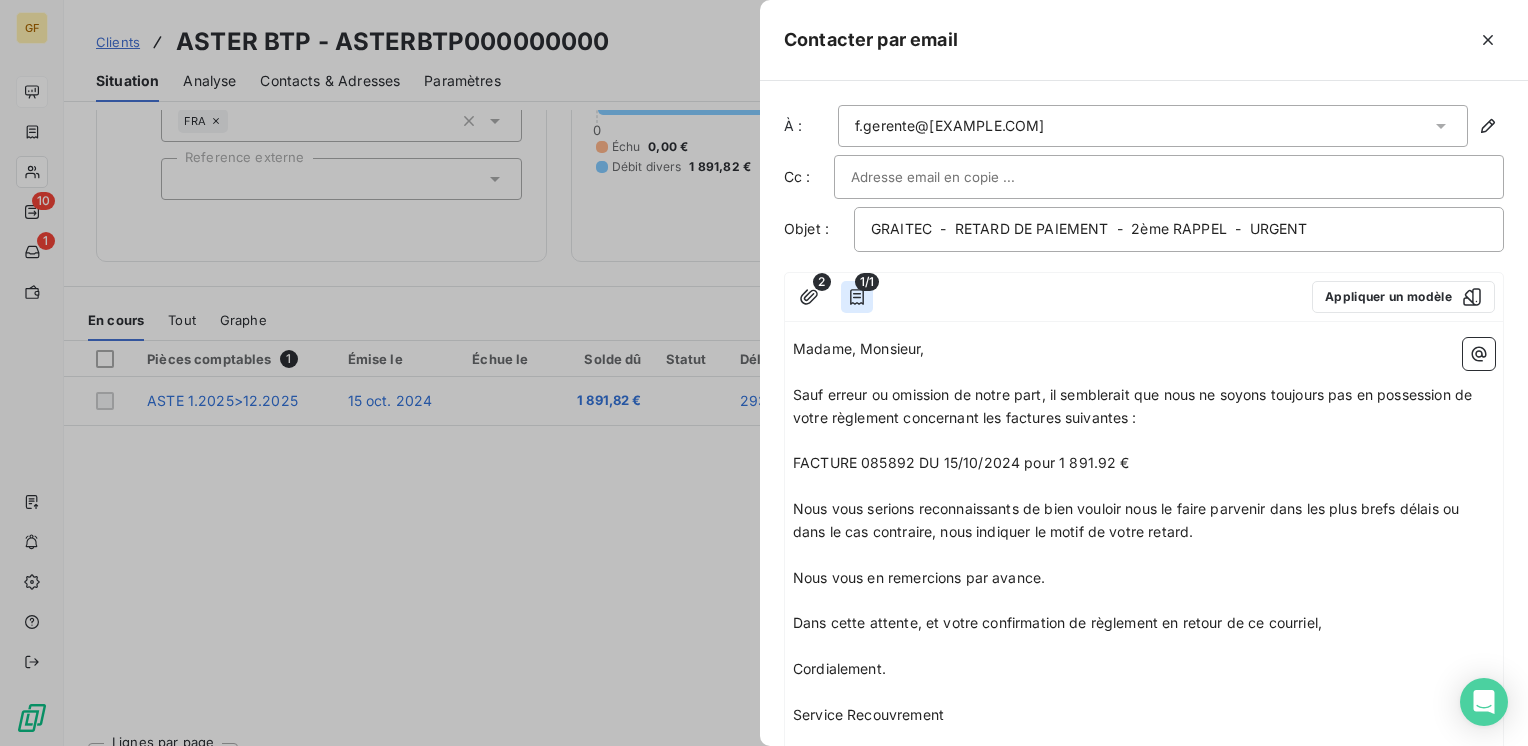 click 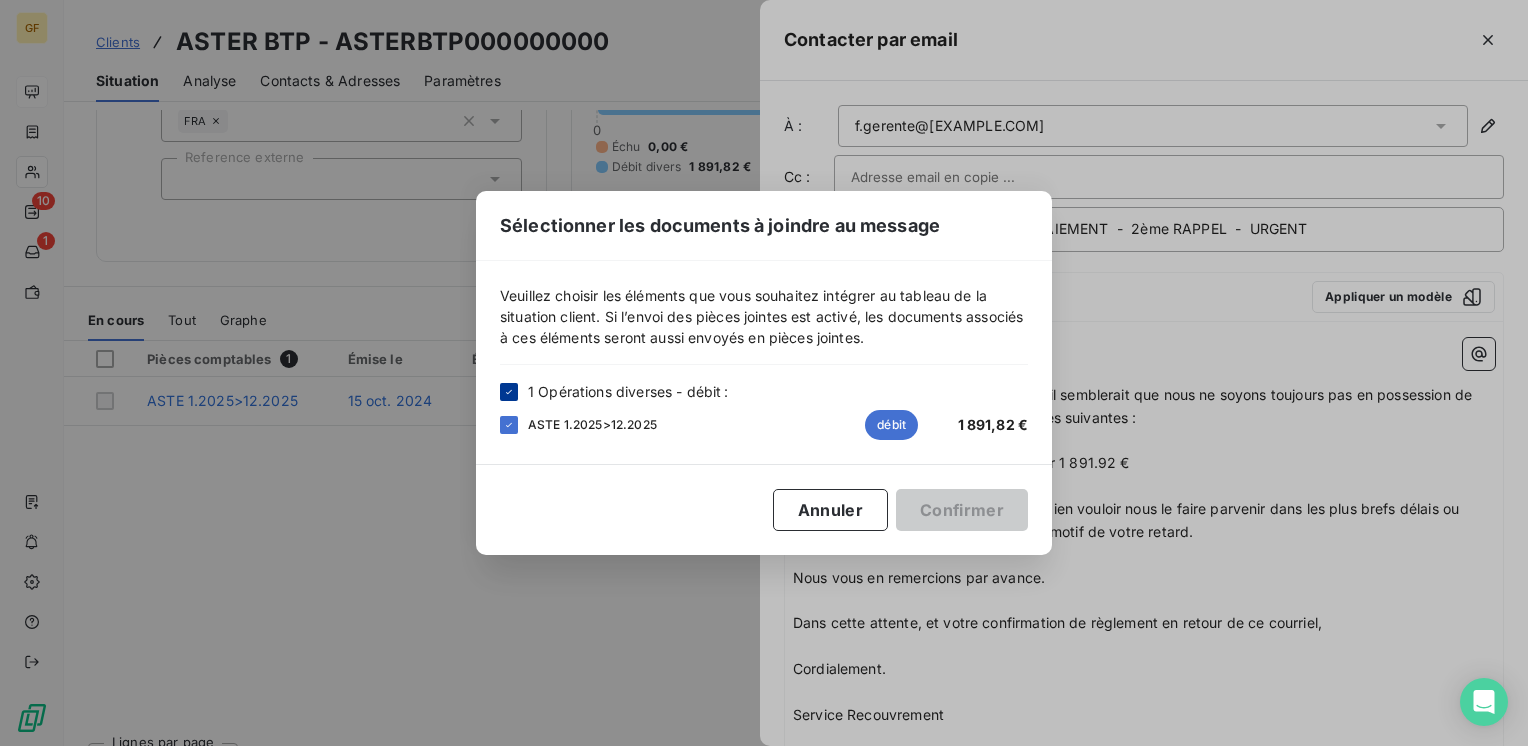 click 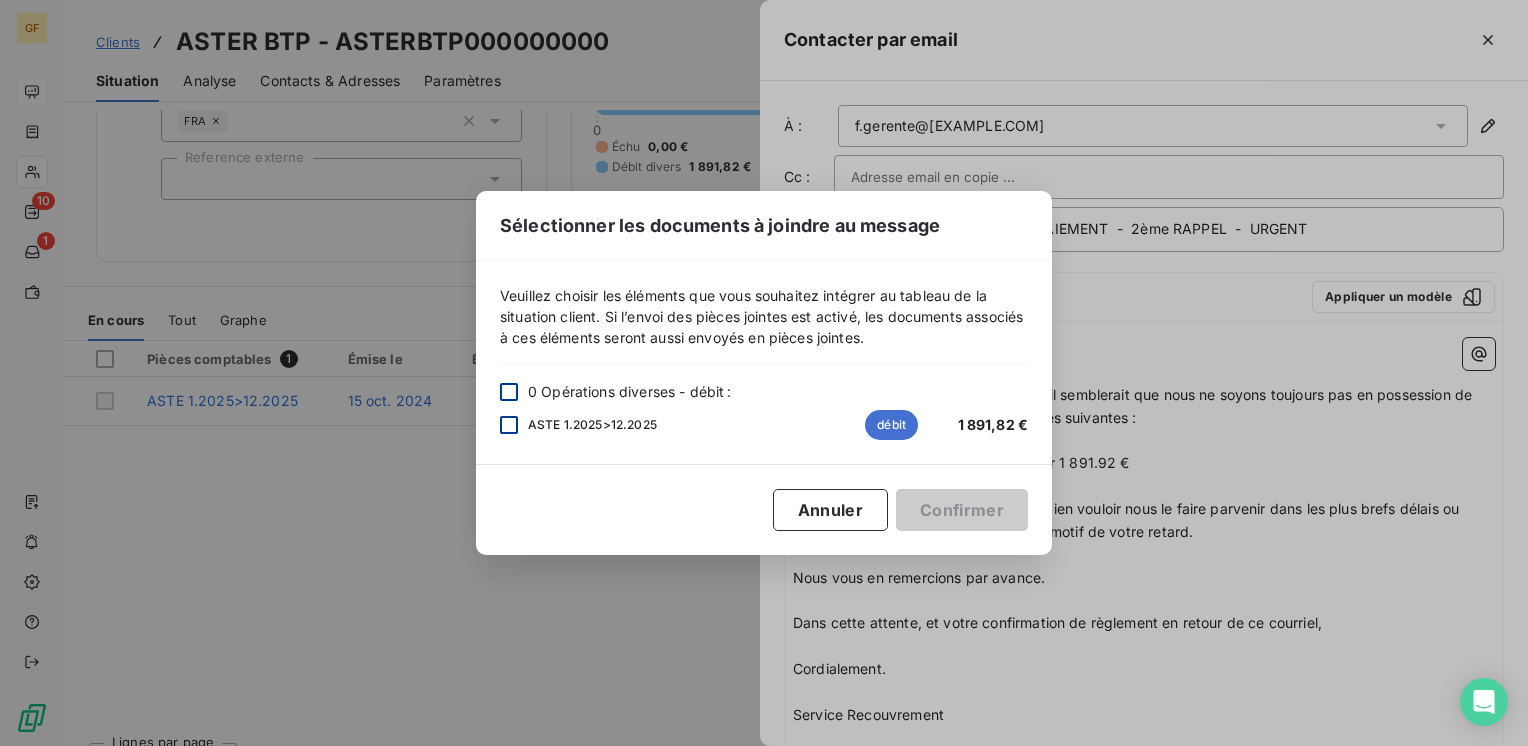 click at bounding box center (509, 425) 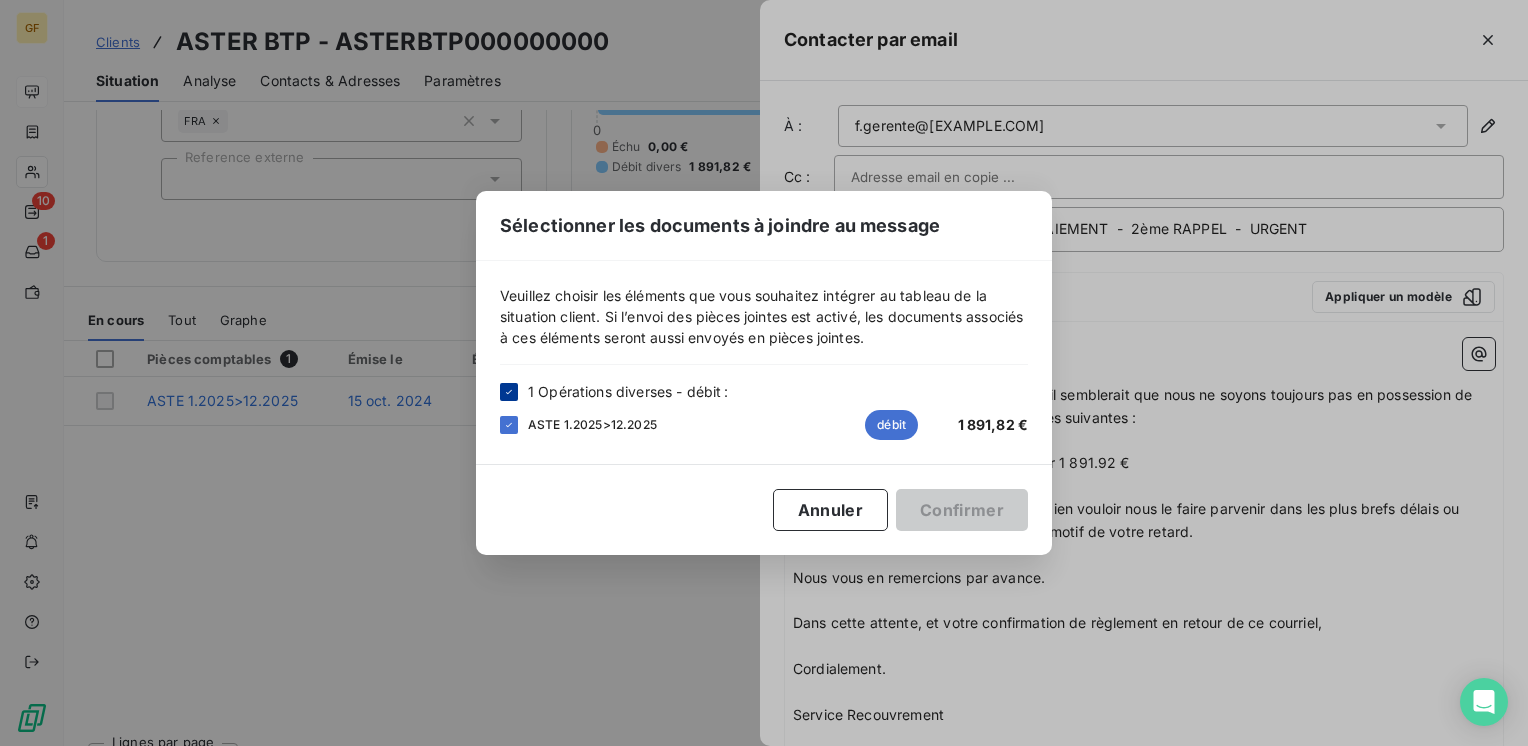 click at bounding box center (509, 392) 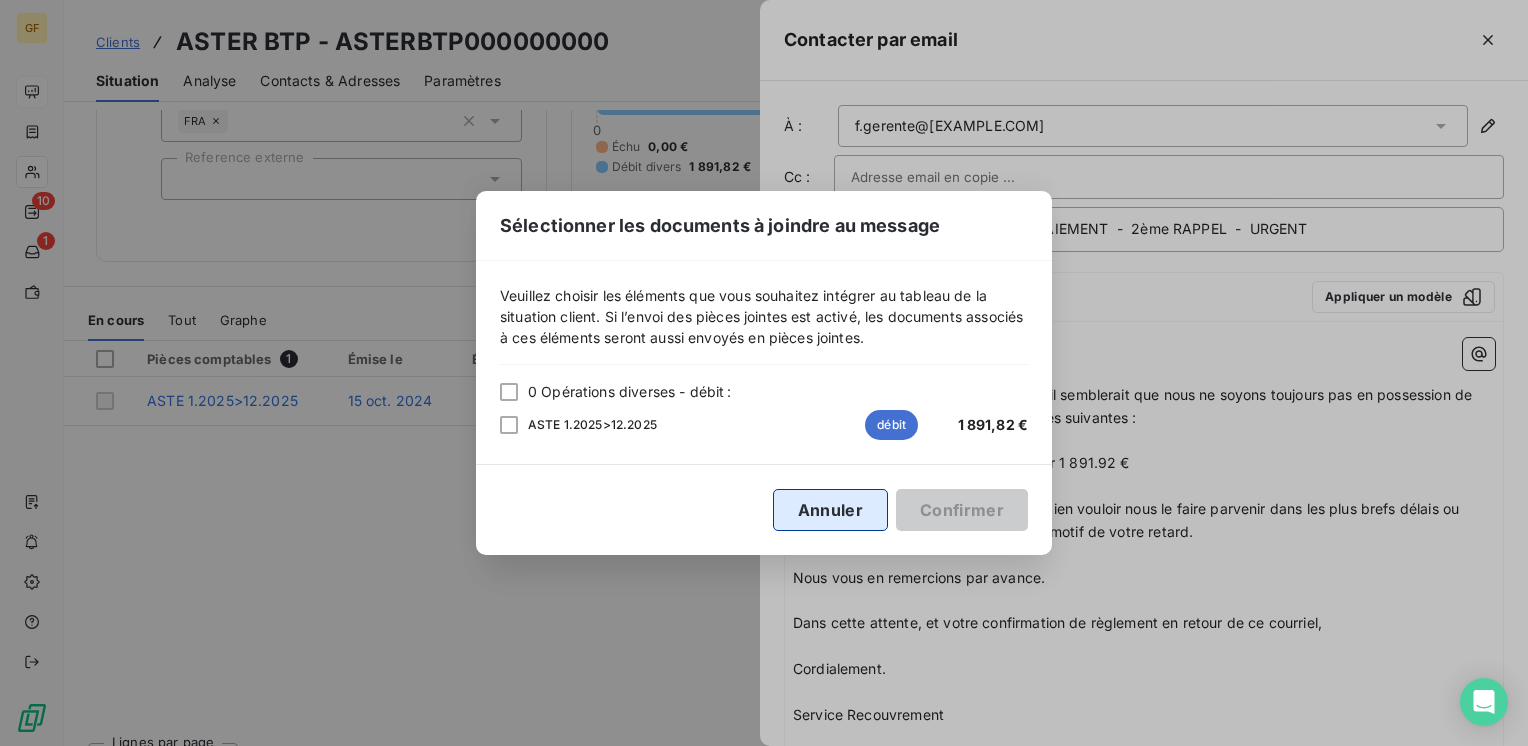 click on "Annuler" at bounding box center [830, 510] 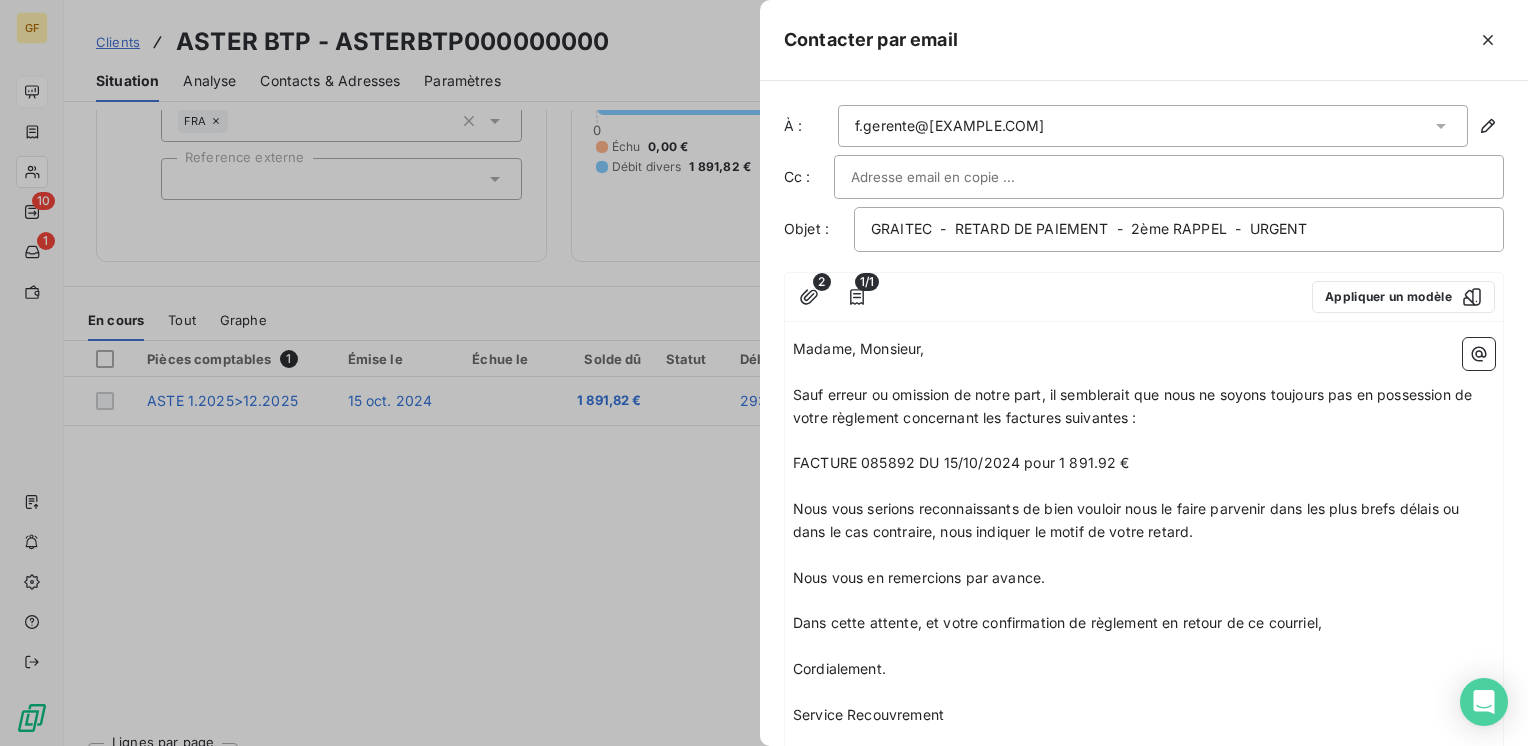 click on "1/1" at bounding box center [867, 282] 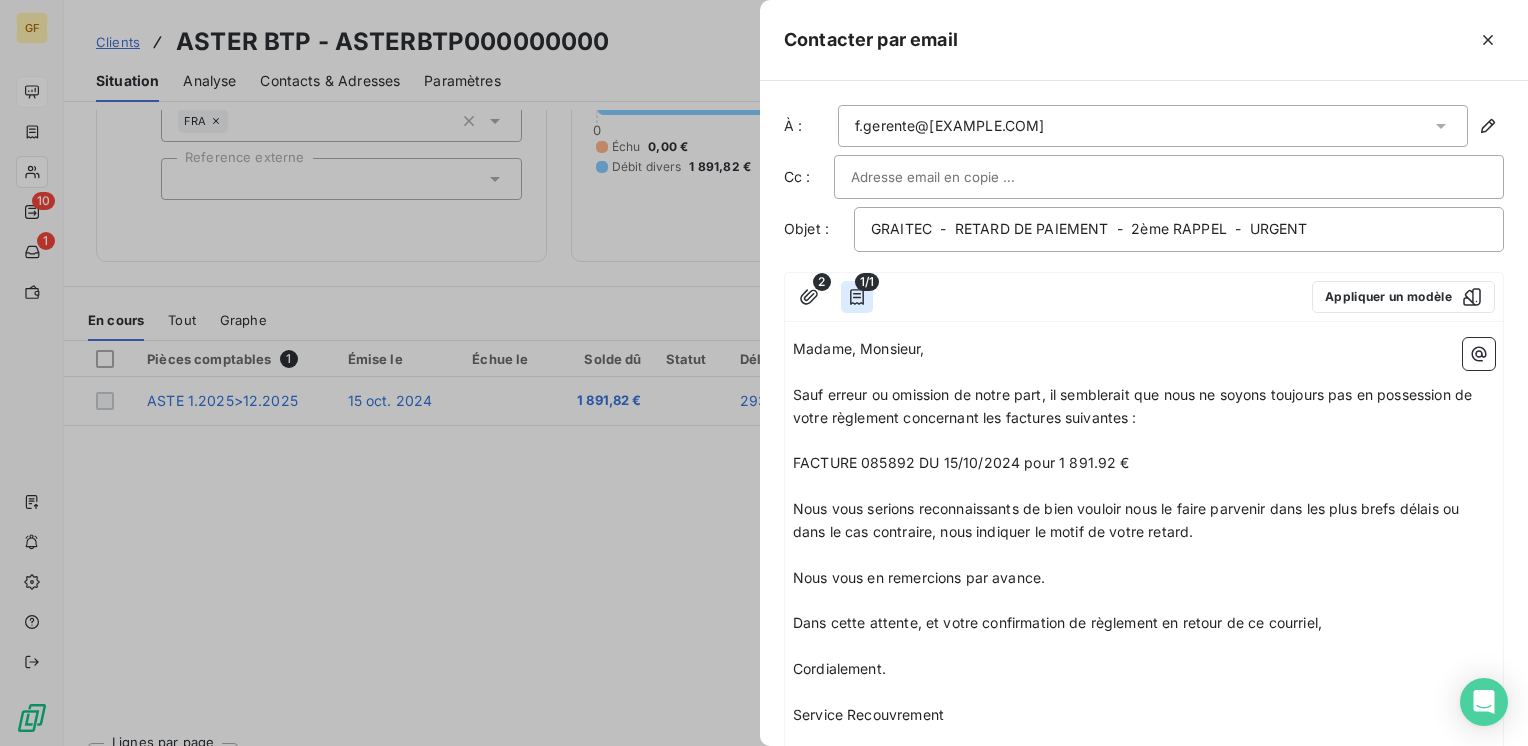 click 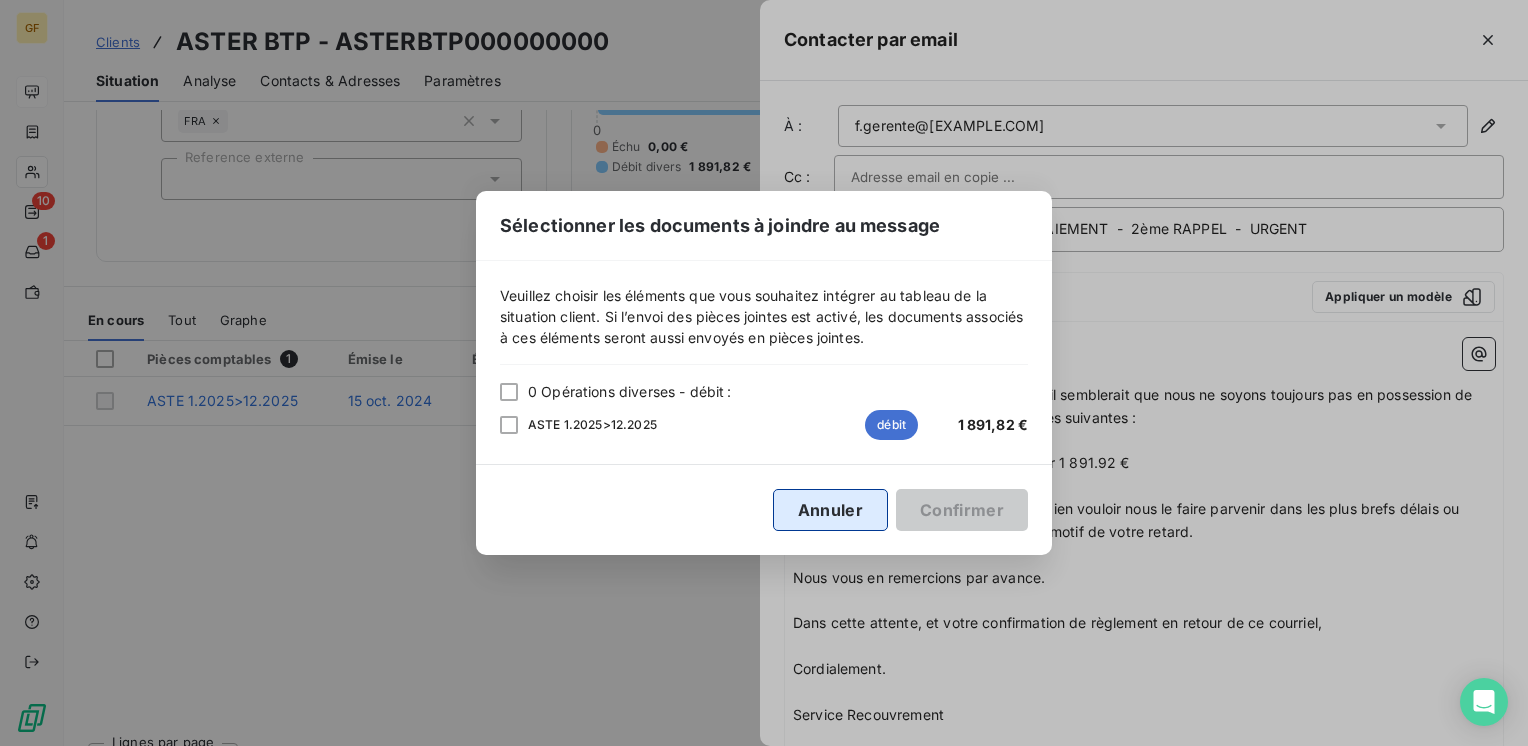 click on "Annuler" at bounding box center (830, 510) 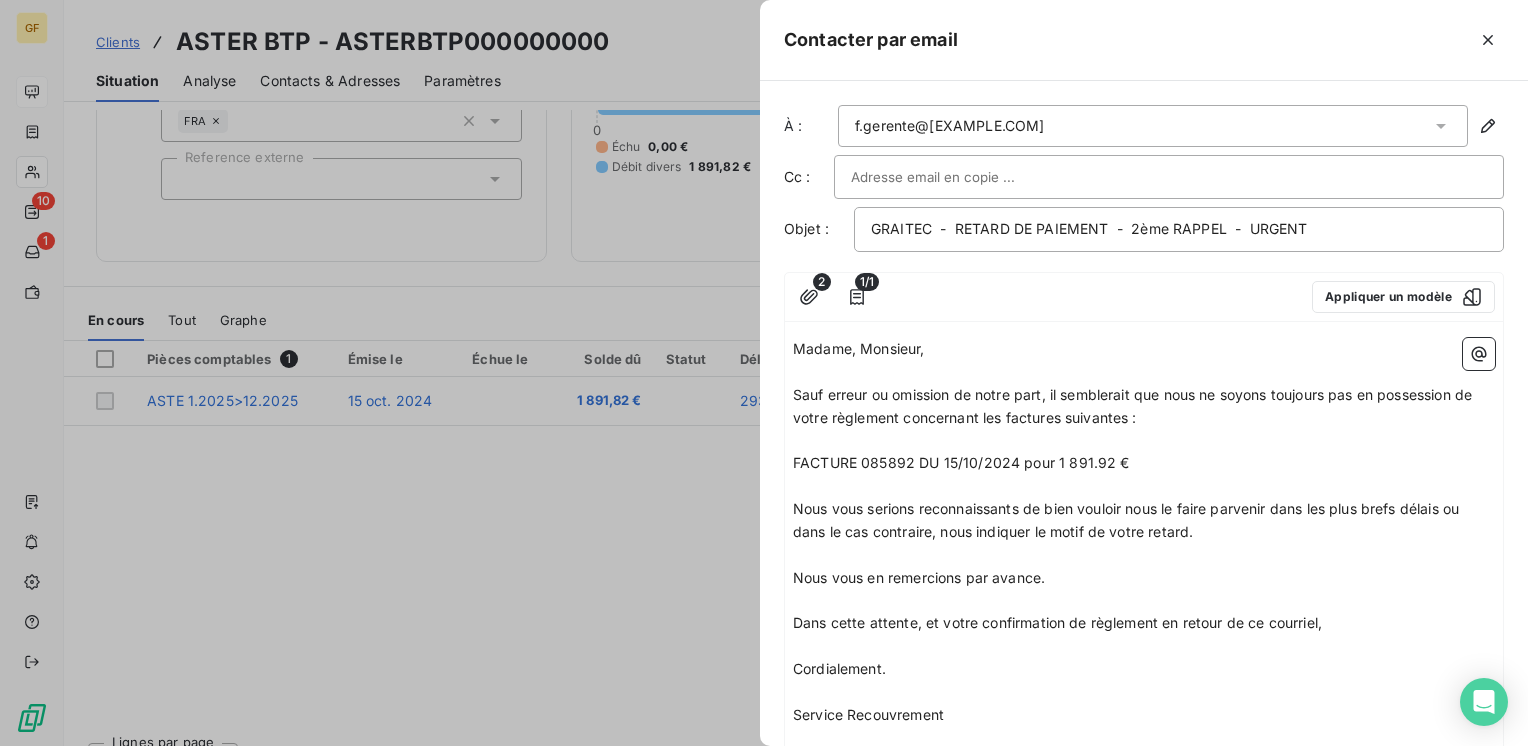 click on "2 1/1   Appliquer un modèle" at bounding box center [1144, 297] 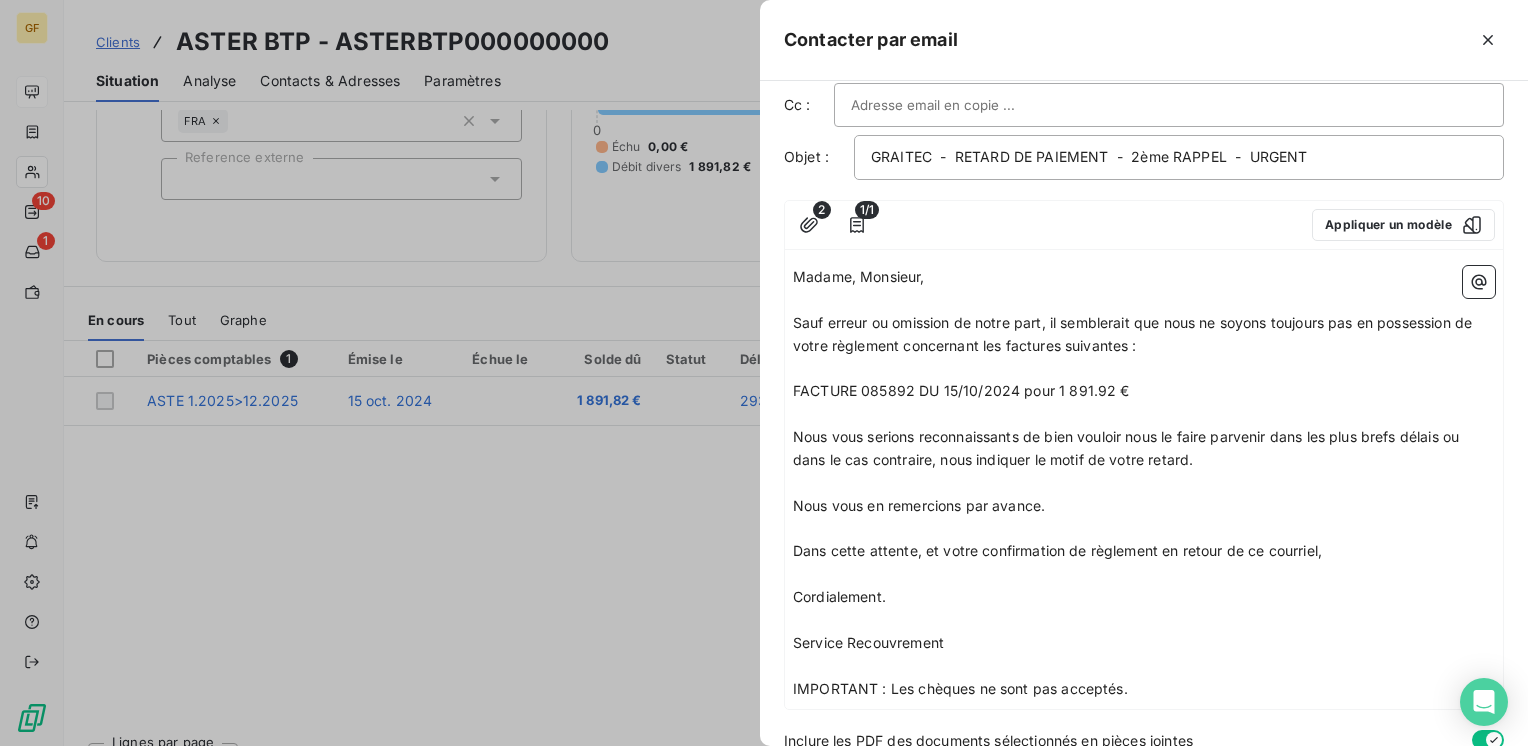 scroll, scrollTop: 156, scrollLeft: 0, axis: vertical 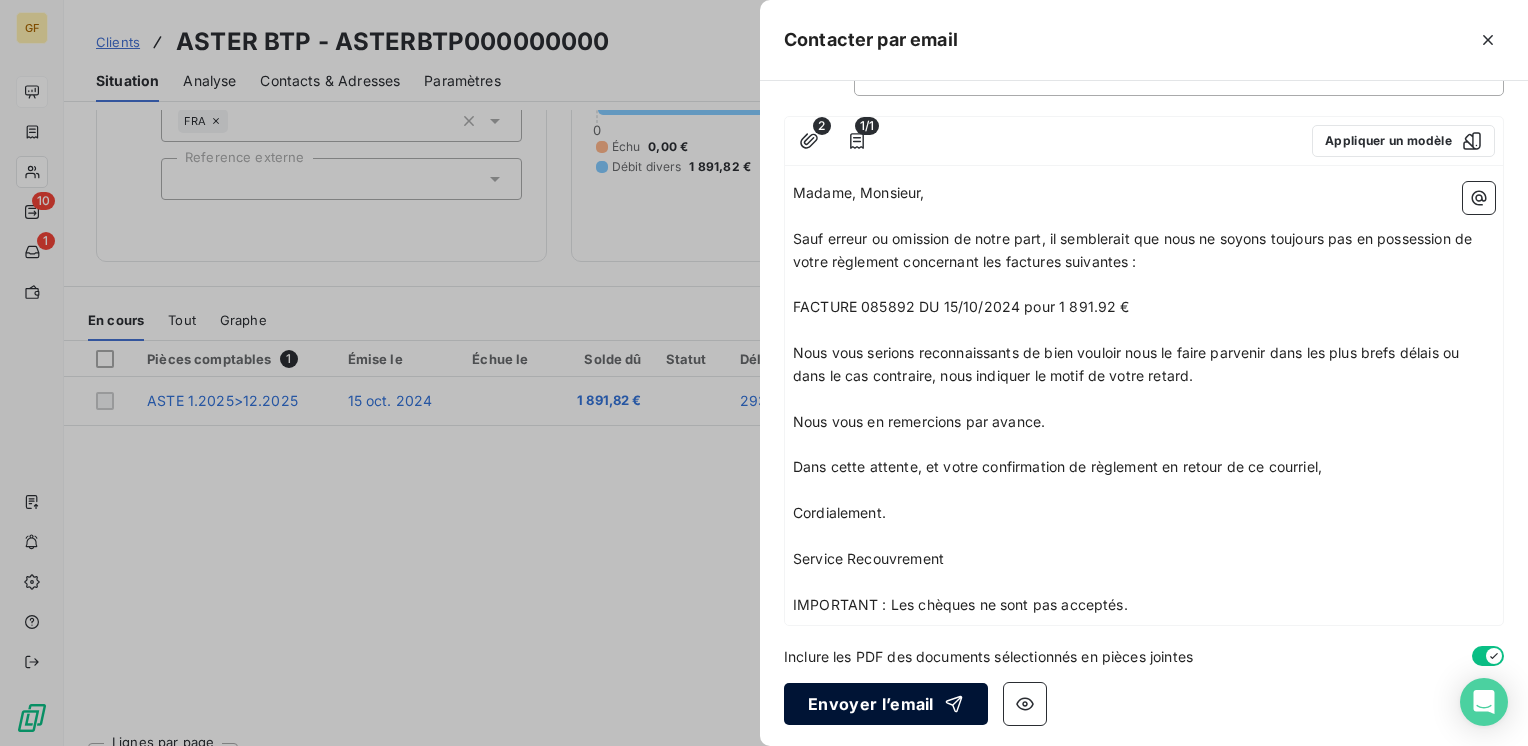 click on "Envoyer l’email" at bounding box center (886, 704) 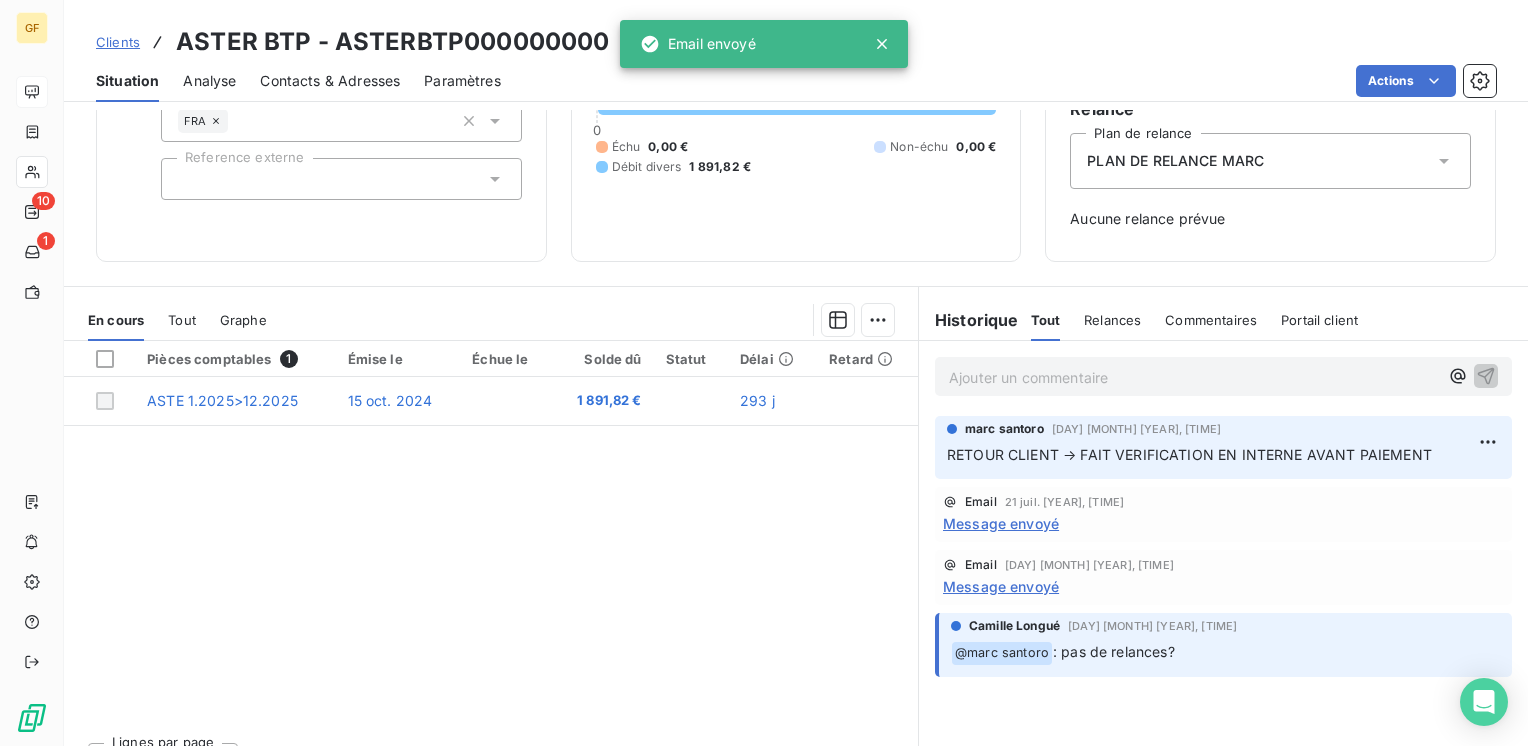 scroll, scrollTop: 0, scrollLeft: 0, axis: both 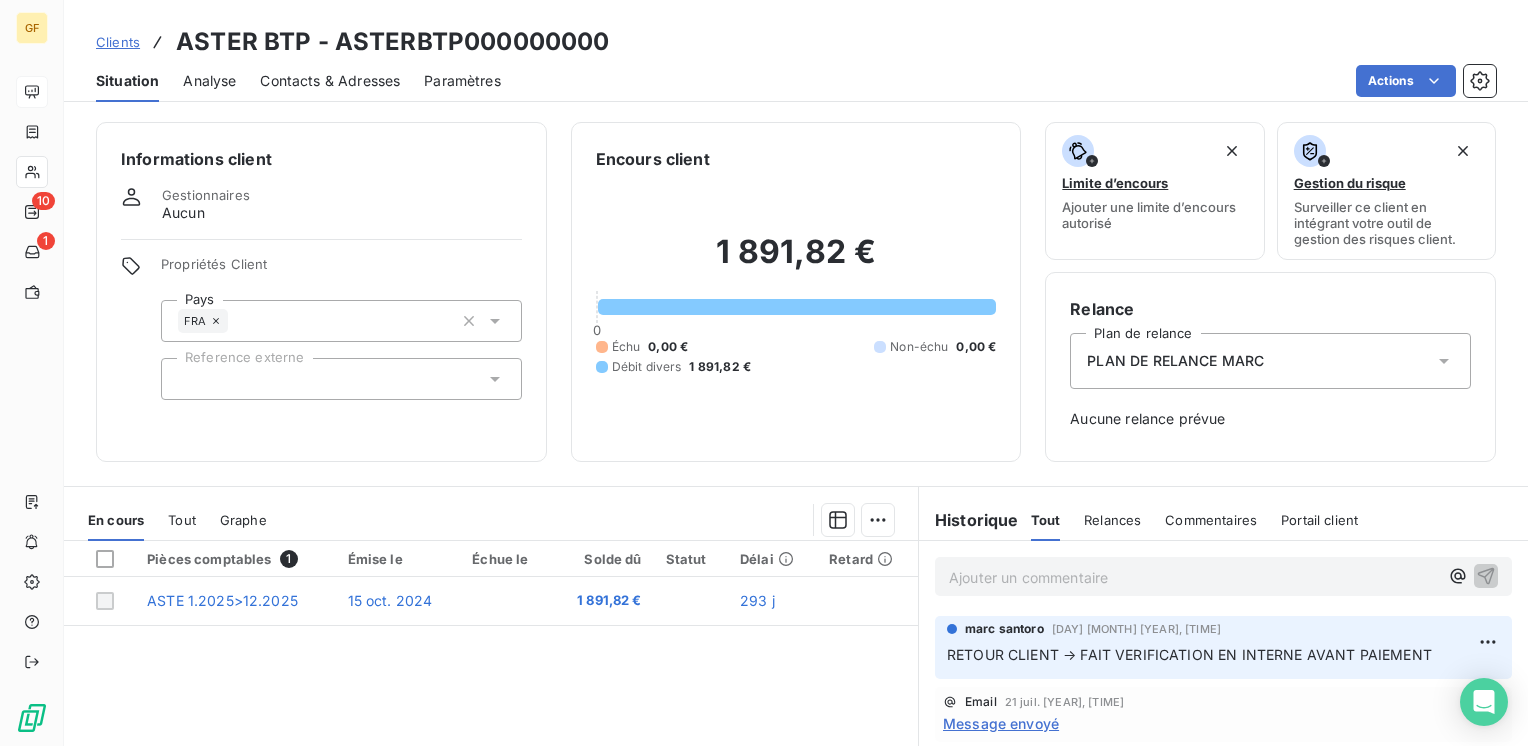 click on "Contacts & Adresses" at bounding box center [330, 81] 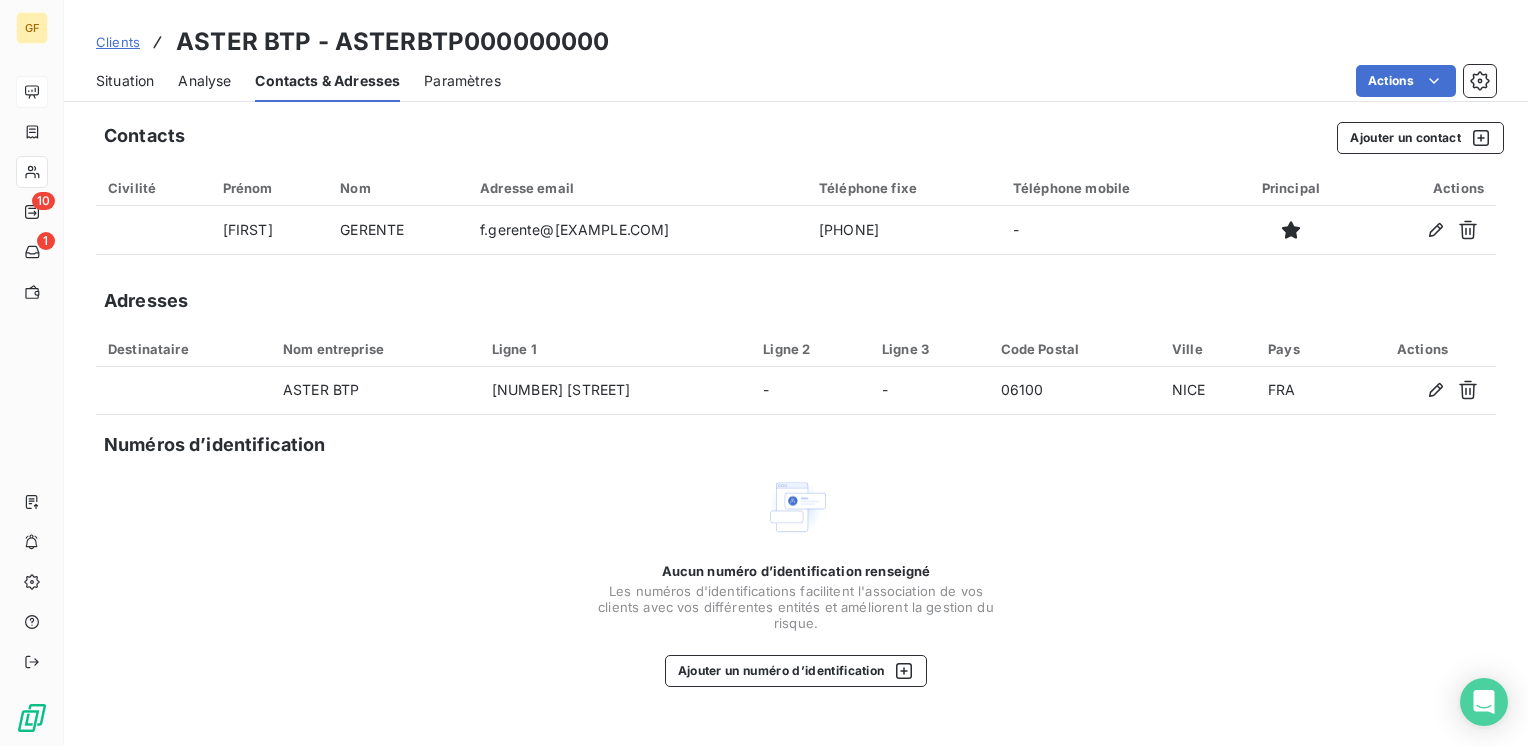 click on "Situation" at bounding box center [125, 81] 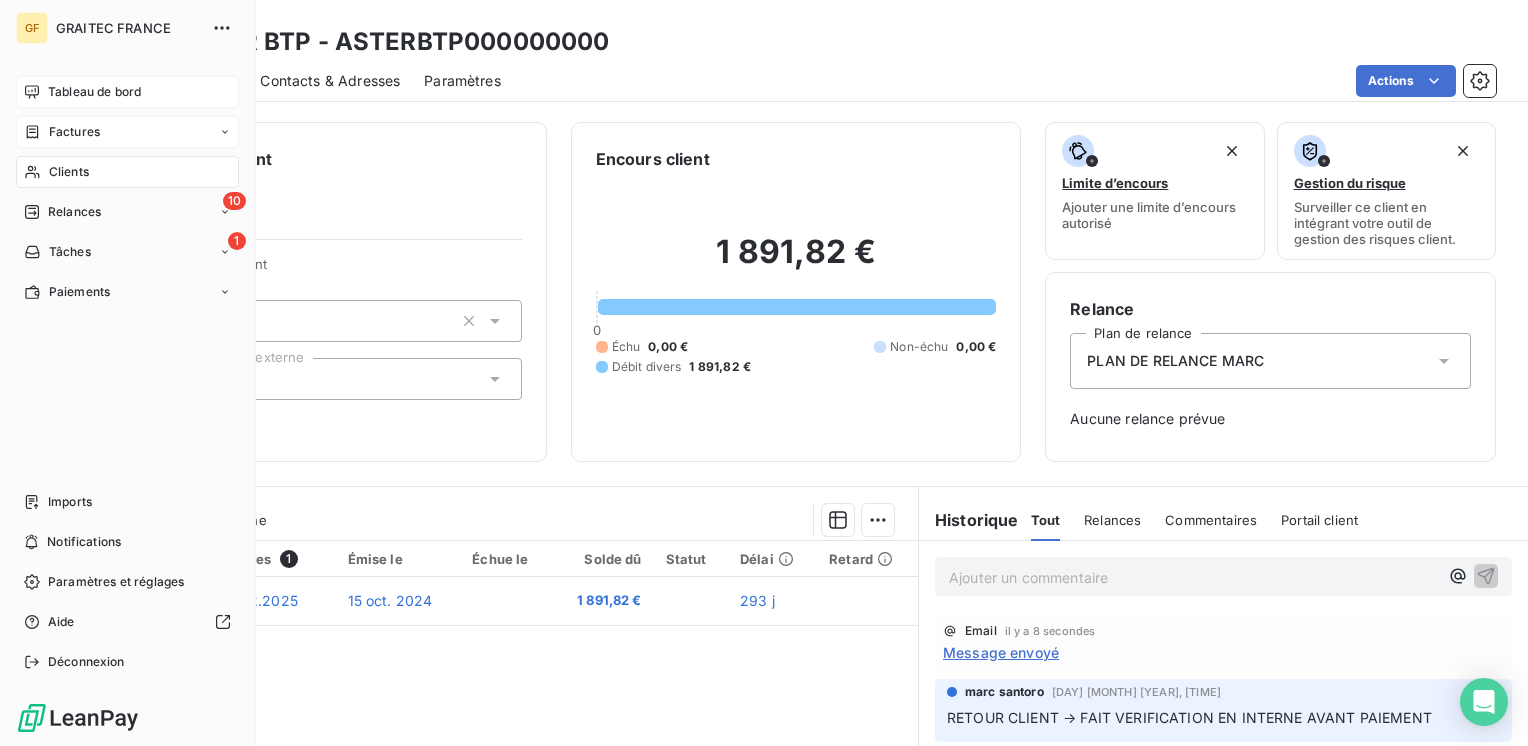 click on "Factures" at bounding box center [74, 132] 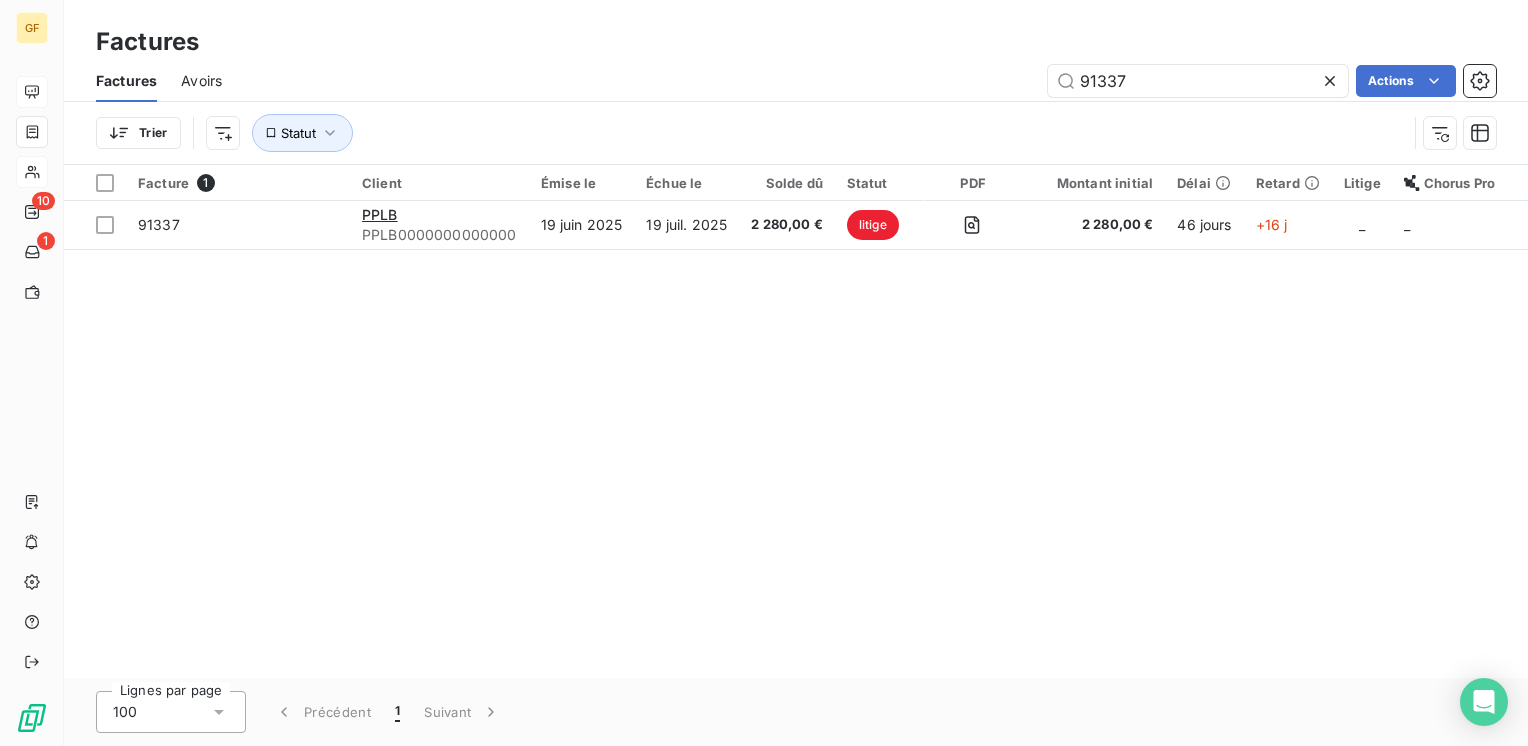 drag, startPoint x: 1158, startPoint y: 74, endPoint x: 1014, endPoint y: 76, distance: 144.01389 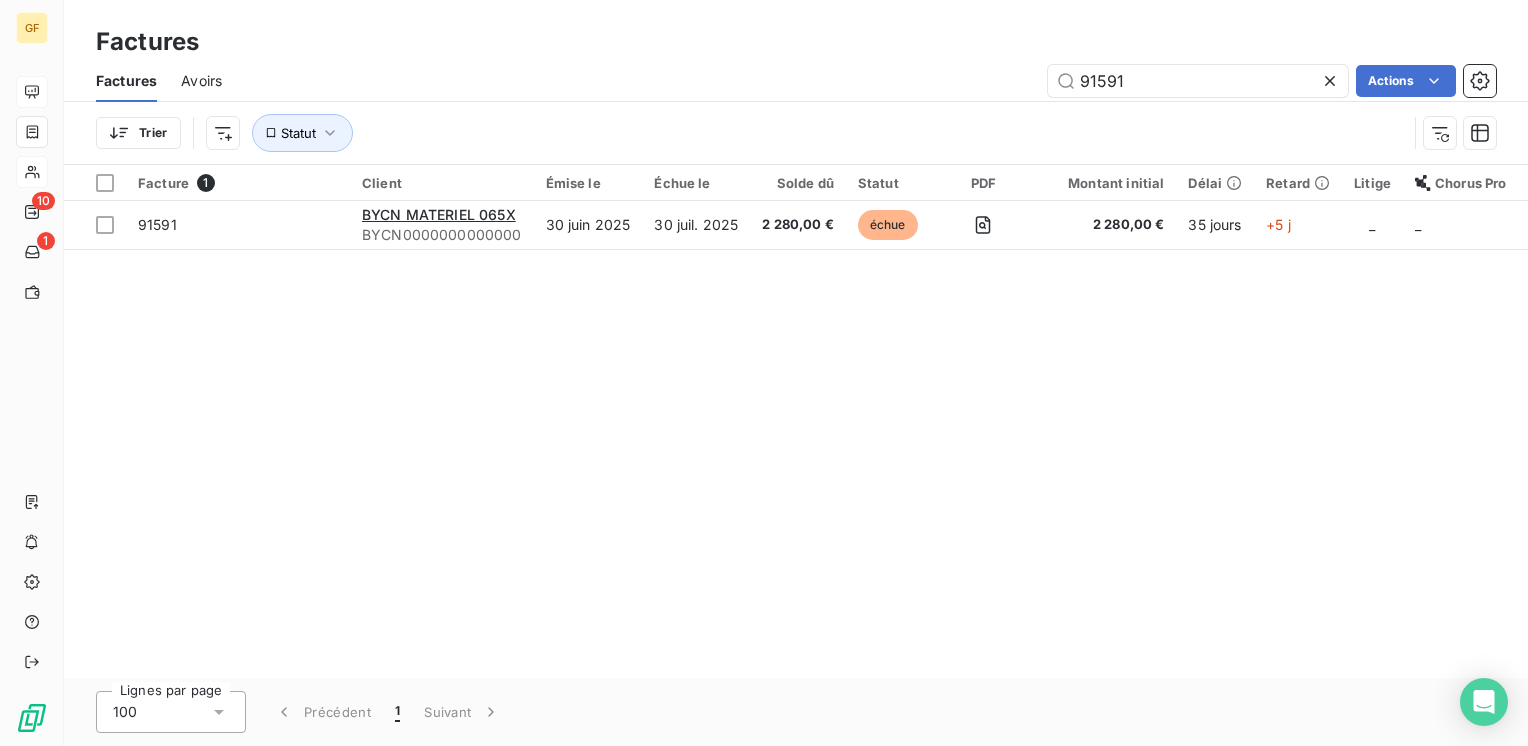 type on "91591" 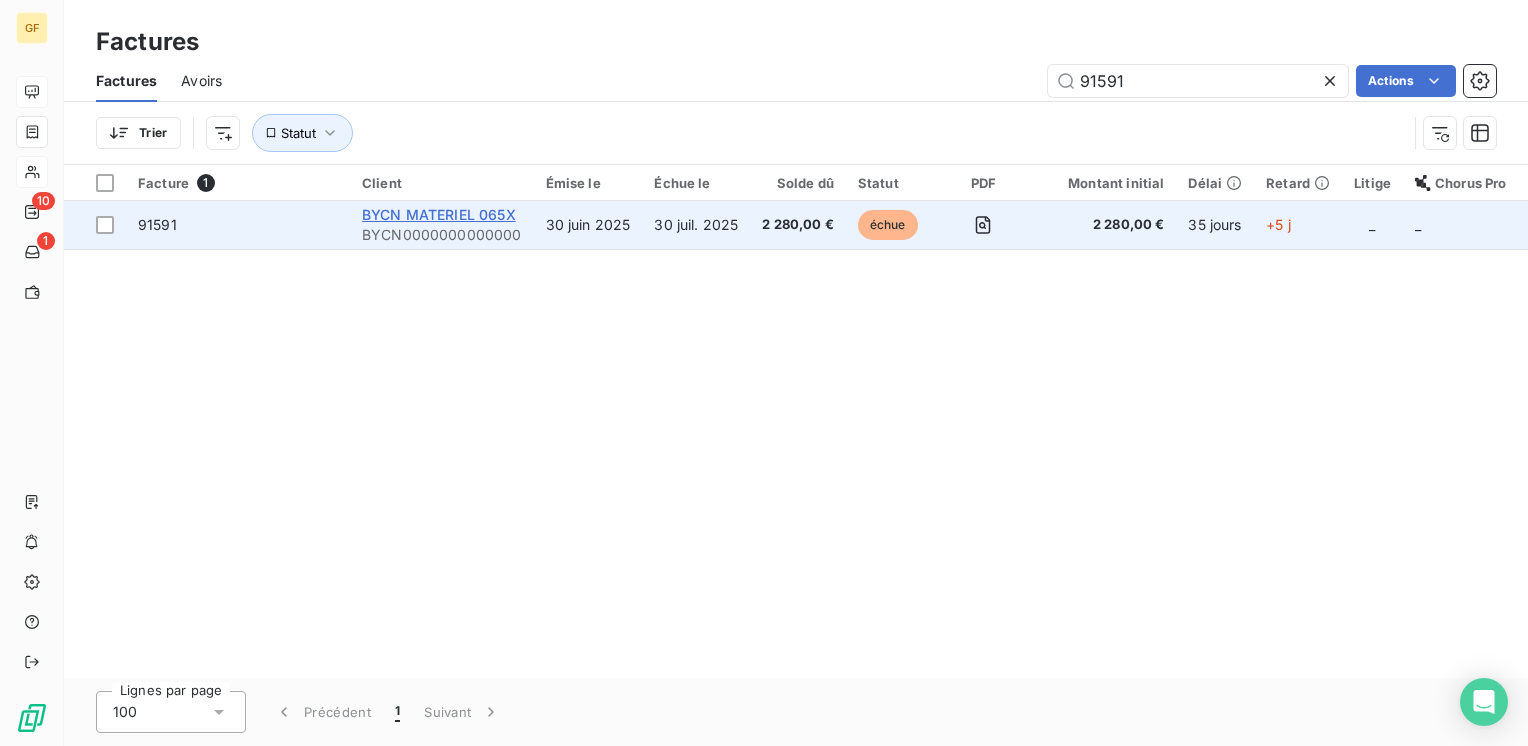 click on "BYCN MATERIEL 065X" at bounding box center (439, 214) 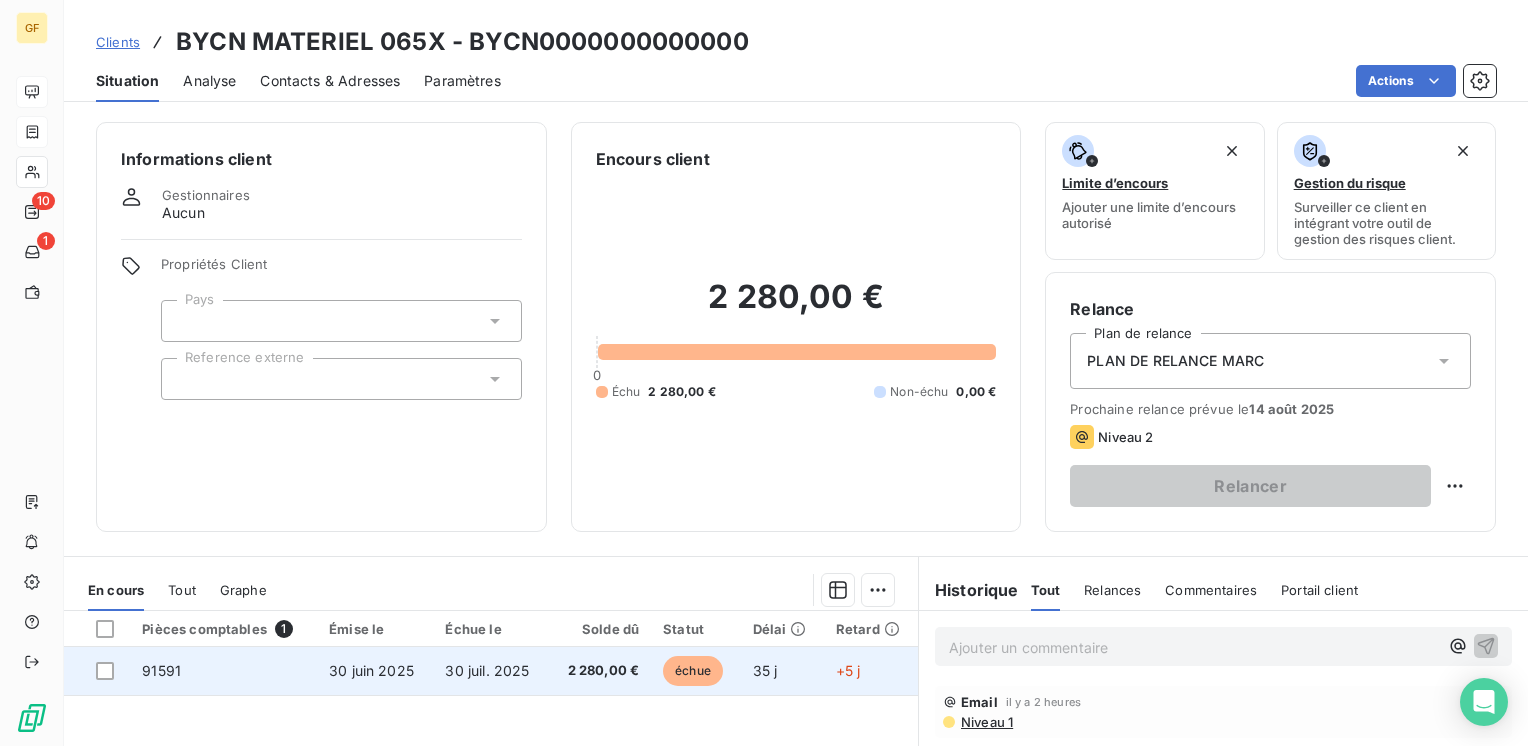 click on "2 280,00 €" at bounding box center [600, 671] 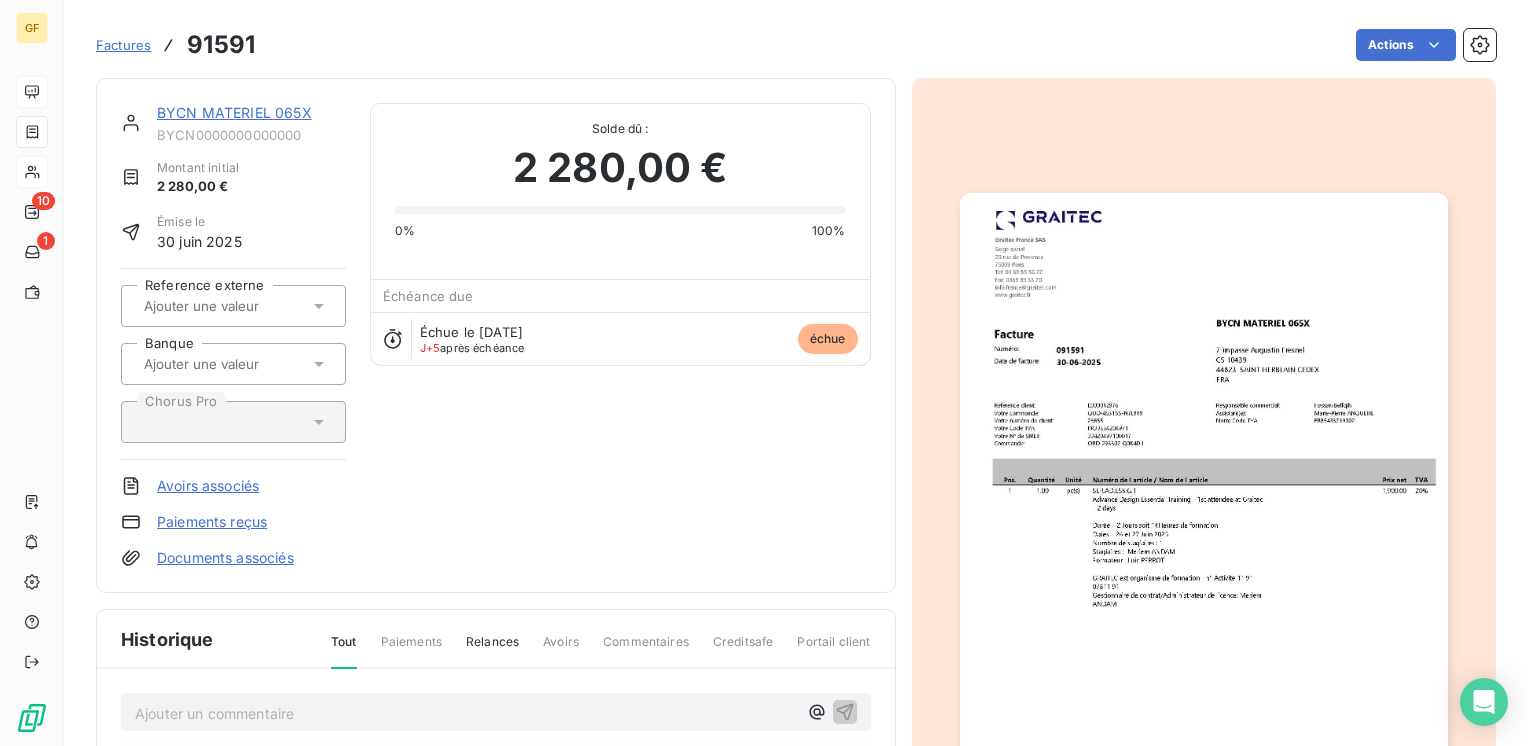 click on "BYCN MATERIEL 065X" at bounding box center (234, 112) 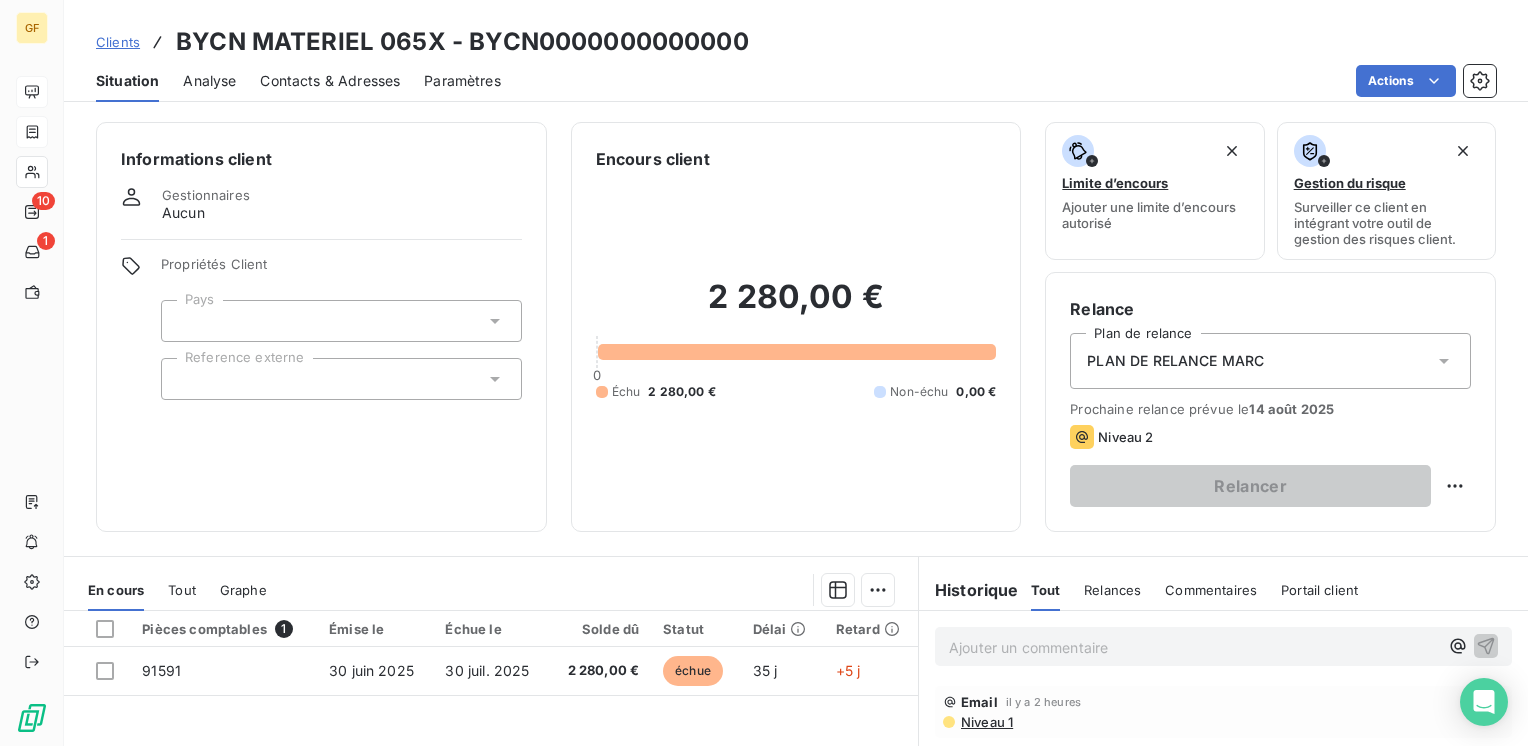click on "Contacts & Adresses" at bounding box center [330, 81] 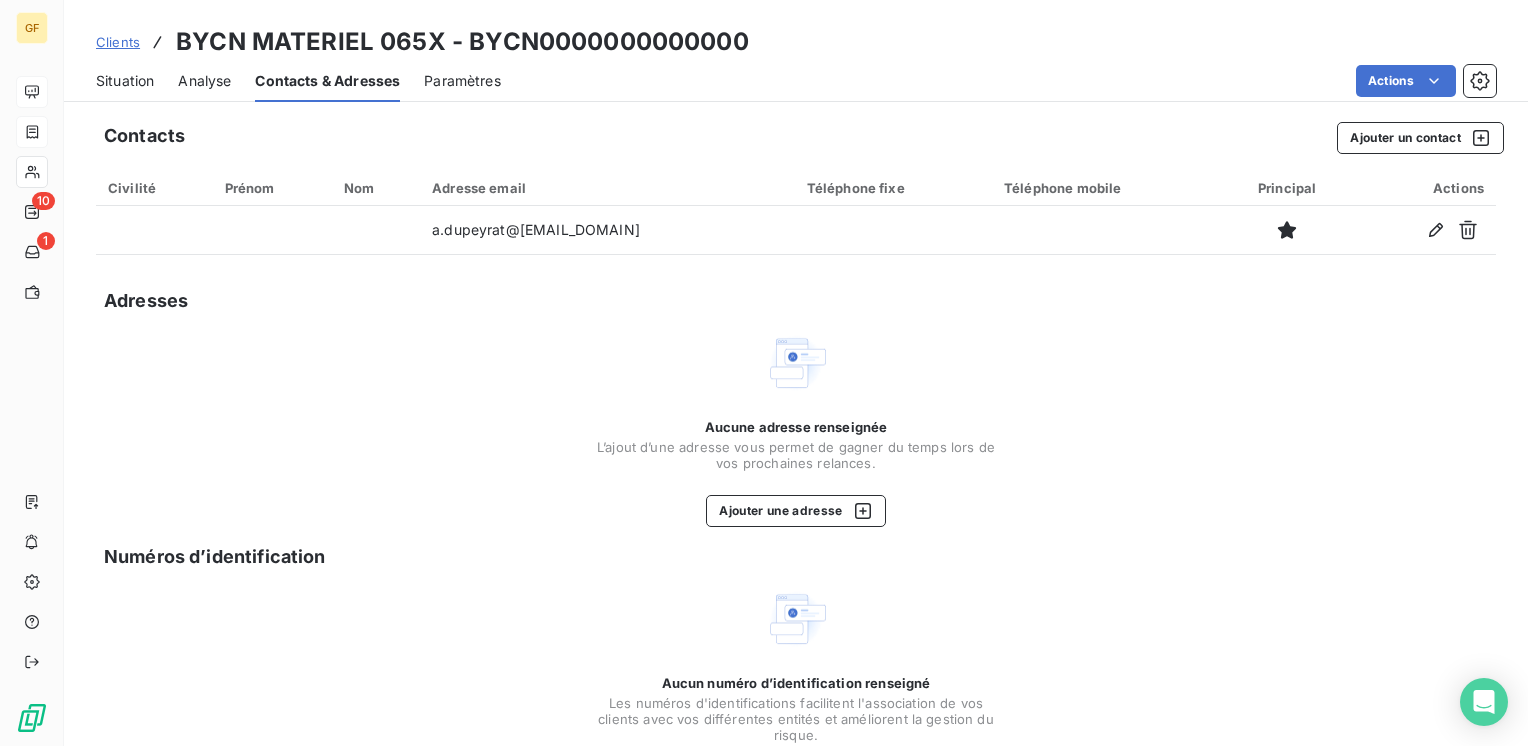click on "Situation" at bounding box center [125, 81] 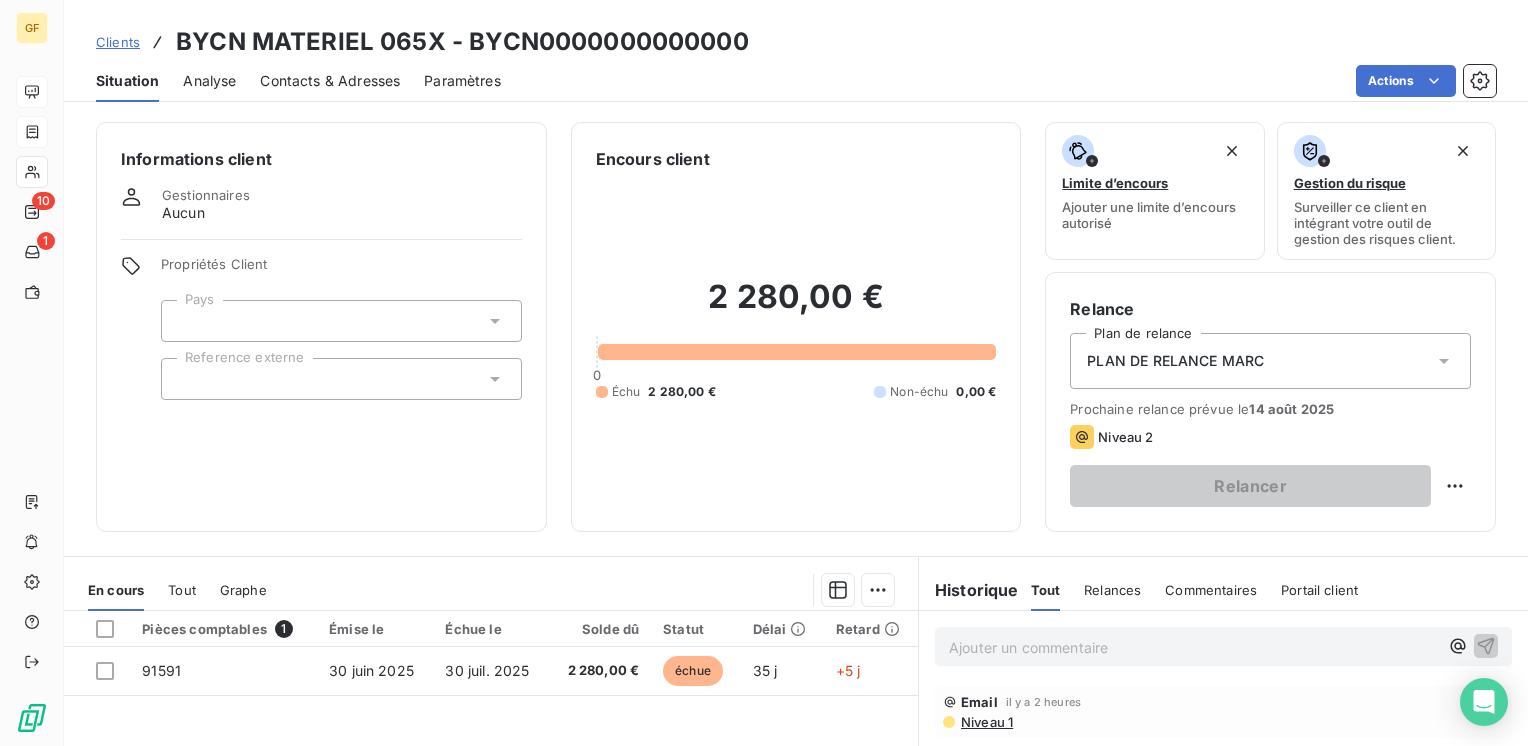 click on "Contacts & Adresses" at bounding box center [330, 81] 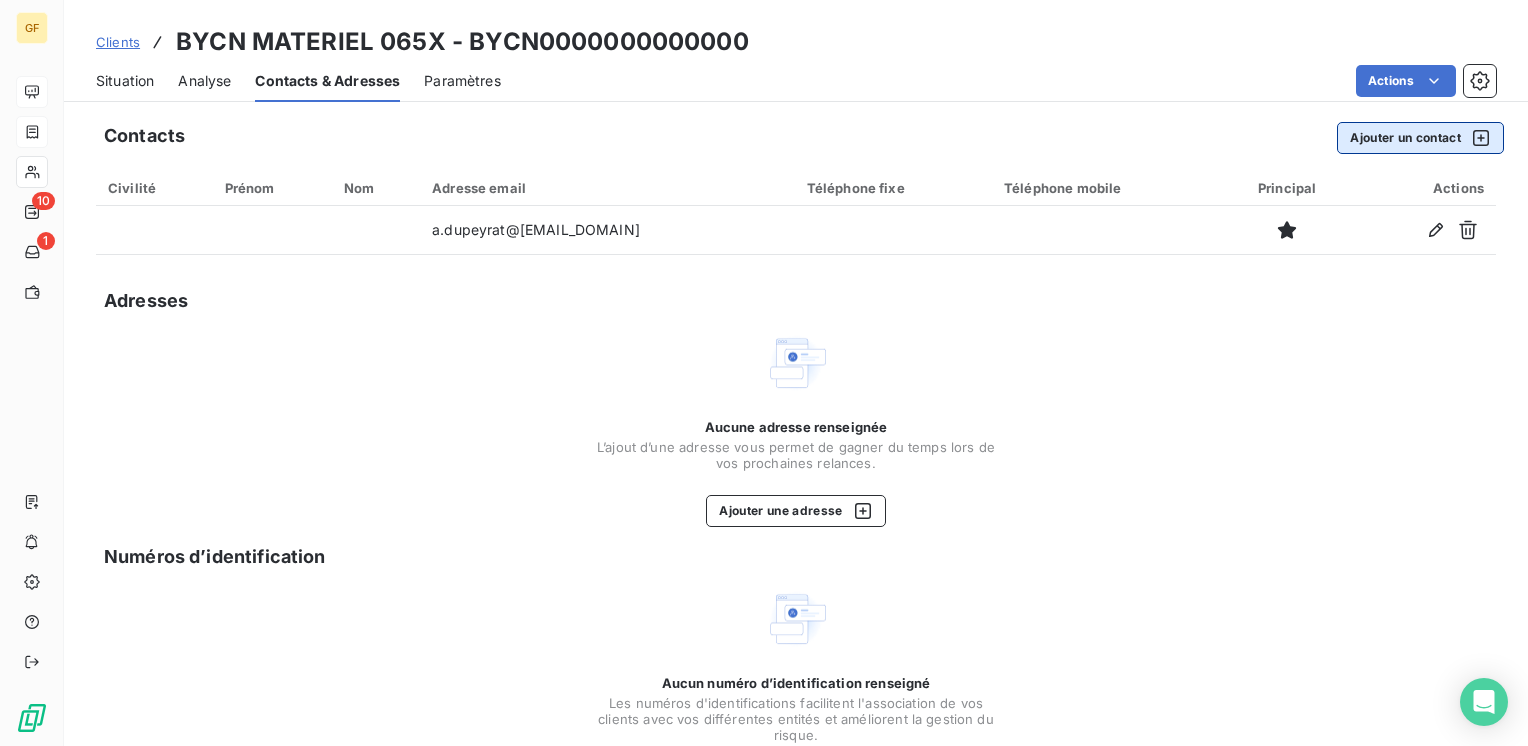 click on "Ajouter un contact" at bounding box center [1420, 138] 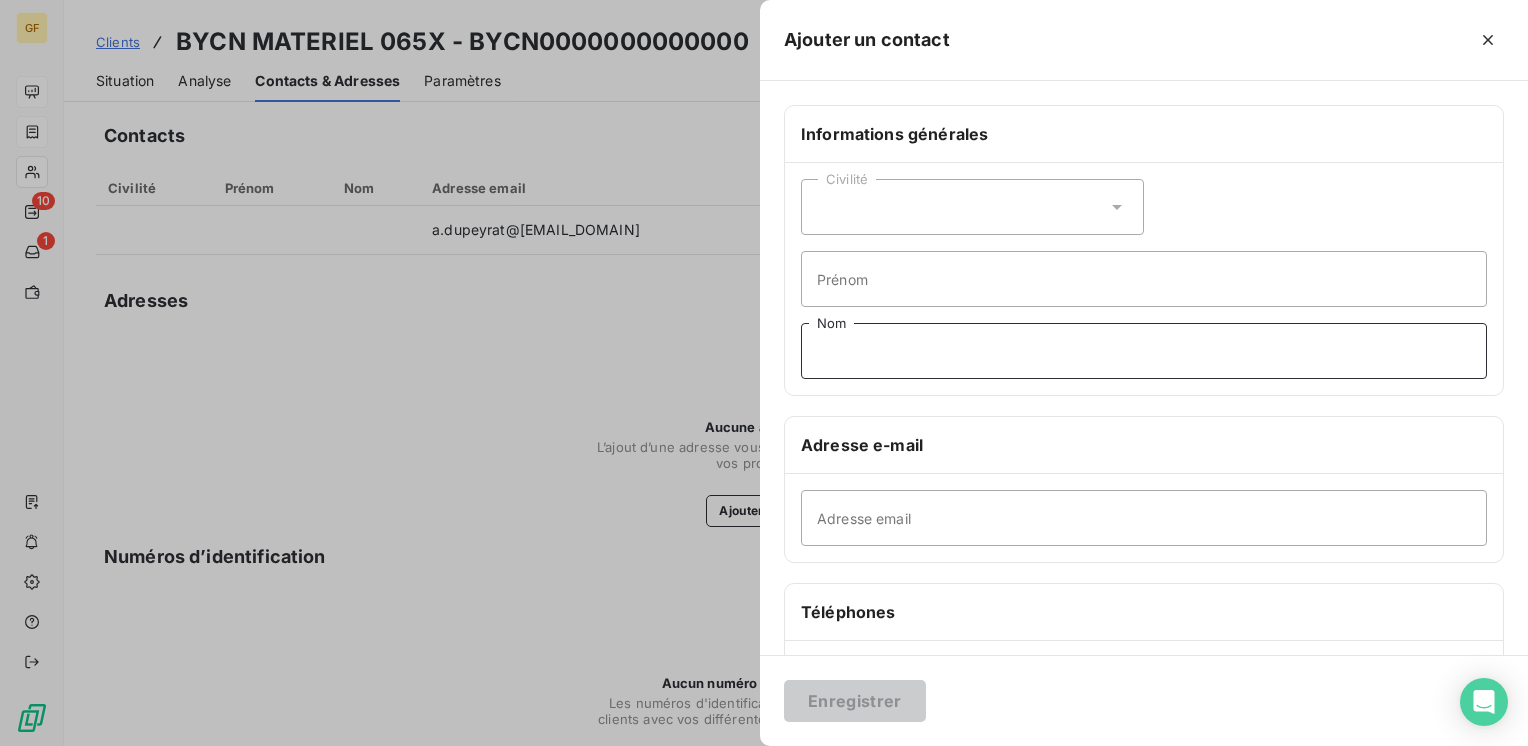click on "Nom" at bounding box center [1144, 351] 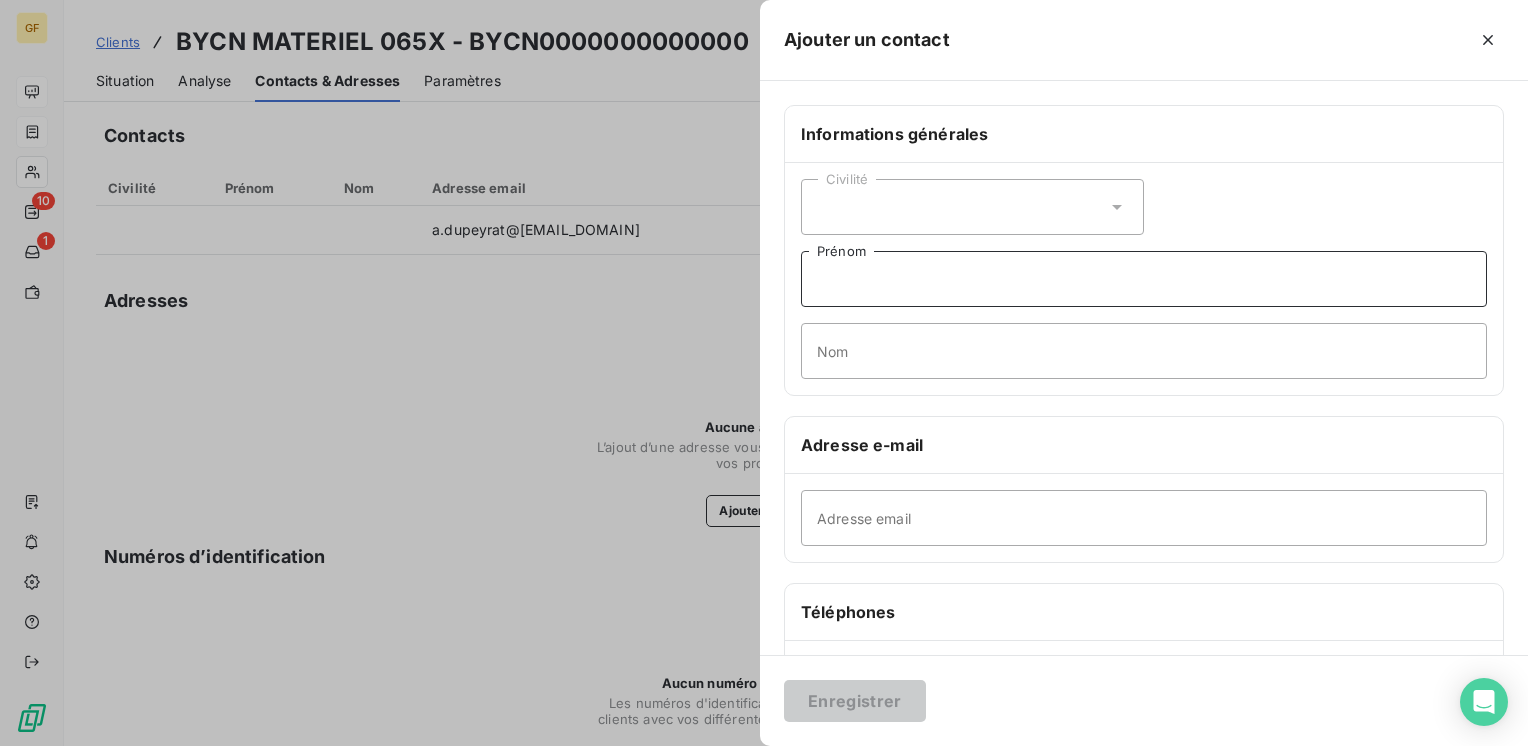 click on "Prénom" at bounding box center (1144, 279) 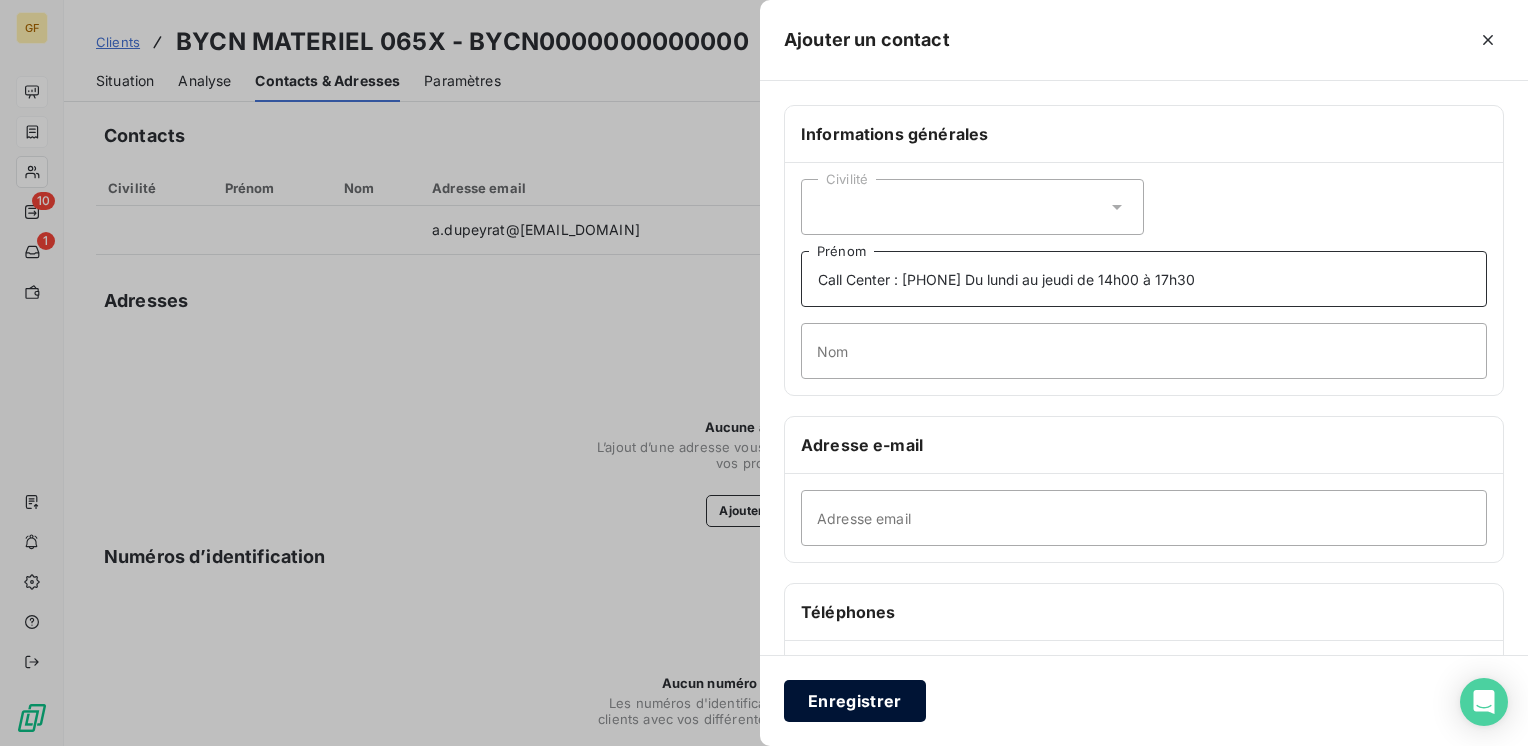 type on "Call Center : 0 800 94 97 95 Du lundi au jeudi de 14h00 à 17h30" 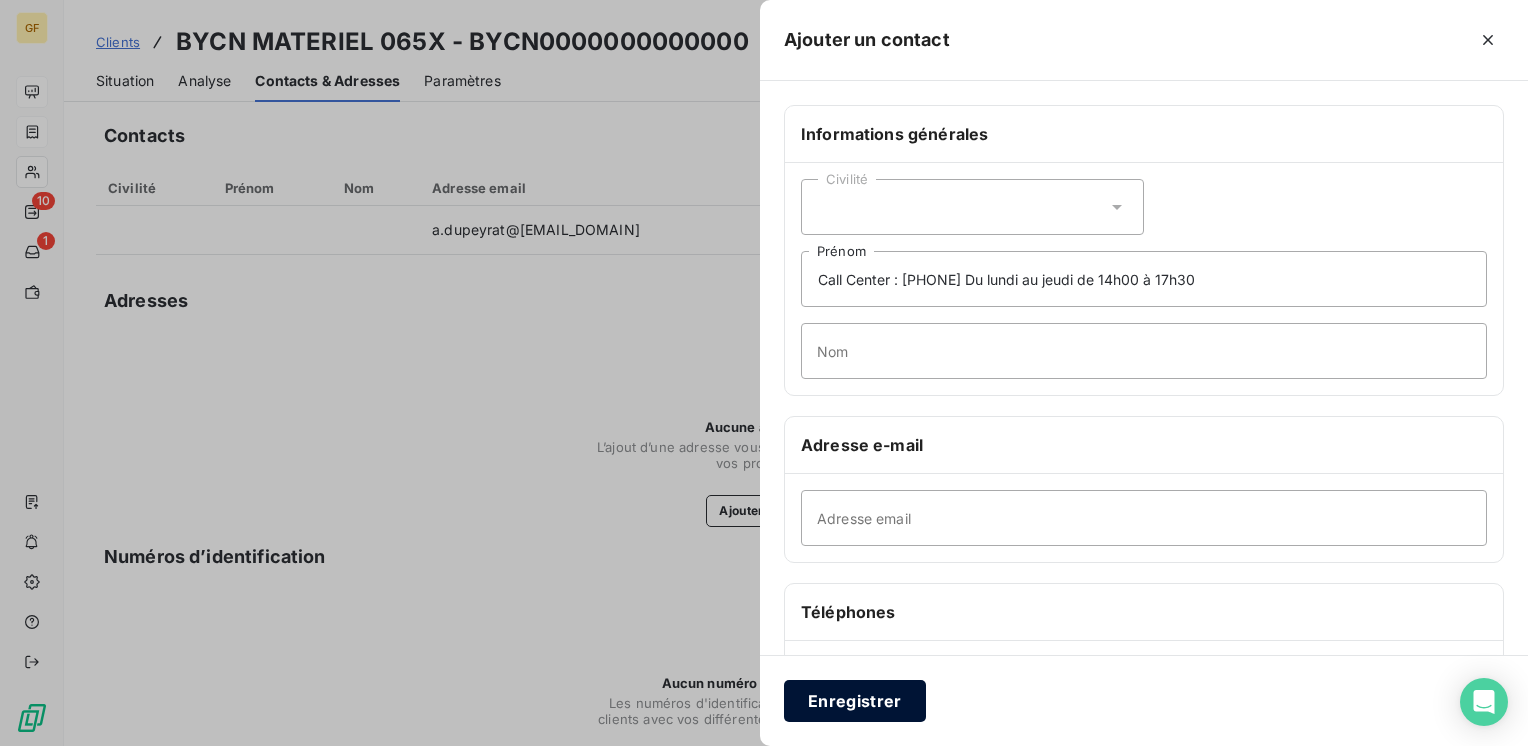 click on "Enregistrer" at bounding box center [855, 701] 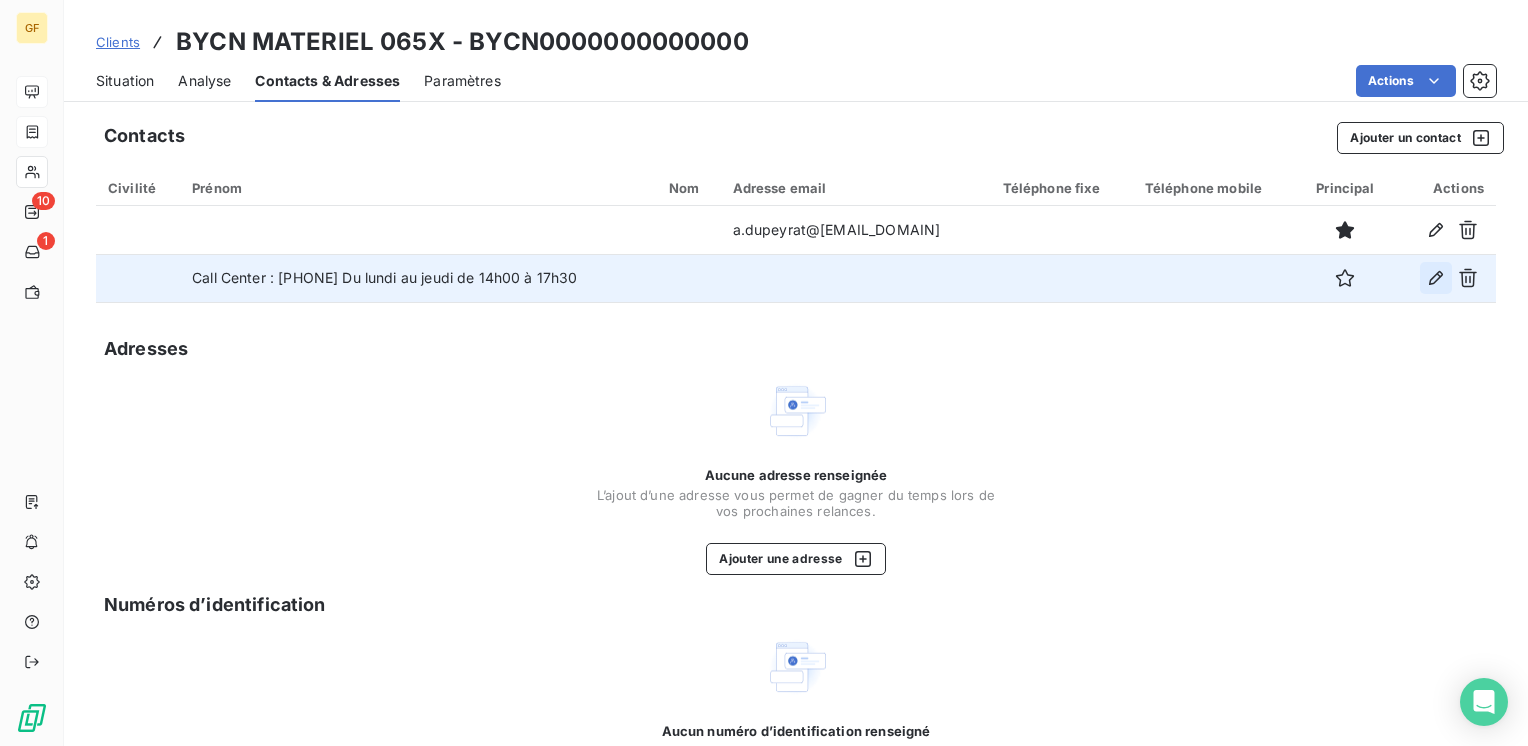 click 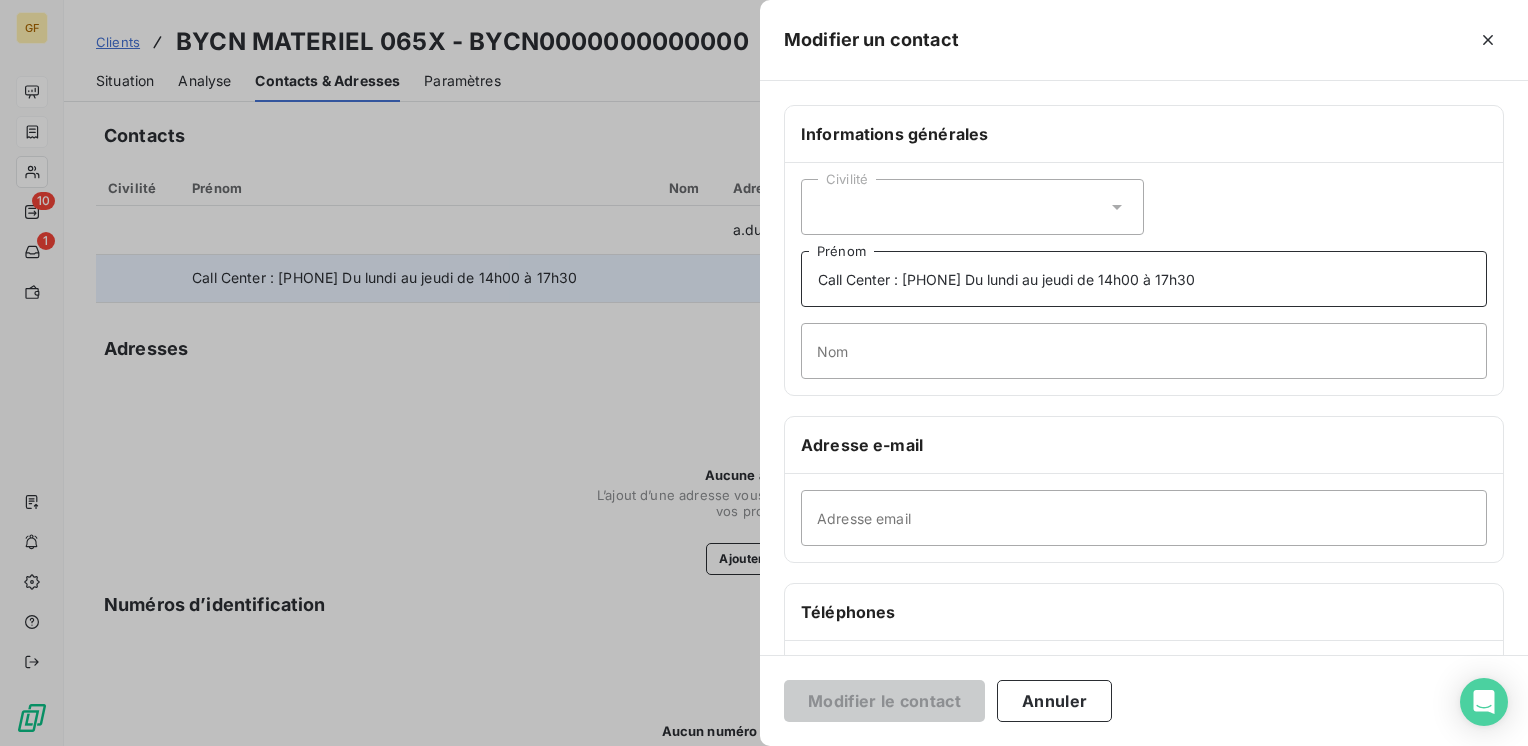 click on "Call Center : 0 800 94 97 95 Du lundi au jeudi de 14h00 à 17h30" at bounding box center [1144, 279] 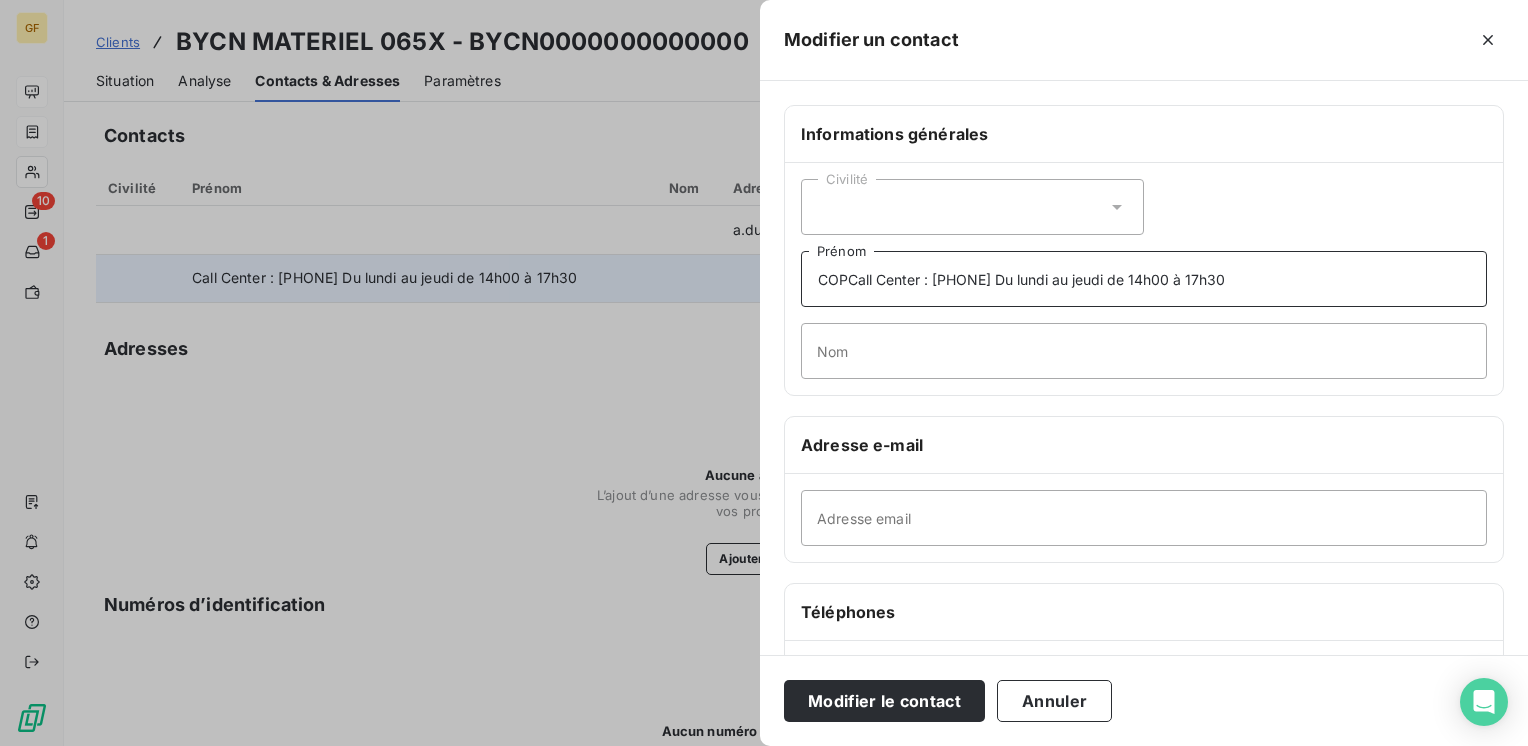 click on "COPCall Center : 0 800 94 97 95 Du lundi au jeudi de 14h00 à 17h30" at bounding box center [1144, 279] 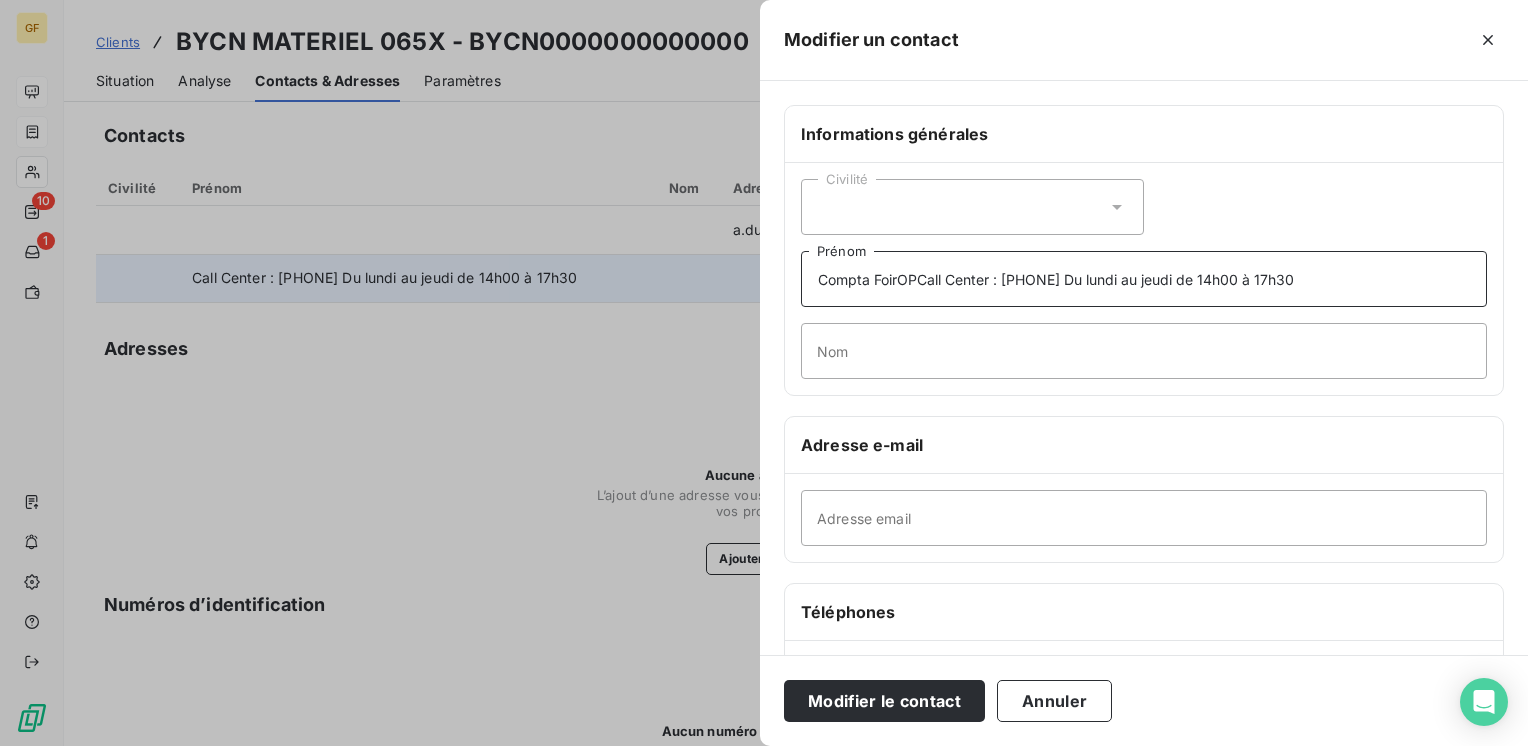 click on "Compta FoirOPCall Center : 0 800 94 97 95 Du lundi au jeudi de 14h00 à 17h30" at bounding box center [1144, 279] 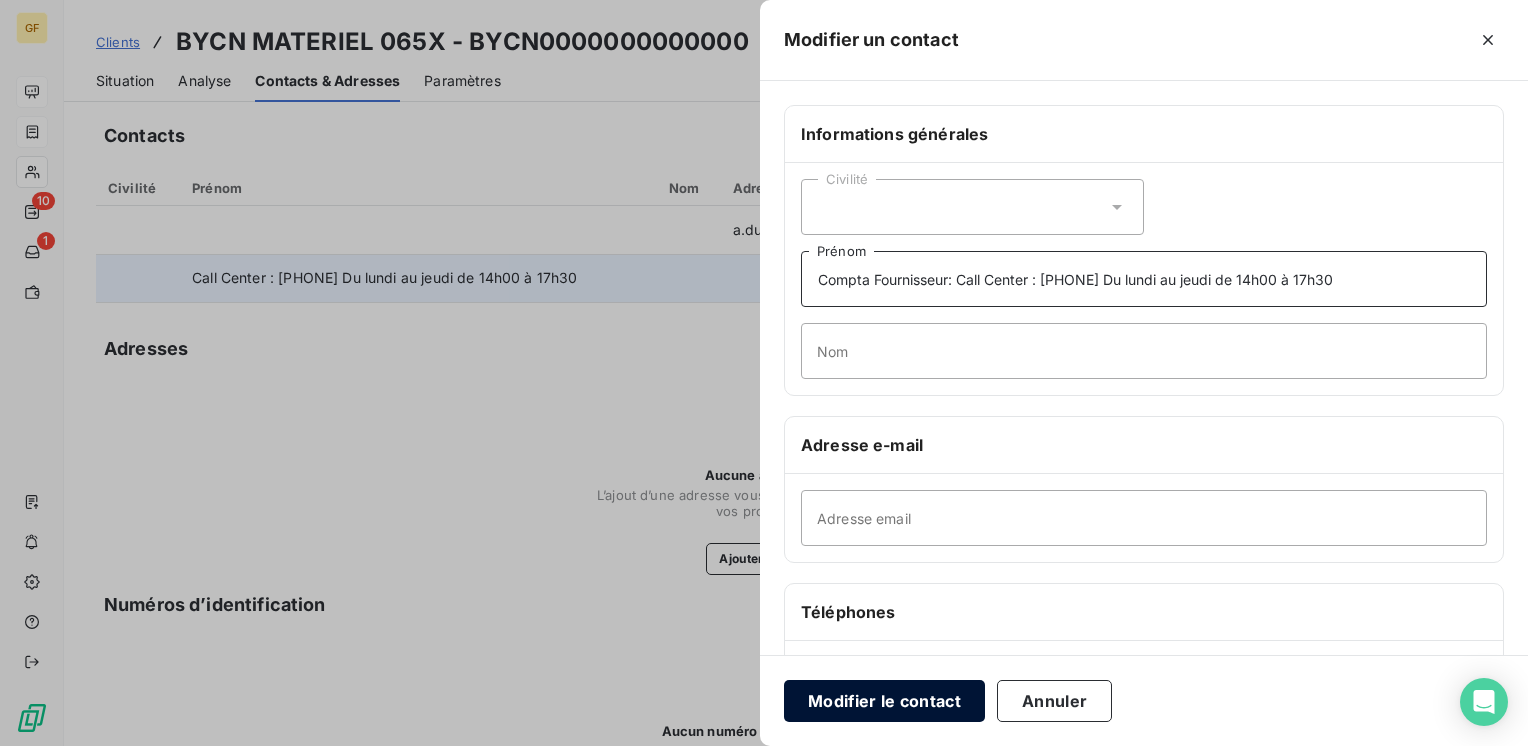 type on "Compta Fournisseur: Call Center : 0 800 94 97 95 Du lundi au jeudi de 14h00 à 17h30" 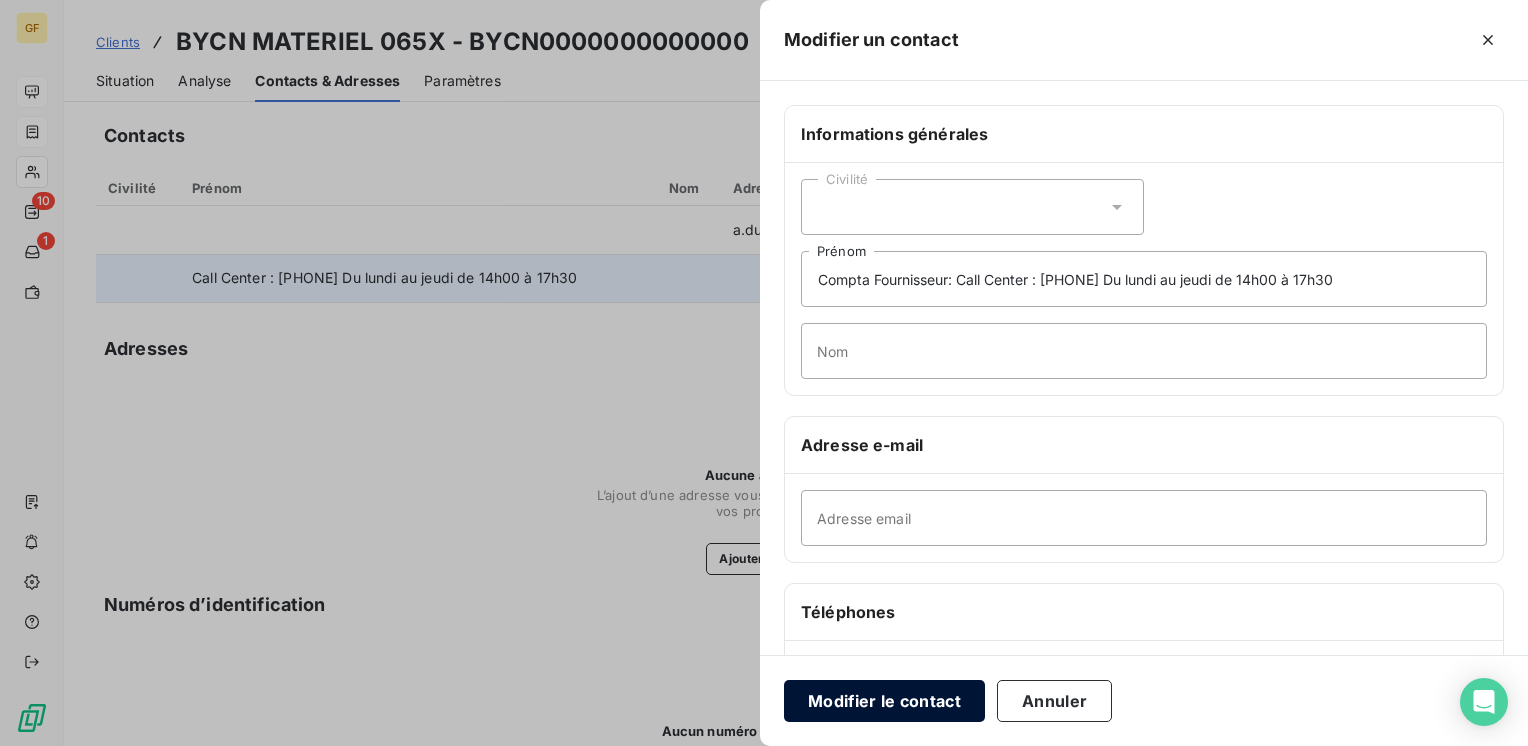 click on "Modifier le contact" at bounding box center (884, 701) 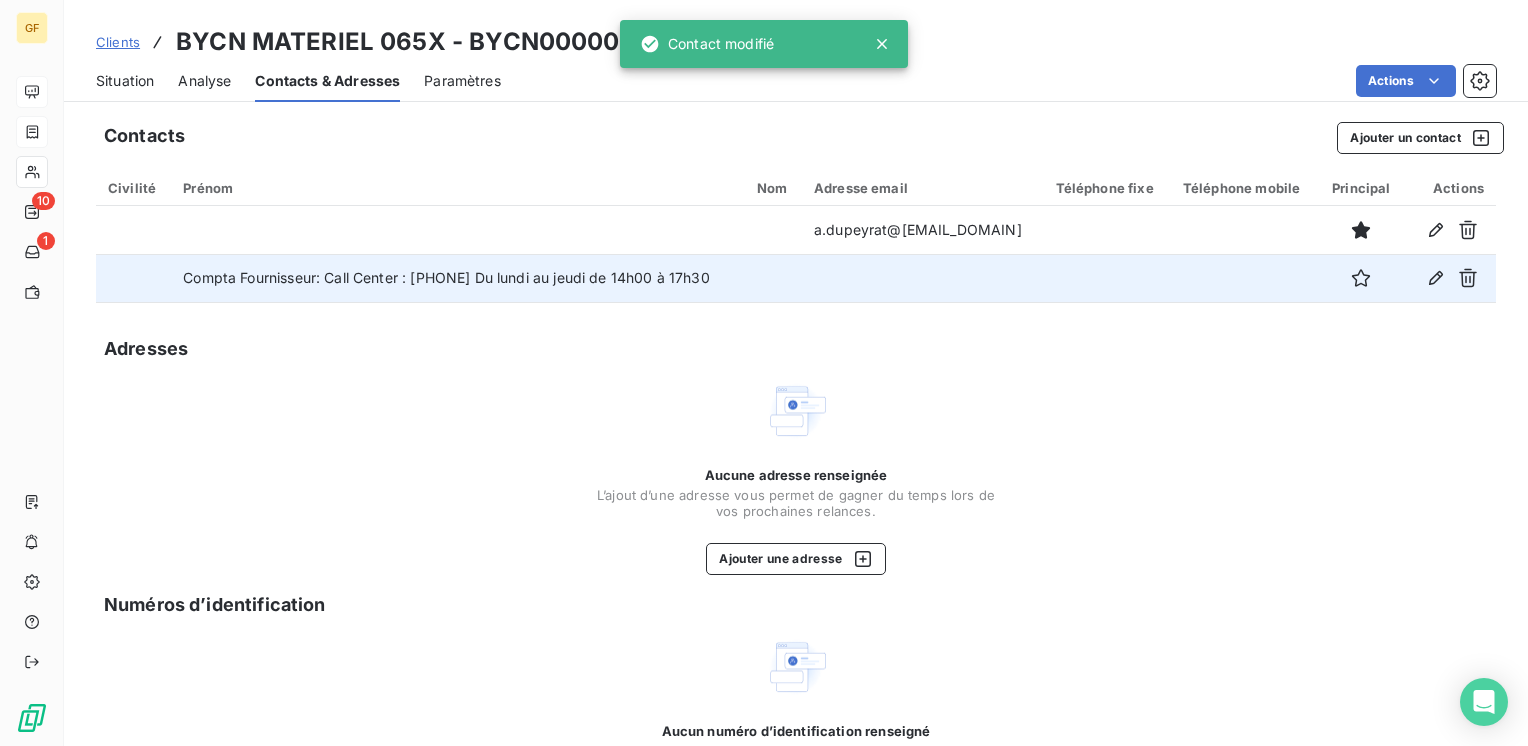 click on "Aucune adresse renseignée L’ajout d’une adresse vous permet de gagner du temps lors de vos prochaines relances. Ajouter une adresse" at bounding box center (796, 477) 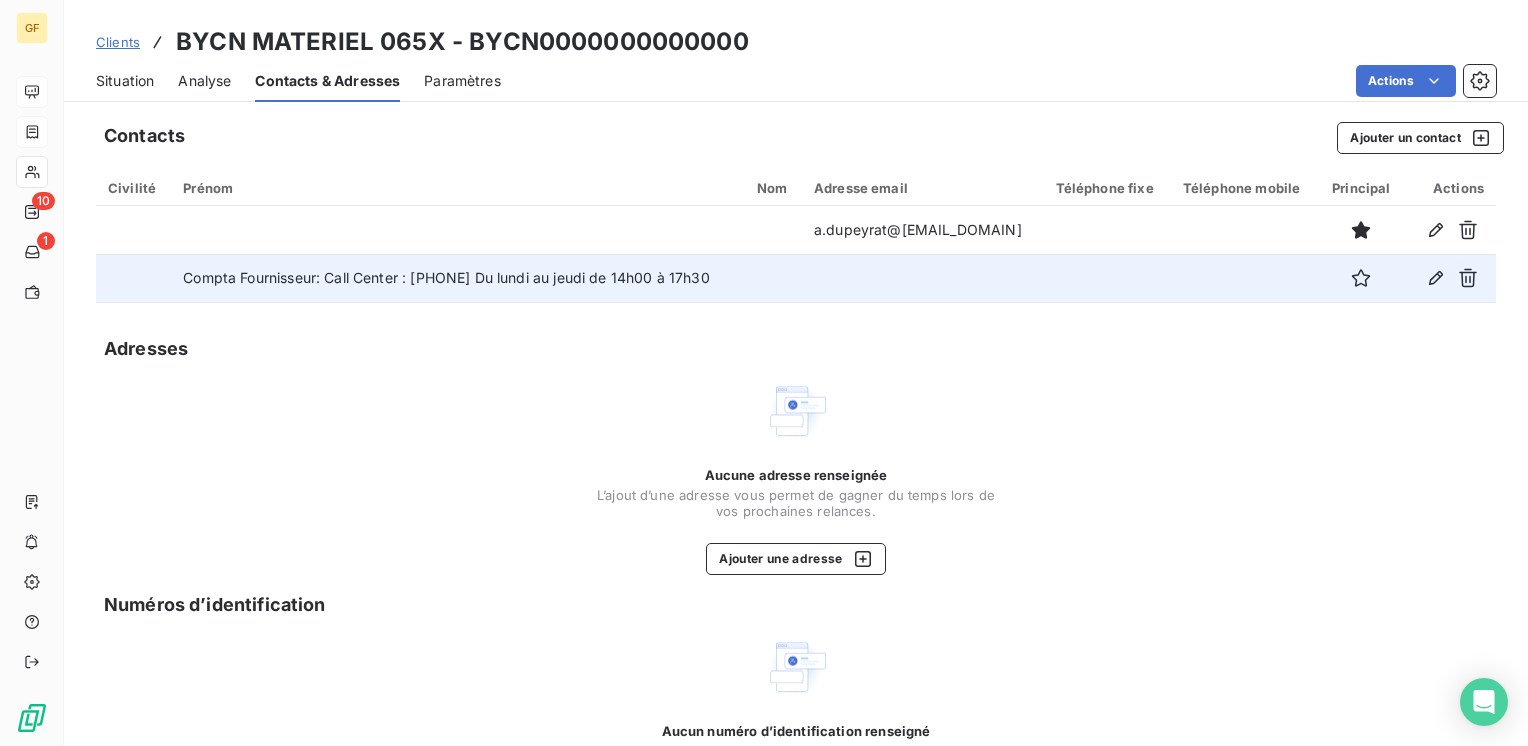 drag, startPoint x: 273, startPoint y: 283, endPoint x: 175, endPoint y: 264, distance: 99.824844 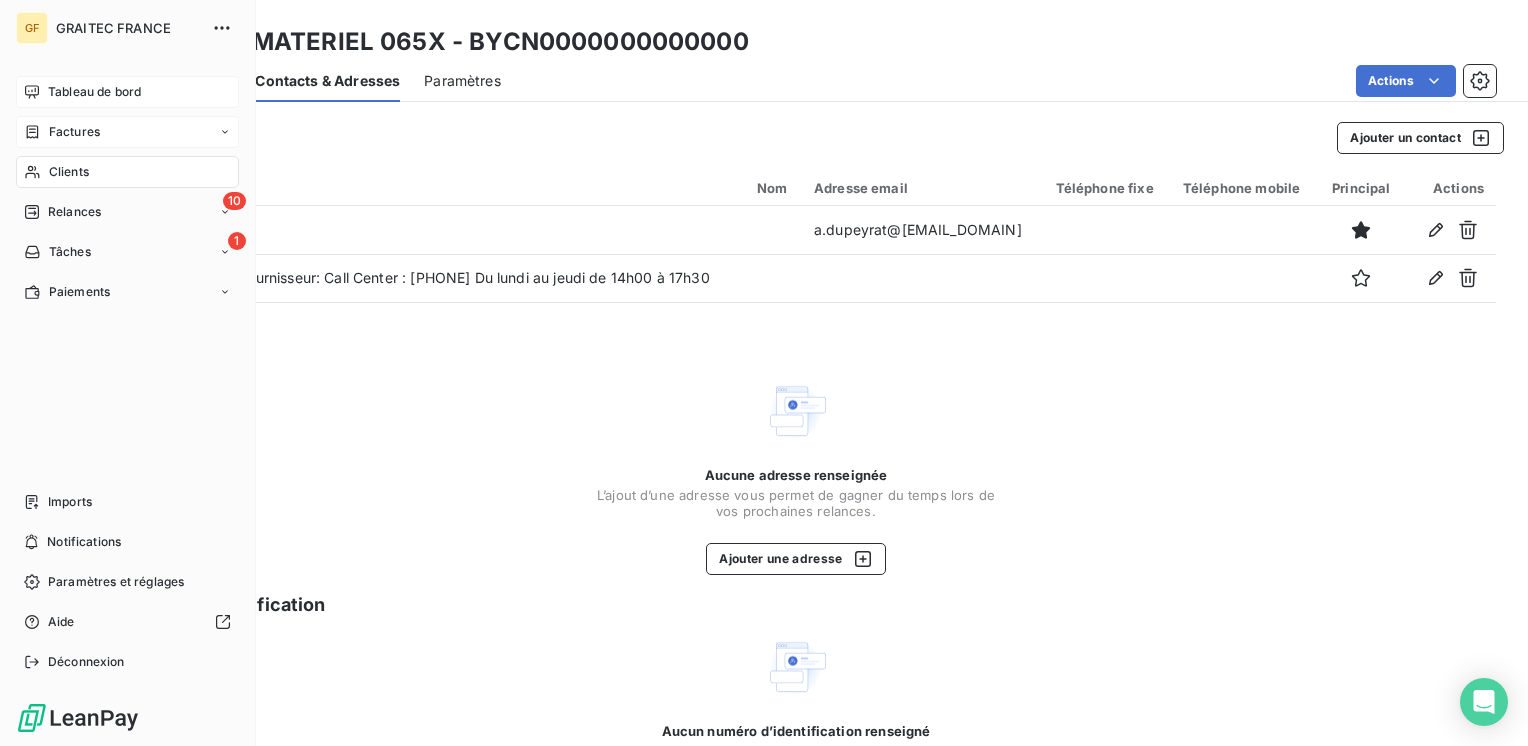 click on "Clients" at bounding box center [69, 172] 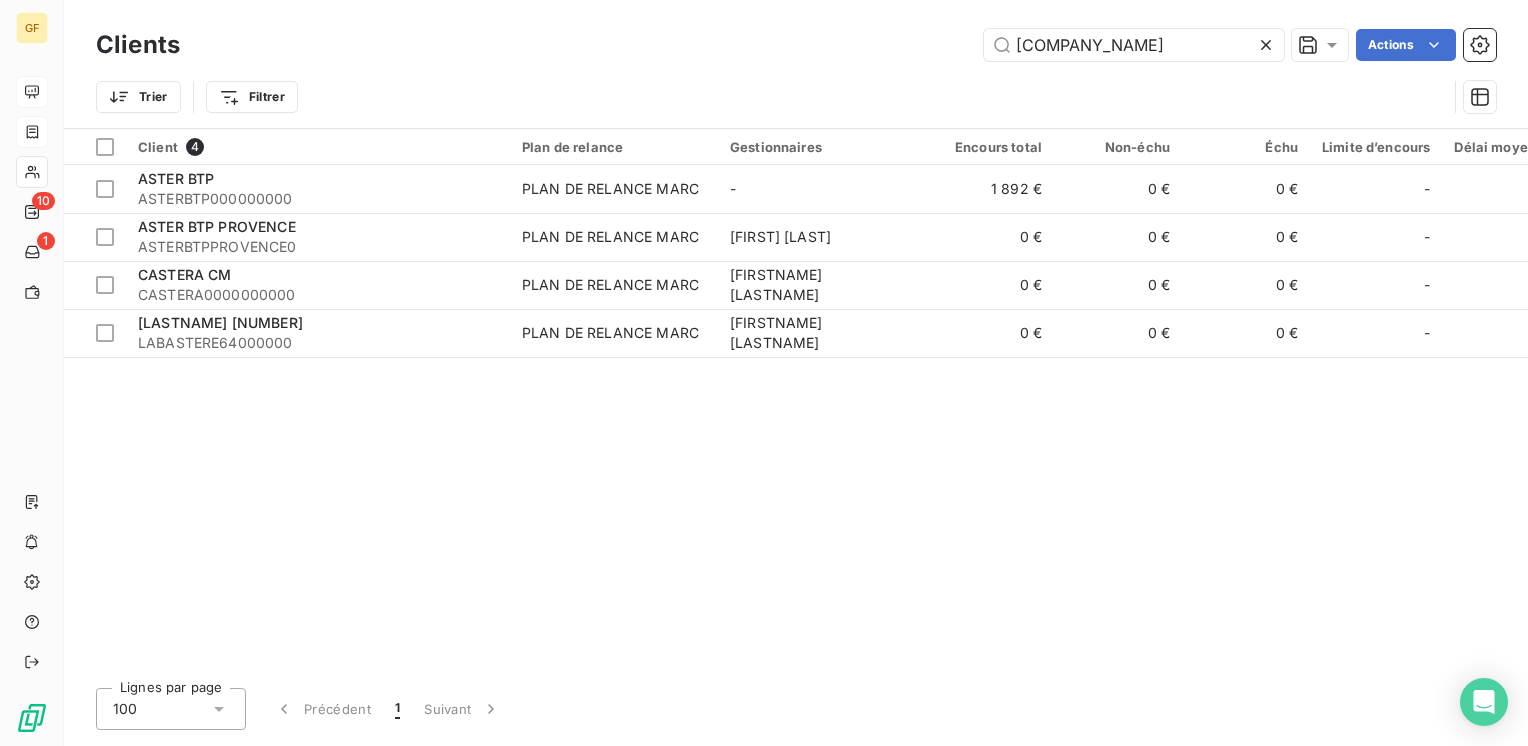 drag, startPoint x: 1080, startPoint y: 45, endPoint x: 499, endPoint y: 66, distance: 581.3794 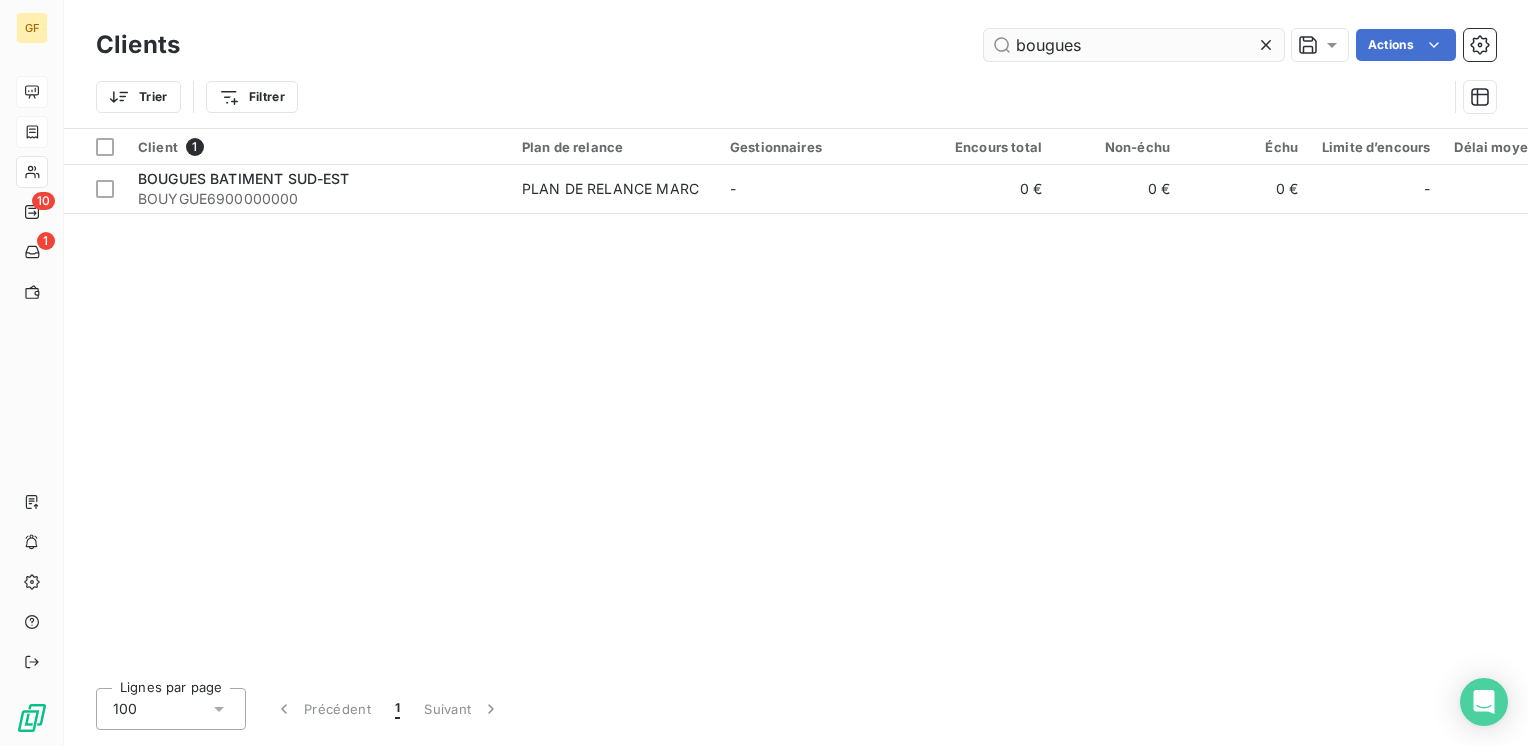 click on "bougues" at bounding box center [1134, 45] 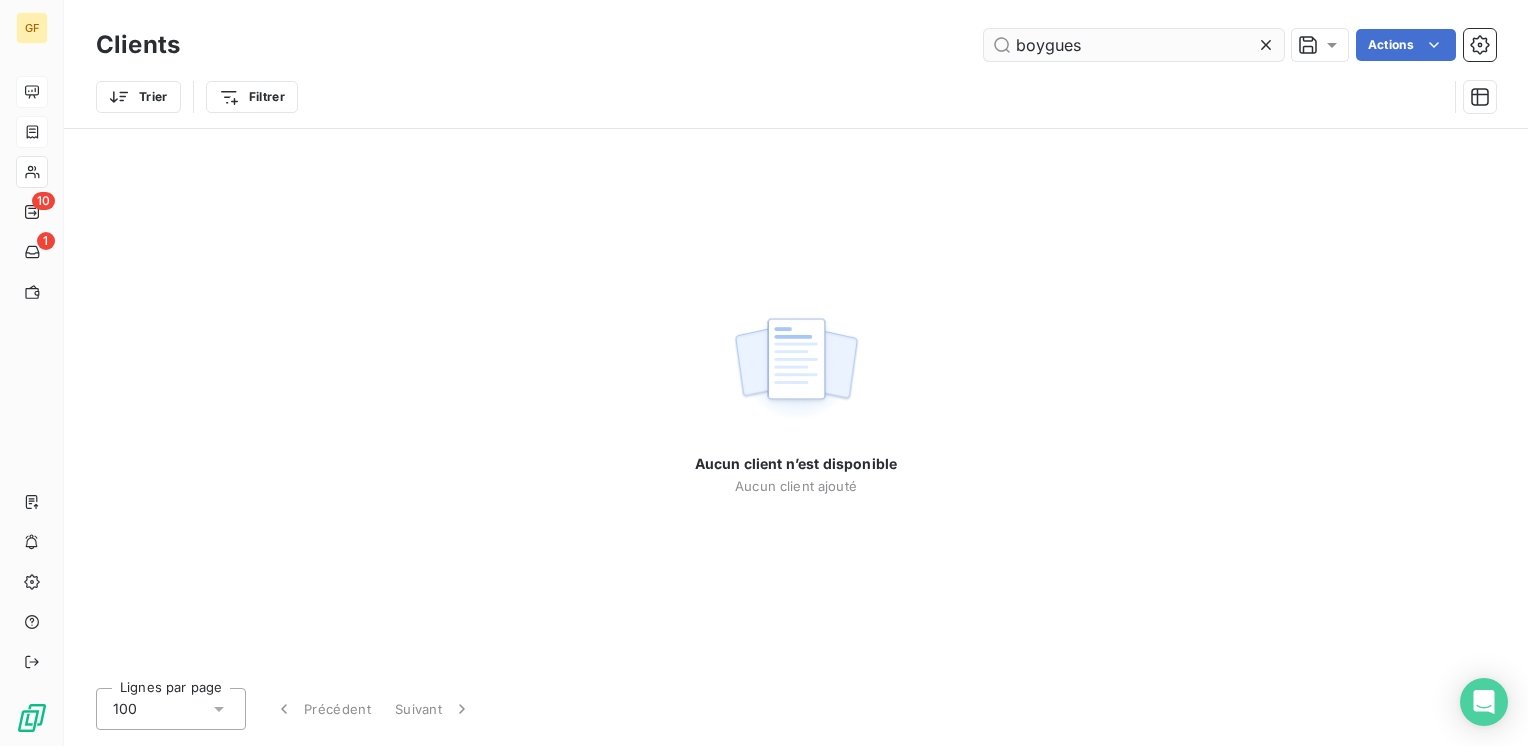 click on "boygues" at bounding box center (1134, 45) 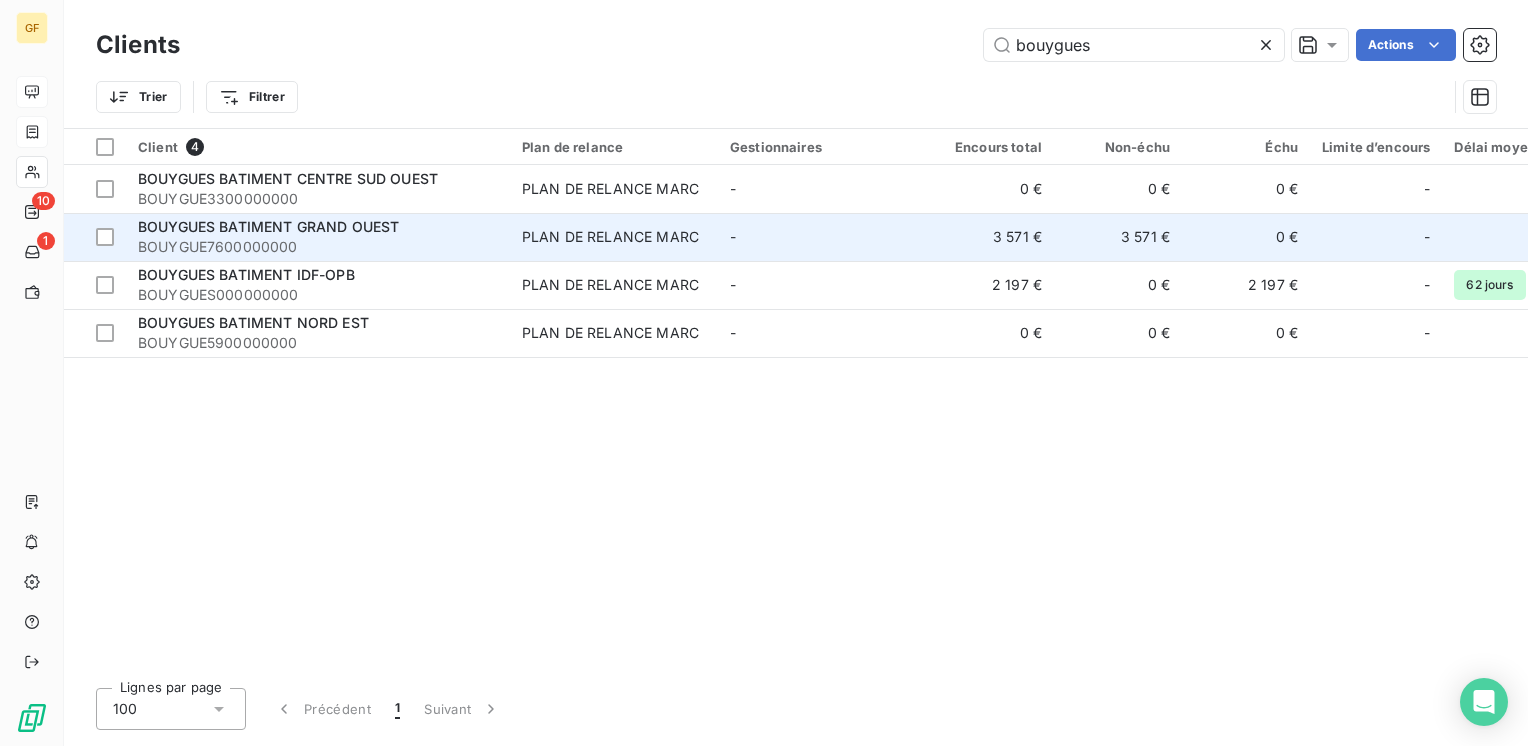 type on "bouygues" 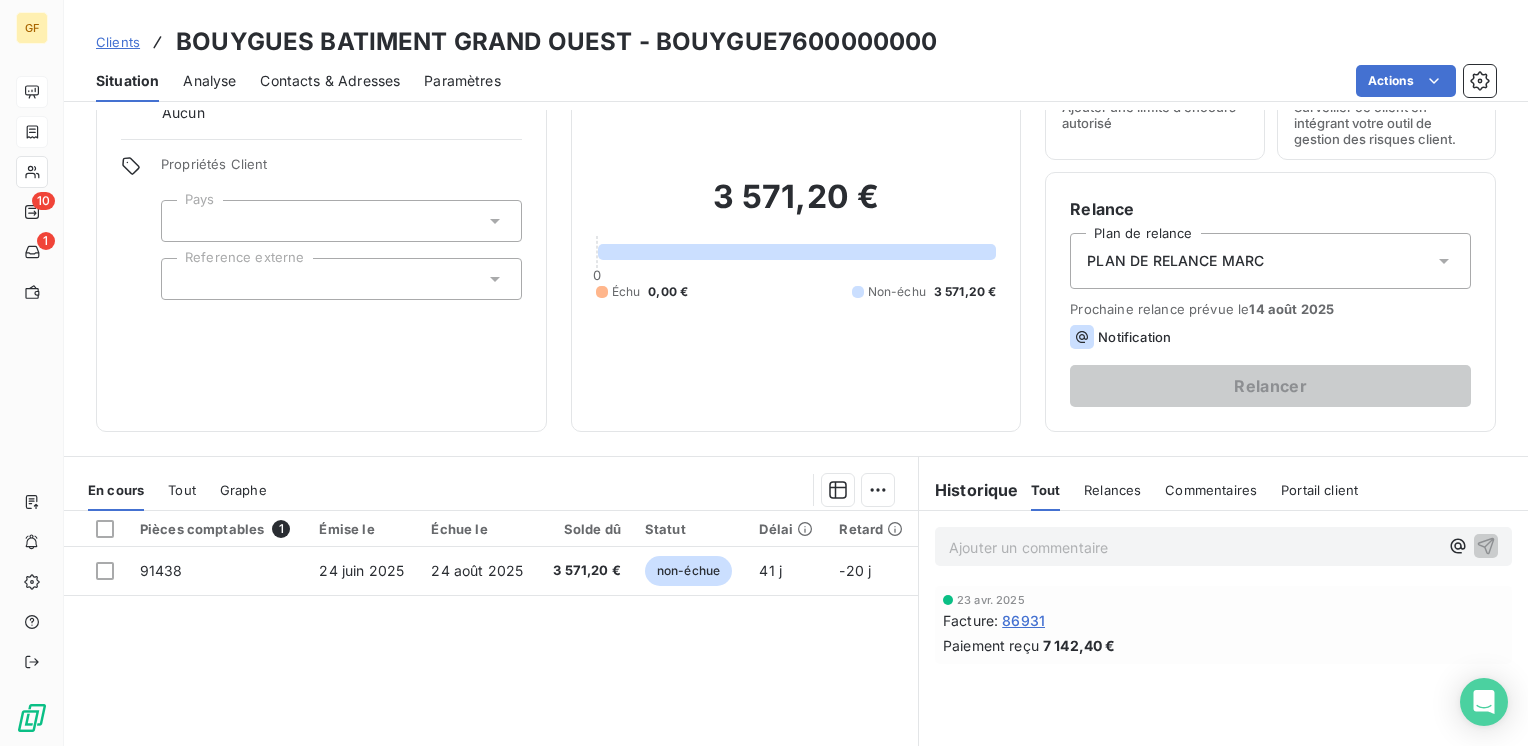 scroll, scrollTop: 0, scrollLeft: 0, axis: both 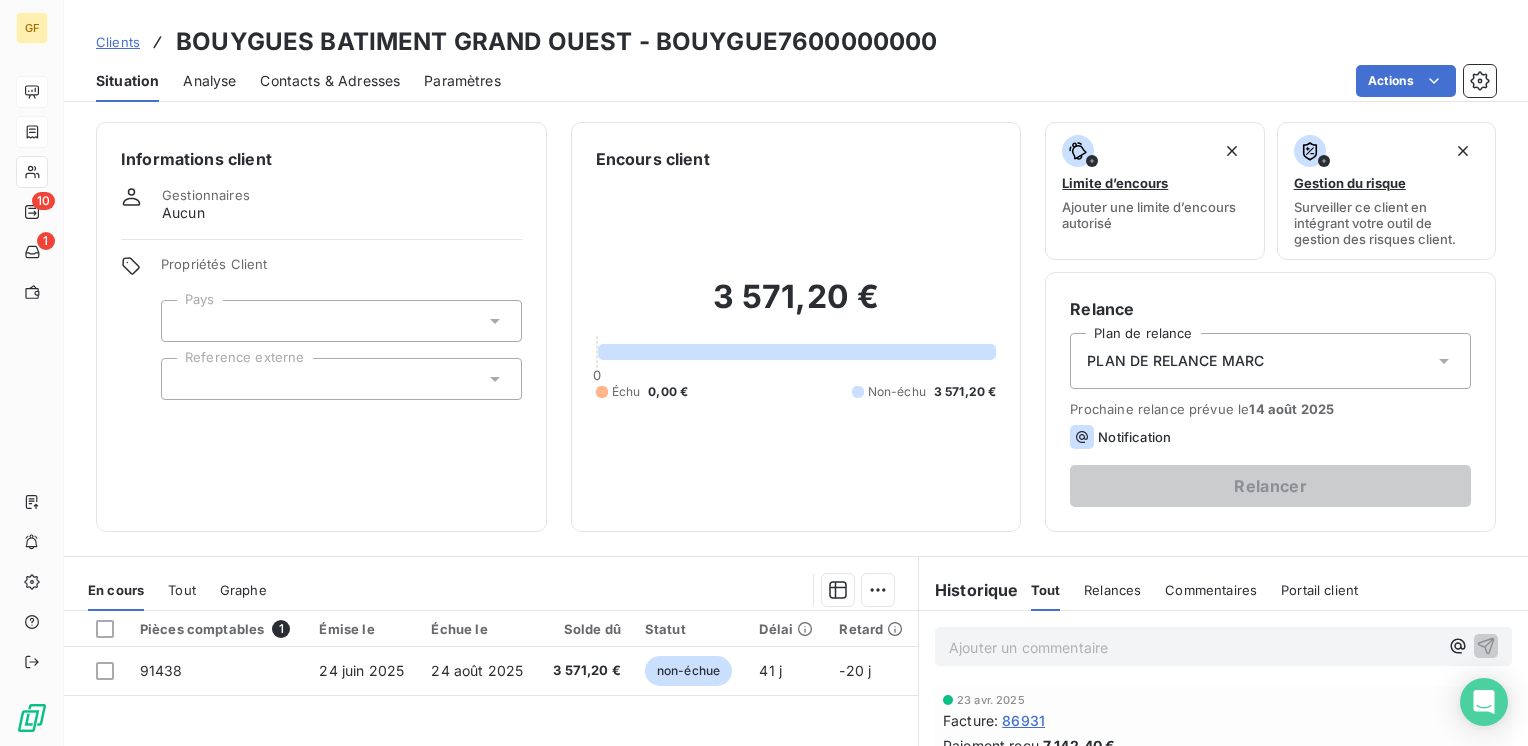 click on "Contacts & Adresses" at bounding box center (330, 81) 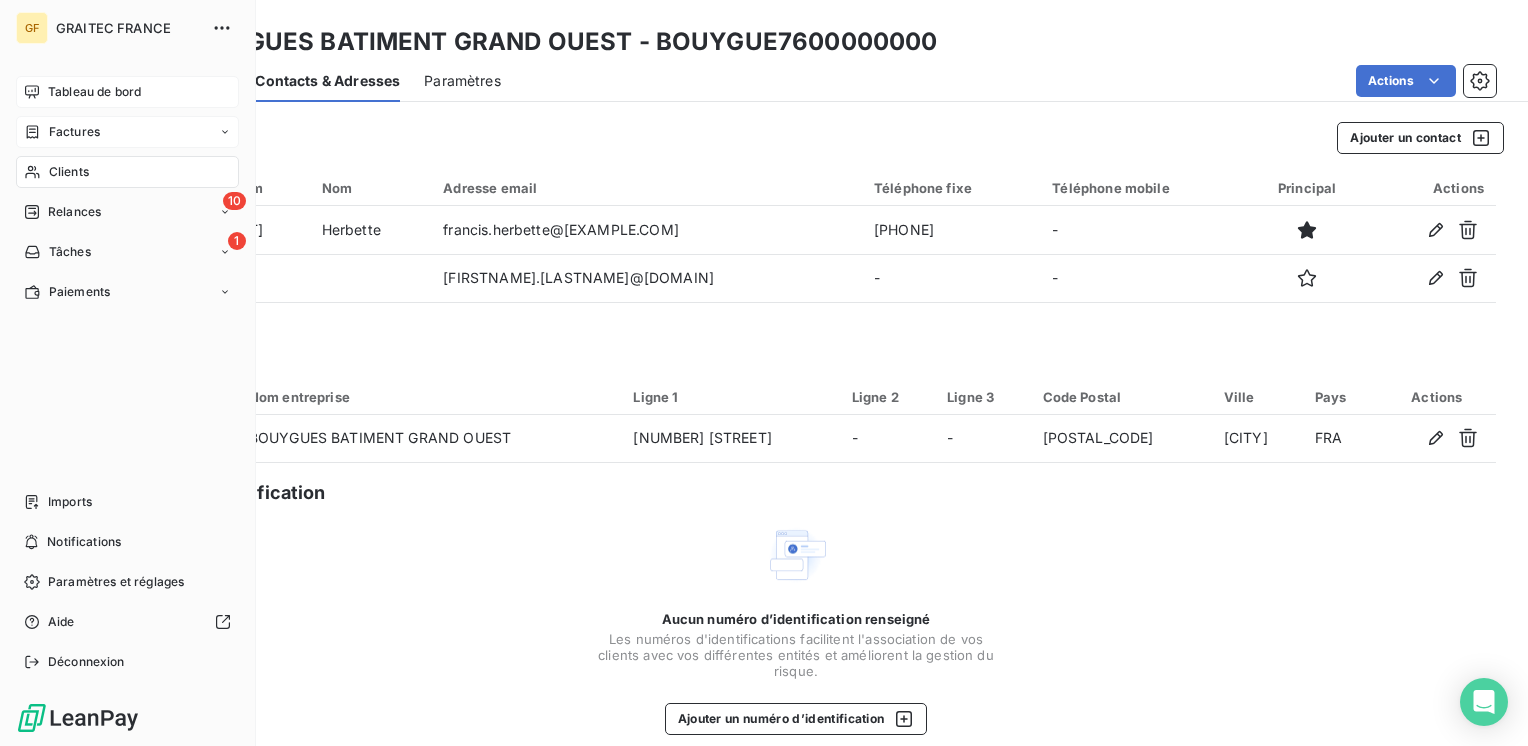click on "Tableau de bord" at bounding box center (94, 92) 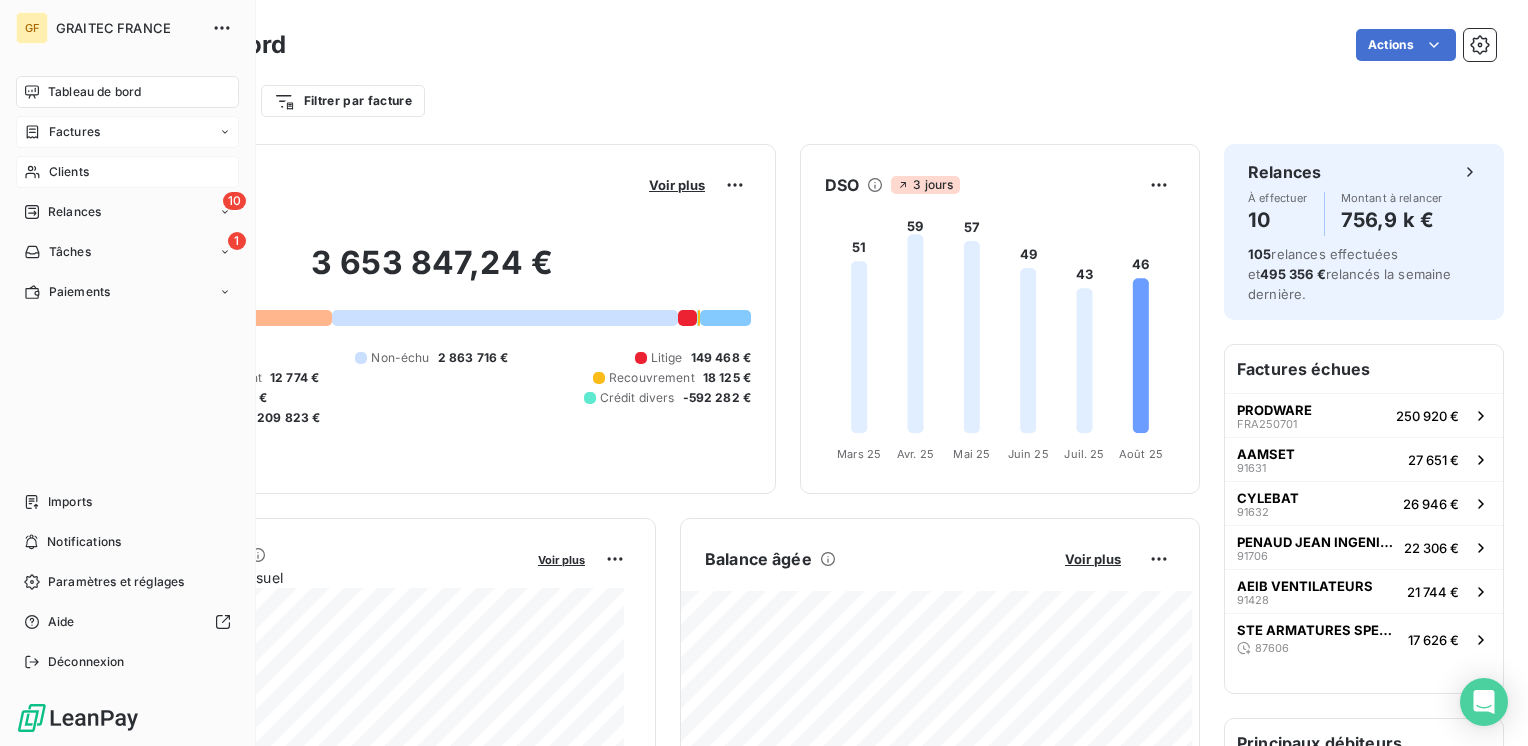 click on "Clients" at bounding box center (127, 172) 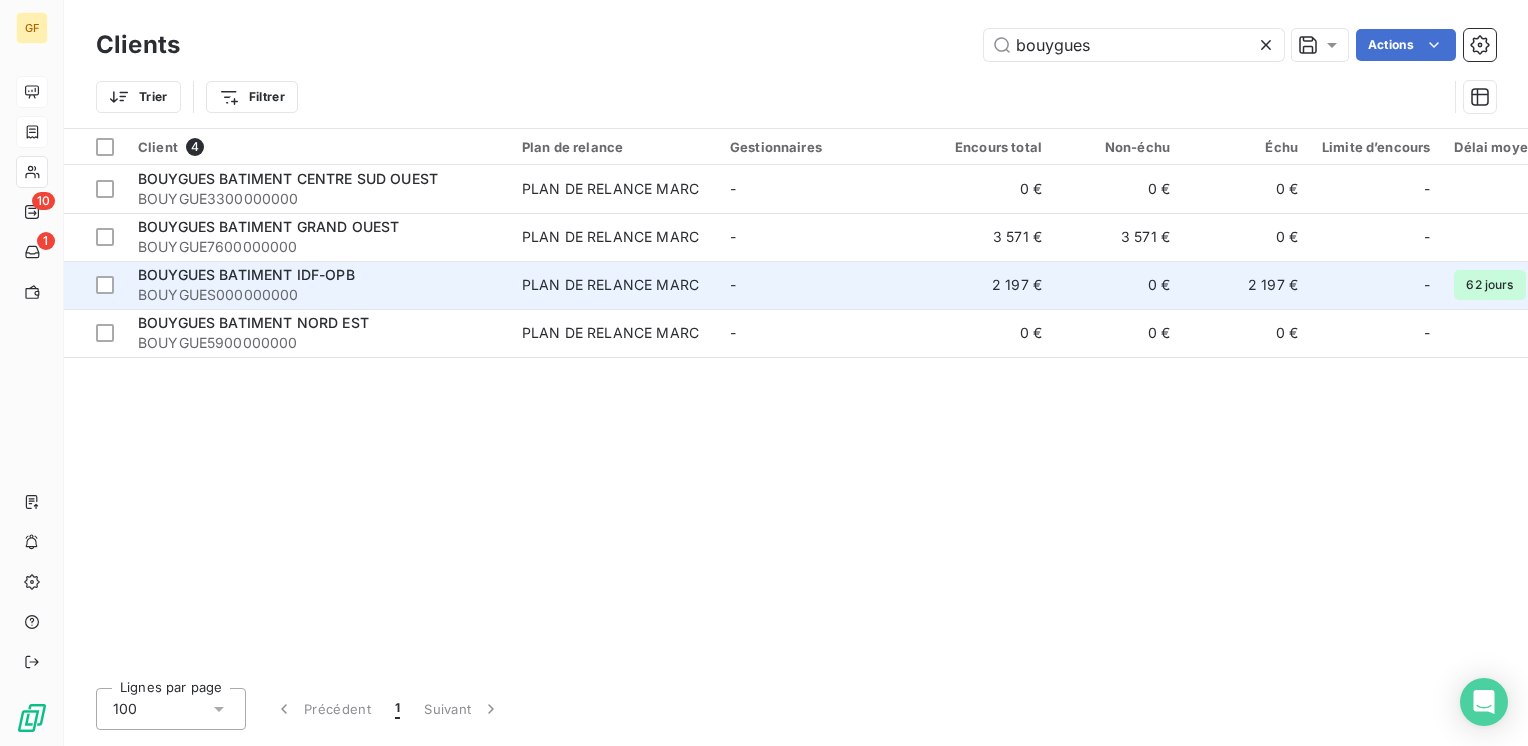 click on "PLAN DE RELANCE MARC" at bounding box center (610, 285) 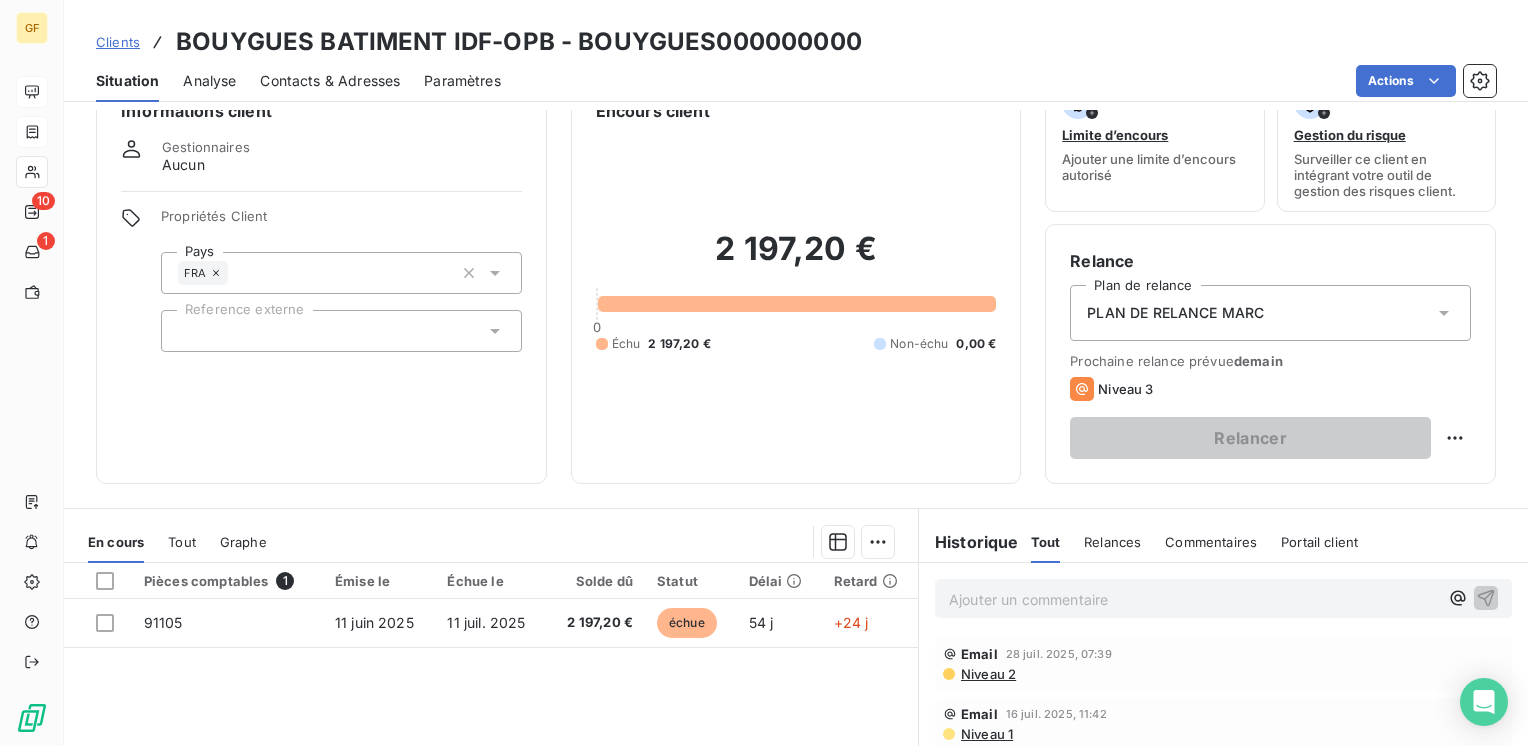 scroll, scrollTop: 0, scrollLeft: 0, axis: both 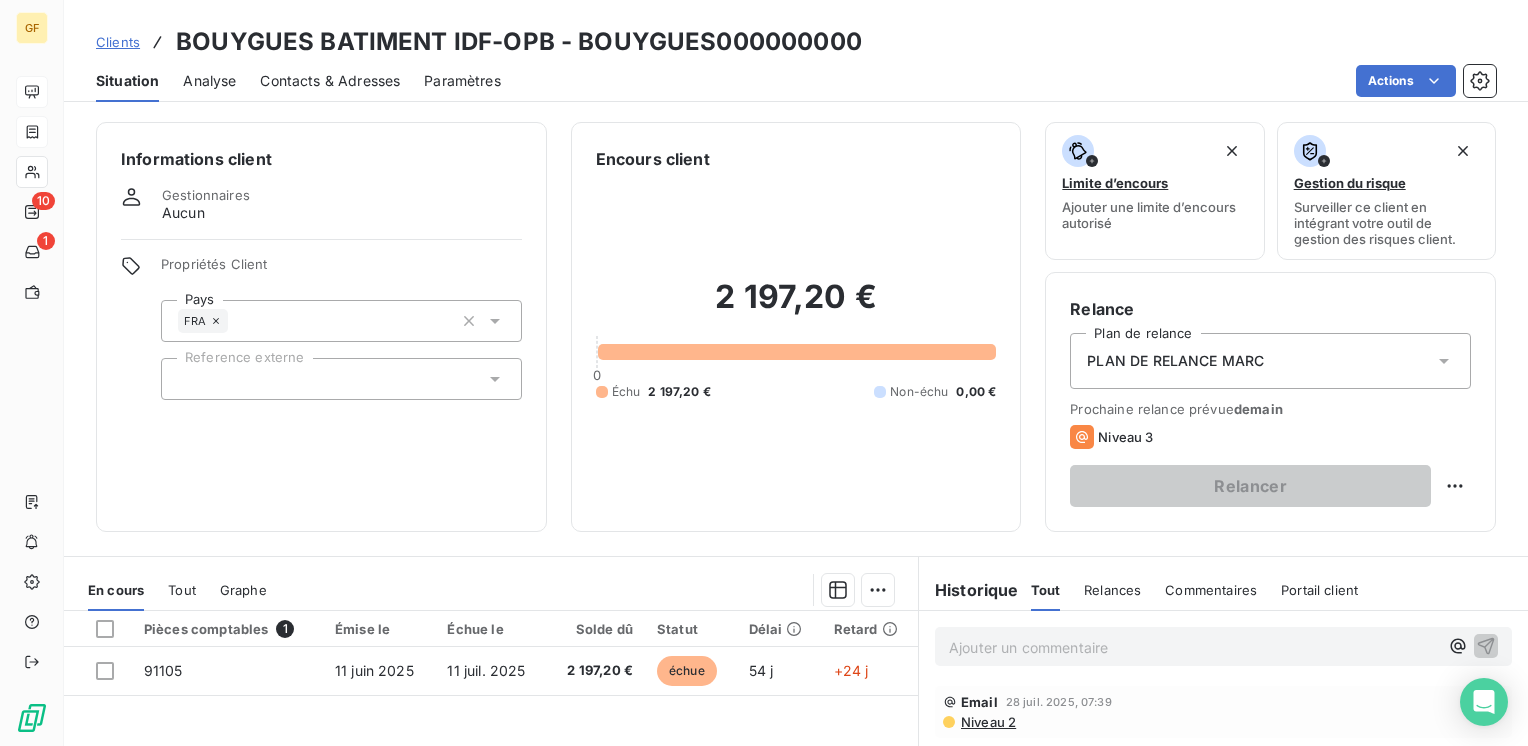 click on "Contacts & Adresses" at bounding box center (330, 81) 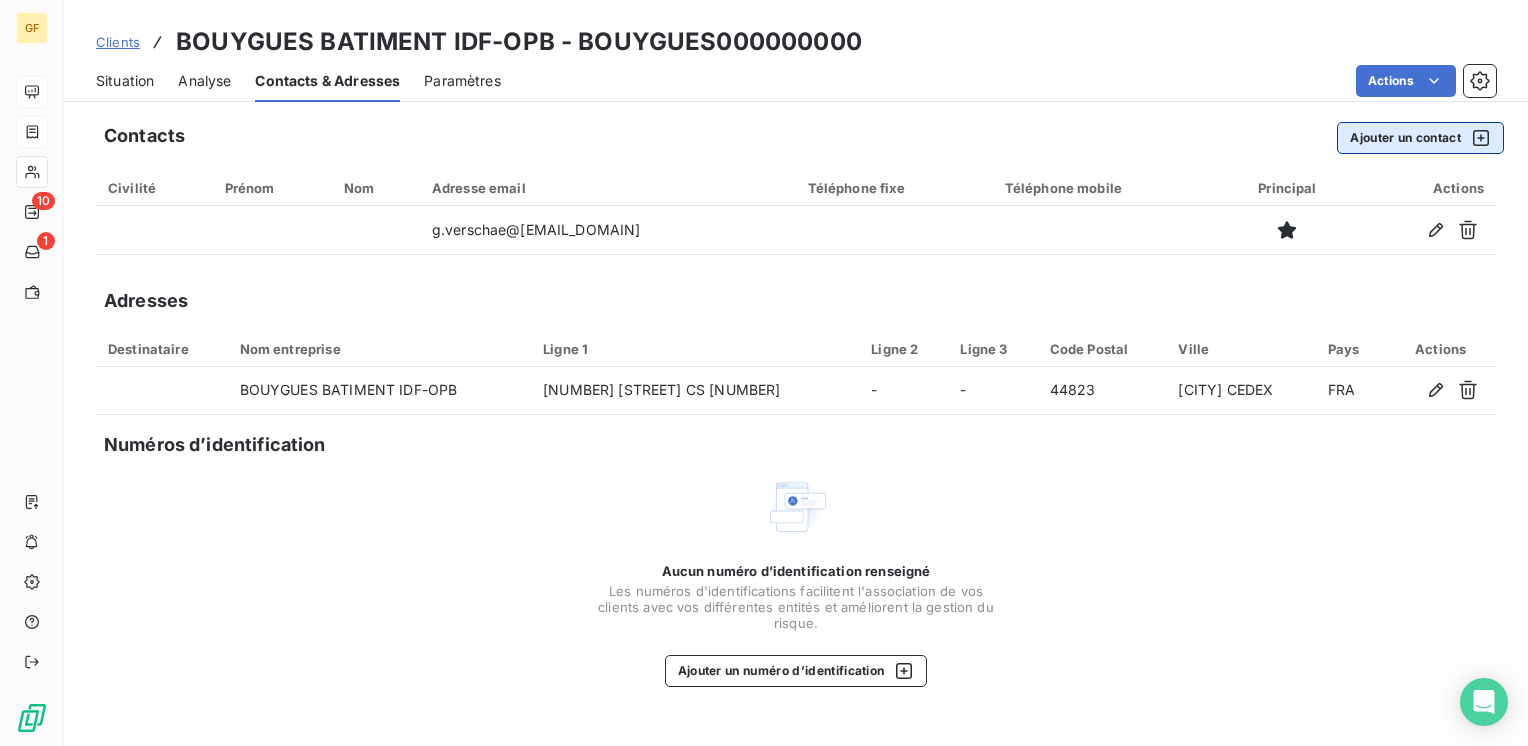 click on "Ajouter un contact" at bounding box center [1420, 138] 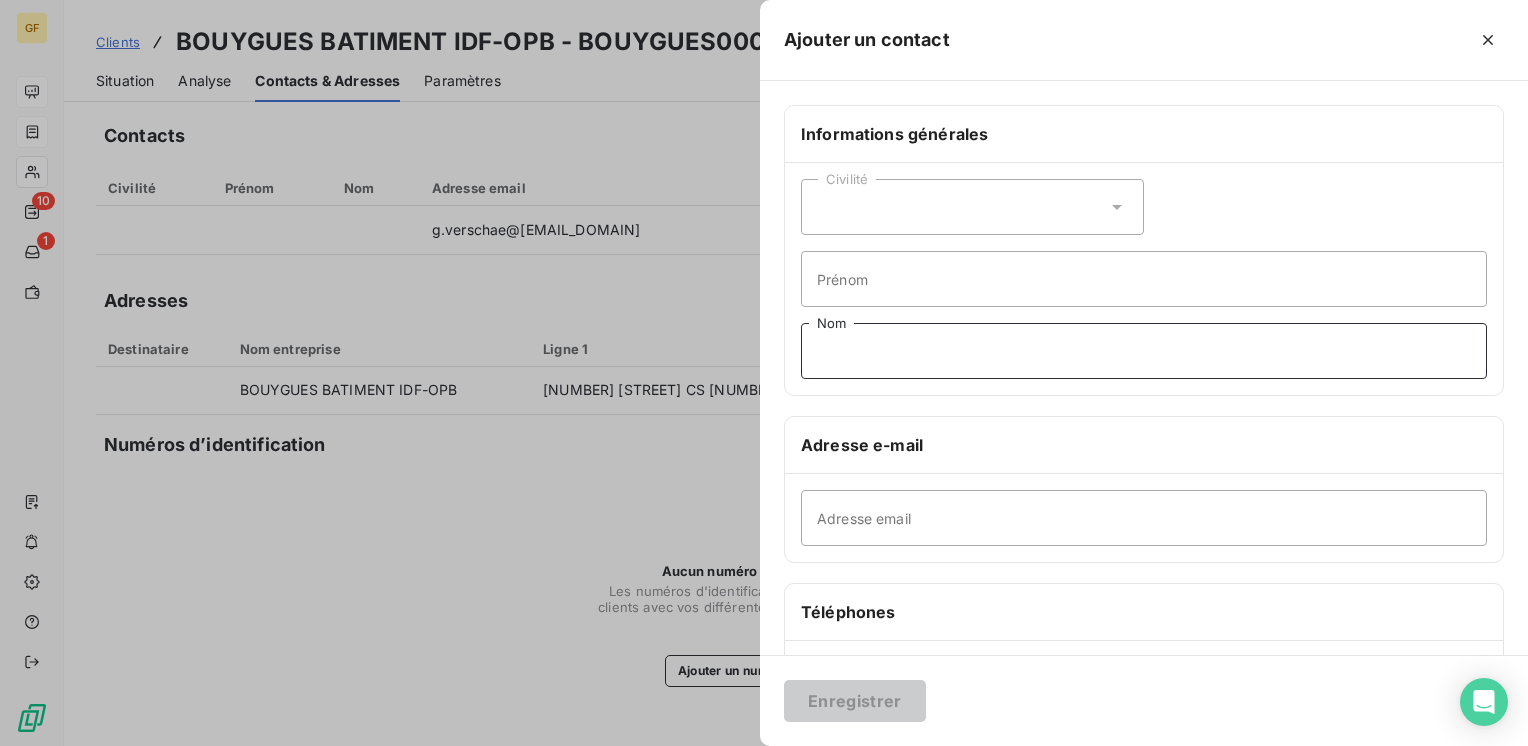 click on "Nom" at bounding box center (1144, 351) 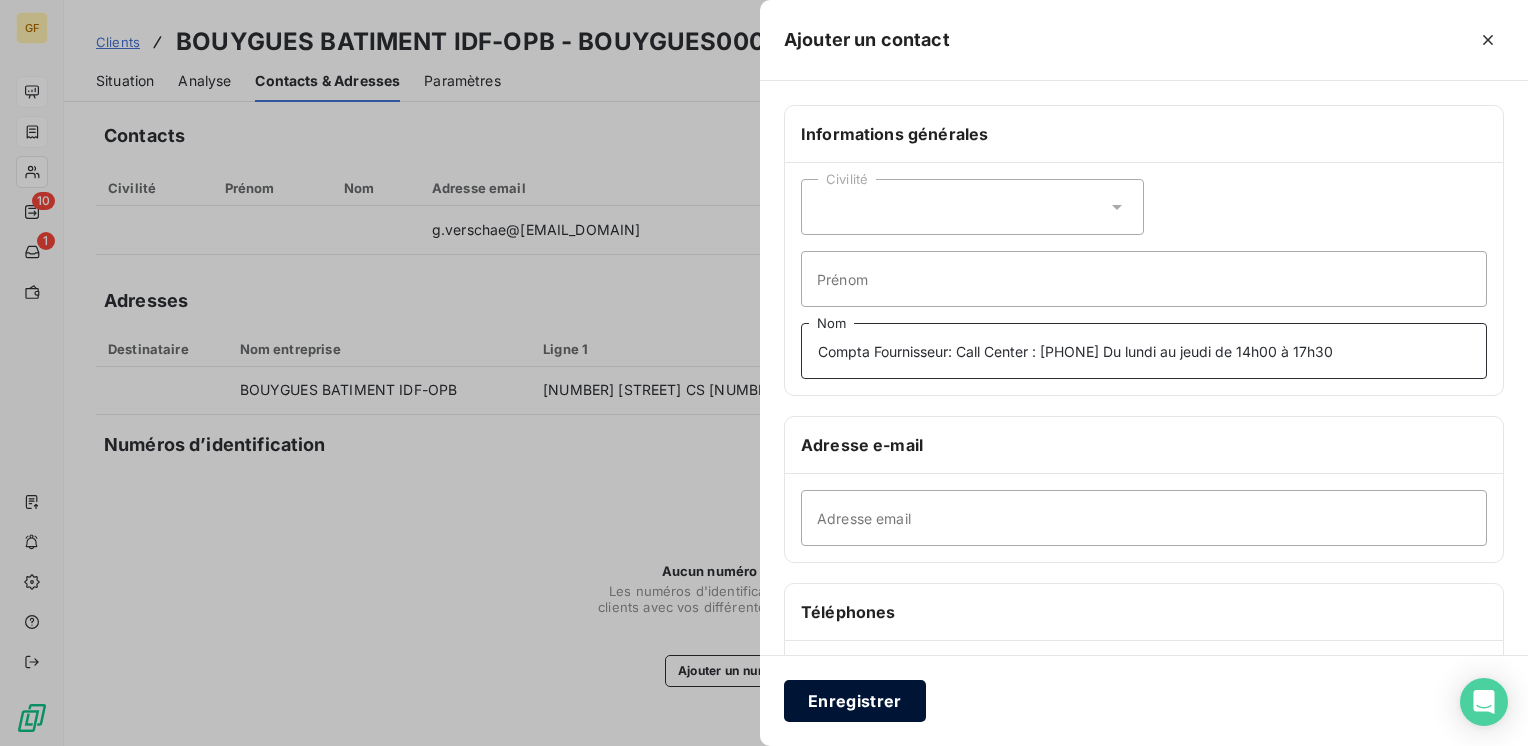 type on "Compta Fournisseur: Call Center : 0 800 94 97 95 Du lundi au jeudi de 14h00 à 17h30" 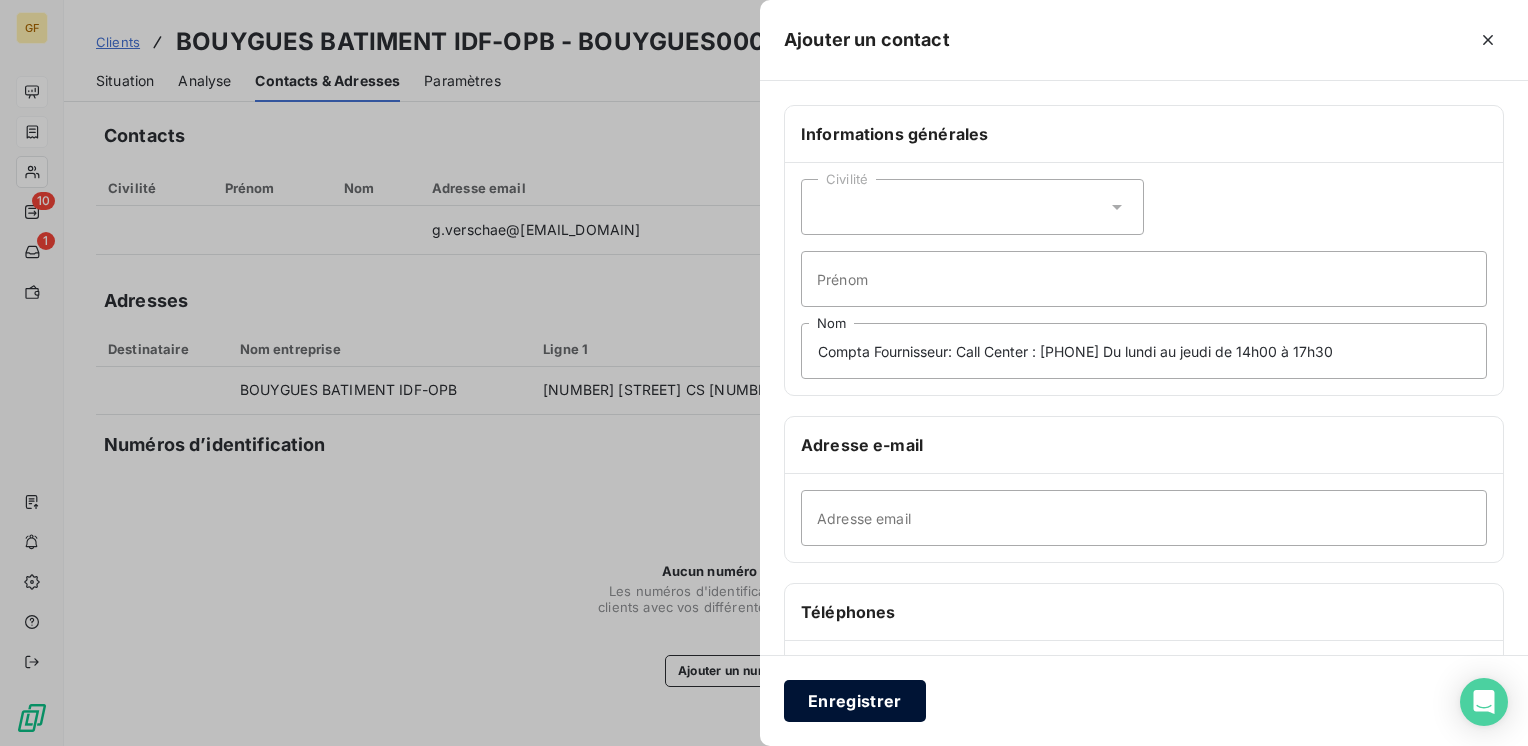 click on "Enregistrer" at bounding box center [855, 701] 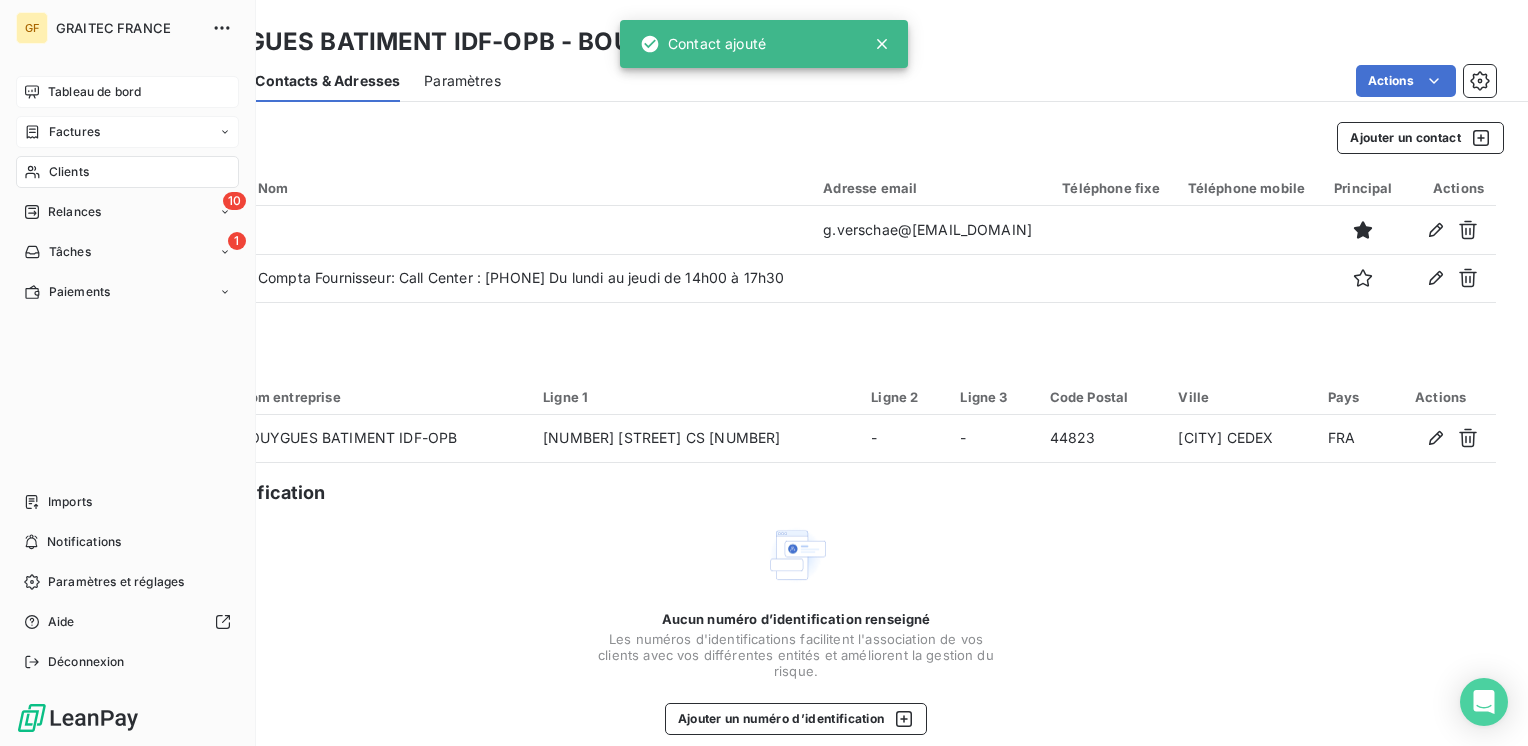drag, startPoint x: 55, startPoint y: 170, endPoint x: 128, endPoint y: 170, distance: 73 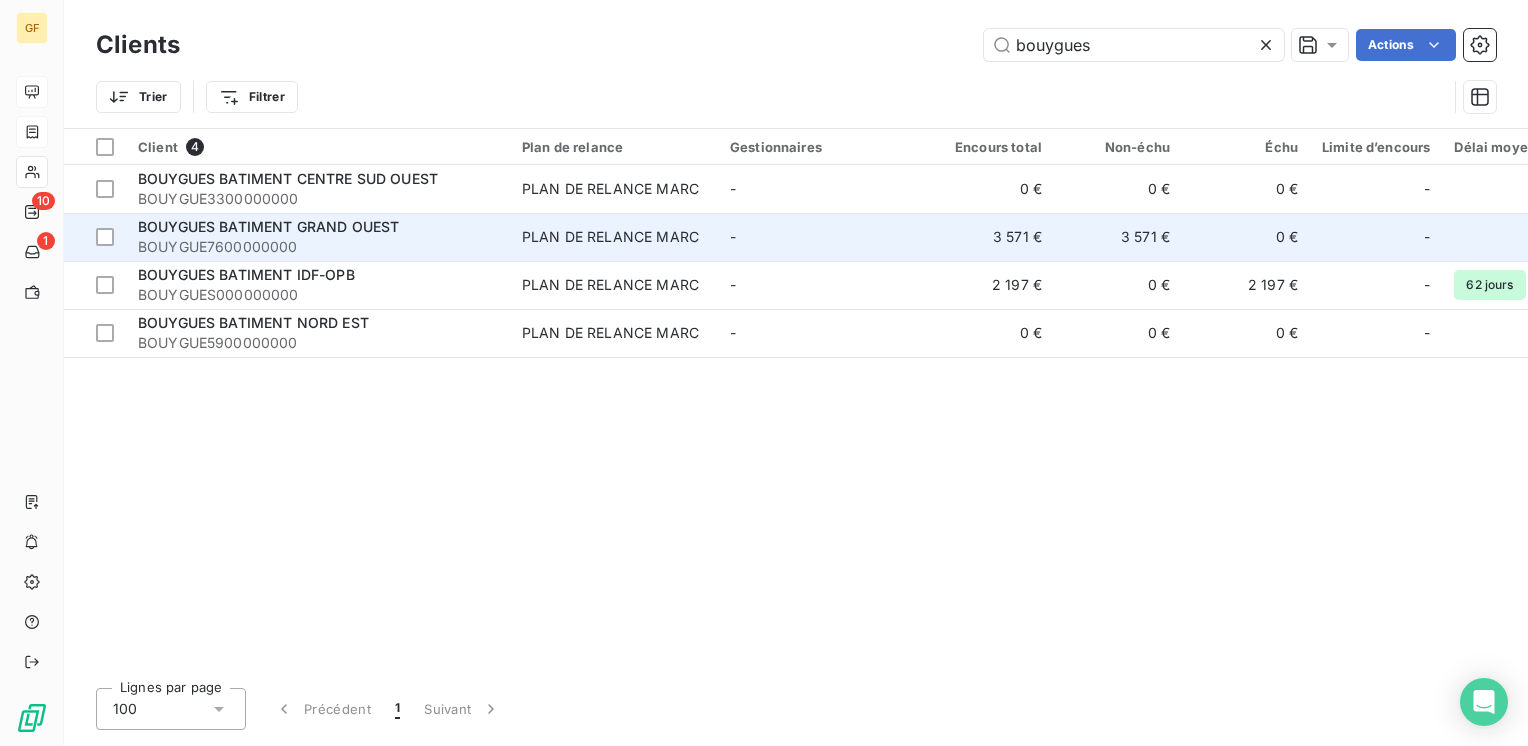 click on "BOUYGUE7600000000" at bounding box center (318, 247) 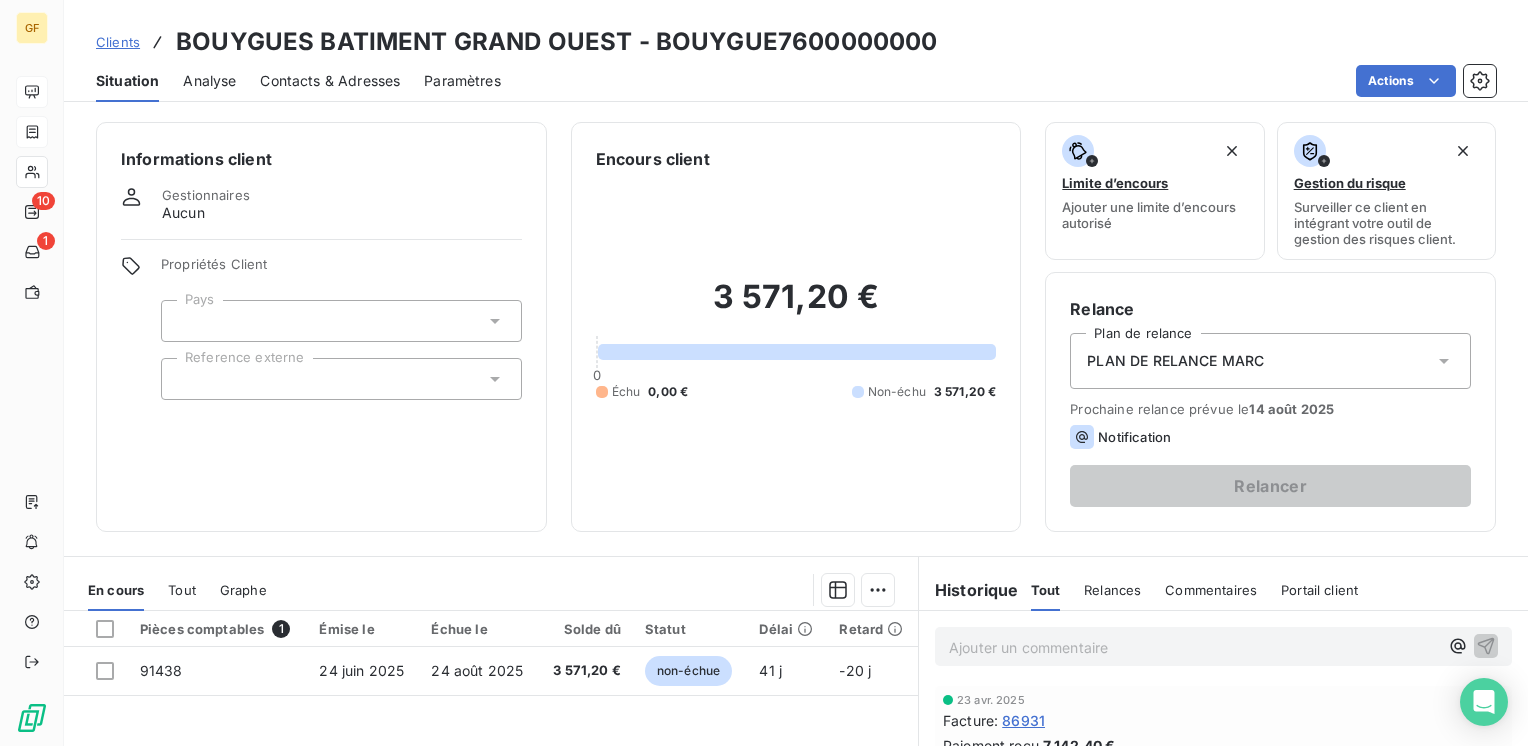 click on "Contacts & Adresses" at bounding box center [330, 81] 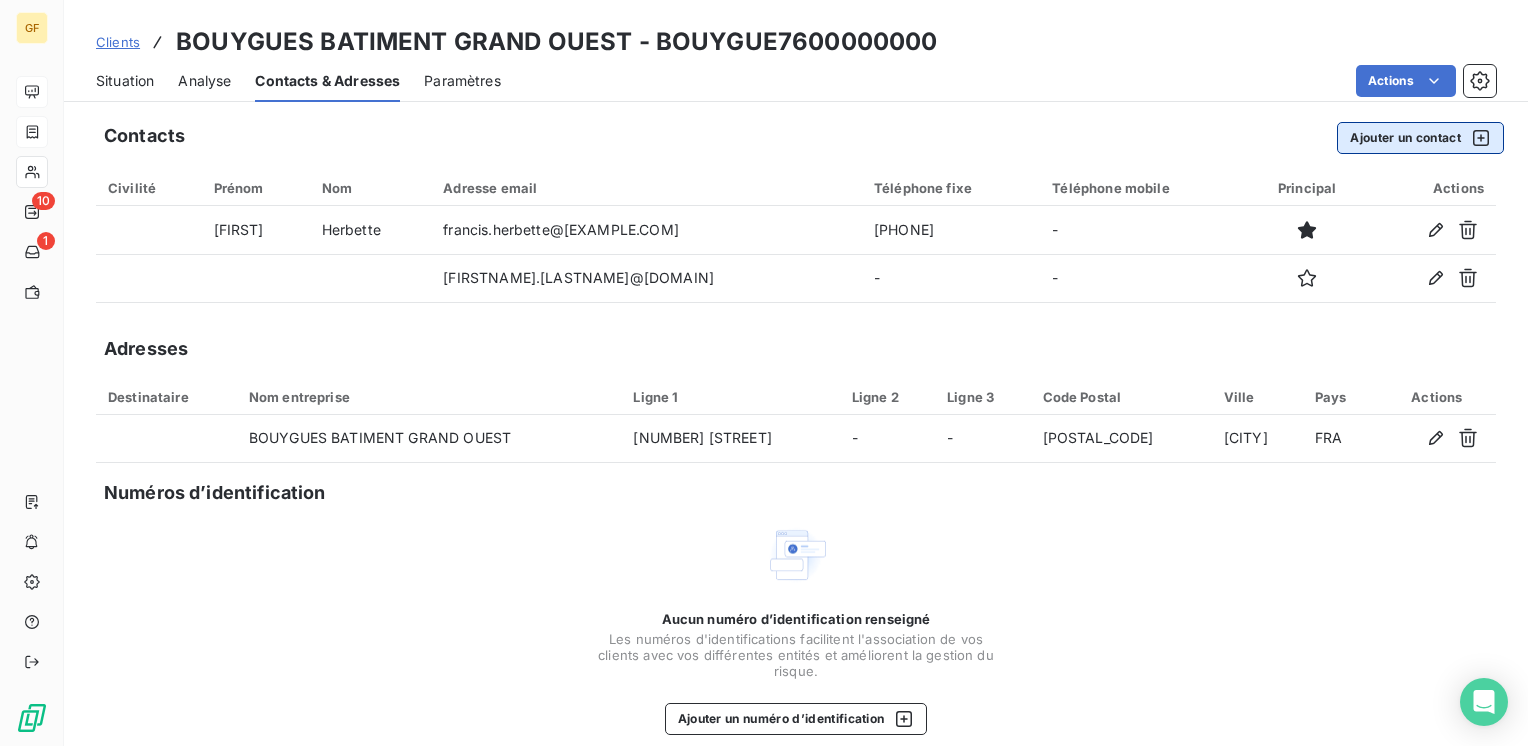 click on "Ajouter un contact" at bounding box center [1420, 138] 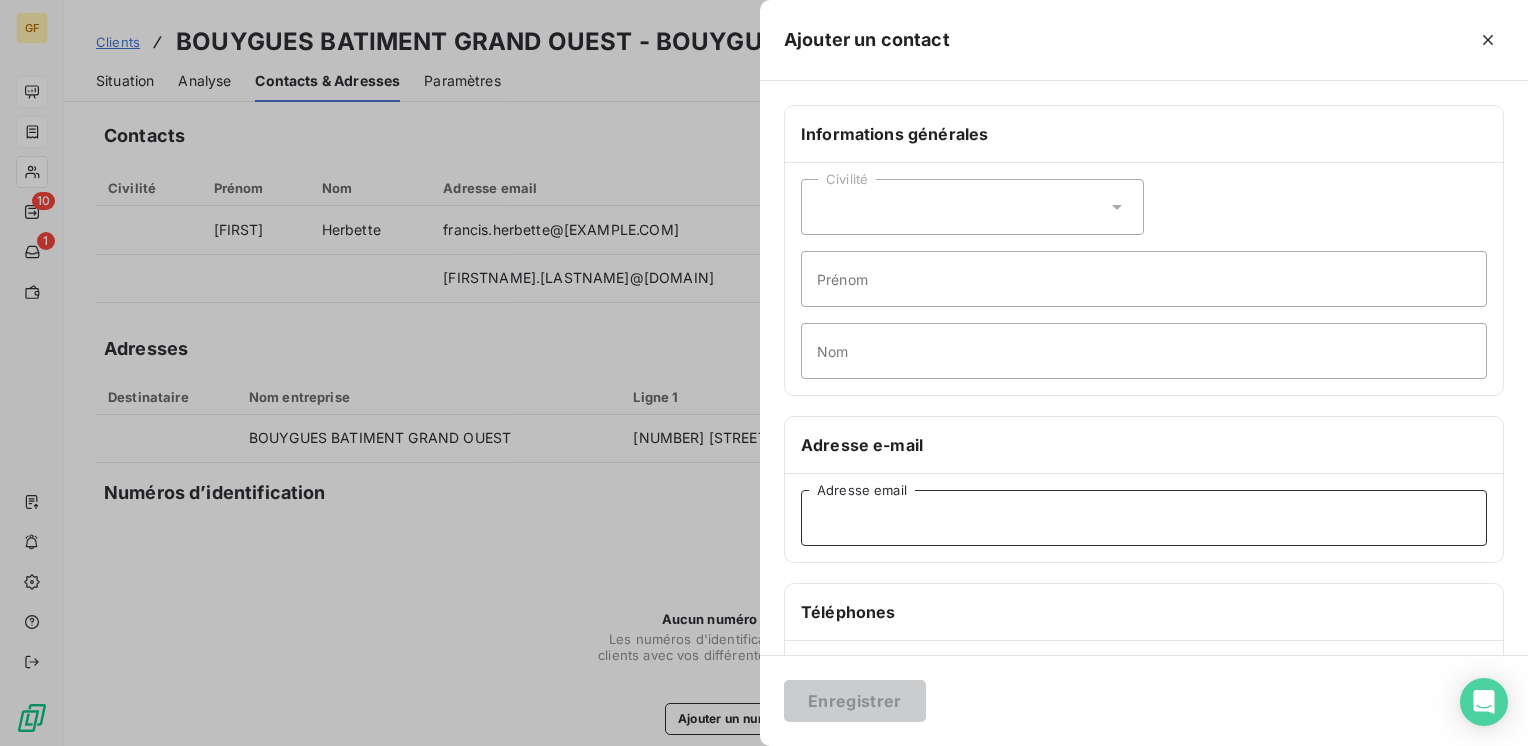 click on "Adresse email" at bounding box center (1144, 518) 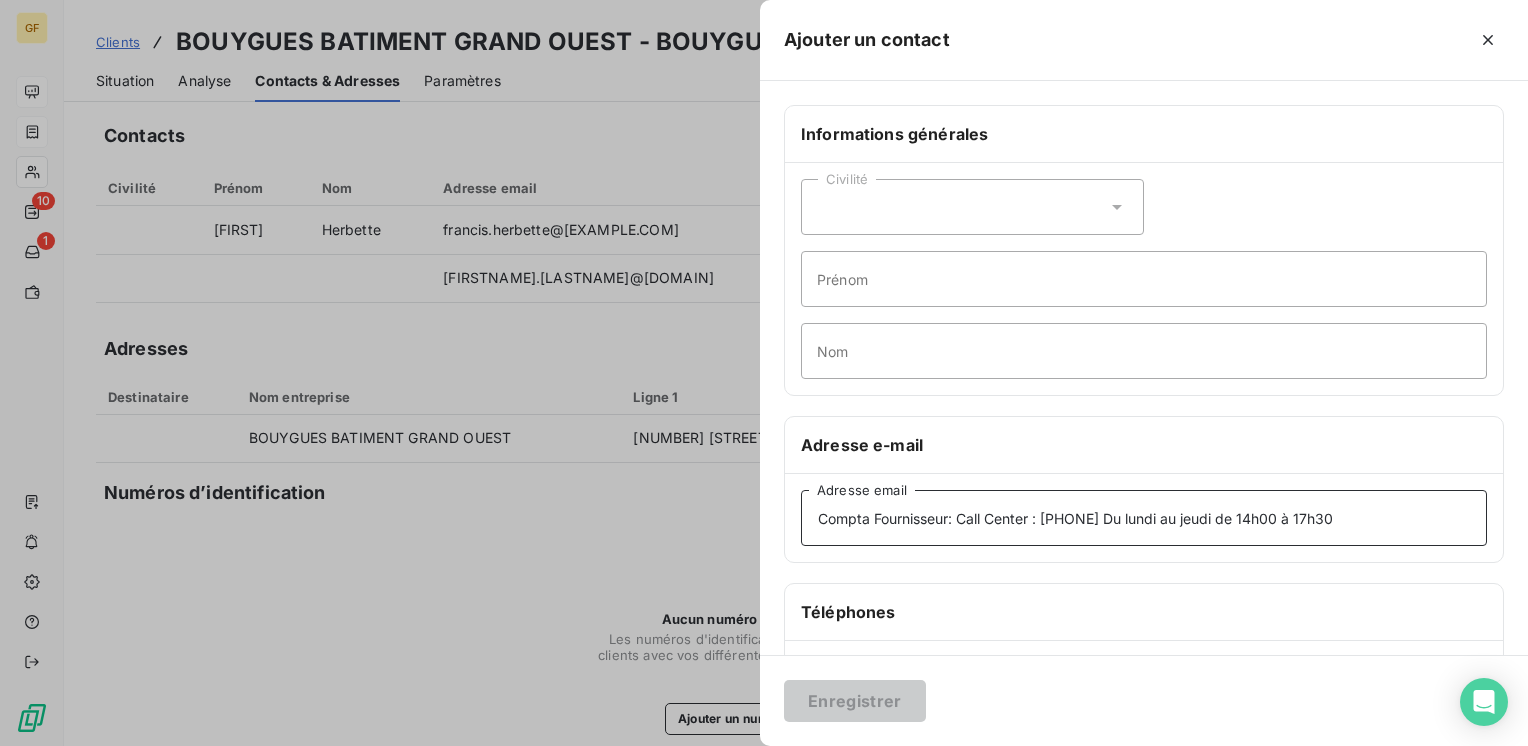 type on "Compta Fournisseur: Call Center : 0 800 94 97 95 Du lundi au jeudi de 14h00 à 17h30" 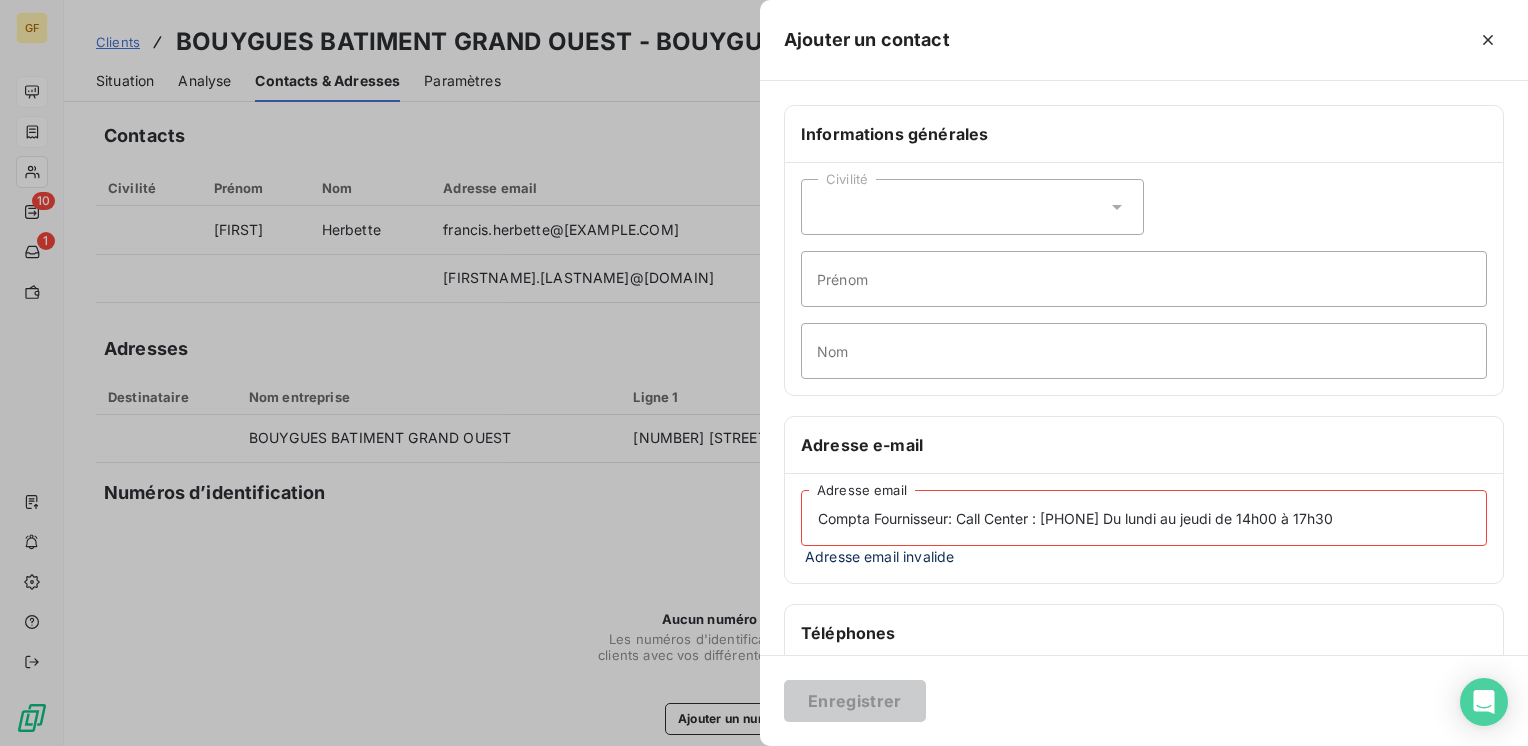 scroll, scrollTop: 100, scrollLeft: 0, axis: vertical 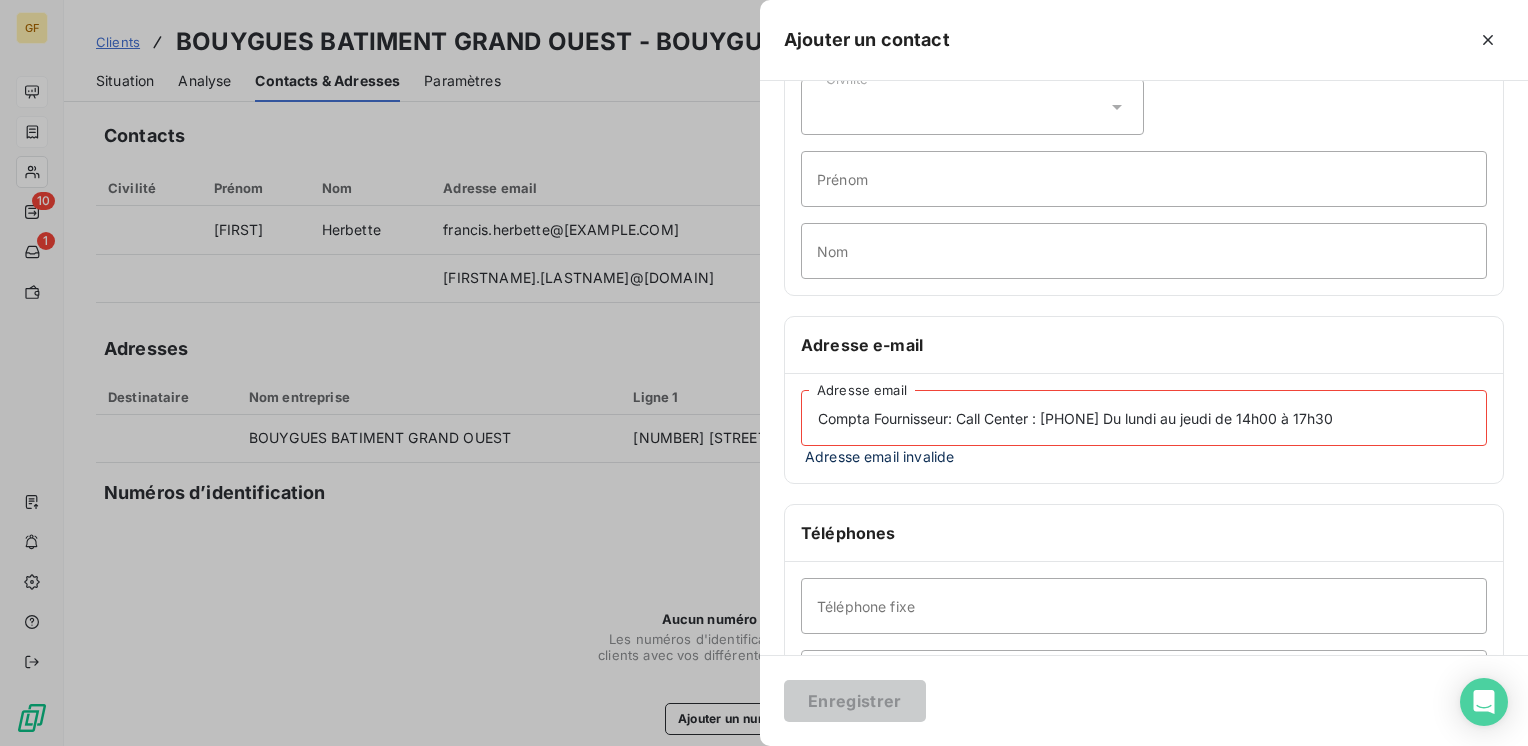 drag, startPoint x: 1392, startPoint y: 411, endPoint x: 440, endPoint y: 526, distance: 958.9208 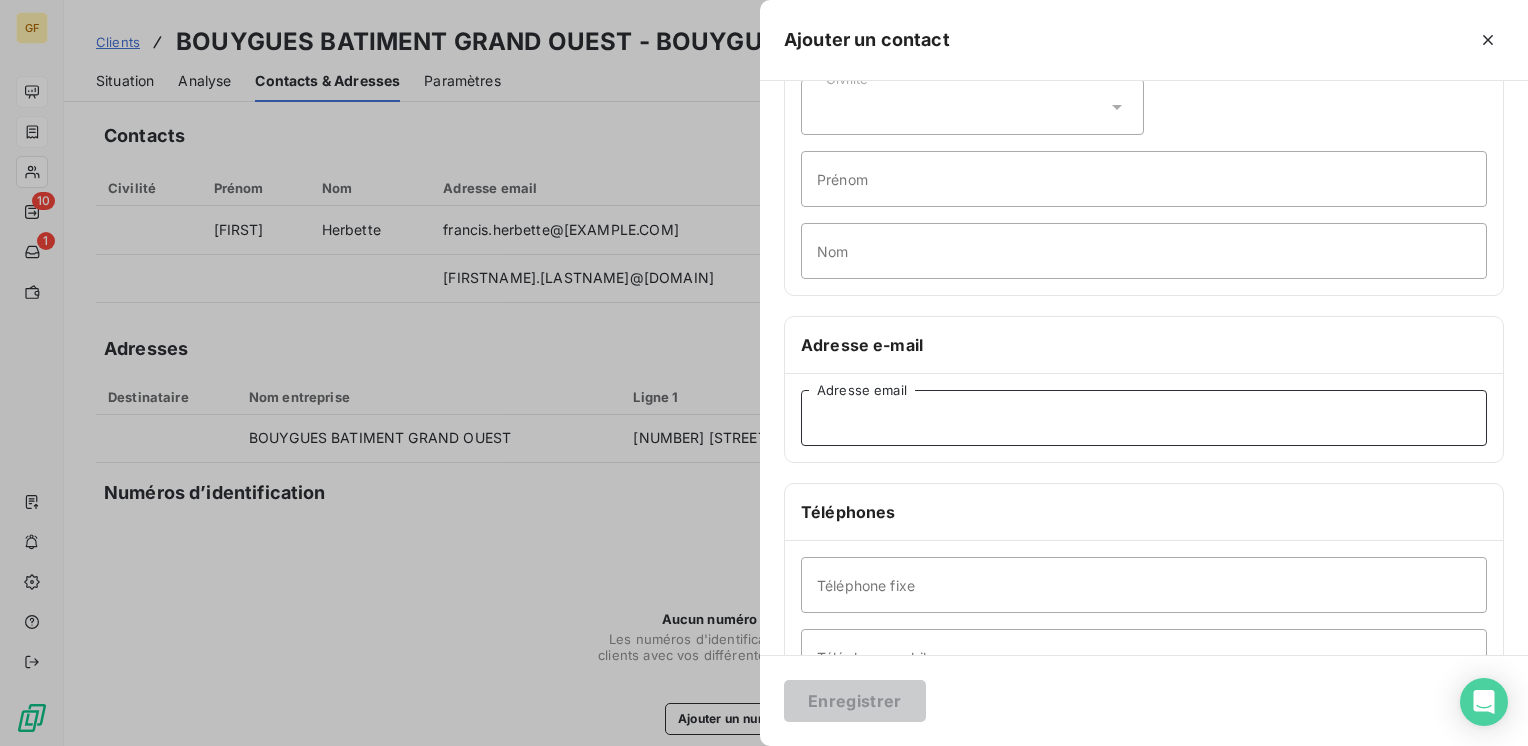 type 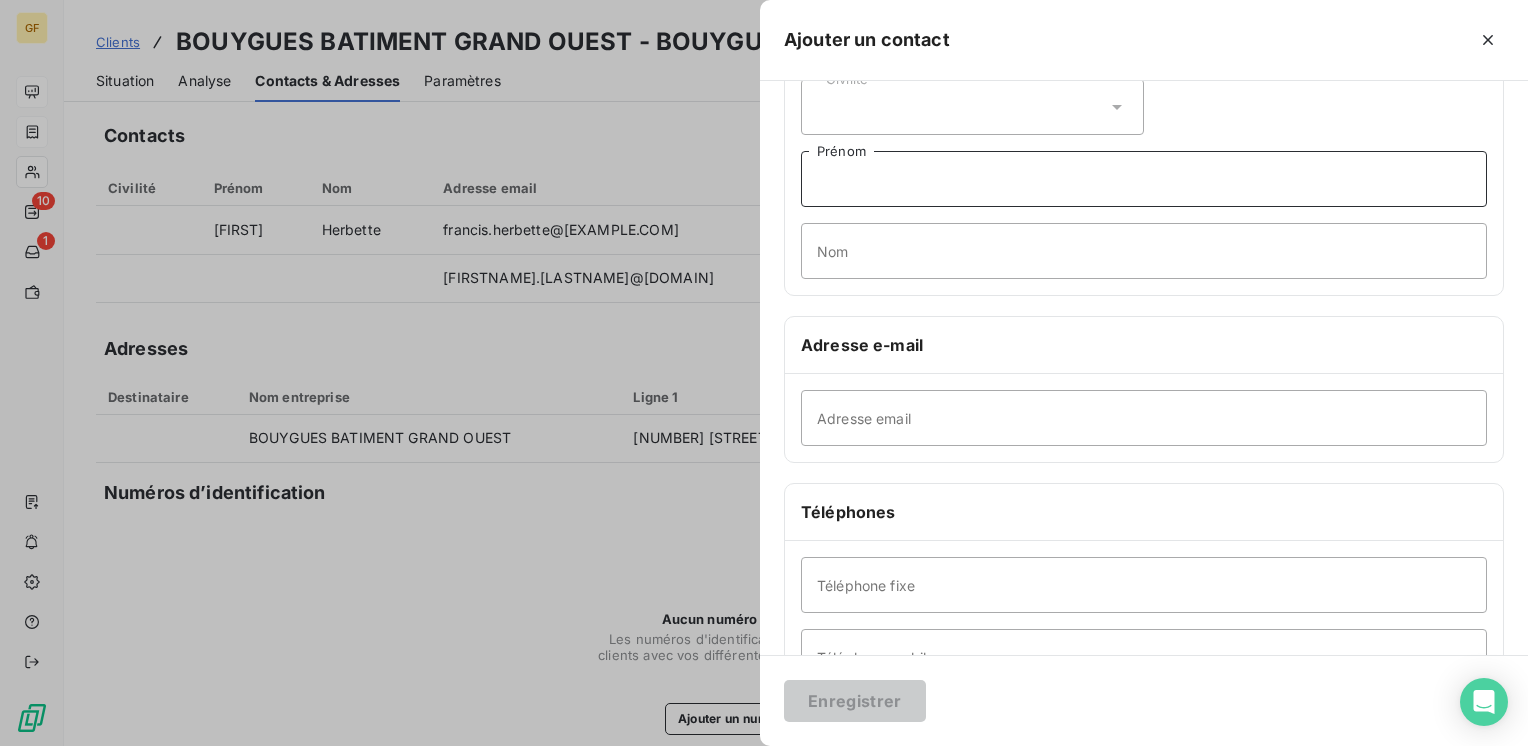 click on "Prénom" at bounding box center (1144, 179) 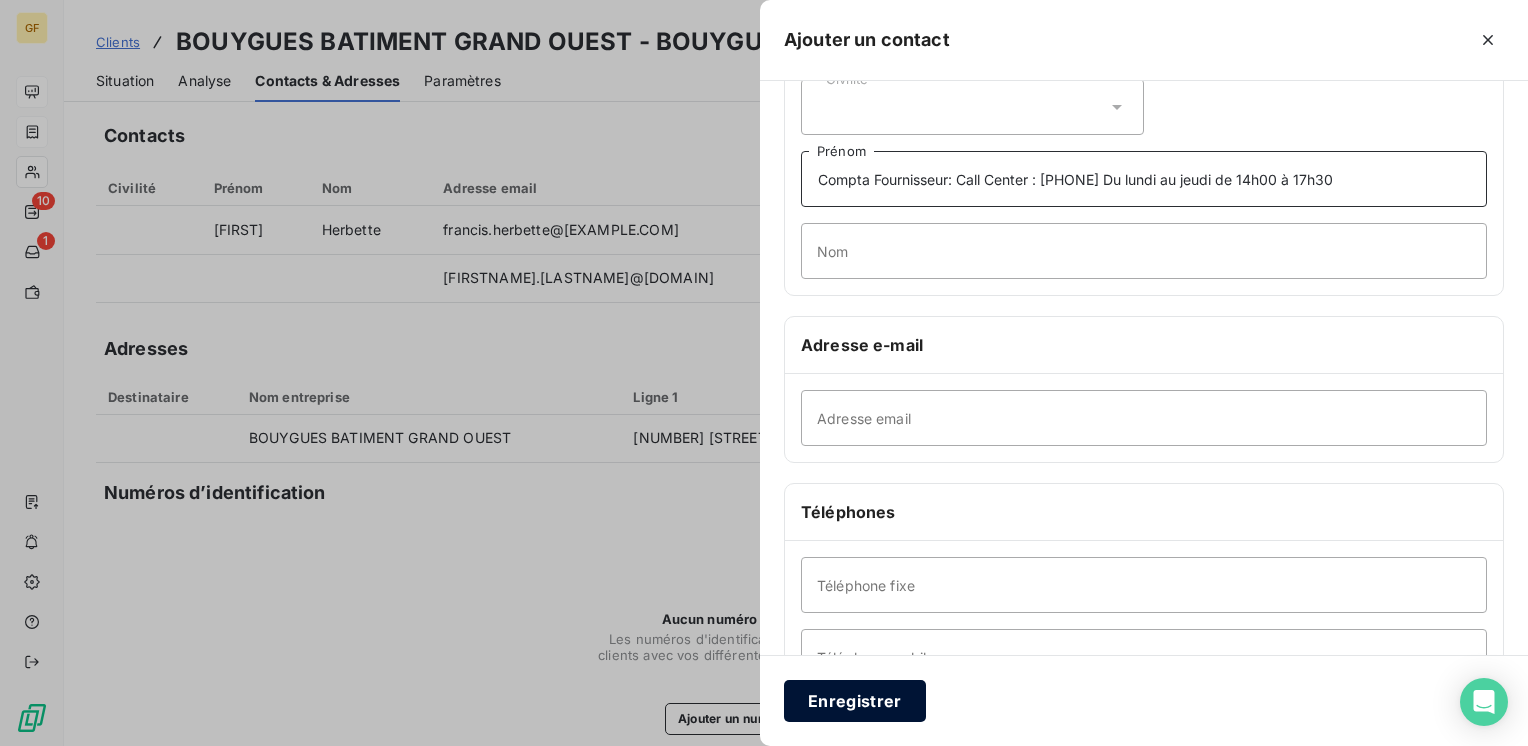 type on "Compta Fournisseur: Call Center : 0 800 94 97 95 Du lundi au jeudi de 14h00 à 17h30" 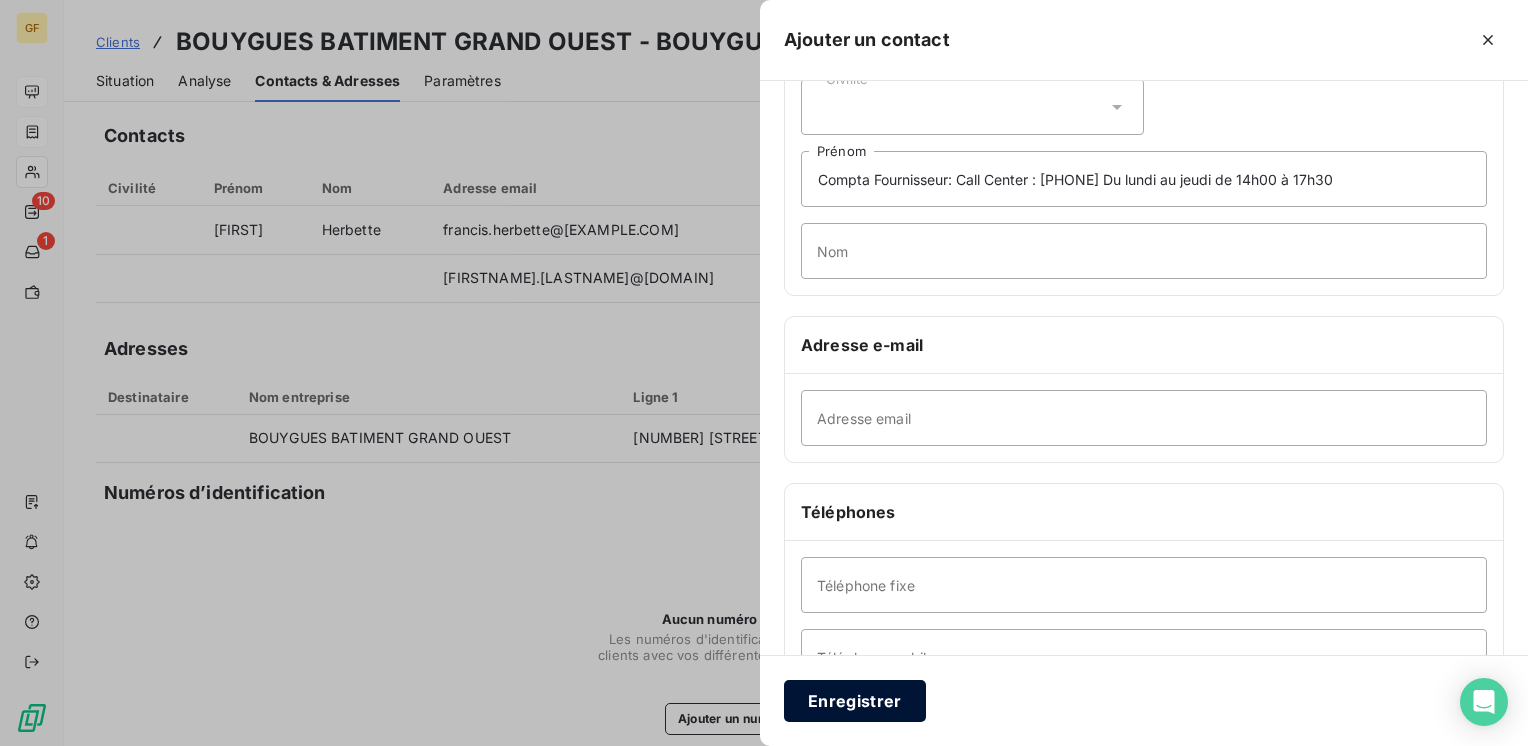 click on "Enregistrer" at bounding box center [855, 701] 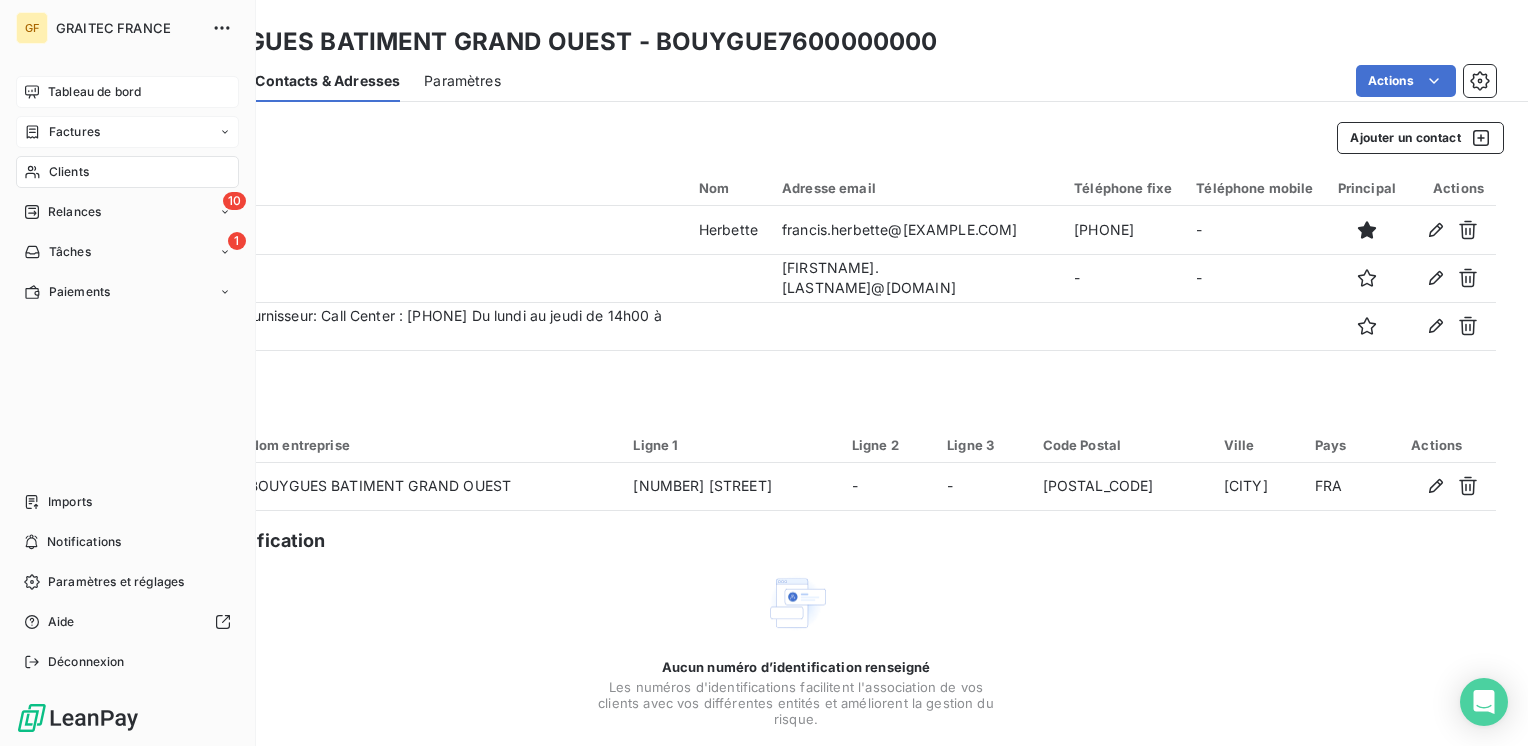 click on "Tableau de bord" at bounding box center (94, 92) 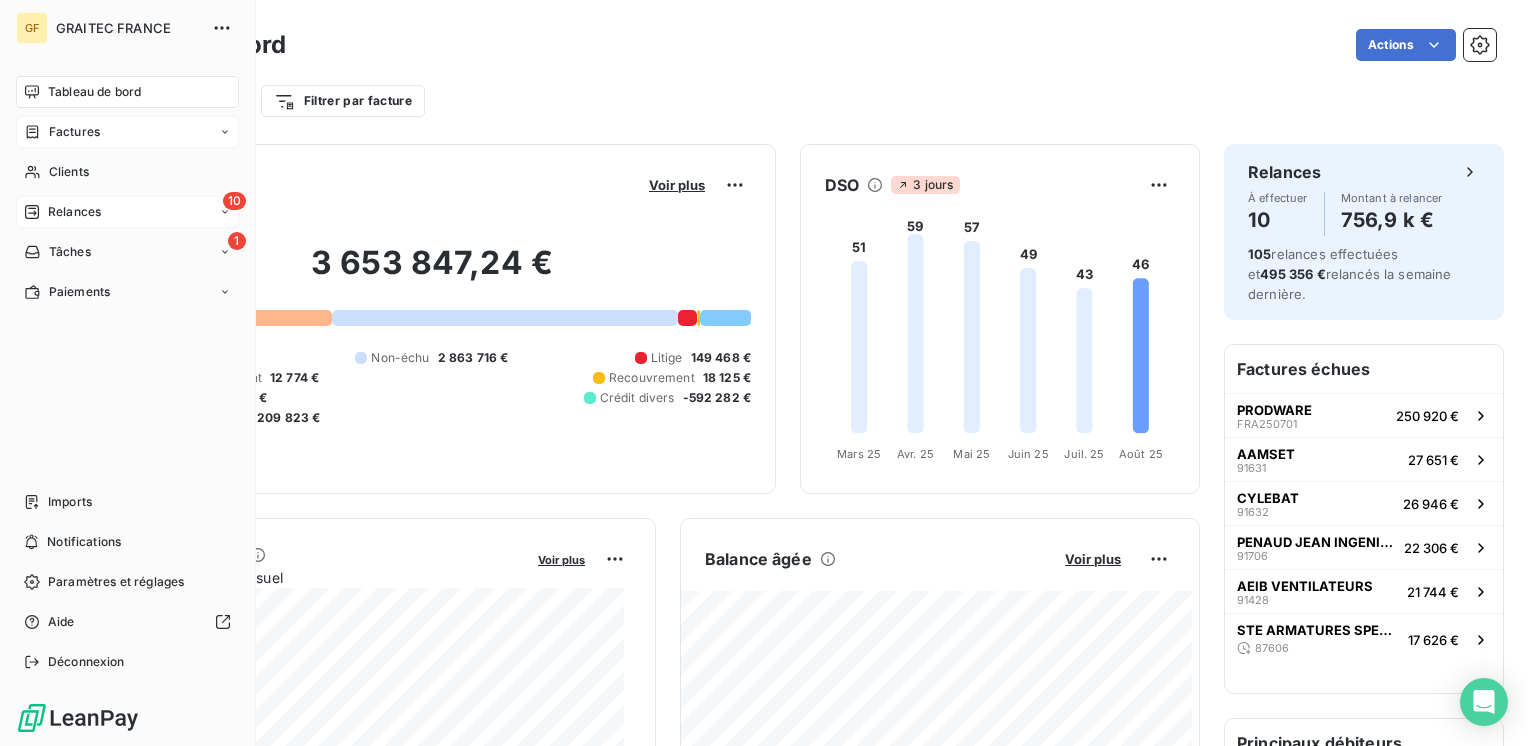 click on "Relances" at bounding box center (74, 212) 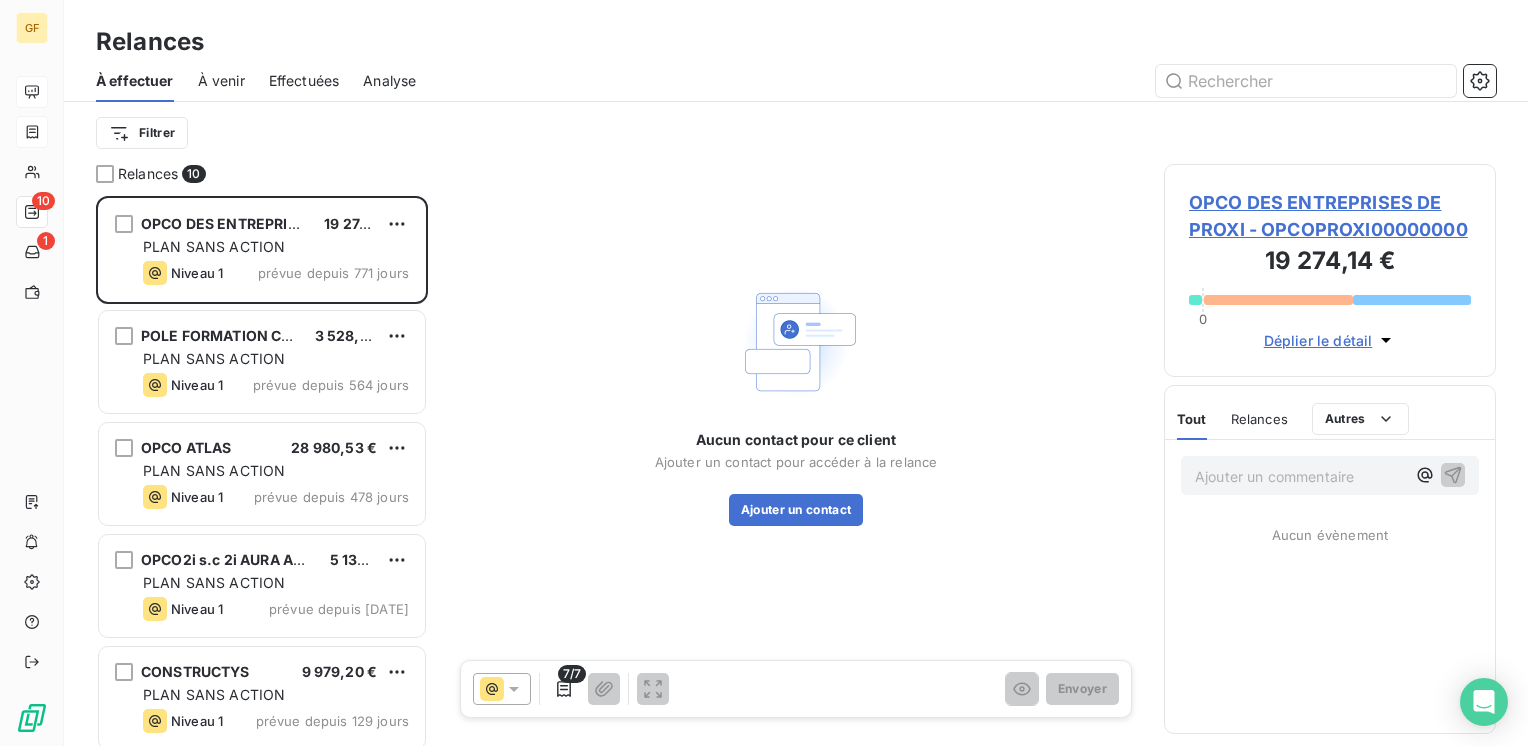 scroll, scrollTop: 16, scrollLeft: 16, axis: both 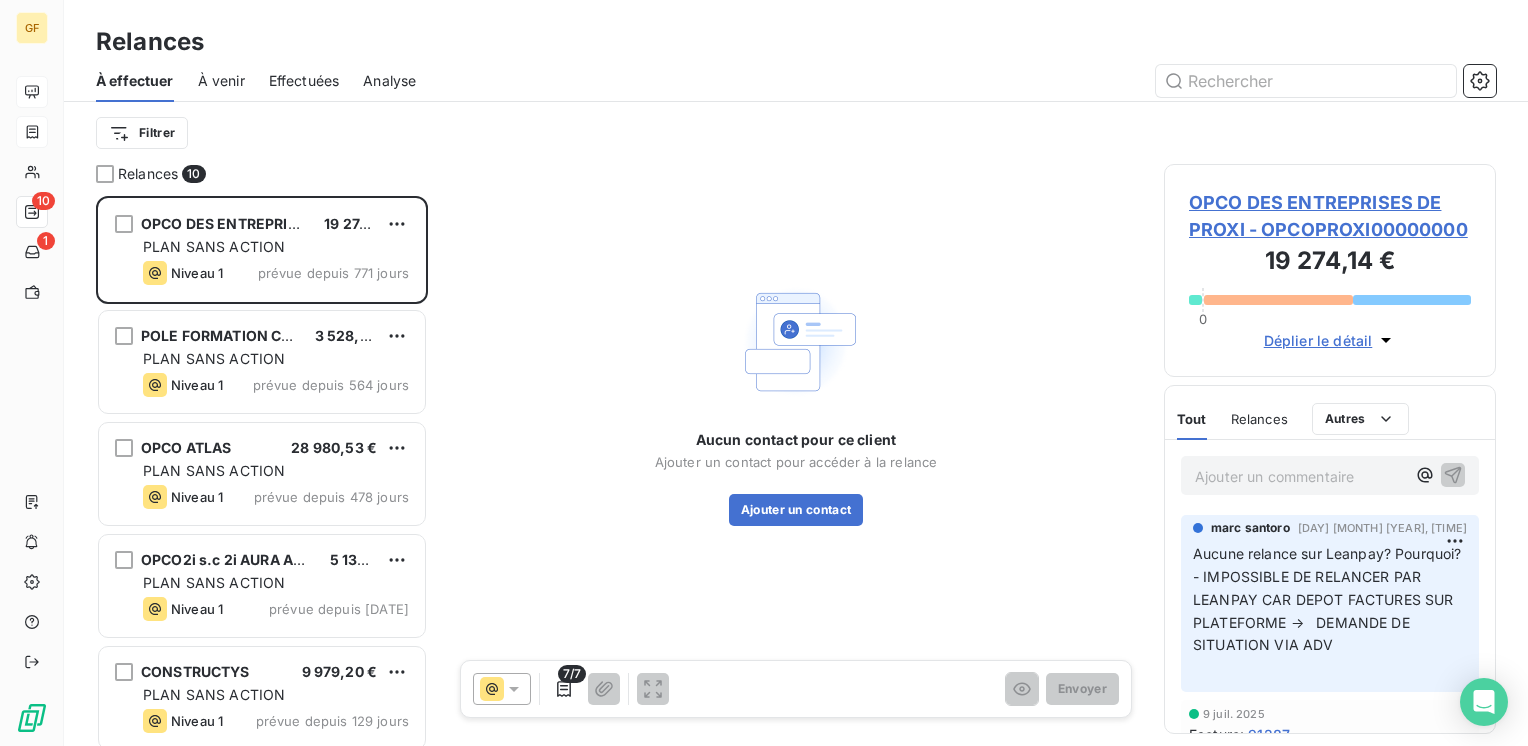 click on "À venir" at bounding box center (221, 81) 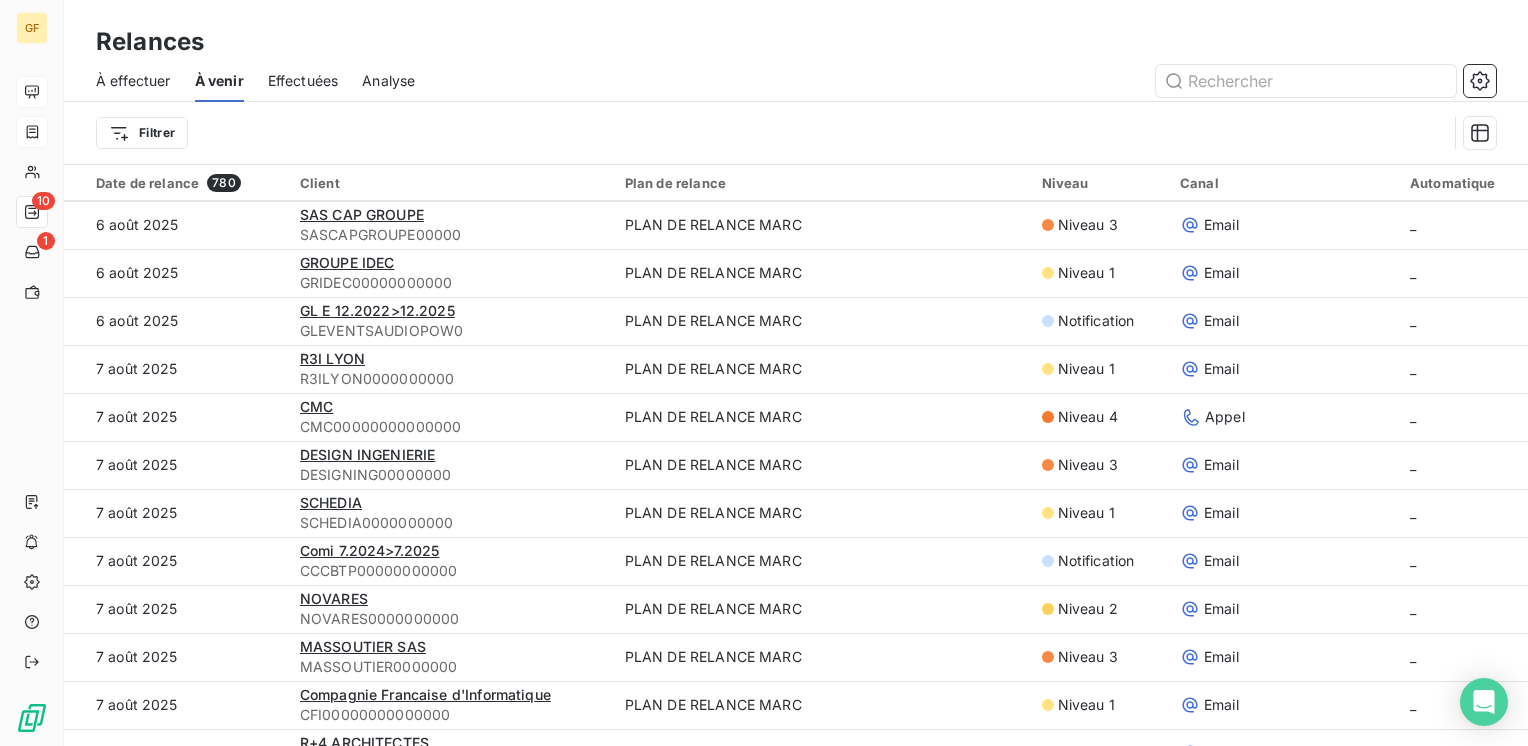 scroll, scrollTop: 4255, scrollLeft: 0, axis: vertical 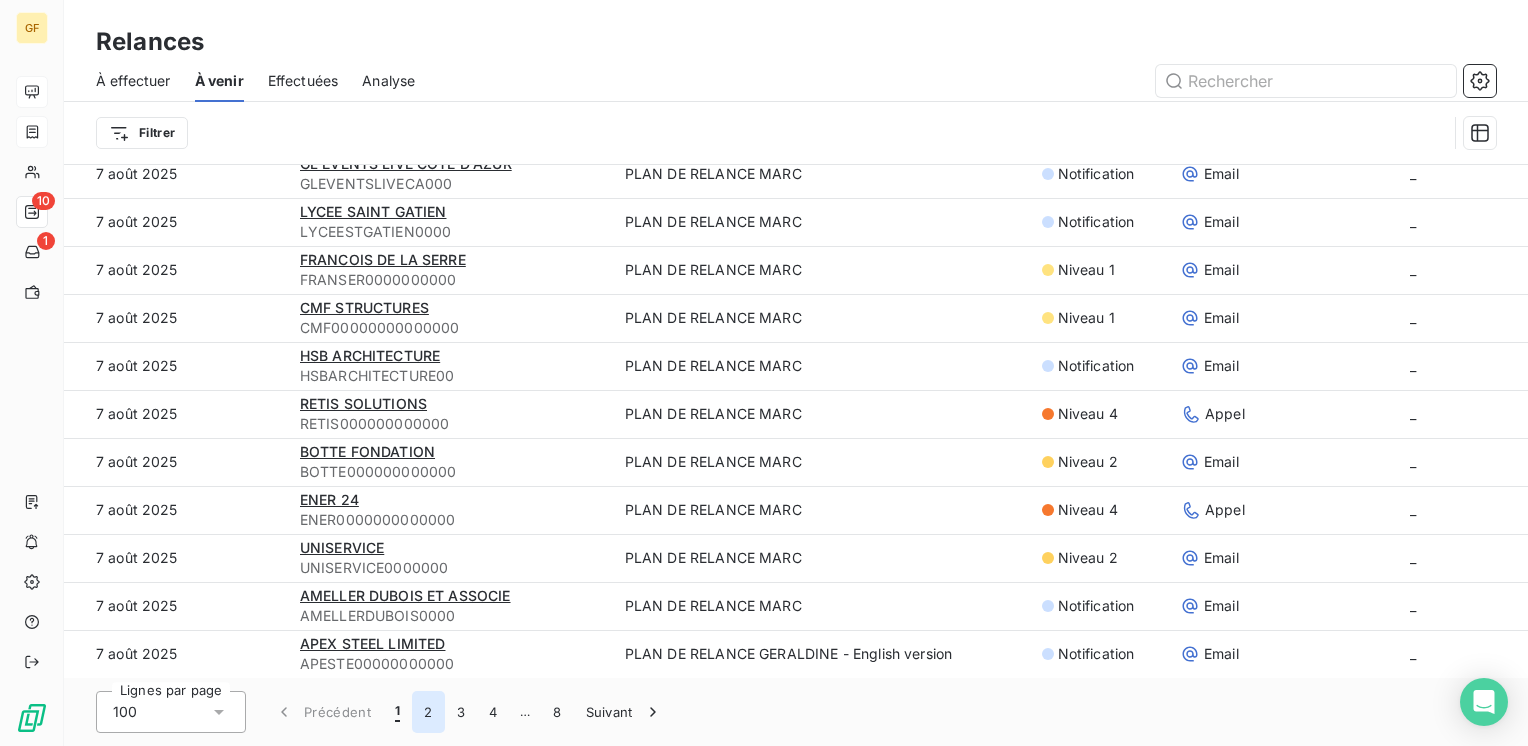 click on "2" at bounding box center (428, 712) 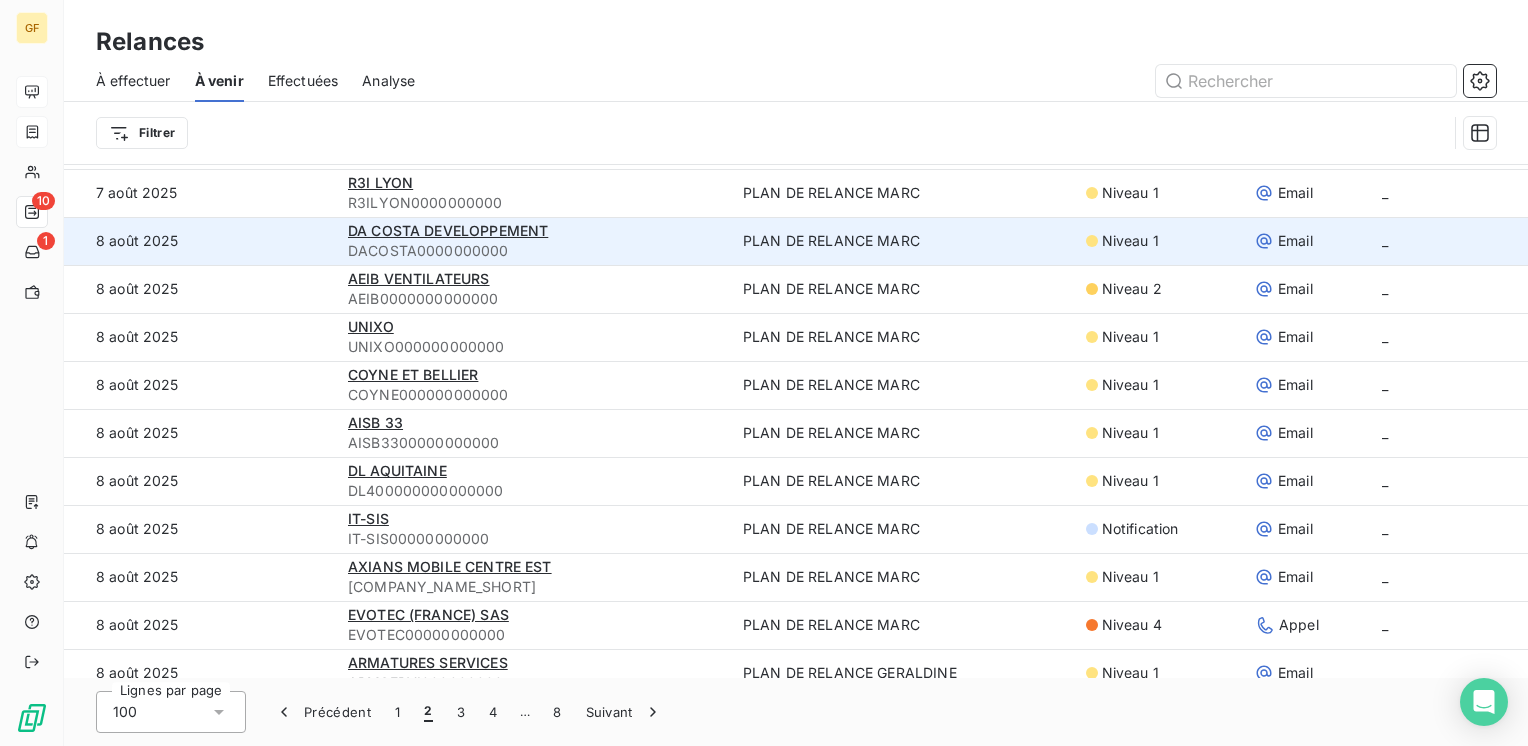 scroll, scrollTop: 300, scrollLeft: 0, axis: vertical 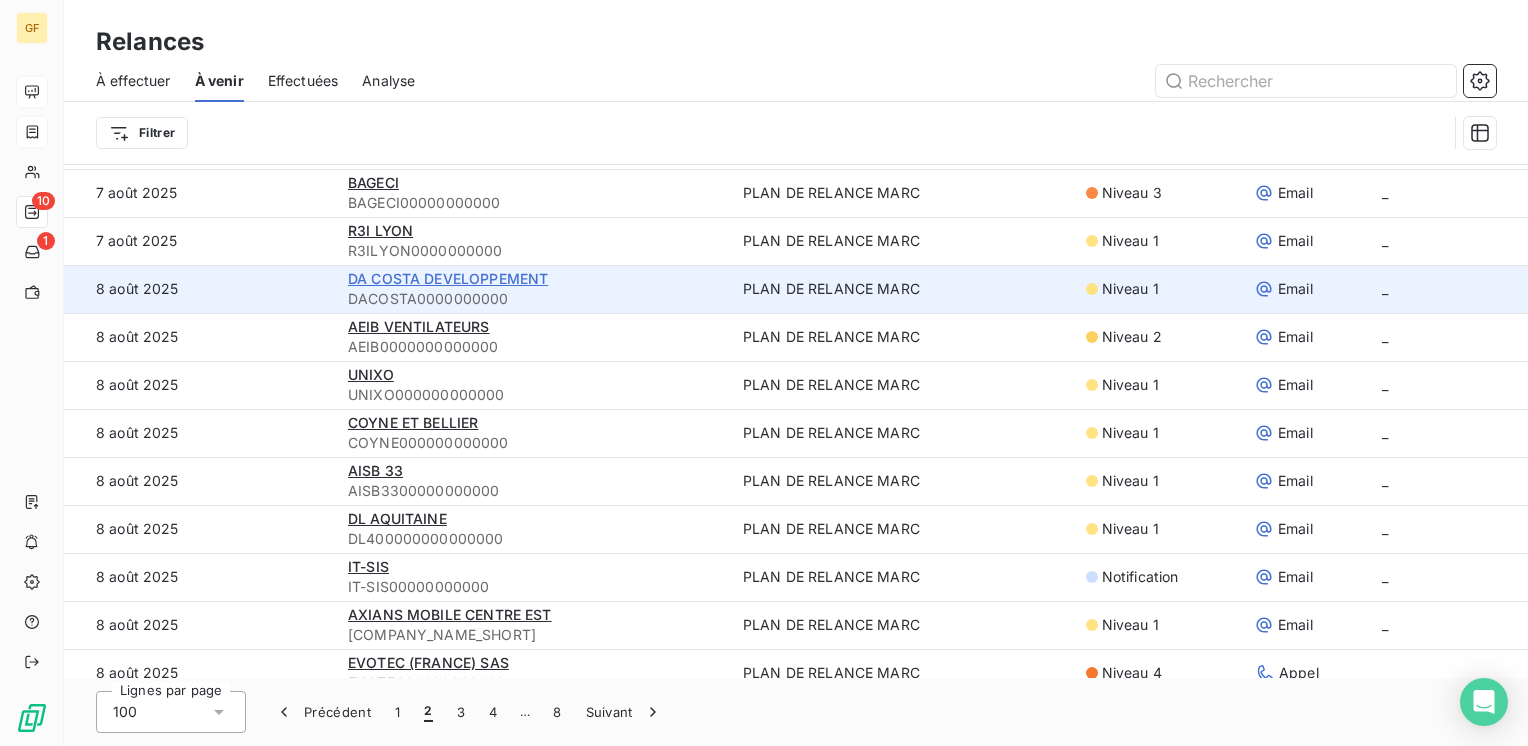 click on "DA COSTA DEVELOPPEMENT" at bounding box center (448, 278) 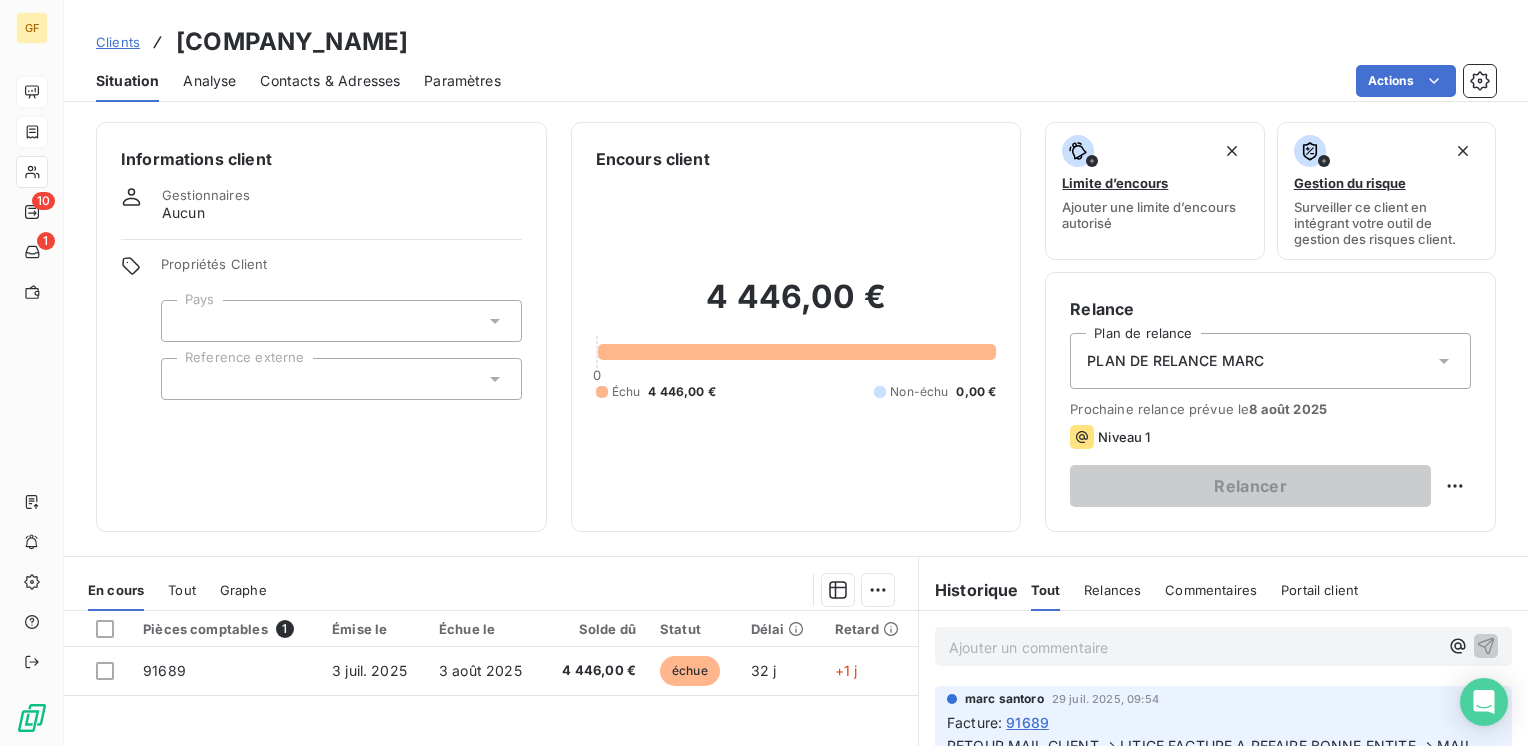 click on "Contacts & Adresses" at bounding box center [330, 81] 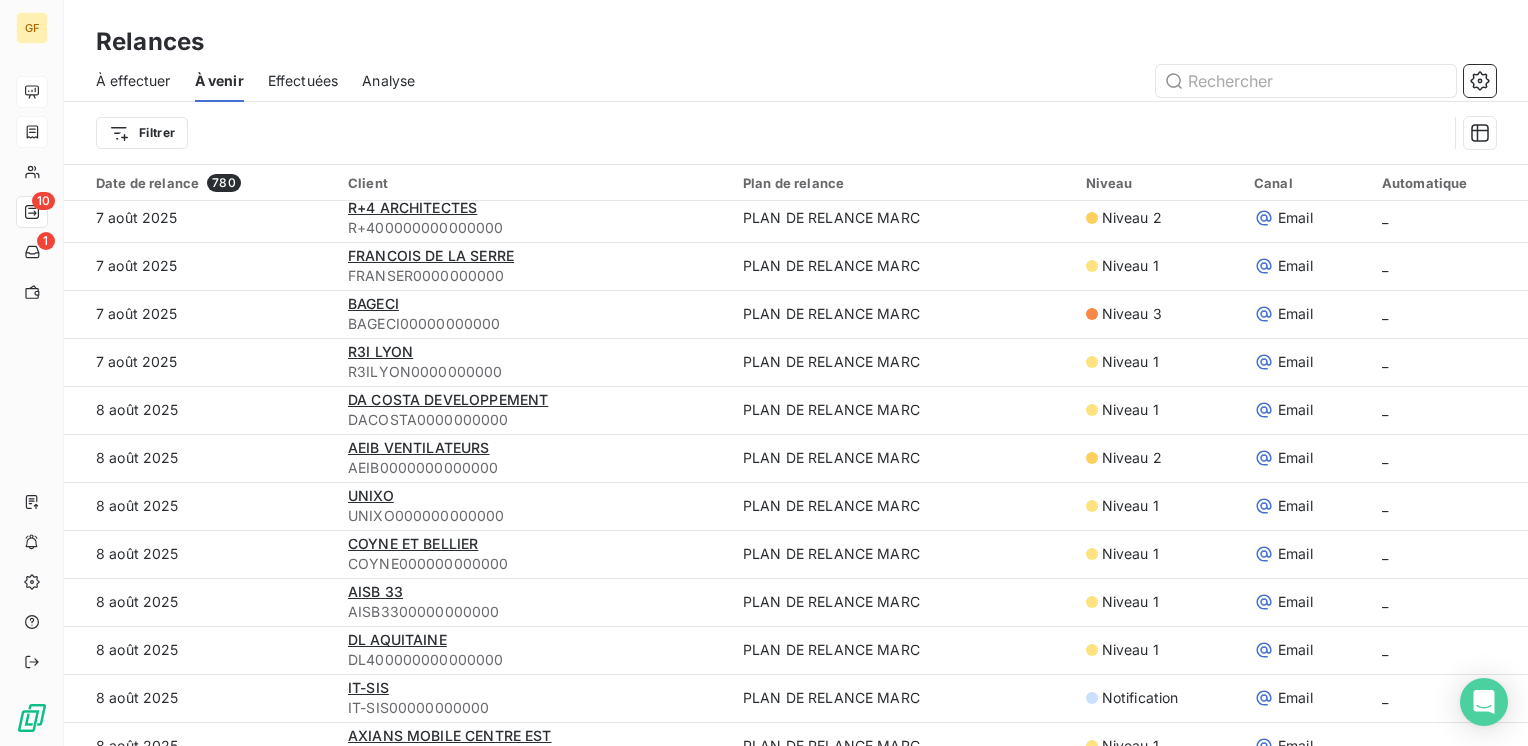 scroll, scrollTop: 300, scrollLeft: 0, axis: vertical 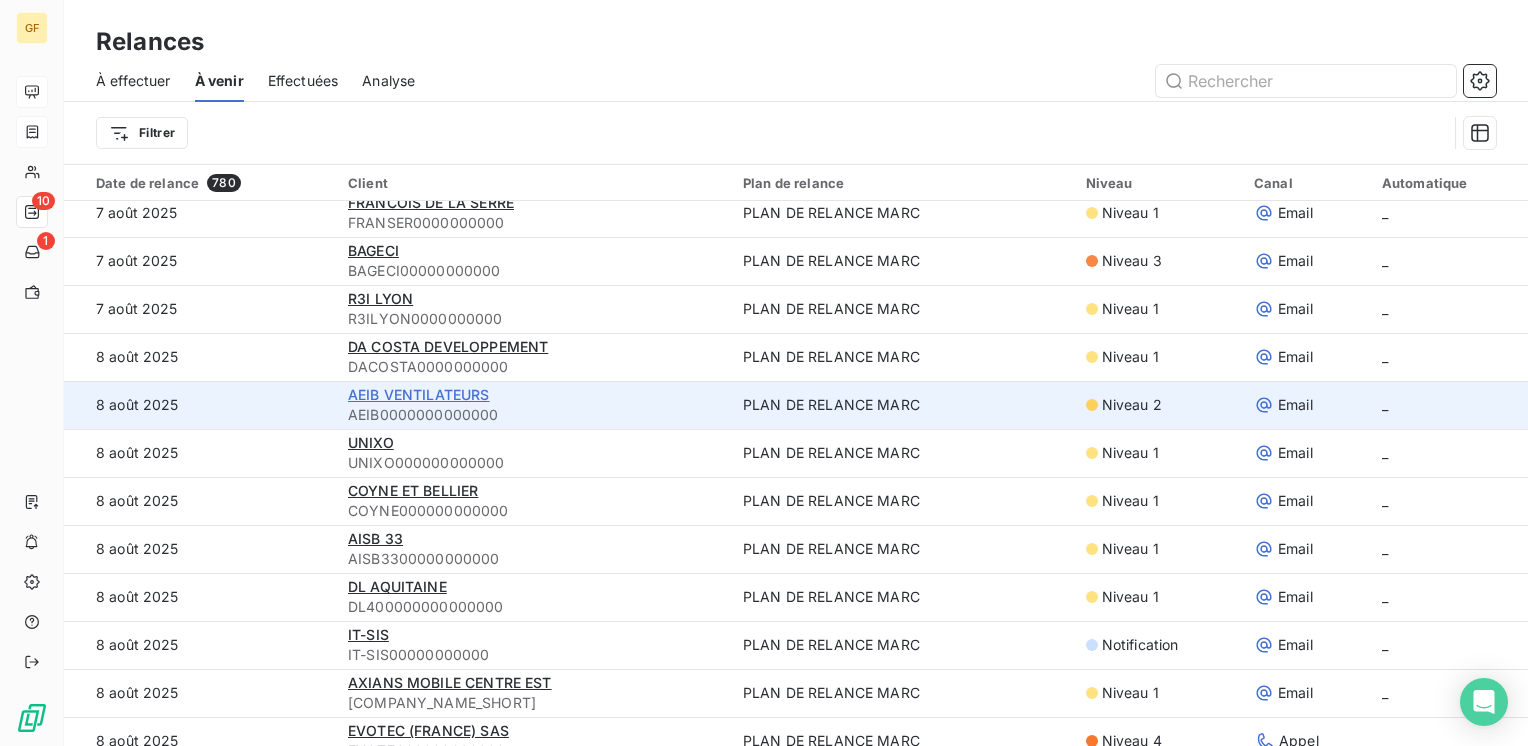 click on "AEIB VENTILATEURS" at bounding box center [419, 394] 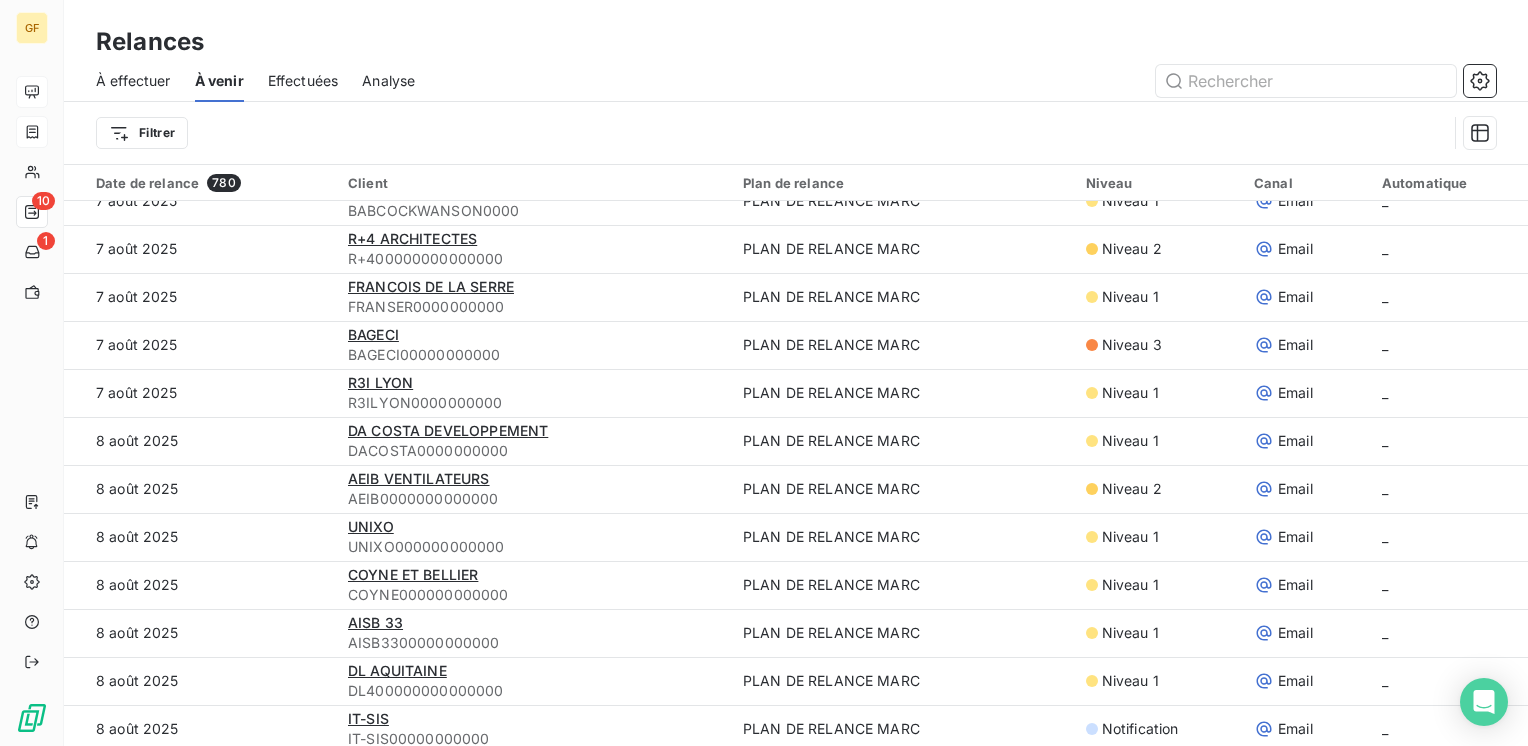 scroll, scrollTop: 400, scrollLeft: 0, axis: vertical 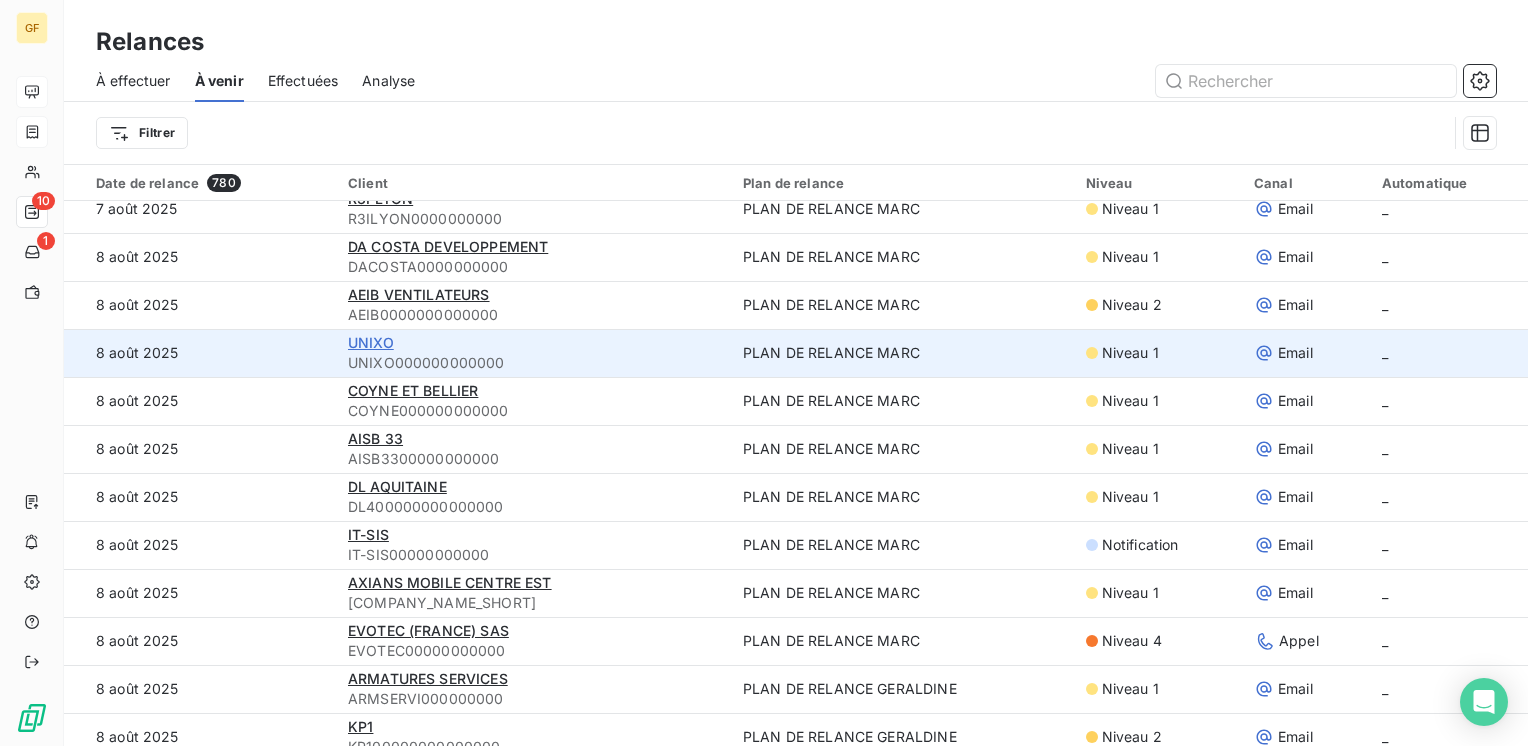 click on "UNIXO" at bounding box center (371, 342) 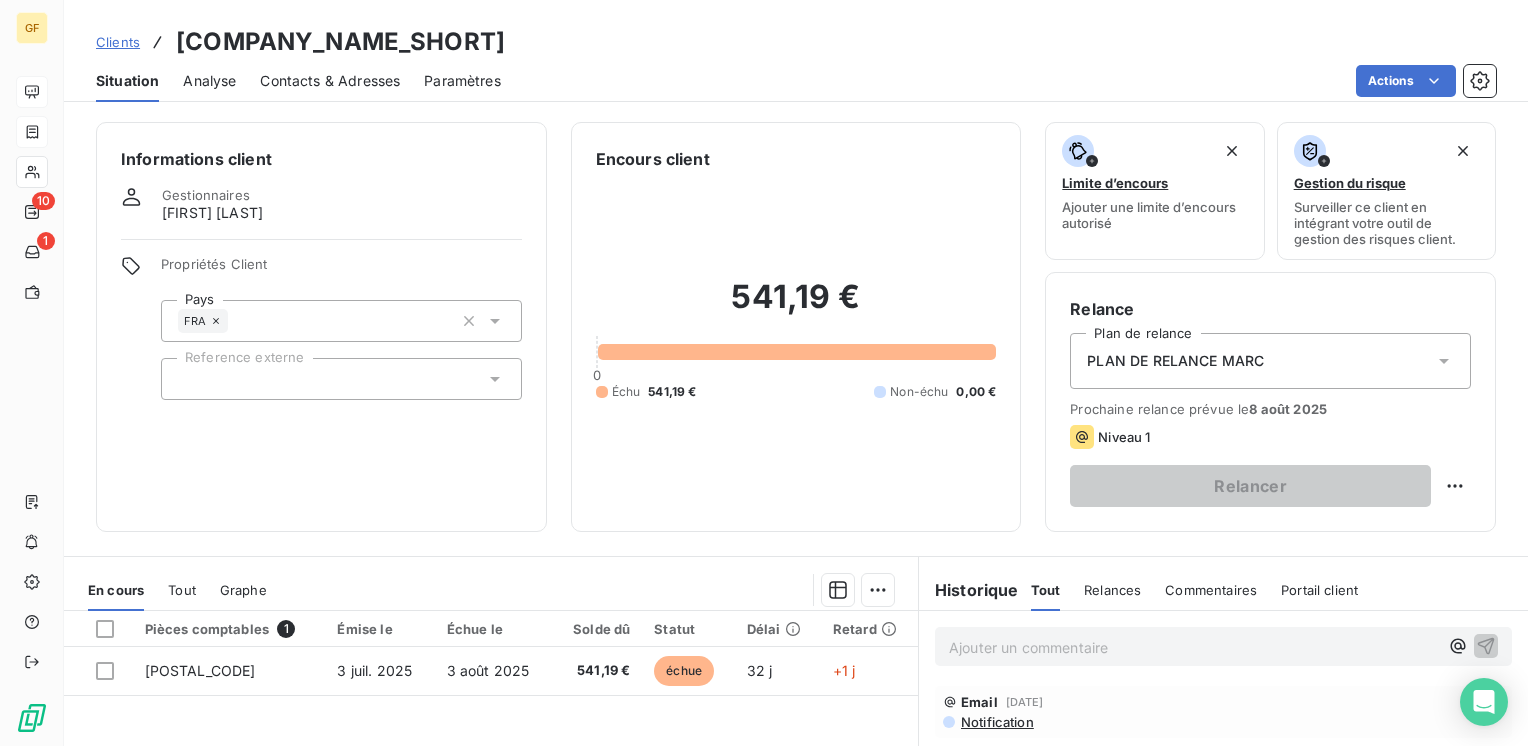 click on "Contacts & Adresses" at bounding box center [330, 81] 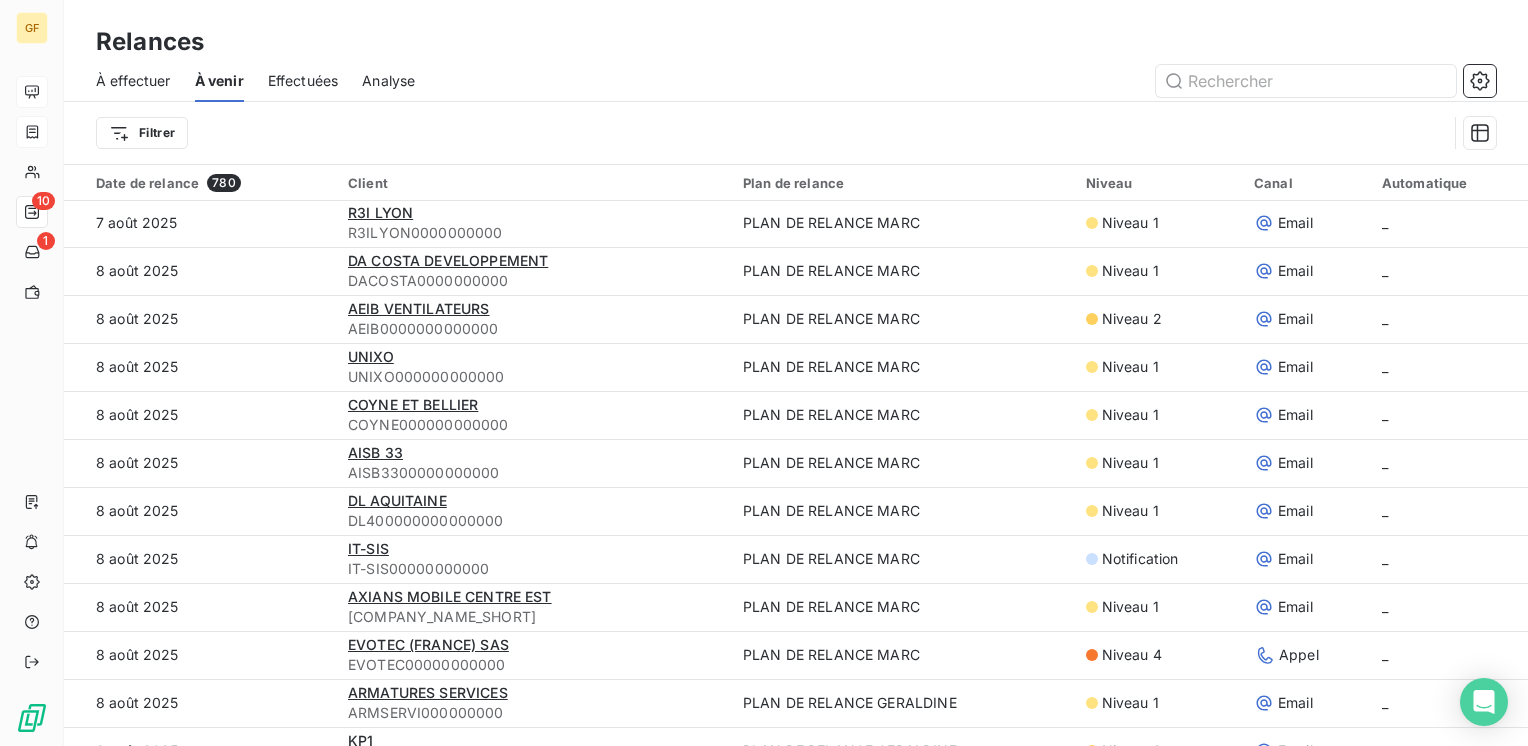 scroll, scrollTop: 400, scrollLeft: 0, axis: vertical 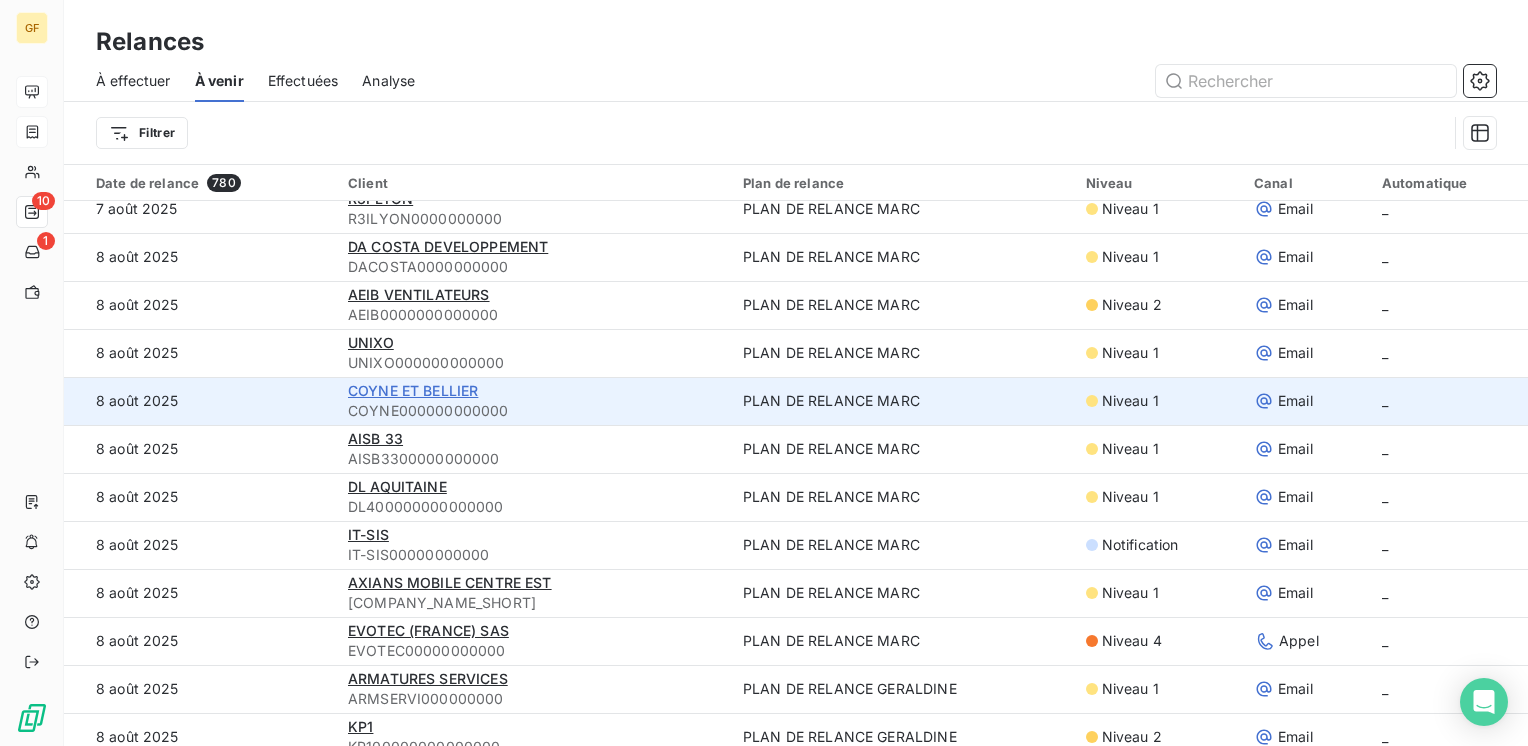 click on "COYNE ET BELLIER" at bounding box center [413, 390] 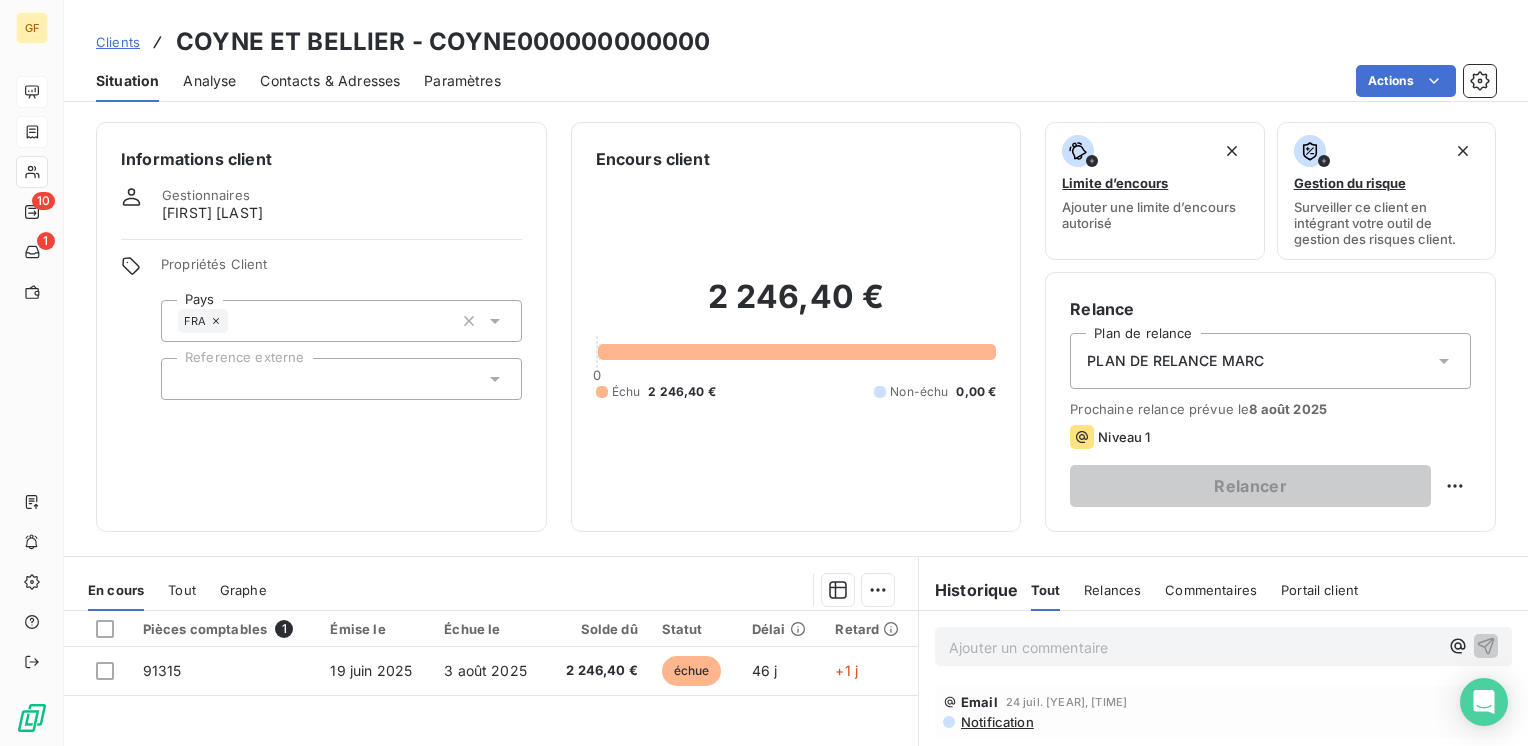 click on "Contacts & Adresses" at bounding box center [330, 81] 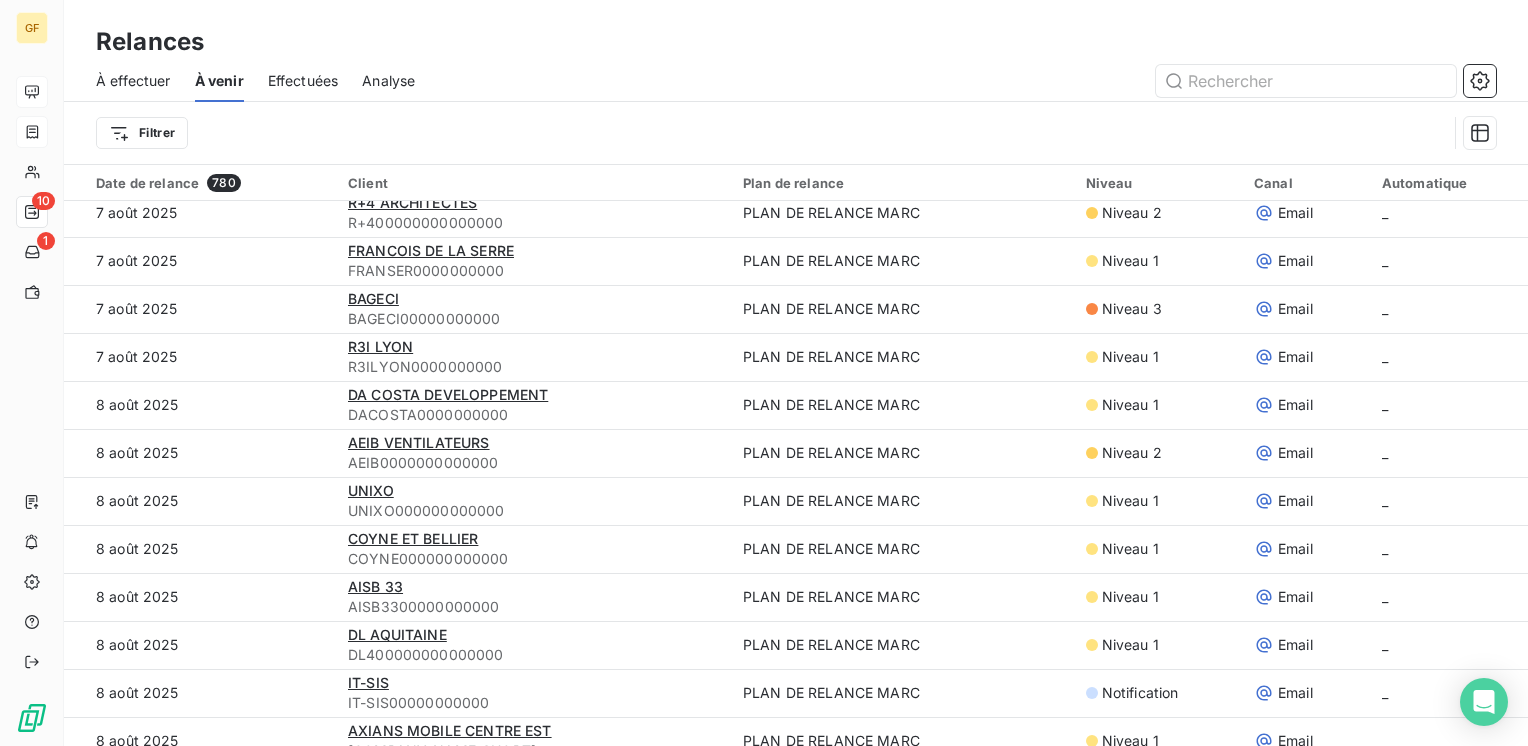scroll, scrollTop: 400, scrollLeft: 0, axis: vertical 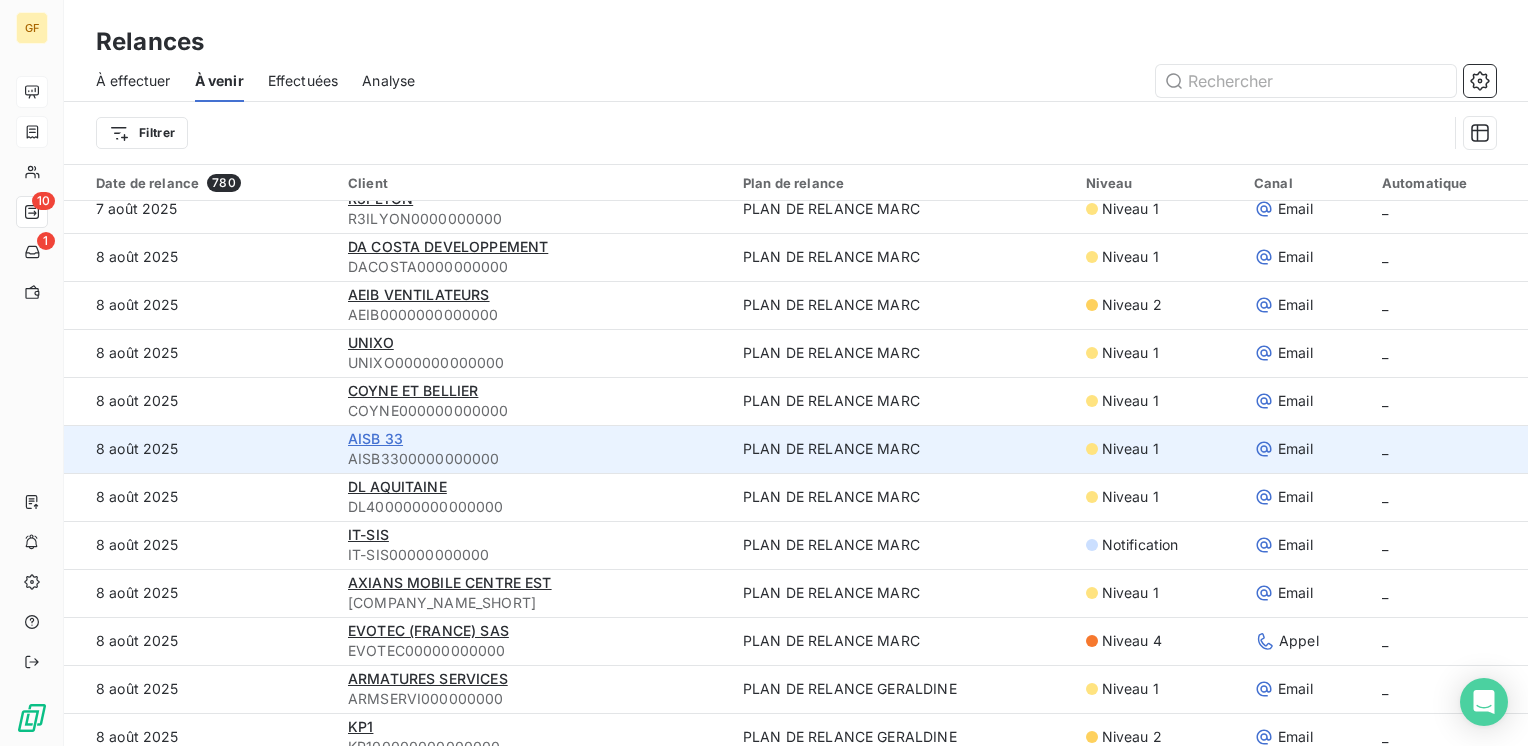 click on "AISB 33" at bounding box center [375, 438] 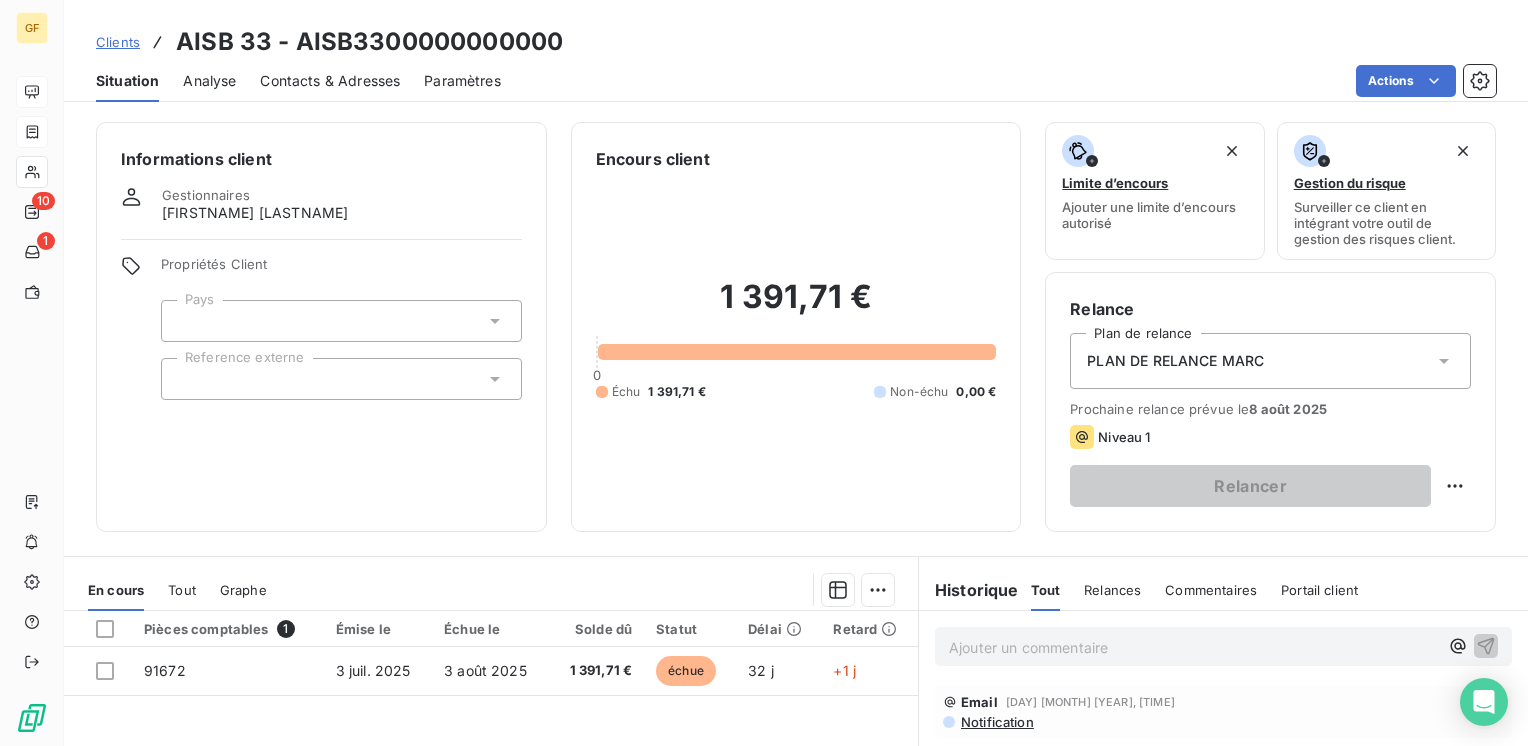 click on "Contacts & Adresses" at bounding box center [330, 81] 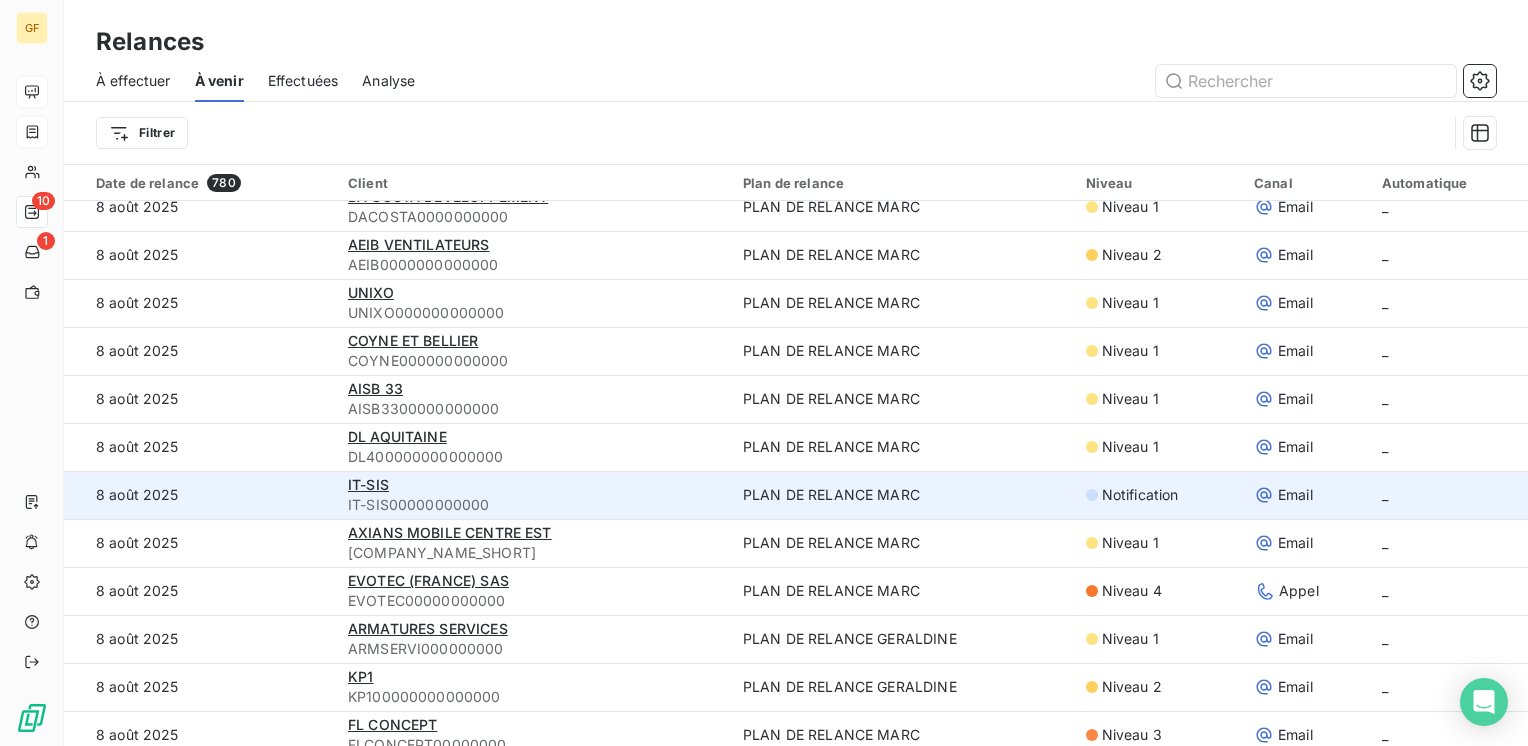 scroll, scrollTop: 500, scrollLeft: 0, axis: vertical 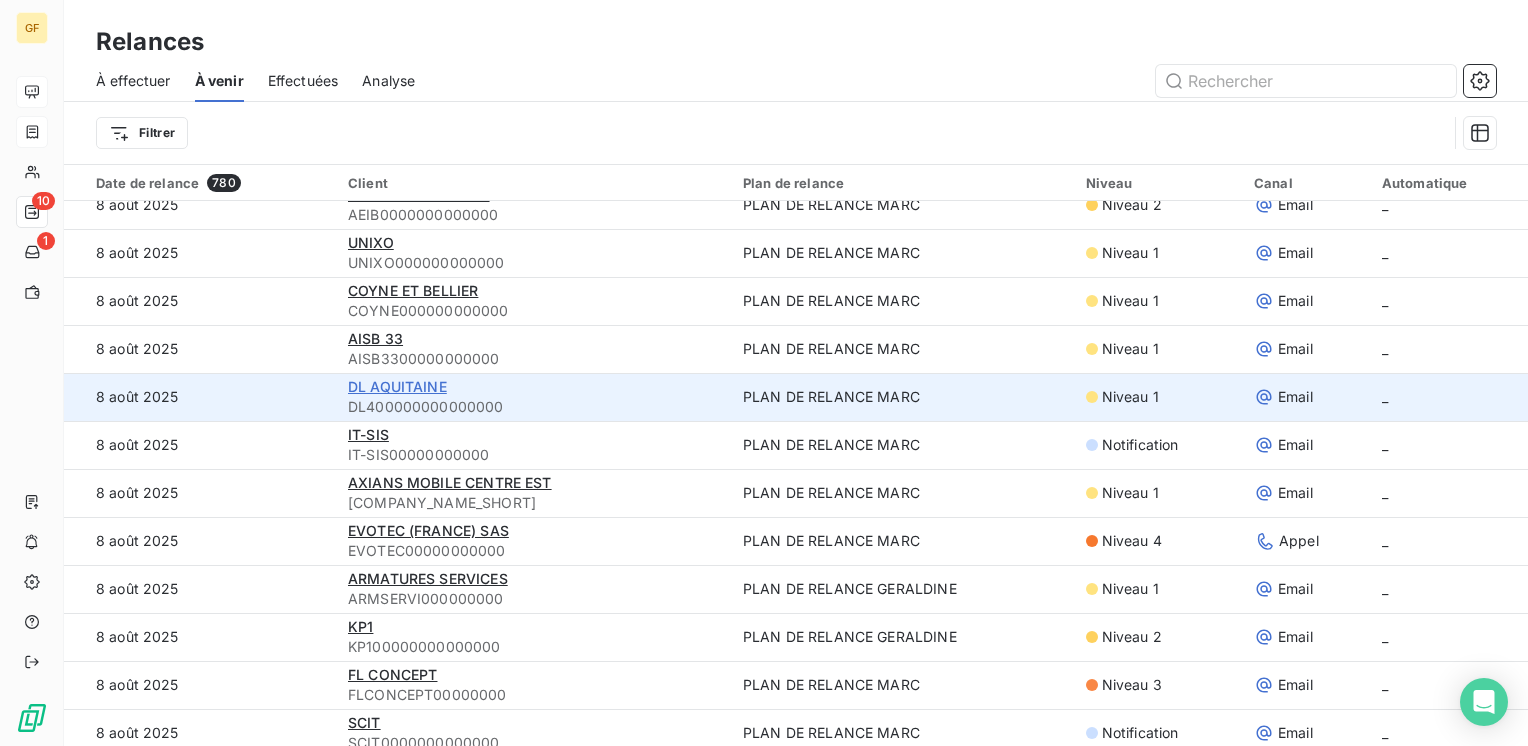 click on "DL AQUITAINE" at bounding box center (397, 386) 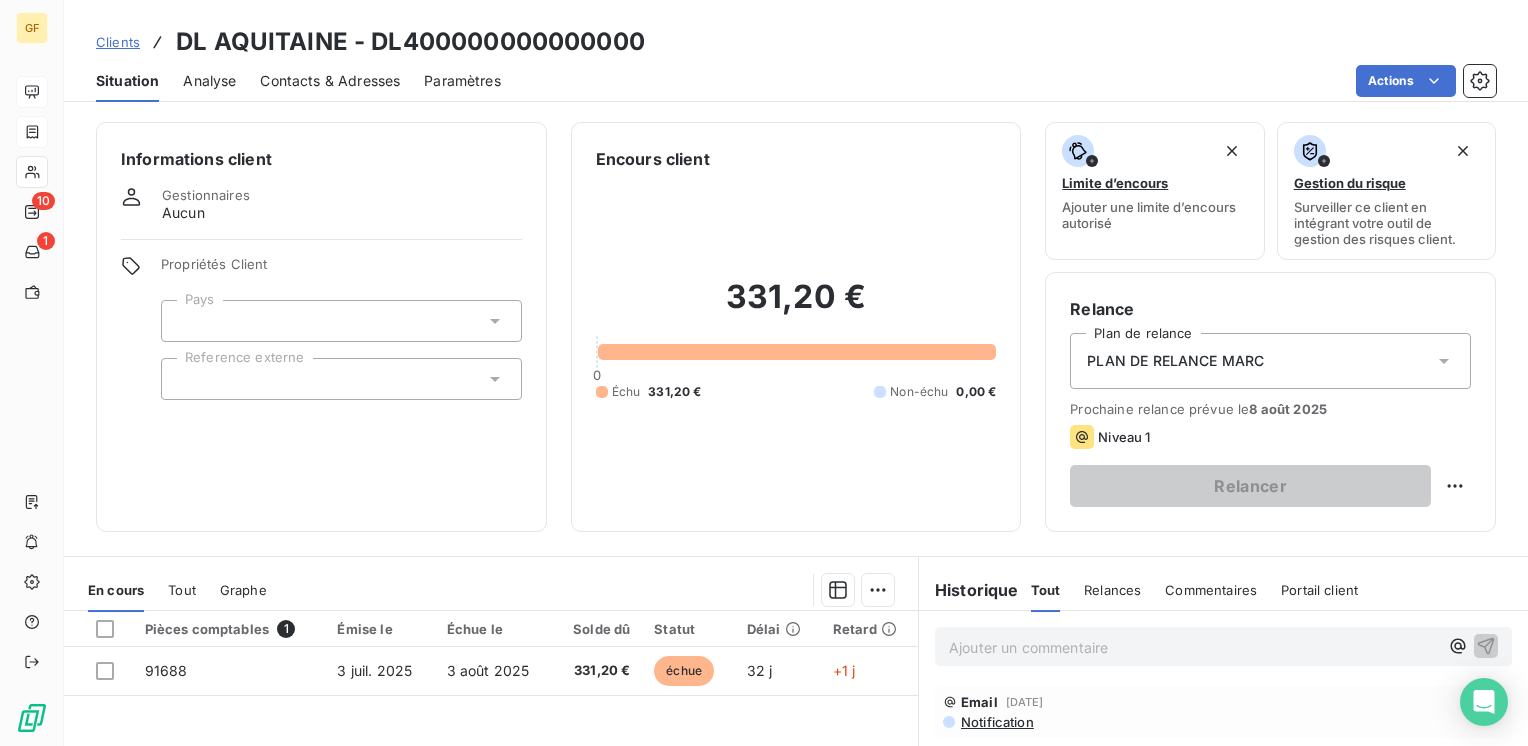 click on "Contacts & Adresses" at bounding box center [330, 81] 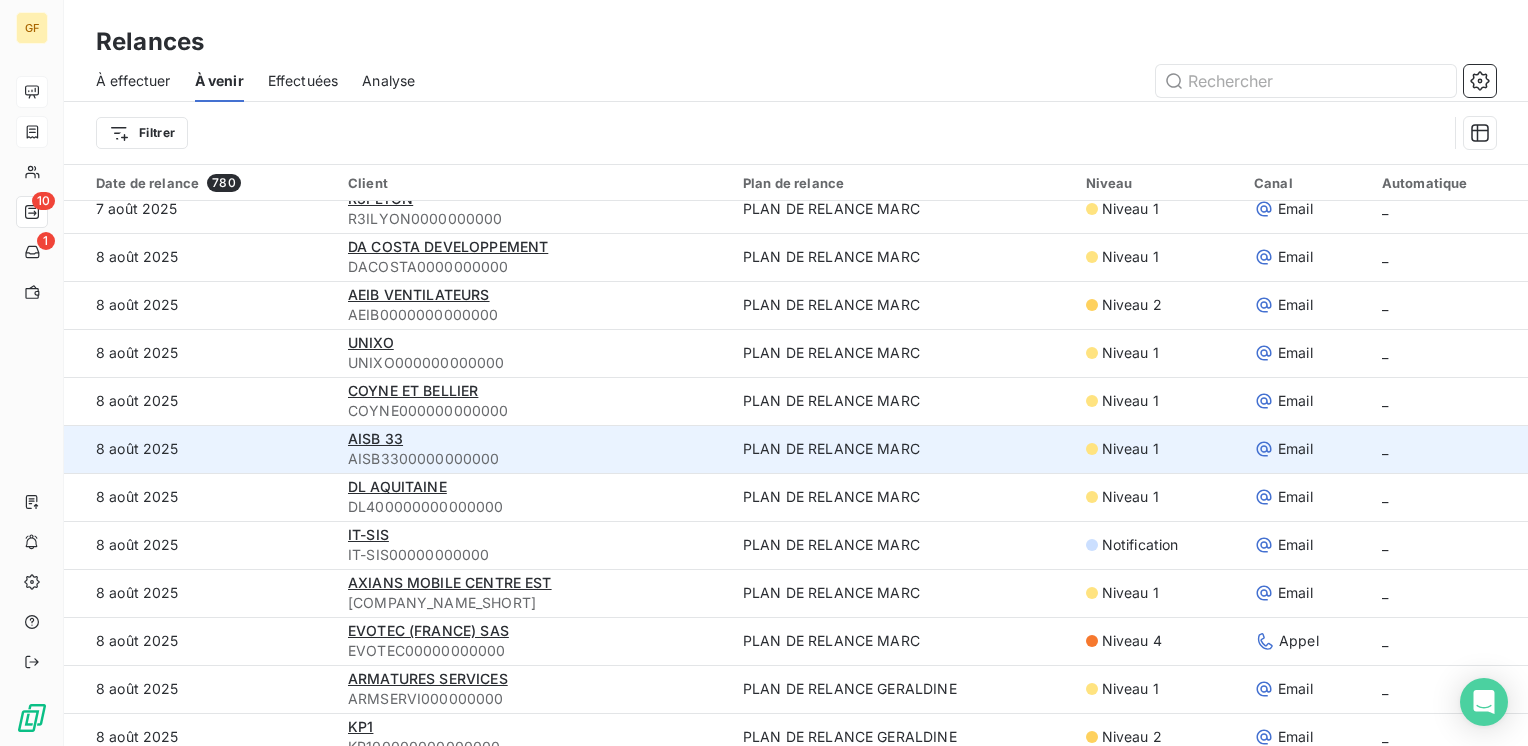 scroll, scrollTop: 500, scrollLeft: 0, axis: vertical 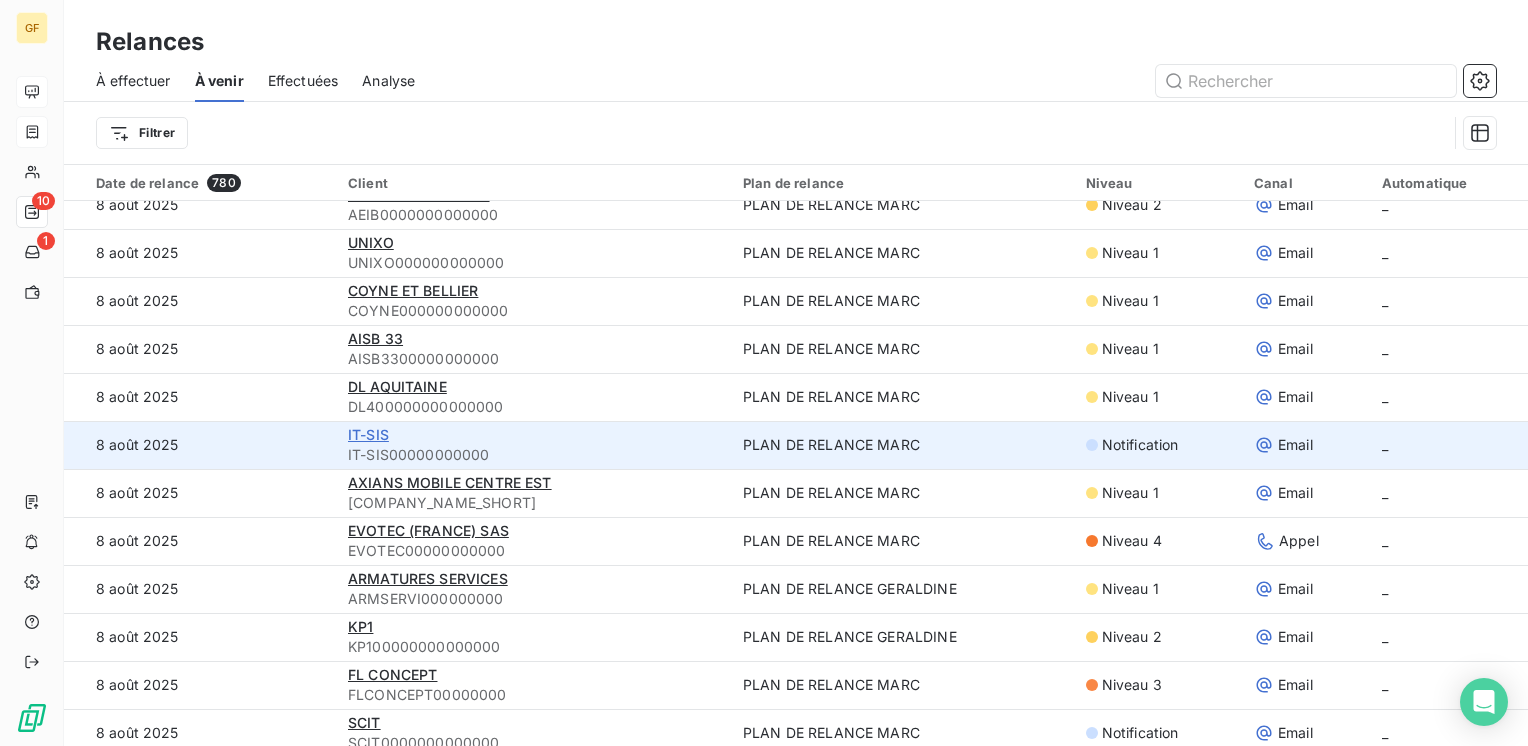 click on "IT-SIS" at bounding box center (368, 434) 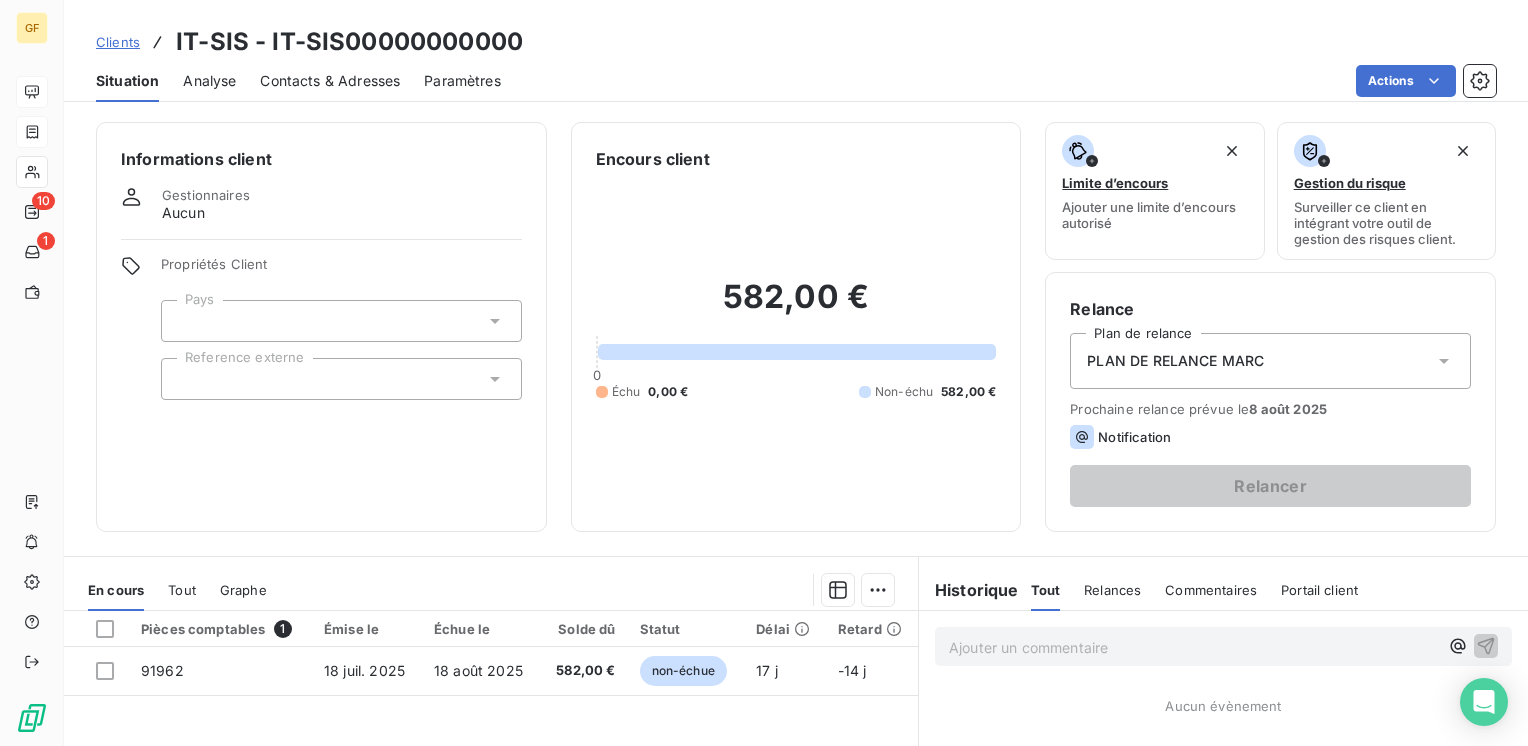 click on "Contacts & Adresses" at bounding box center [330, 81] 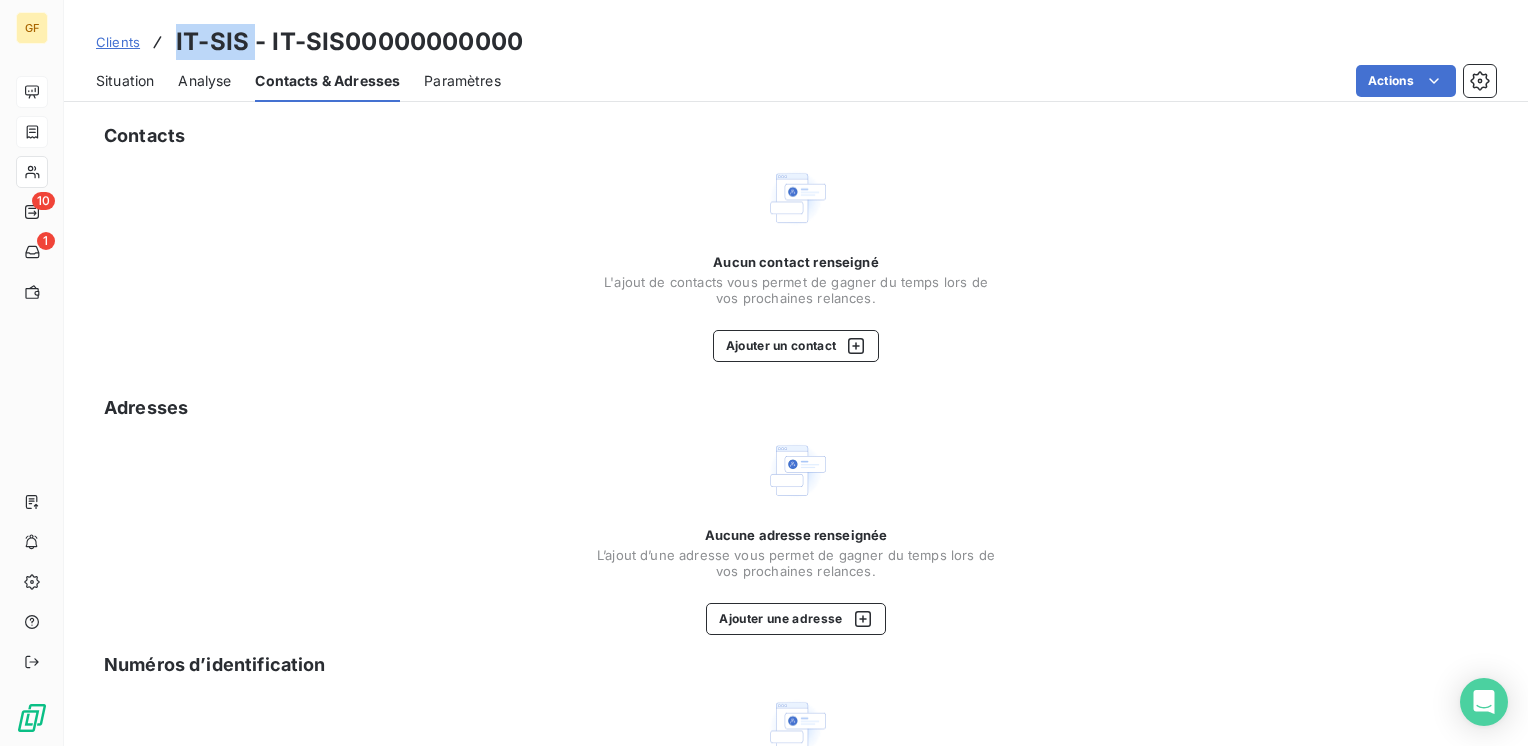 drag, startPoint x: 250, startPoint y: 39, endPoint x: 172, endPoint y: 46, distance: 78.31347 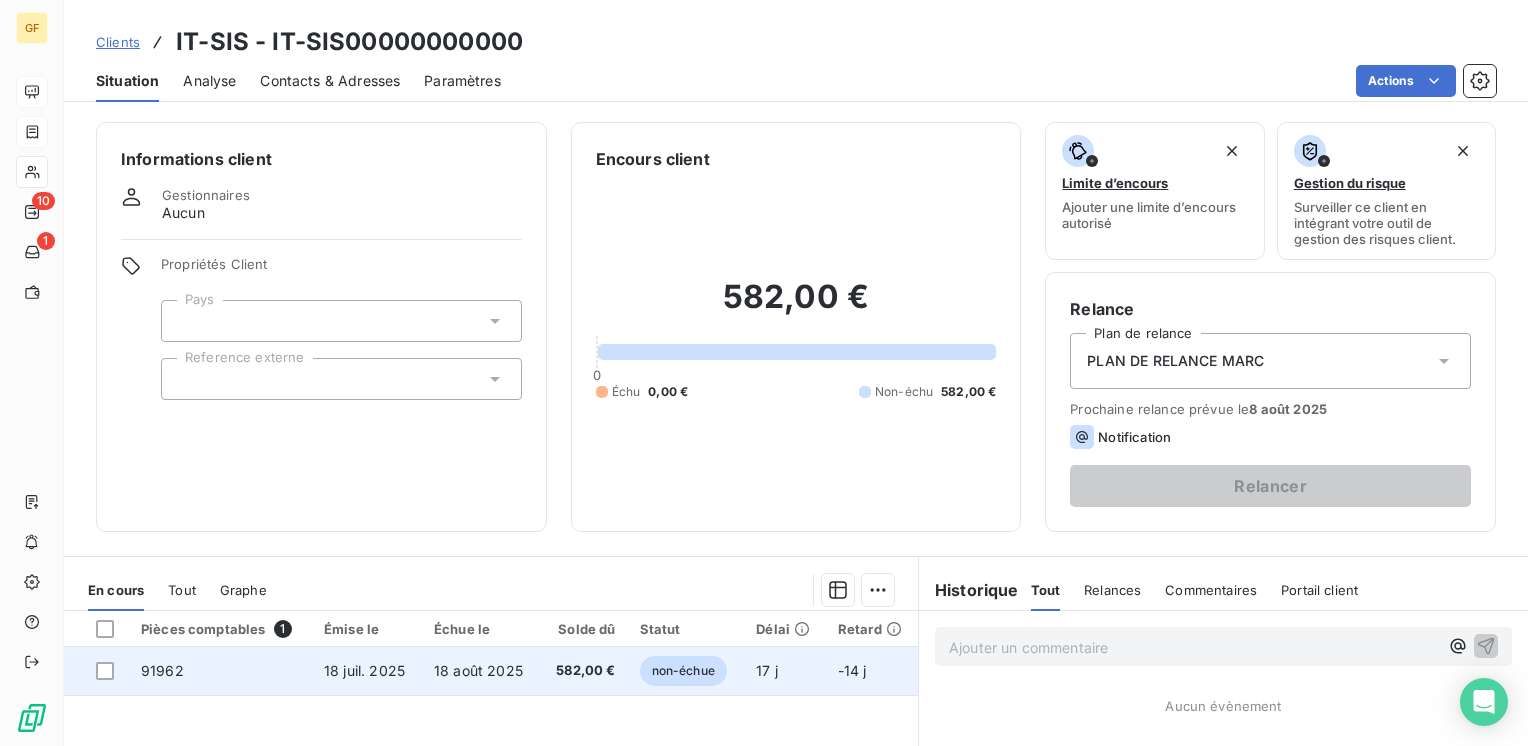 click on "18 août 2025" at bounding box center [481, 671] 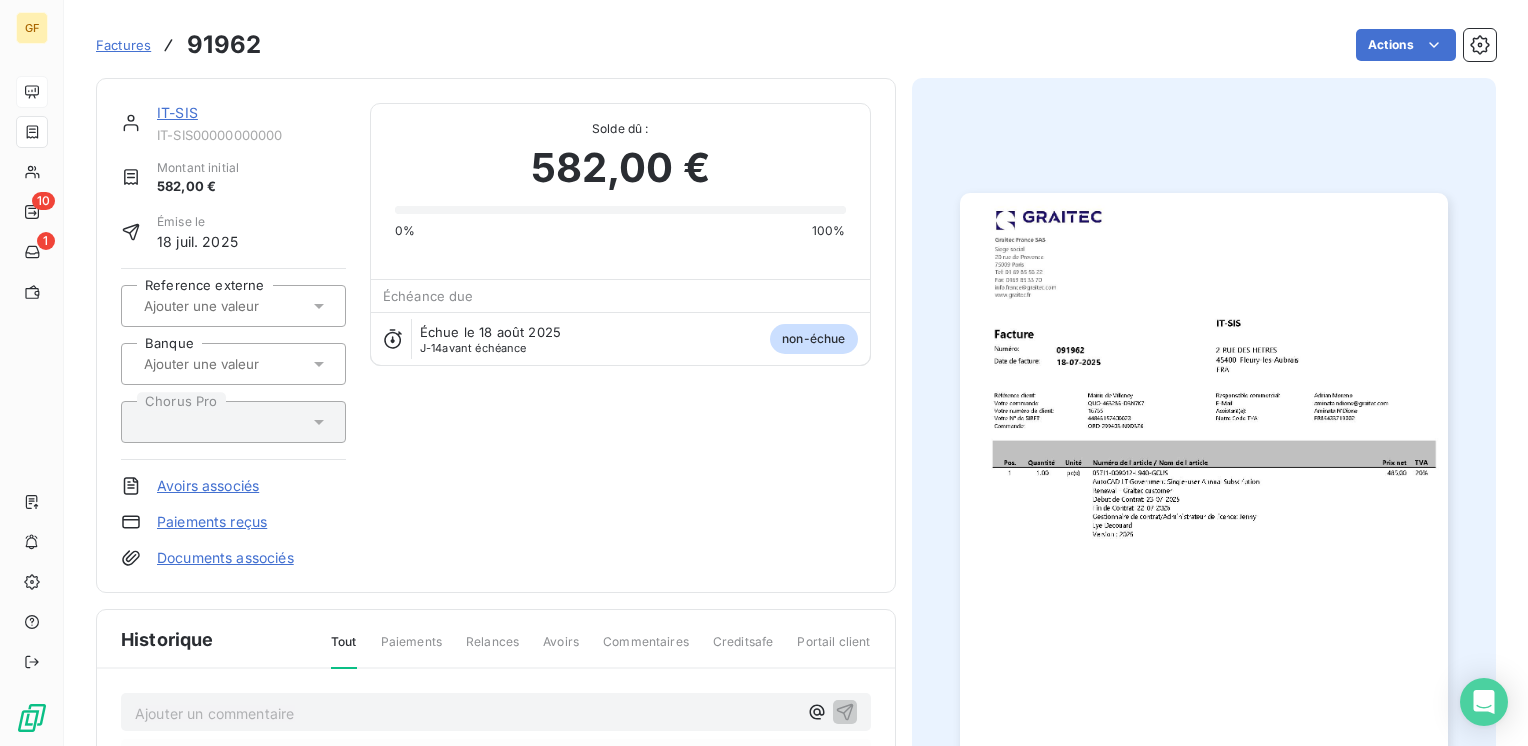 click on "IT-SIS" at bounding box center [177, 112] 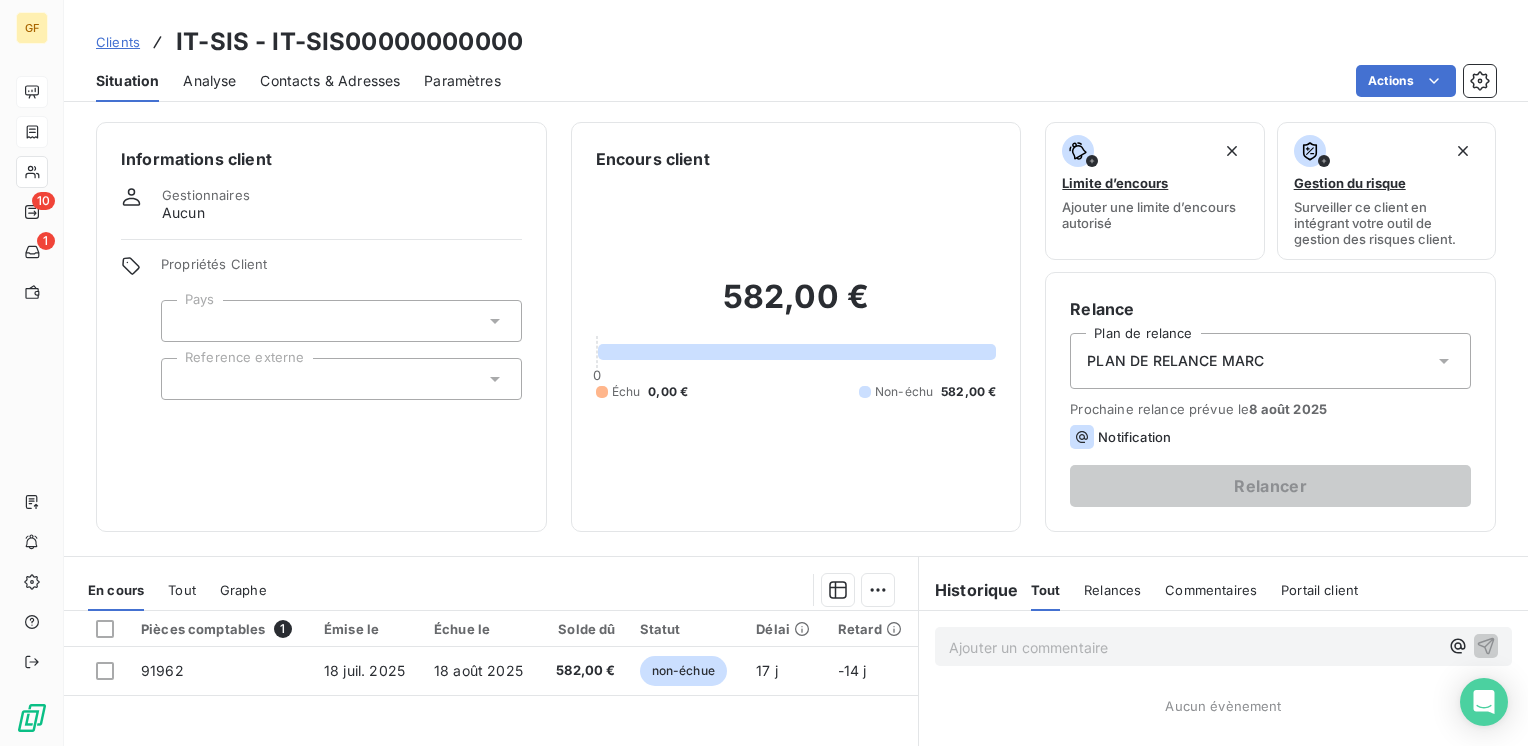 click on "Contacts & Adresses" at bounding box center [330, 81] 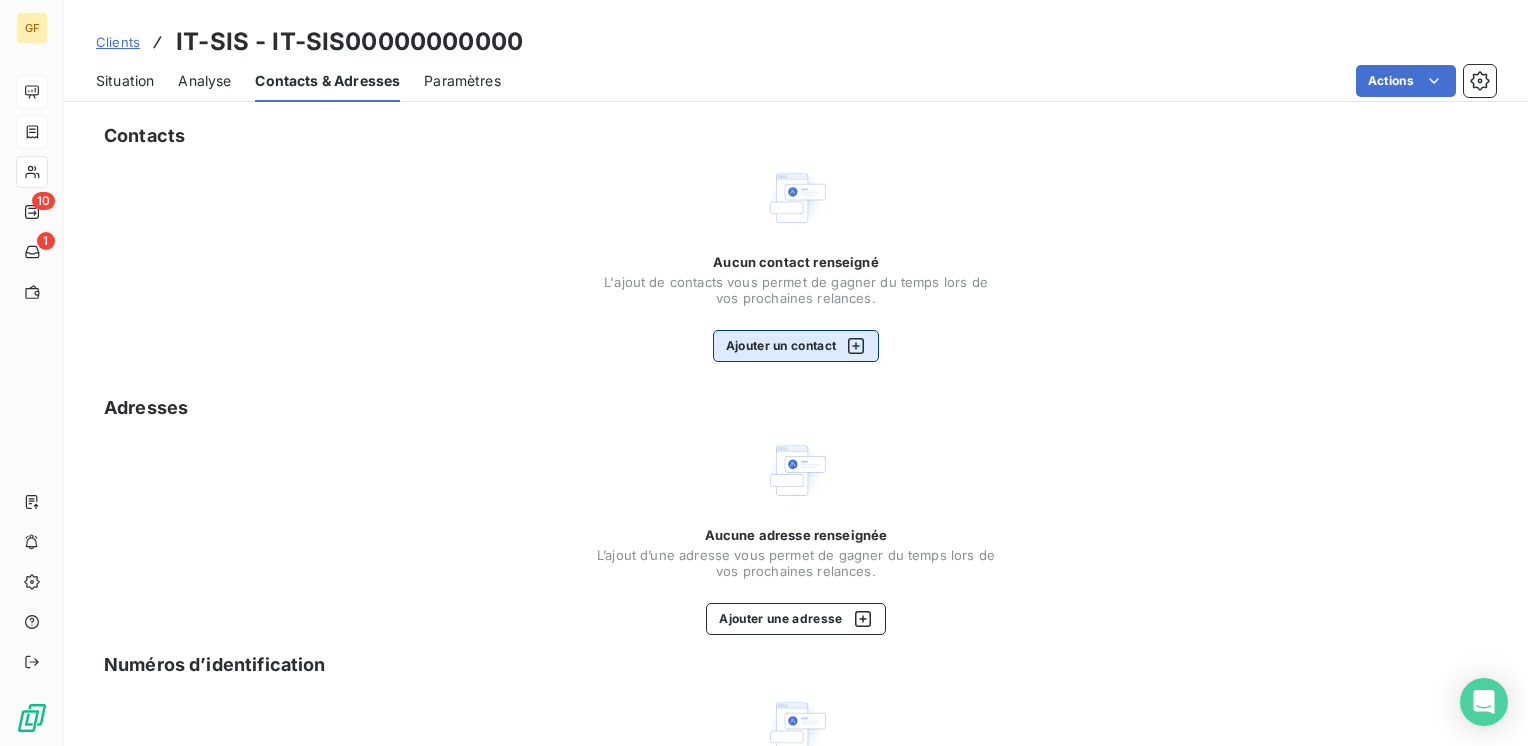 click on "Ajouter un contact" at bounding box center (796, 346) 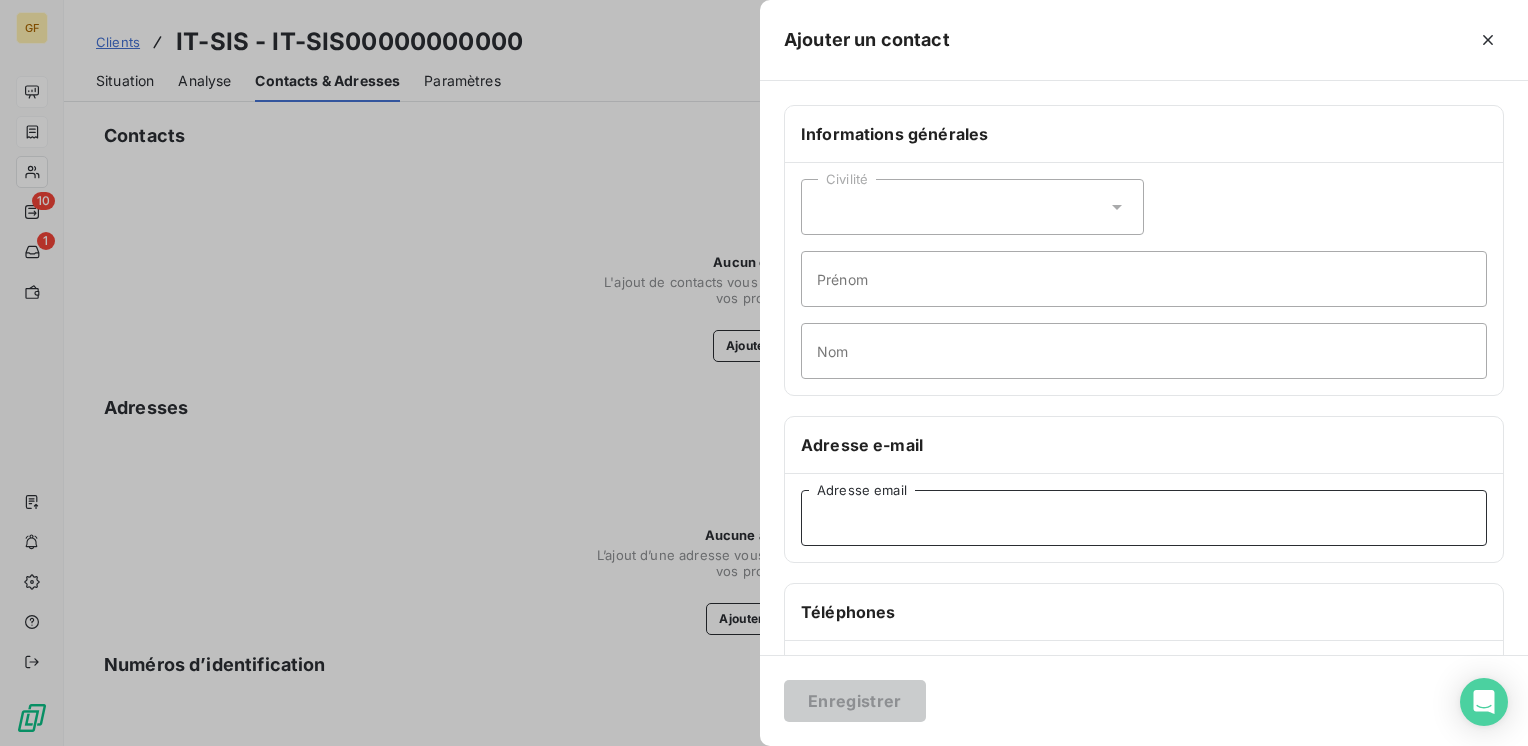 click on "Adresse email" at bounding box center [1144, 518] 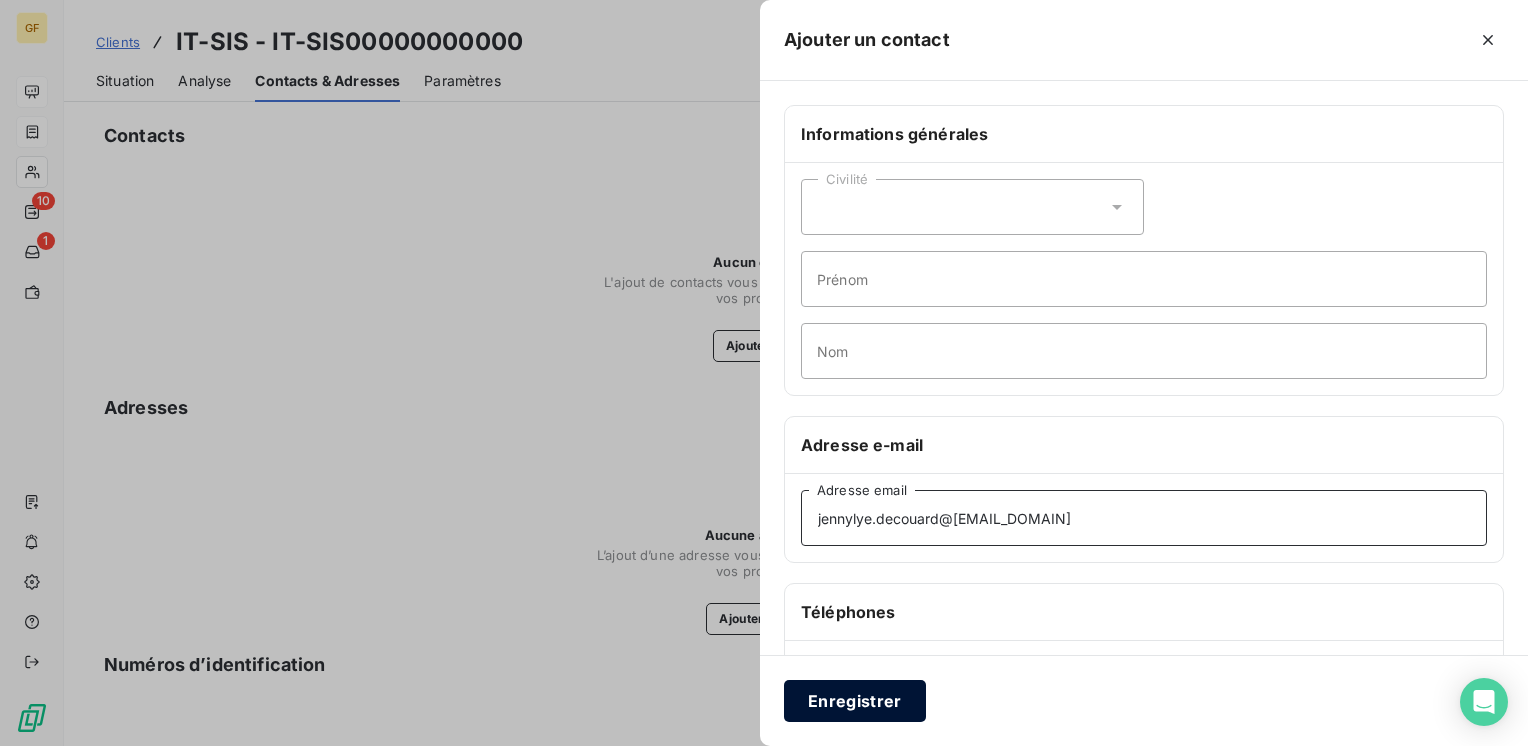 type on "jennylye.decouard@it-sis.com" 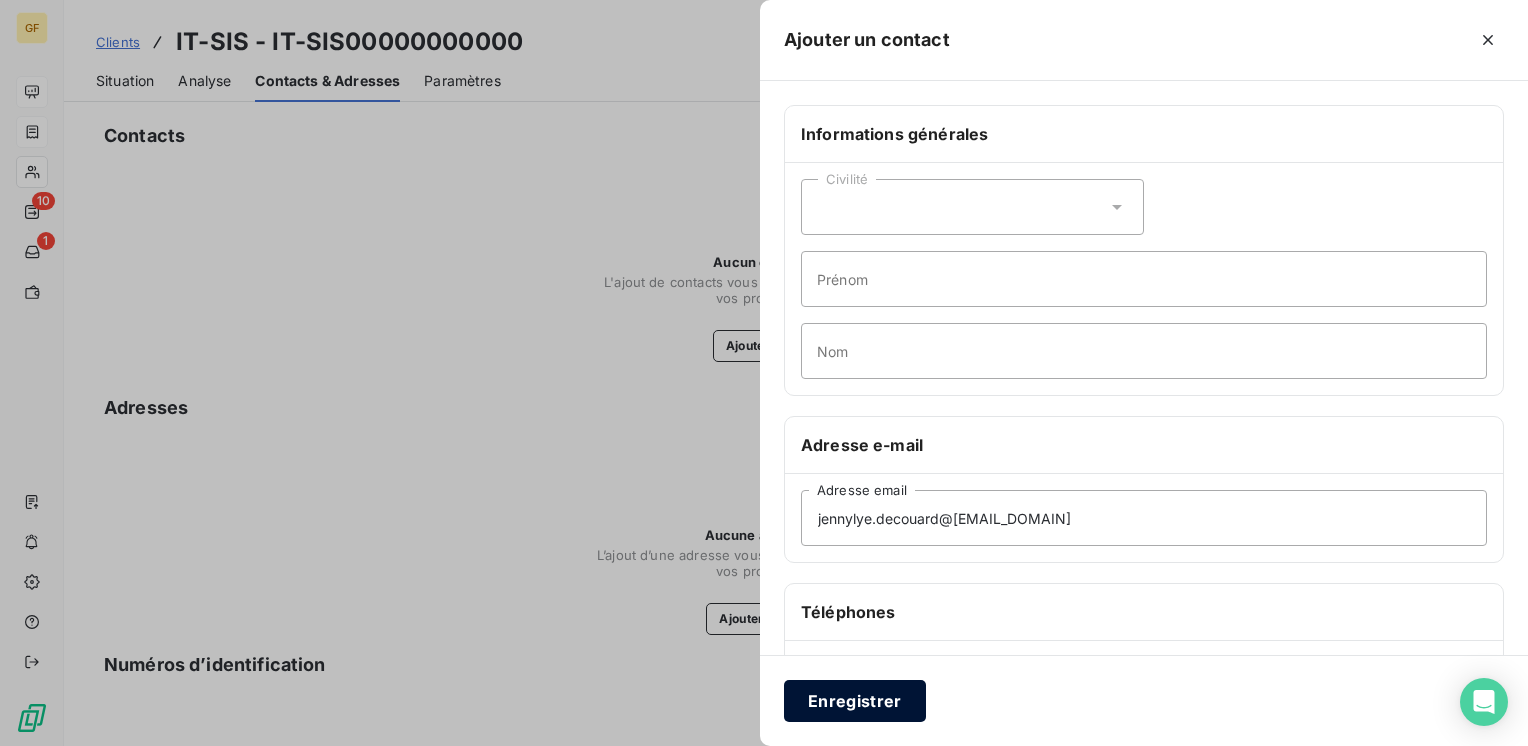 click on "Enregistrer" at bounding box center (855, 701) 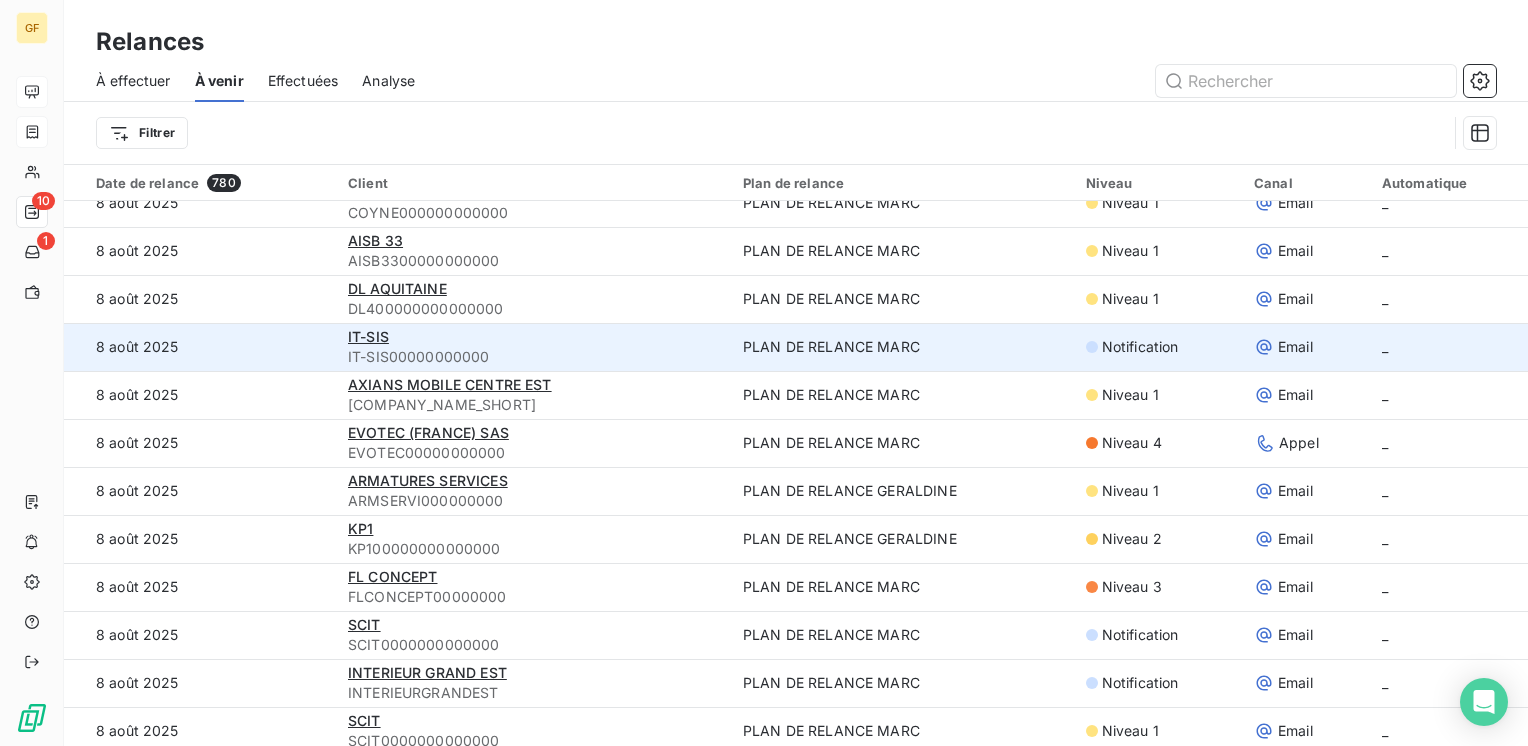 scroll, scrollTop: 600, scrollLeft: 0, axis: vertical 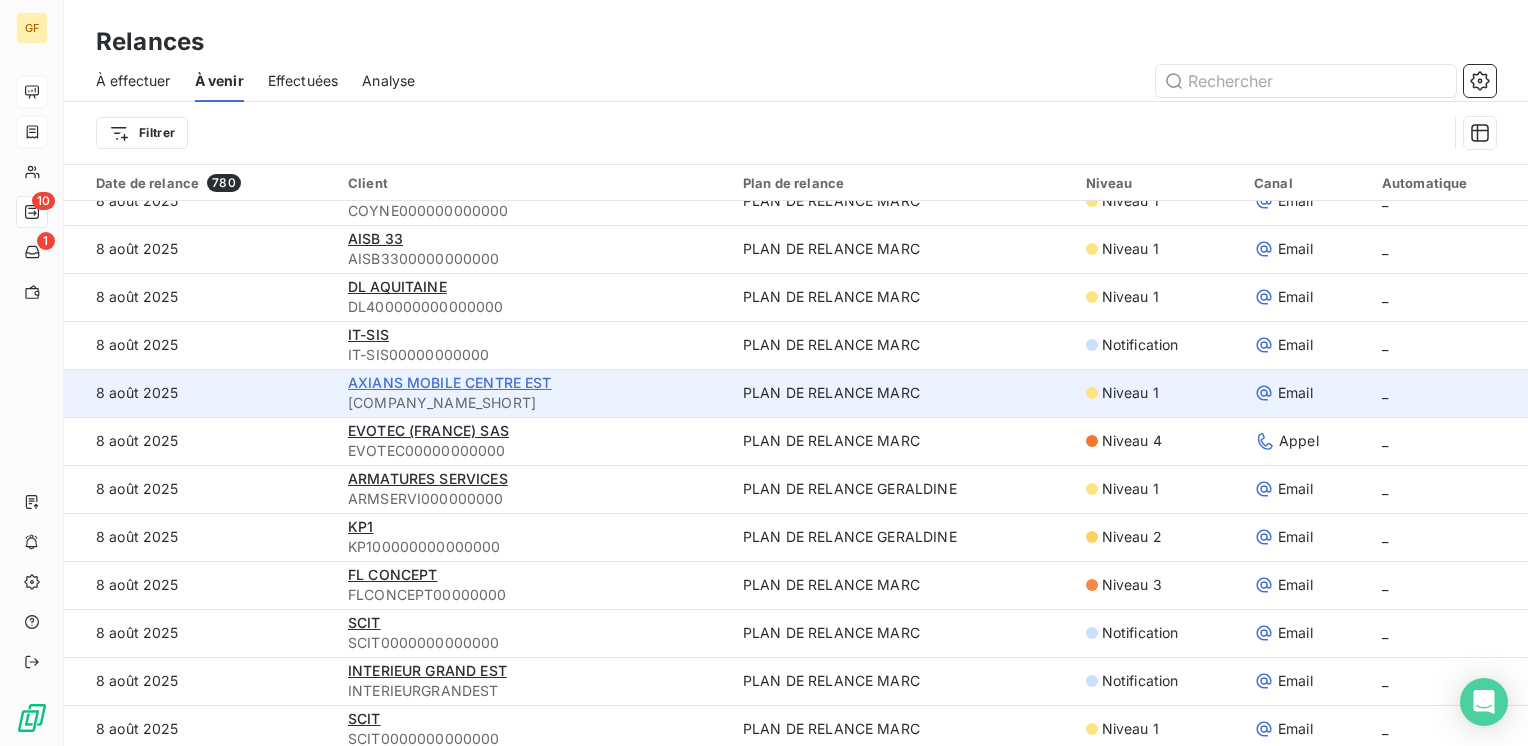 click on "AXIANS MOBILE CENTRE EST" at bounding box center [450, 382] 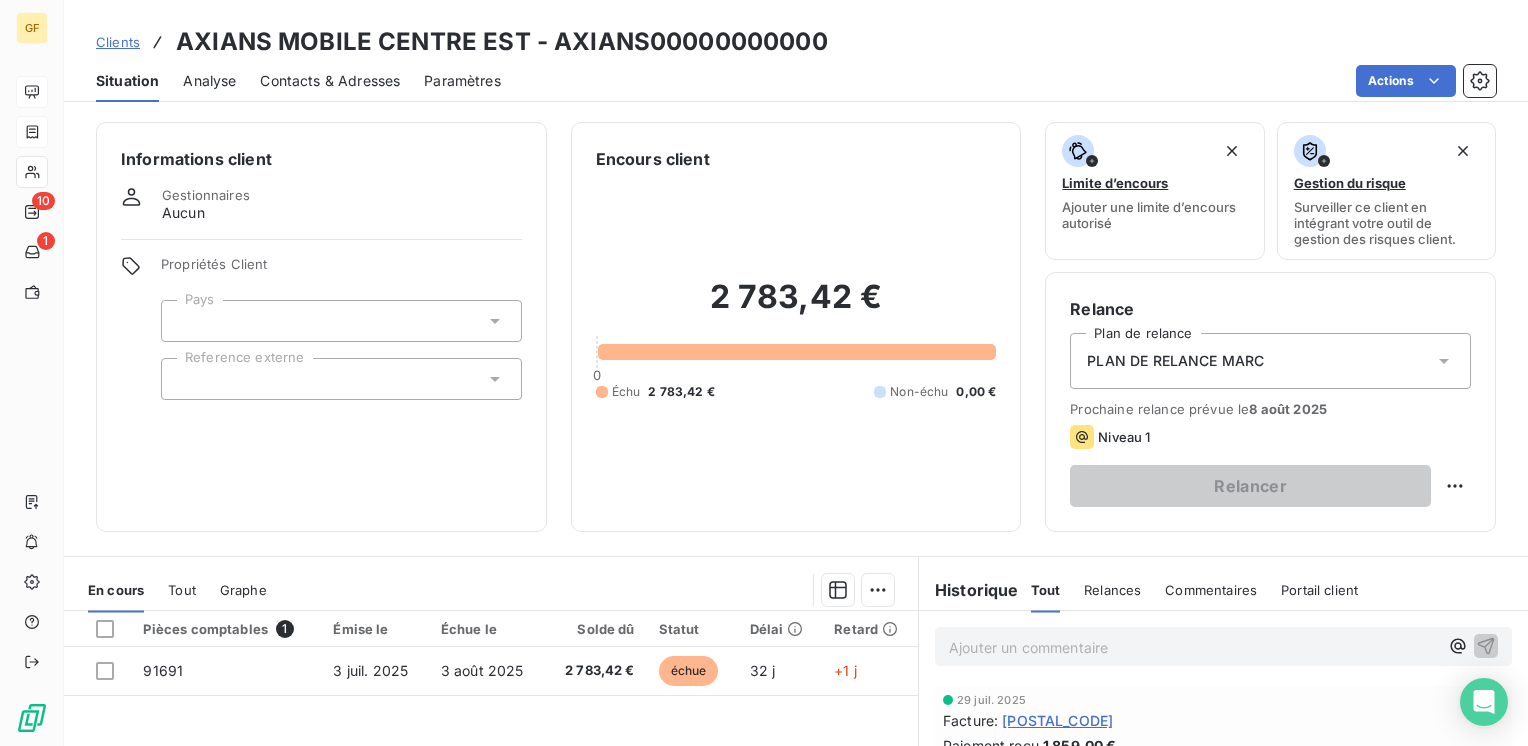 click on "Contacts & Adresses" at bounding box center [330, 81] 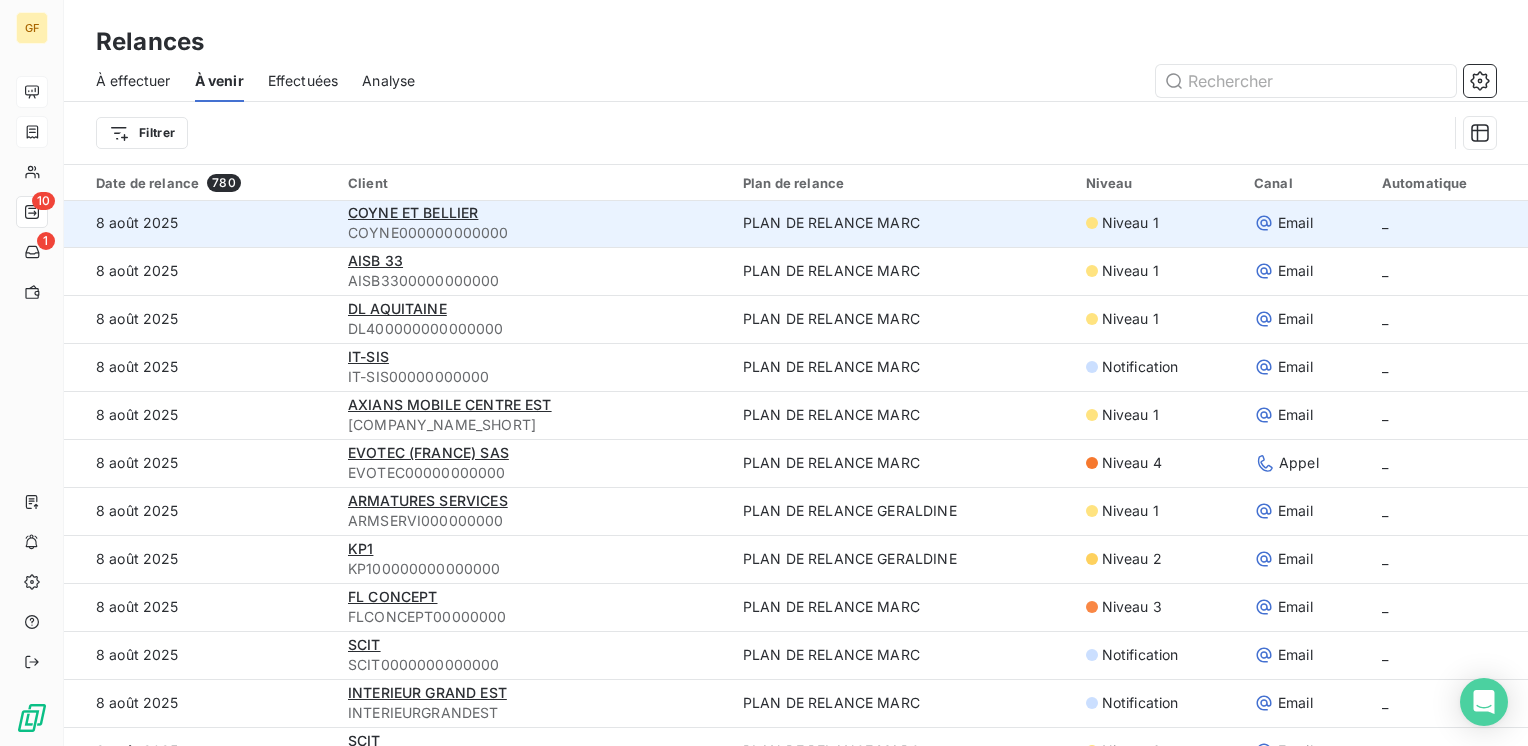 scroll, scrollTop: 700, scrollLeft: 0, axis: vertical 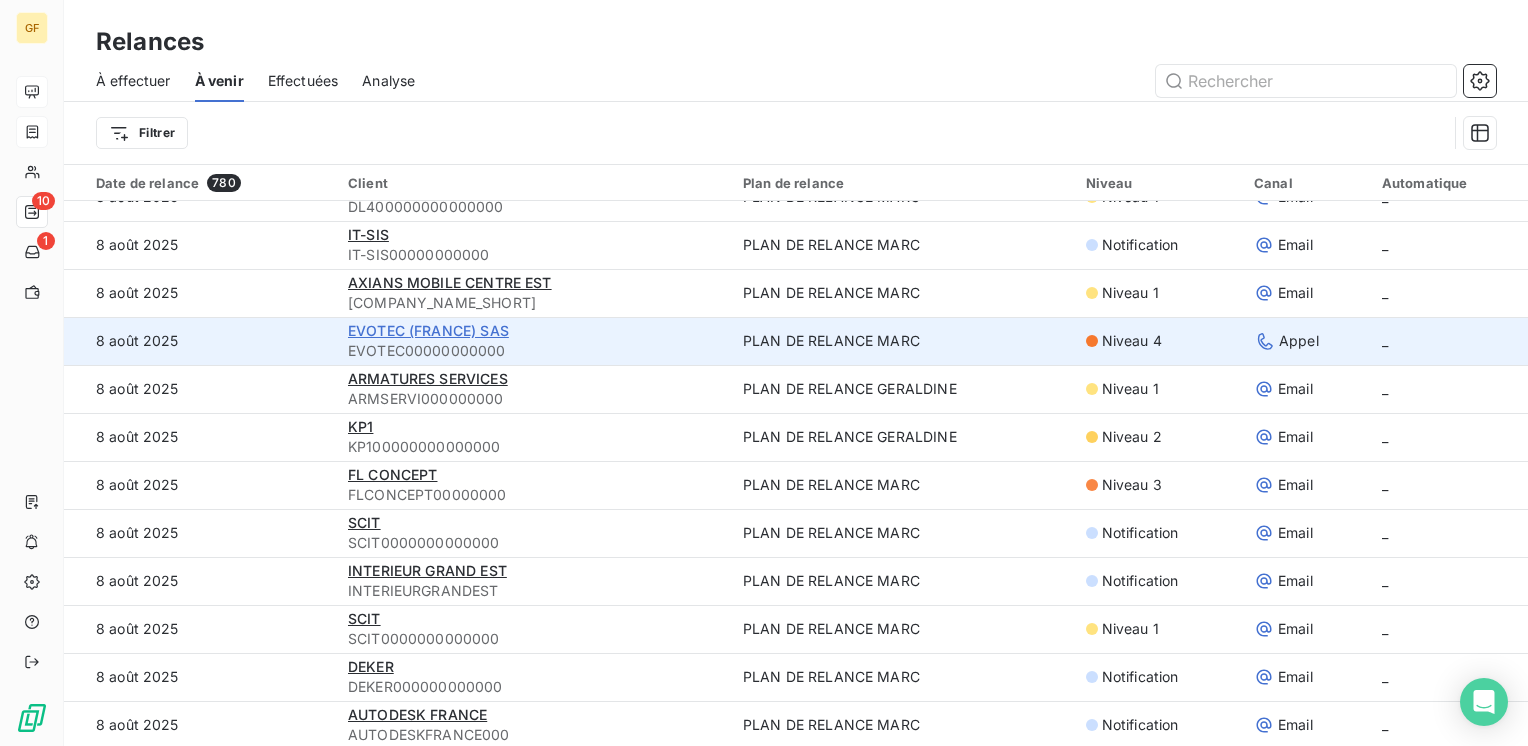 click on "EVOTEC (FRANCE) SAS" at bounding box center (428, 330) 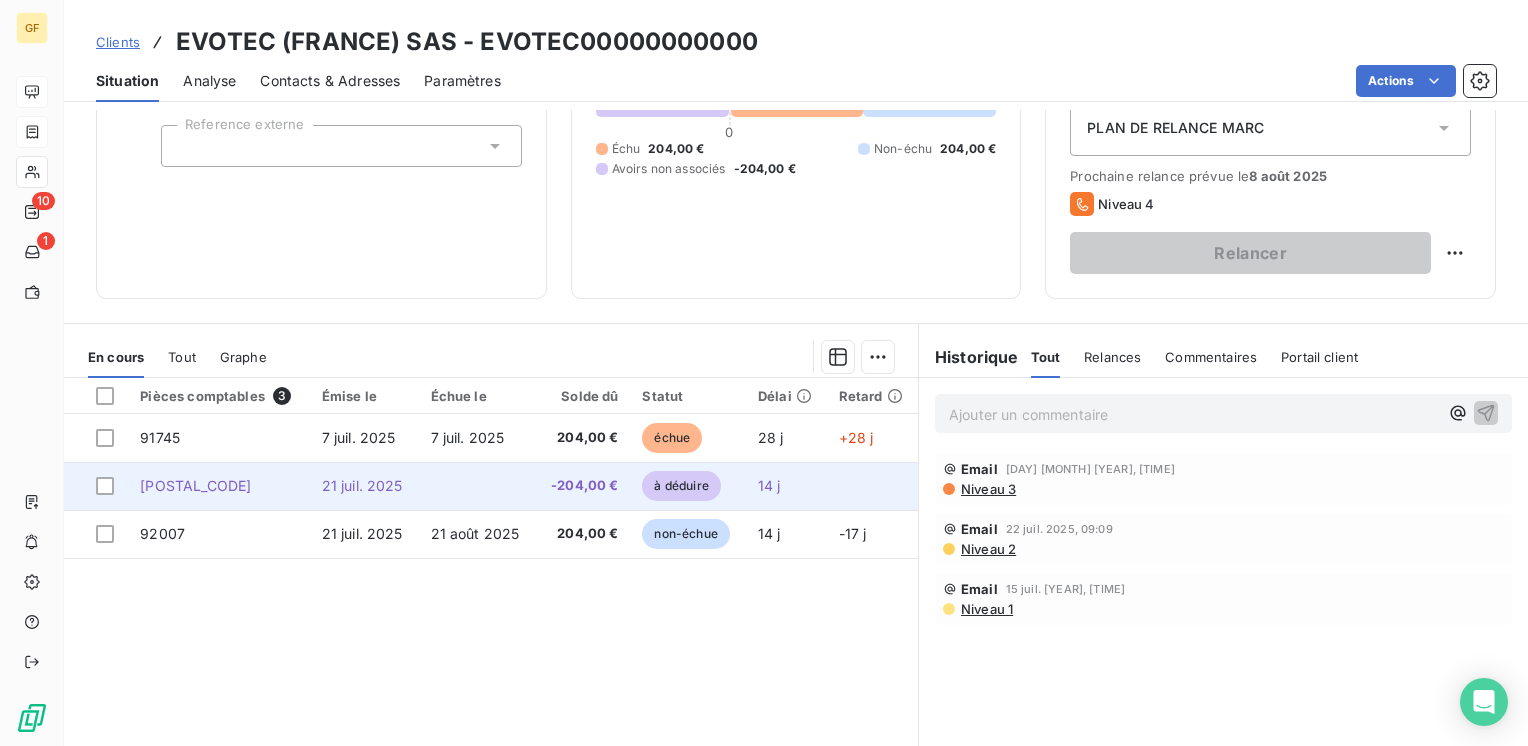 scroll, scrollTop: 200, scrollLeft: 0, axis: vertical 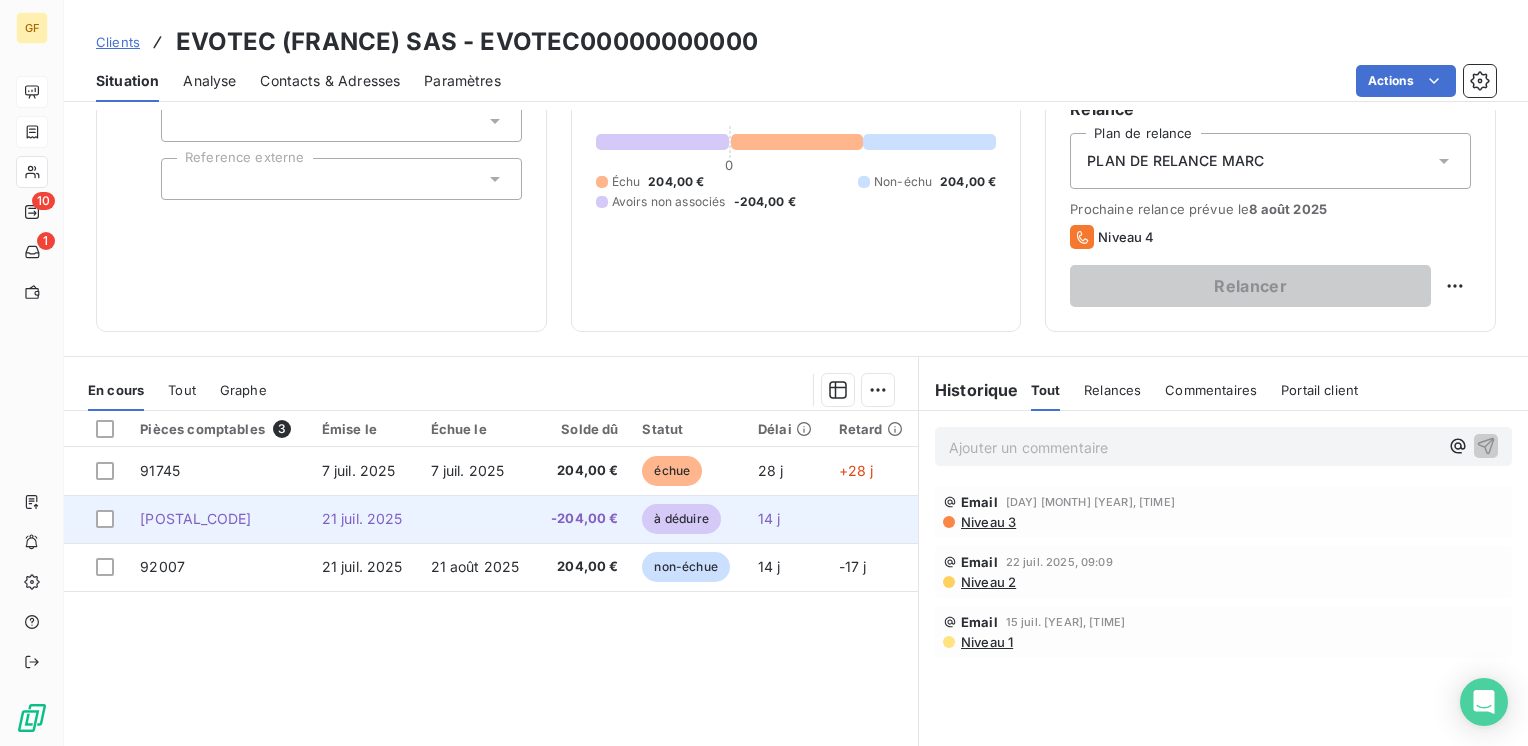 click at bounding box center (477, 519) 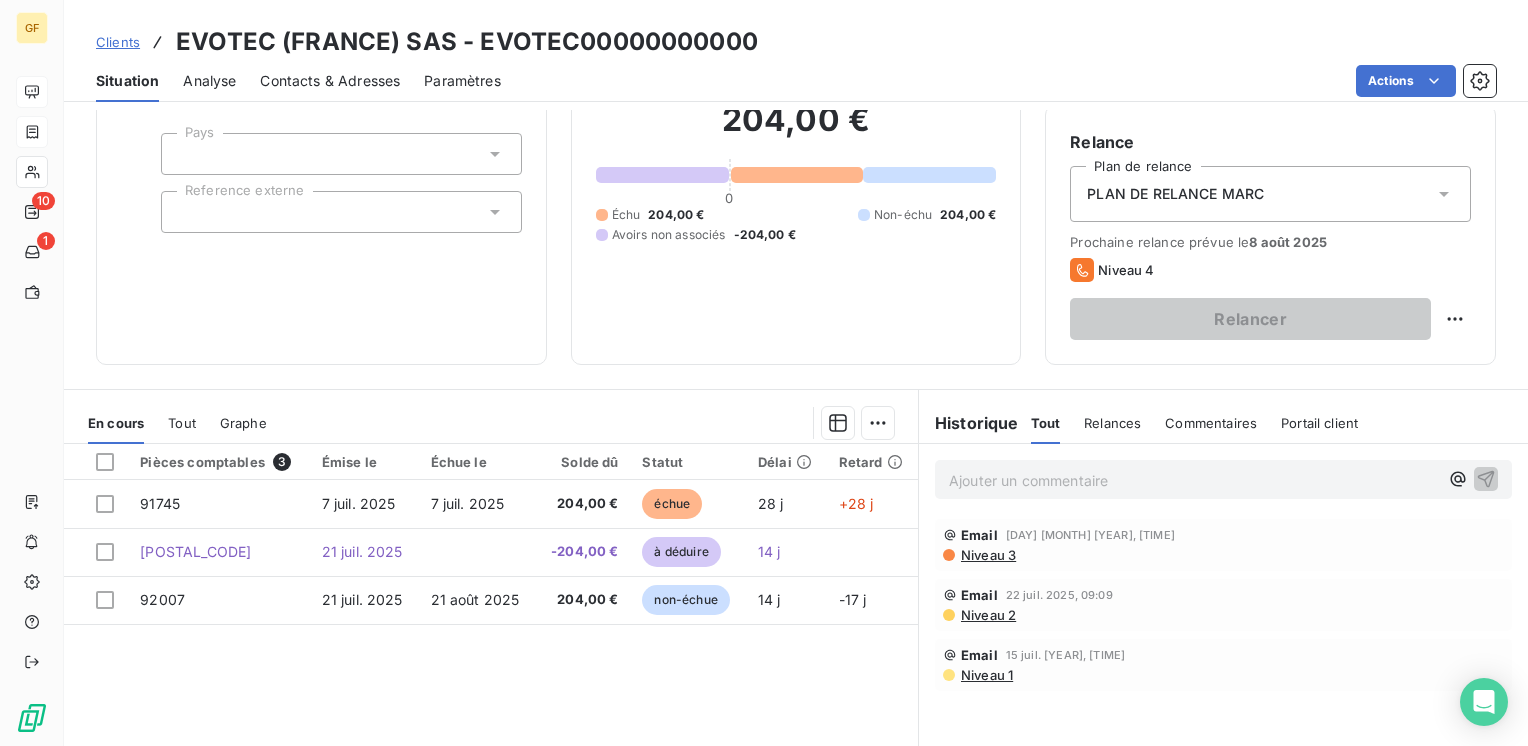 scroll, scrollTop: 200, scrollLeft: 0, axis: vertical 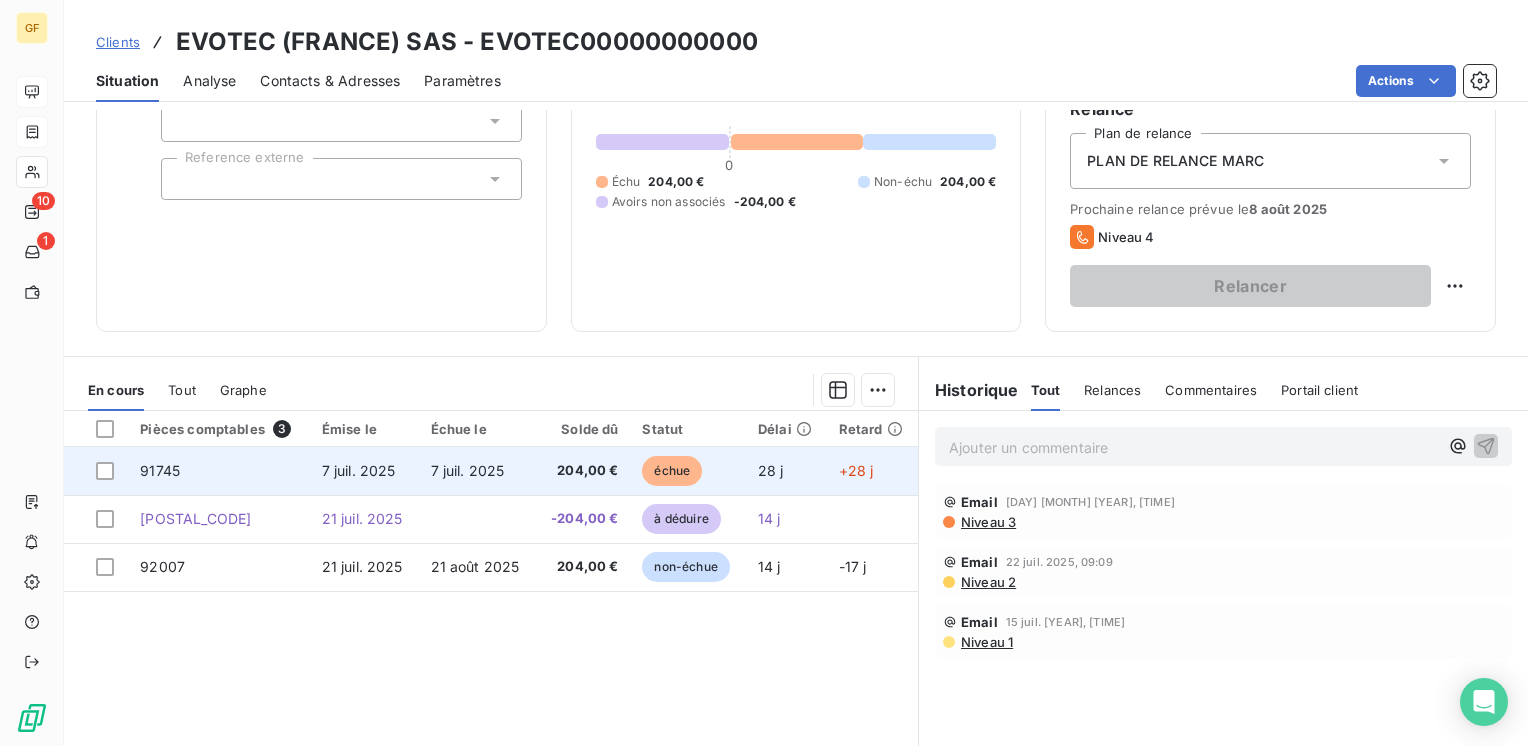 click on "7 juil. 2025" at bounding box center [468, 470] 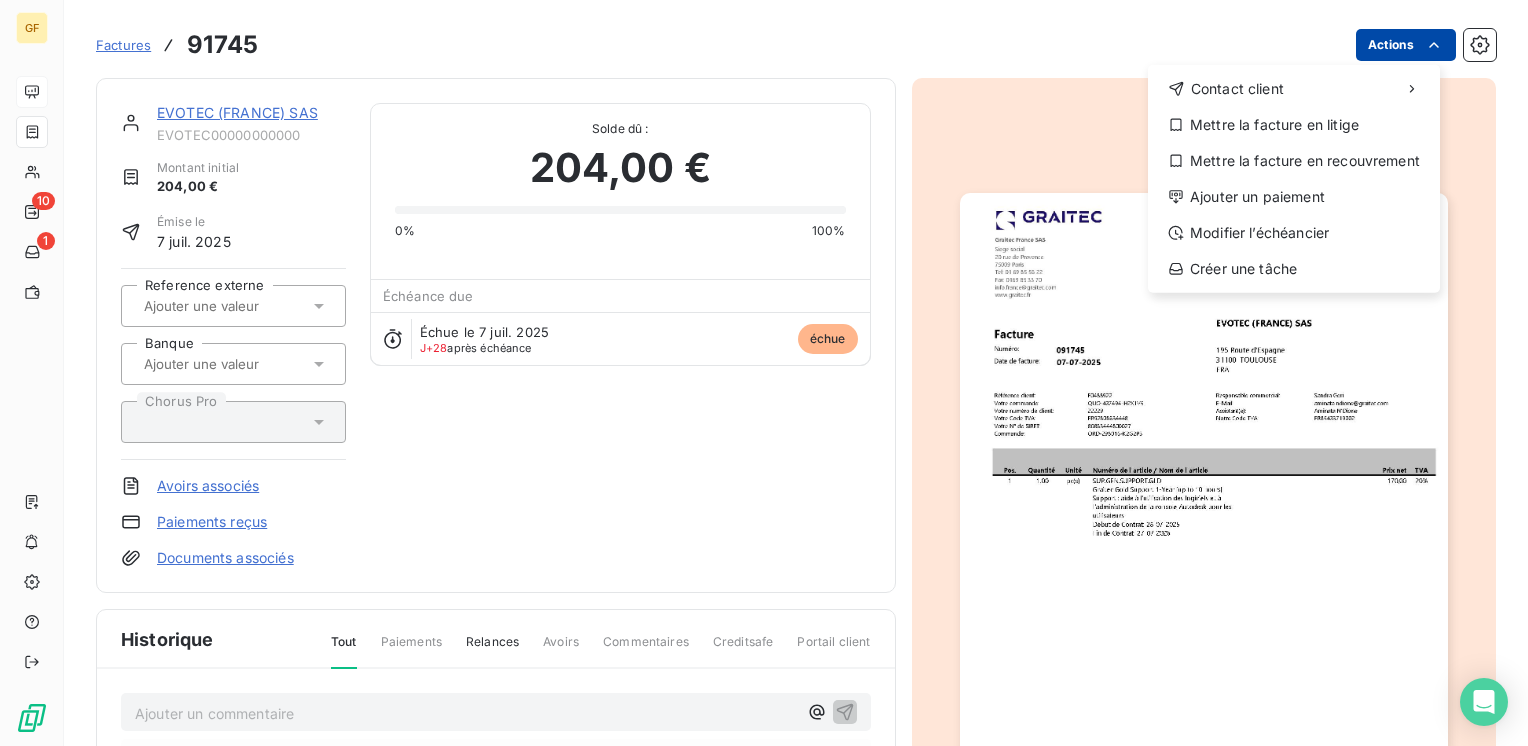 click on "GF 10 1 Factures 91745 Actions Contact client Mettre la facture en litige Mettre la facture en recouvrement Ajouter un paiement Modifier l’échéancier Créer une tâche EVOTEC (FRANCE) SAS EVOTEC00000000000 Montant initial 204,00 € Émise le 7 juil. 2025 Reference externe Banque Chorus Pro Avoirs associés Paiements reçus Documents associés Solde dû : 204,00 € 0% 100% Échéance due Échue le 7 juil. 2025 J+28  après échéance échue Historique Tout Paiements Relances Avoirs Commentaires Creditsafe Portail client Ajouter un commentaire ﻿ Email 1 août 2025, 07:59 Niveau 3 Email 22 juil. 2025, 09:09 Niveau 2 Email 15 juil. 2025, 14:30 Niveau 1 7 juil. 2025 Échéance de la facture 7 juil. 2025 Émission de la facture" at bounding box center (764, 373) 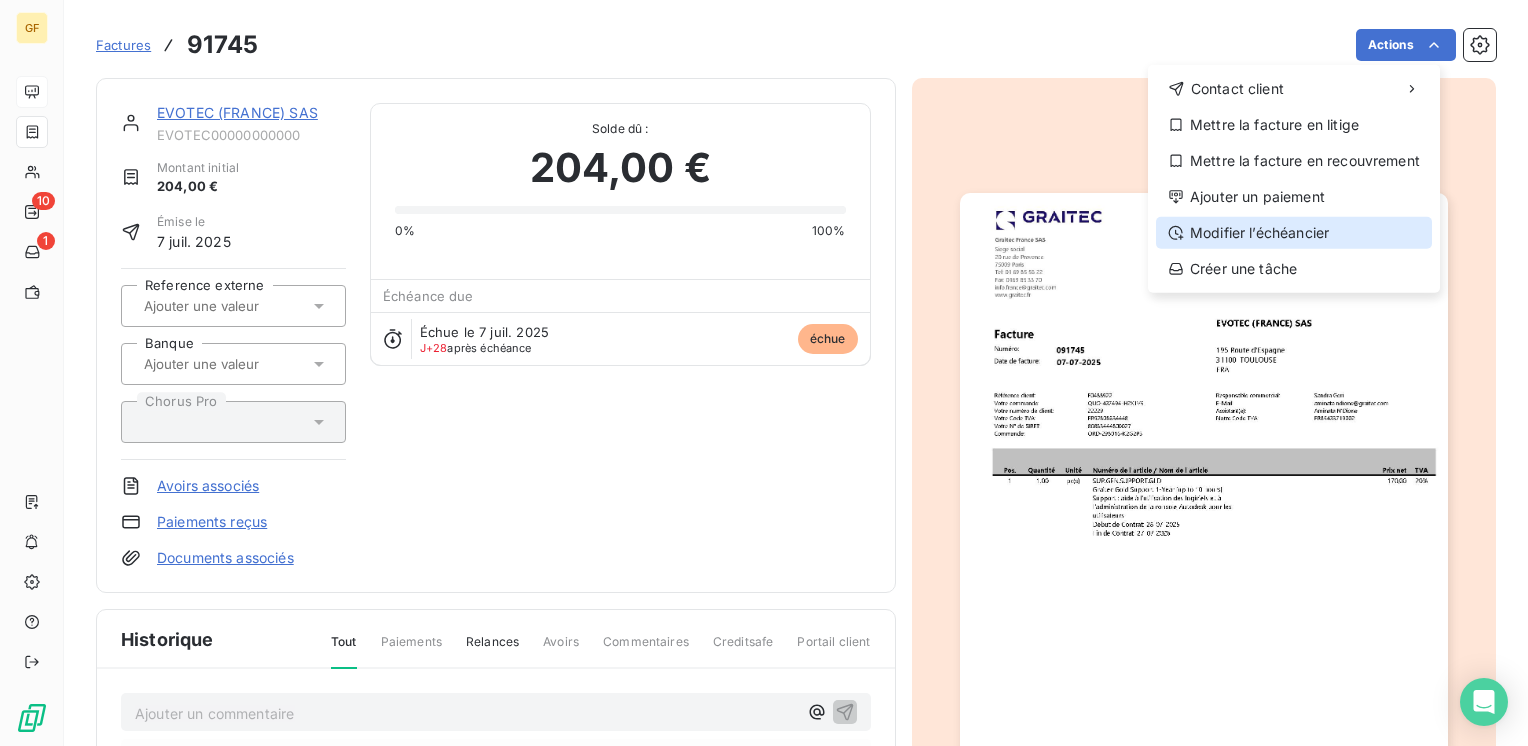 click on "Modifier l’échéancier" at bounding box center [1294, 233] 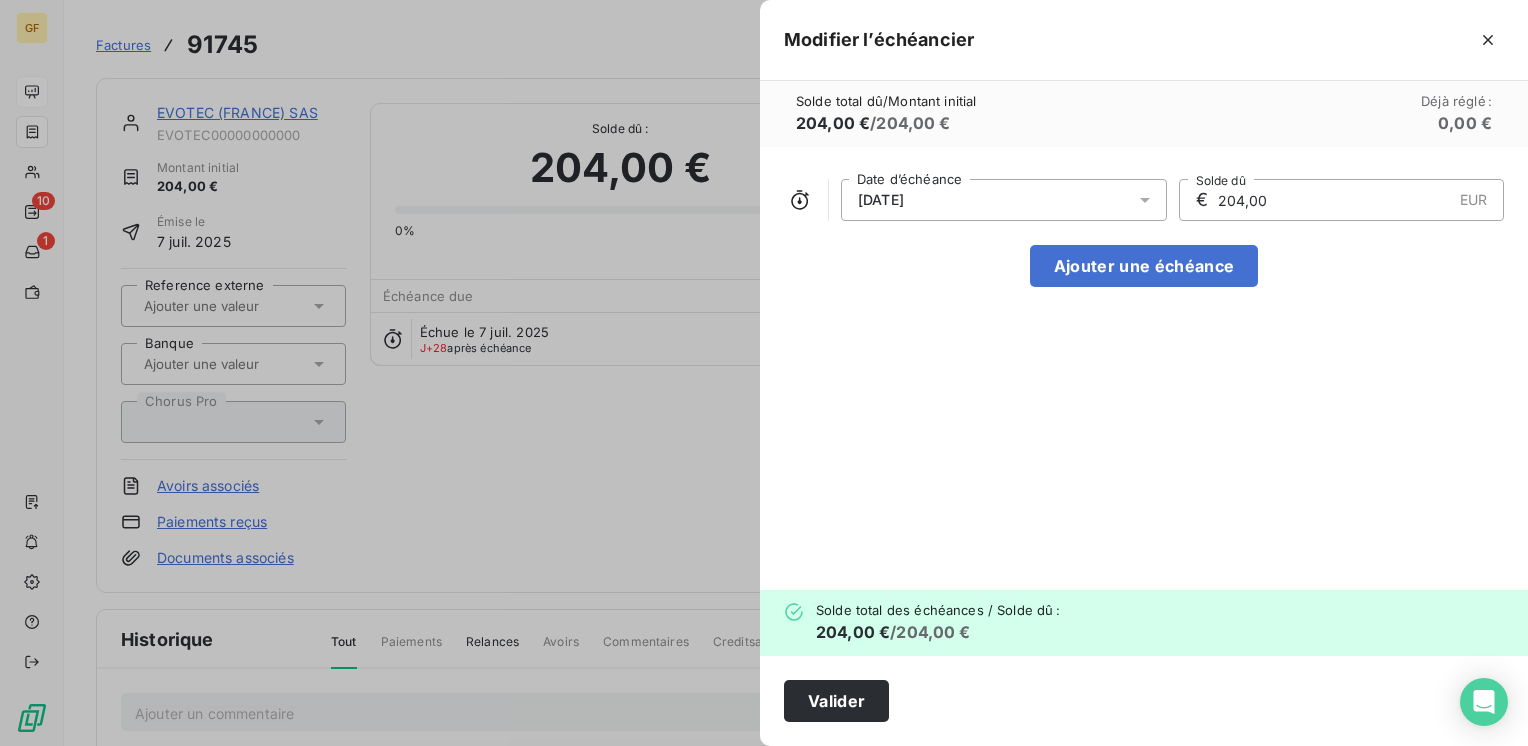 click 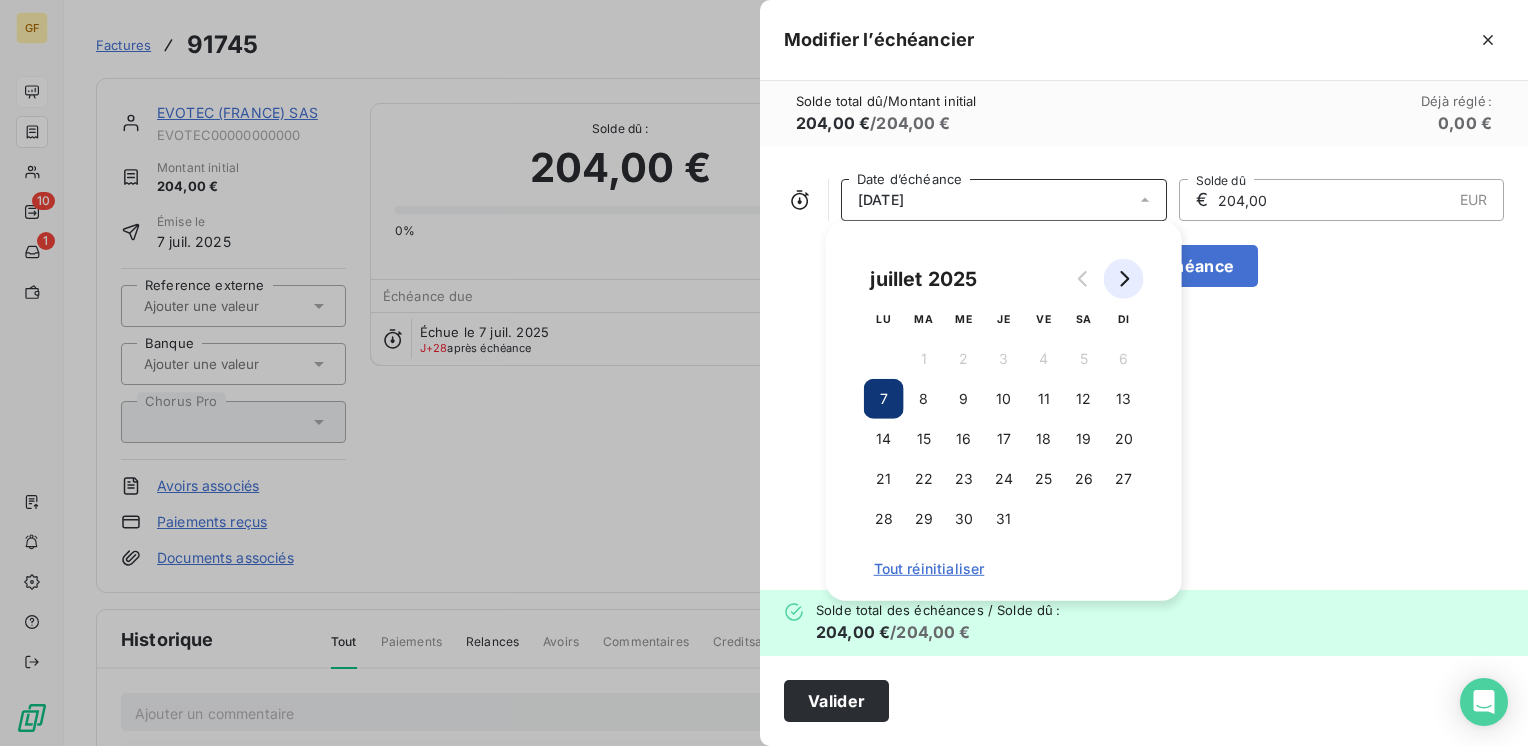 click at bounding box center (1124, 279) 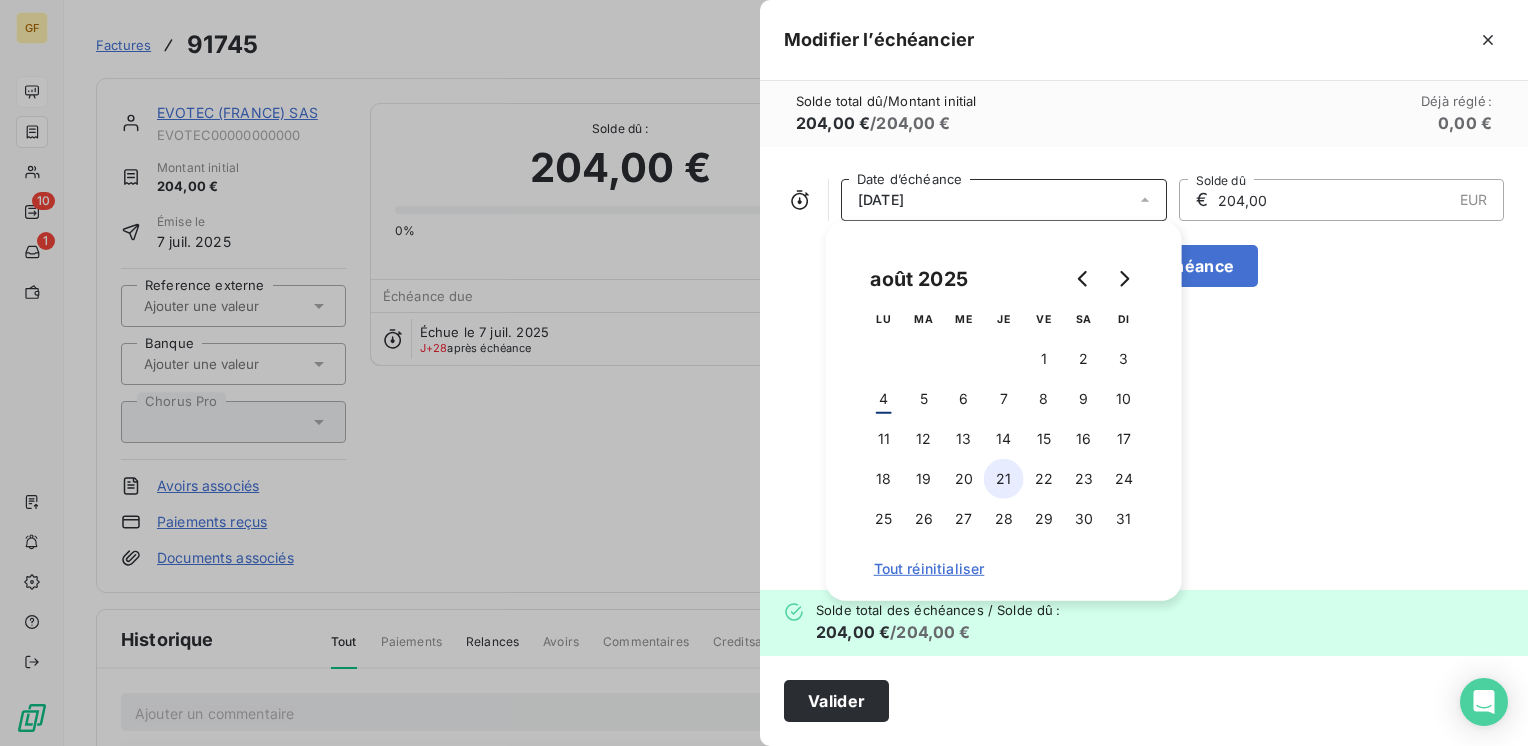 click on "21" at bounding box center (1004, 479) 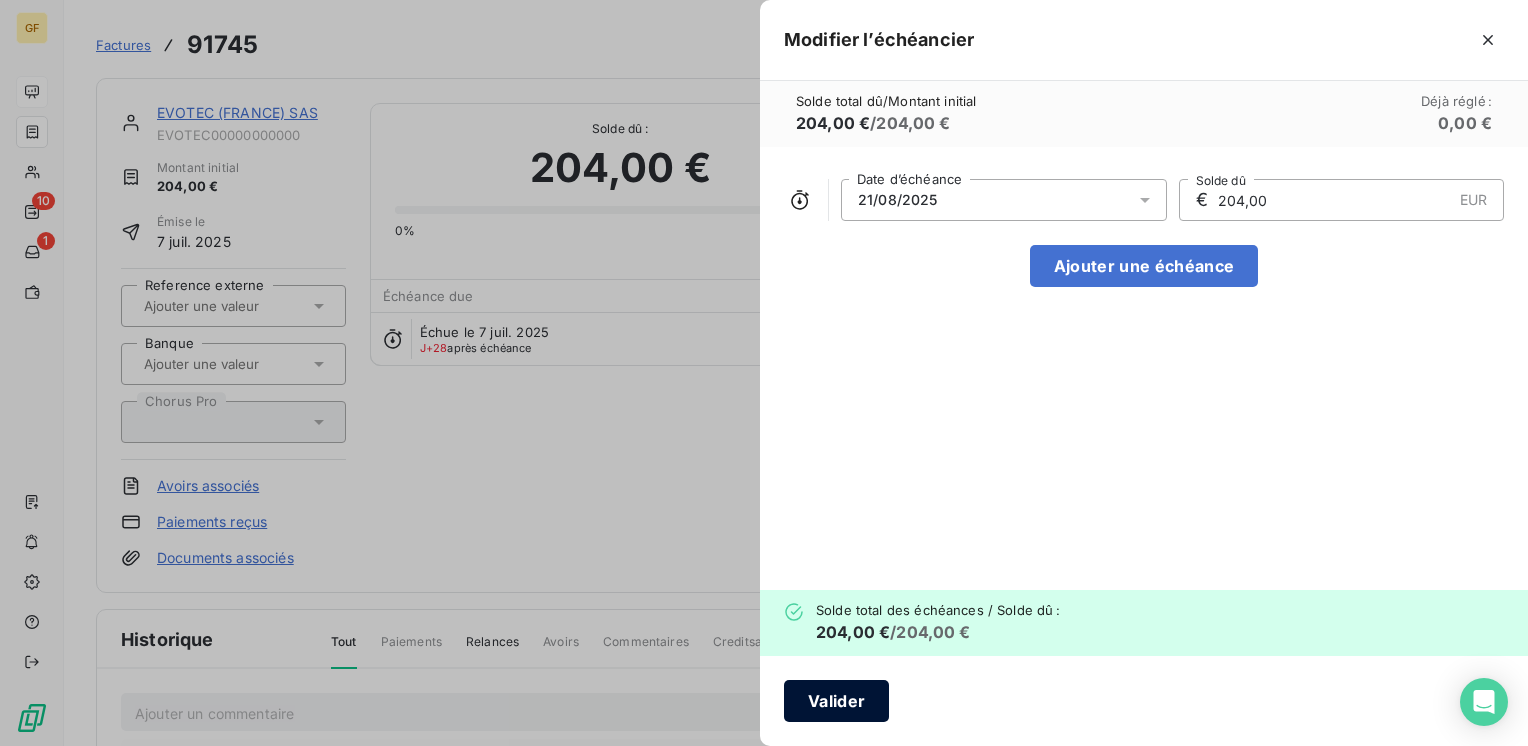 click on "Valider" at bounding box center (836, 701) 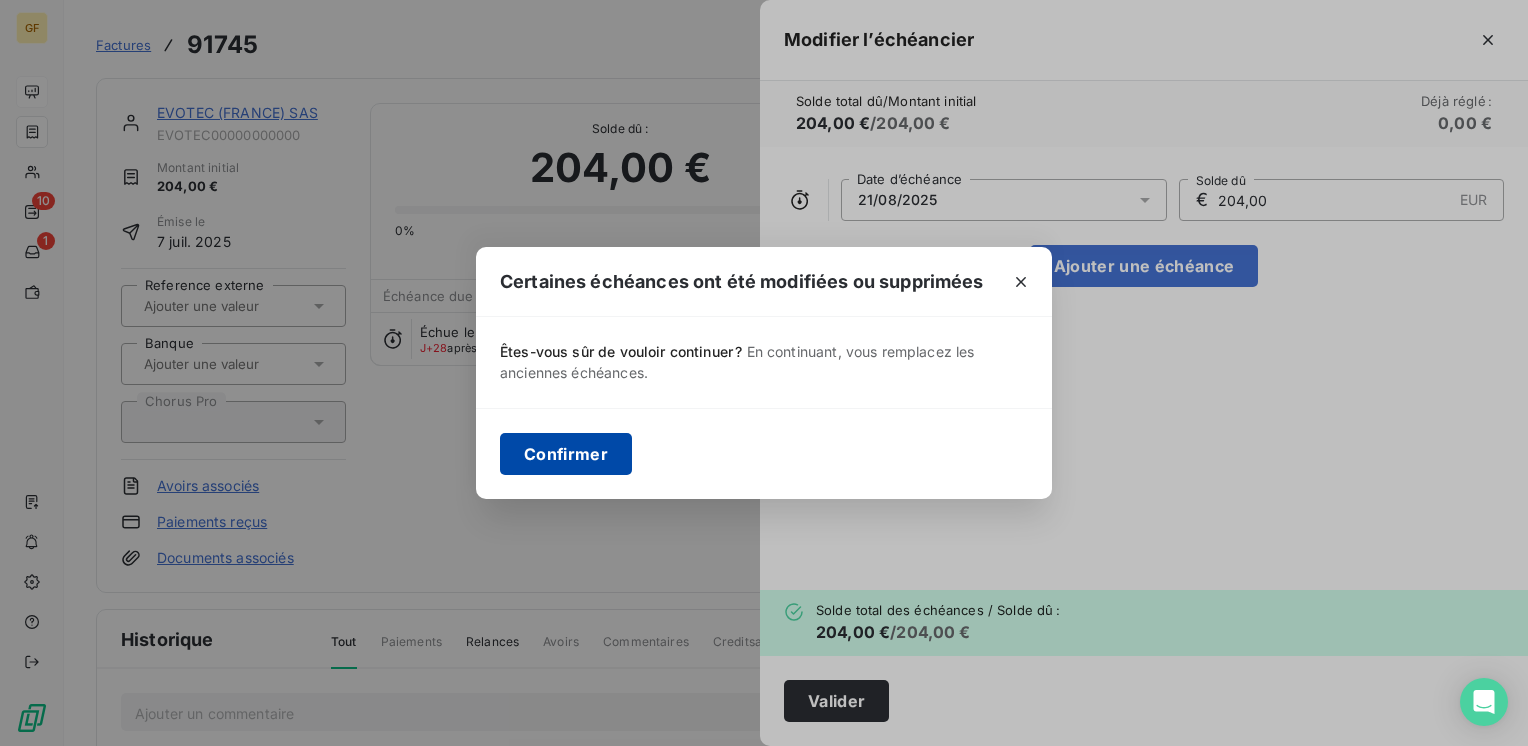 click on "Confirmer" at bounding box center (566, 454) 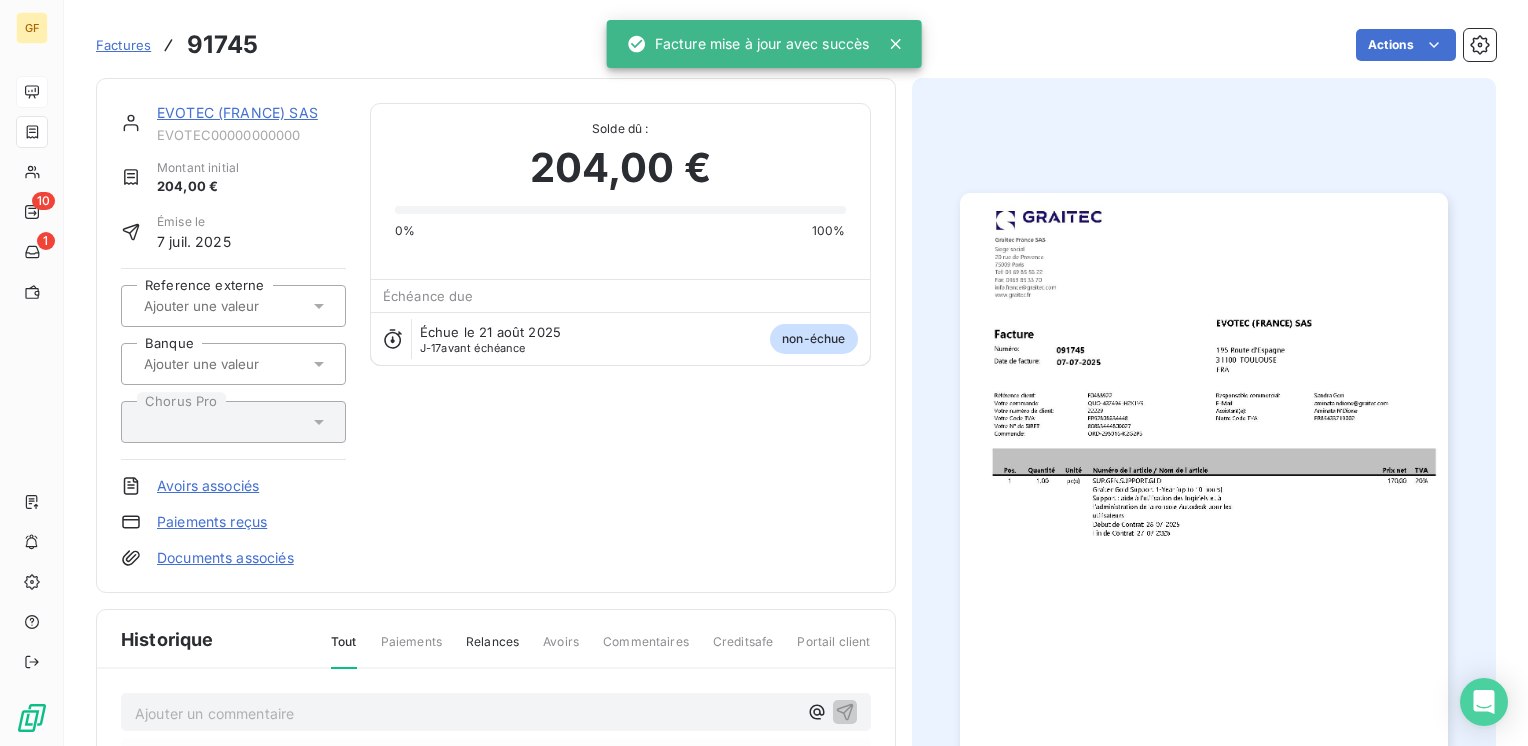 click on "EVOTEC (FRANCE) SAS" at bounding box center [237, 112] 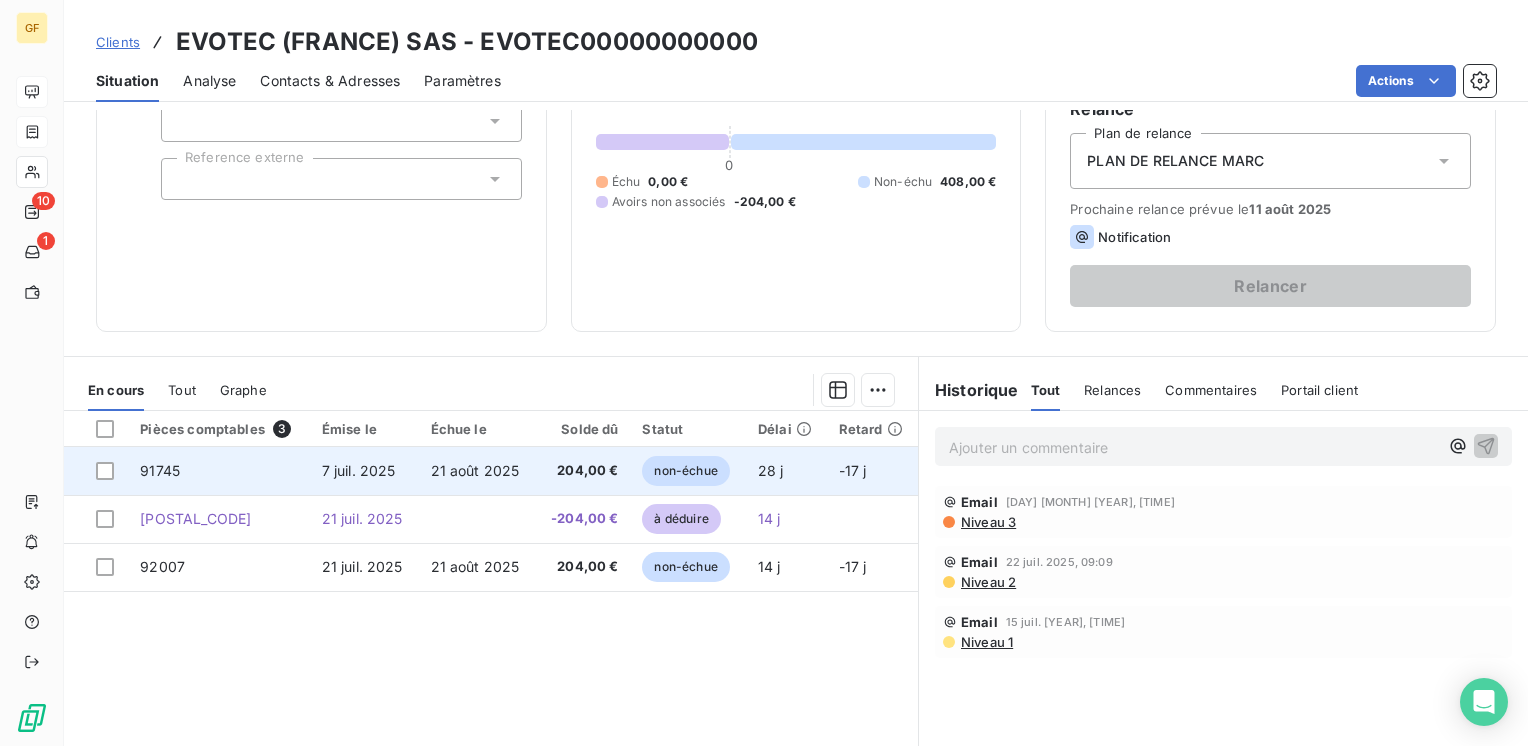scroll, scrollTop: 0, scrollLeft: 0, axis: both 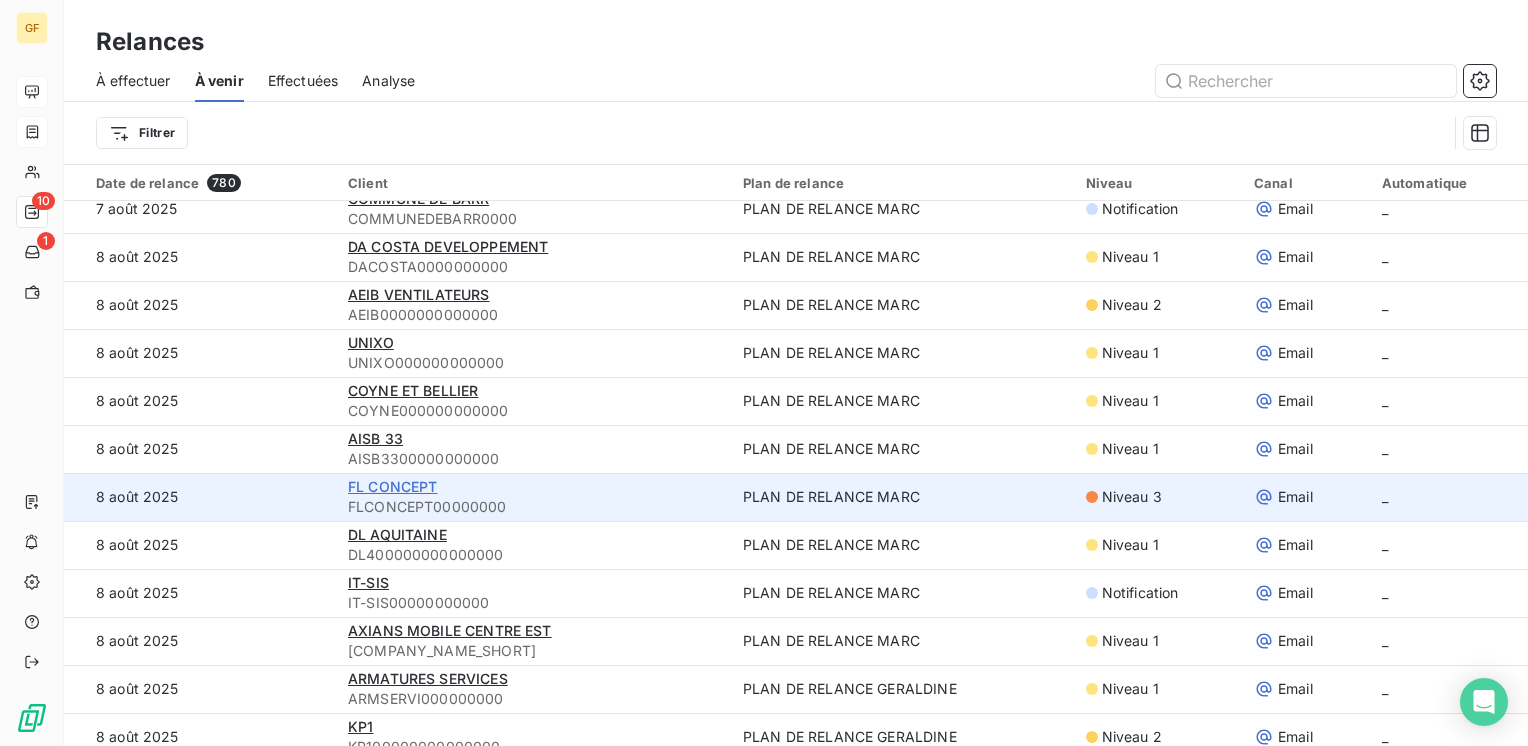 click on "FL CONCEPT" at bounding box center (393, 486) 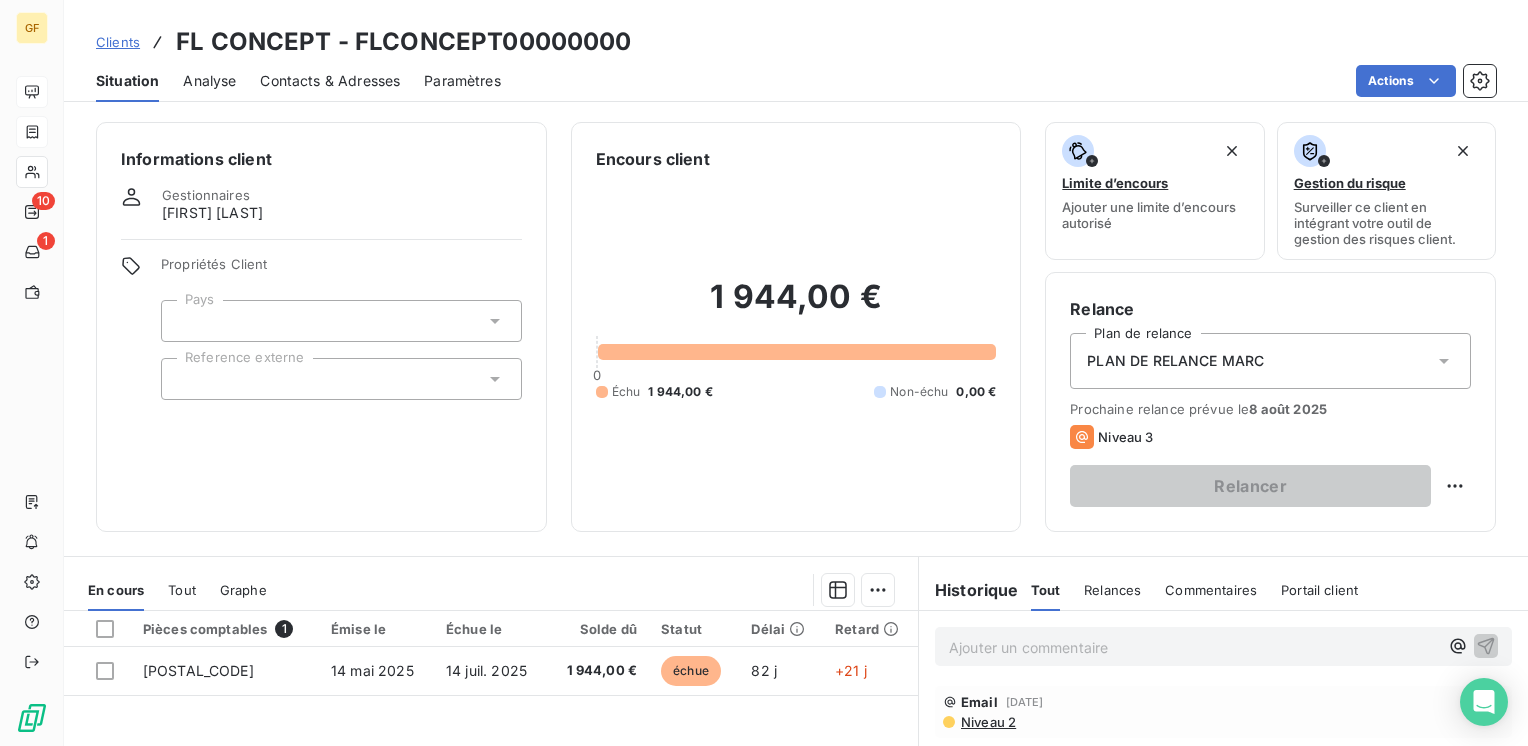 click on "FL CONCEPT - FLCONCEPT00000000" at bounding box center (404, 42) 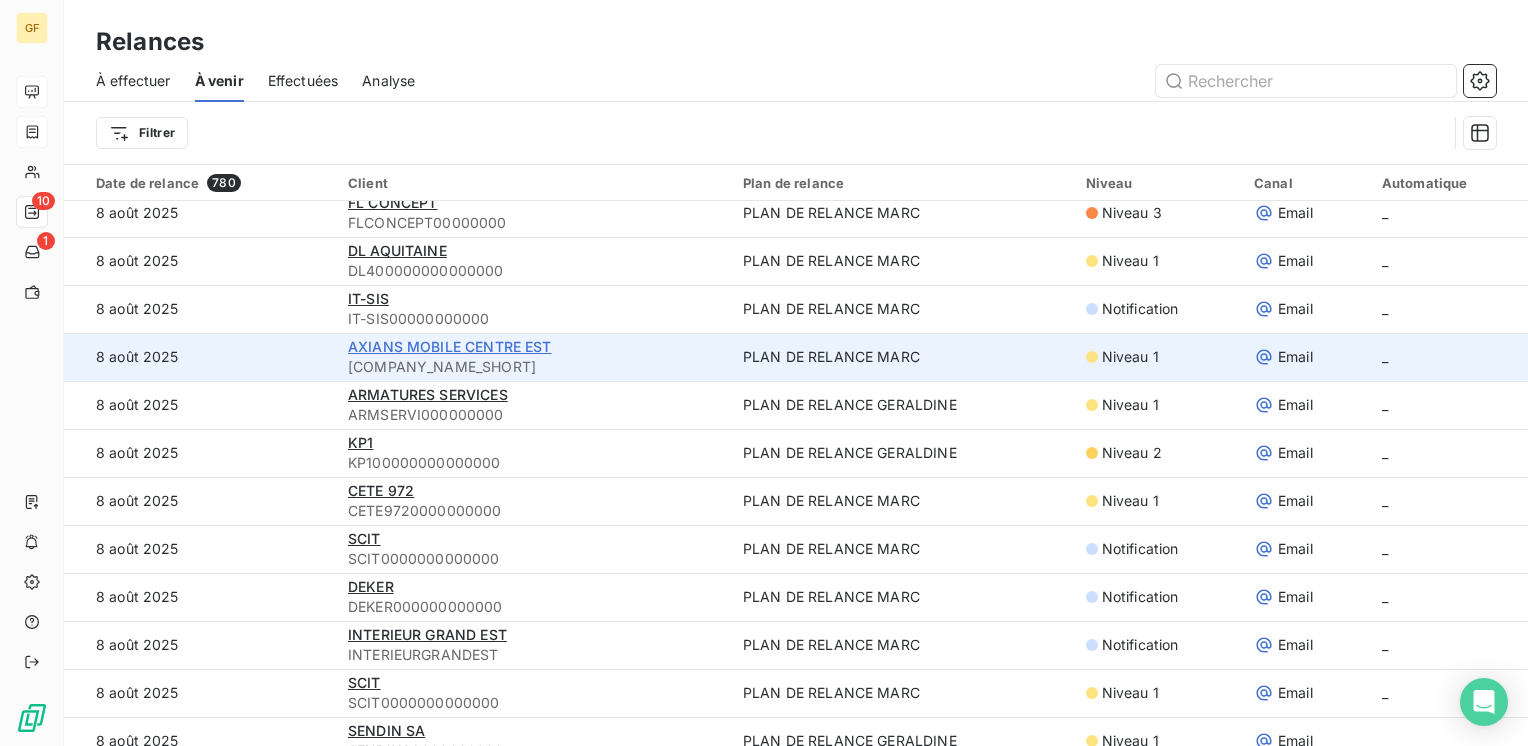 scroll, scrollTop: 700, scrollLeft: 0, axis: vertical 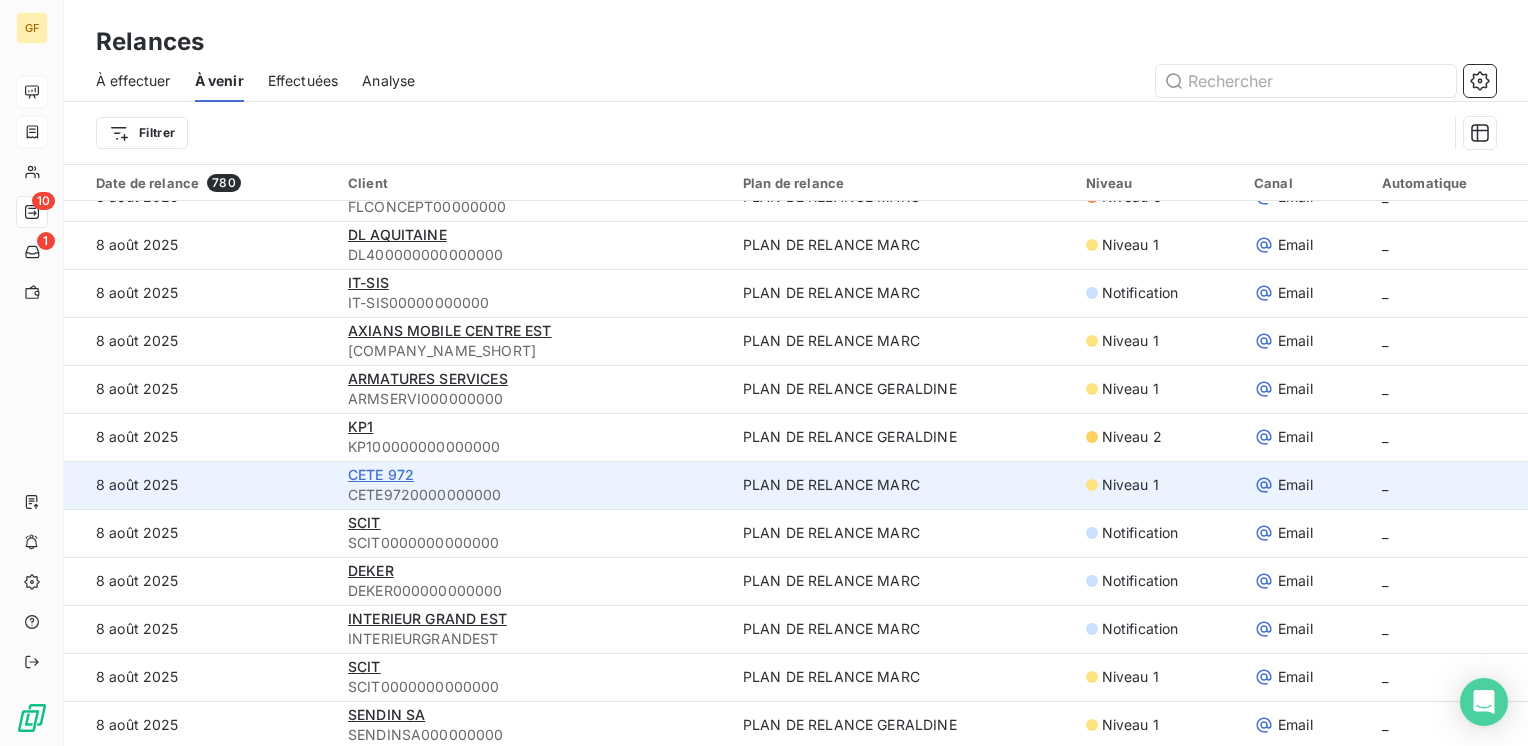 click on "CETE 972" at bounding box center (381, 474) 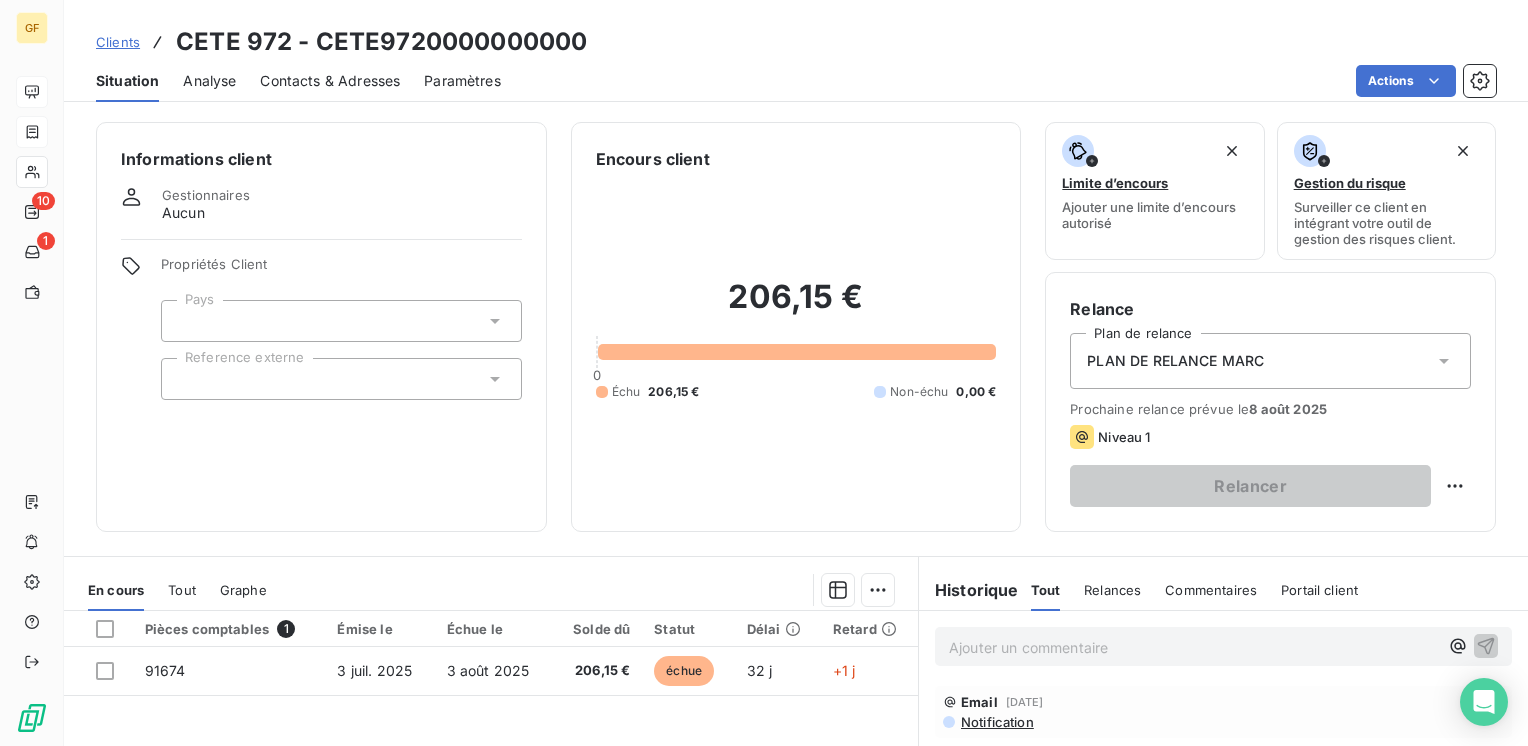click on "Contacts & Adresses" at bounding box center [330, 81] 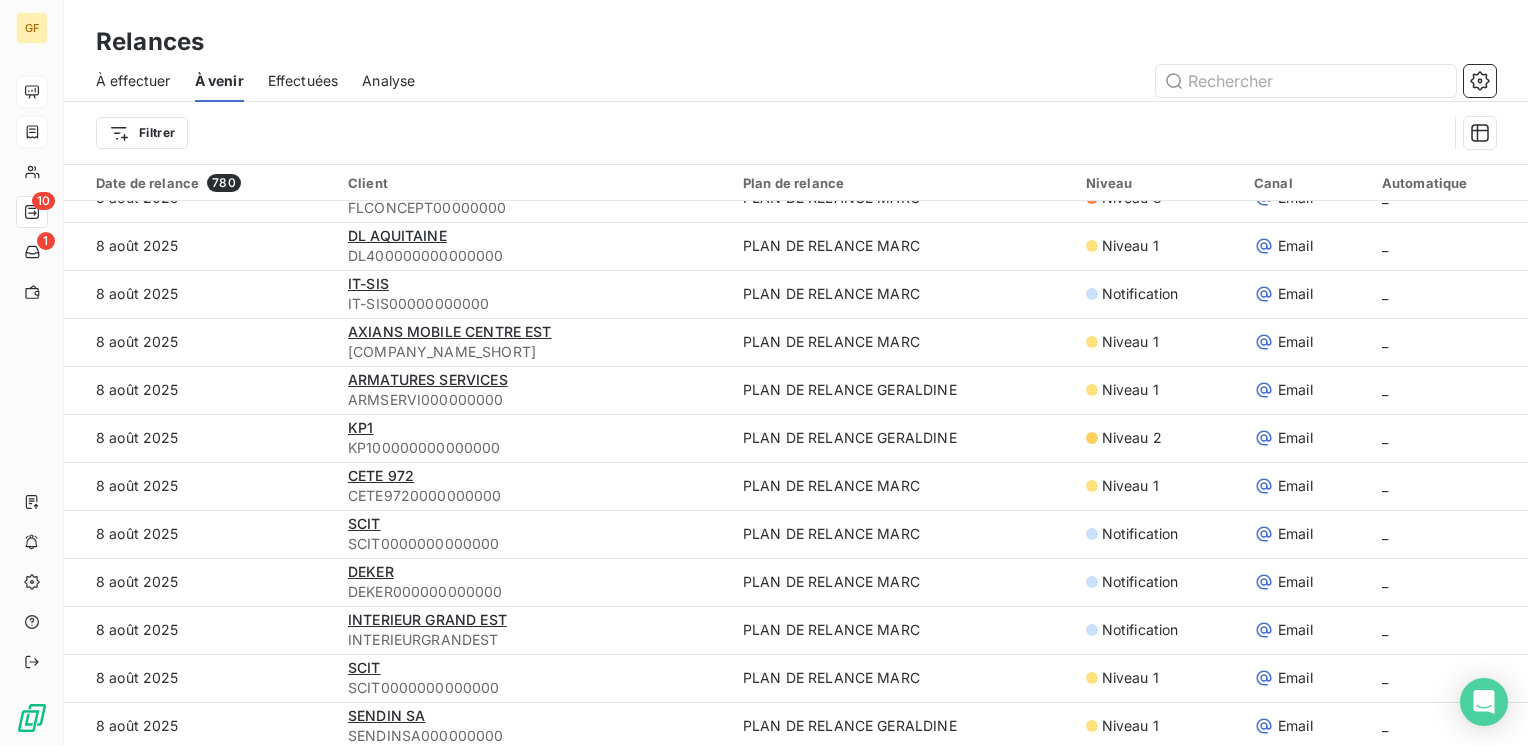 scroll, scrollTop: 700, scrollLeft: 0, axis: vertical 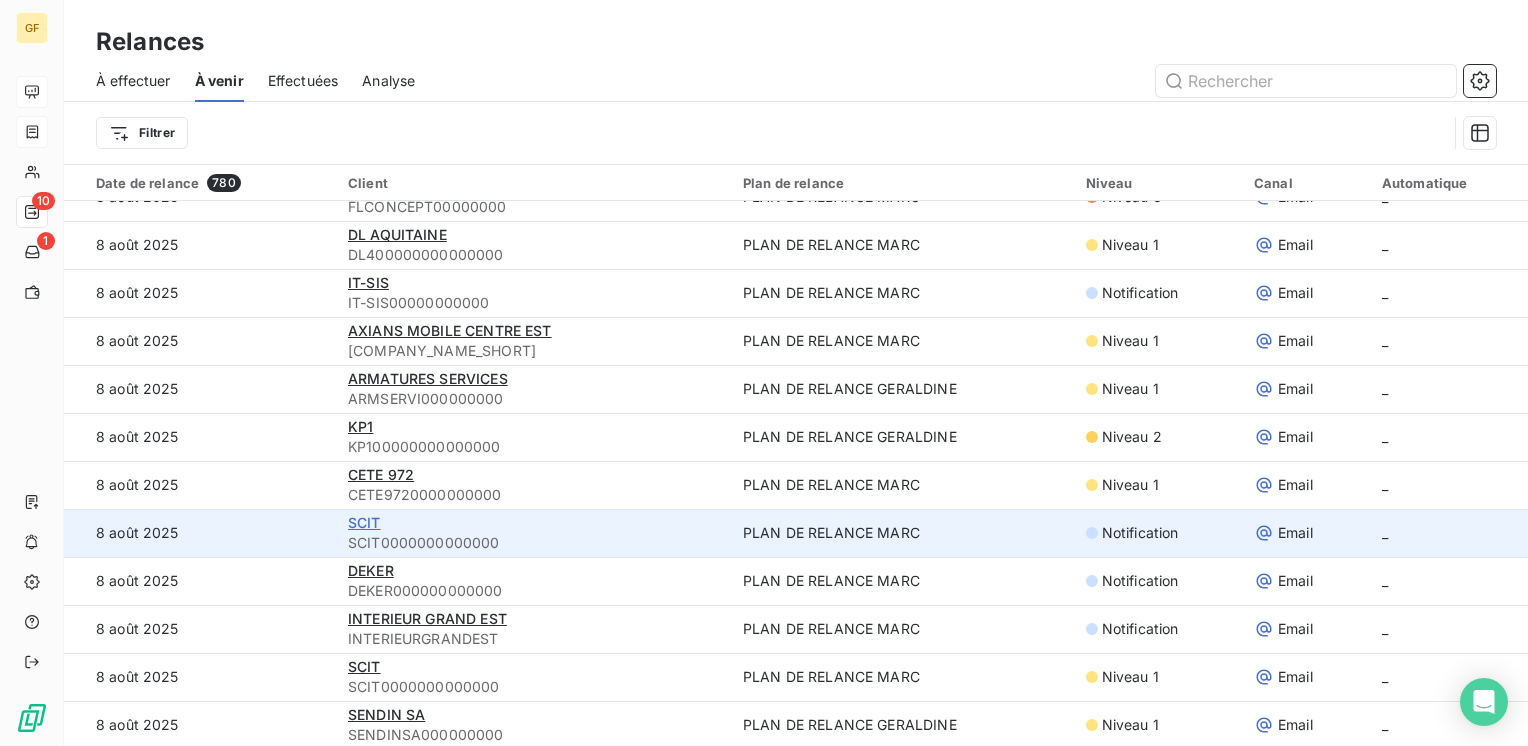 click on "SCIT" at bounding box center (364, 522) 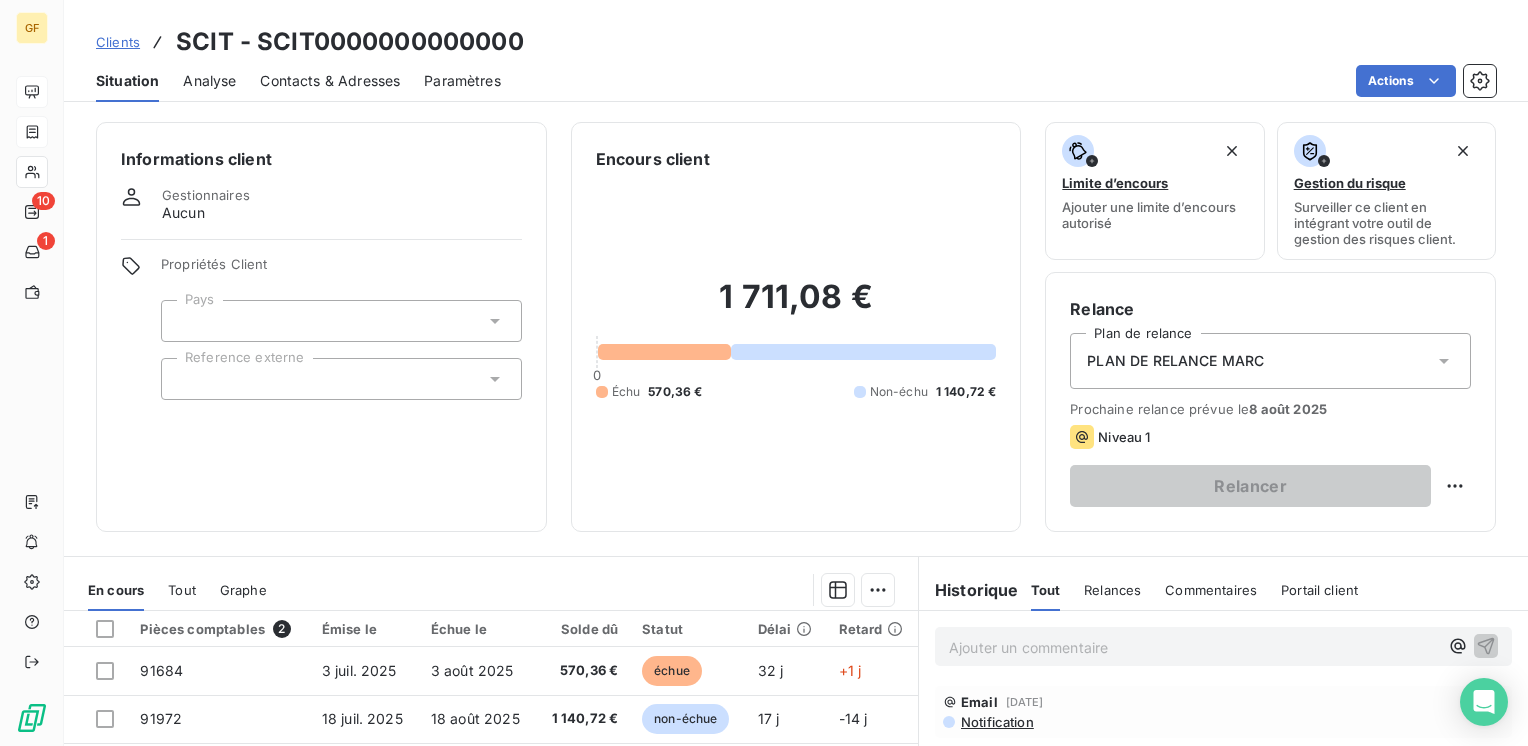 click on "Contacts & Adresses" at bounding box center [330, 81] 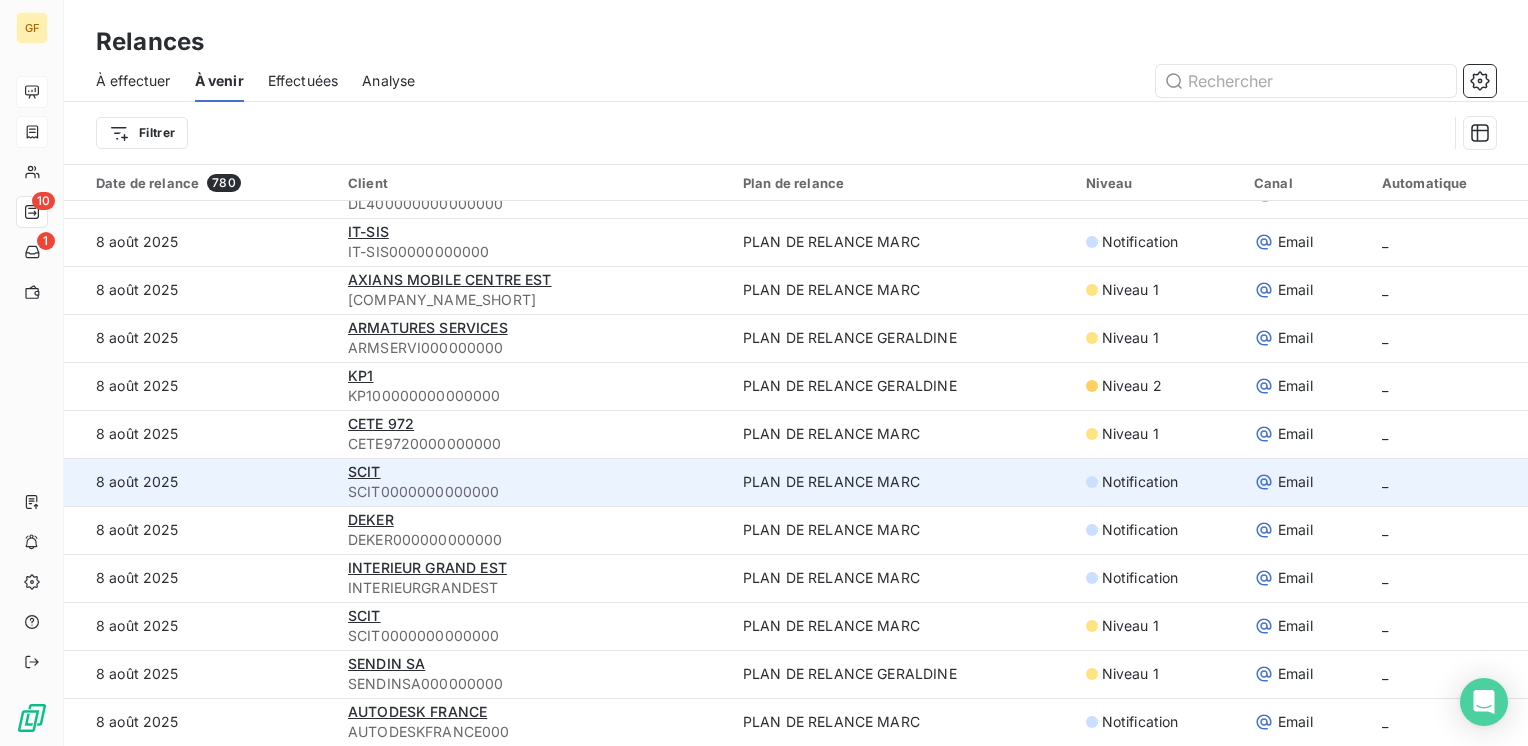 scroll, scrollTop: 800, scrollLeft: 0, axis: vertical 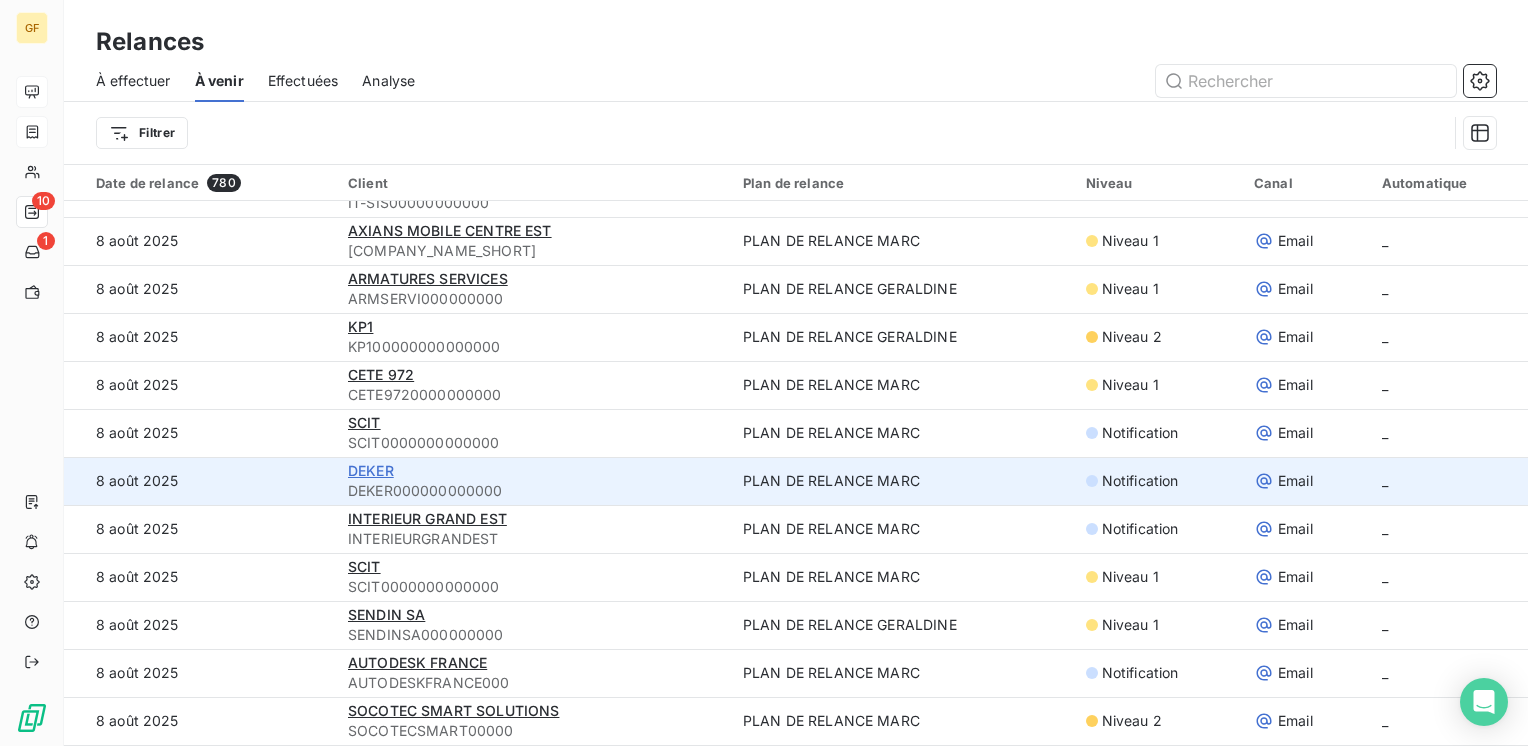 click on "DEKER" at bounding box center [371, 470] 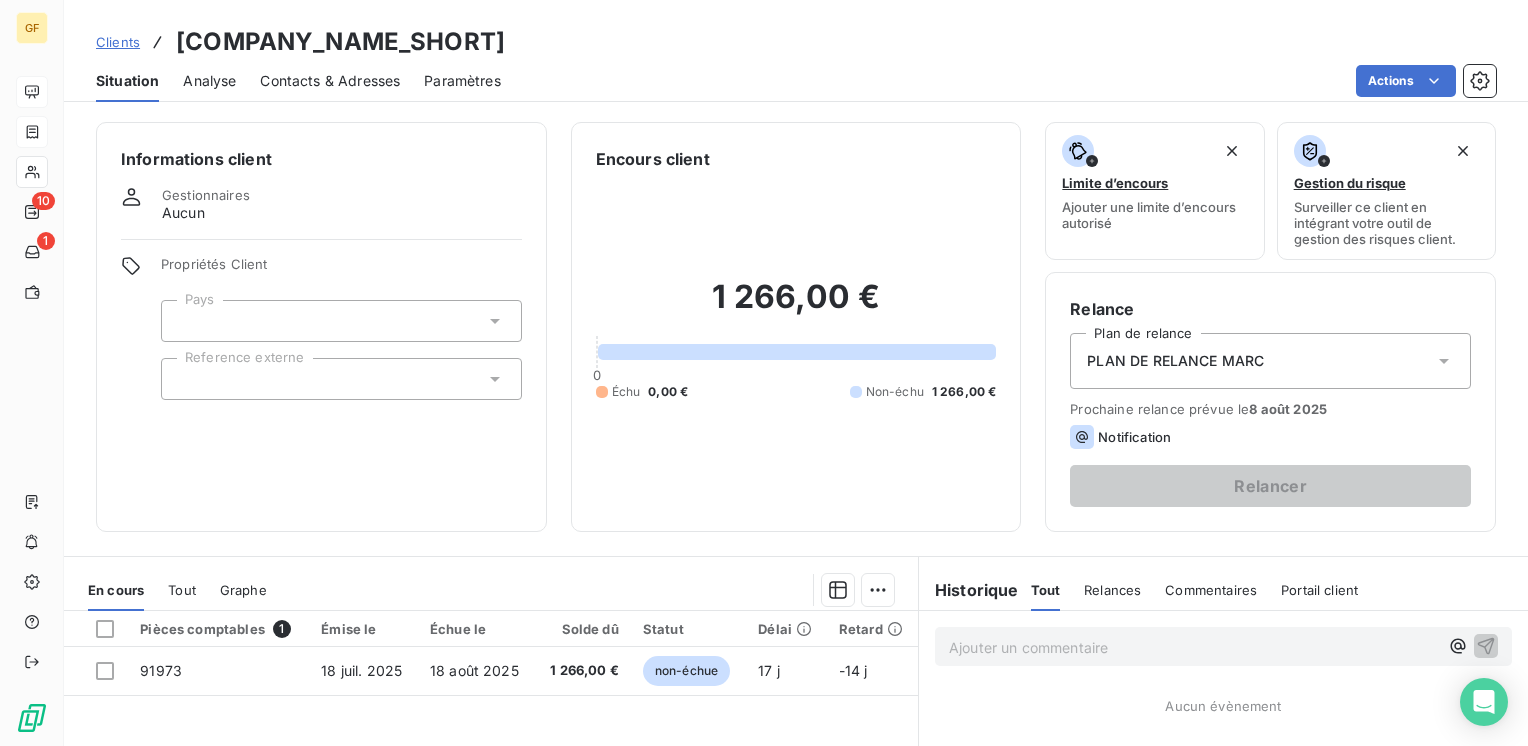click on "Contacts & Adresses" at bounding box center (330, 81) 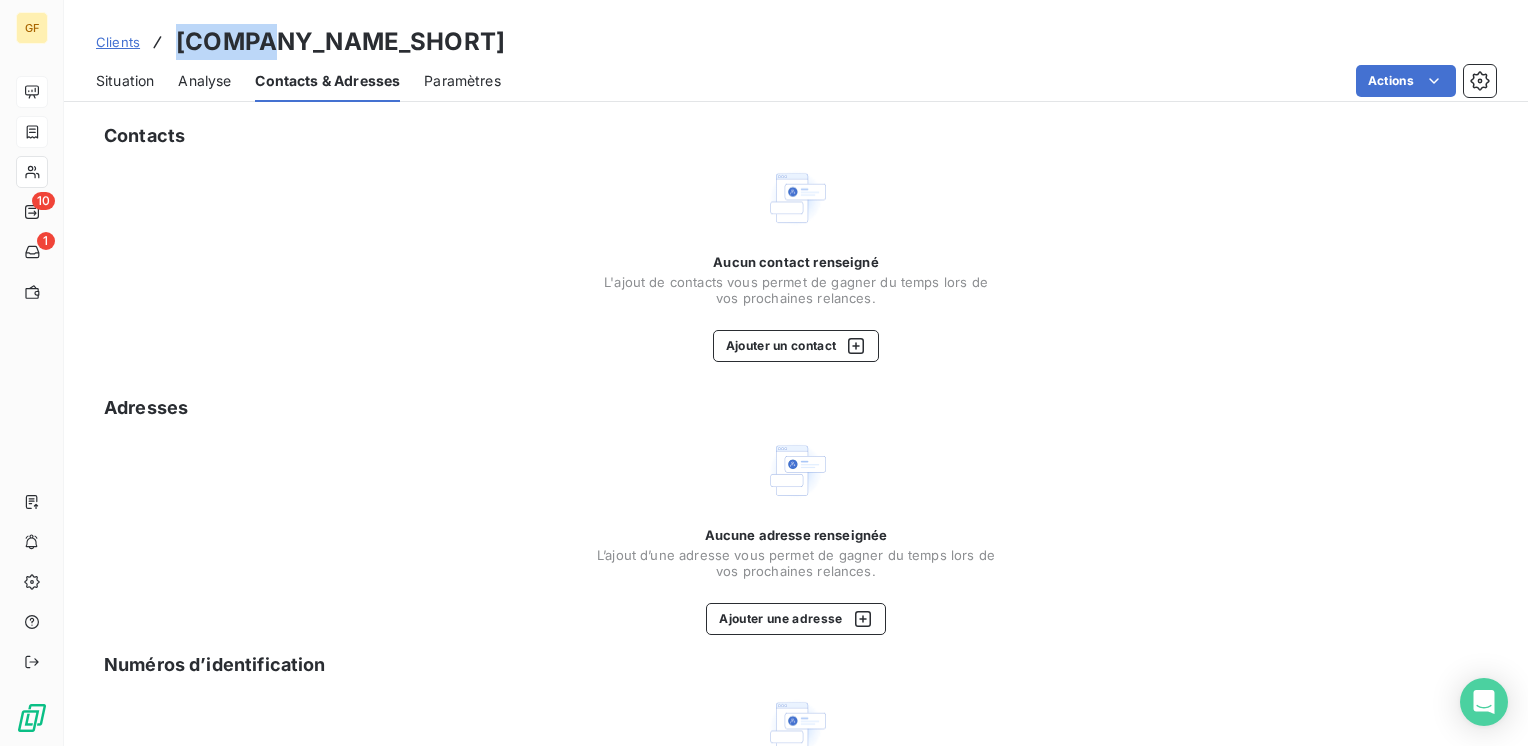 drag, startPoint x: 259, startPoint y: 44, endPoint x: 175, endPoint y: 50, distance: 84.21401 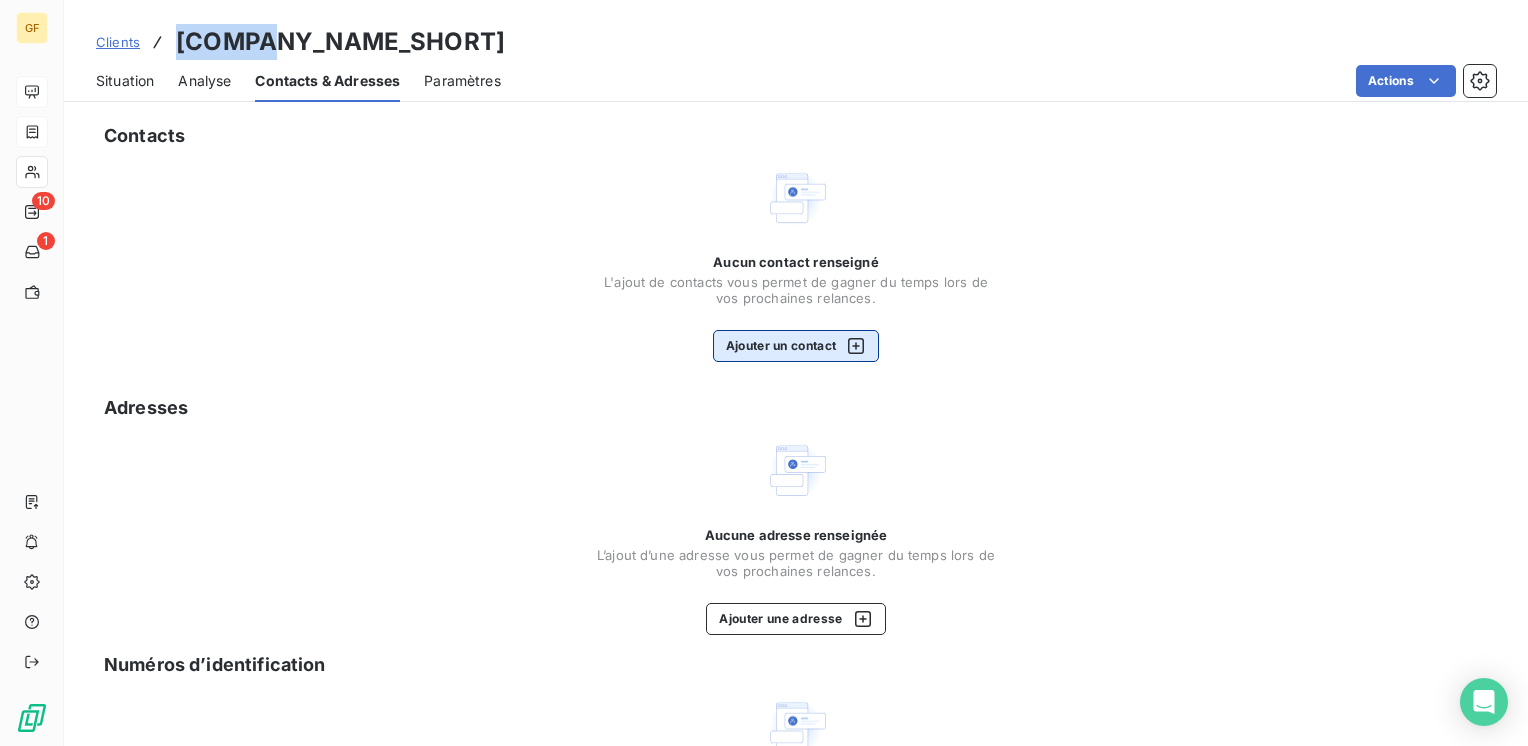 click on "Ajouter un contact" at bounding box center (796, 346) 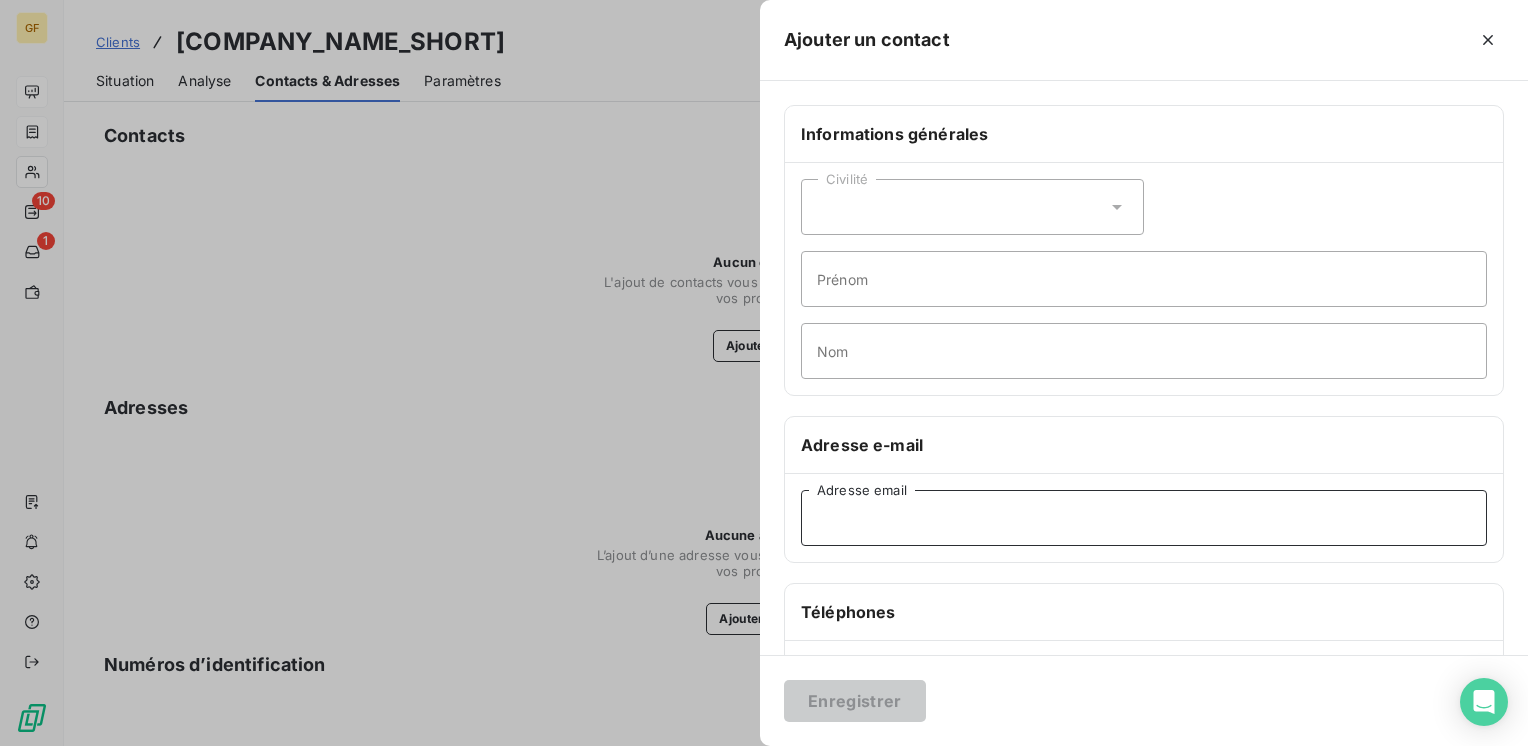 click on "Adresse email" at bounding box center (1144, 518) 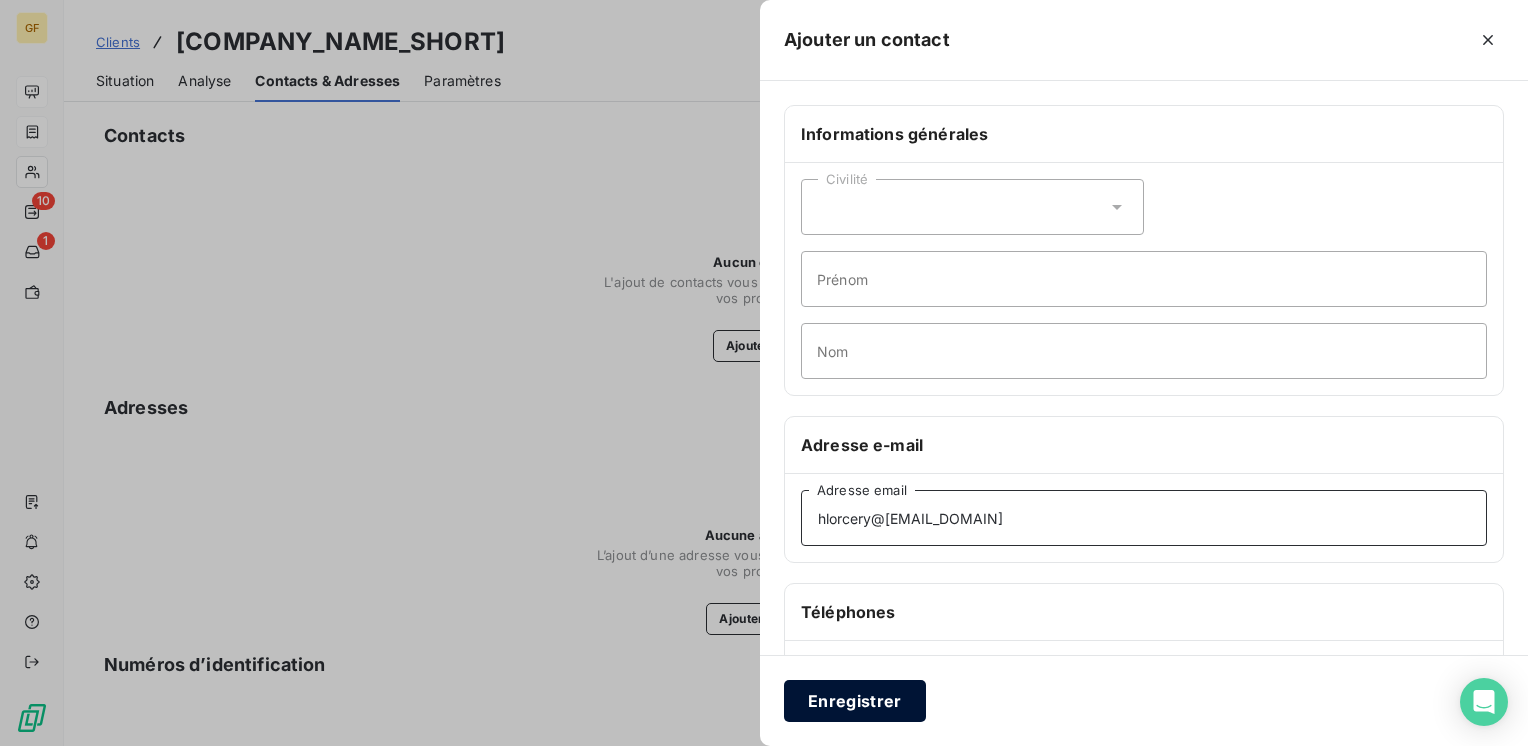 type on "hlorcery@gmail.com" 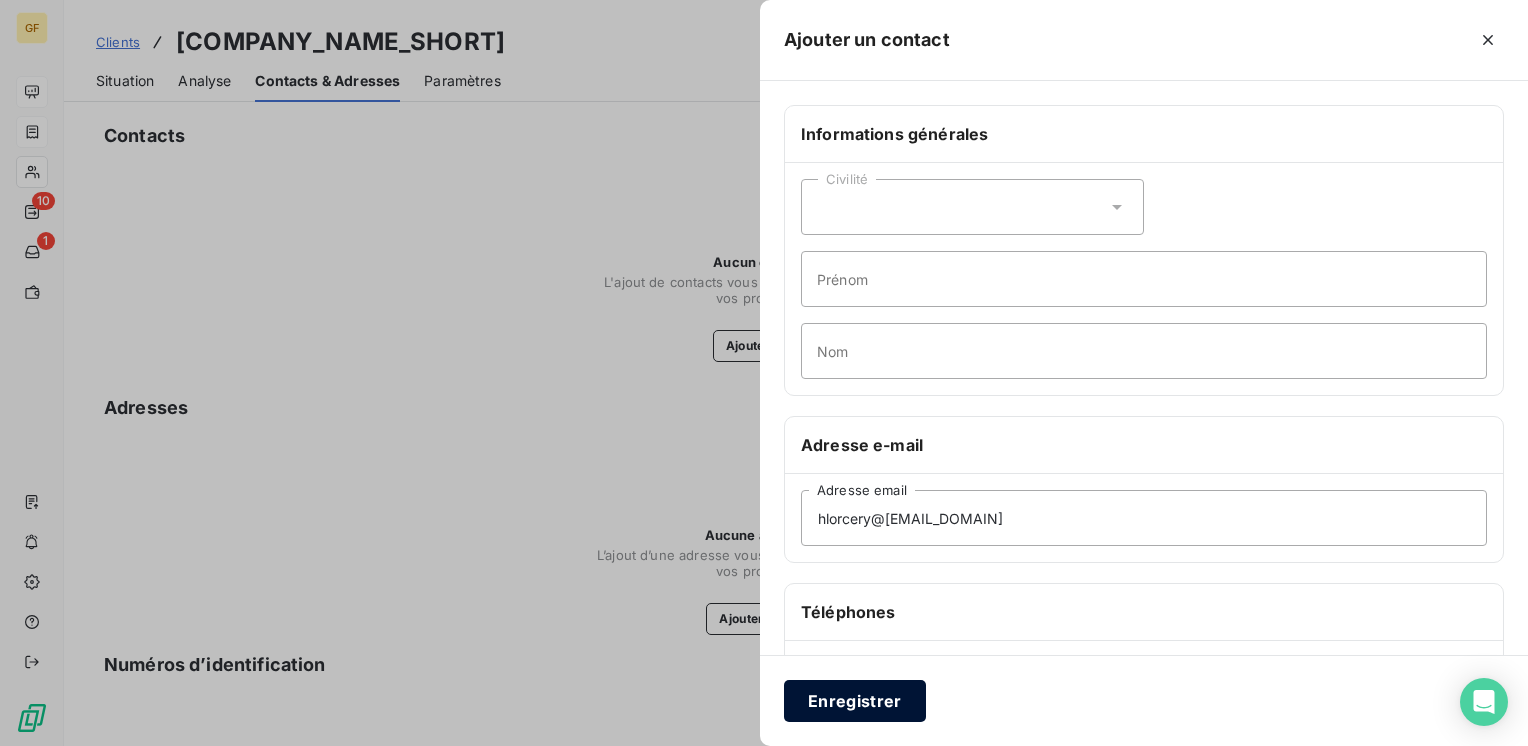 click on "Enregistrer" at bounding box center (855, 701) 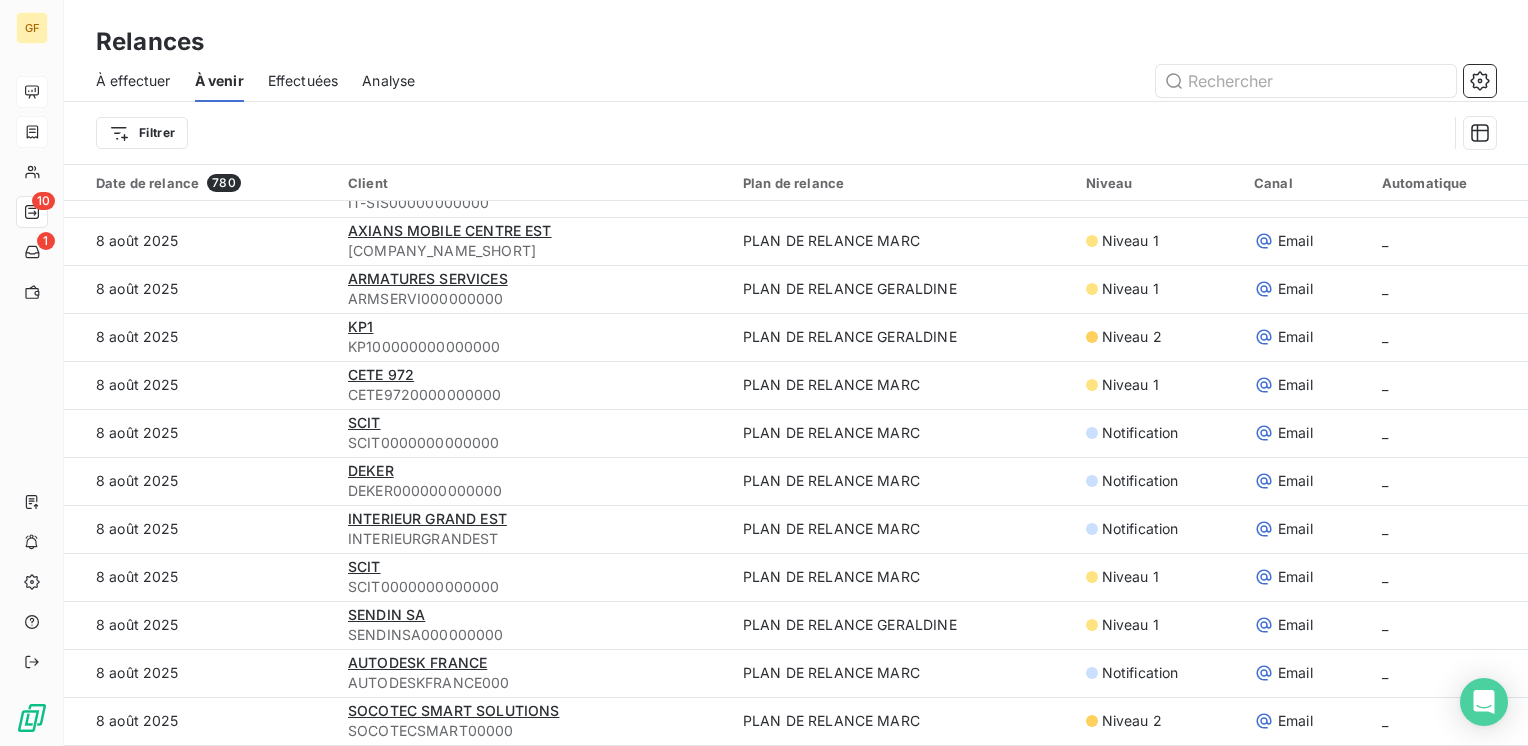 scroll, scrollTop: 900, scrollLeft: 0, axis: vertical 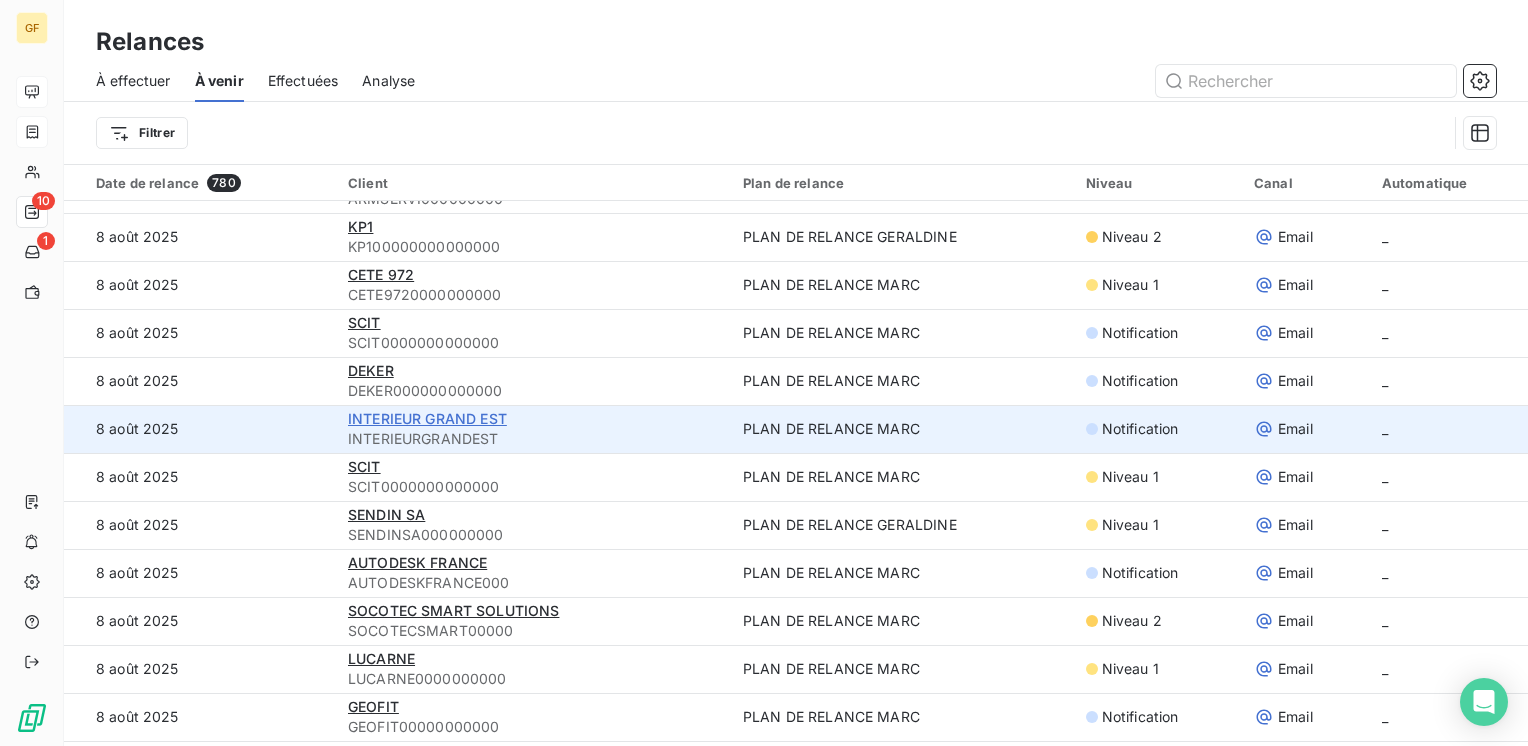 click on "INTERIEUR GRAND EST" at bounding box center (427, 418) 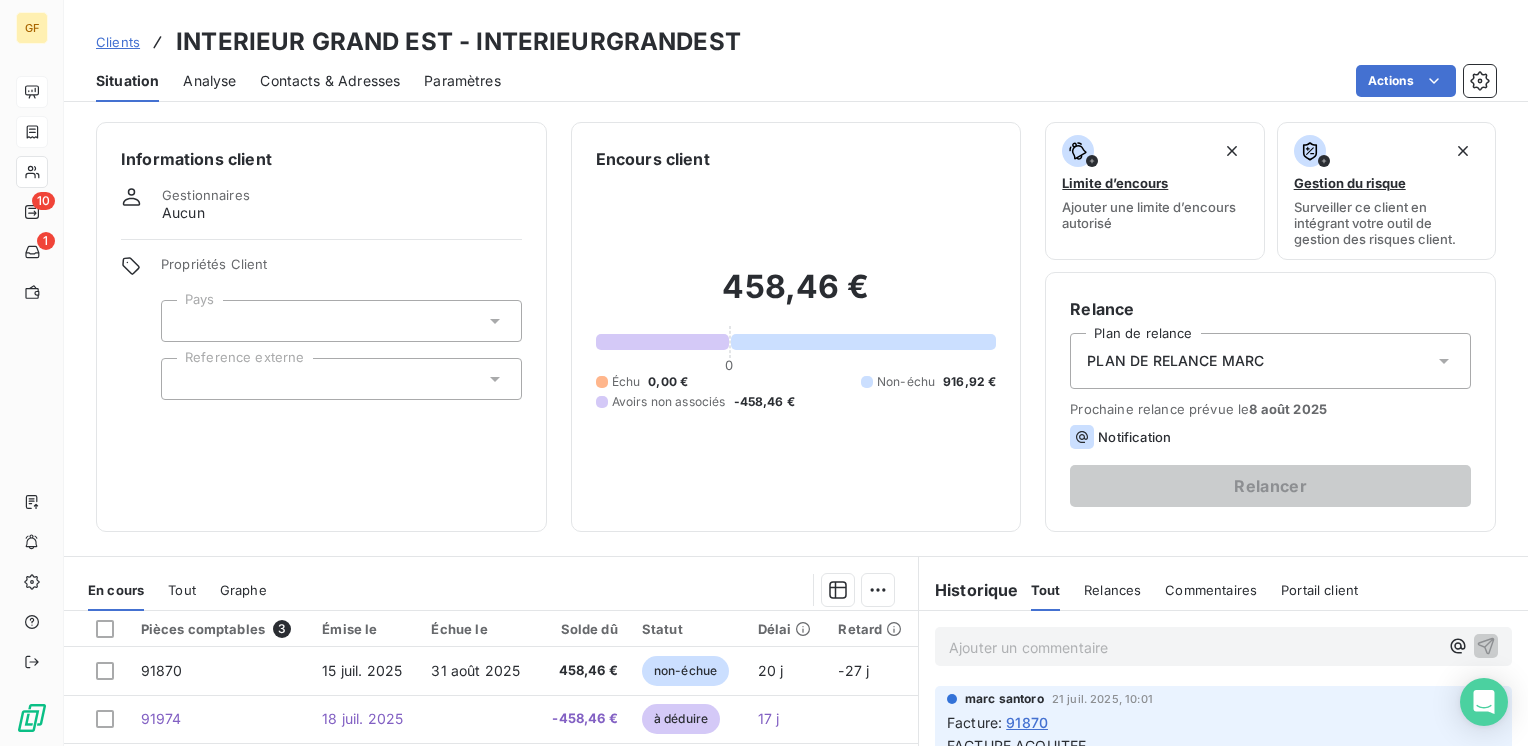 click on "Contacts & Adresses" at bounding box center [330, 81] 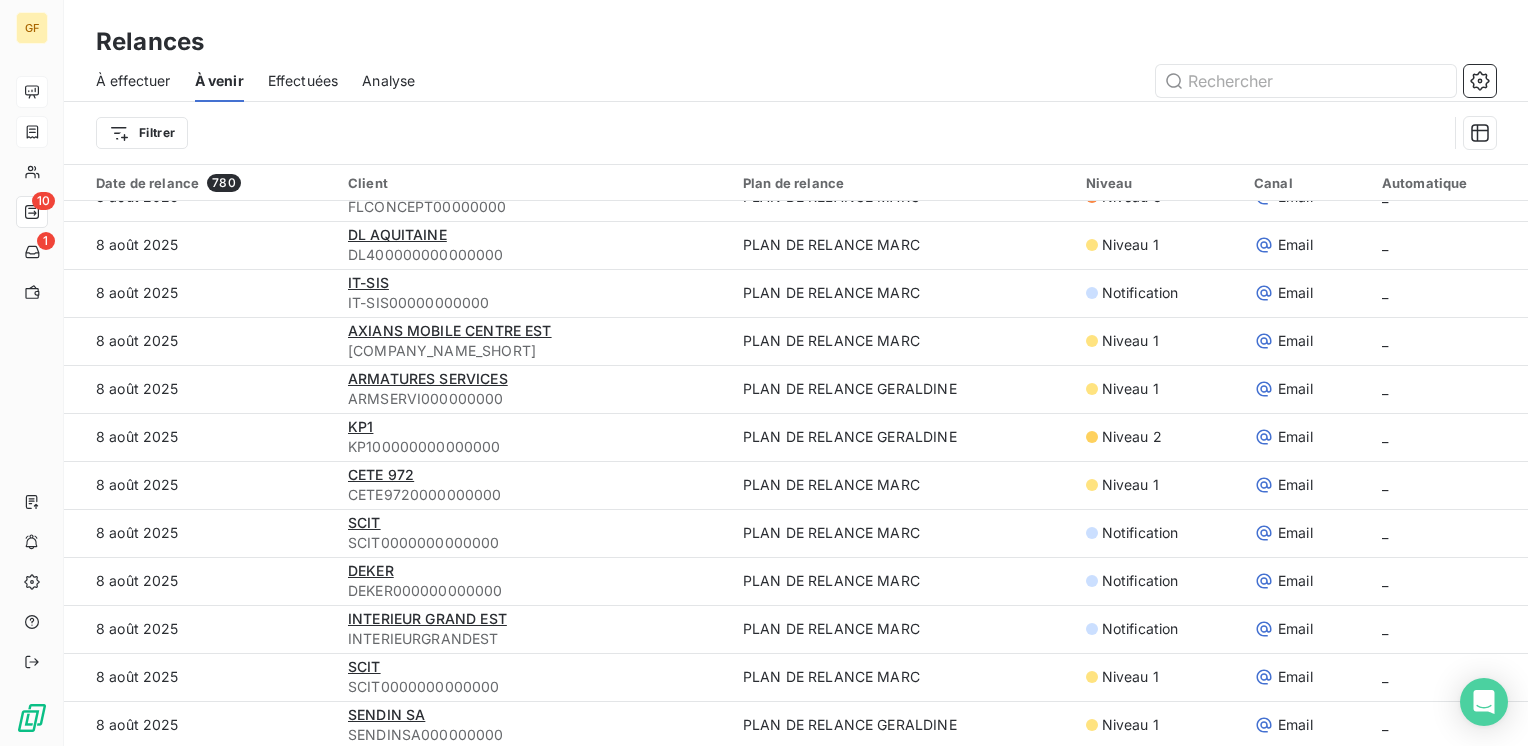 scroll, scrollTop: 800, scrollLeft: 0, axis: vertical 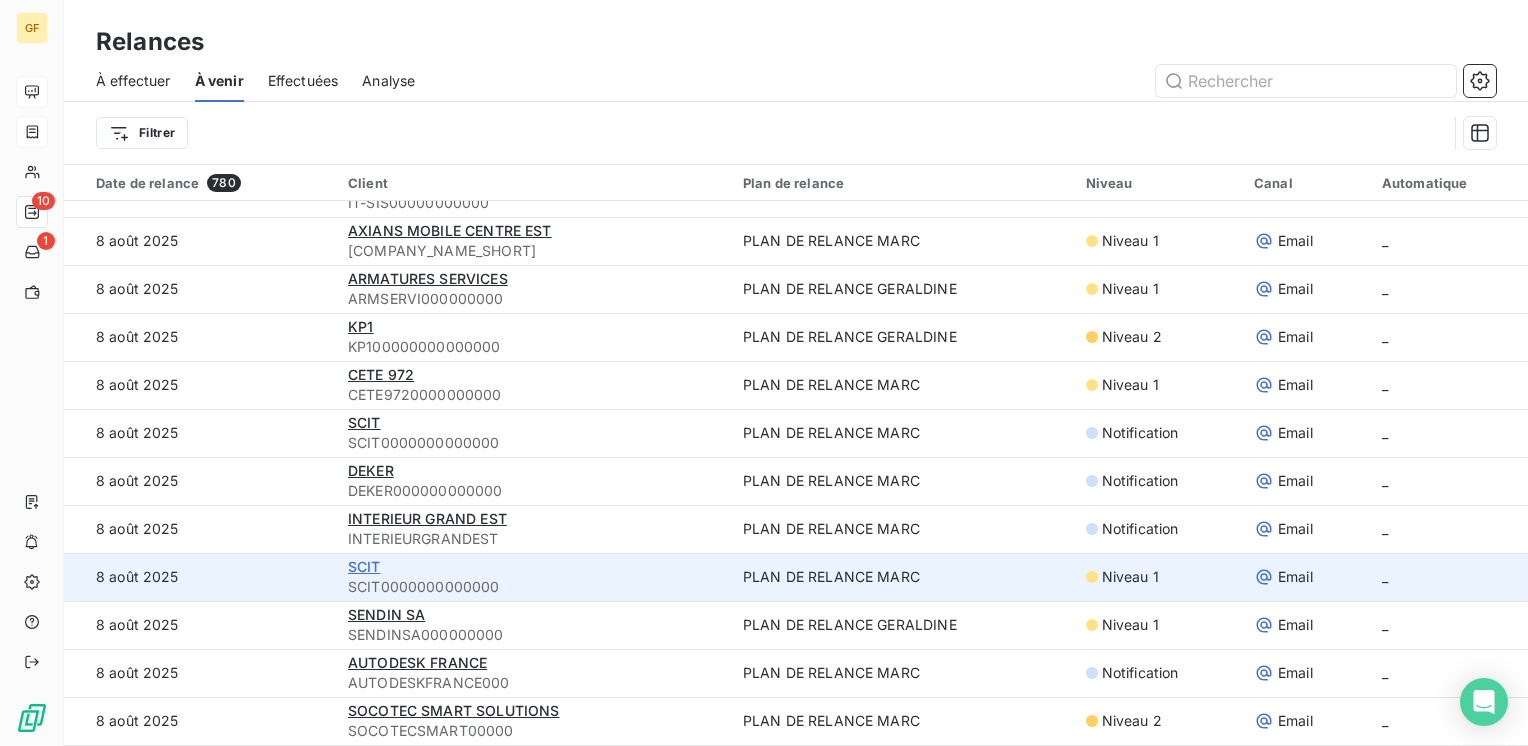 click on "SCIT" at bounding box center [364, 566] 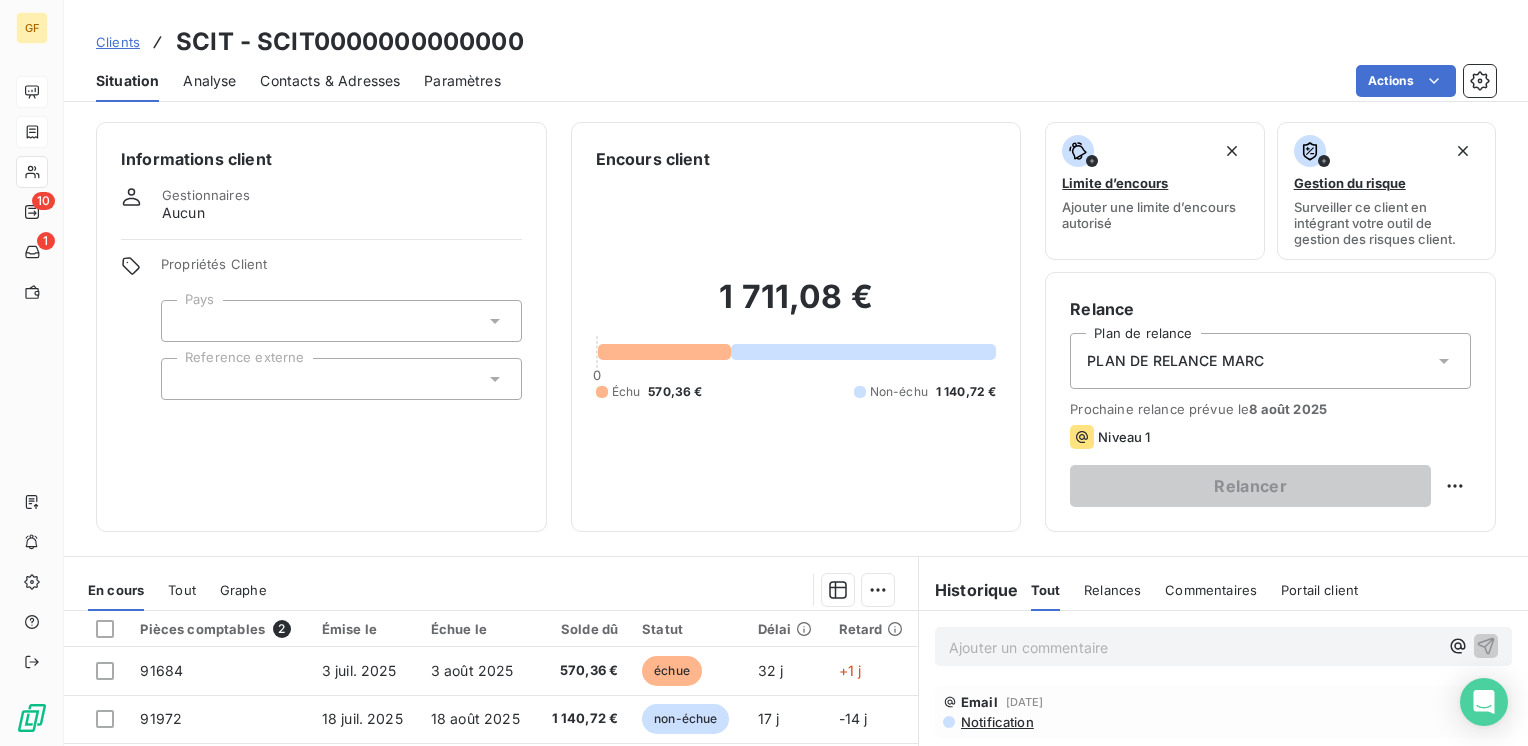 click on "Contacts & Adresses" at bounding box center [330, 81] 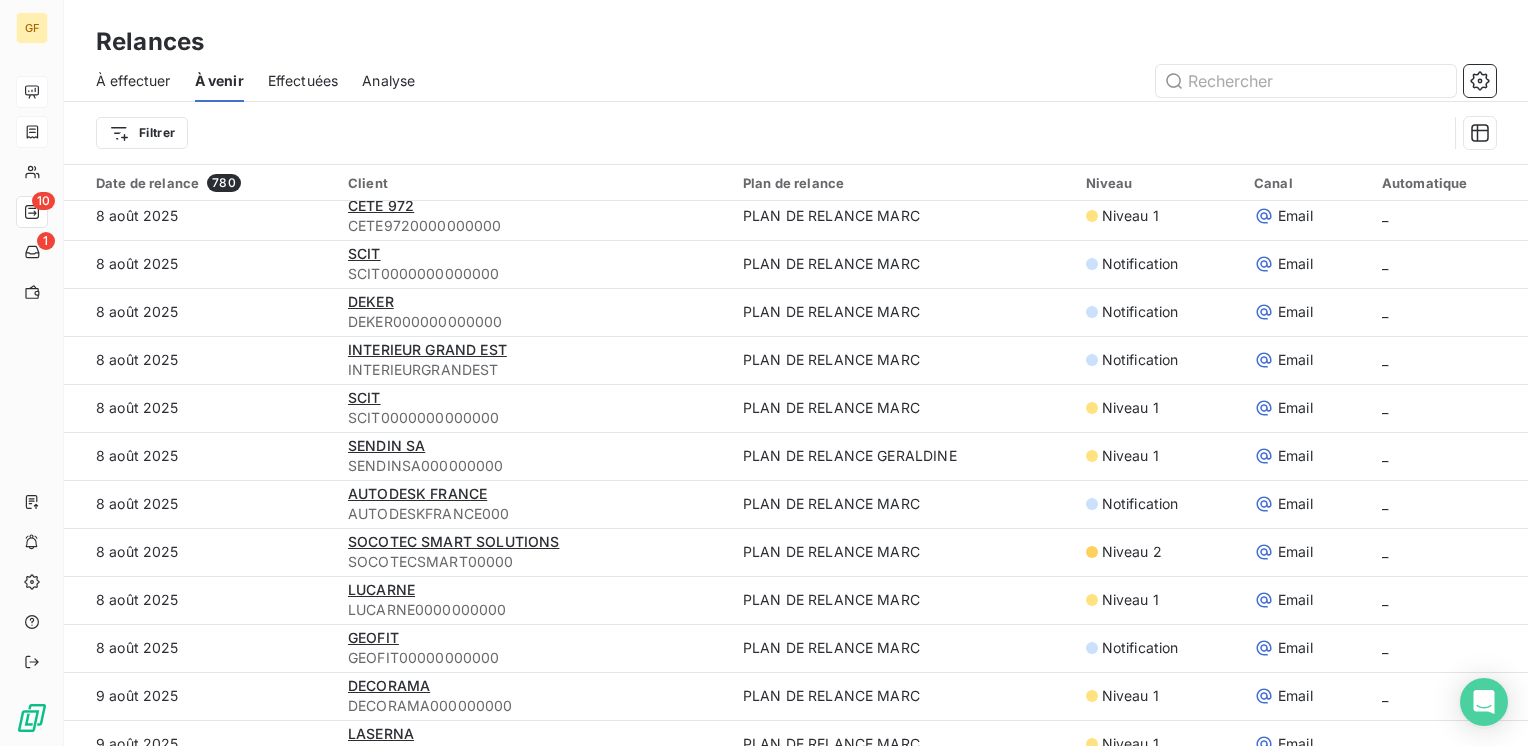 scroll, scrollTop: 1000, scrollLeft: 0, axis: vertical 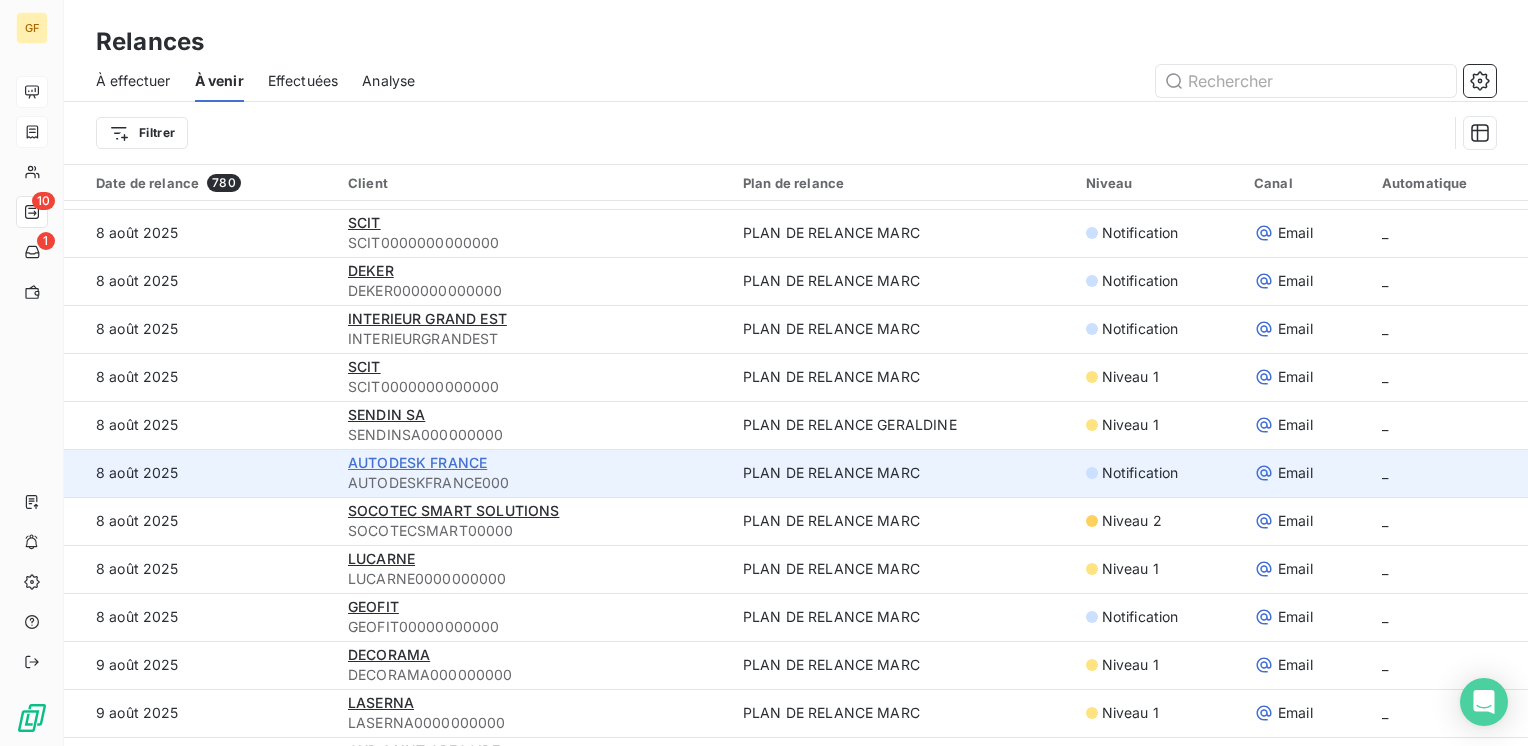 click on "AUTODESK FRANCE" at bounding box center (417, 462) 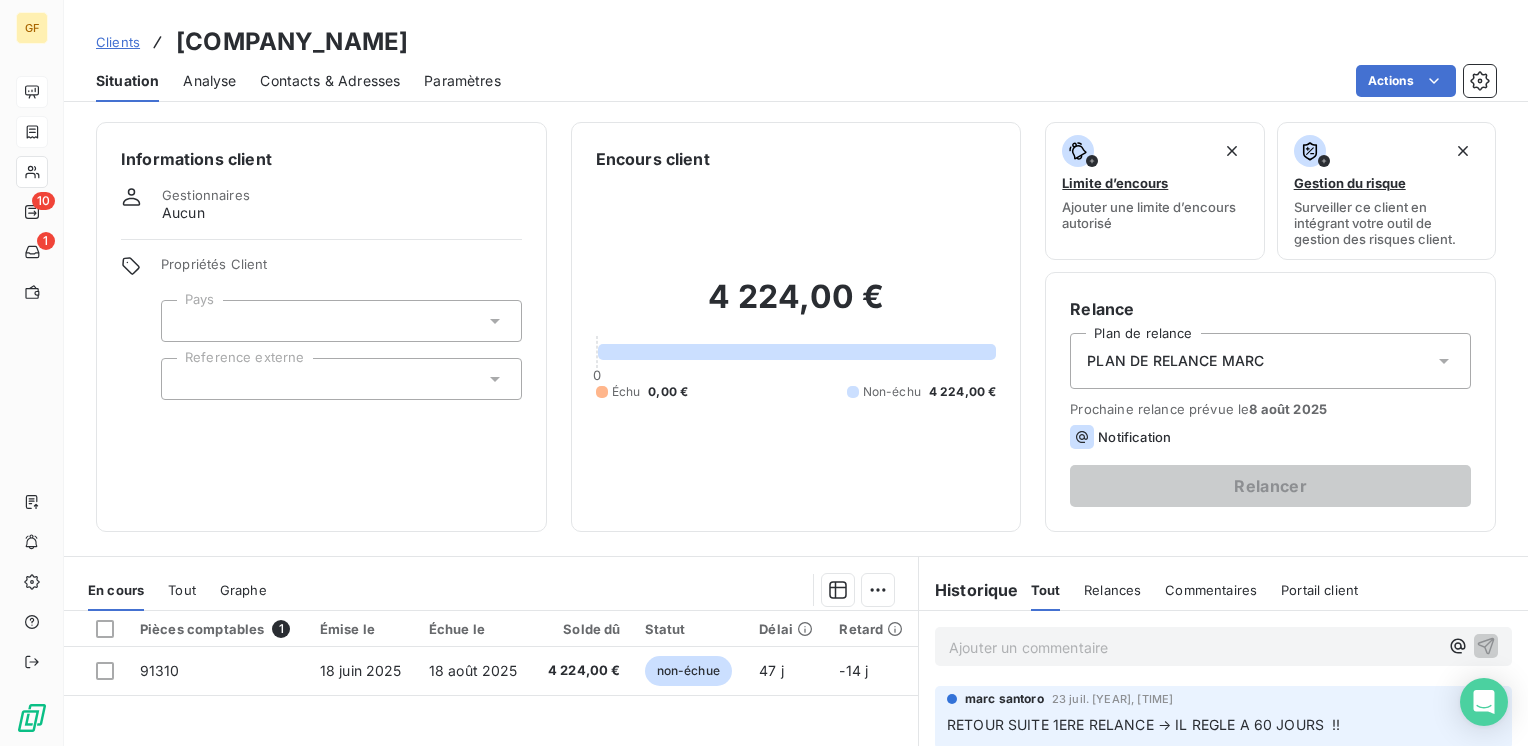 click on "Contacts & Adresses" at bounding box center (330, 81) 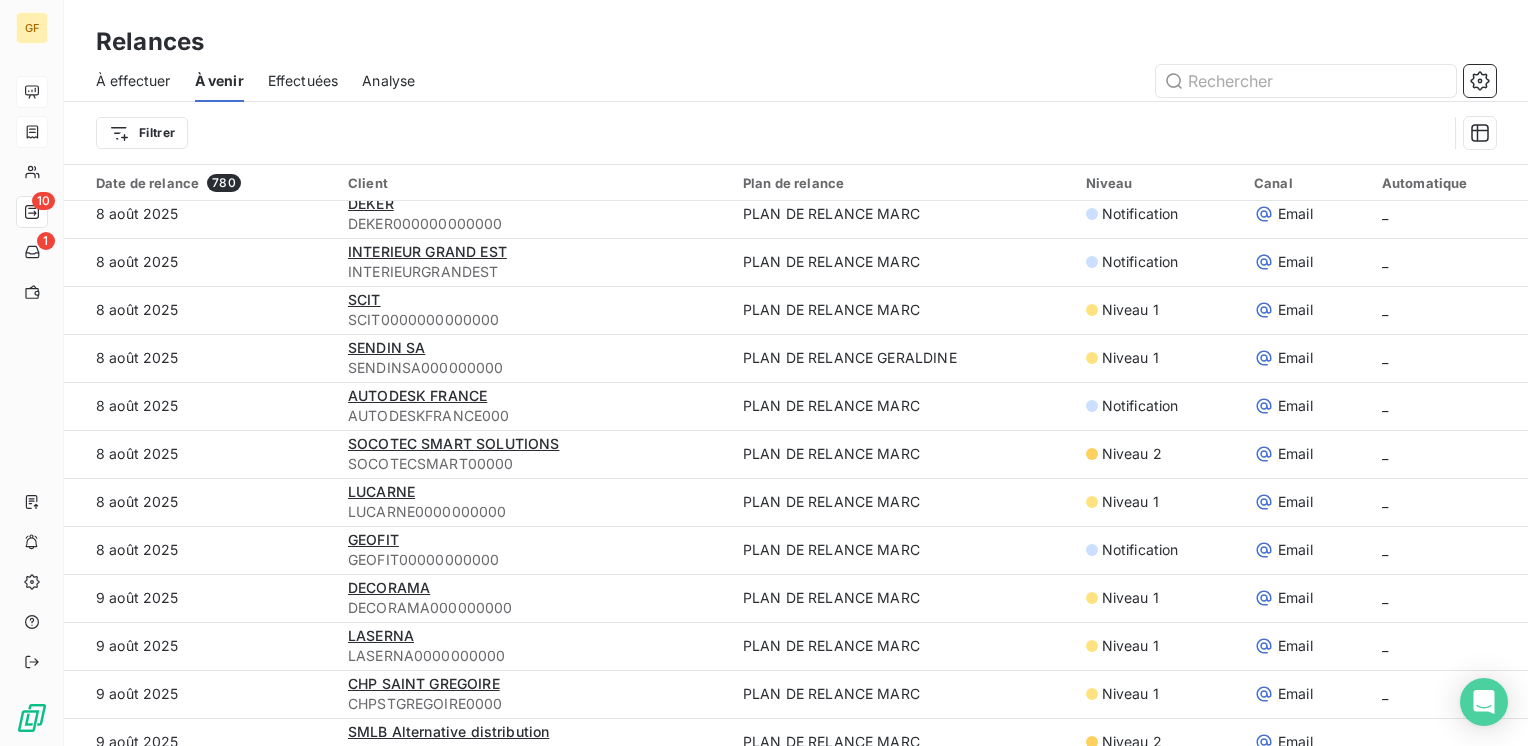 scroll, scrollTop: 1100, scrollLeft: 0, axis: vertical 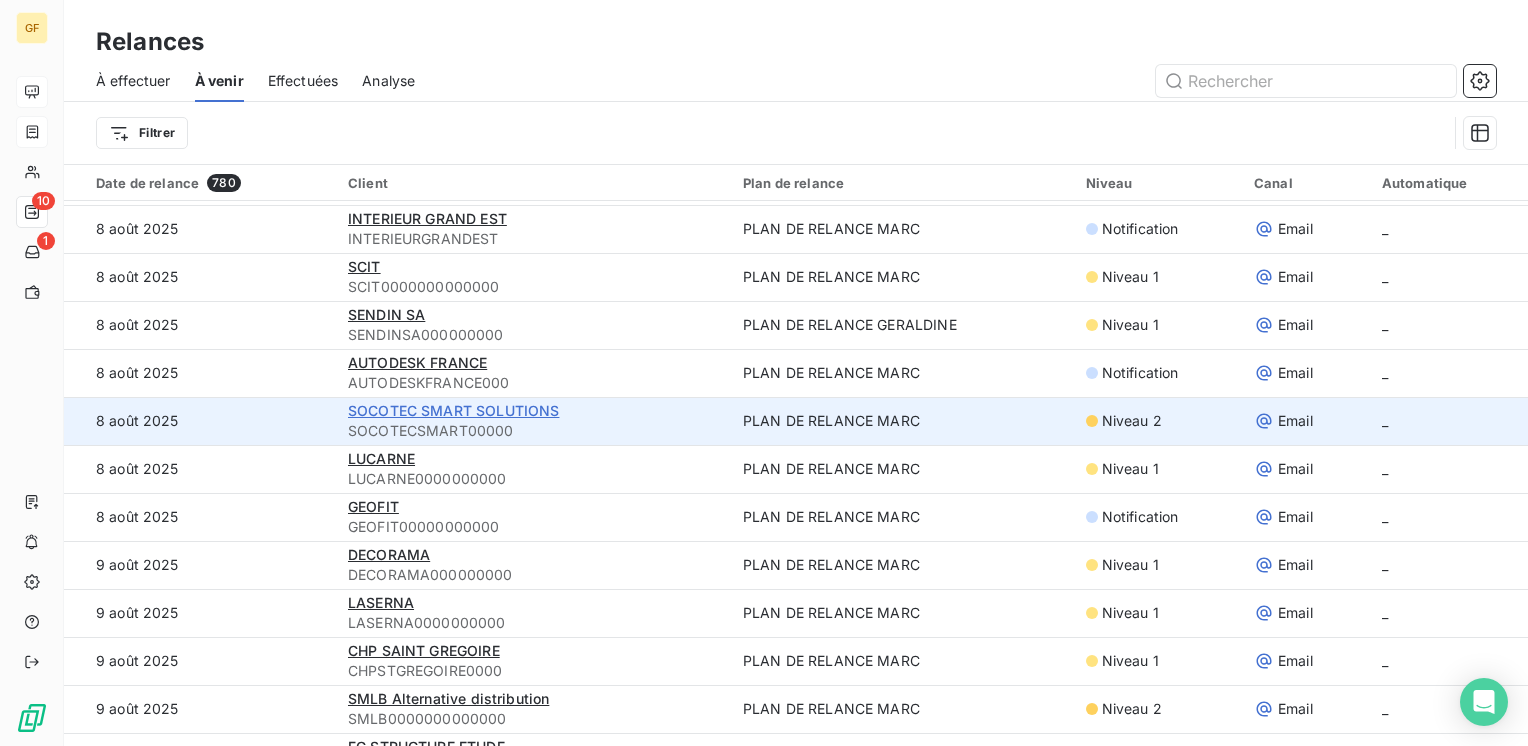 click on "SOCOTEC SMART SOLUTIONS" at bounding box center [453, 410] 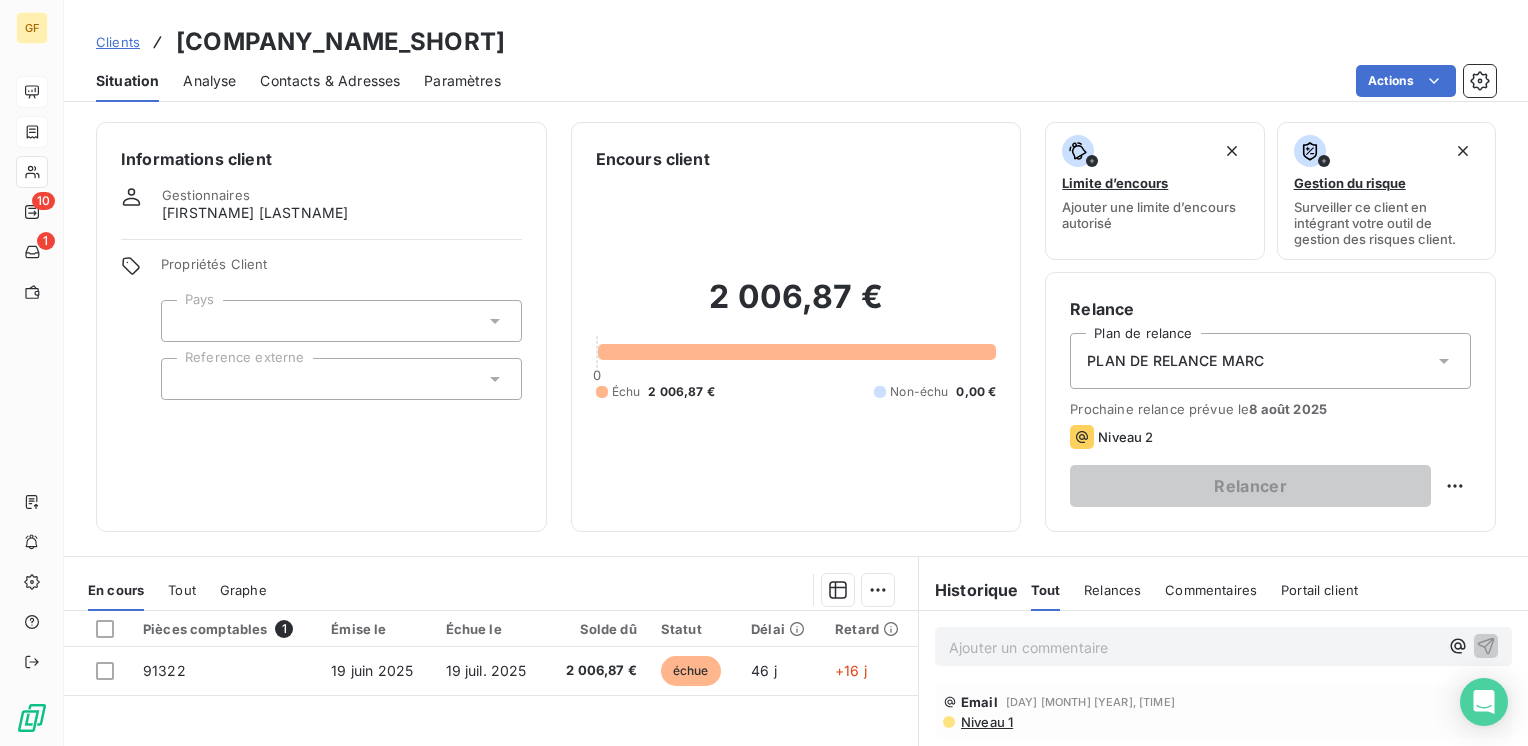 click on "Contacts & Adresses" at bounding box center (330, 81) 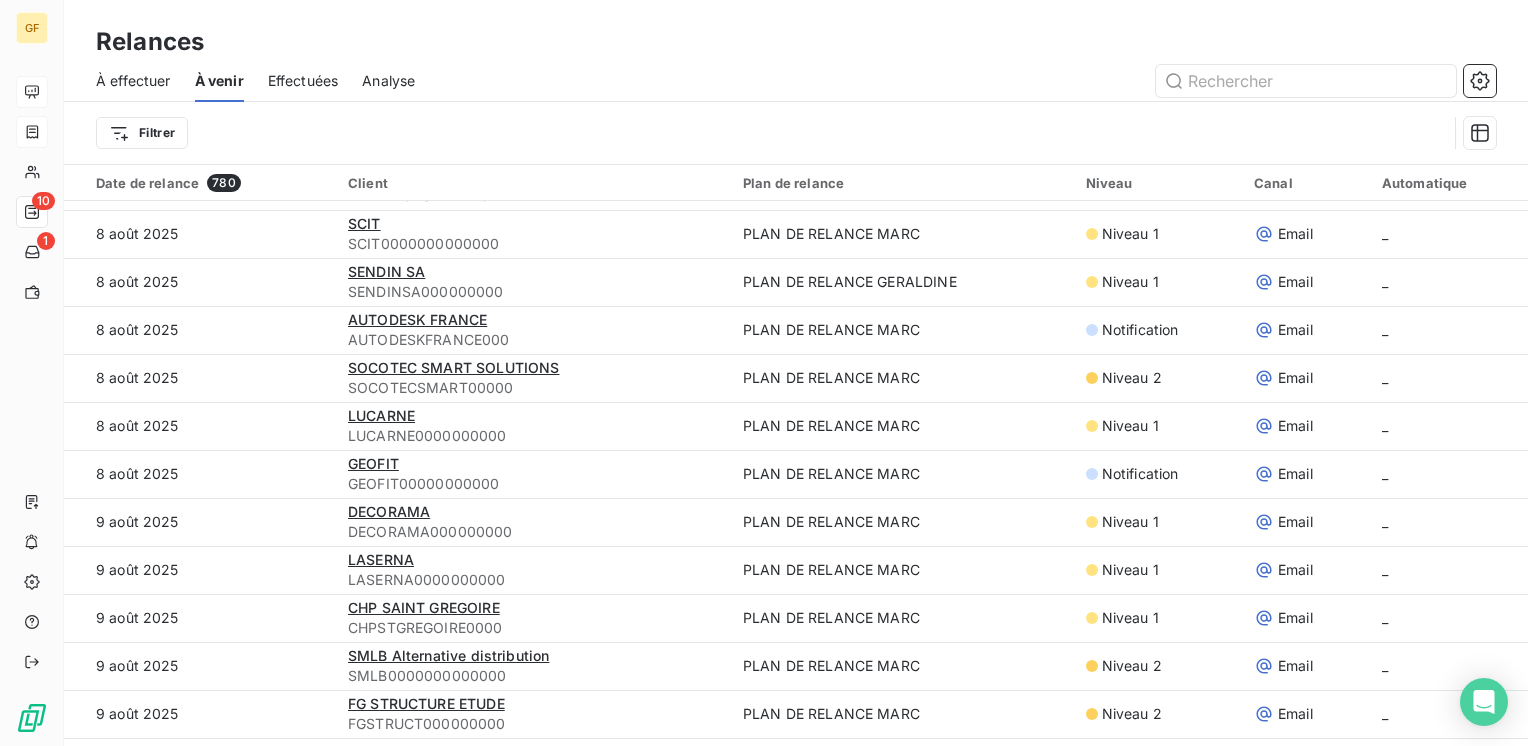 scroll, scrollTop: 1200, scrollLeft: 0, axis: vertical 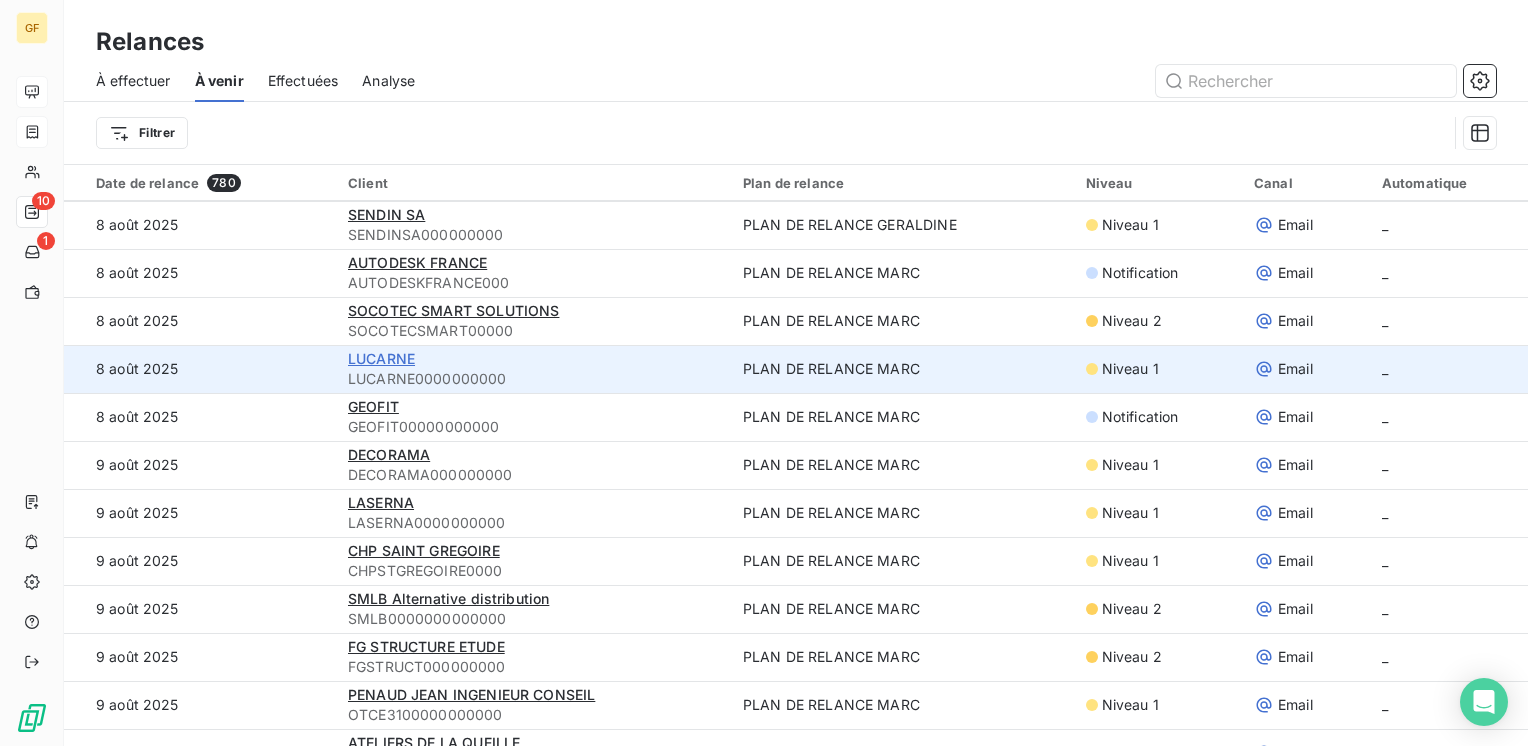 click on "LUCARNE" at bounding box center [381, 358] 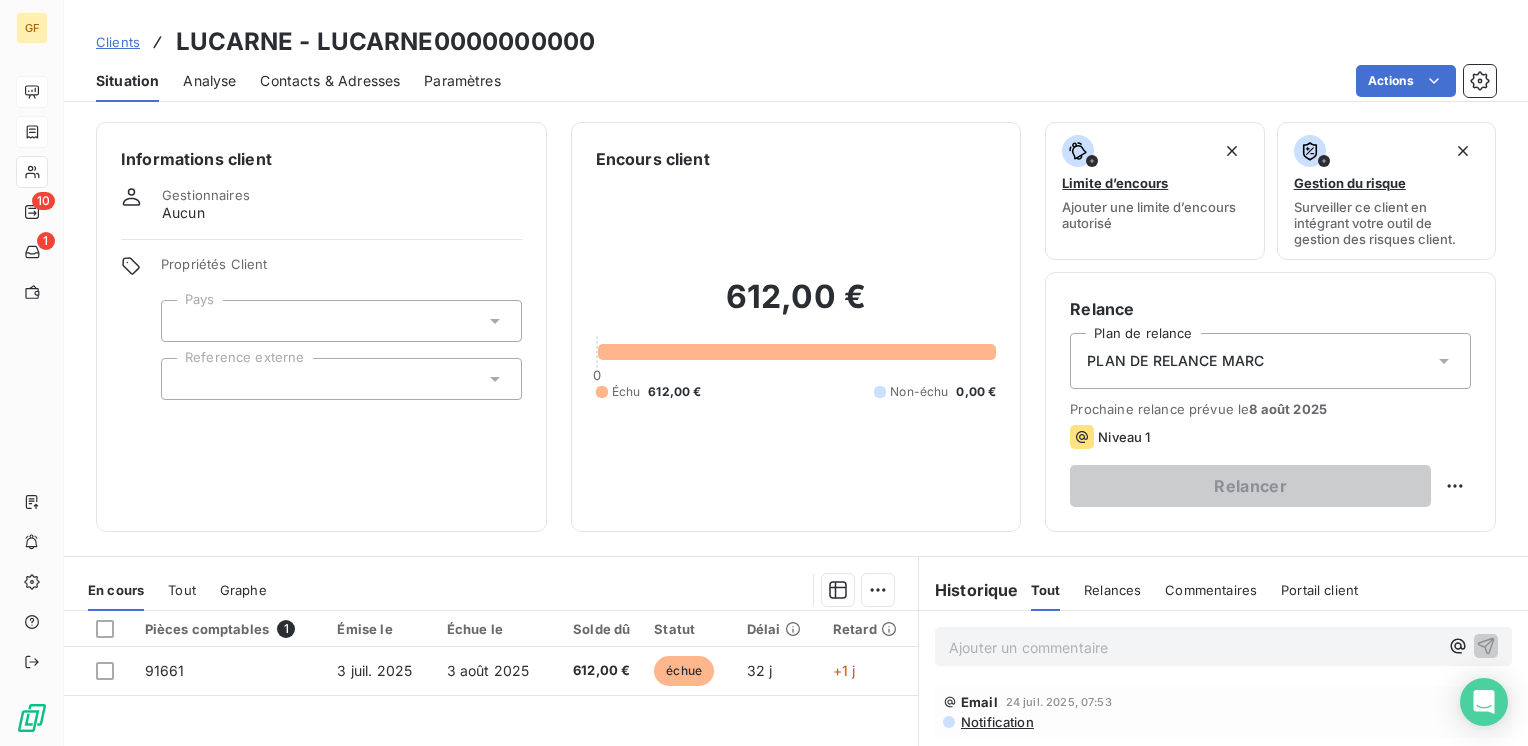 click on "Contacts & Adresses" at bounding box center (330, 81) 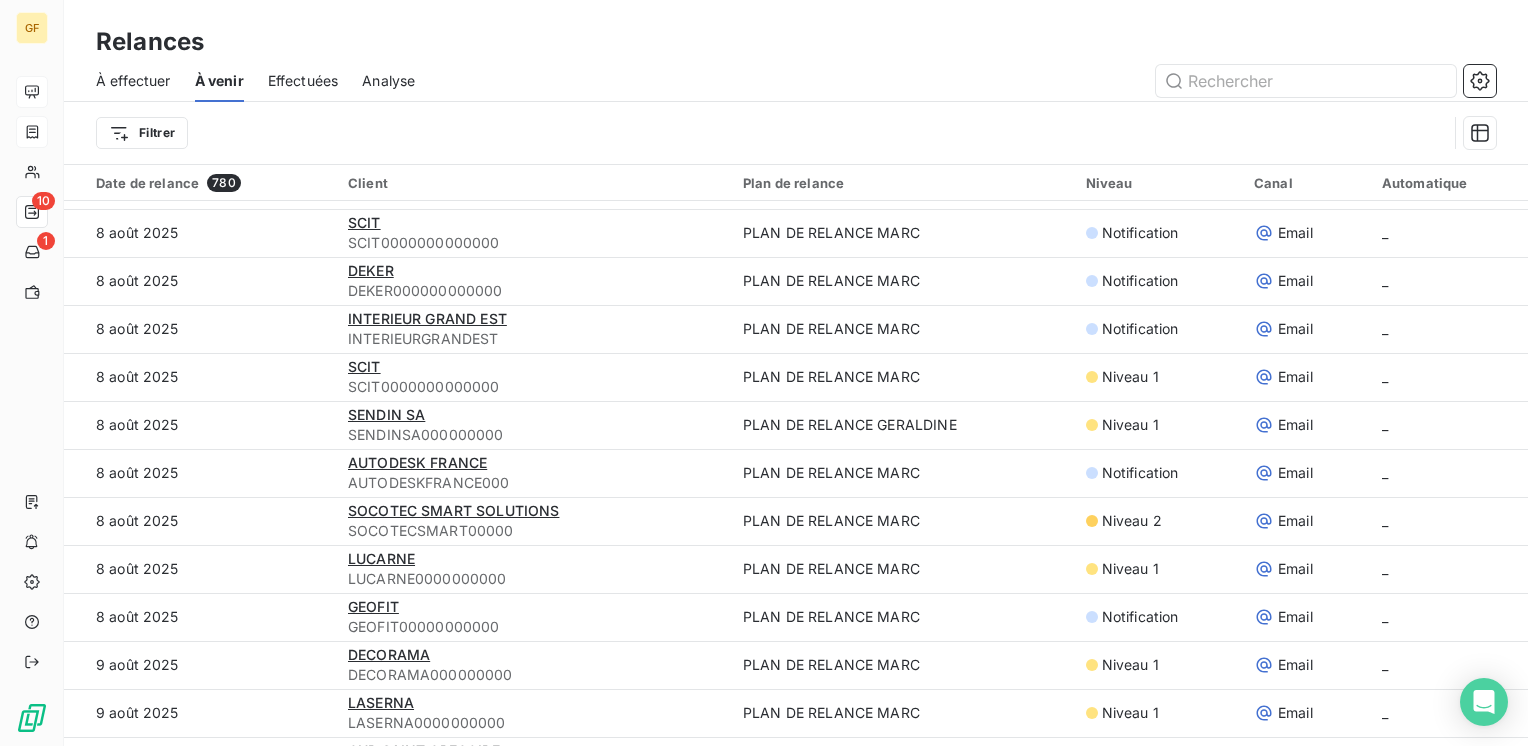 scroll, scrollTop: 1100, scrollLeft: 0, axis: vertical 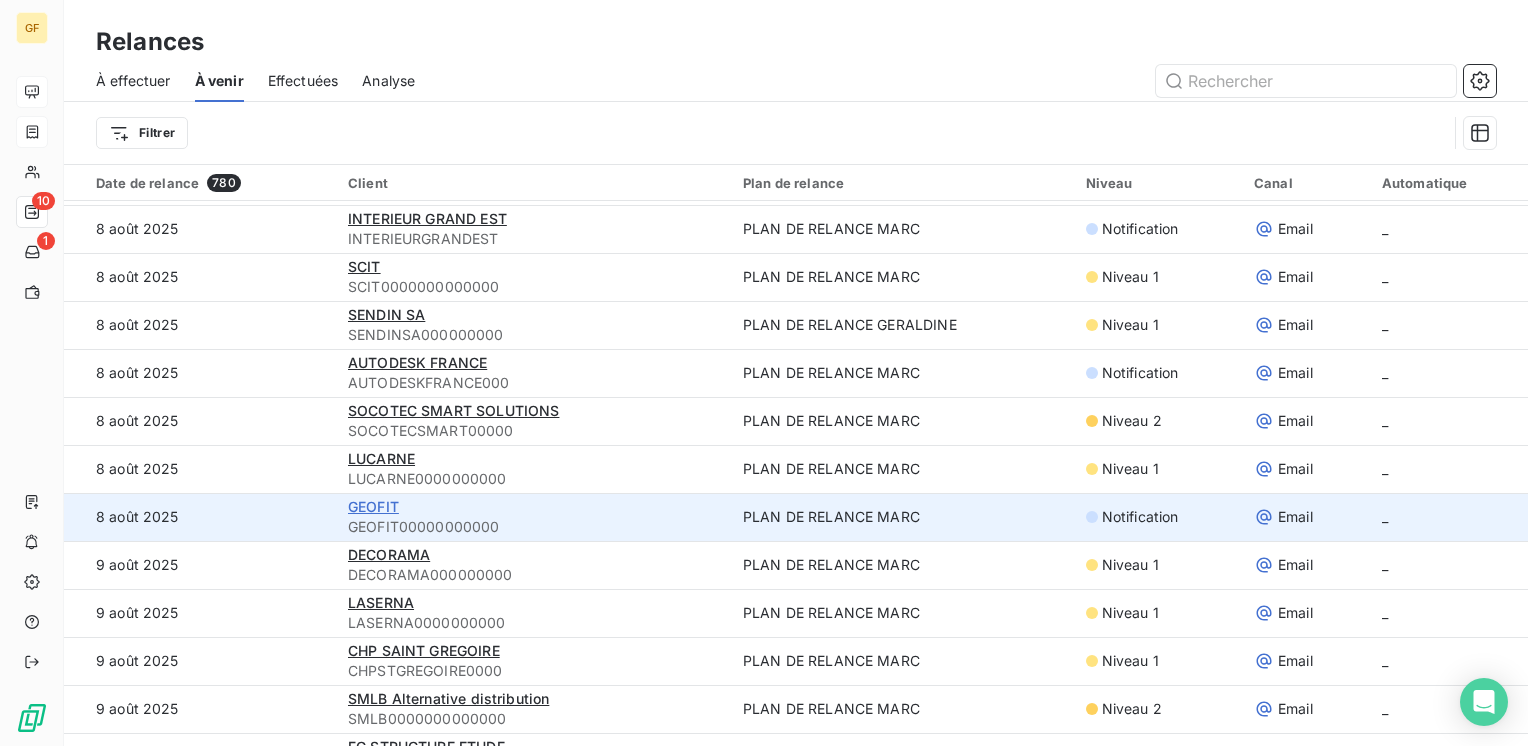 click on "GEOFIT" at bounding box center (373, 506) 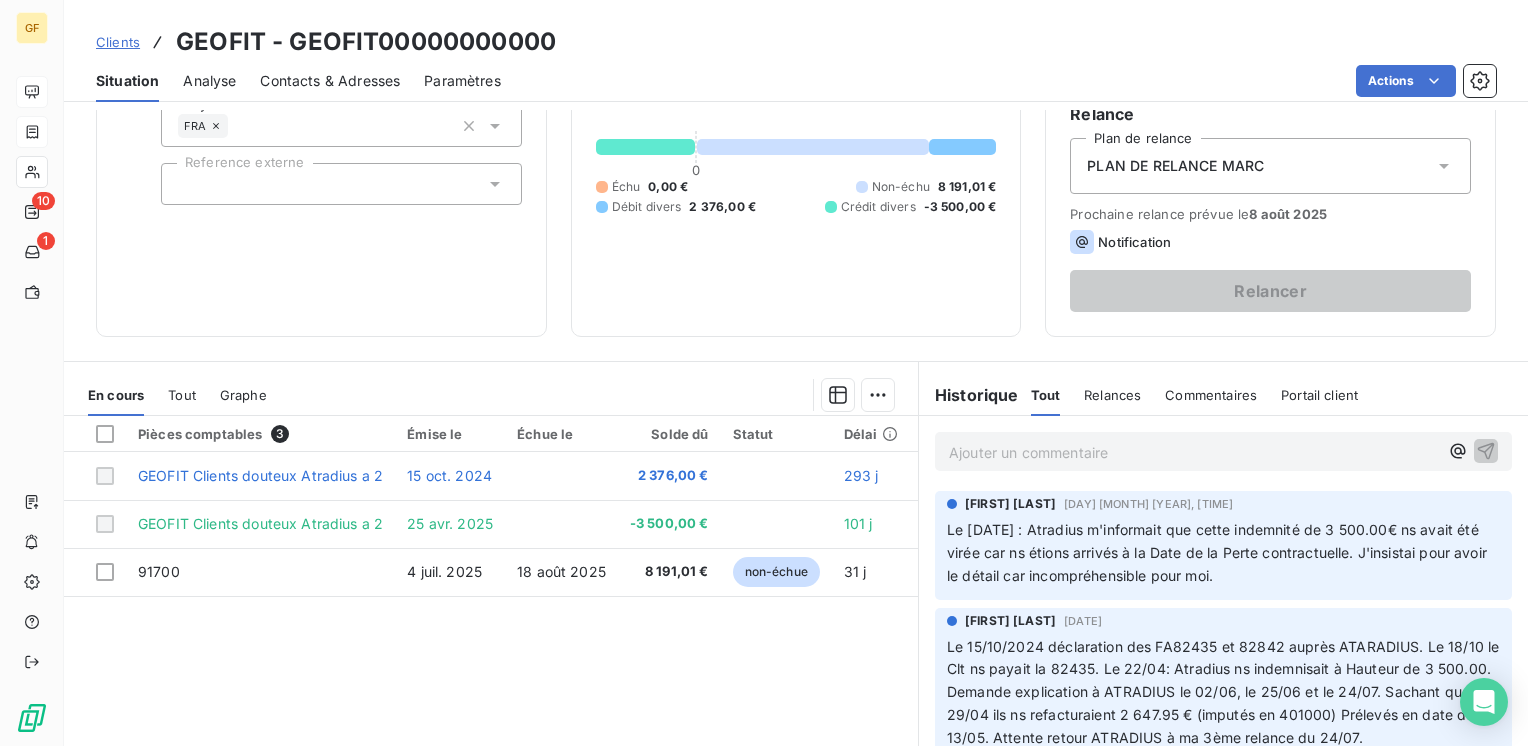 scroll, scrollTop: 200, scrollLeft: 0, axis: vertical 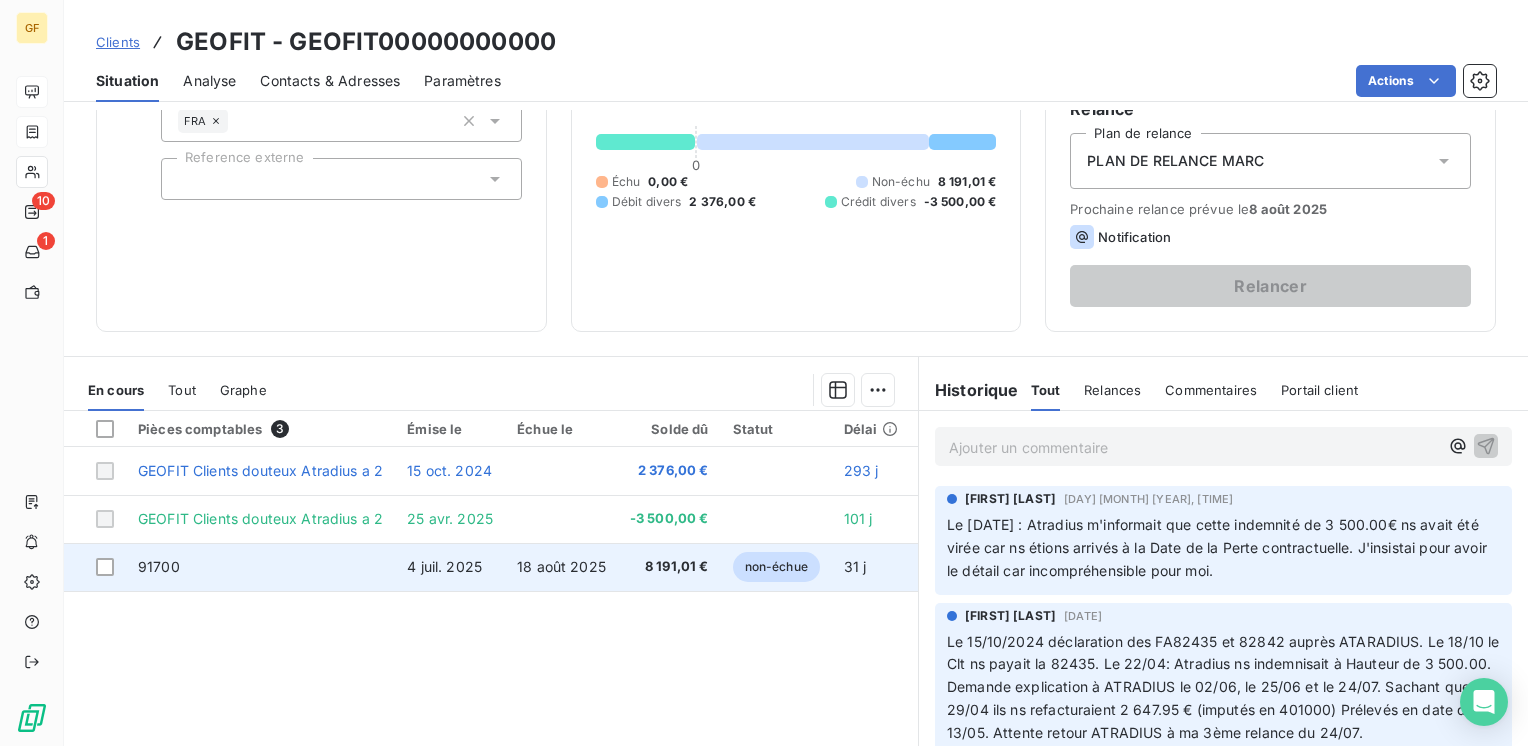 click on "4 juil. 2025" at bounding box center (450, 567) 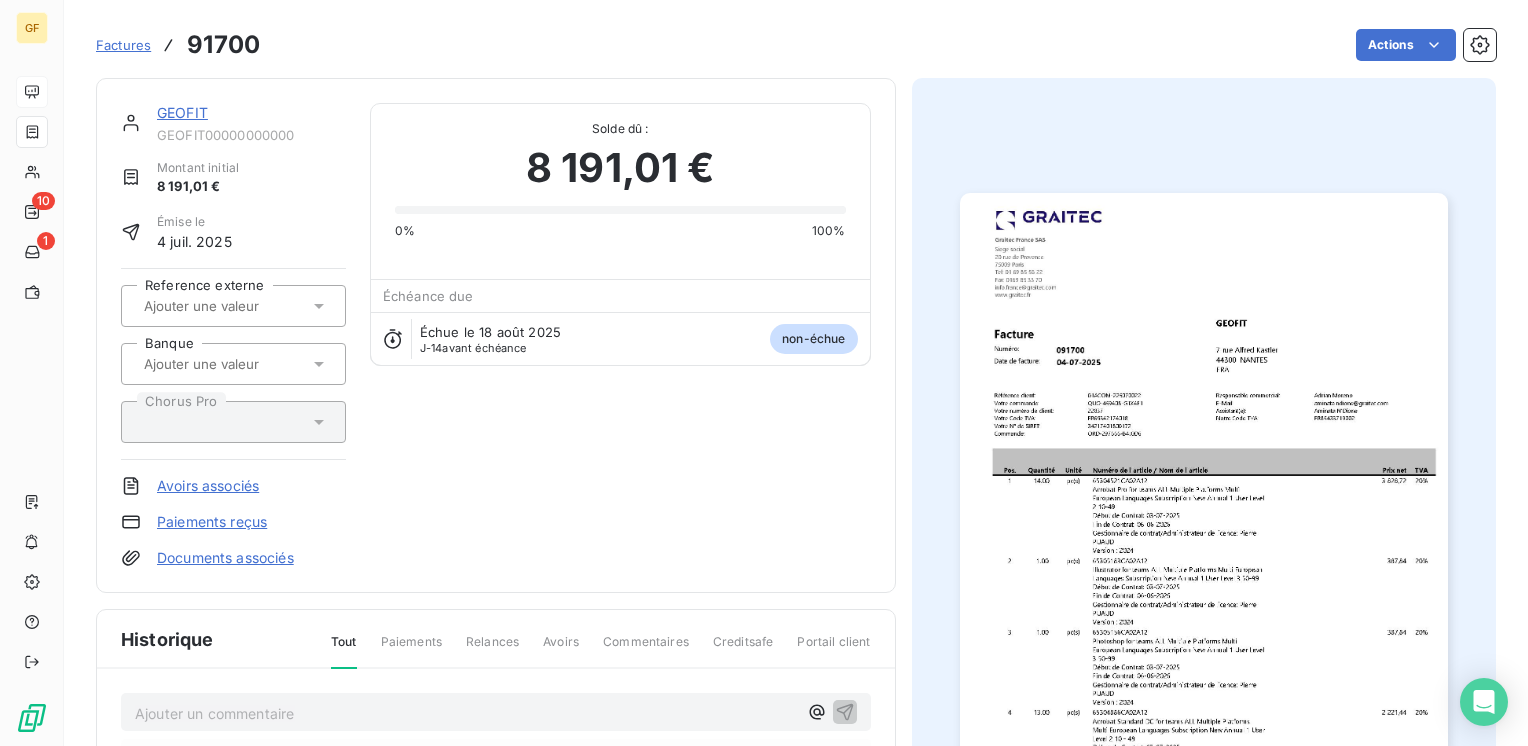 click at bounding box center [1204, 537] 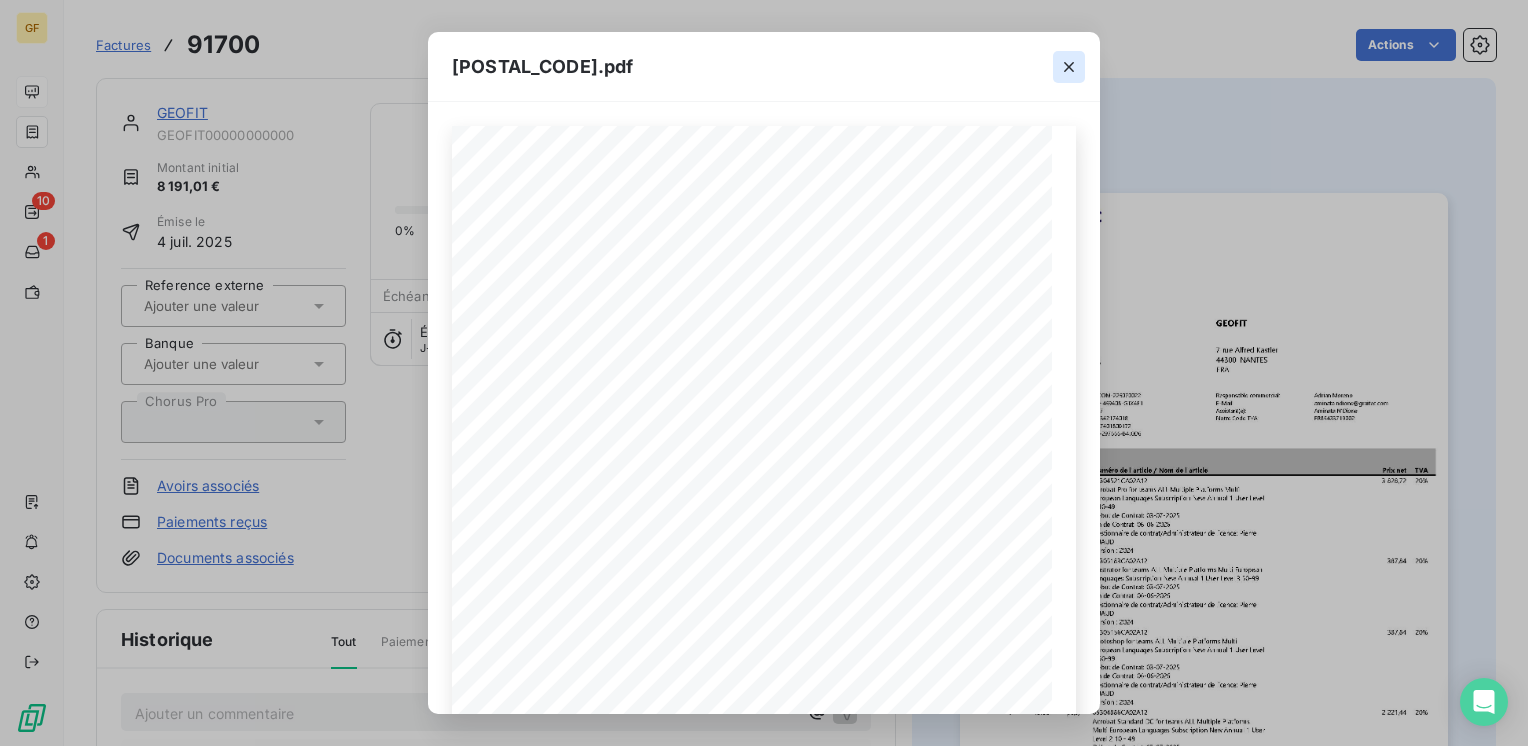 click 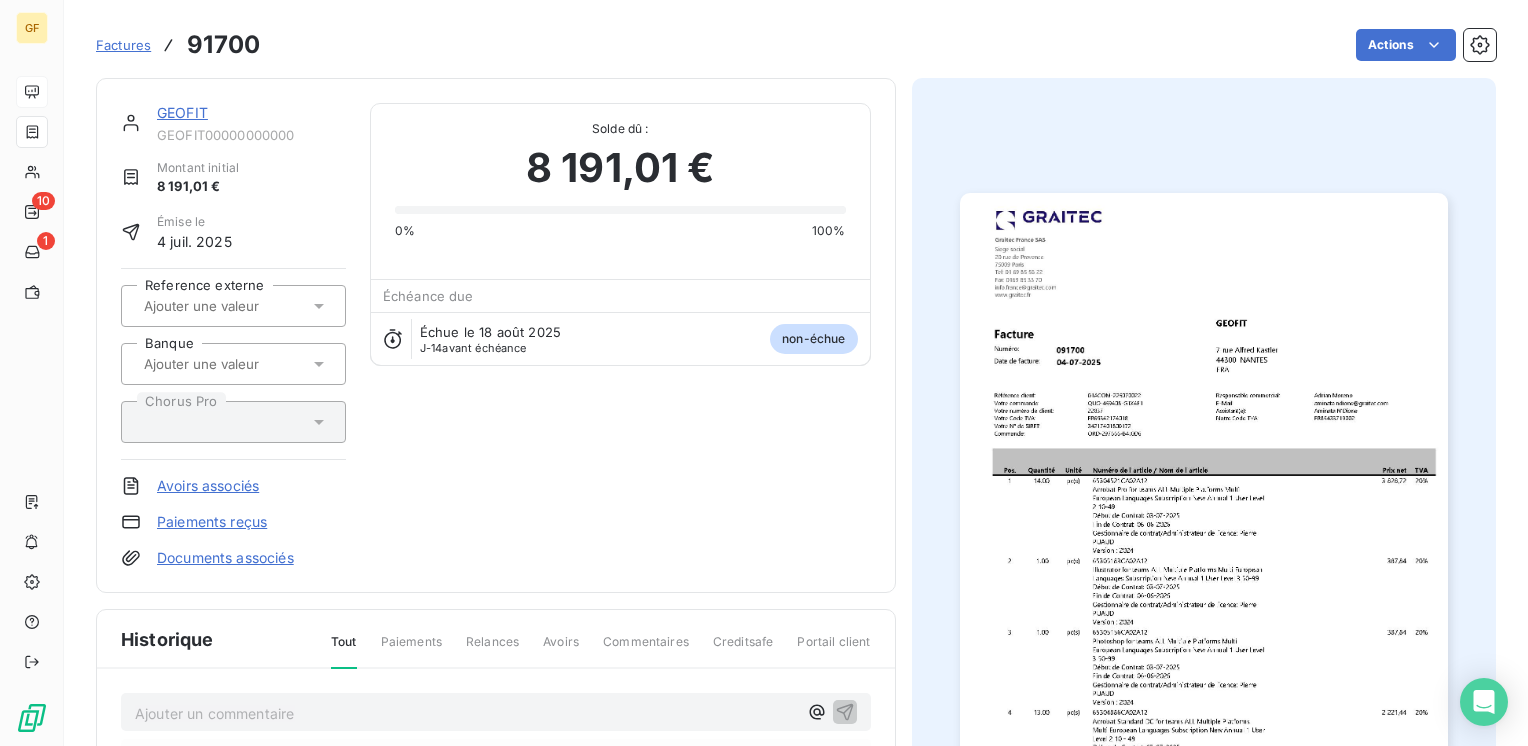 click on "GEOFIT" at bounding box center [182, 112] 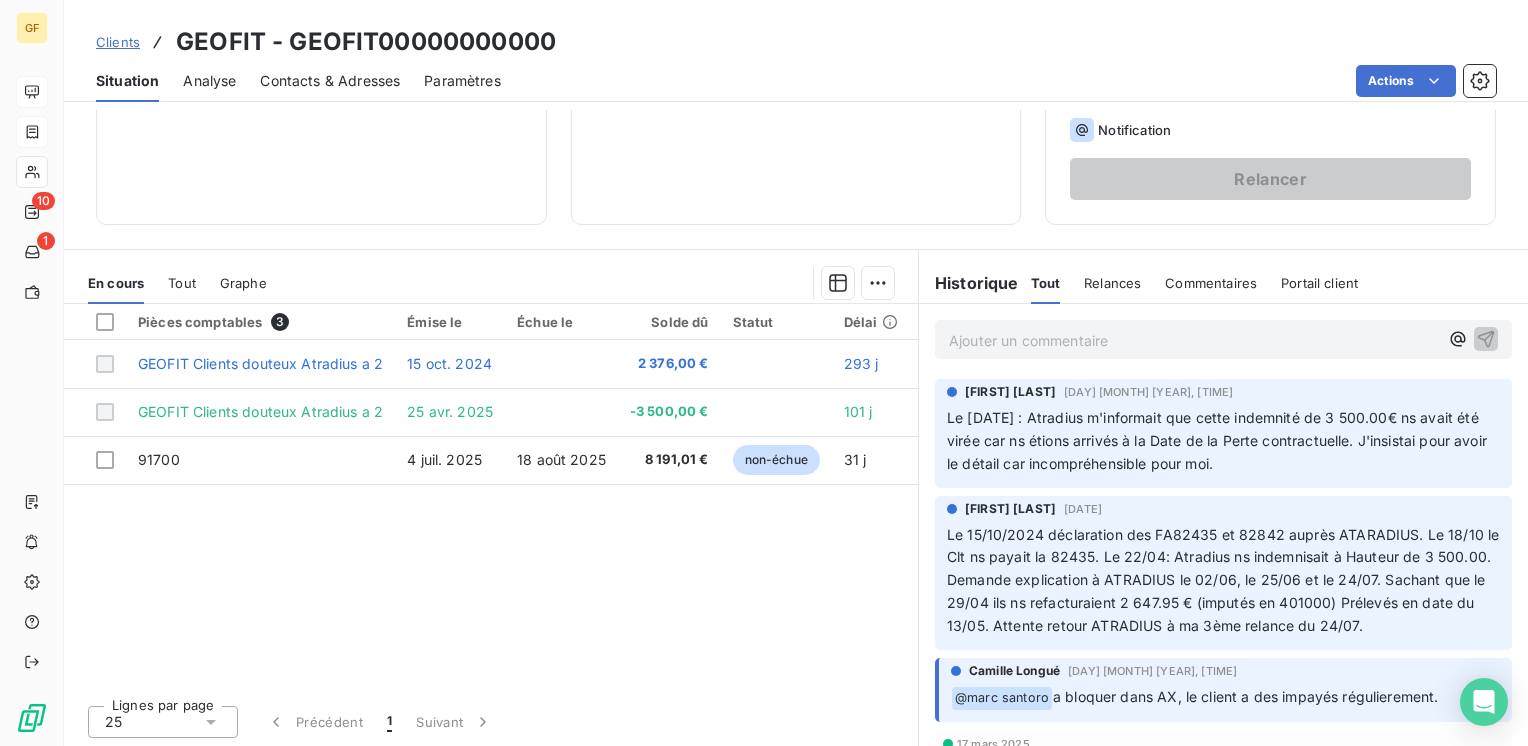 scroll, scrollTop: 308, scrollLeft: 0, axis: vertical 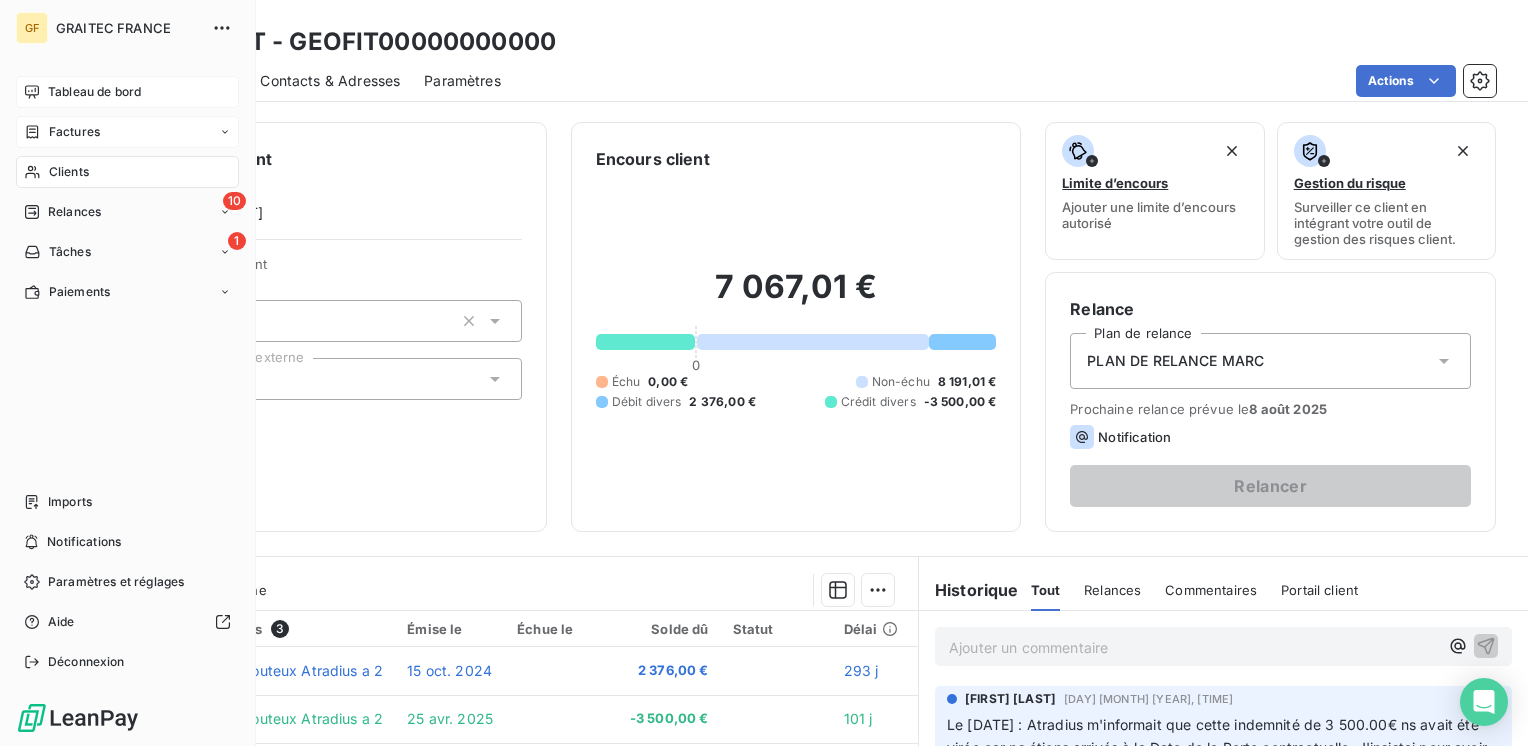 click on "Factures" at bounding box center (74, 132) 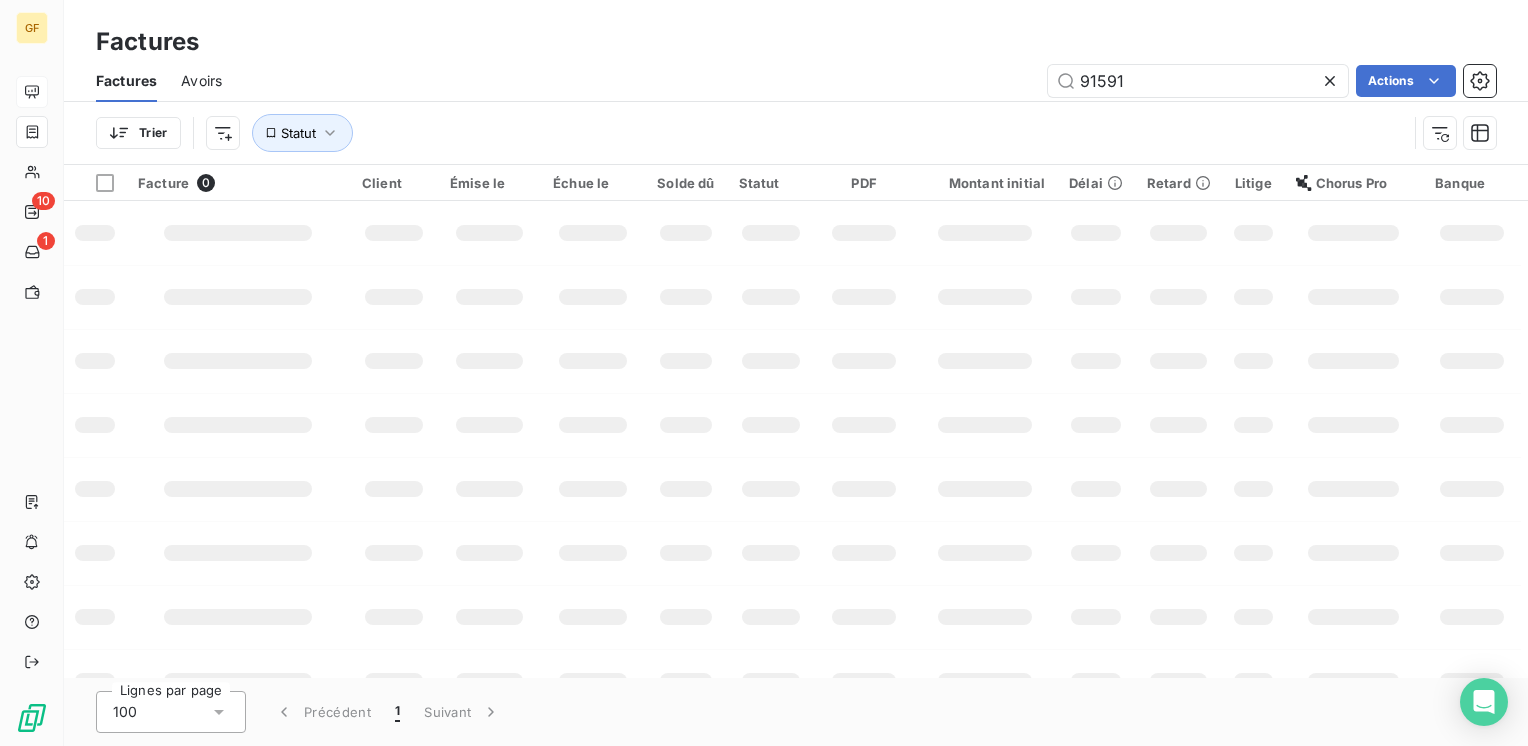 drag, startPoint x: 1068, startPoint y: 97, endPoint x: 1027, endPoint y: 107, distance: 42.201897 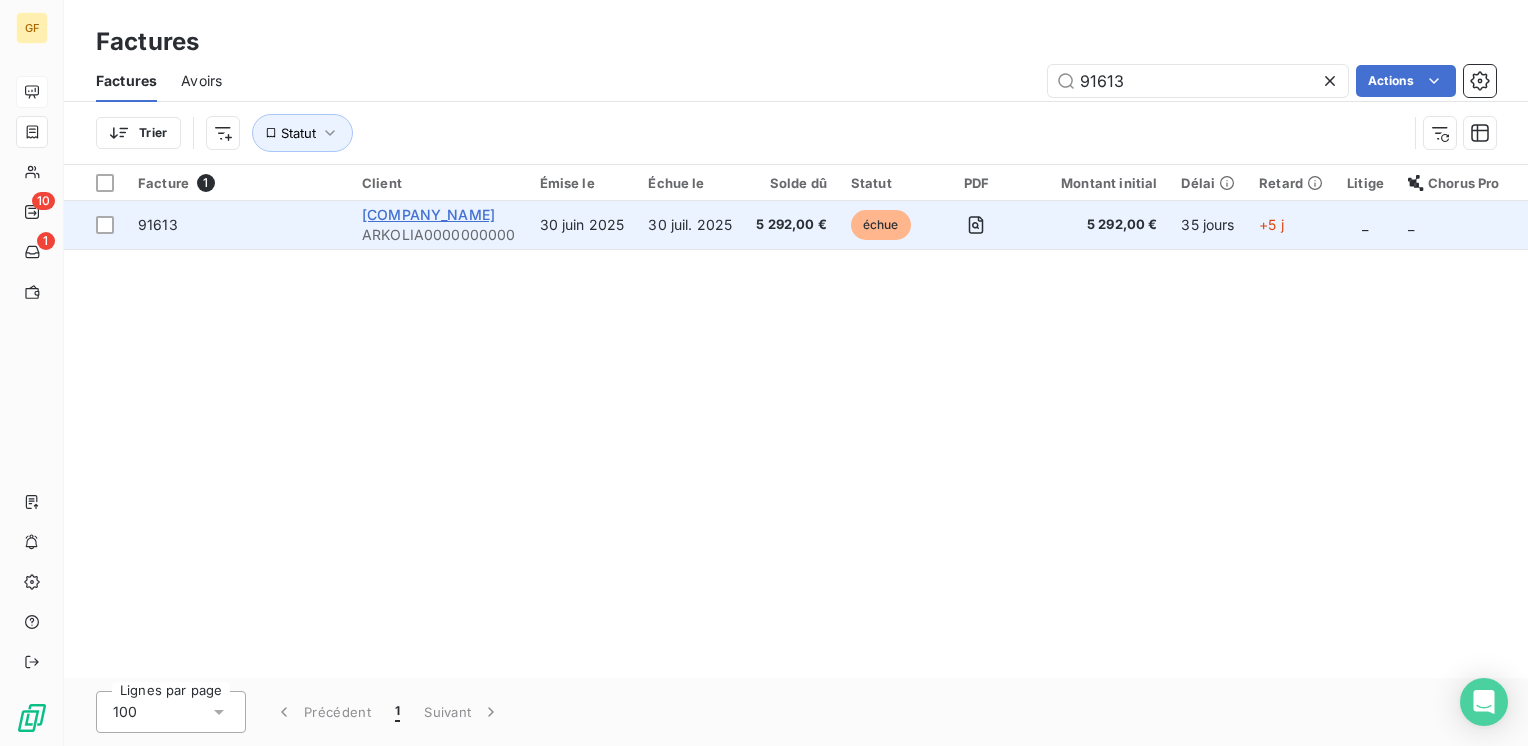 type on "[NUMBER]" 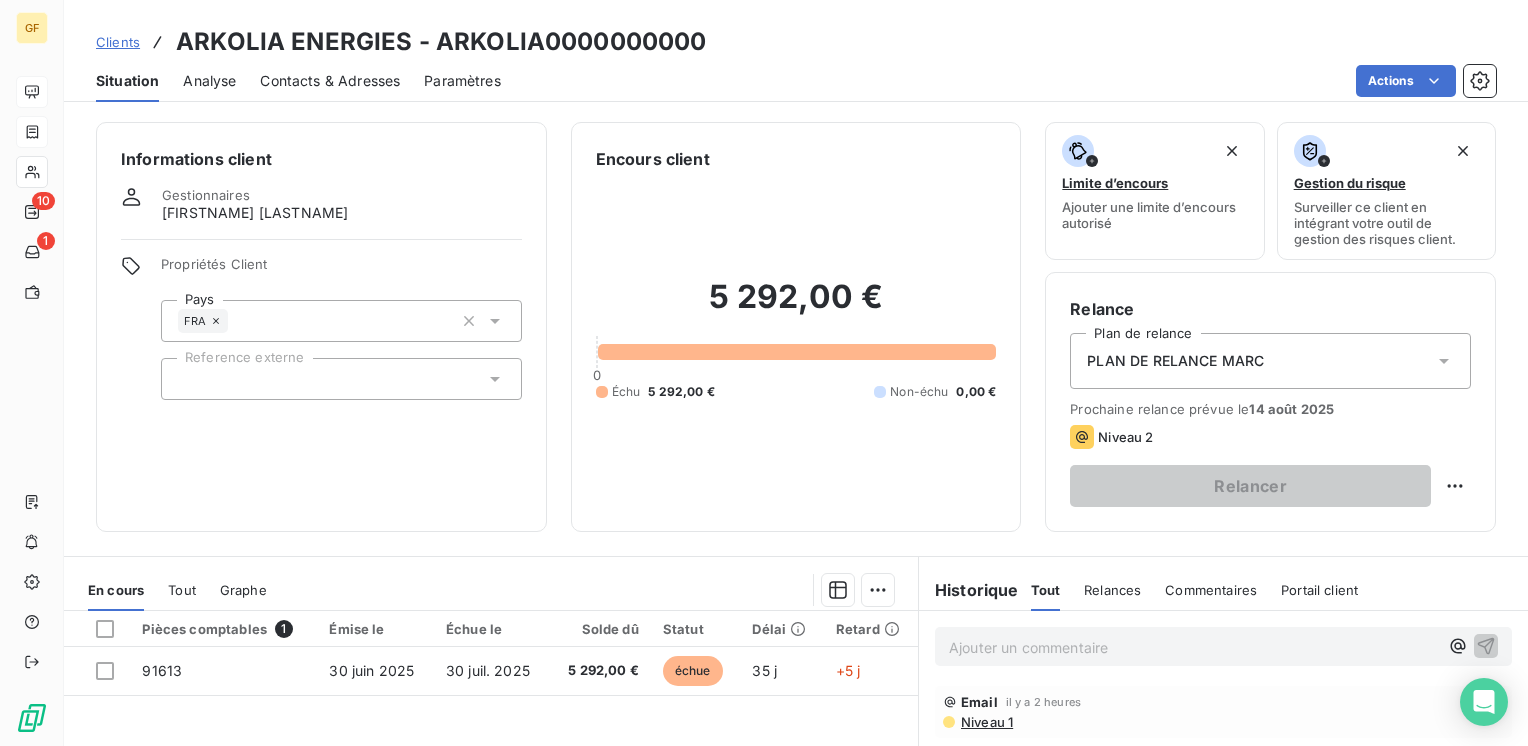 click on "Contacts & Adresses" at bounding box center (330, 81) 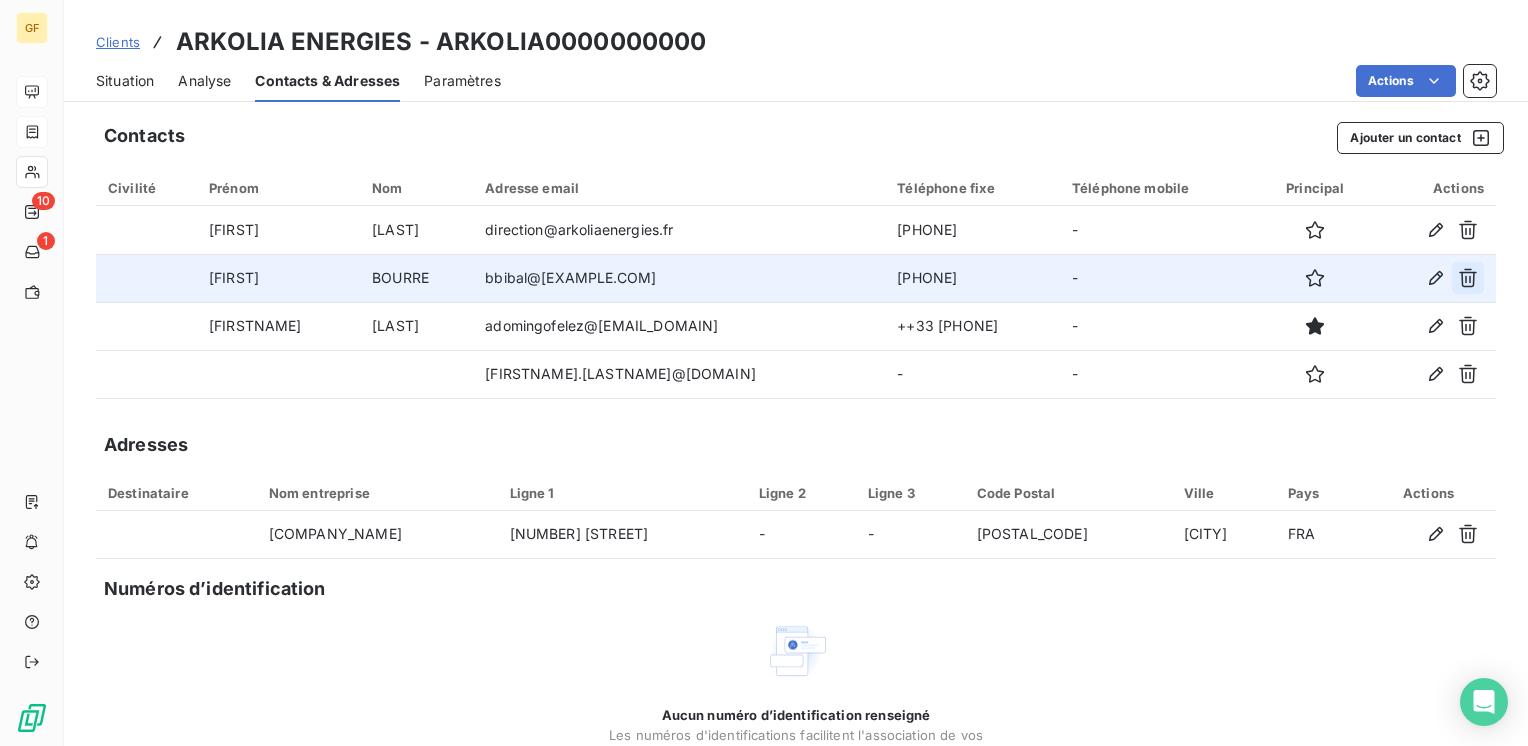 click 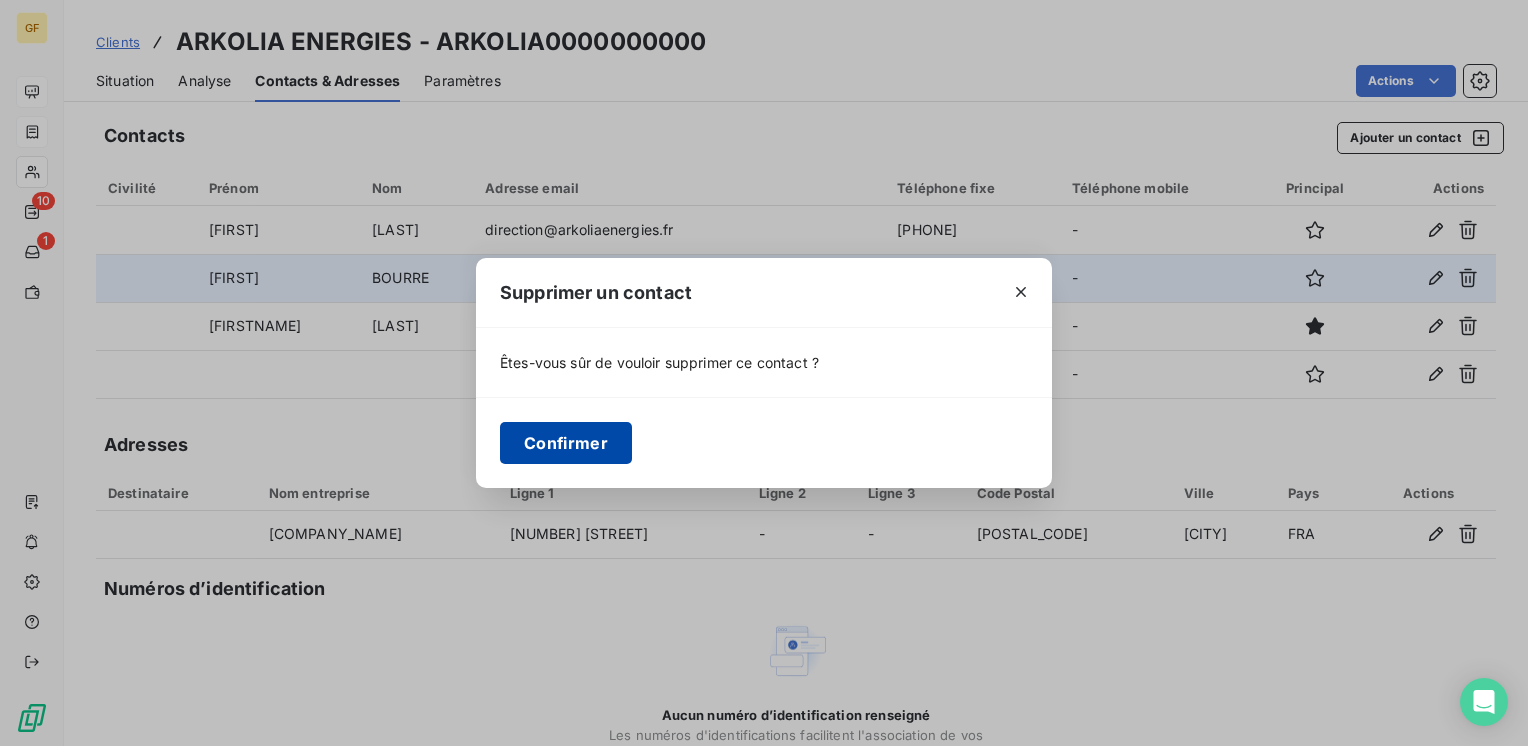 click on "Confirmer" at bounding box center [566, 443] 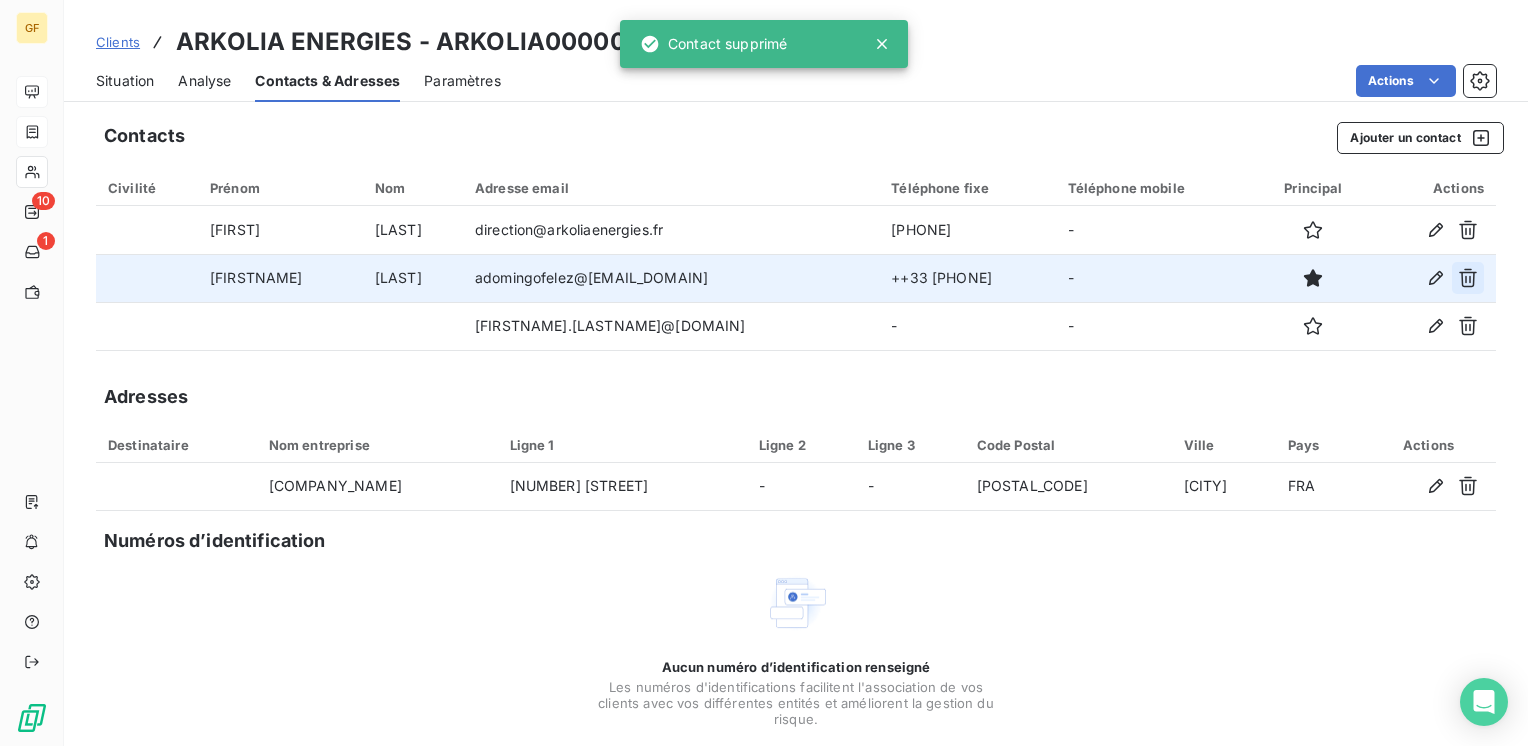 click 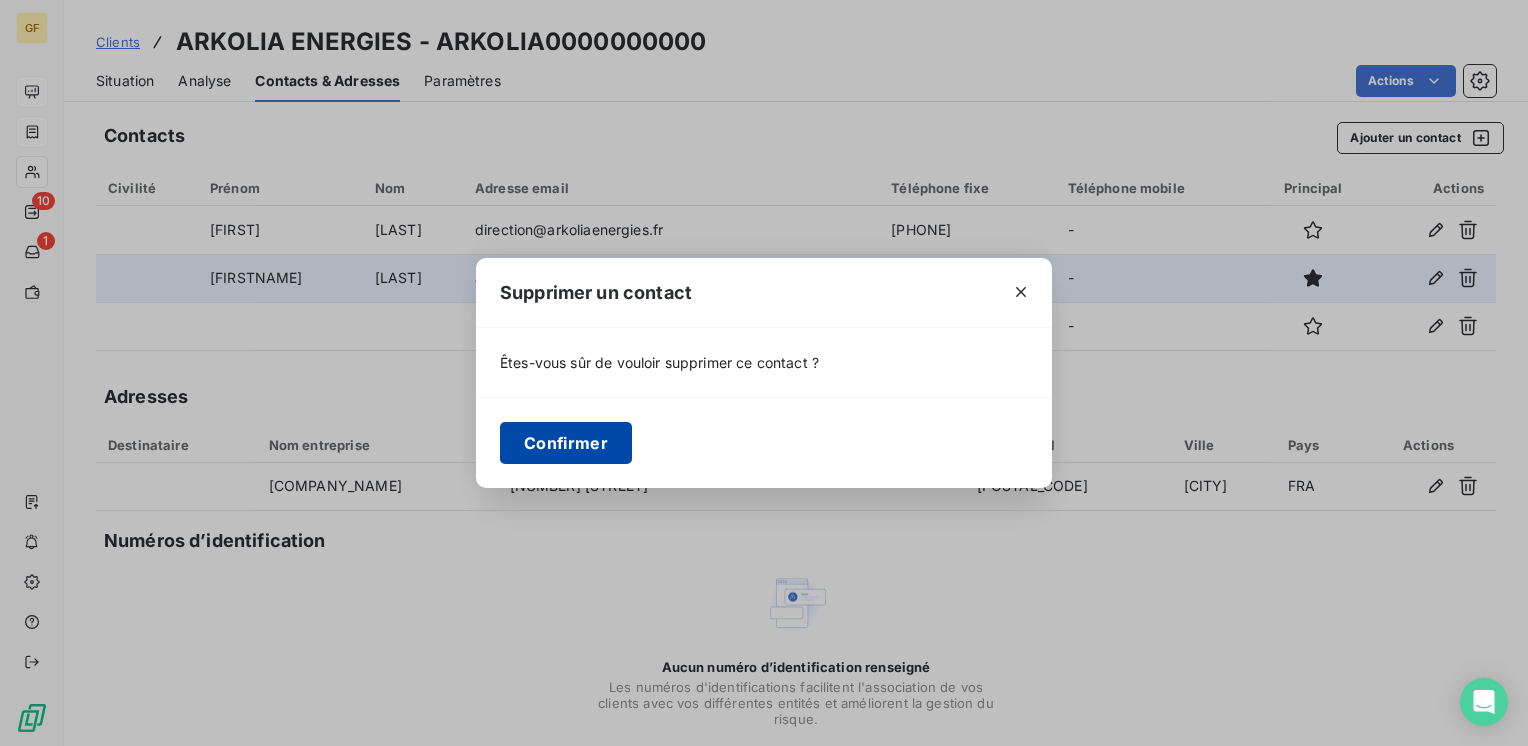 click on "Confirmer" at bounding box center [566, 443] 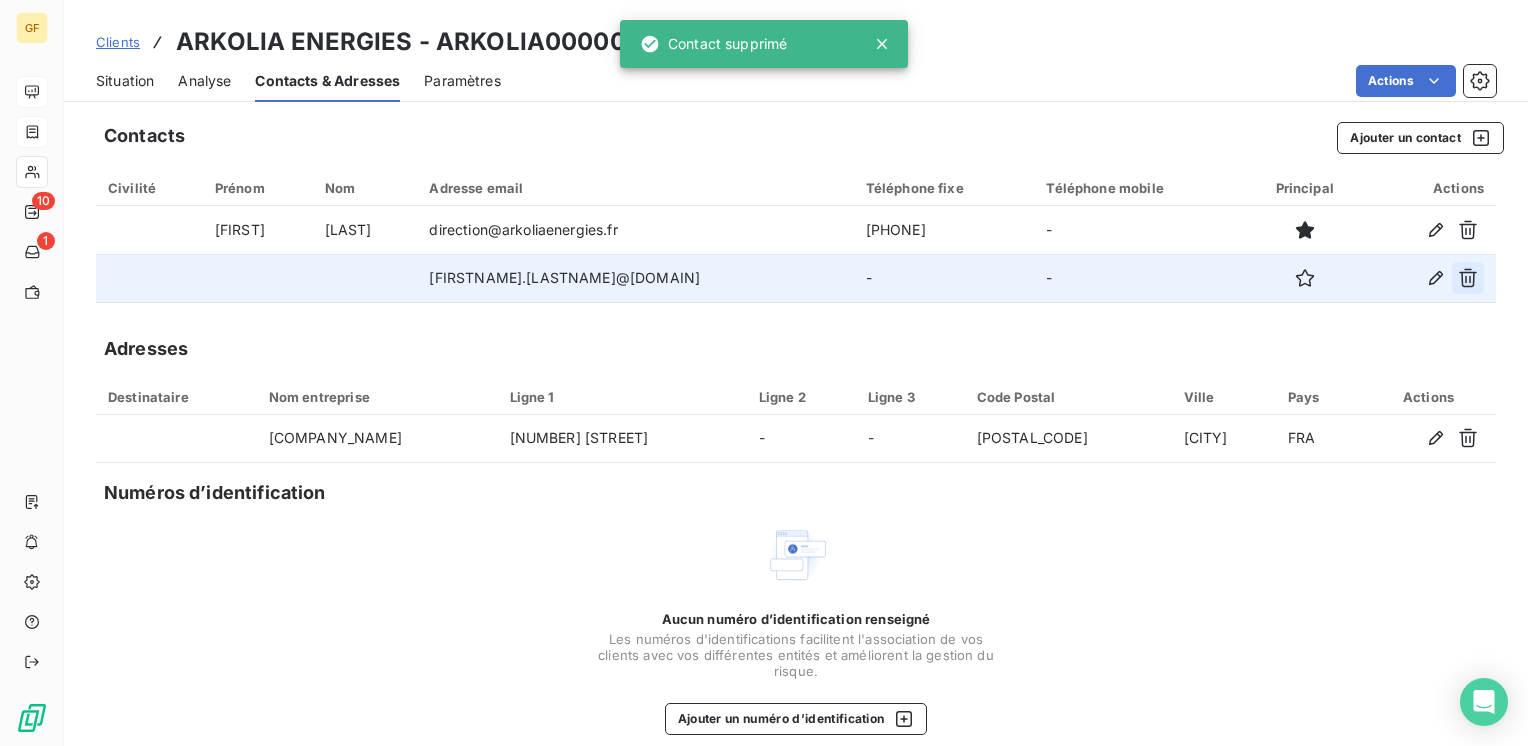click at bounding box center [1468, 278] 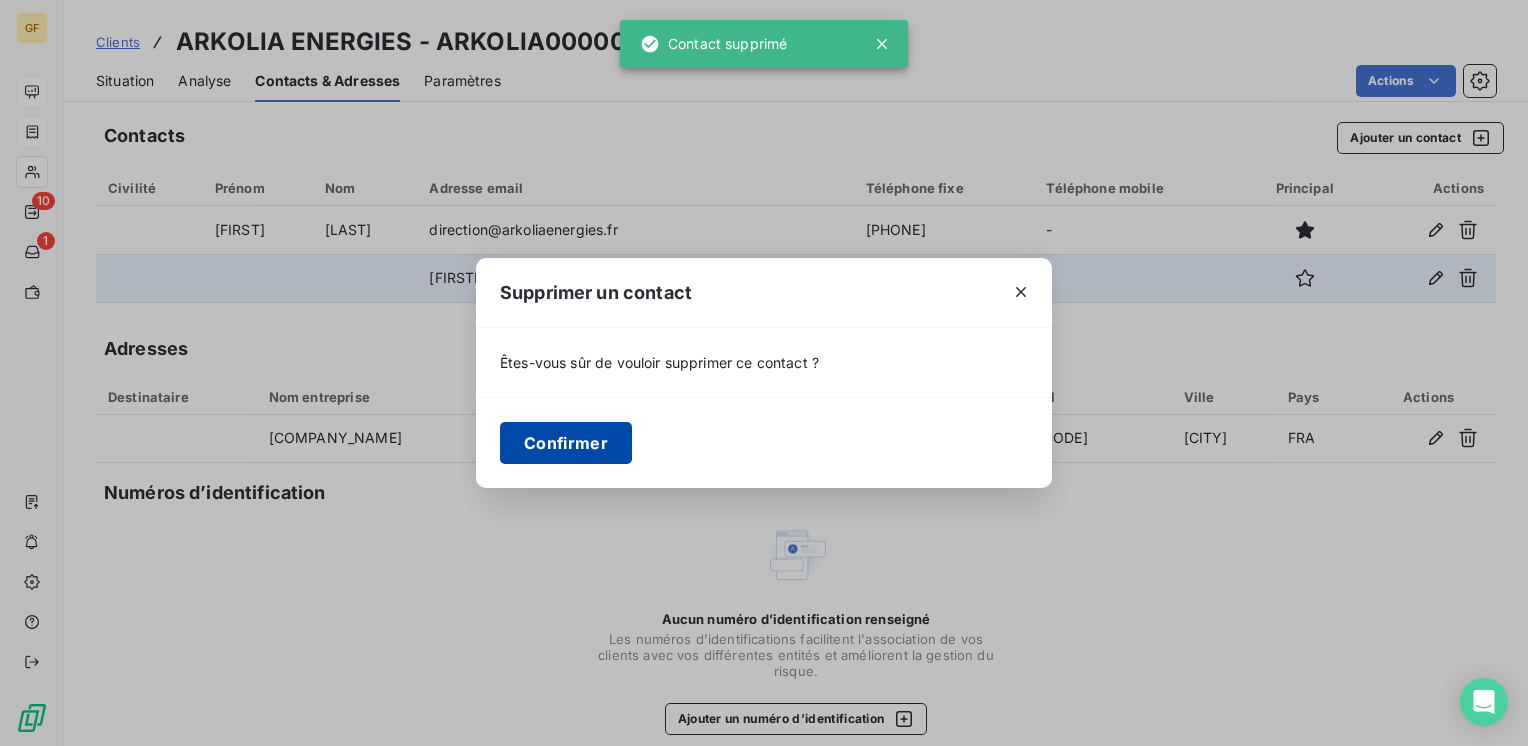 click on "Confirmer" at bounding box center (566, 443) 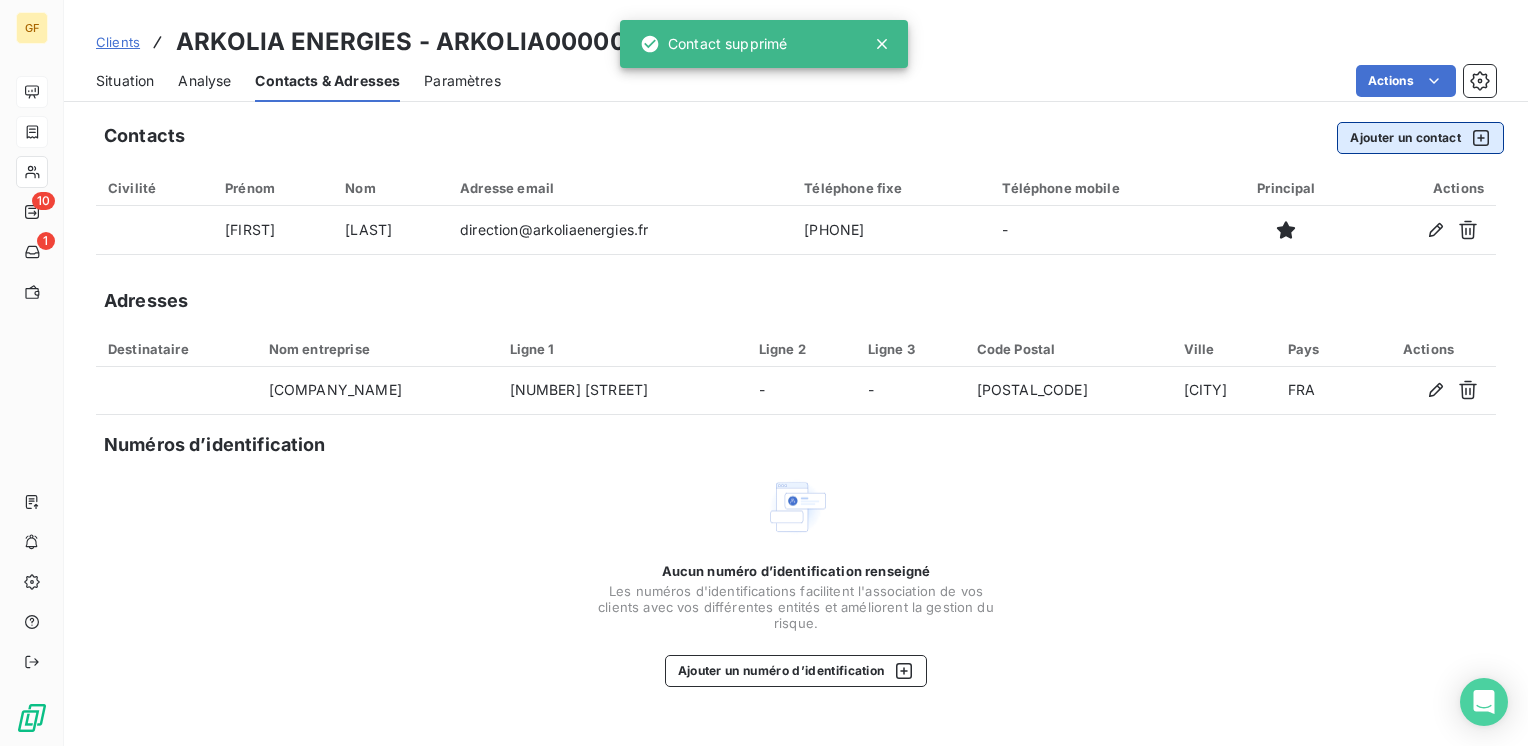 click on "Ajouter un contact" at bounding box center [1420, 138] 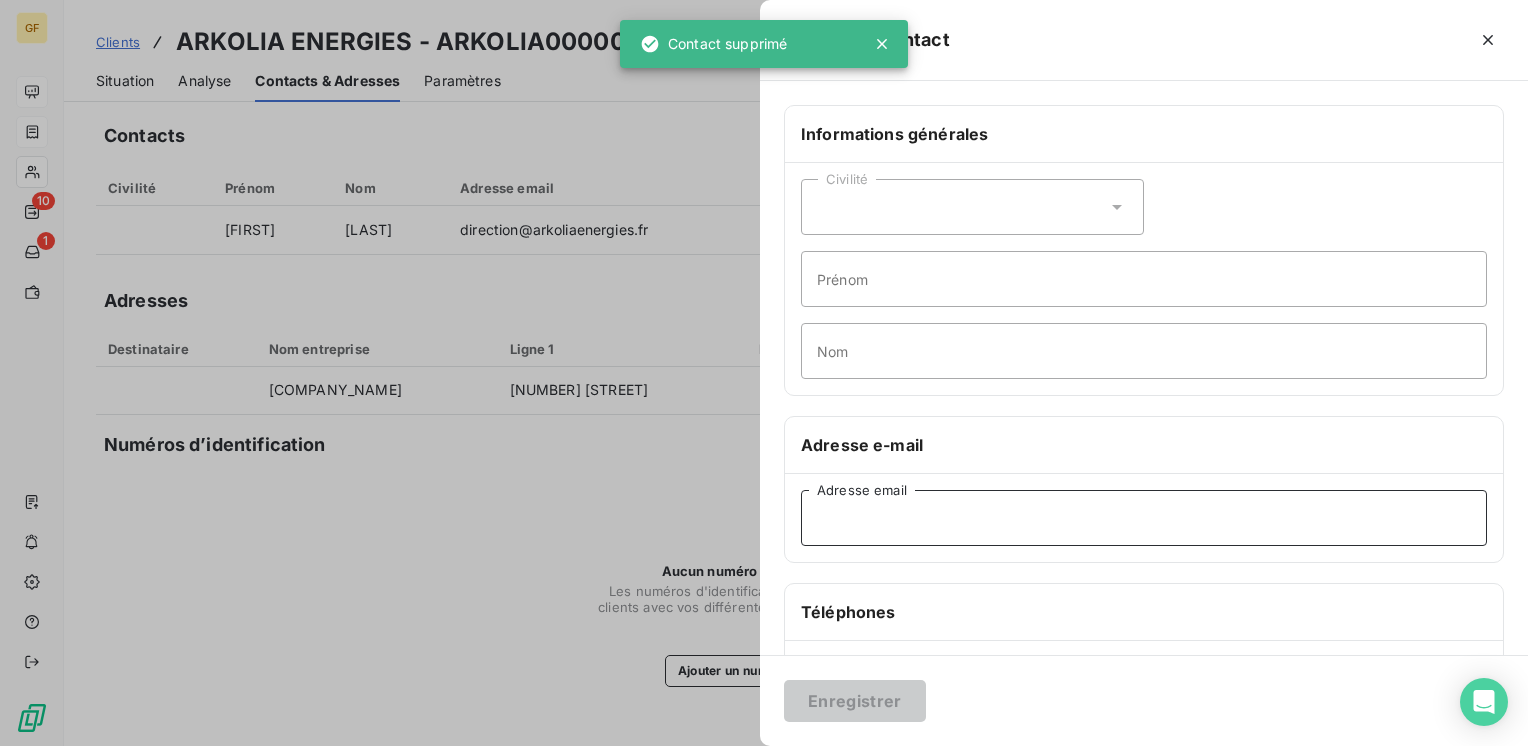 click on "Adresse email" at bounding box center [1144, 518] 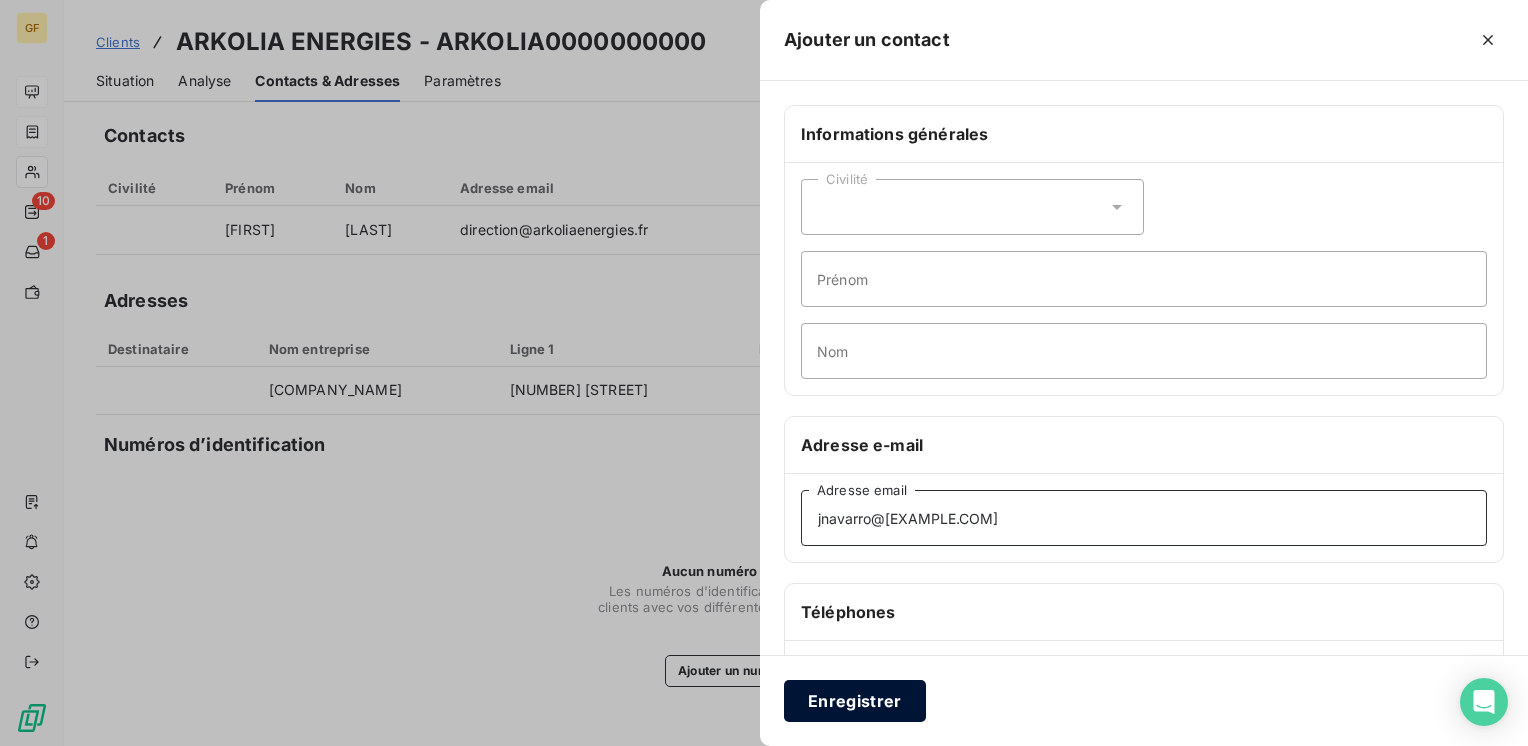type on "jnavarro@arkolia.com" 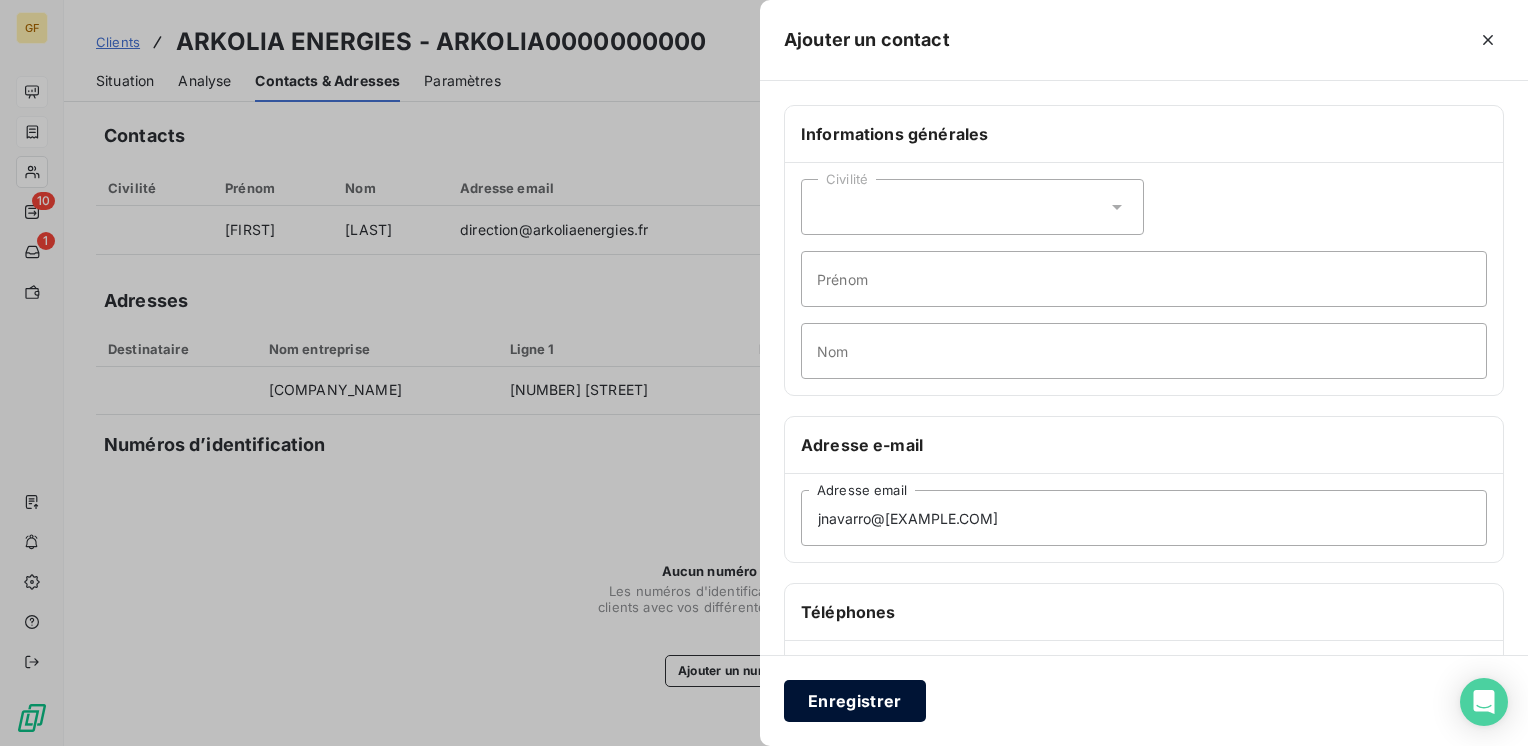 click on "Enregistrer" at bounding box center [855, 701] 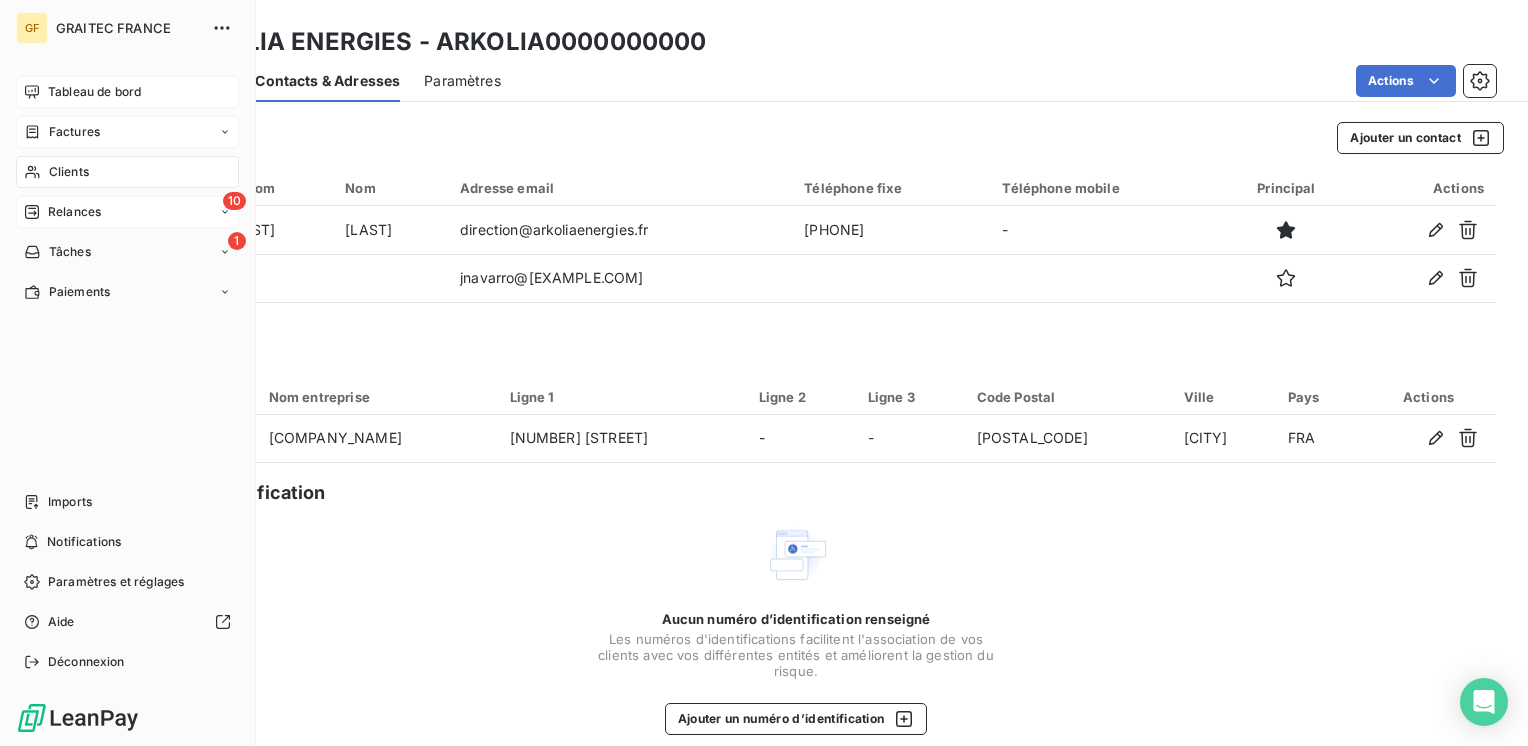 click on "Relances" at bounding box center (74, 212) 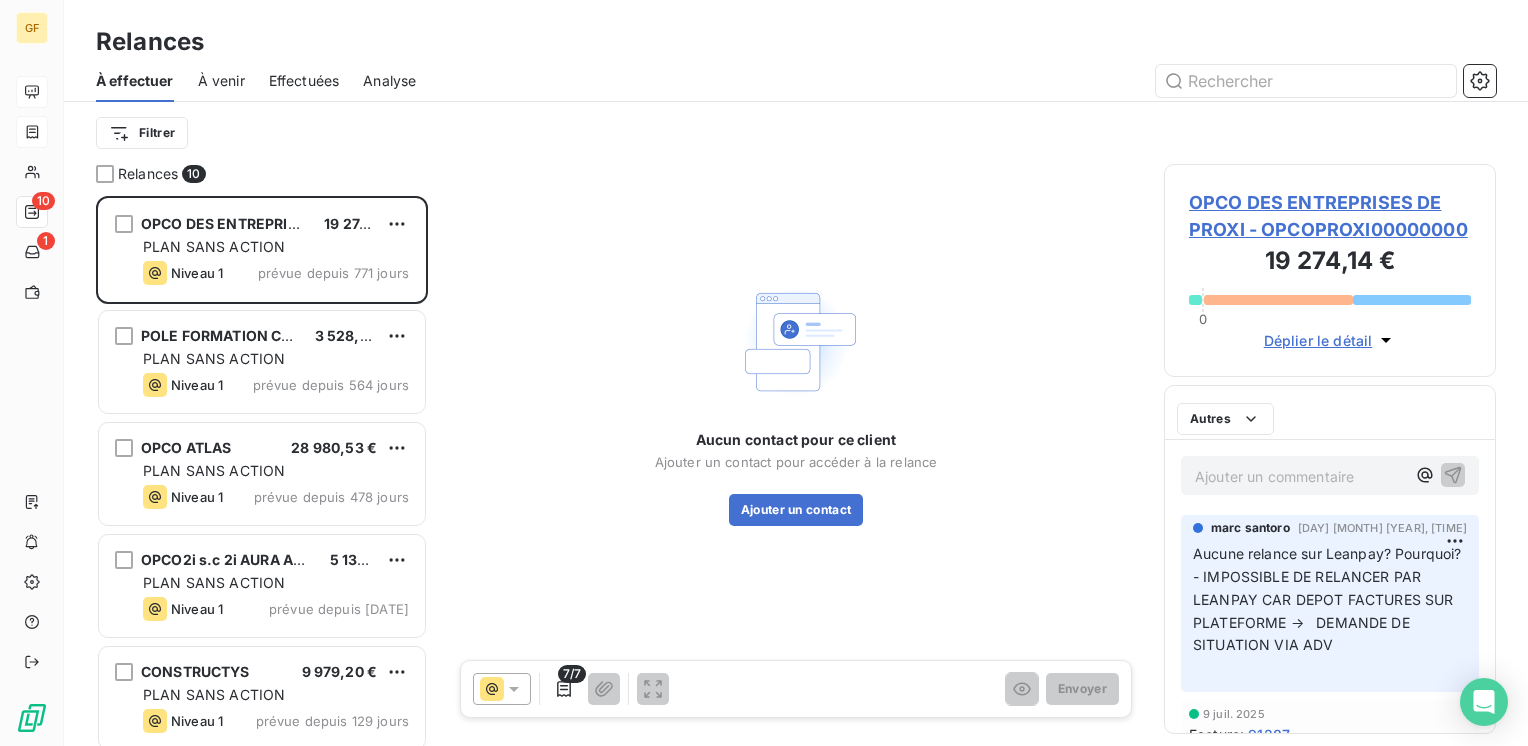 scroll, scrollTop: 16, scrollLeft: 16, axis: both 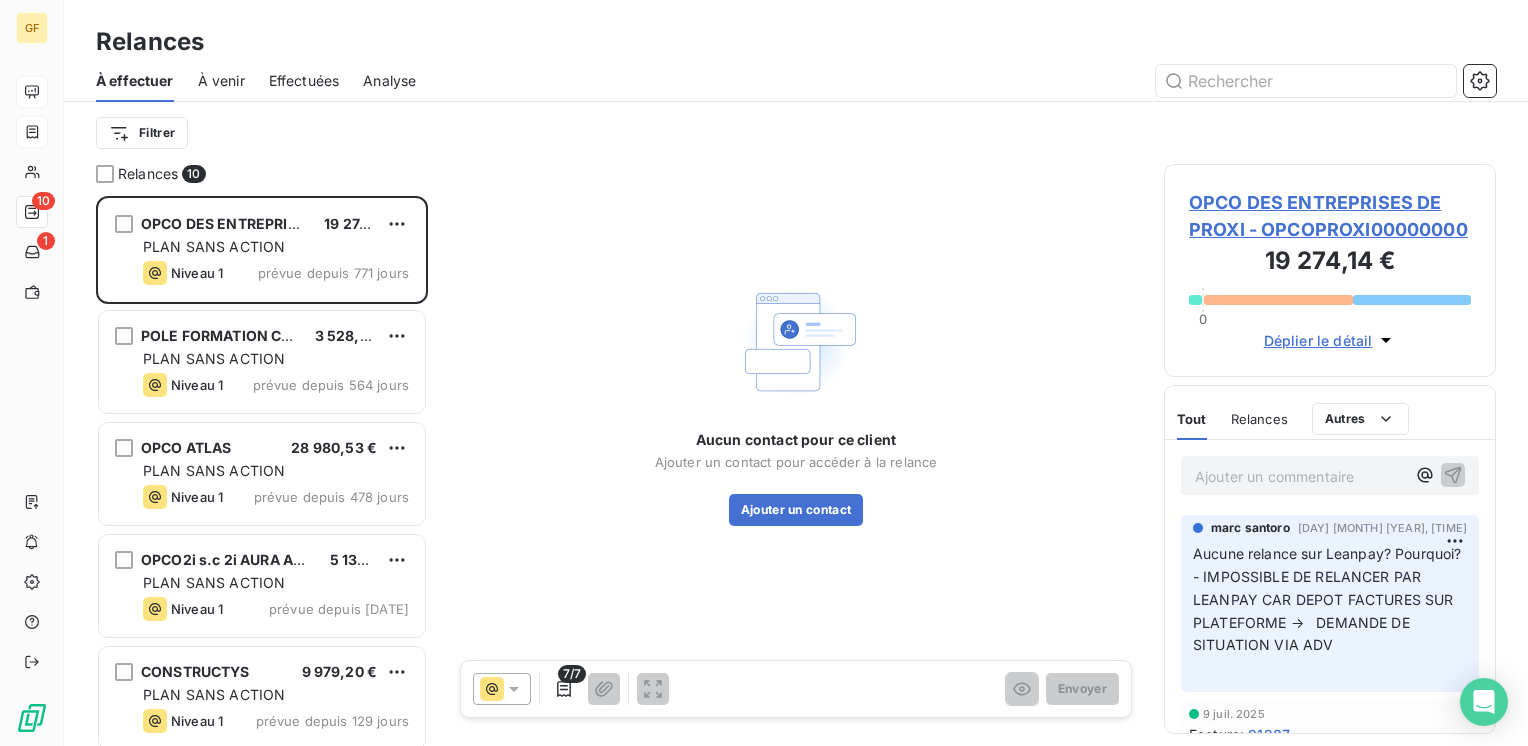 click on "À venir" at bounding box center (221, 81) 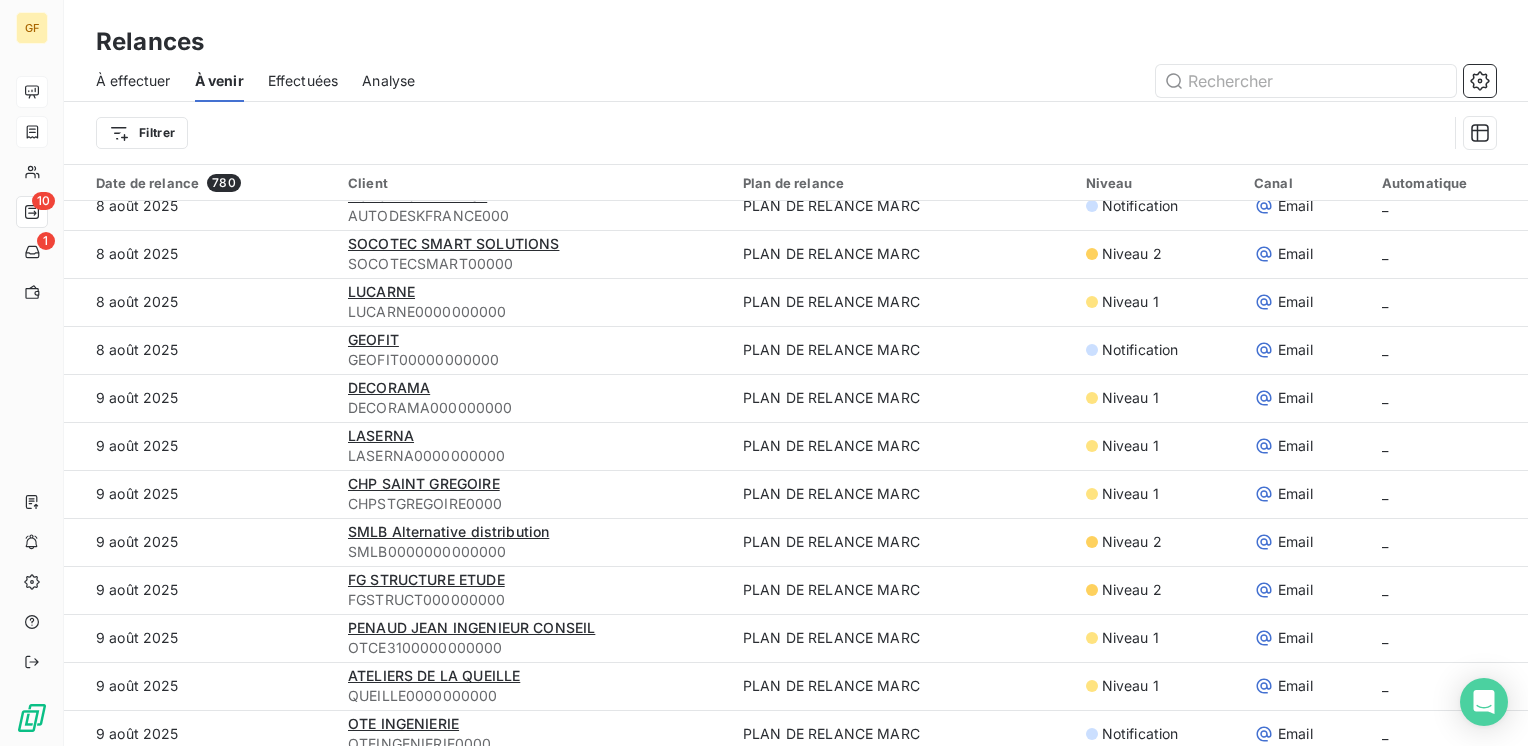 scroll, scrollTop: 1300, scrollLeft: 0, axis: vertical 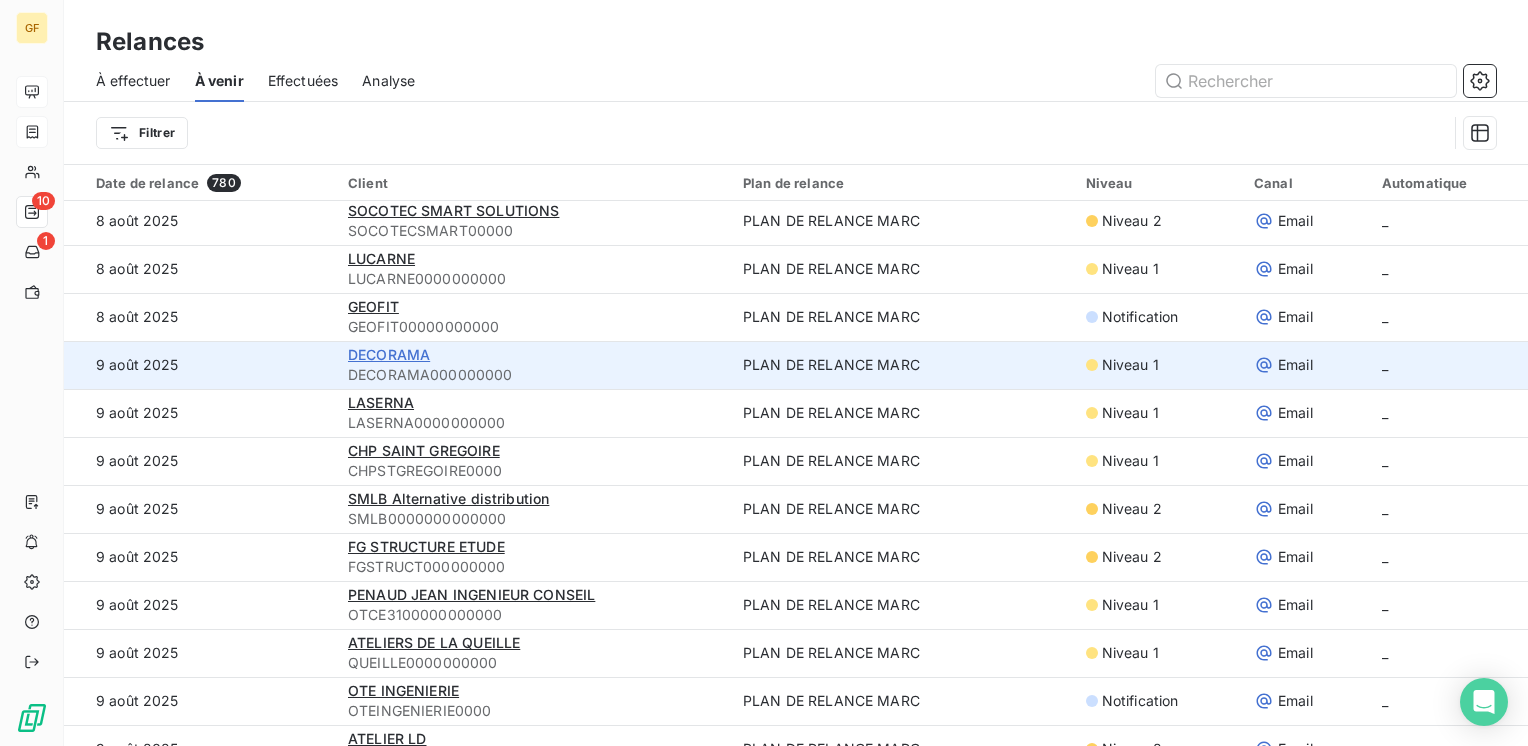 click on "DECORAMA" at bounding box center (389, 354) 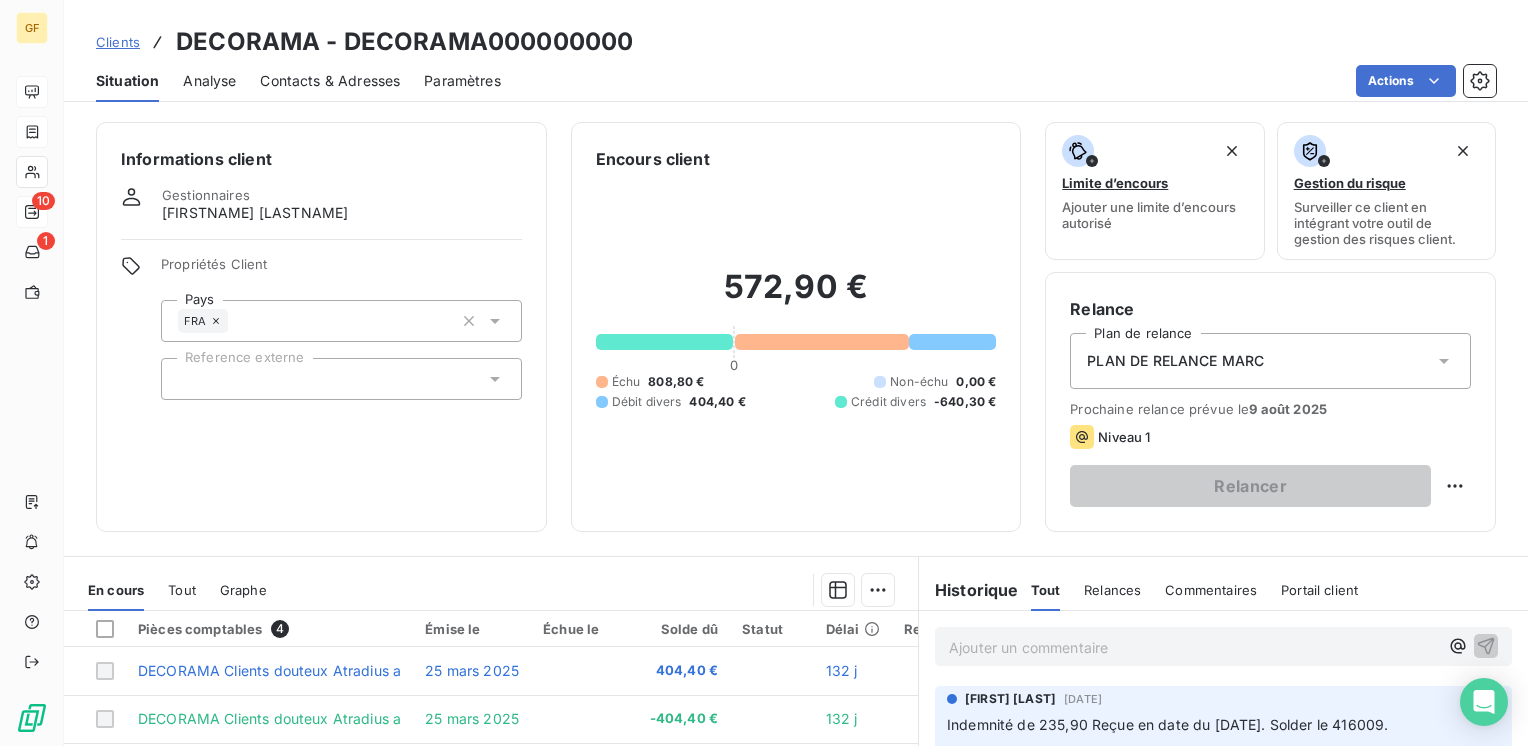 click on "Contacts & Adresses" at bounding box center (330, 81) 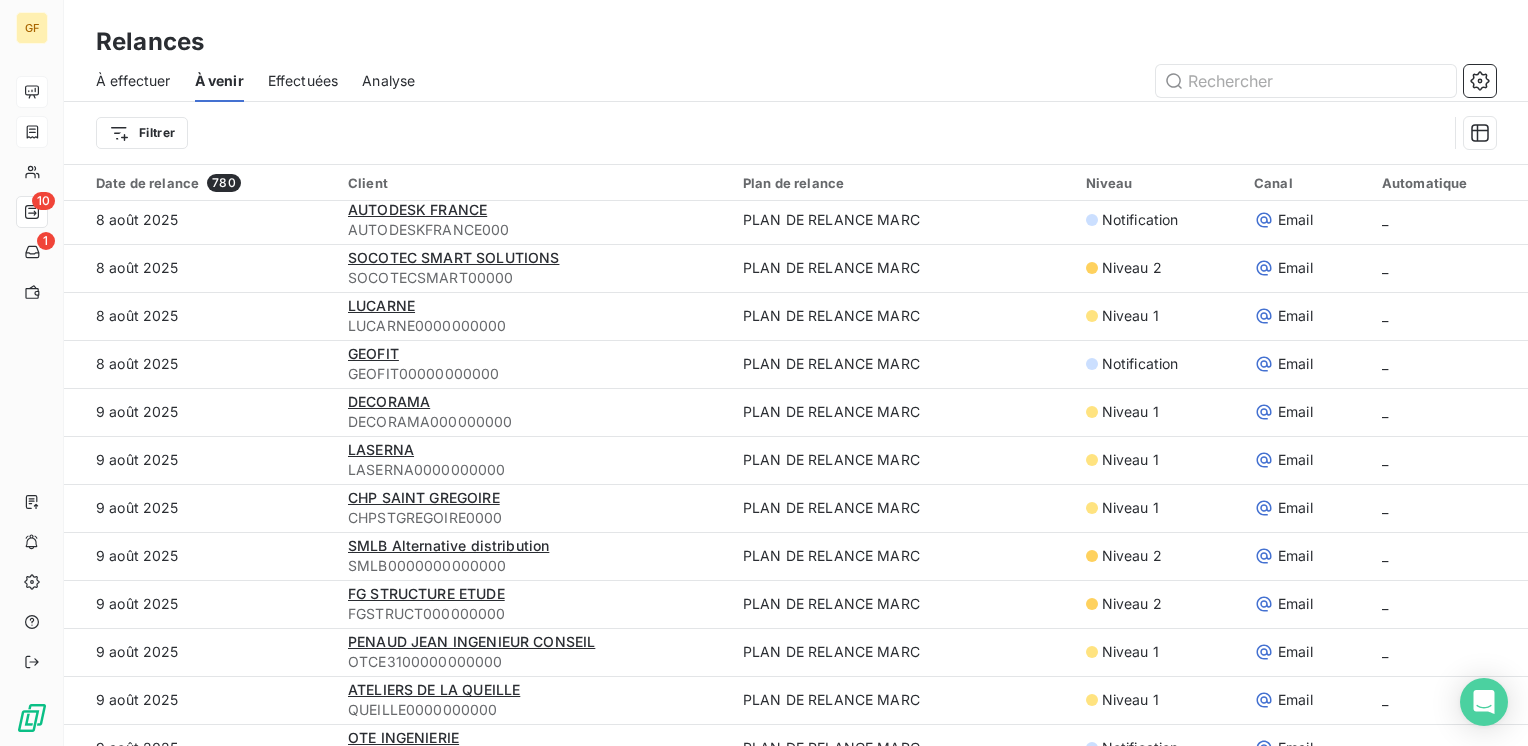 scroll, scrollTop: 1300, scrollLeft: 0, axis: vertical 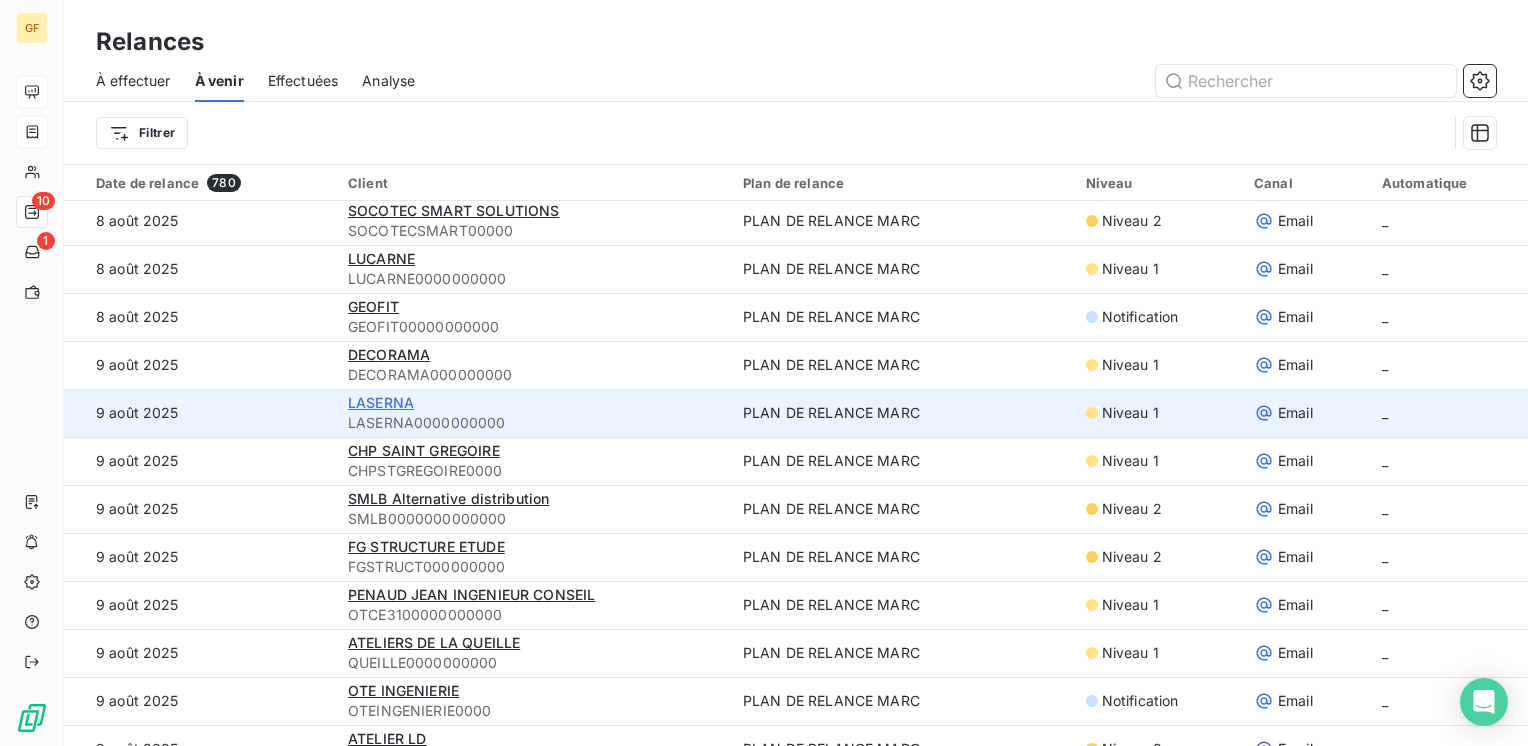 click on "LASERNA" at bounding box center (381, 402) 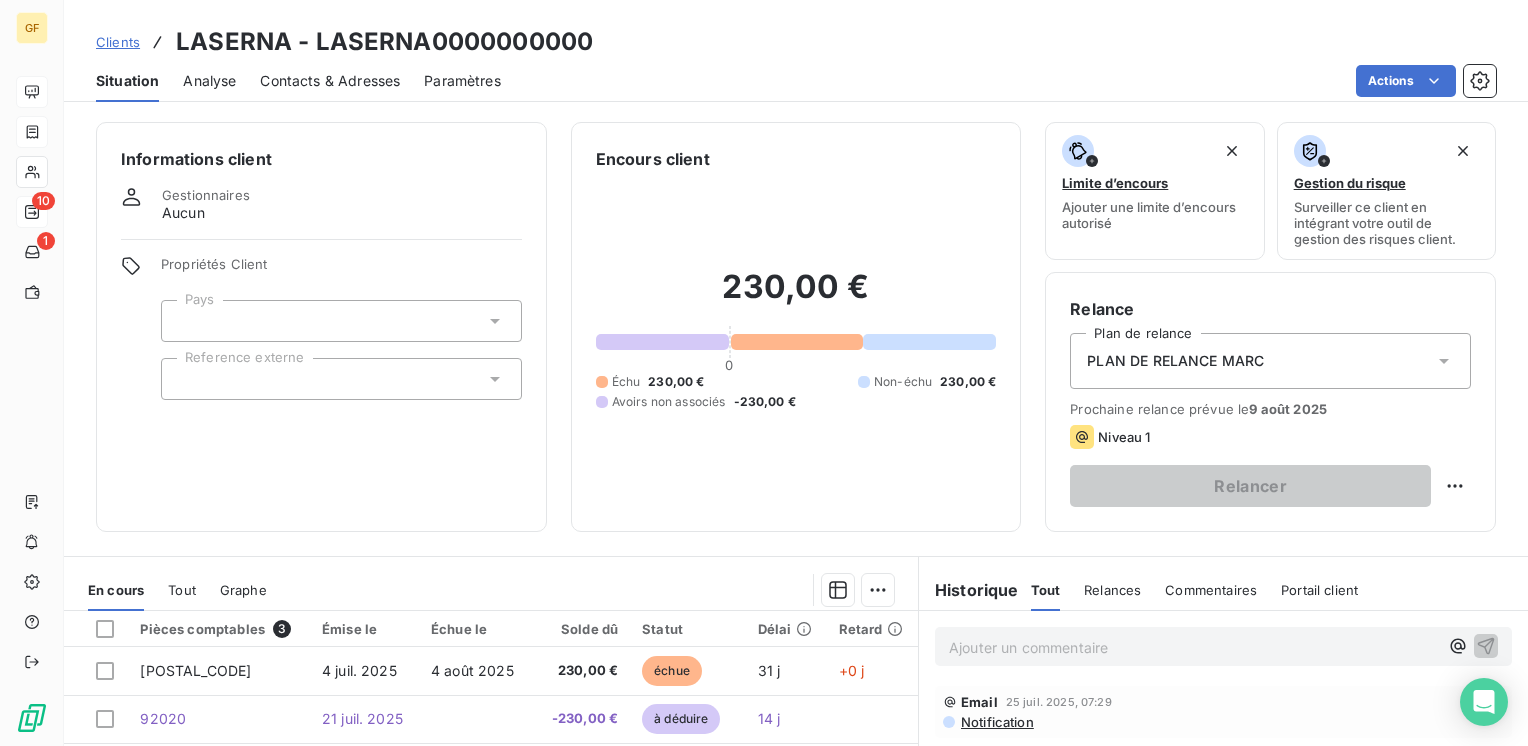 click on "Contacts & Adresses" at bounding box center (330, 81) 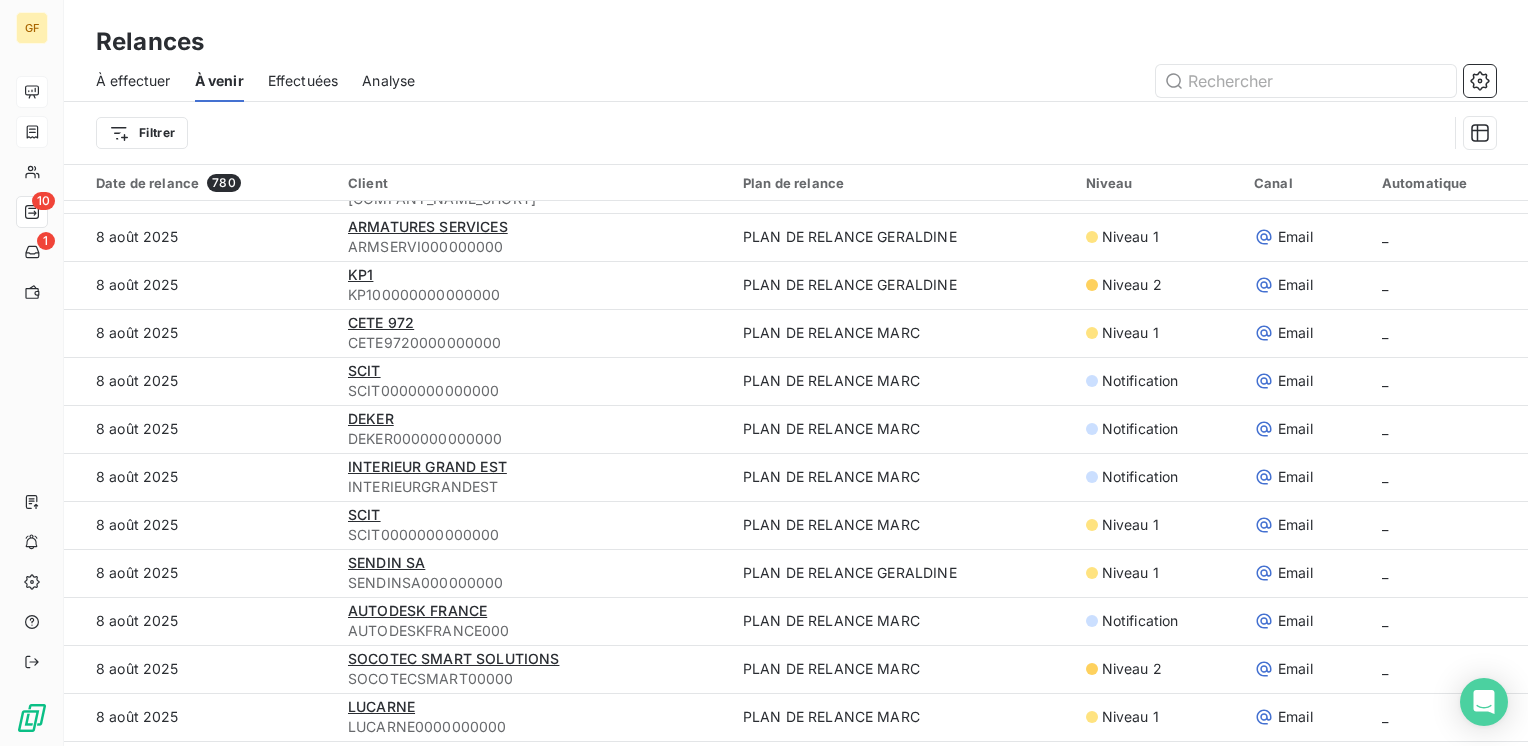 scroll, scrollTop: 1200, scrollLeft: 0, axis: vertical 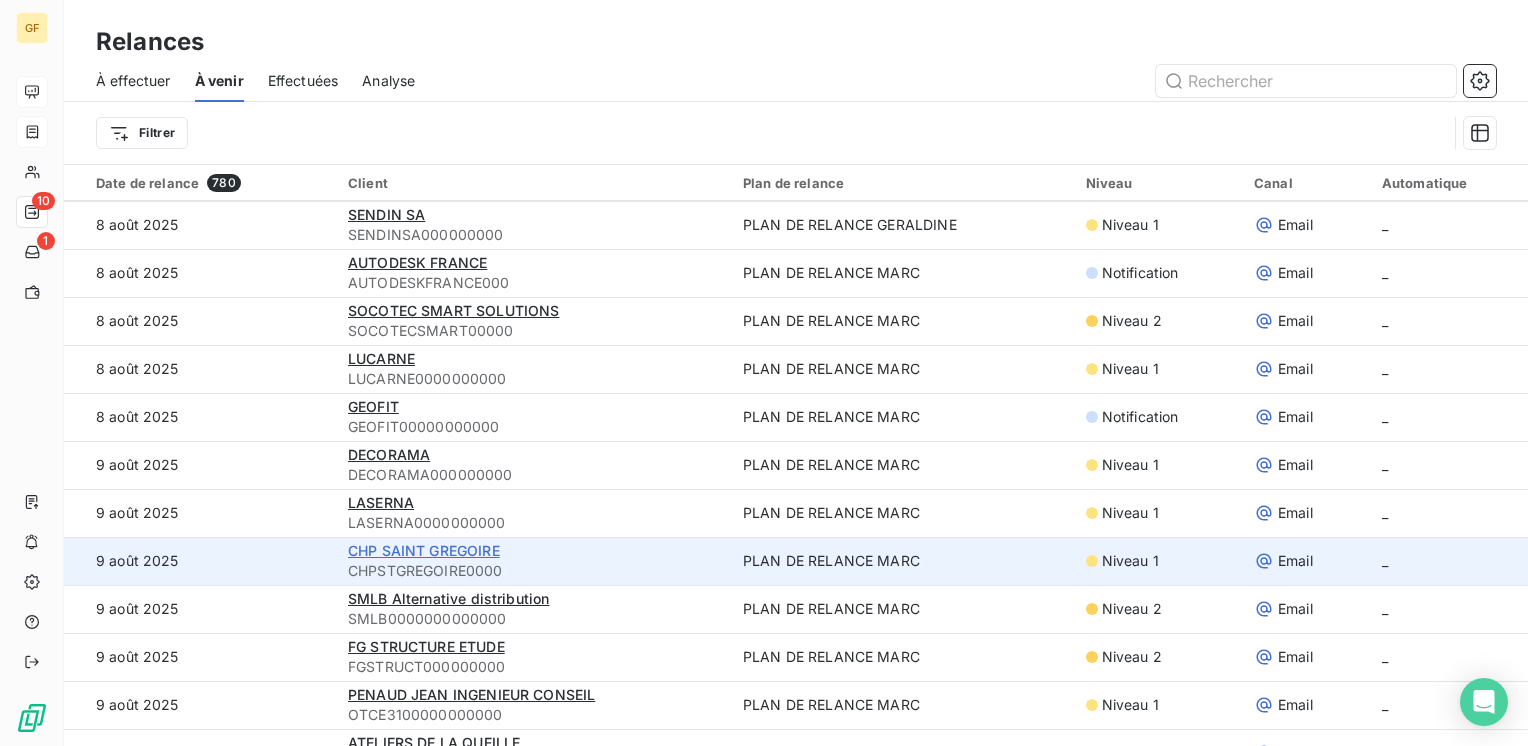 click on "CHP SAINT GREGOIRE" at bounding box center (424, 550) 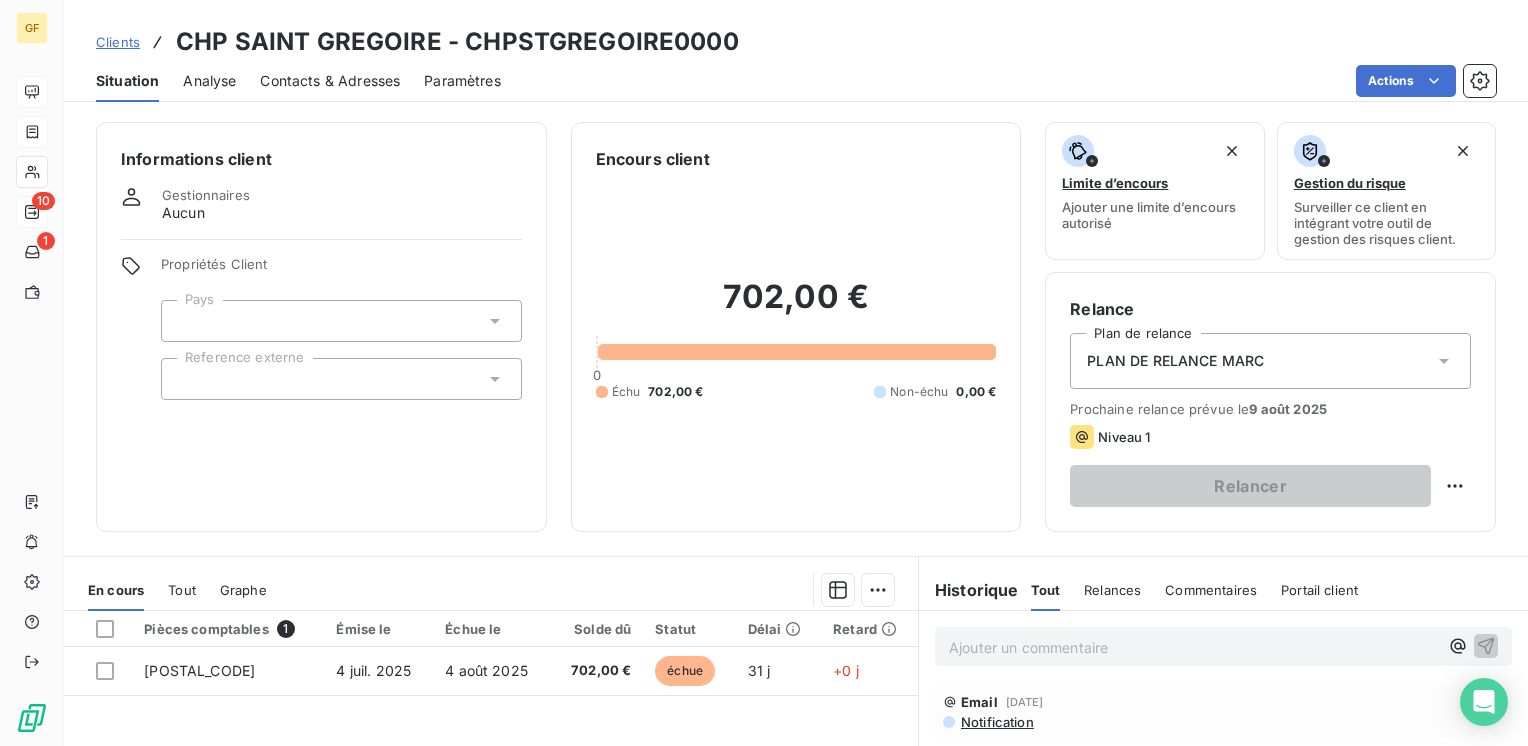click on "Contacts & Adresses" at bounding box center [330, 81] 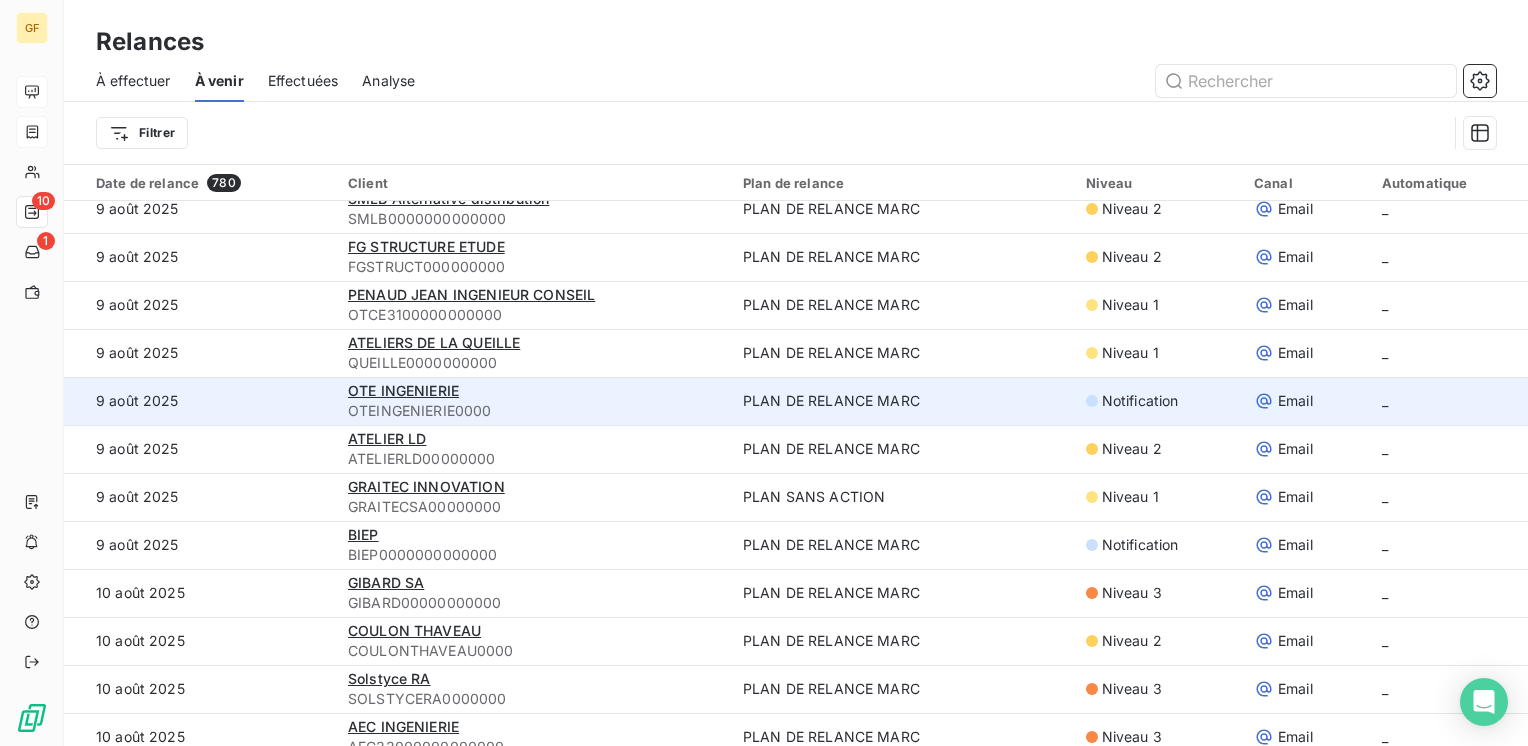 scroll, scrollTop: 1500, scrollLeft: 0, axis: vertical 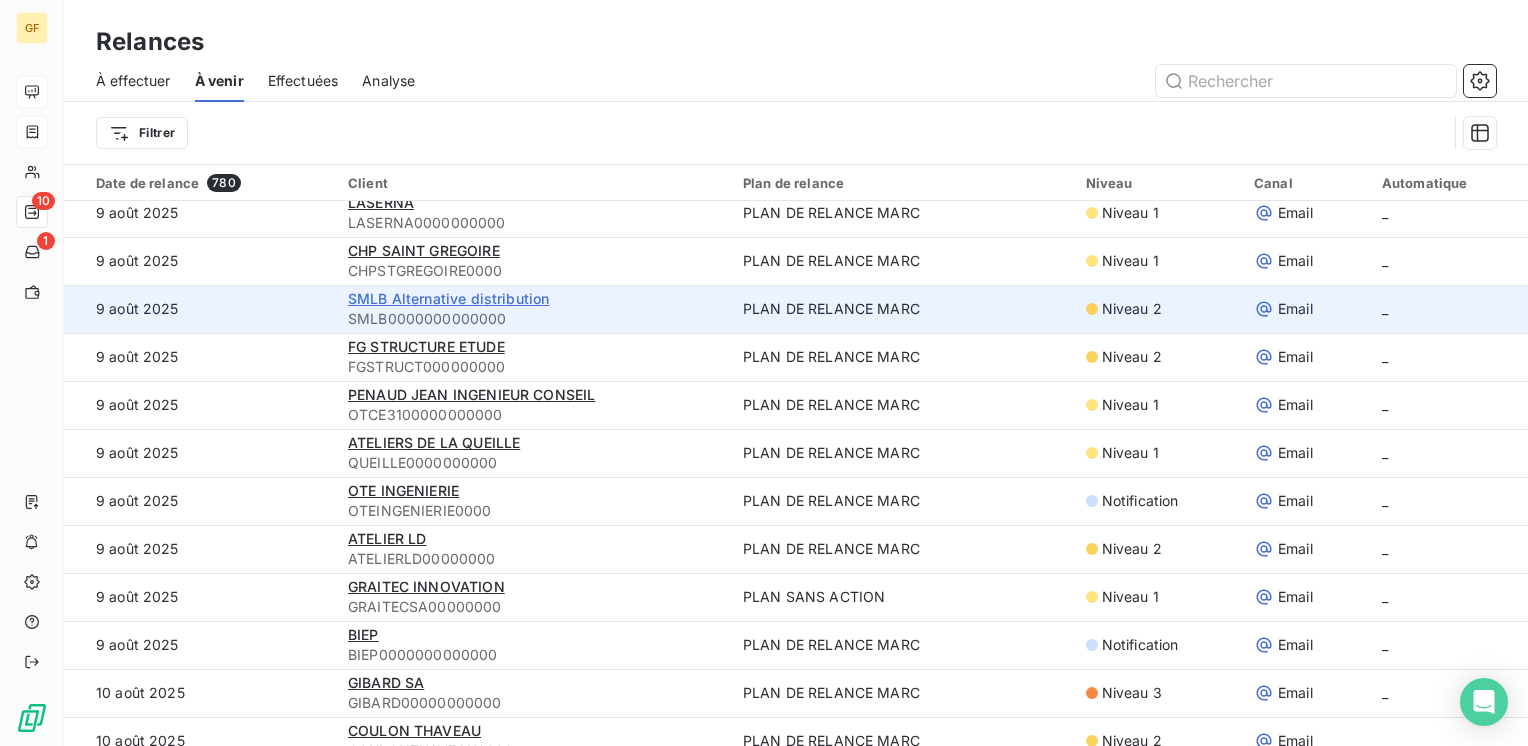 click on "SMLB Alternative distribution" at bounding box center (448, 298) 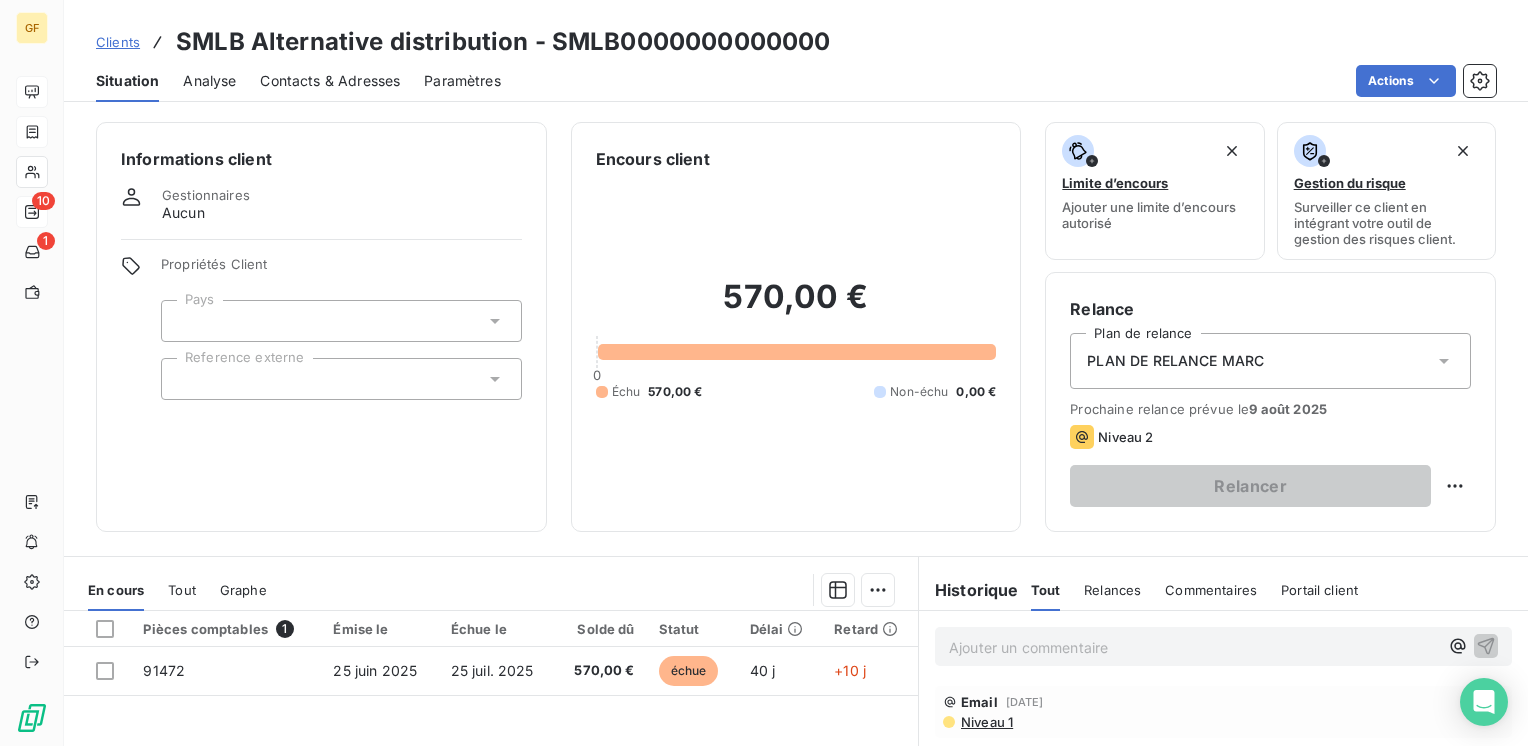 drag, startPoint x: 346, startPoint y: 74, endPoint x: 364, endPoint y: 80, distance: 18.973665 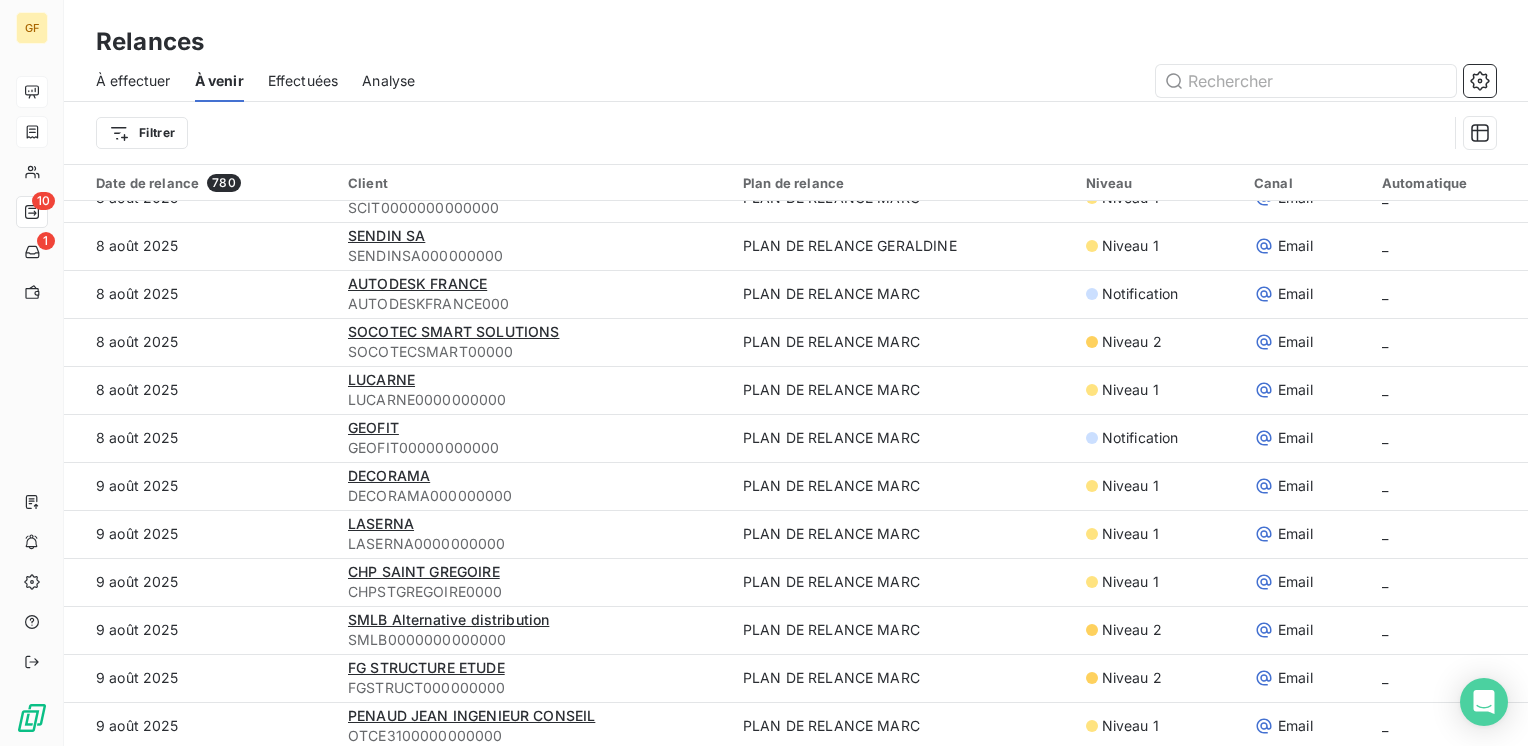 scroll, scrollTop: 1300, scrollLeft: 0, axis: vertical 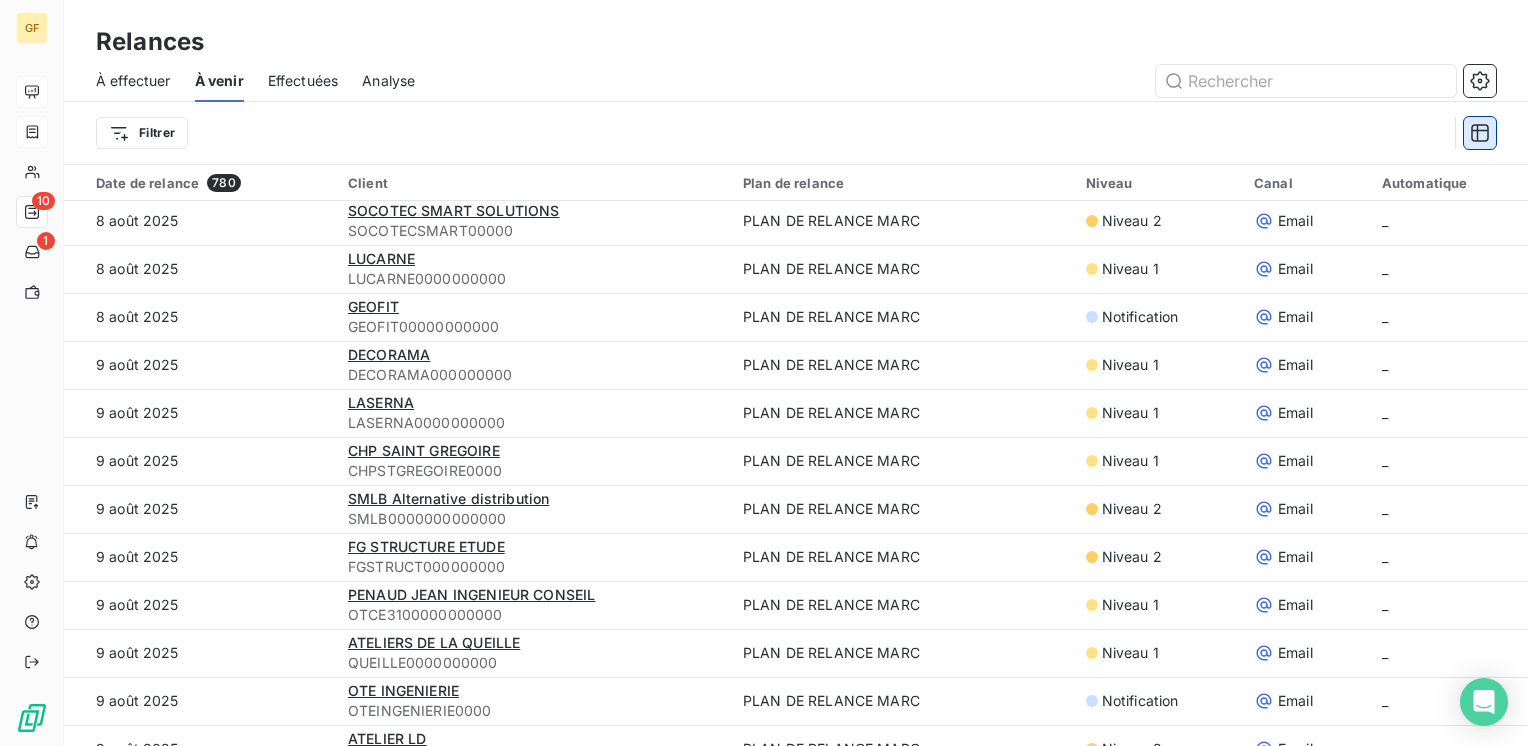 click 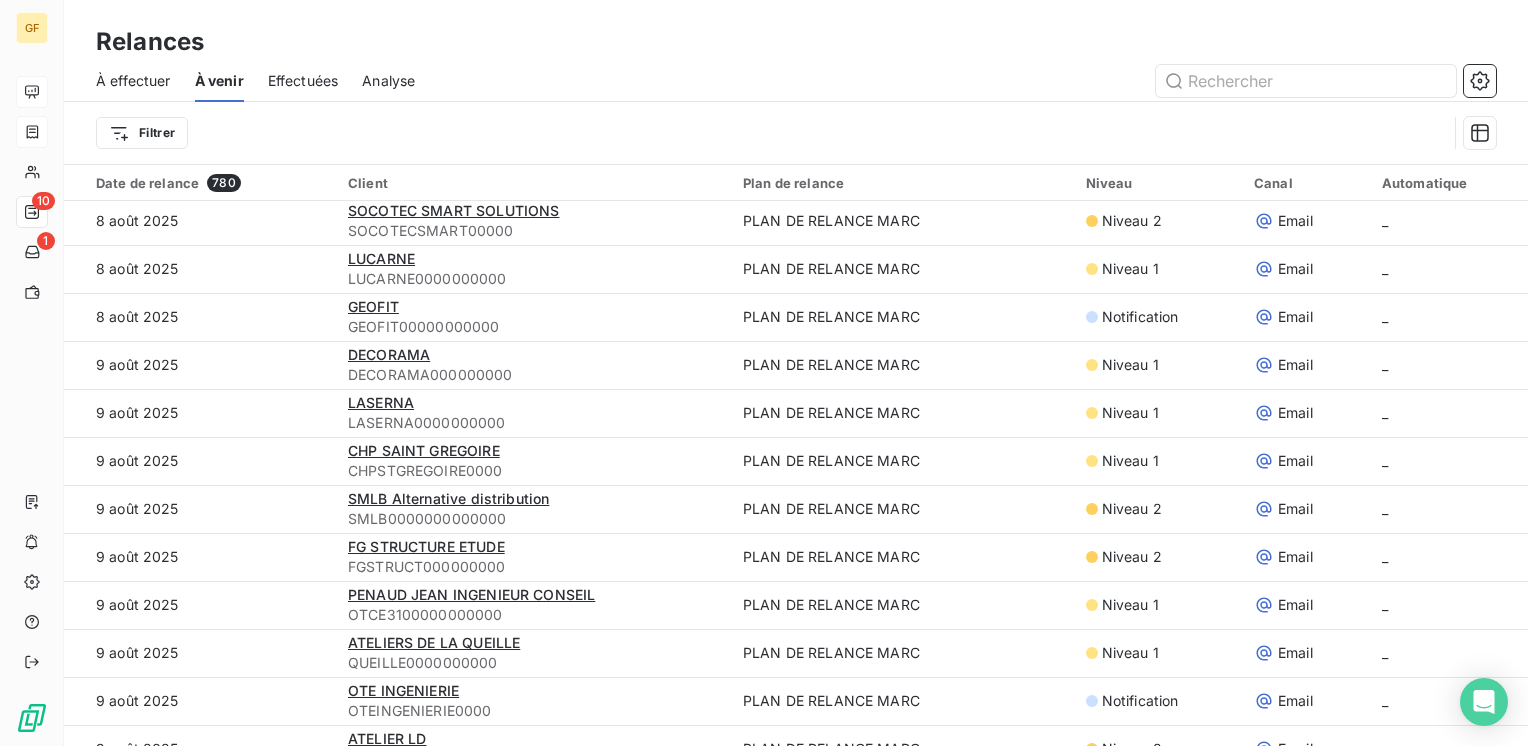 click on "Filtrer" at bounding box center [771, 133] 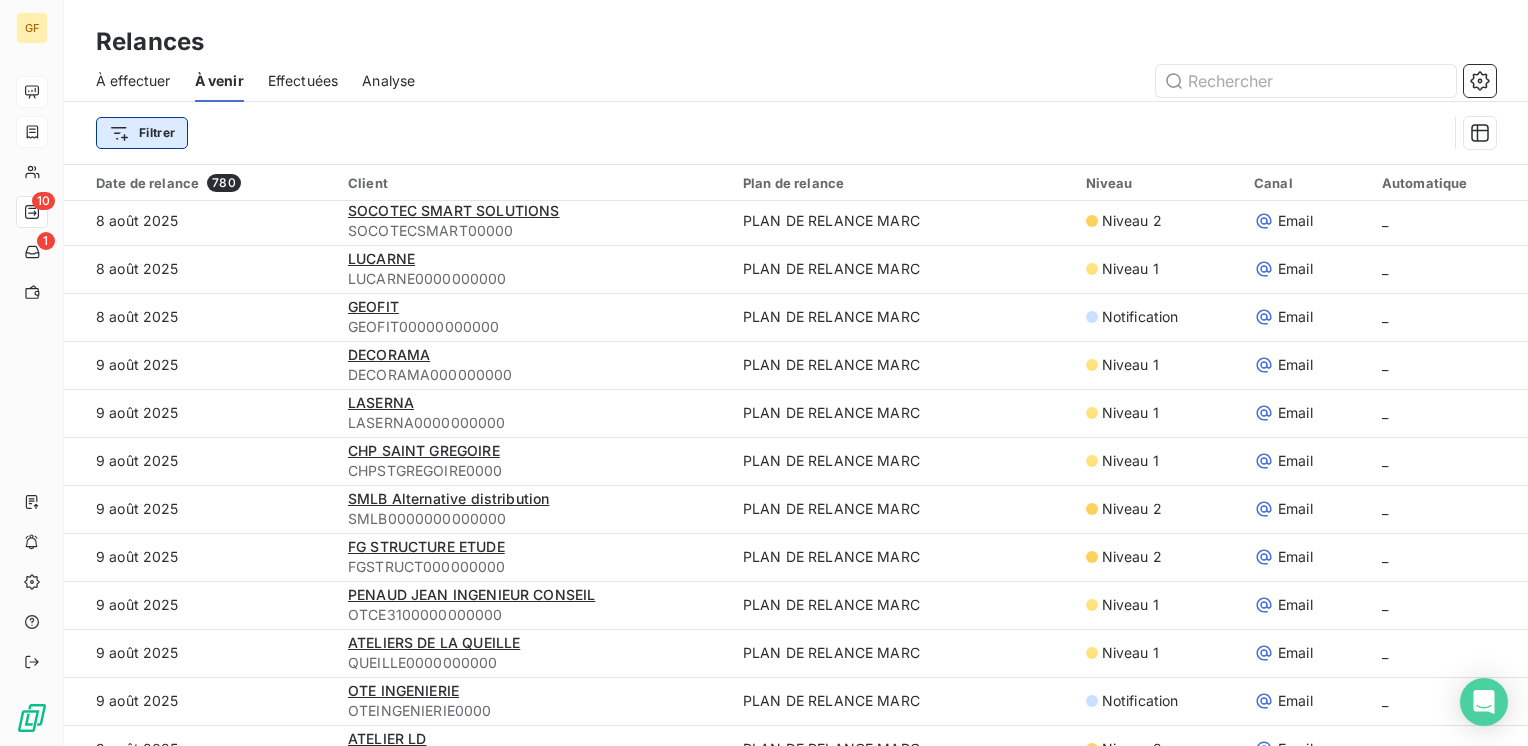 click on "GF 10 1 Relances À effectuer À venir Effectuées Analyse Filtrer Date de relance 780 Client Plan de relance Niveau Canal Automatique 7 août 2025 MASSOUTIER SAS MASSOUTIER0000000 PLAN DE RELANCE MARC Niveau 3 Email _ 7 août 2025 Compagnie Francaise d'Informatique CFI00000000000000 PLAN DE RELANCE MARC Niveau 1 Email _ 7 août 2025 BABCOCK WANSON GROUP BABCOCKWANSON0000 PLAN DE RELANCE MARC Niveau 1 Email _ 7 août 2025 TECHNOPOLE INGENIERIE & AGENCE TECHNOPLE00000000 PLAN DE RELANCE MARC Niveau 3 Email _ 7 août 2025 BAGECI BAGECI00000000000 PLAN DE RELANCE MARC Niveau 3 Email _ 7 août 2025 R3I LYON R3ILYON0000000000 PLAN DE RELANCE MARC Niveau 1 Email _ 7 août 2025 TLR ARCHITECTURE TLRARCHITECTURE00 PLAN DE RELANCE MARC Notification Email _ 7 août 2025 Comi 7.2024>7.2025 CCCBTP00000000000 PLAN DE RELANCE MARC Notification Email _ 7 août 2025 COMMUNE DE BARR COMMUNEDEBARR0000 PLAN DE RELANCE MARC Notification Email _ 8 août 2025 DA COSTA DEVELOPPEMENT DACOSTA0000000000 Niveau 1 Email" at bounding box center [764, 373] 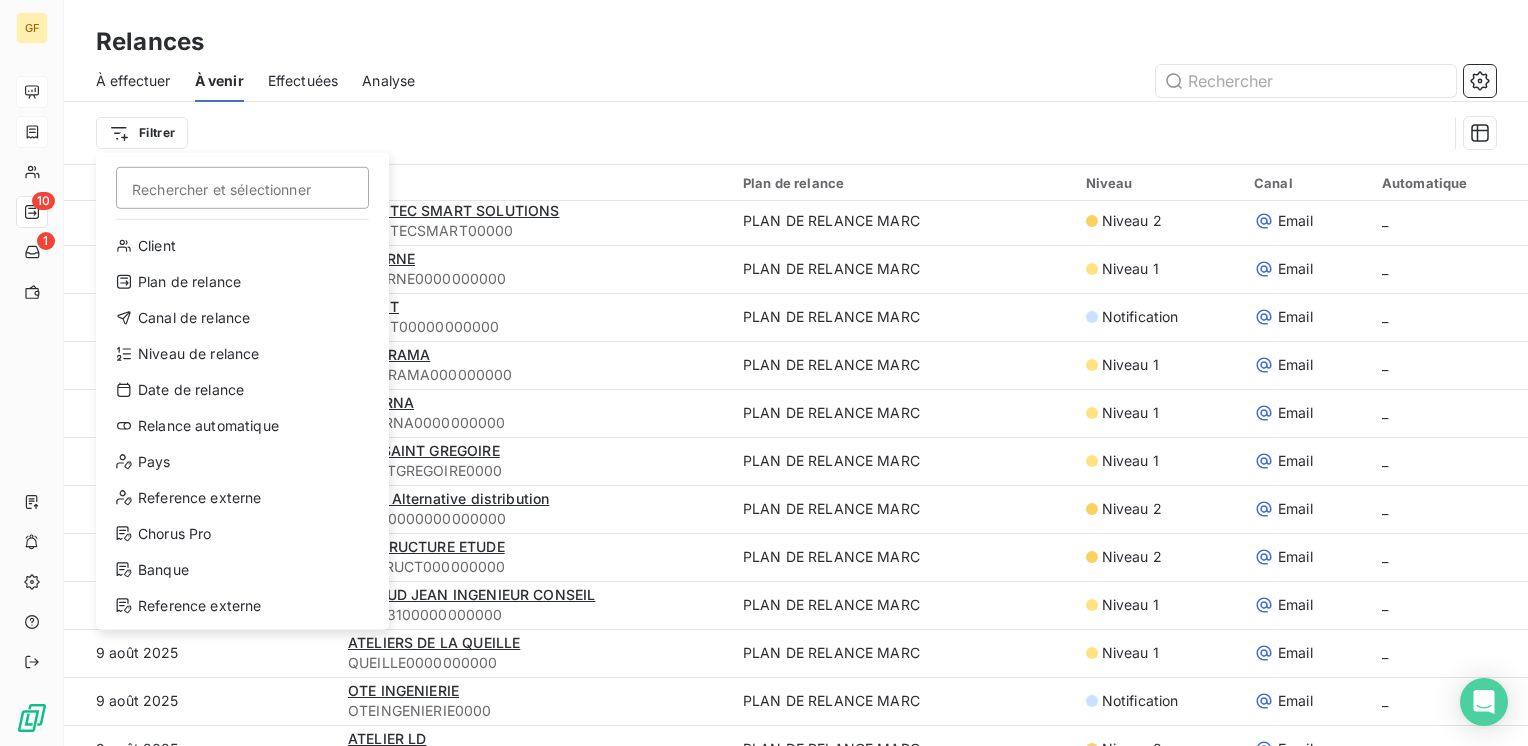 click on "GF 10 1 Relances À effectuer À venir Effectuées Analyse Filtrer Rechercher et sélectionner Client Plan de relance Canal de relance Niveau de relance Date de relance Relance automatique Pays Reference externe Chorus Pro Banque Reference externe Date de relance 780 Client Plan de relance Niveau Canal Automatique 7 août 2025 MASSOUTIER SAS MASSOUTIER0000000 PLAN DE RELANCE MARC Niveau 3 Email _ 7 août 2025 Compagnie Francaise d'Informatique CFI00000000000000 PLAN DE RELANCE MARC Niveau 1 Email _ 7 août 2025 BABCOCK WANSON GROUP BABCOCKWANSON0000 PLAN DE RELANCE MARC Niveau 1 Email _ 7 août 2025 TECHNOPOLE INGENIERIE & AGENCE TECHNOPLE00000000 PLAN DE RELANCE MARC Niveau 3 Email _ 7 août 2025 BAGECI BAGECI00000000000 PLAN DE RELANCE MARC Niveau 3 Email _ 7 août 2025 R3I LYON R3ILYON0000000000 PLAN DE RELANCE MARC Niveau 1 Email _ 7 août 2025 TLR ARCHITECTURE TLRARCHITECTURE00 PLAN DE RELANCE MARC Notification Email _ 7 août 2025 Comi 7.2024>7.2025 CCCBTP00000000000 Notification Email" at bounding box center [764, 373] 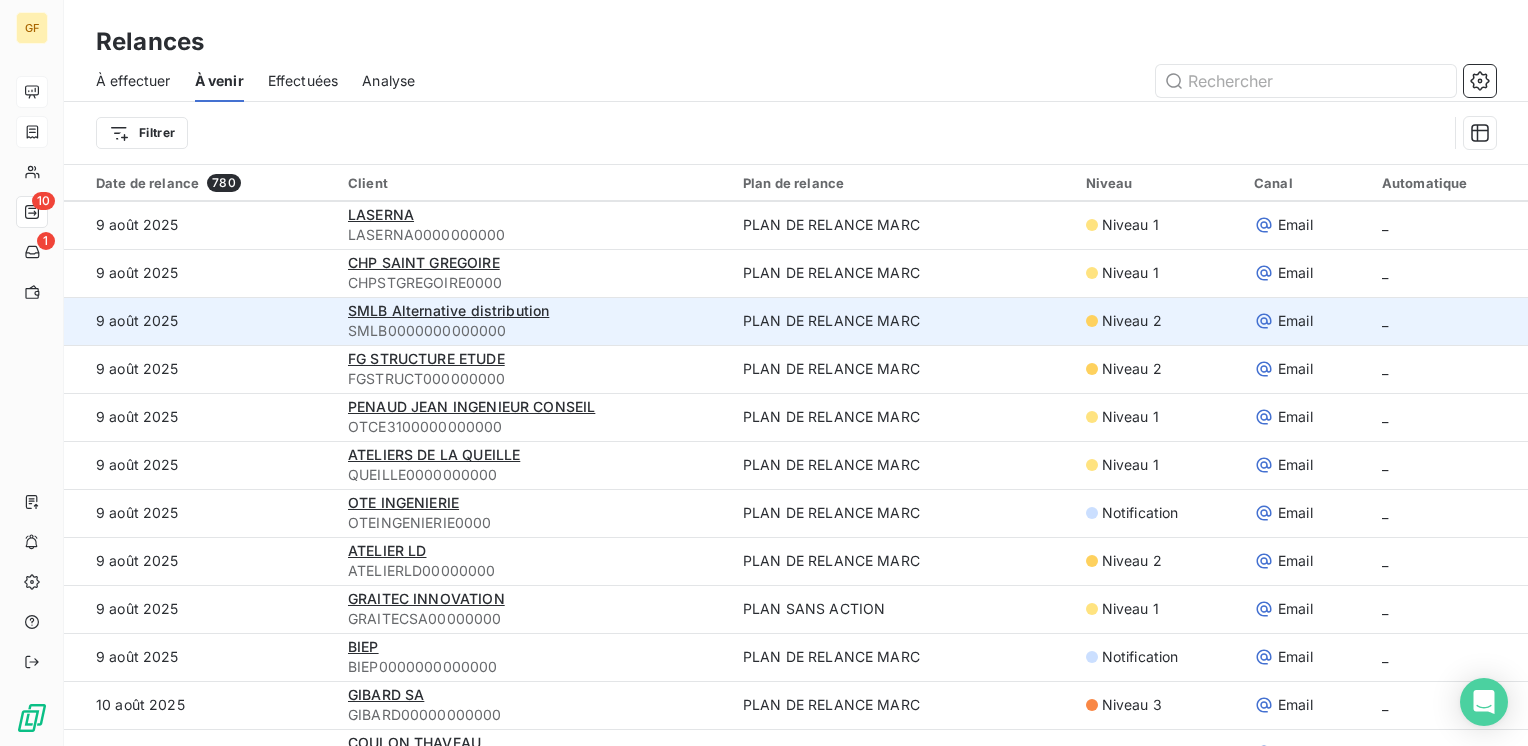 scroll, scrollTop: 1500, scrollLeft: 0, axis: vertical 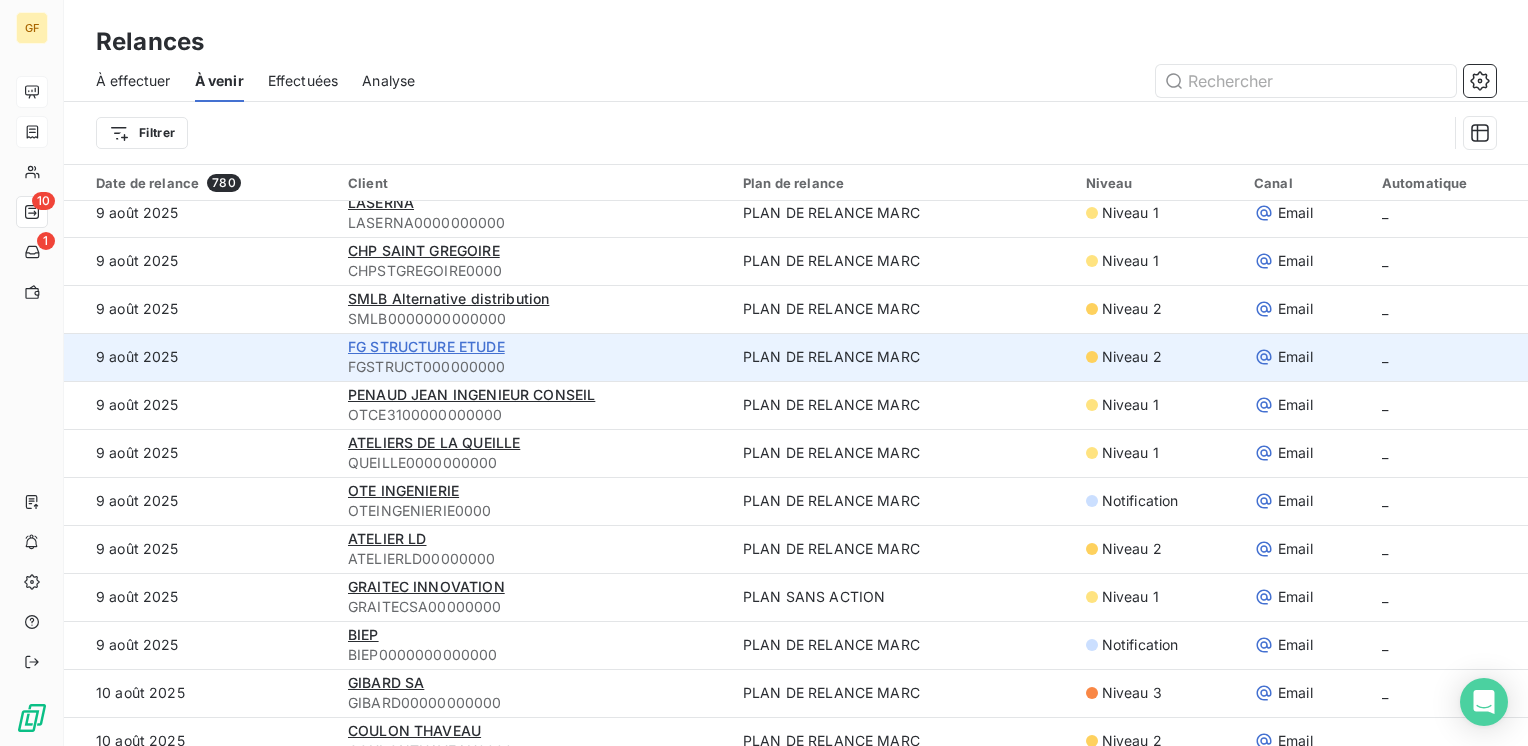 click on "FG STRUCTURE ETUDE" at bounding box center [426, 346] 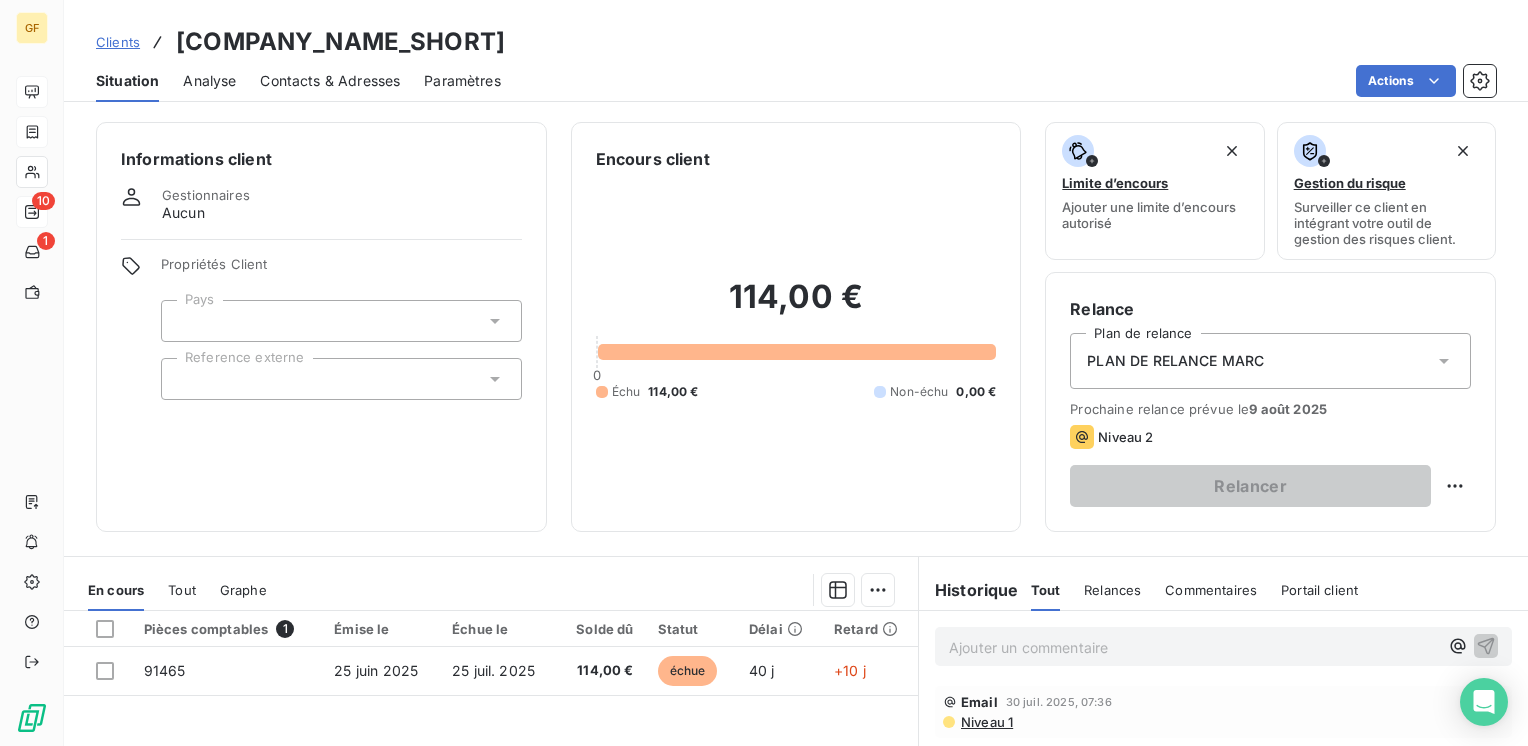 click on "Contacts & Adresses" at bounding box center (330, 81) 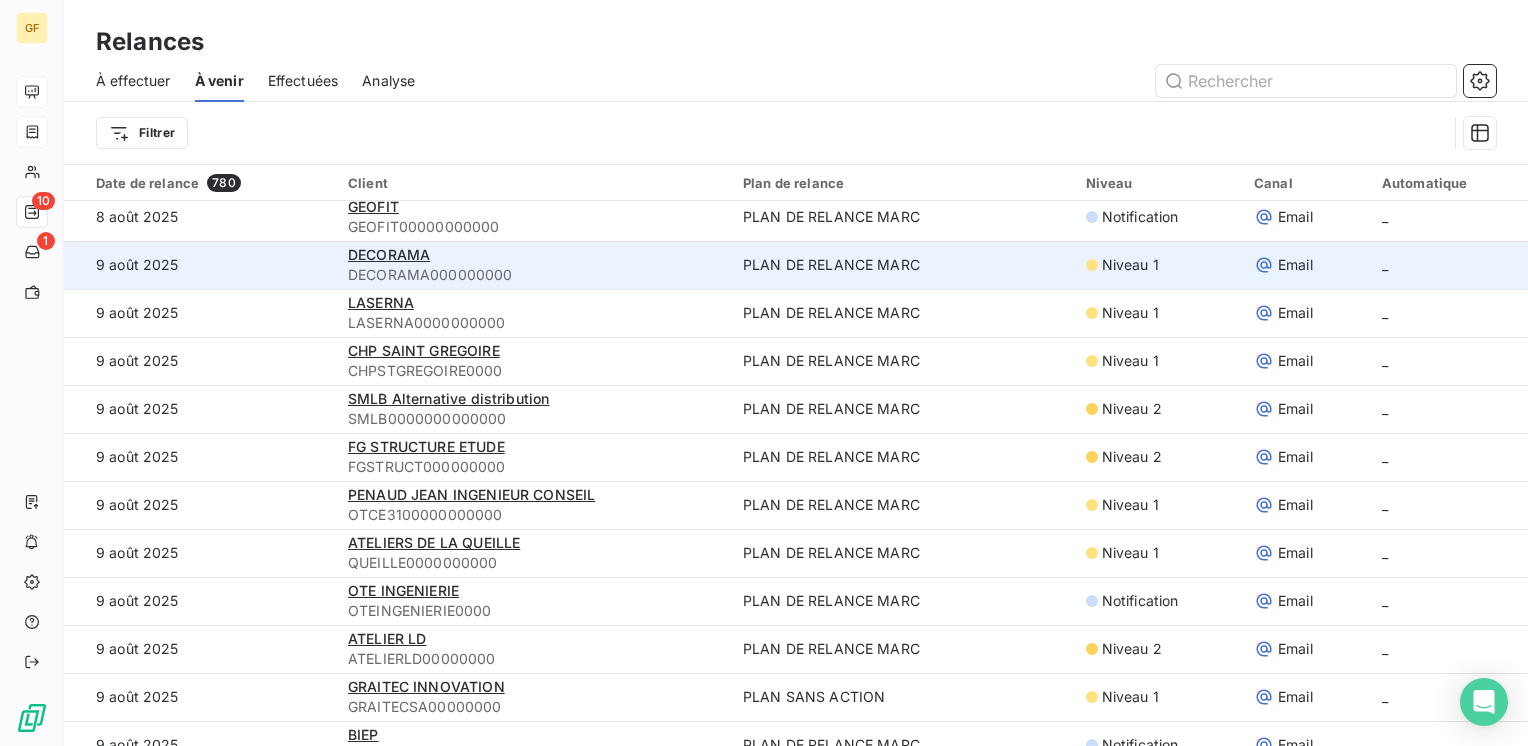 scroll, scrollTop: 1500, scrollLeft: 0, axis: vertical 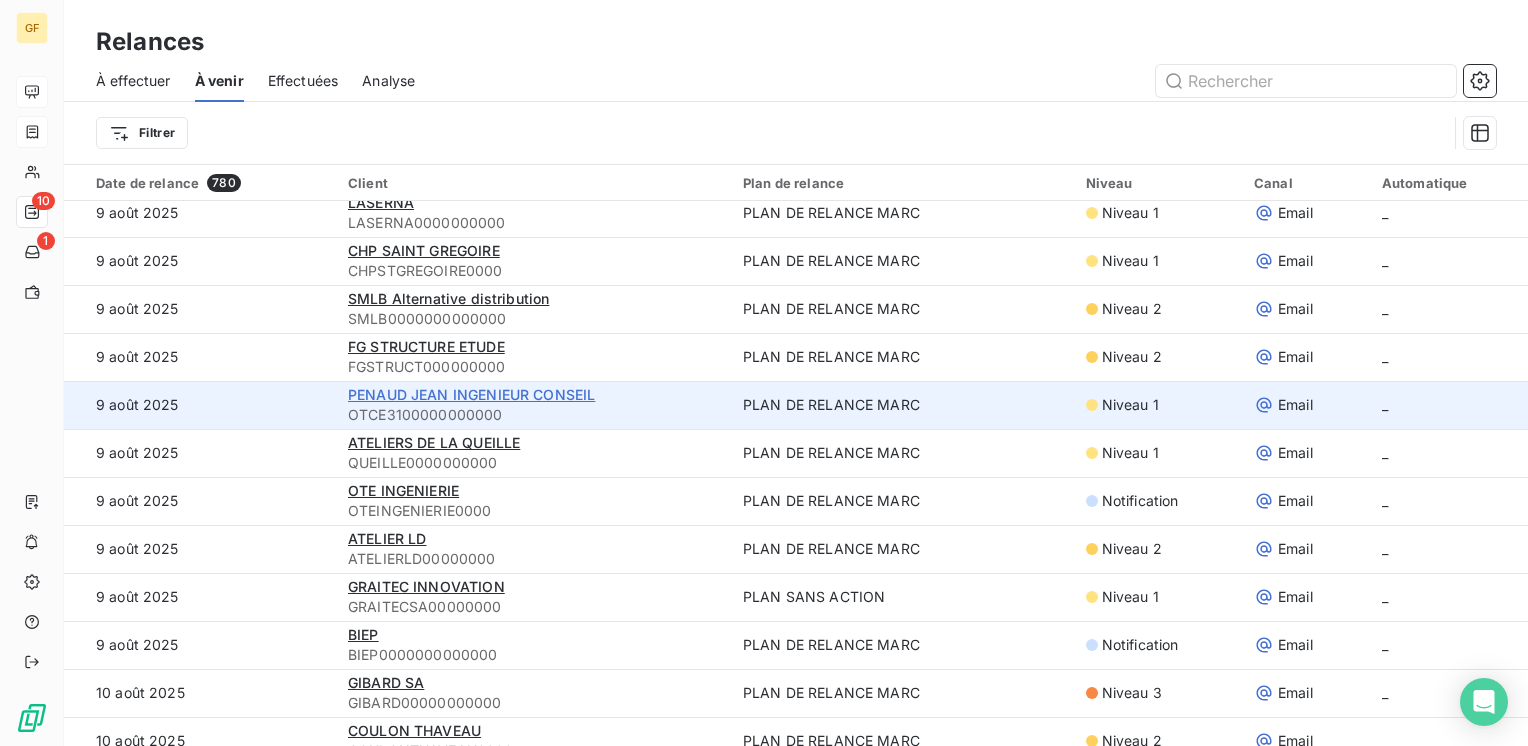 click on "PENAUD JEAN INGENIEUR CONSEIL" at bounding box center [471, 394] 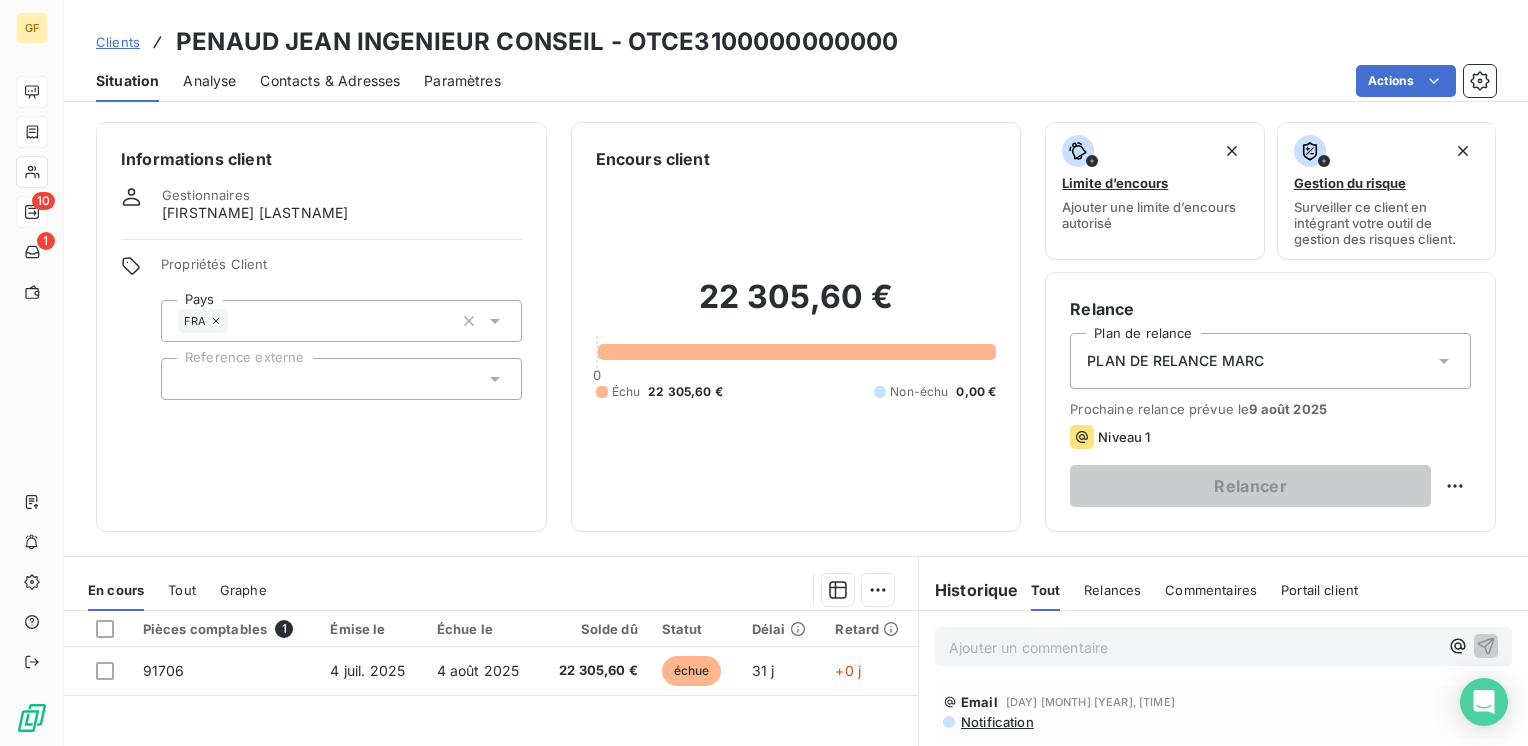 click on "Contacts & Adresses" at bounding box center (330, 81) 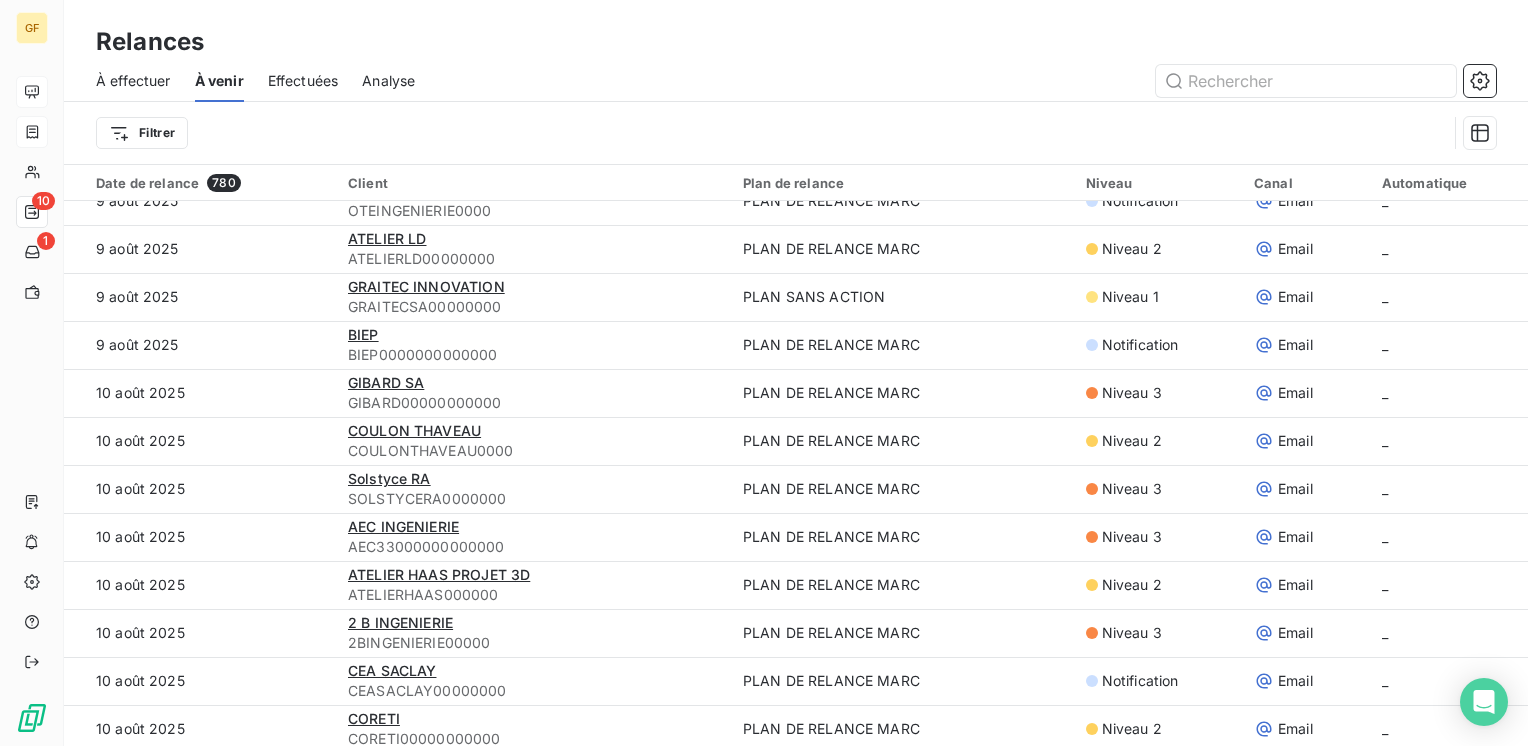 scroll, scrollTop: 1500, scrollLeft: 0, axis: vertical 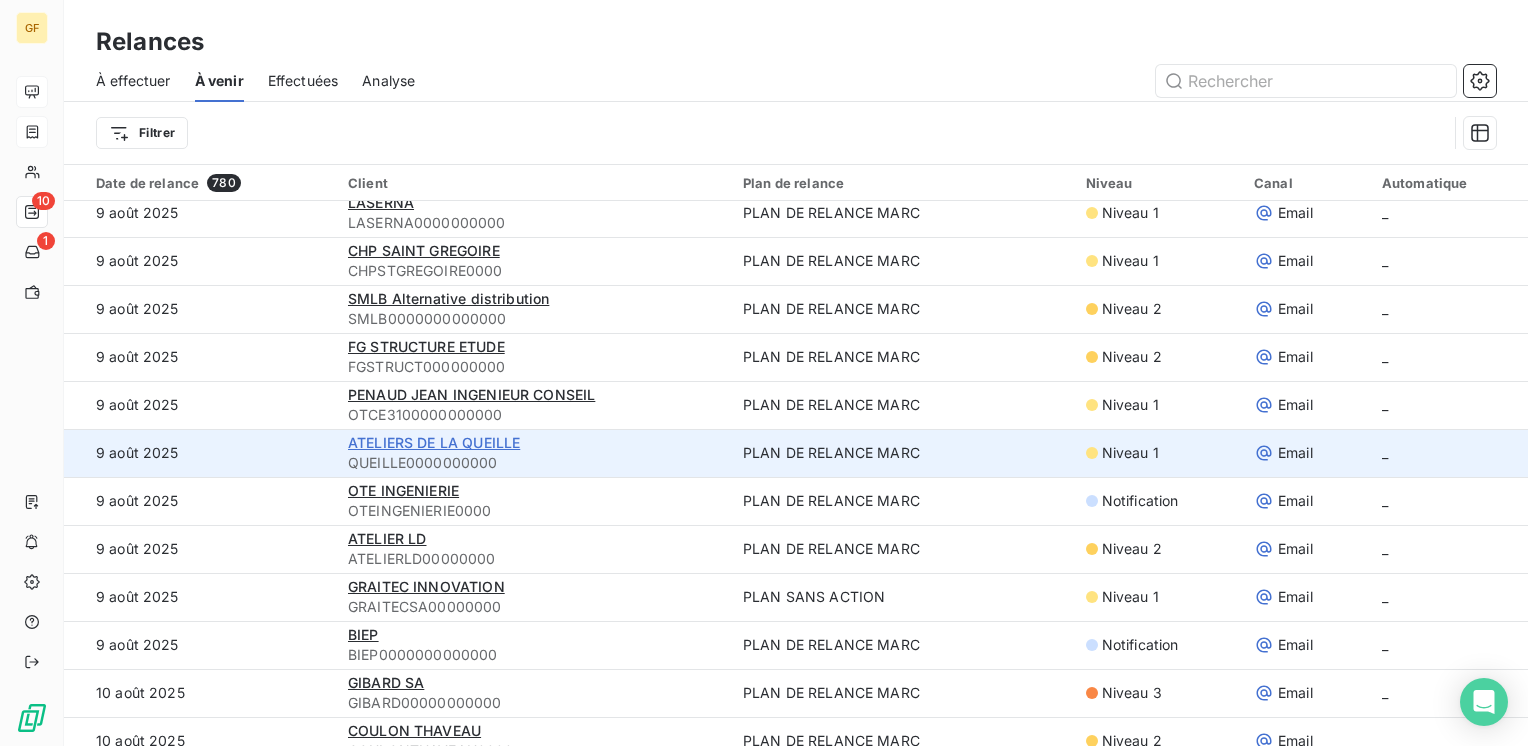 click on "ATELIERS DE LA QUEILLE" at bounding box center (434, 442) 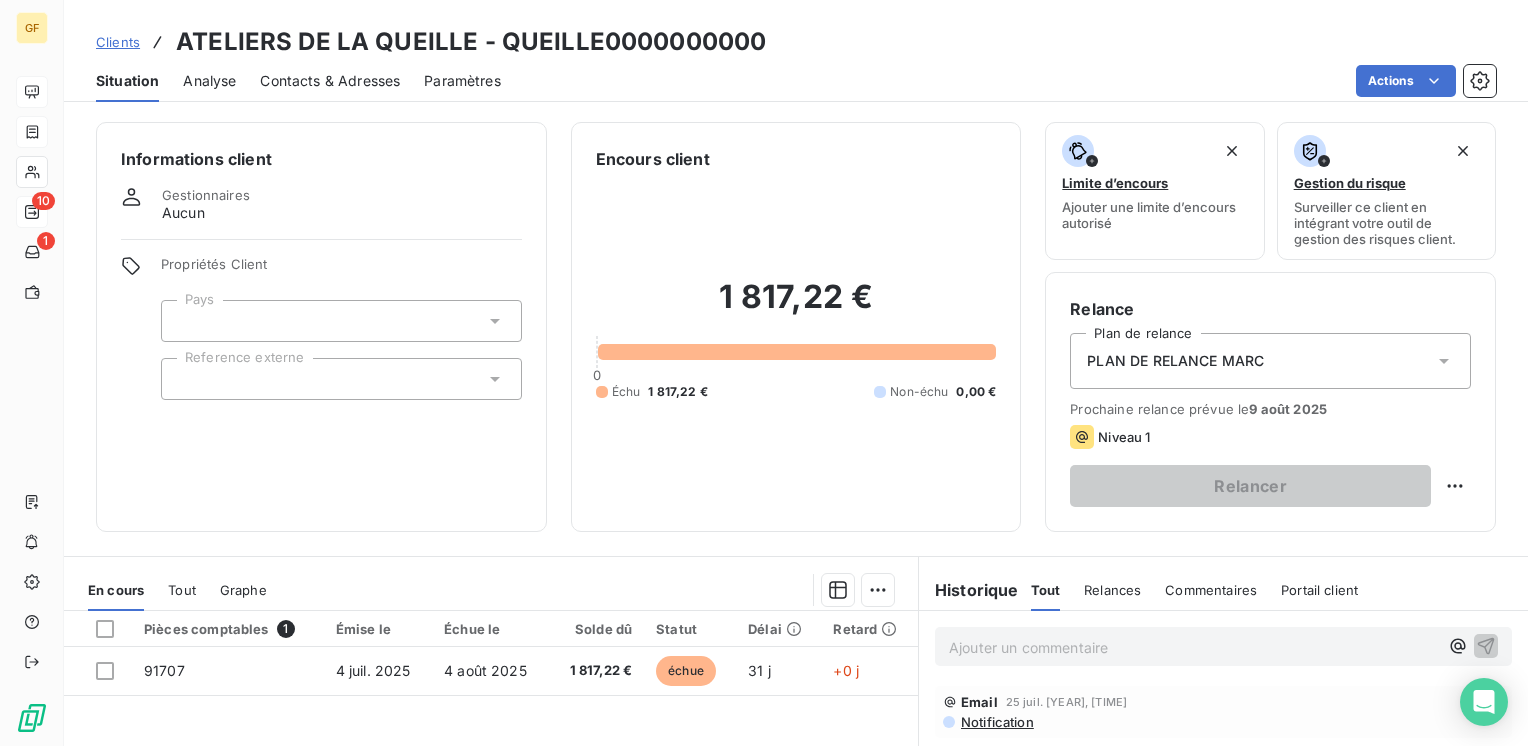 click on "Contacts & Adresses" at bounding box center [330, 81] 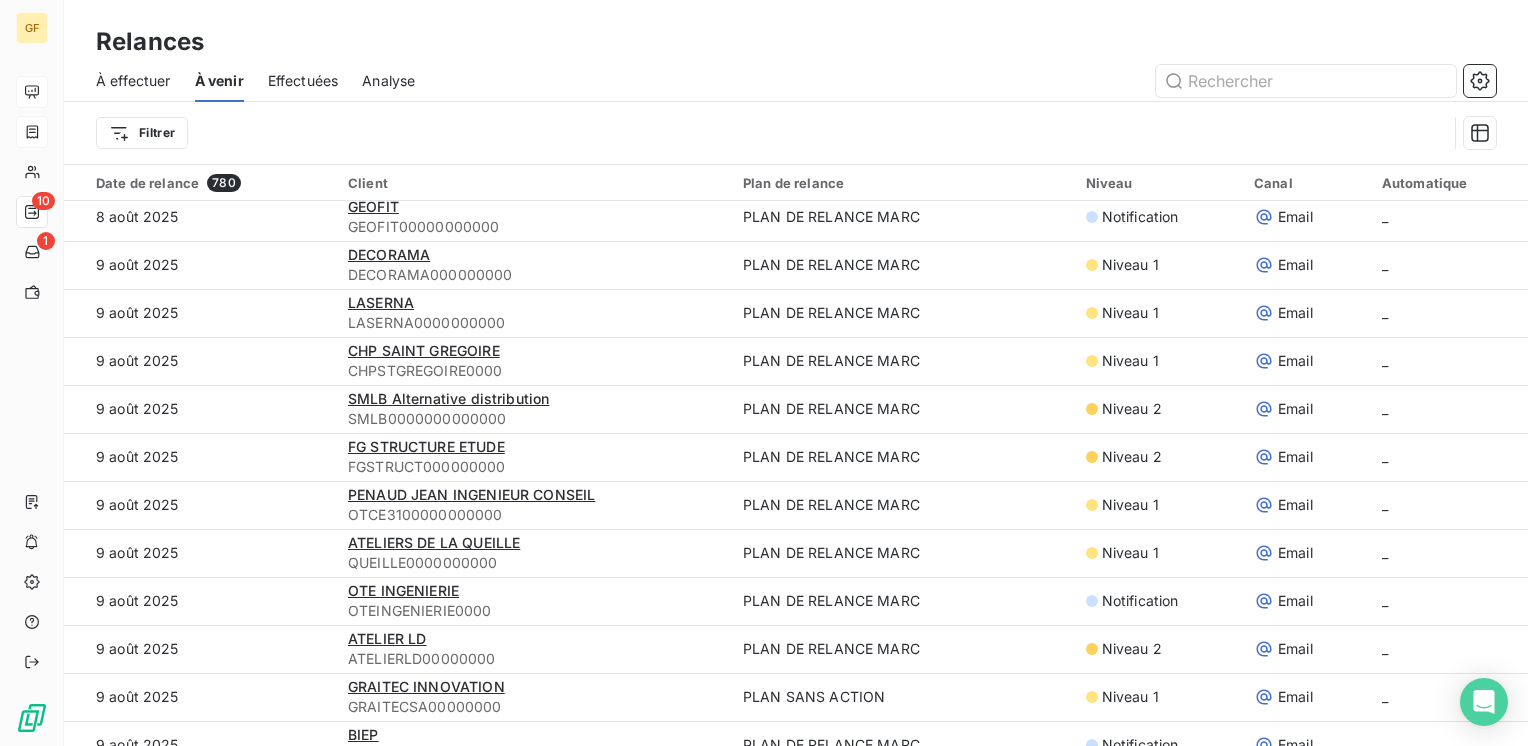 scroll, scrollTop: 1500, scrollLeft: 0, axis: vertical 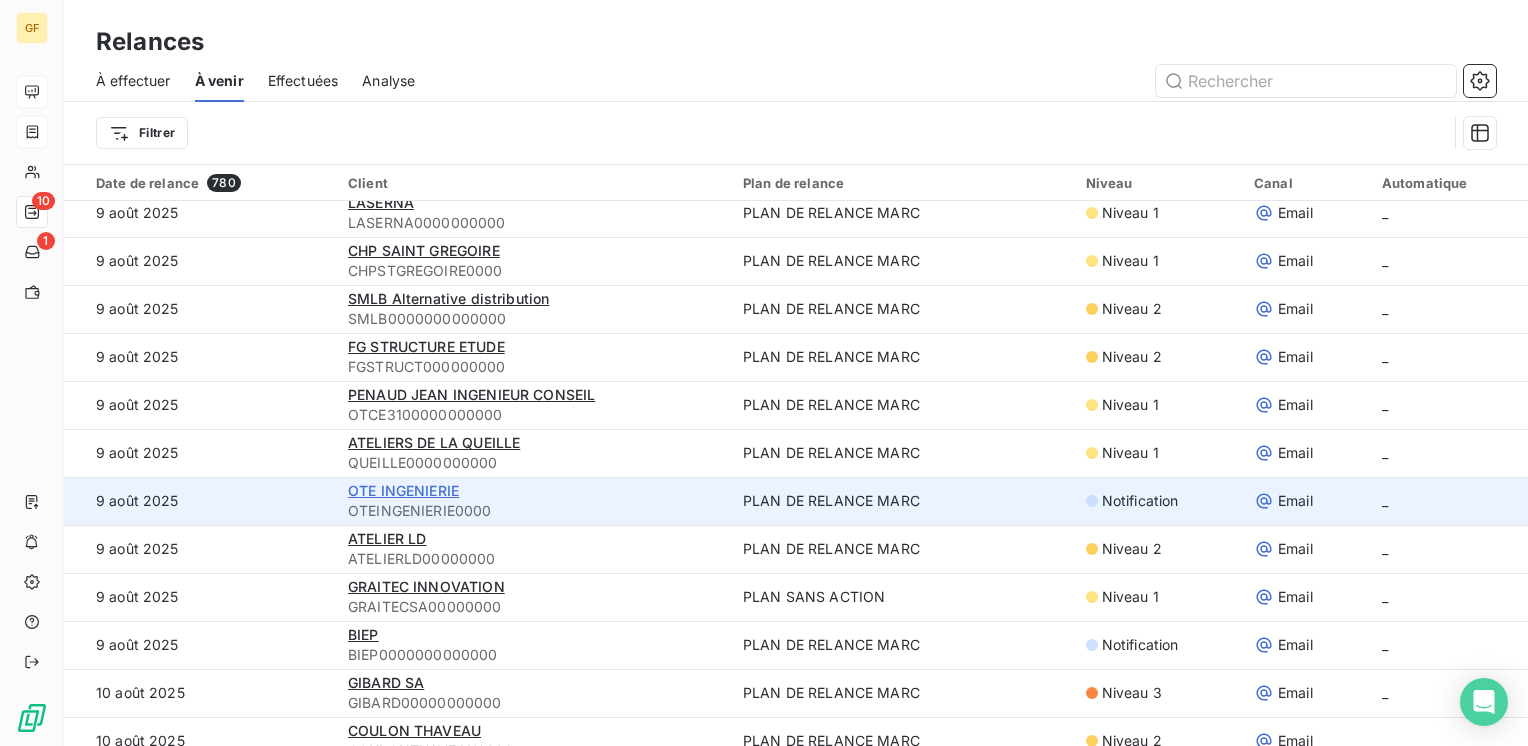 click on "OTE INGENIERIE" at bounding box center (403, 490) 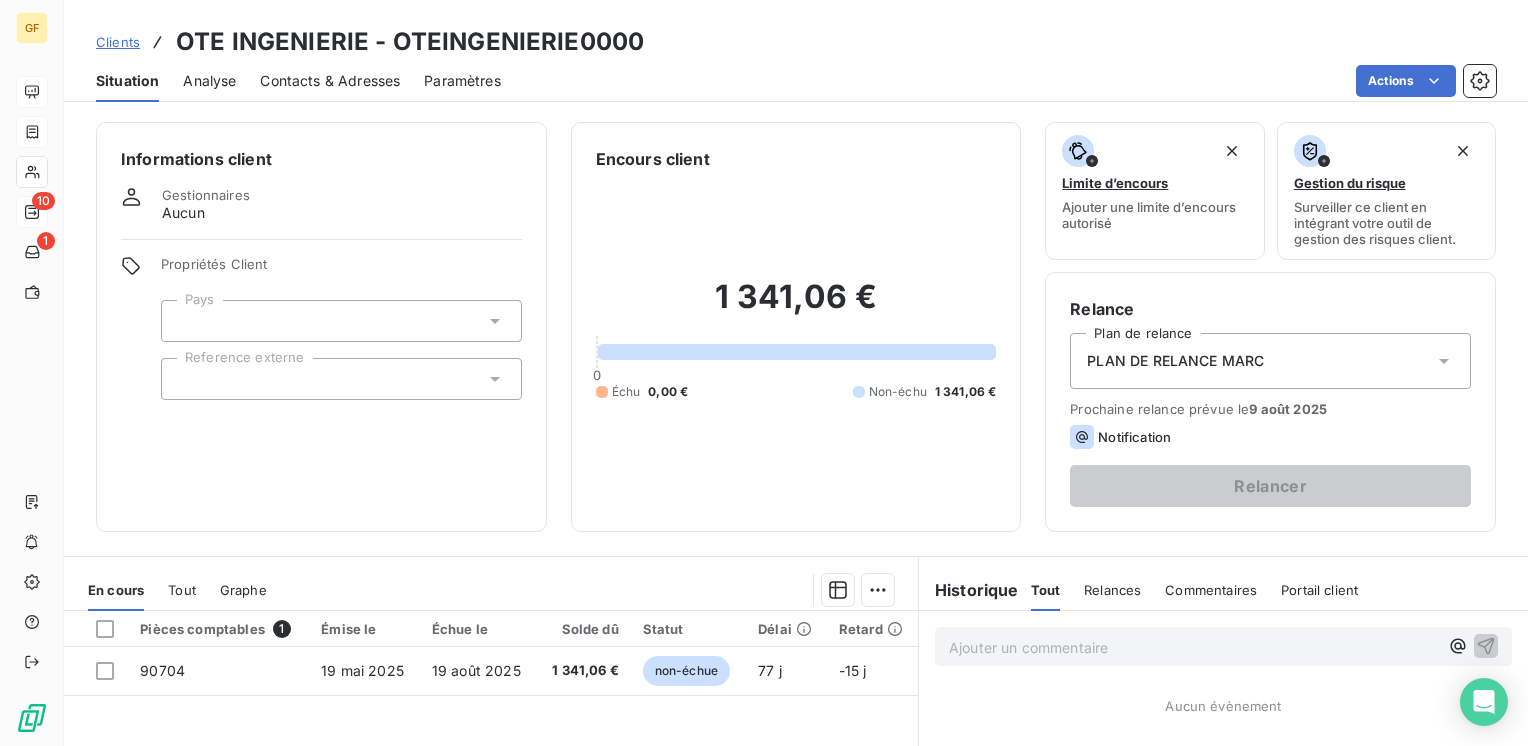 click on "Contacts & Adresses" at bounding box center [330, 81] 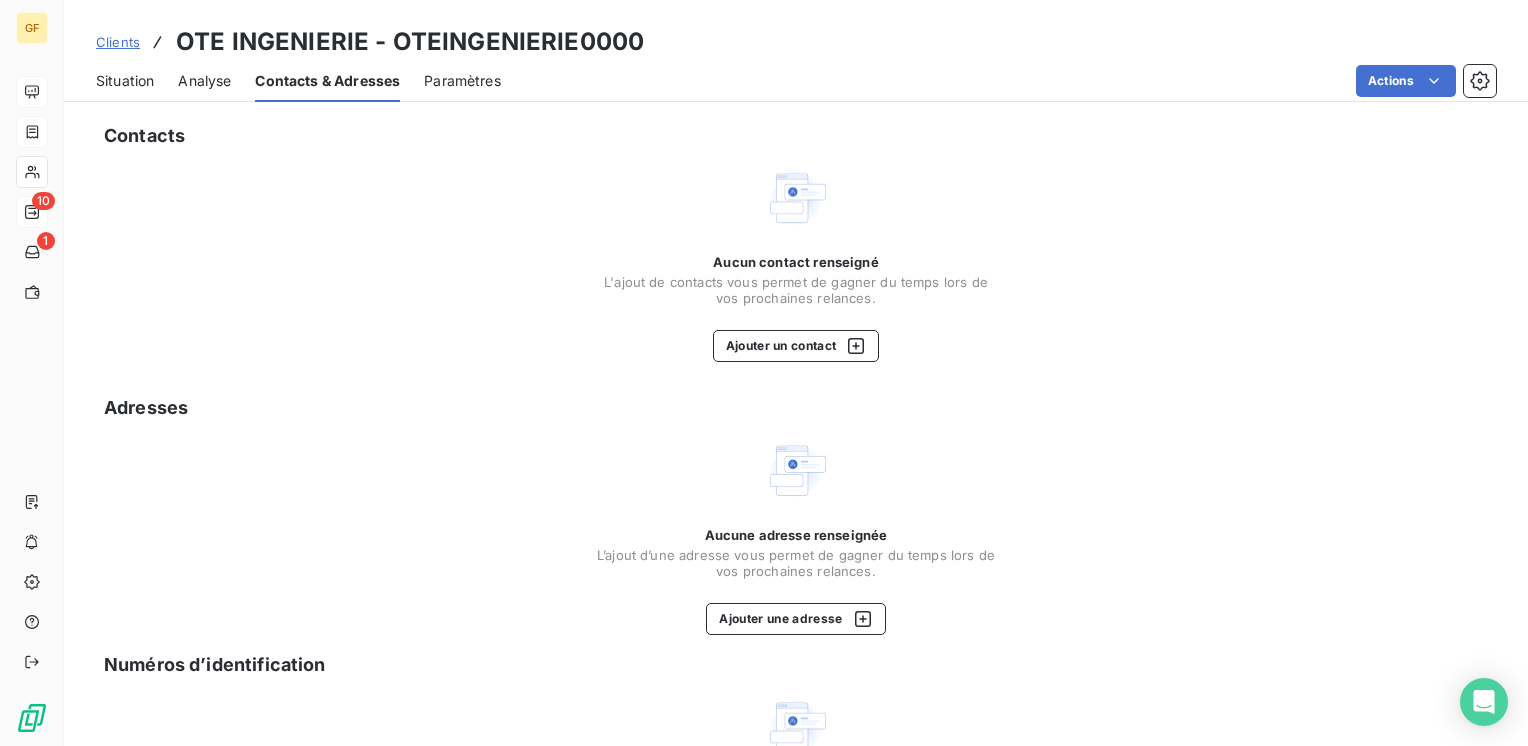 click on "Clients" at bounding box center (118, 42) 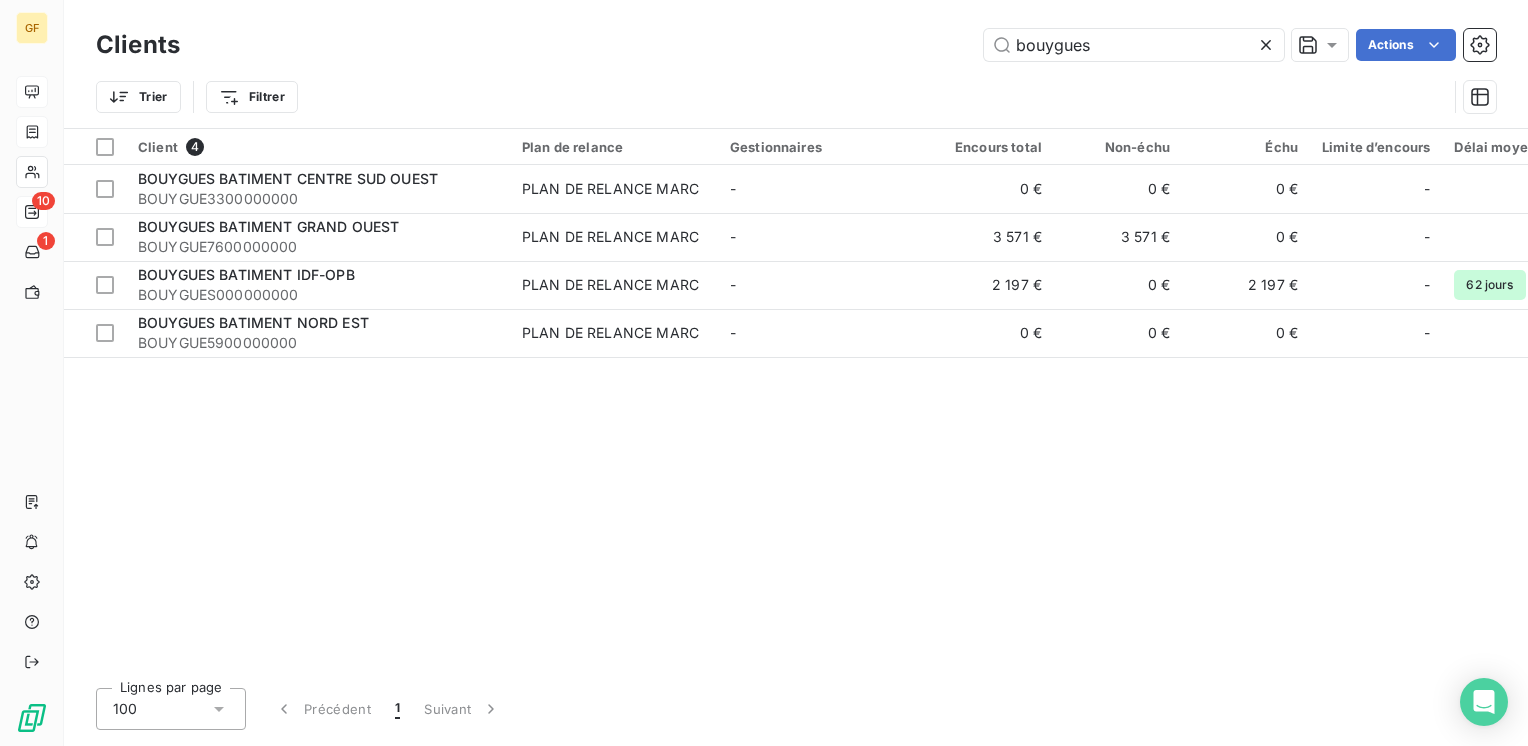 click 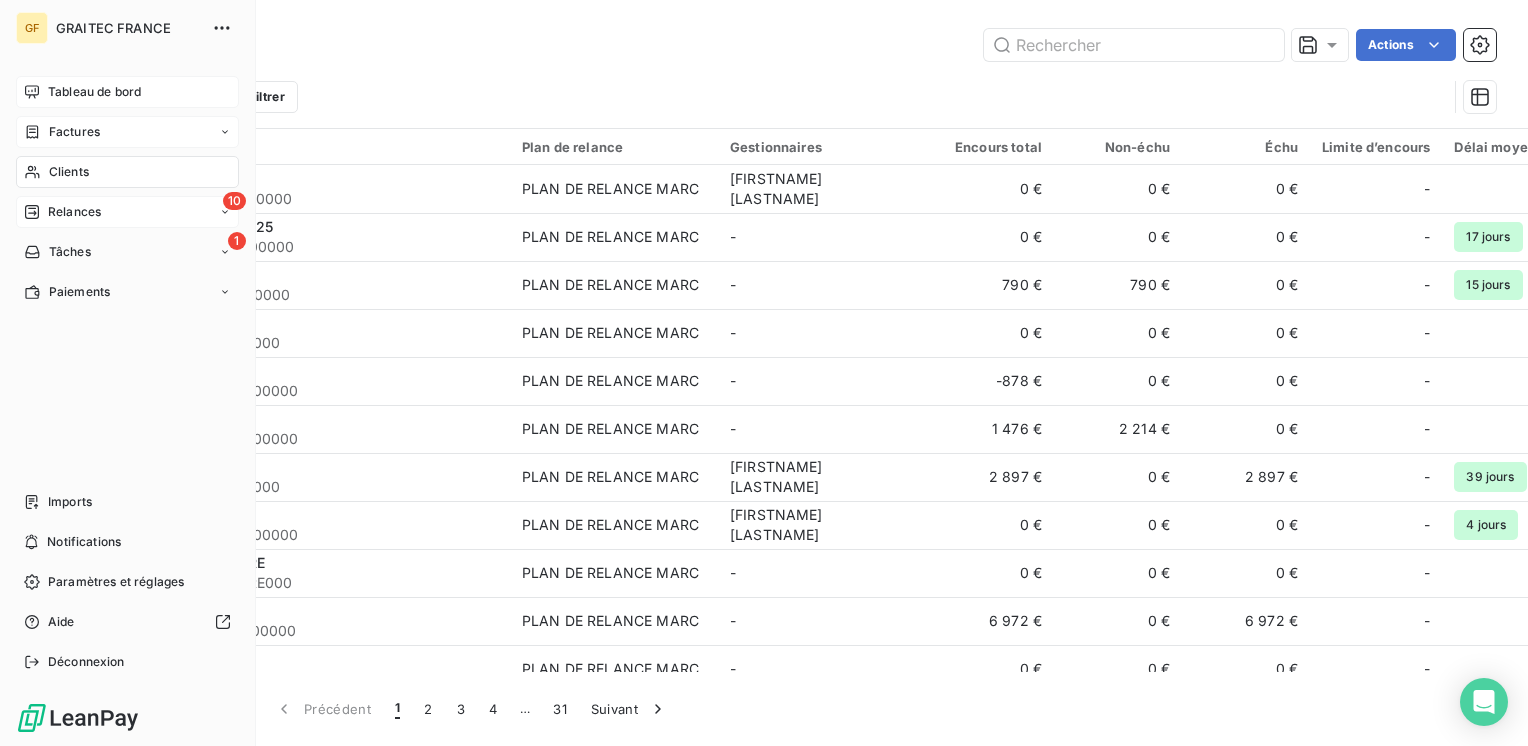 click on "Relances" at bounding box center [74, 212] 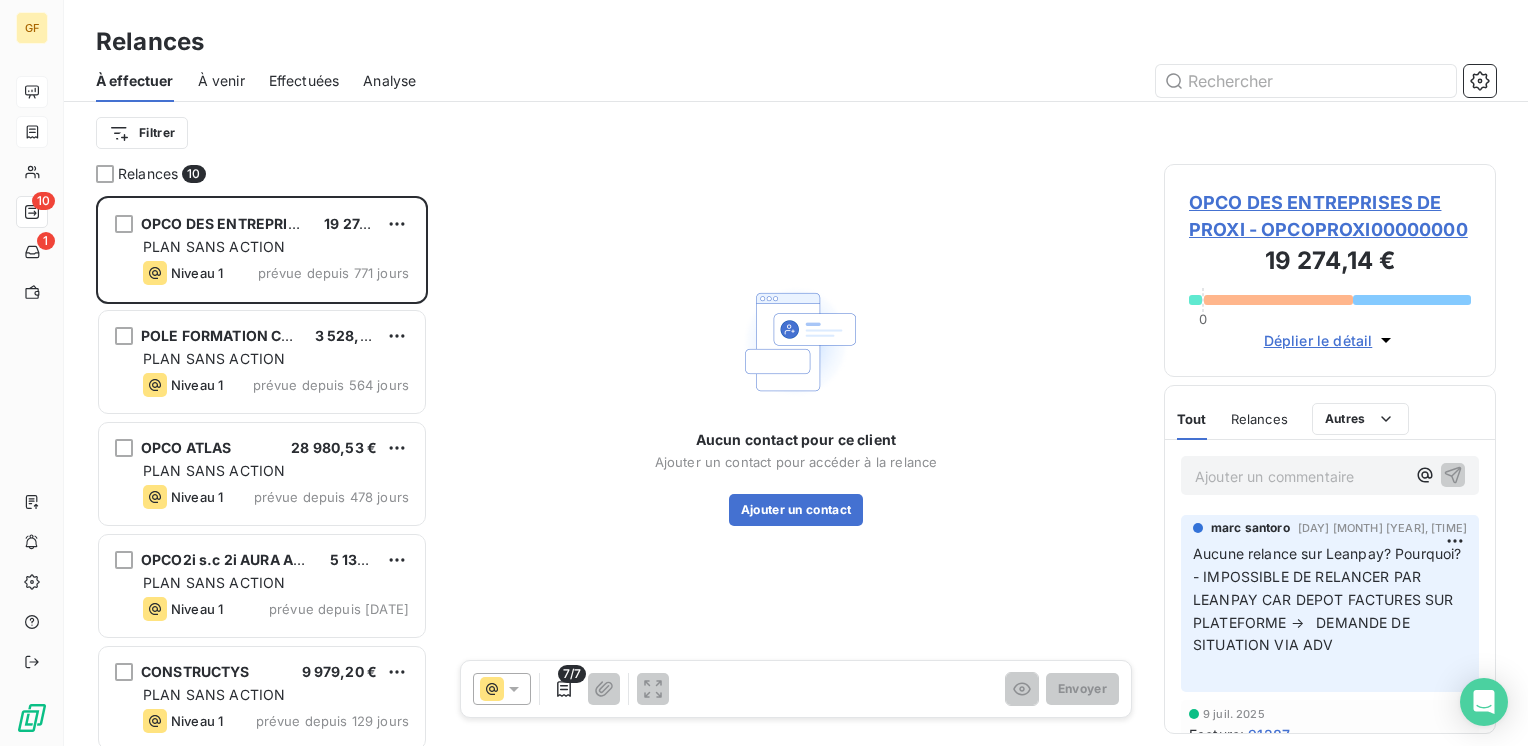 scroll, scrollTop: 16, scrollLeft: 16, axis: both 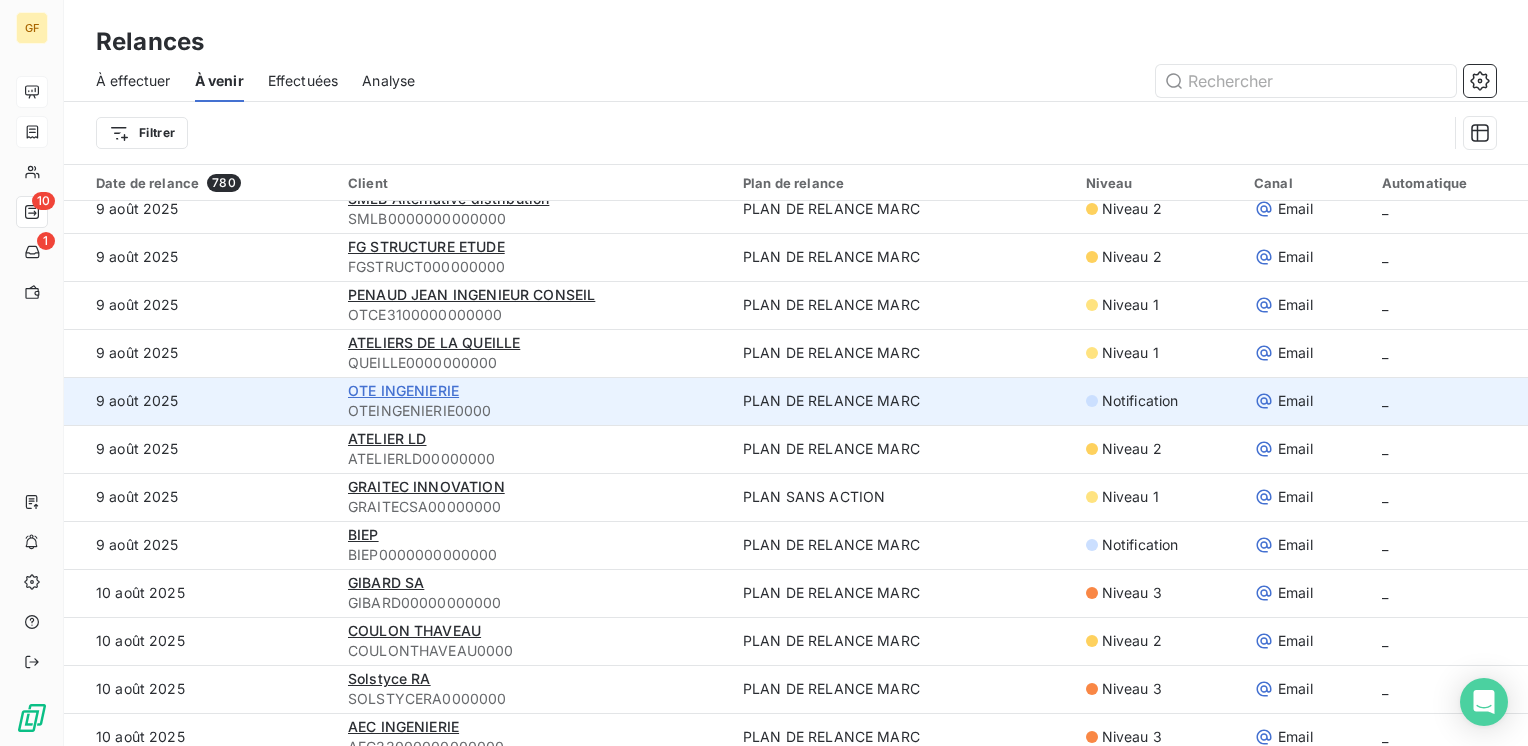 click on "OTE INGENIERIE" at bounding box center (403, 390) 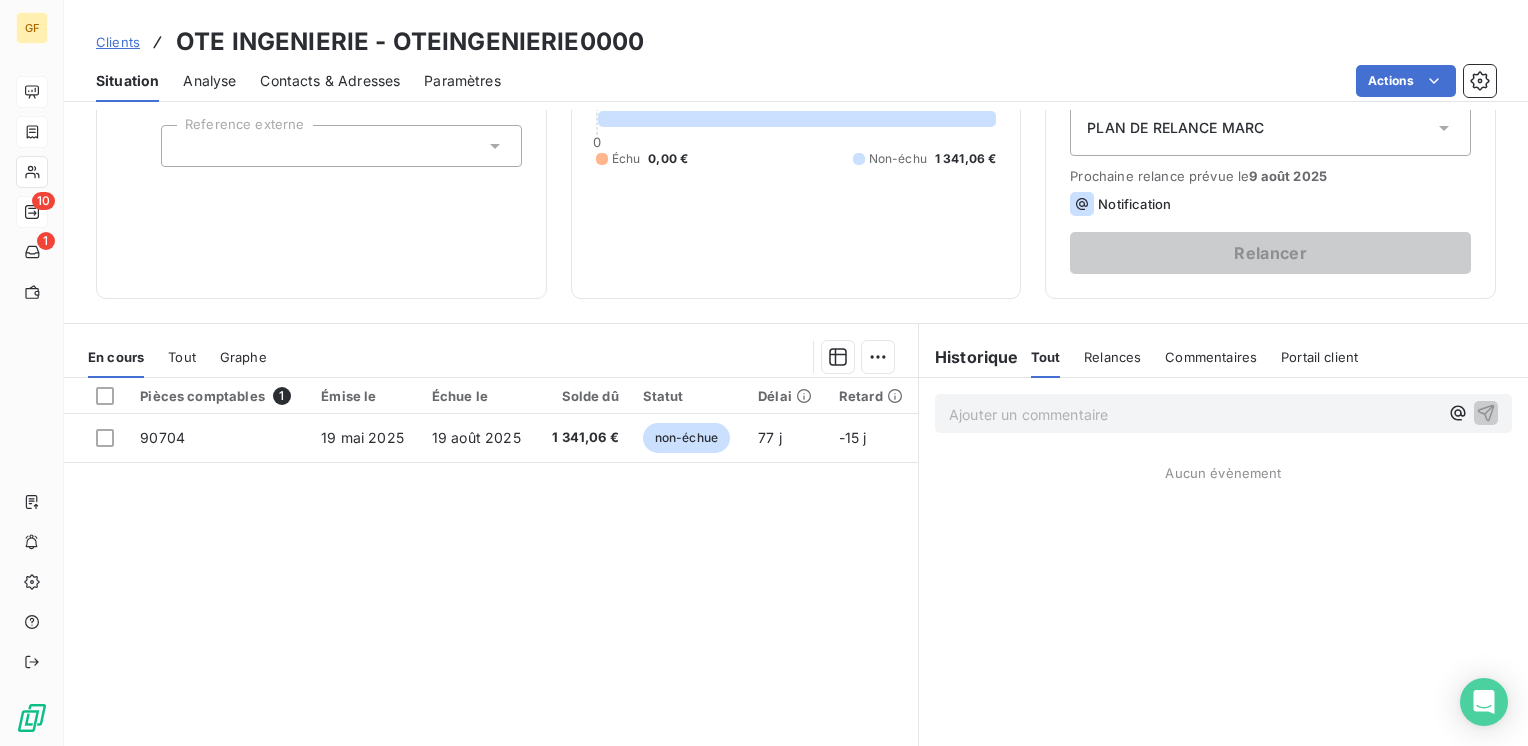 scroll, scrollTop: 200, scrollLeft: 0, axis: vertical 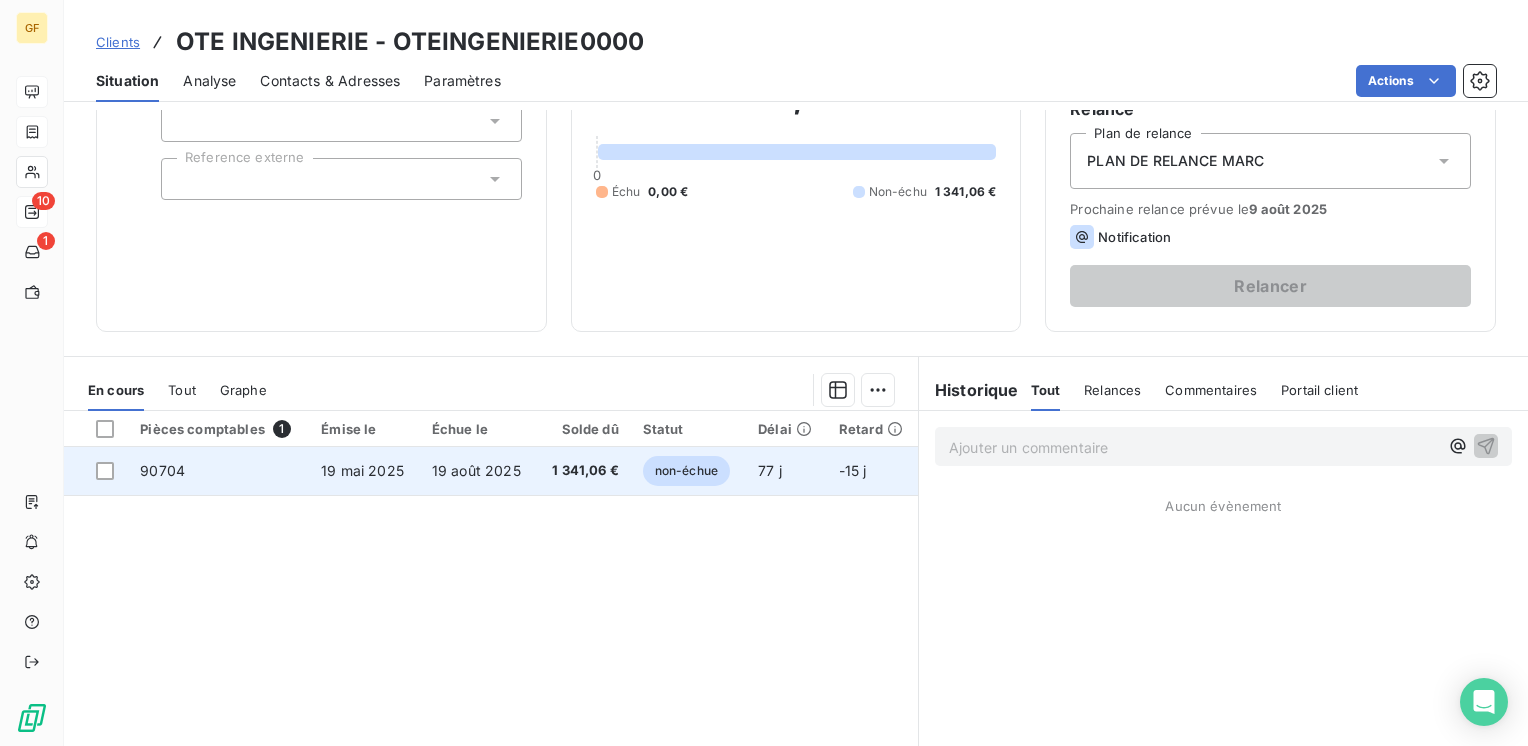 click on "19 août 2025" at bounding box center (476, 470) 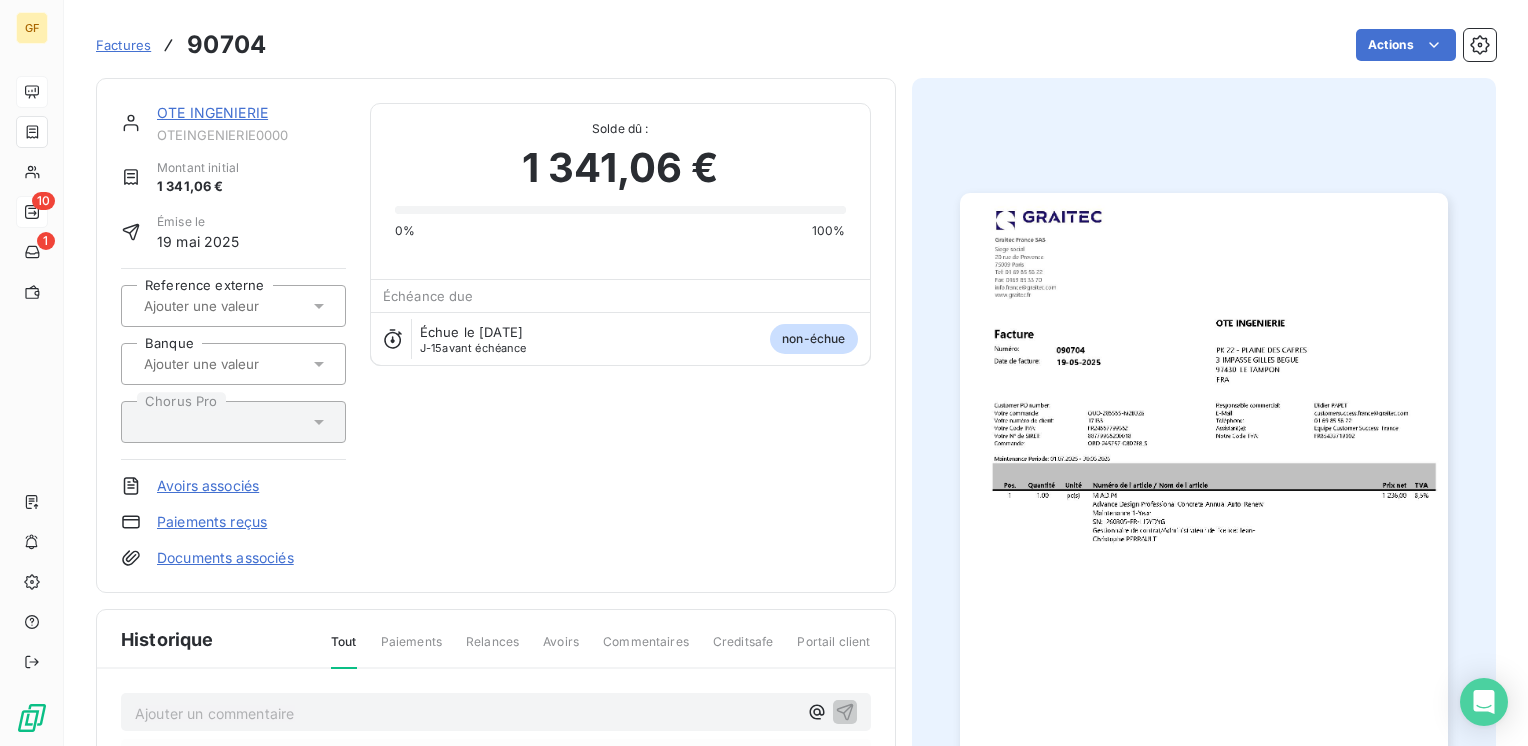 click at bounding box center (1204, 537) 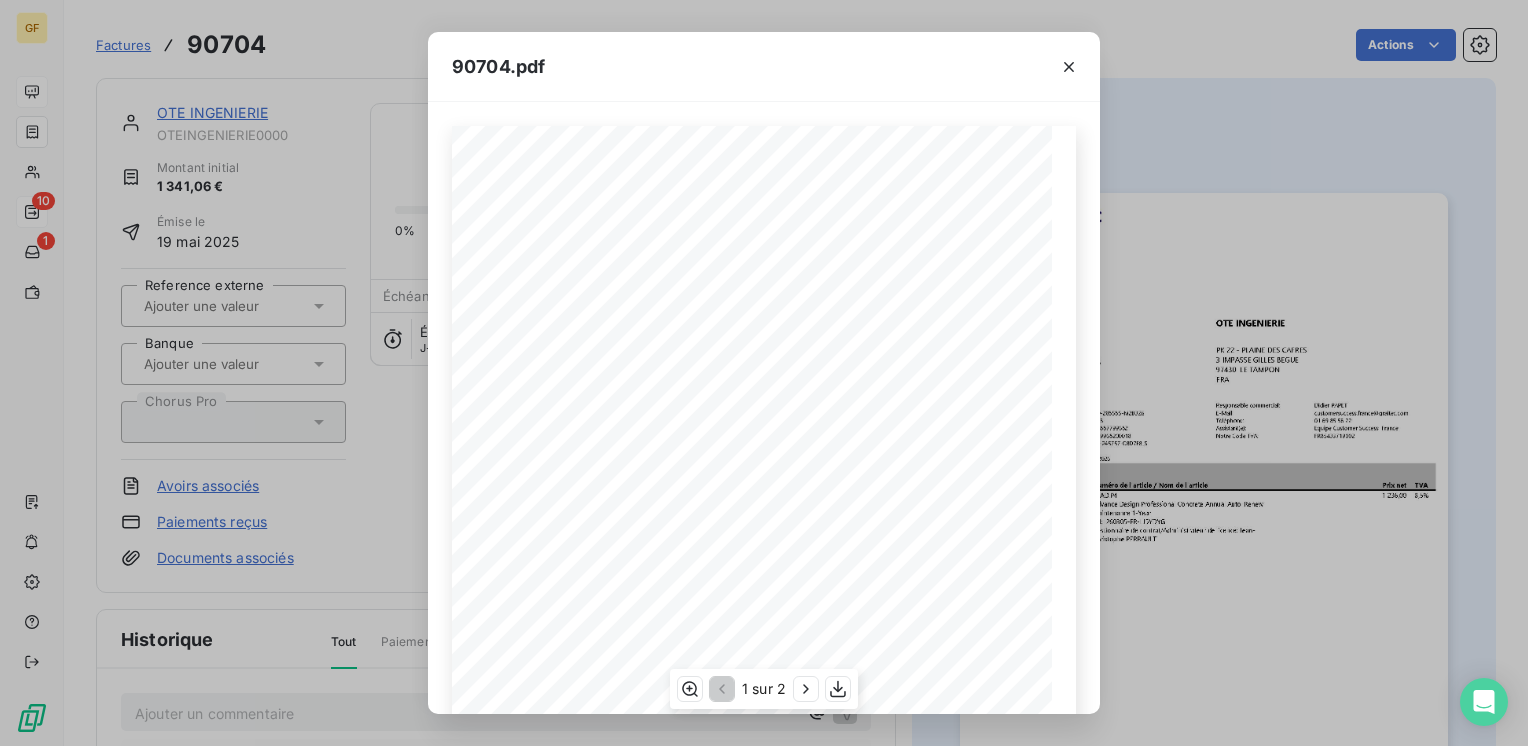 scroll, scrollTop: 283, scrollLeft: 0, axis: vertical 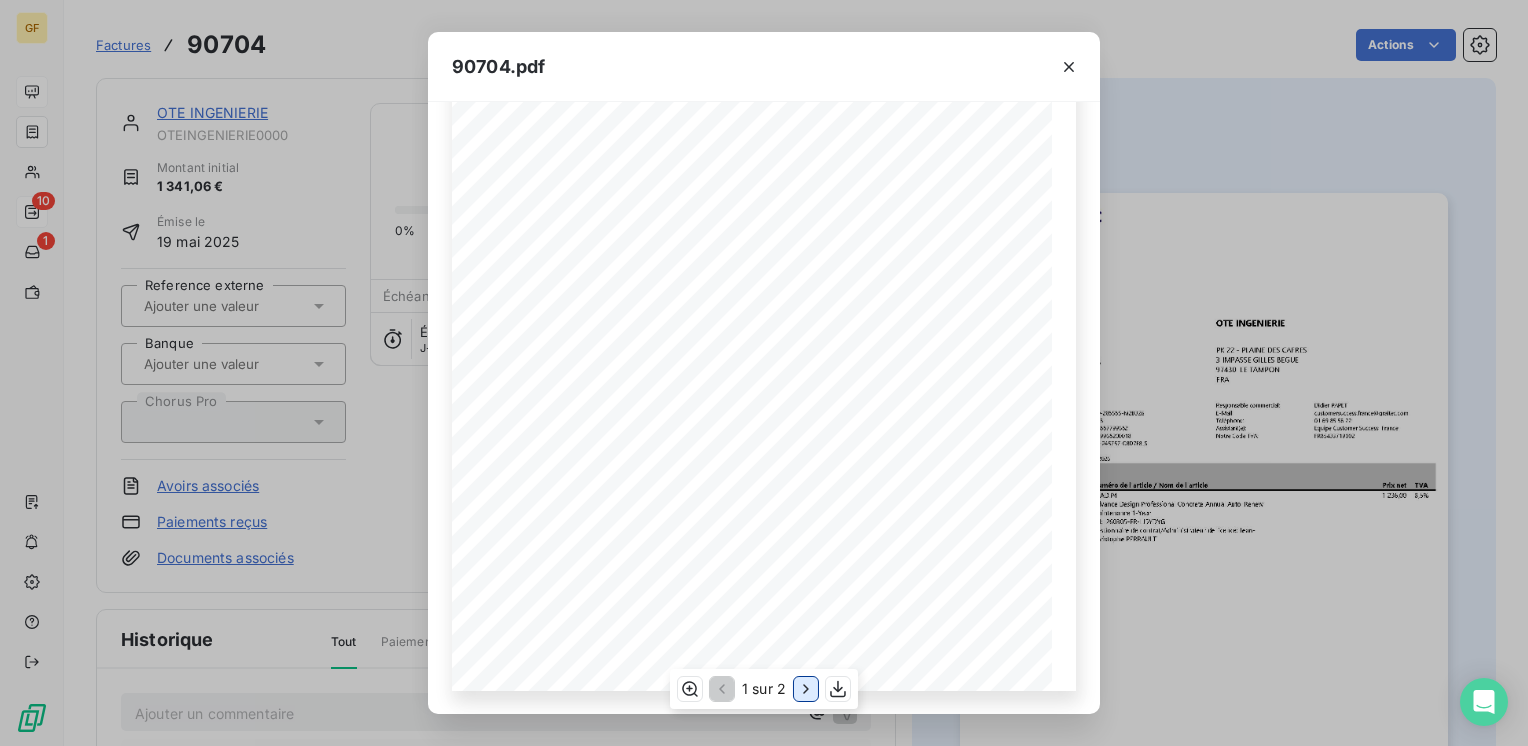 click 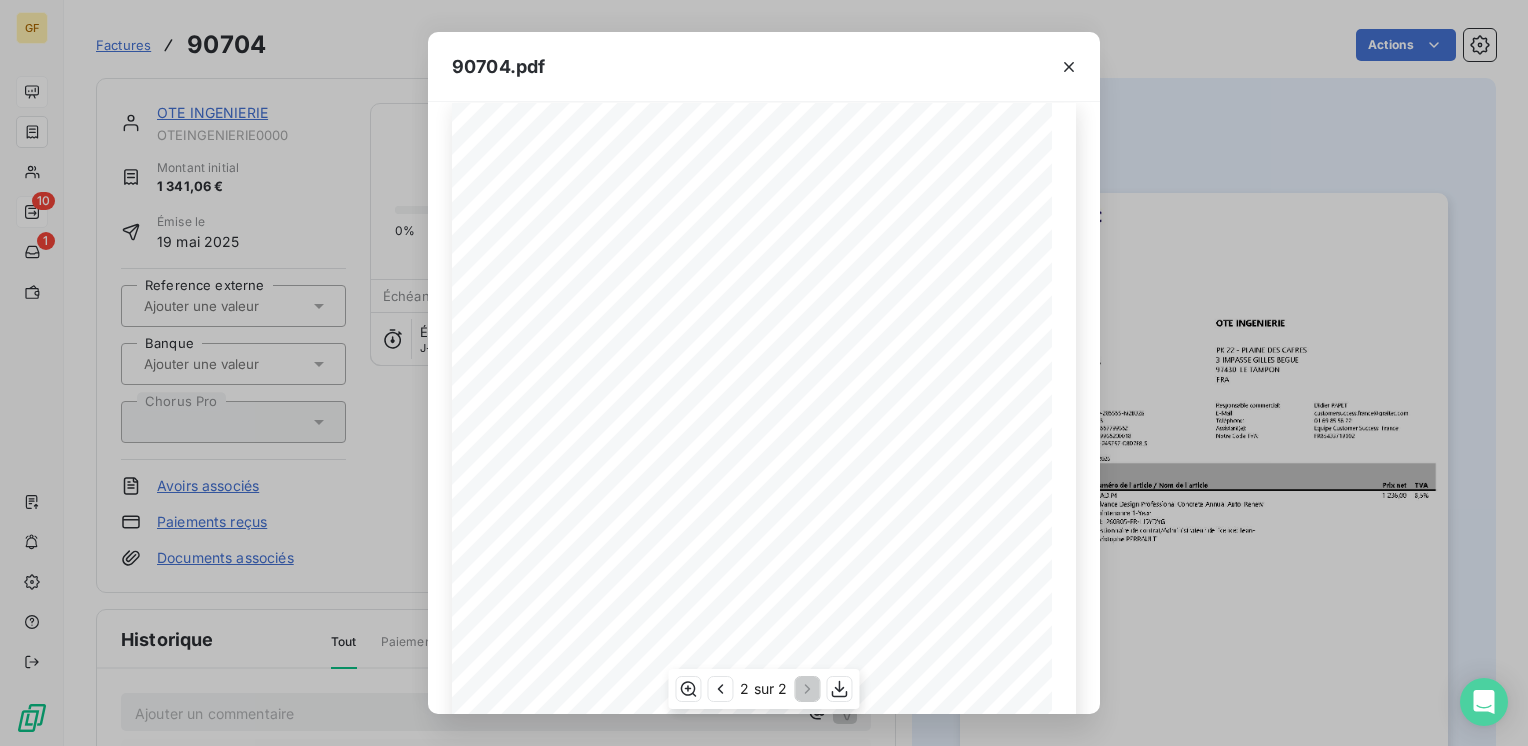 scroll, scrollTop: 0, scrollLeft: 0, axis: both 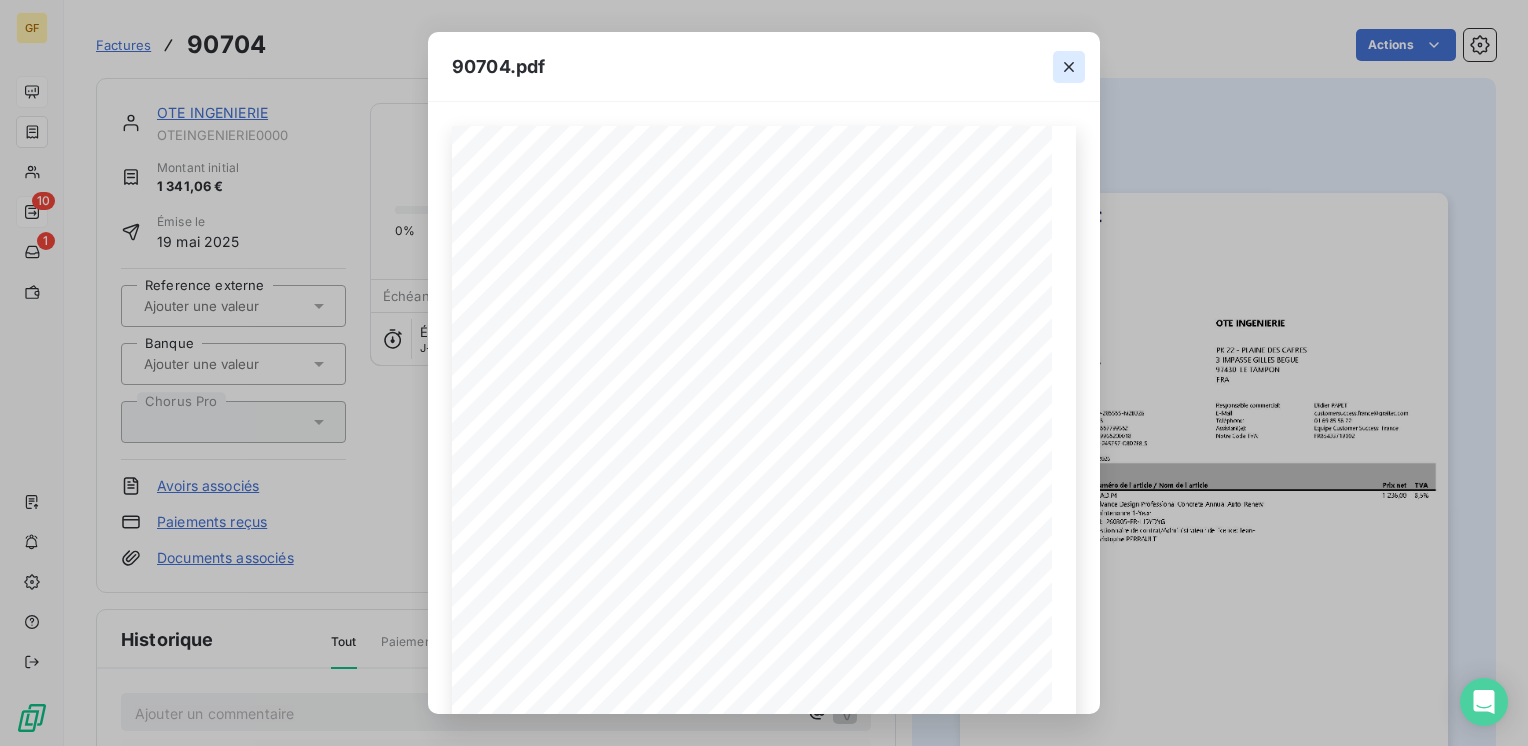 click 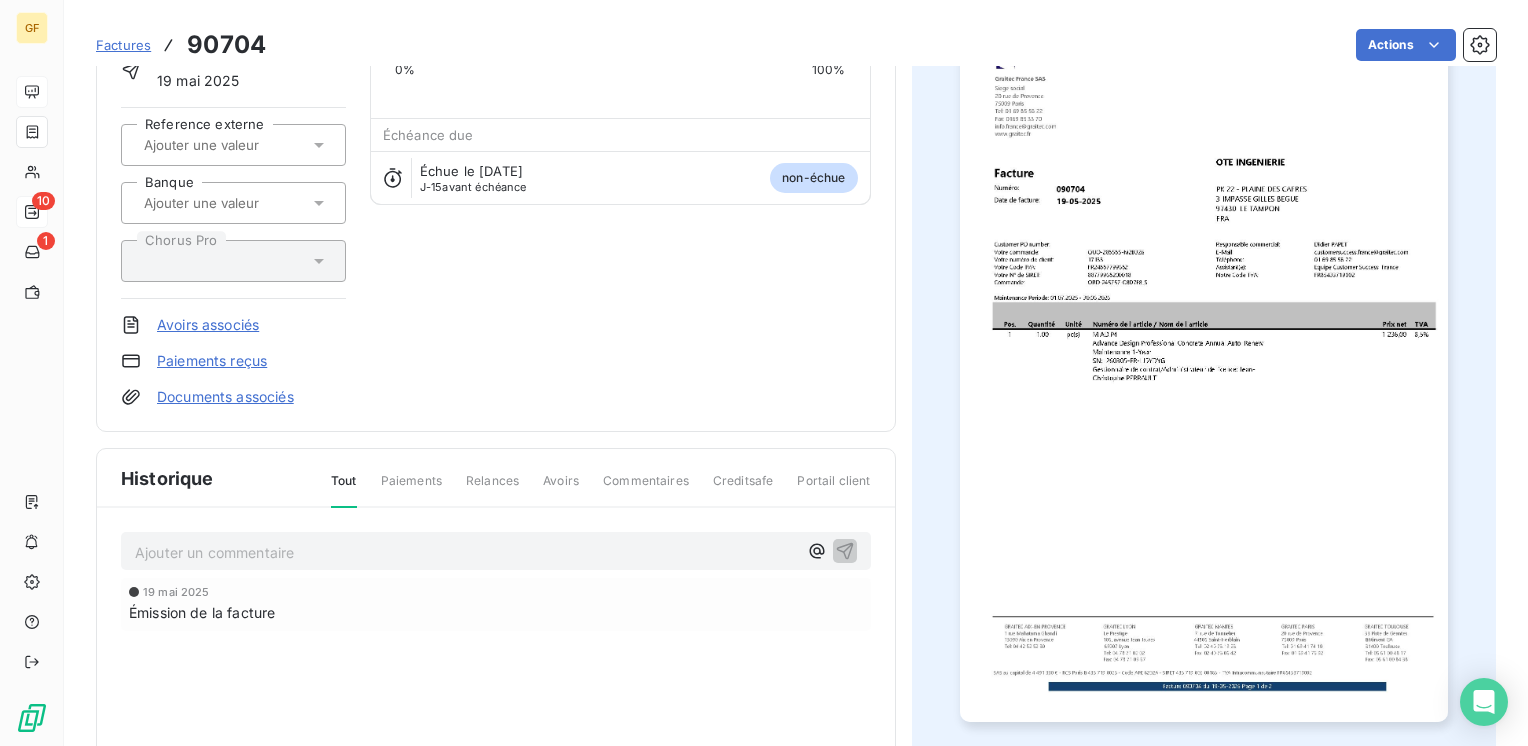 scroll, scrollTop: 0, scrollLeft: 0, axis: both 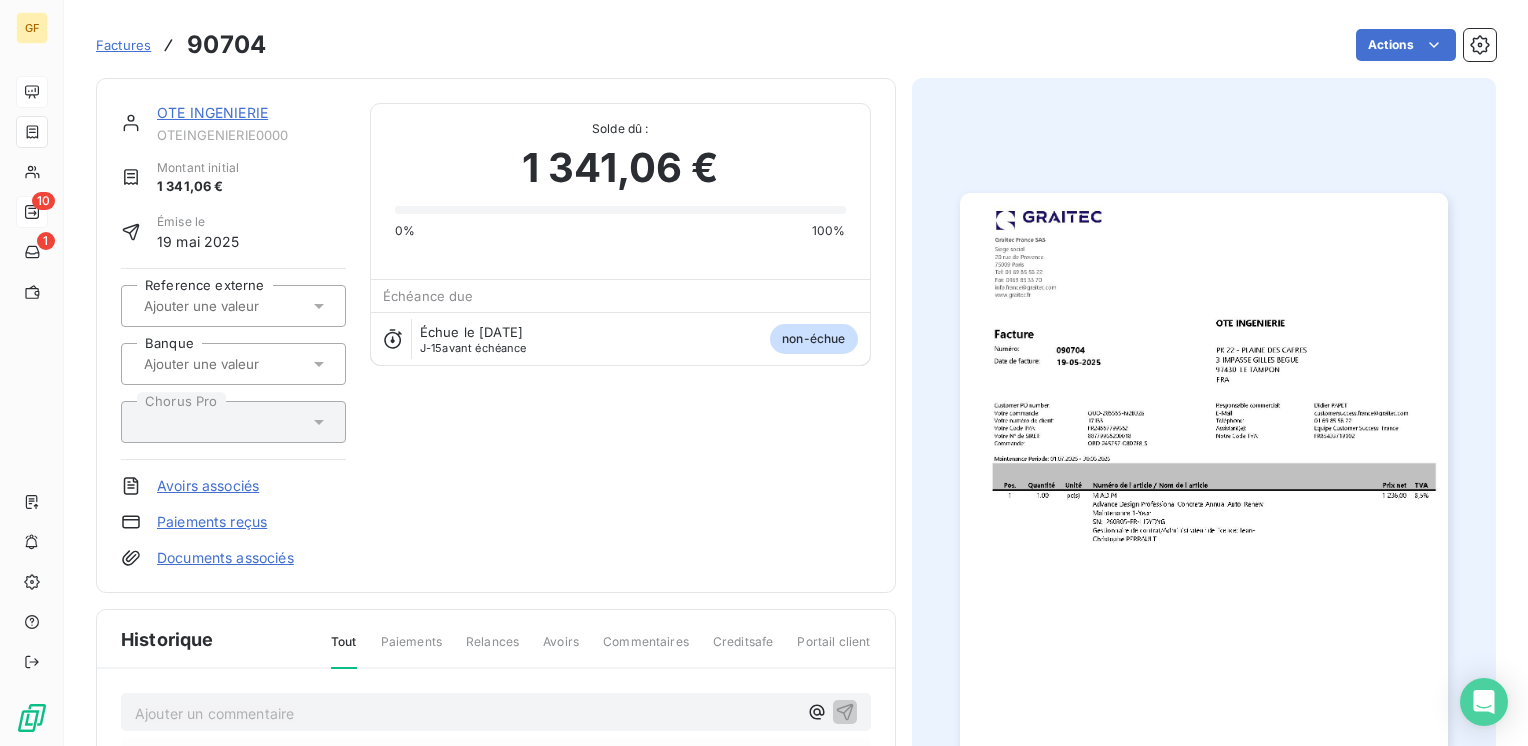 click on "OTE INGENIERIE" at bounding box center (212, 112) 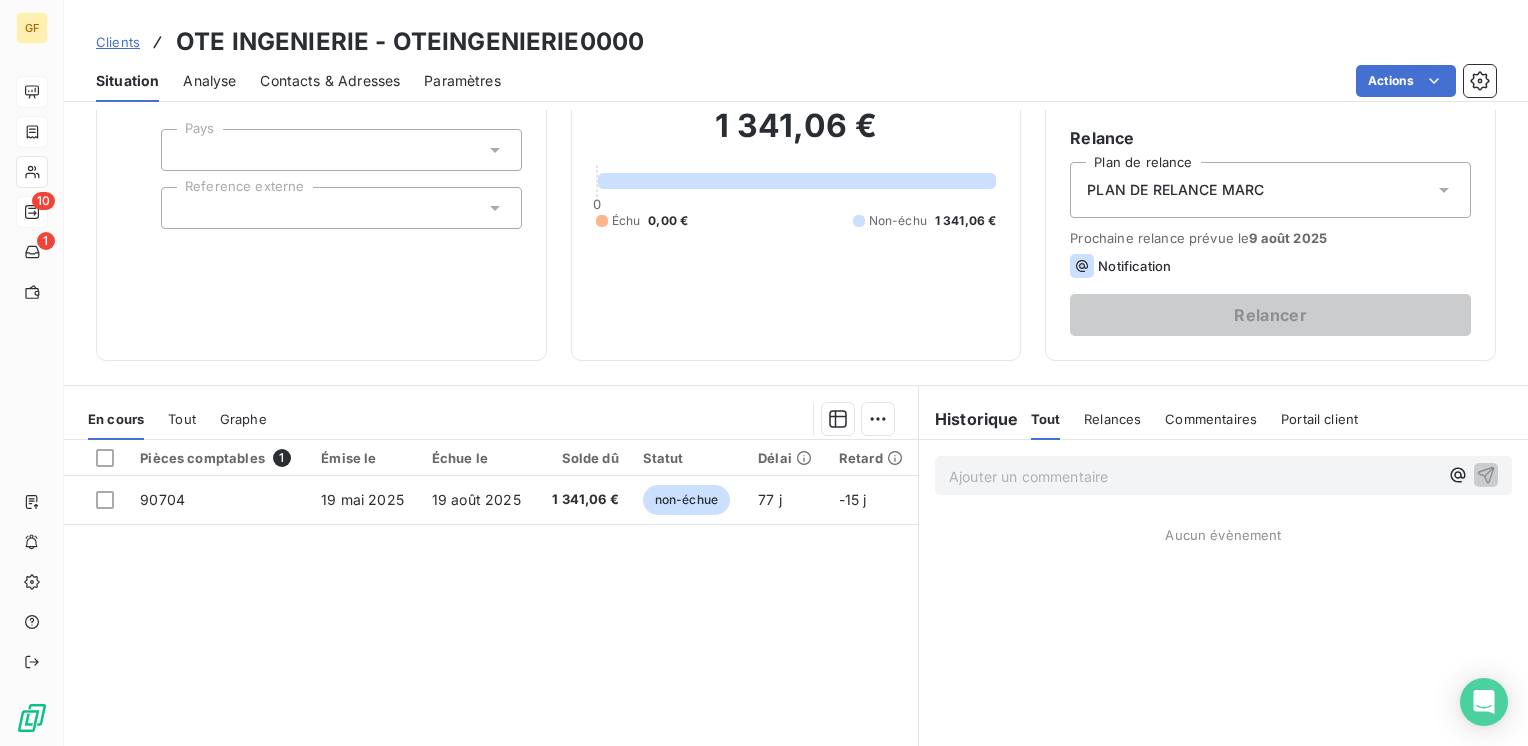 scroll, scrollTop: 200, scrollLeft: 0, axis: vertical 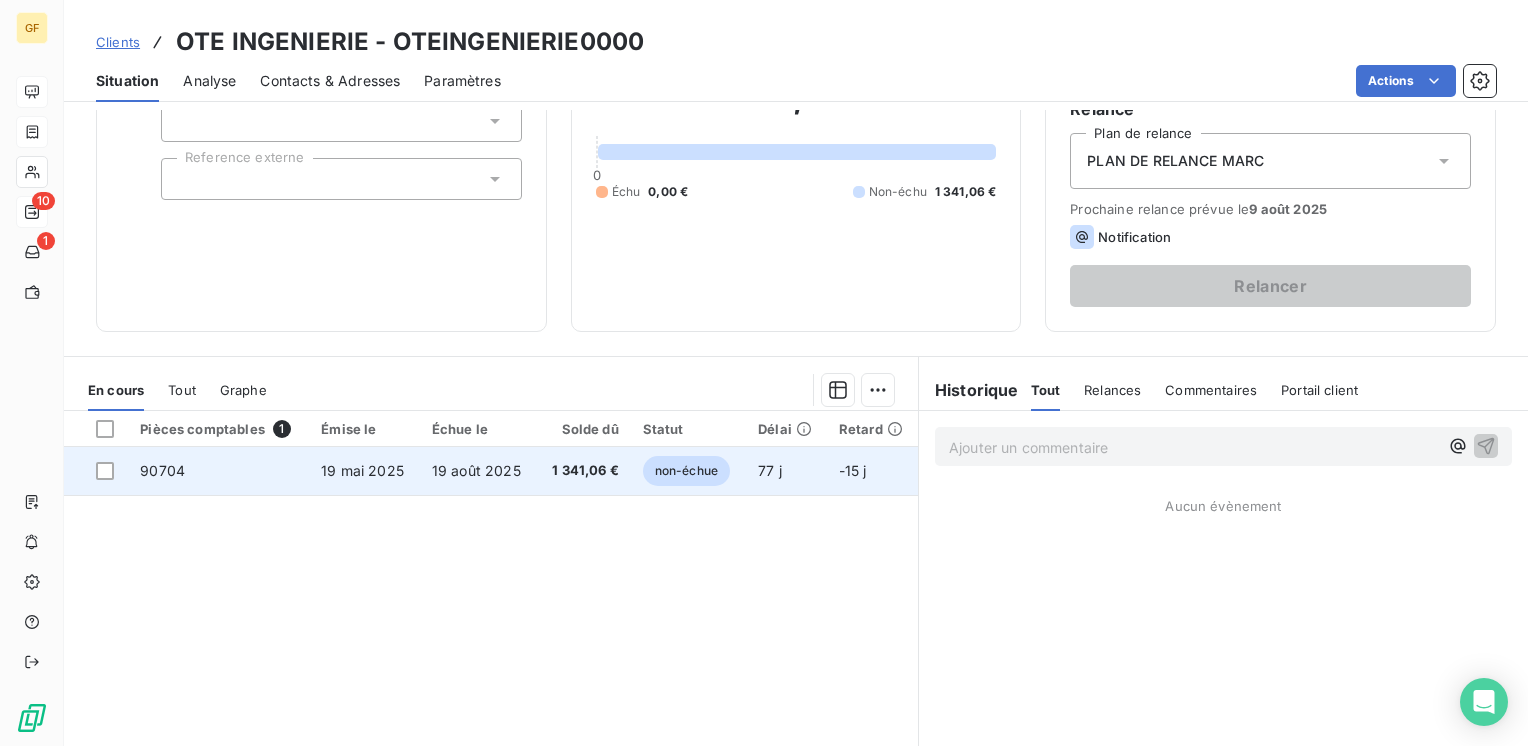 click on "19 août 2025" at bounding box center [476, 470] 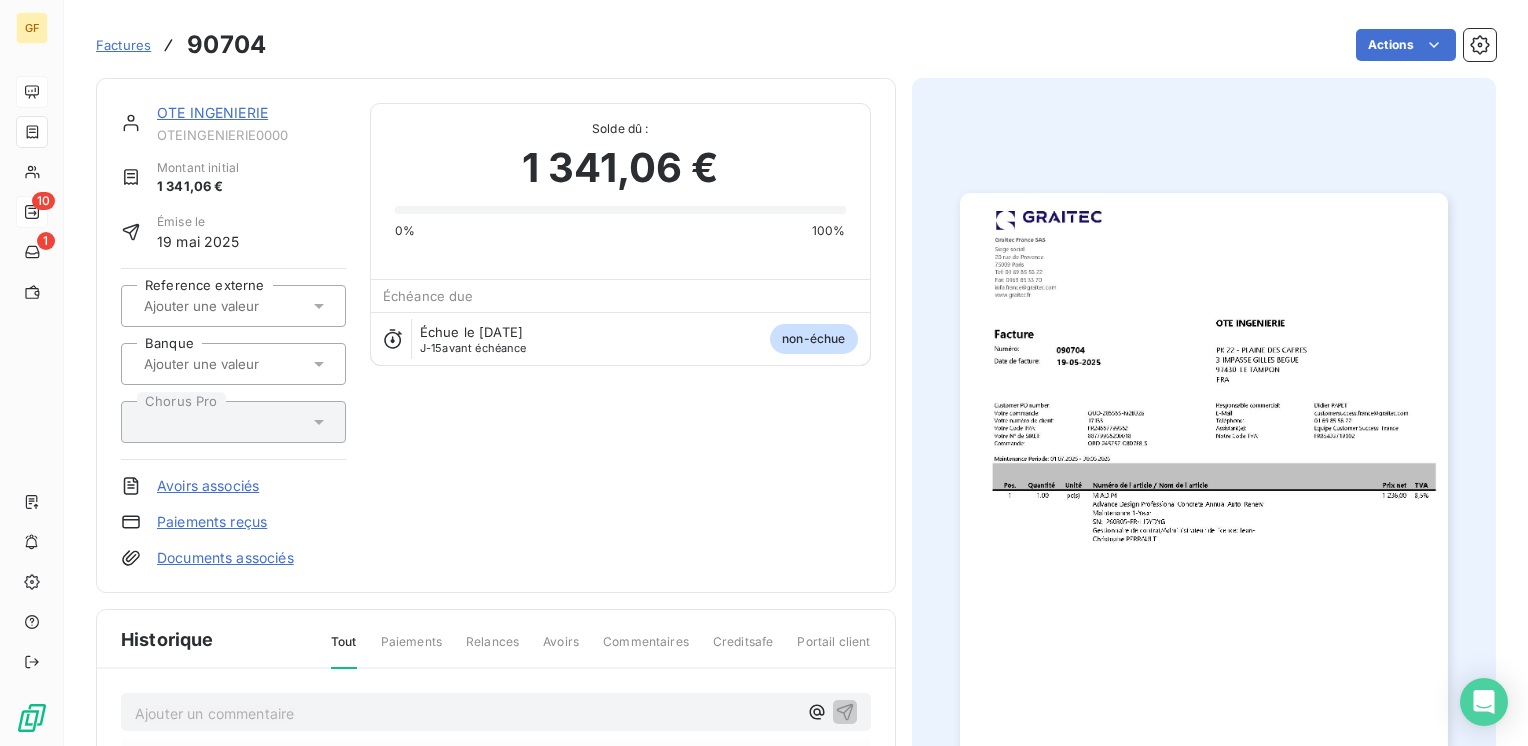 click at bounding box center (1204, 537) 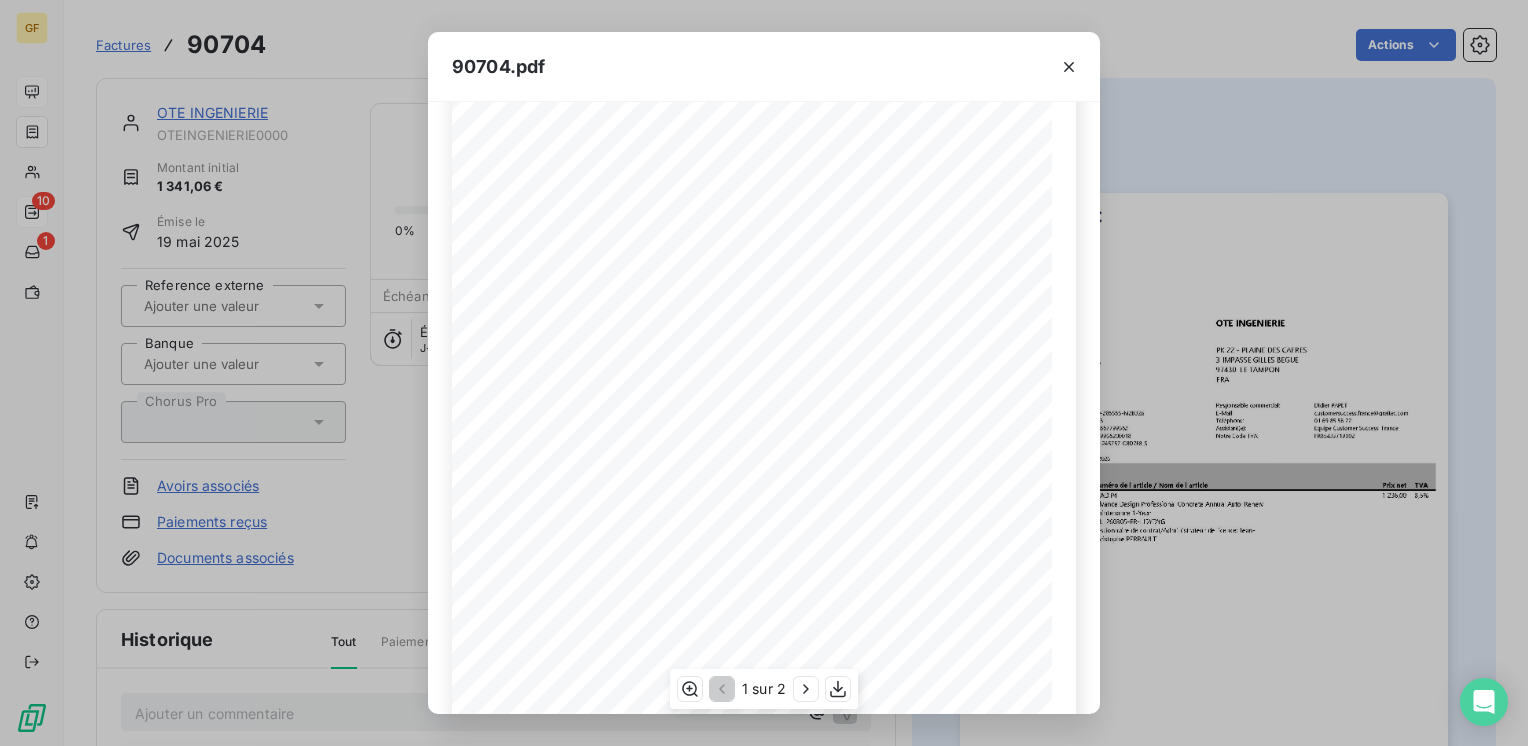 scroll, scrollTop: 200, scrollLeft: 0, axis: vertical 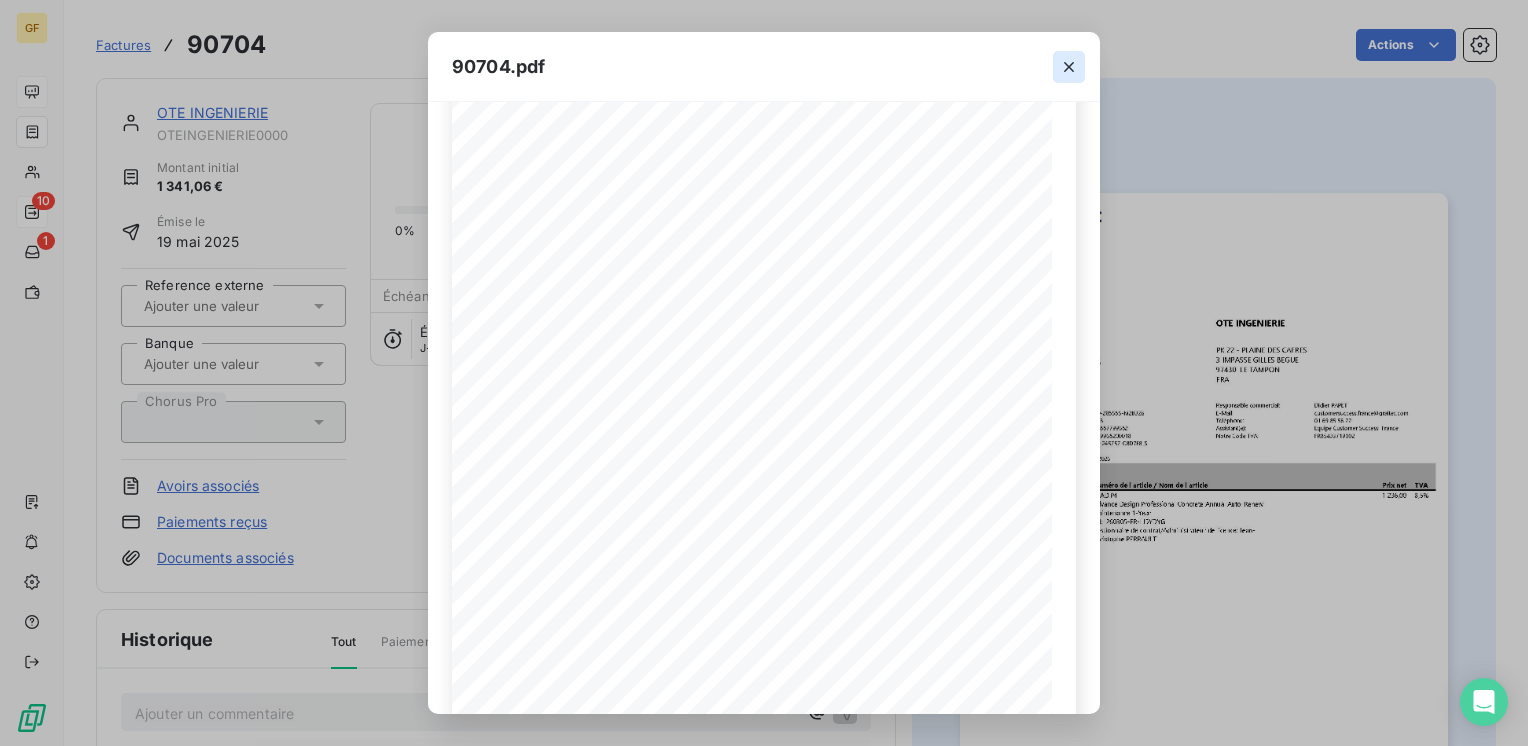 click 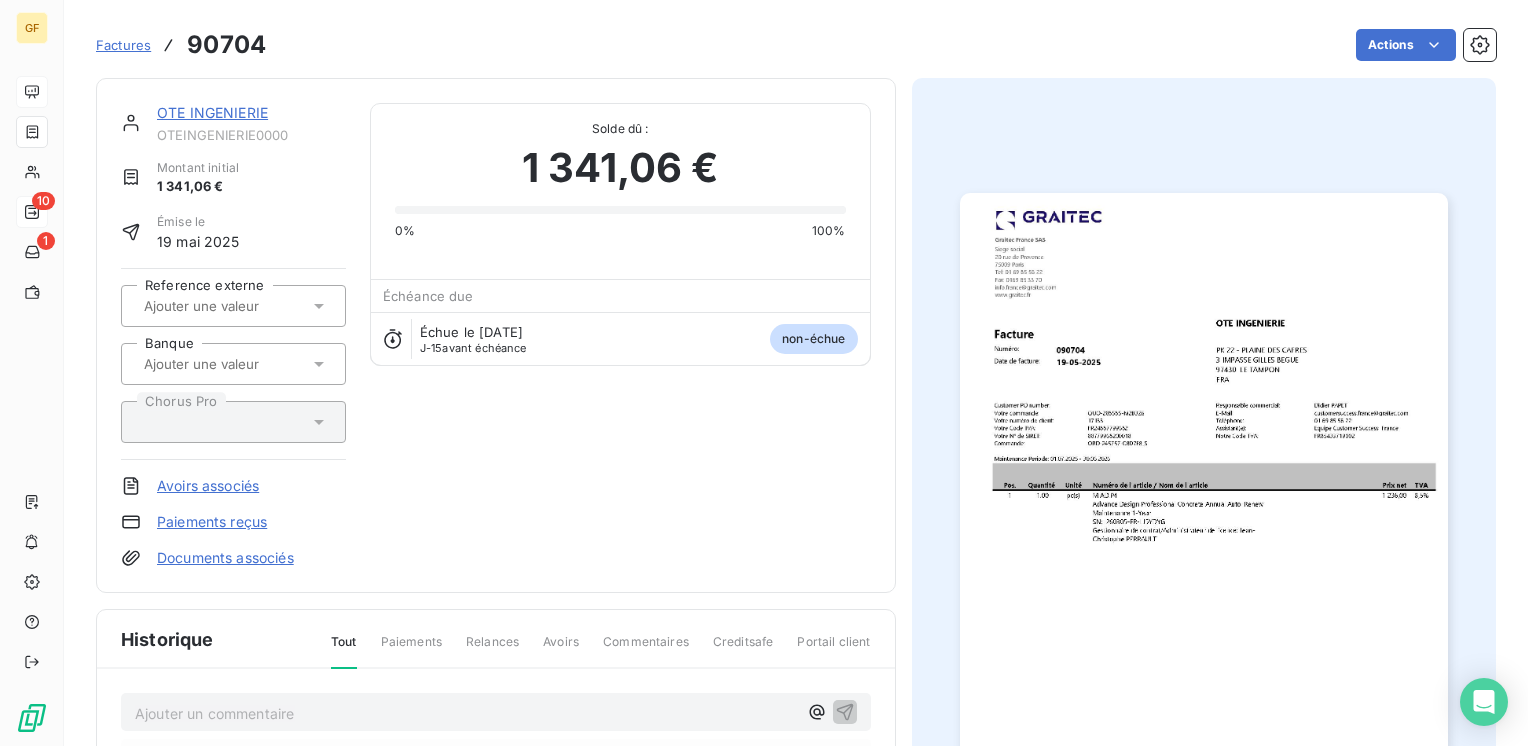 click on "OTE INGENIERIE" at bounding box center [212, 112] 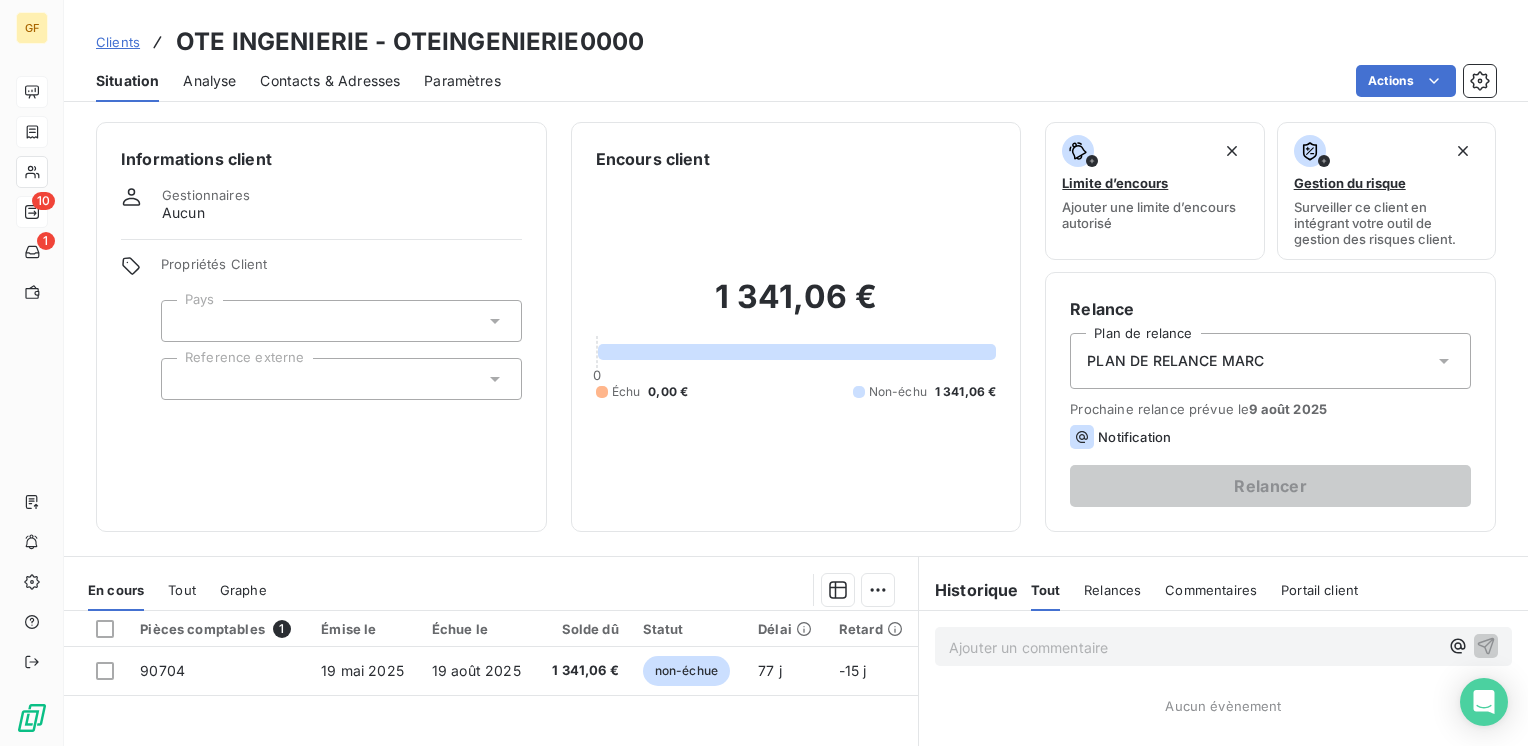 click on "Contacts & Adresses" at bounding box center [330, 81] 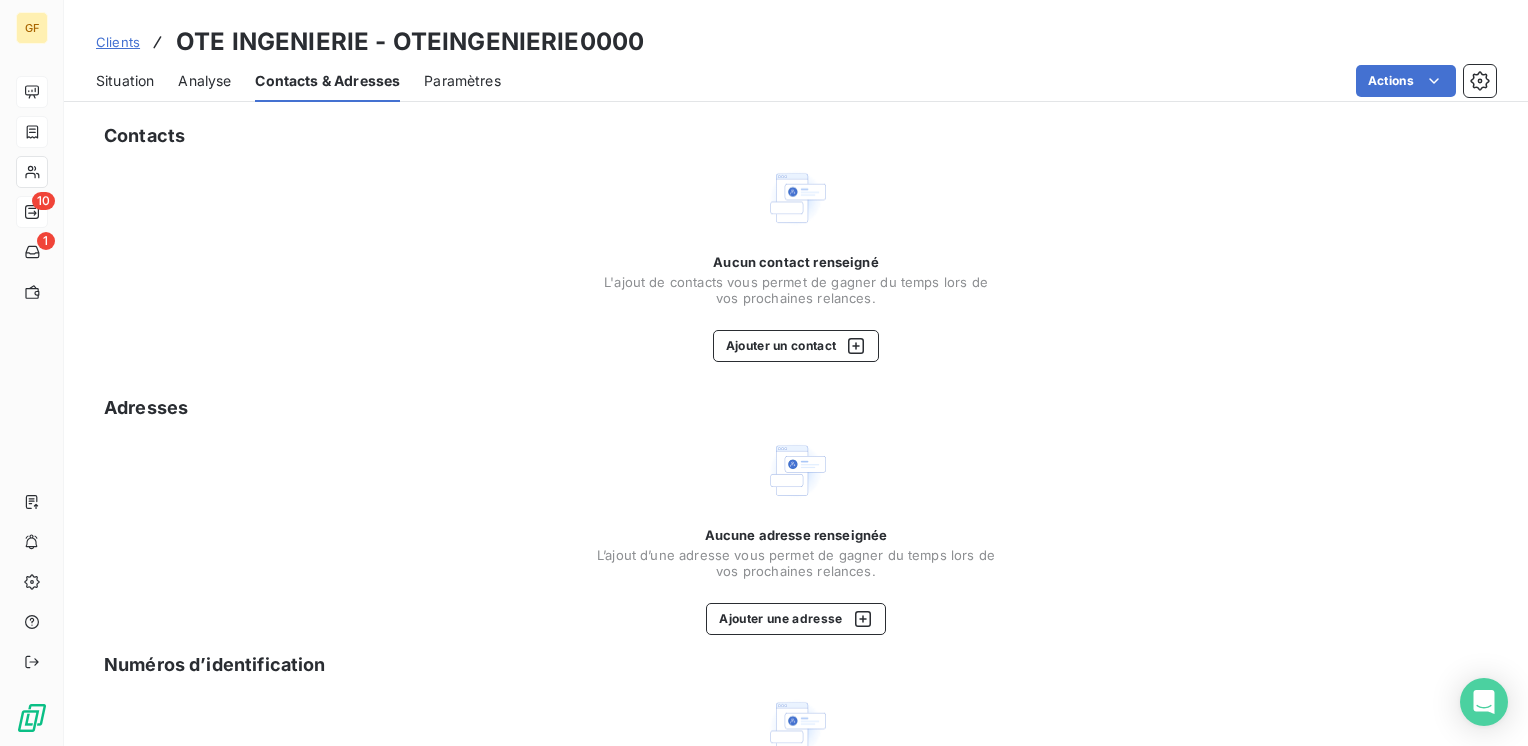click on "Aucun contact renseigné L'ajout de contacts vous permet de gagner du temps lors de vos prochaines relances. Ajouter un contact" at bounding box center [796, 308] 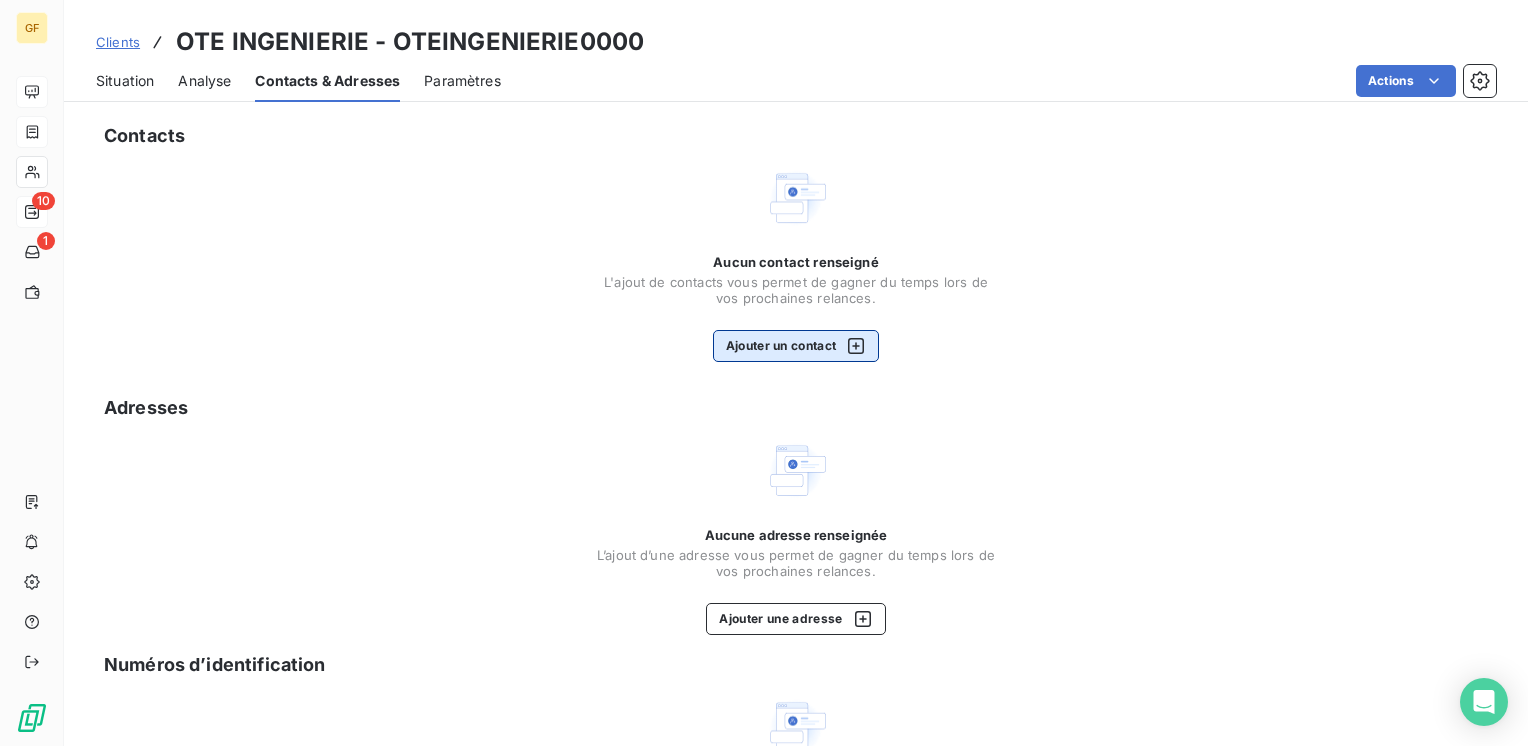 click on "Ajouter un contact" at bounding box center (796, 346) 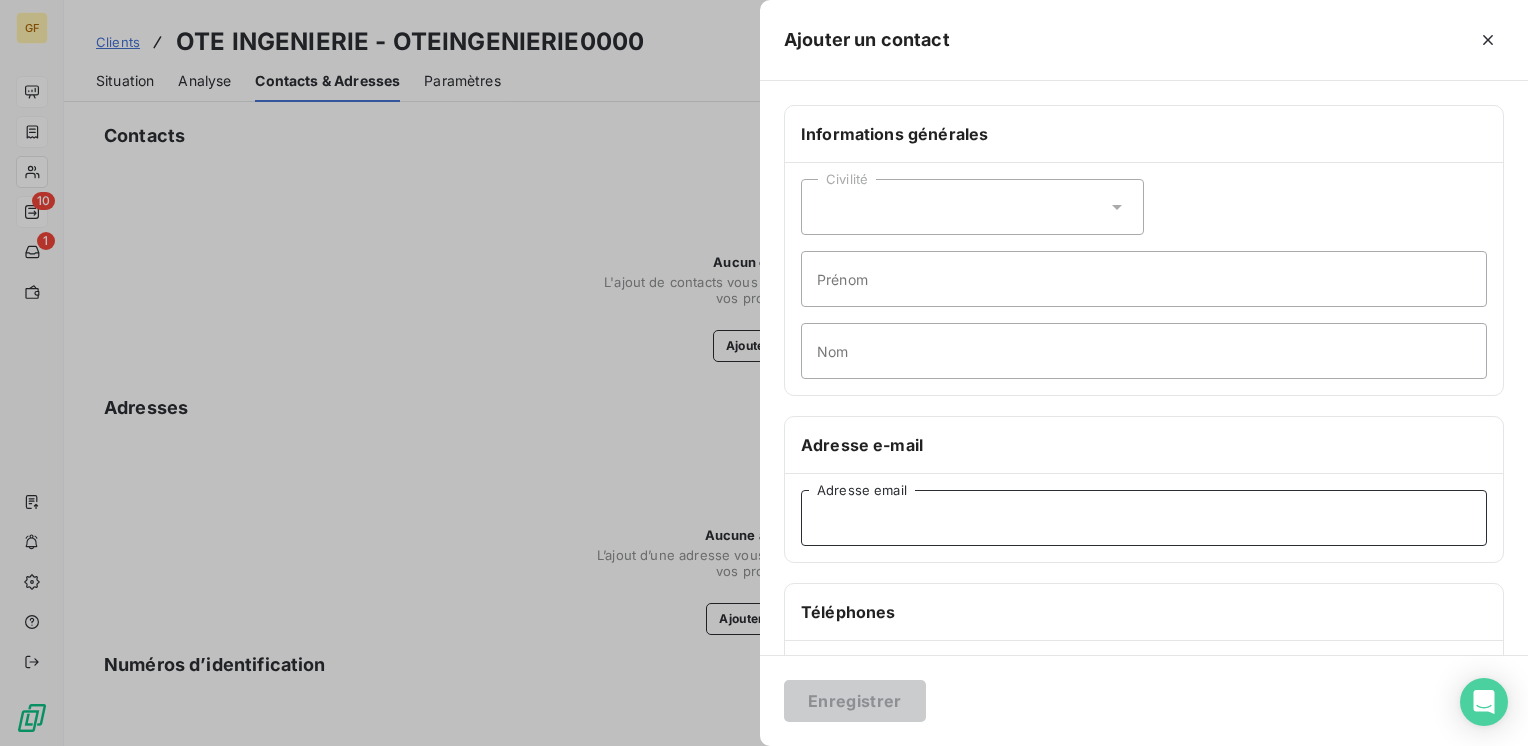 click on "Adresse email" at bounding box center (1144, 518) 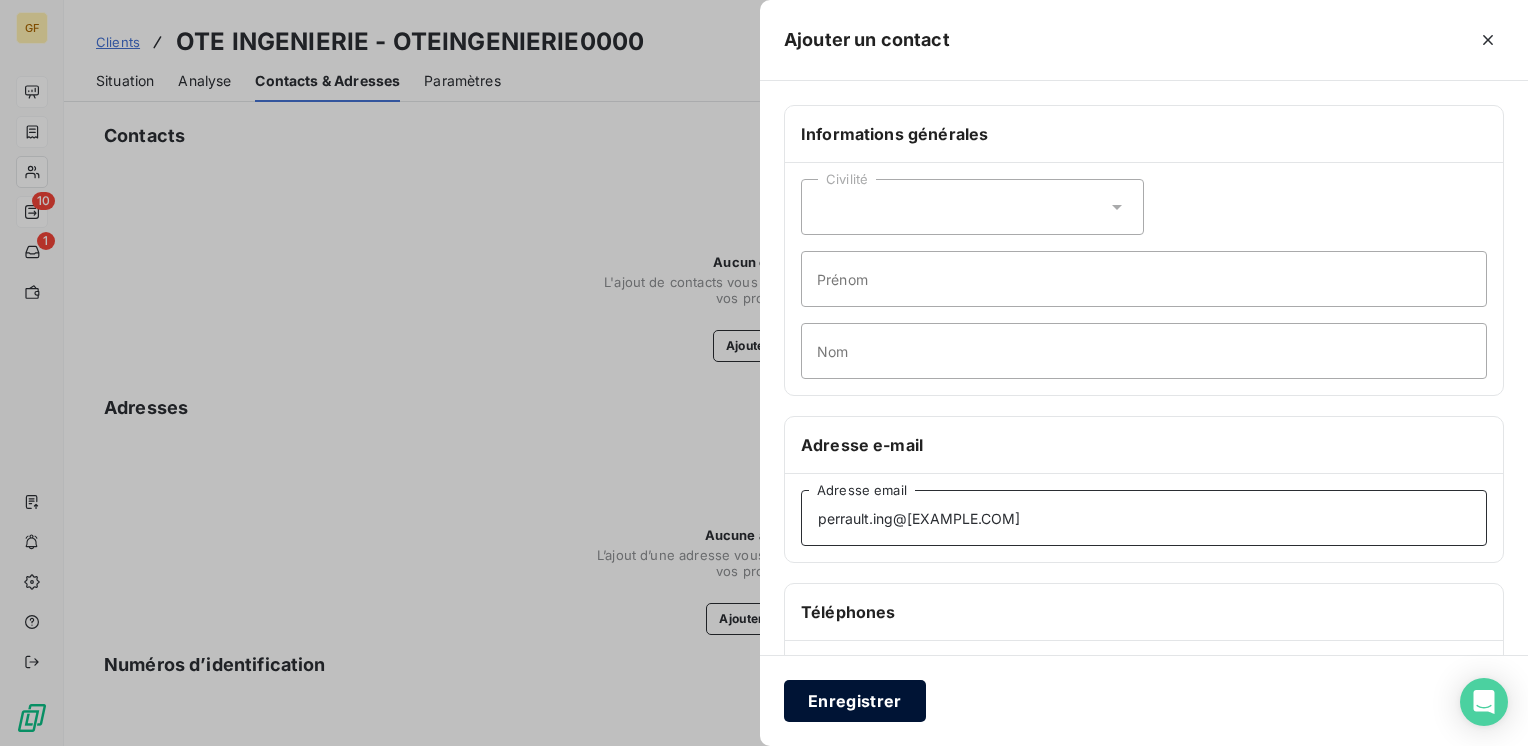 type on "perrault.ing@gmail.com" 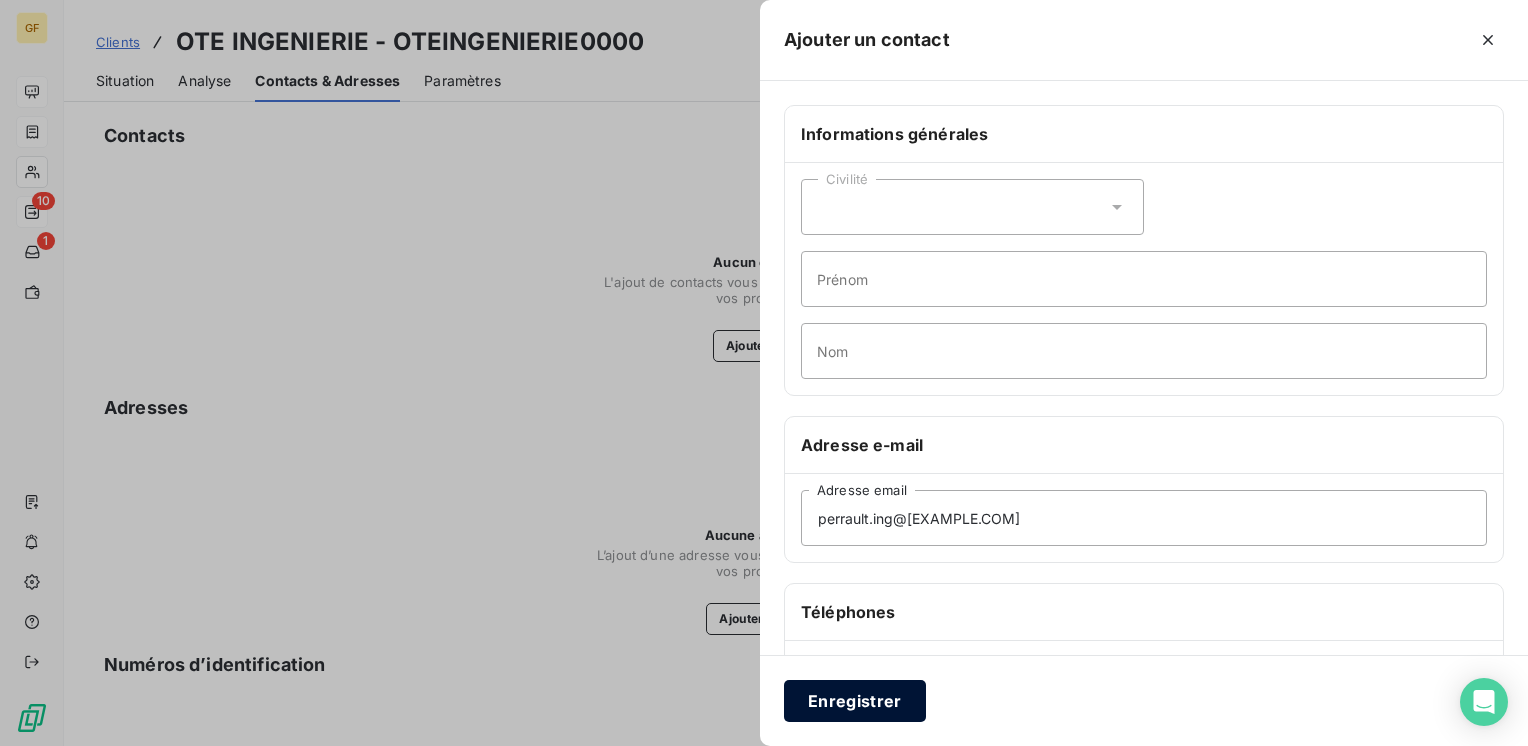 click on "Enregistrer" at bounding box center [855, 701] 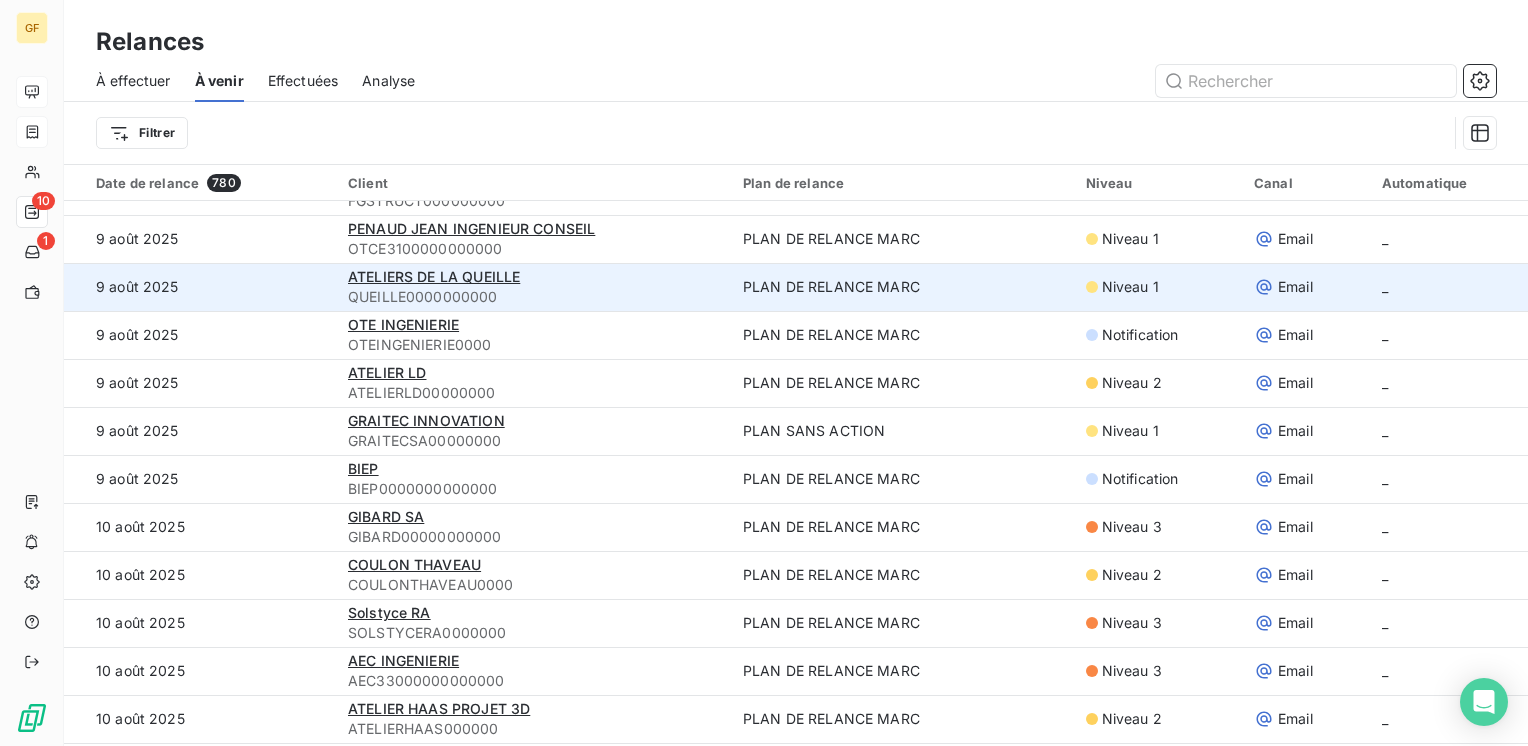 scroll, scrollTop: 1700, scrollLeft: 0, axis: vertical 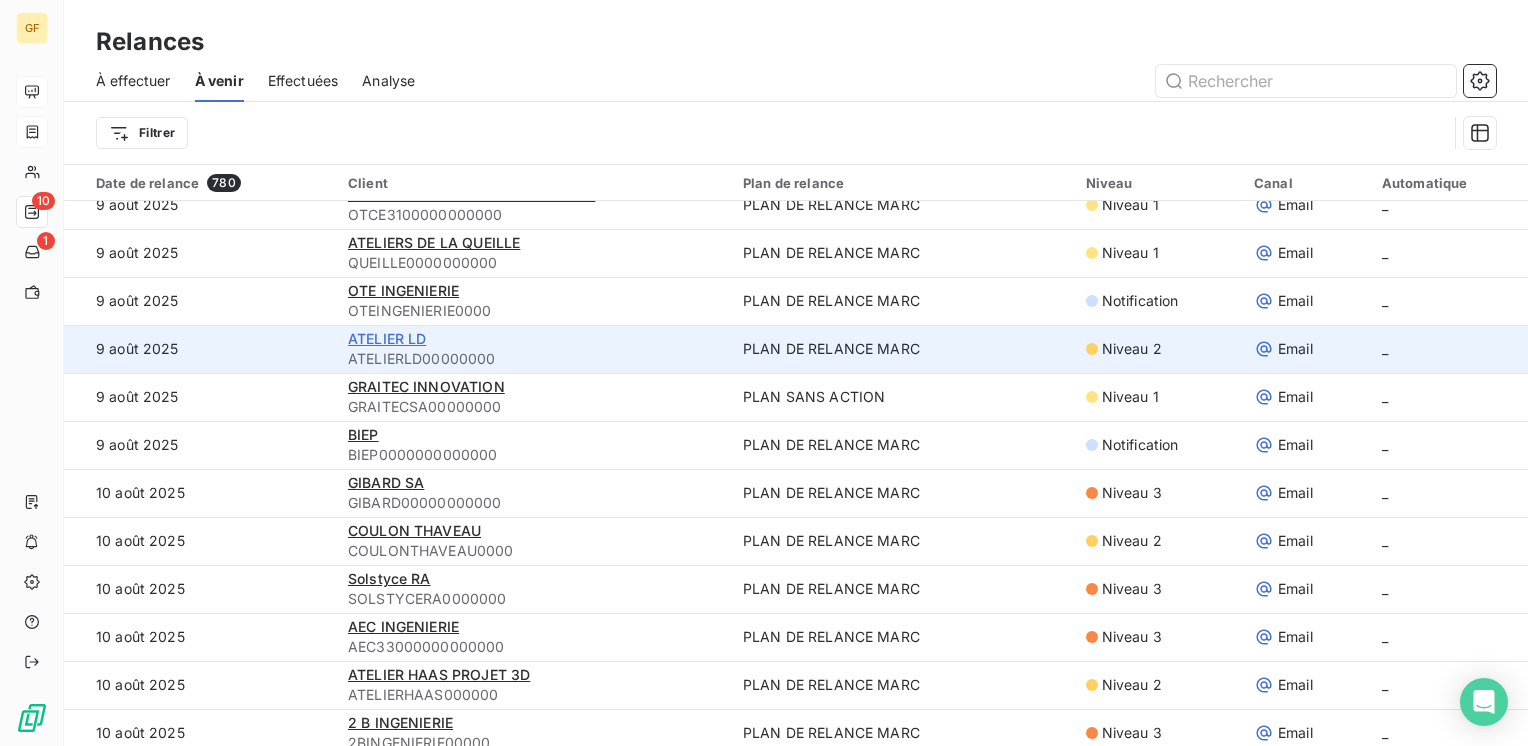 click on "ATELIER LD" at bounding box center (387, 338) 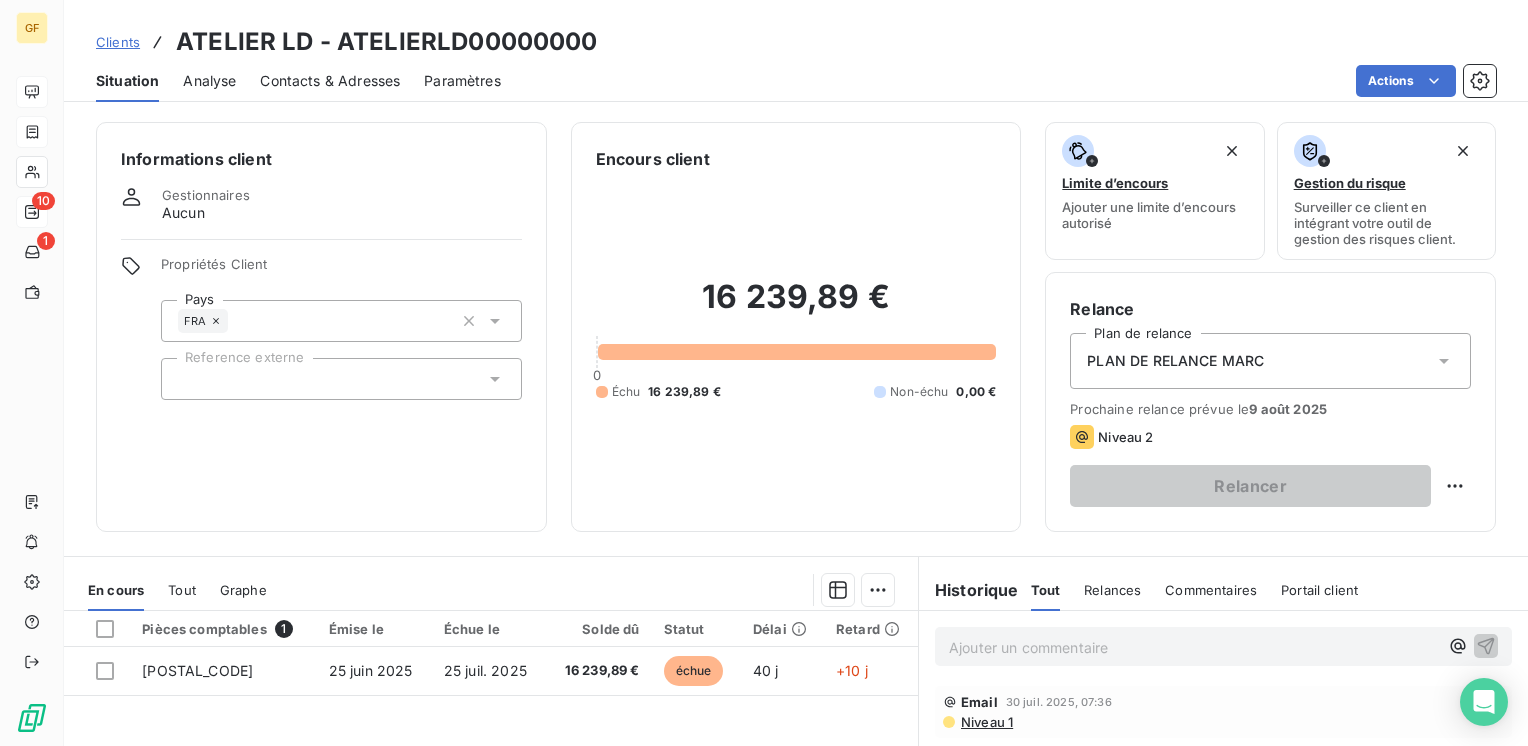 click on "Contacts & Adresses" at bounding box center (330, 81) 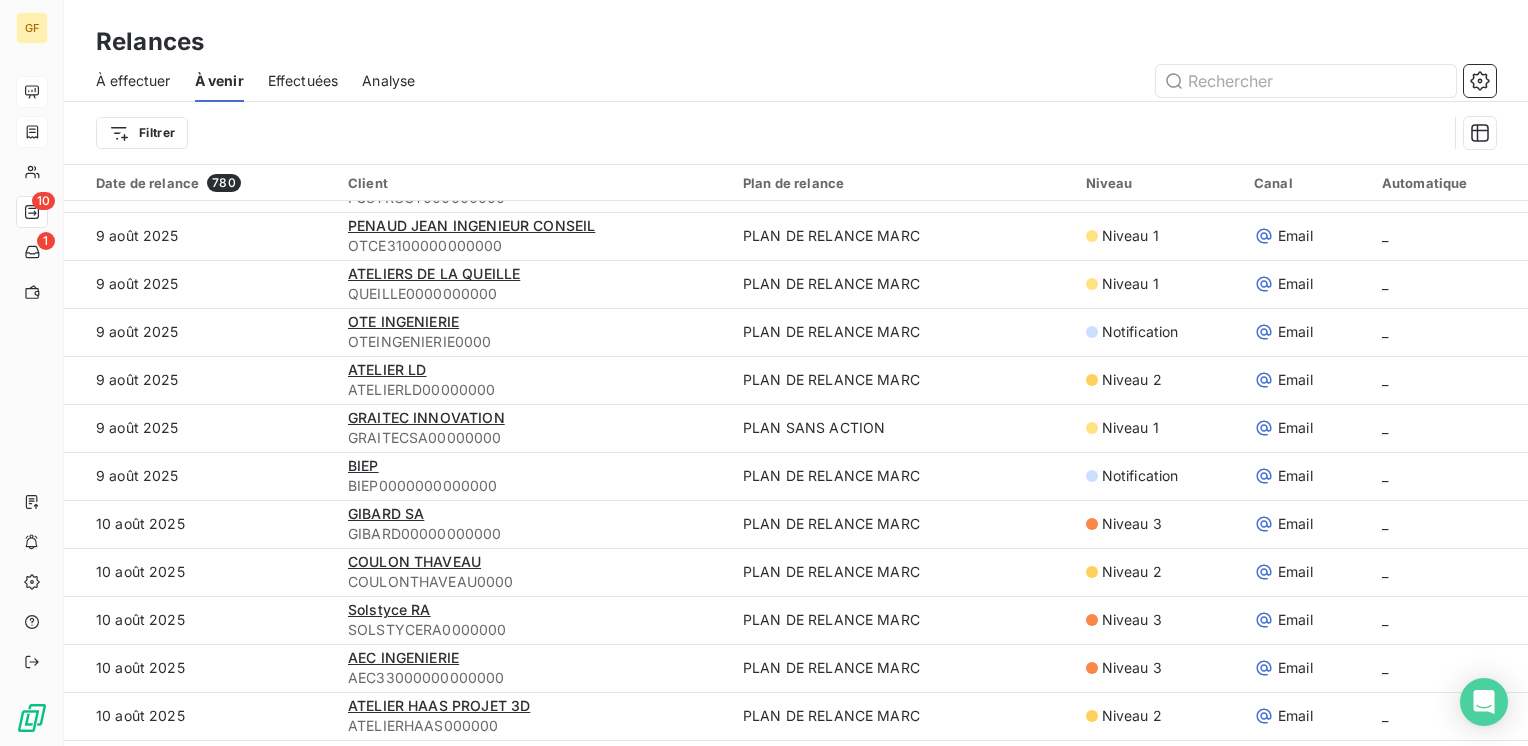 scroll, scrollTop: 1700, scrollLeft: 0, axis: vertical 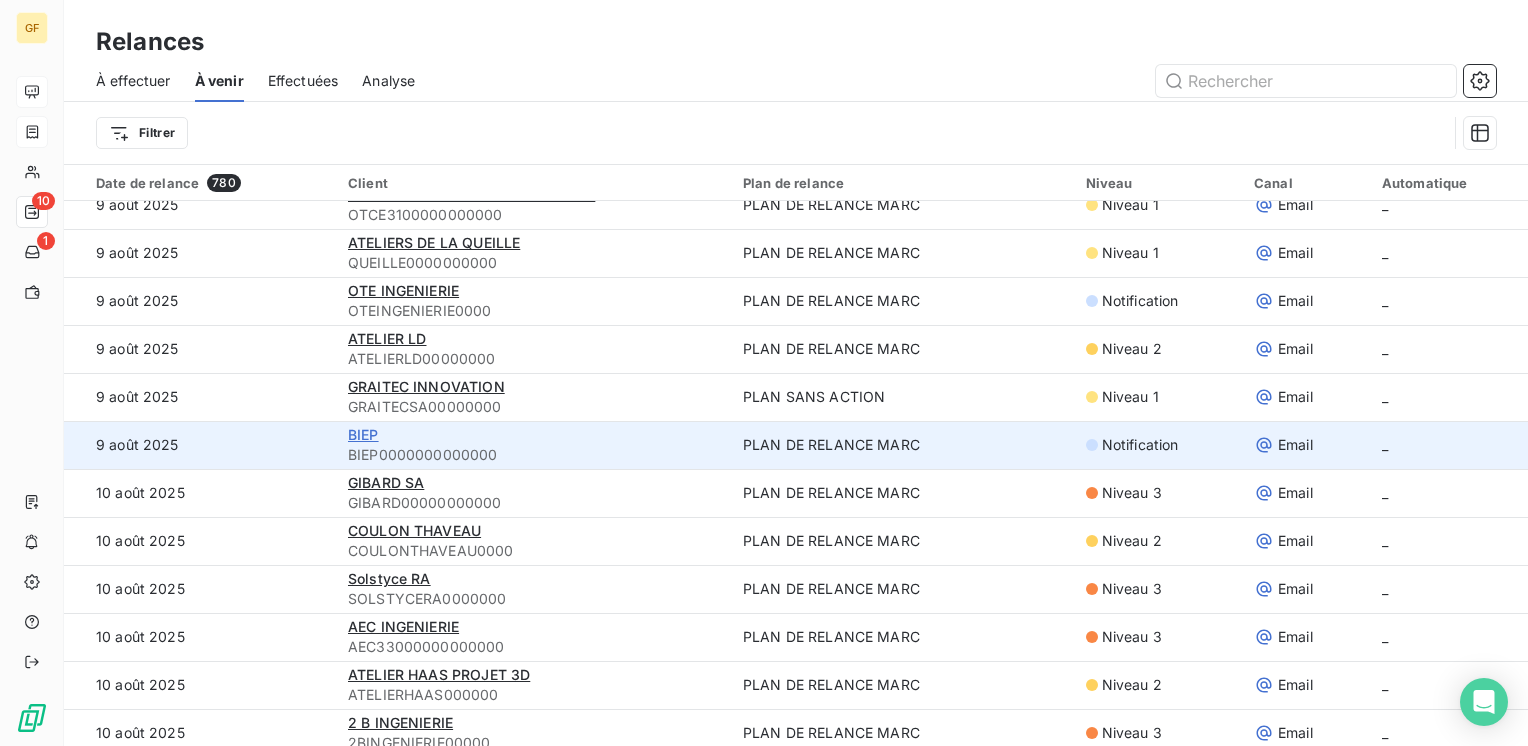 click on "BIEP" at bounding box center (363, 434) 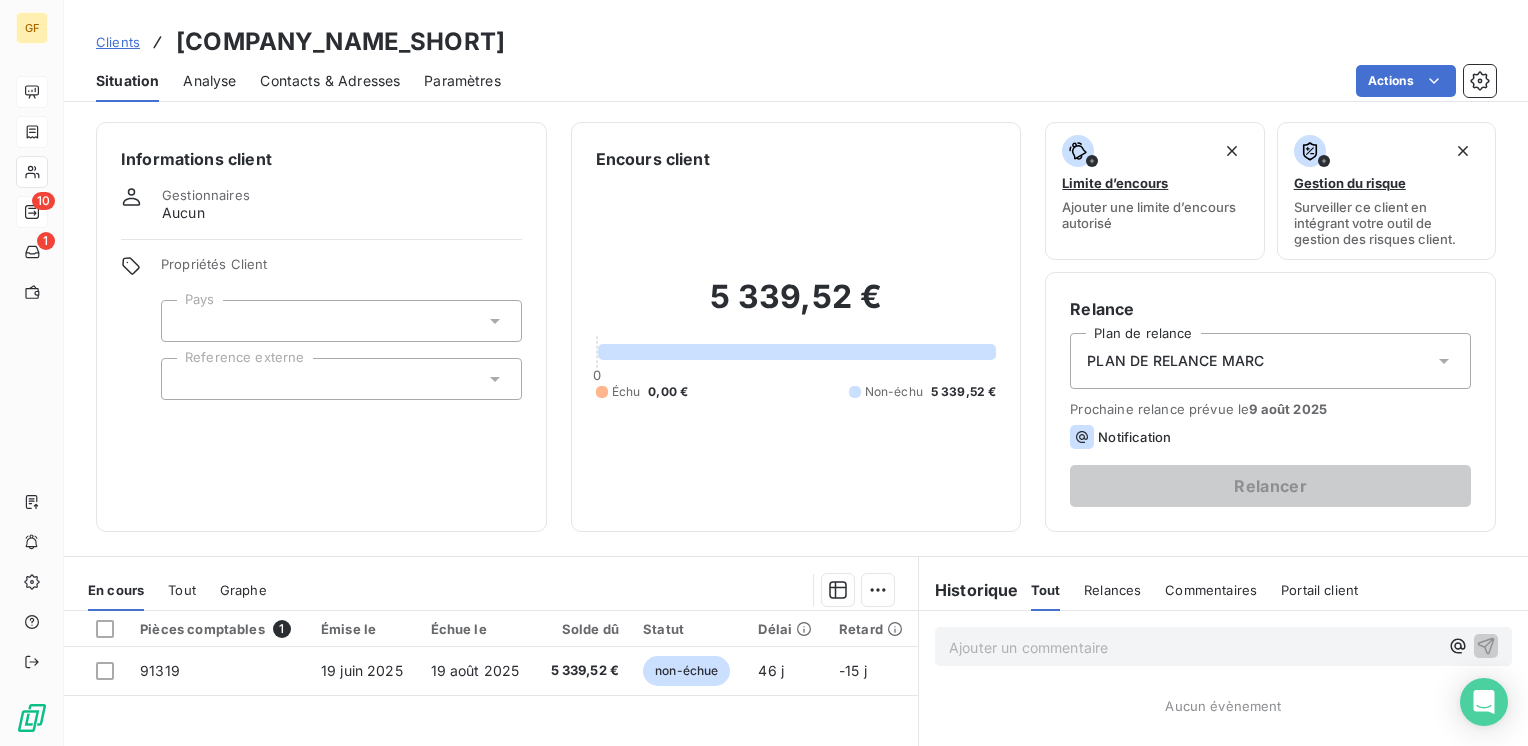 click on "Contacts & Adresses" at bounding box center (330, 81) 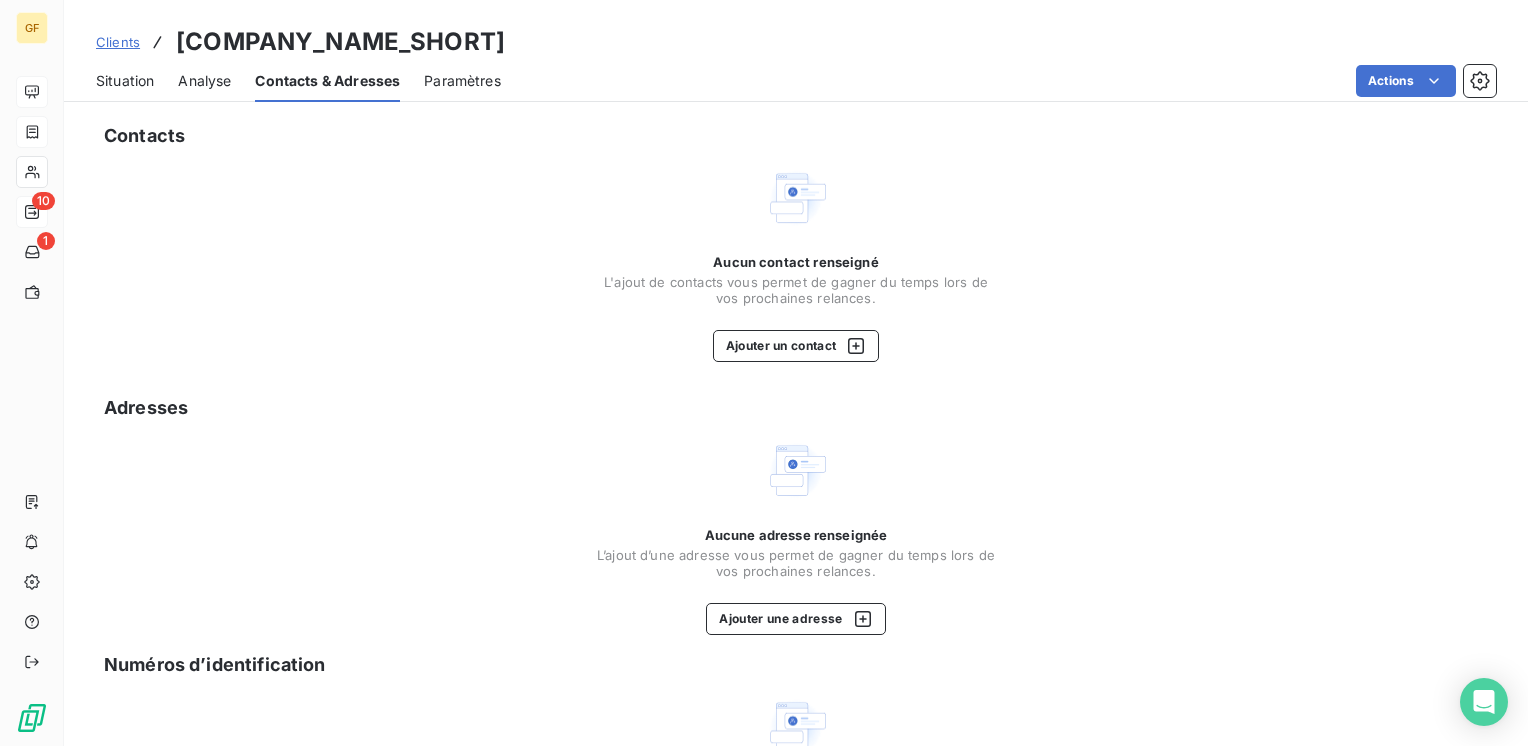 click on "Situation" at bounding box center (125, 81) 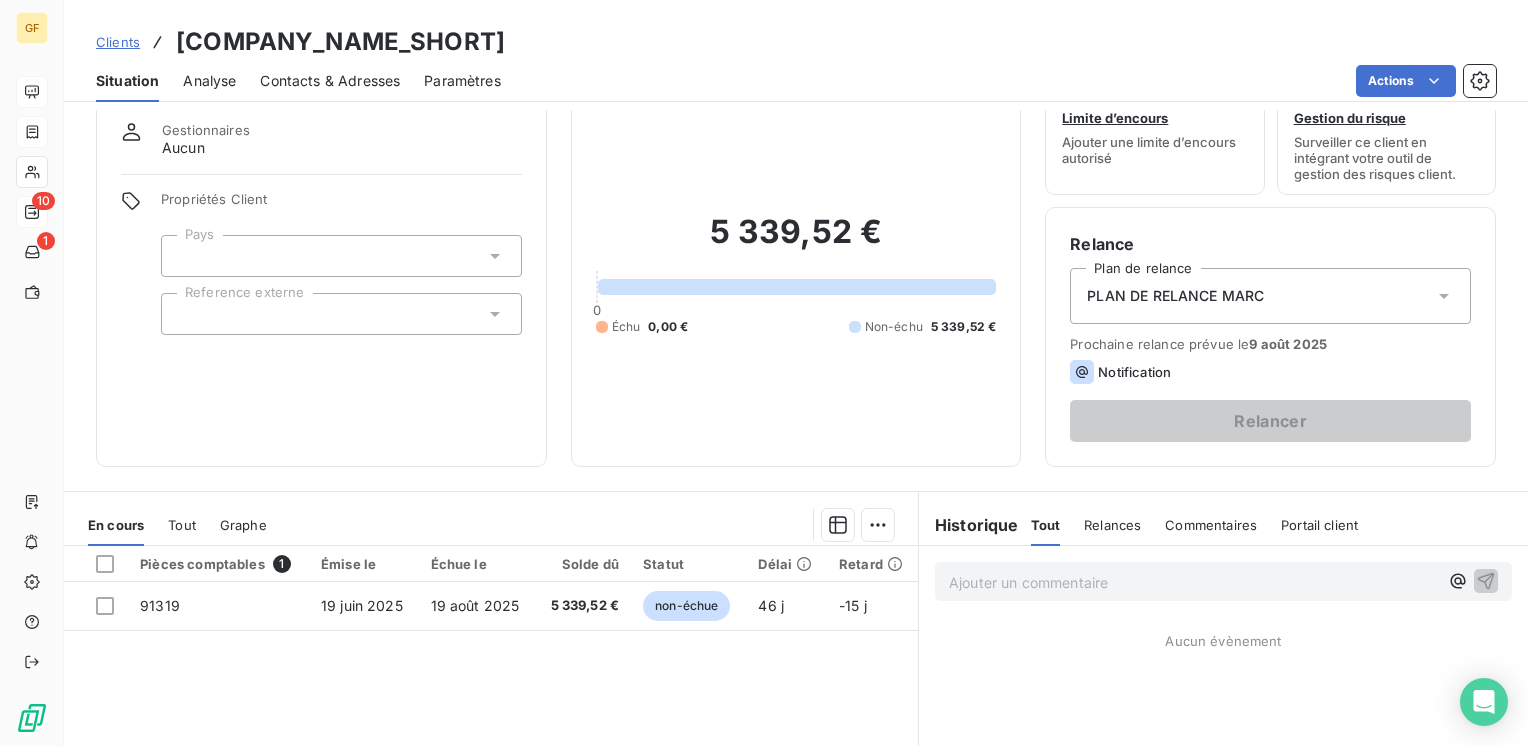 scroll, scrollTop: 100, scrollLeft: 0, axis: vertical 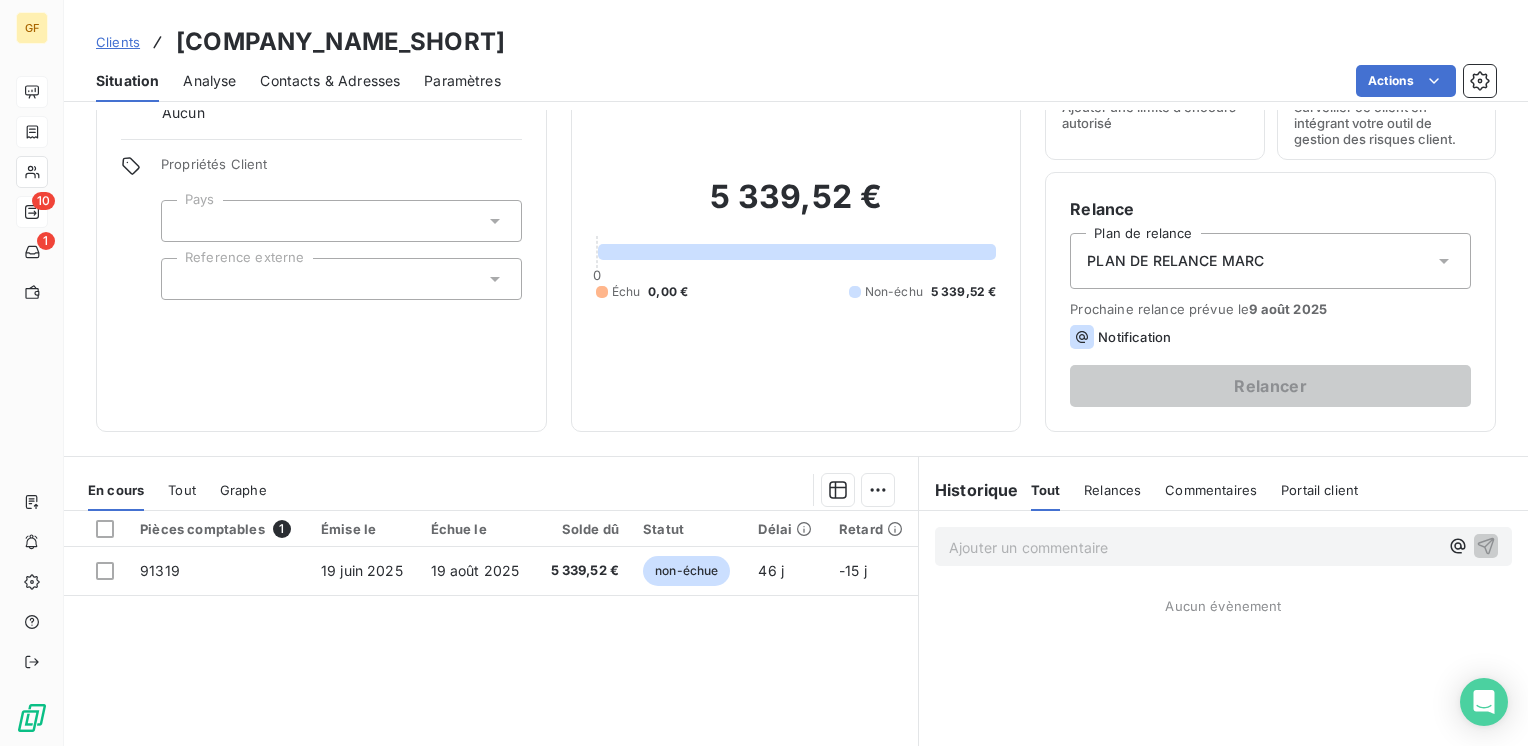 click on "PLAN DE RELANCE MARC" at bounding box center (1270, 261) 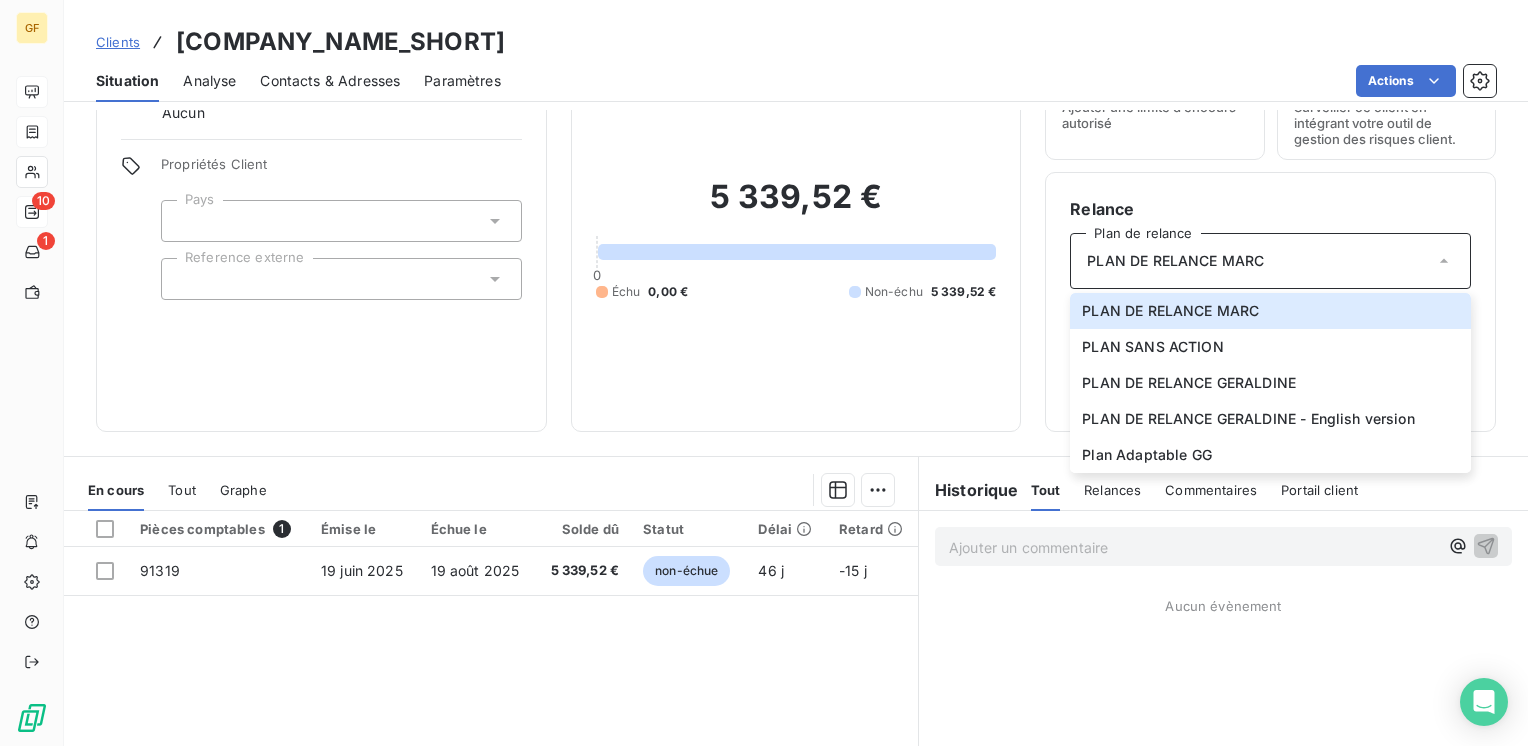 click on "Informations client Gestionnaires Aucun Propriétés Client Pays Reference externe" at bounding box center (321, 227) 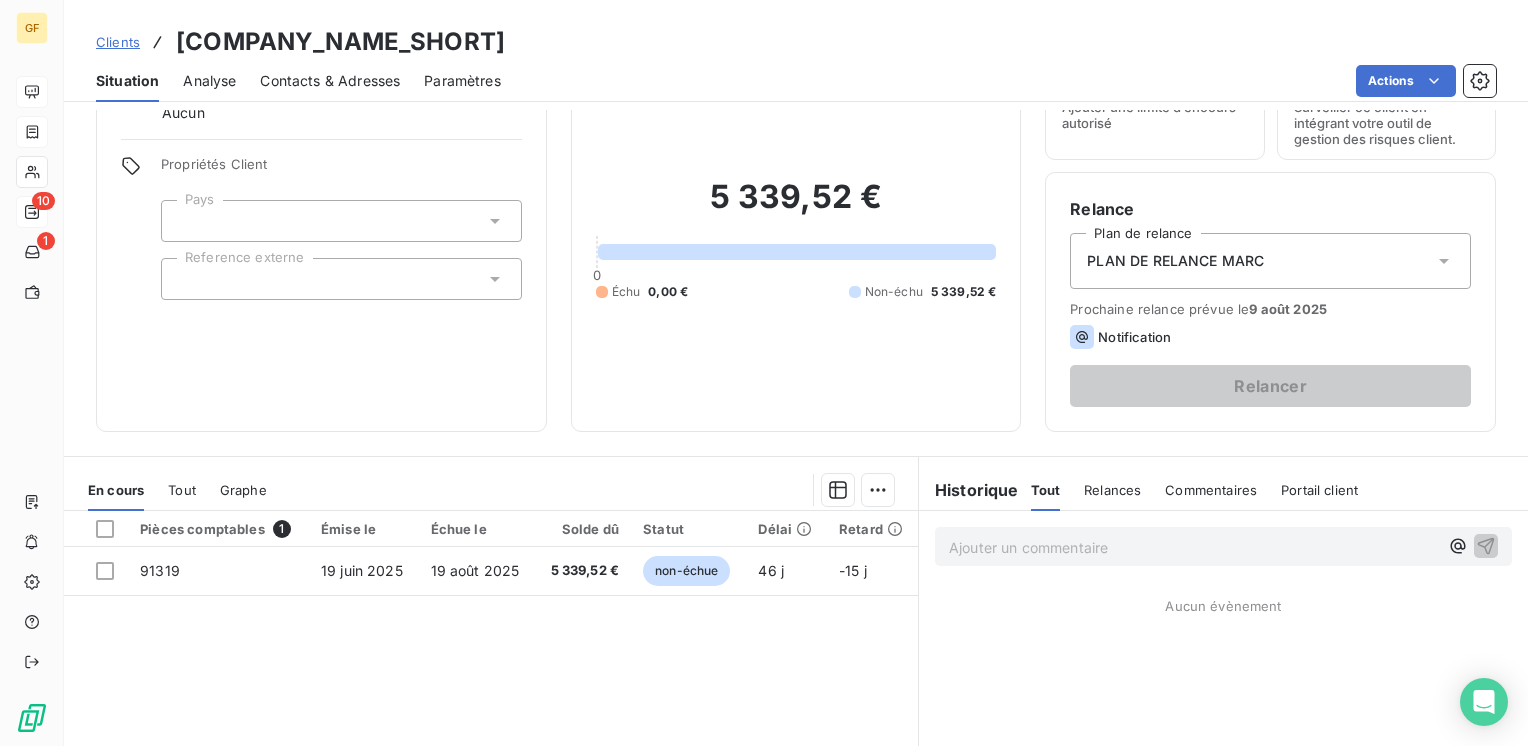click on "Contacts & Adresses" at bounding box center (330, 81) 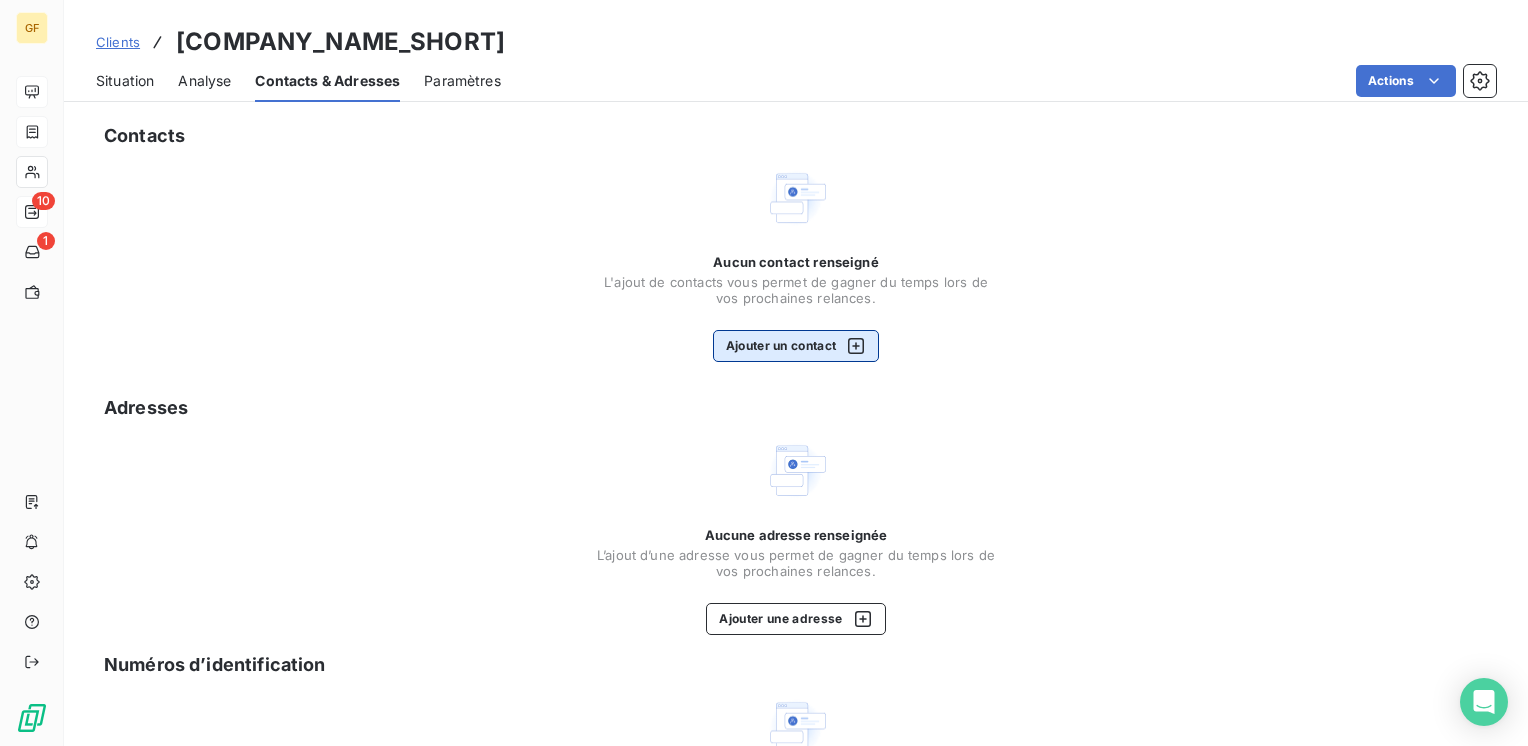 click on "Ajouter un contact" at bounding box center (796, 346) 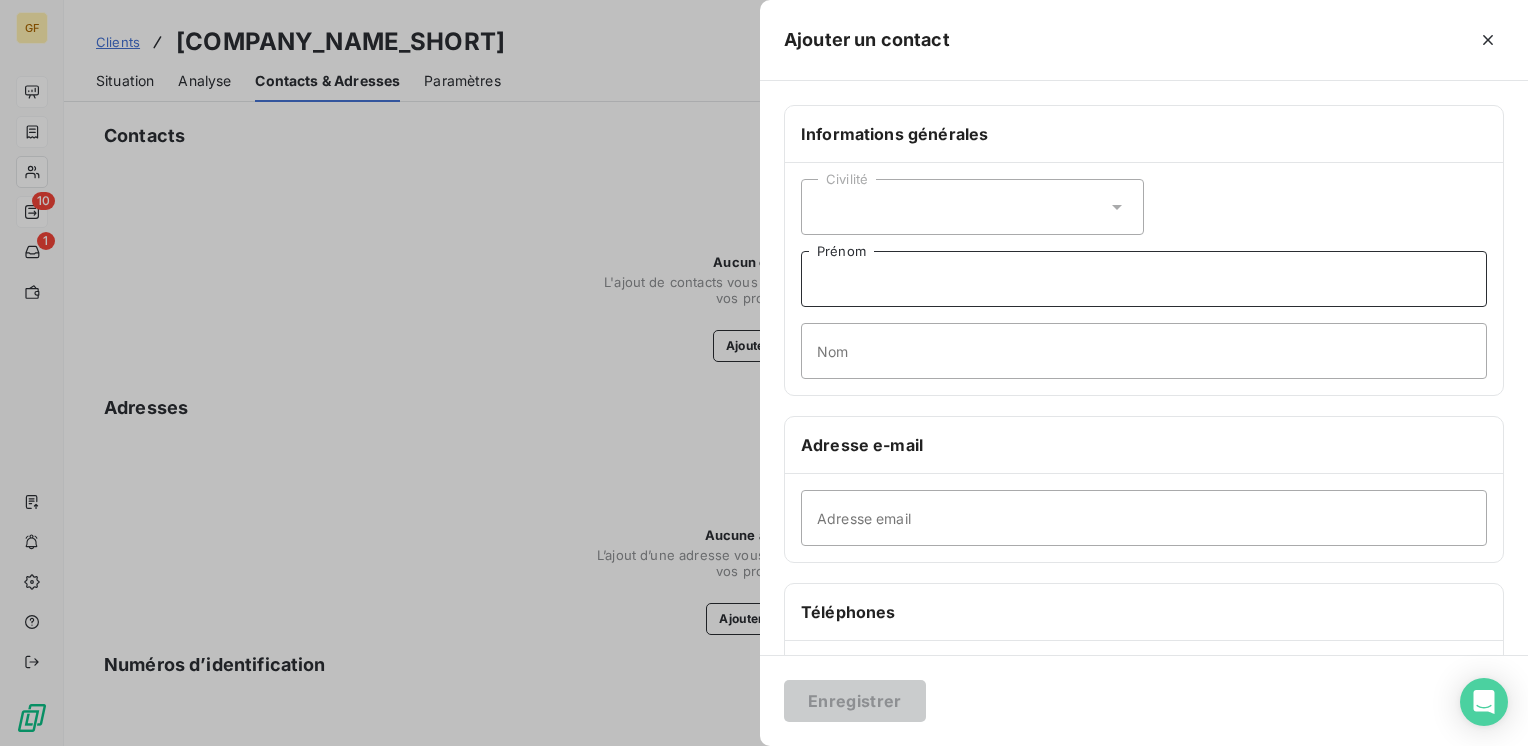 click on "Prénom" at bounding box center (1144, 279) 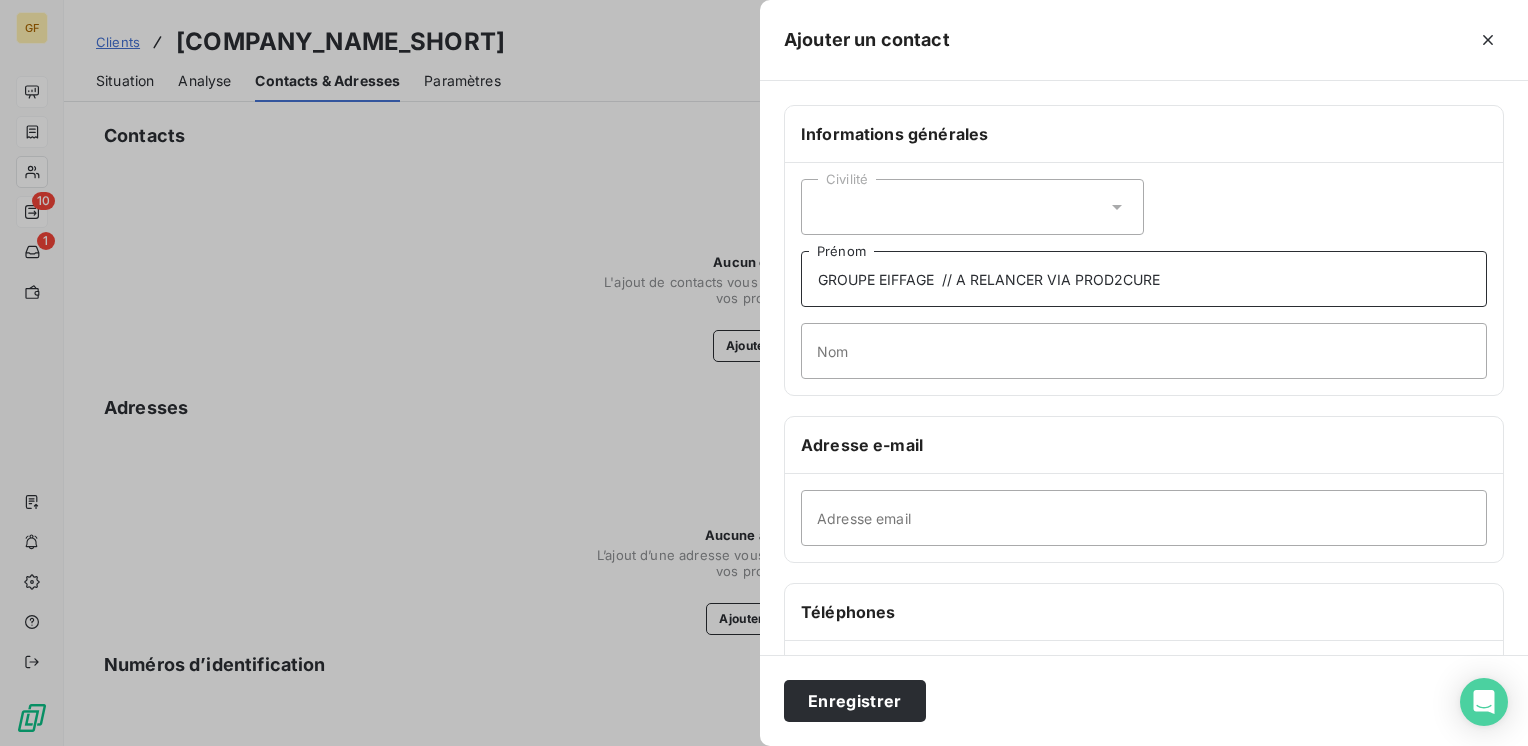 click on "GROUPE EIFFAGE  // A RELANCER VIA PROD2CURE" at bounding box center [1144, 279] 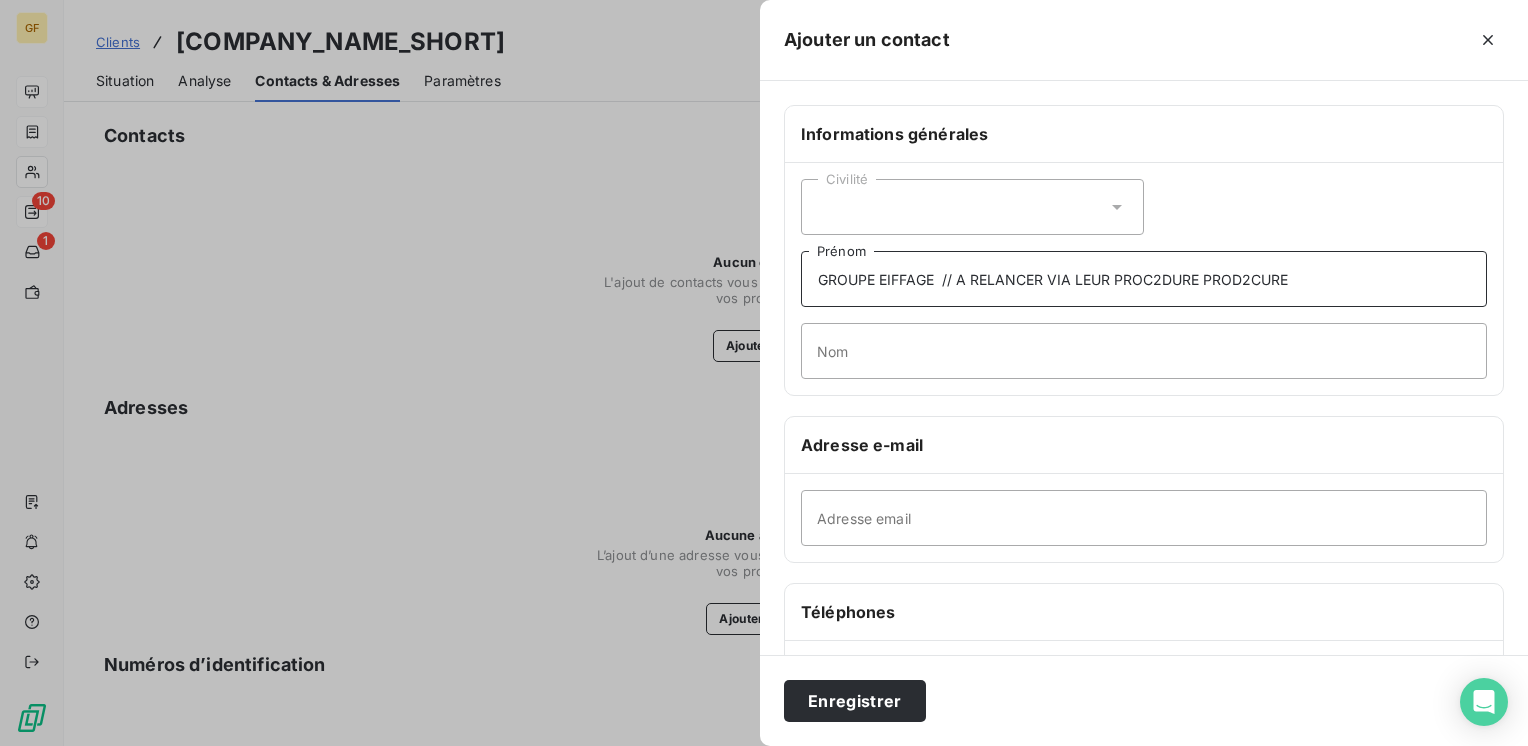 drag, startPoint x: 1156, startPoint y: 275, endPoint x: 1169, endPoint y: 272, distance: 13.341664 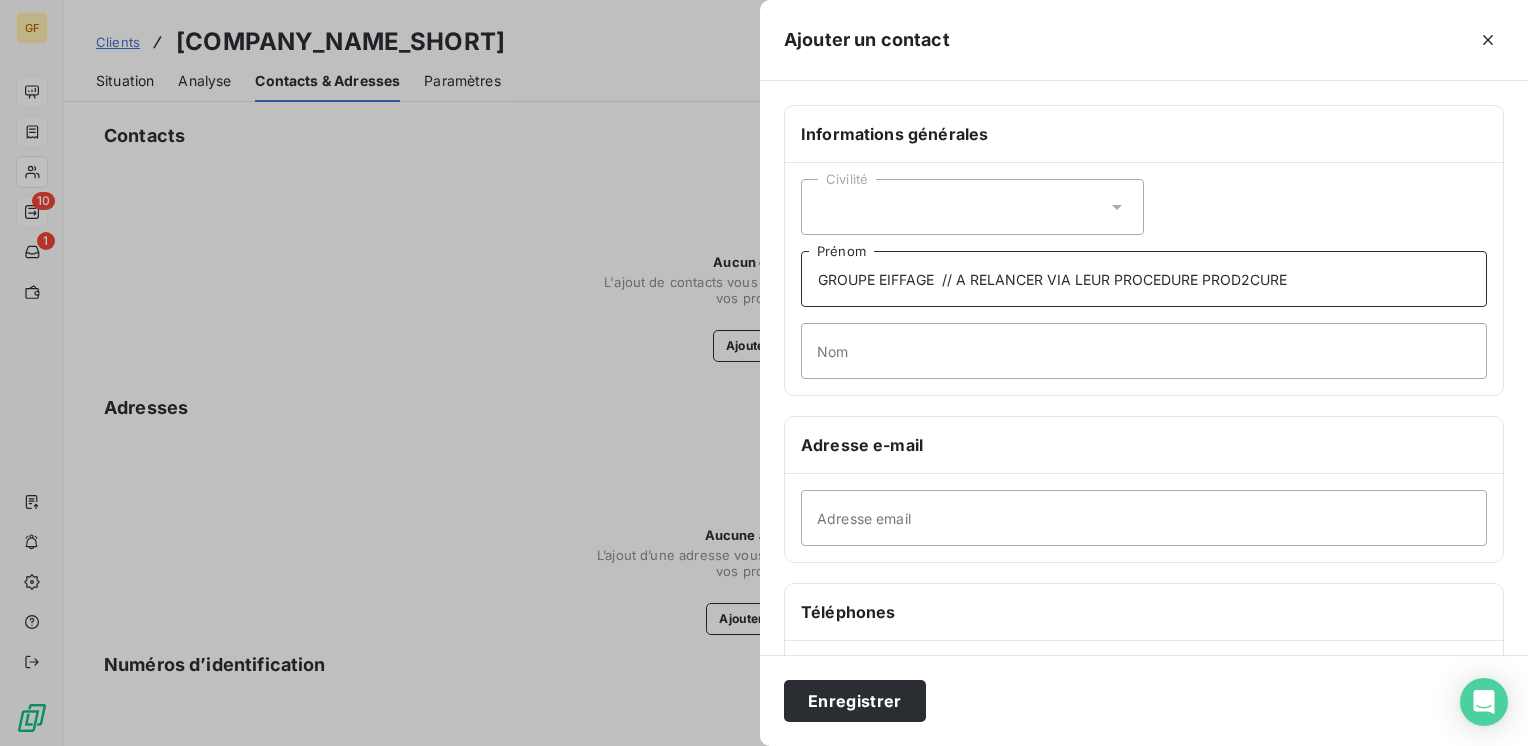 click on "GROUPE EIFFAGE  // A RELANCER VIA LEUR PROCEDURE PROD2CURE" at bounding box center (1144, 279) 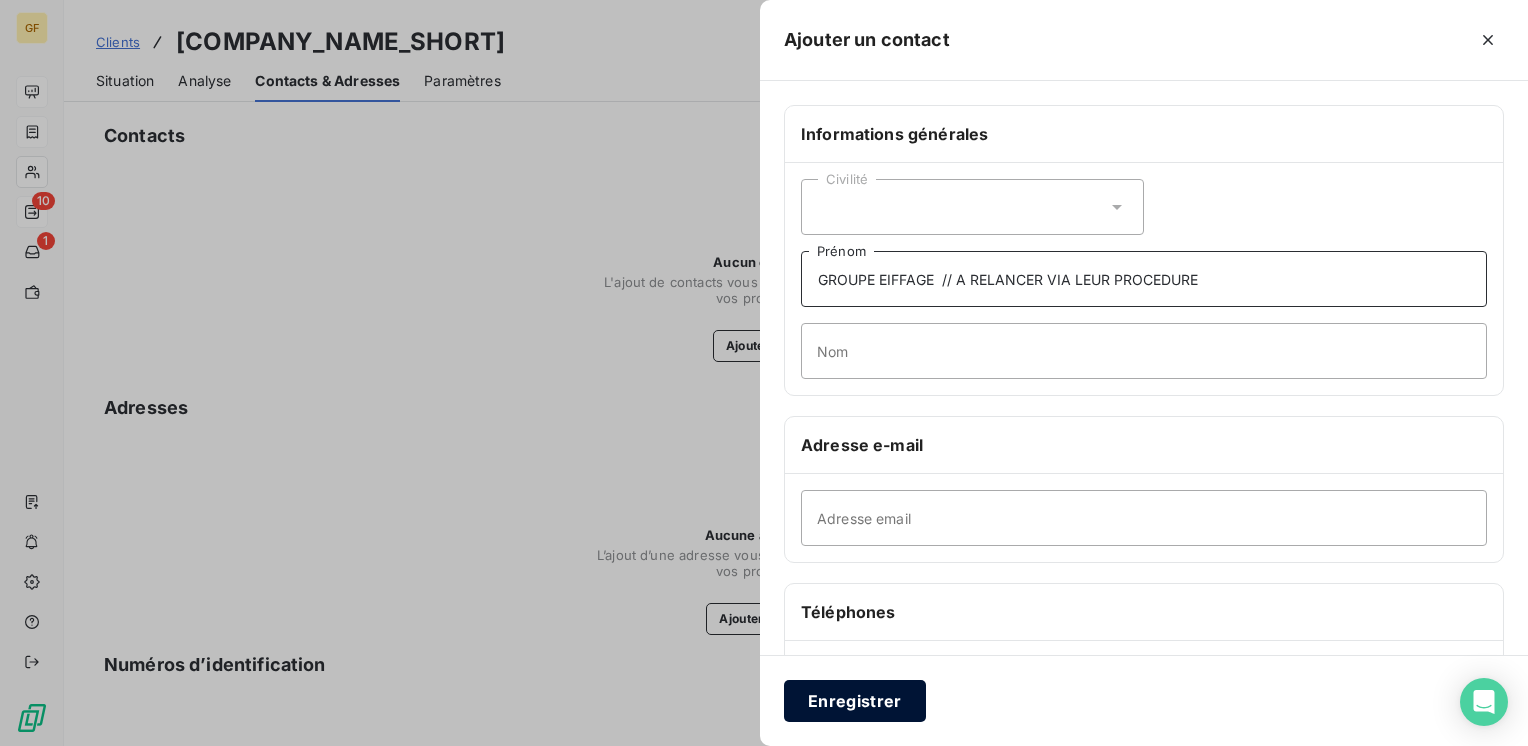 type on "GROUPE EIFFAGE  // A RELANCER VIA LEUR PROCEDURE" 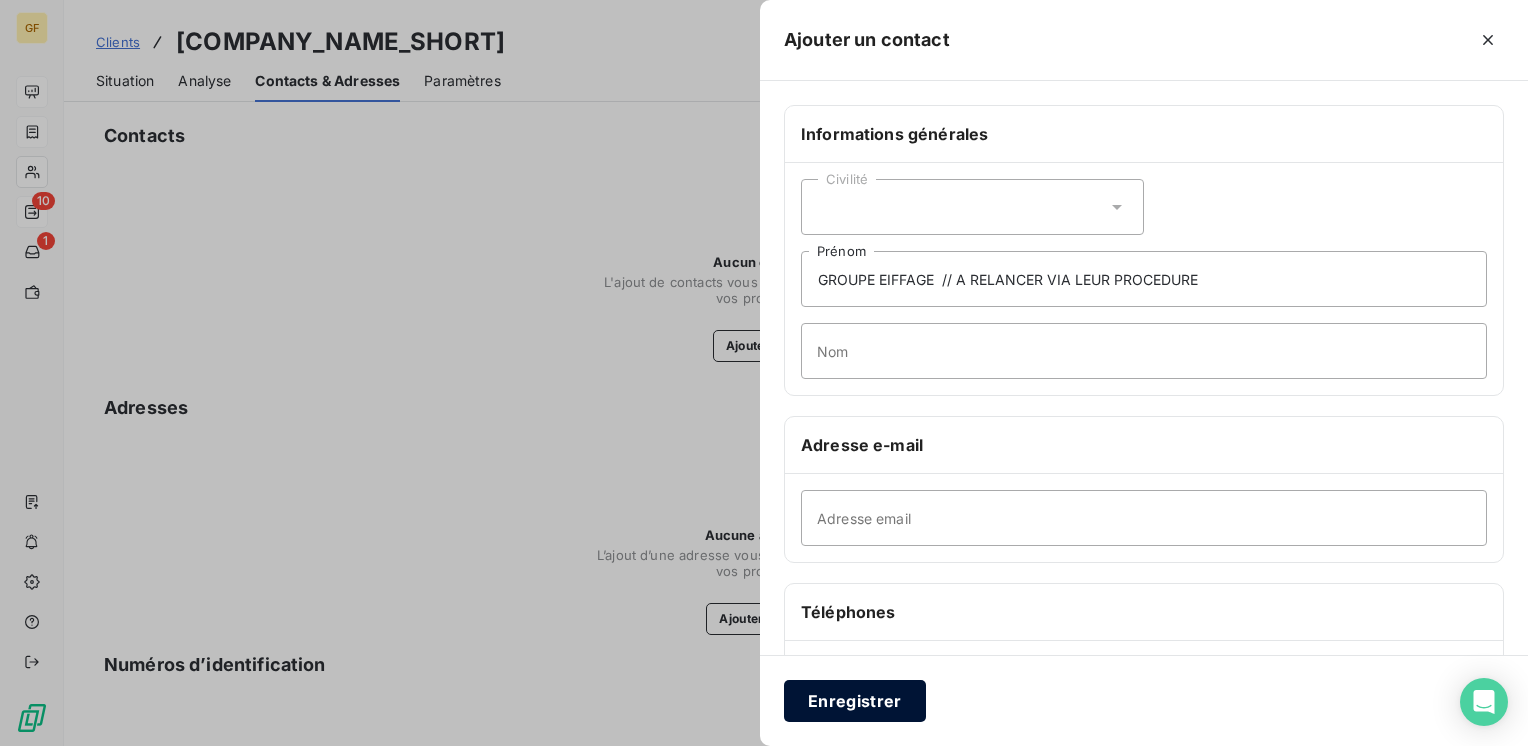 type 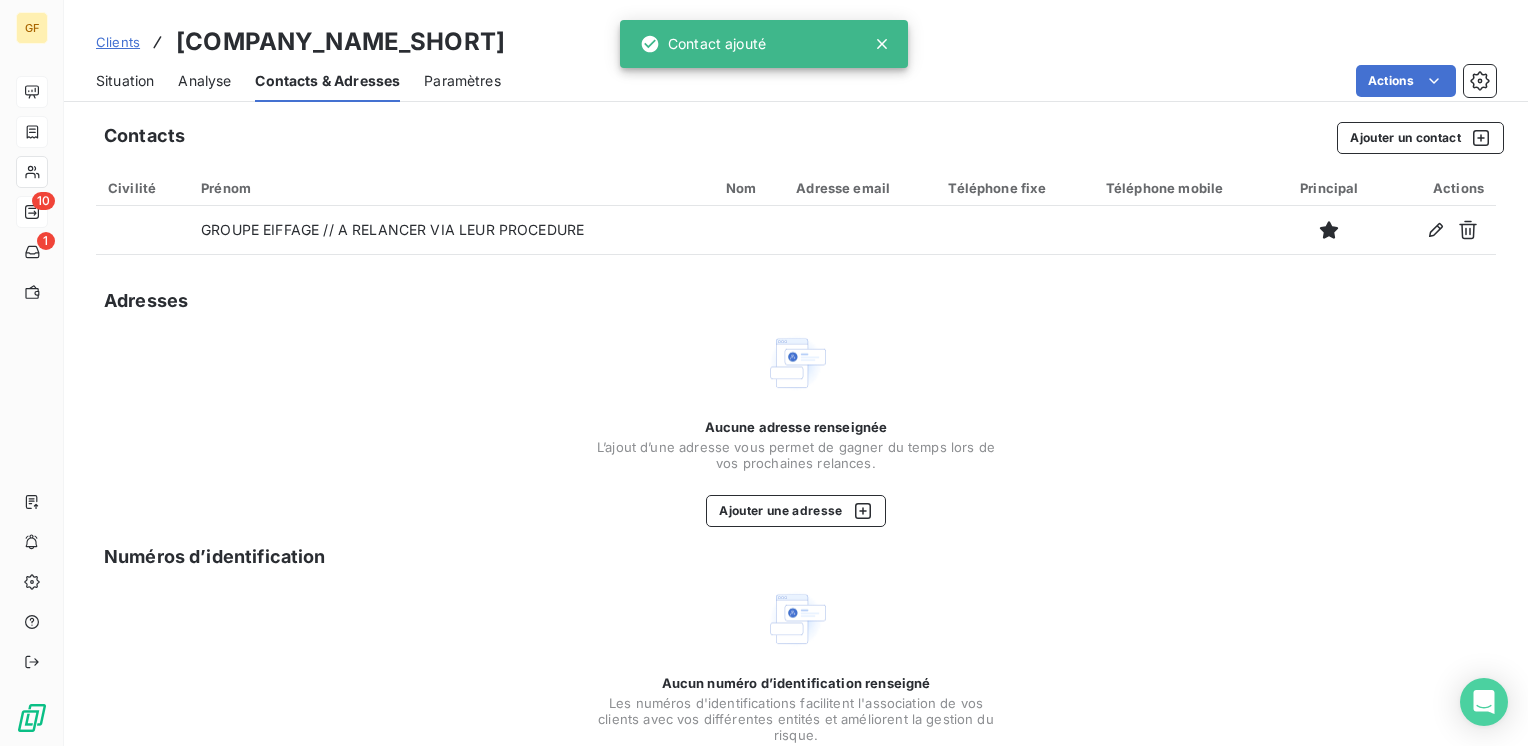 click on "Situation" at bounding box center (125, 81) 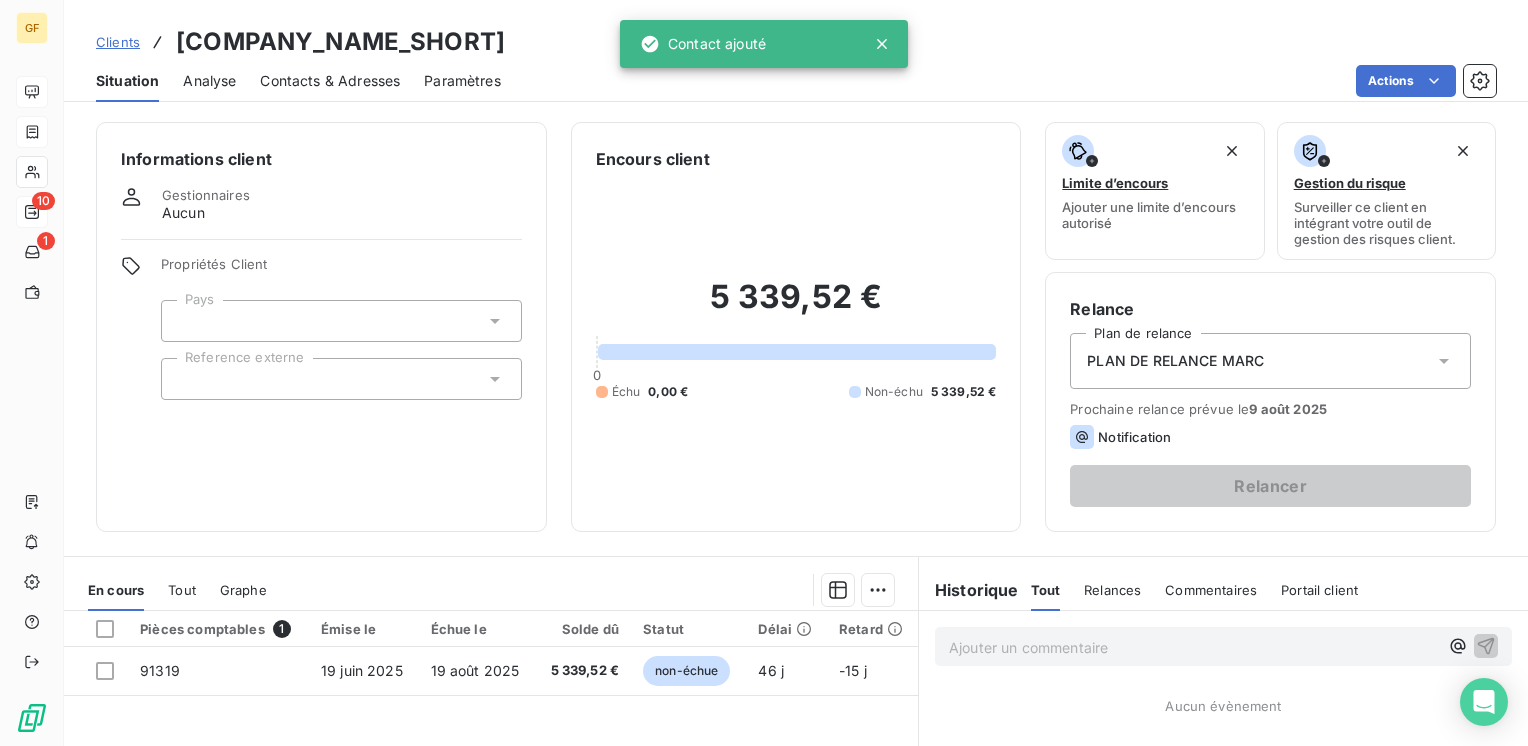 click on "PLAN DE RELANCE MARC" at bounding box center [1270, 361] 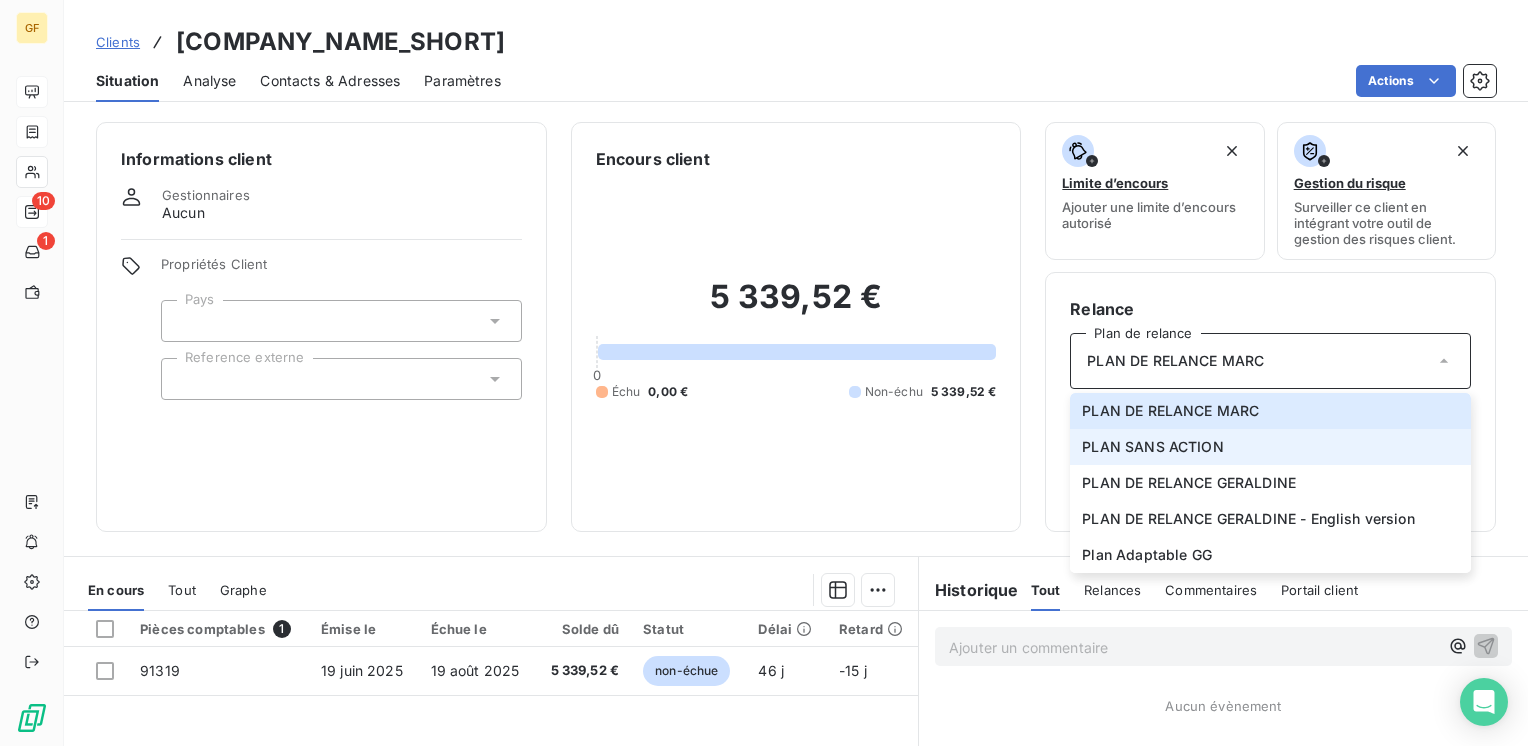 click on "PLAN SANS ACTION" at bounding box center [1270, 447] 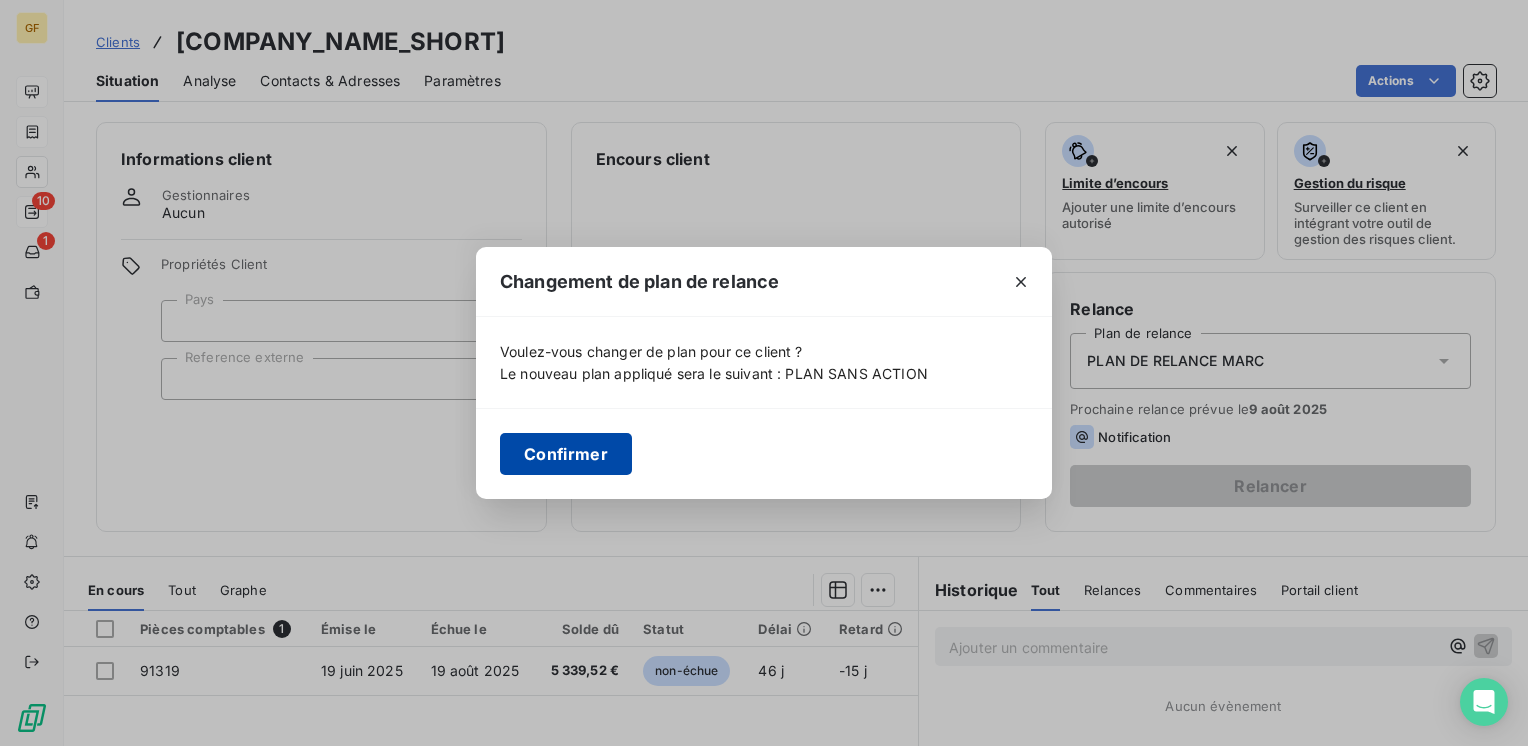 click on "Confirmer" at bounding box center (566, 454) 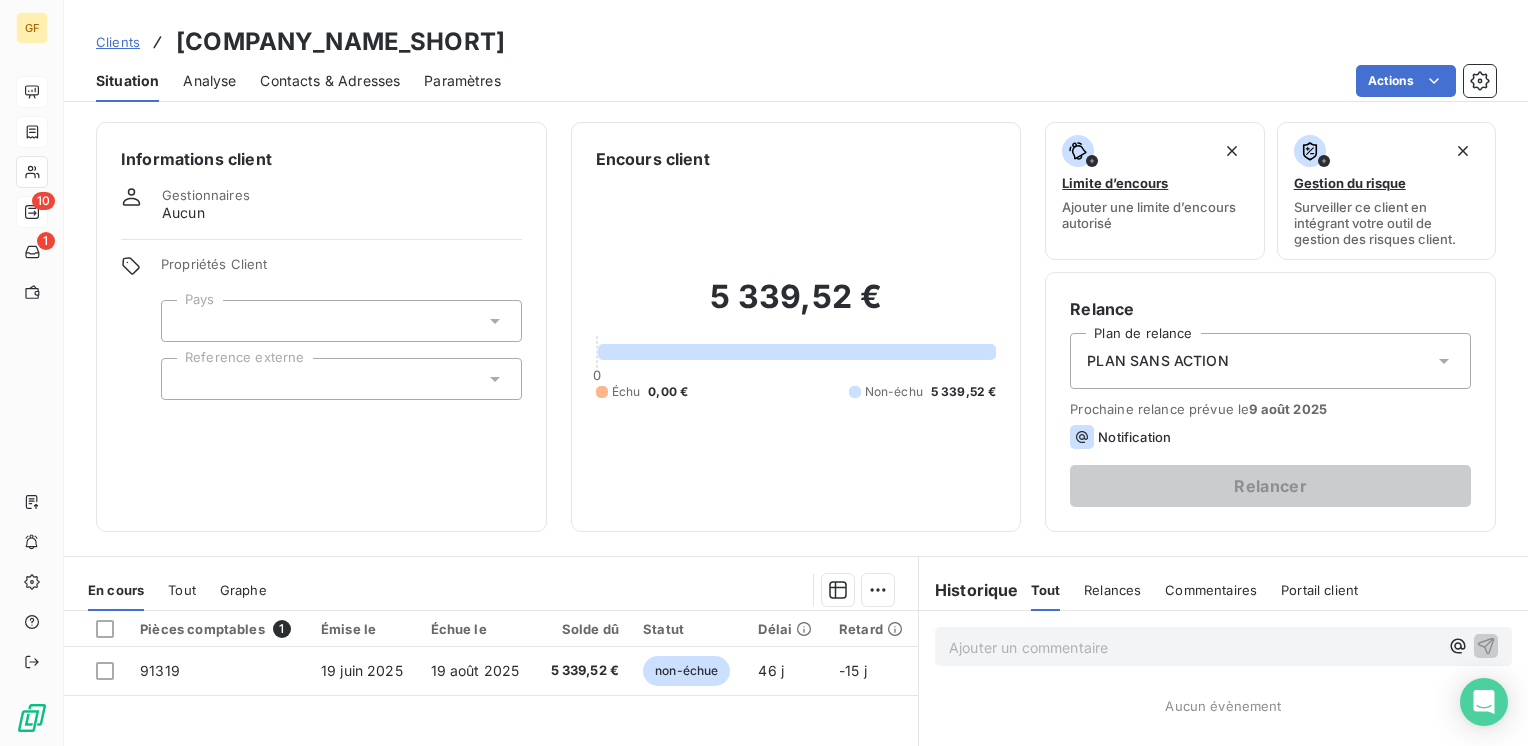 click on "Contacts & Adresses" at bounding box center (330, 81) 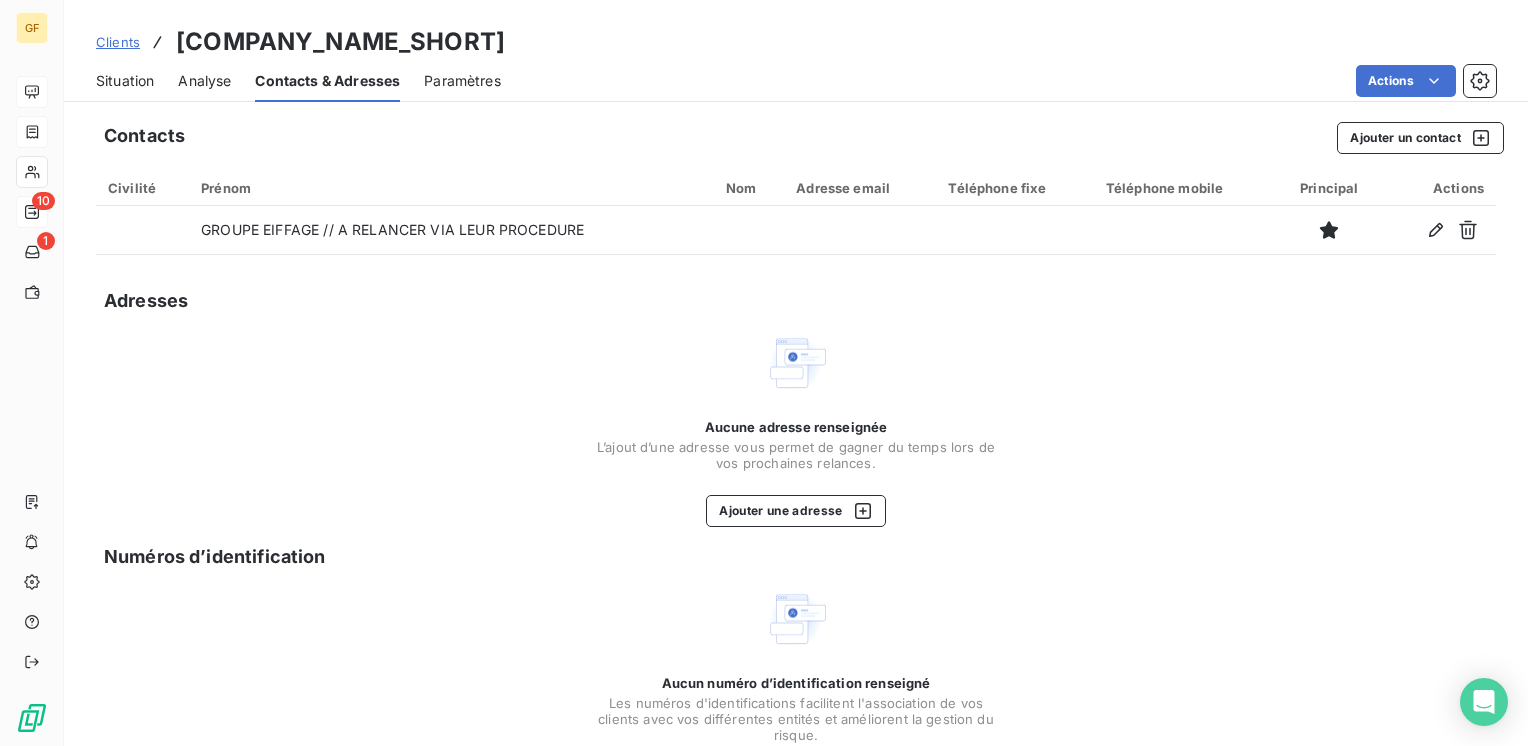 click on "Clients" at bounding box center [118, 42] 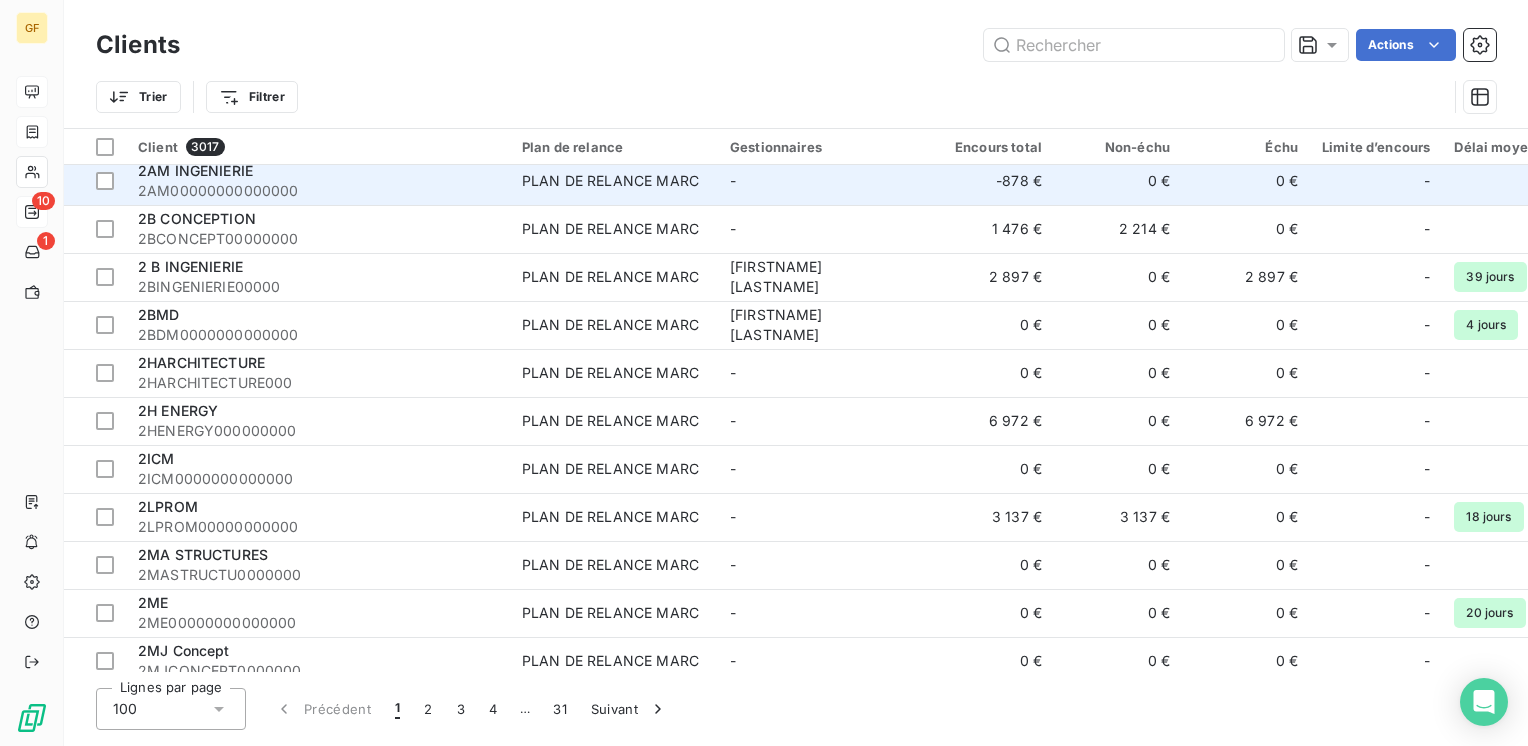 scroll, scrollTop: 0, scrollLeft: 0, axis: both 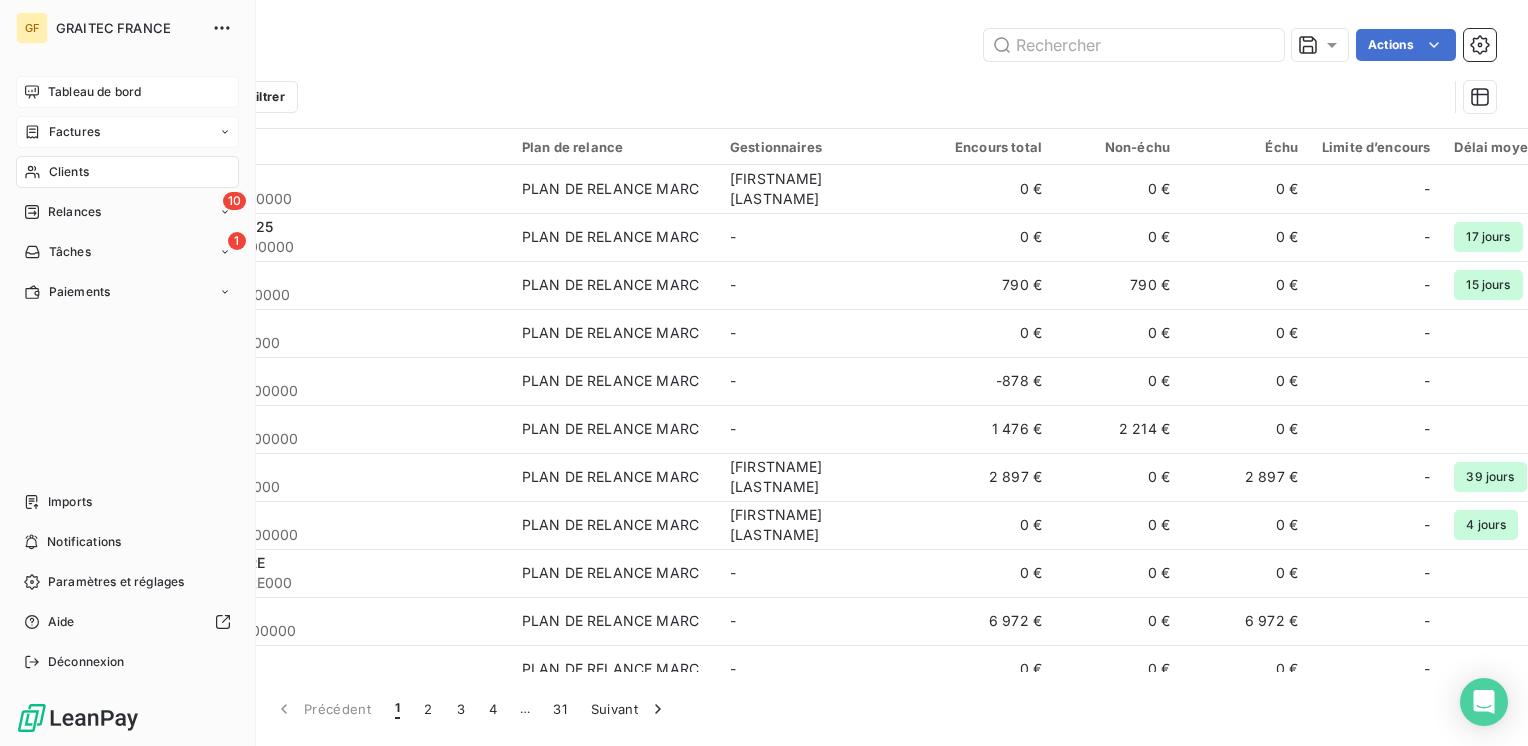drag, startPoint x: 62, startPoint y: 210, endPoint x: 253, endPoint y: 146, distance: 201.43733 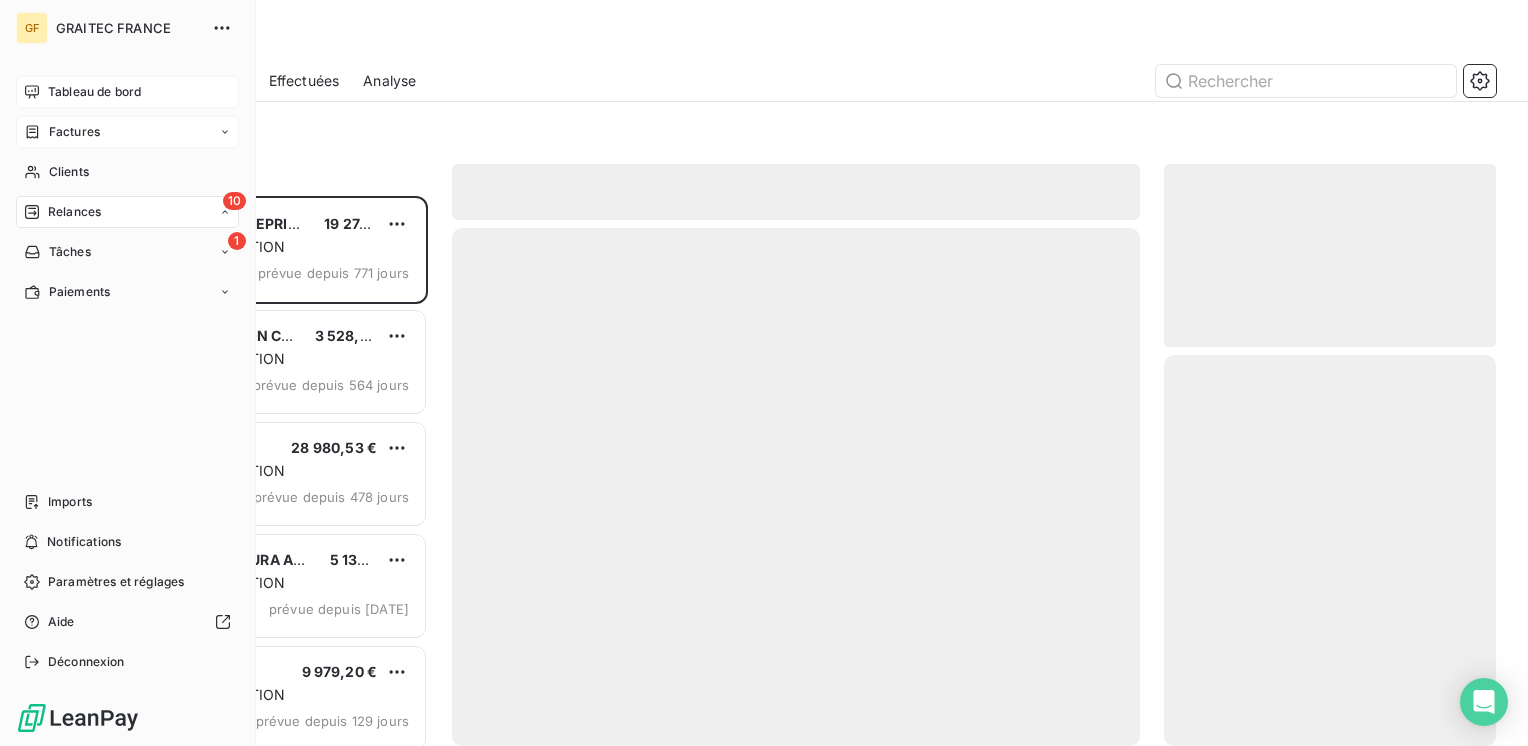 scroll, scrollTop: 16, scrollLeft: 16, axis: both 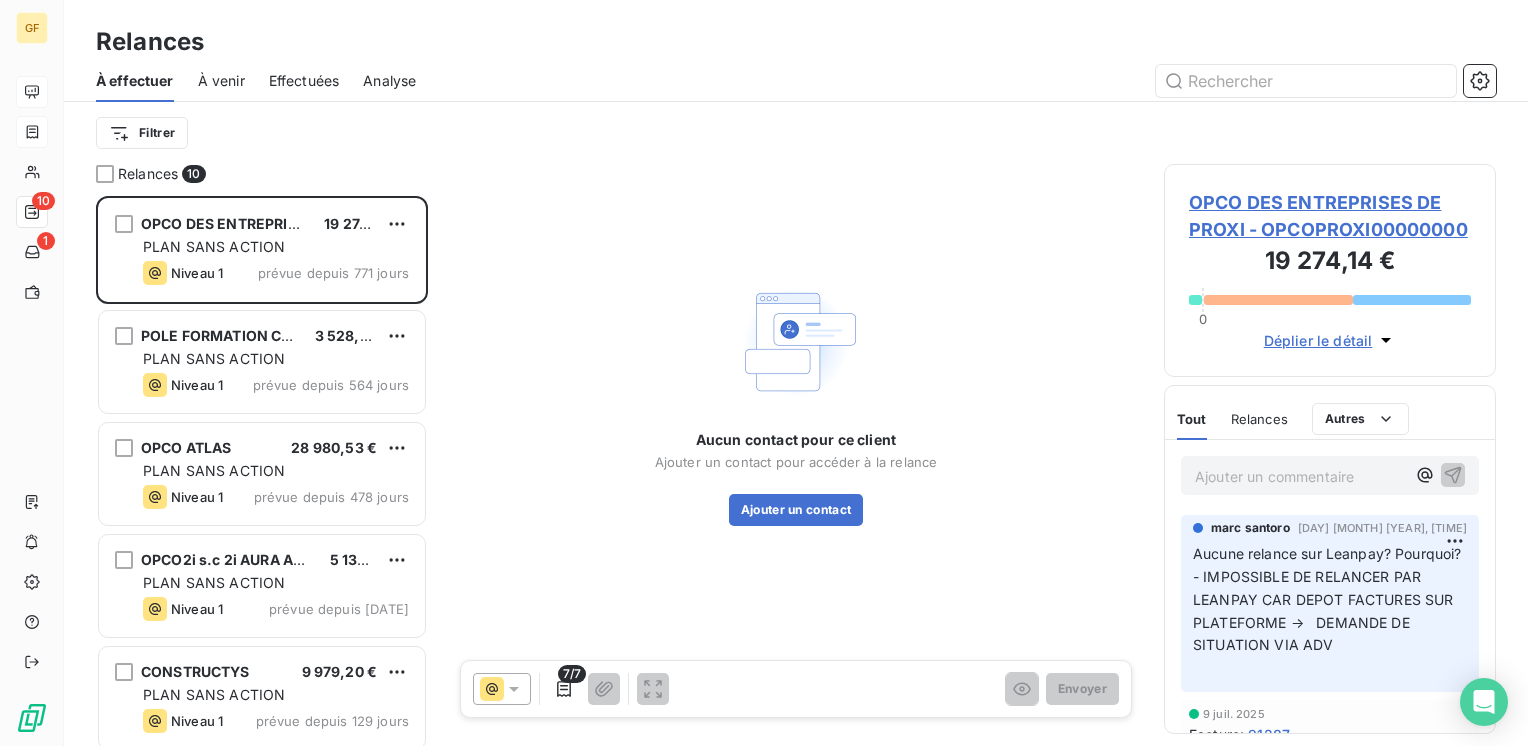 click on "À venir" at bounding box center (221, 81) 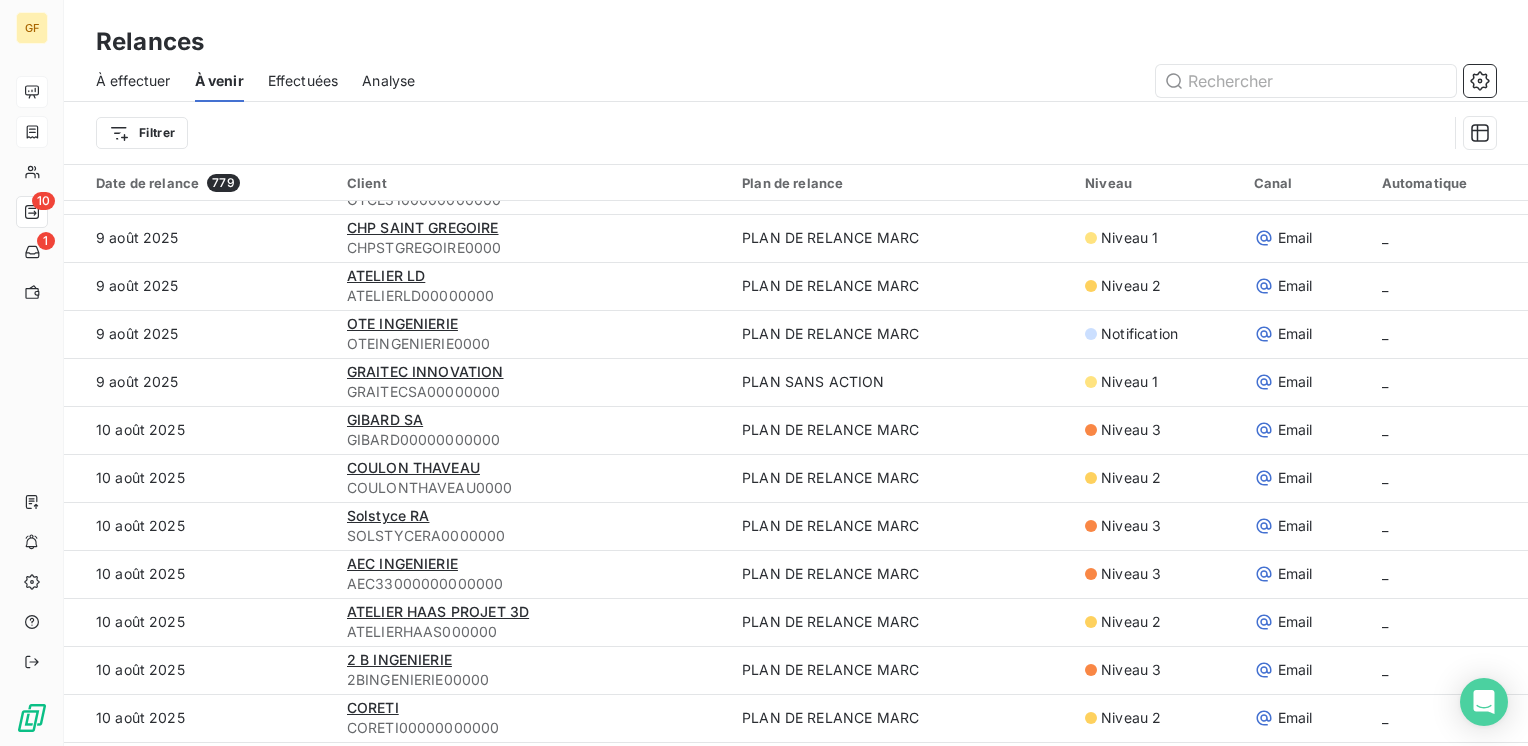scroll, scrollTop: 1815, scrollLeft: 0, axis: vertical 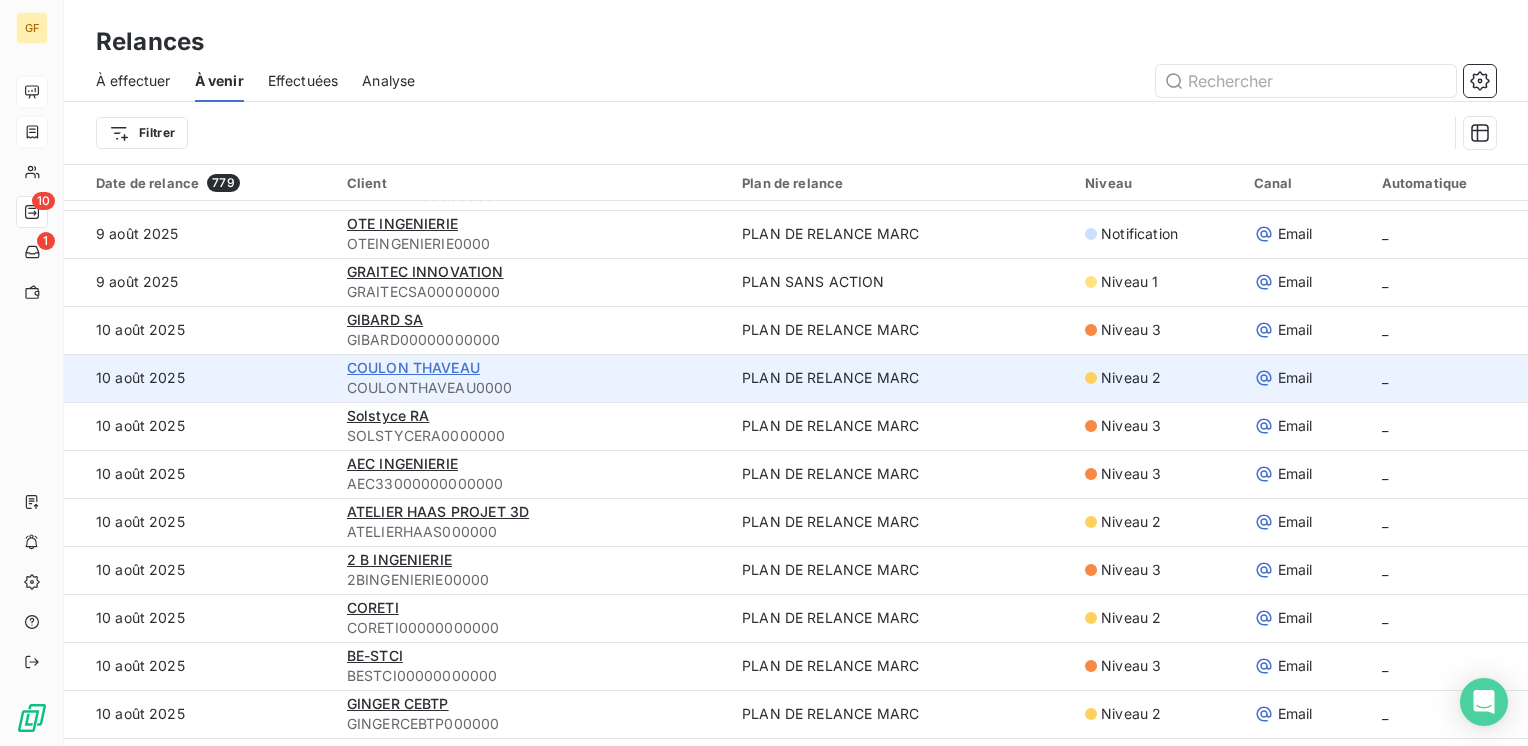click on "COULON THAVEAU" at bounding box center (413, 367) 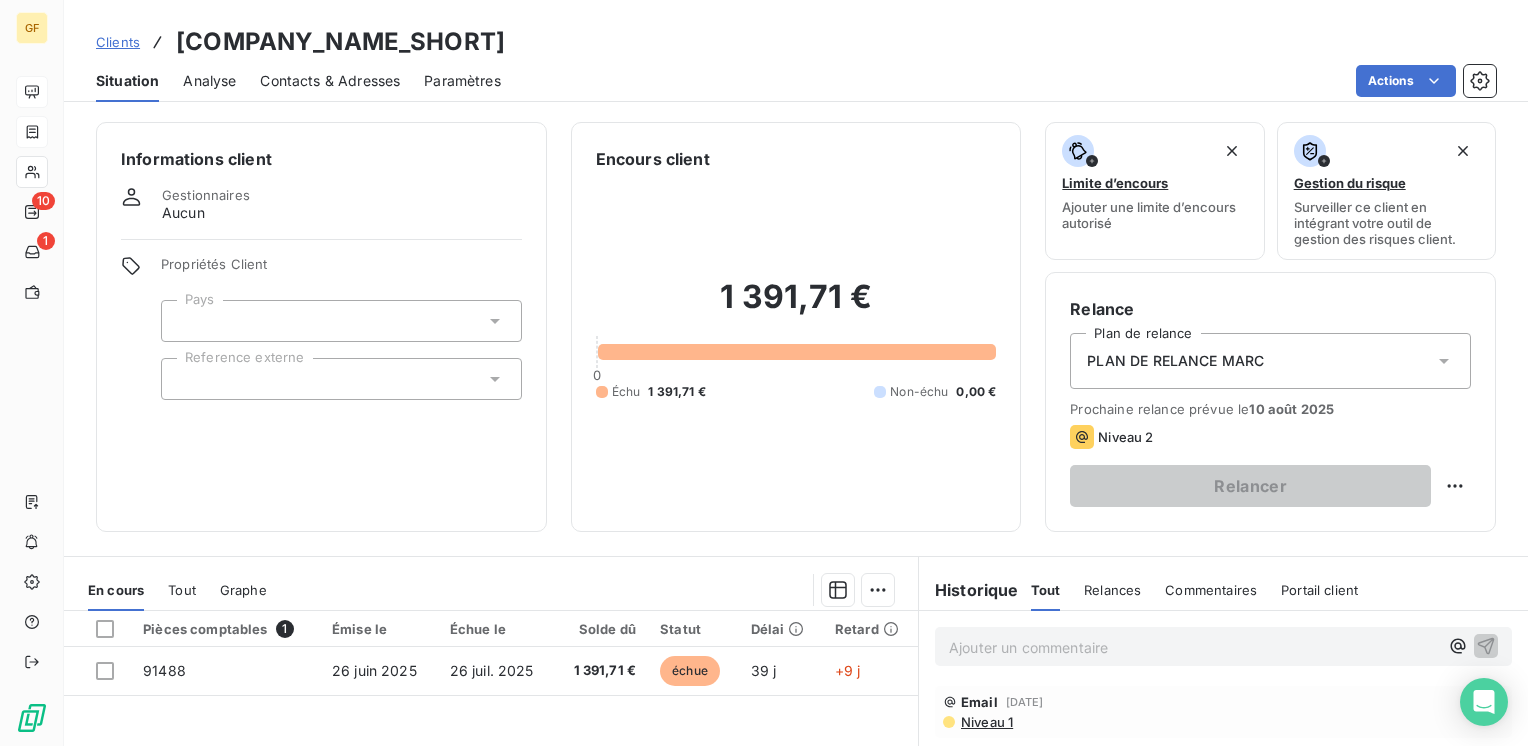 click on "Contacts & Adresses" at bounding box center (330, 81) 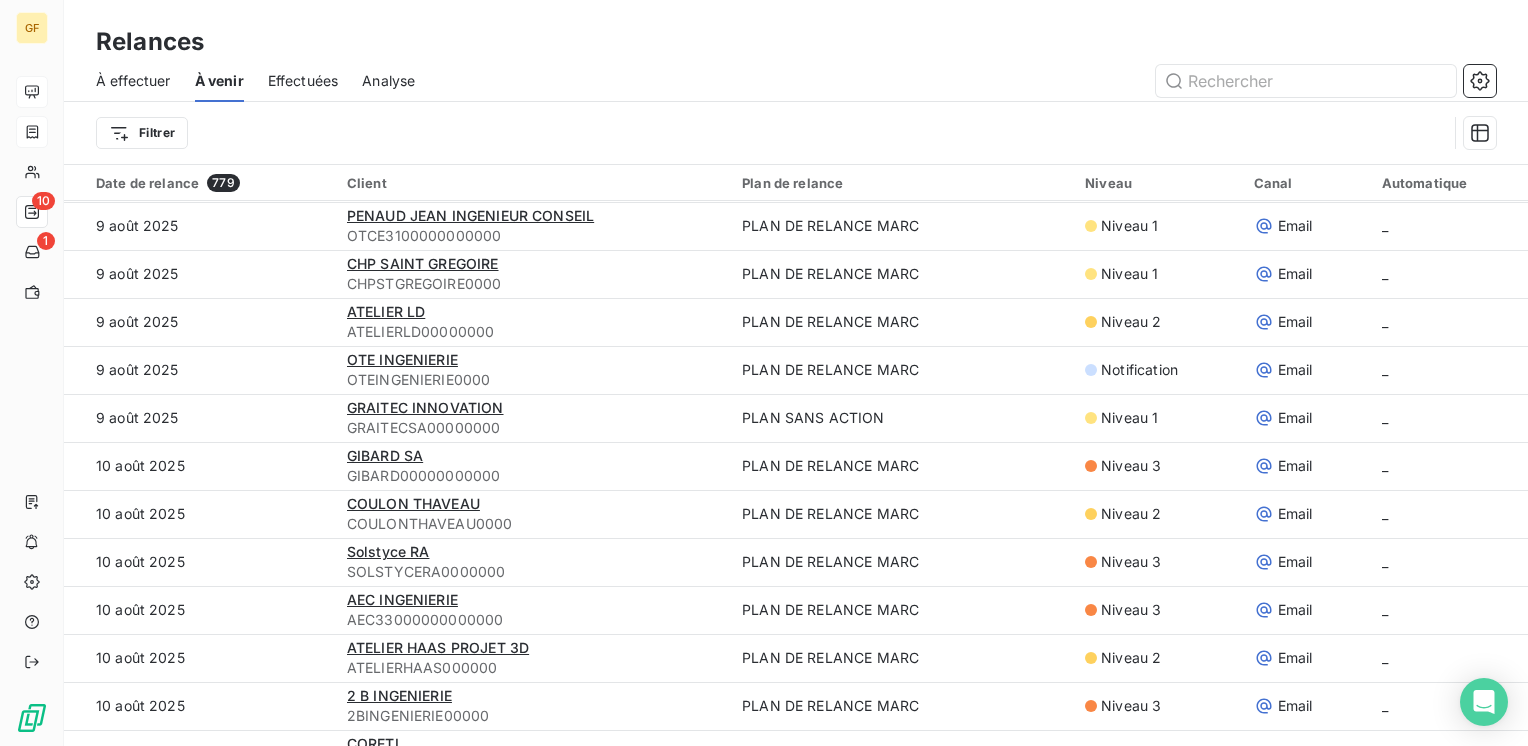 scroll, scrollTop: 1700, scrollLeft: 0, axis: vertical 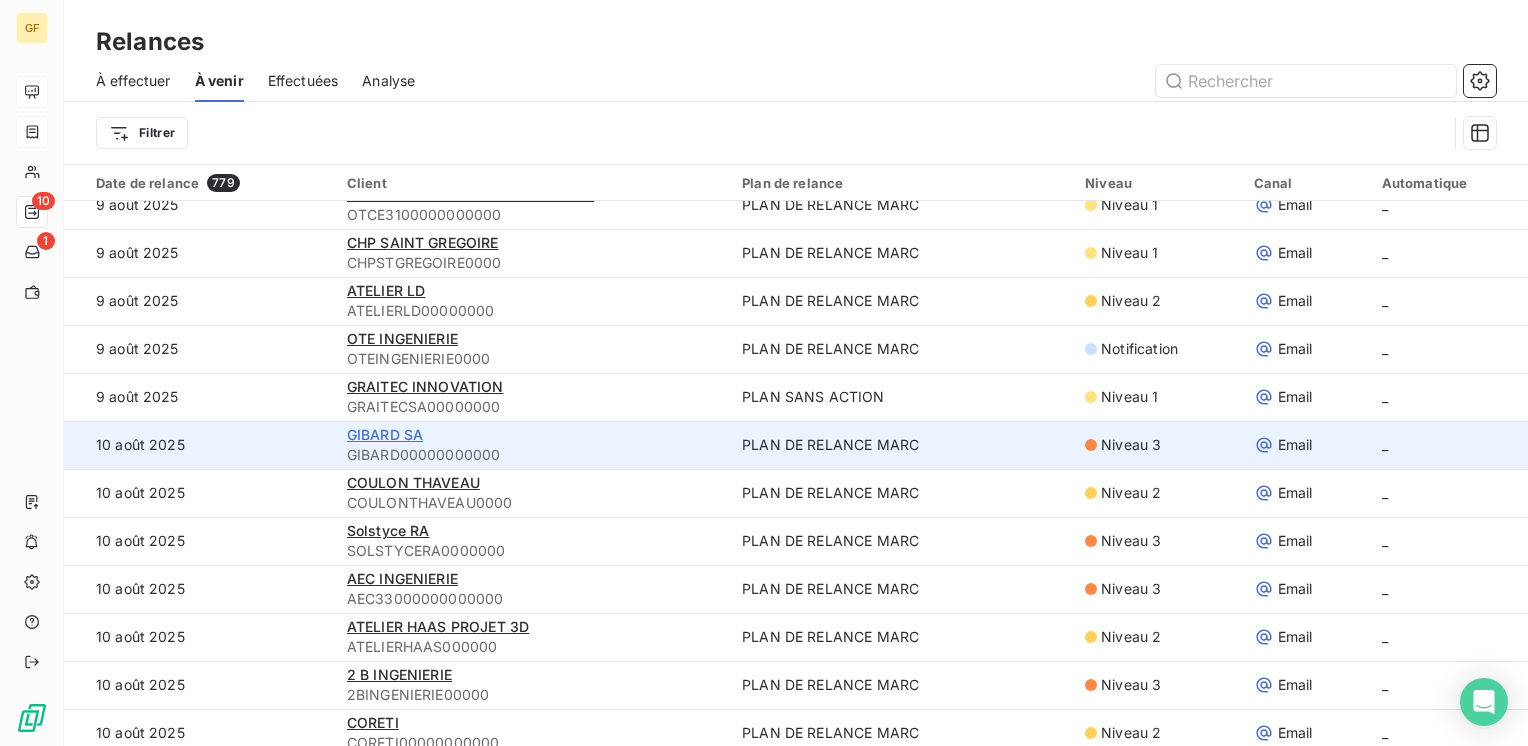 click on "GIBARD SA" at bounding box center (385, 434) 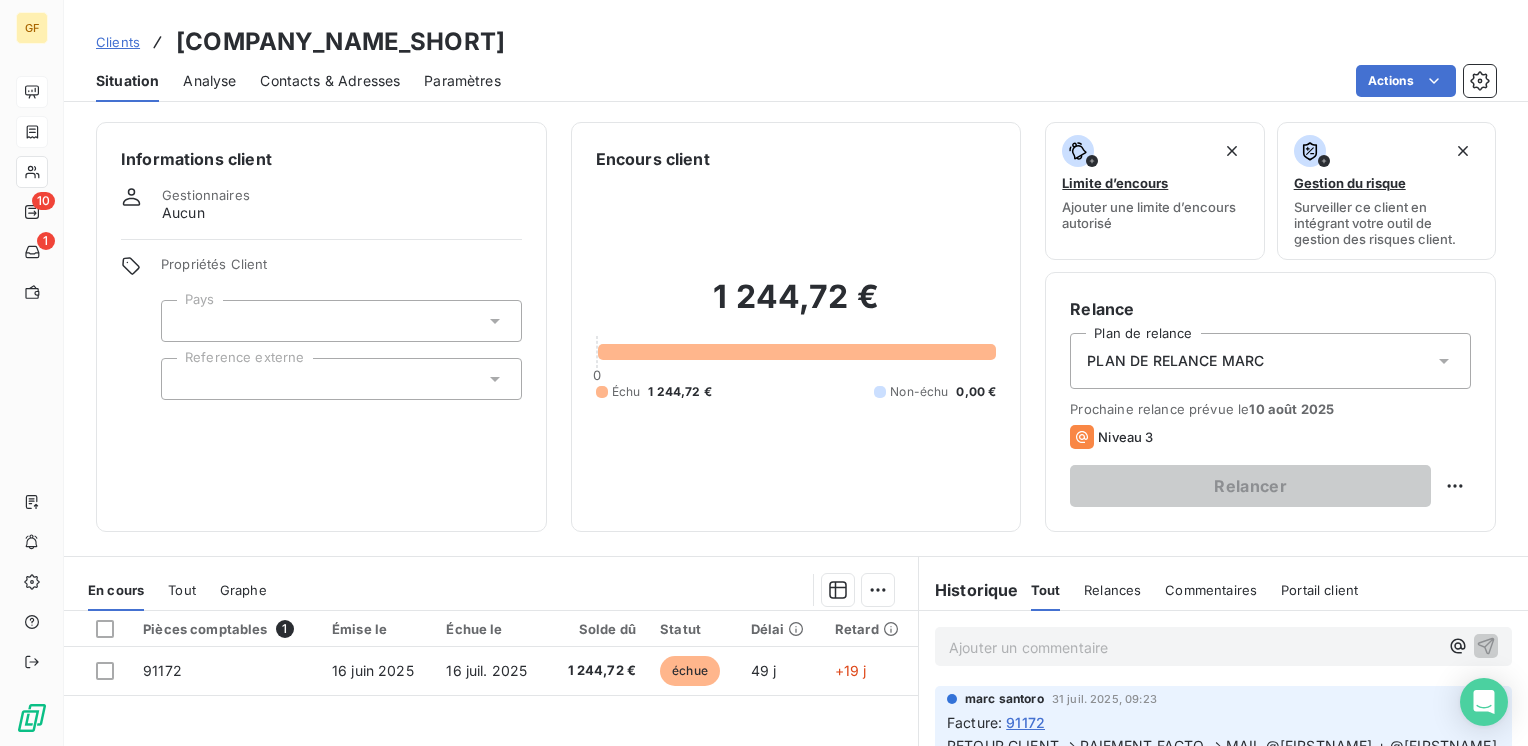click on "Contacts & Adresses" at bounding box center (330, 81) 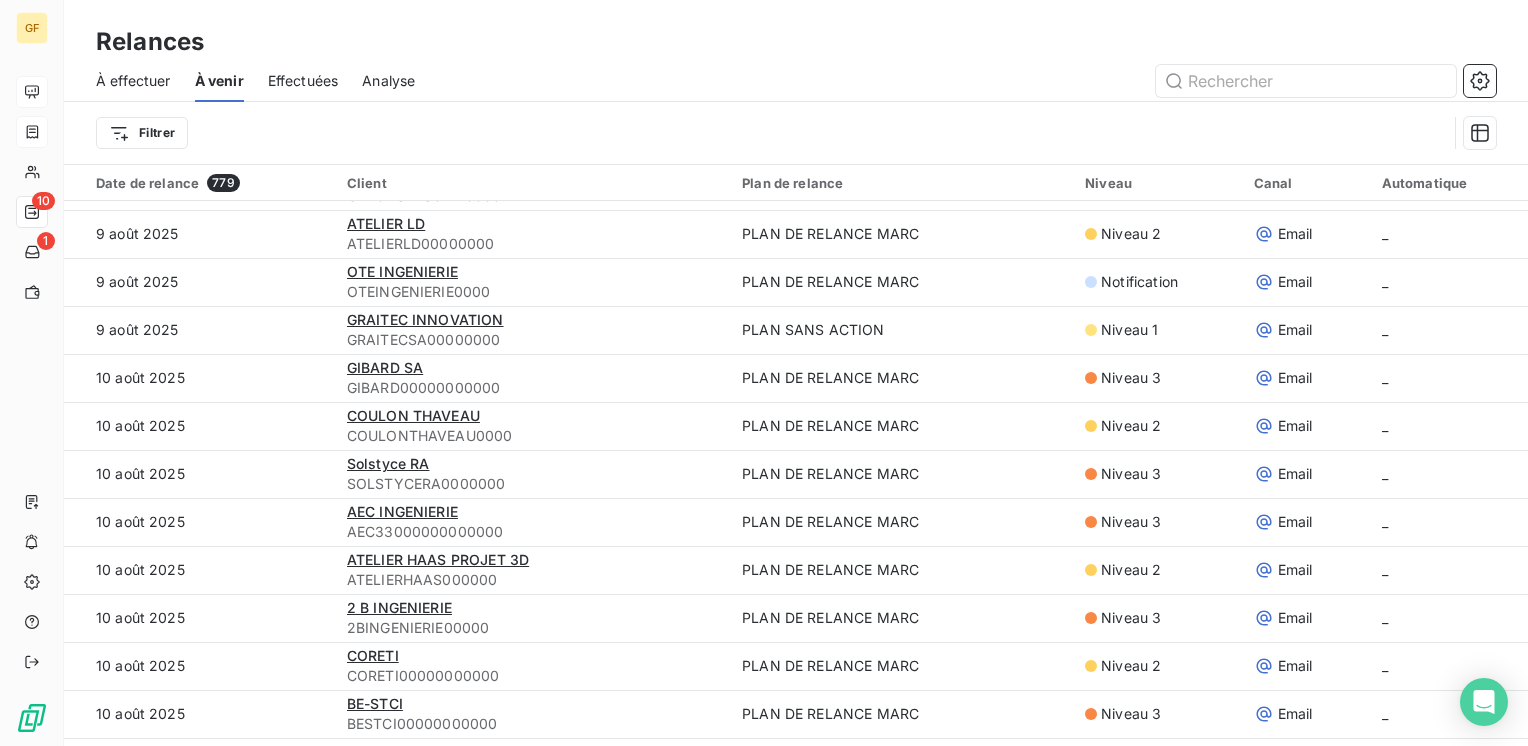 scroll, scrollTop: 1800, scrollLeft: 0, axis: vertical 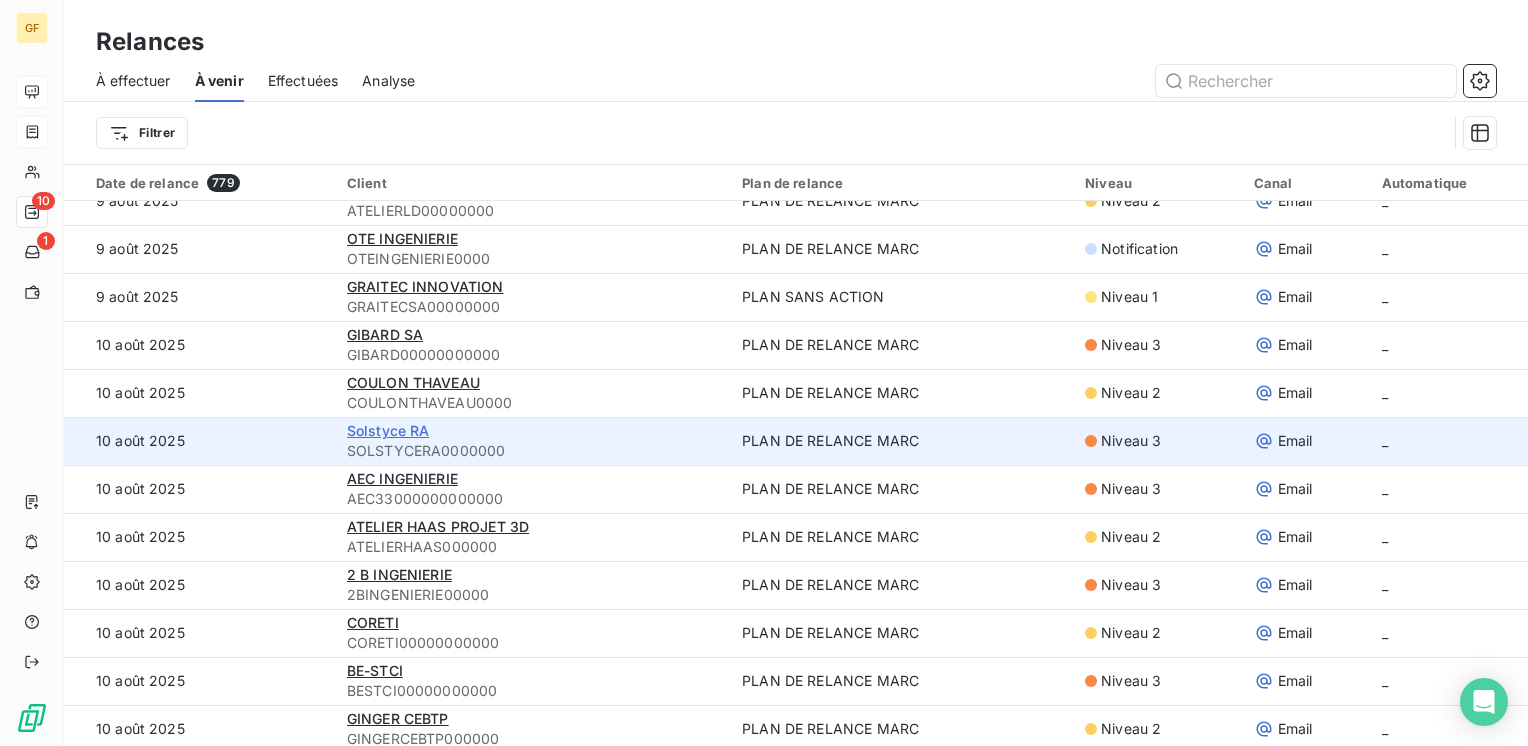 click on "Solstyce RA" at bounding box center (388, 430) 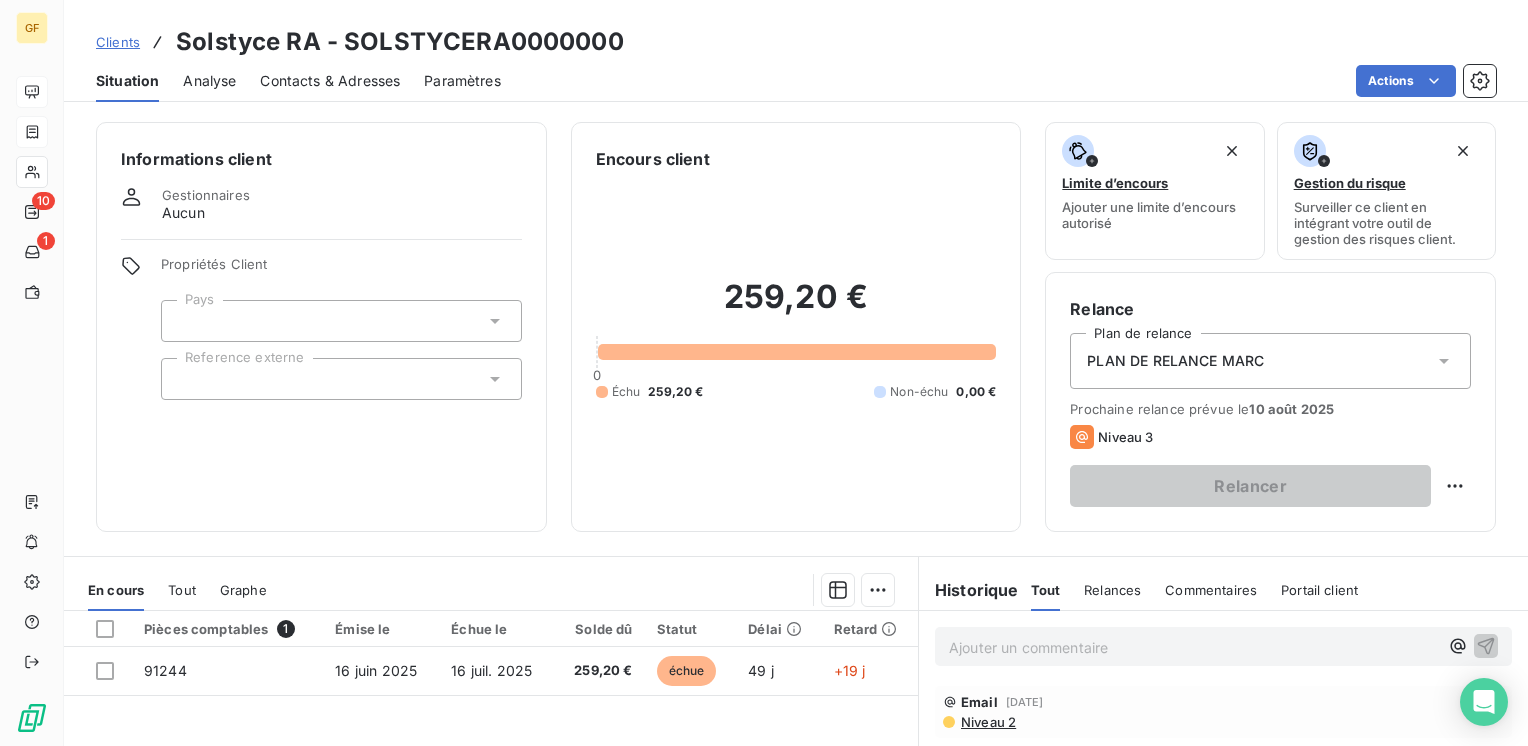 click on "Contacts & Adresses" at bounding box center (330, 81) 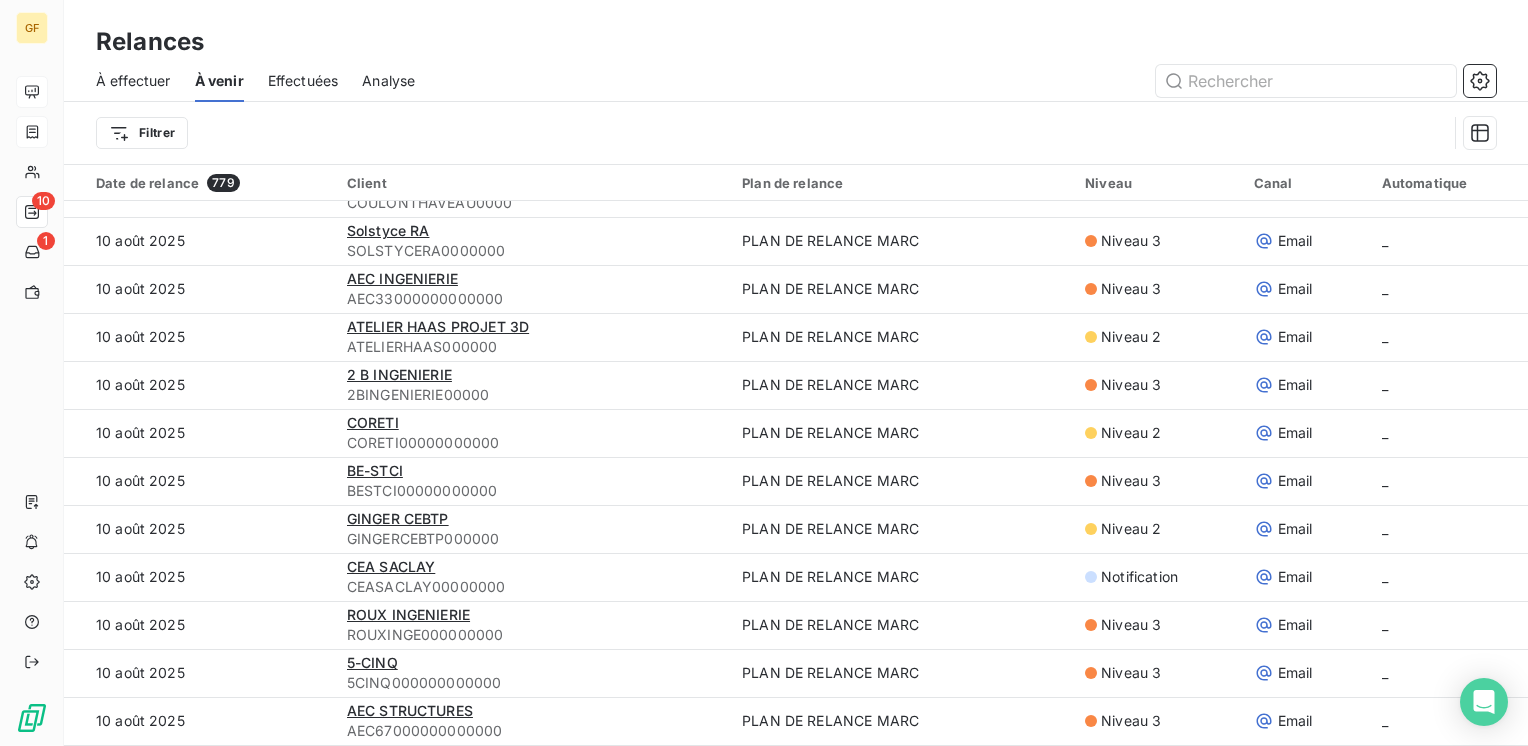 scroll, scrollTop: 1900, scrollLeft: 0, axis: vertical 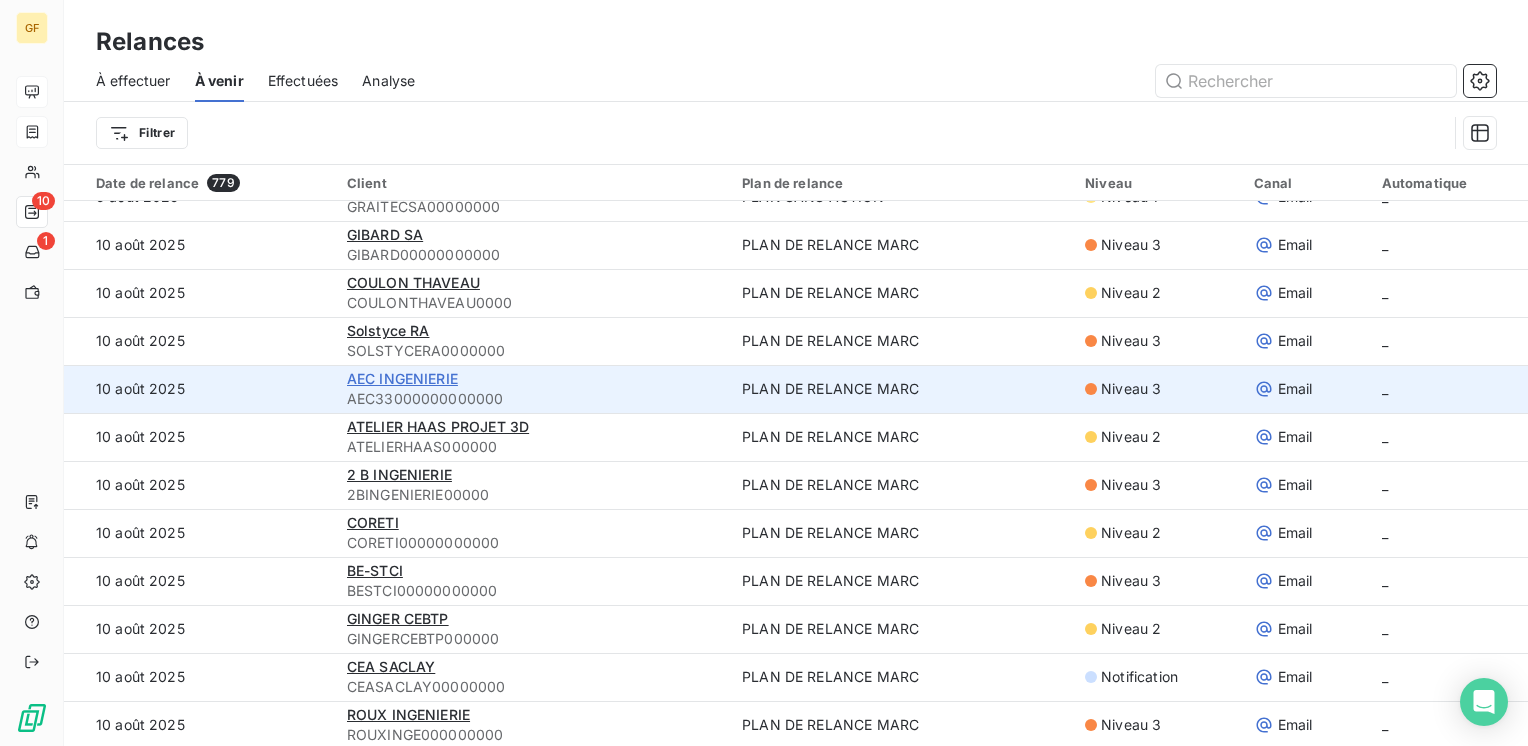 click on "AEC INGENIERIE" at bounding box center [402, 378] 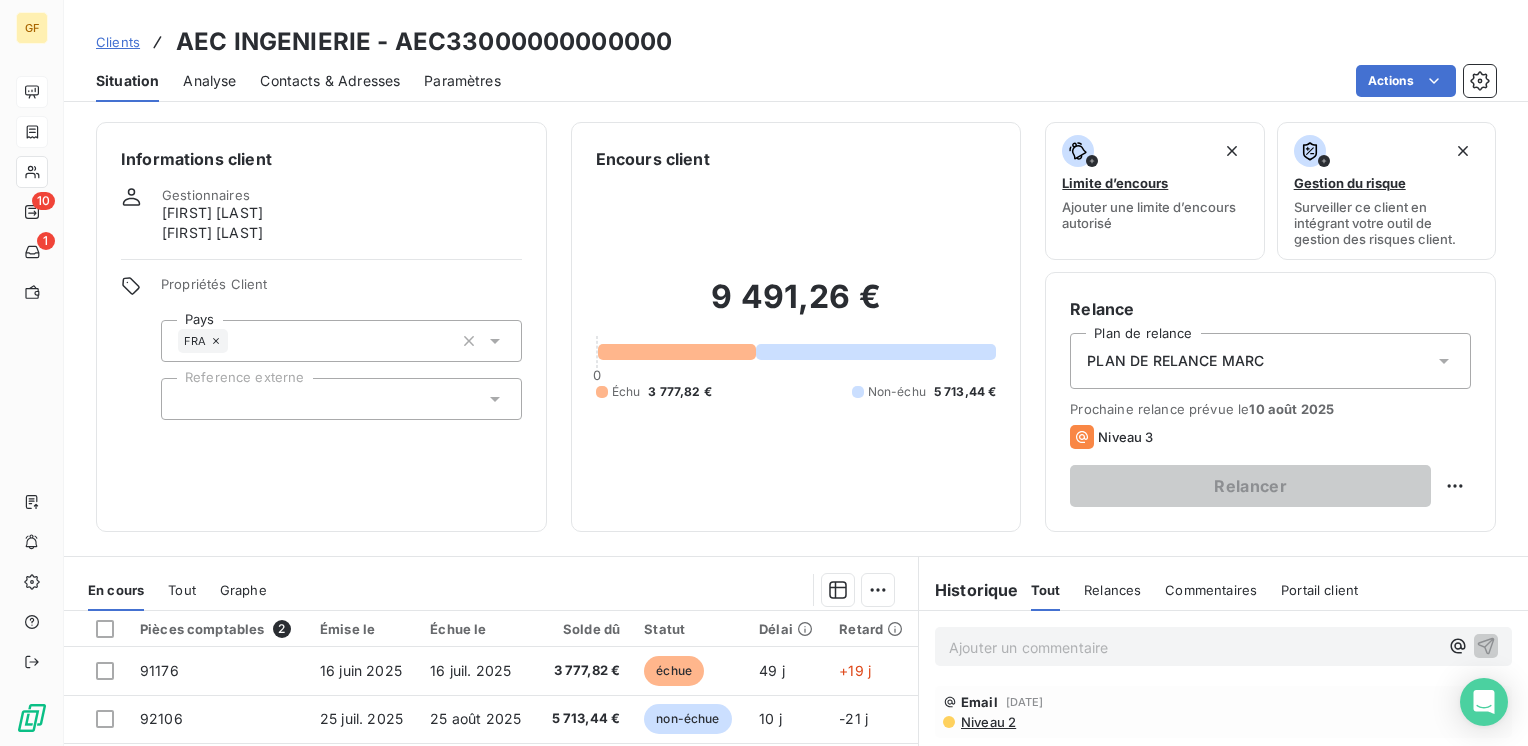 click on "Contacts & Adresses" at bounding box center (330, 81) 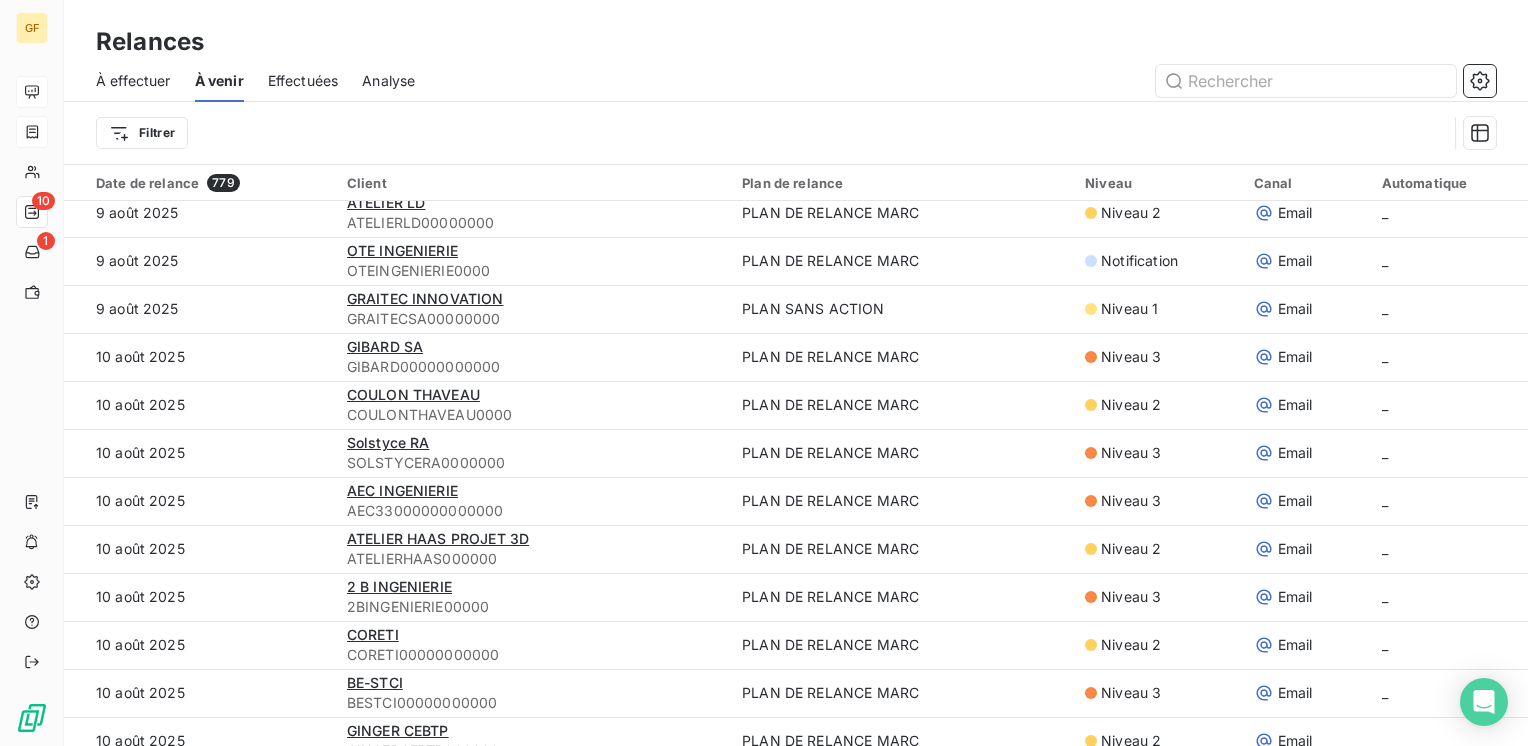 scroll, scrollTop: 1800, scrollLeft: 0, axis: vertical 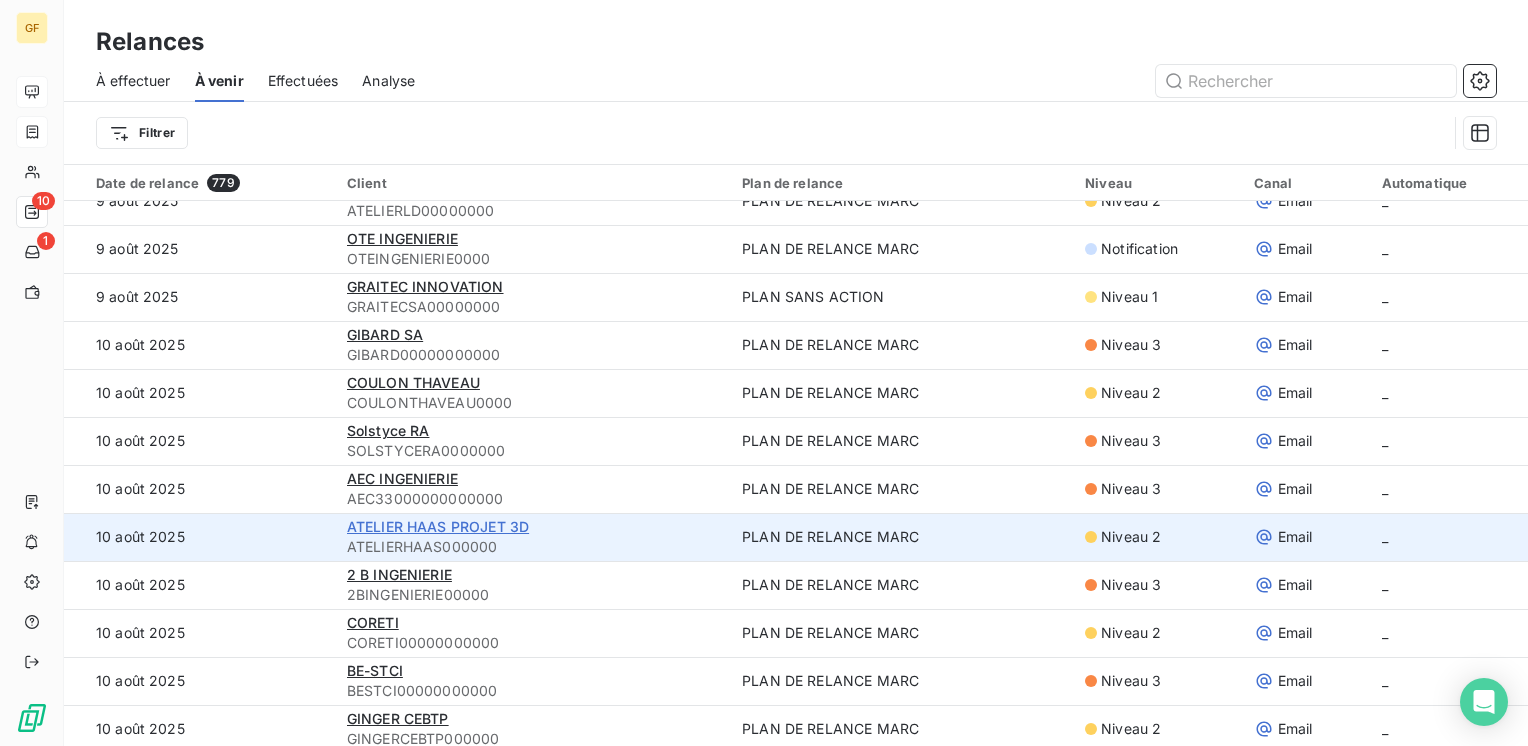 click on "ATELIER HAAS PROJET 3D" at bounding box center [438, 526] 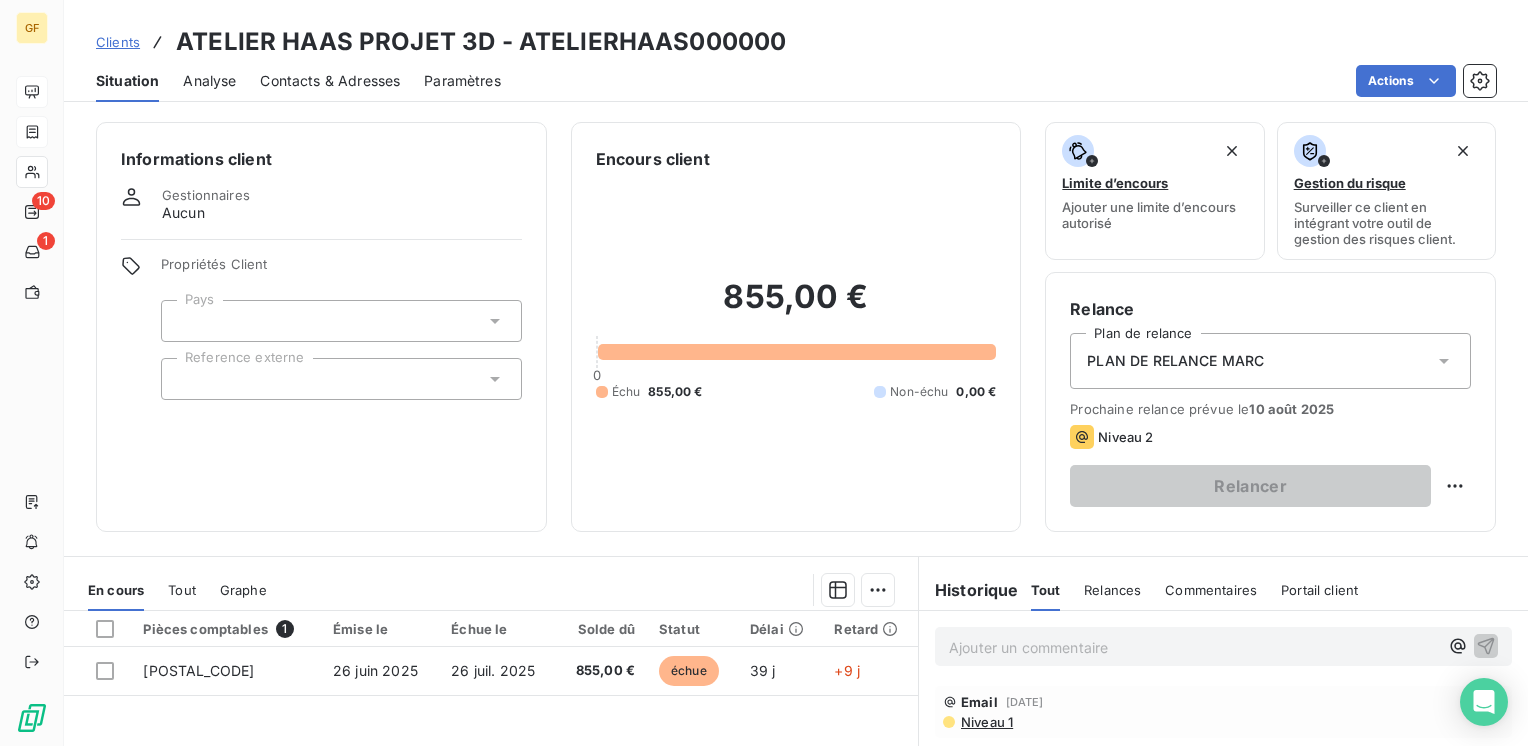 click on "Contacts & Adresses" at bounding box center [330, 81] 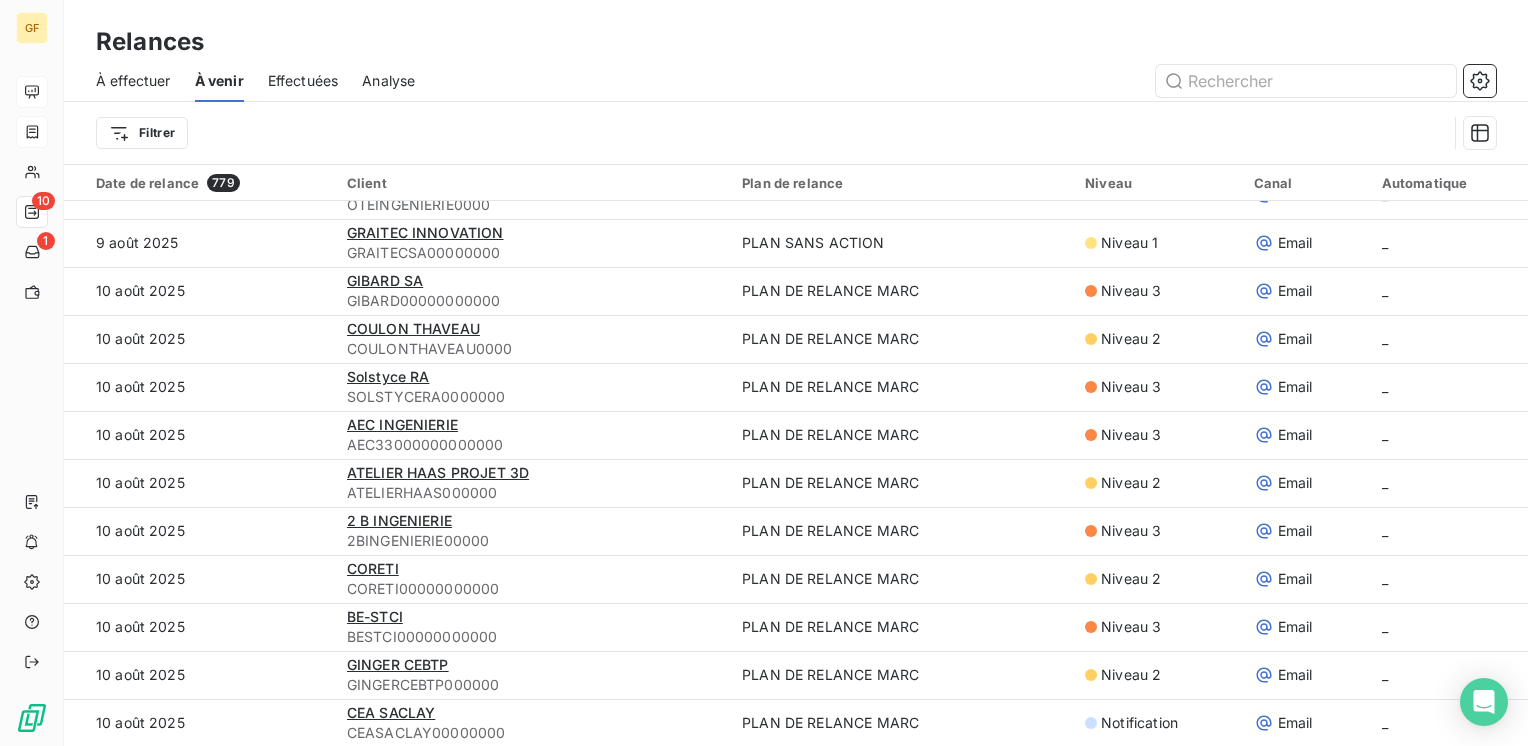scroll, scrollTop: 1900, scrollLeft: 0, axis: vertical 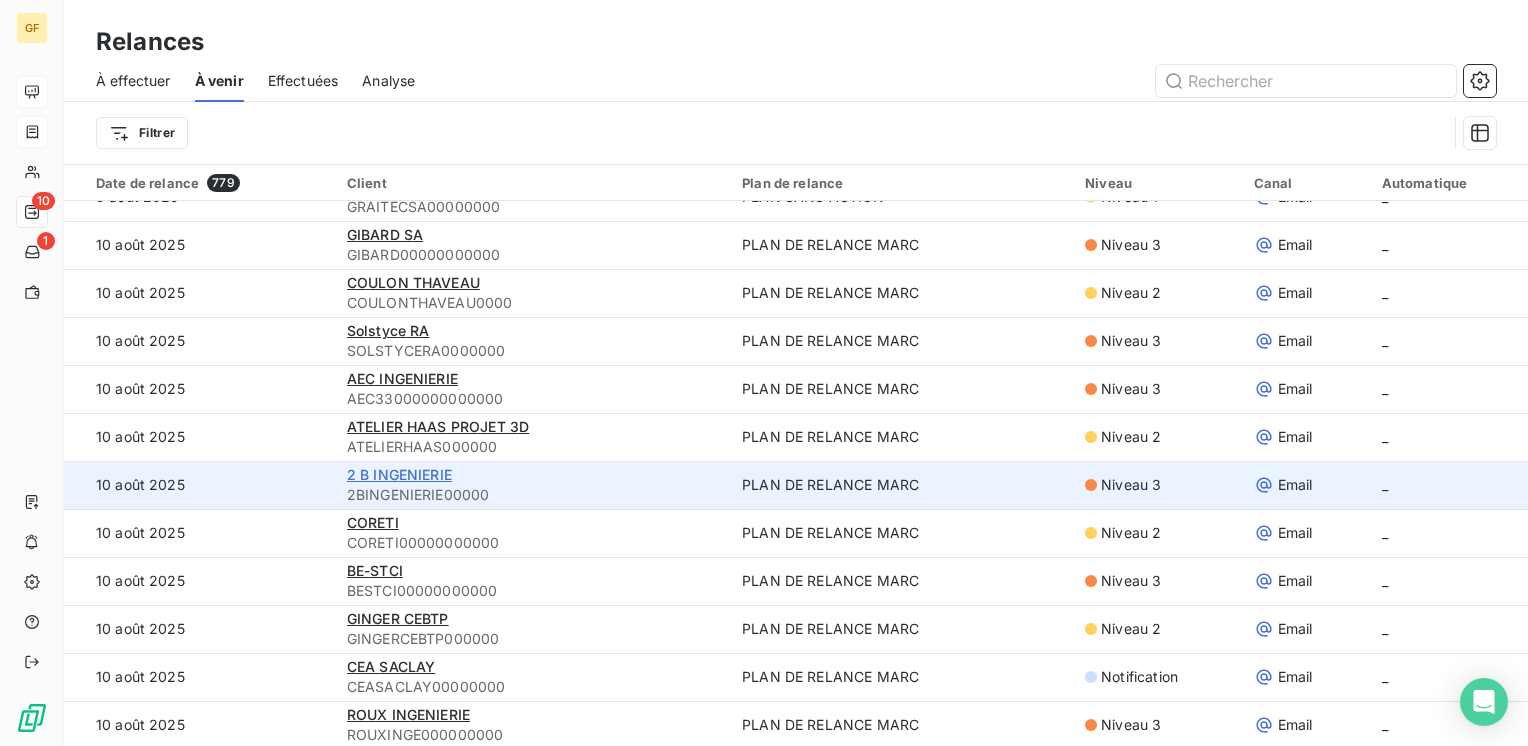 click on "2 B INGENIERIE" at bounding box center (399, 474) 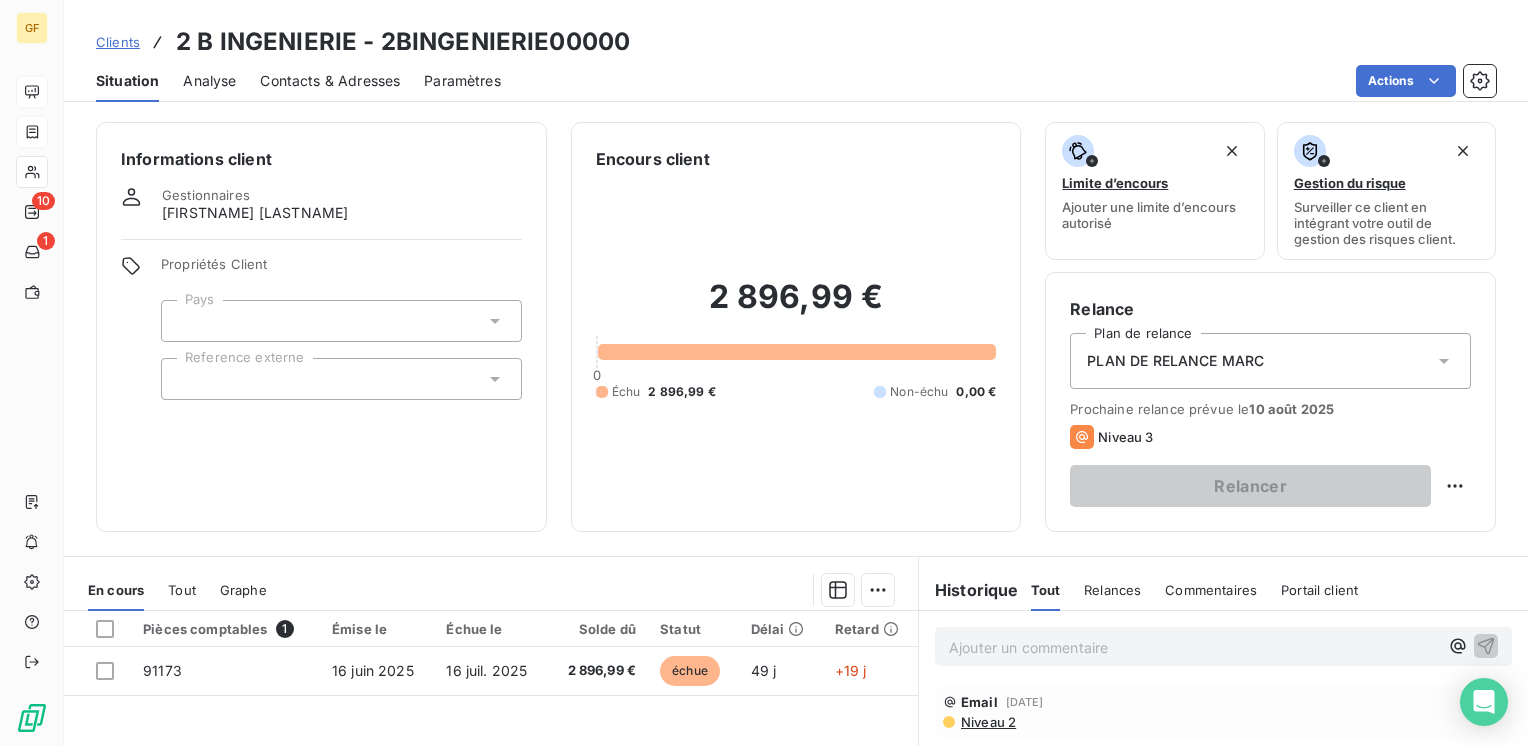click on "Contacts & Adresses" at bounding box center [330, 81] 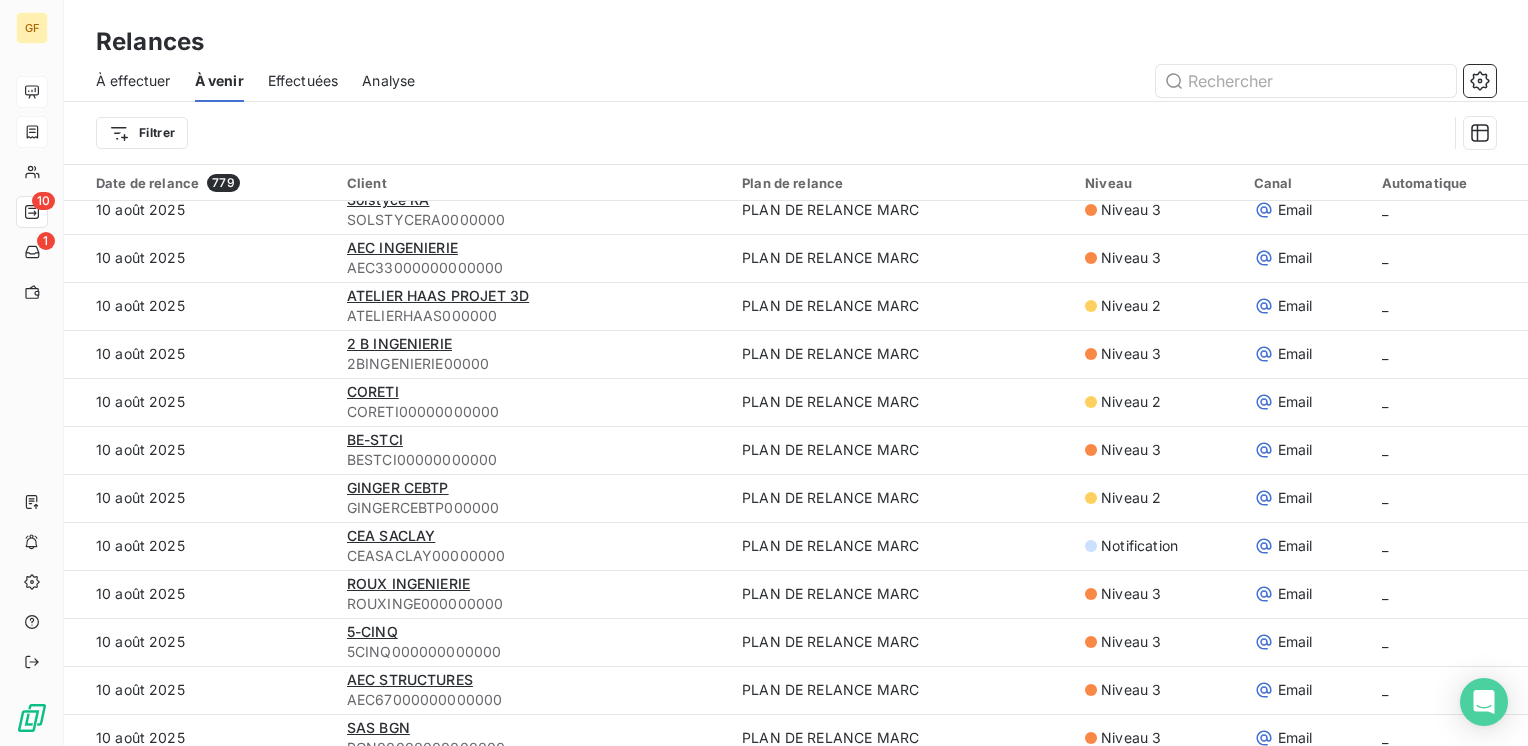 scroll, scrollTop: 2100, scrollLeft: 0, axis: vertical 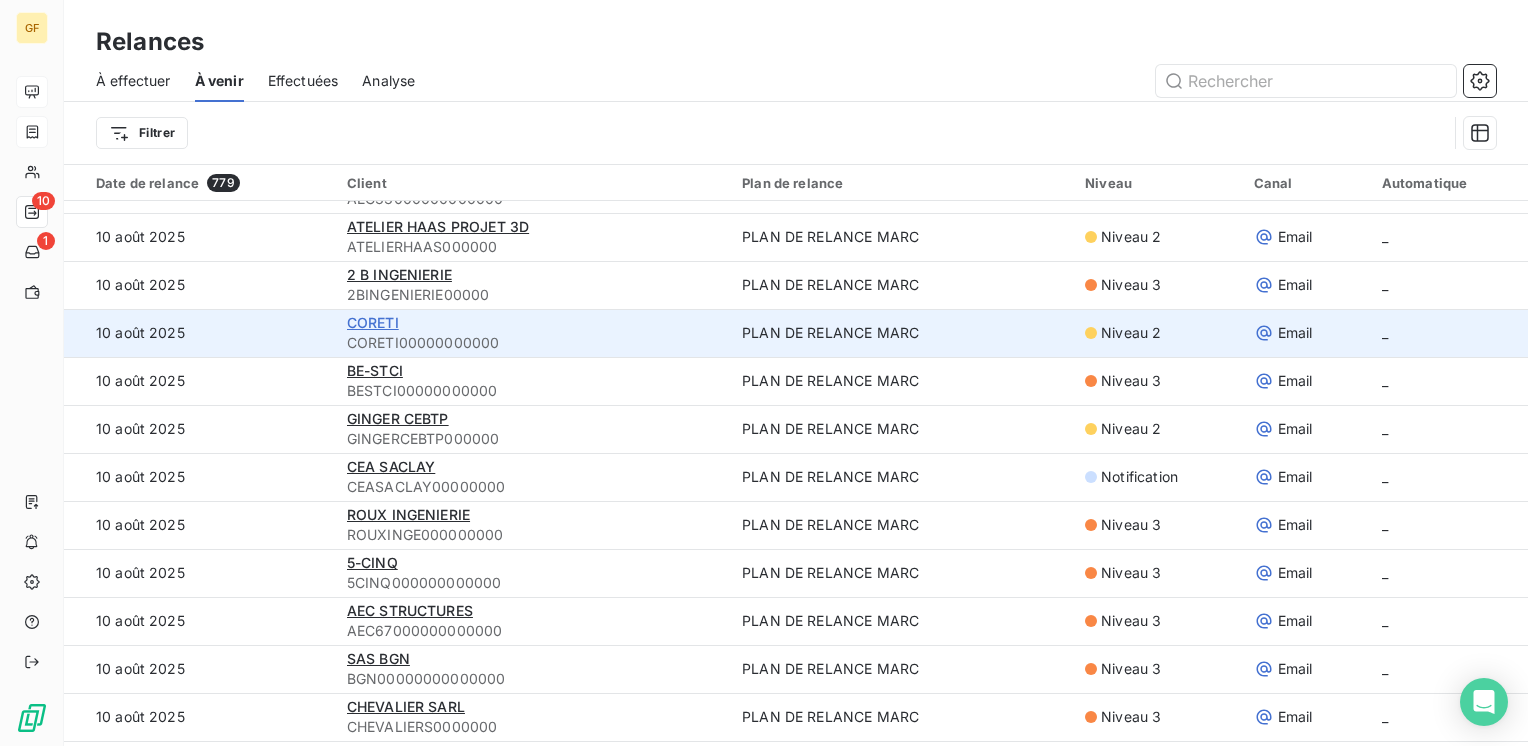 click on "CORETI" at bounding box center [373, 322] 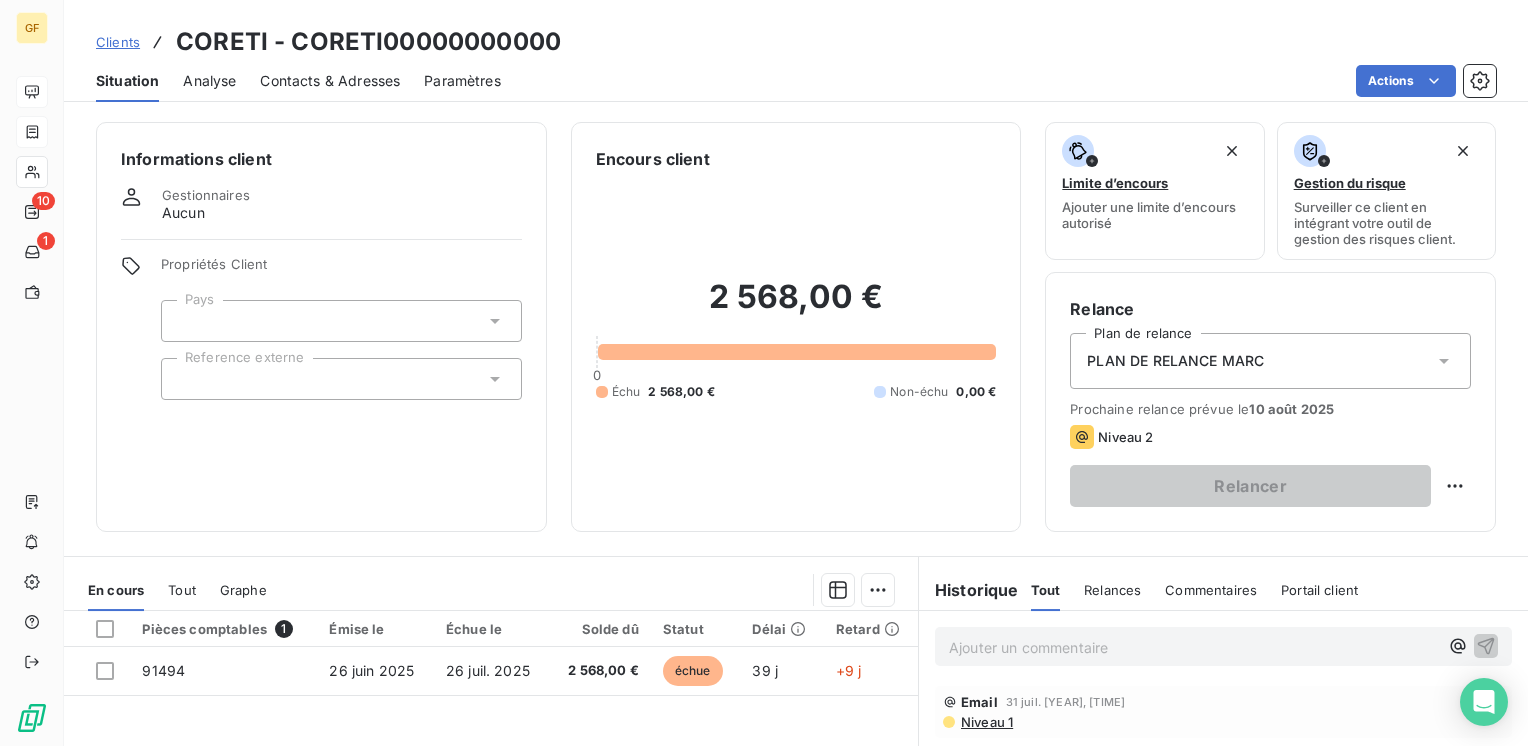 click on "Contacts & Adresses" at bounding box center (330, 81) 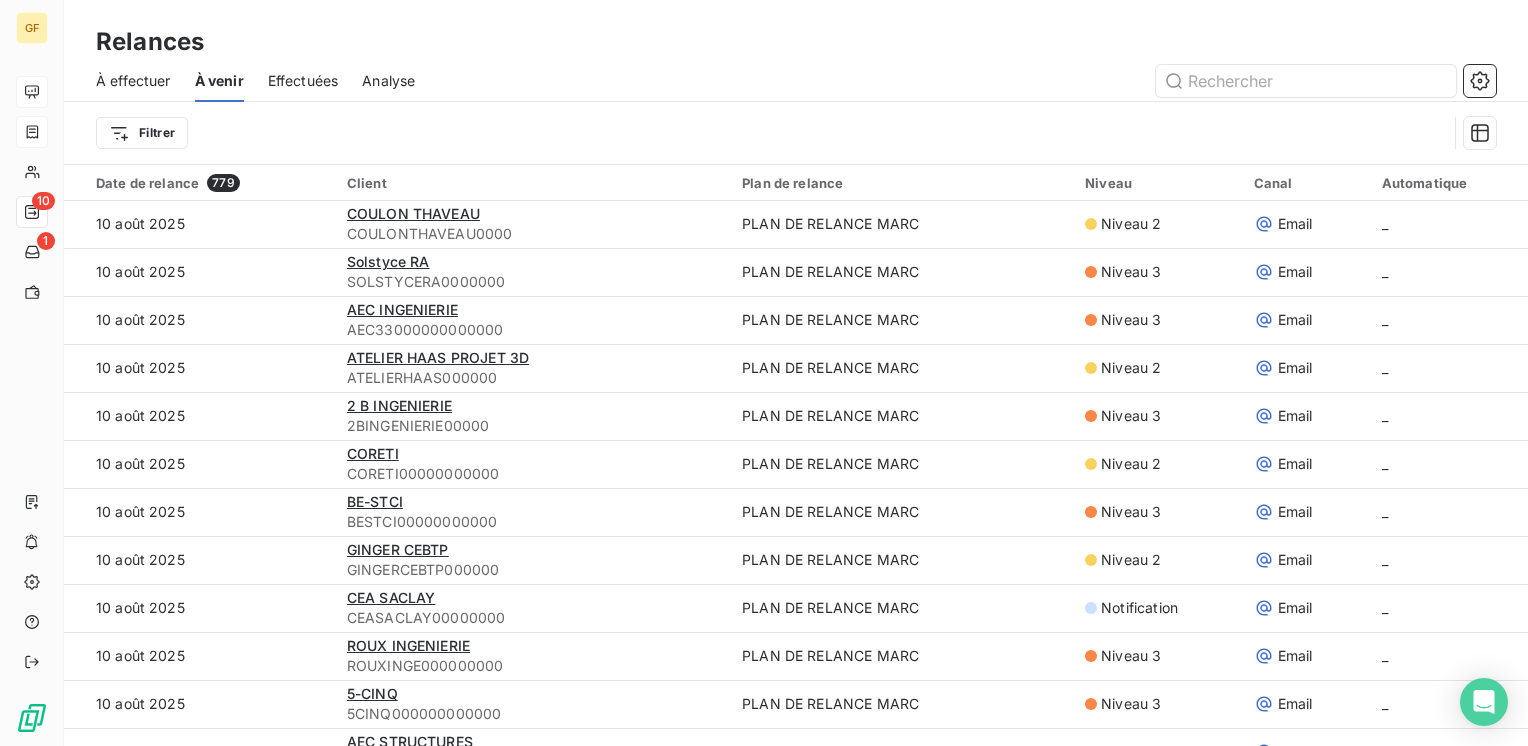 scroll, scrollTop: 2000, scrollLeft: 0, axis: vertical 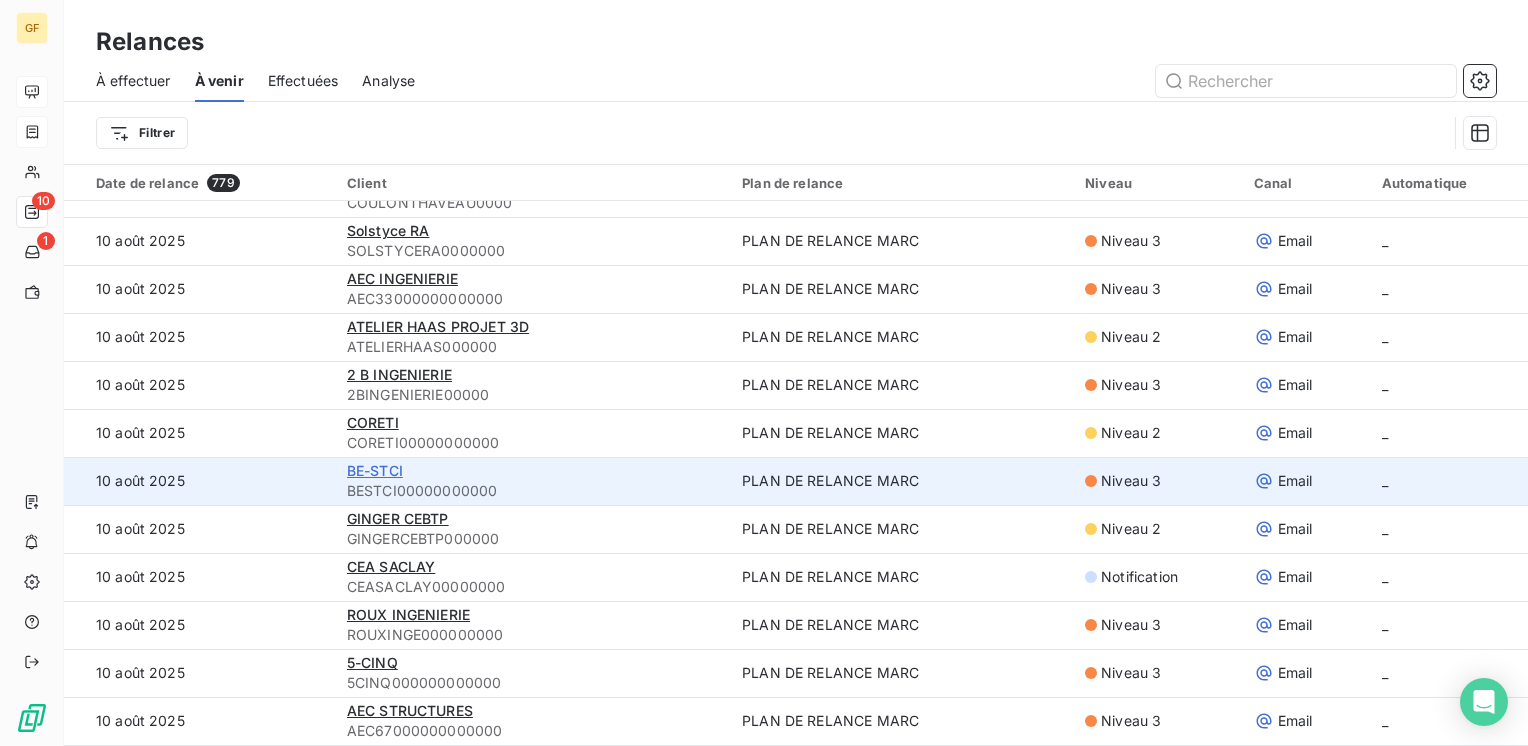 click on "BE-STCI" at bounding box center (375, 470) 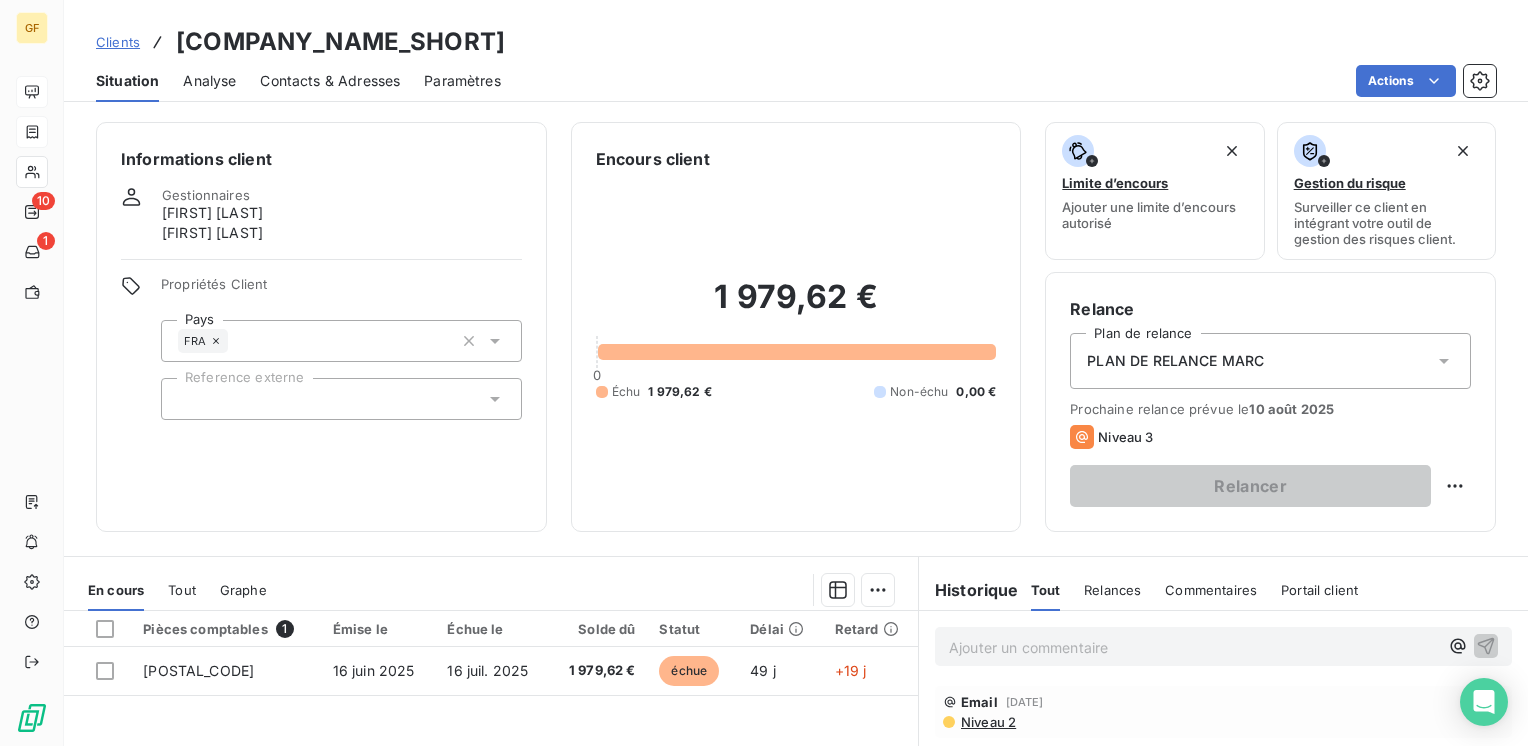 click on "Contacts & Adresses" at bounding box center (330, 81) 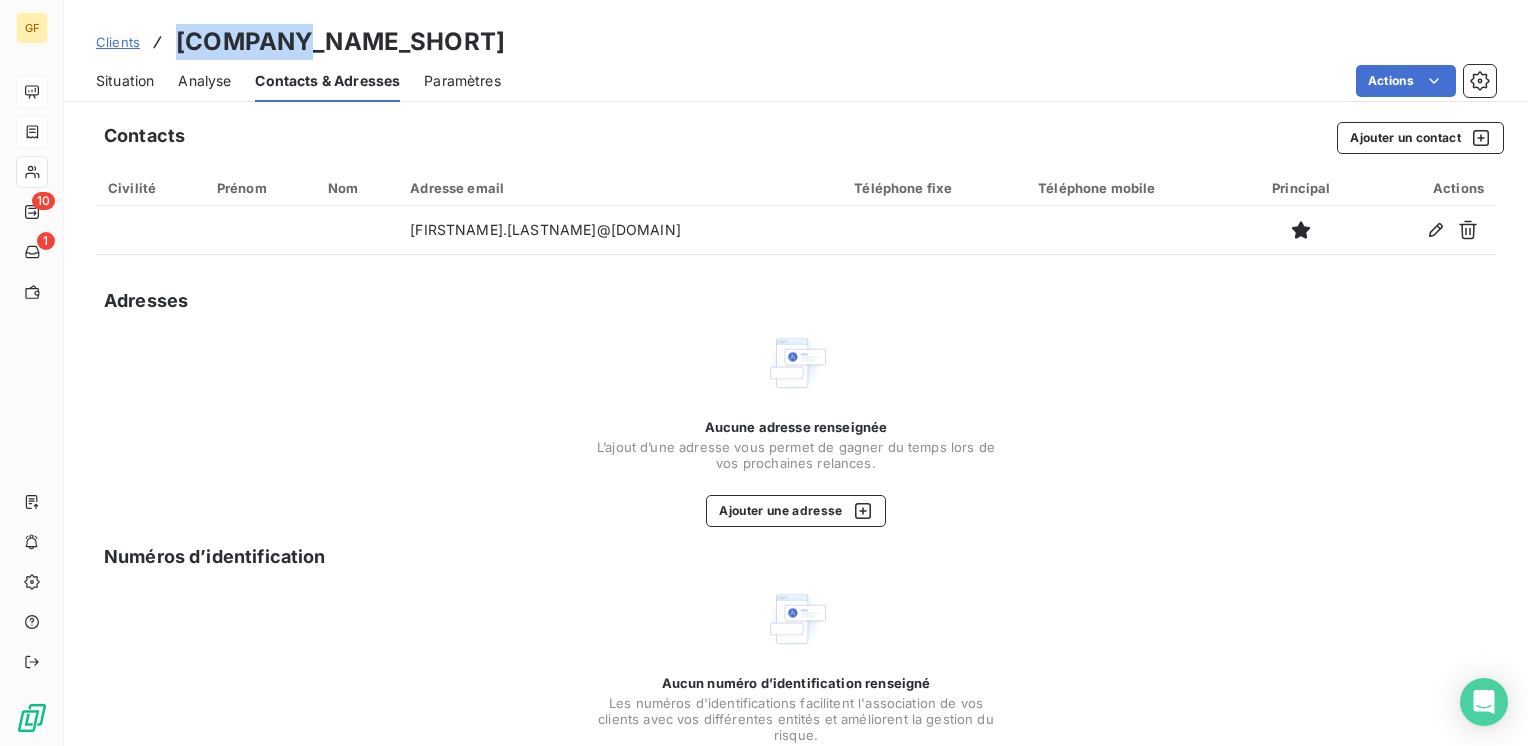 drag, startPoint x: 276, startPoint y: 34, endPoint x: 180, endPoint y: 36, distance: 96.02083 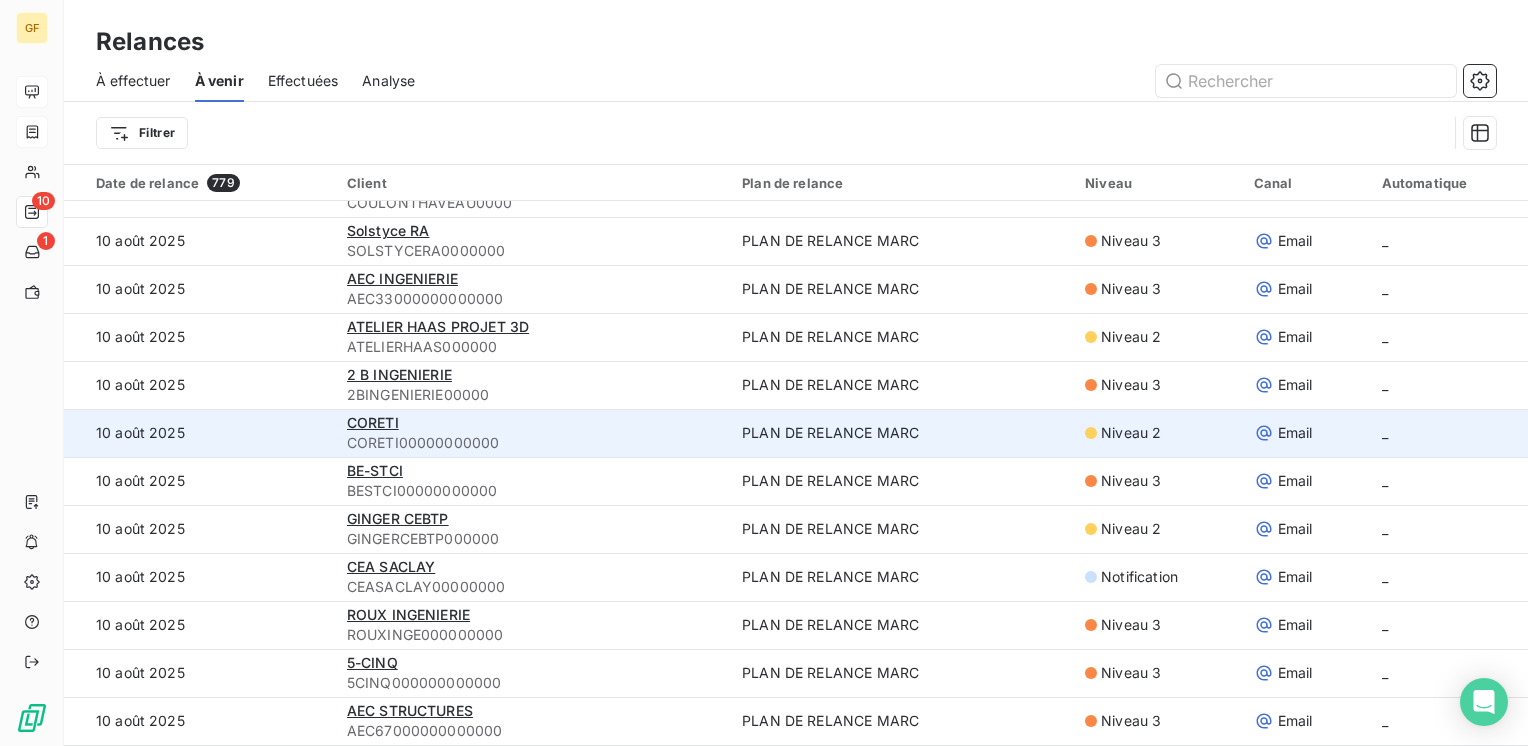 scroll, scrollTop: 2100, scrollLeft: 0, axis: vertical 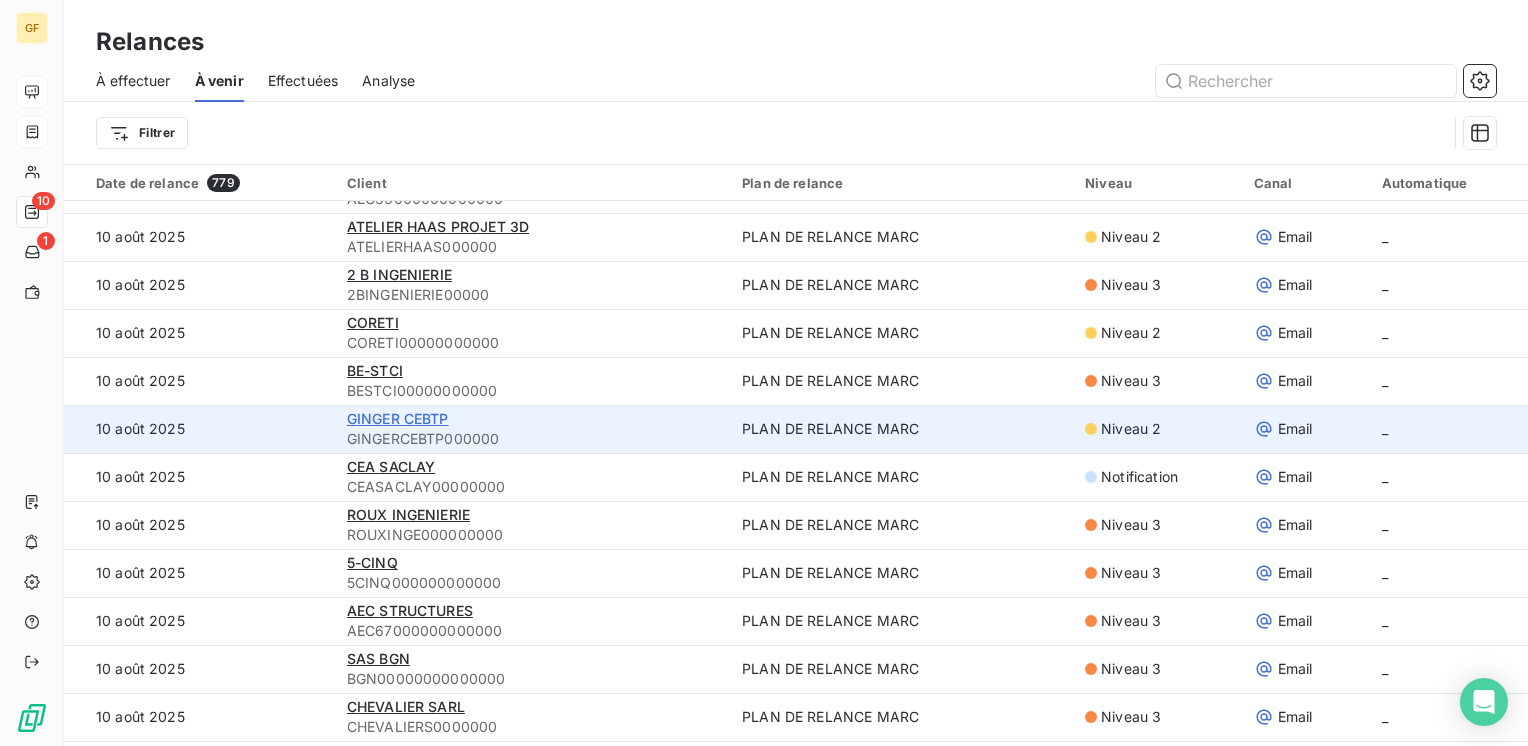 click on "GINGER CEBTP" at bounding box center (398, 418) 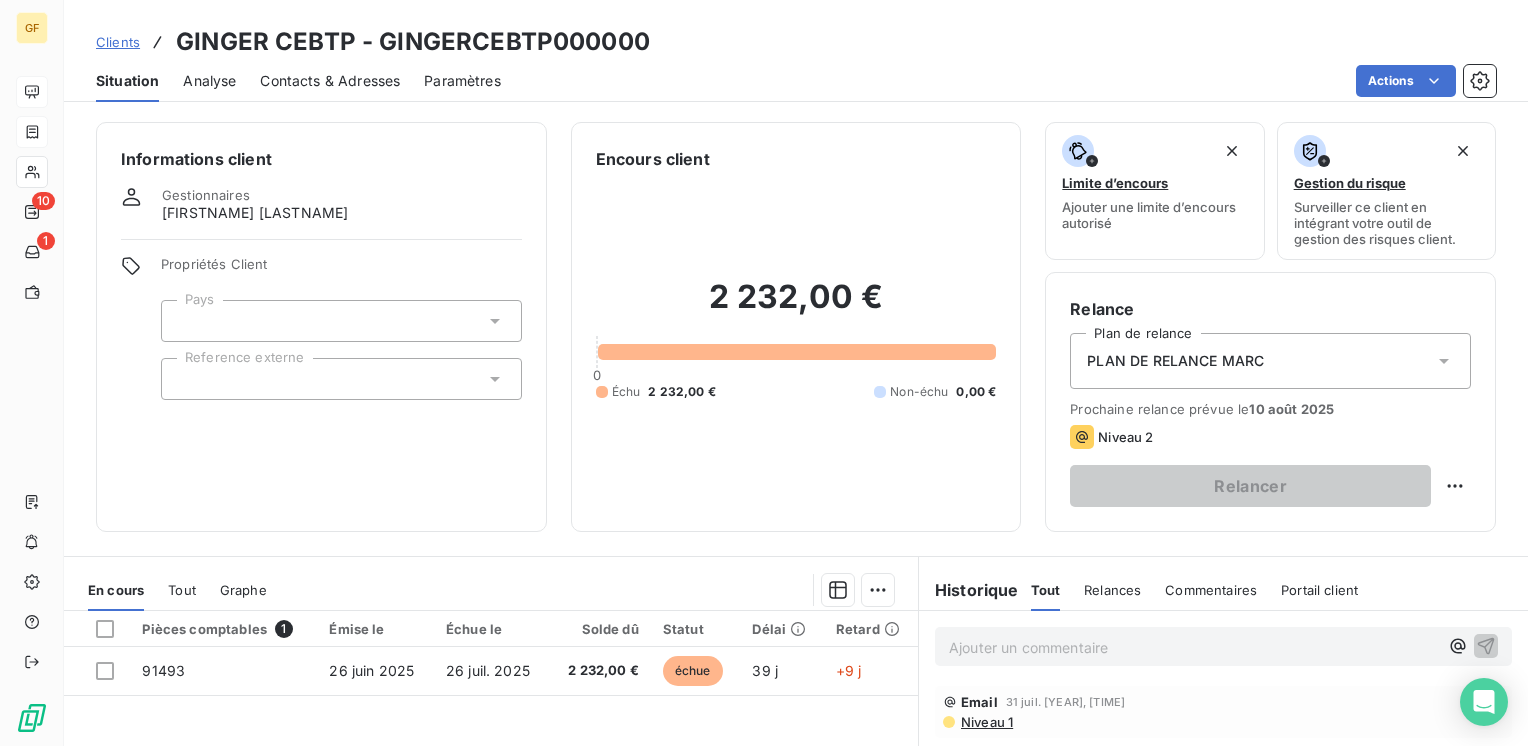 click on "Contacts & Adresses" at bounding box center [330, 81] 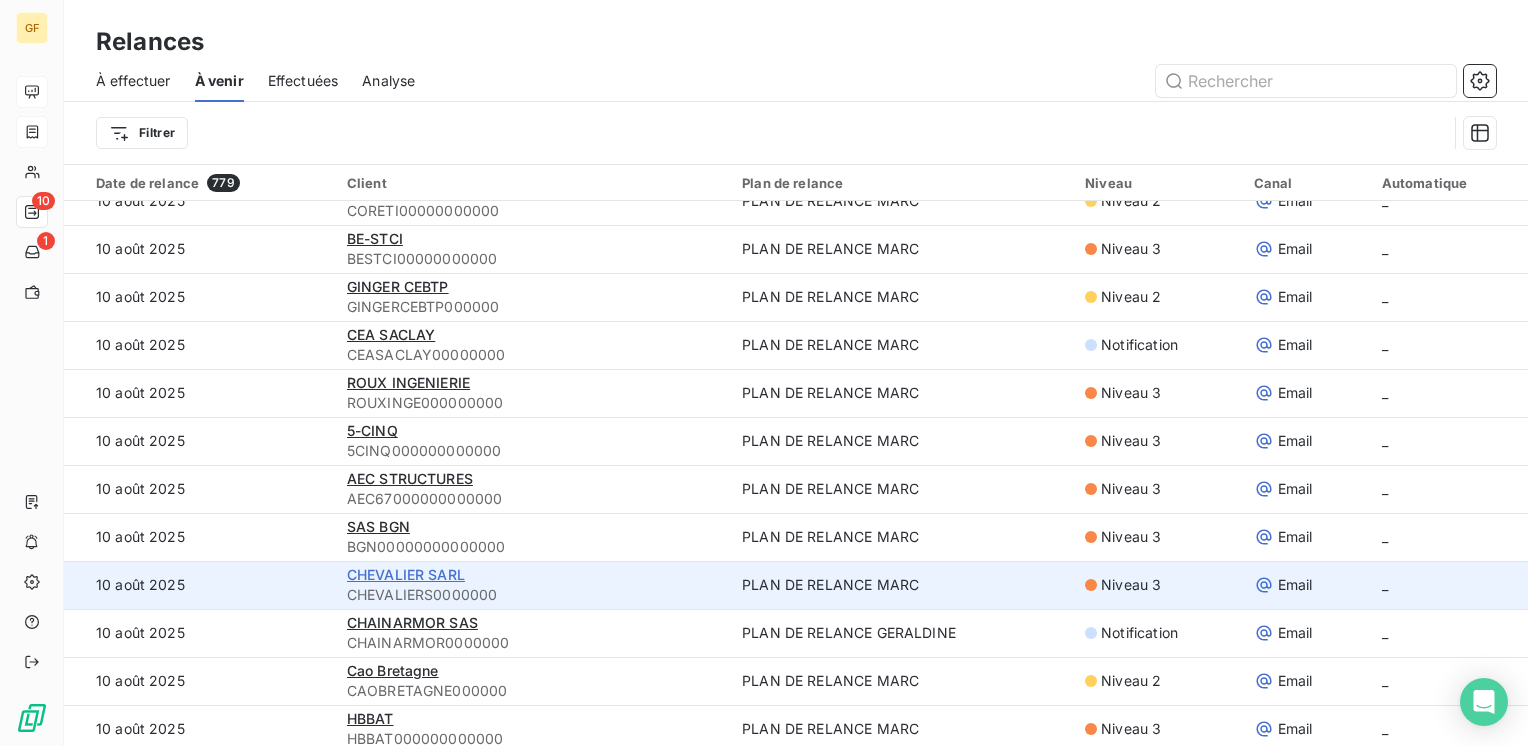scroll, scrollTop: 2200, scrollLeft: 0, axis: vertical 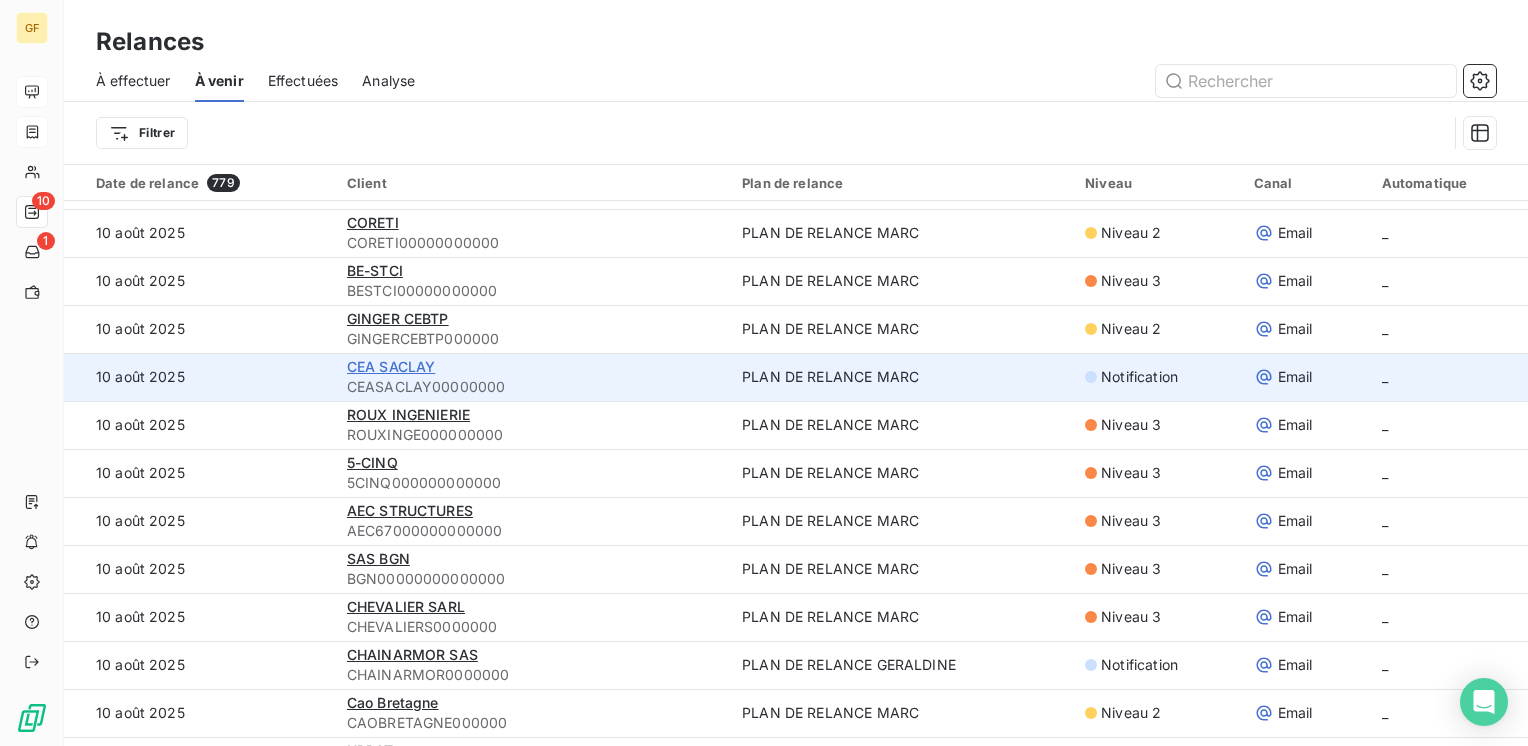click on "CEA SACLAY" at bounding box center [391, 366] 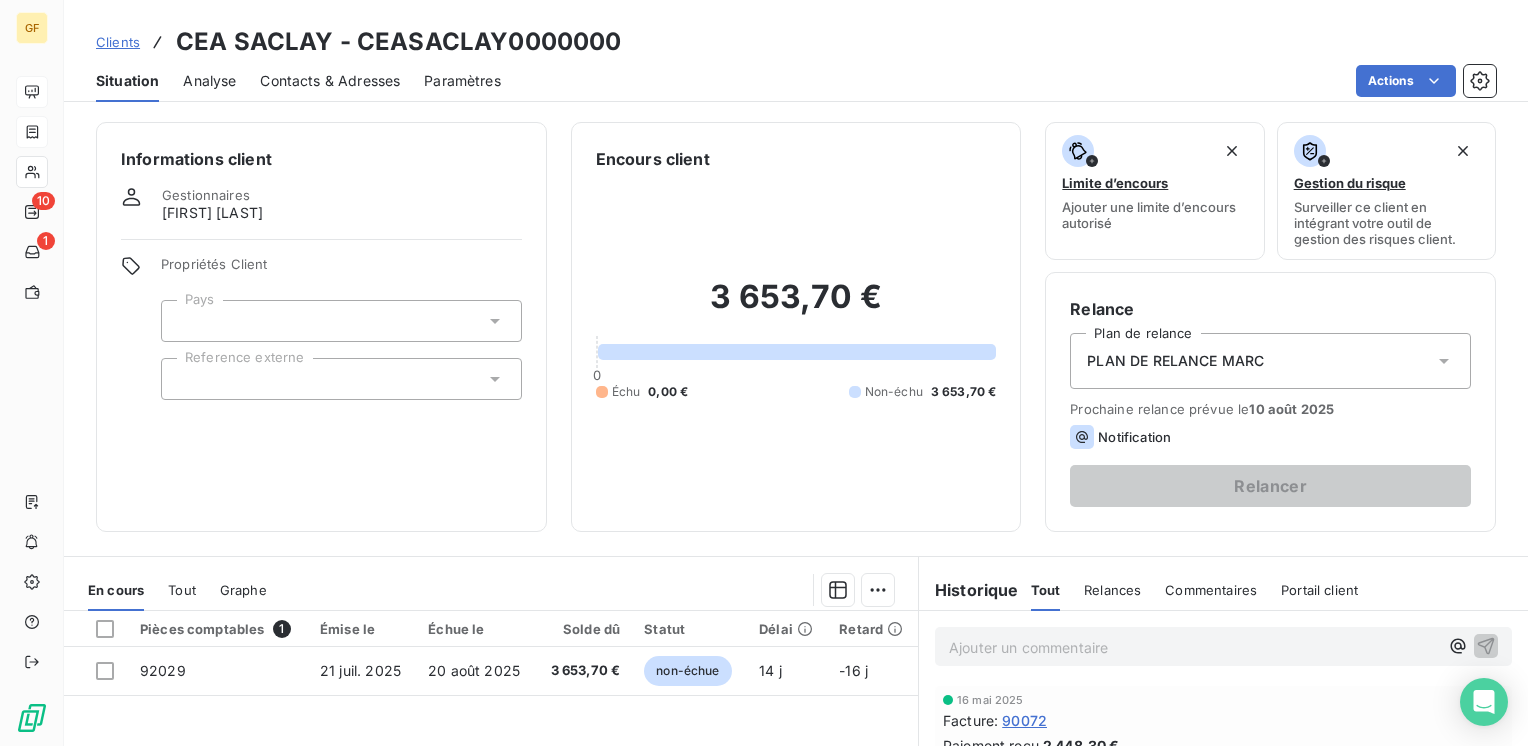 click on "Contacts & Adresses" at bounding box center [330, 81] 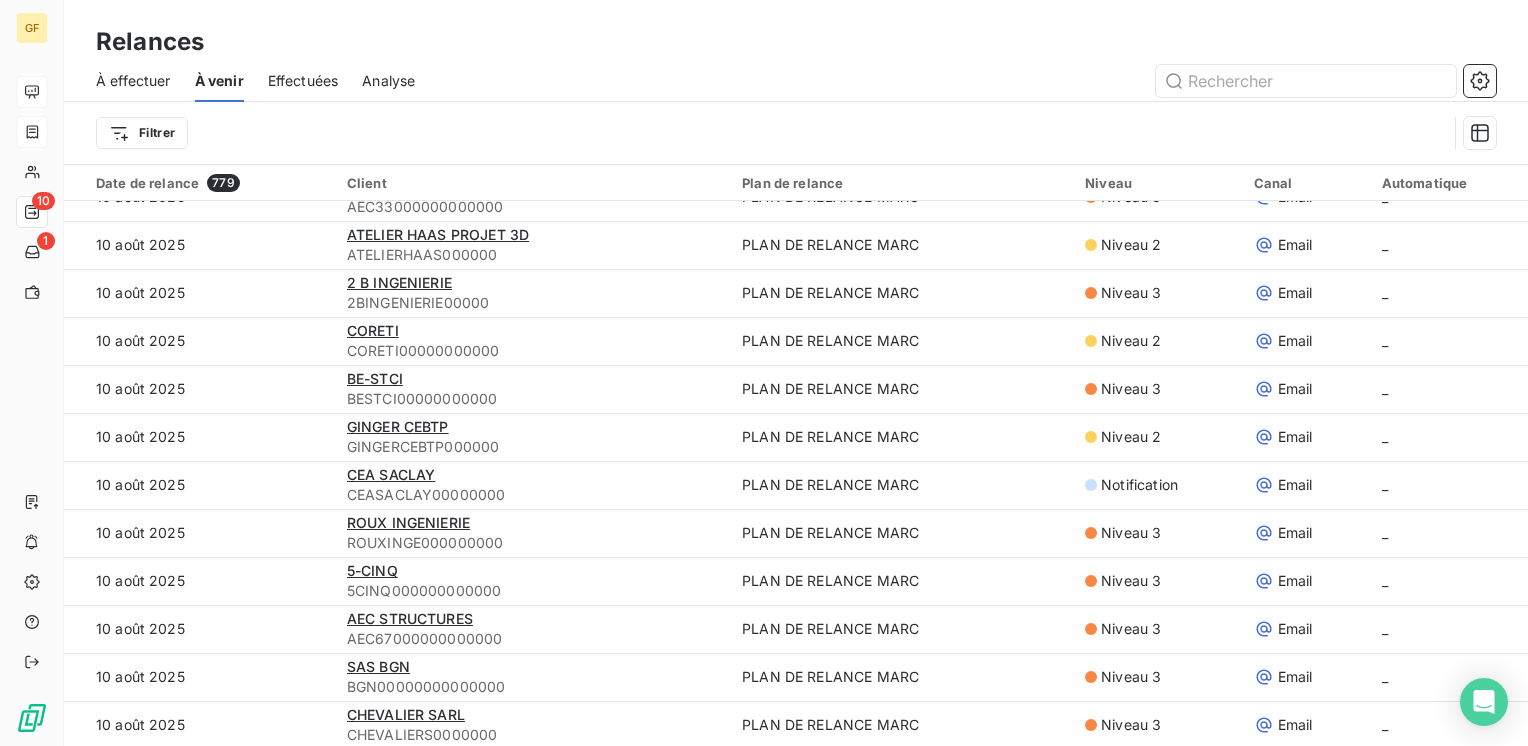 scroll, scrollTop: 2200, scrollLeft: 0, axis: vertical 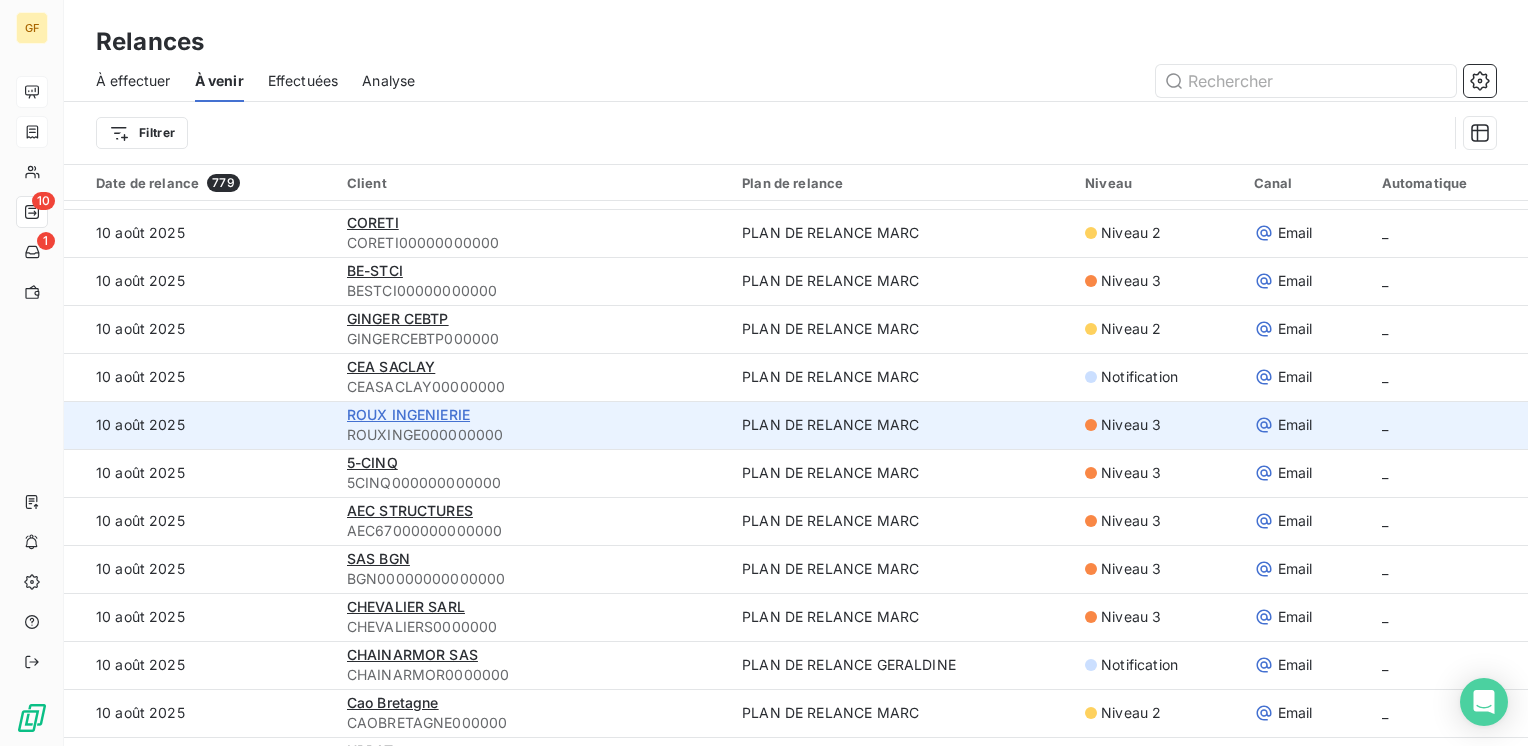 click on "ROUX INGENIERIE" at bounding box center [408, 414] 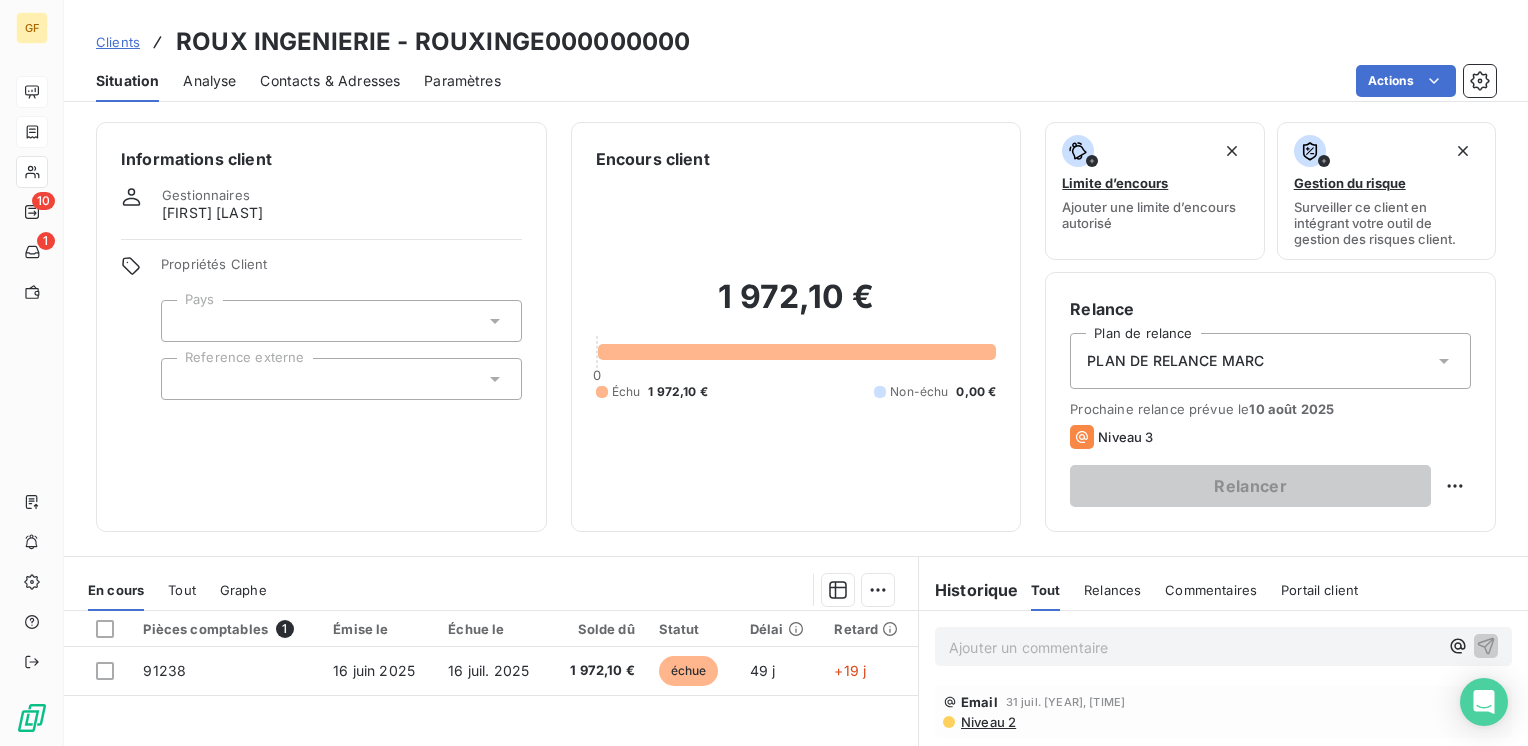 click on "Contacts & Adresses" at bounding box center (330, 81) 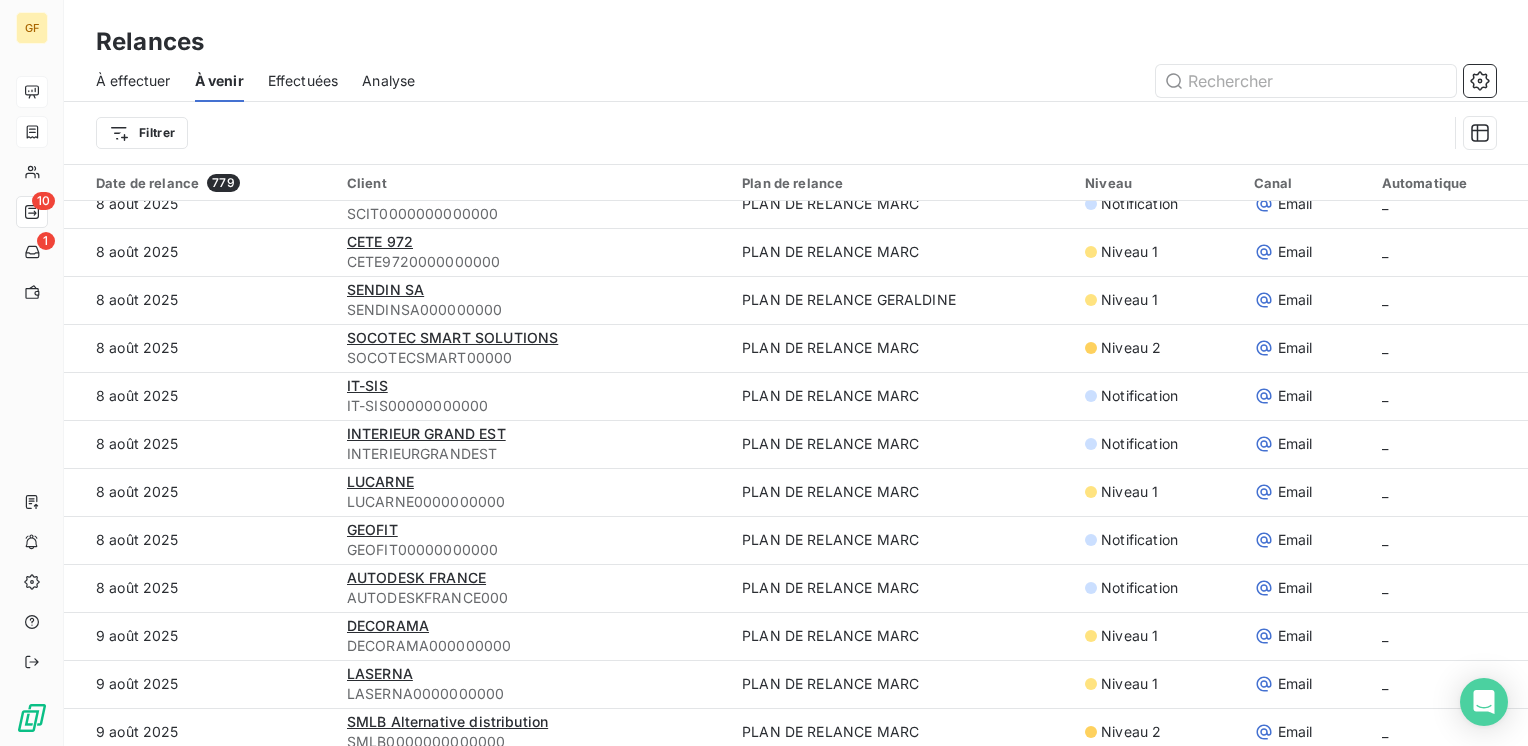 scroll, scrollTop: 1100, scrollLeft: 0, axis: vertical 